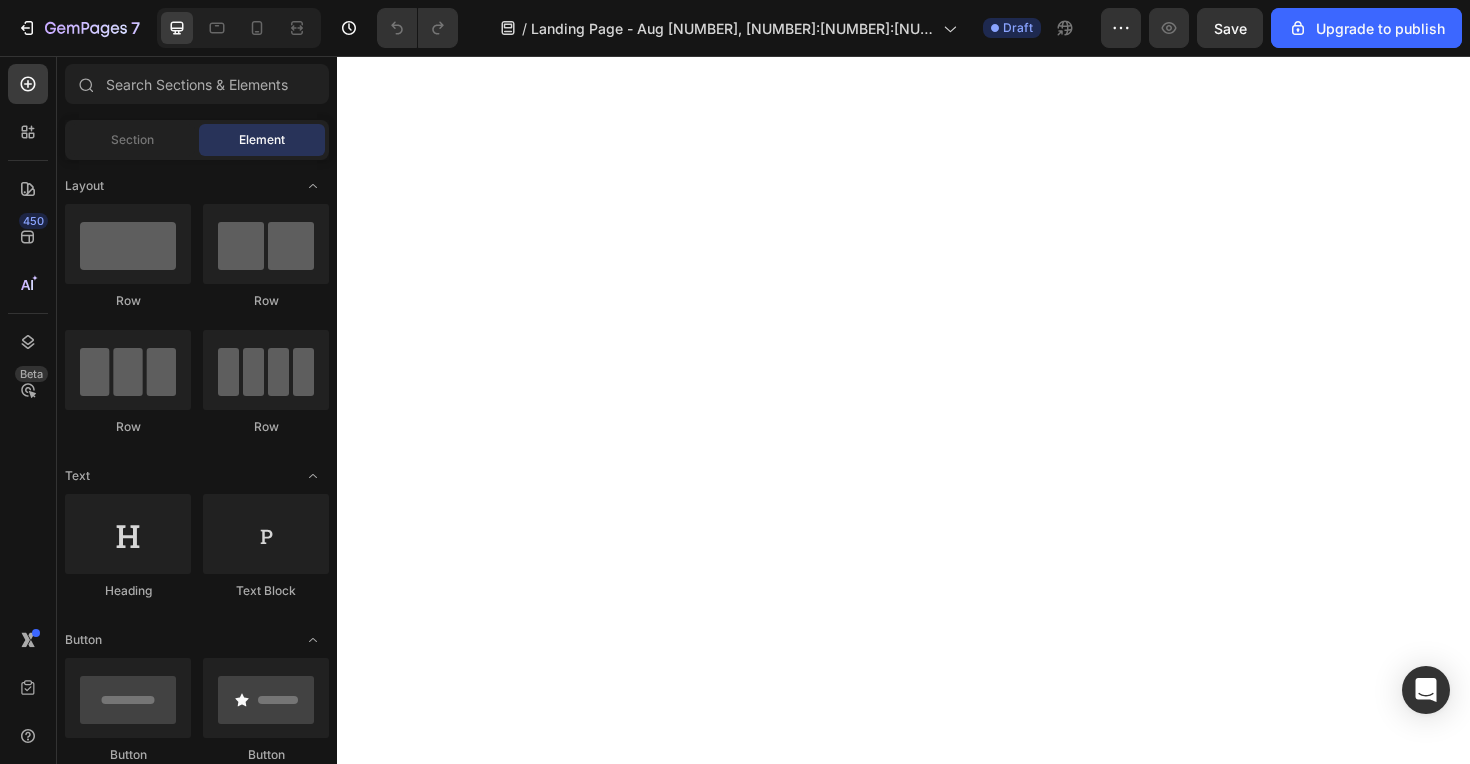 scroll, scrollTop: 0, scrollLeft: 0, axis: both 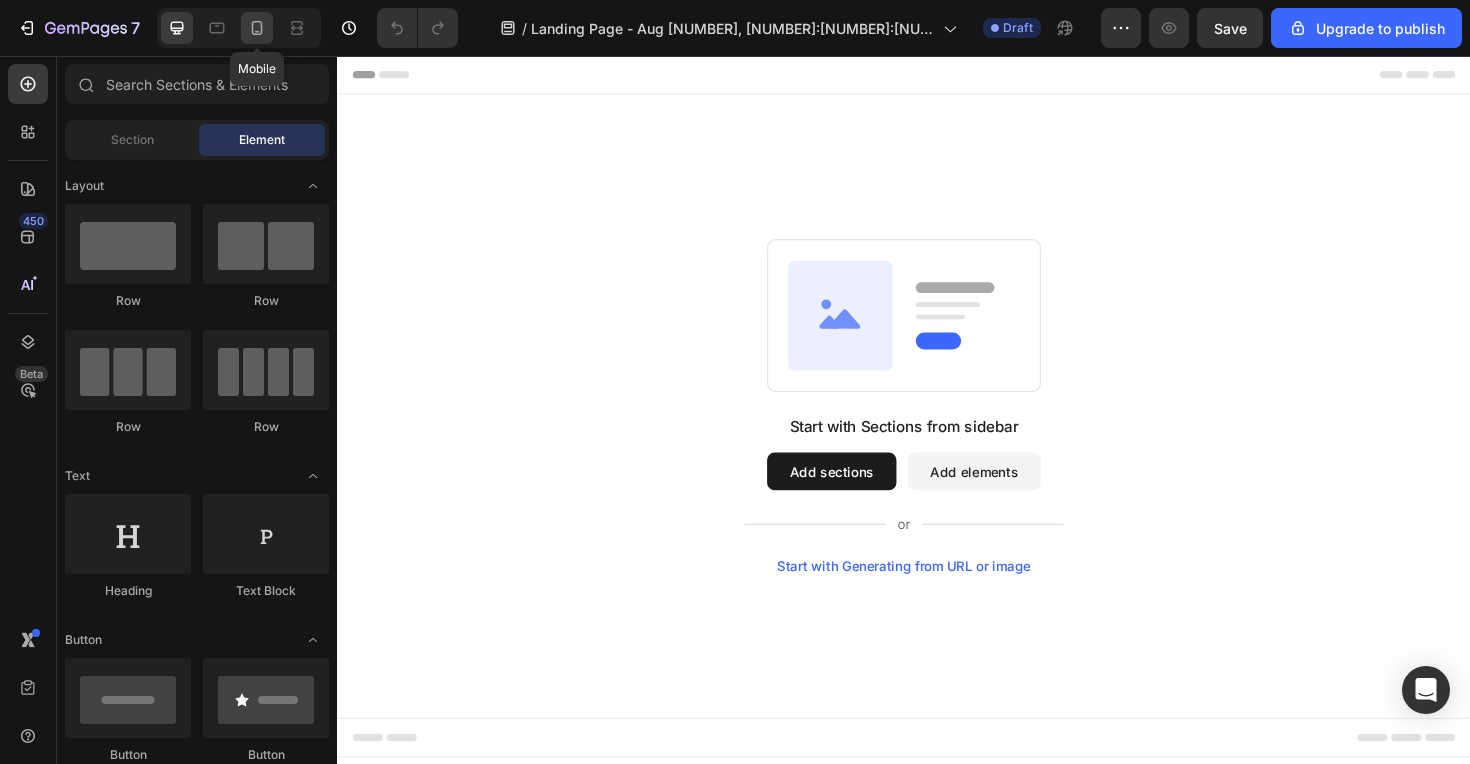 click 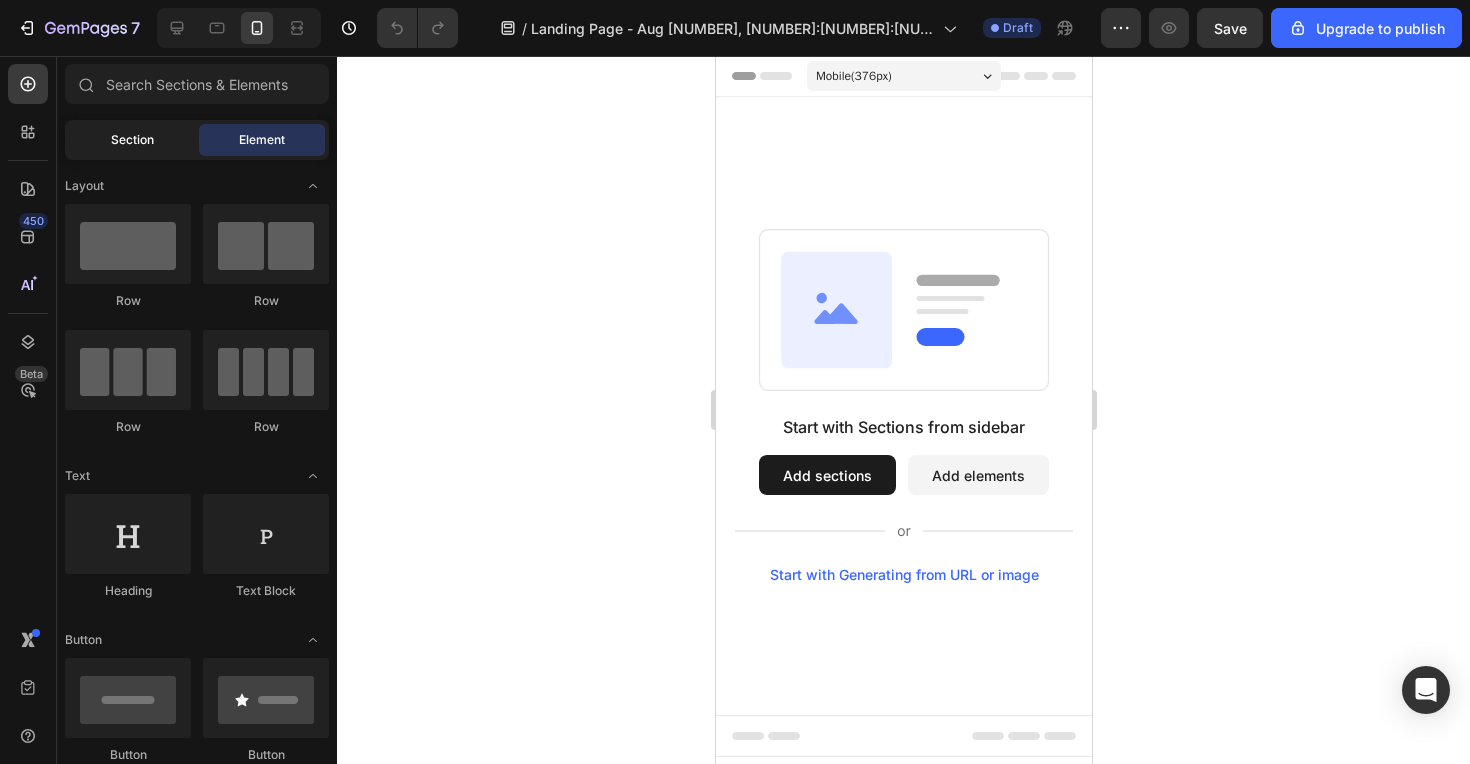 click on "Section" at bounding box center (132, 140) 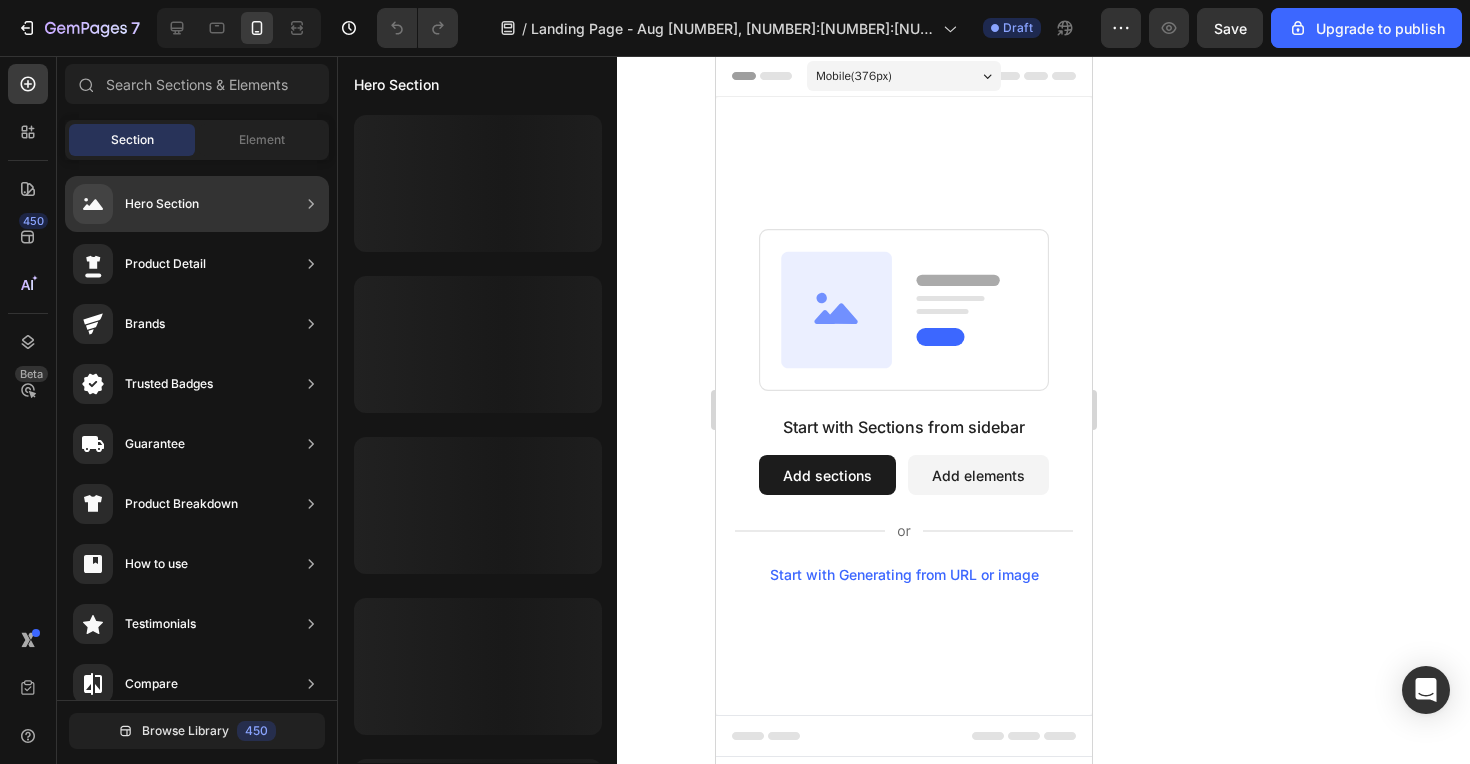 click on "Hero Section" 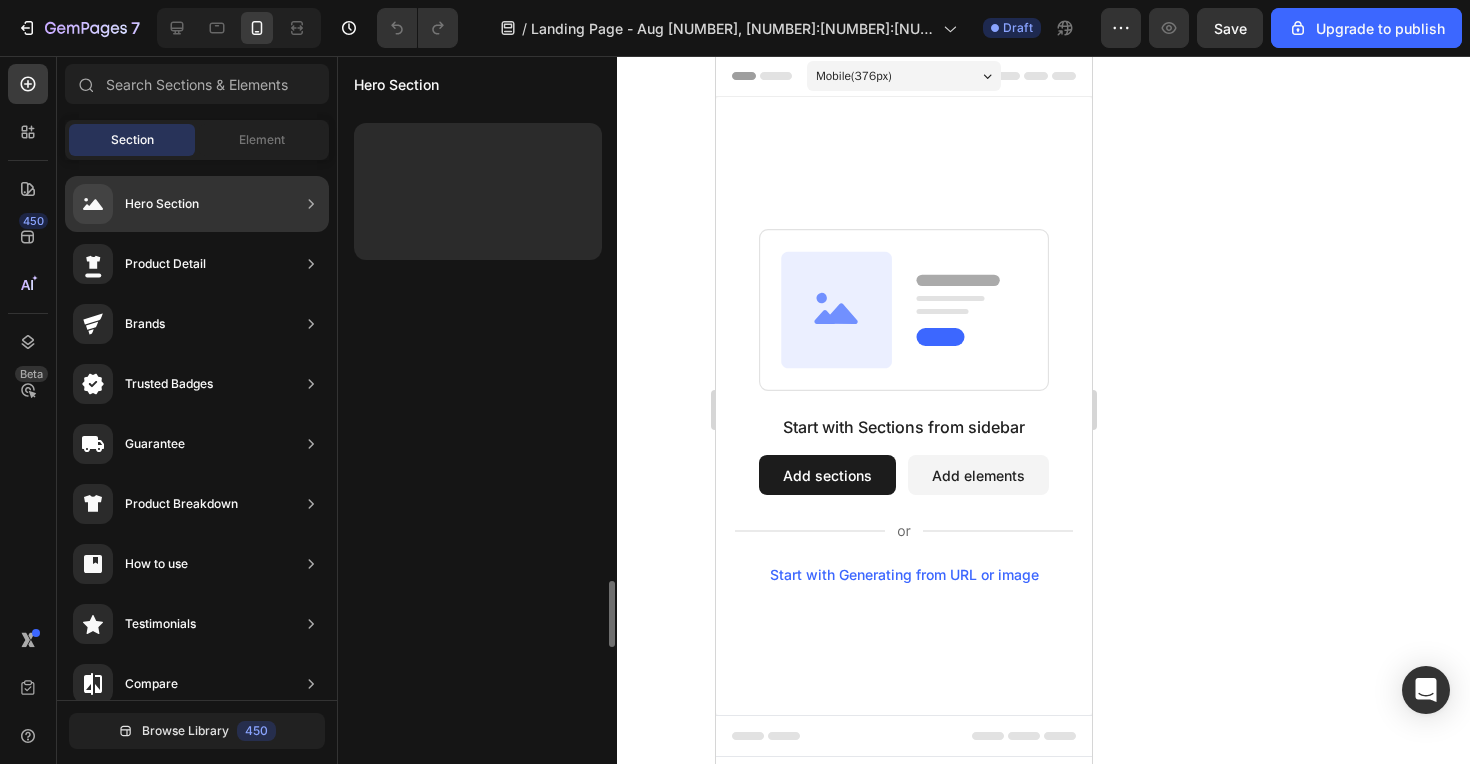 scroll, scrollTop: 4666, scrollLeft: 0, axis: vertical 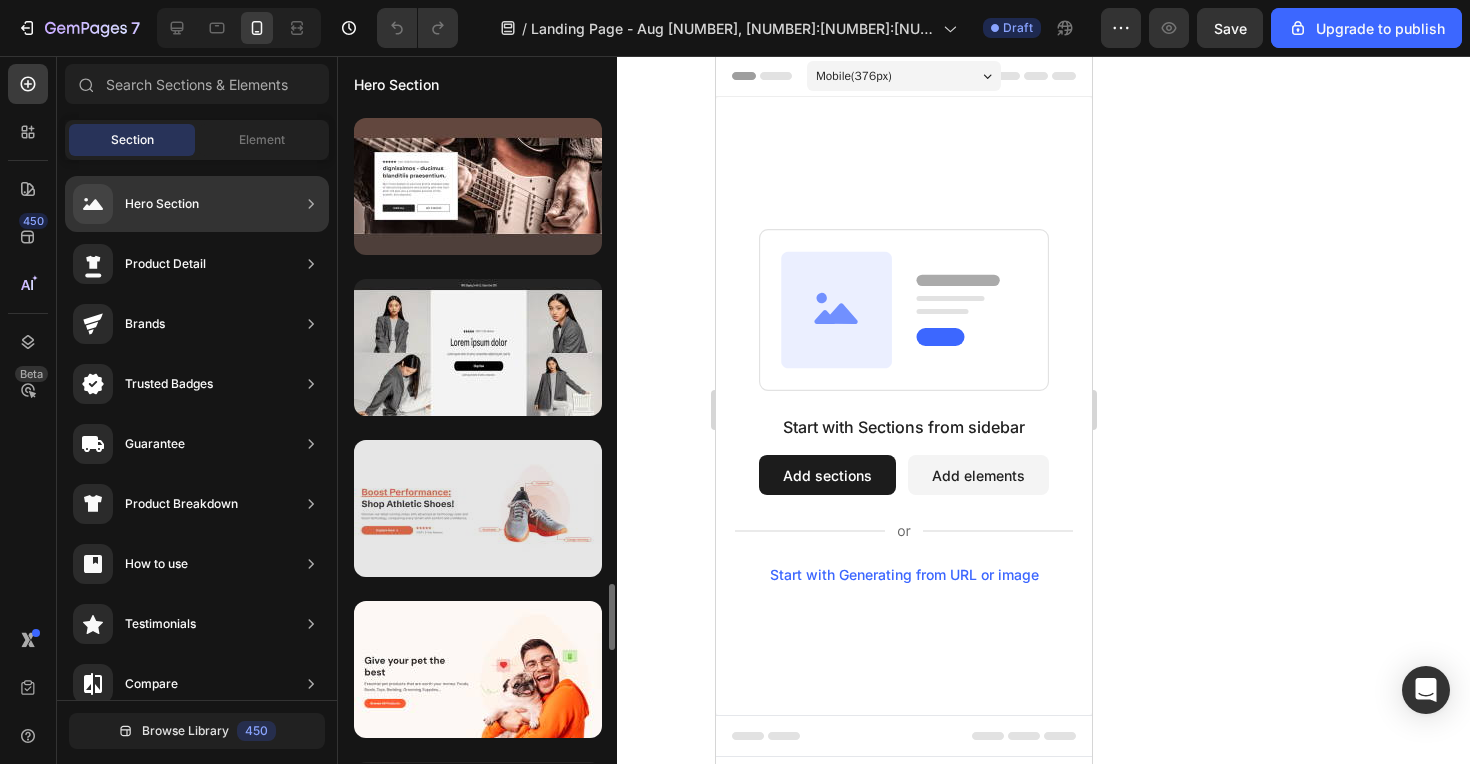 click at bounding box center [478, 508] 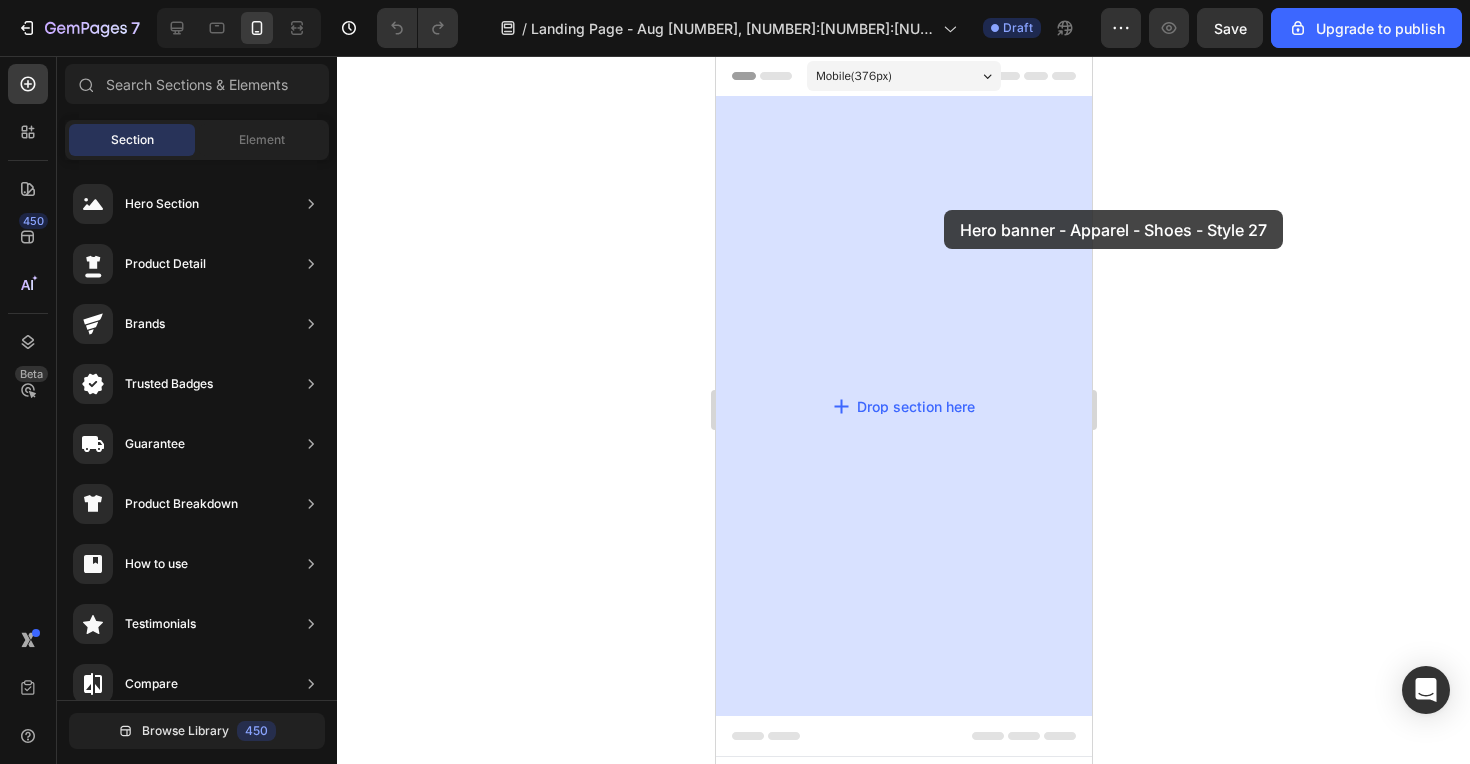 drag, startPoint x: 513, startPoint y: 462, endPoint x: 911, endPoint y: 219, distance: 466.31857 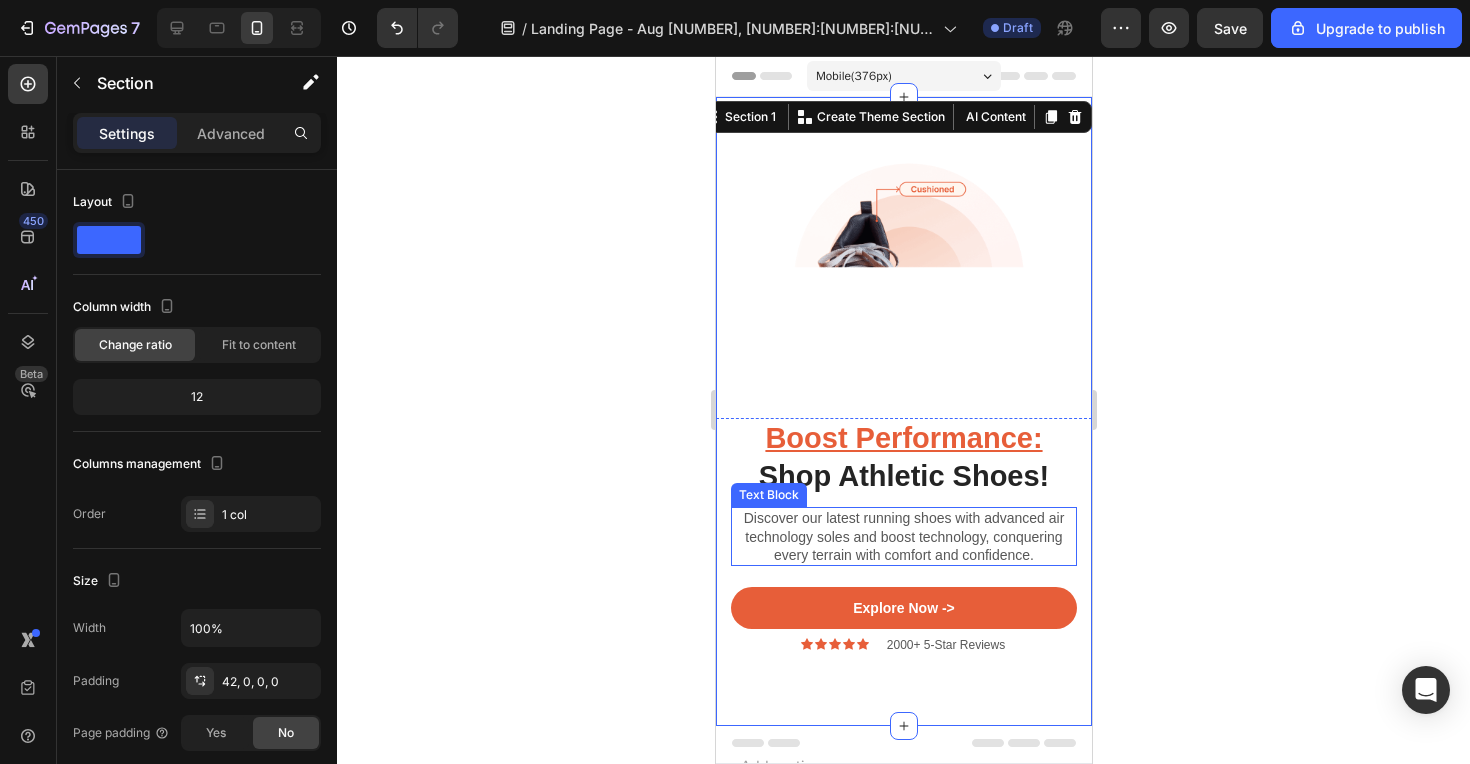 scroll, scrollTop: 0, scrollLeft: 0, axis: both 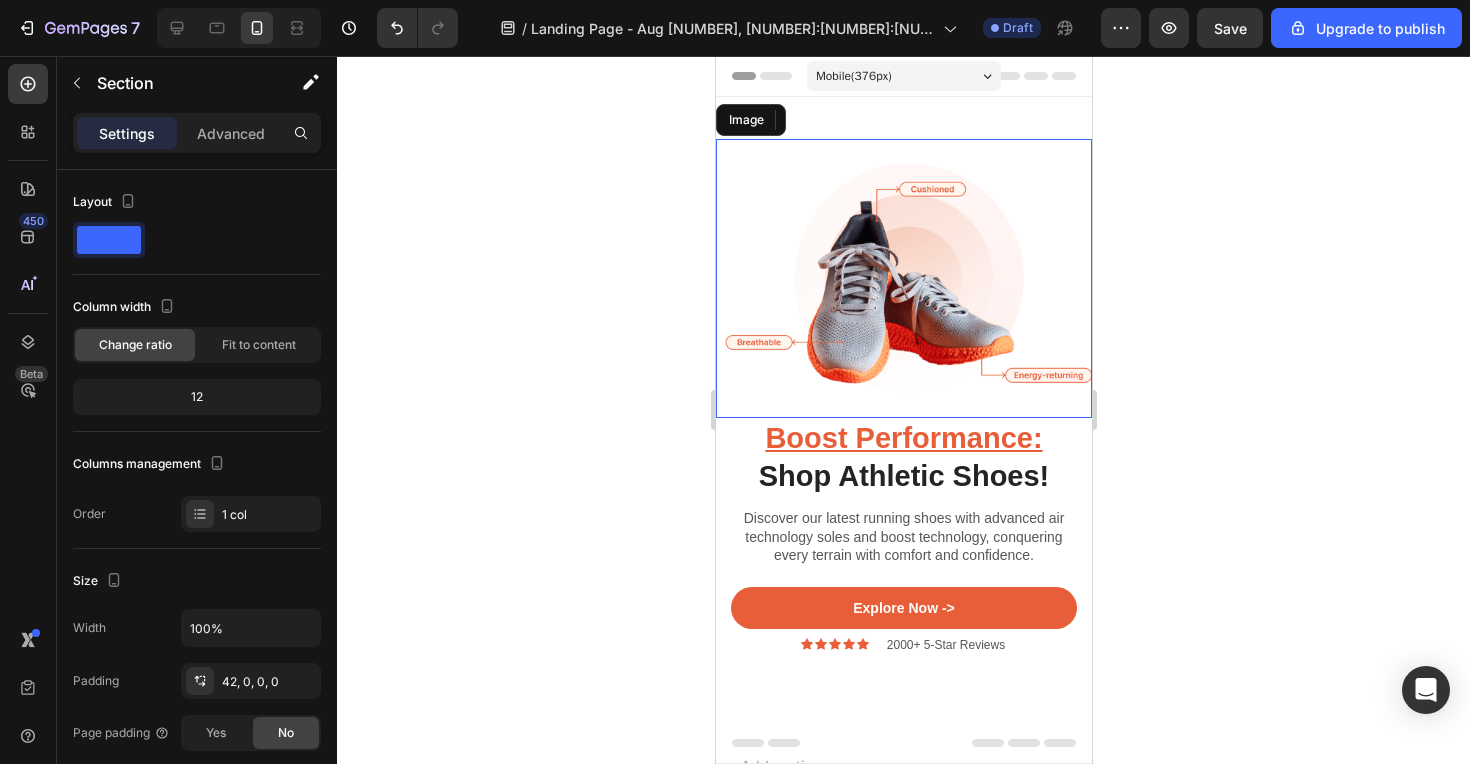 click at bounding box center [903, 278] 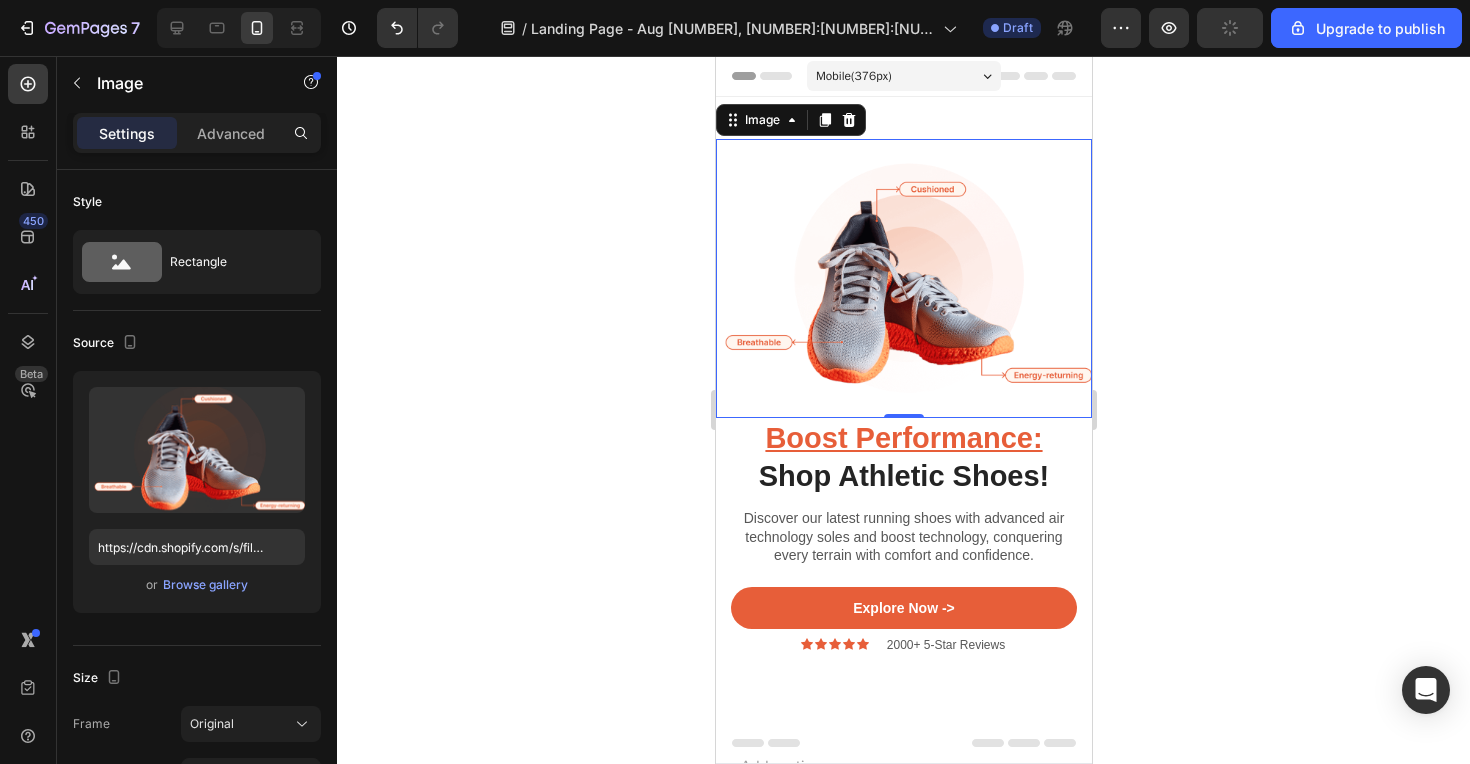 type on "https://cdn.shopify.com/s/files/1/0915/0850/6899/files/gempages_541634954468000633-b3d97ff6-d4db-46ac-a610-b0bd32ef1e75.png" 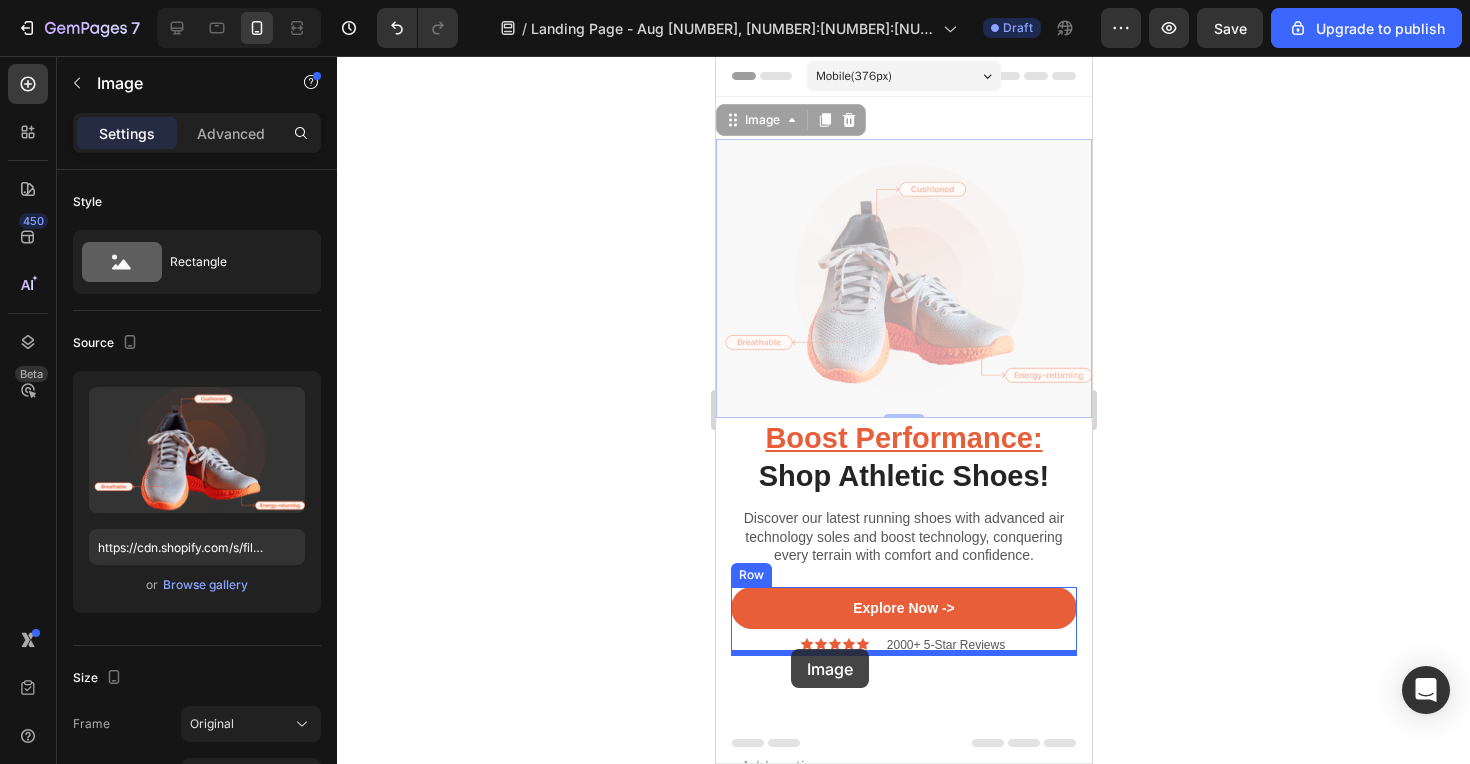 drag, startPoint x: 734, startPoint y: 121, endPoint x: 790, endPoint y: 650, distance: 531.9558 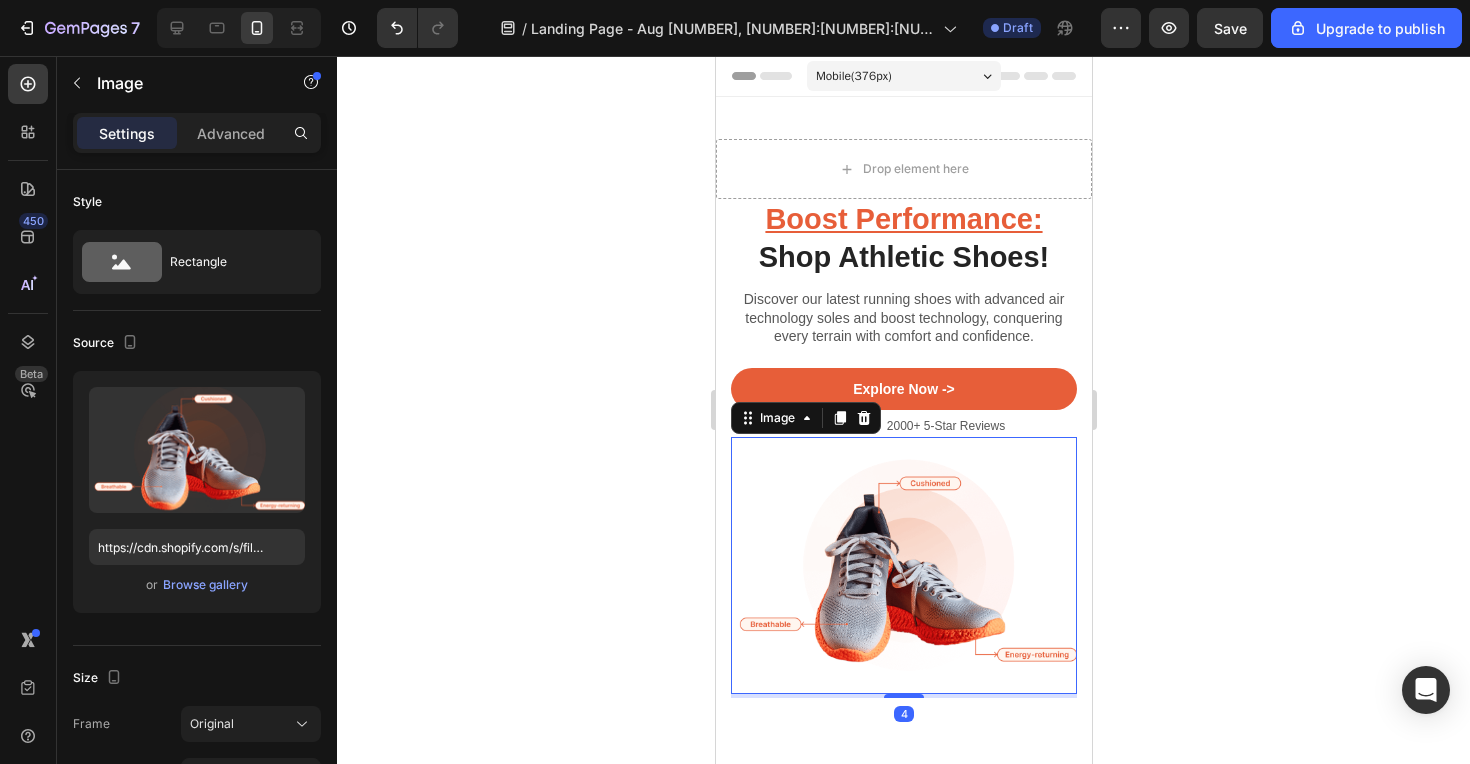 click 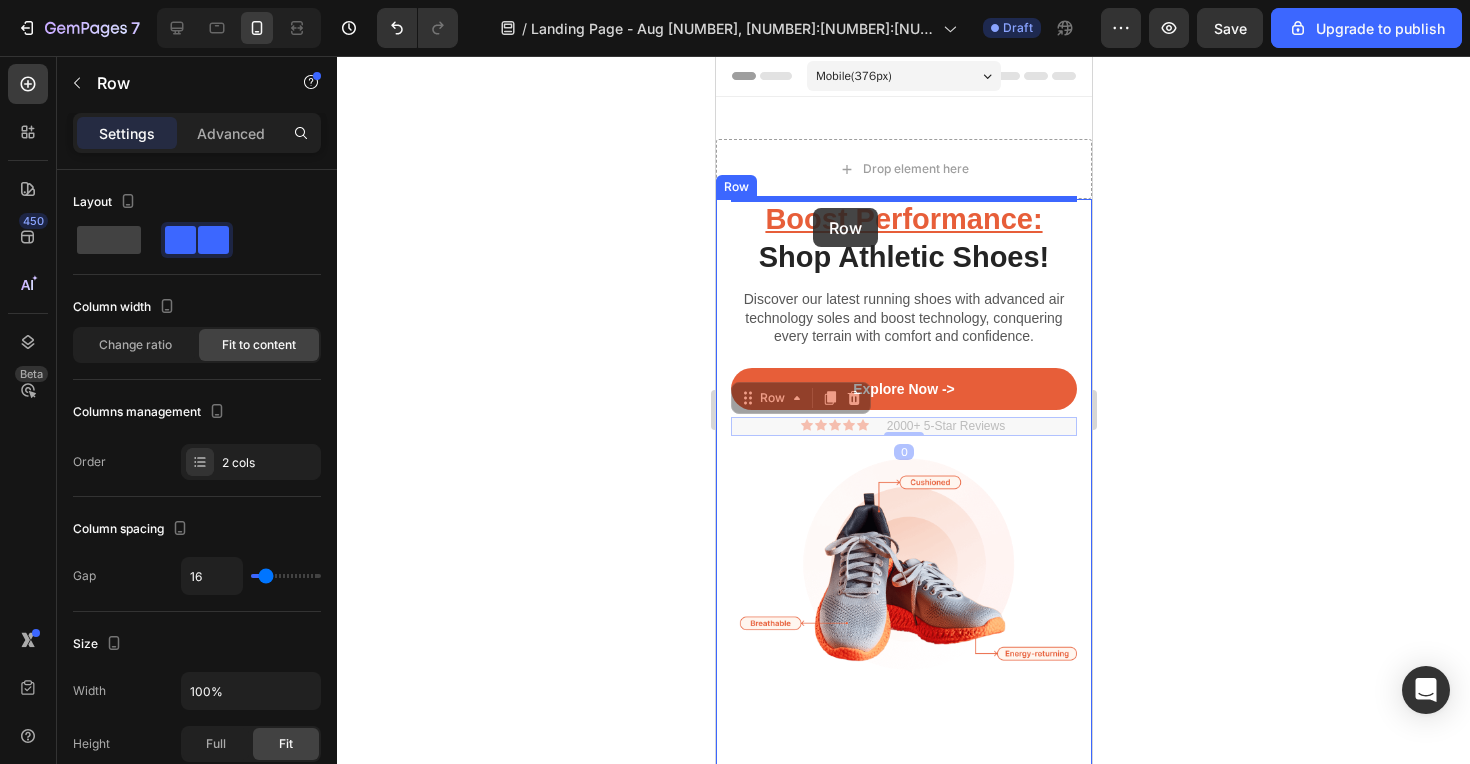 drag, startPoint x: 747, startPoint y: 409, endPoint x: 812, endPoint y: 208, distance: 211.24867 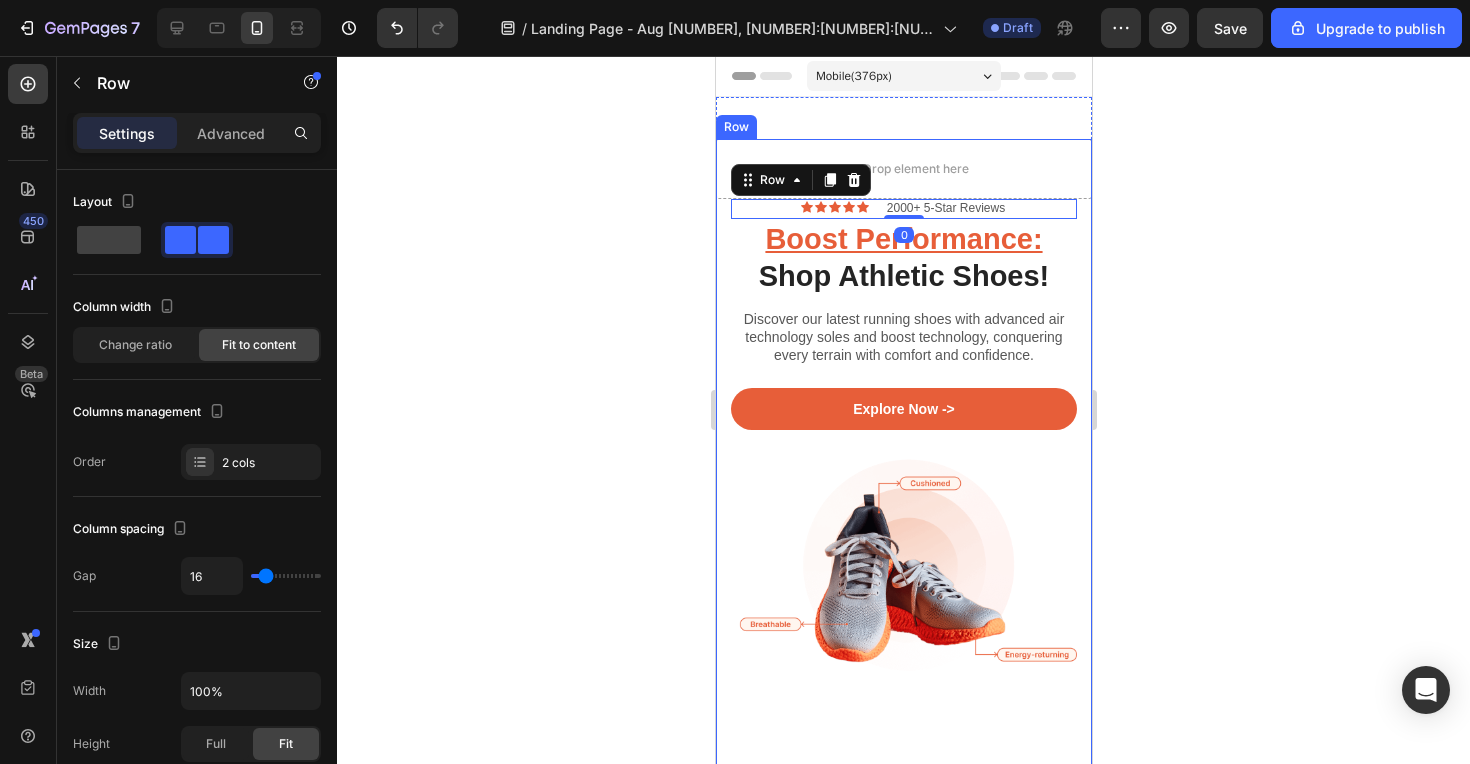 click 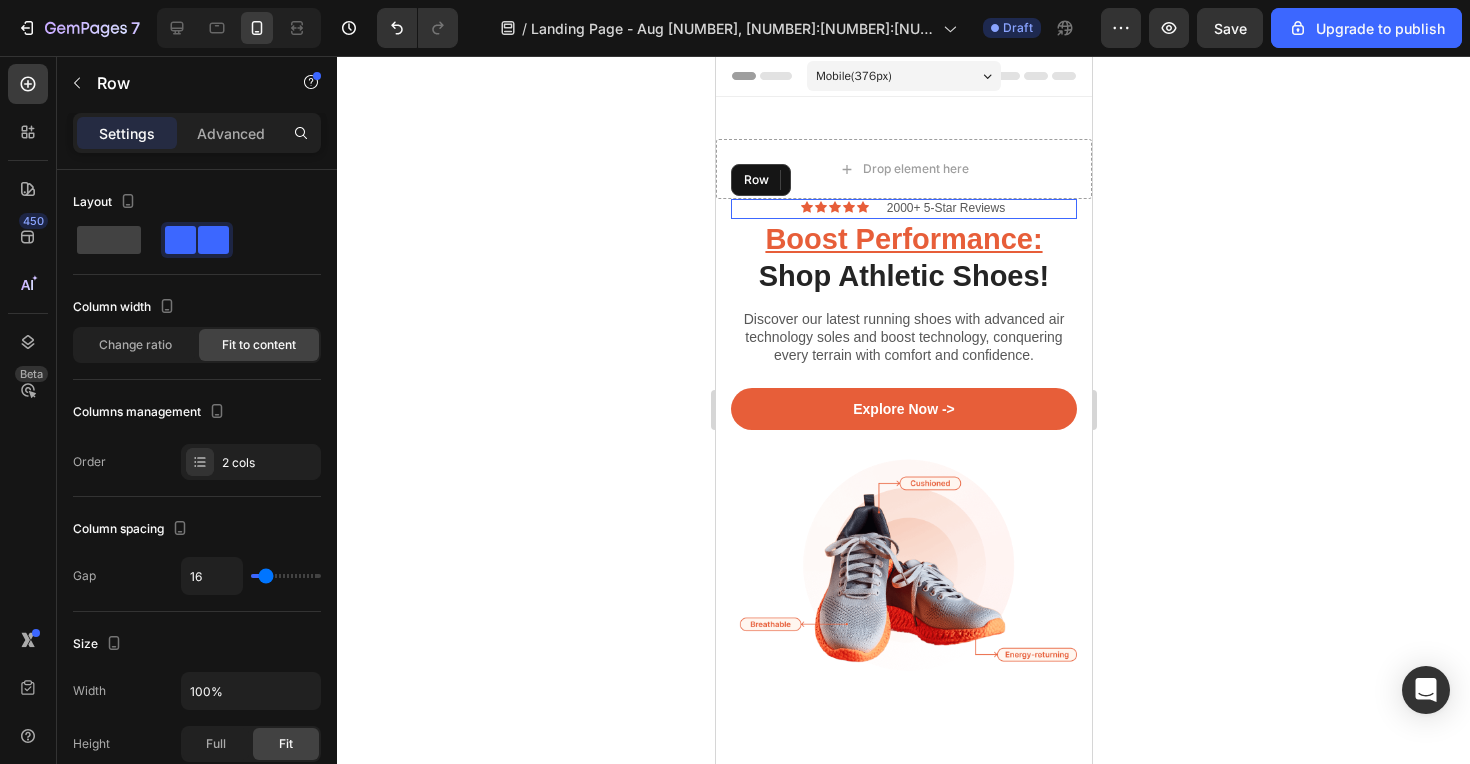 click on "Icon Icon Icon Icon Icon Icon List 2000+ 5-Star Reviews Text Block Row" at bounding box center [903, 209] 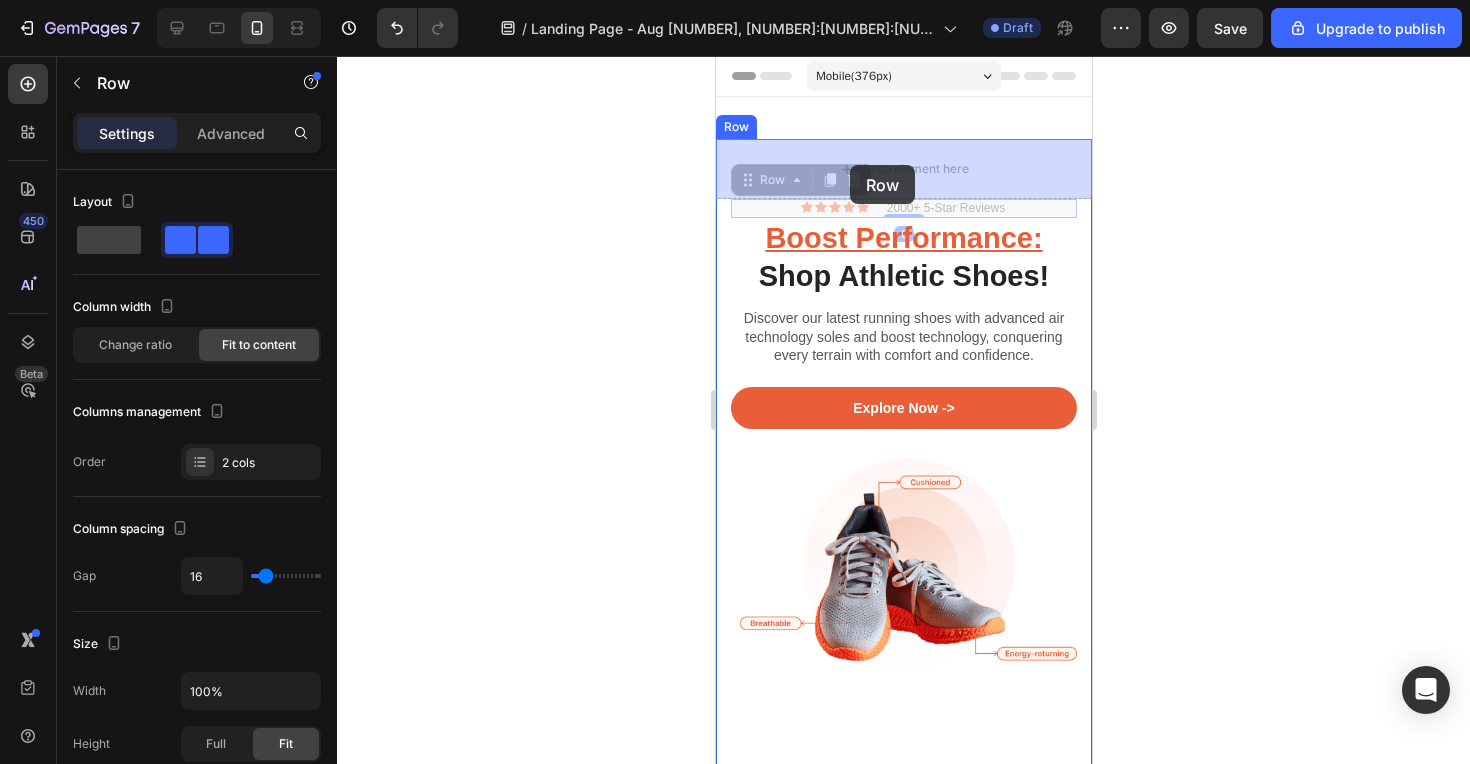 drag, startPoint x: 747, startPoint y: 187, endPoint x: 849, endPoint y: 165, distance: 104.34558 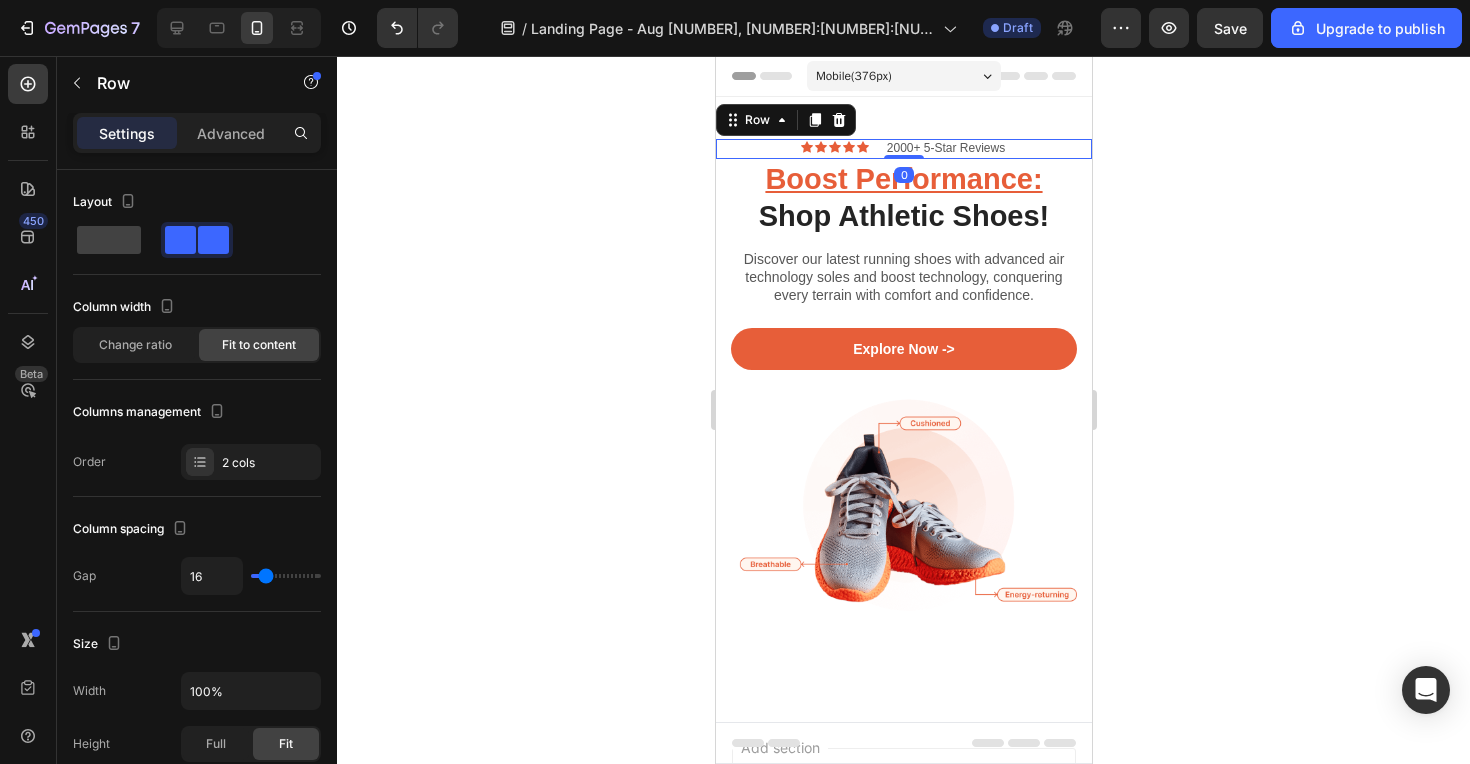 click 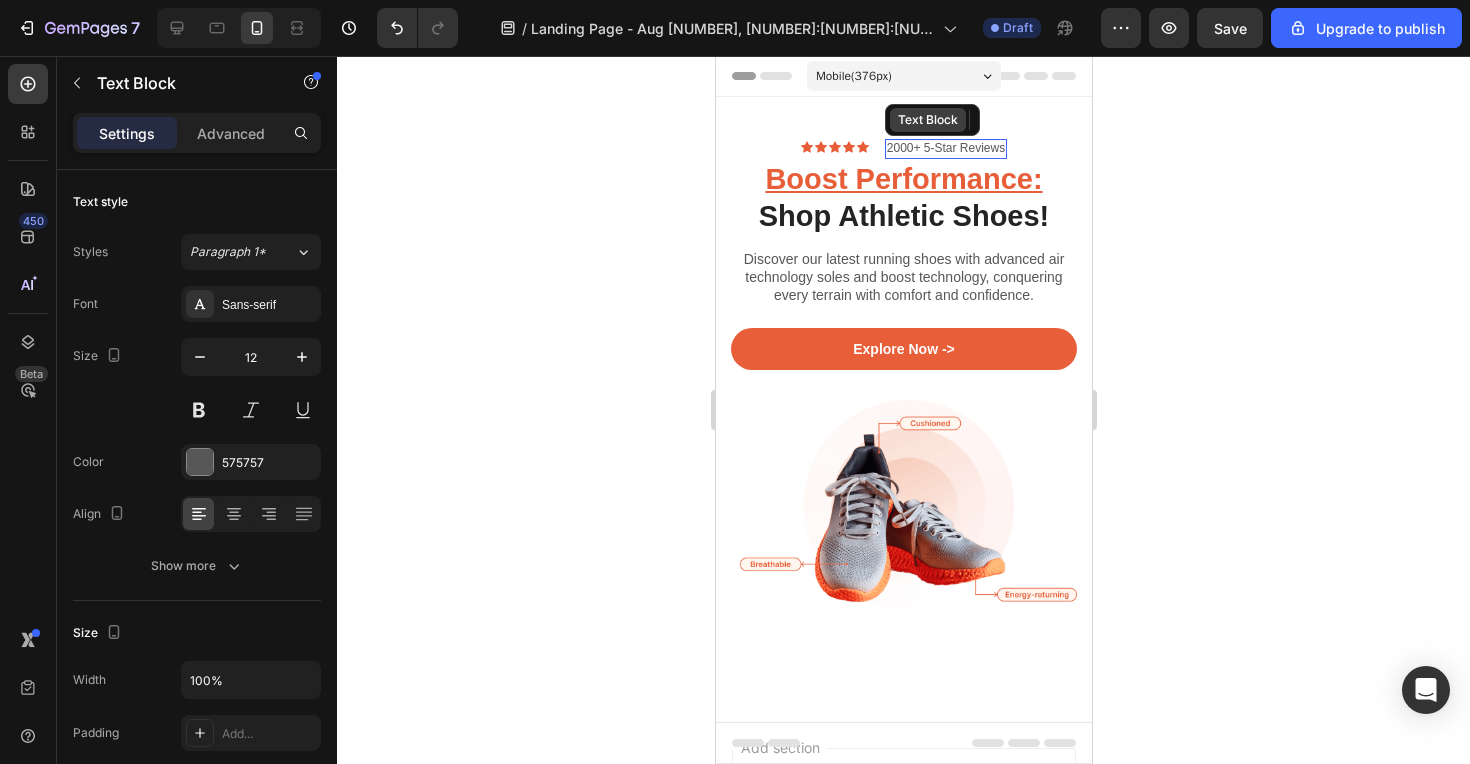 click on "Text Block" at bounding box center [927, 120] 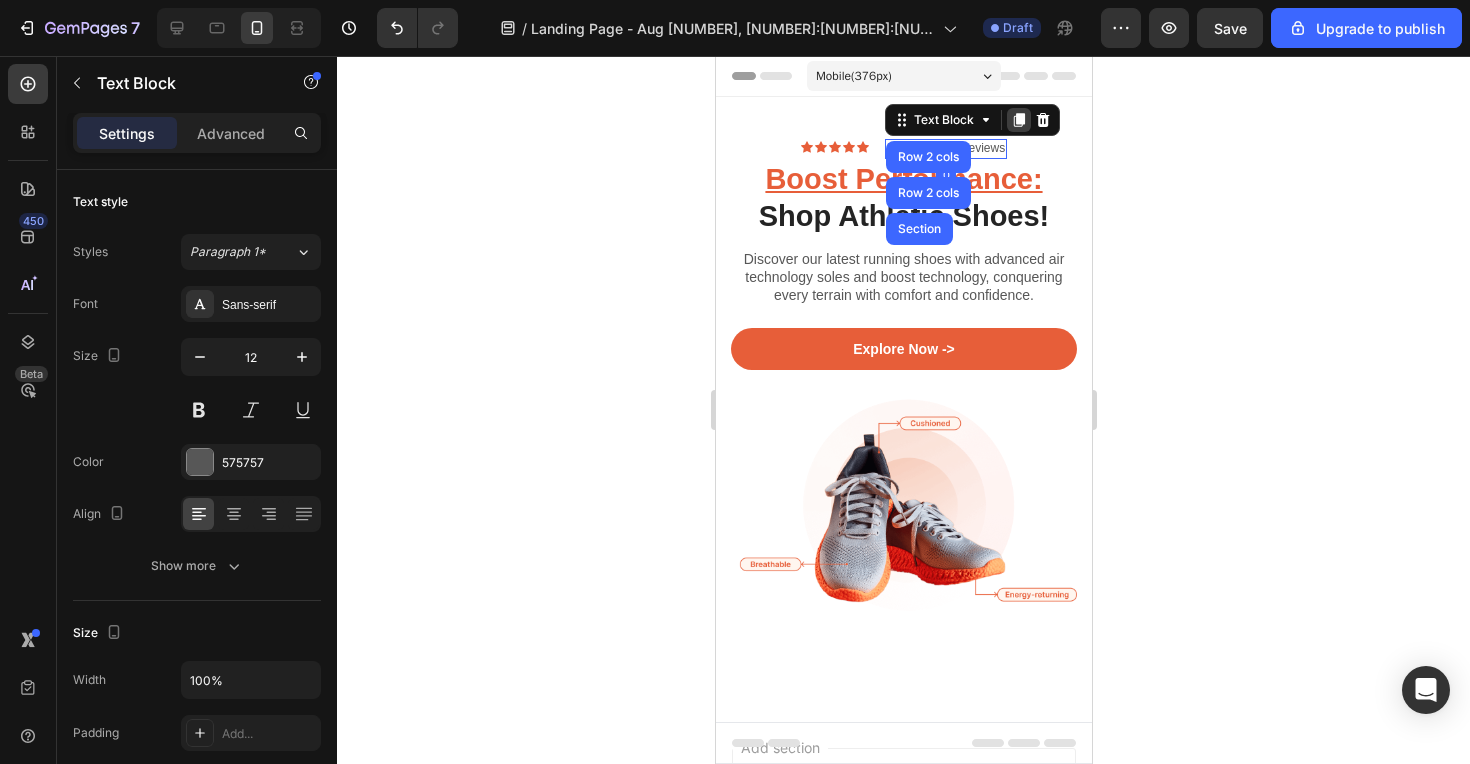 click 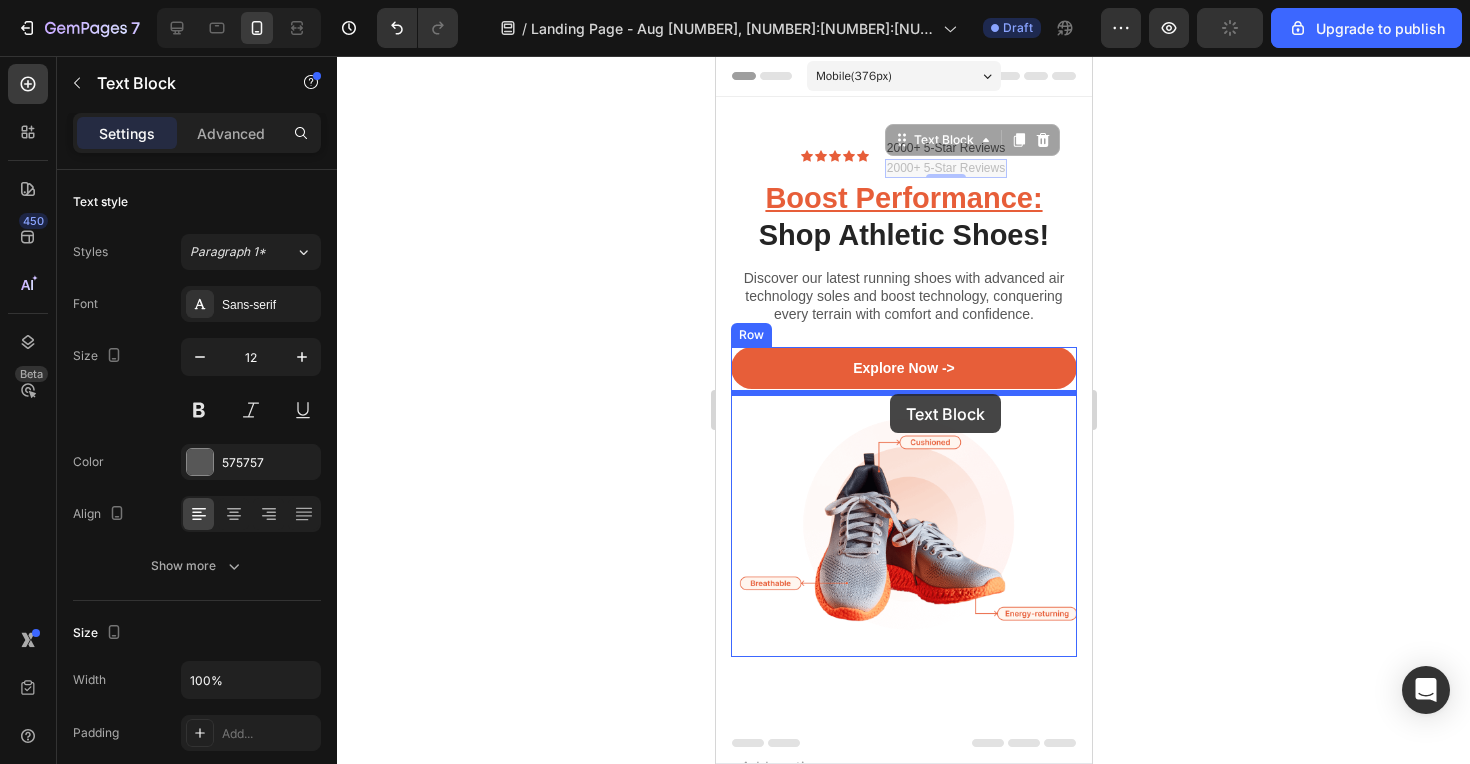 drag, startPoint x: 906, startPoint y: 145, endPoint x: 889, endPoint y: 393, distance: 248.58199 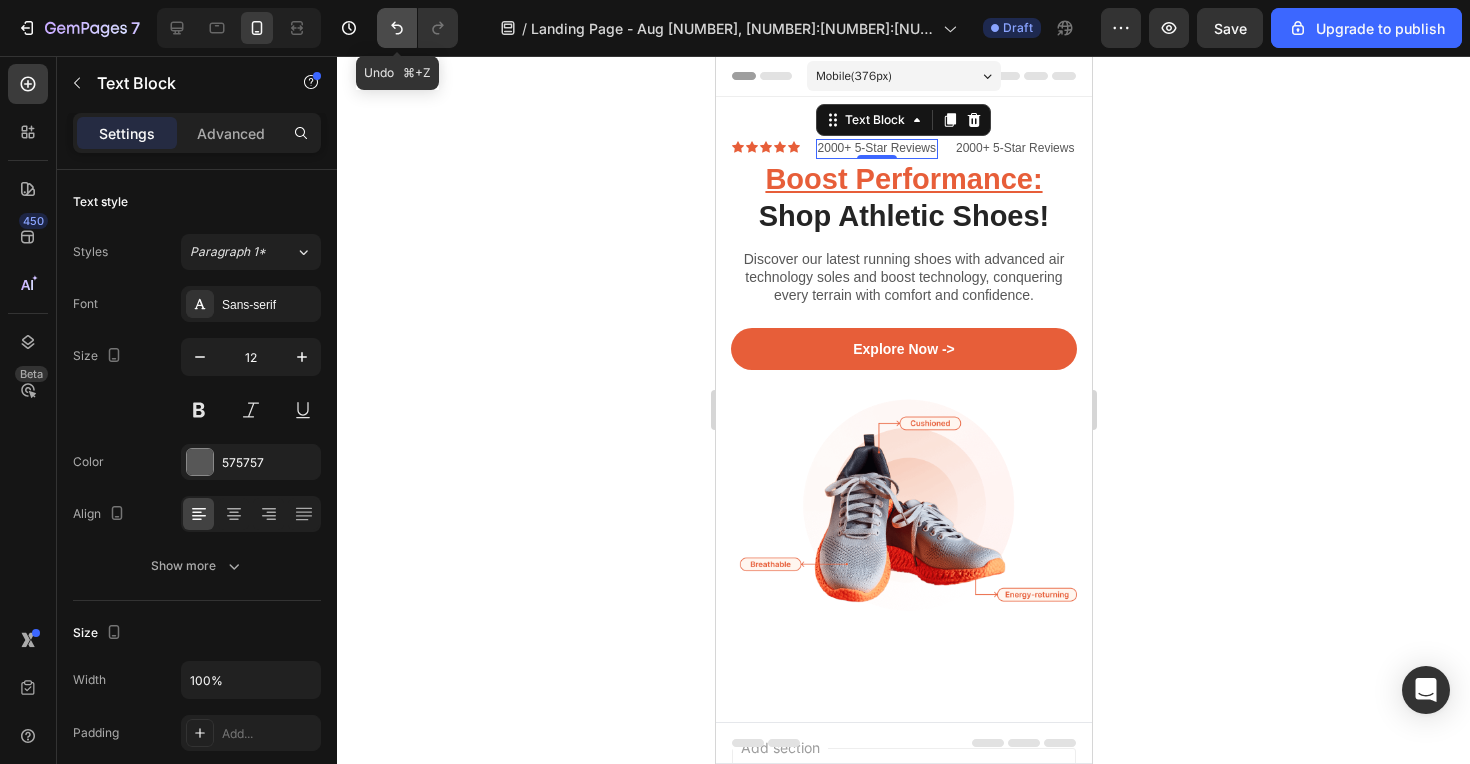 click 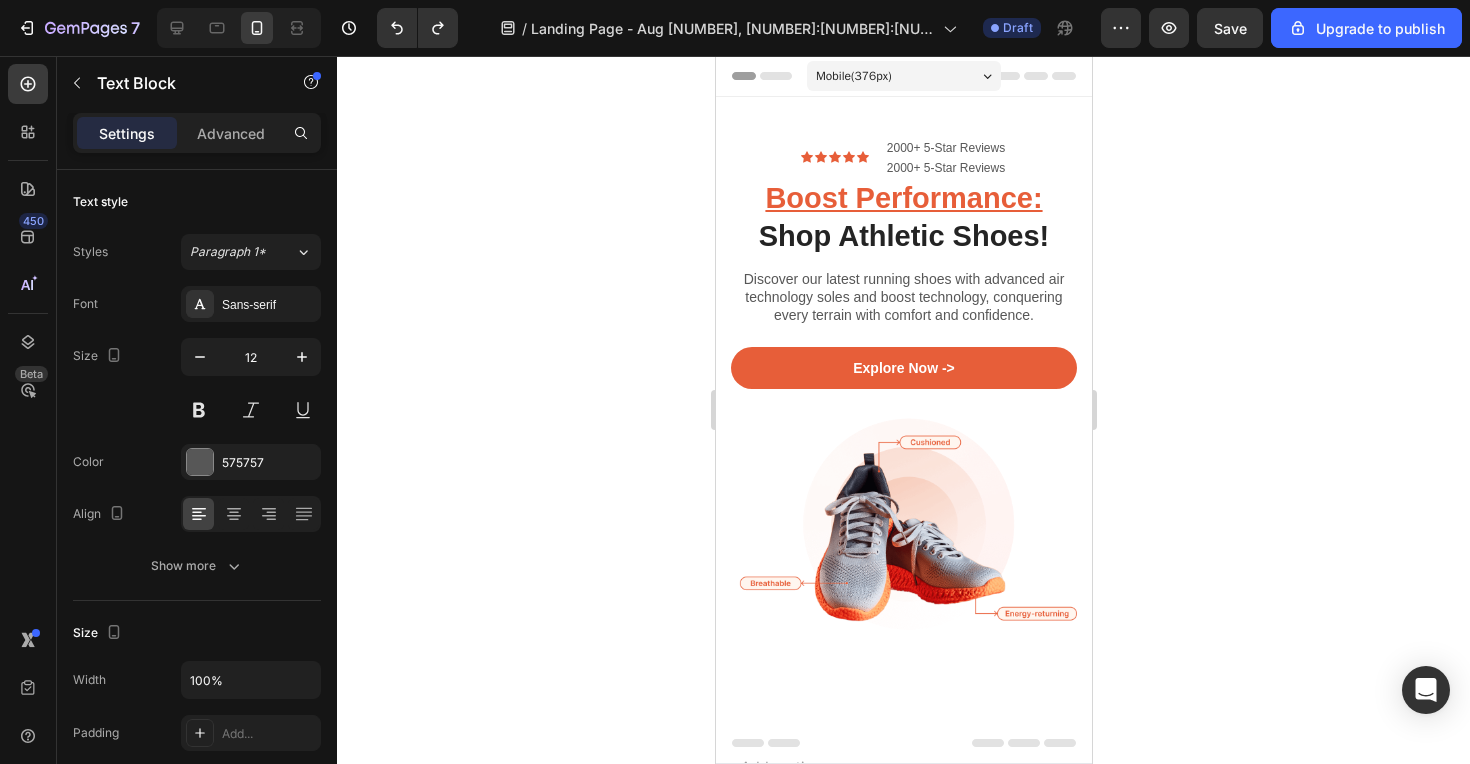 click on "2000+ 5-Star Reviews" at bounding box center [945, 169] 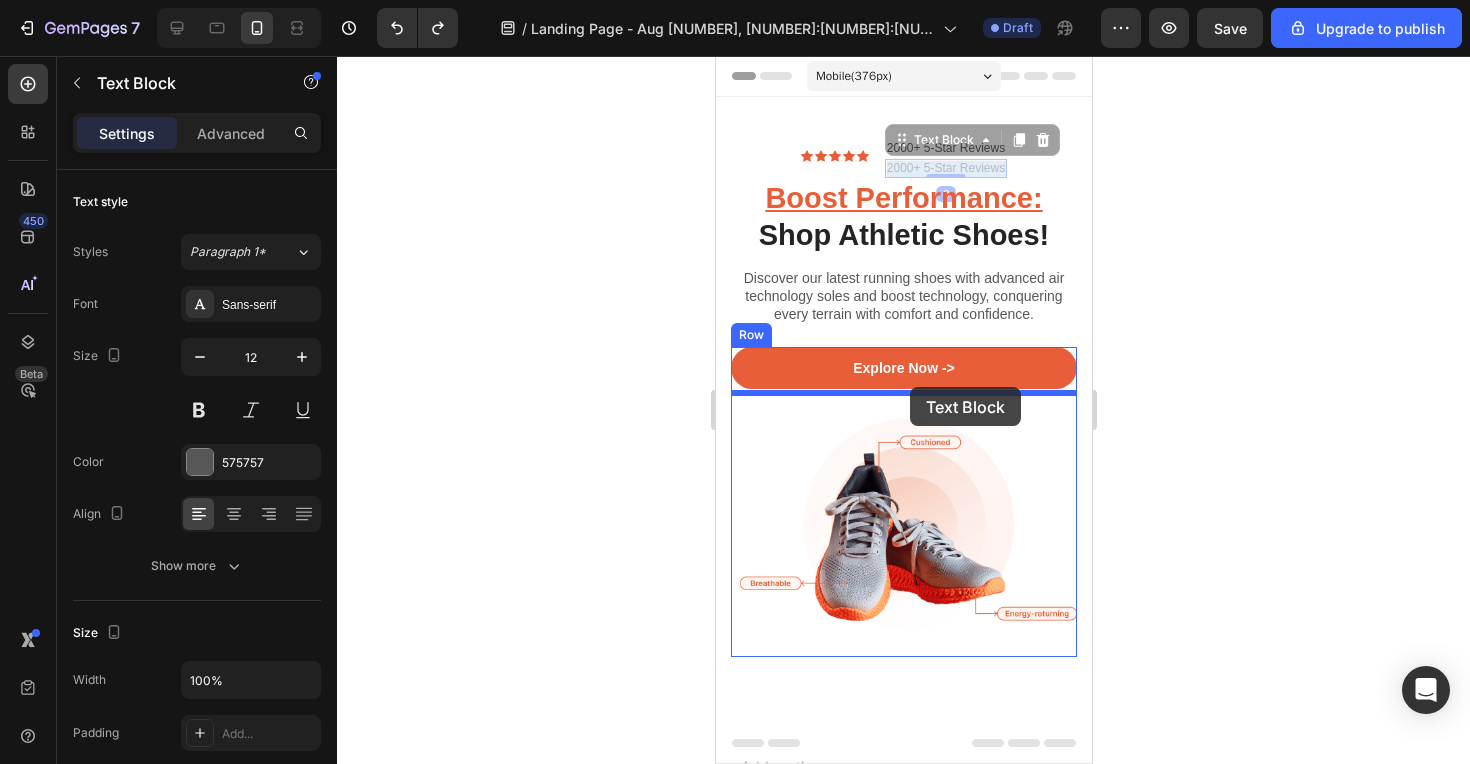 drag, startPoint x: 929, startPoint y: 148, endPoint x: 909, endPoint y: 387, distance: 239.83536 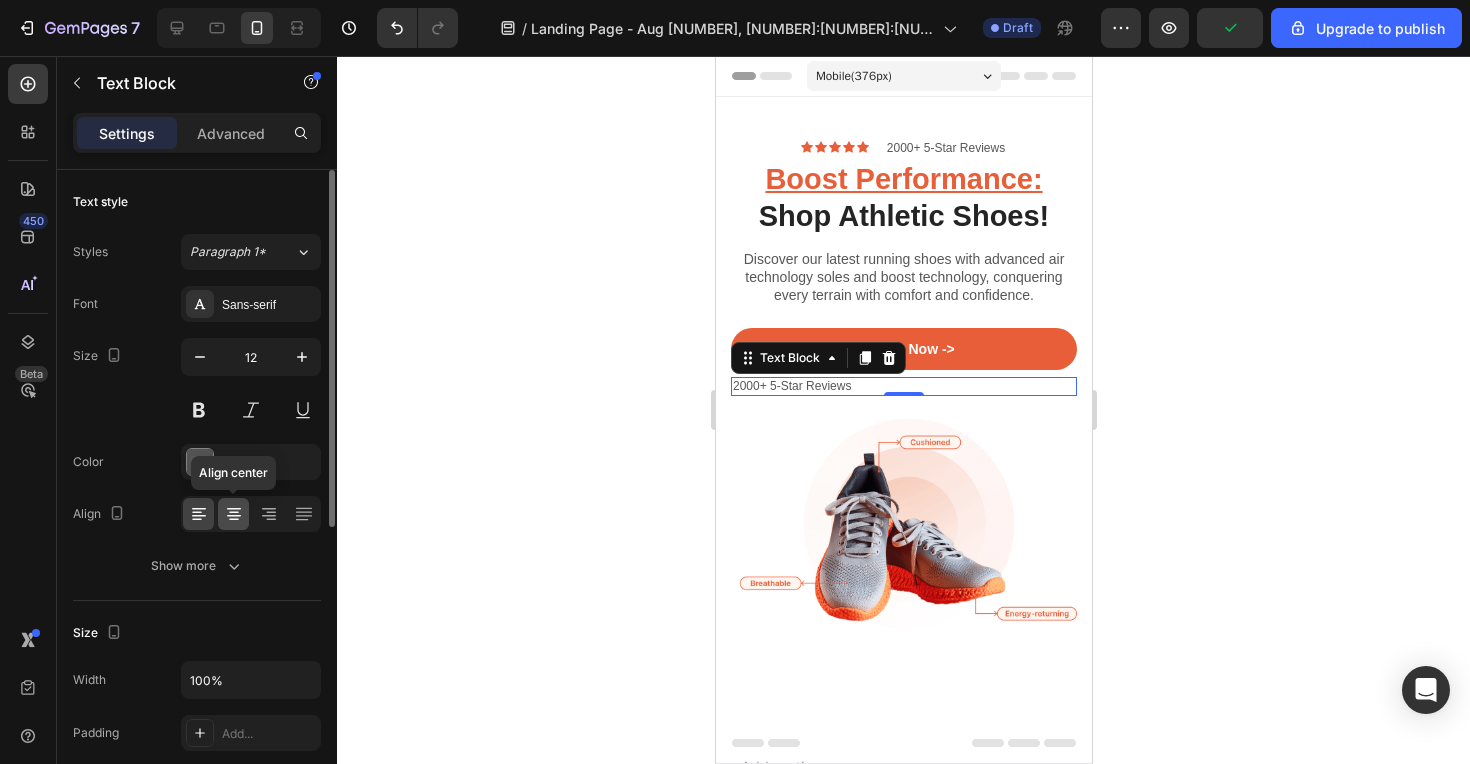 click 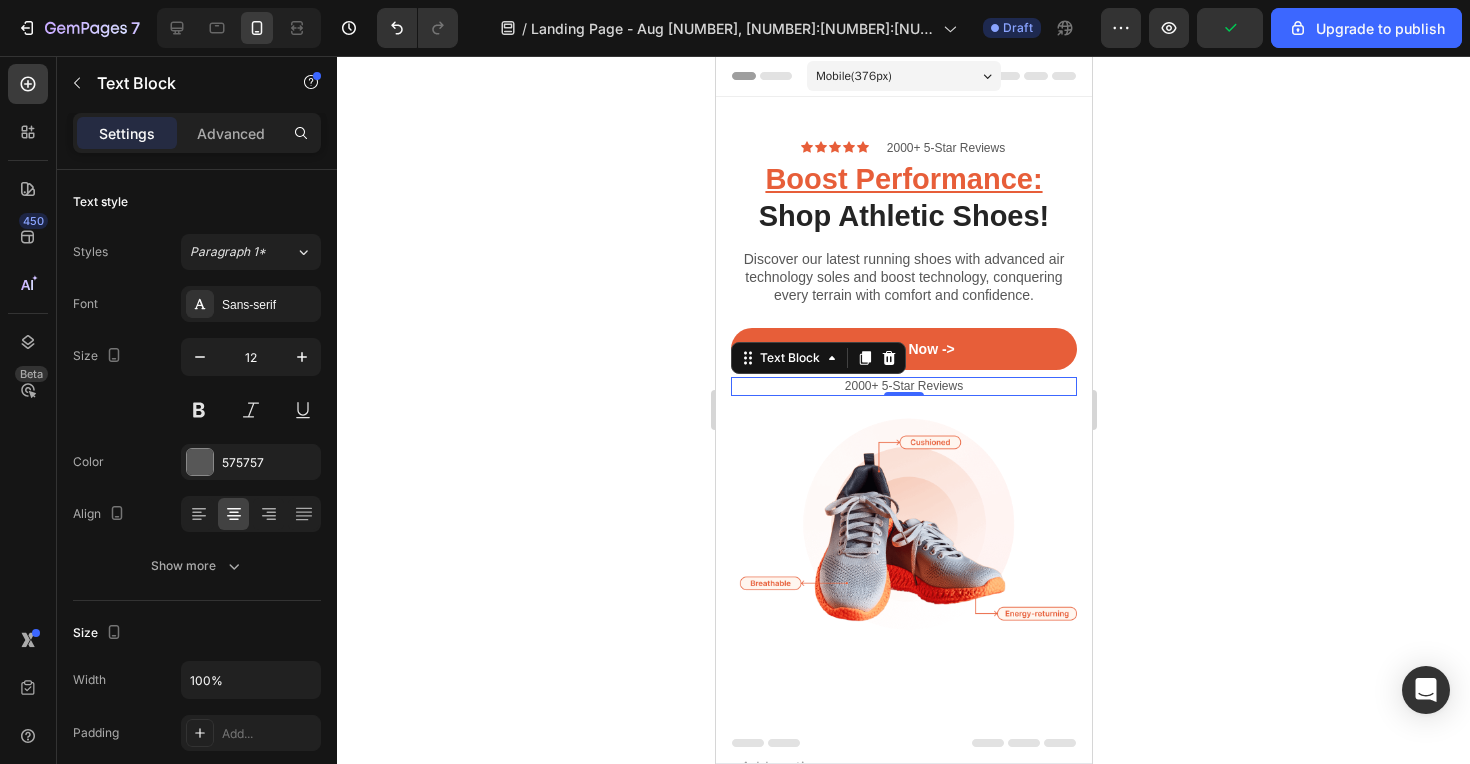 click 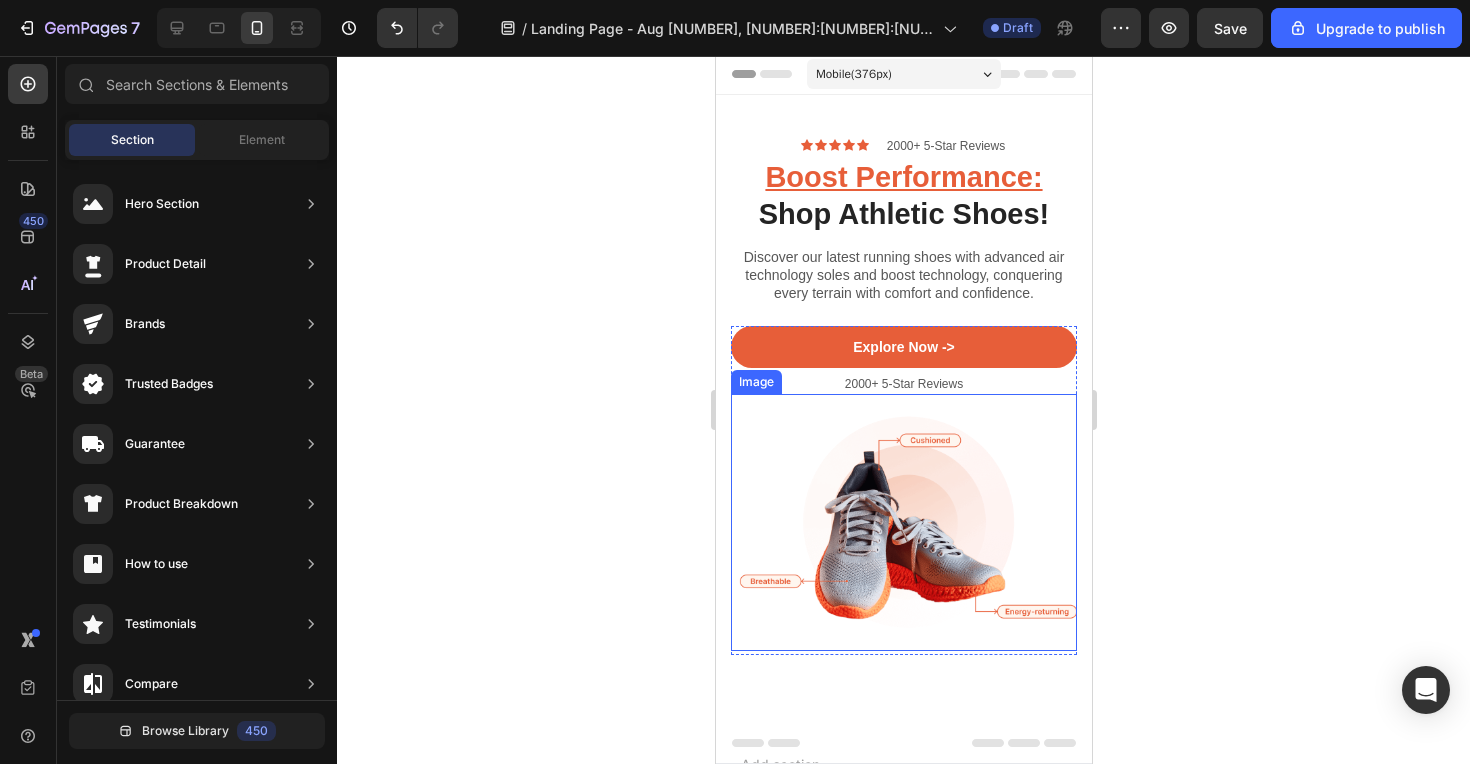 scroll, scrollTop: 0, scrollLeft: 0, axis: both 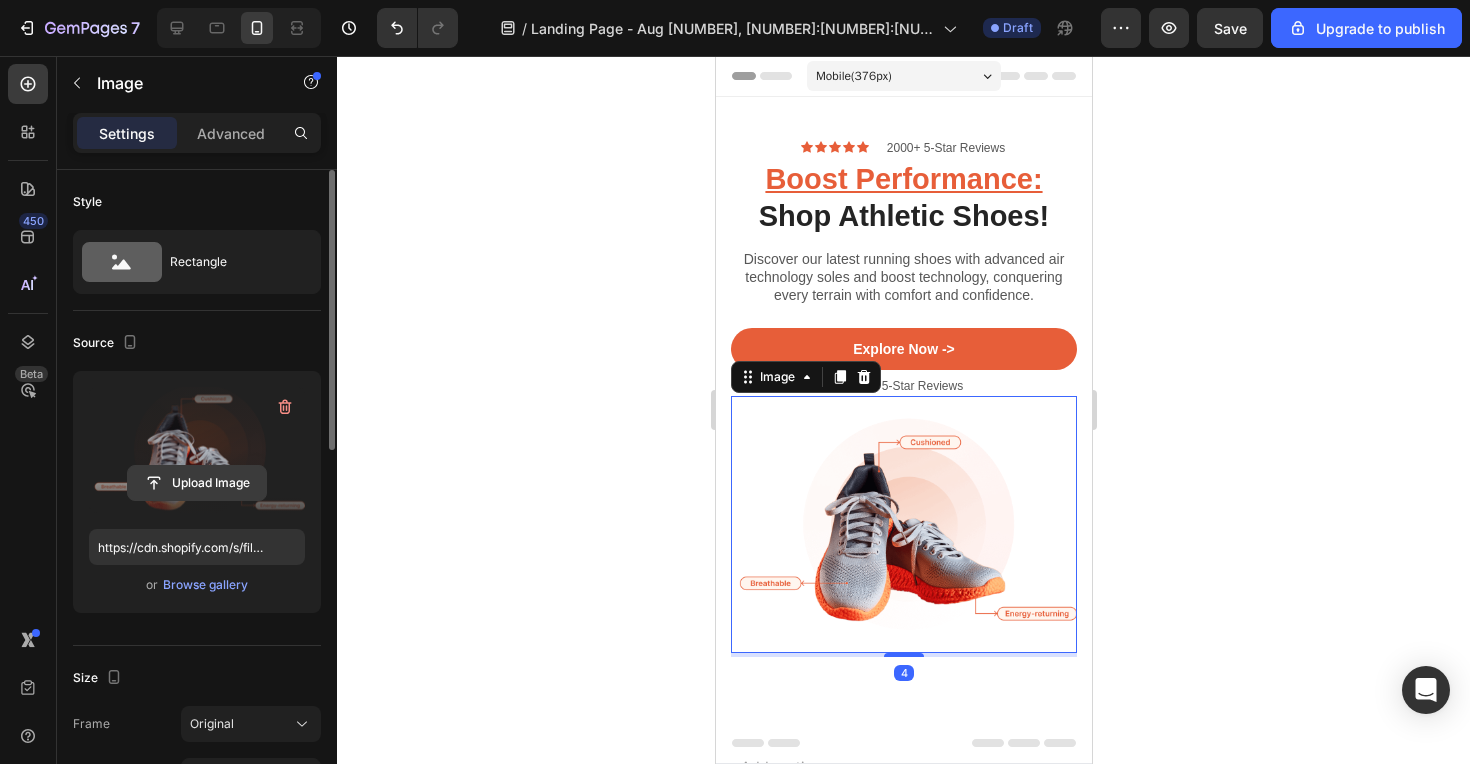 click 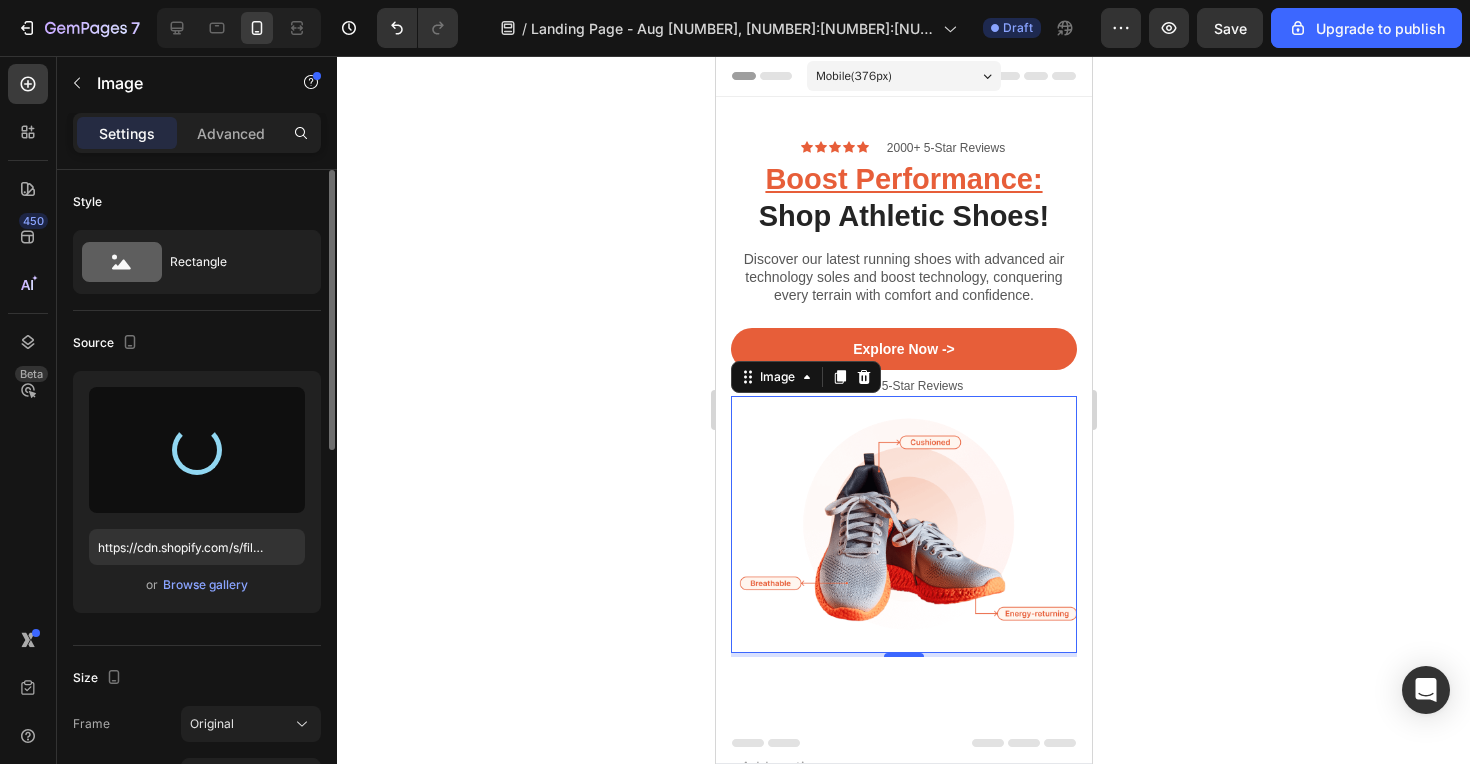 type on "https://cdn.shopify.com/s/files/1/0915/0850/6899/files/gempages_541634954468000633-95789a1c-83f4-4aca-948d-ca94e531d2bf.png" 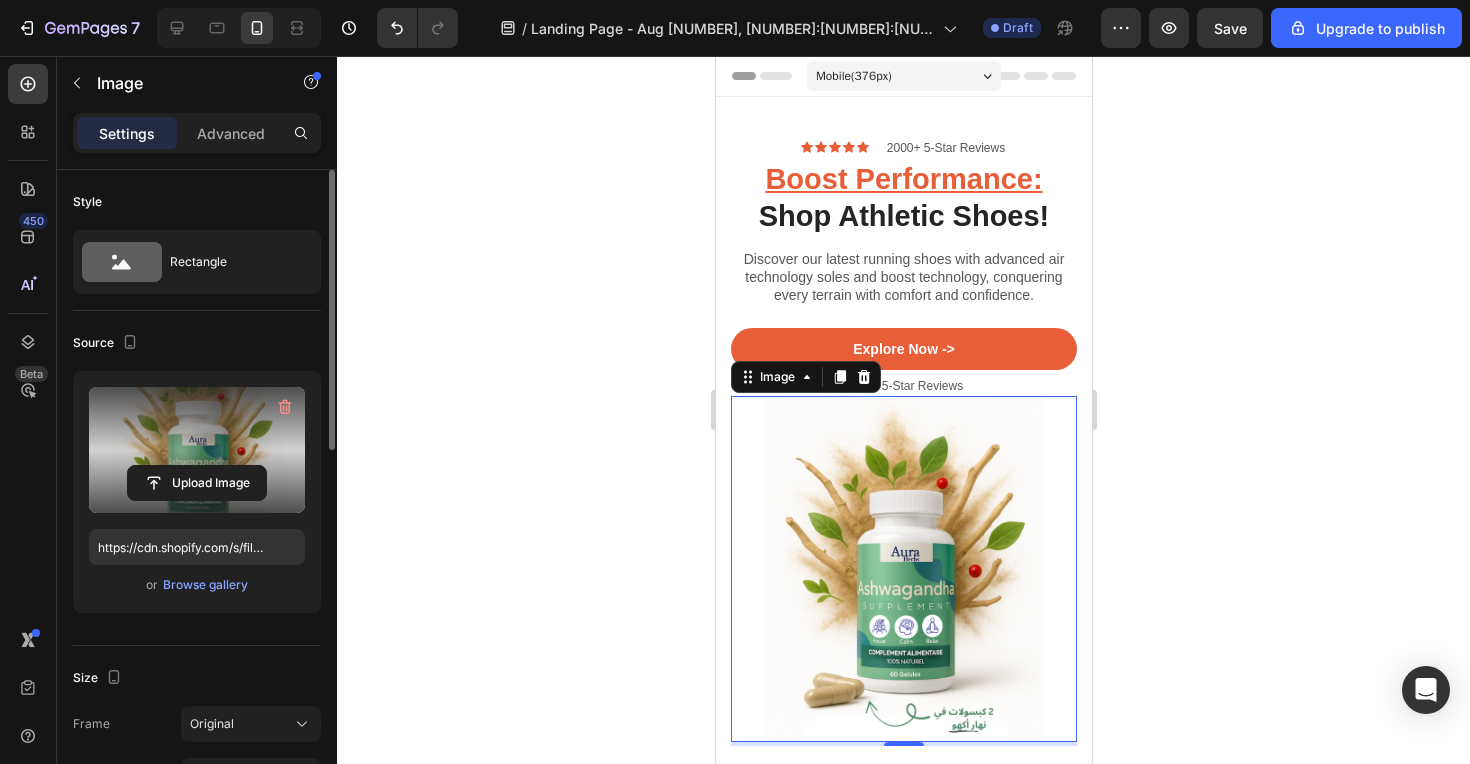 click 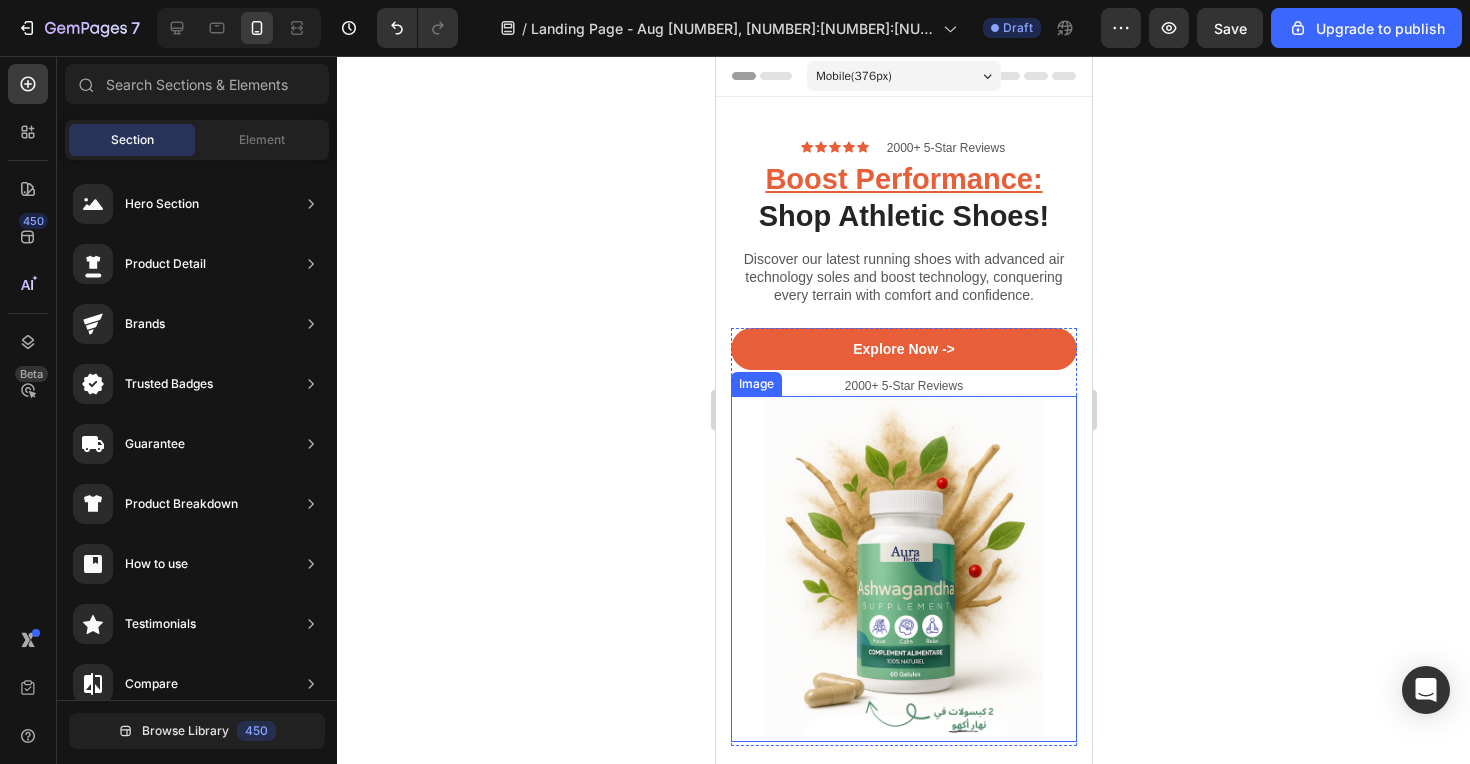 scroll, scrollTop: 0, scrollLeft: 0, axis: both 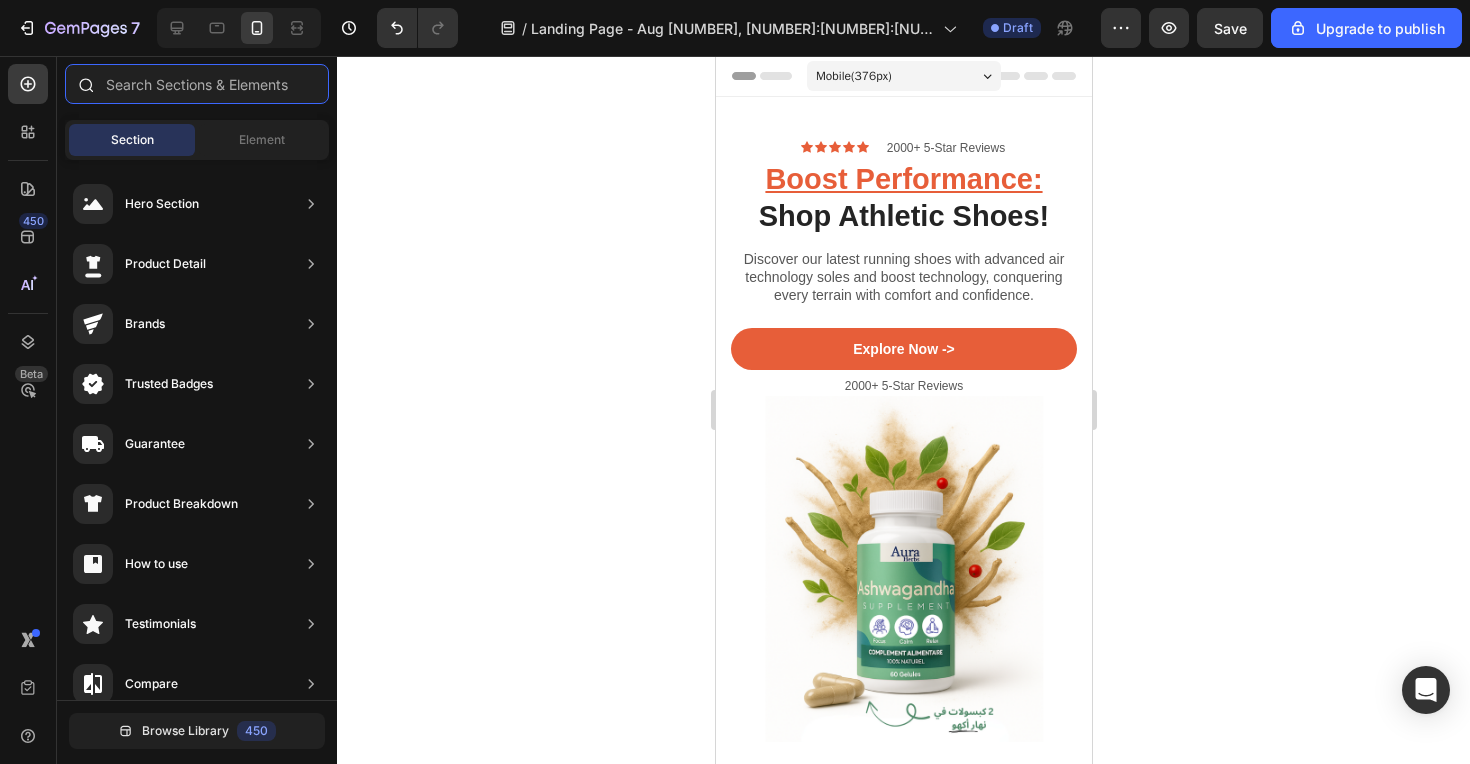 click at bounding box center (197, 84) 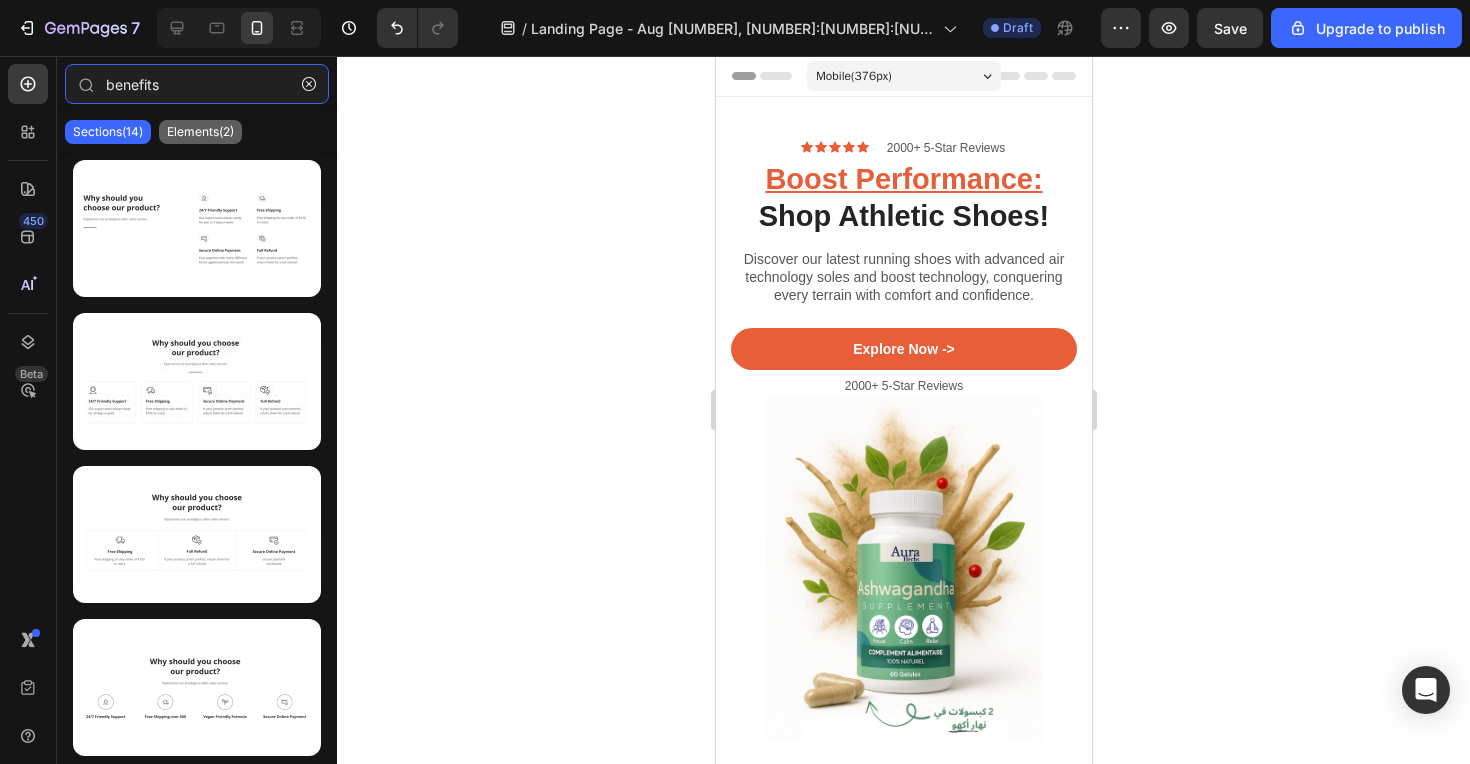 type on "benefits" 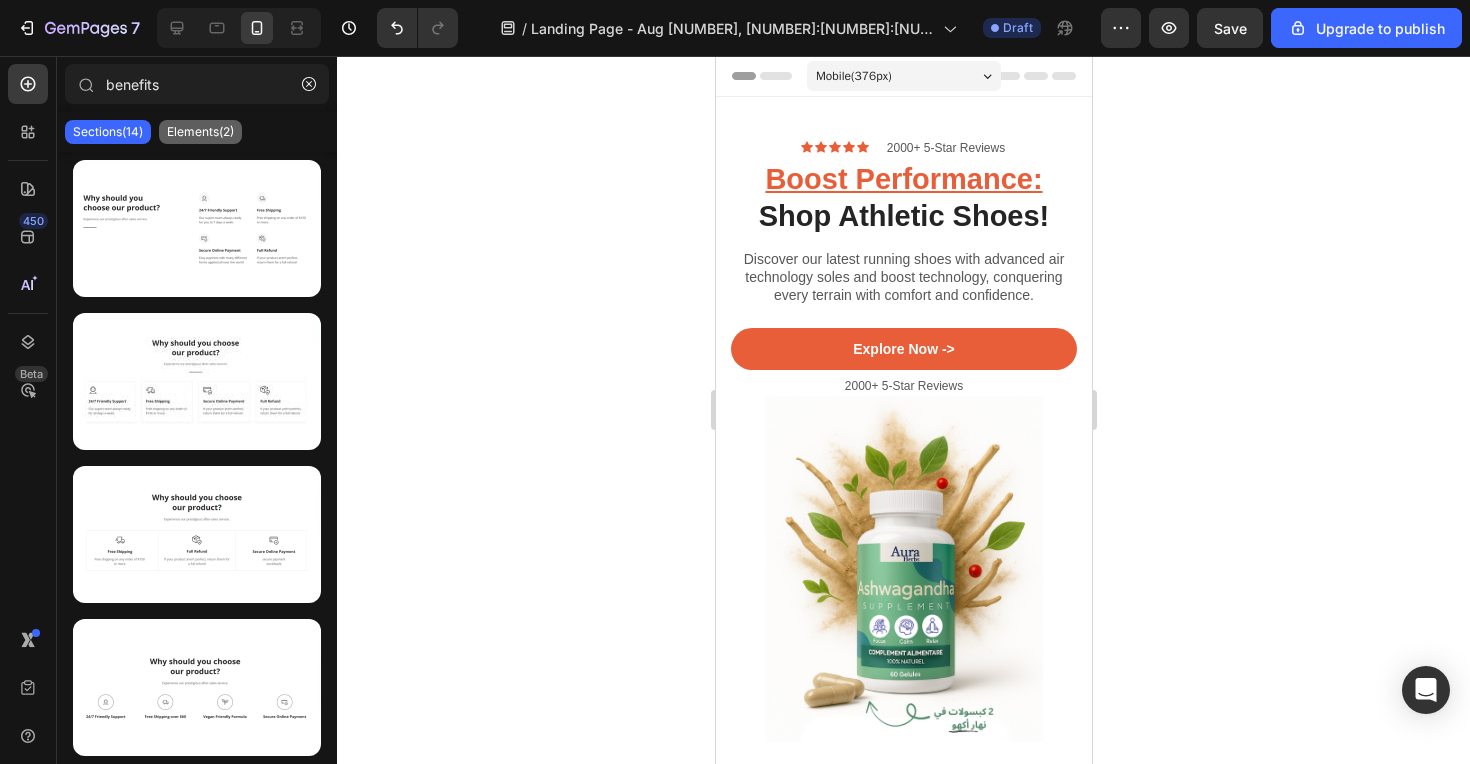 click on "Elements(2)" at bounding box center (200, 132) 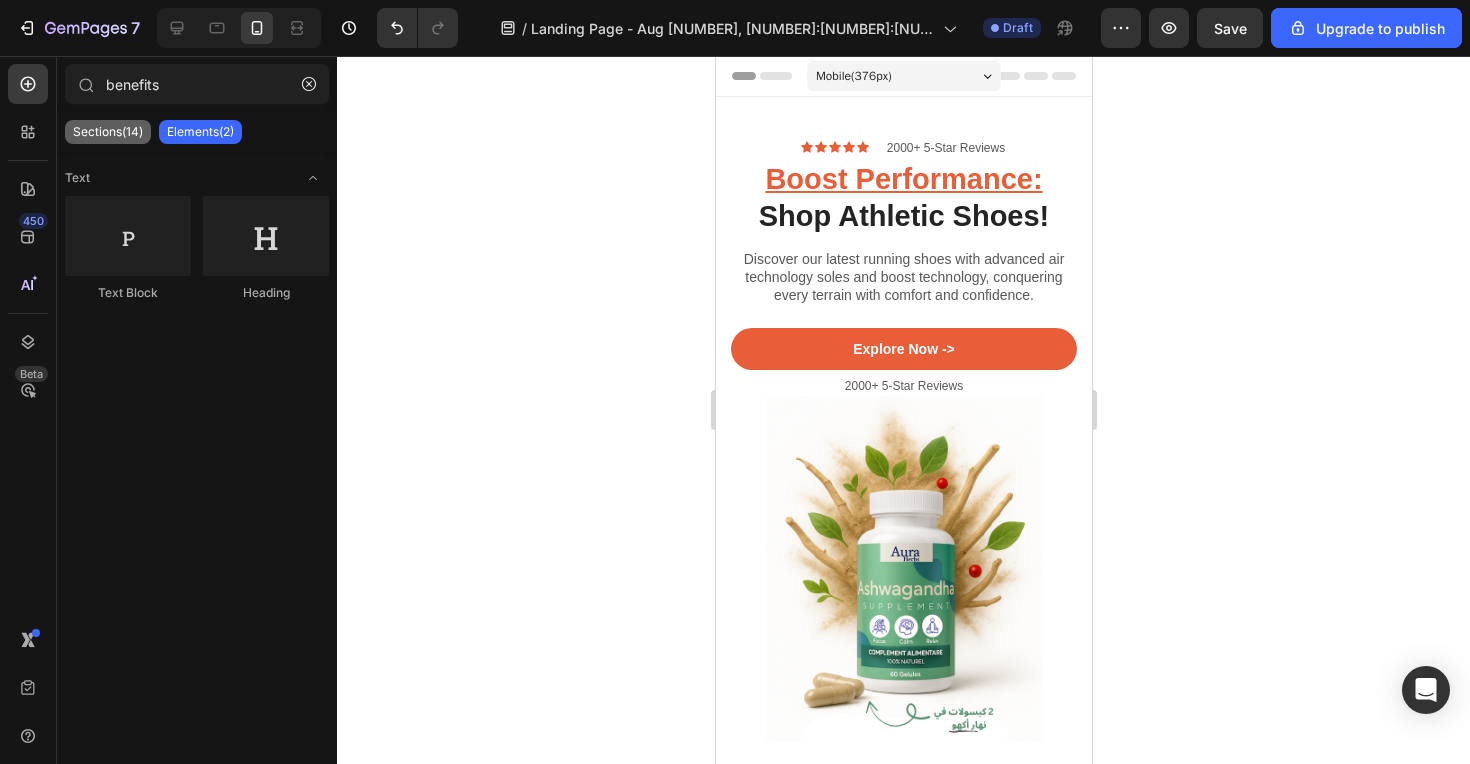 click on "Sections(14)" at bounding box center (108, 132) 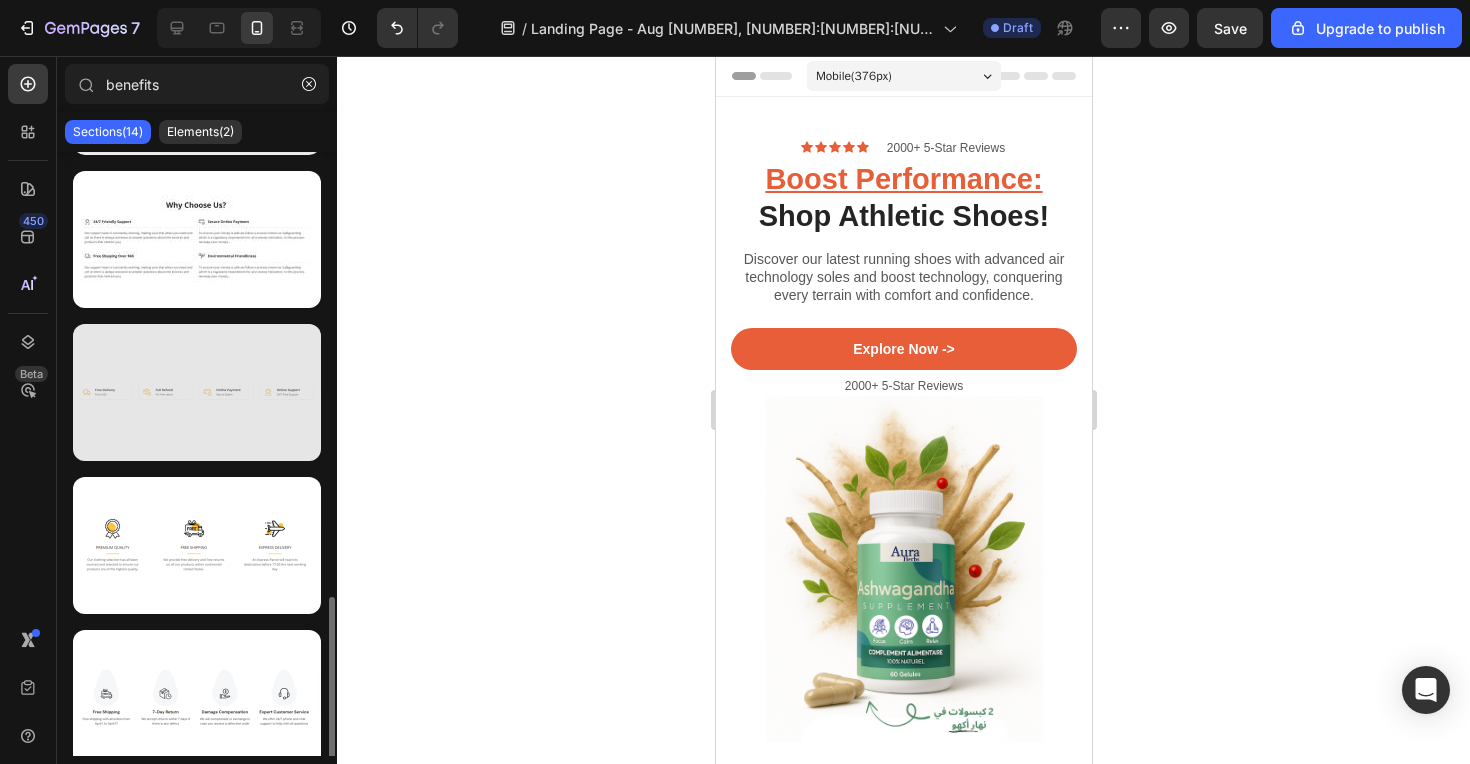 scroll, scrollTop: 1530, scrollLeft: 0, axis: vertical 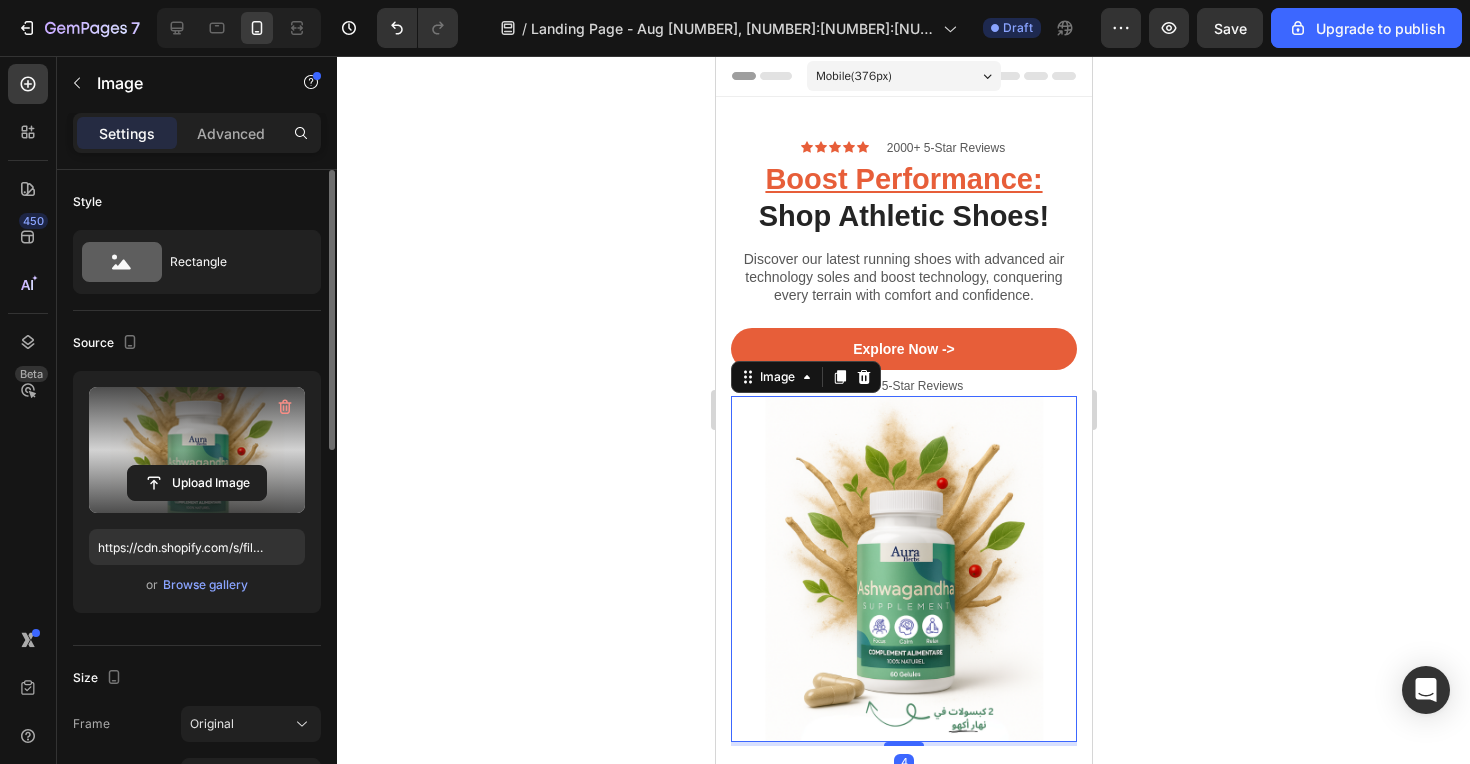 click at bounding box center [197, 450] 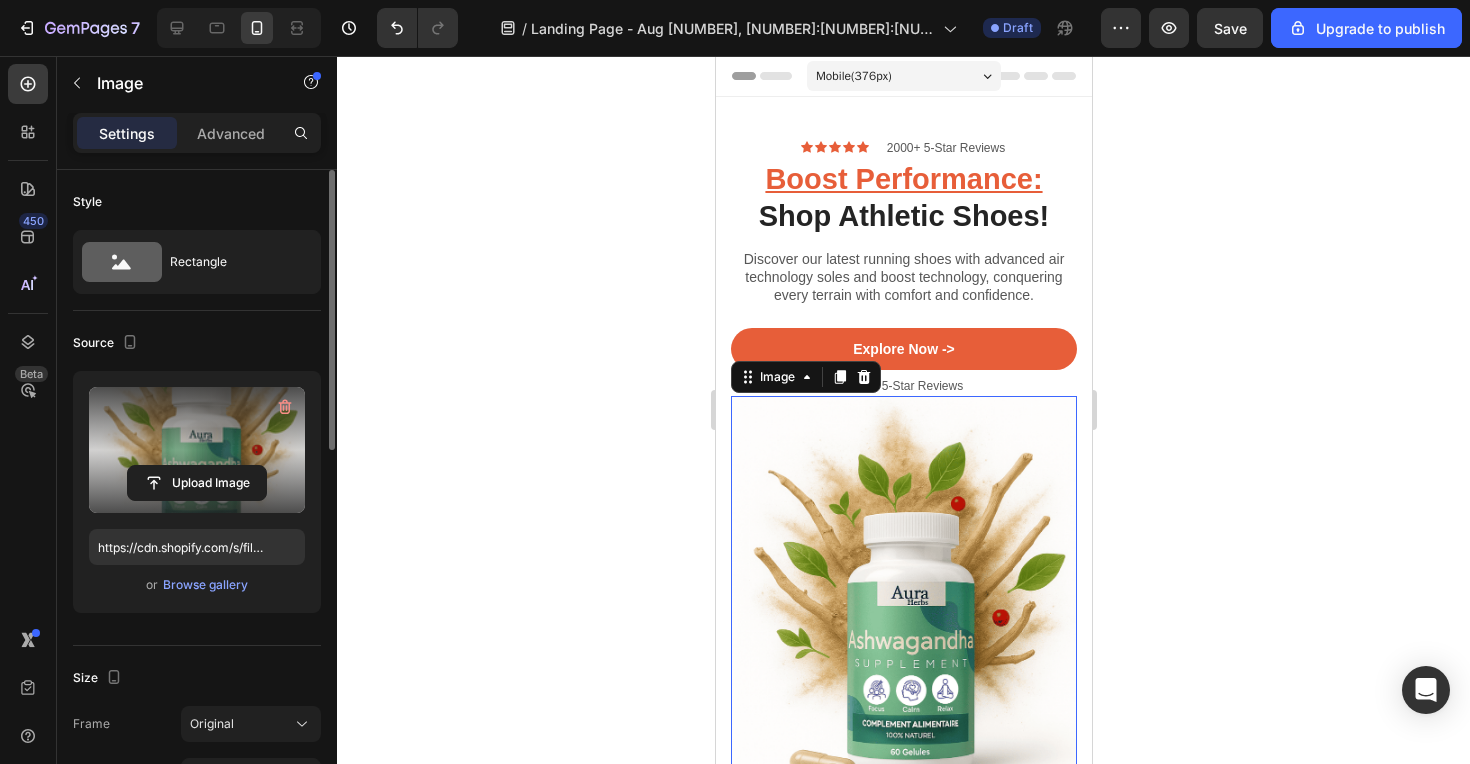 type on "https://cdn.shopify.com/s/files/1/0915/0850/6899/files/gempages_541634954468000633-cdf14d2d-eb09-4fcc-9c19-571aaebba8e2.png" 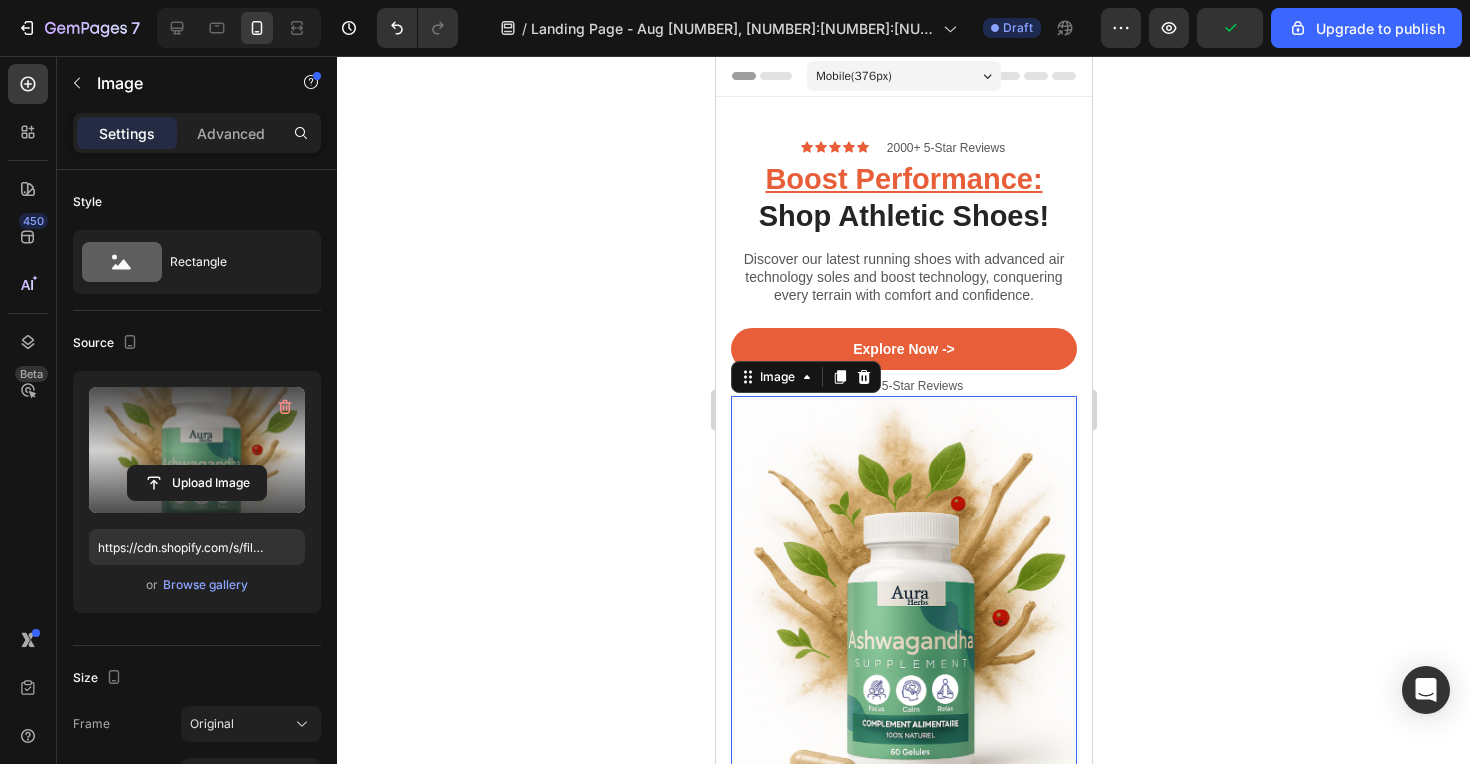 scroll, scrollTop: 0, scrollLeft: 0, axis: both 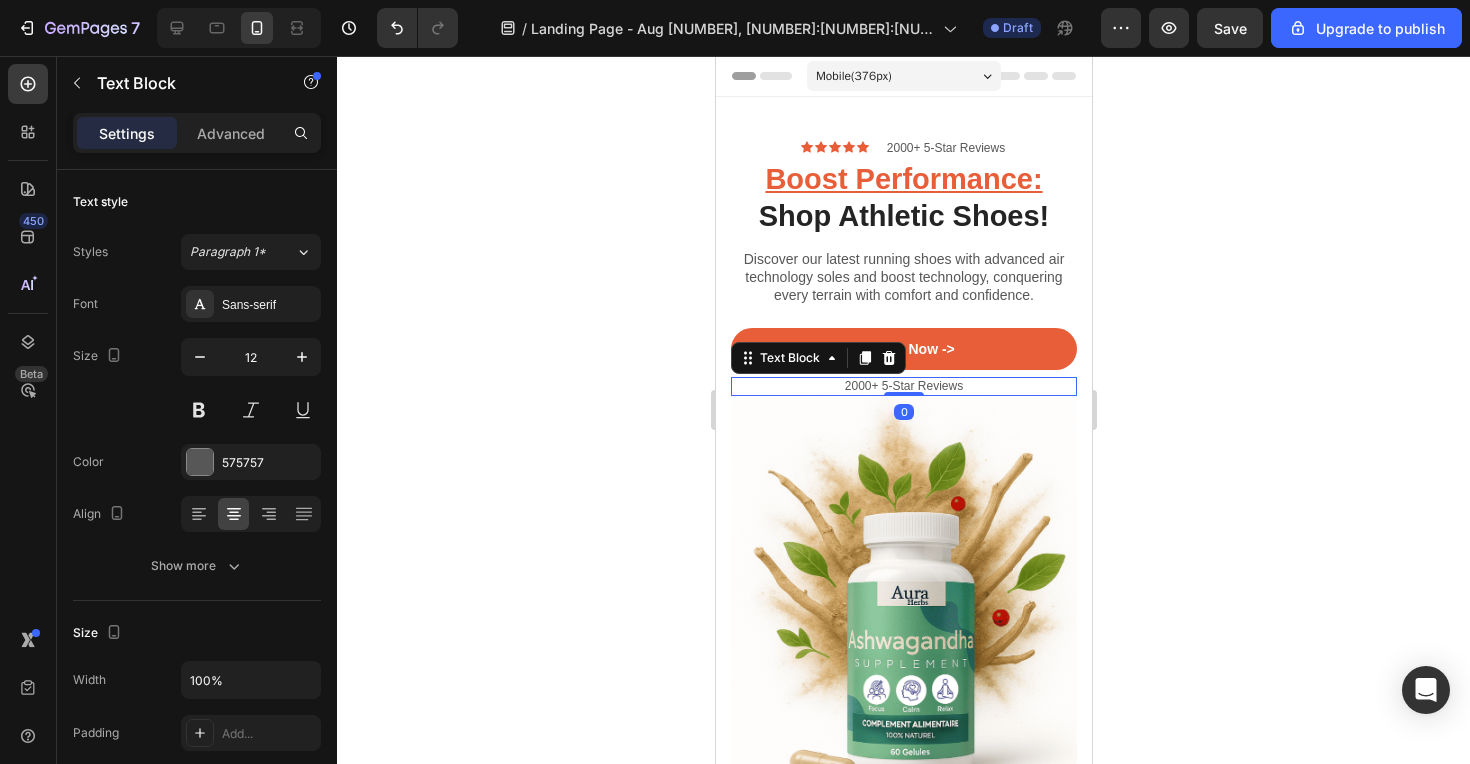 click on "2000+ 5-Star Reviews" at bounding box center [903, 387] 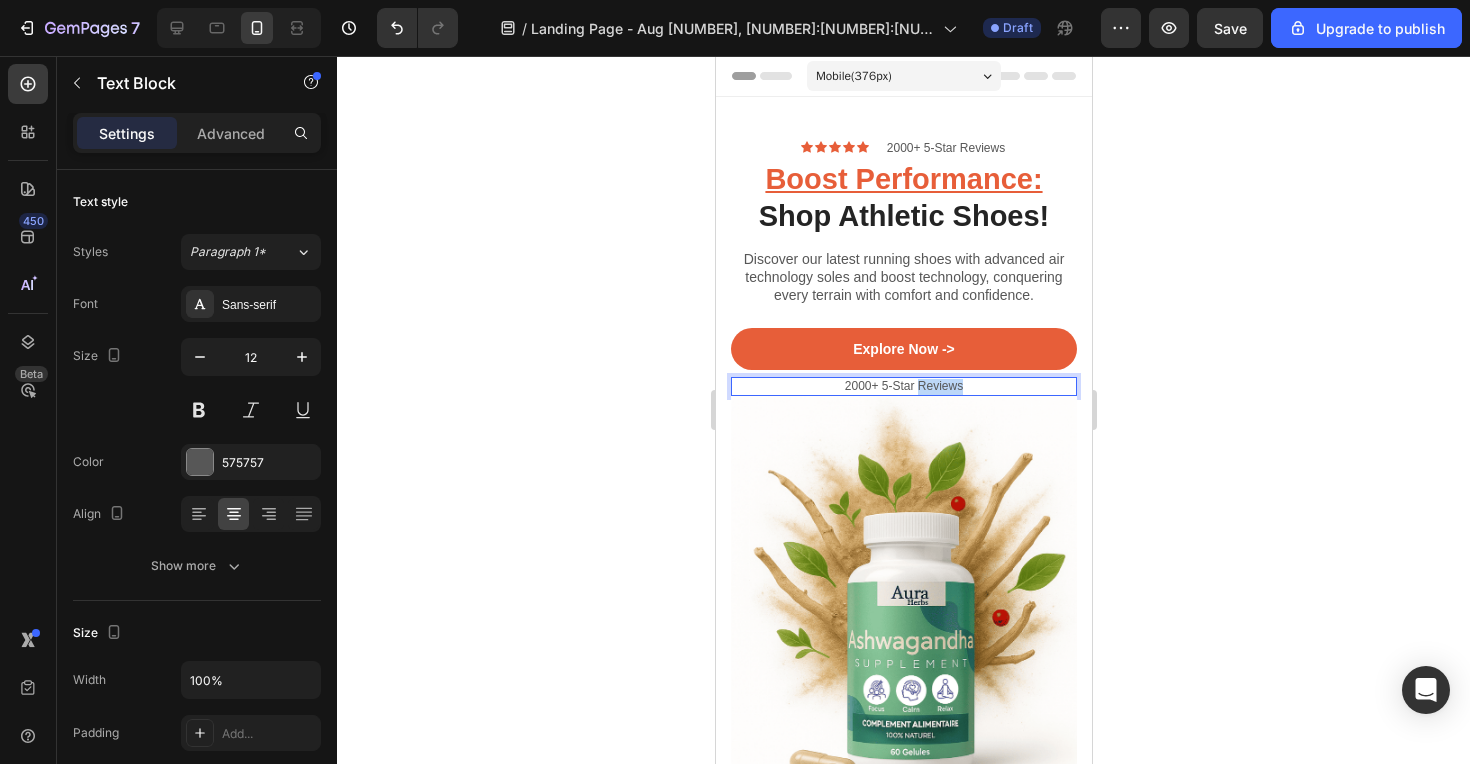 click on "2000+ 5-Star Reviews" at bounding box center (903, 387) 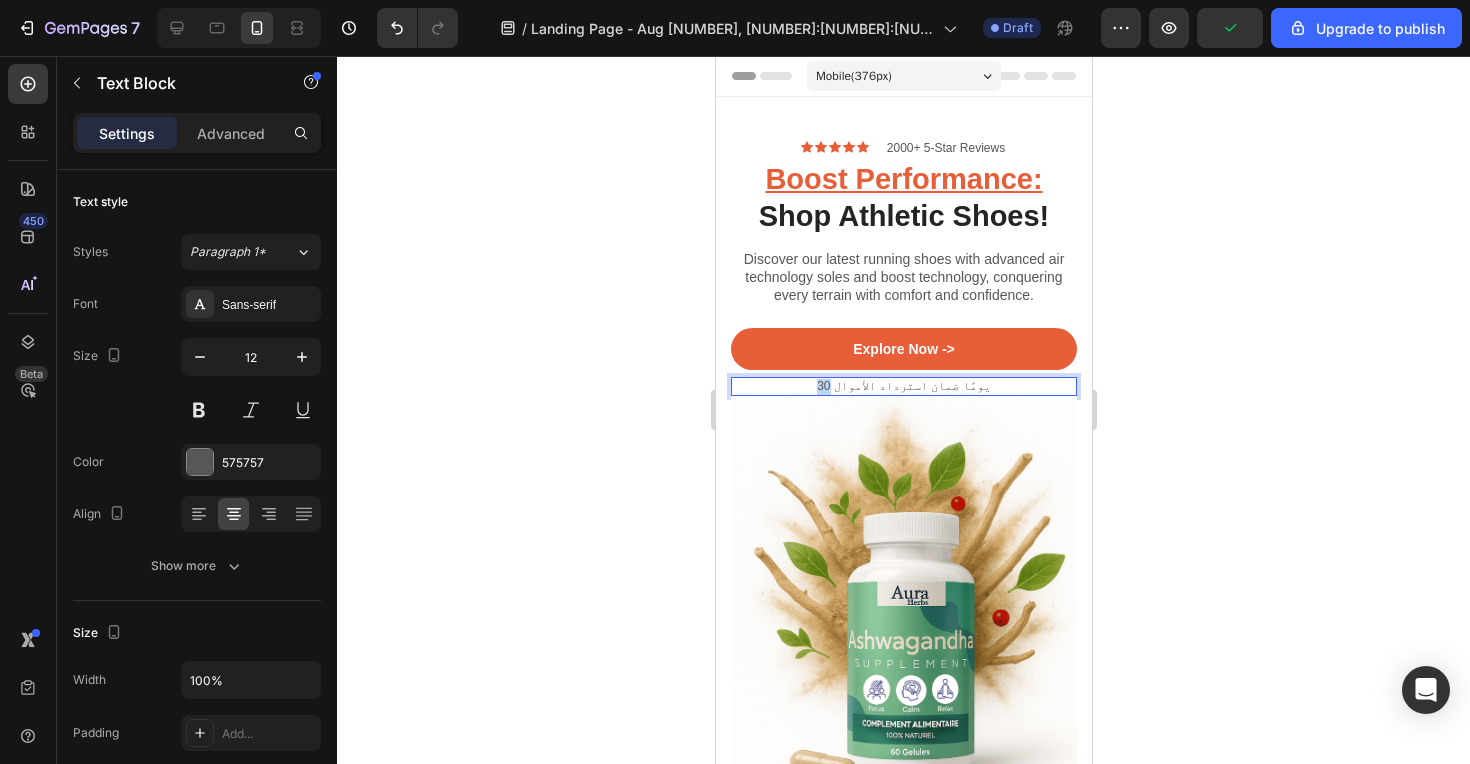 click on "30 يومًا ضمان استرداد الأموال" at bounding box center [903, 387] 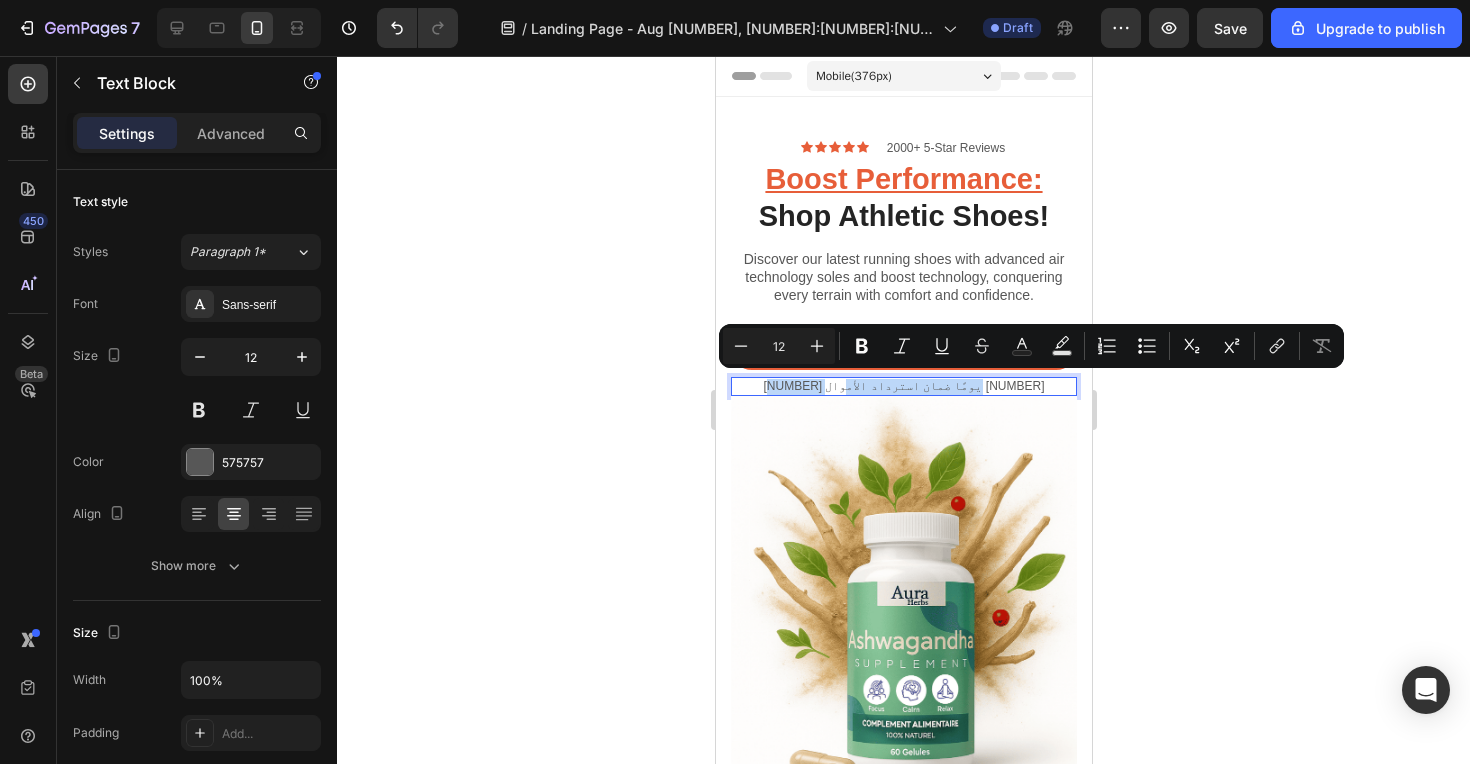 drag, startPoint x: 861, startPoint y: 382, endPoint x: 835, endPoint y: 382, distance: 26 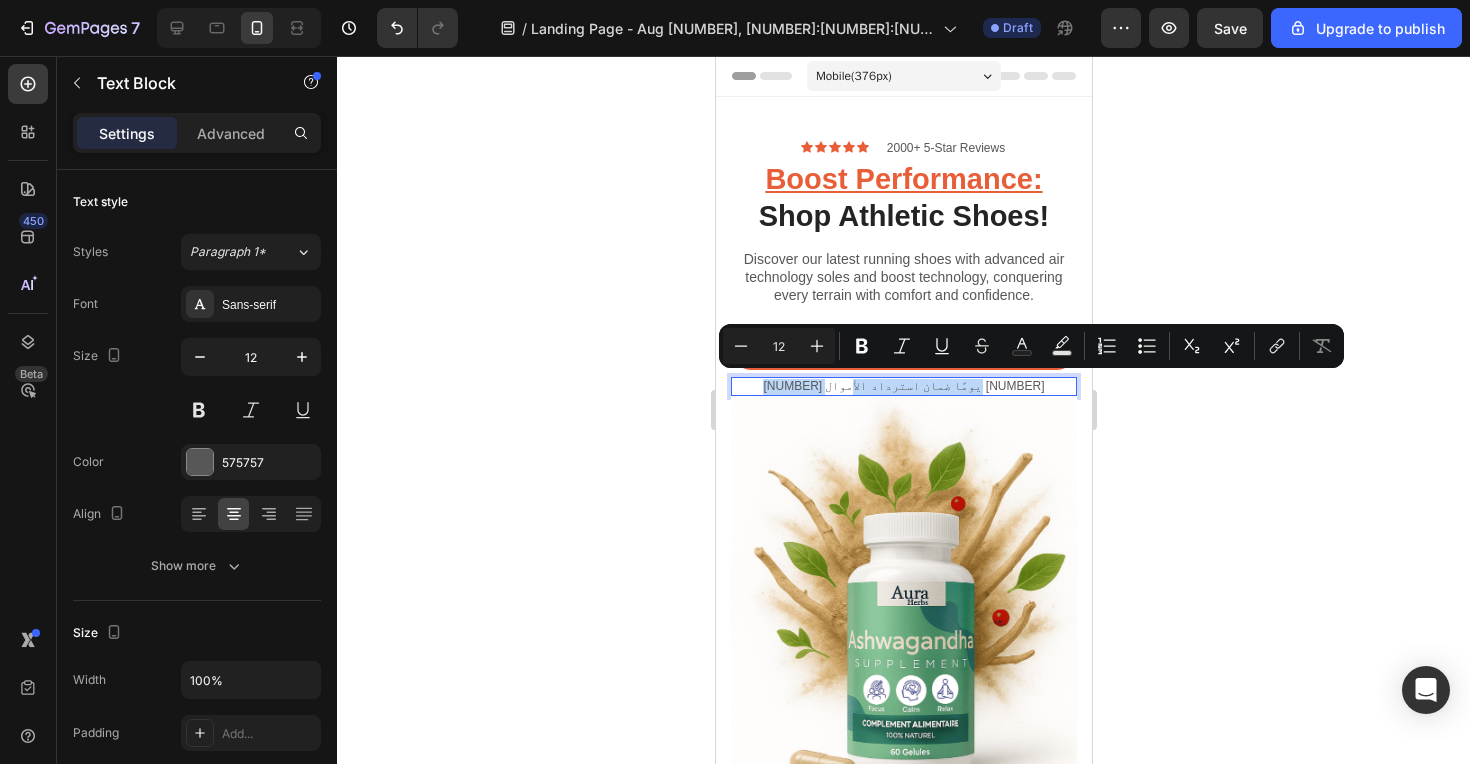 drag, startPoint x: 829, startPoint y: 383, endPoint x: 855, endPoint y: 383, distance: 26 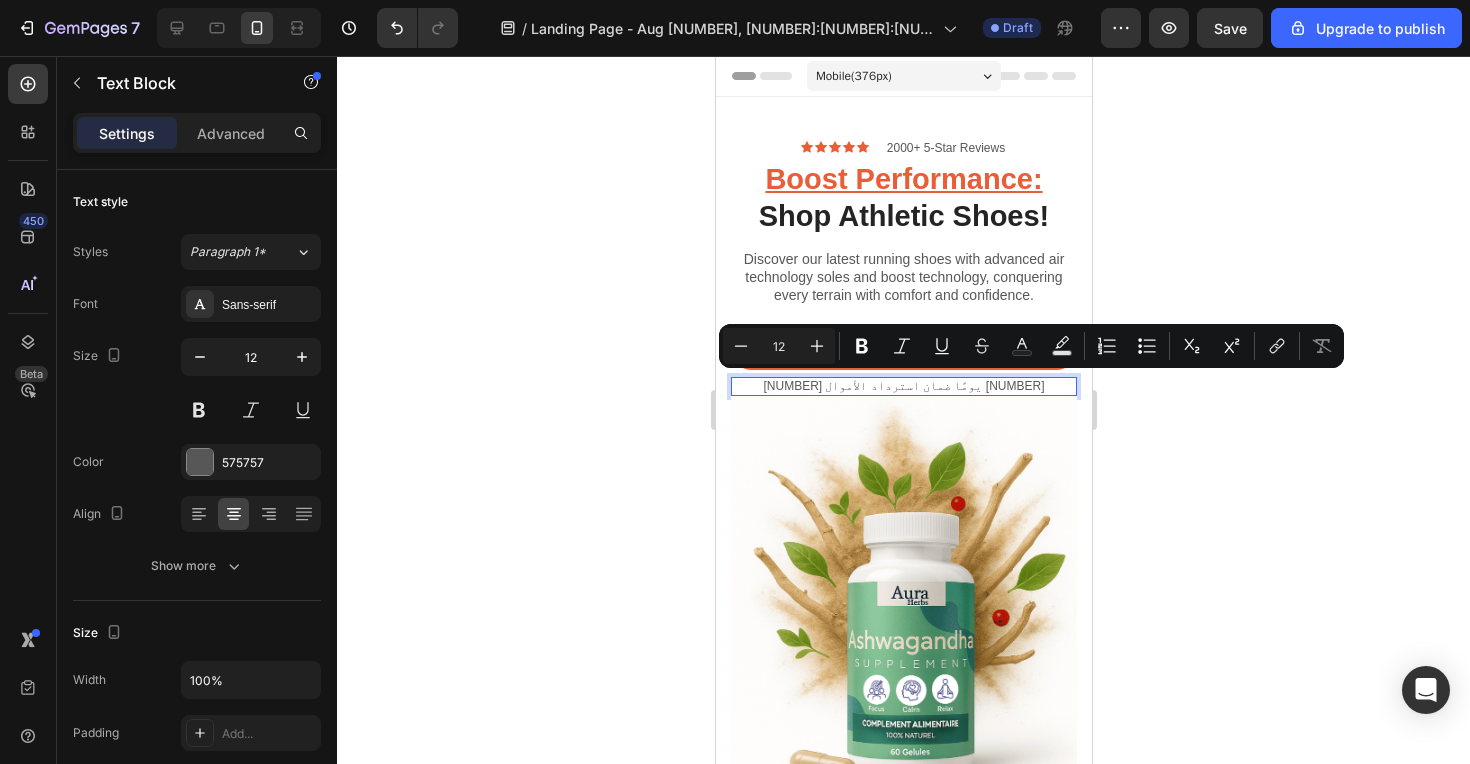 click on "[NUMBER] يومًا ضمان استرداد الأموال [NUMBER]" at bounding box center [903, 387] 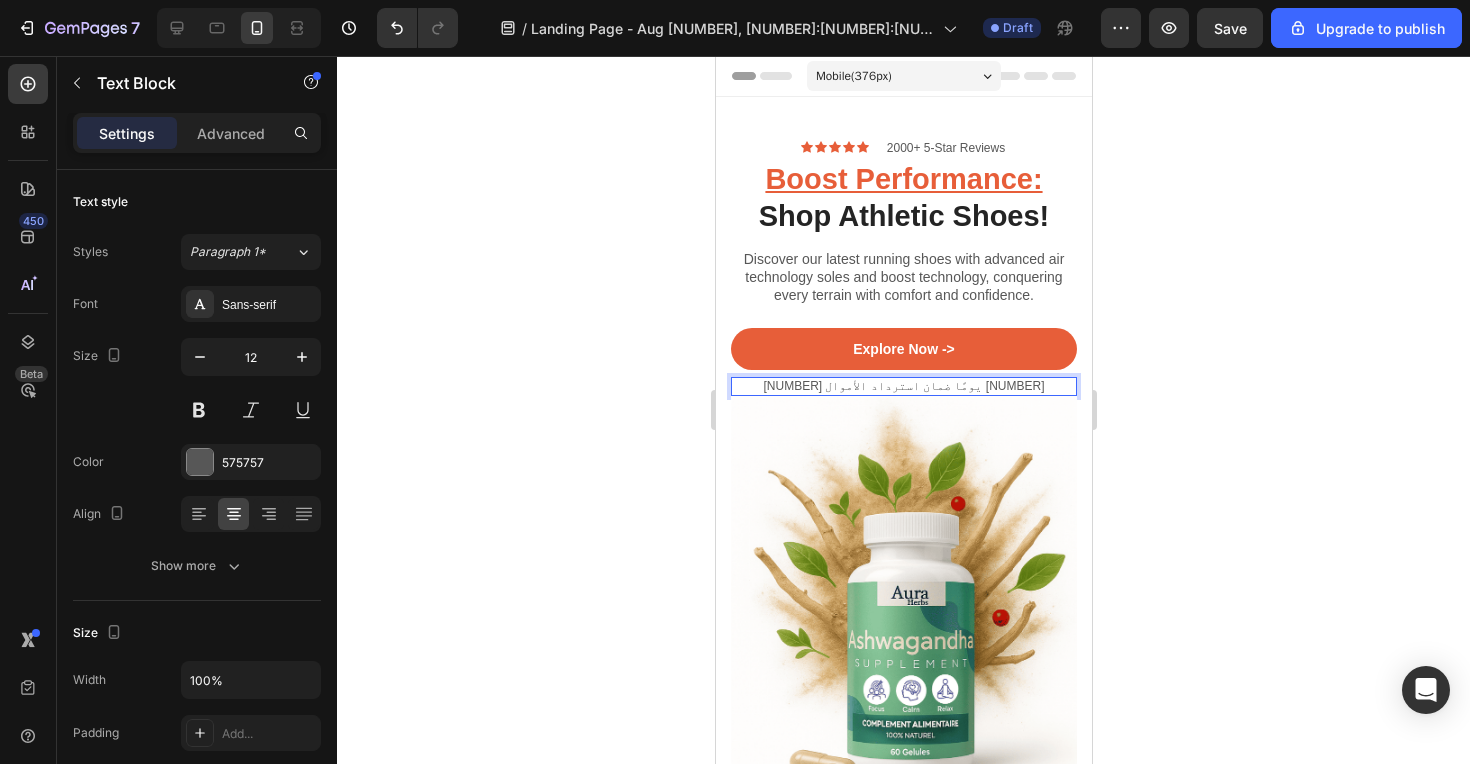 click on "[NUMBER] يومًا ضمان استرداد الأموال [NUMBER]" at bounding box center [903, 387] 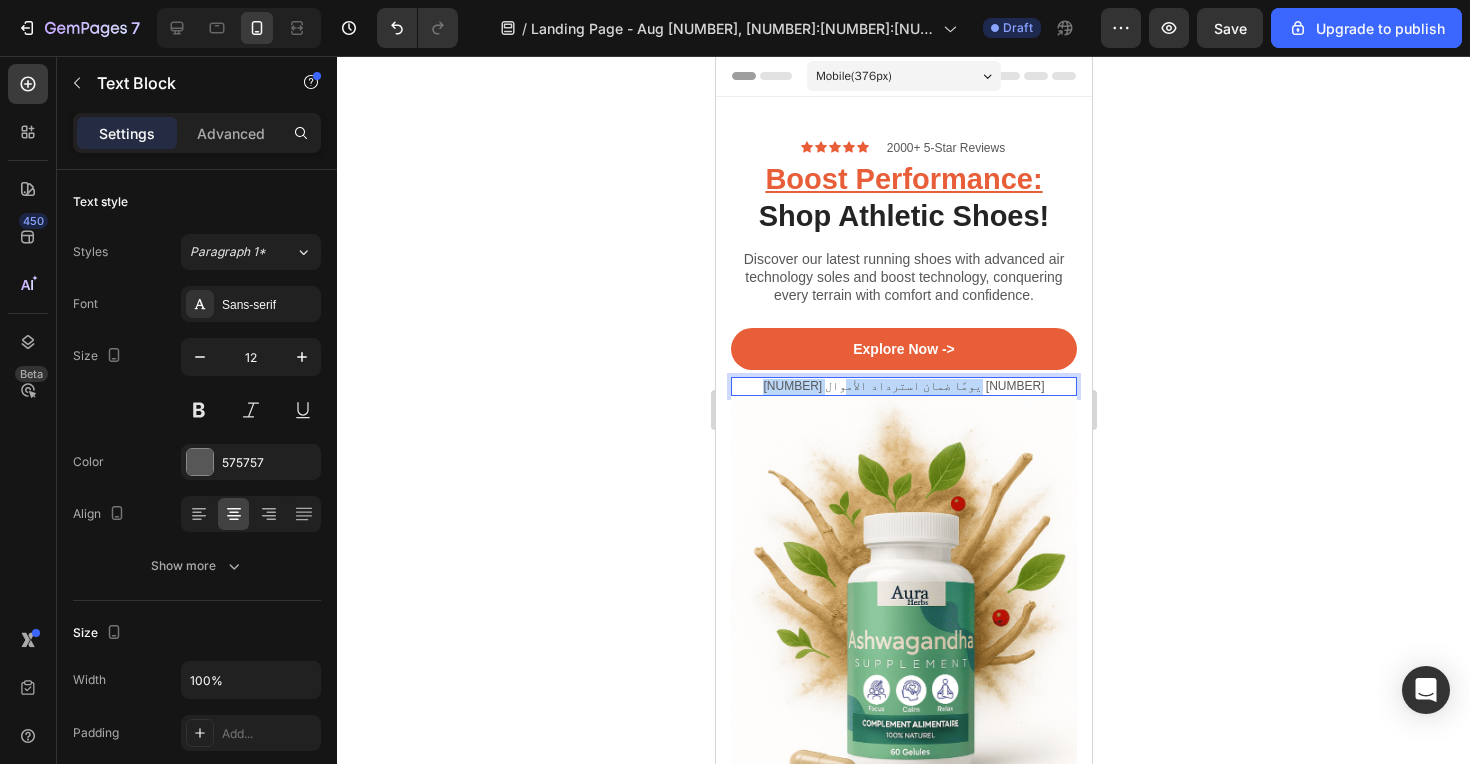 click on "[NUMBER] يومًا ضمان استرداد الأموال [NUMBER]" at bounding box center (903, 387) 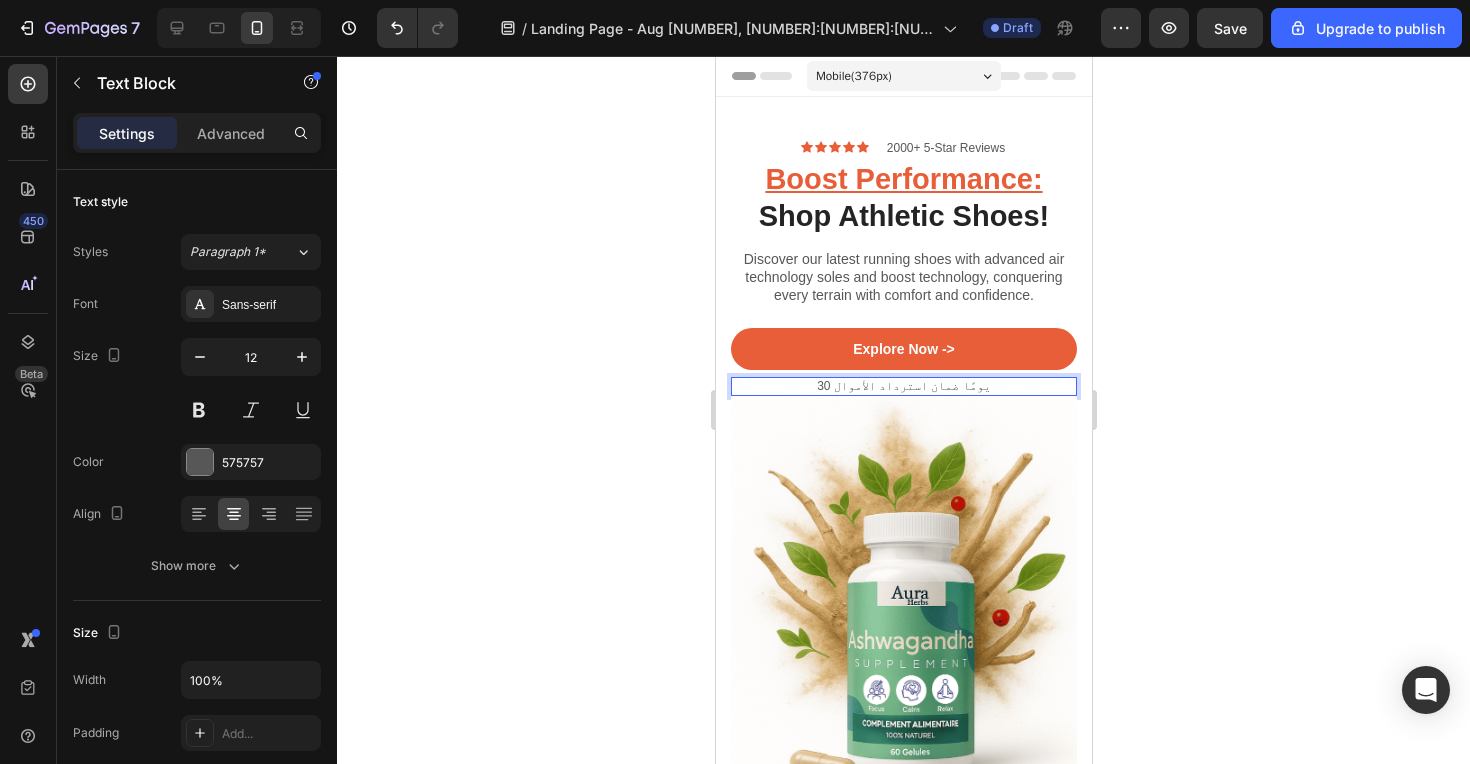 click on "30 يومًا ضمان استرداد الأموال" at bounding box center (903, 387) 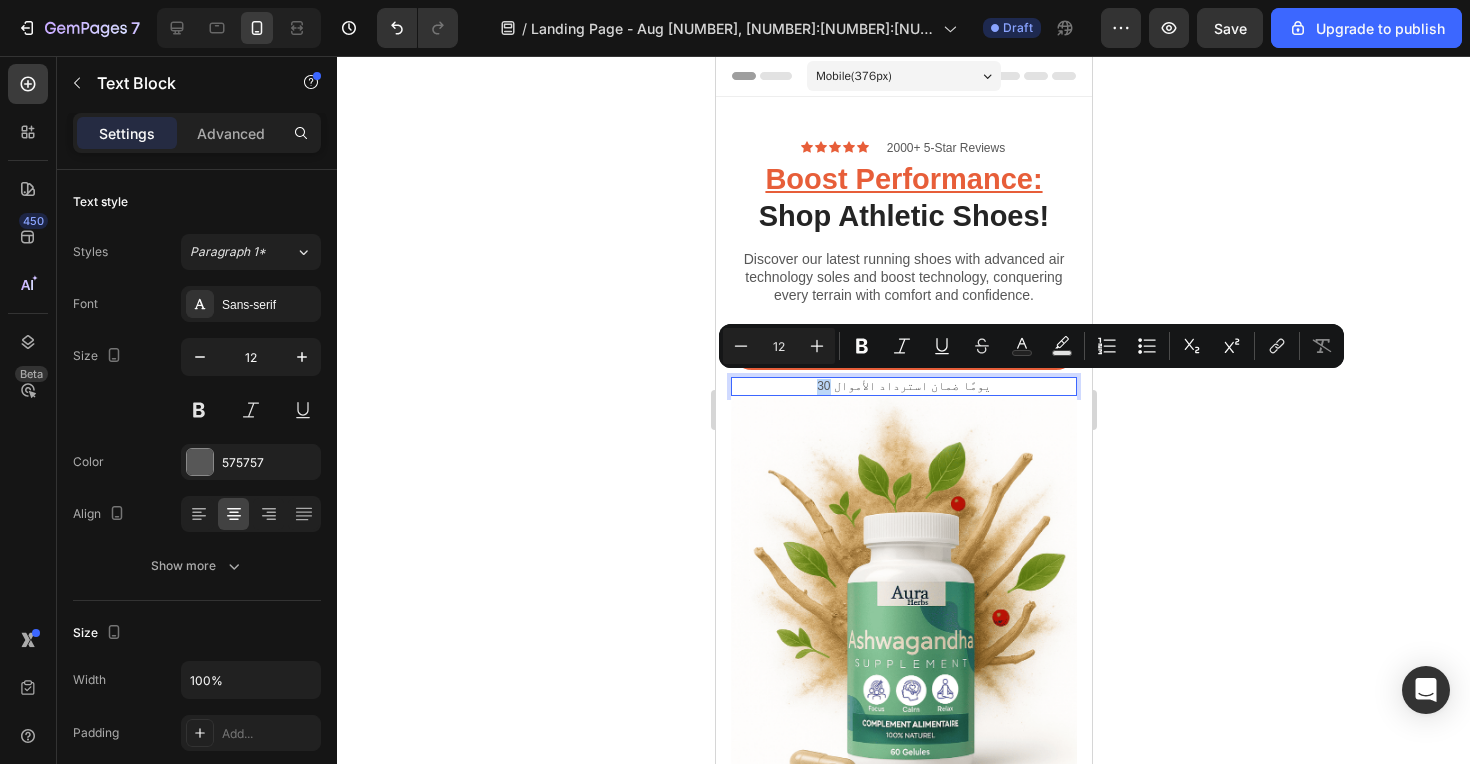 drag, startPoint x: 836, startPoint y: 384, endPoint x: 848, endPoint y: 384, distance: 12 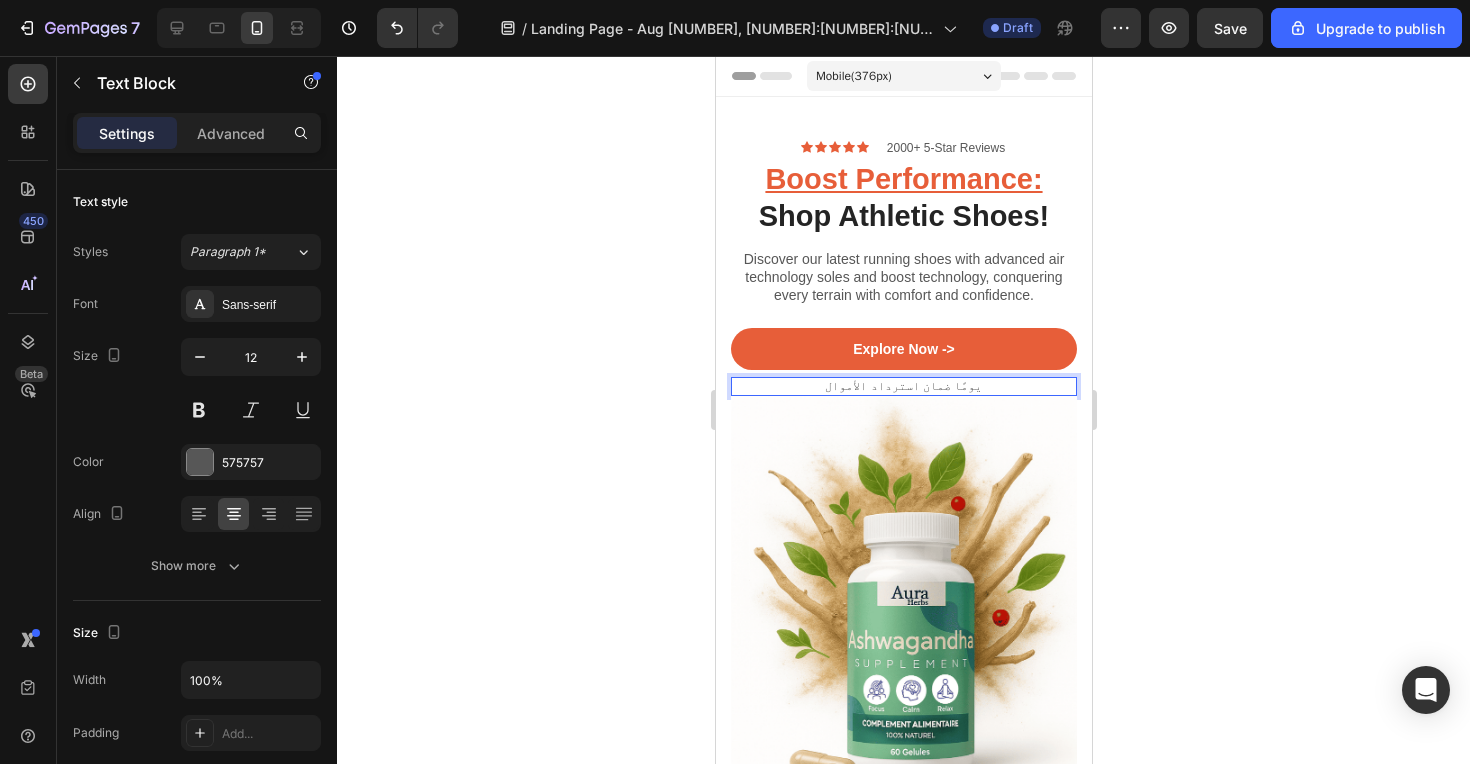 click on "يومًا ضمان استرداد الأموال" at bounding box center [903, 387] 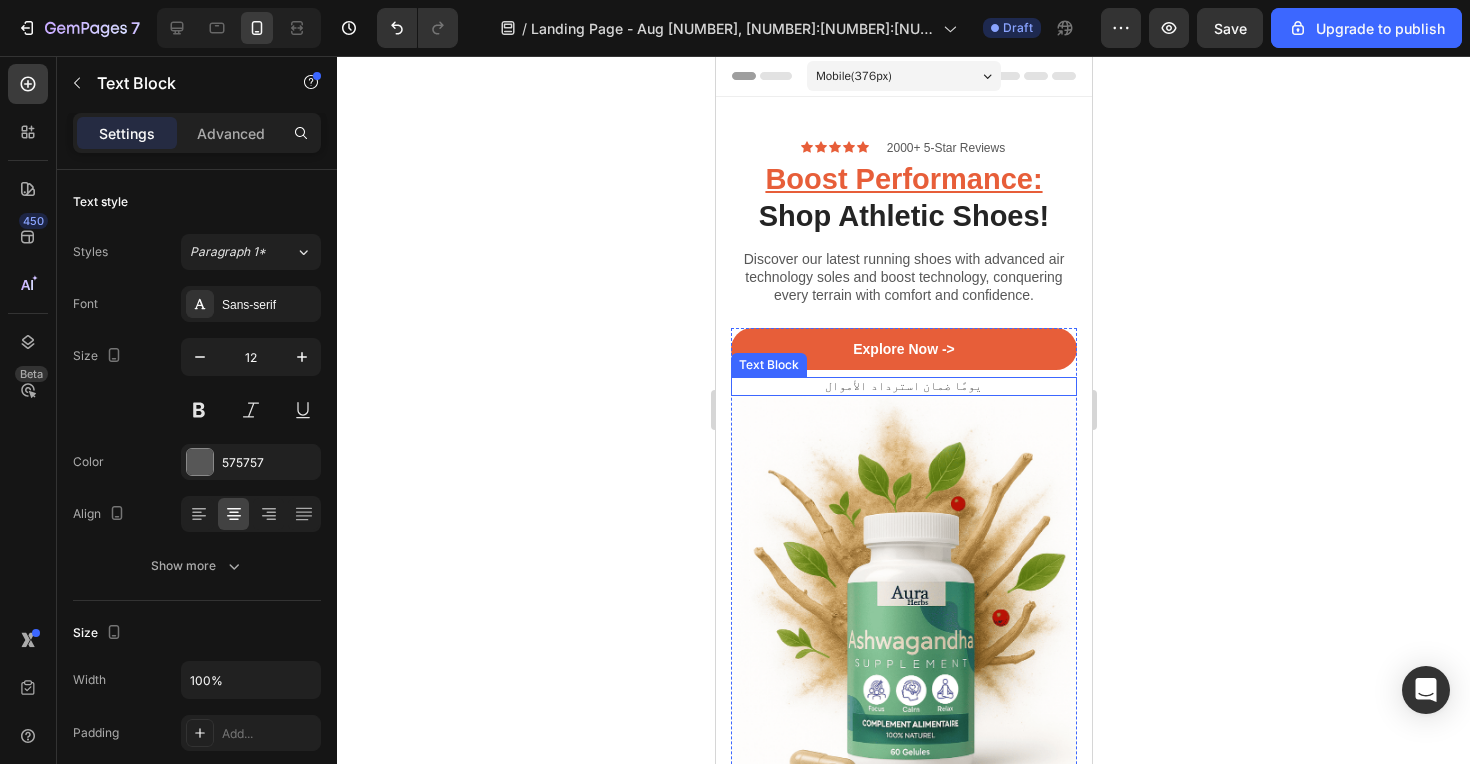 click on "يومًا ضمان استرداد الأموال" at bounding box center [903, 387] 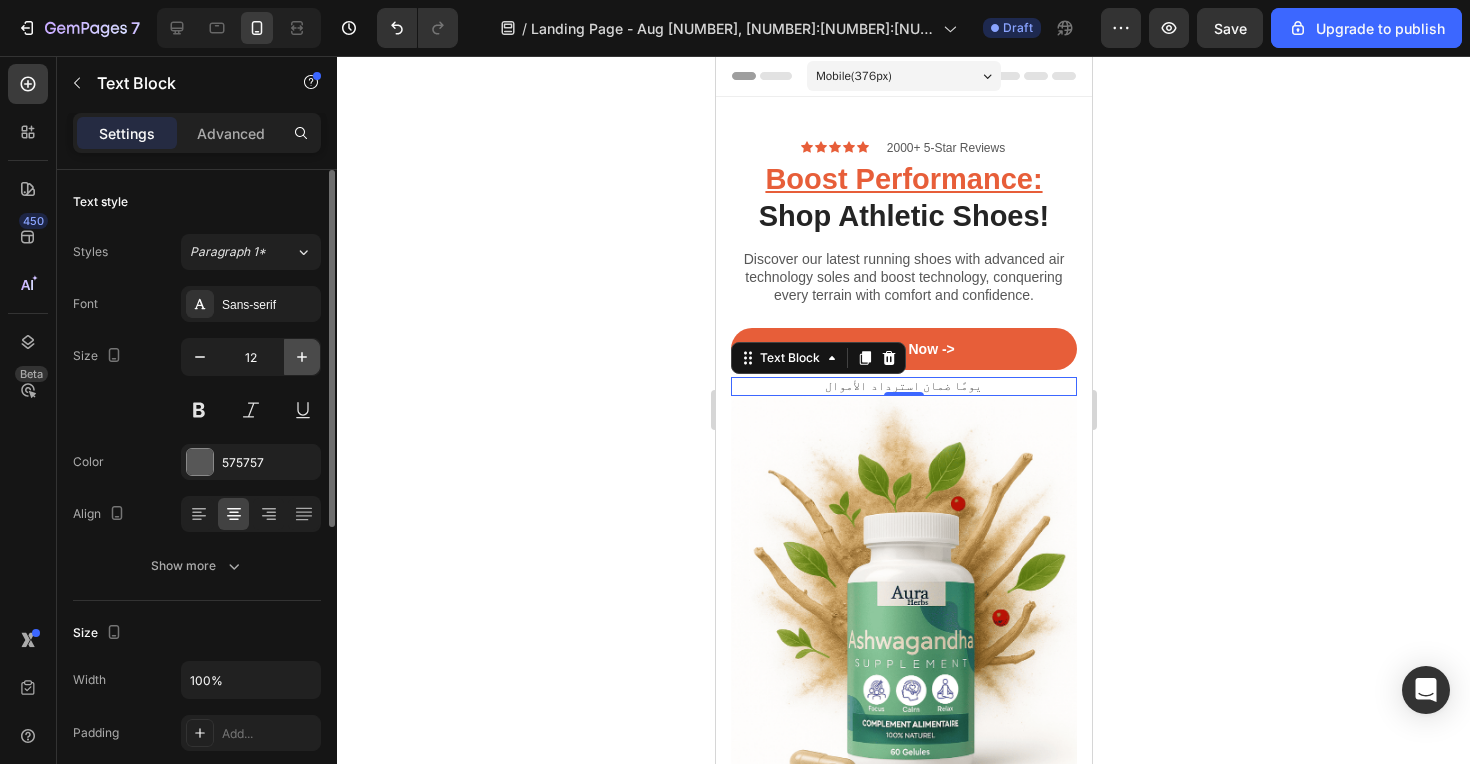 click 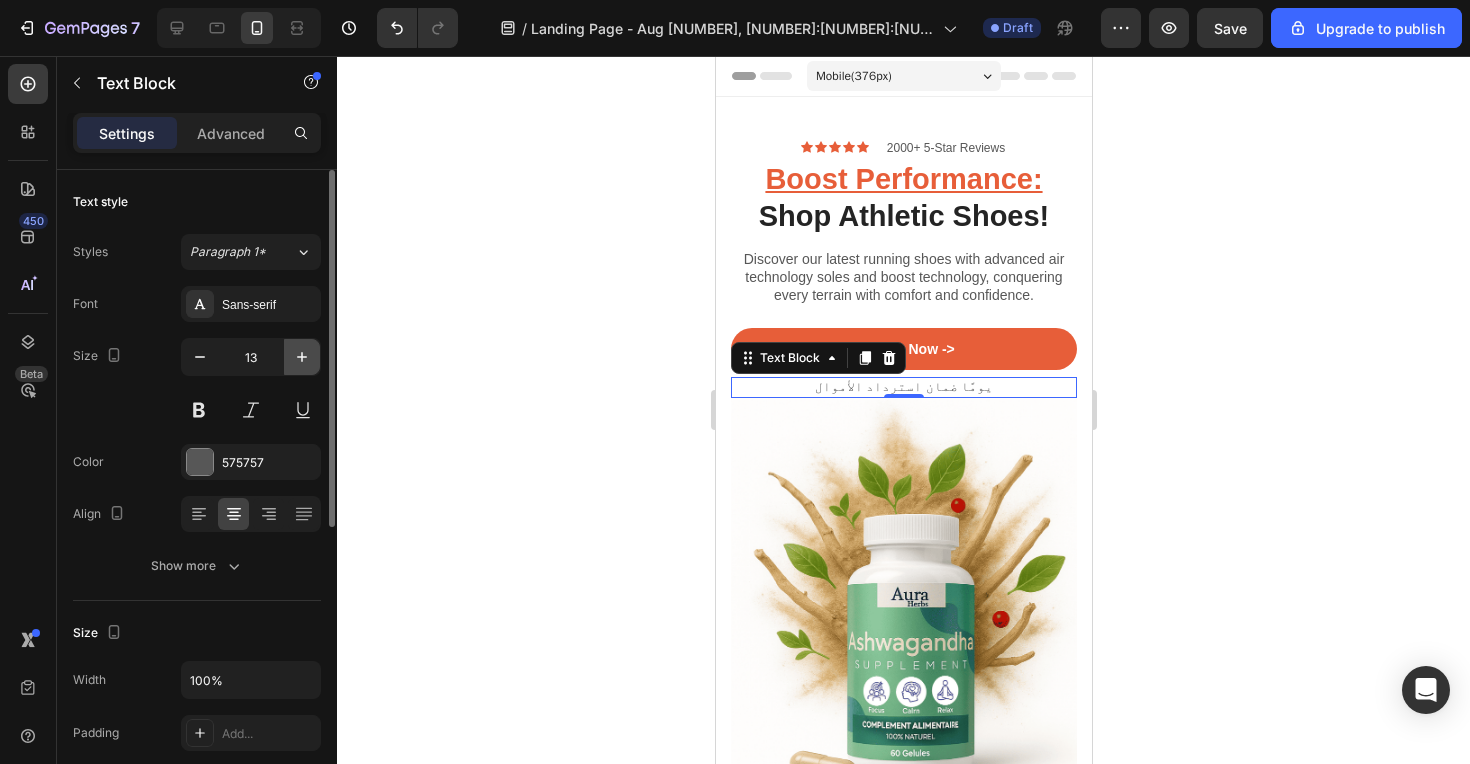 click 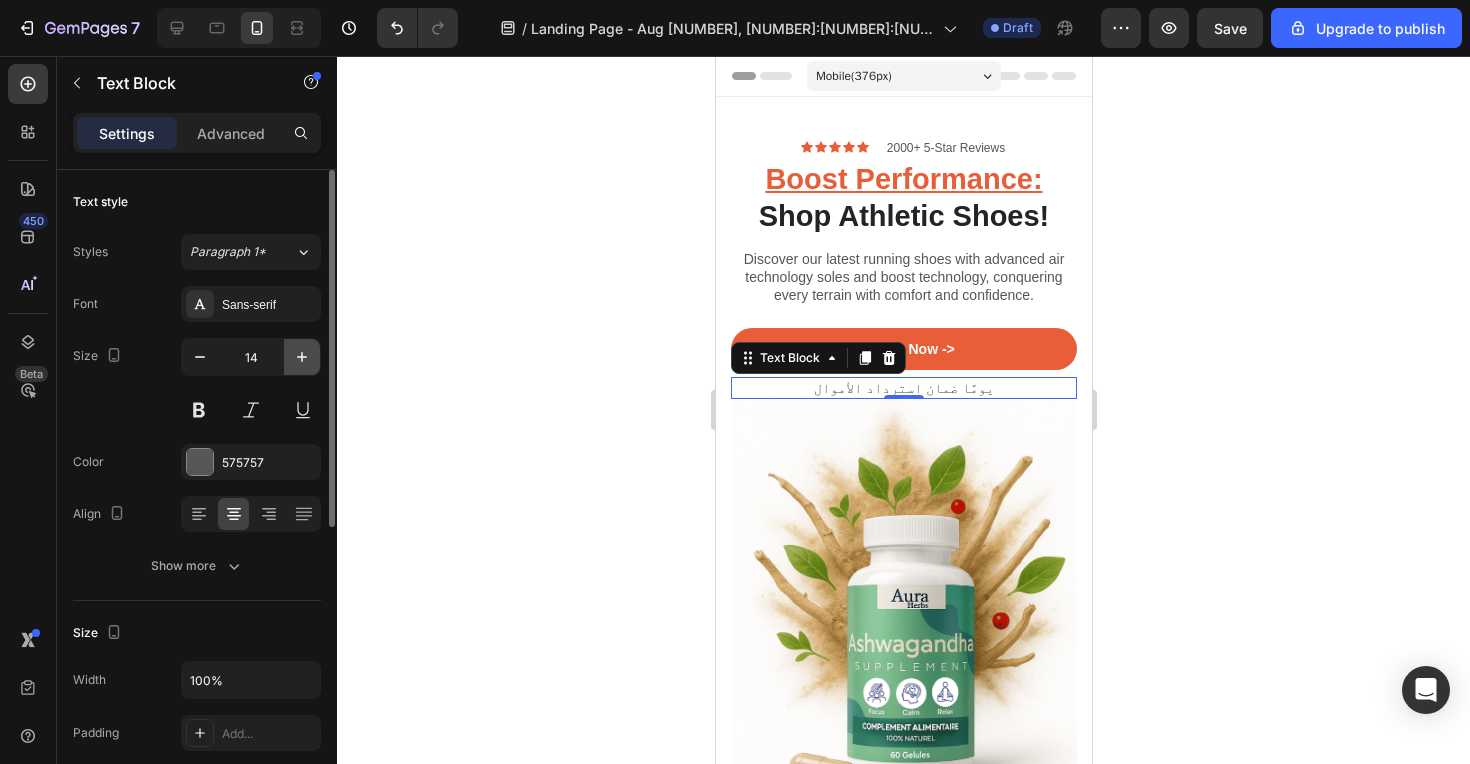 click 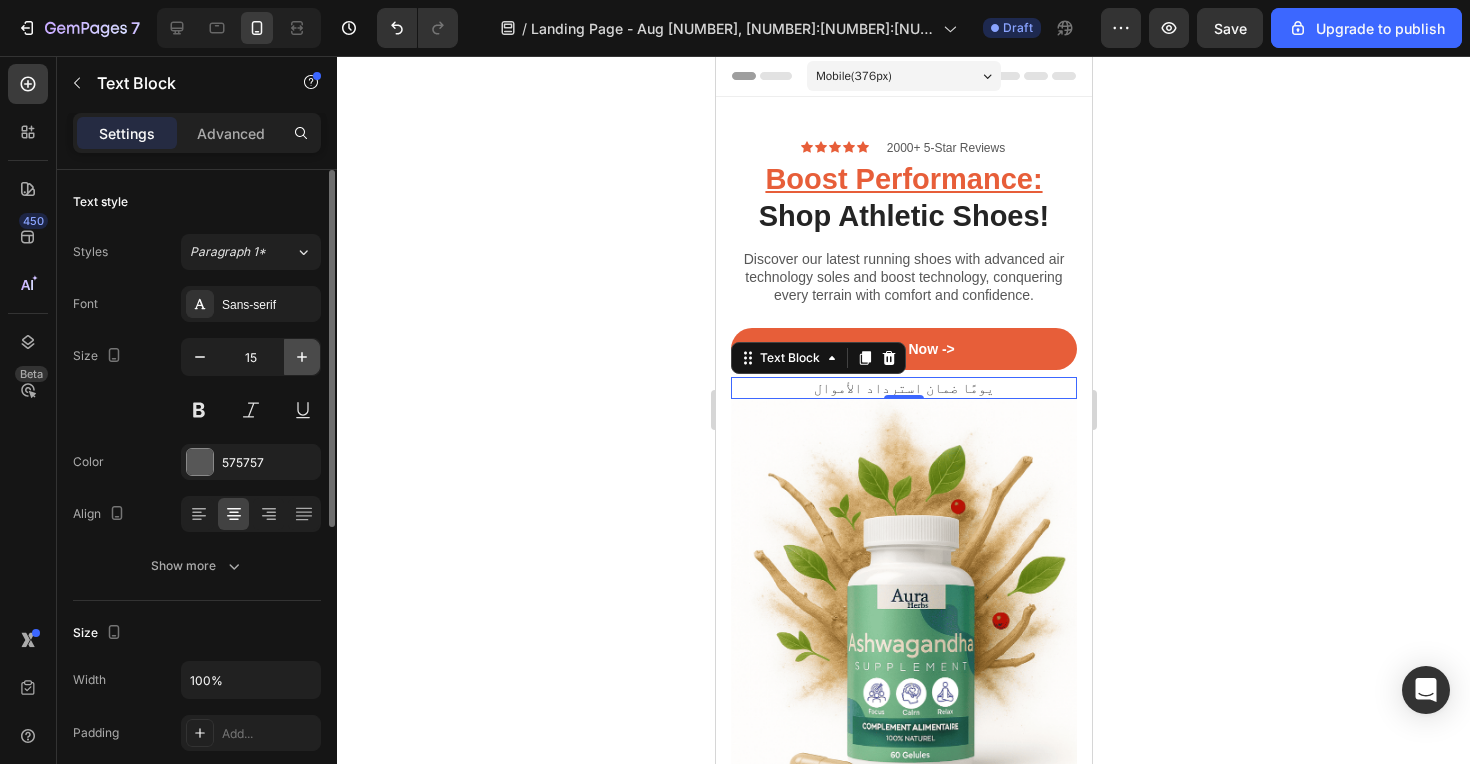 click 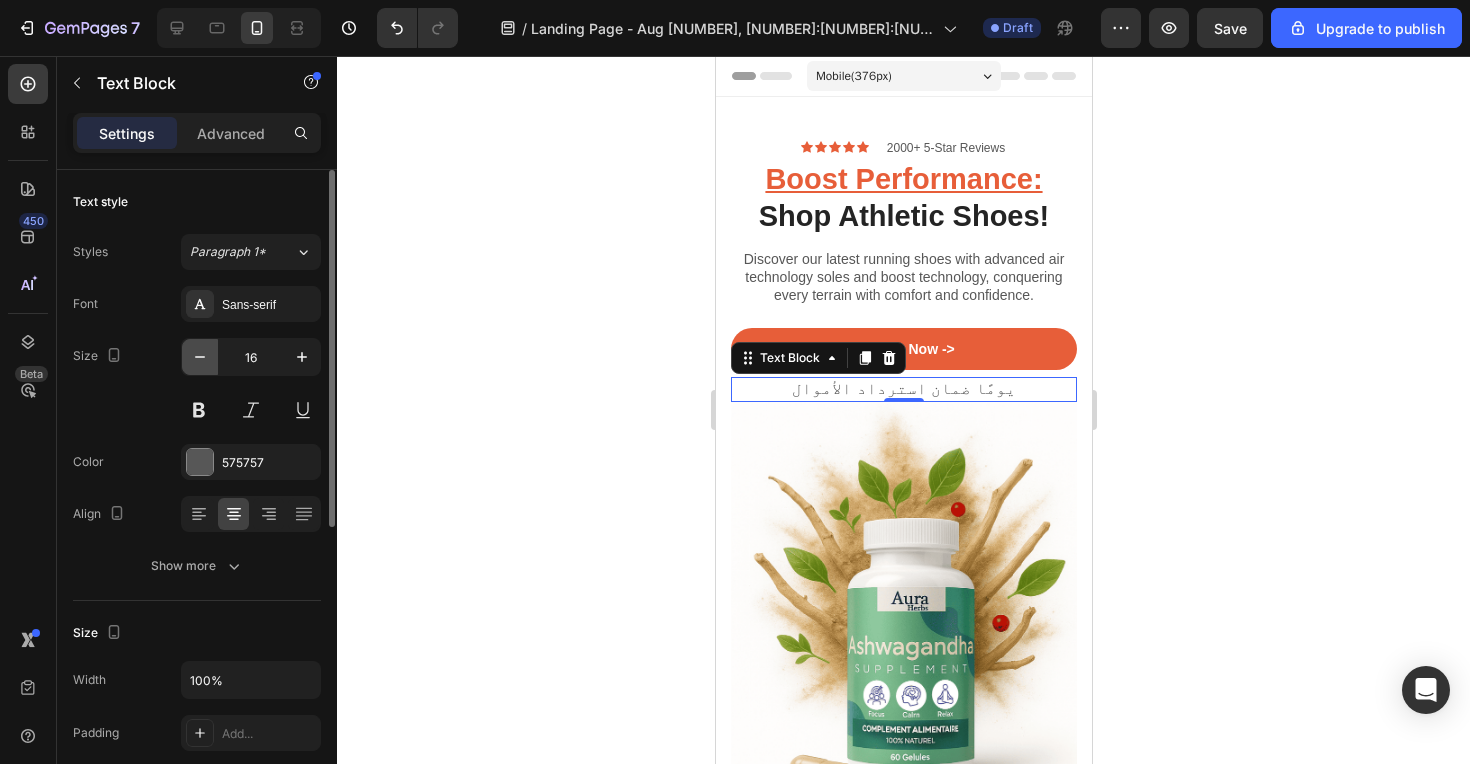 click 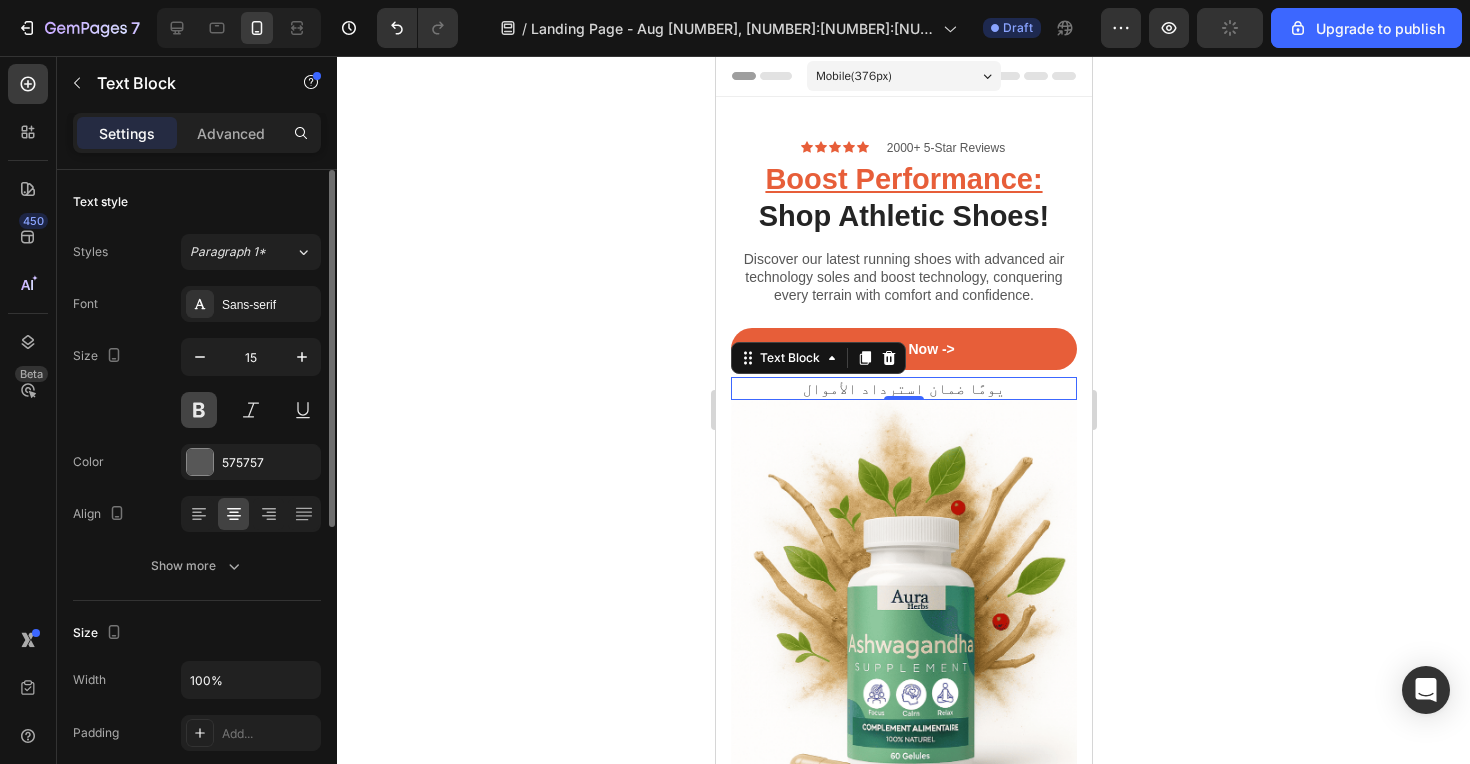 click at bounding box center (199, 410) 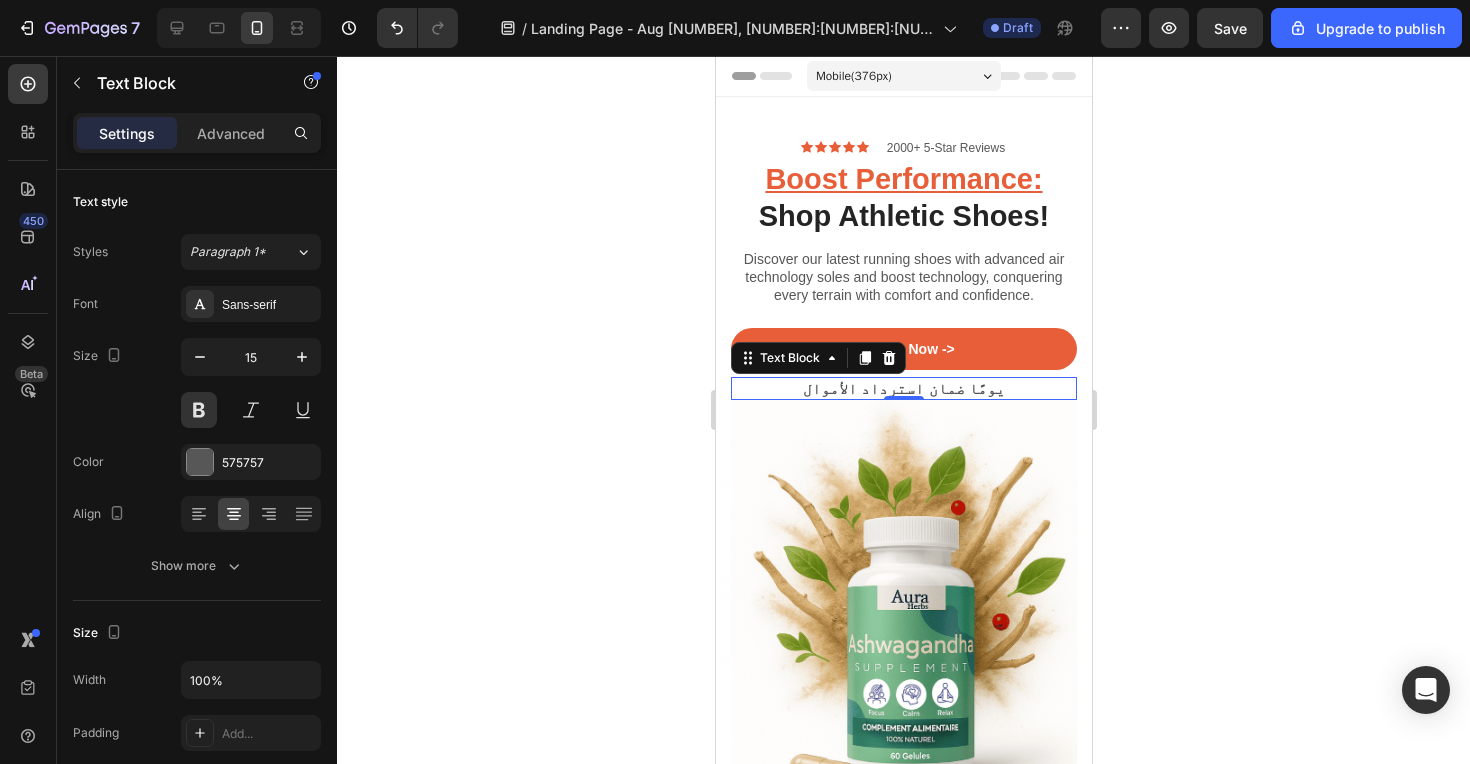 click 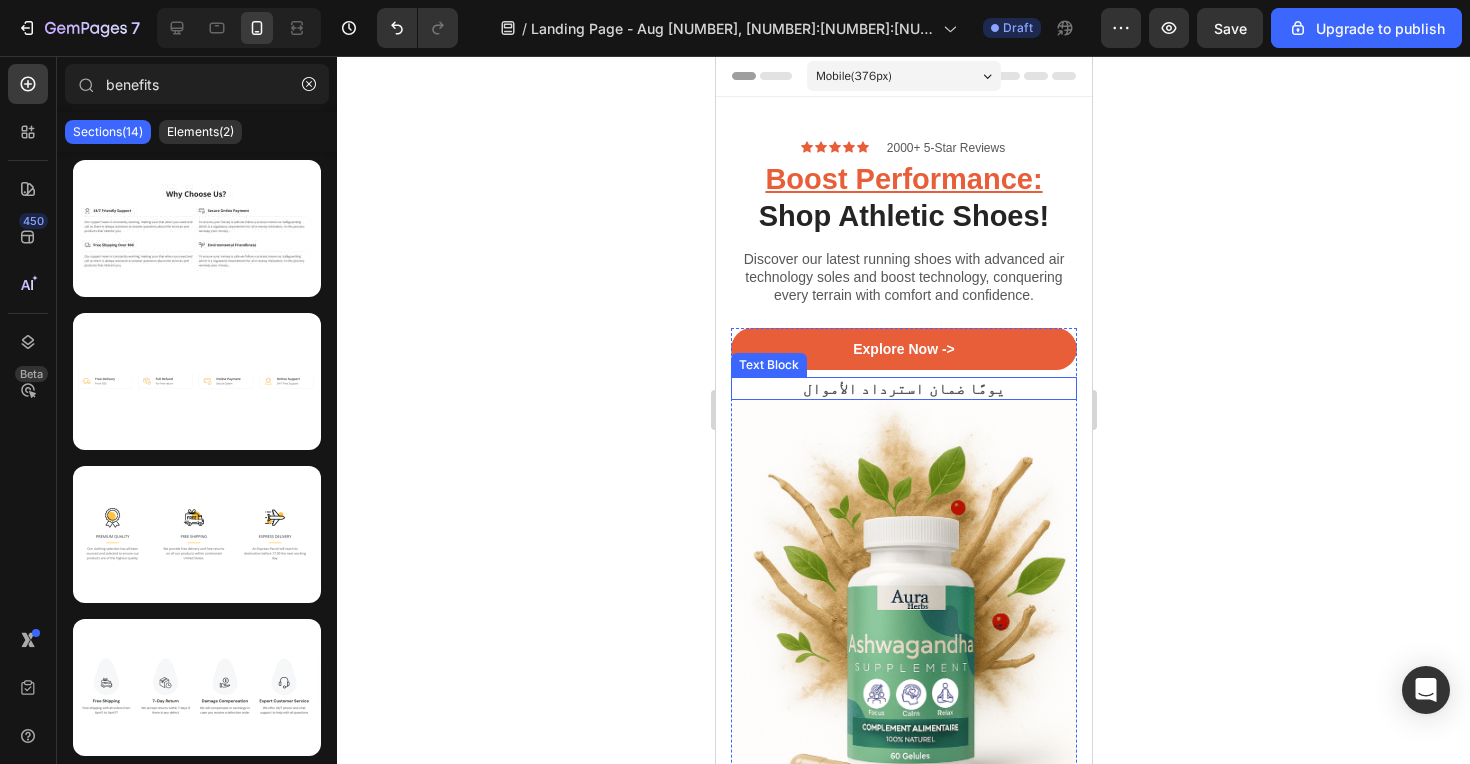 click on "يومًا ضمان استرداد الأموال" at bounding box center [903, 389] 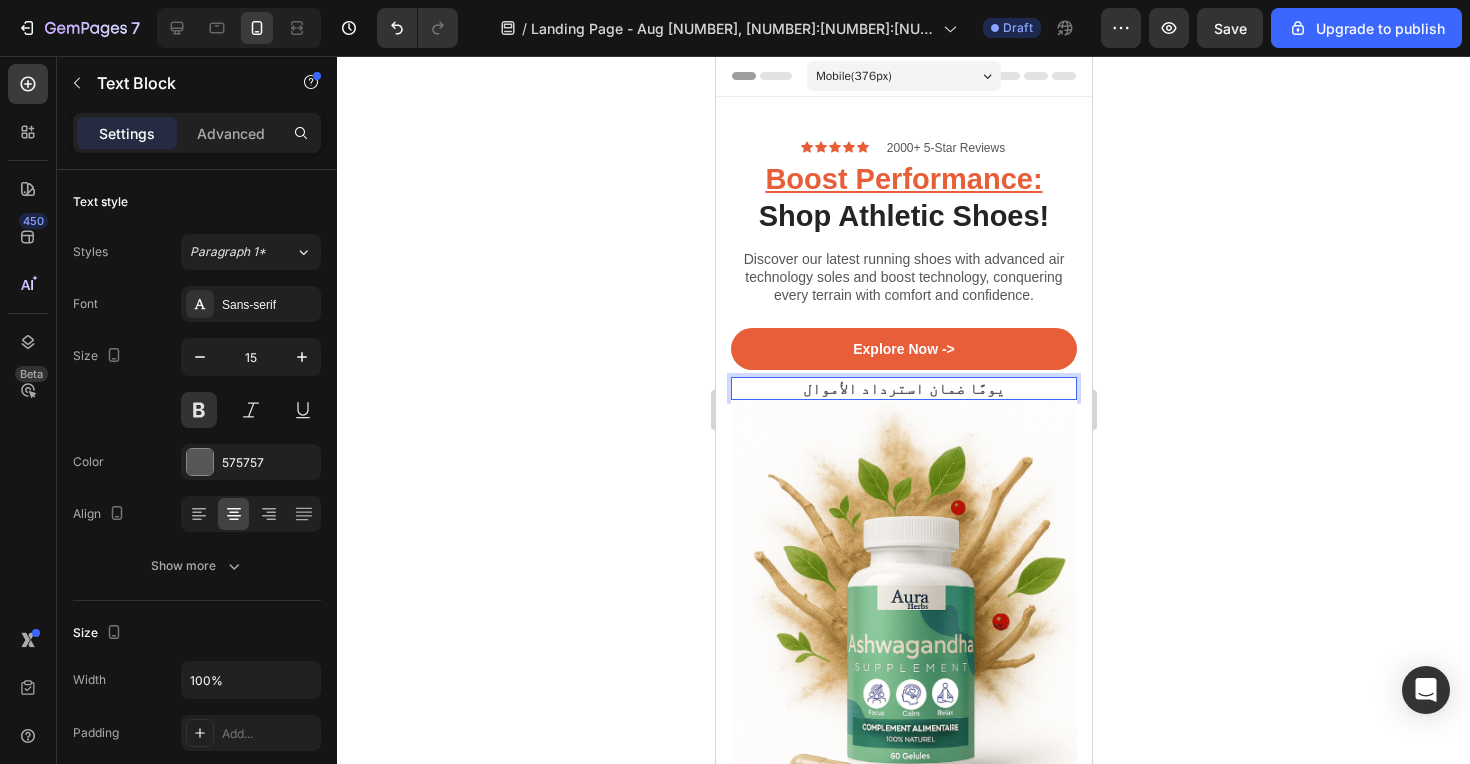 click on "يومًا ضمان استرداد الأموال" at bounding box center (903, 389) 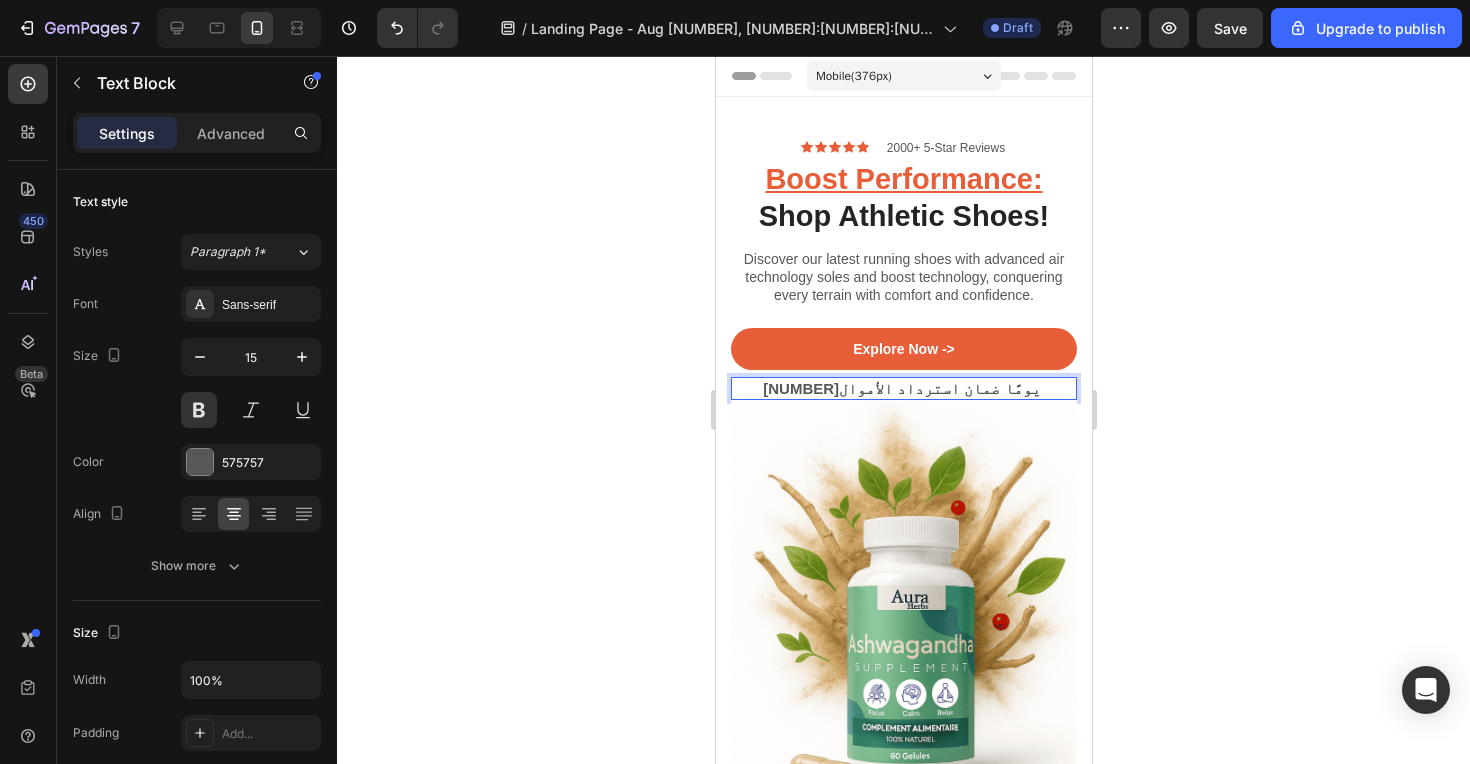 click on "‎[NUMBER]‏ يومًا ضمان استرداد الأموال" at bounding box center [903, 389] 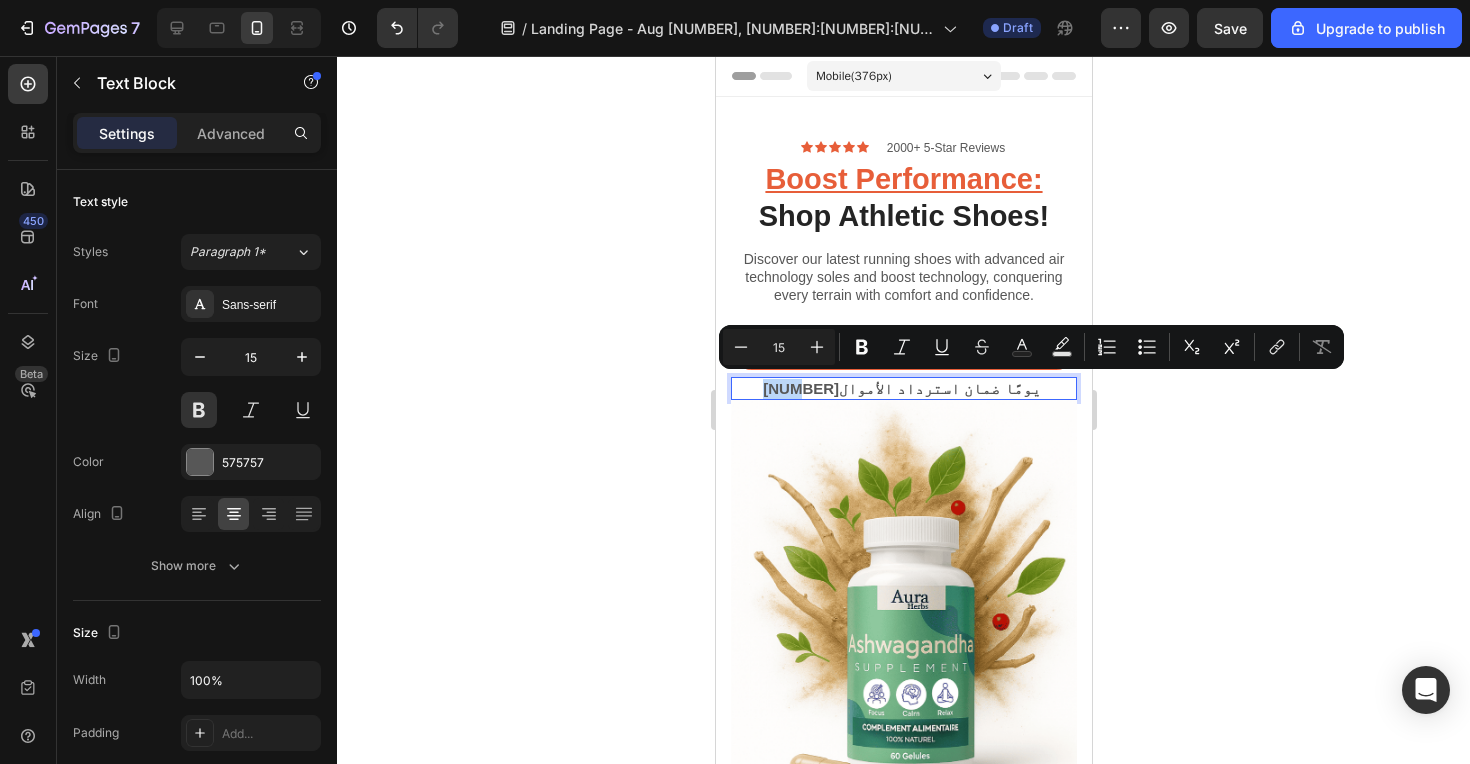 drag, startPoint x: 992, startPoint y: 384, endPoint x: 806, endPoint y: 382, distance: 186.01076 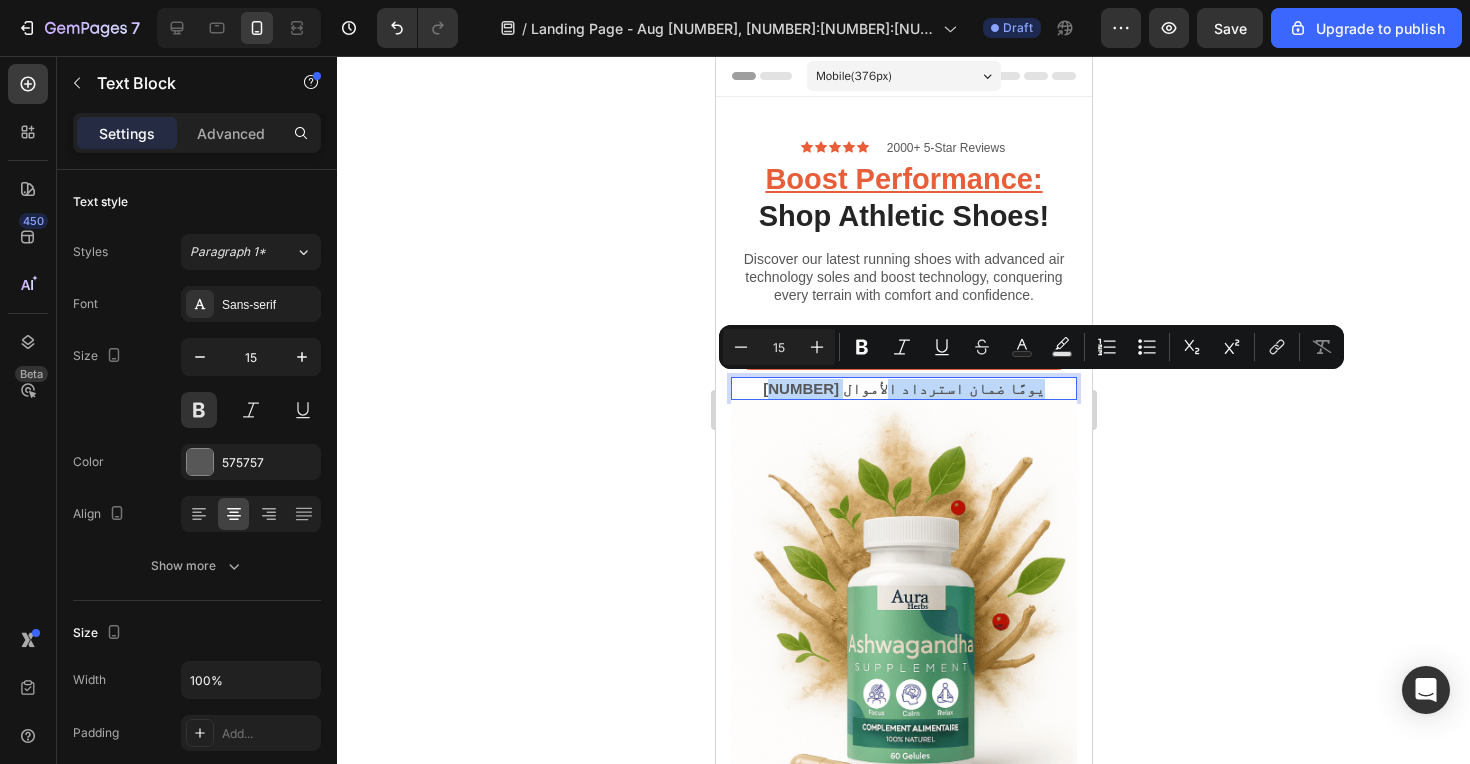 click on "[NUMBER] يومًا ضمان استرداد الأموال" at bounding box center [903, 389] 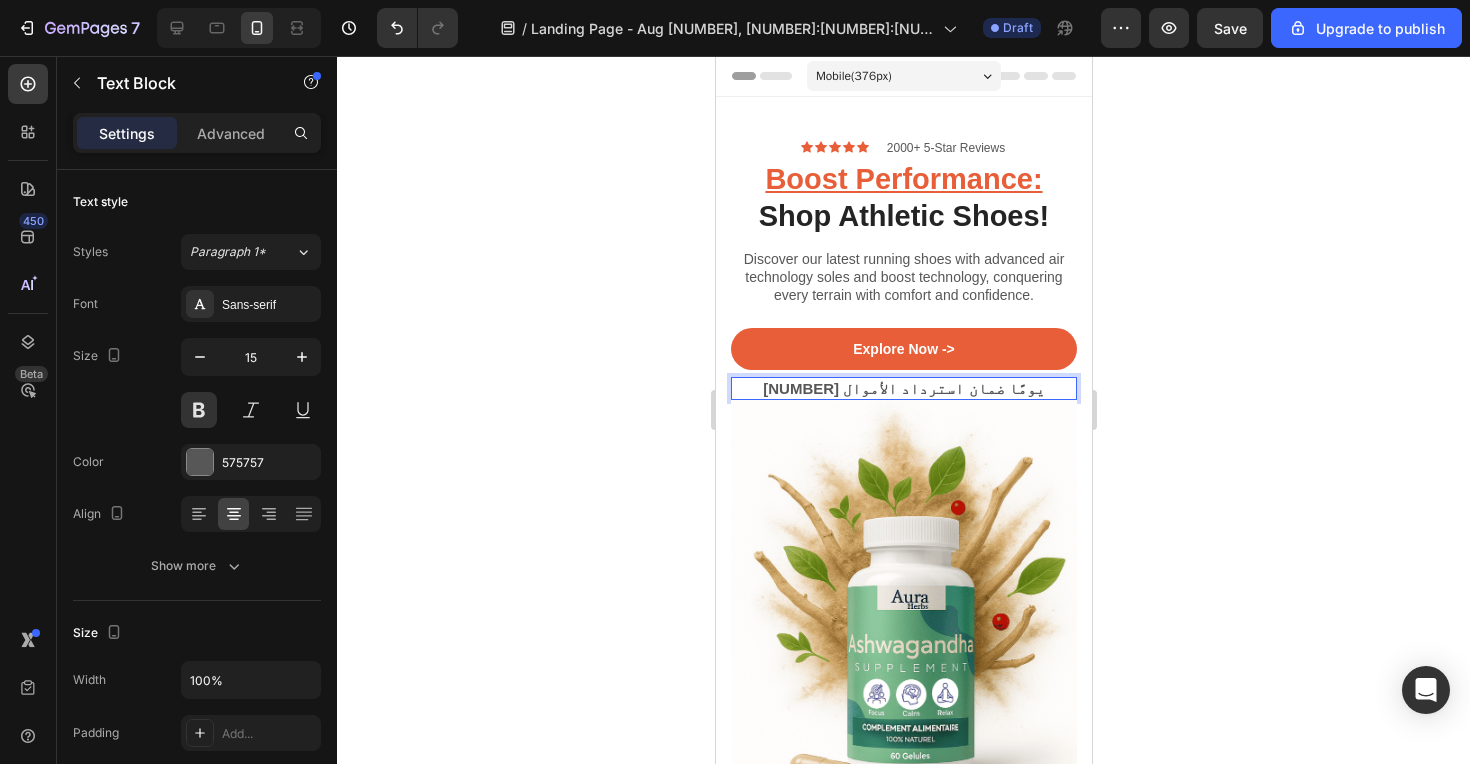 click on "[NUMBER] يومًا ضمان استرداد الأموال" at bounding box center (903, 389) 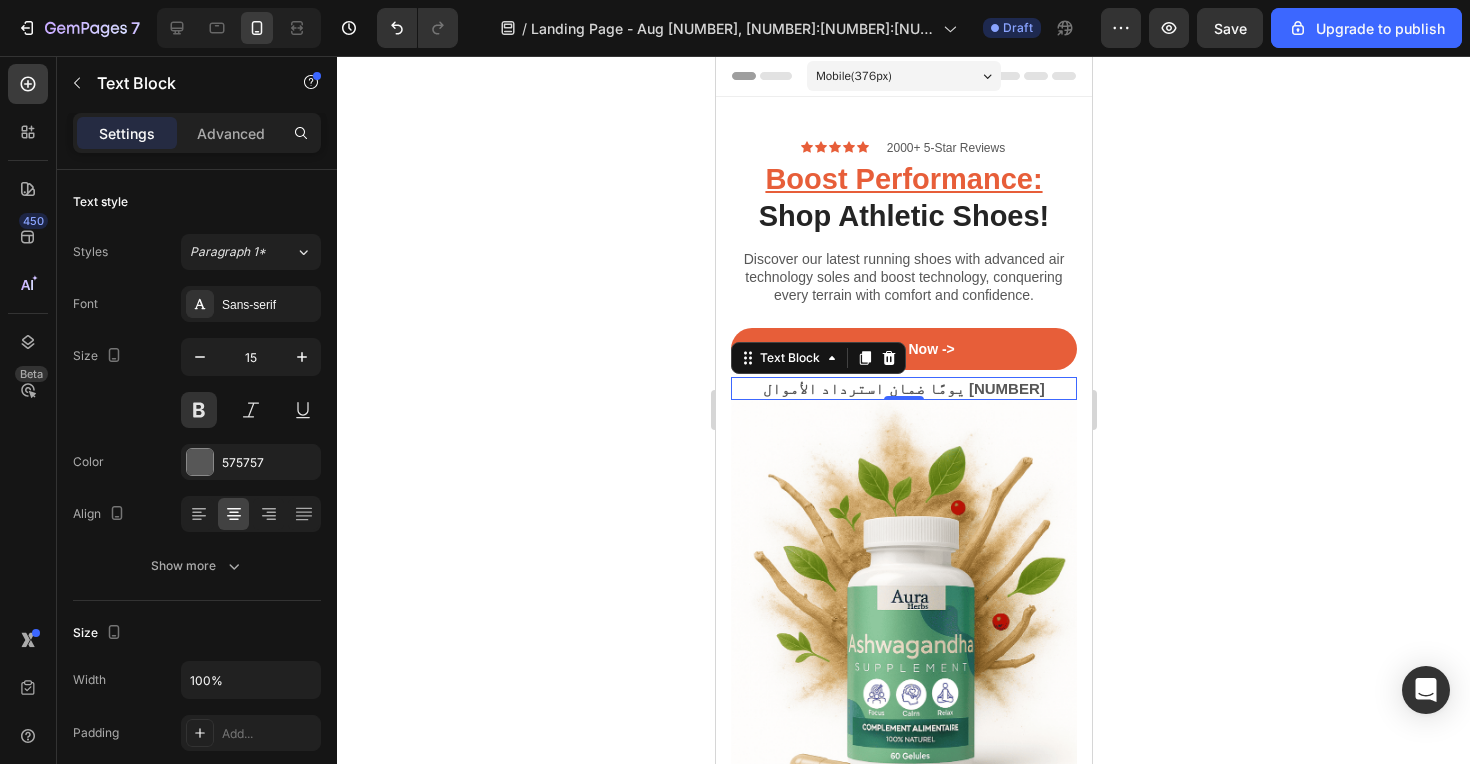 click 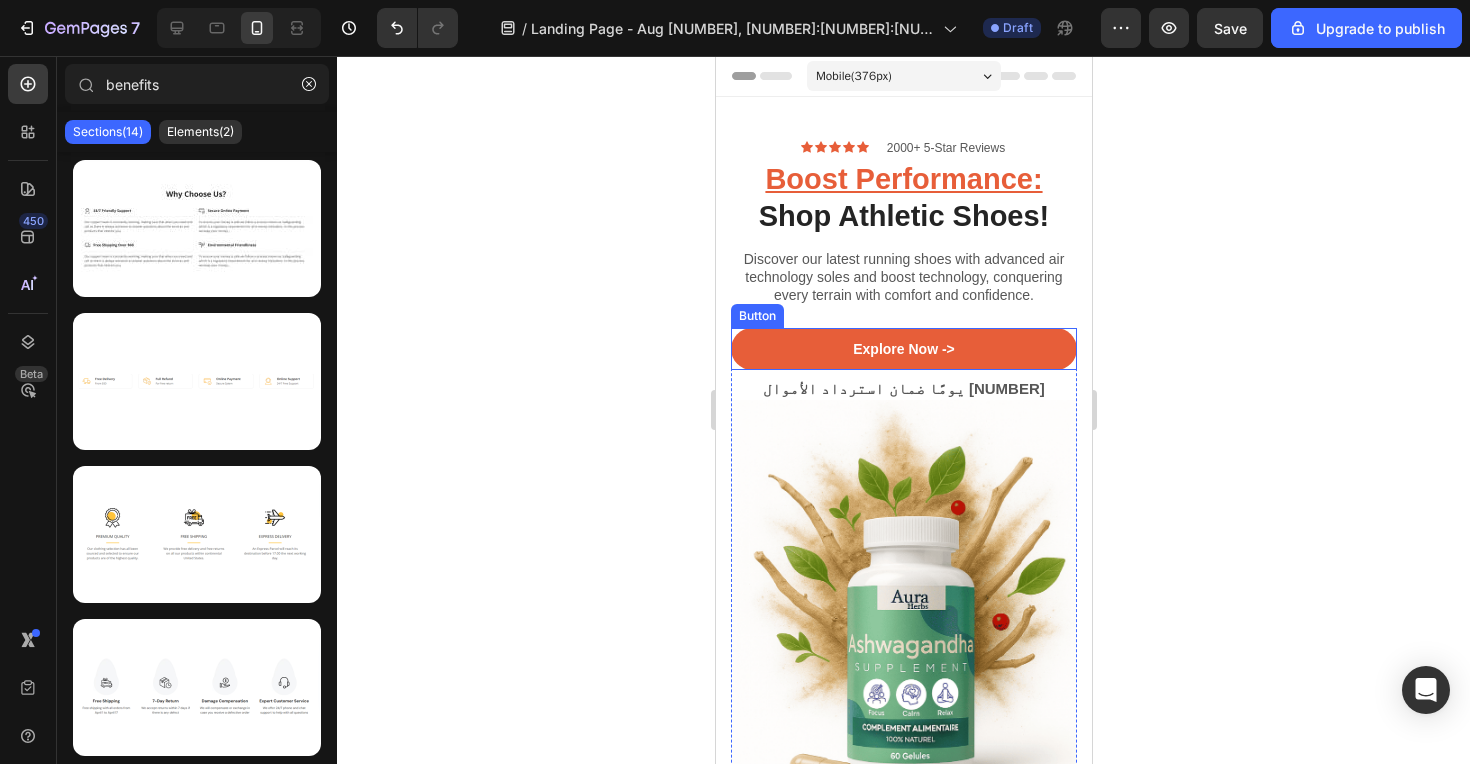 click 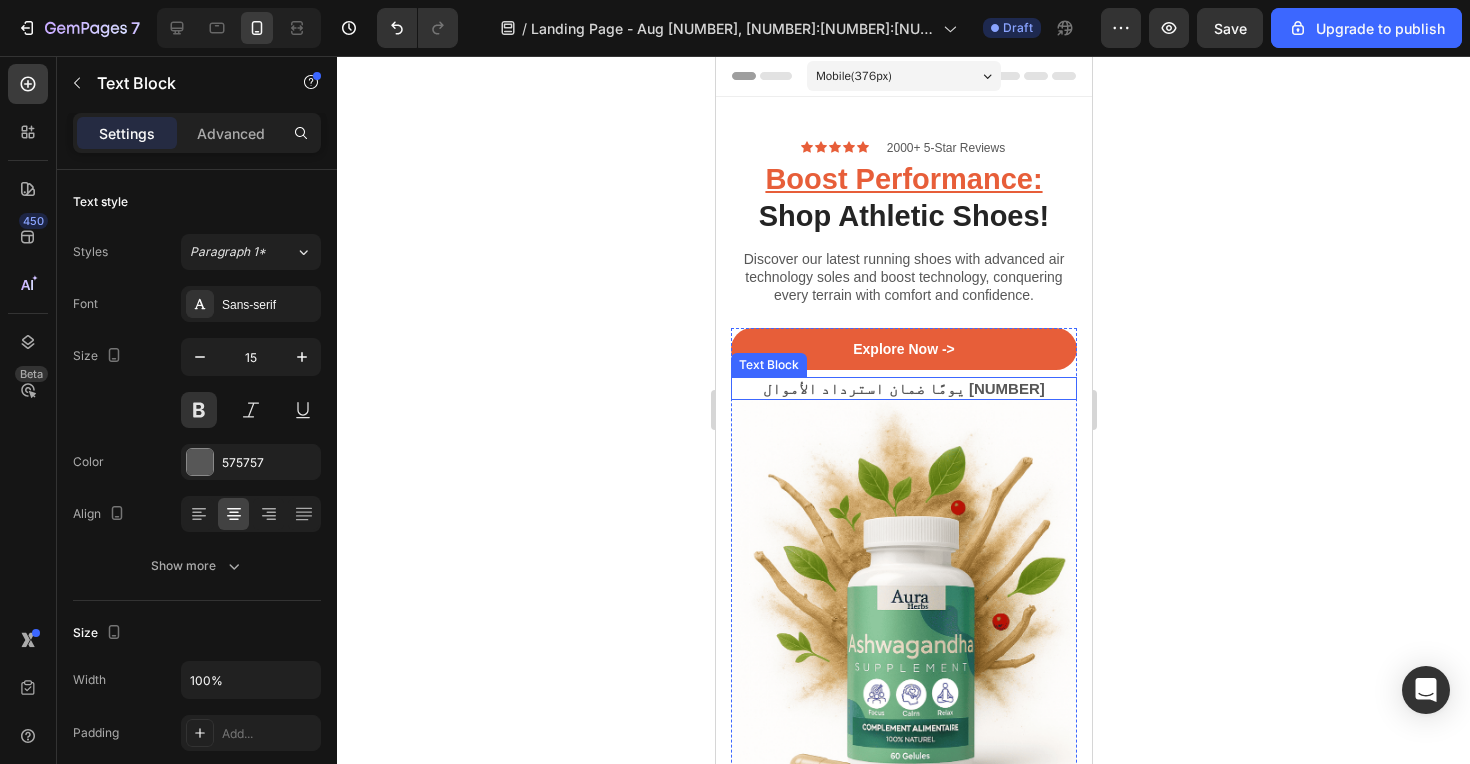 click on "‫[NUMBER] يومًا ضمان استرداد الأموال‬" at bounding box center (903, 389) 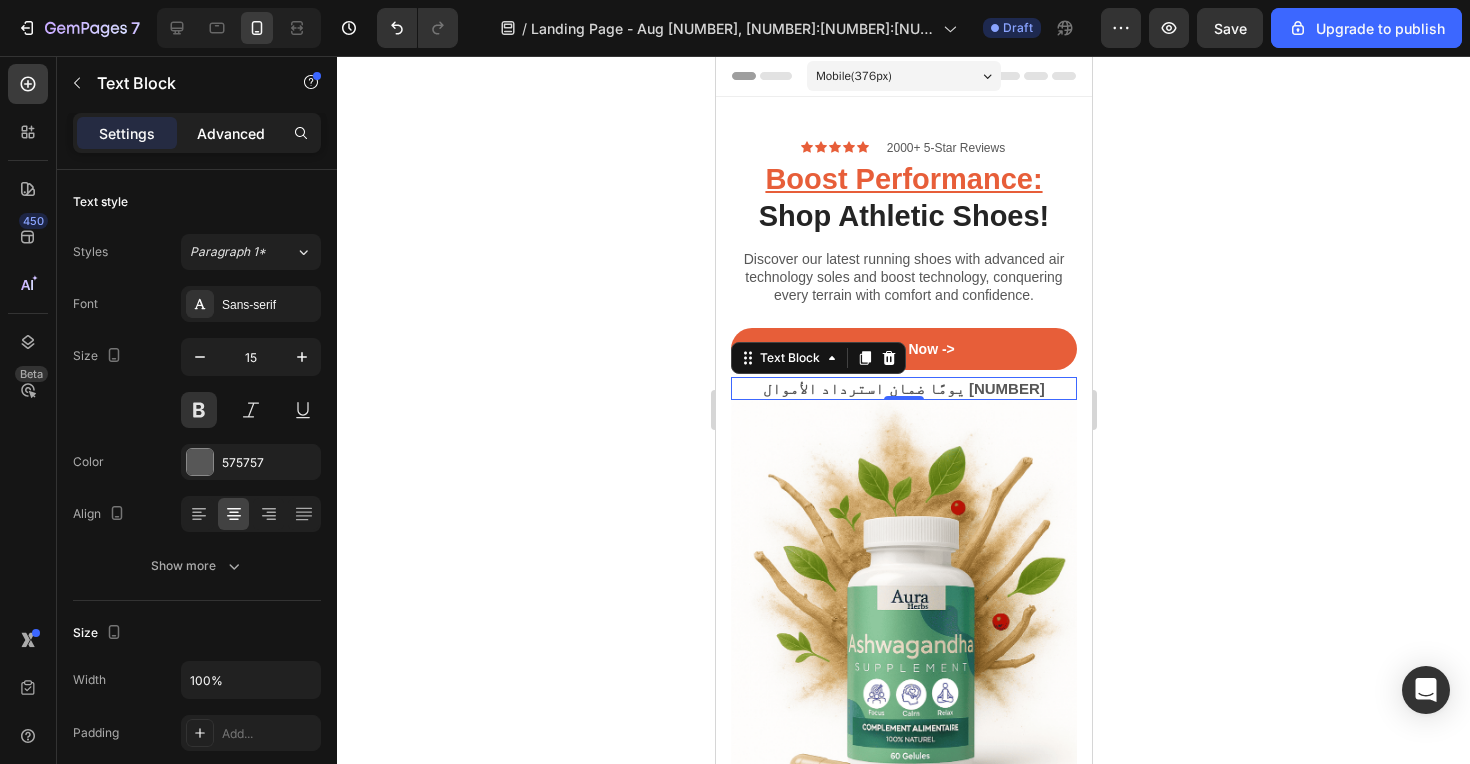click on "Advanced" at bounding box center (231, 133) 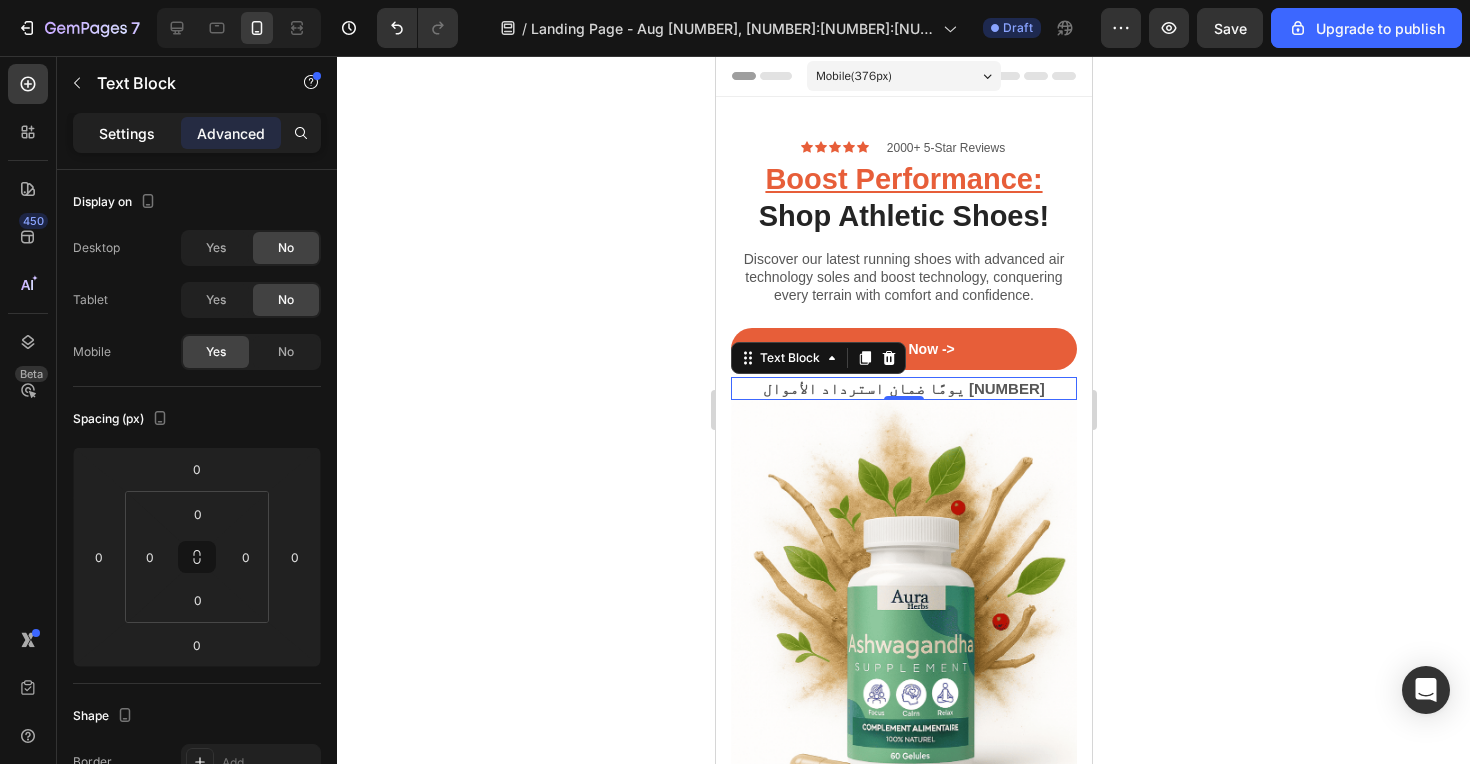 click on "Settings" at bounding box center (127, 133) 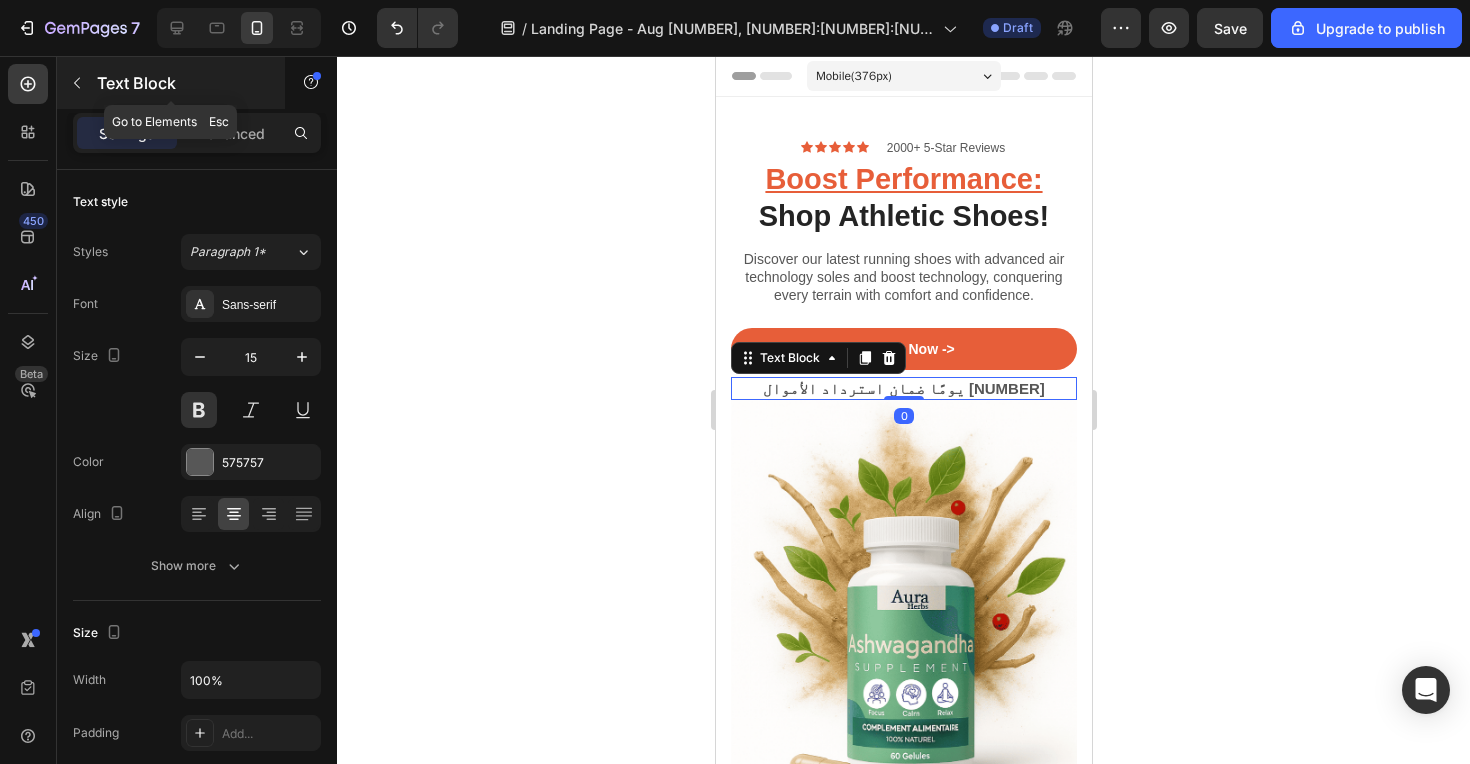 click 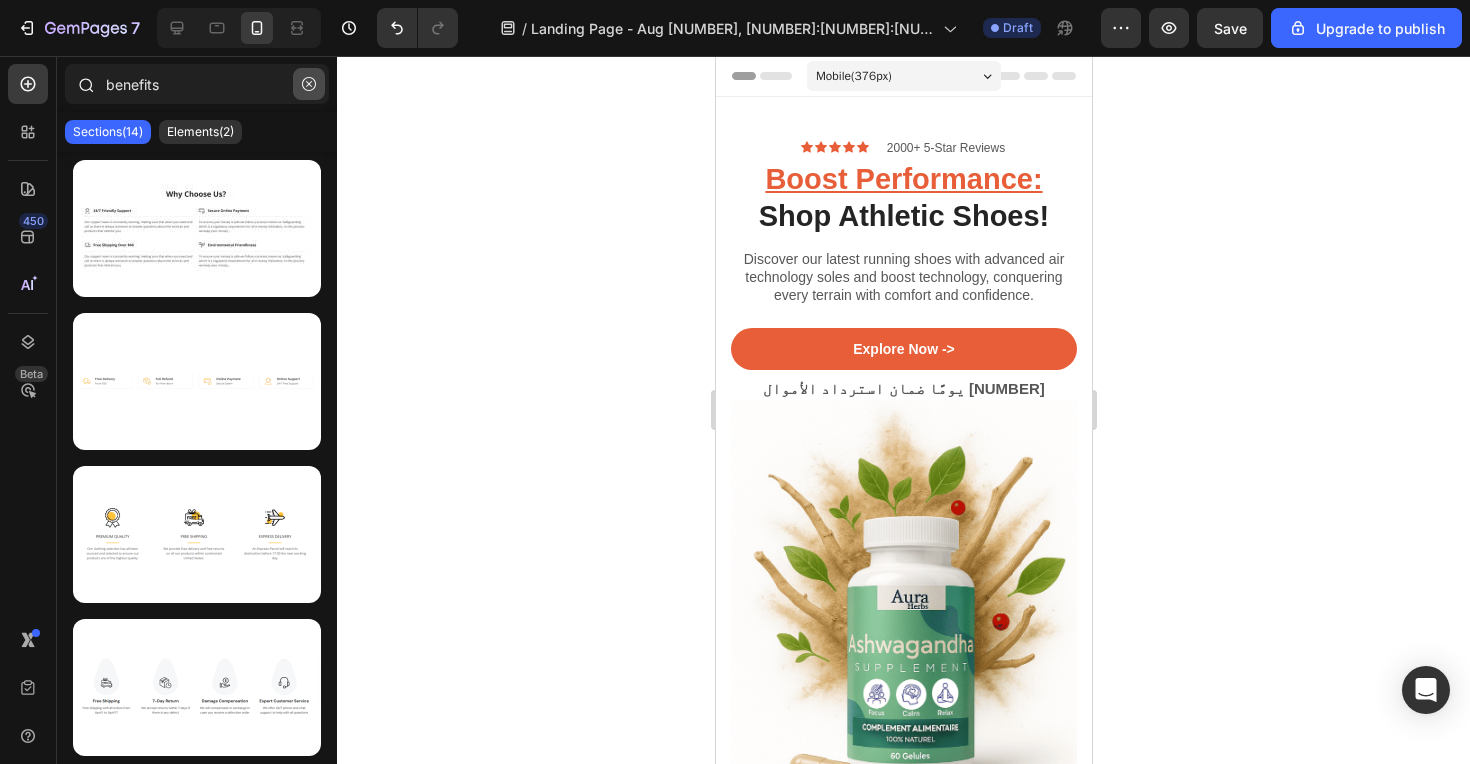 click 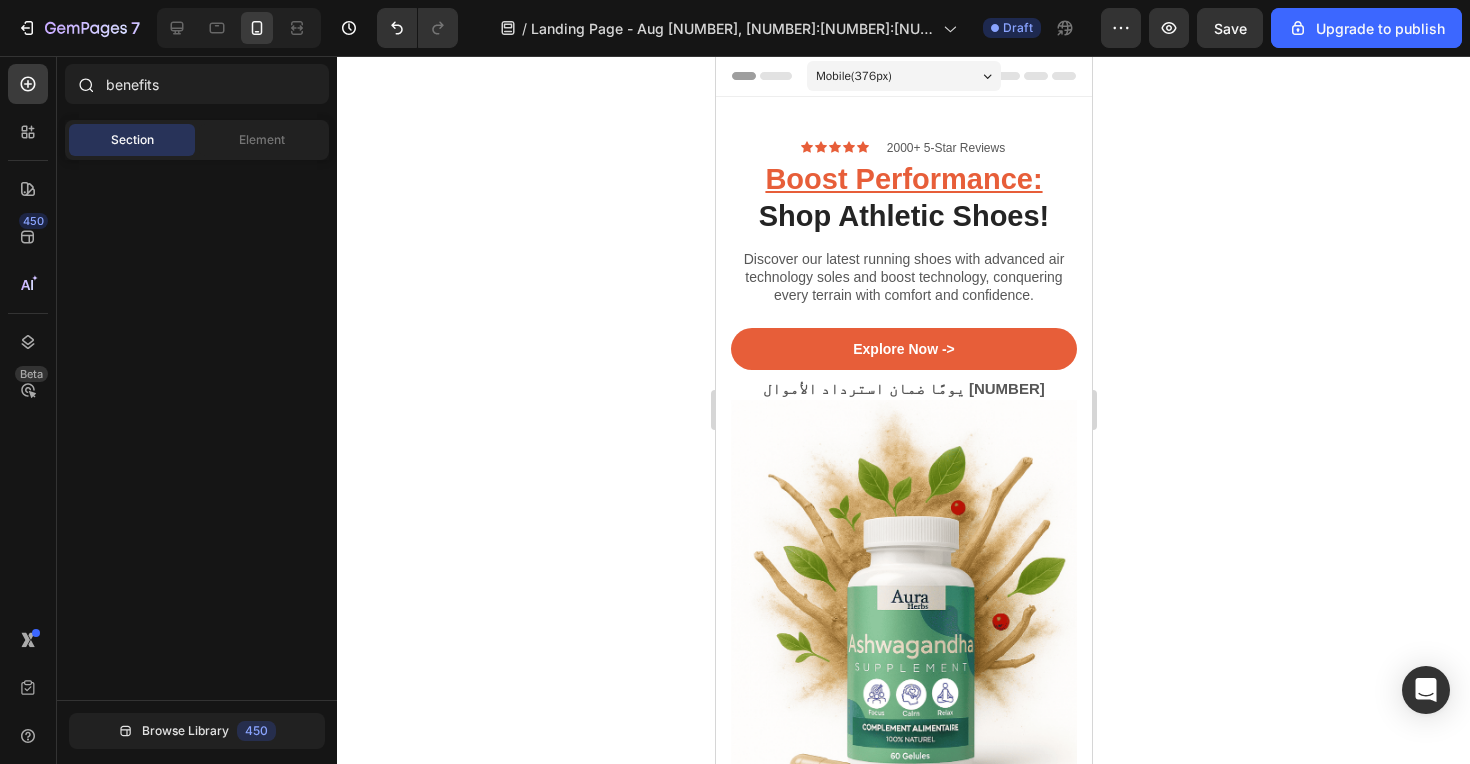 type 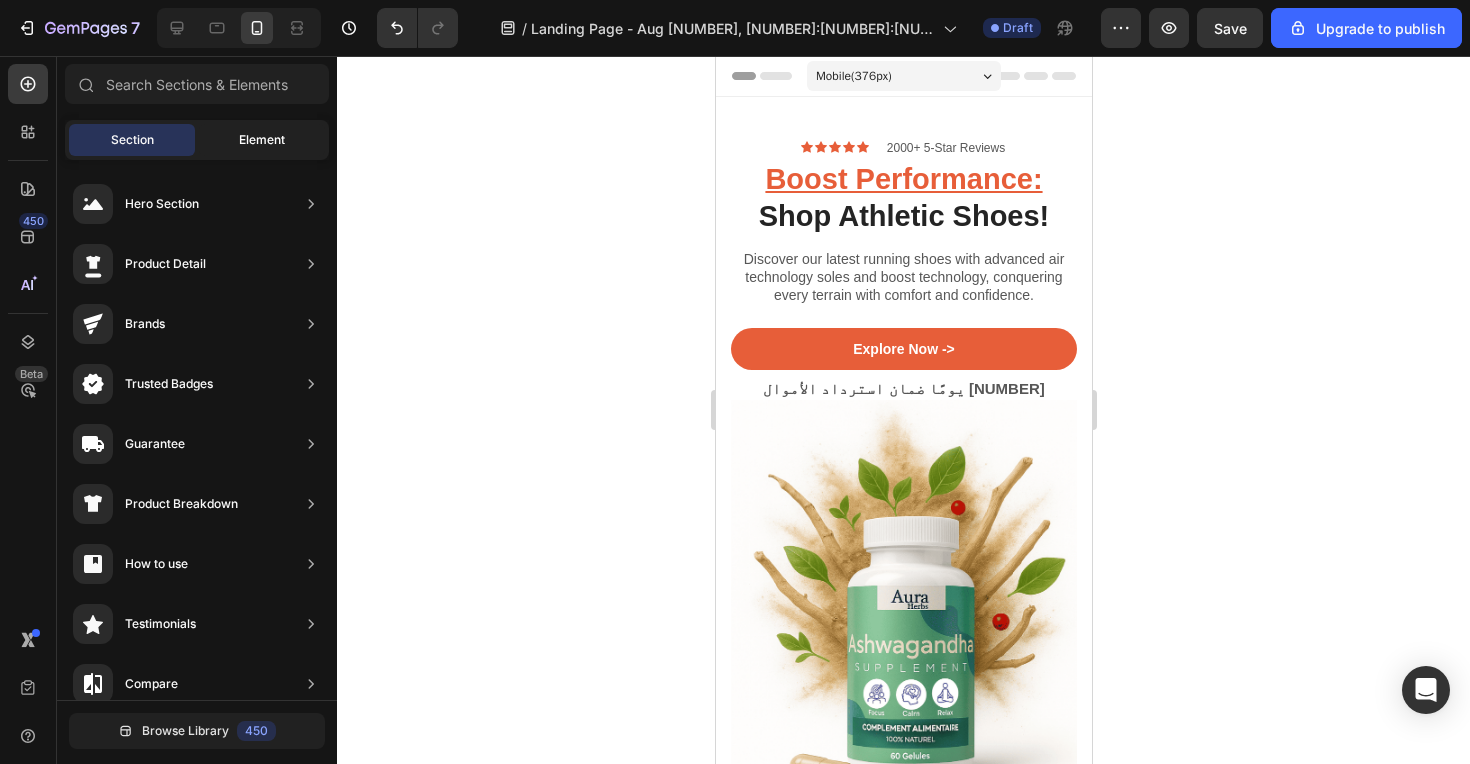 click on "Element" 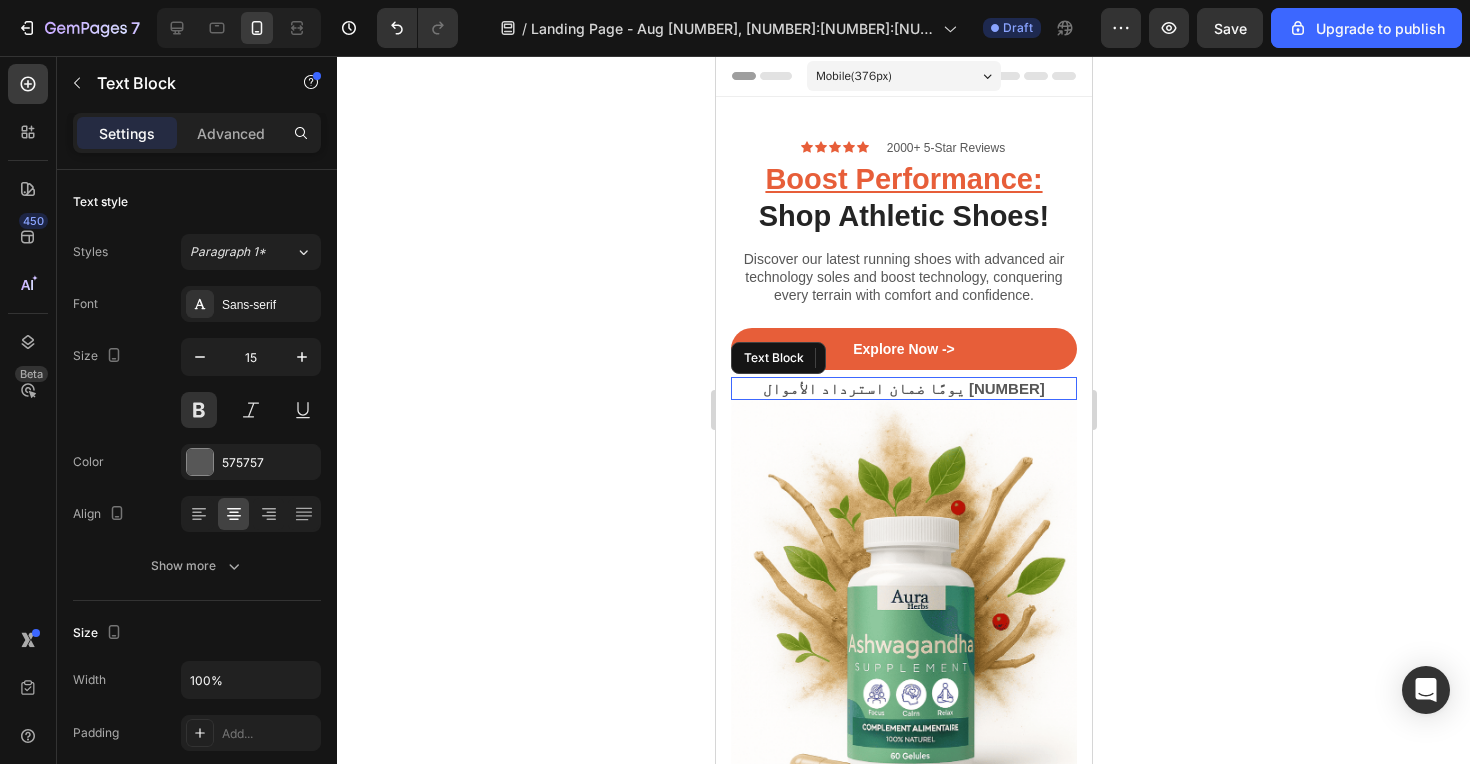 click on "‫[NUMBER] يومًا ضمان استرداد الأموال‬" at bounding box center (903, 389) 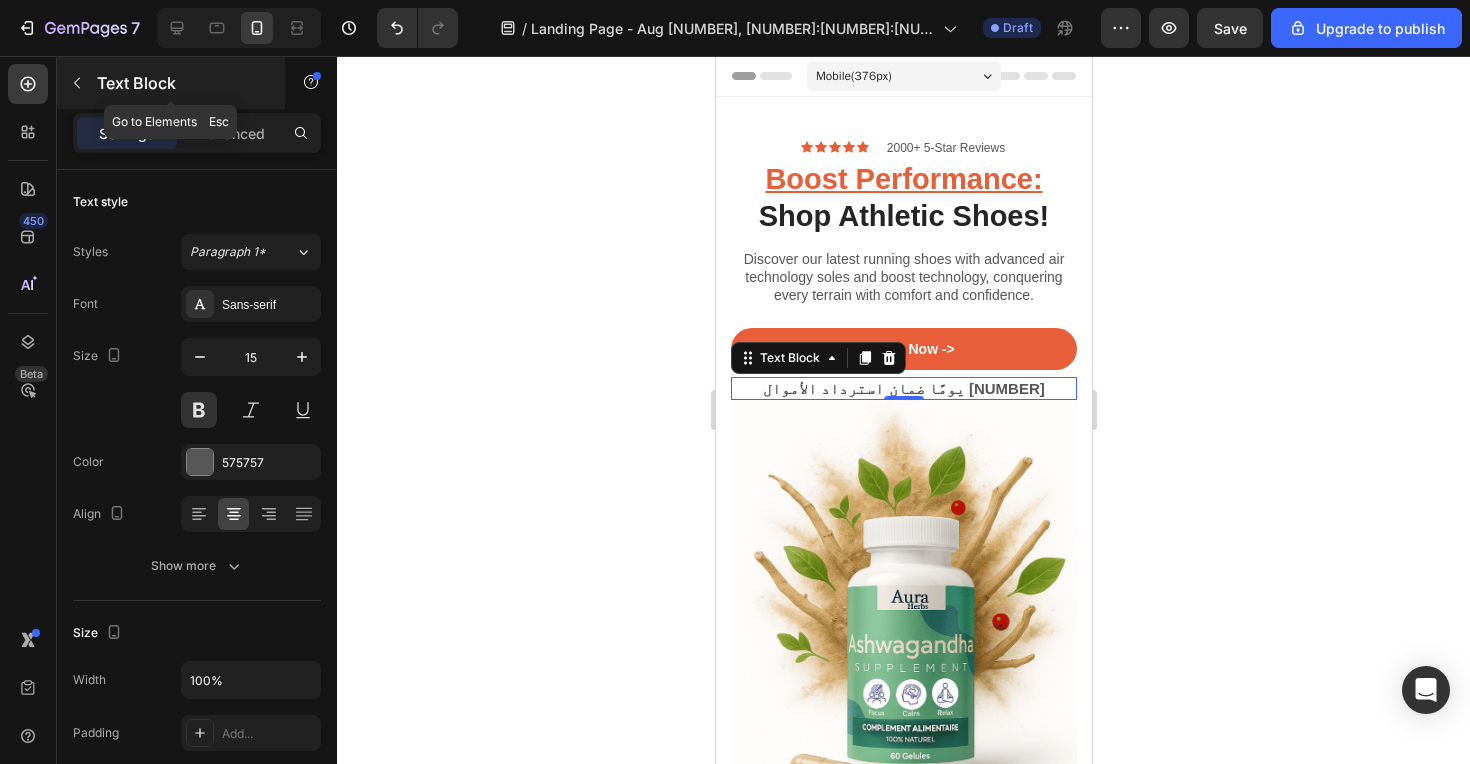 click 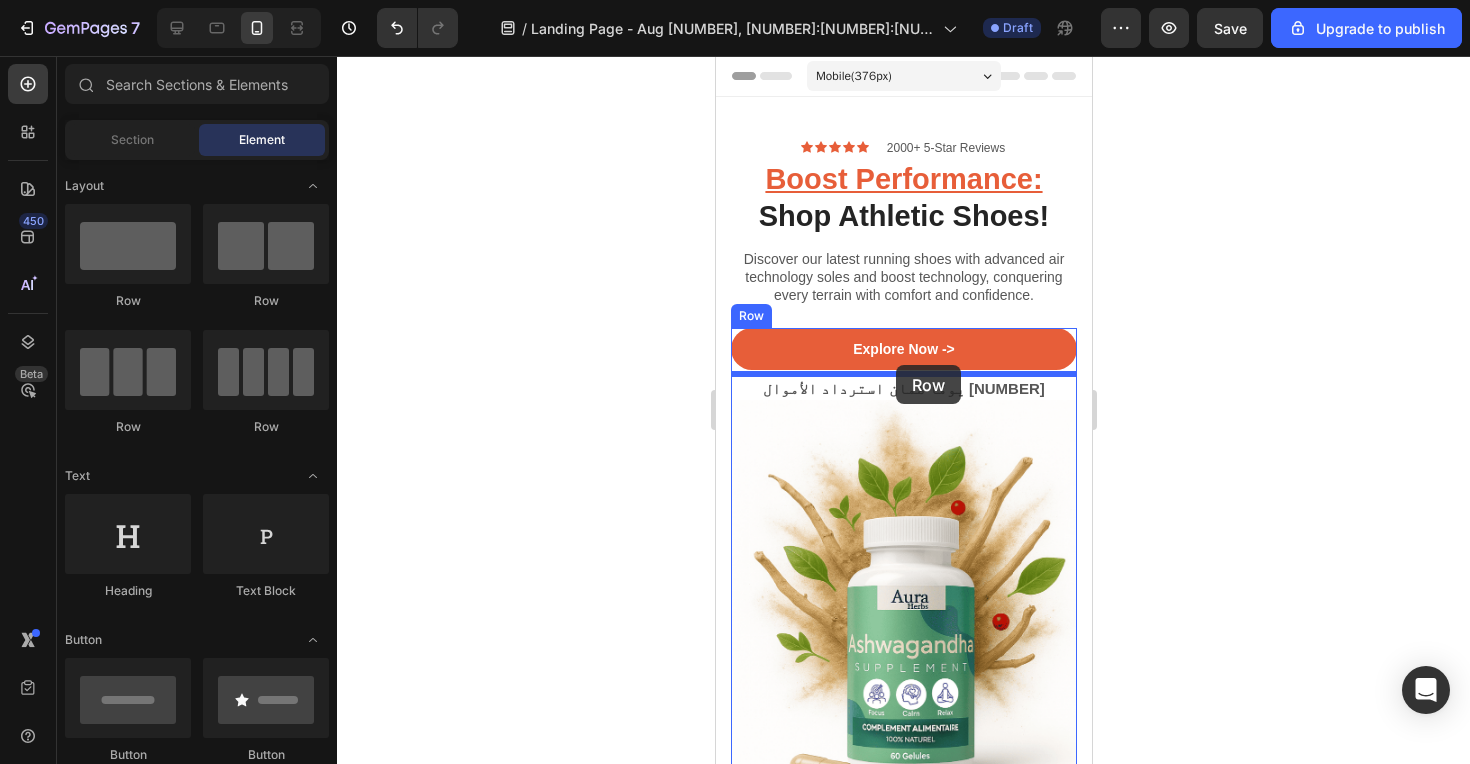 drag, startPoint x: 280, startPoint y: 240, endPoint x: 896, endPoint y: 365, distance: 628.5547 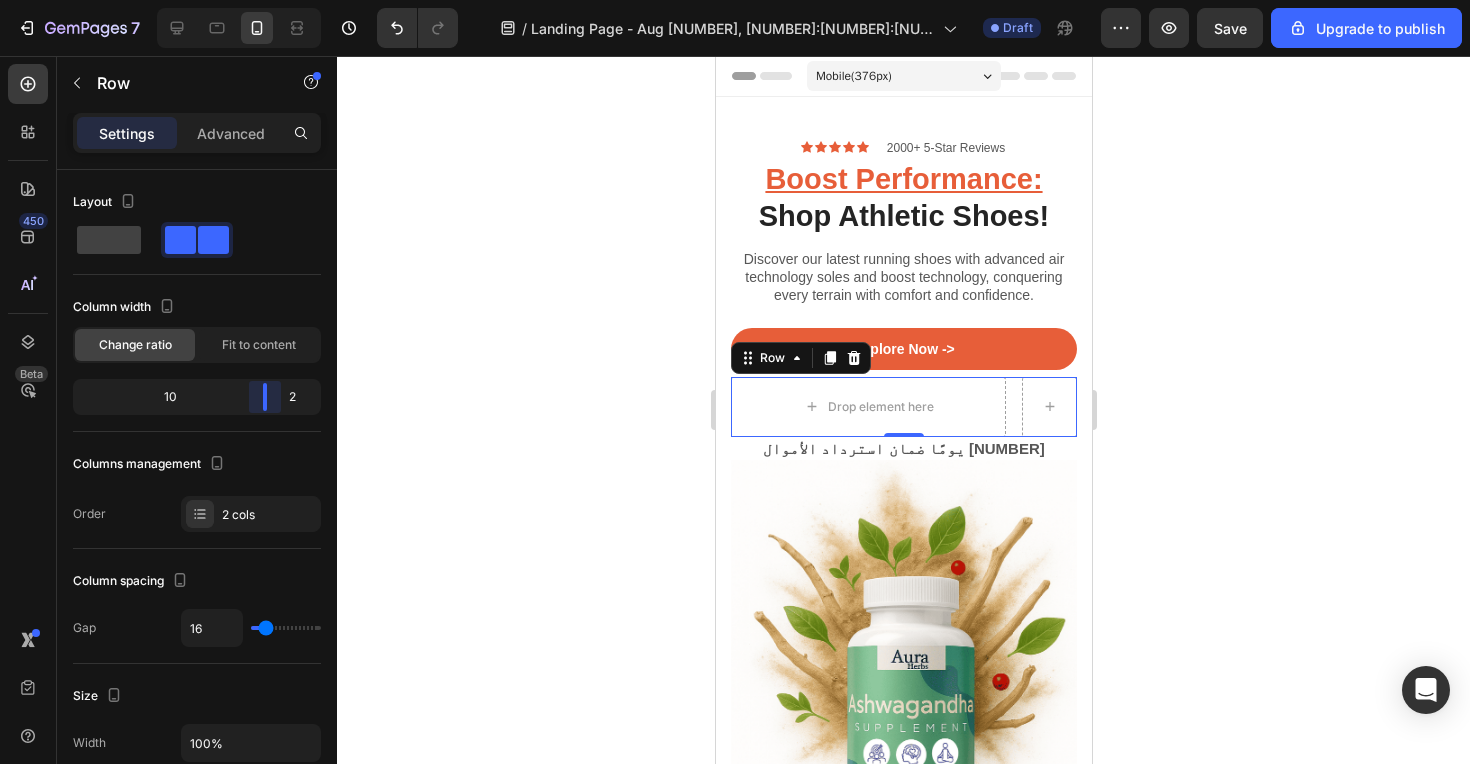 drag, startPoint x: 195, startPoint y: 394, endPoint x: 291, endPoint y: 395, distance: 96.00521 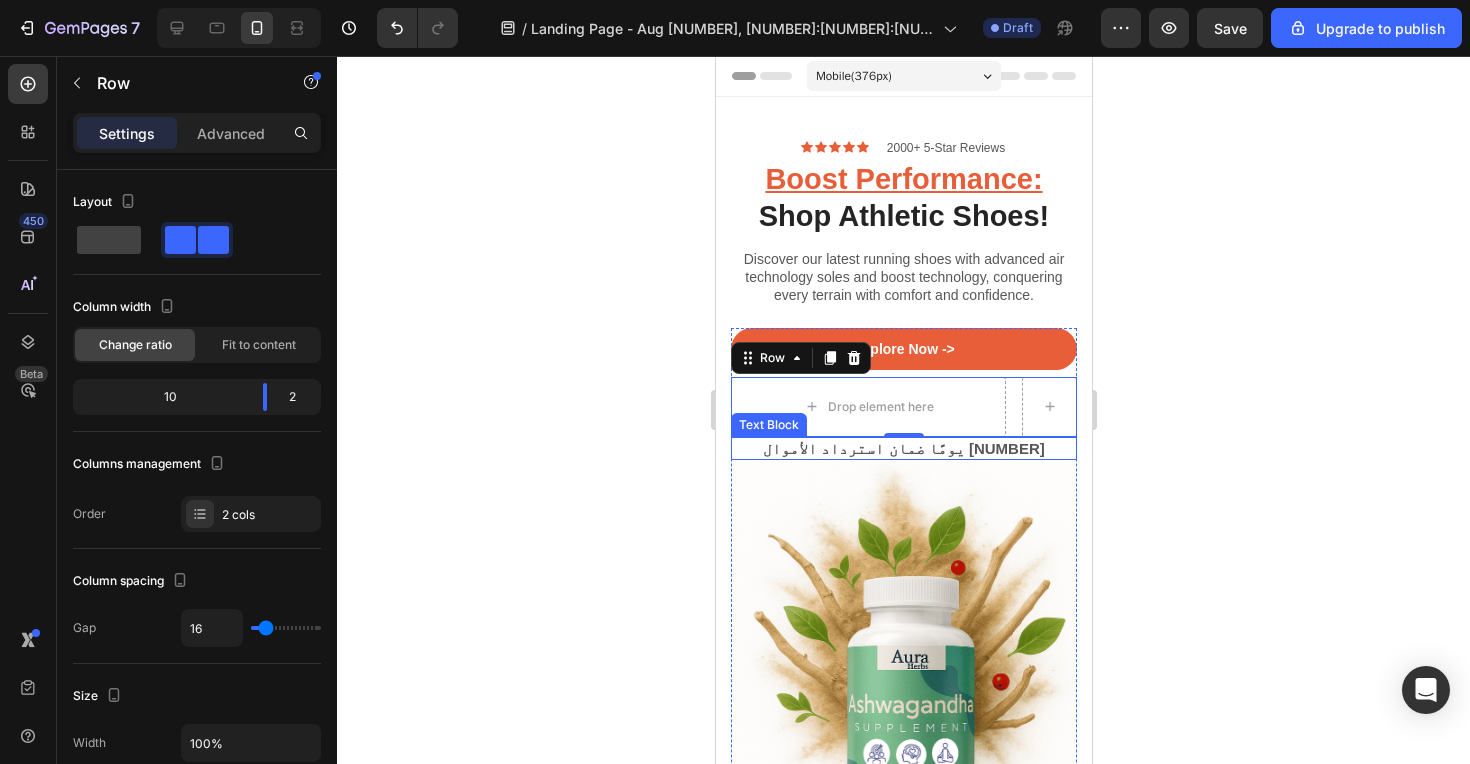 click on "‫[NUMBER] يومًا ضمان استرداد الأموال‬" at bounding box center [903, 449] 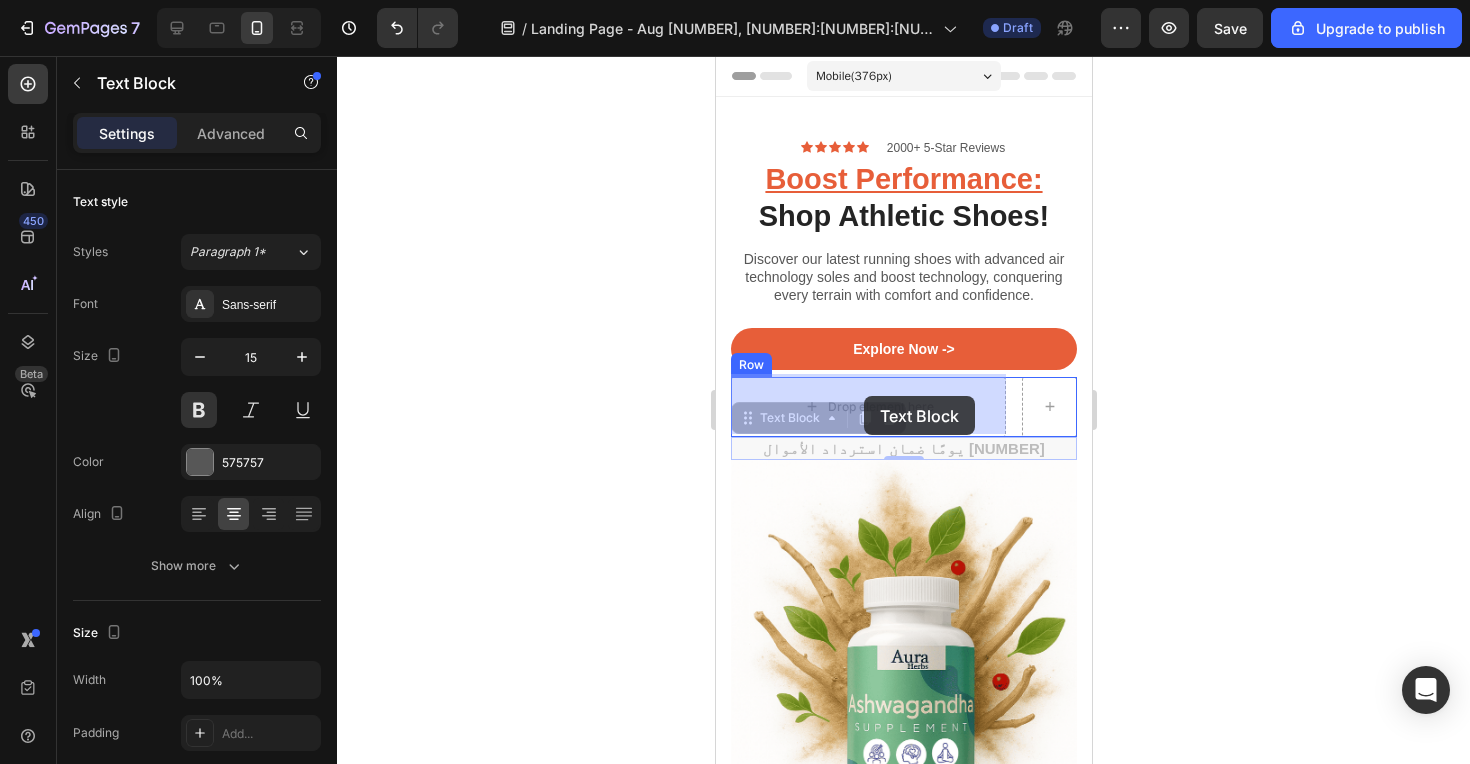 drag, startPoint x: 807, startPoint y: 420, endPoint x: 863, endPoint y: 396, distance: 60.926186 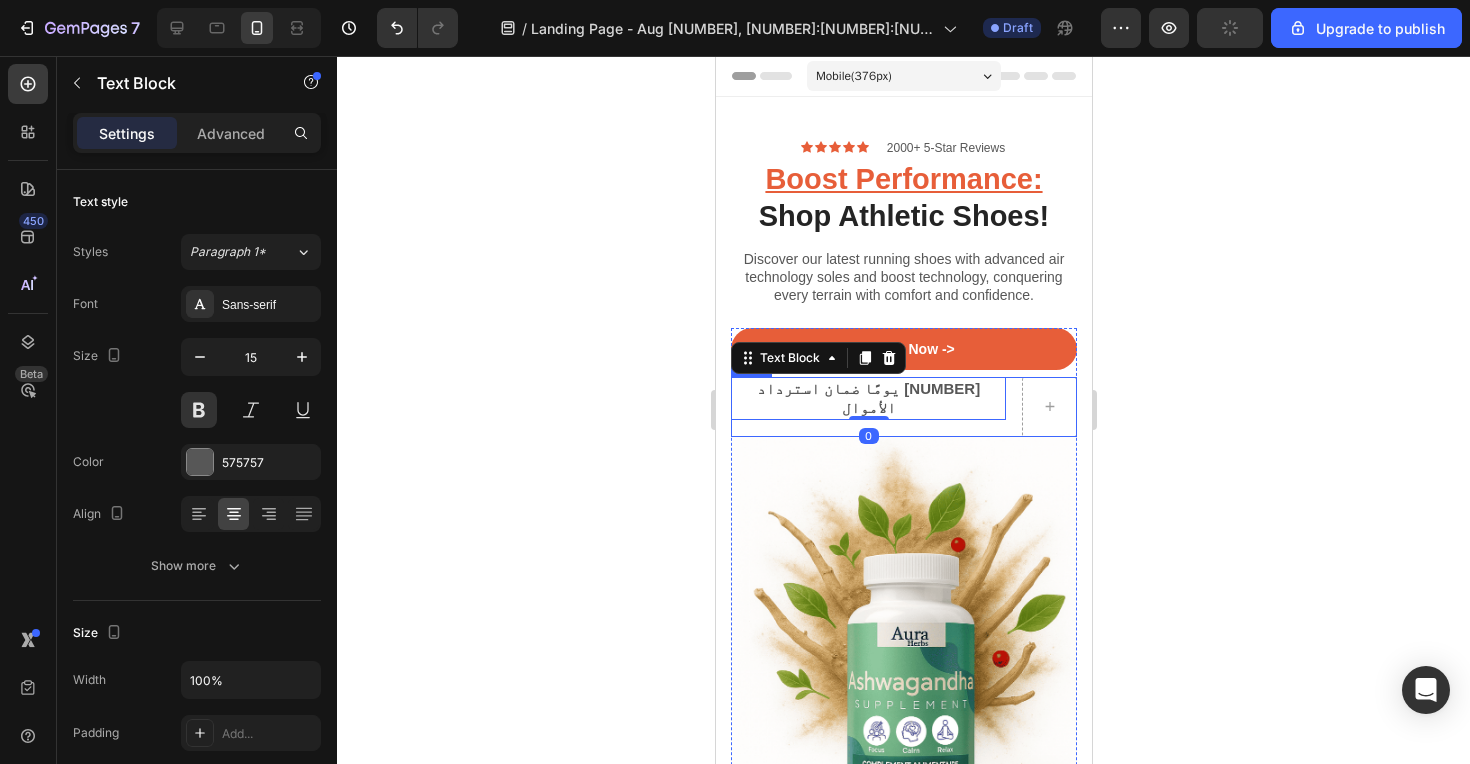 click 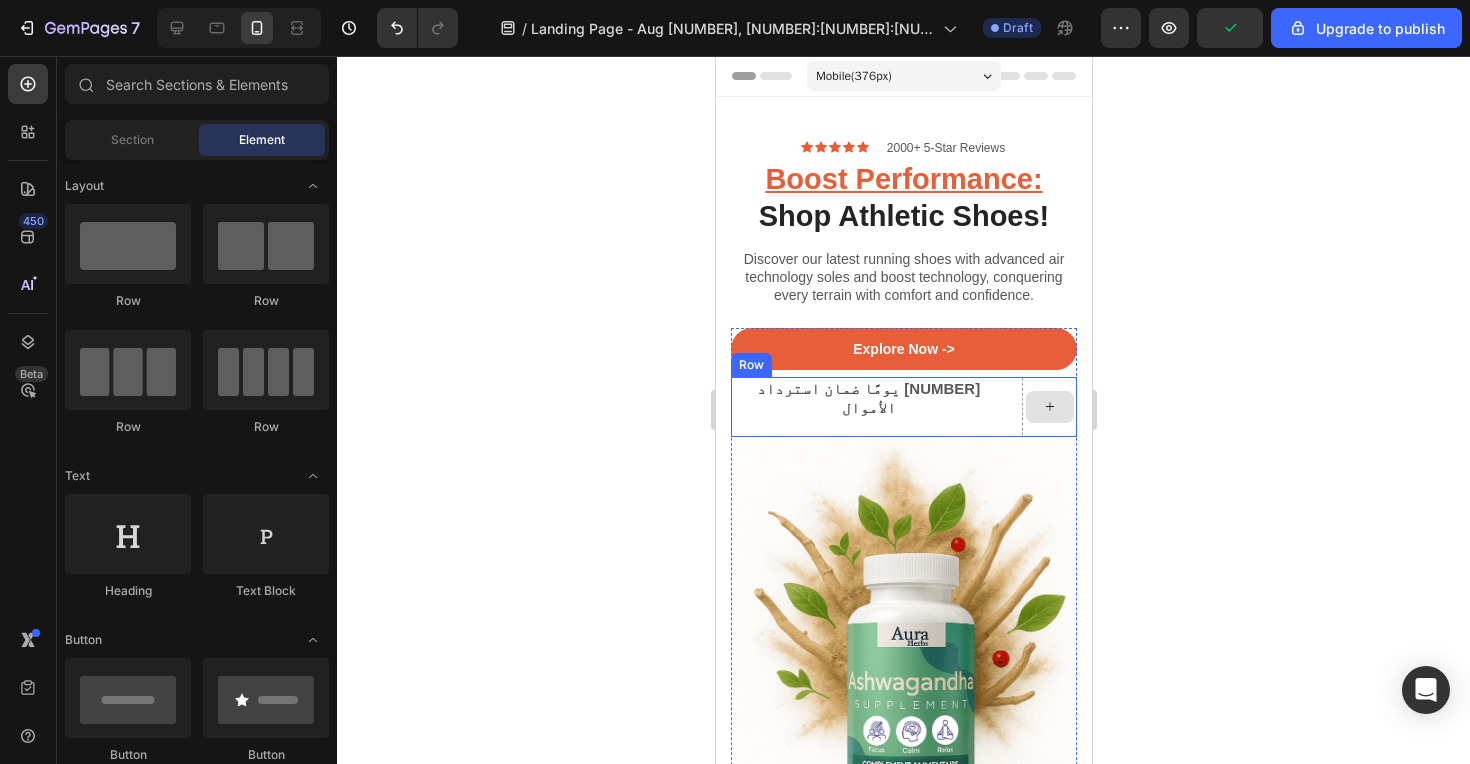 click at bounding box center [1049, 407] 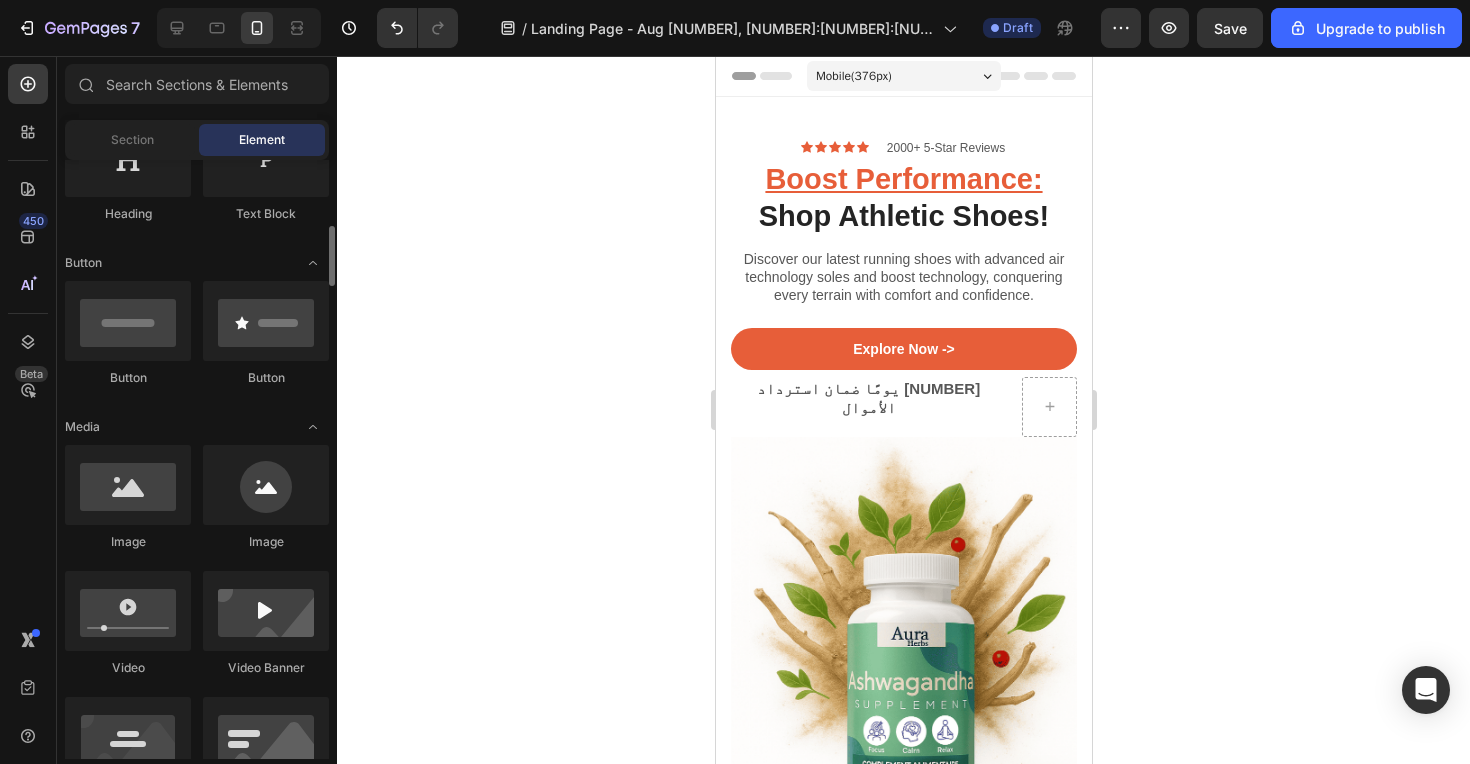 scroll, scrollTop: 410, scrollLeft: 0, axis: vertical 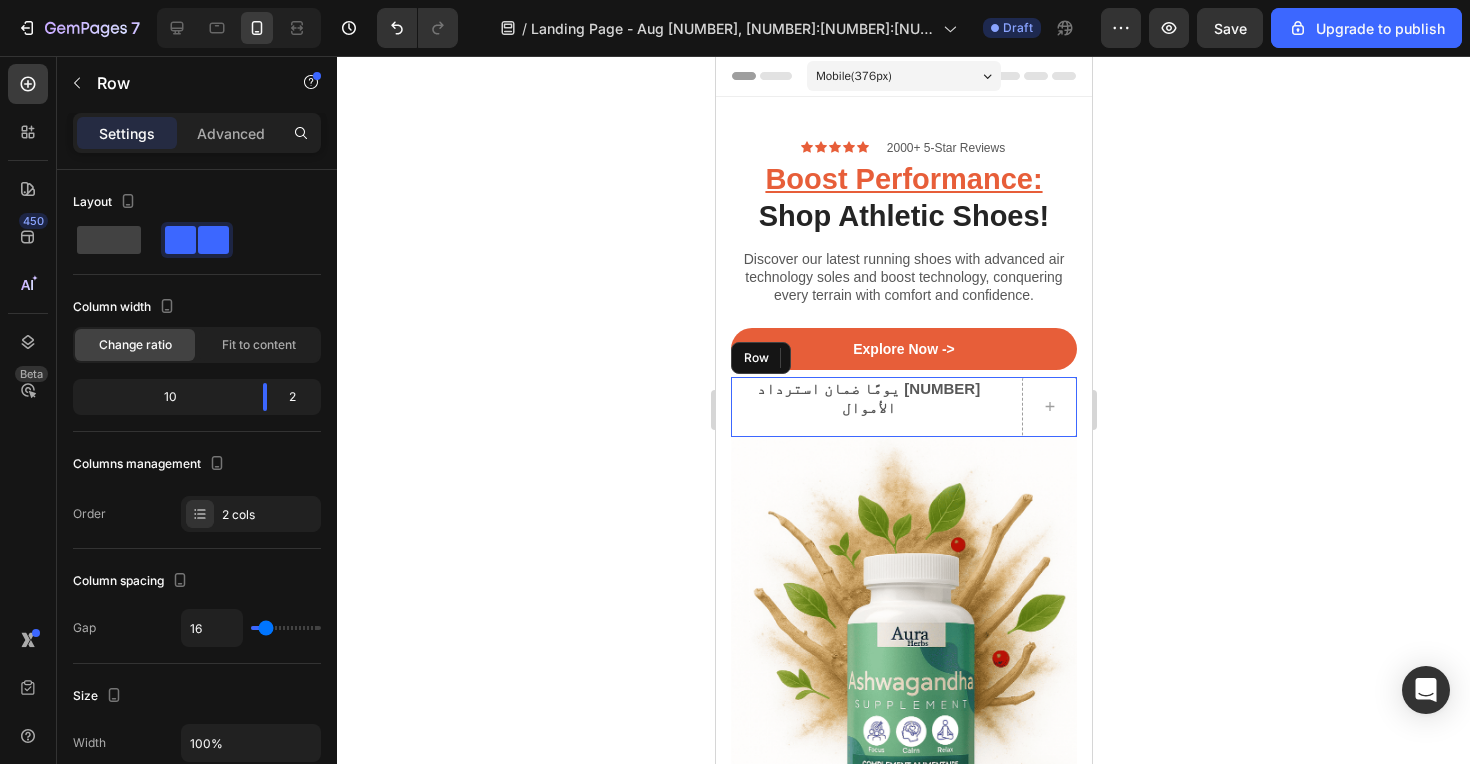 click on "‫[NUMBER] يومًا ضمان استرداد الأموال‬ Text Block
Row" at bounding box center [903, 407] 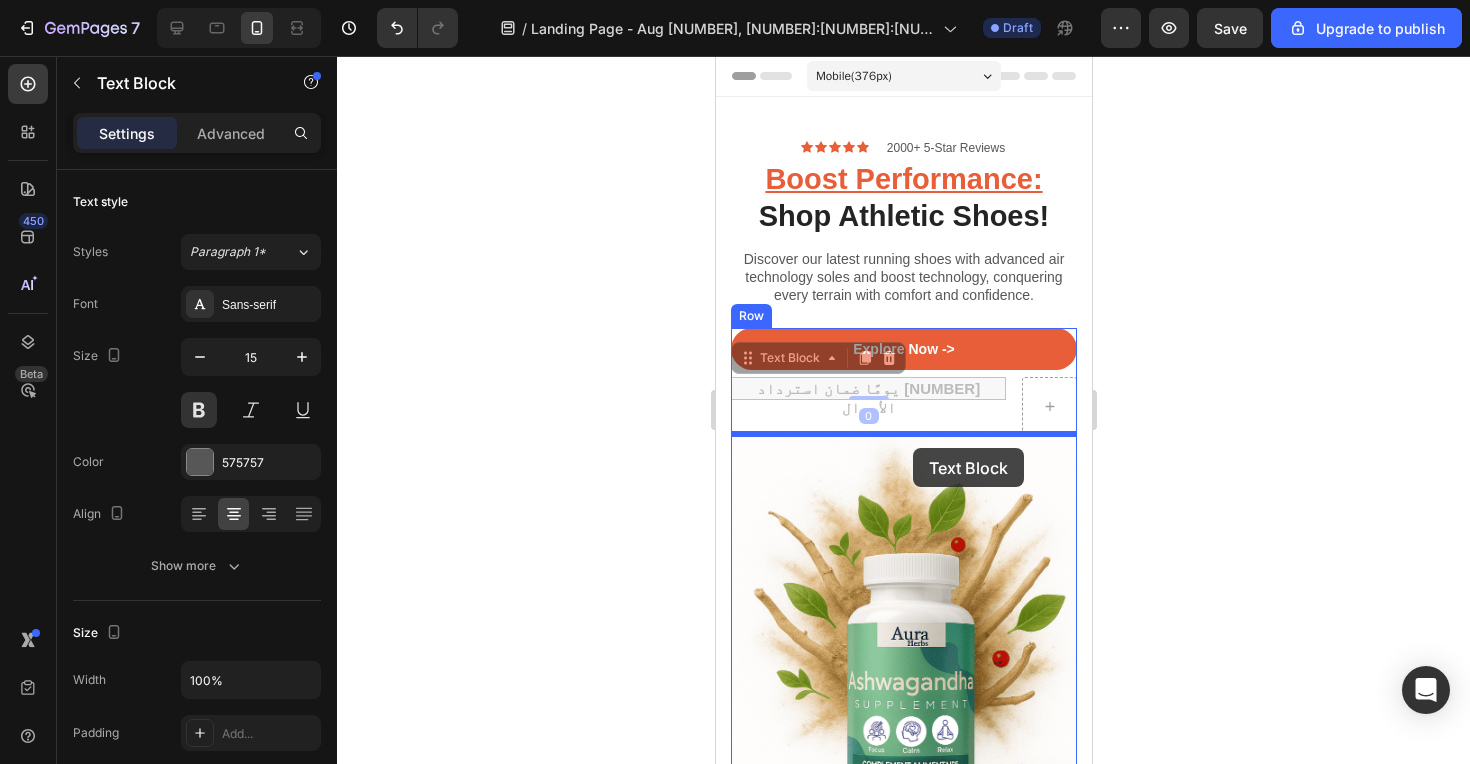 drag, startPoint x: 910, startPoint y: 384, endPoint x: 912, endPoint y: 448, distance: 64.03124 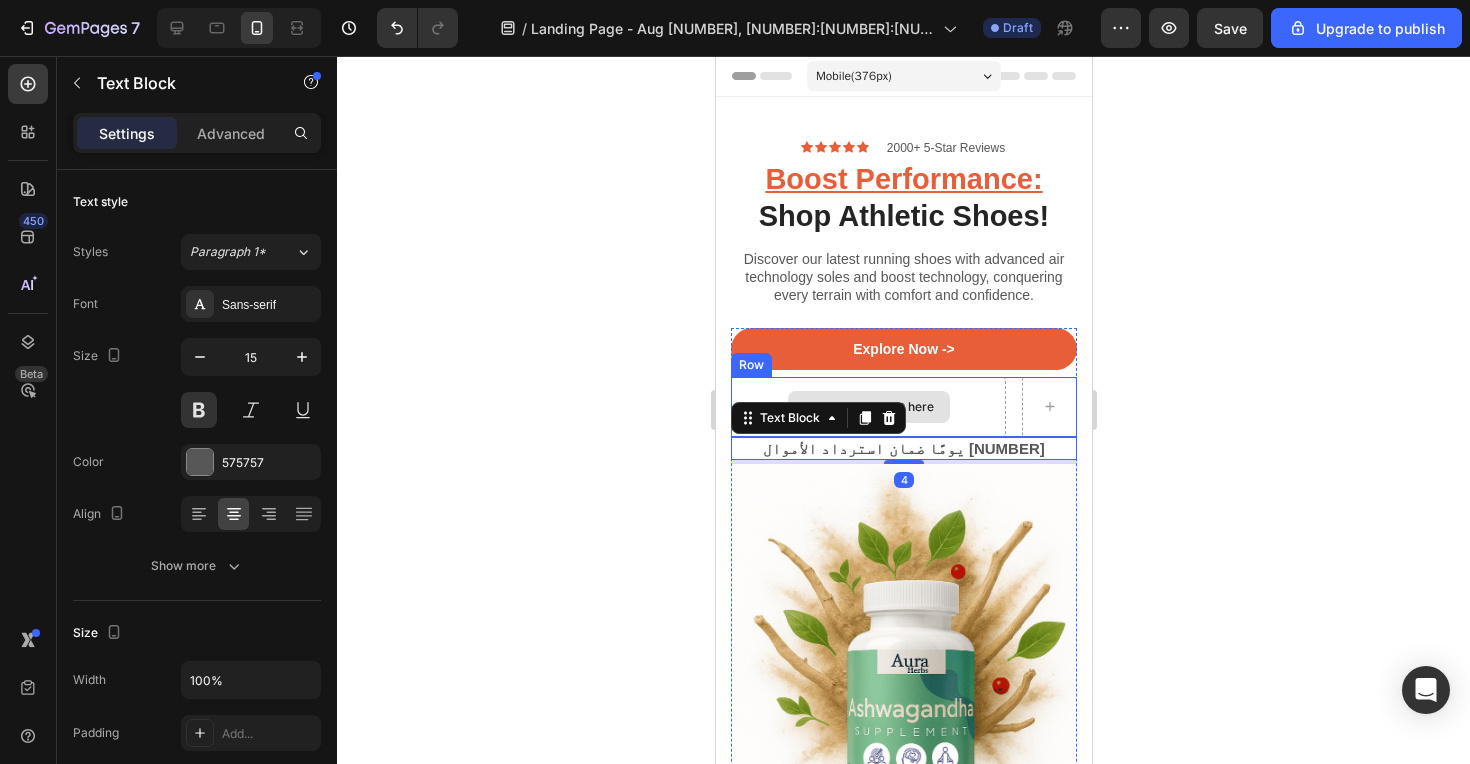 click on "Drop element here" at bounding box center (867, 407) 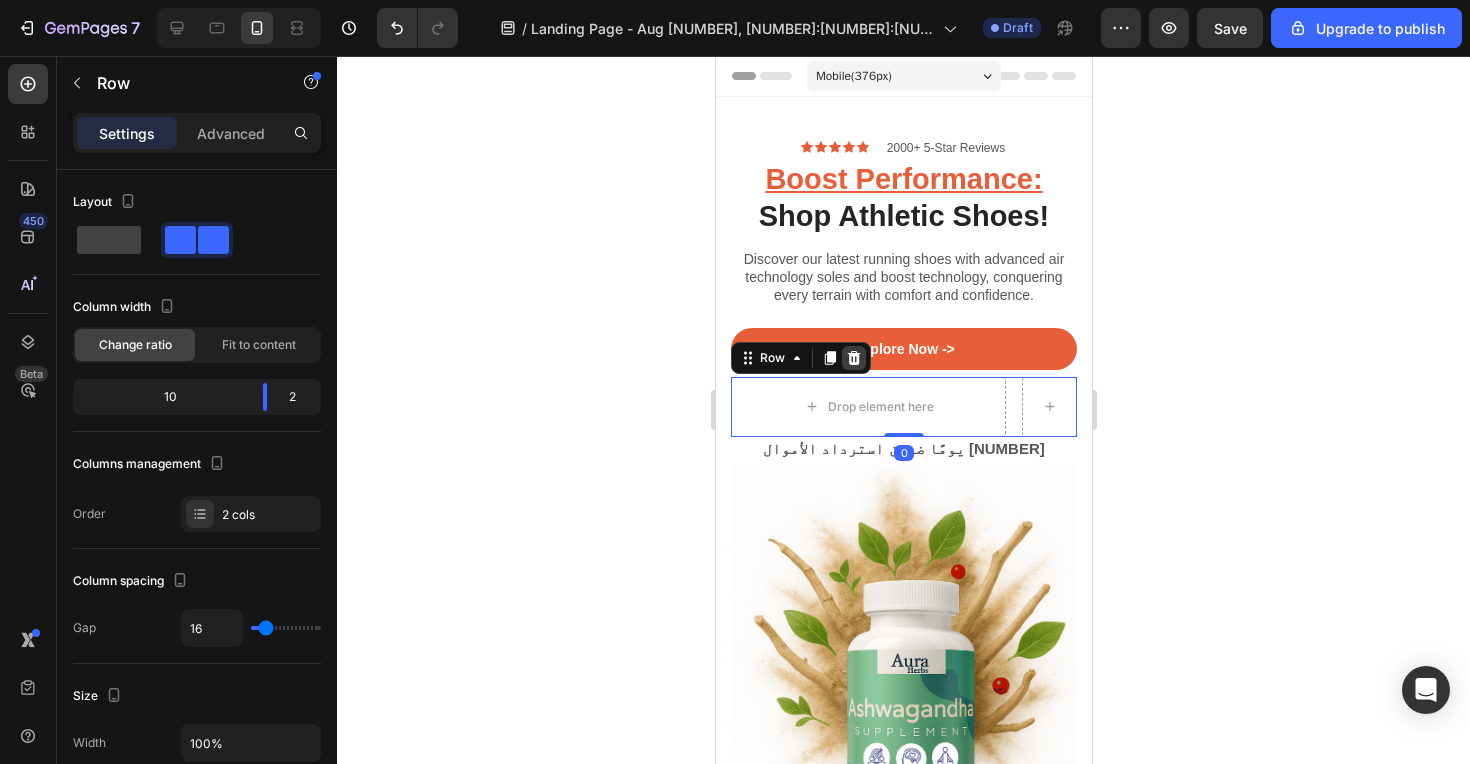click 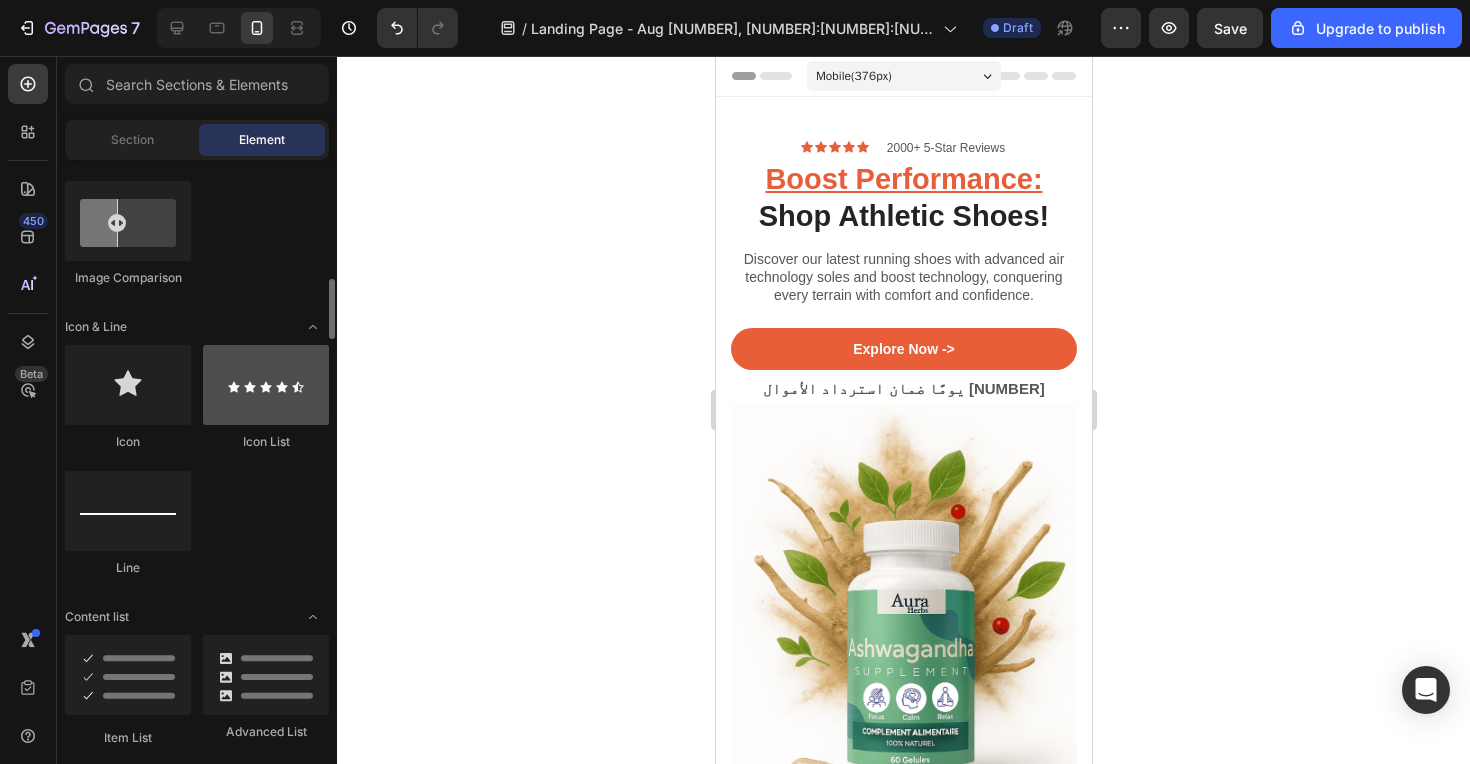 scroll, scrollTop: 1148, scrollLeft: 0, axis: vertical 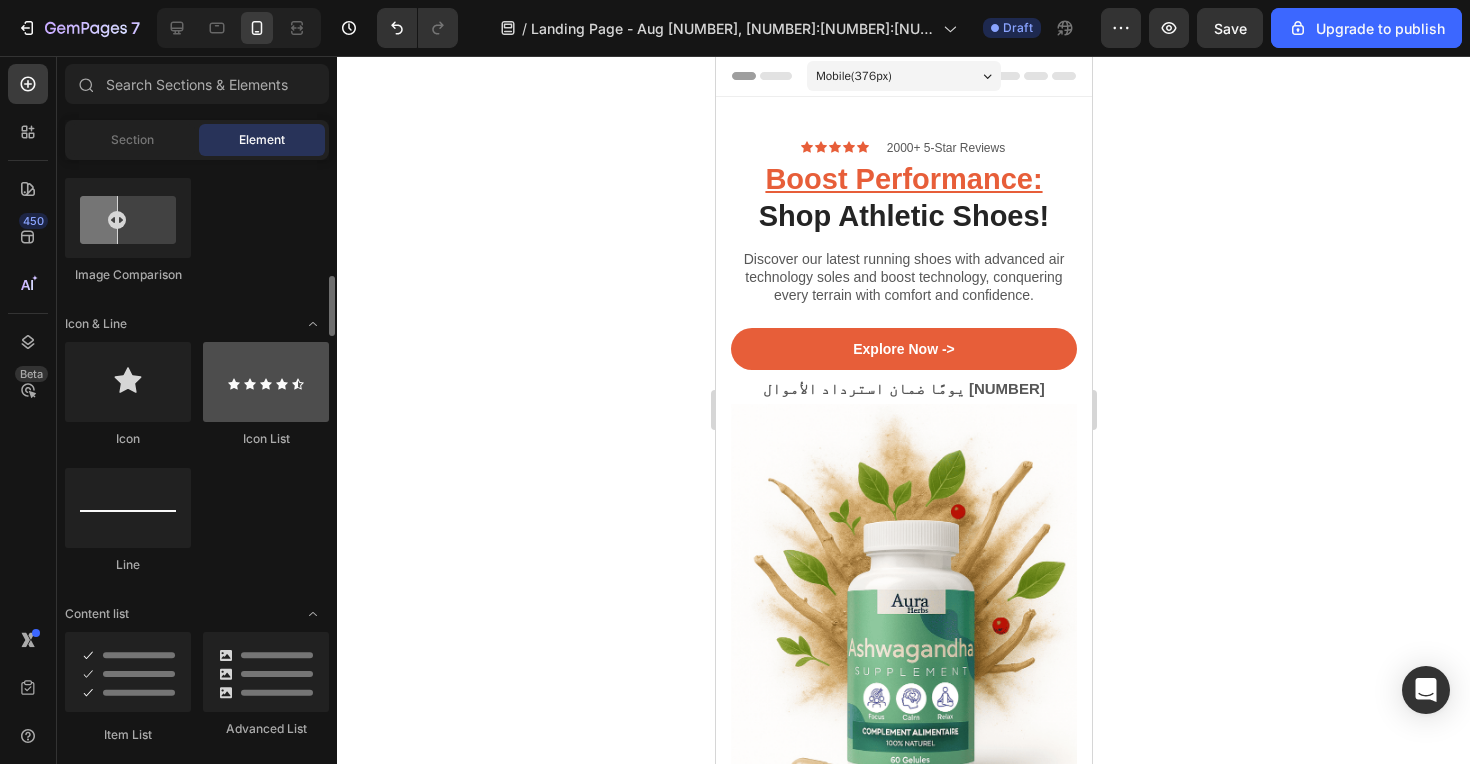 click at bounding box center (266, 382) 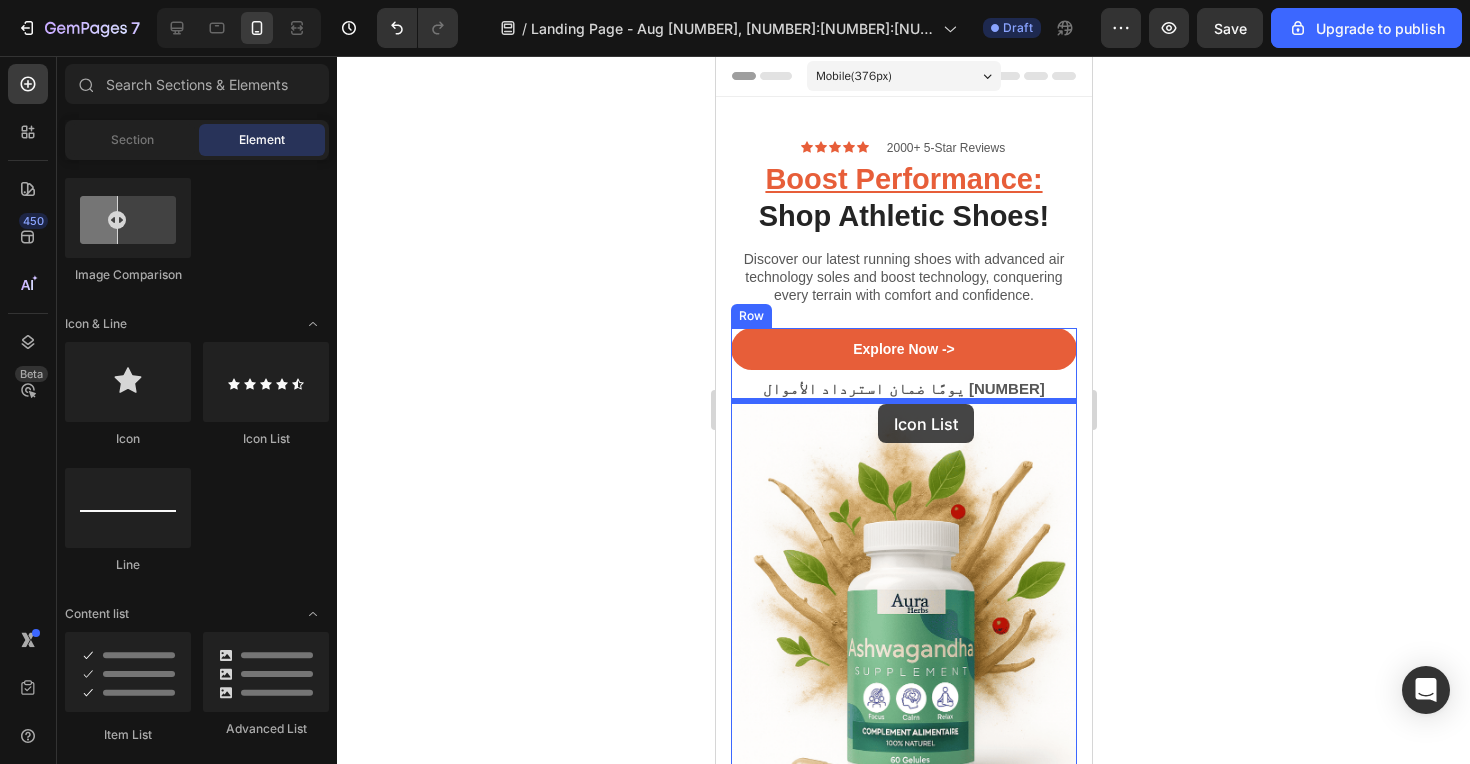 drag, startPoint x: 272, startPoint y: 371, endPoint x: 877, endPoint y: 403, distance: 605.8457 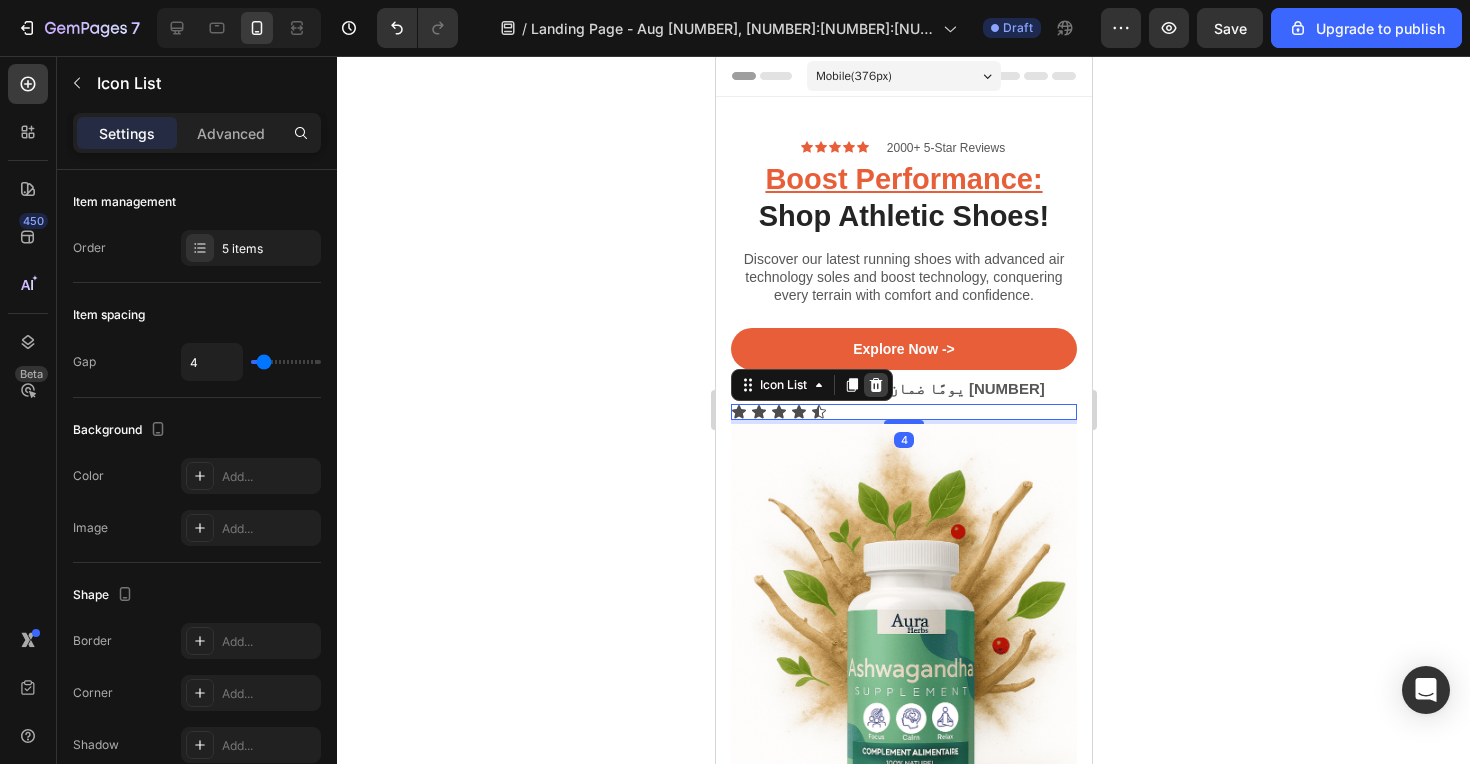 click 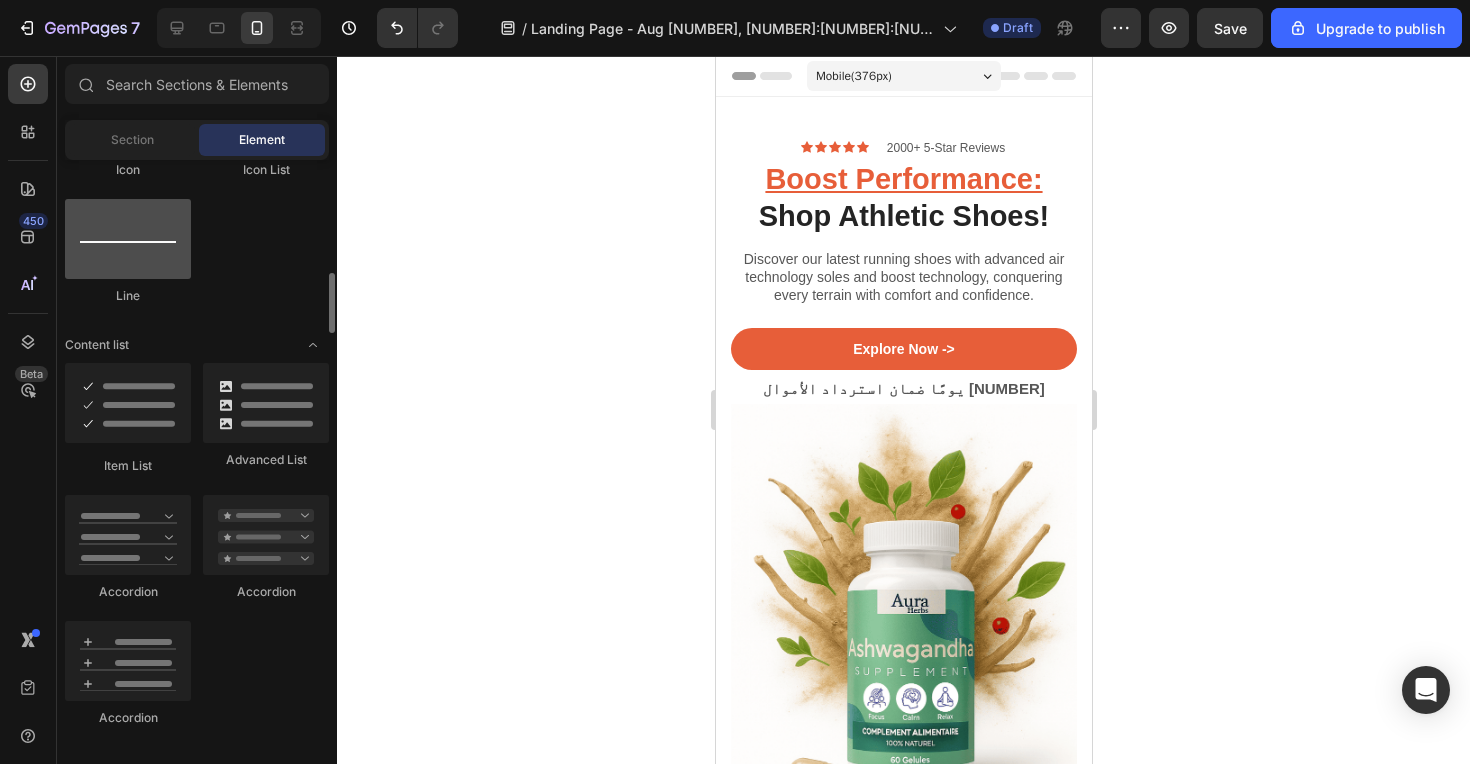 scroll, scrollTop: 1427, scrollLeft: 0, axis: vertical 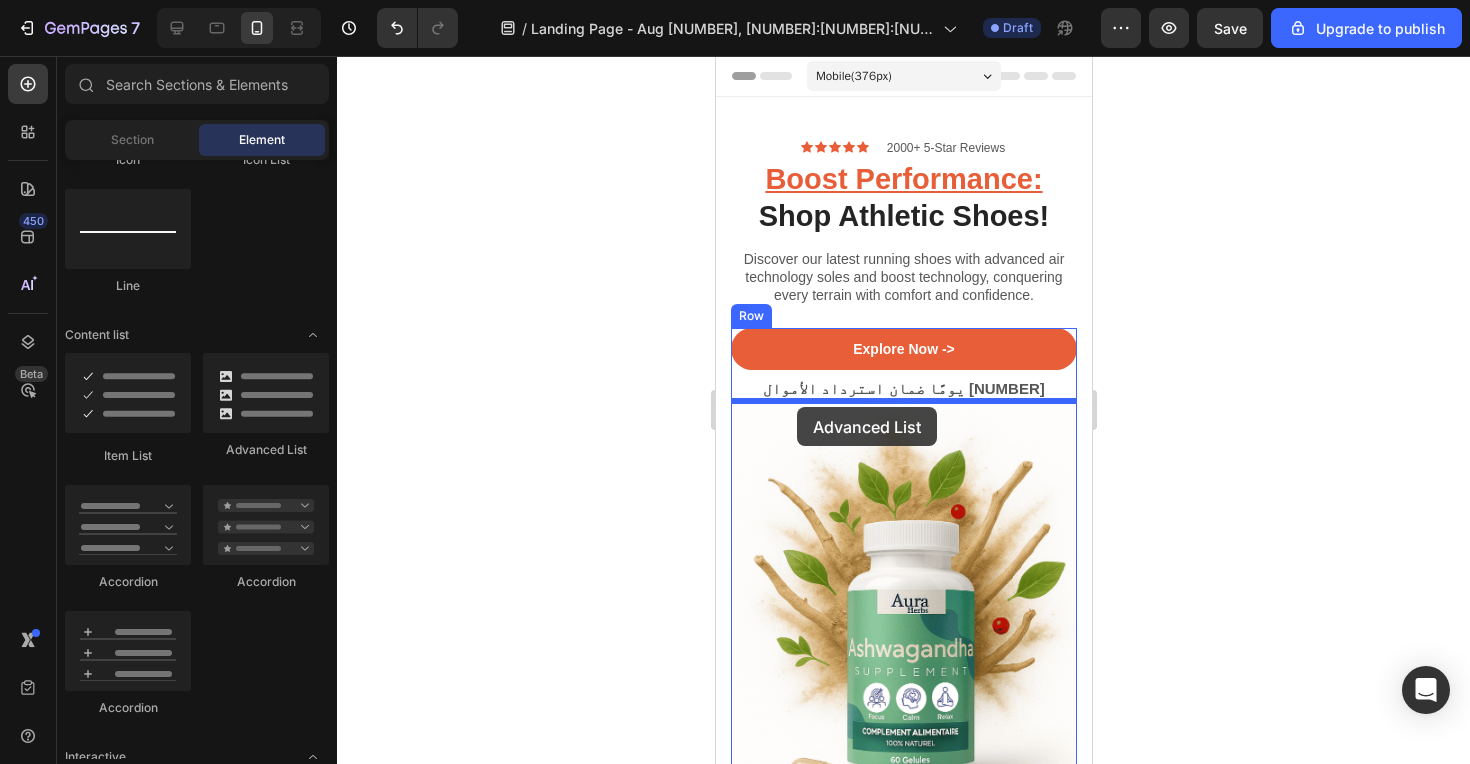 drag, startPoint x: 249, startPoint y: 390, endPoint x: 797, endPoint y: 407, distance: 548.2636 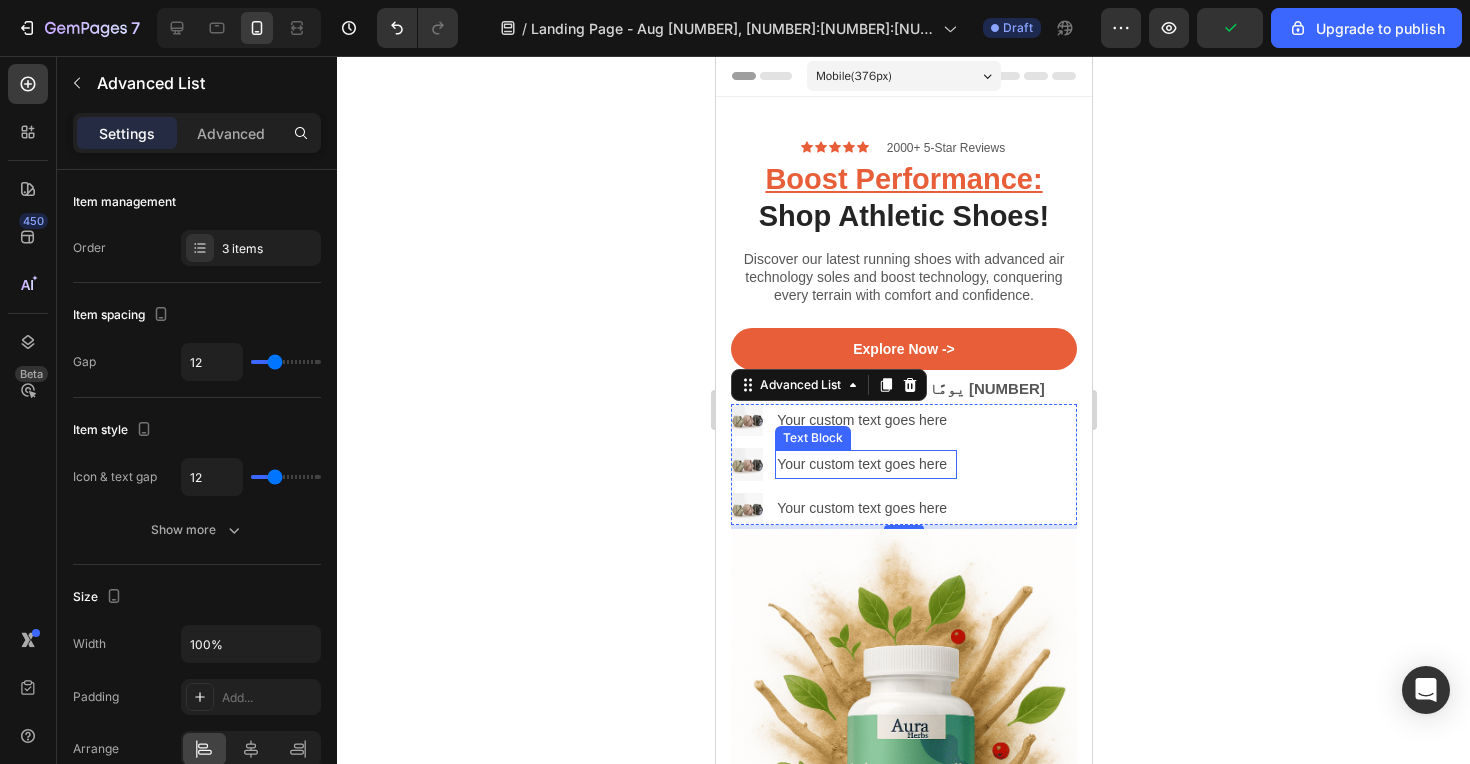 click on "Your custom text goes here" at bounding box center [865, 464] 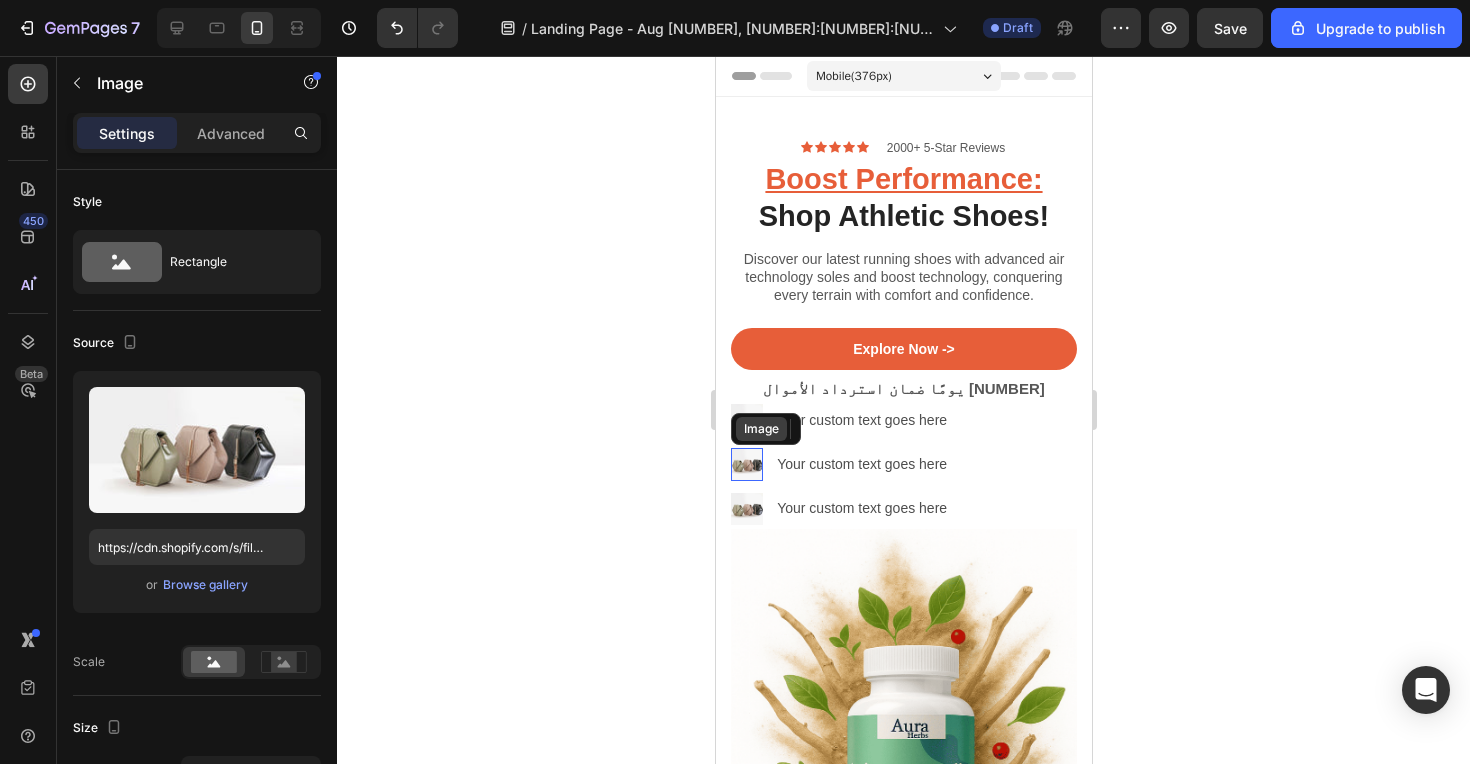 click on "Image" at bounding box center (765, 429) 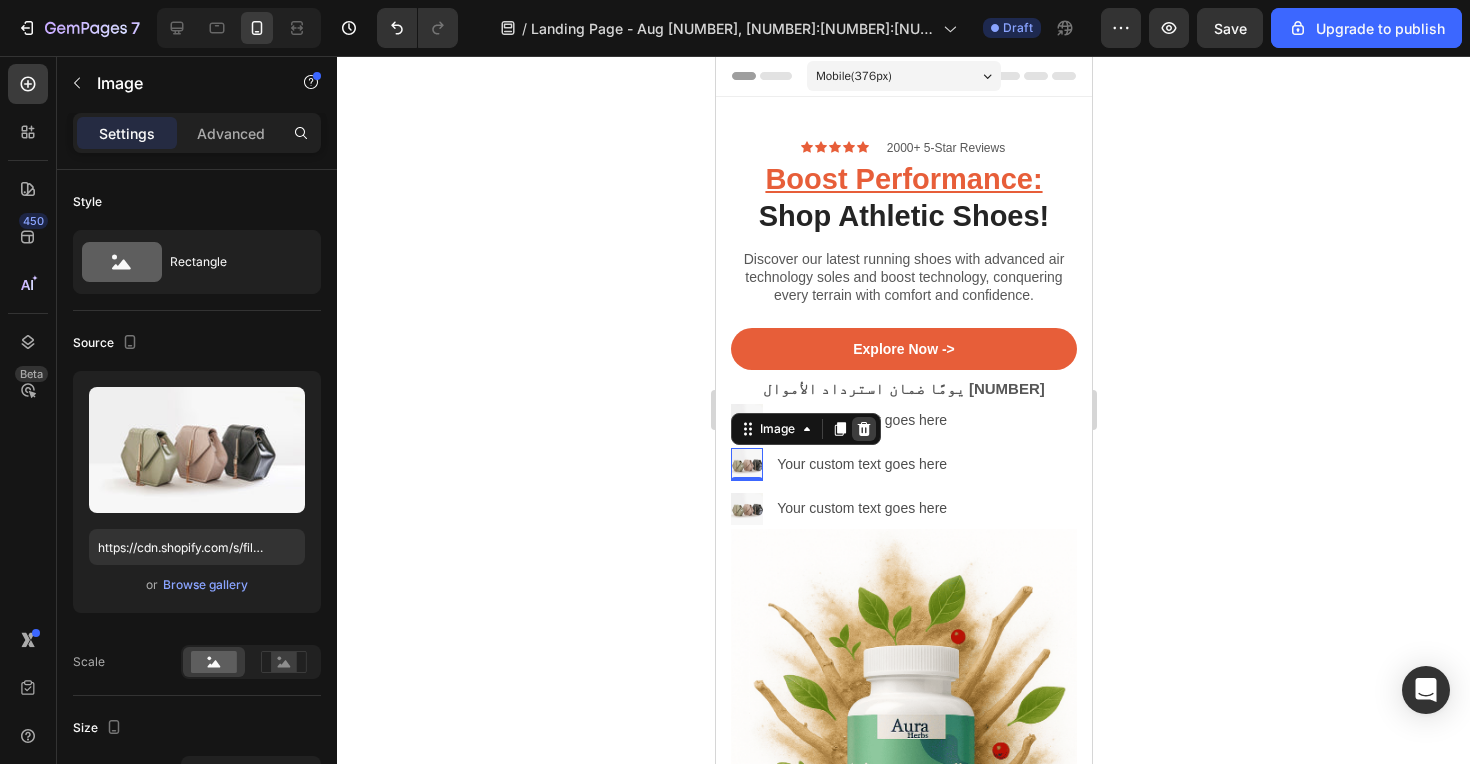 click 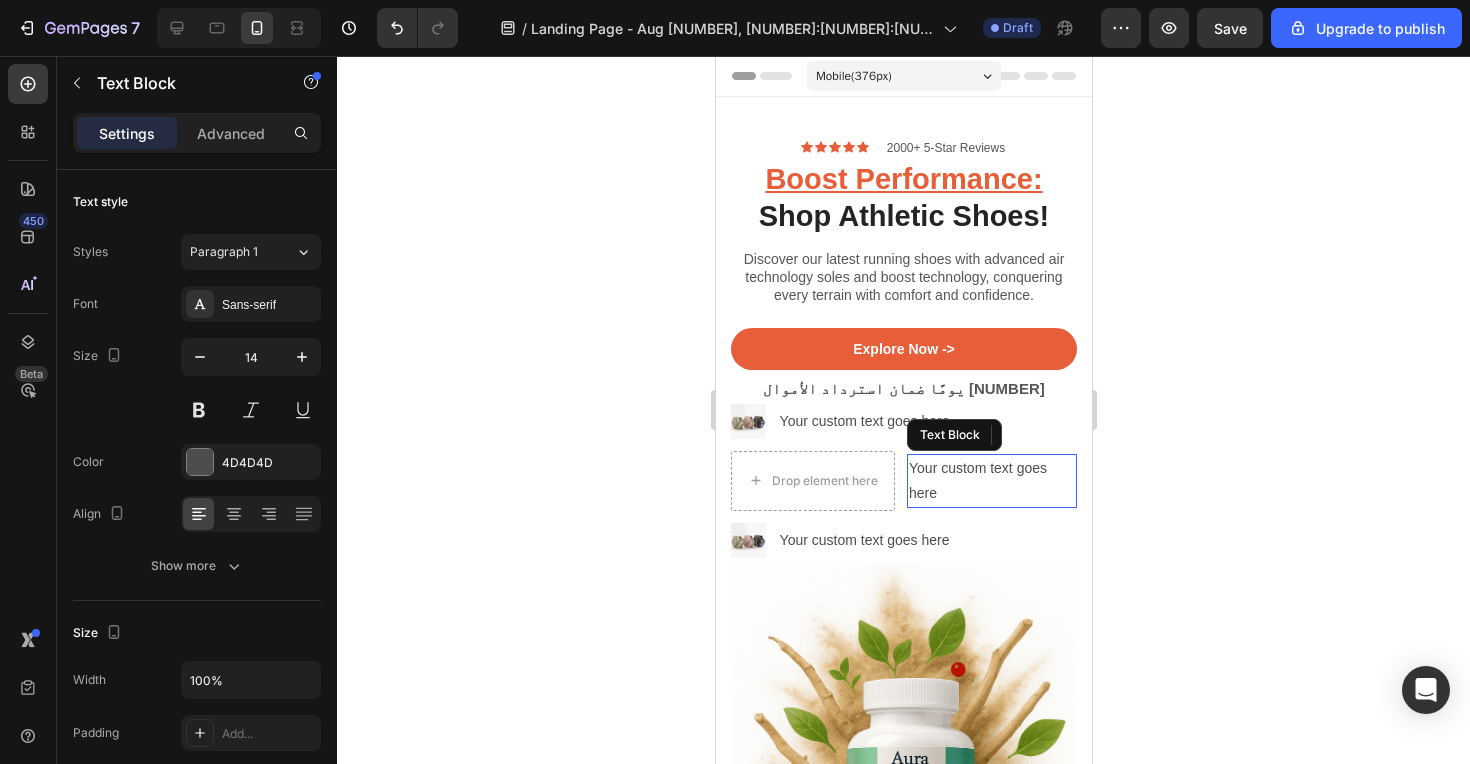 click on "Your custom text goes here" at bounding box center (991, 481) 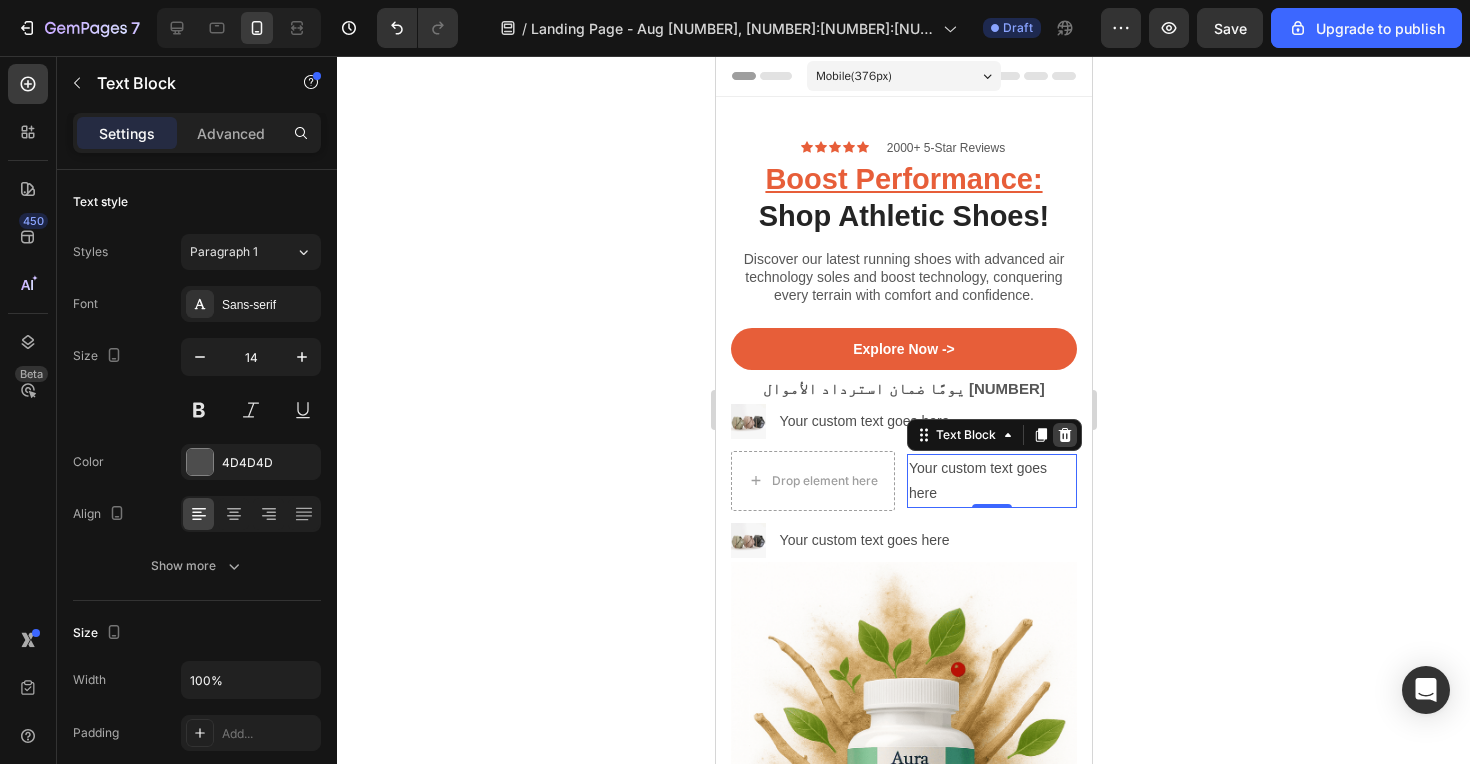 click 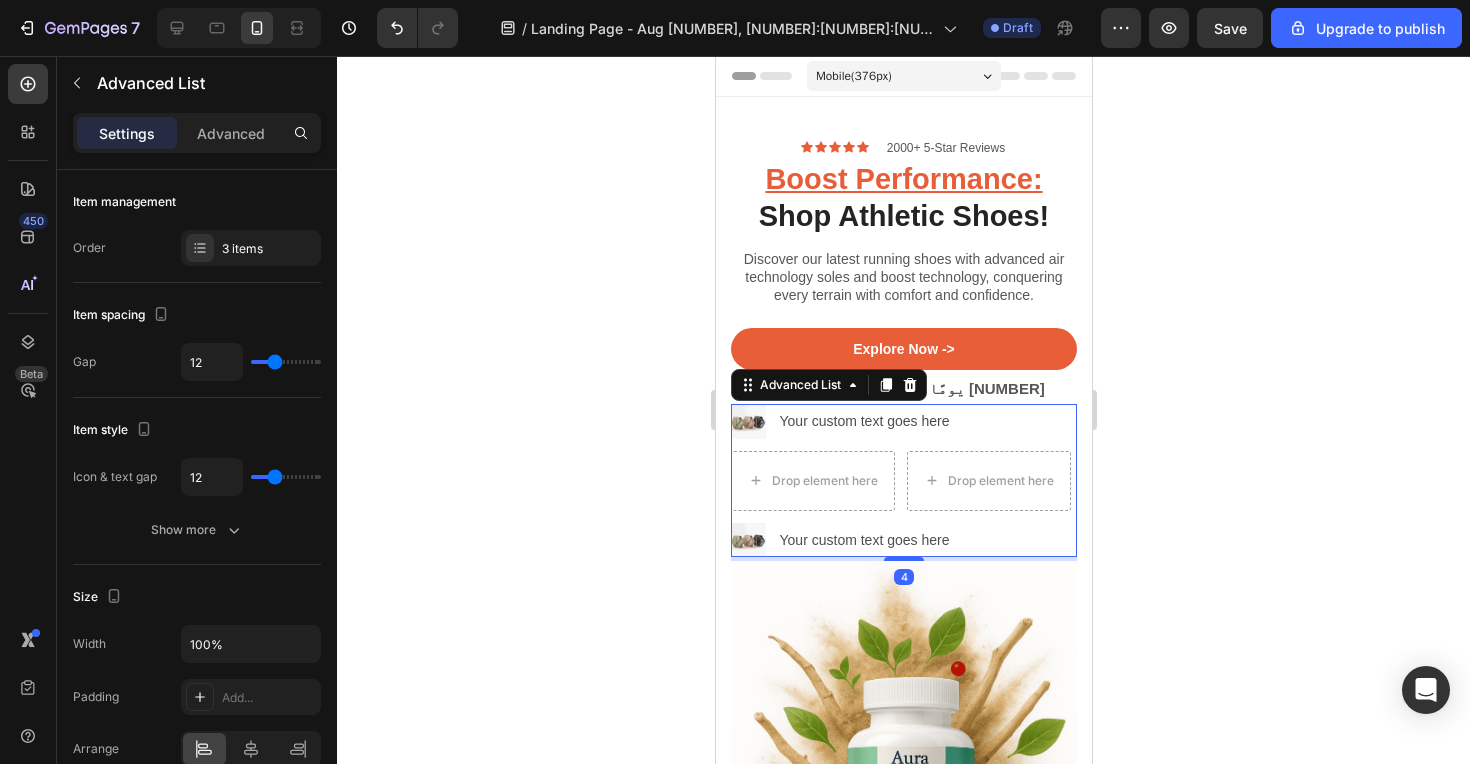 click on "Image Your custom text goes here Text Block
Drop element here
Drop element here Image Your custom text goes here Text Block" at bounding box center (900, 480) 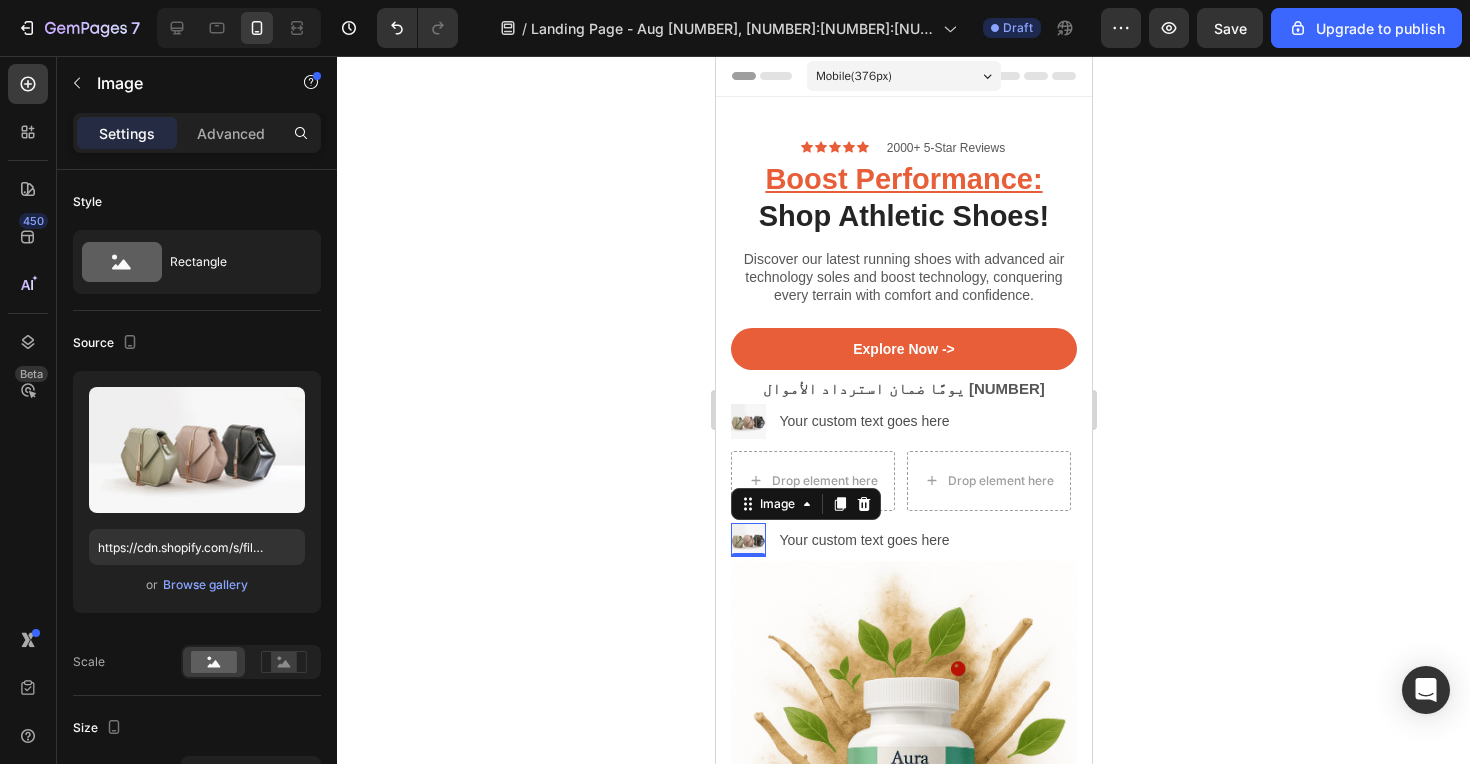 click at bounding box center [747, 540] 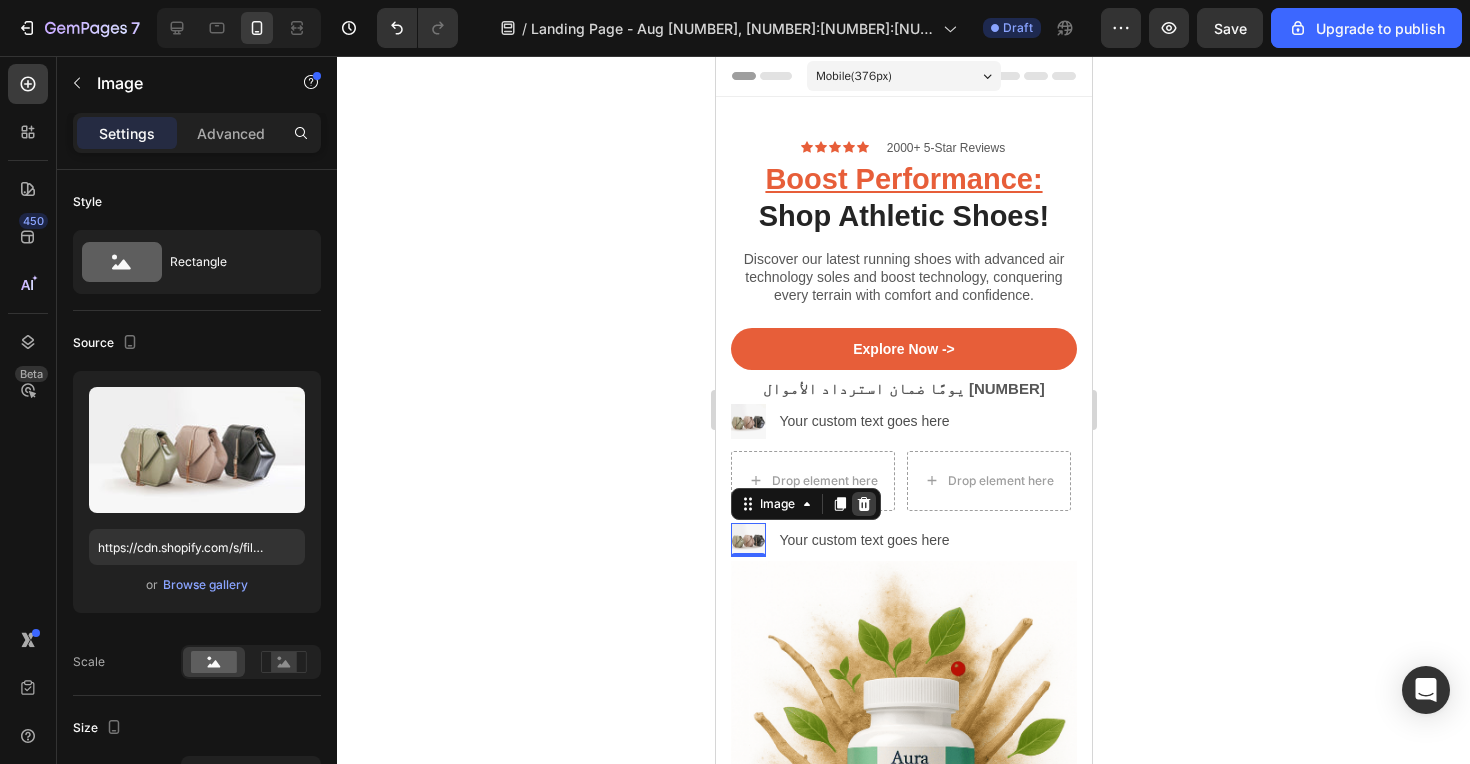 click 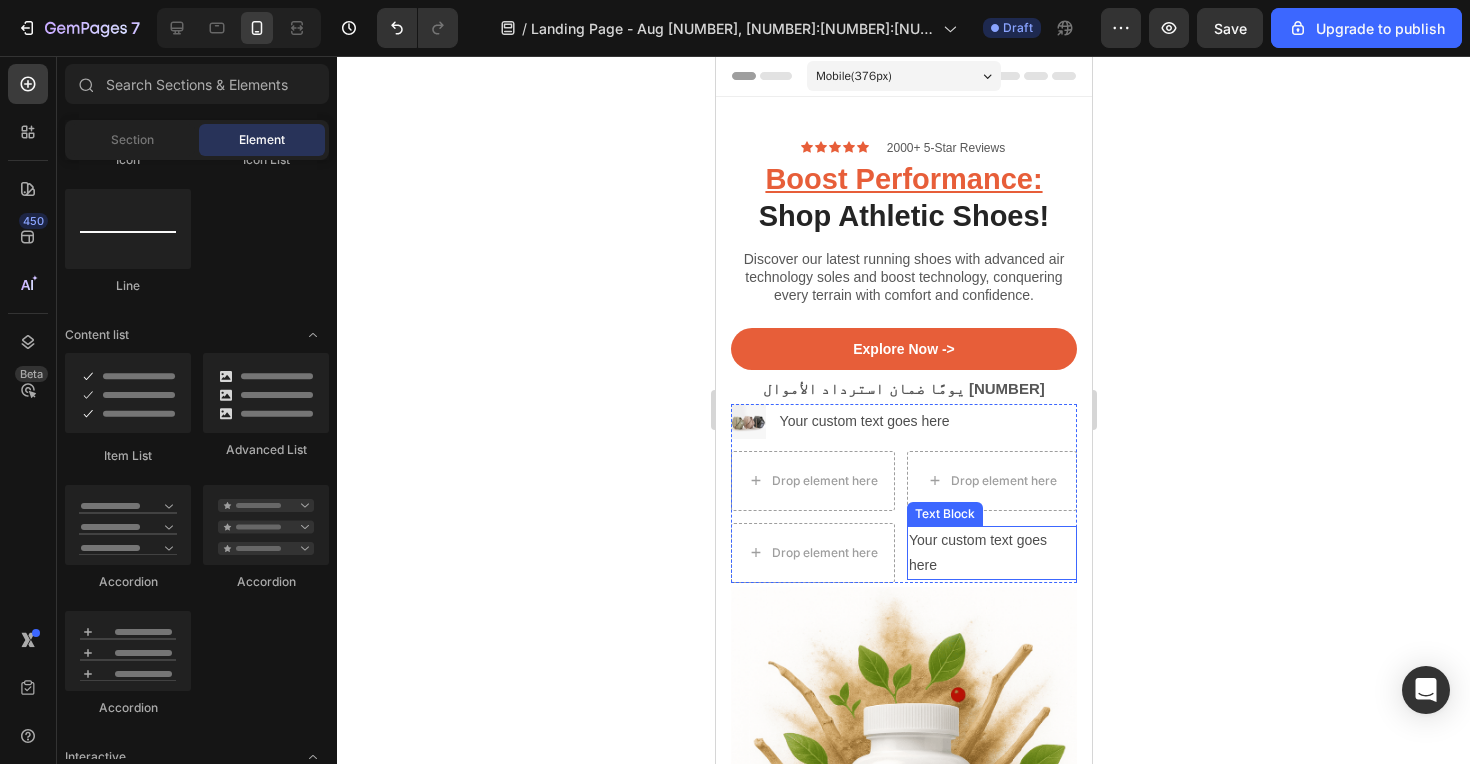 click on "Your custom text goes here" at bounding box center [991, 553] 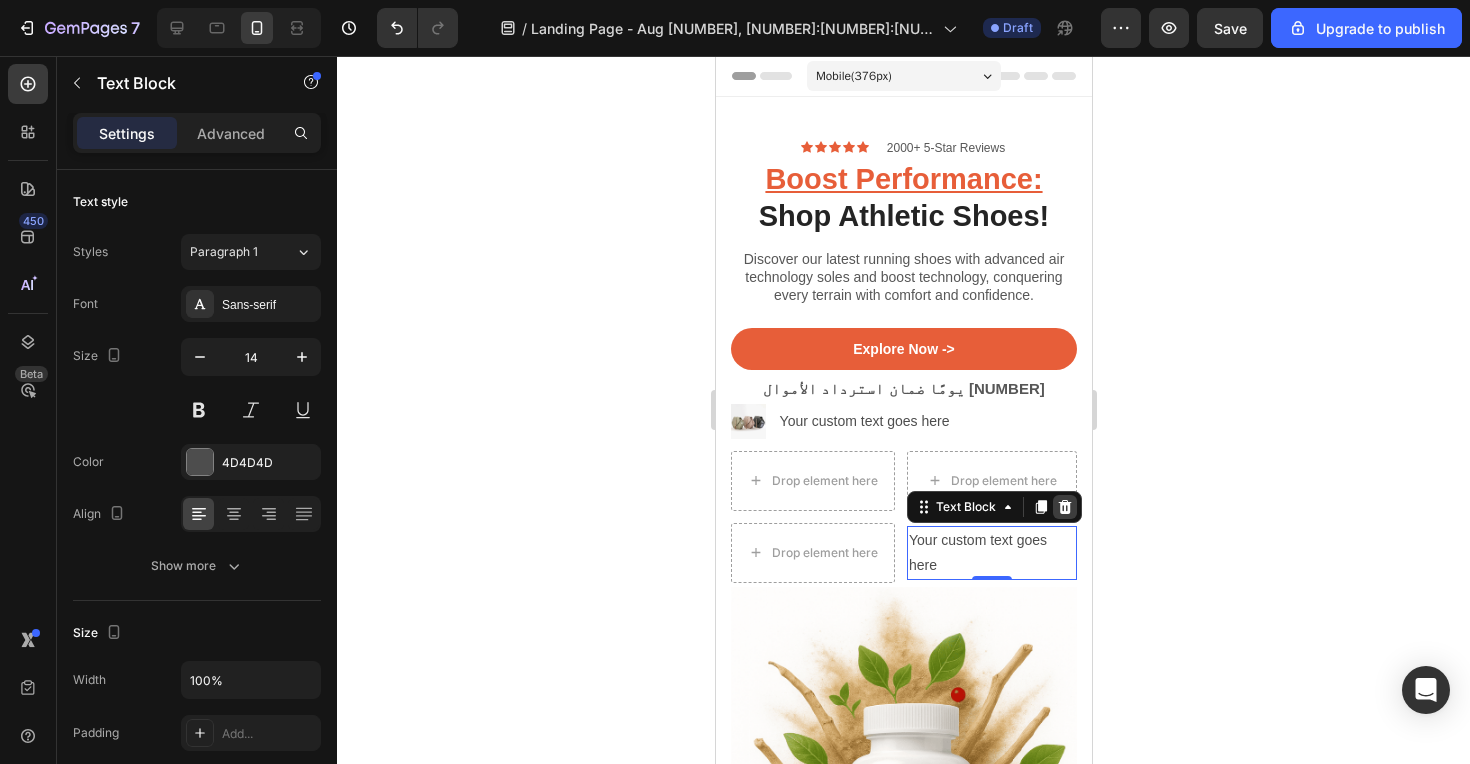click 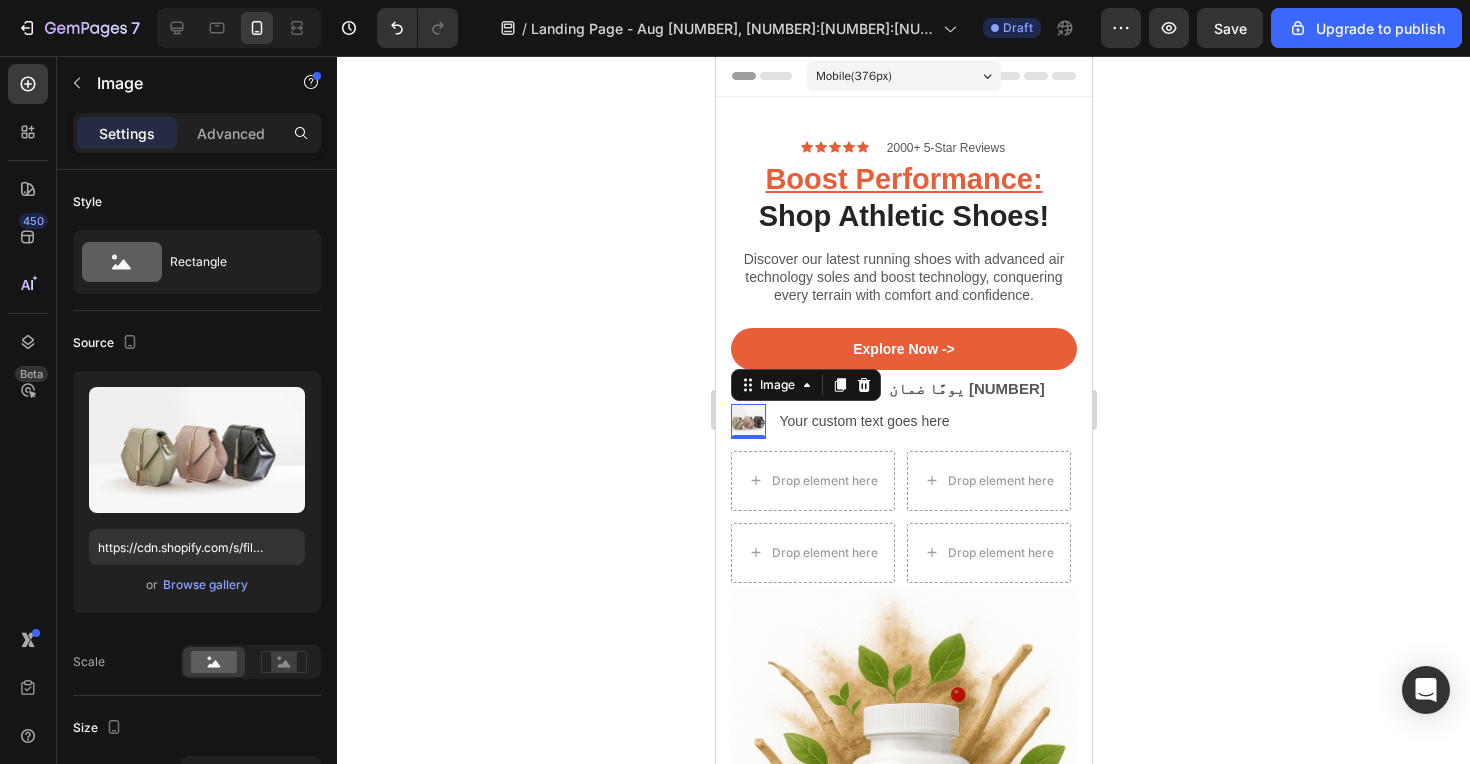 click at bounding box center (747, 421) 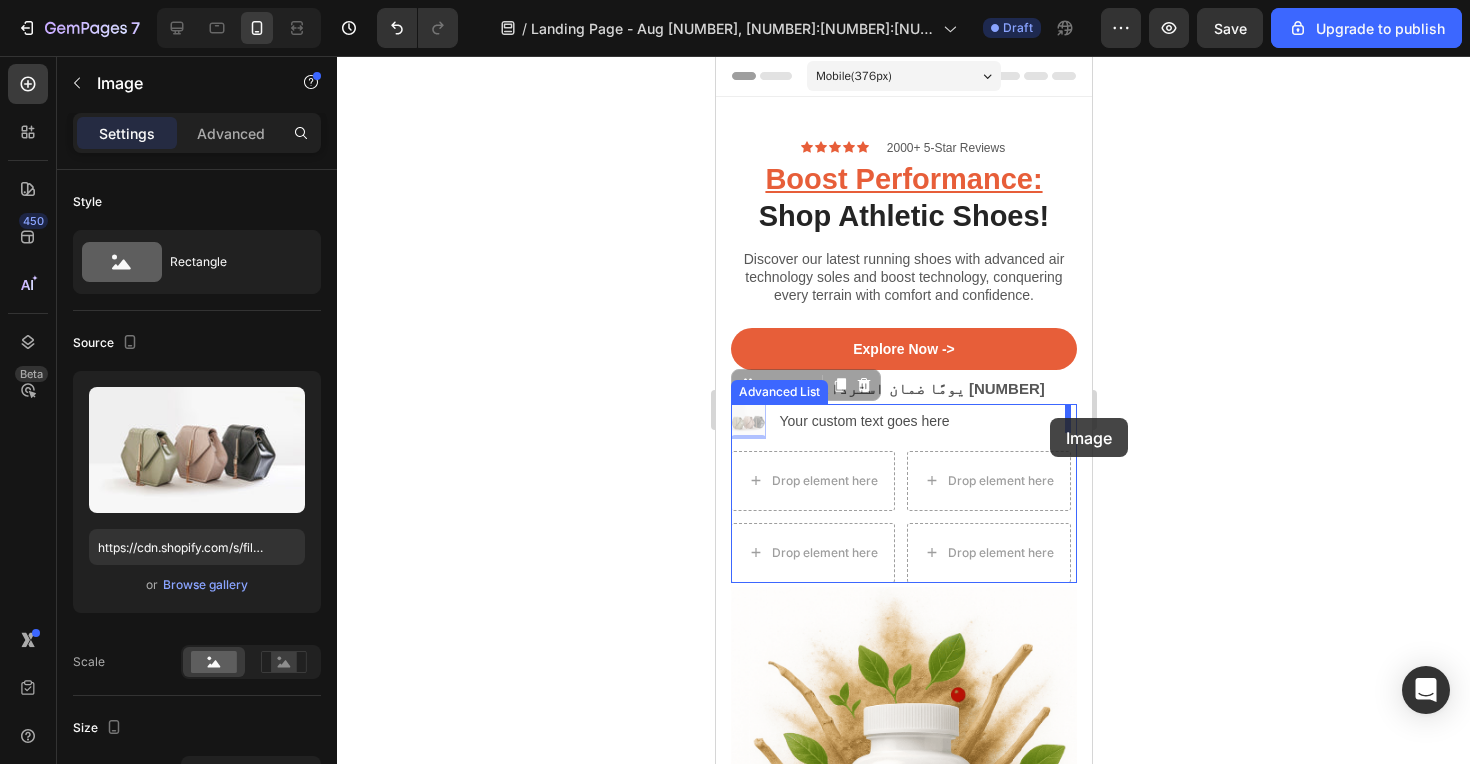 drag, startPoint x: 756, startPoint y: 416, endPoint x: 1049, endPoint y: 418, distance: 293.00684 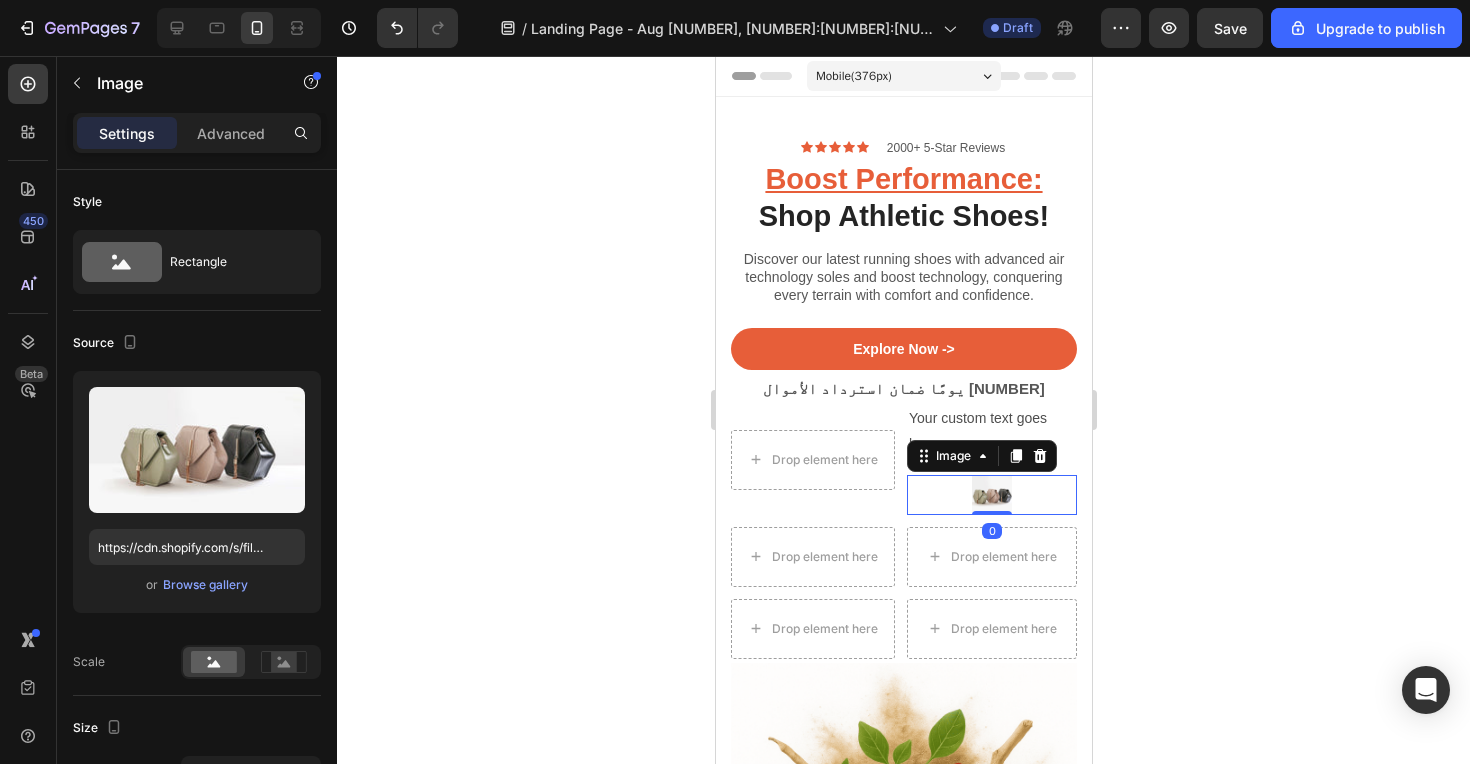 click 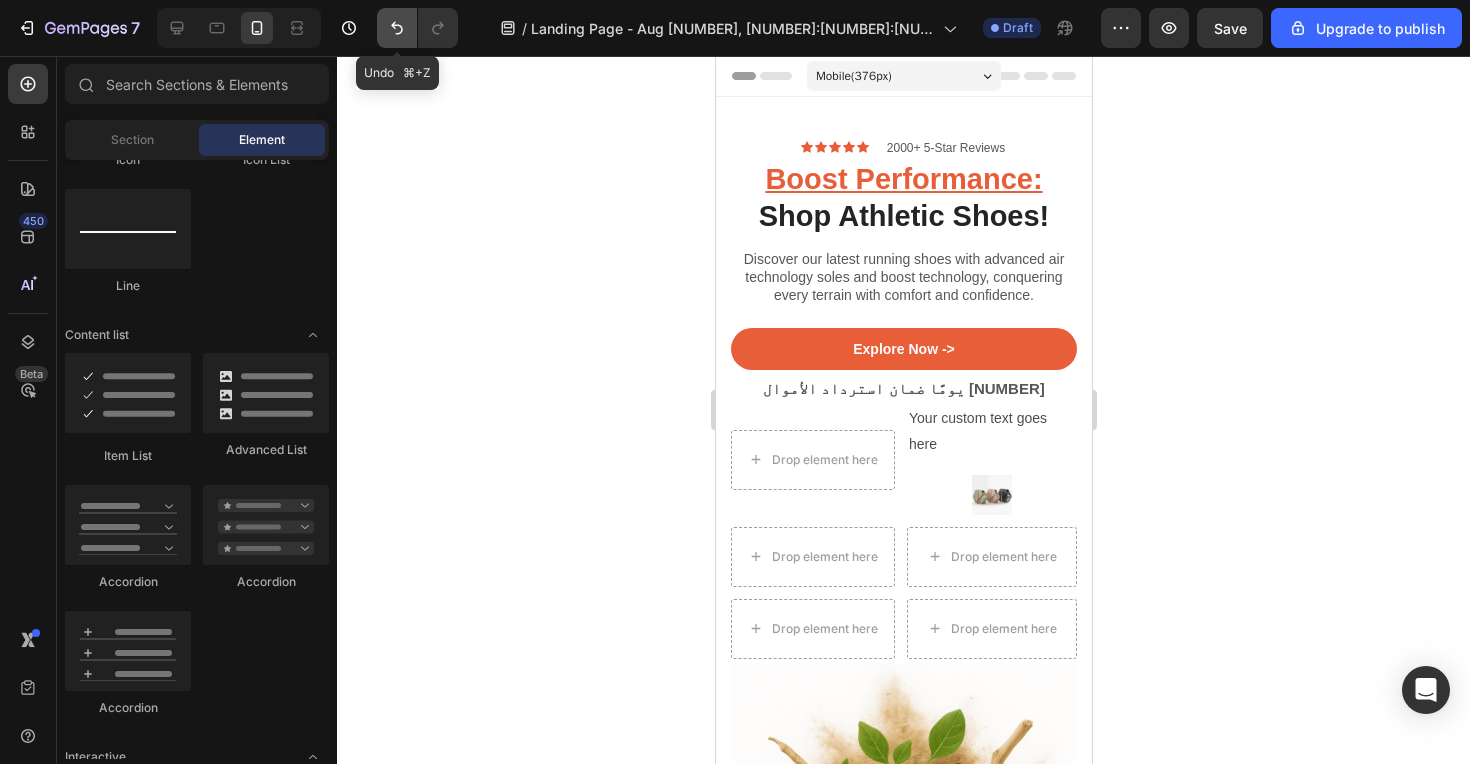 click 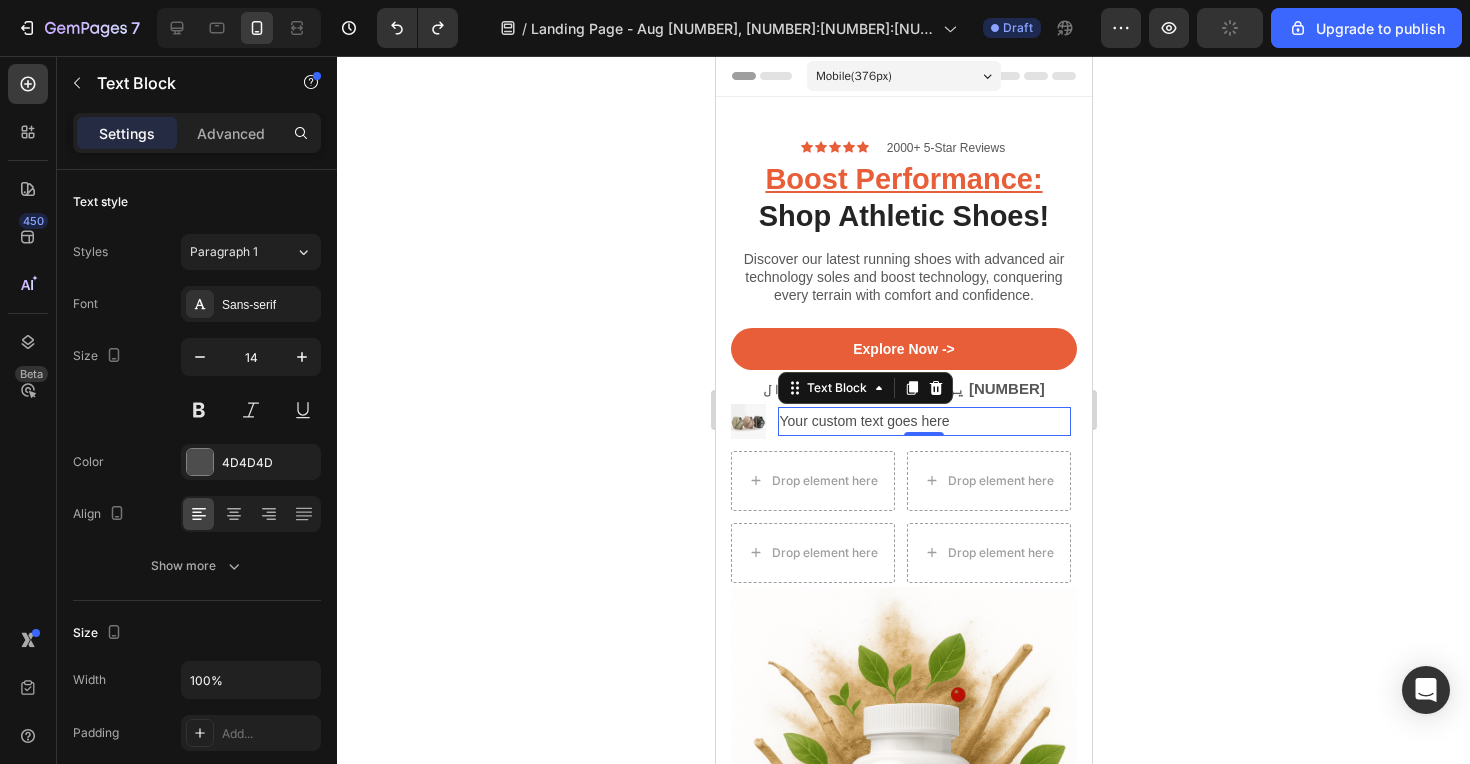 click on "Your custom text goes here" at bounding box center [923, 421] 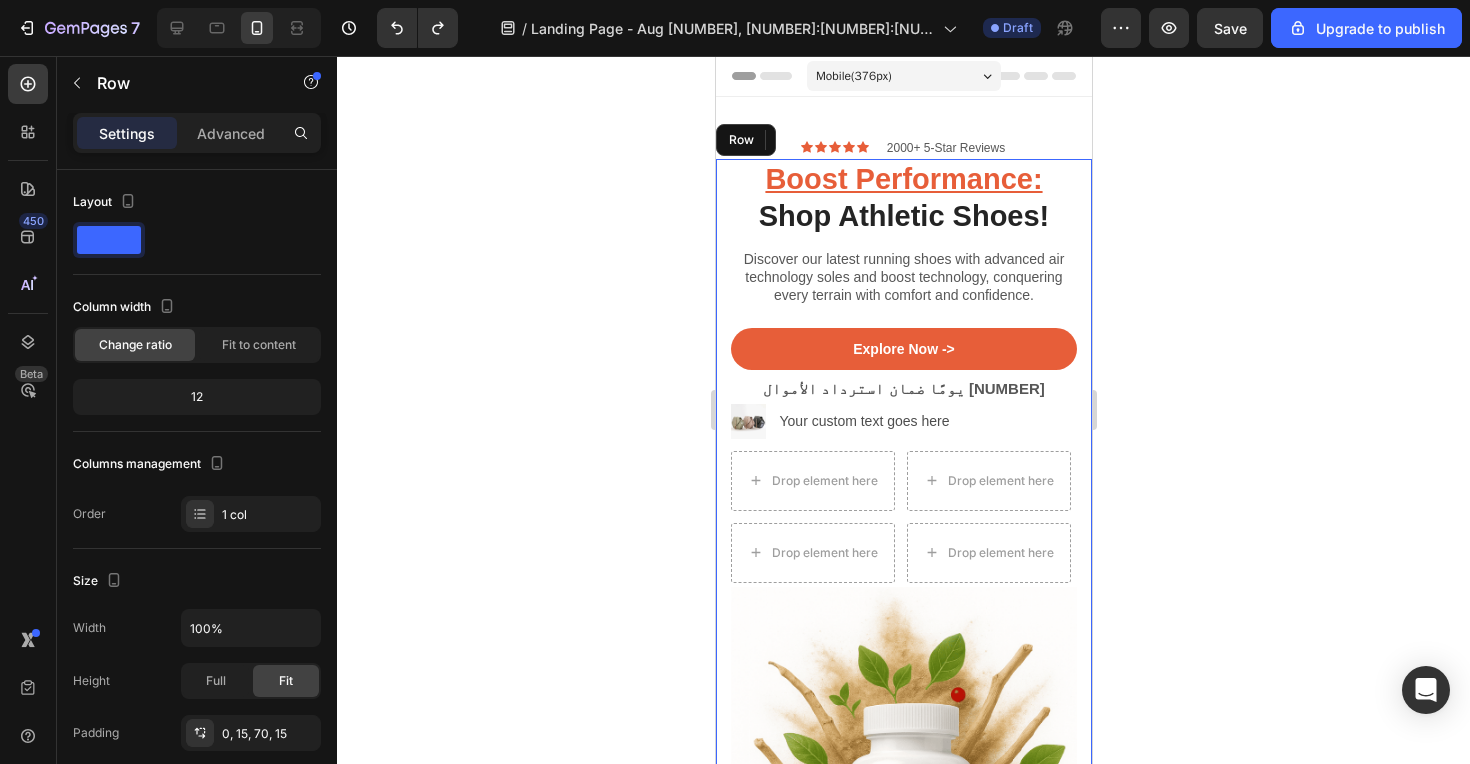 click on "Boost Performance: Shop Athletic Shoes! Heading Discover our latest running shoes with advanced air technology soles and boost technology, conquering every terrain with comfort and confidence. Text Block Explore Now -> Button ‫[NUMBER] يومًا ضمان استرداد الأموال‬ Text Block Image Your custom text goes here Text Block   0
Drop element here
Drop element here
Drop element here
Drop element here Advanced List Image [NUMBER]+ 5-Star Reviews Text Block Row Row" at bounding box center (903, 632) 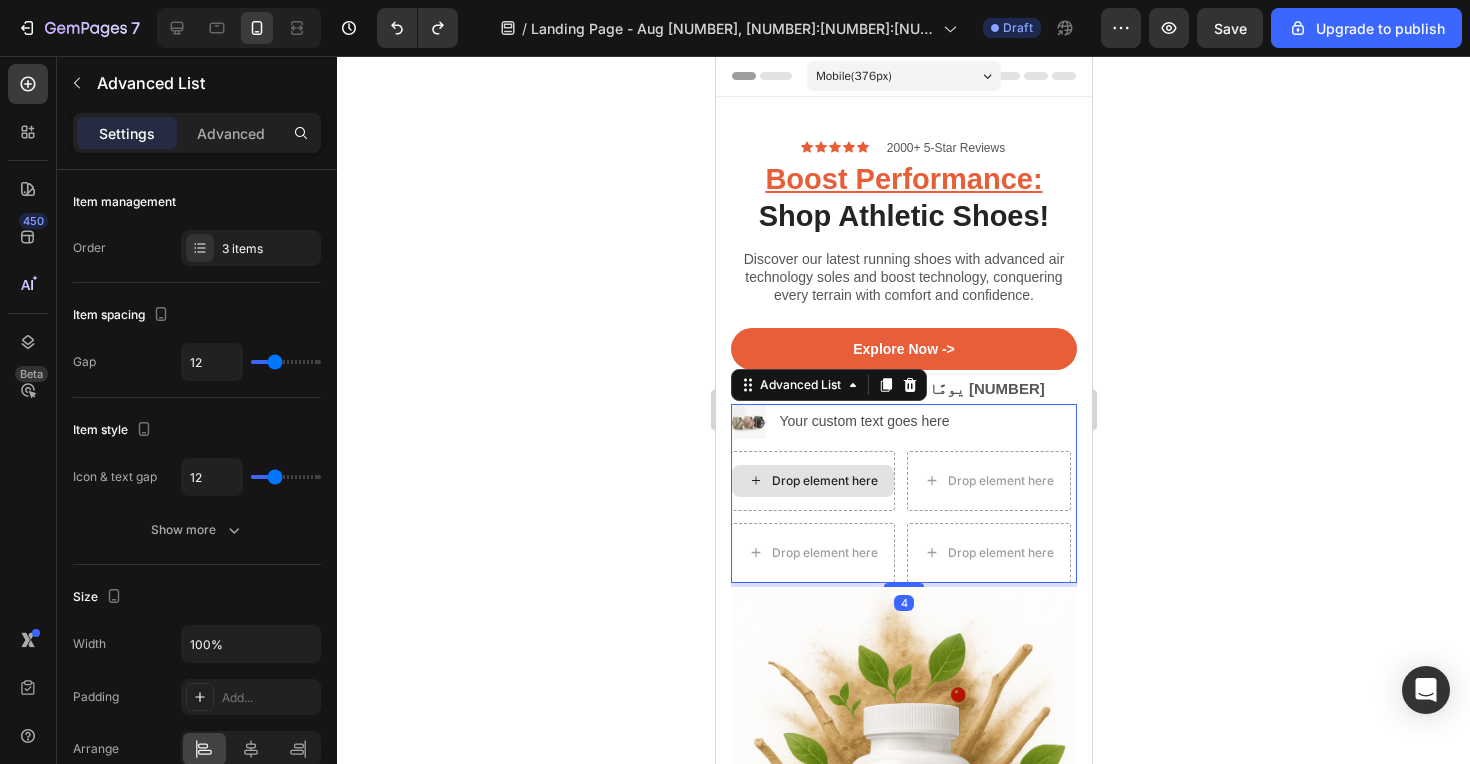 click on "Drop element here" at bounding box center [812, 481] 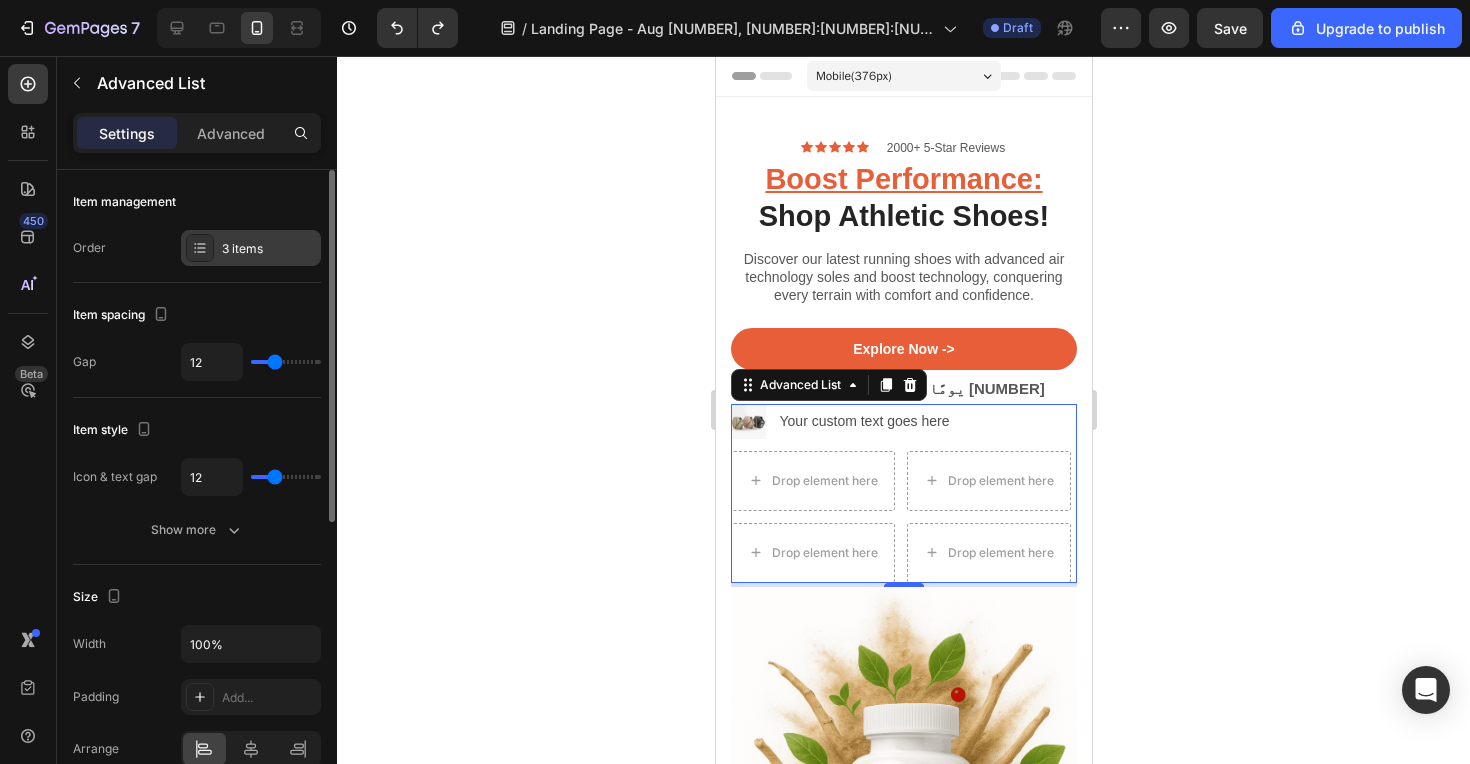 click 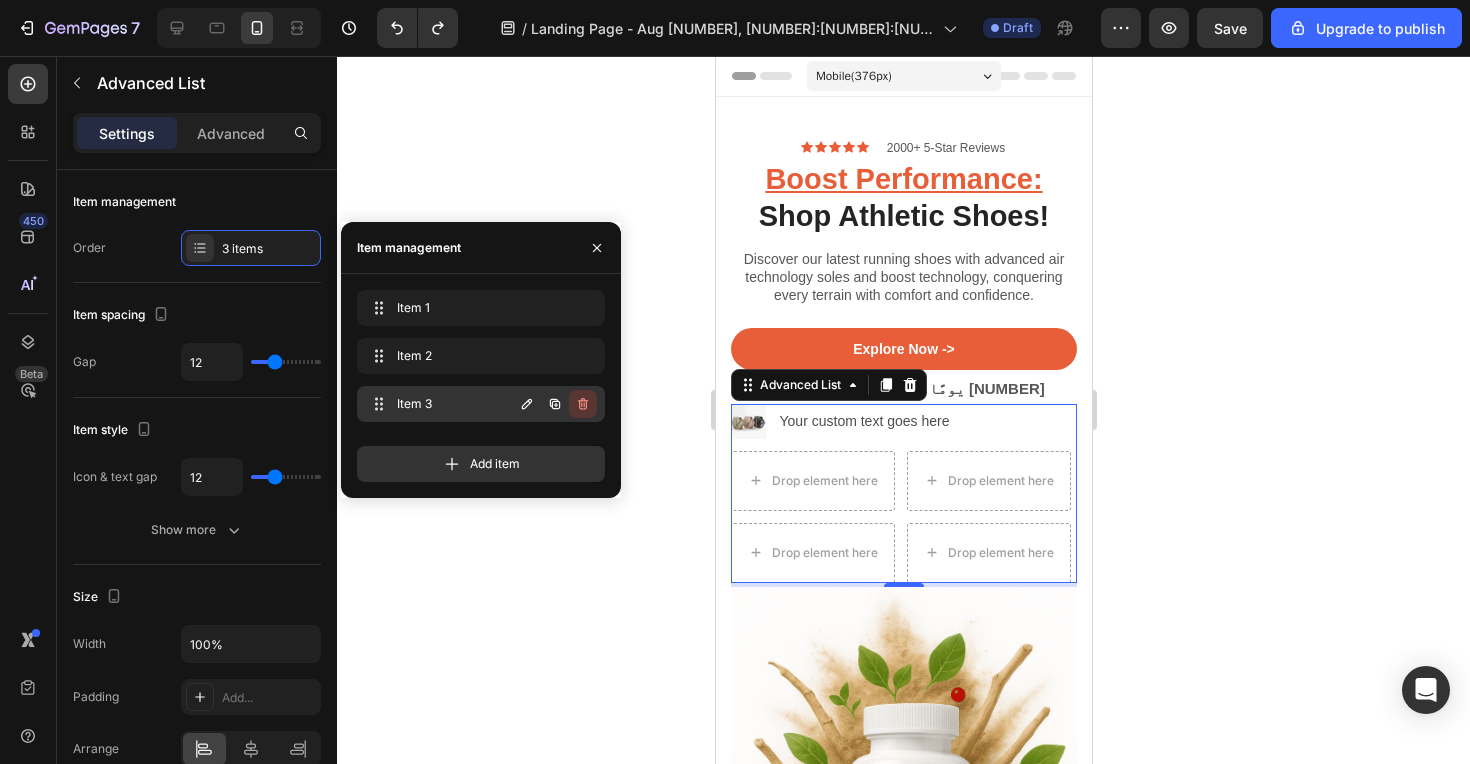 click 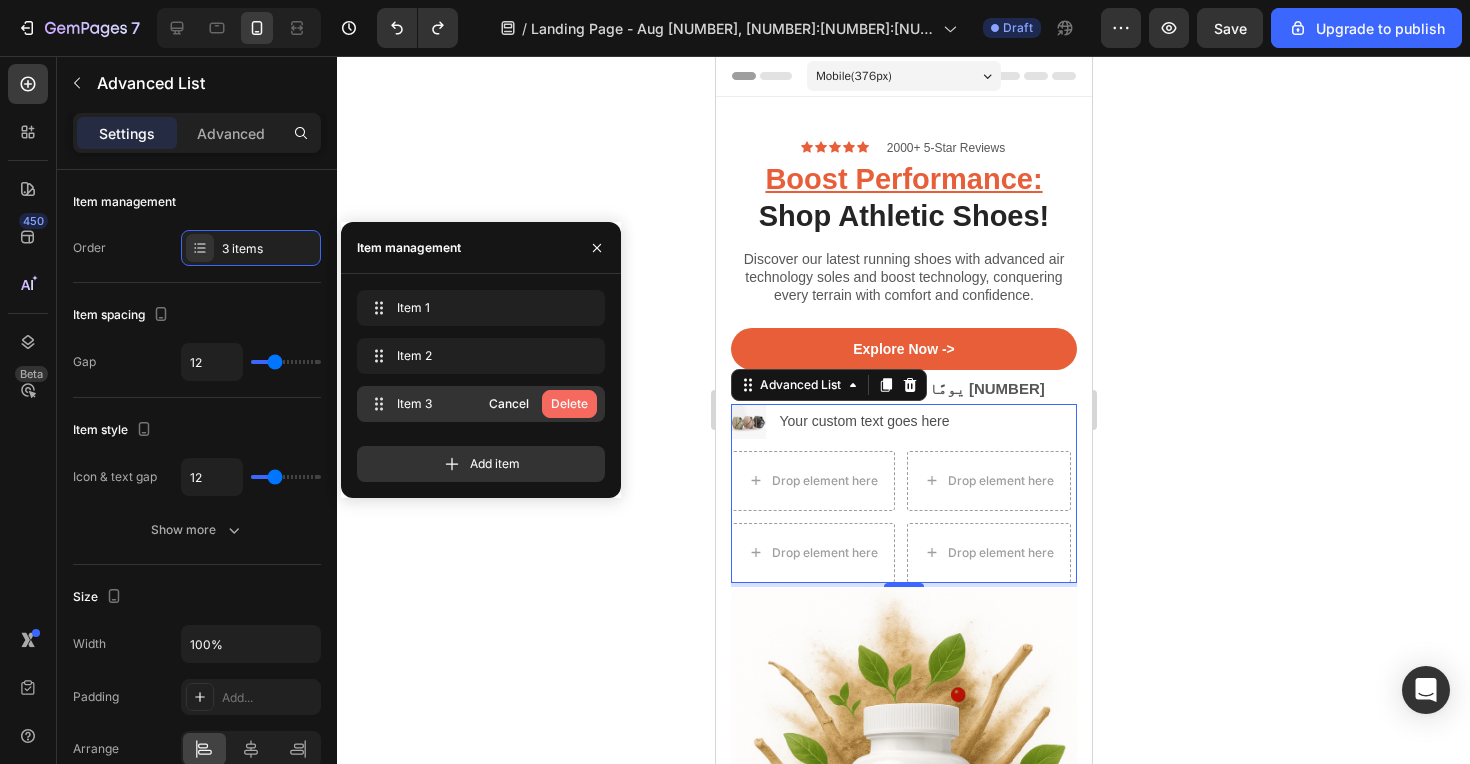 click on "Delete" at bounding box center [569, 404] 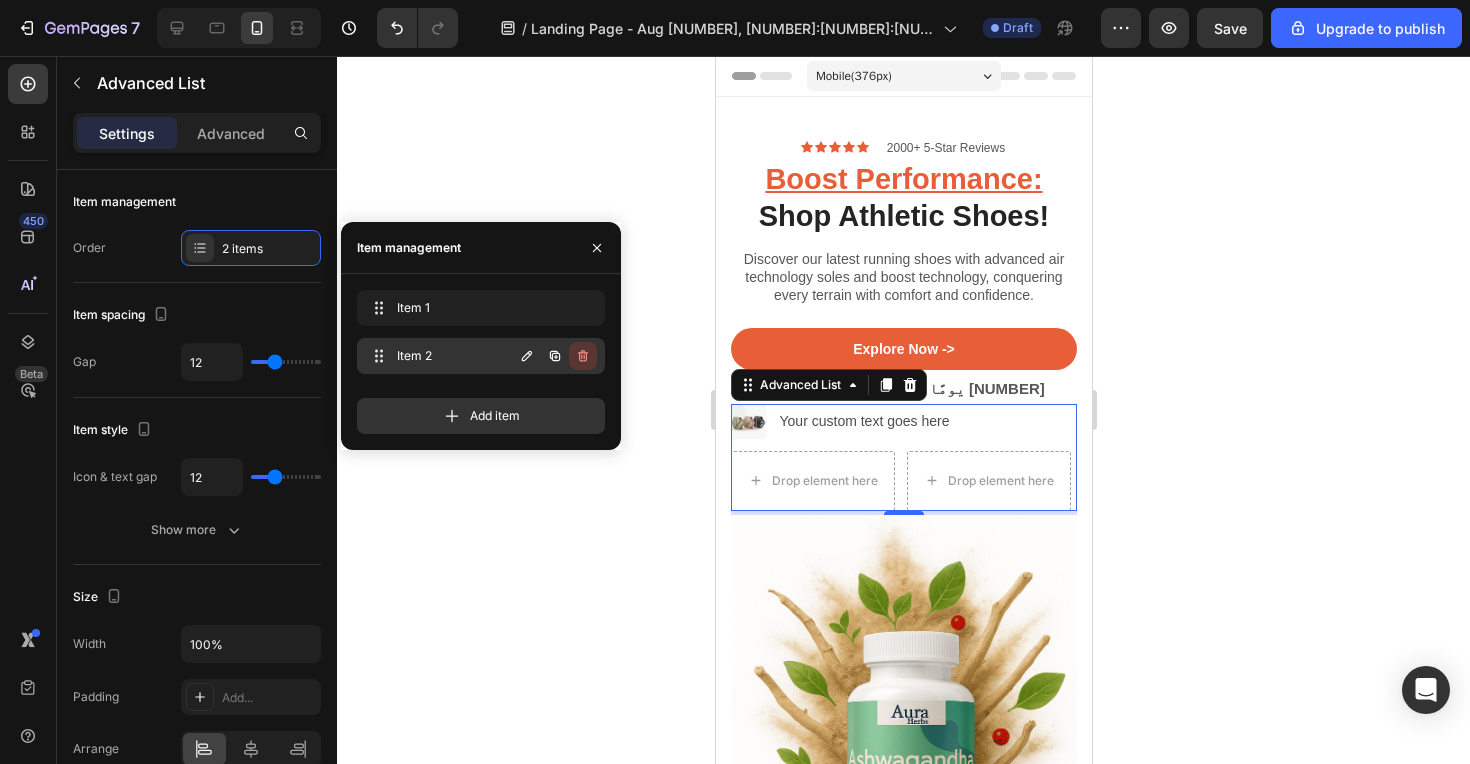 click 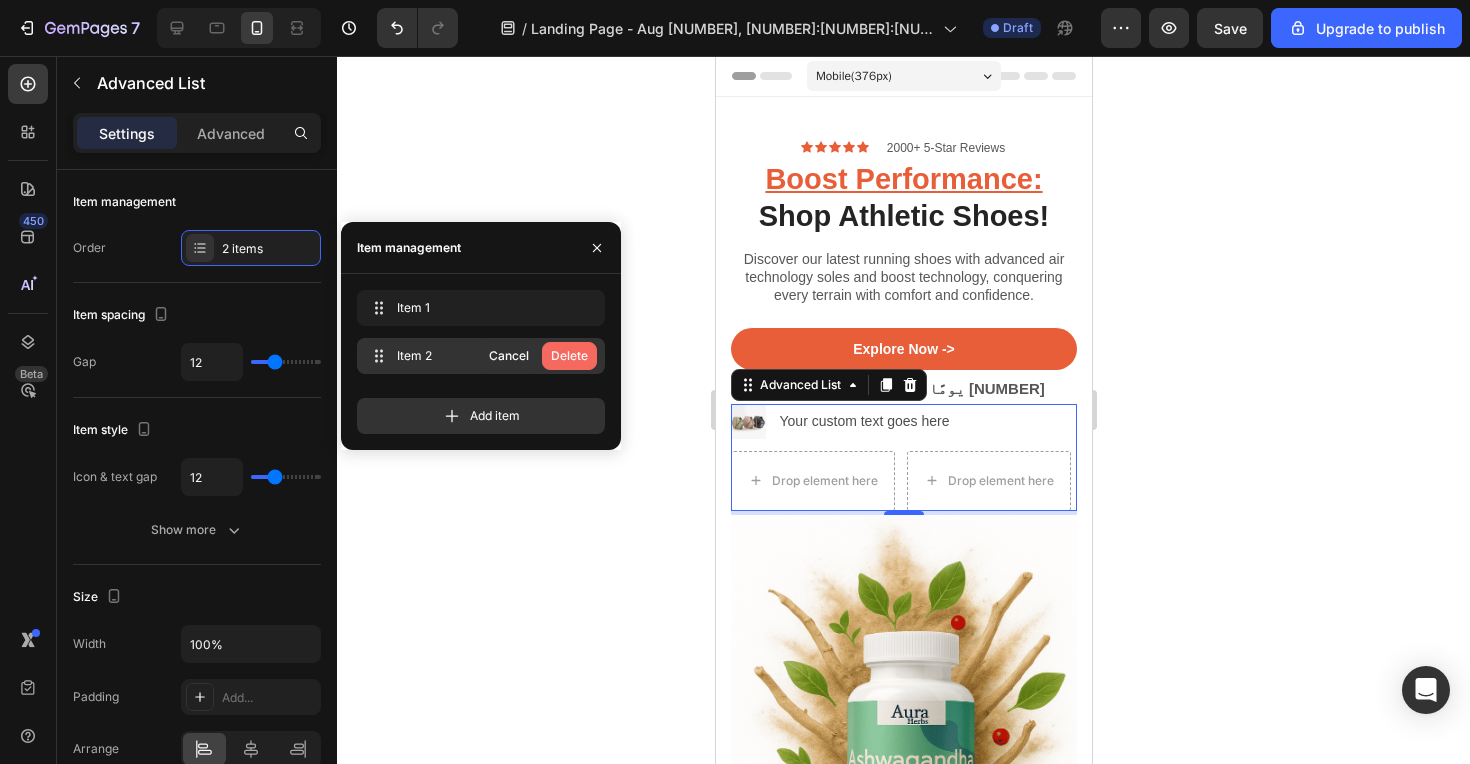 click on "Delete" at bounding box center (569, 356) 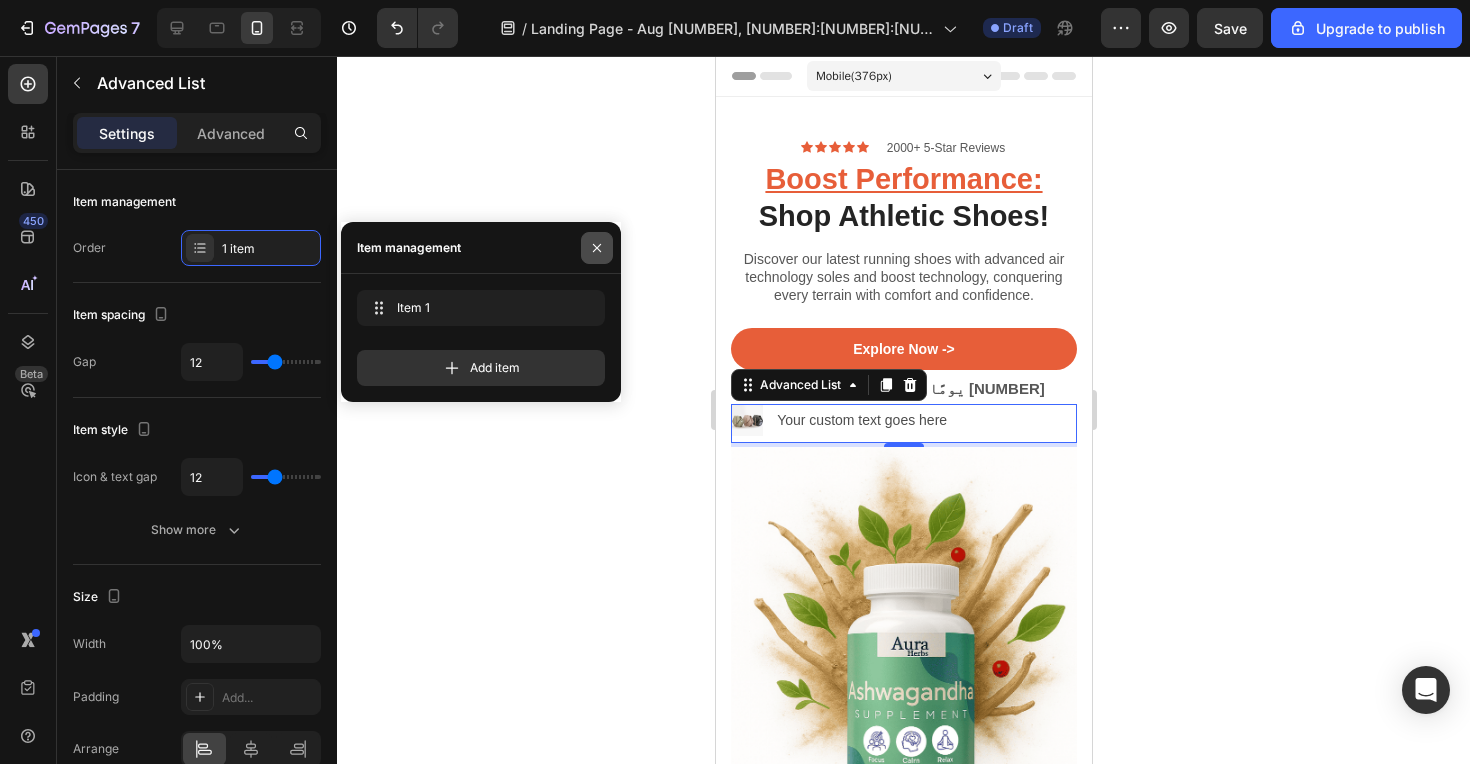 click 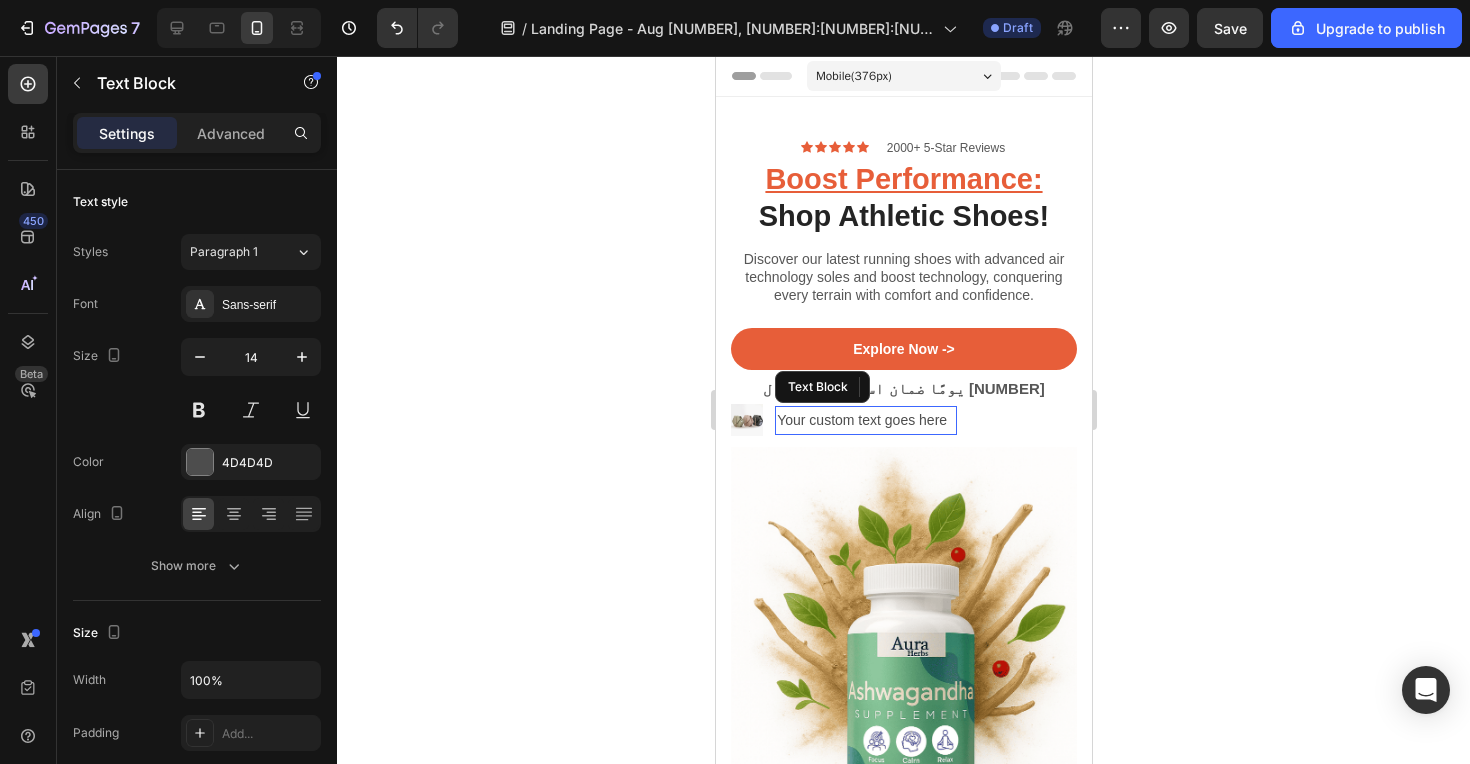 click on "Your custom text goes here" at bounding box center [865, 420] 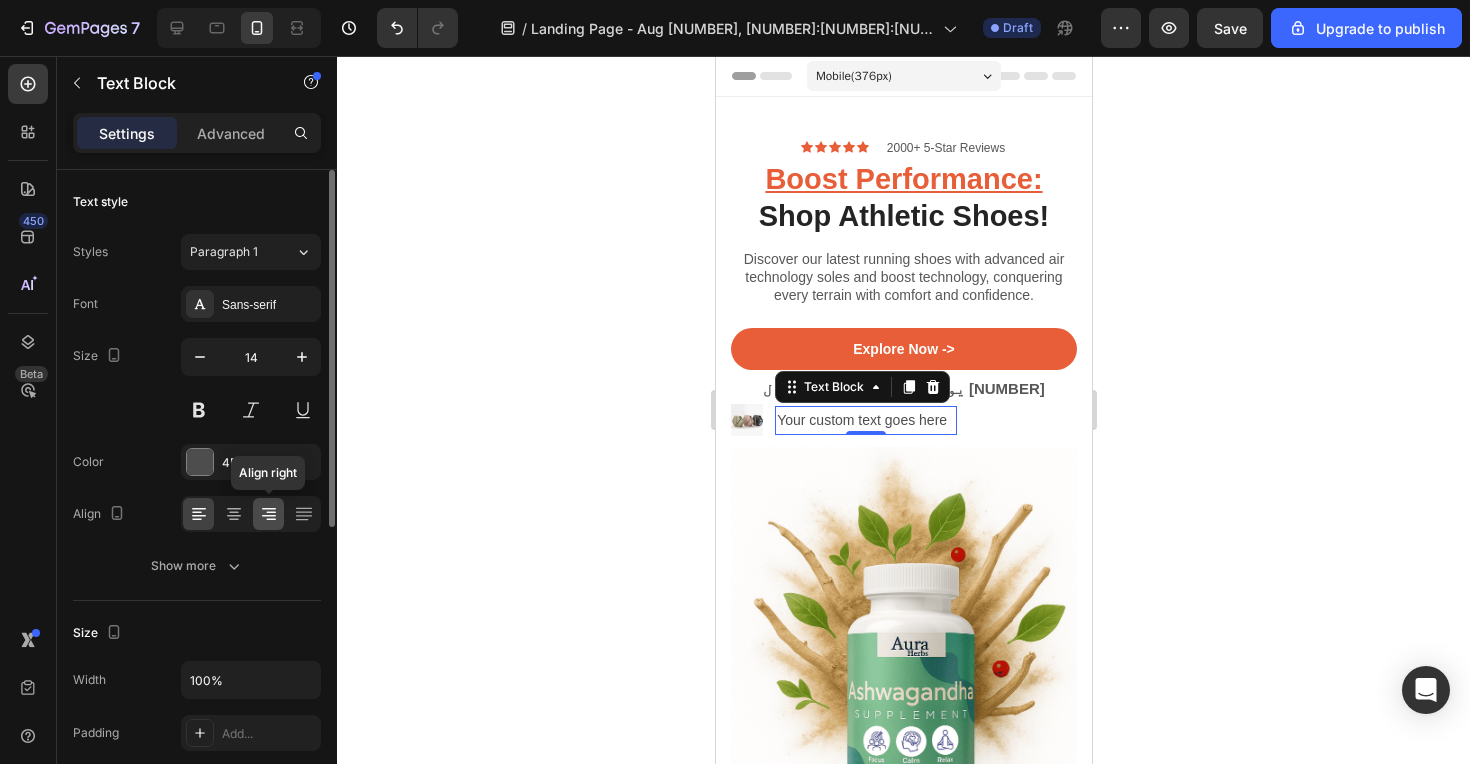 click 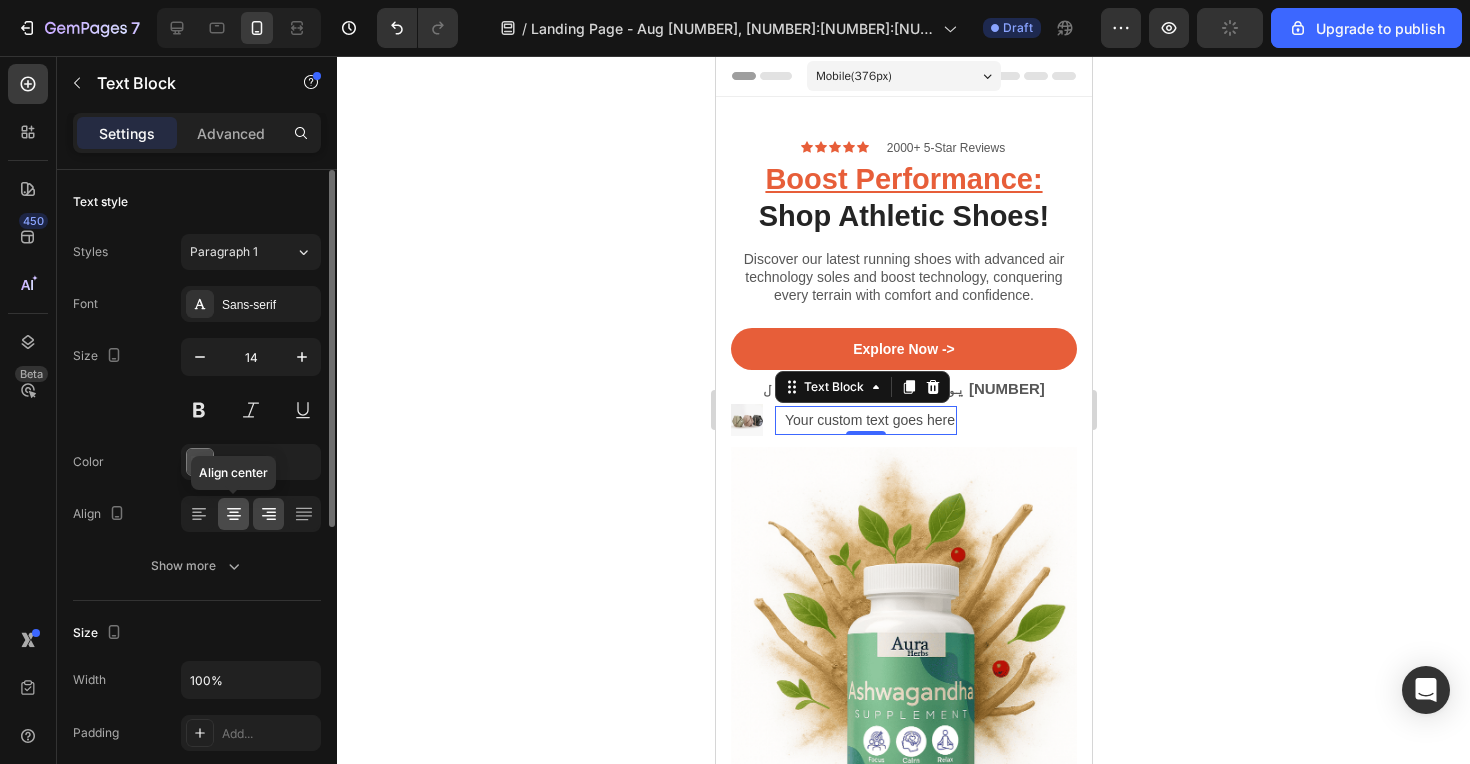 click 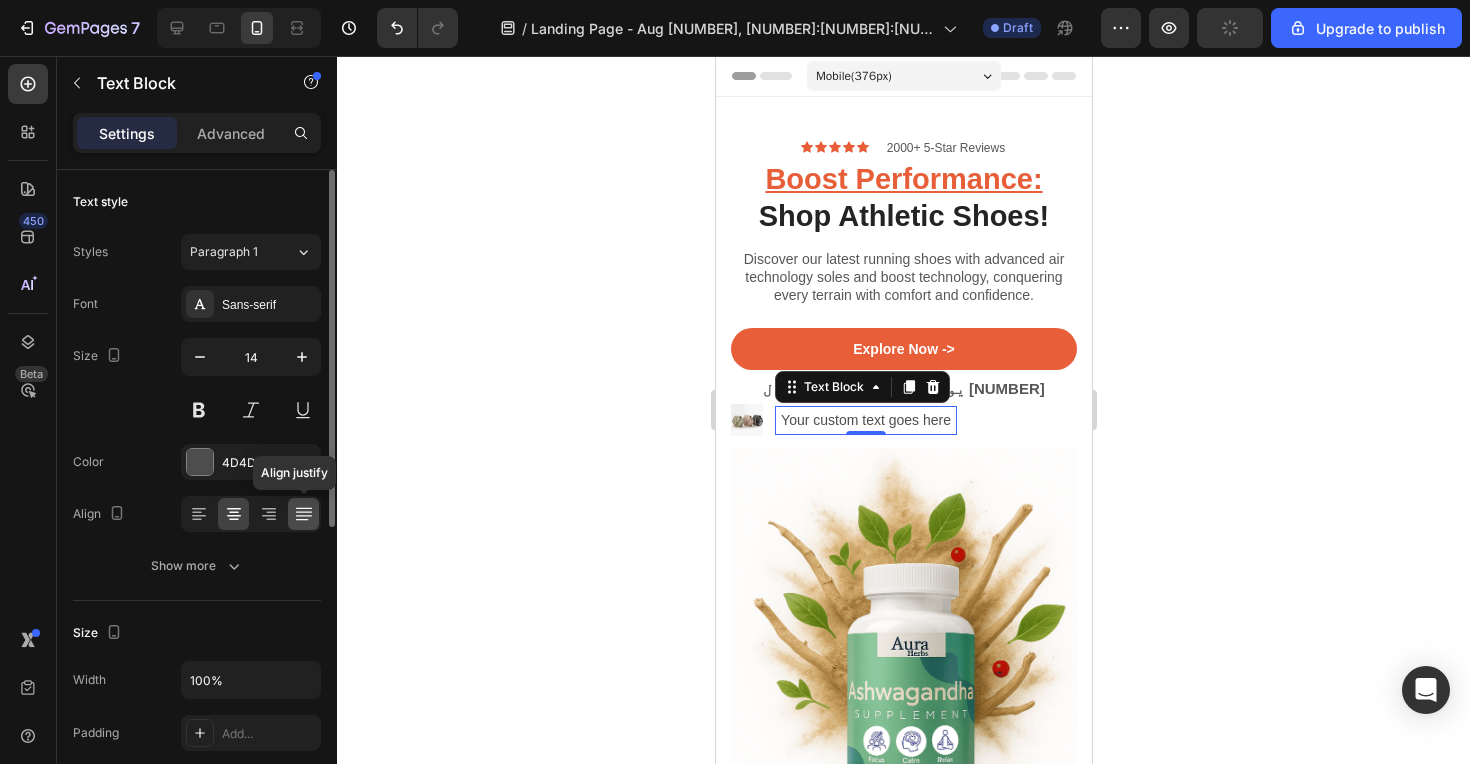 click 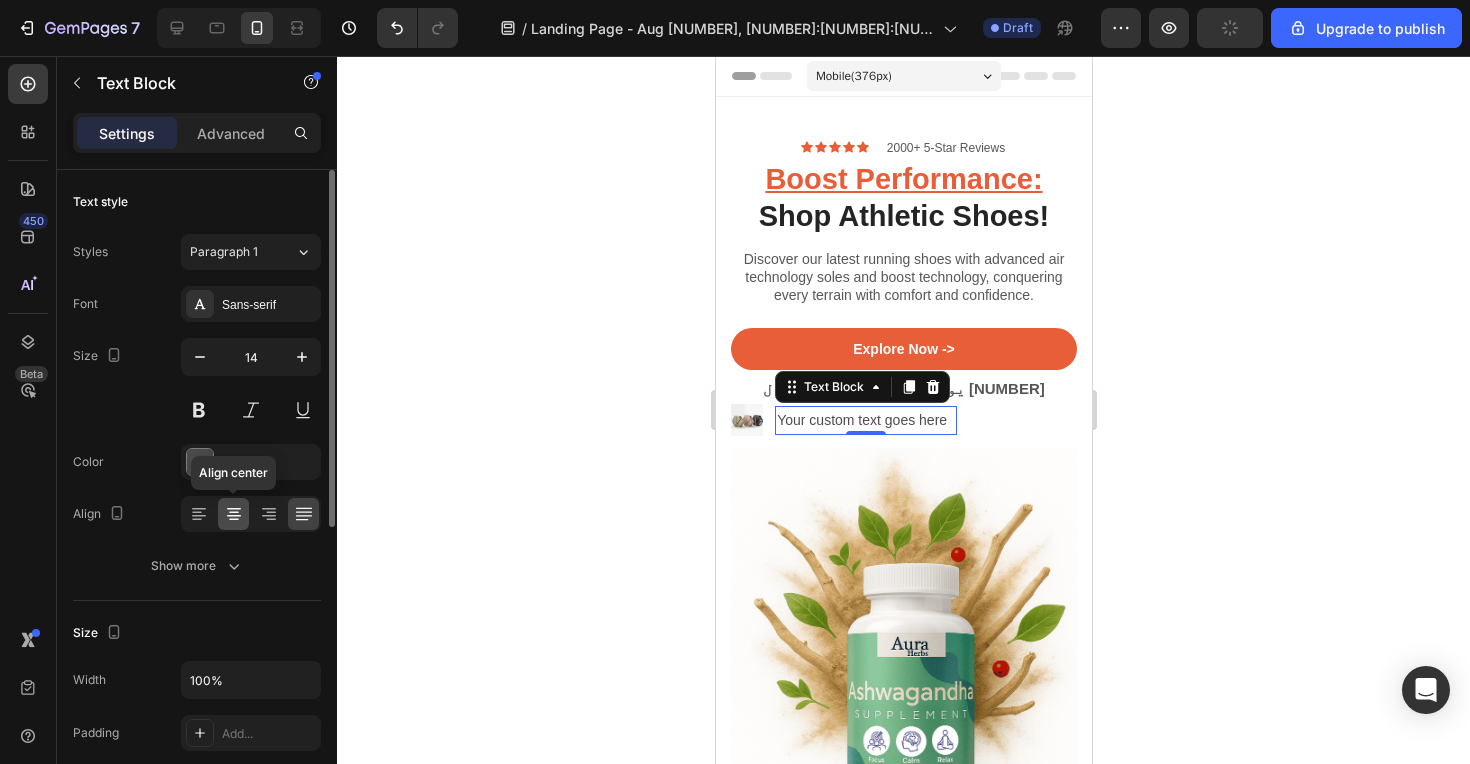 click 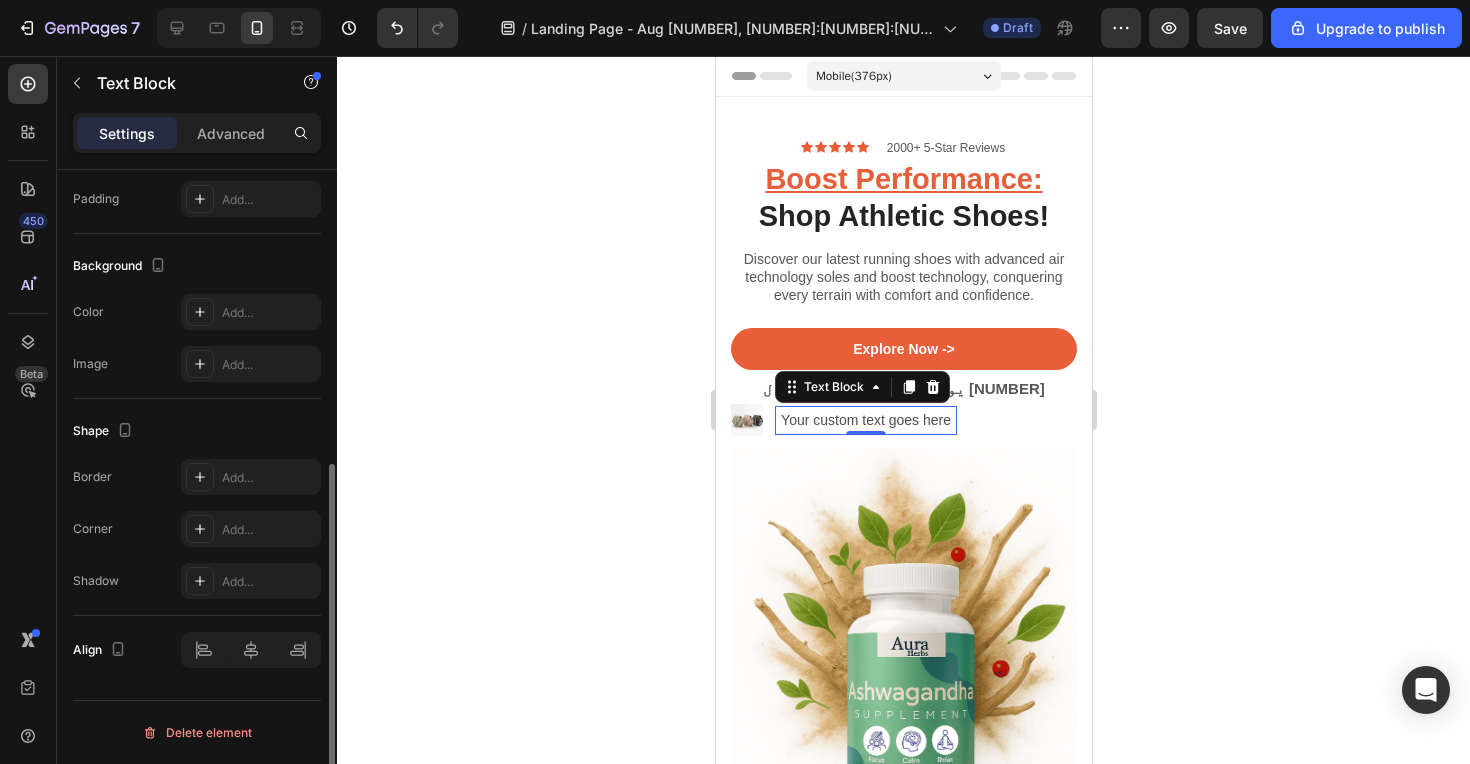 scroll, scrollTop: 534, scrollLeft: 0, axis: vertical 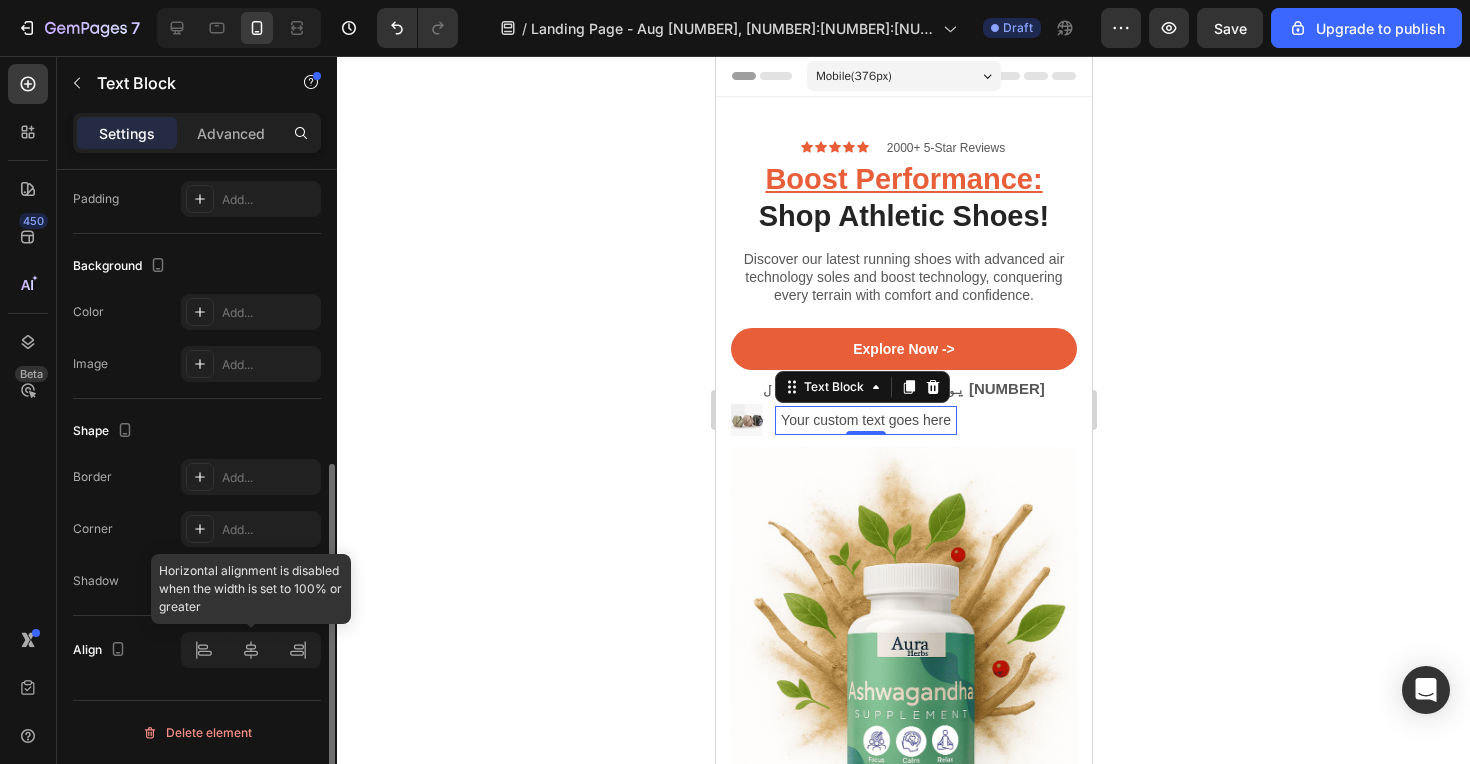 click 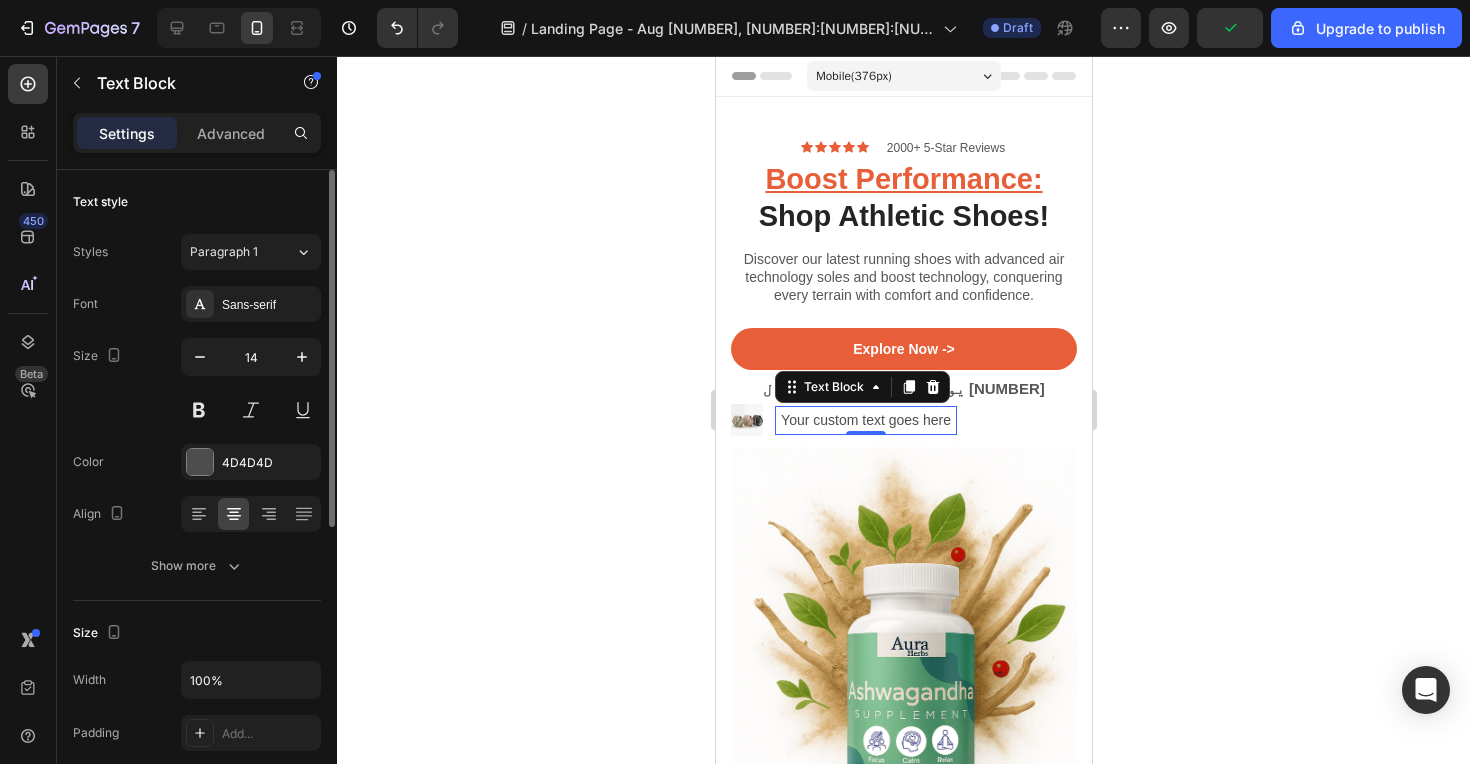 scroll, scrollTop: 0, scrollLeft: 0, axis: both 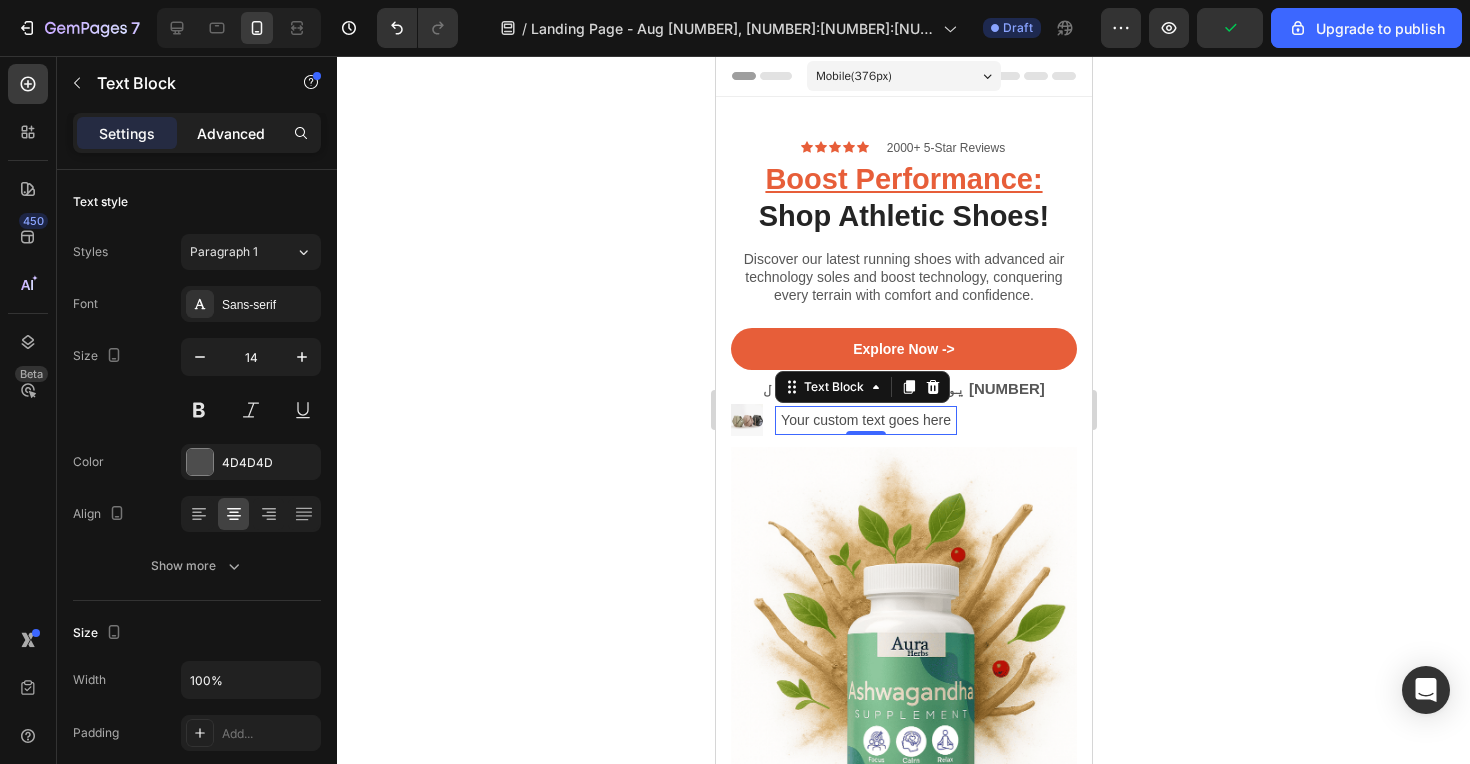 click on "Advanced" at bounding box center (231, 133) 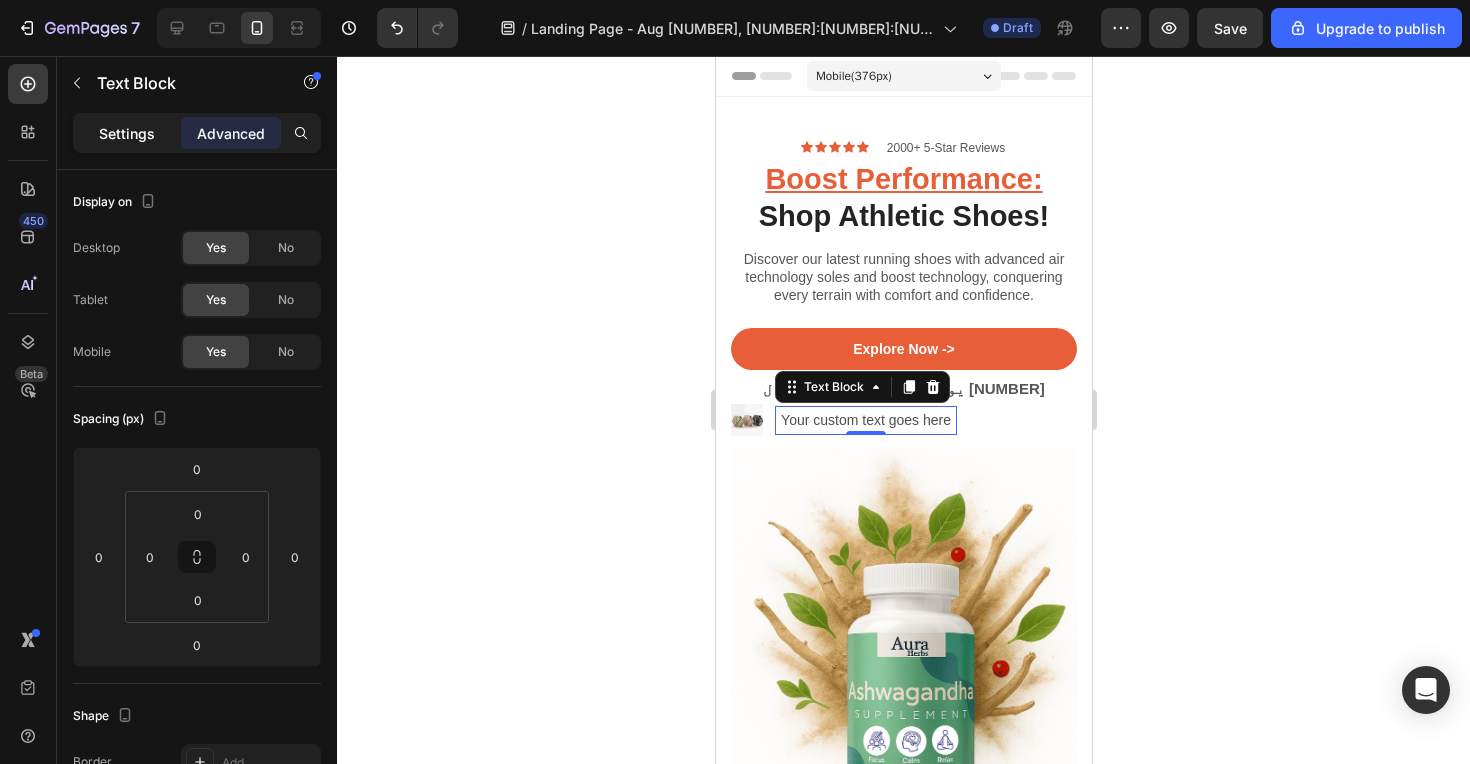 click on "Settings" at bounding box center (127, 133) 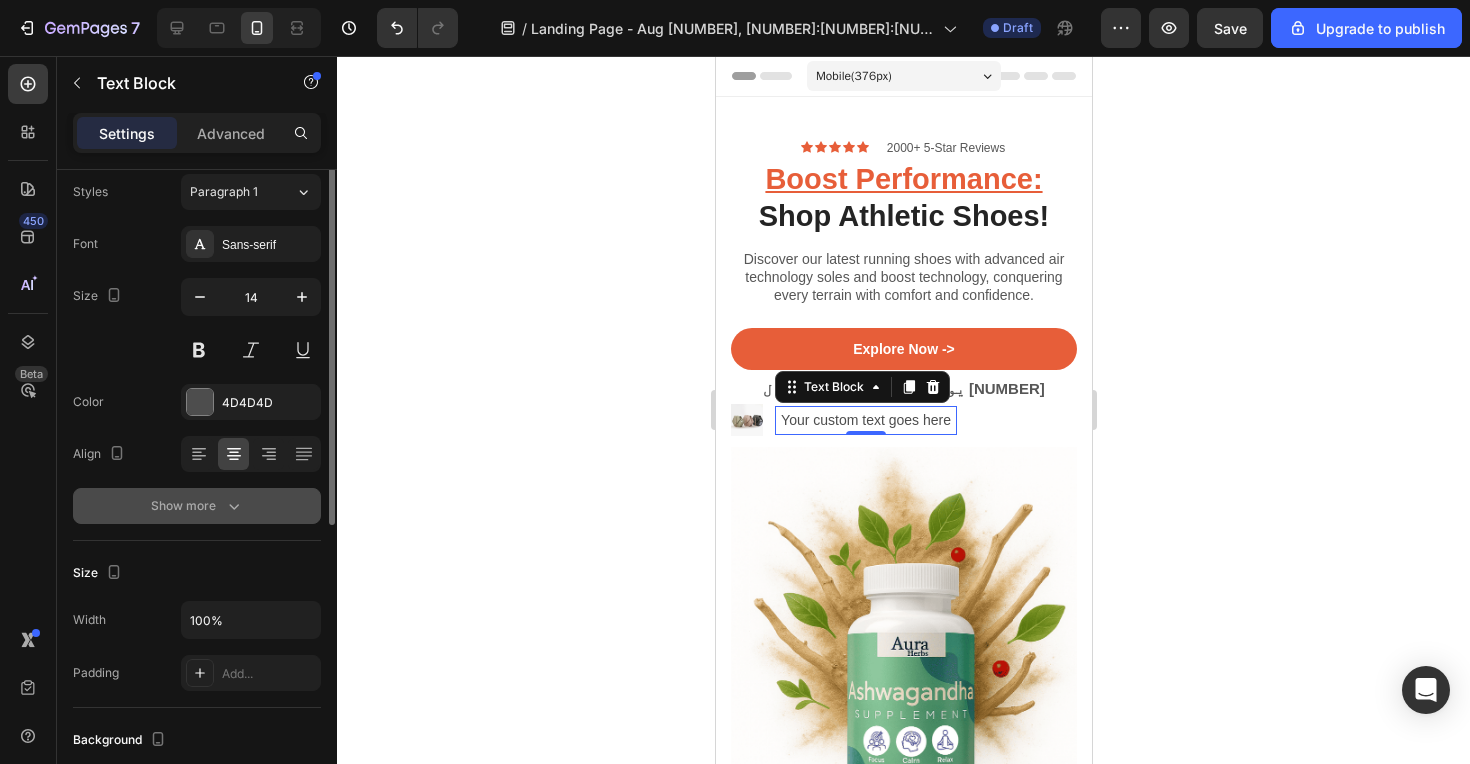 scroll, scrollTop: 0, scrollLeft: 0, axis: both 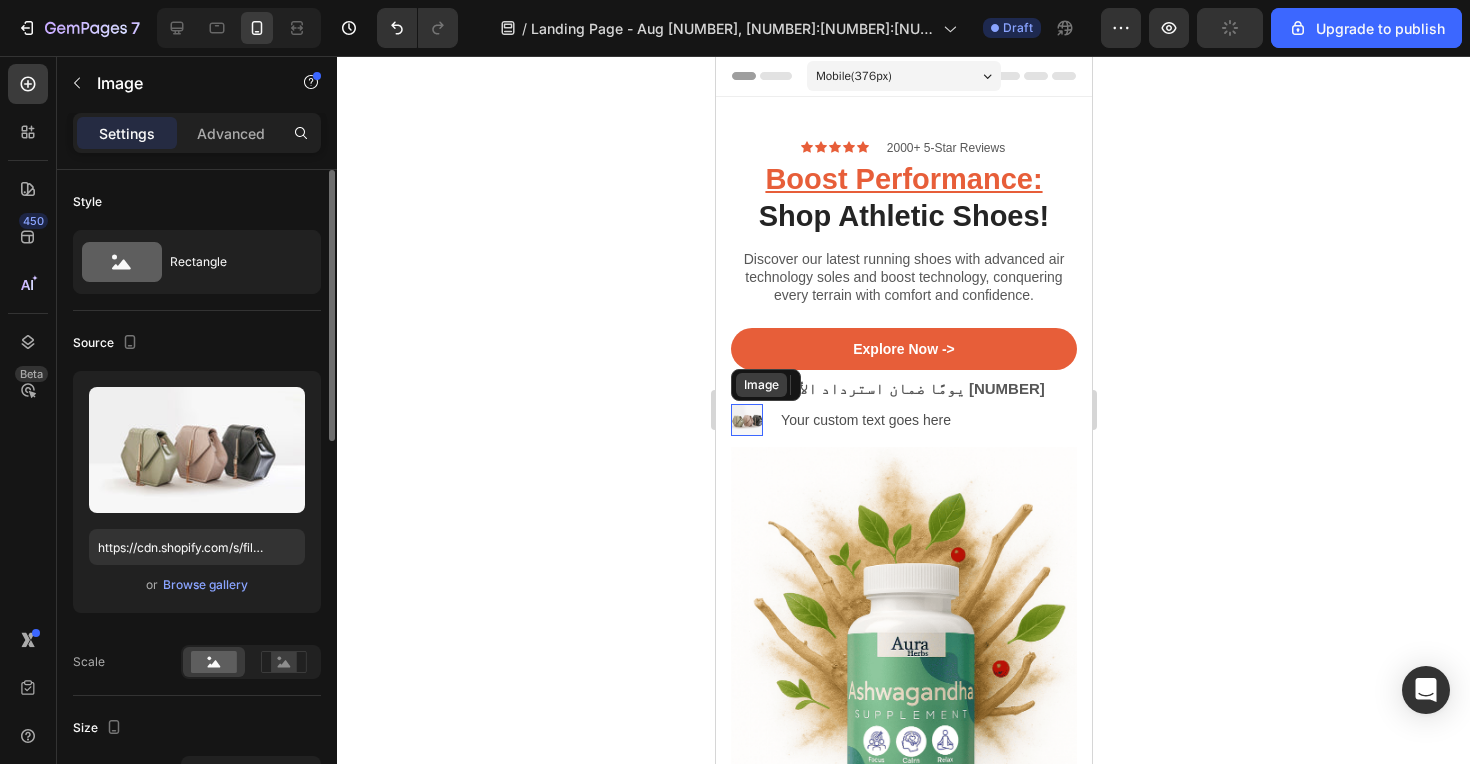 click on "Image" at bounding box center [765, 385] 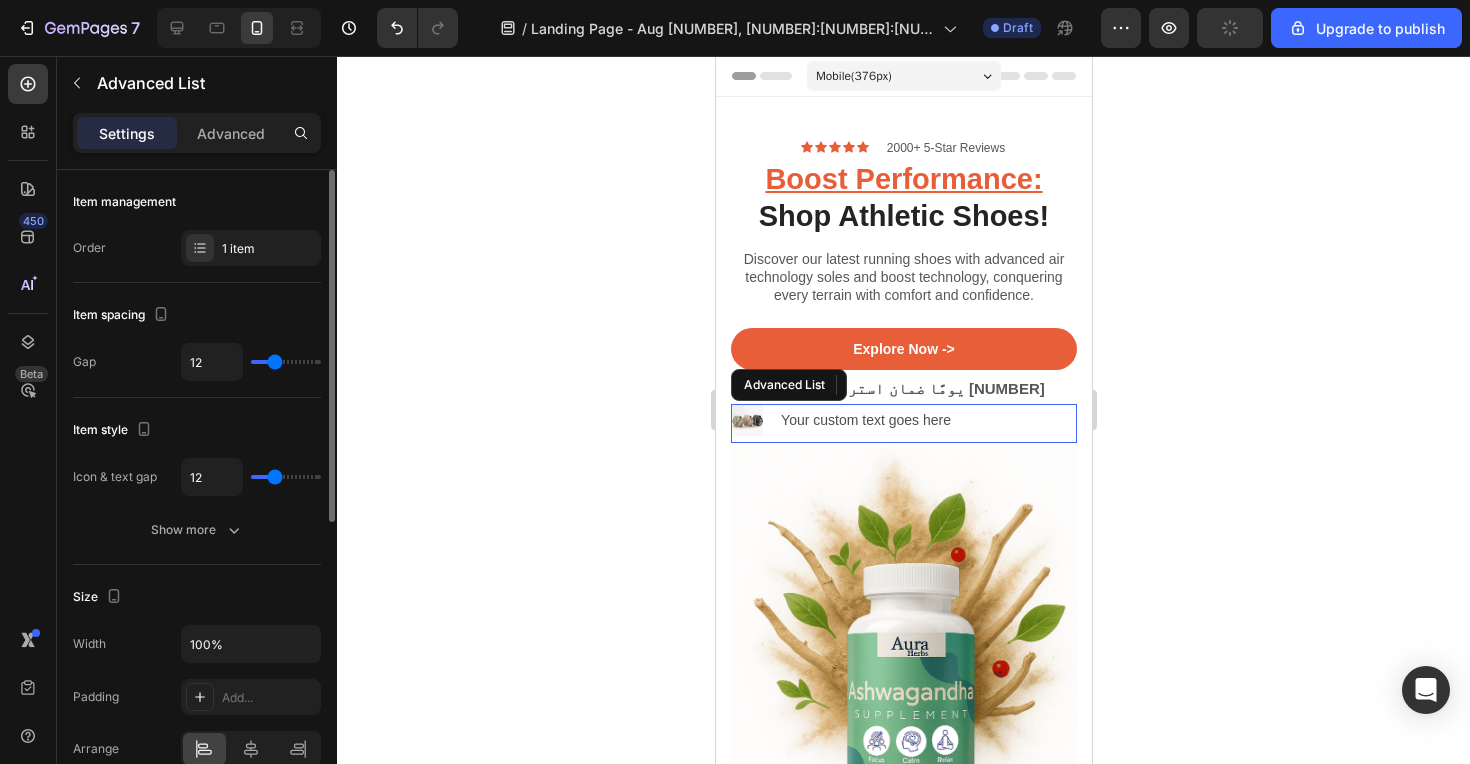 click on "Image   0 Your custom text goes here Text Block" at bounding box center [903, 423] 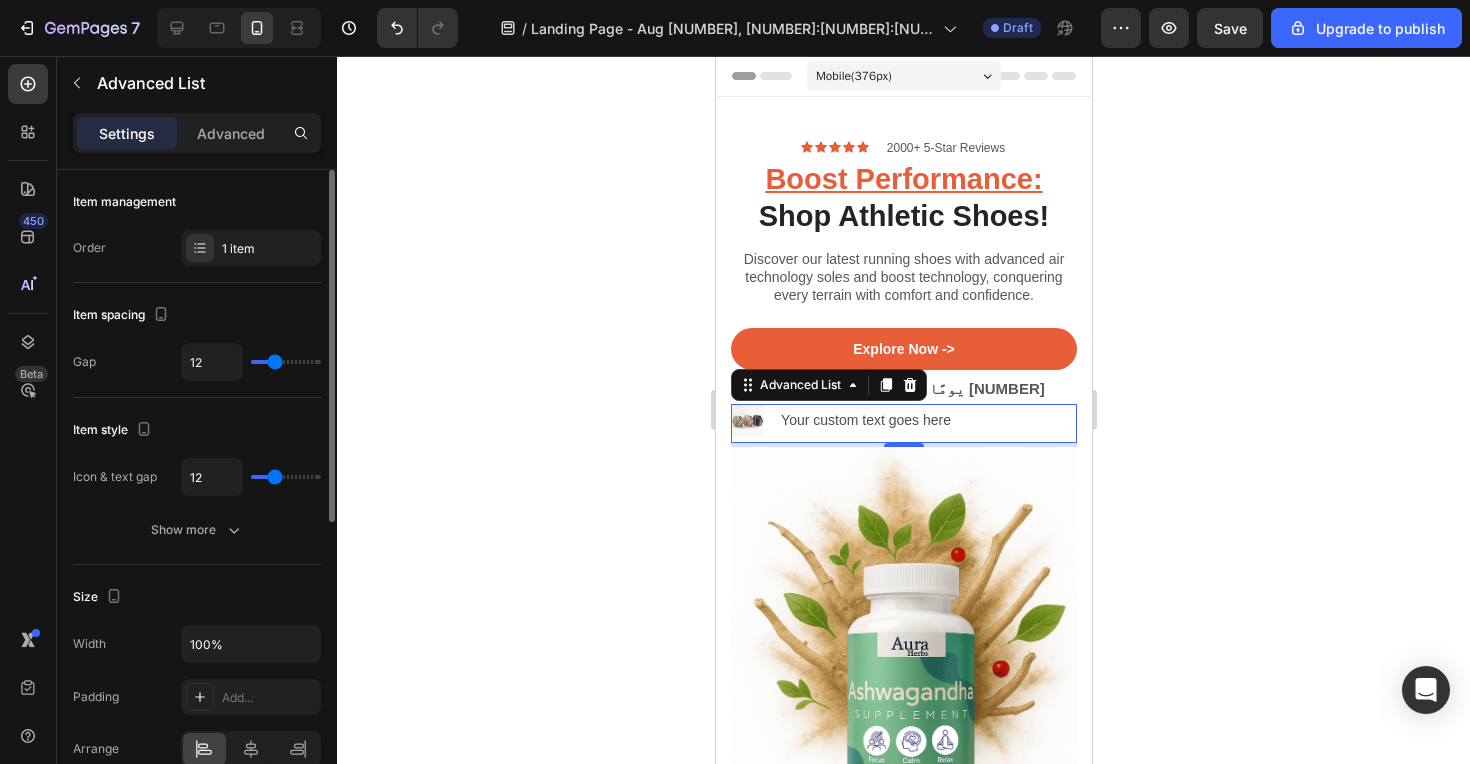 type on "14" 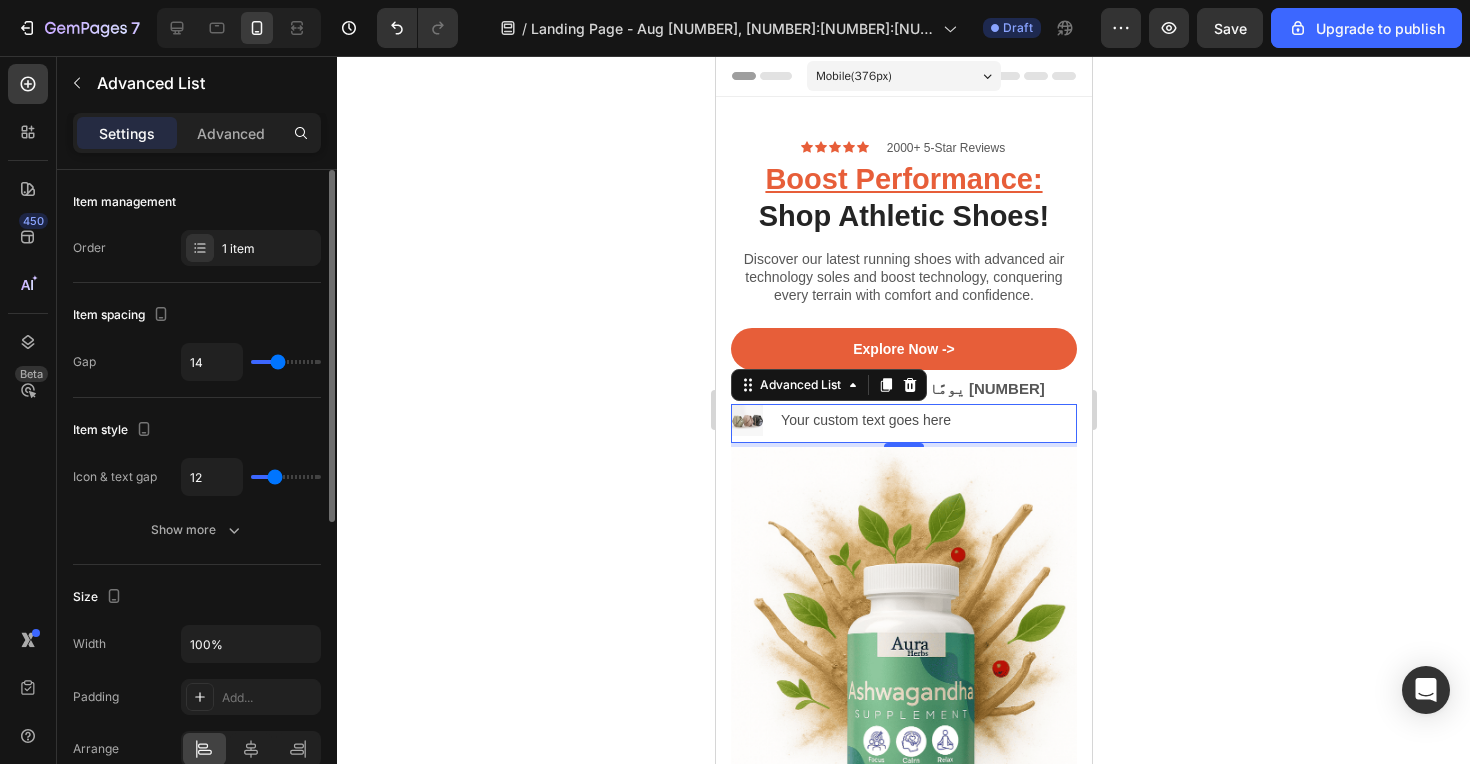 type on "16" 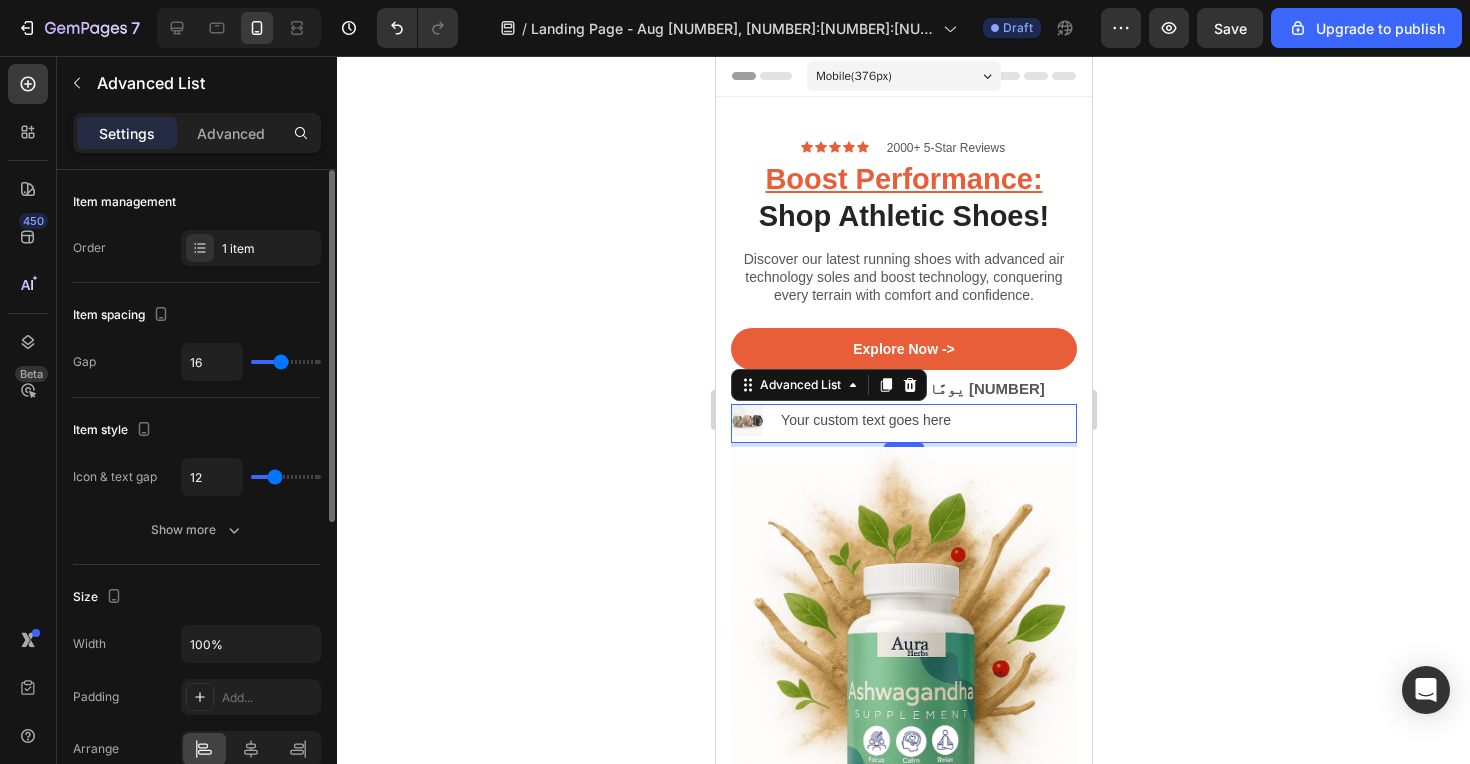 type on "17" 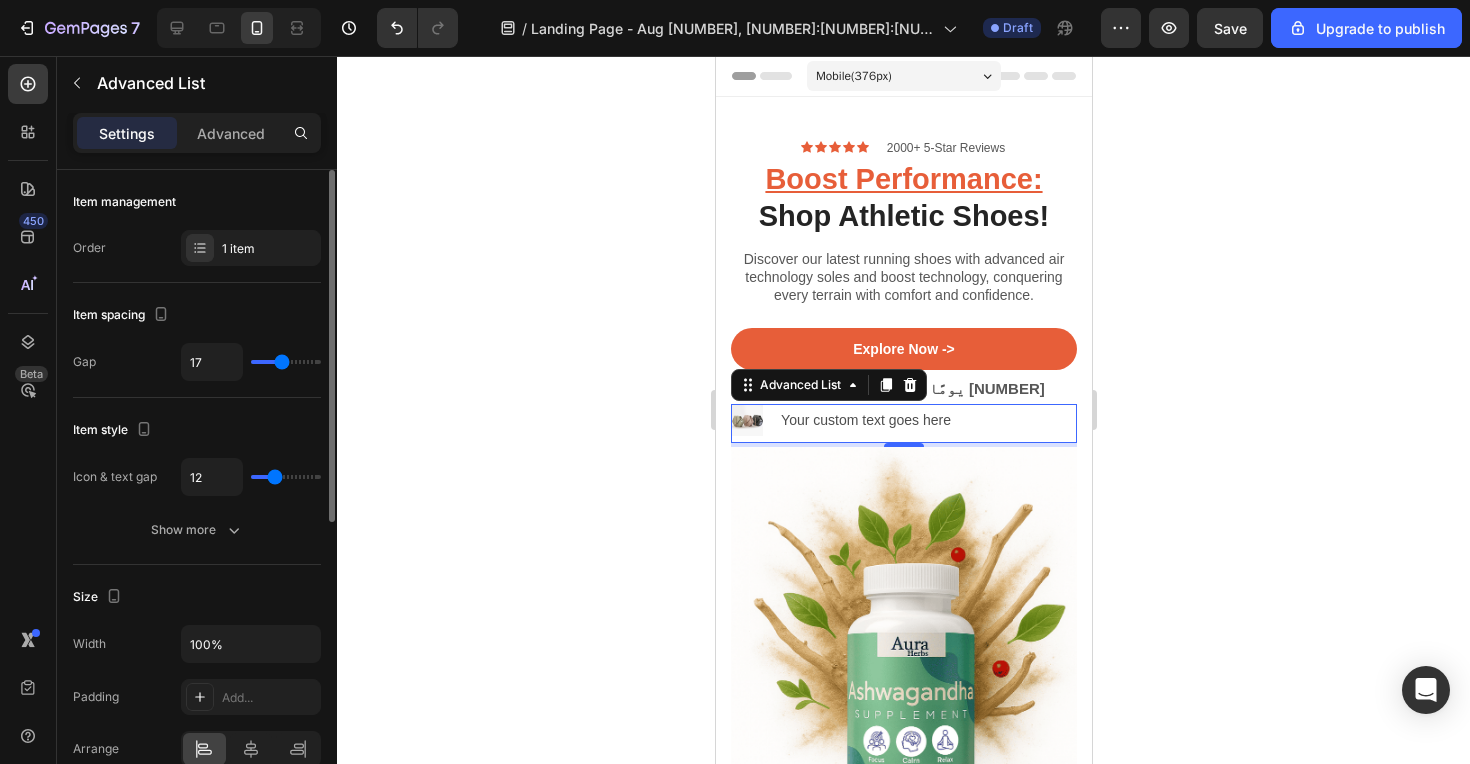 type on "18" 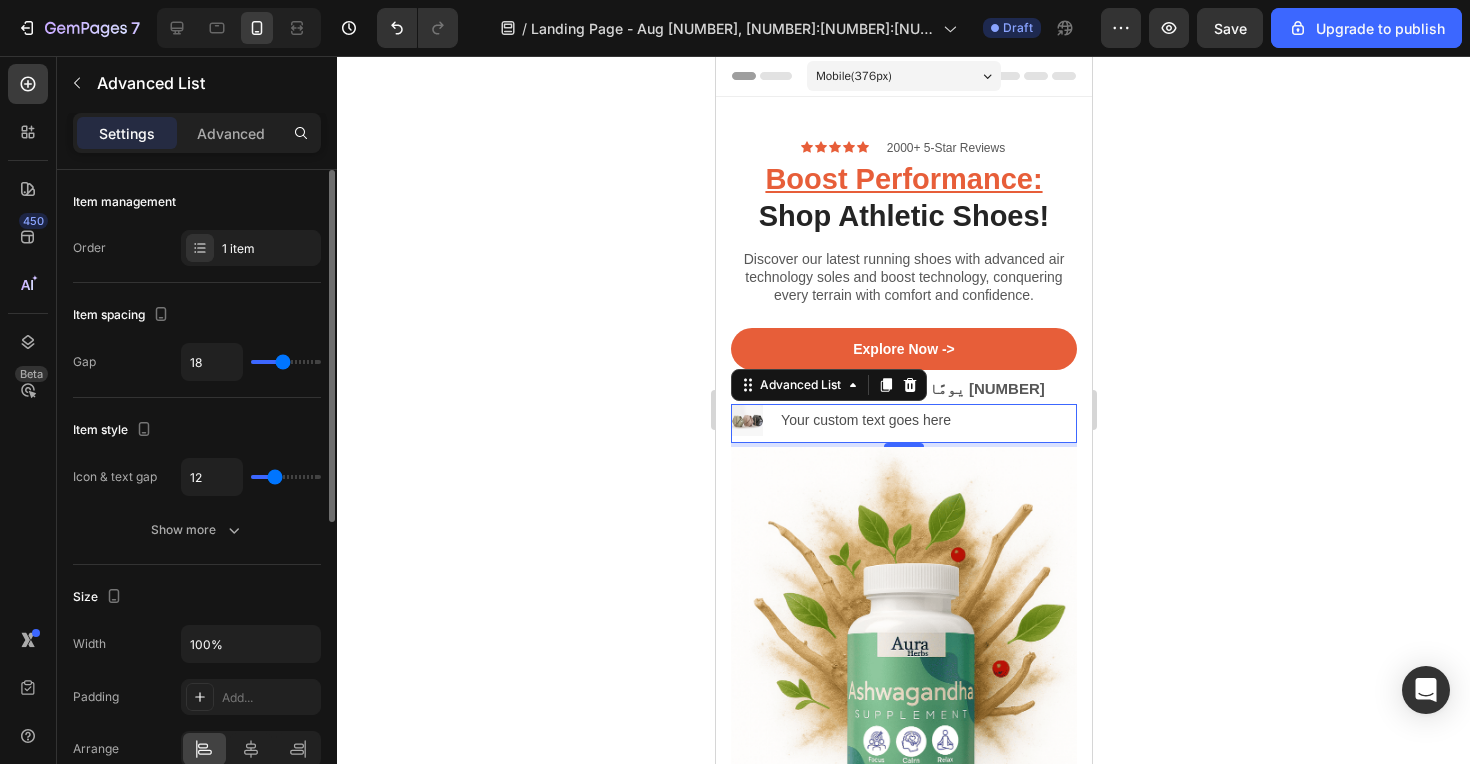 type on "19" 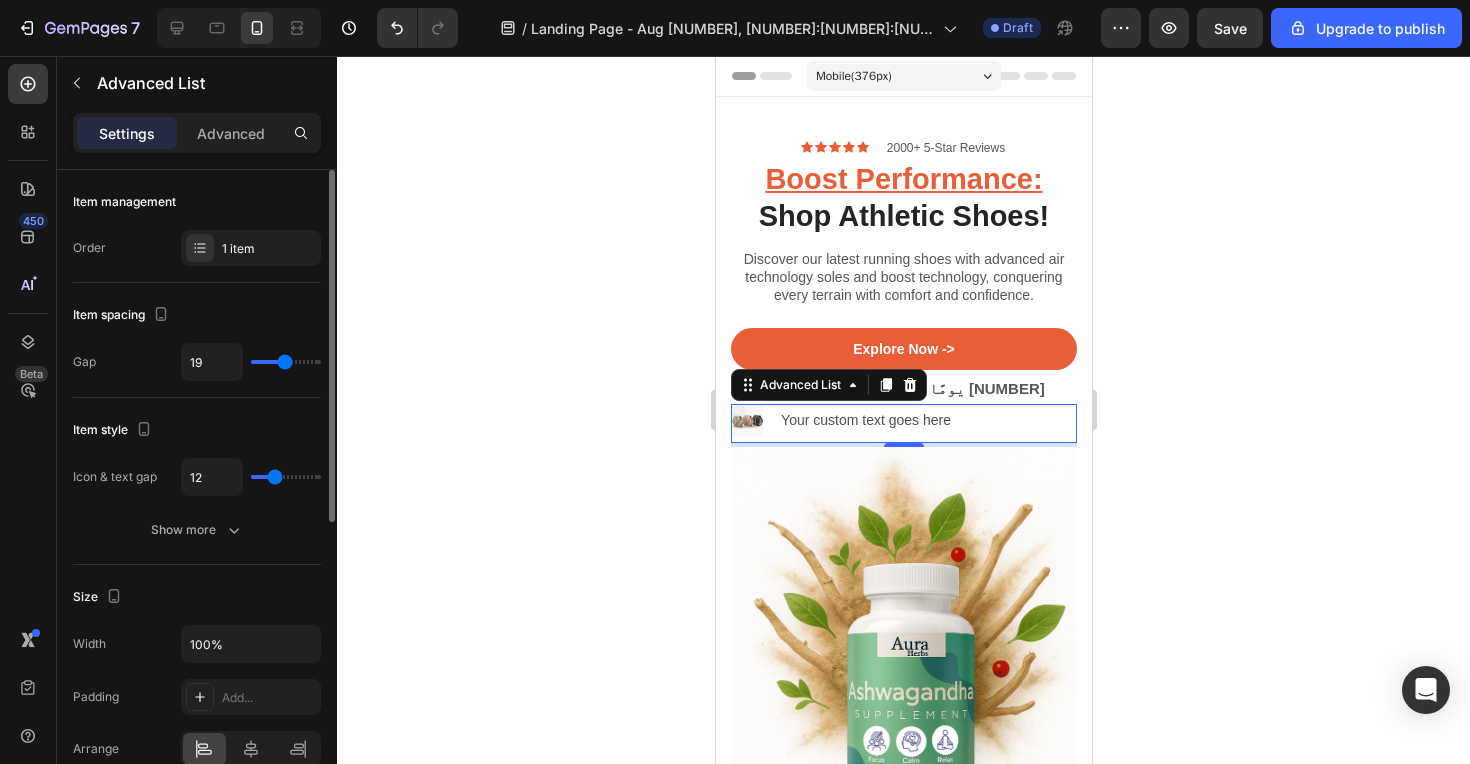 type on "20" 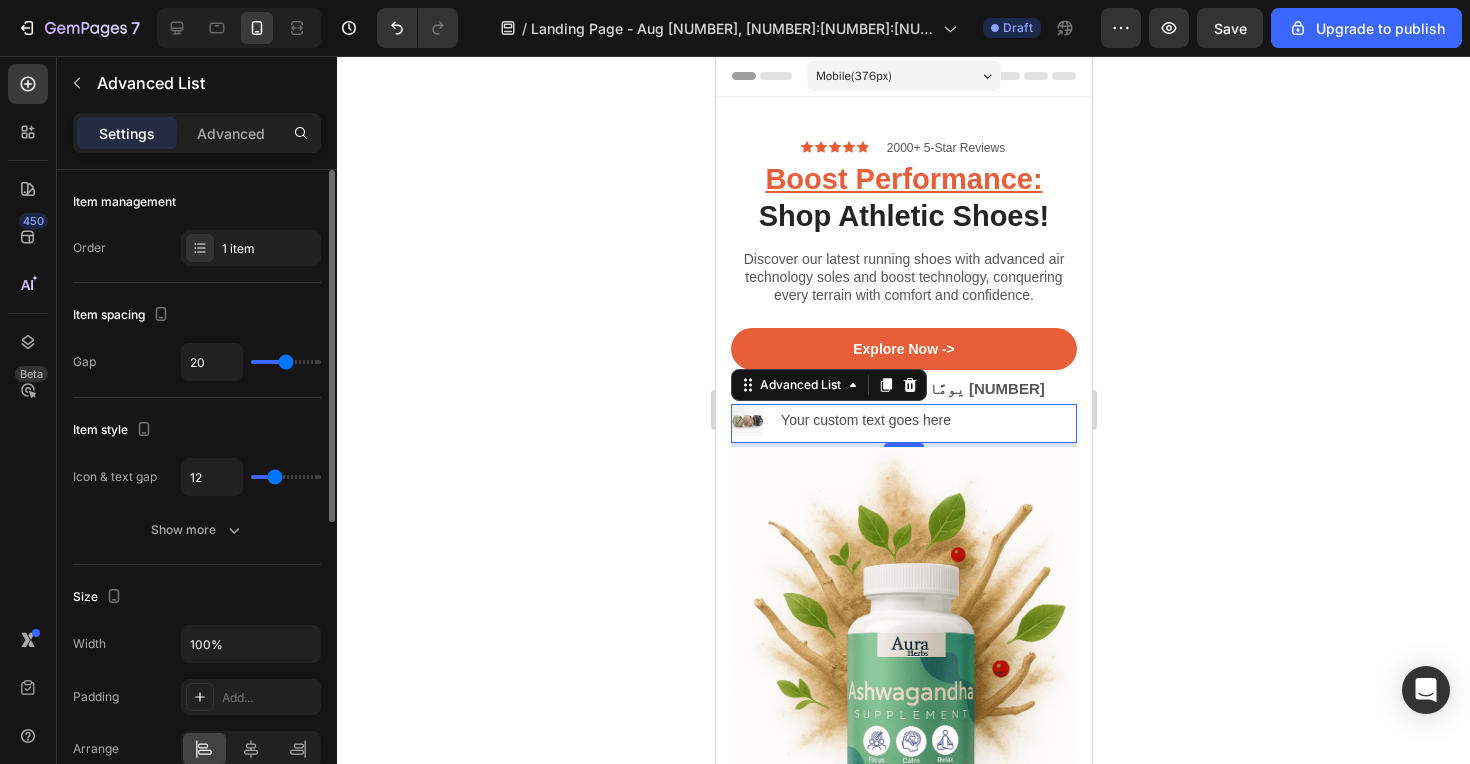 type on "21" 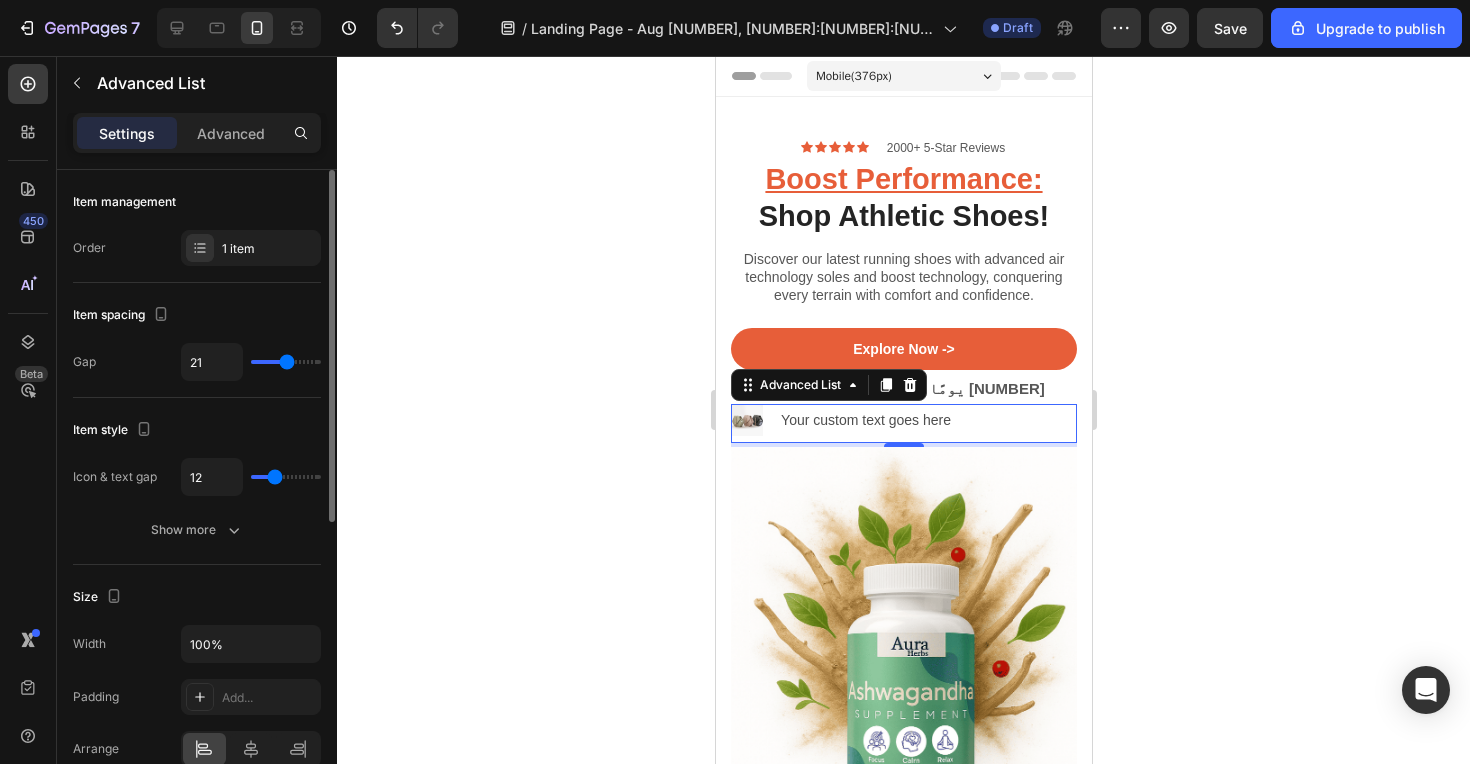 type on "22" 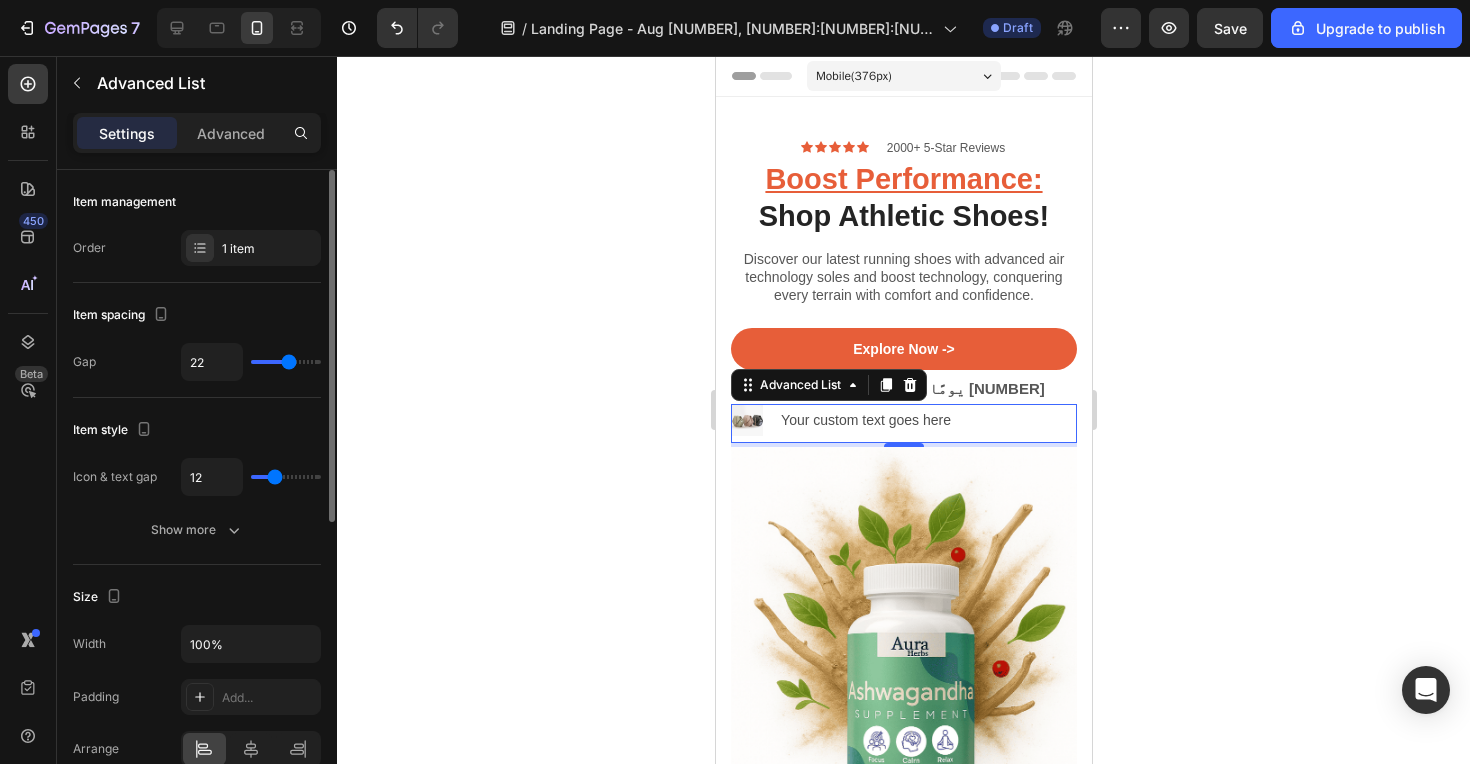 type on "23" 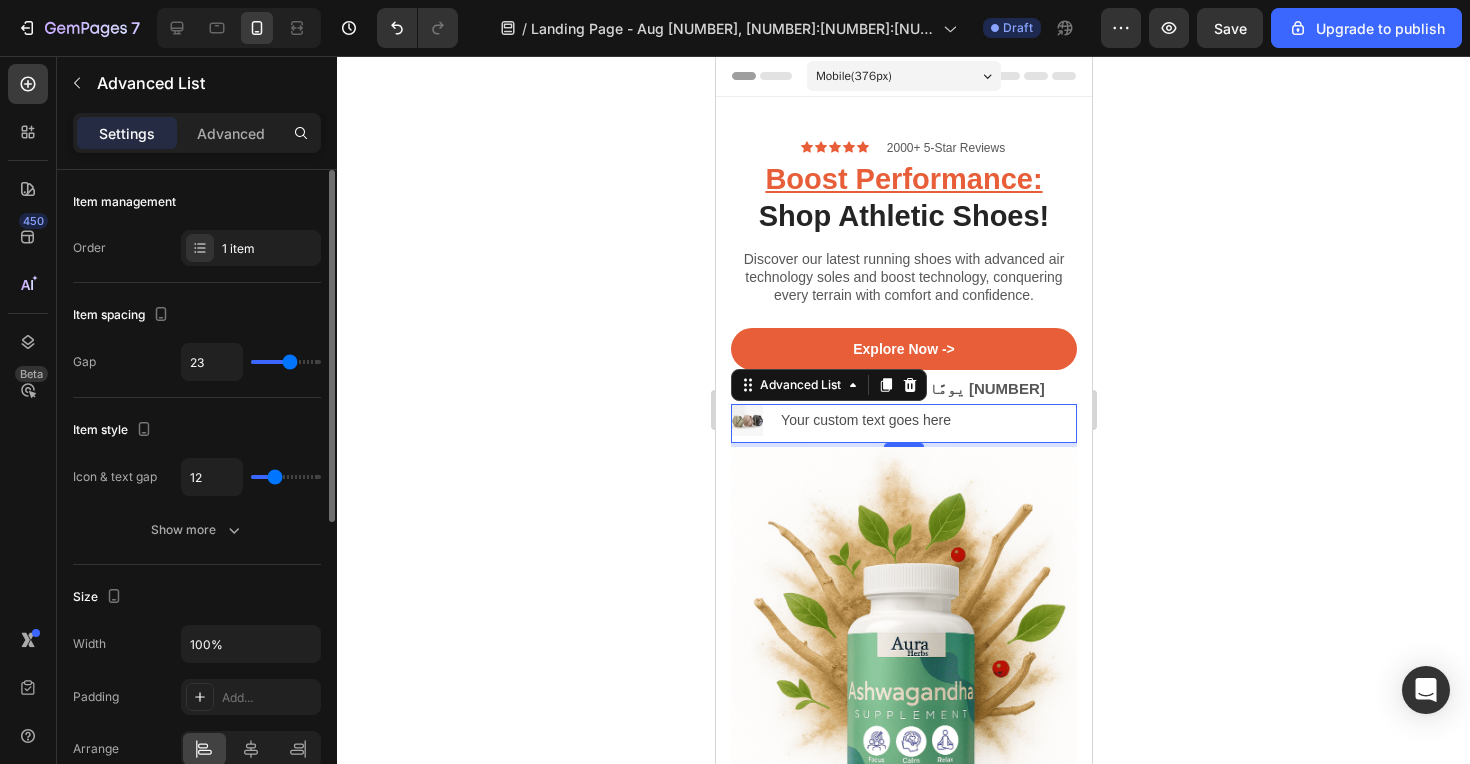 type on "24" 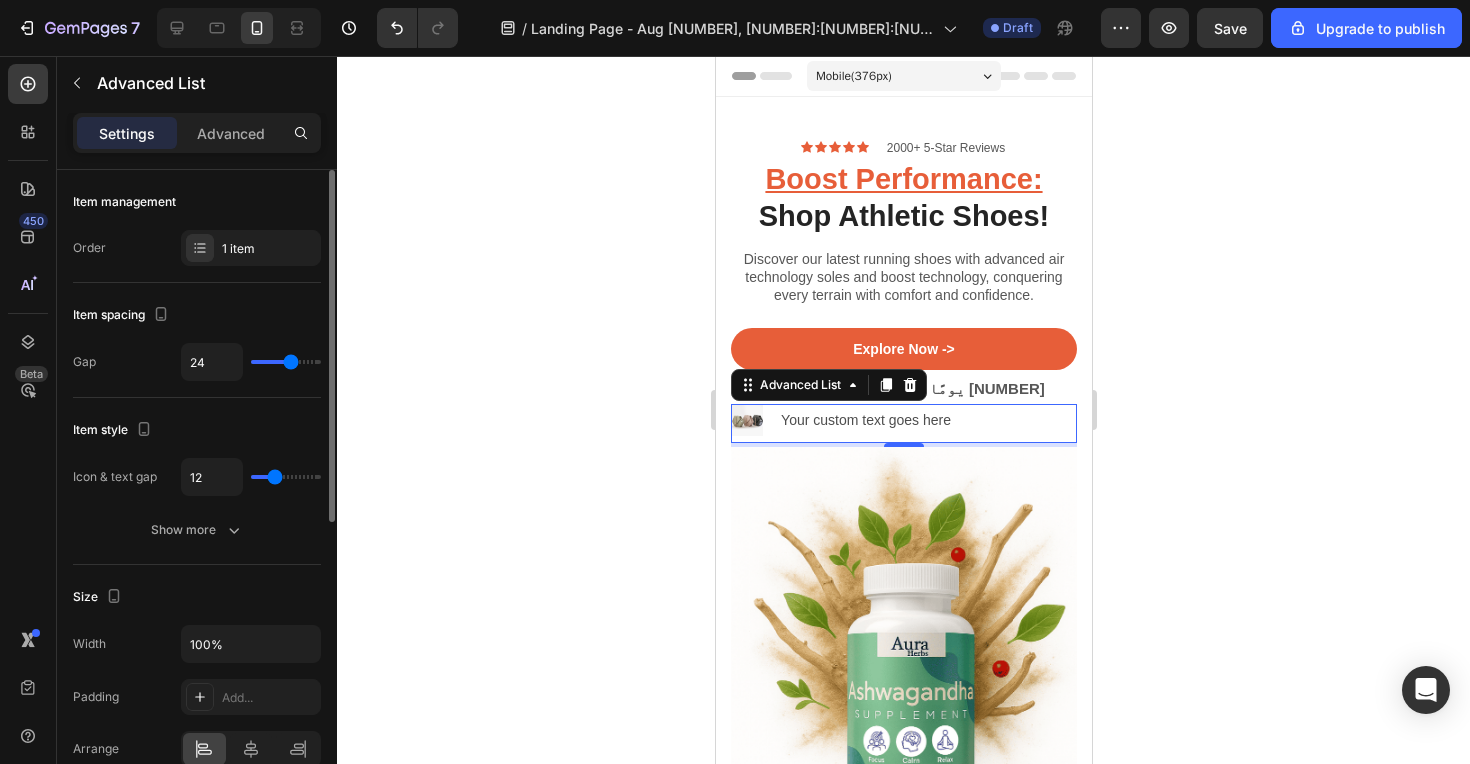 drag, startPoint x: 273, startPoint y: 365, endPoint x: 289, endPoint y: 364, distance: 16.03122 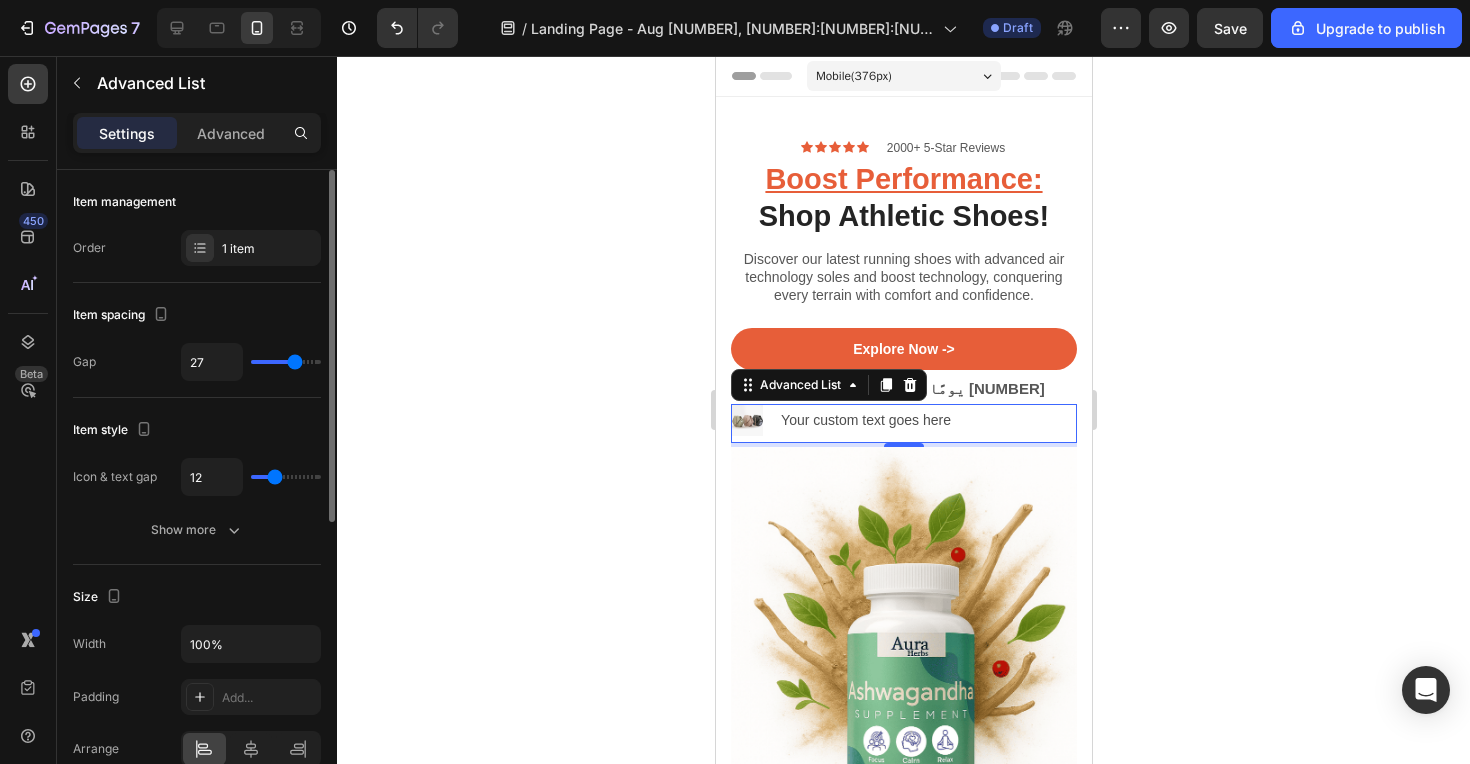 type on "26" 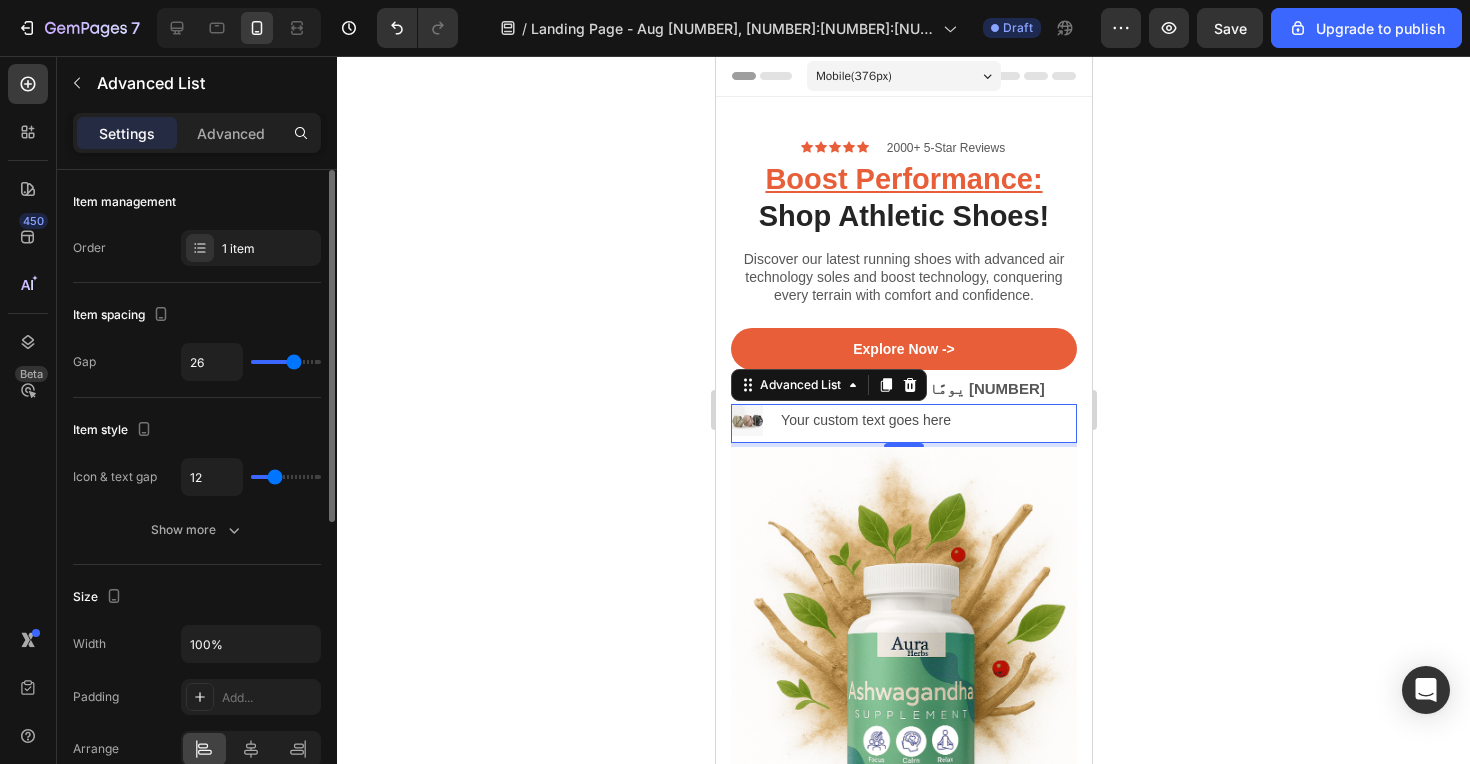 type on "24" 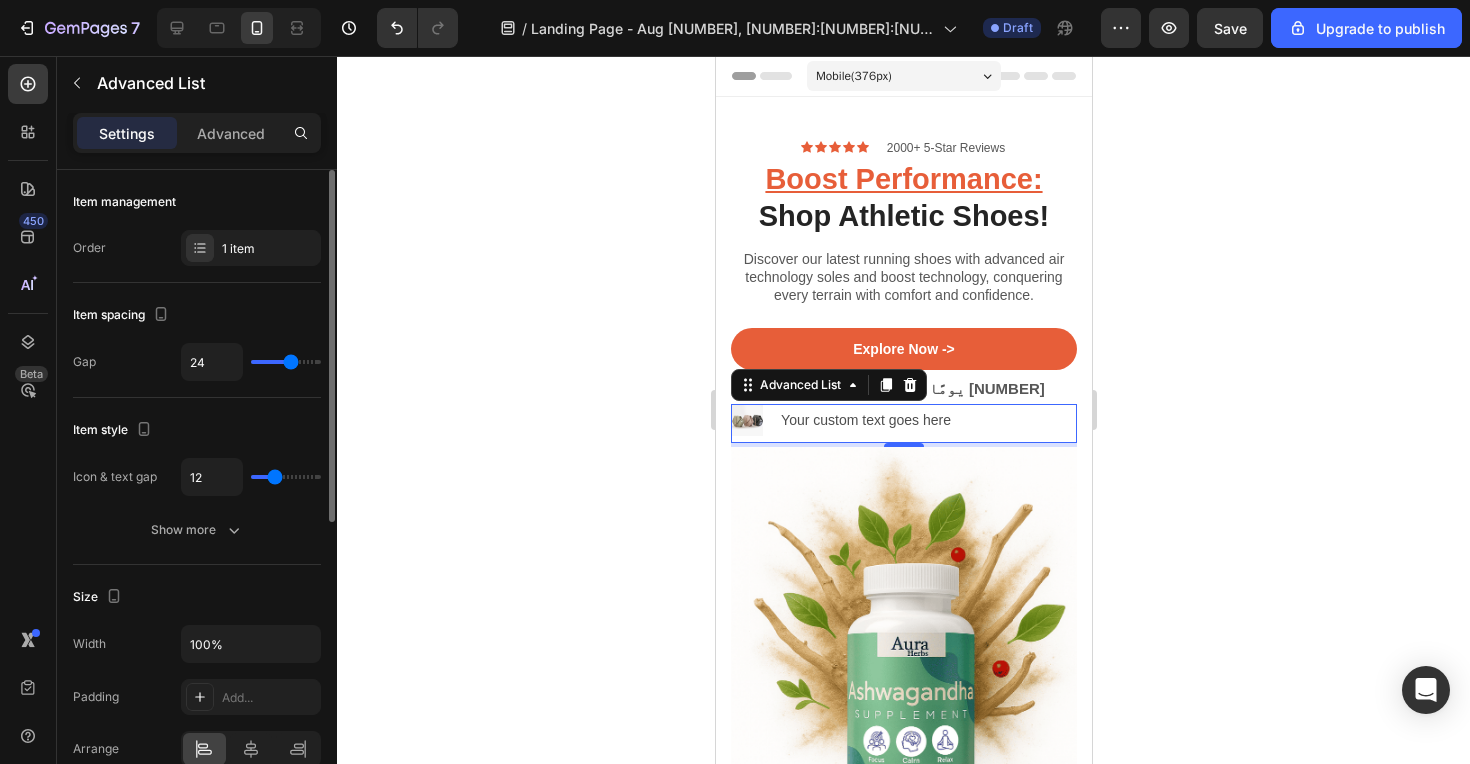 type on "23" 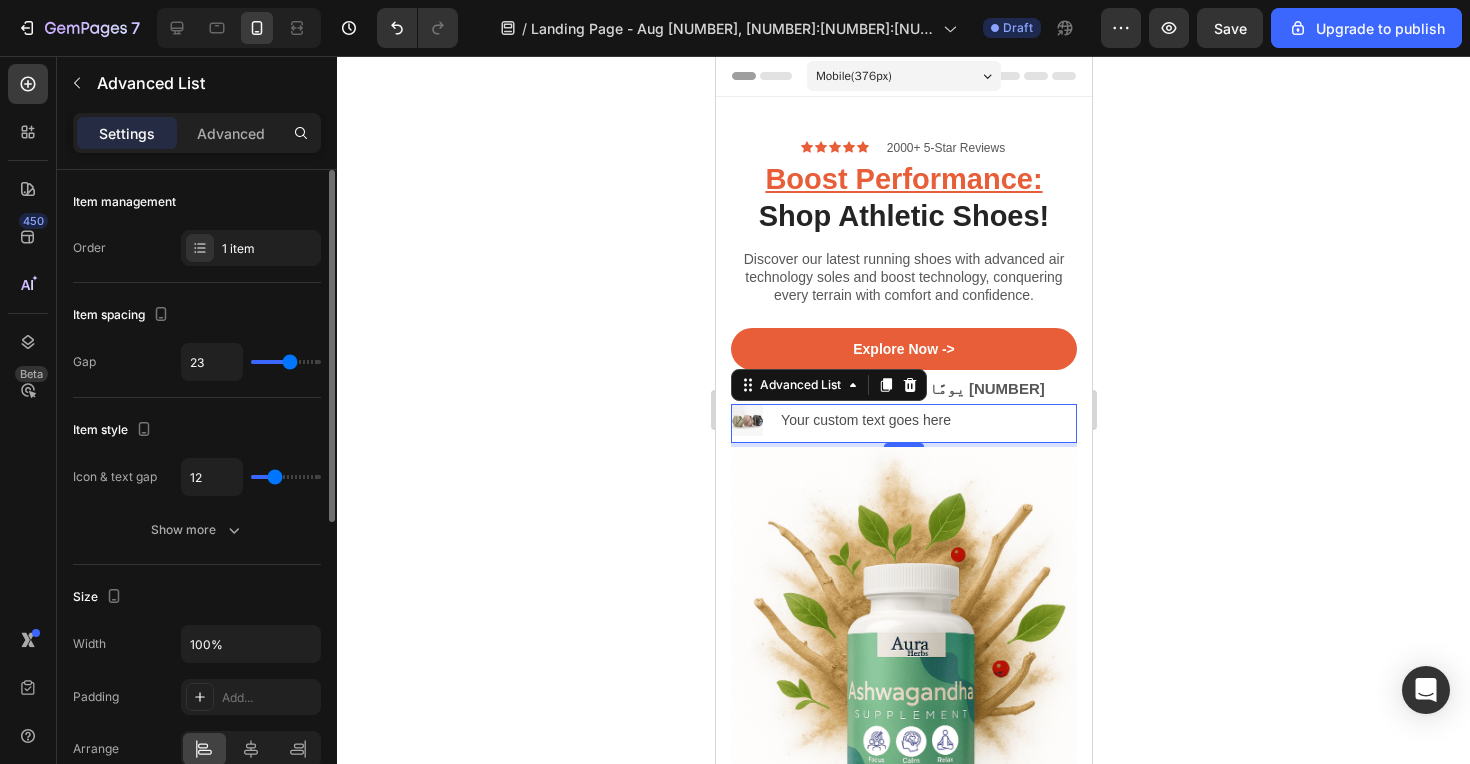 type on "21" 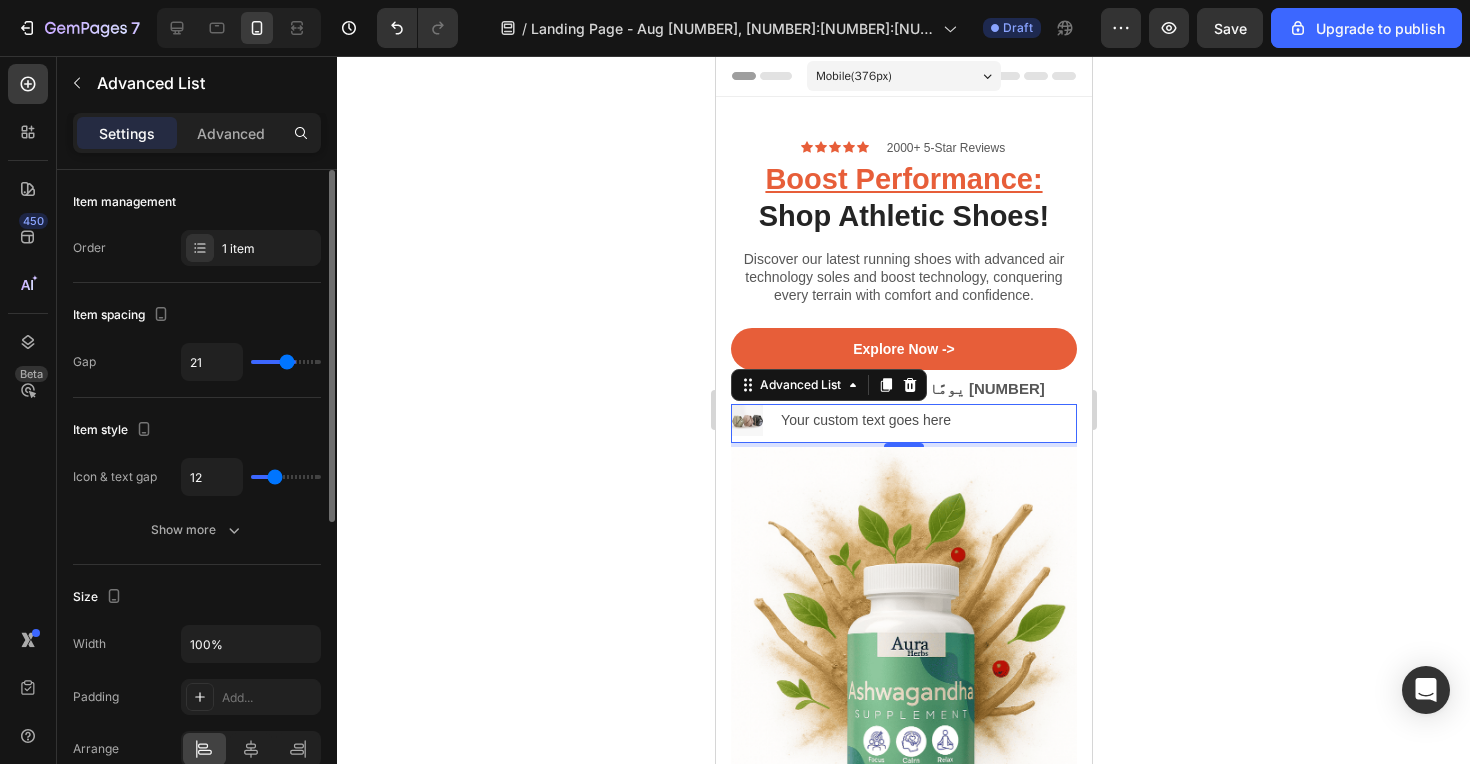 type on "20" 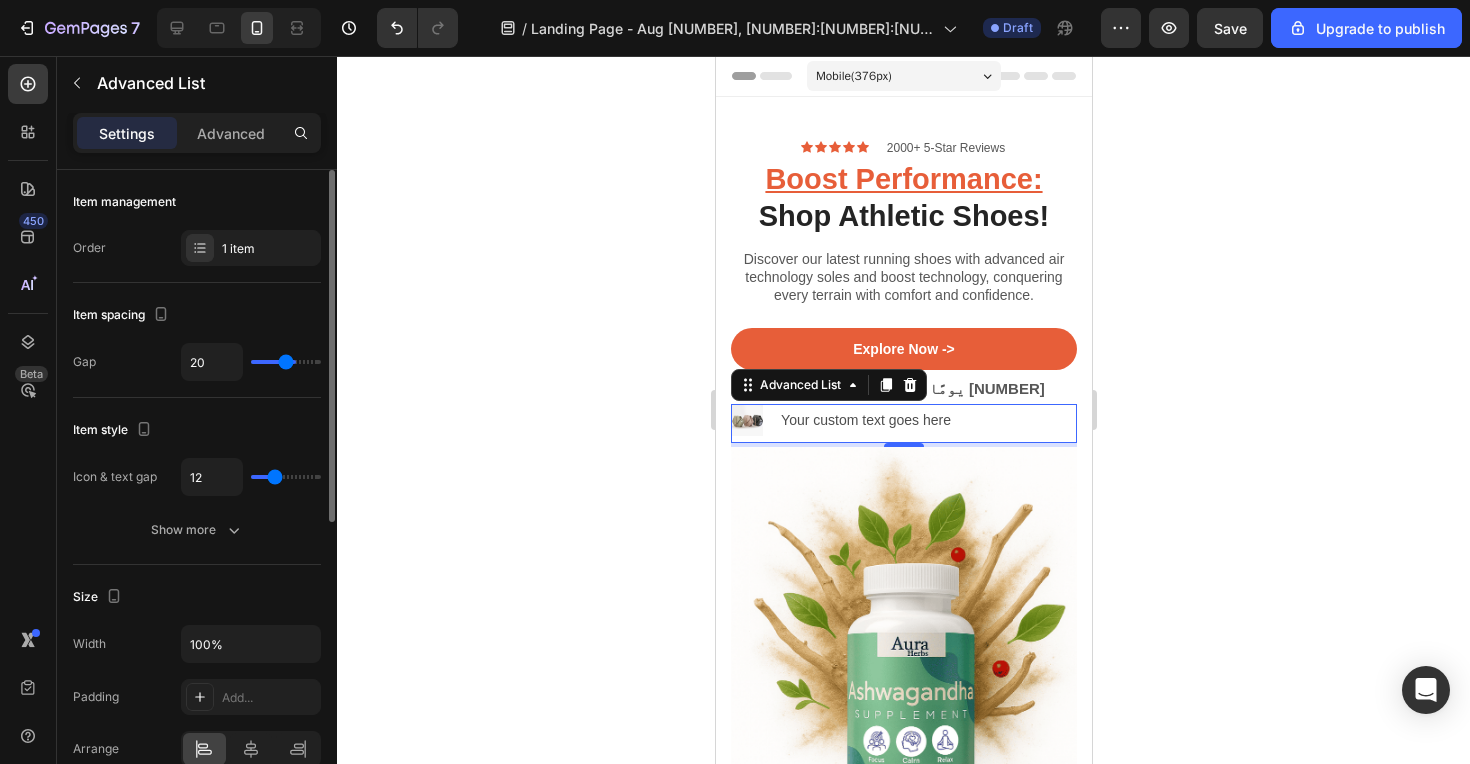 type on "19" 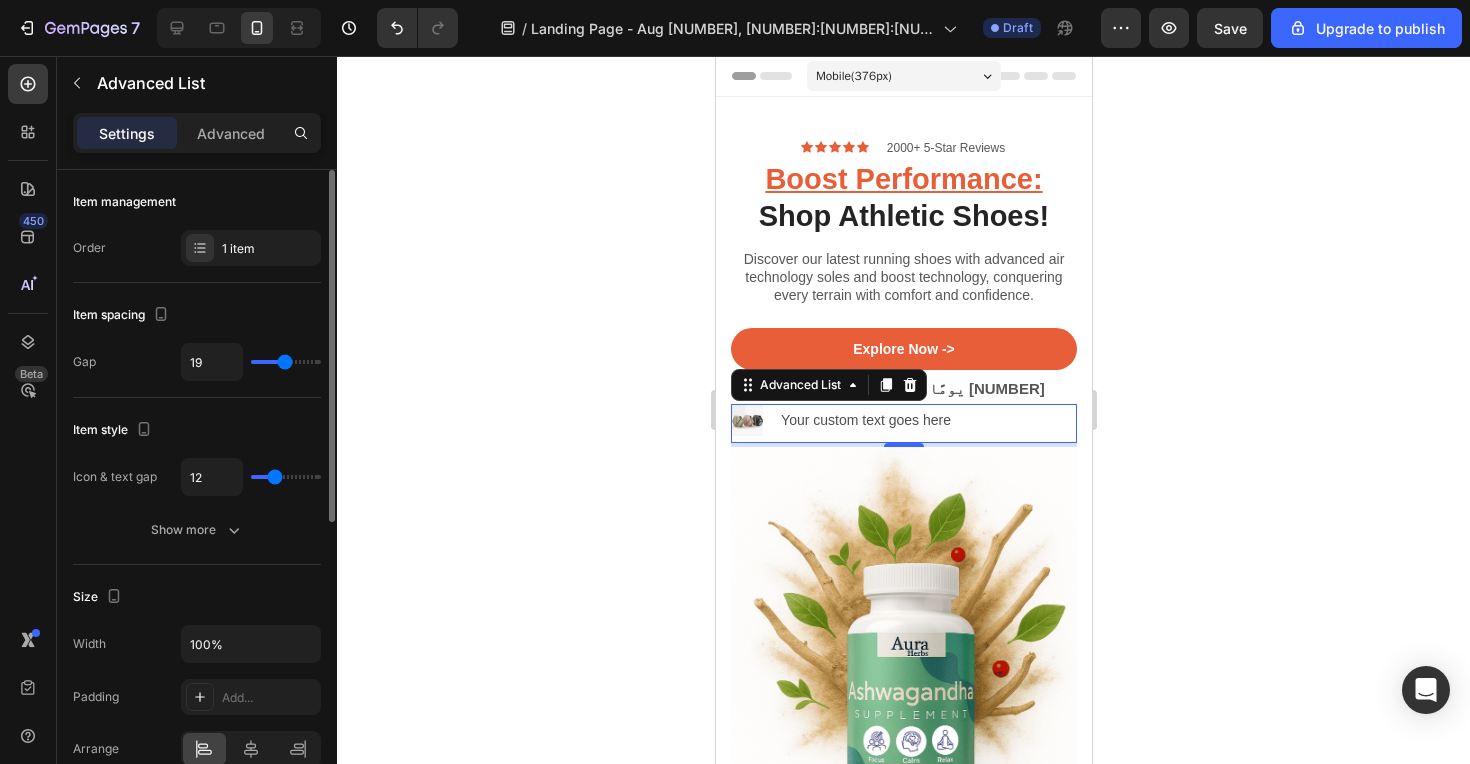 type on "18" 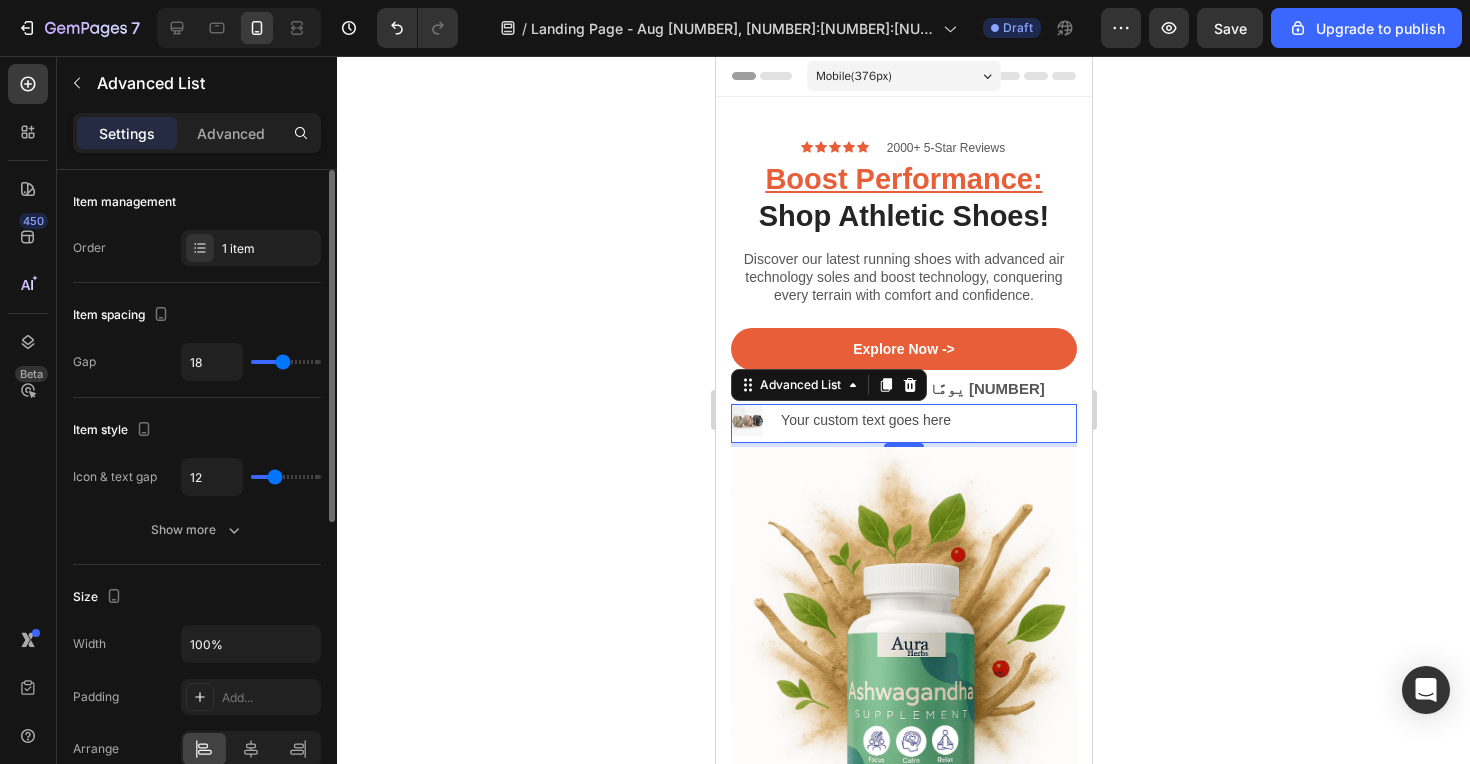 type on "17" 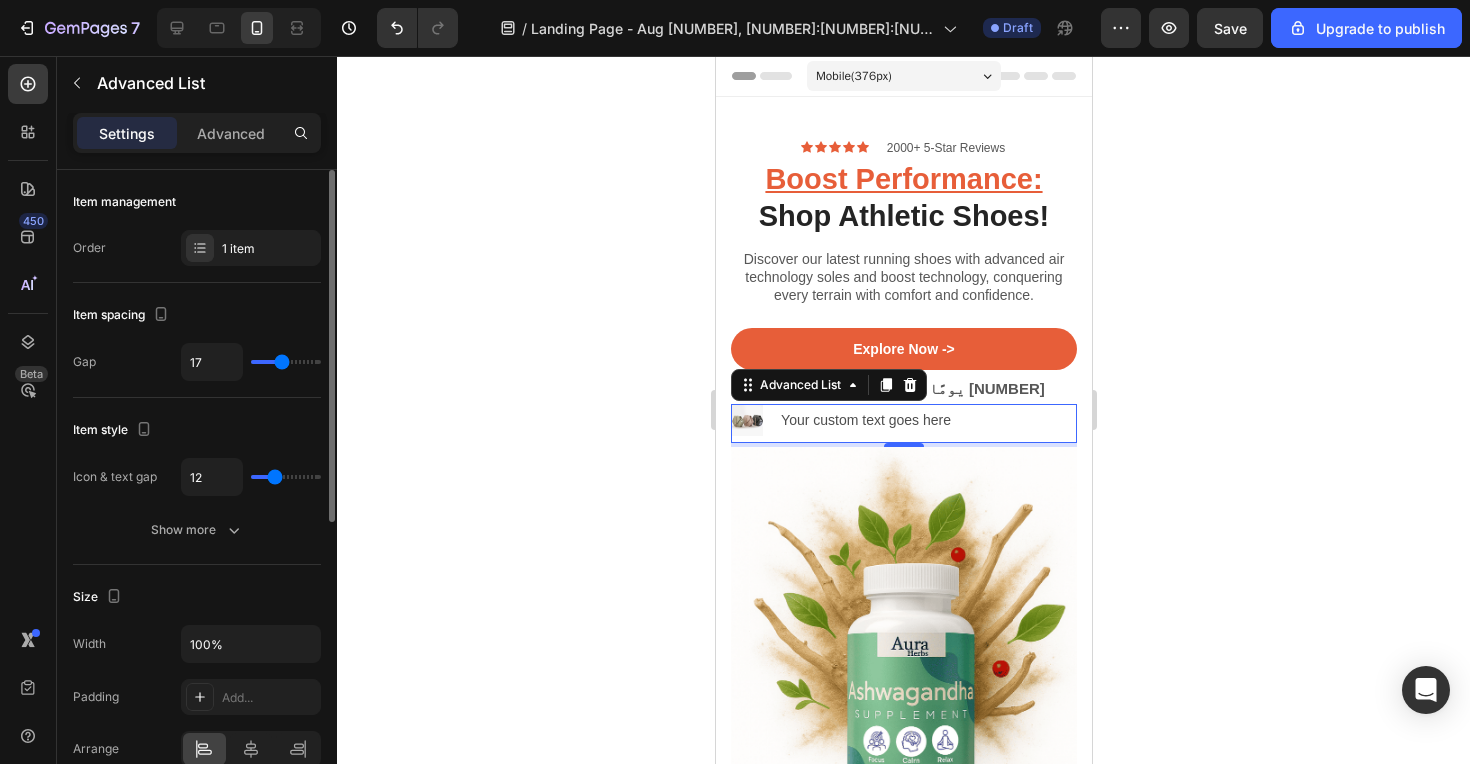 type on "16" 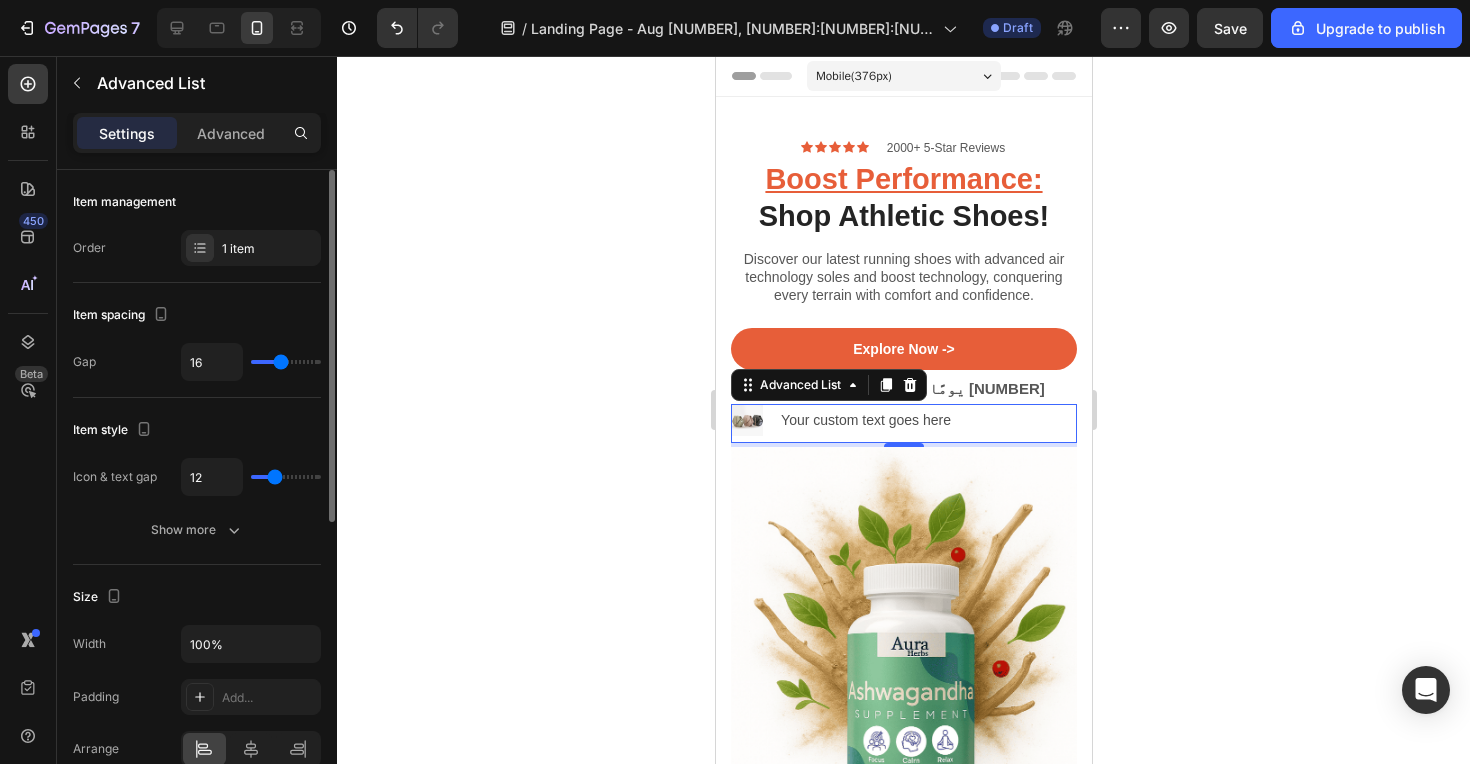 type on "15" 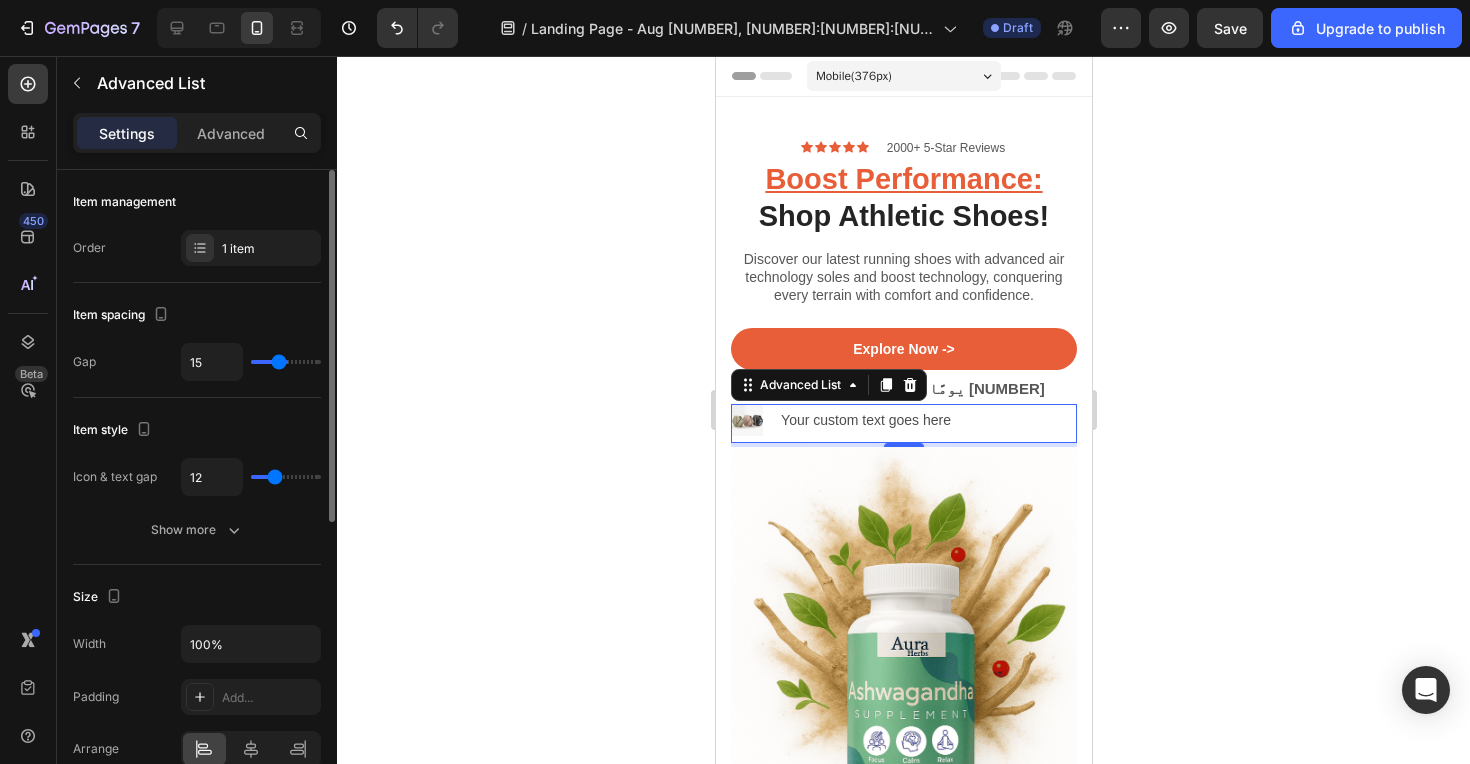 type on "14" 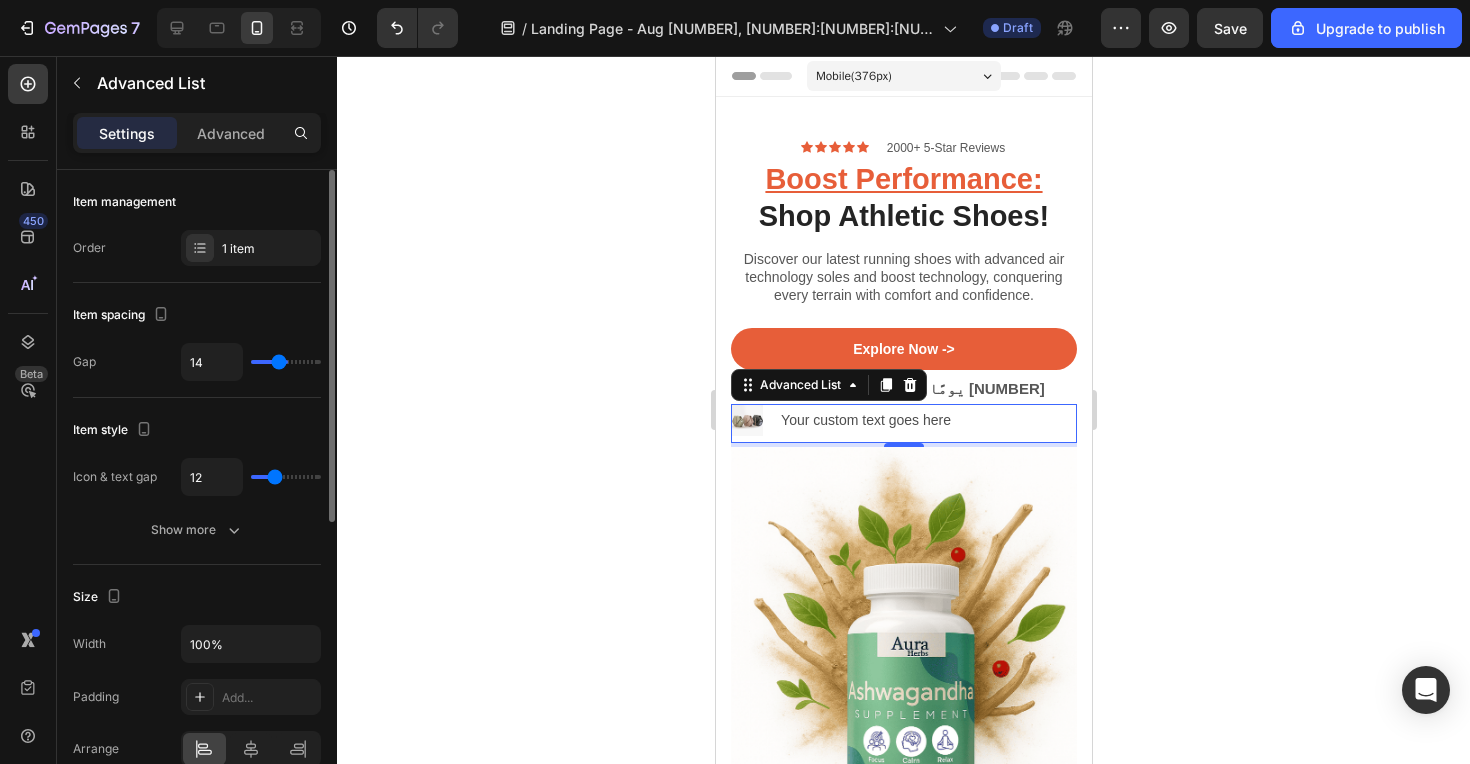 type on "14" 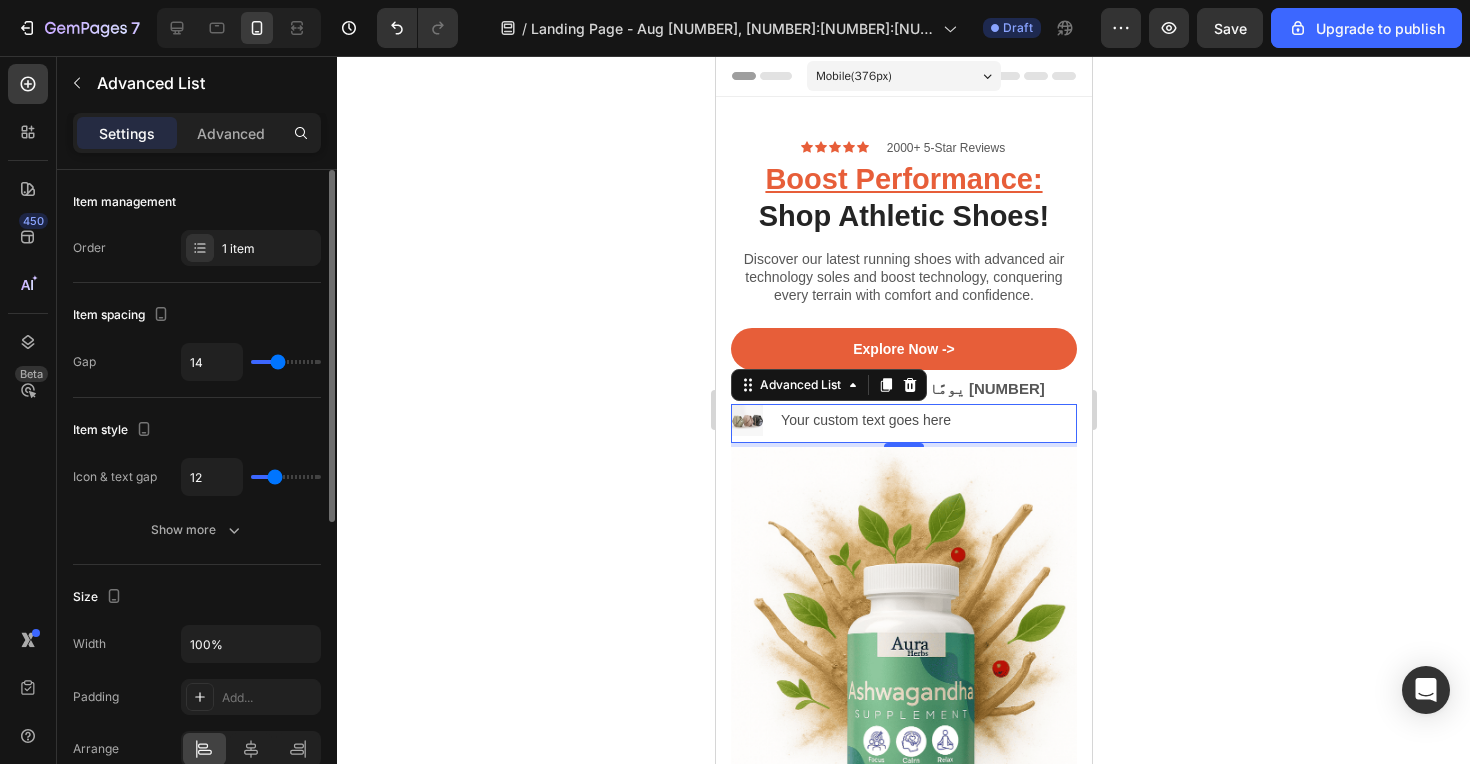 type on "13" 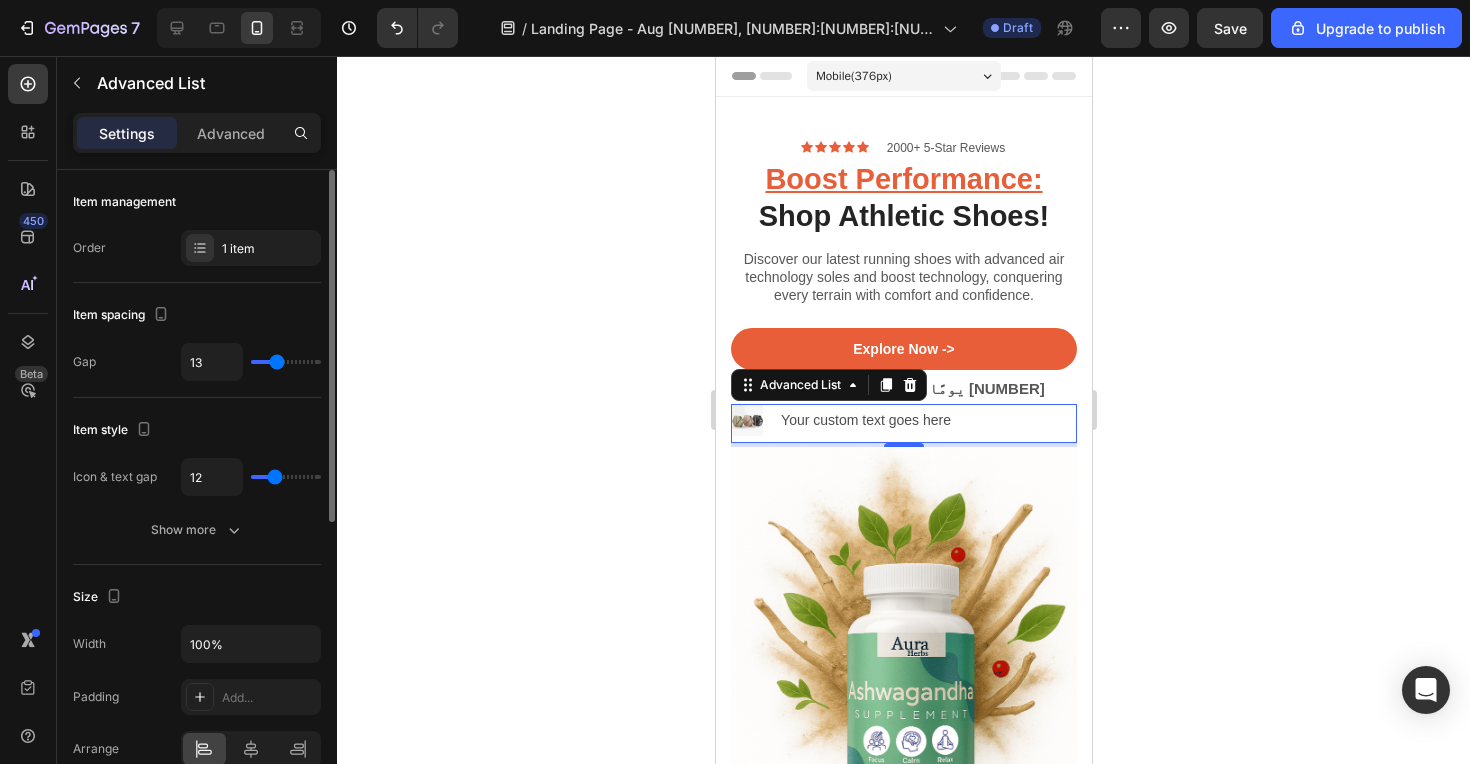 type on "12" 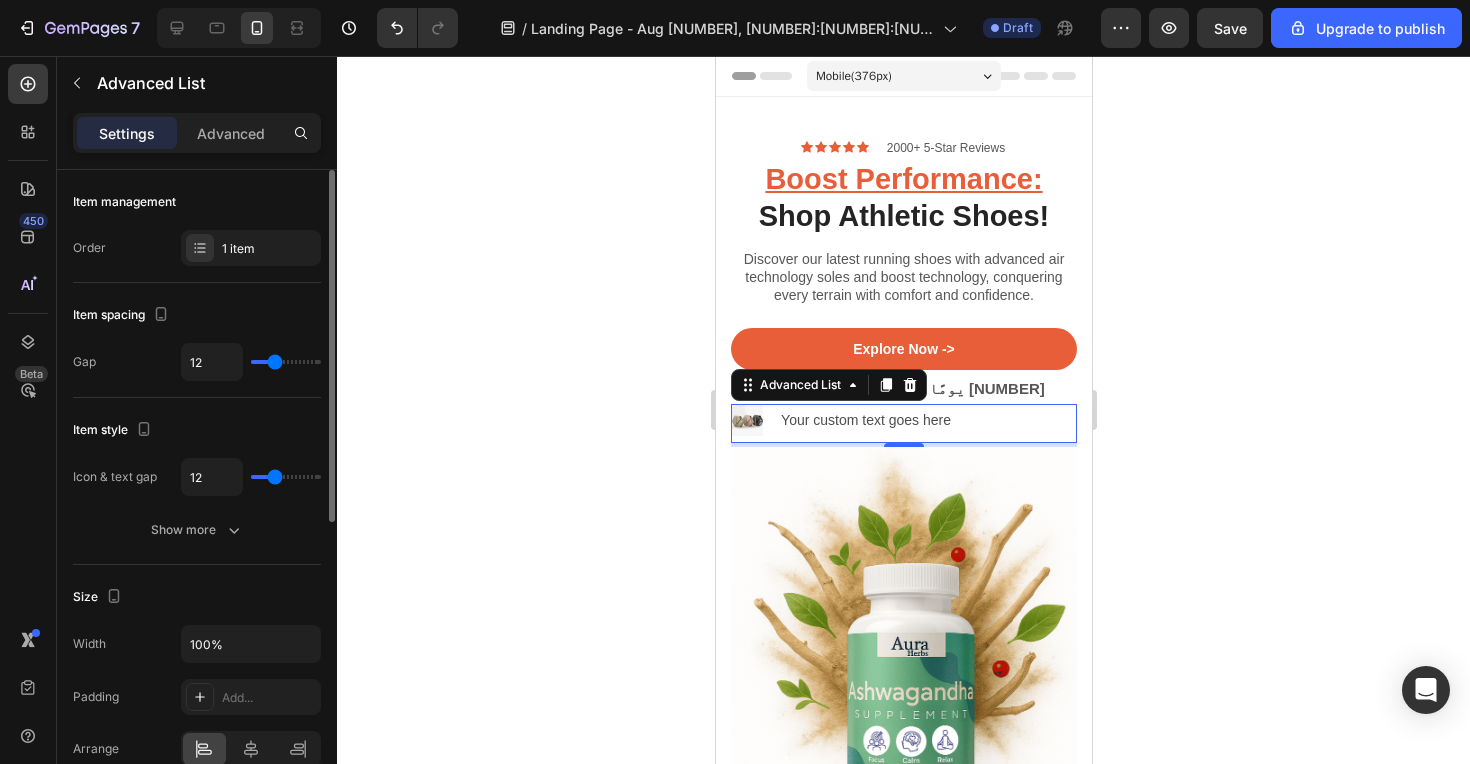drag, startPoint x: 294, startPoint y: 364, endPoint x: 272, endPoint y: 364, distance: 22 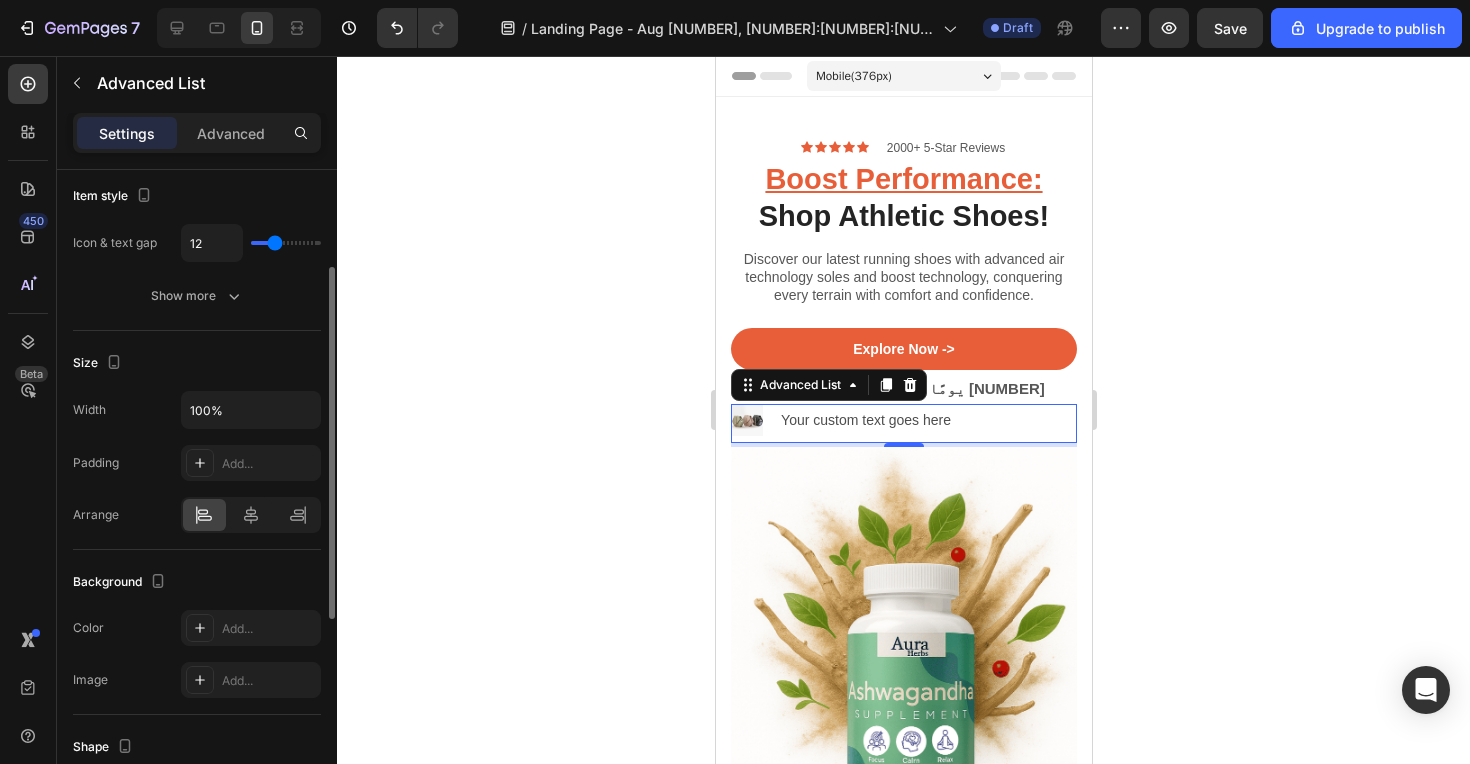 scroll, scrollTop: 245, scrollLeft: 0, axis: vertical 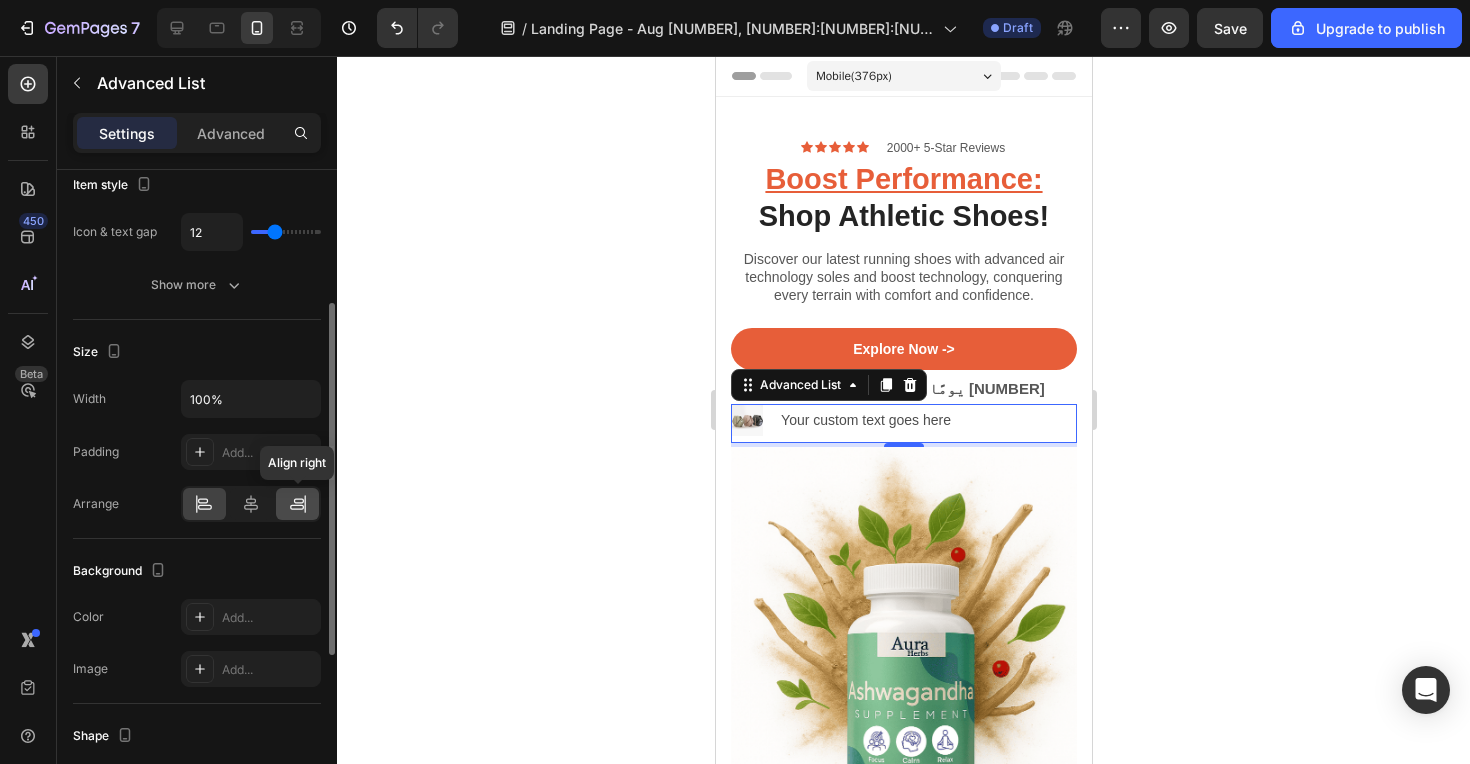 click 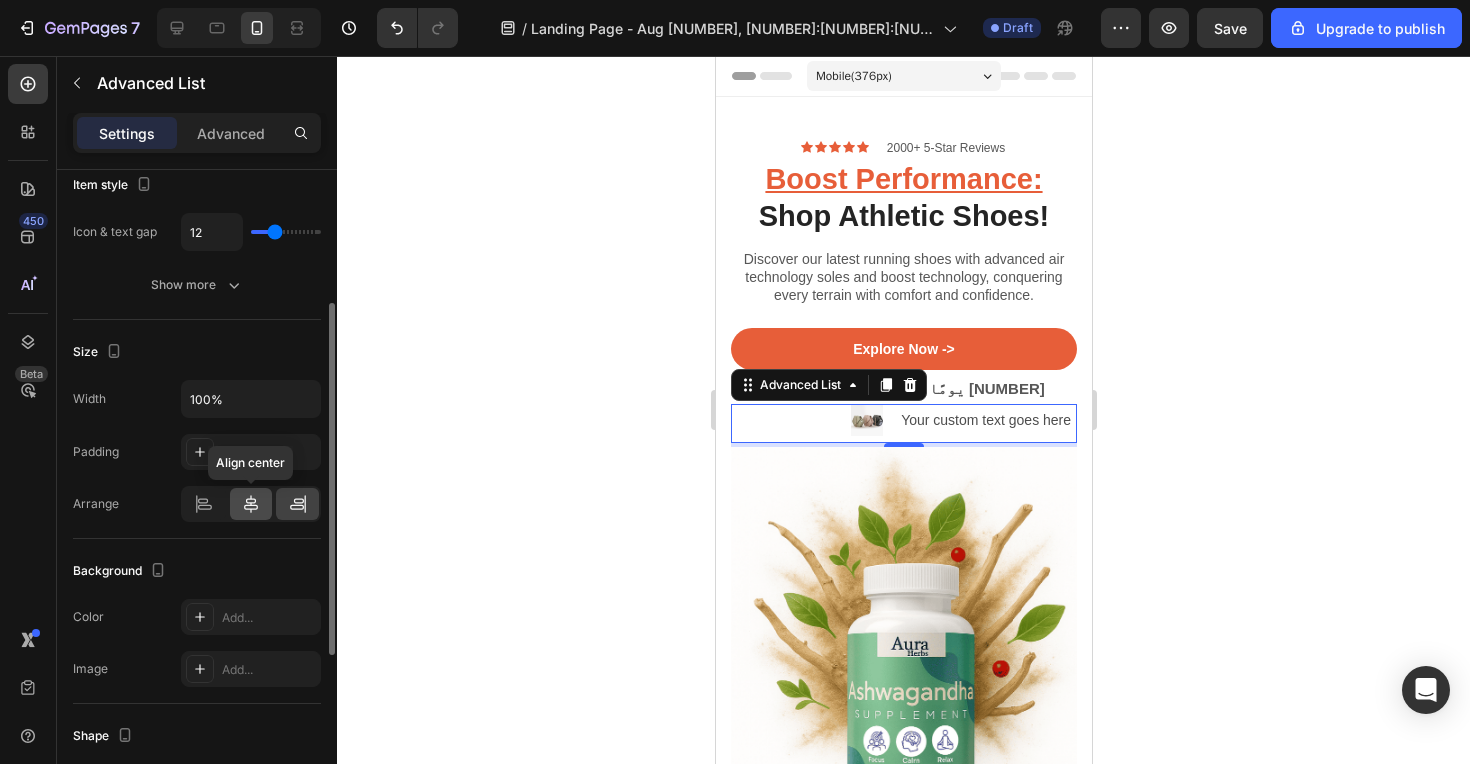 click 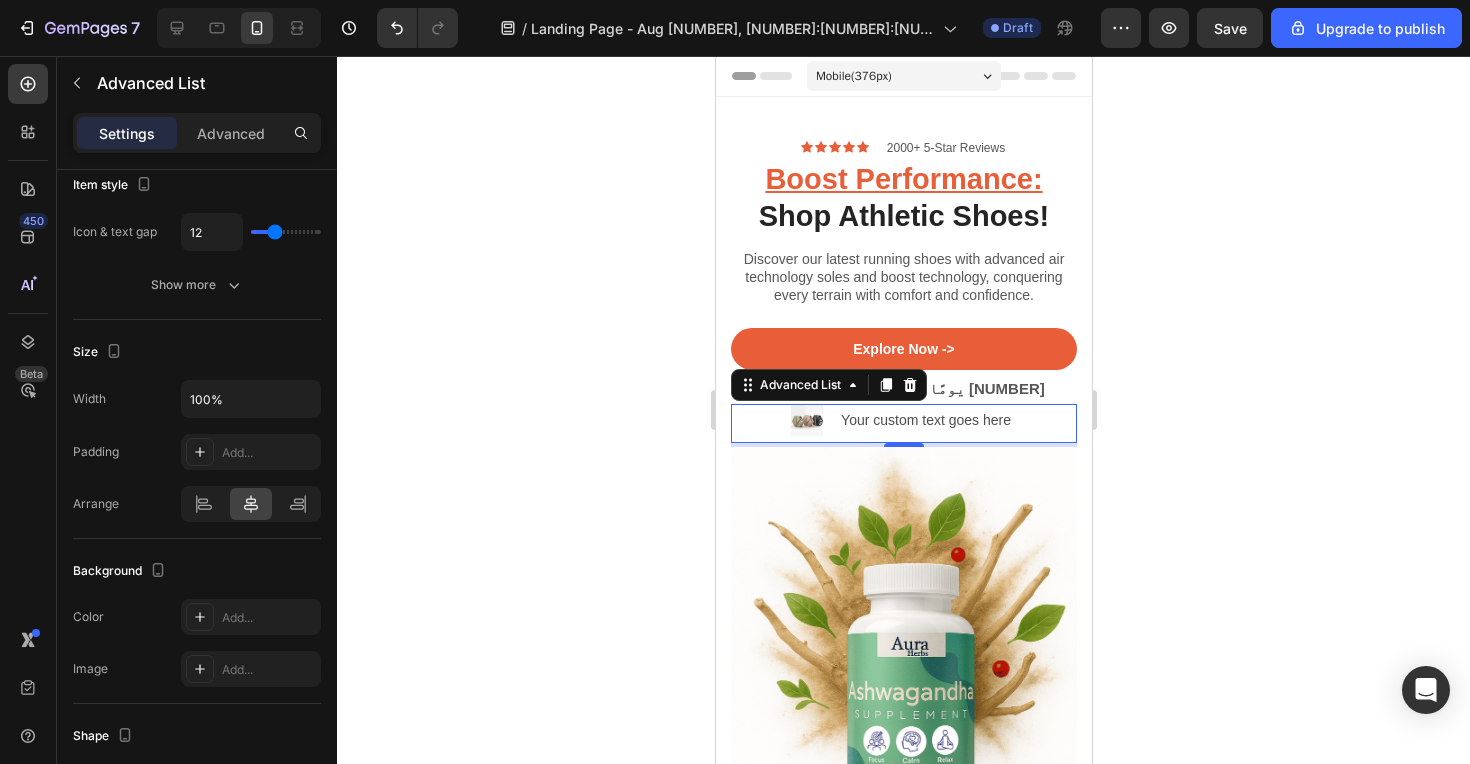 click 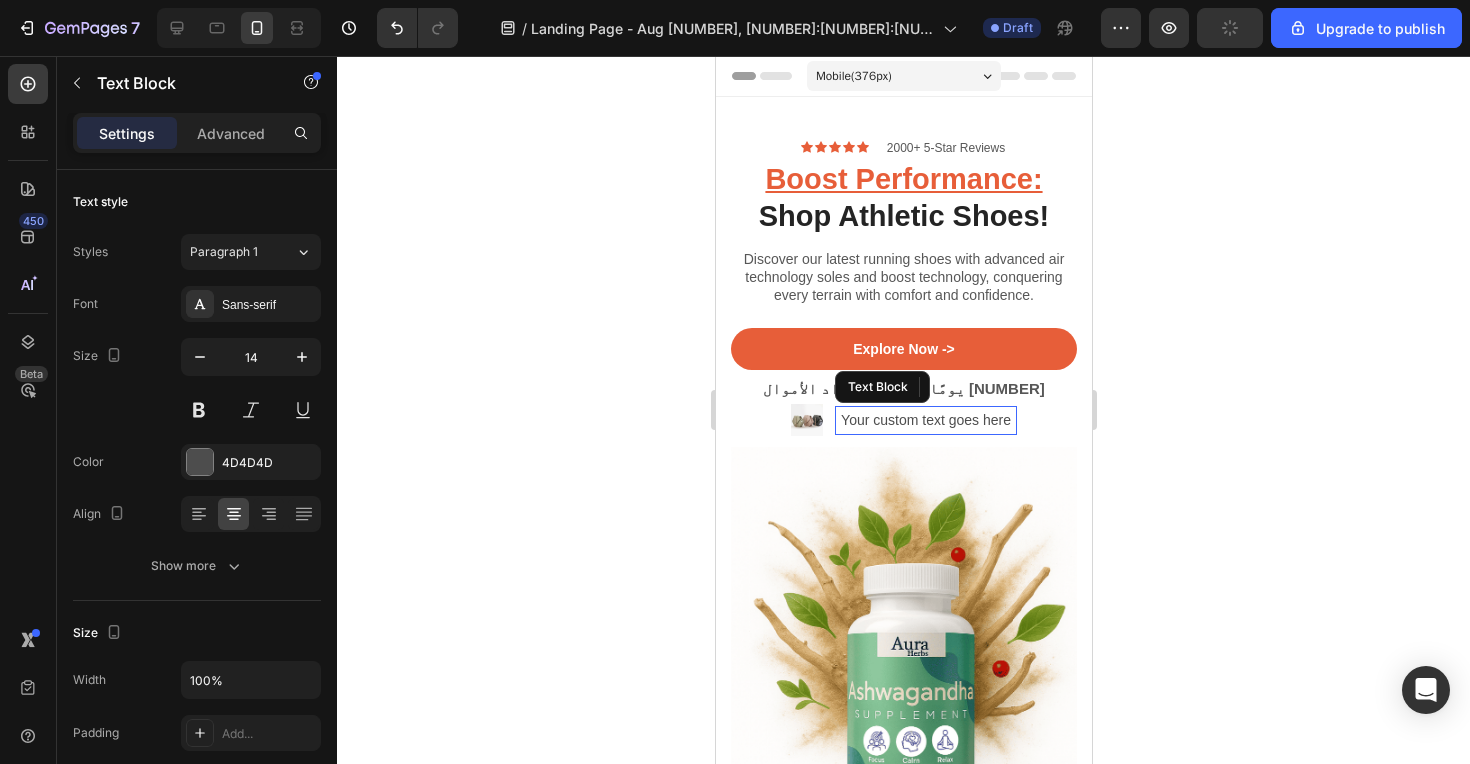 click on "Your custom text goes here" at bounding box center (925, 420) 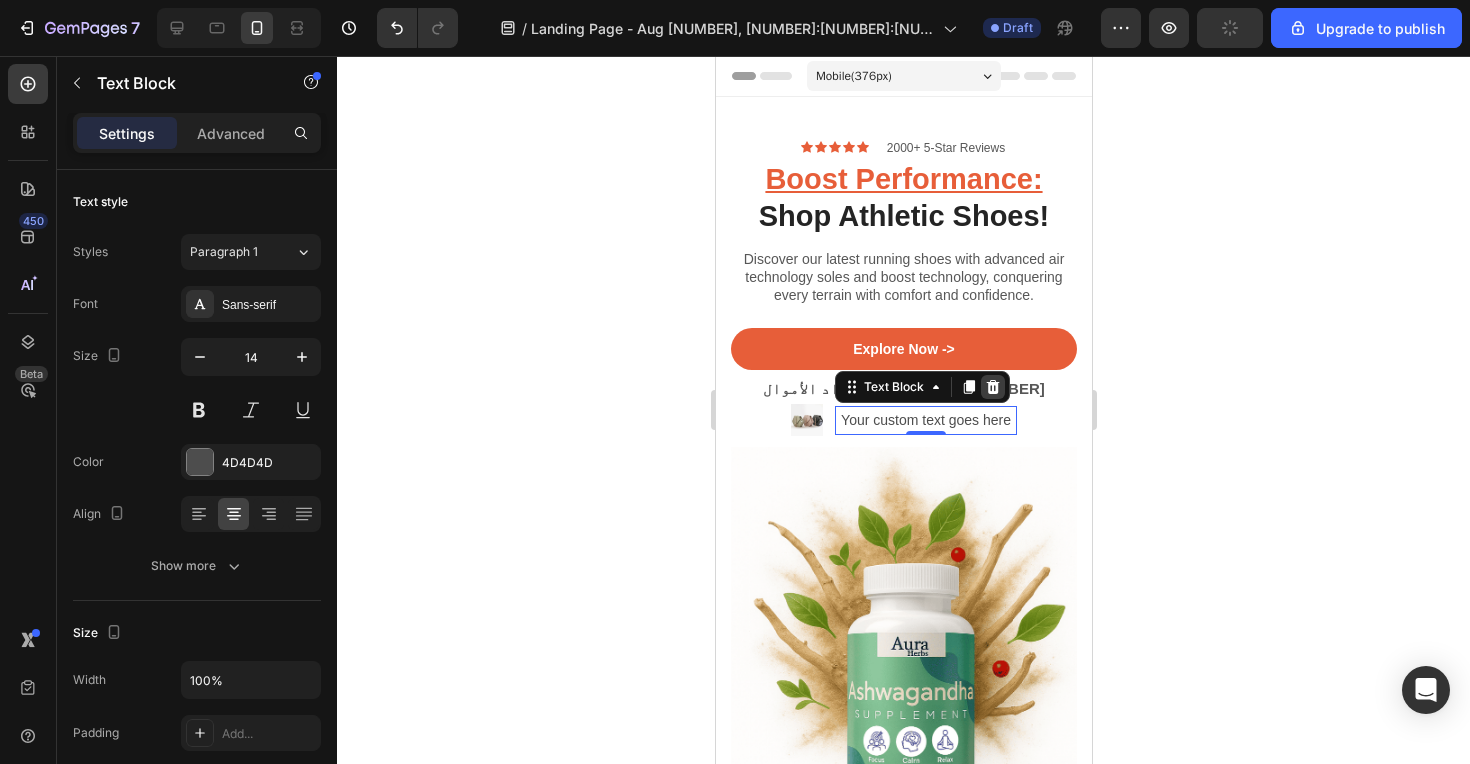 click 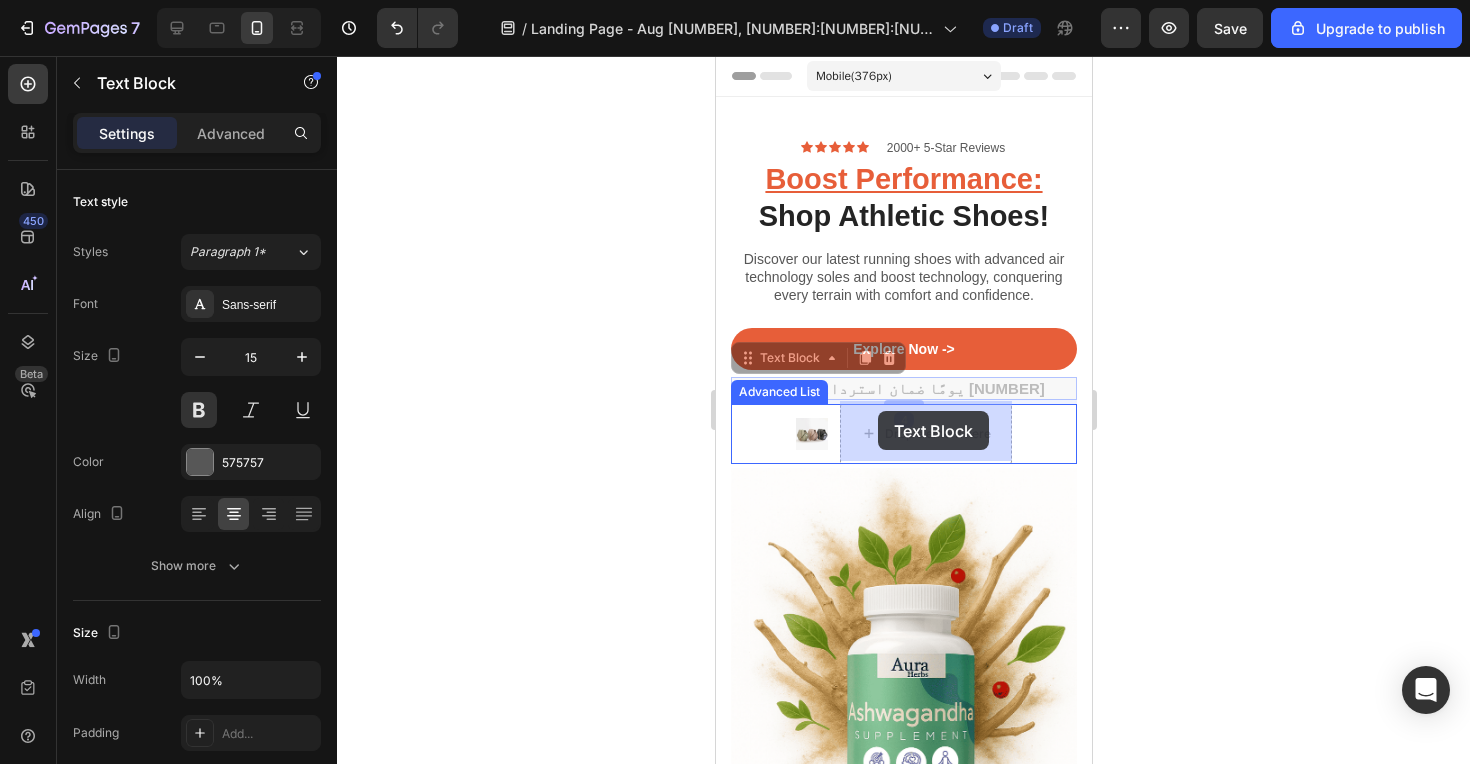 drag, startPoint x: 857, startPoint y: 382, endPoint x: 877, endPoint y: 410, distance: 34.4093 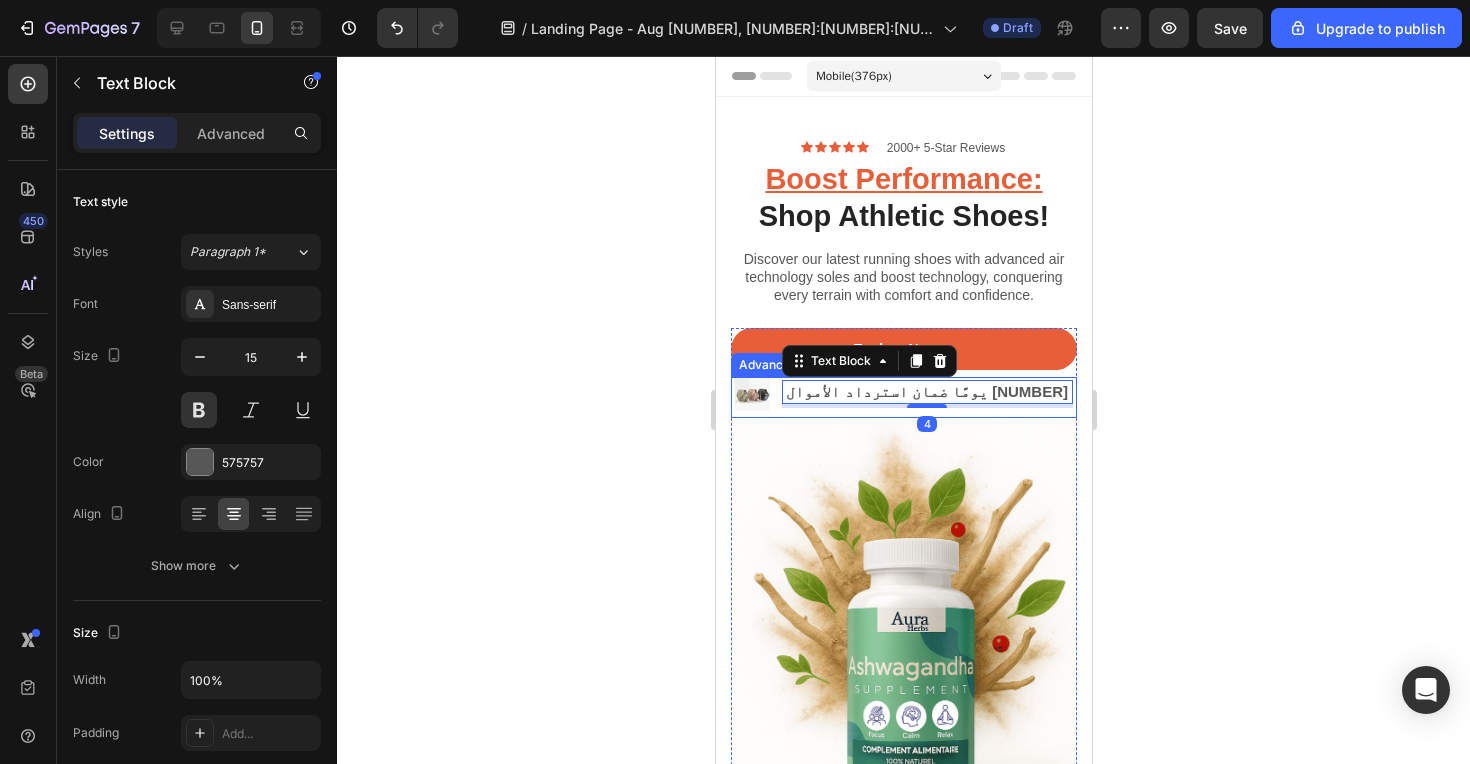 click 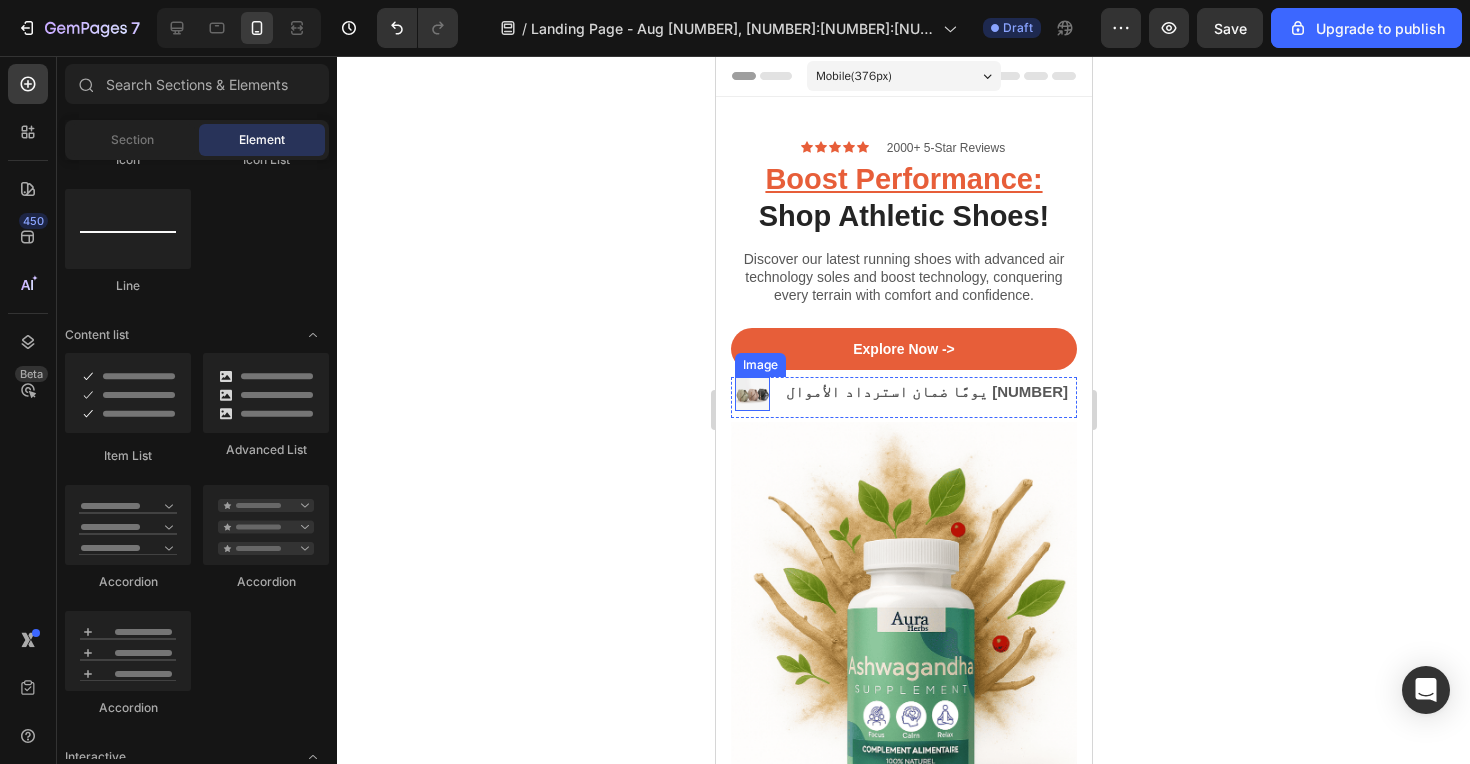 click at bounding box center [751, 394] 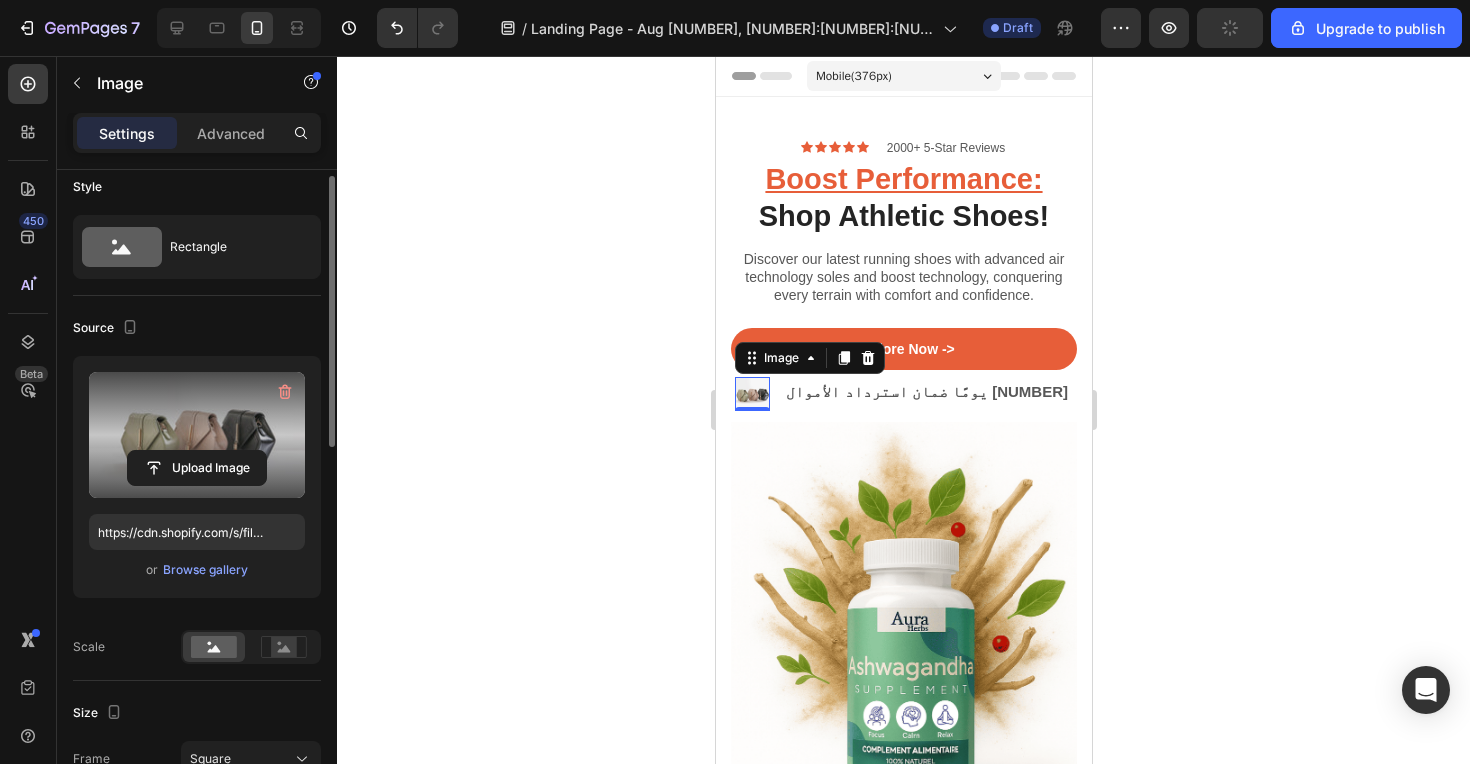 scroll, scrollTop: 0, scrollLeft: 0, axis: both 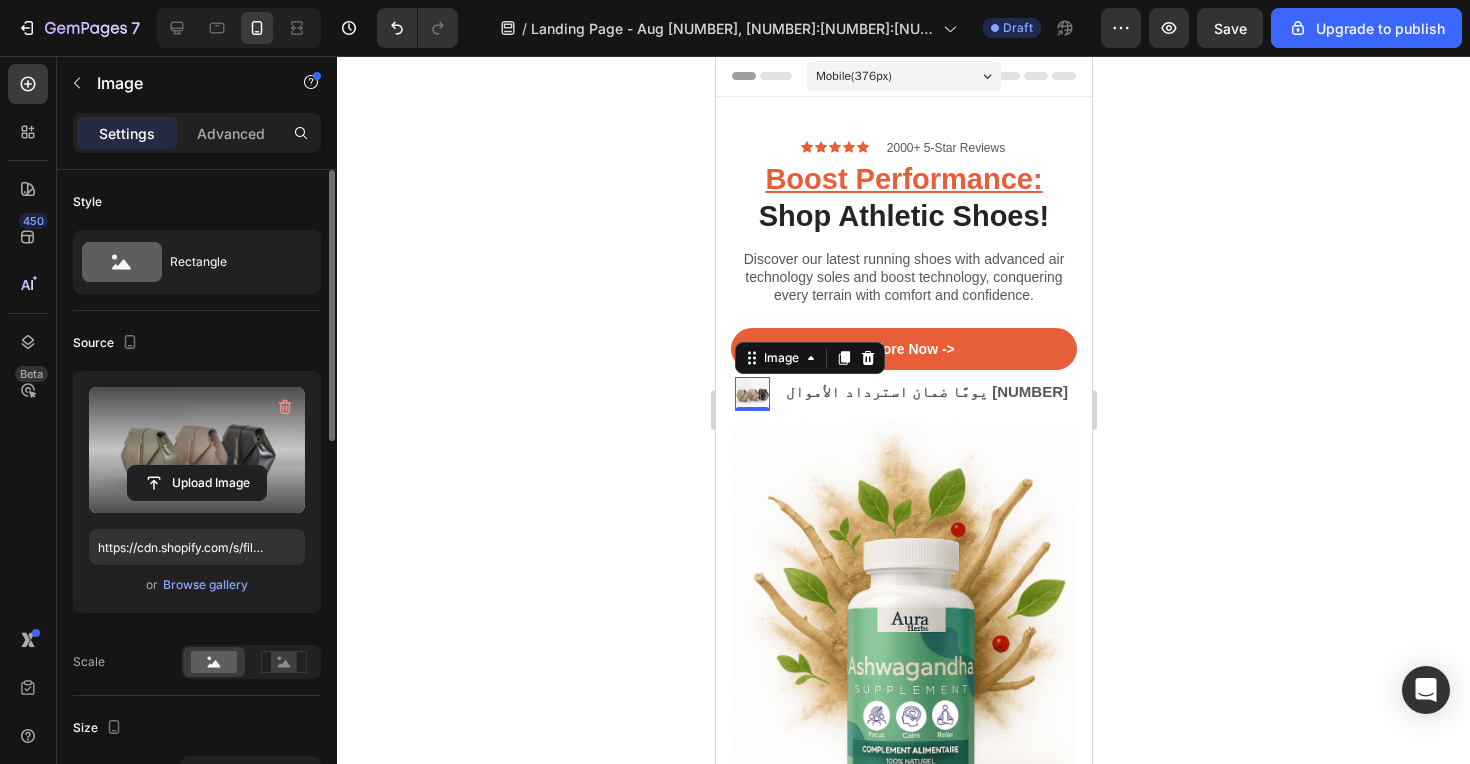 click at bounding box center (197, 450) 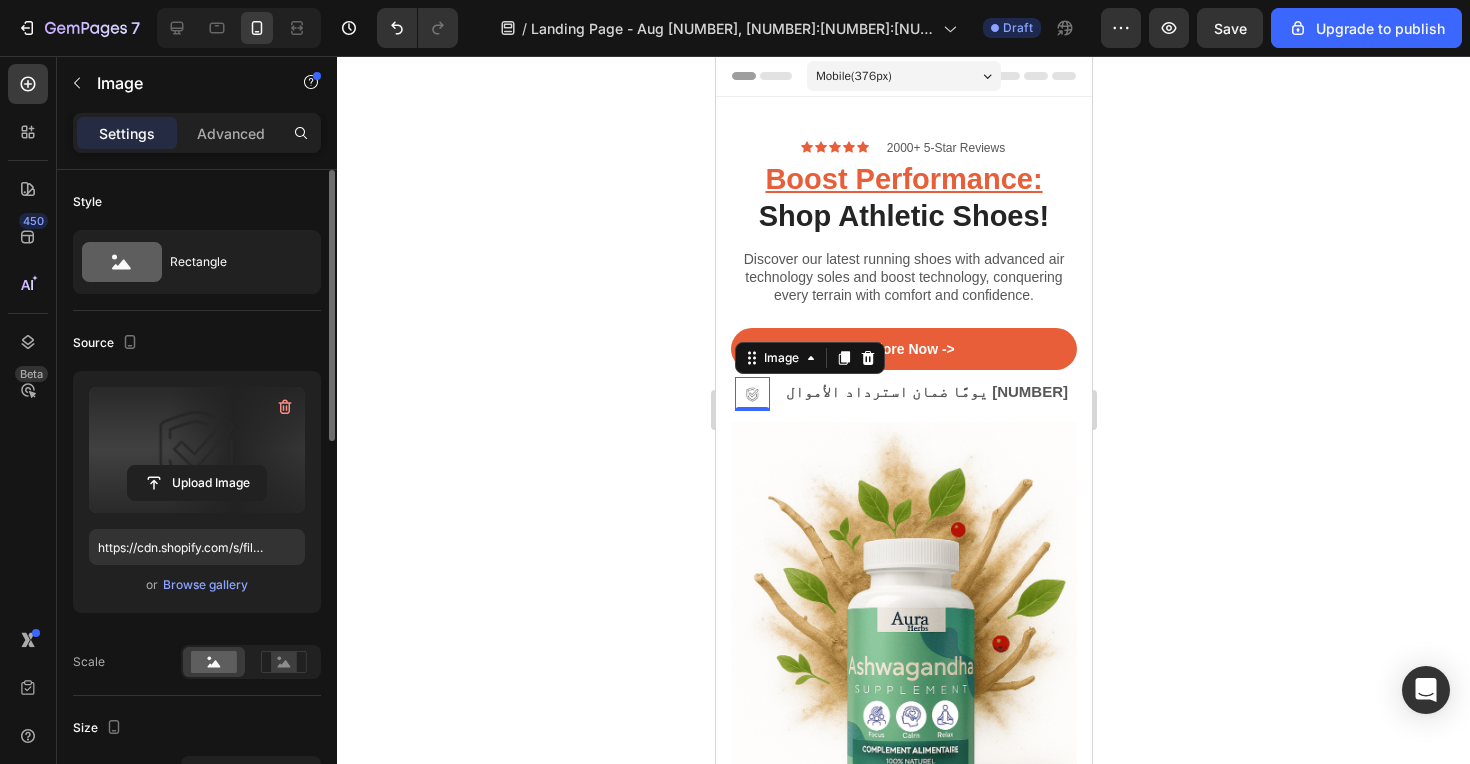 type on "https://cdn.shopify.com/s/files/1/0915/0850/6899/files/gempages_541634954468000633-0c672519-9c7a-4891-92d2-534aa695f938.png" 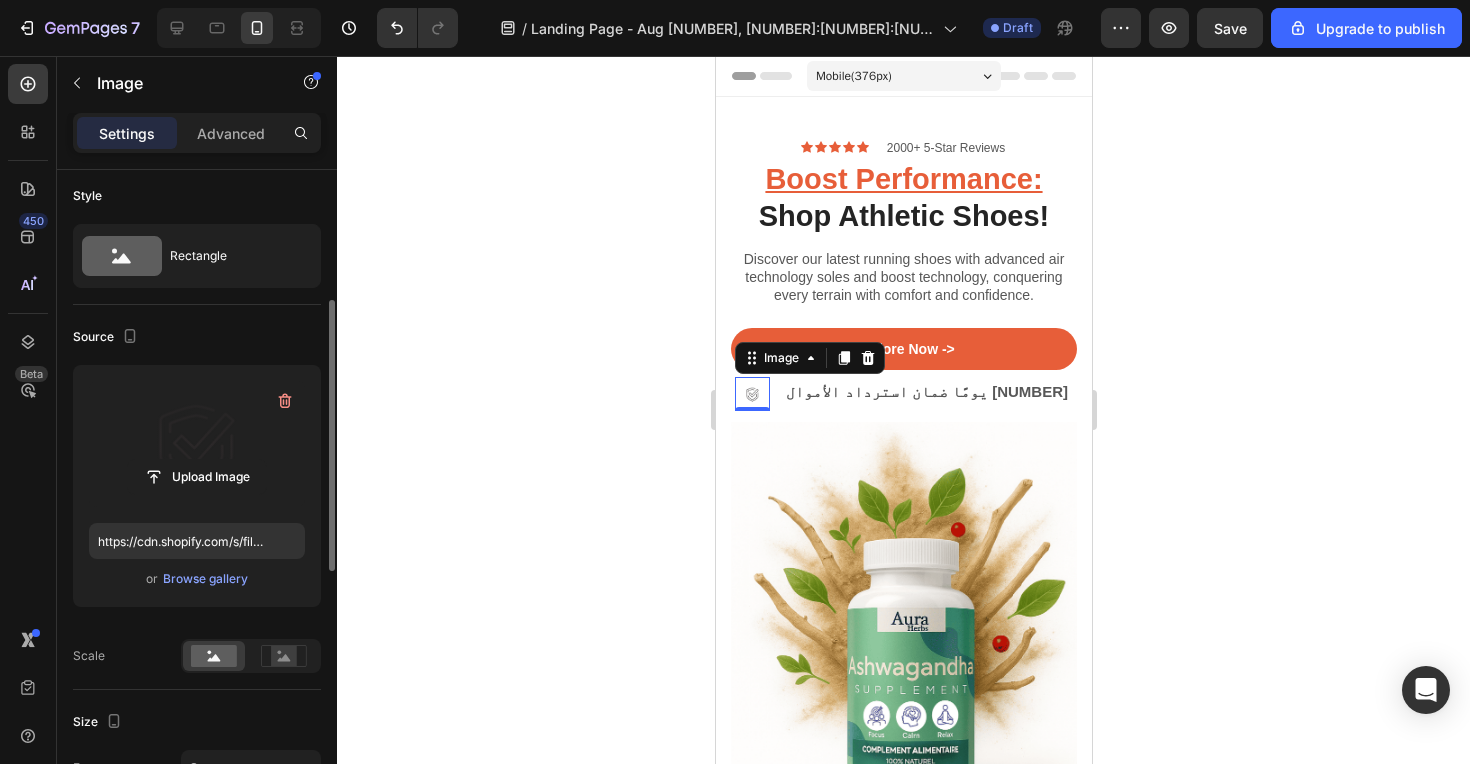 scroll, scrollTop: 5, scrollLeft: 0, axis: vertical 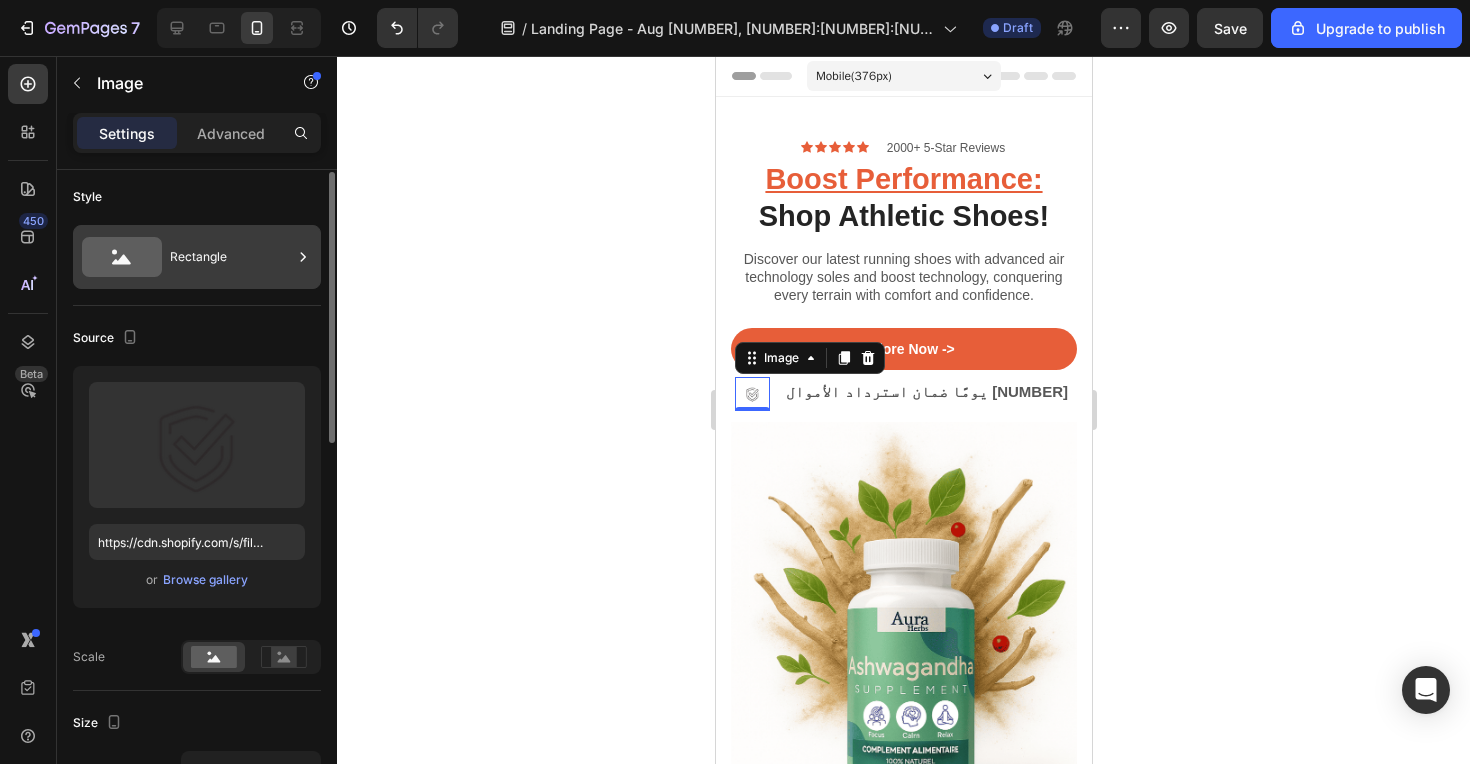 click on "Rectangle" at bounding box center [231, 257] 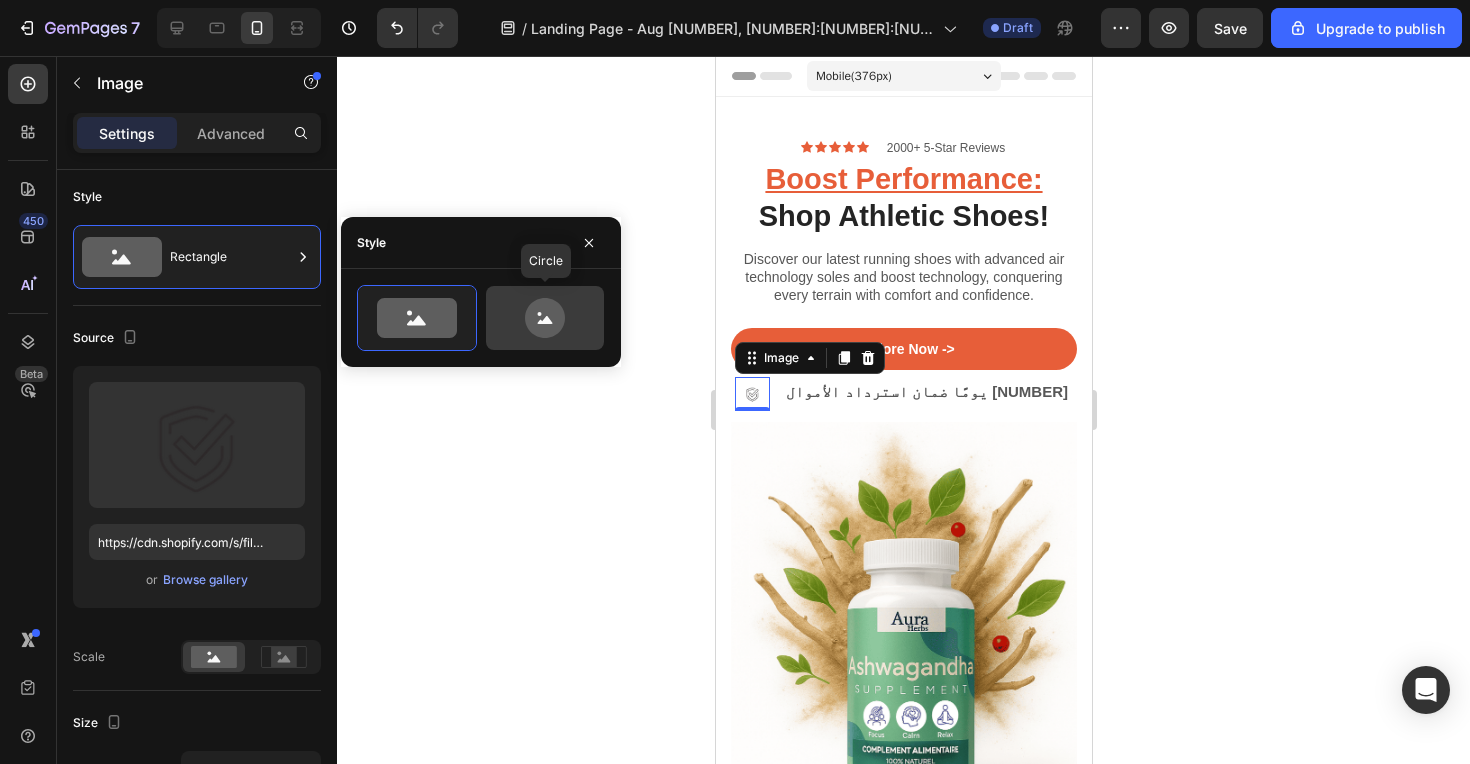 click 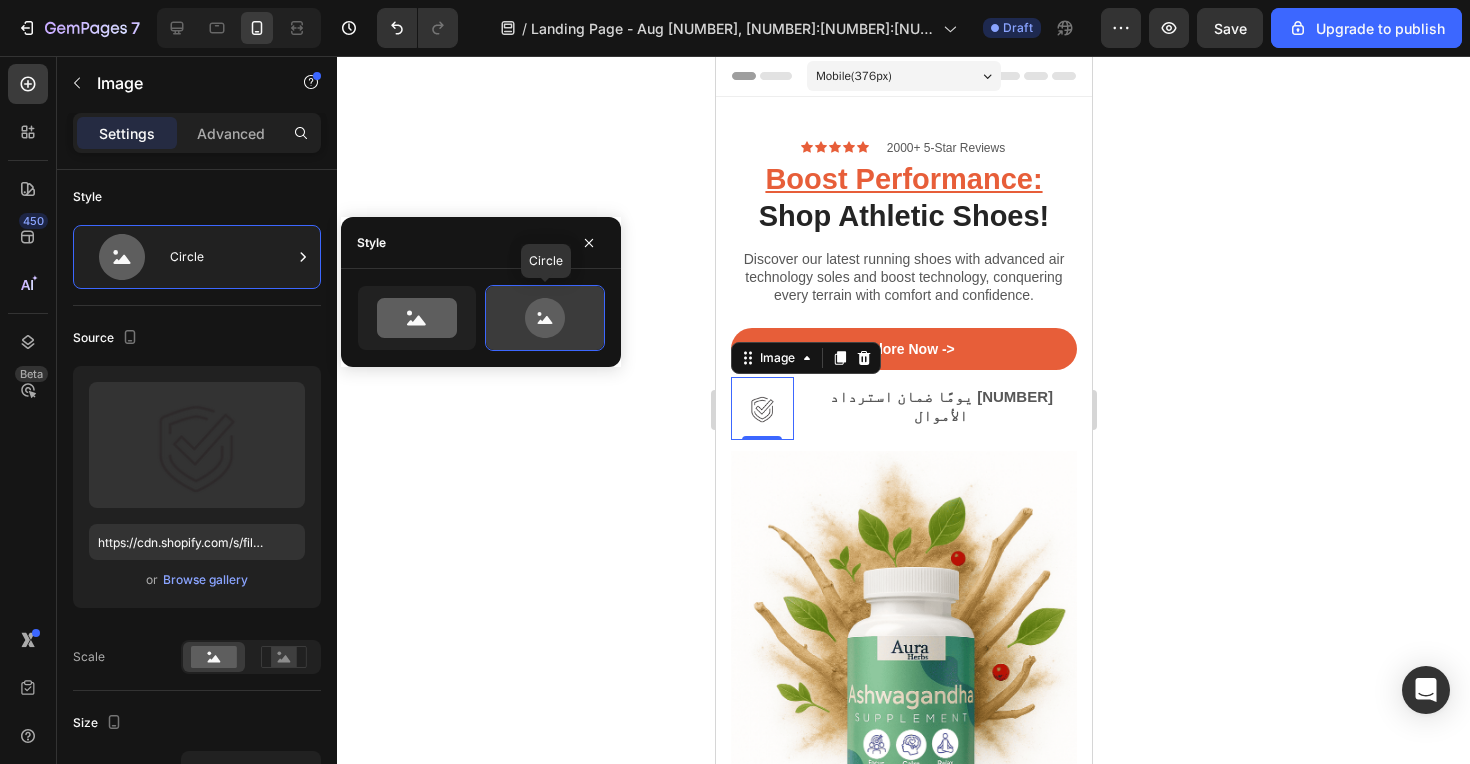 type on "80" 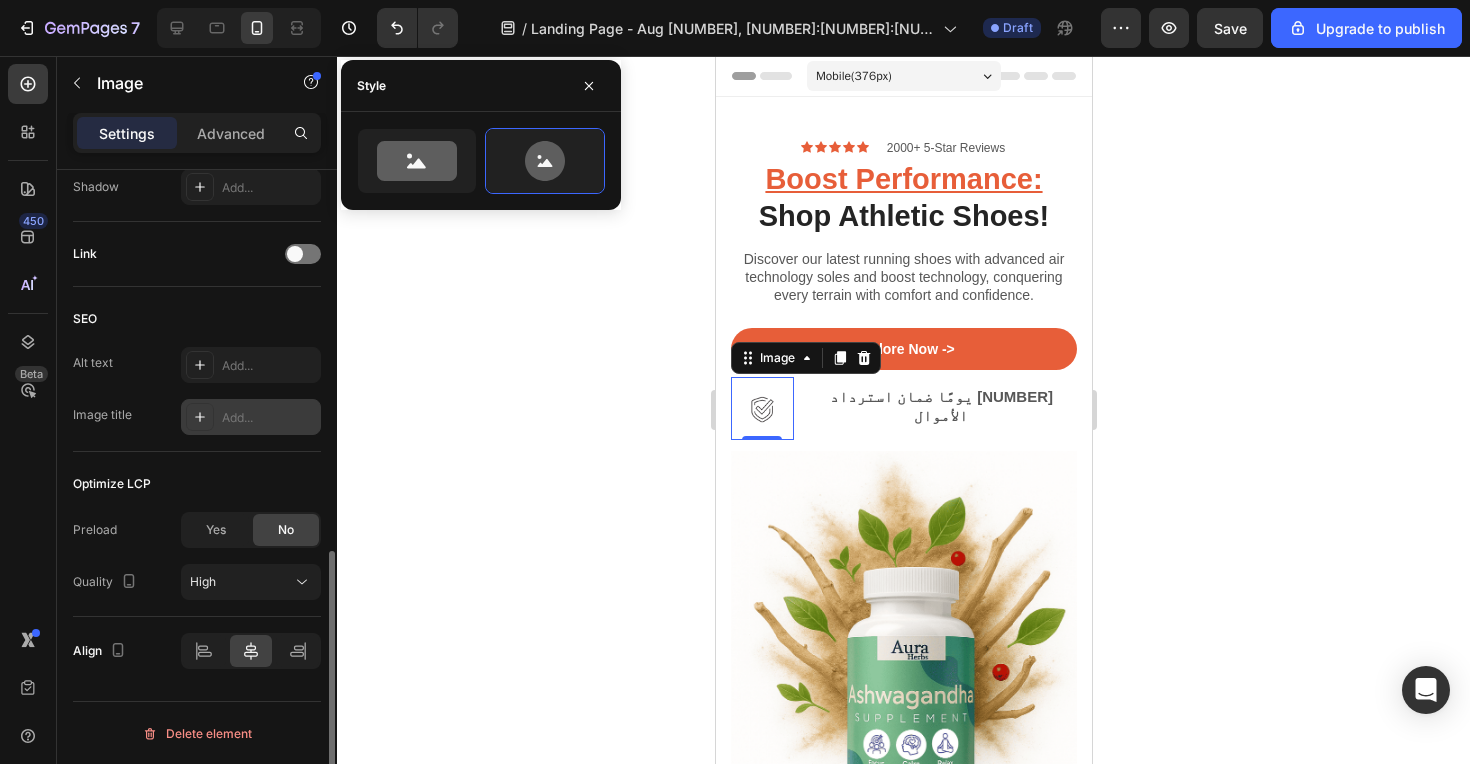 scroll, scrollTop: 909, scrollLeft: 0, axis: vertical 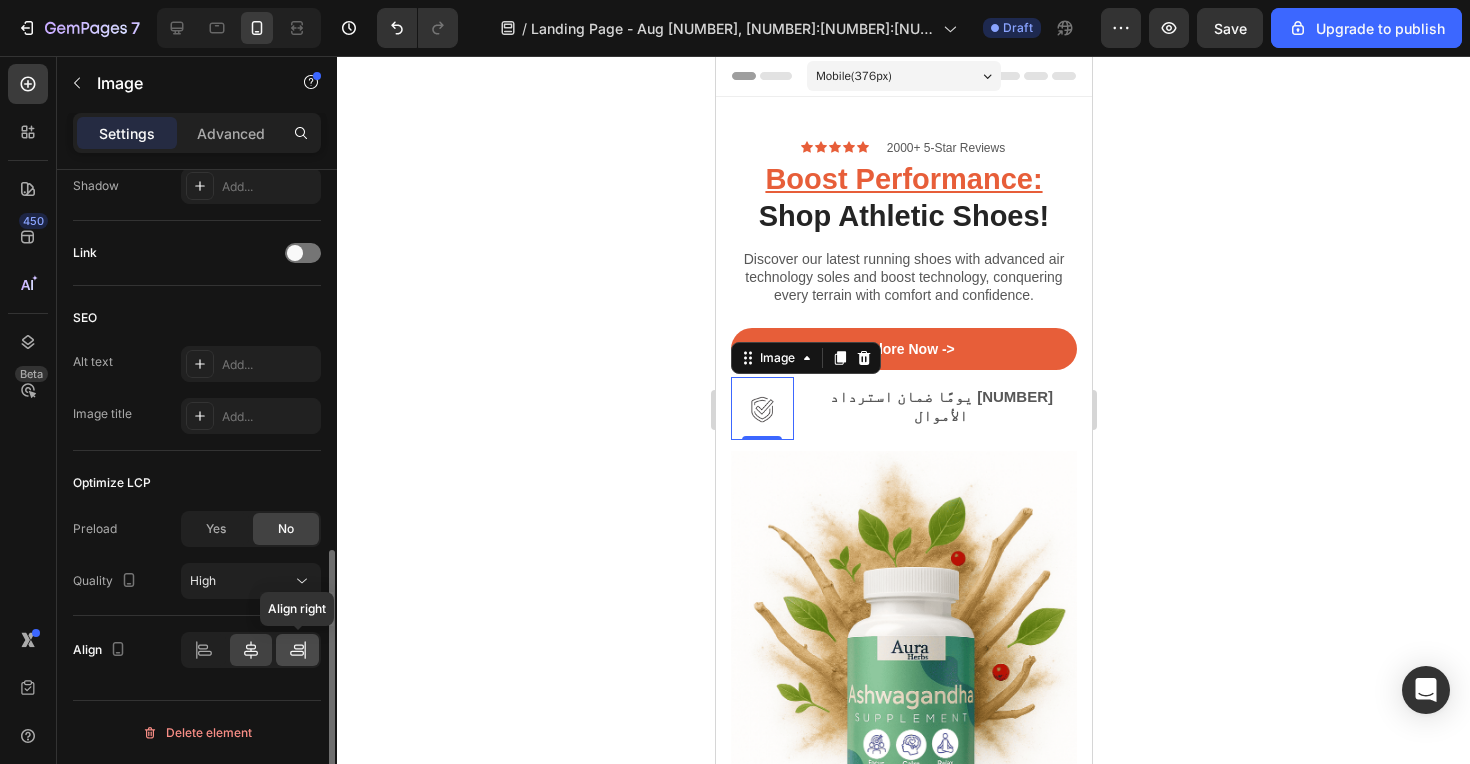 click 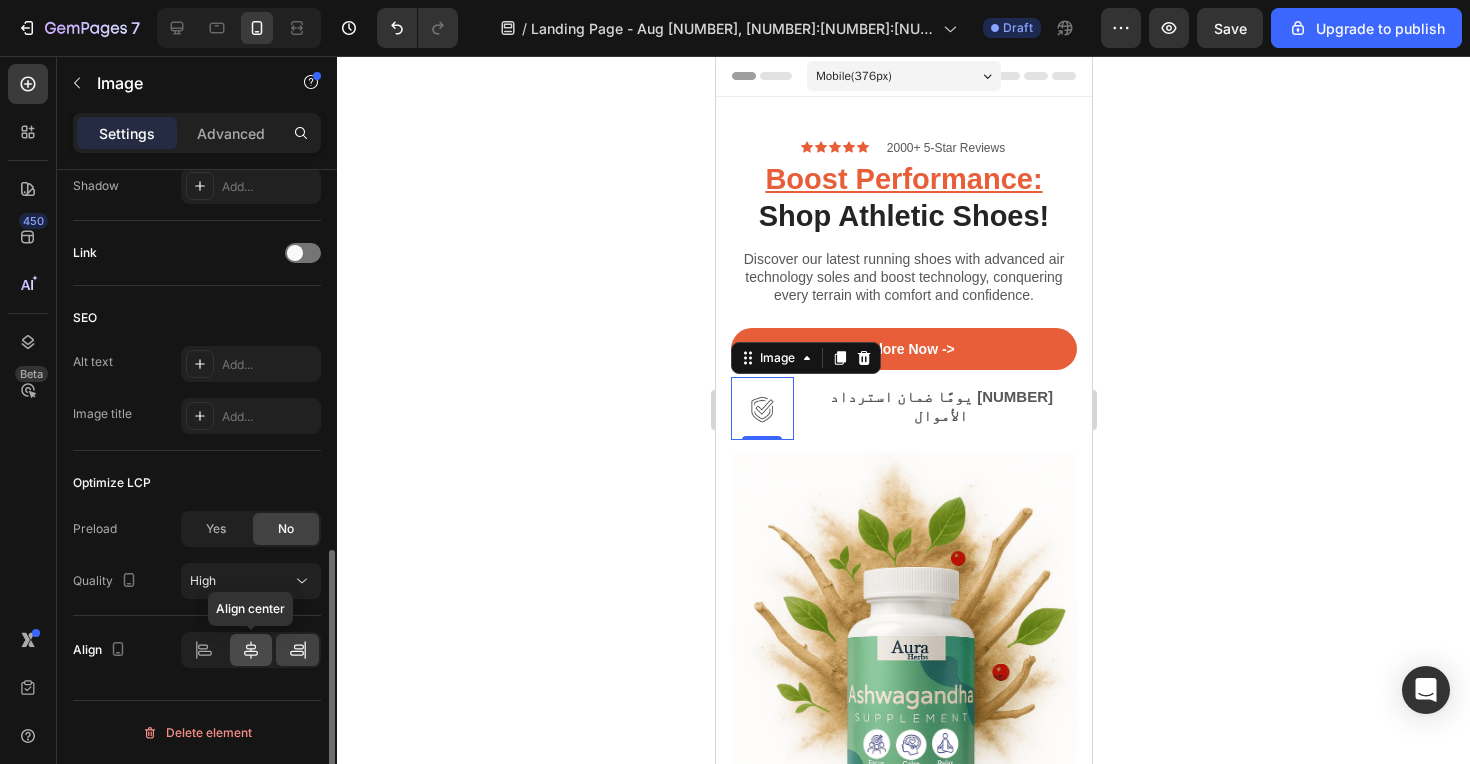 click 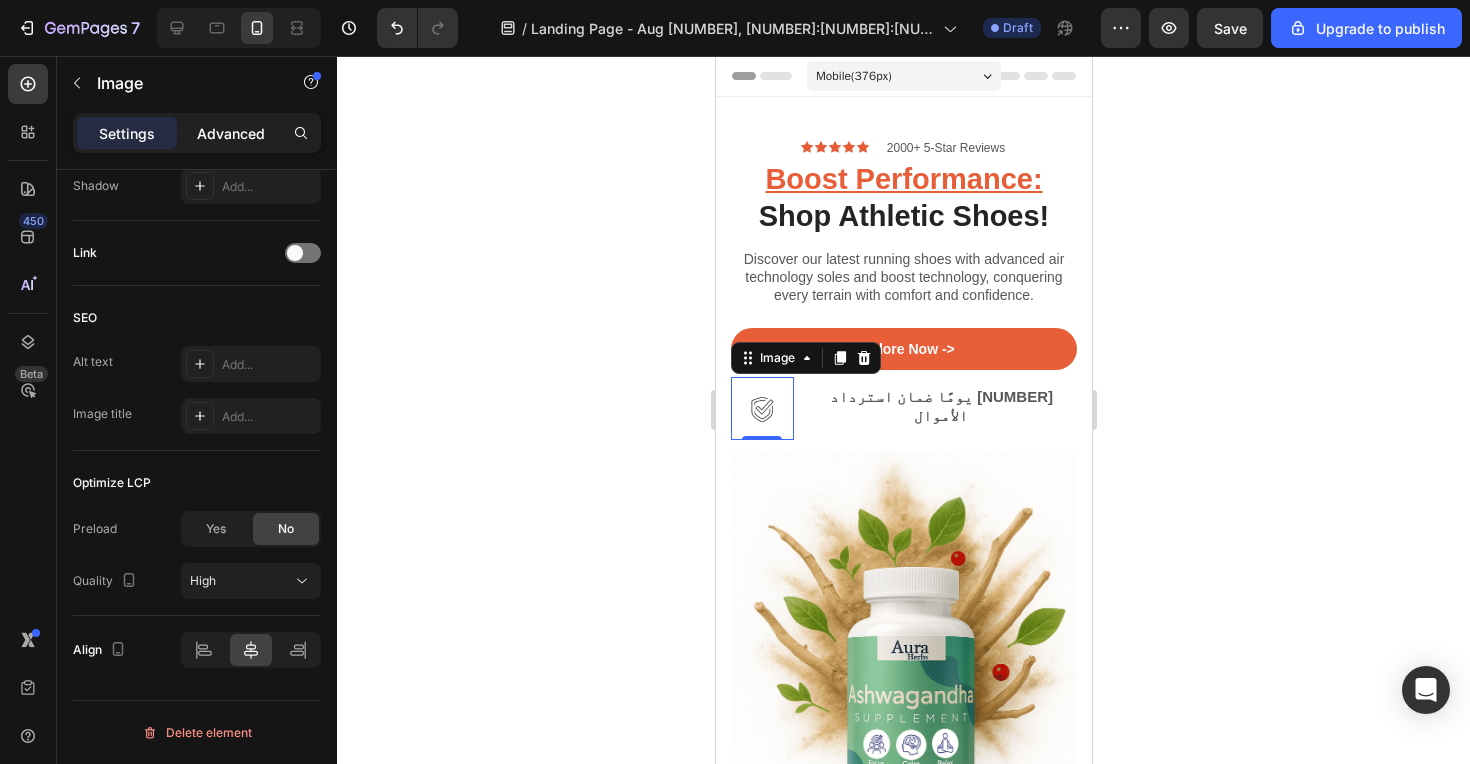 click on "Advanced" at bounding box center [231, 133] 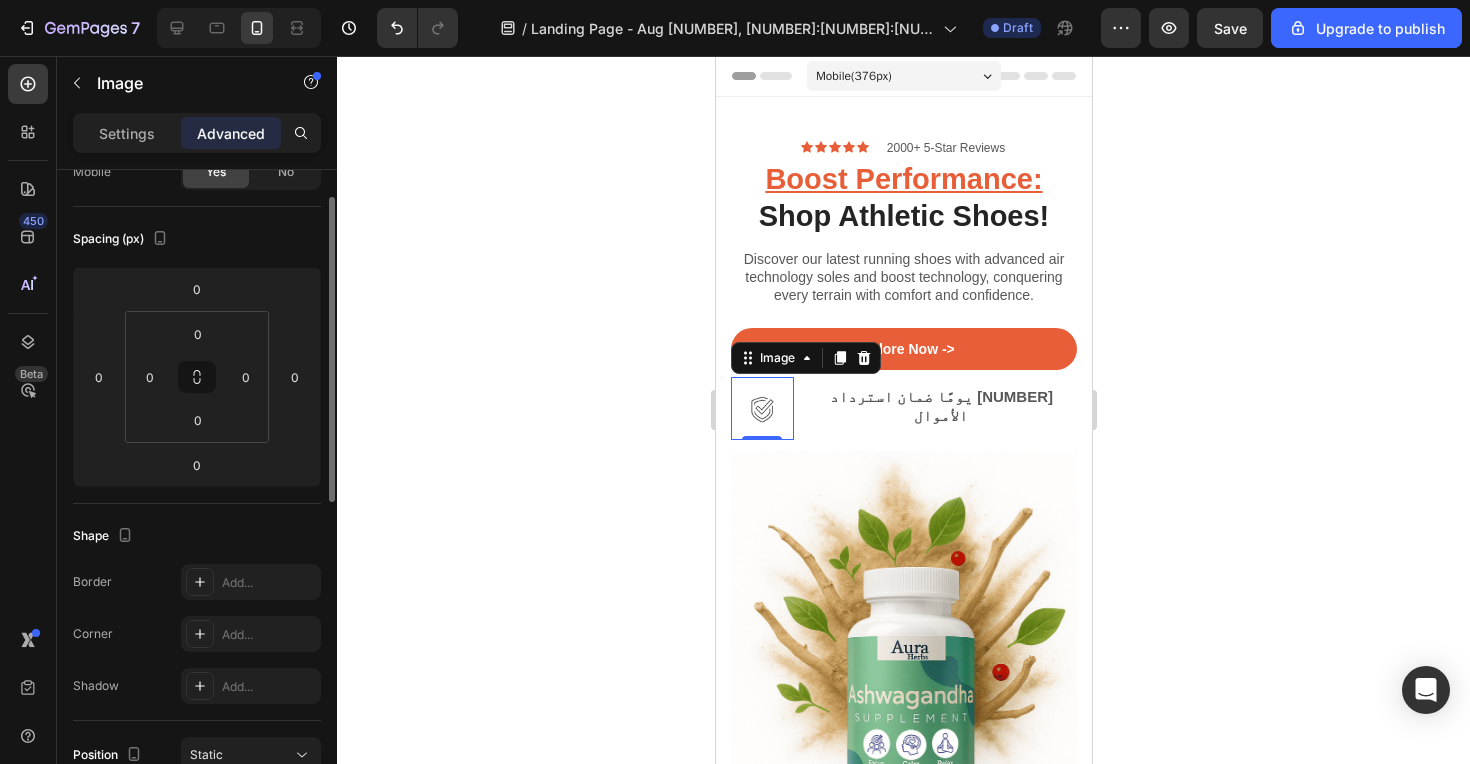 scroll, scrollTop: 0, scrollLeft: 0, axis: both 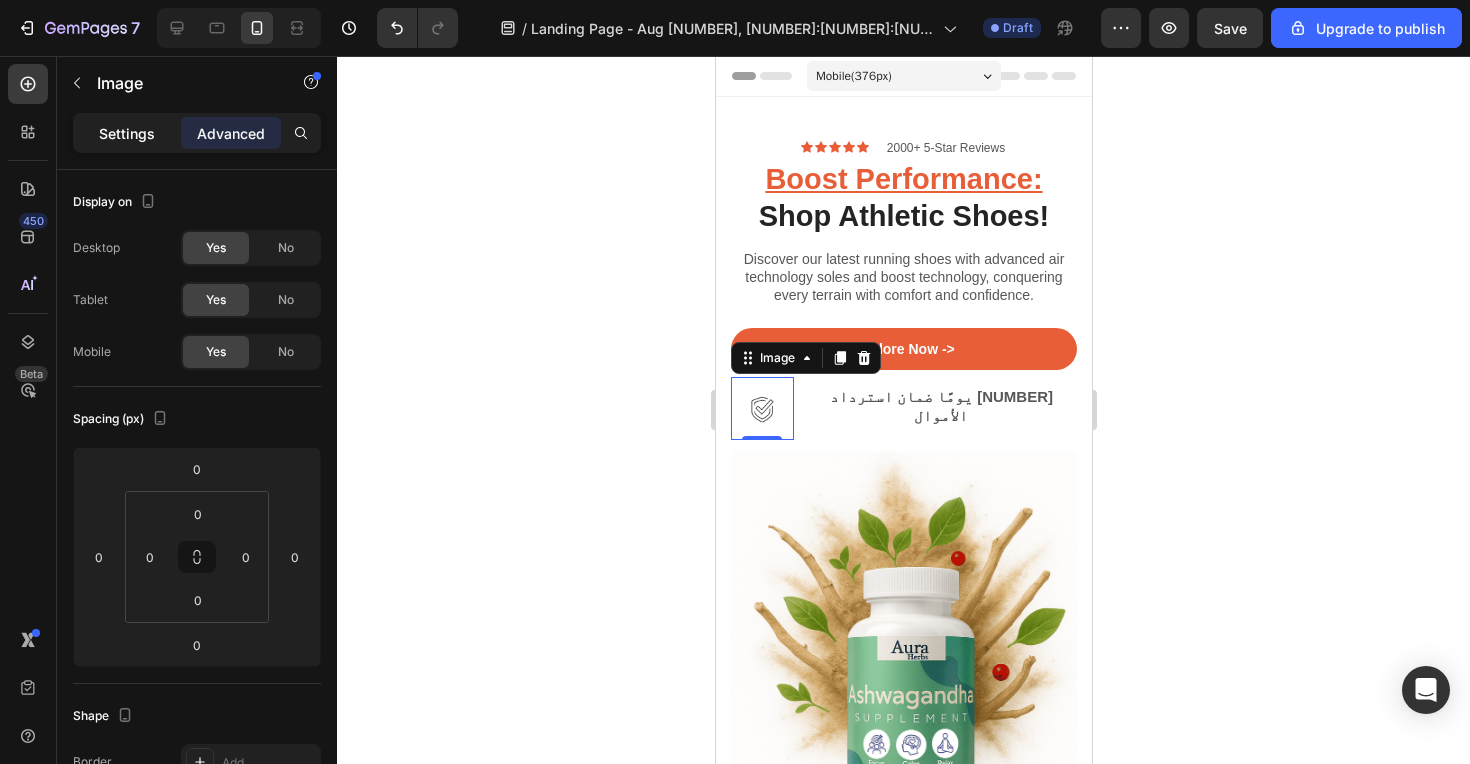 click on "Settings" at bounding box center [127, 133] 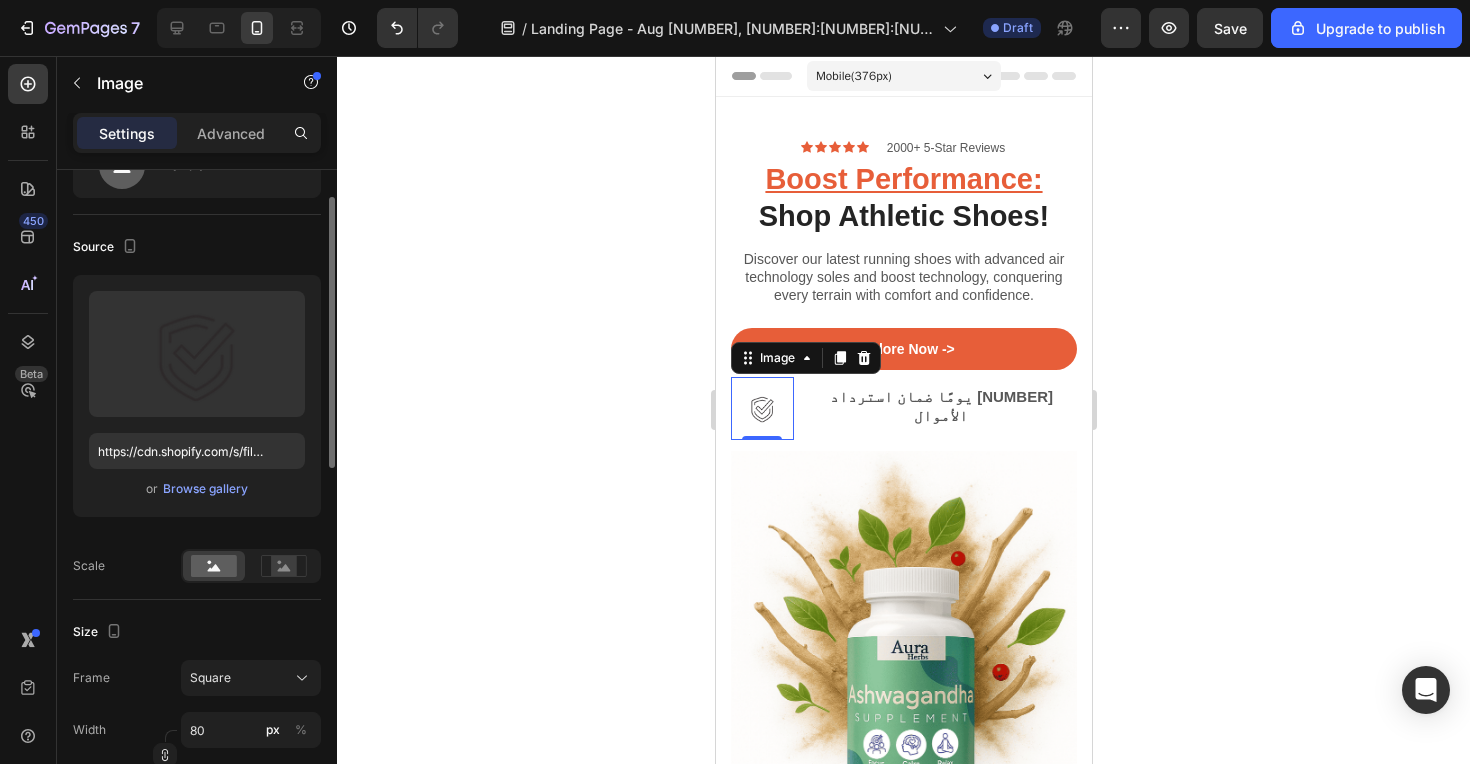 scroll, scrollTop: 0, scrollLeft: 0, axis: both 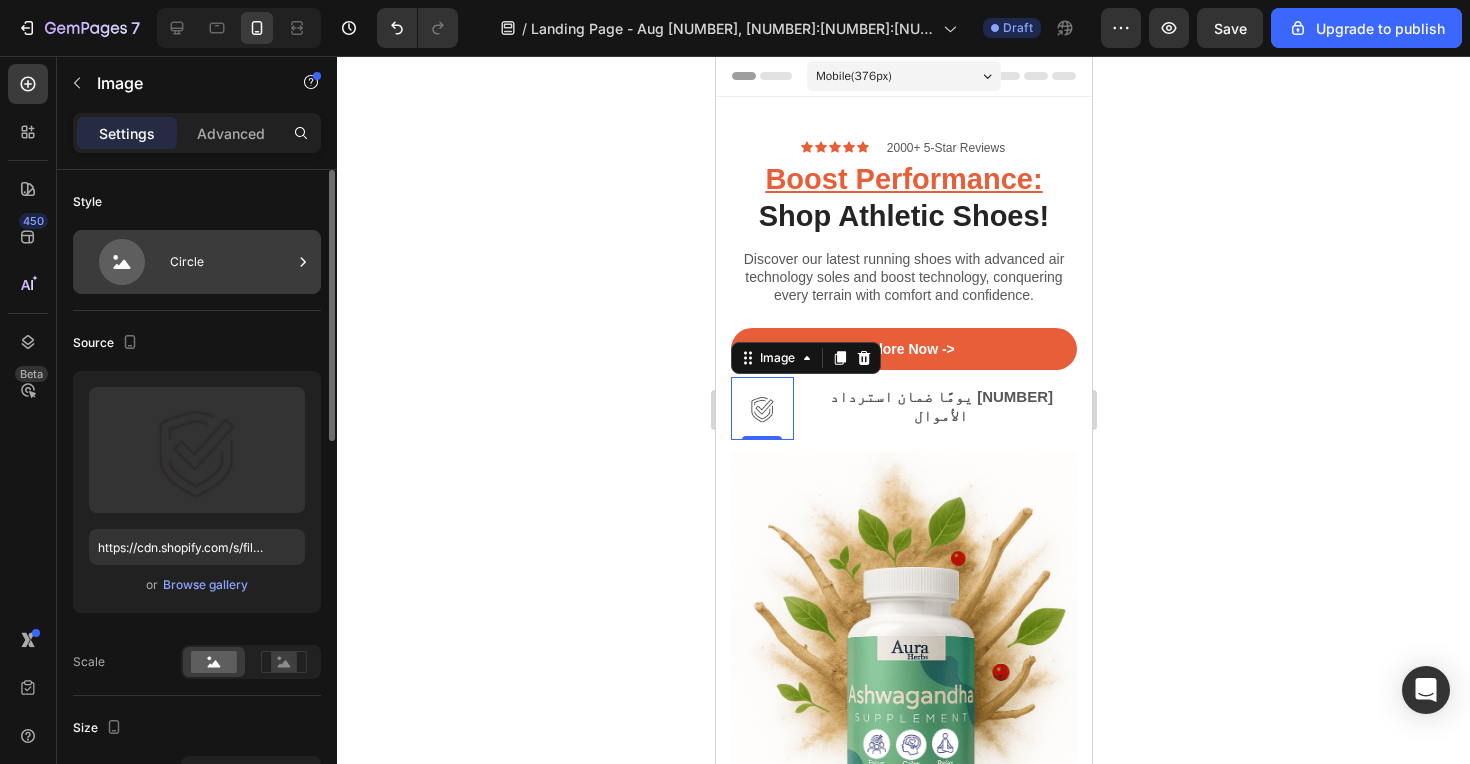 click on "Circle" at bounding box center (231, 262) 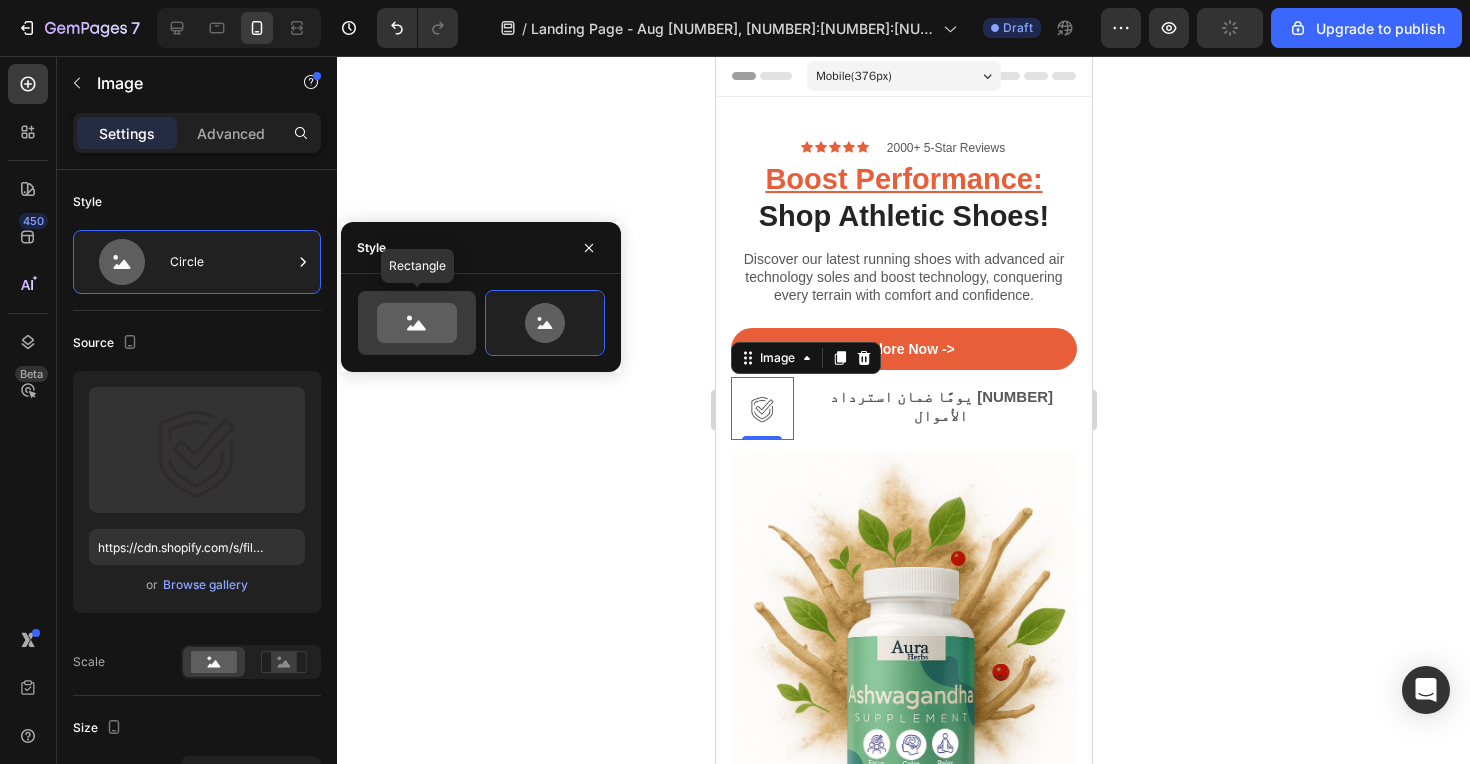 click 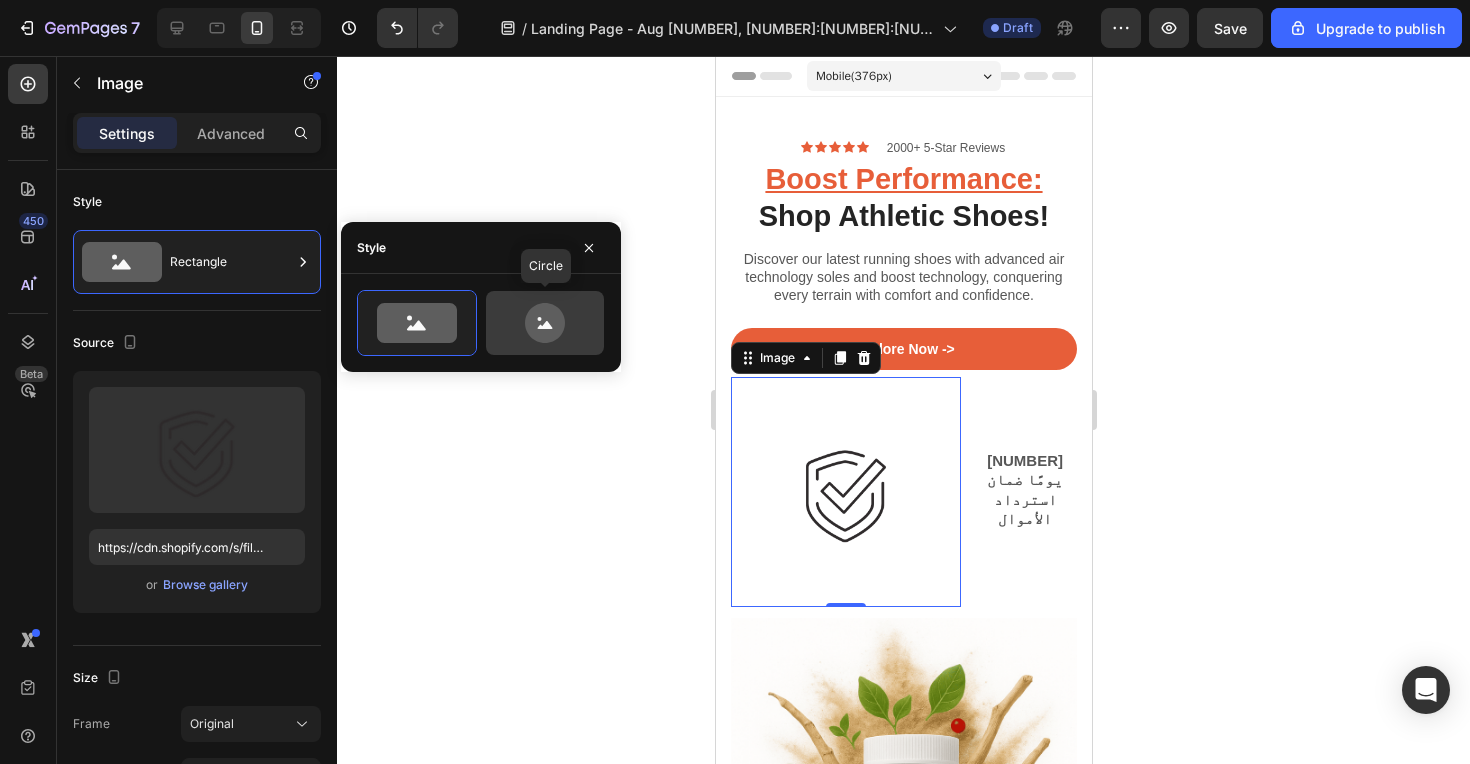 click 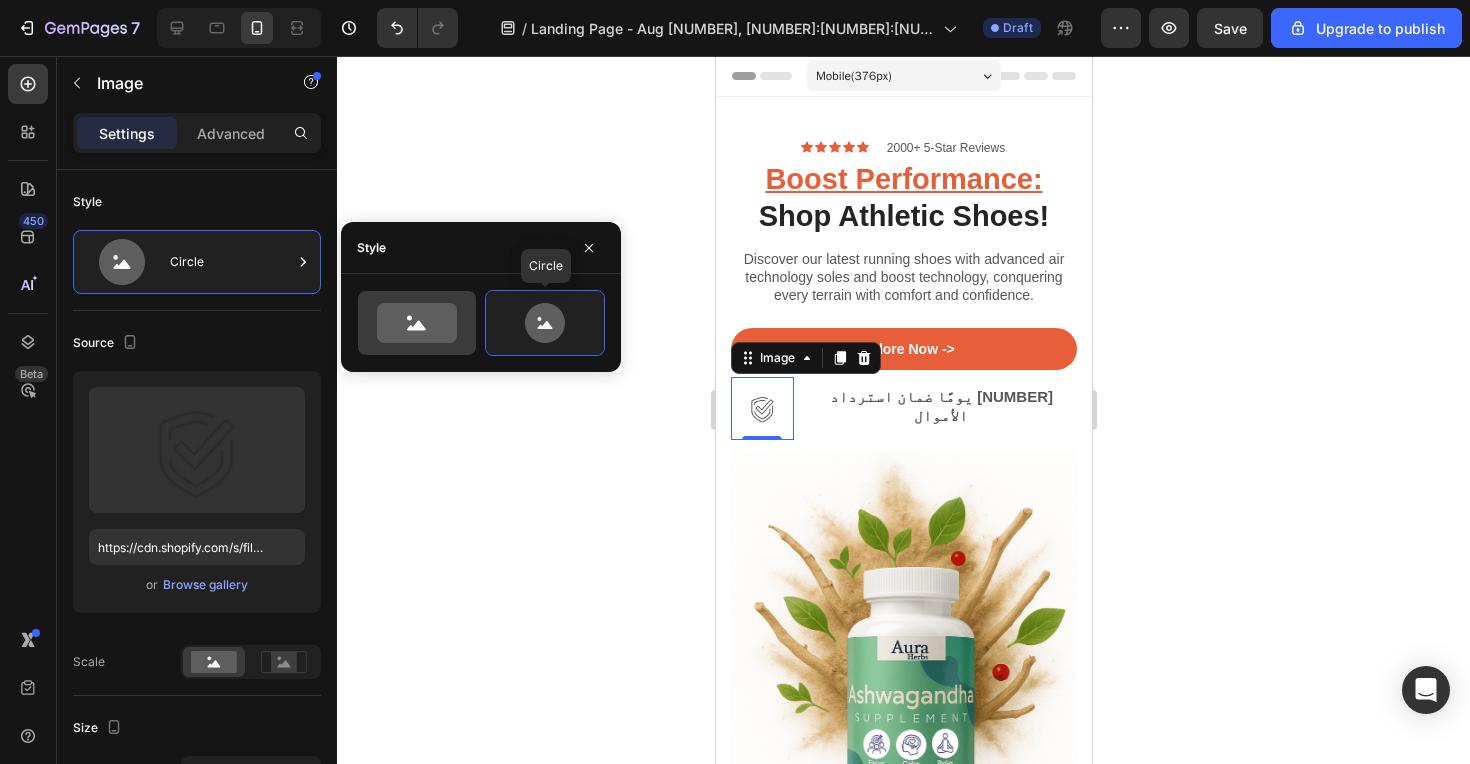 click 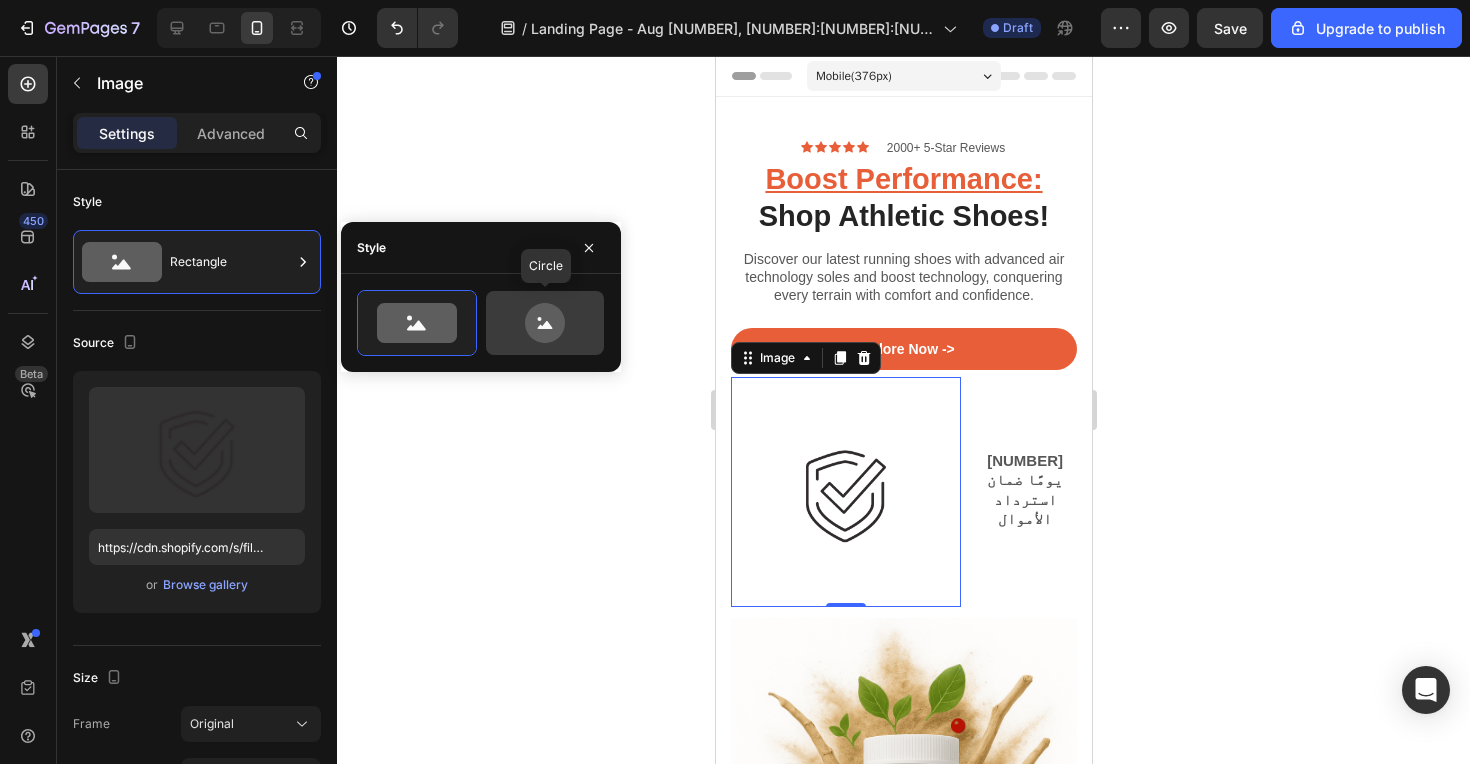 click 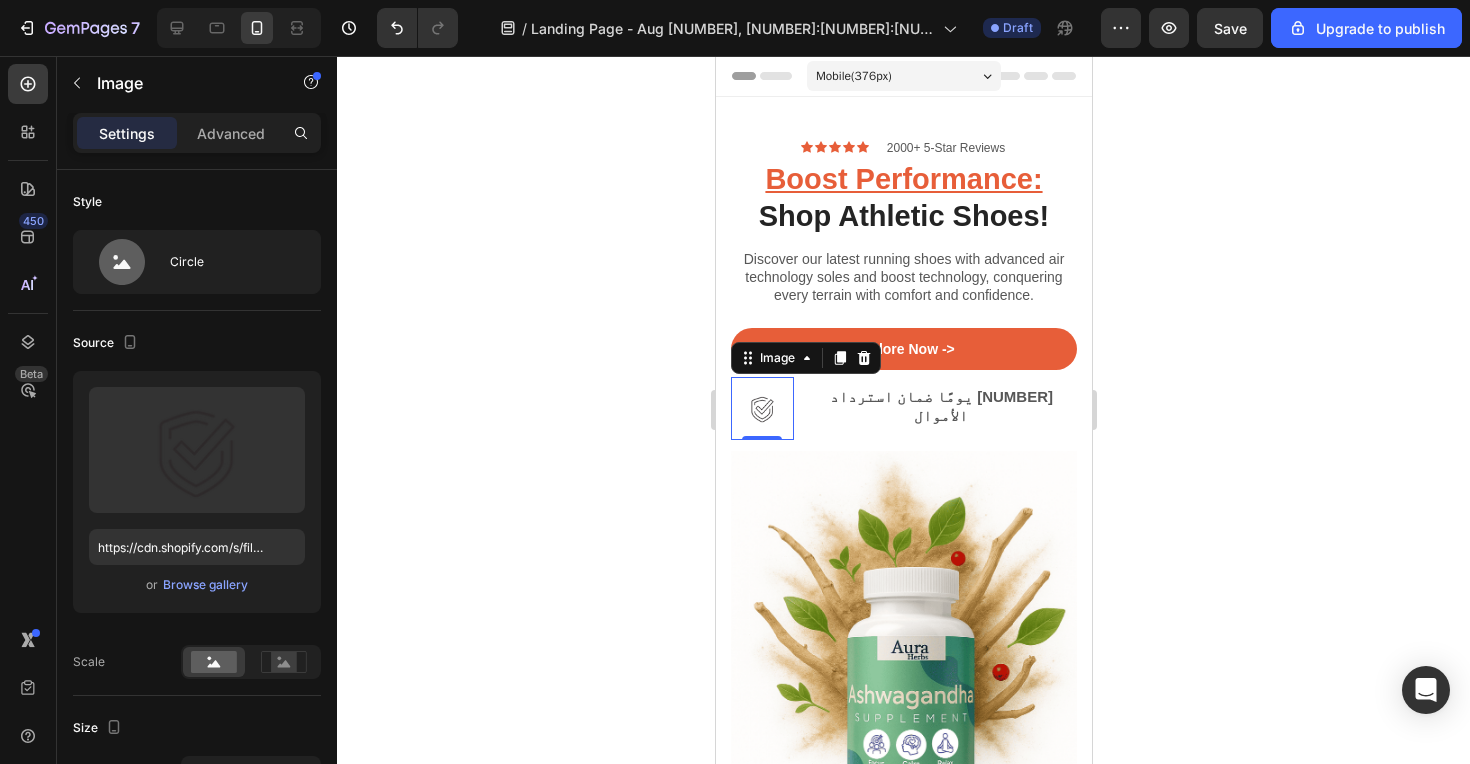 click 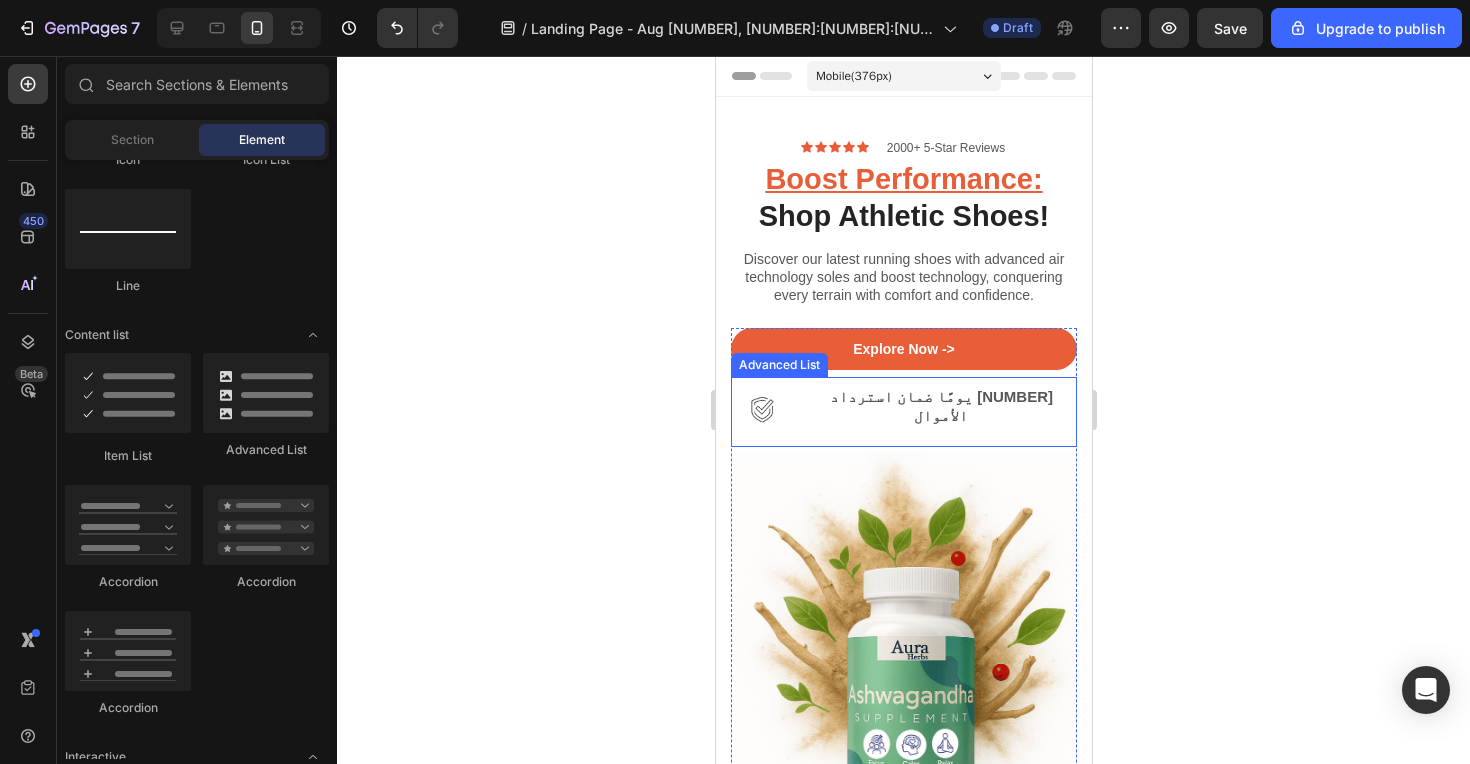 click on "Image ‫[NUMBER] يومًا ضمان استرداد الأموال‬ Text Block" at bounding box center [903, 412] 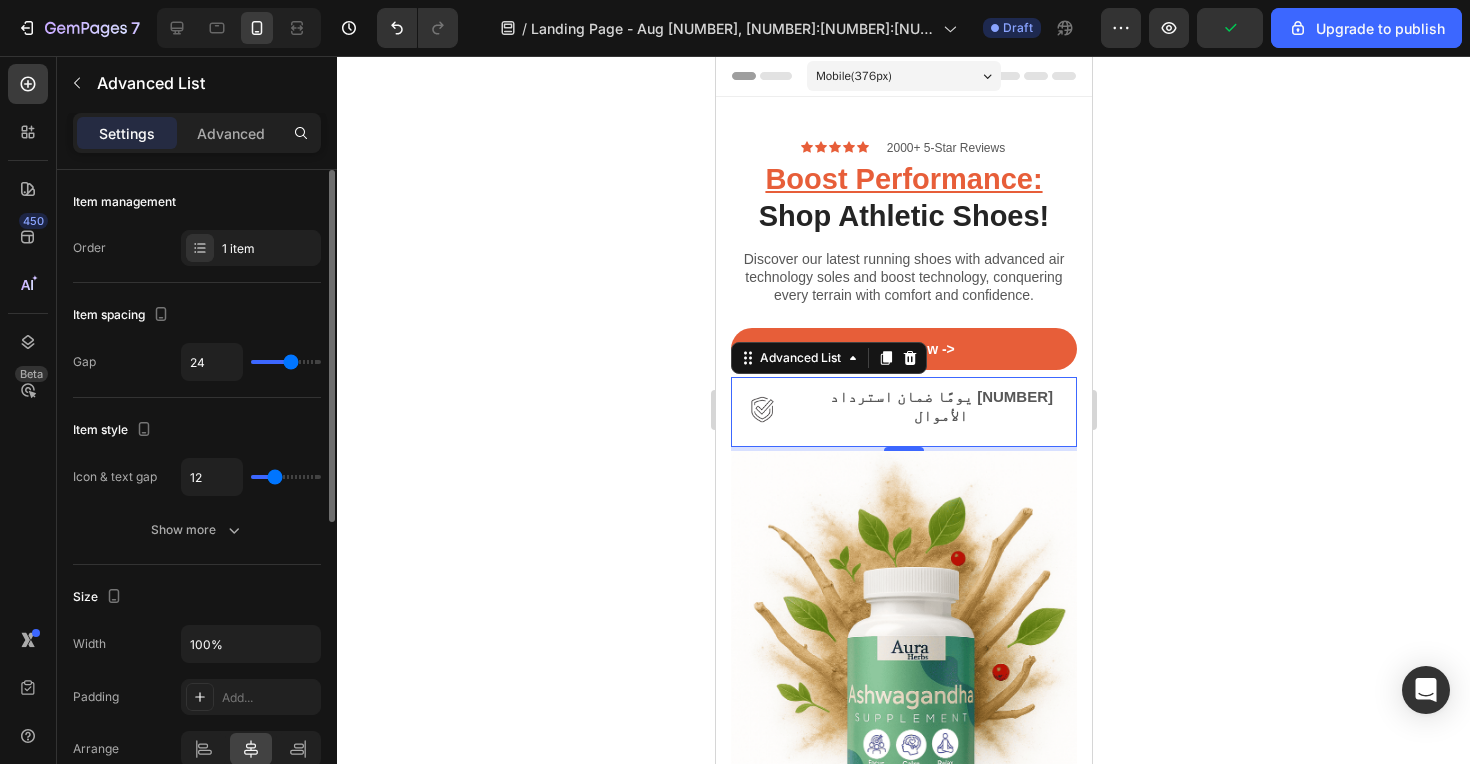 type on "21" 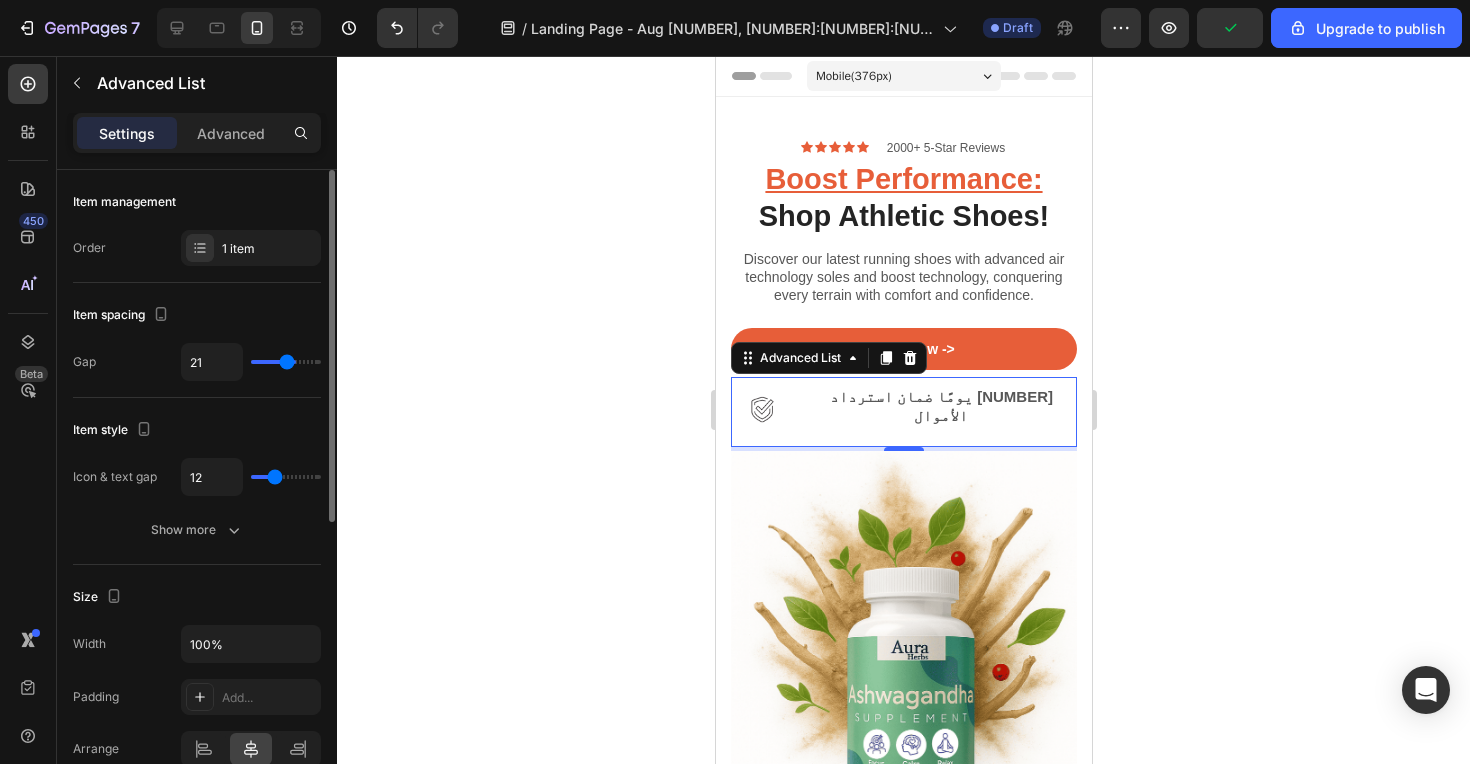 type on "20" 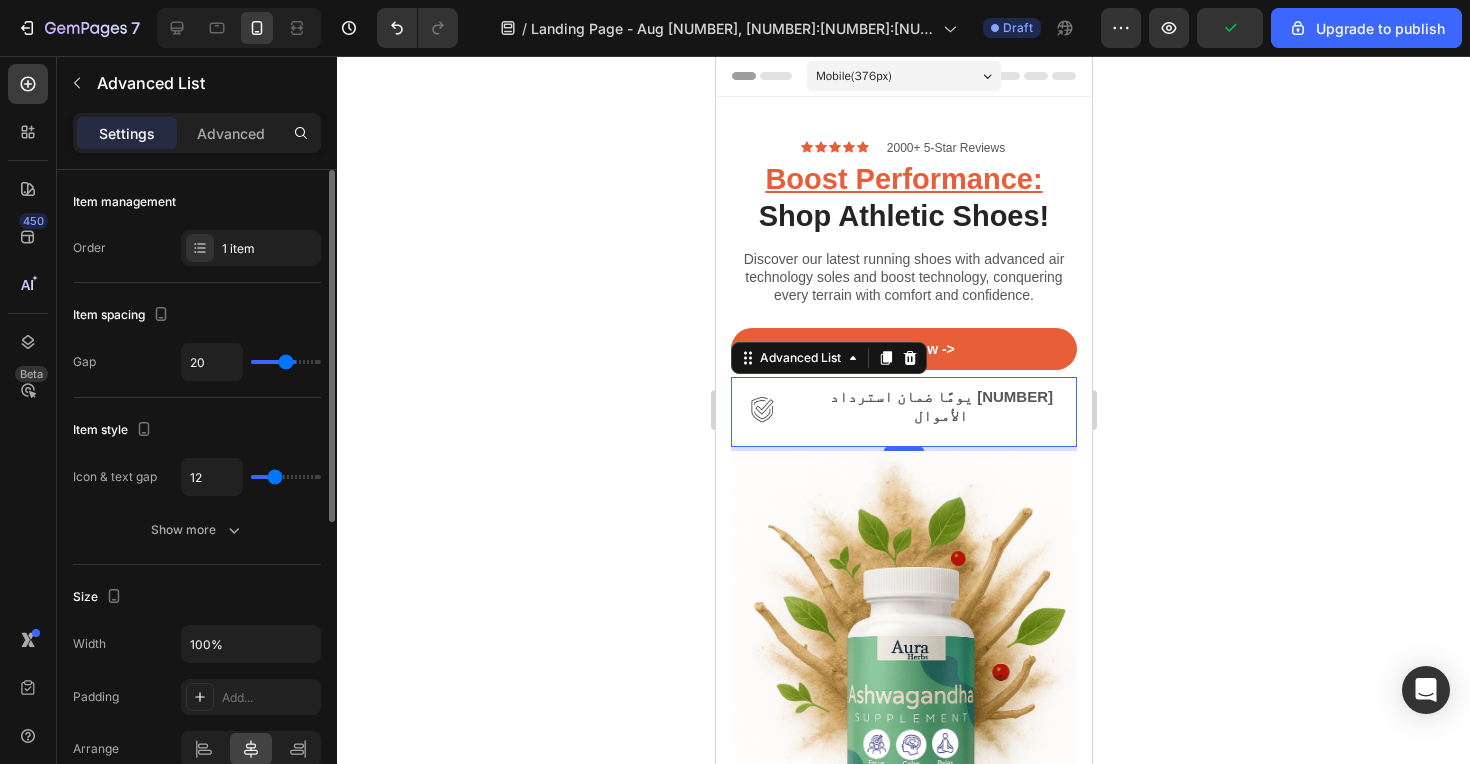 type on "19" 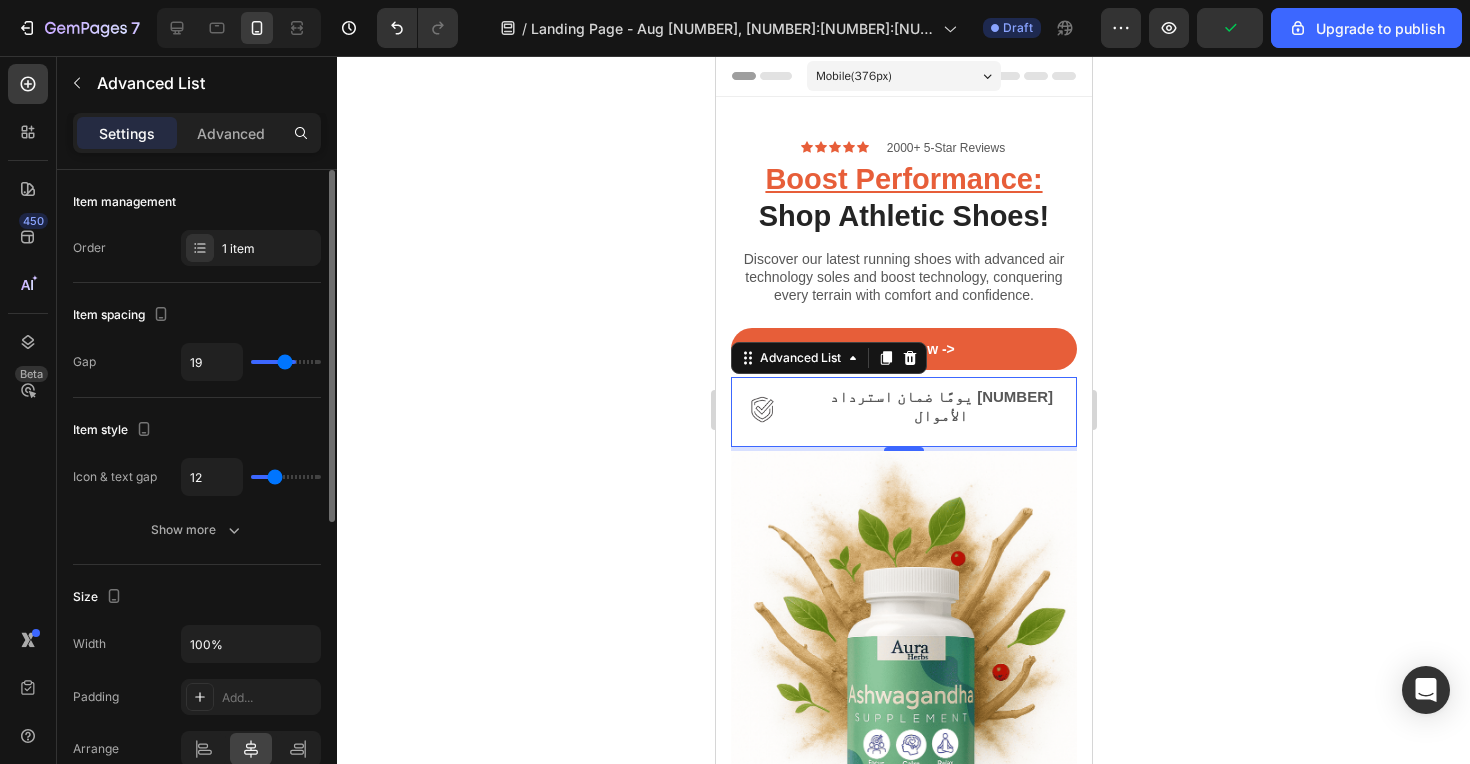 type on "18" 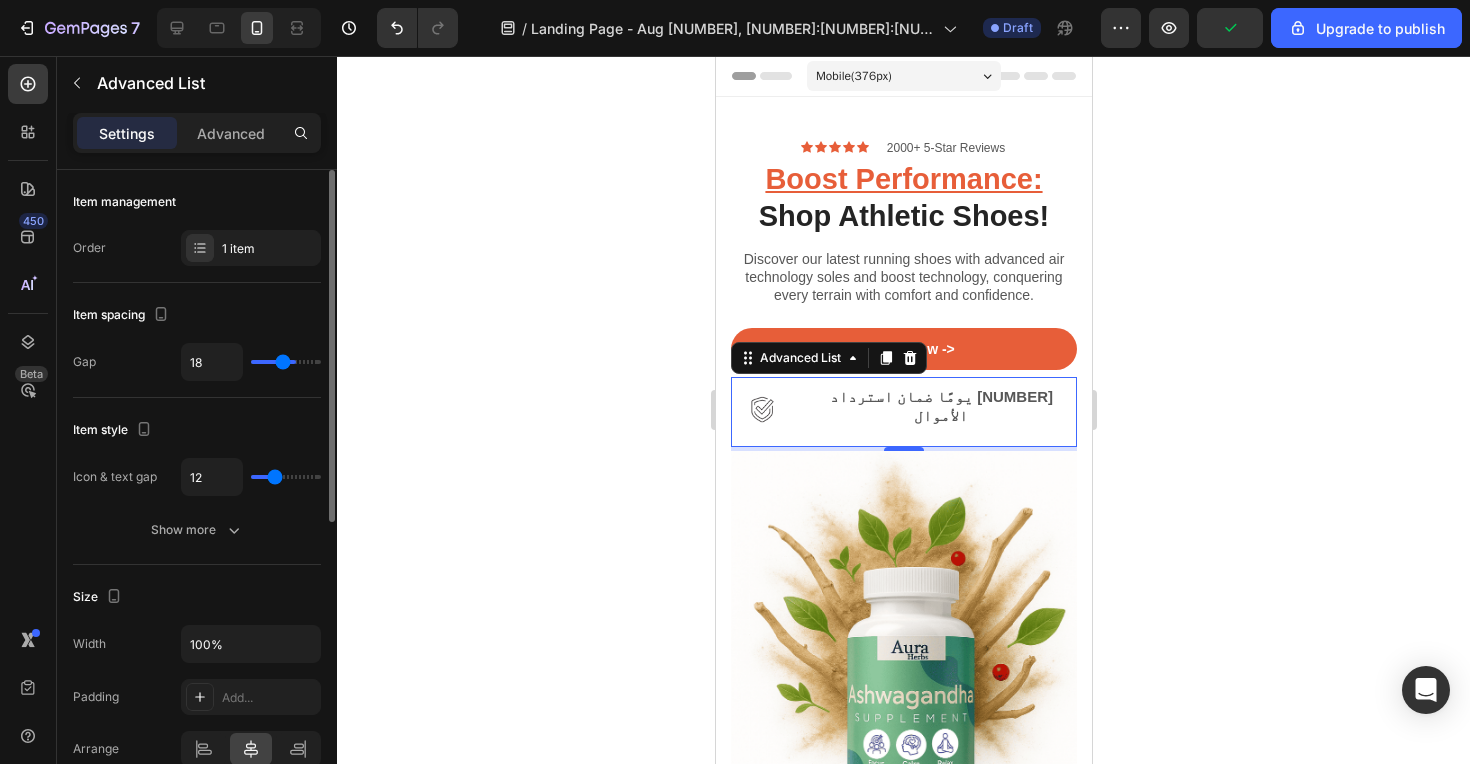 type on "17" 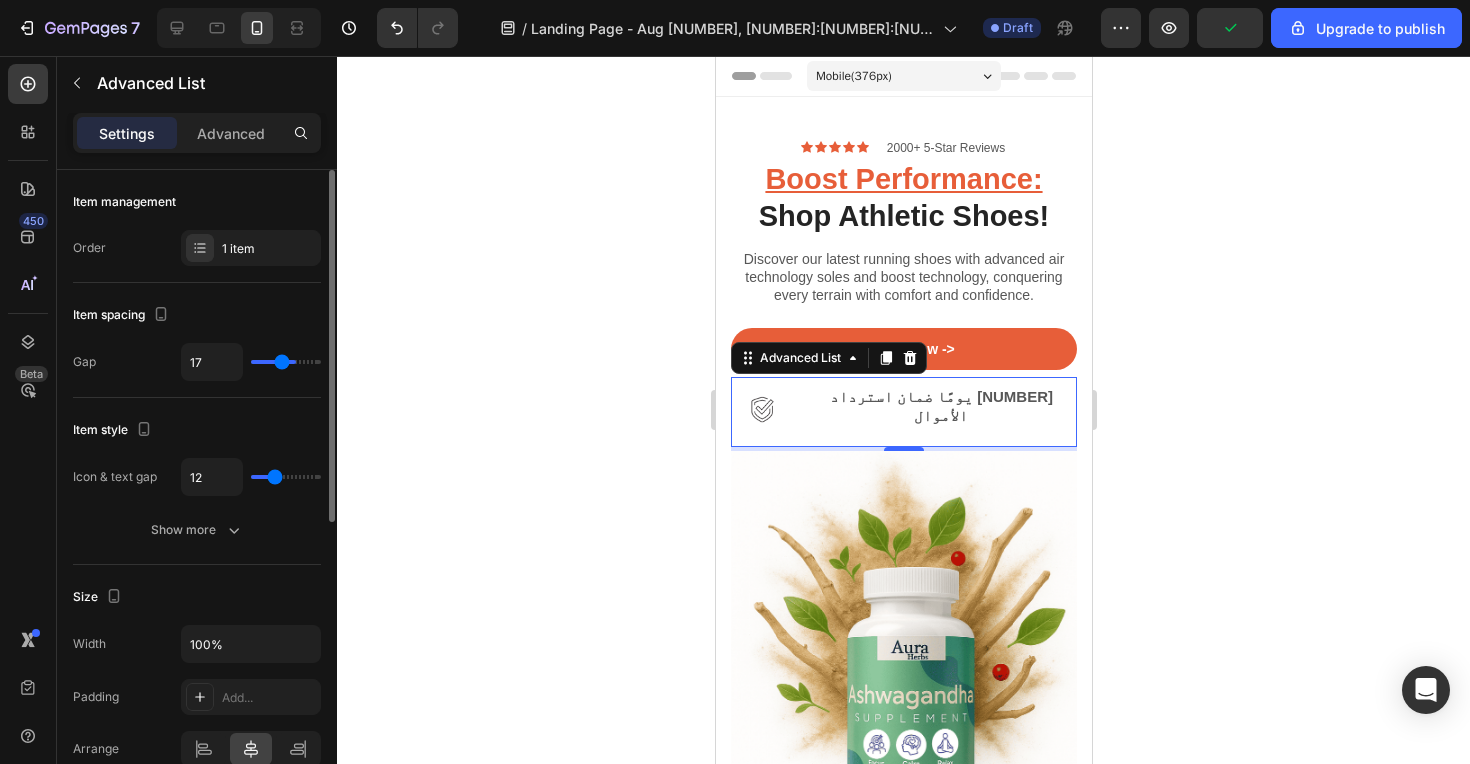 type on "16" 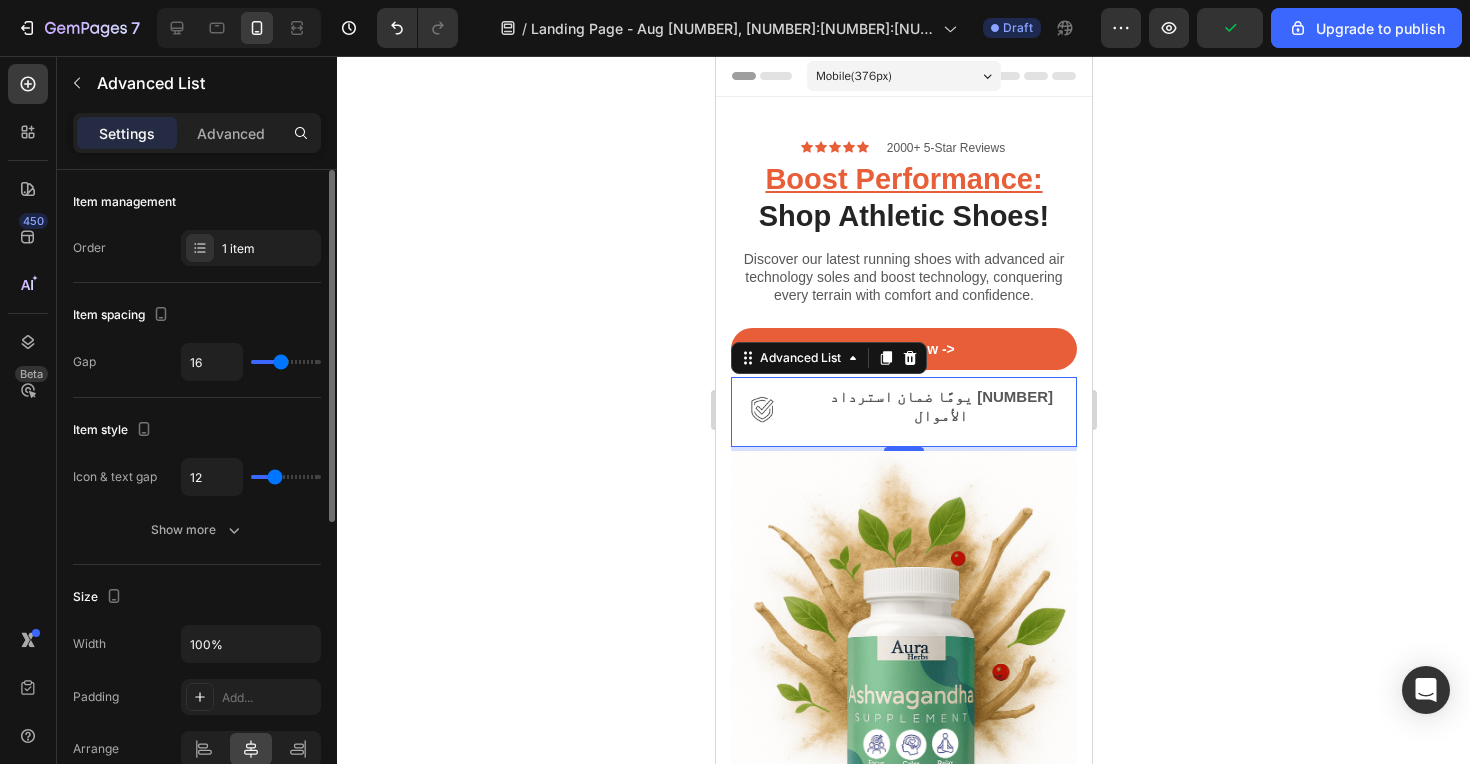 type on "15" 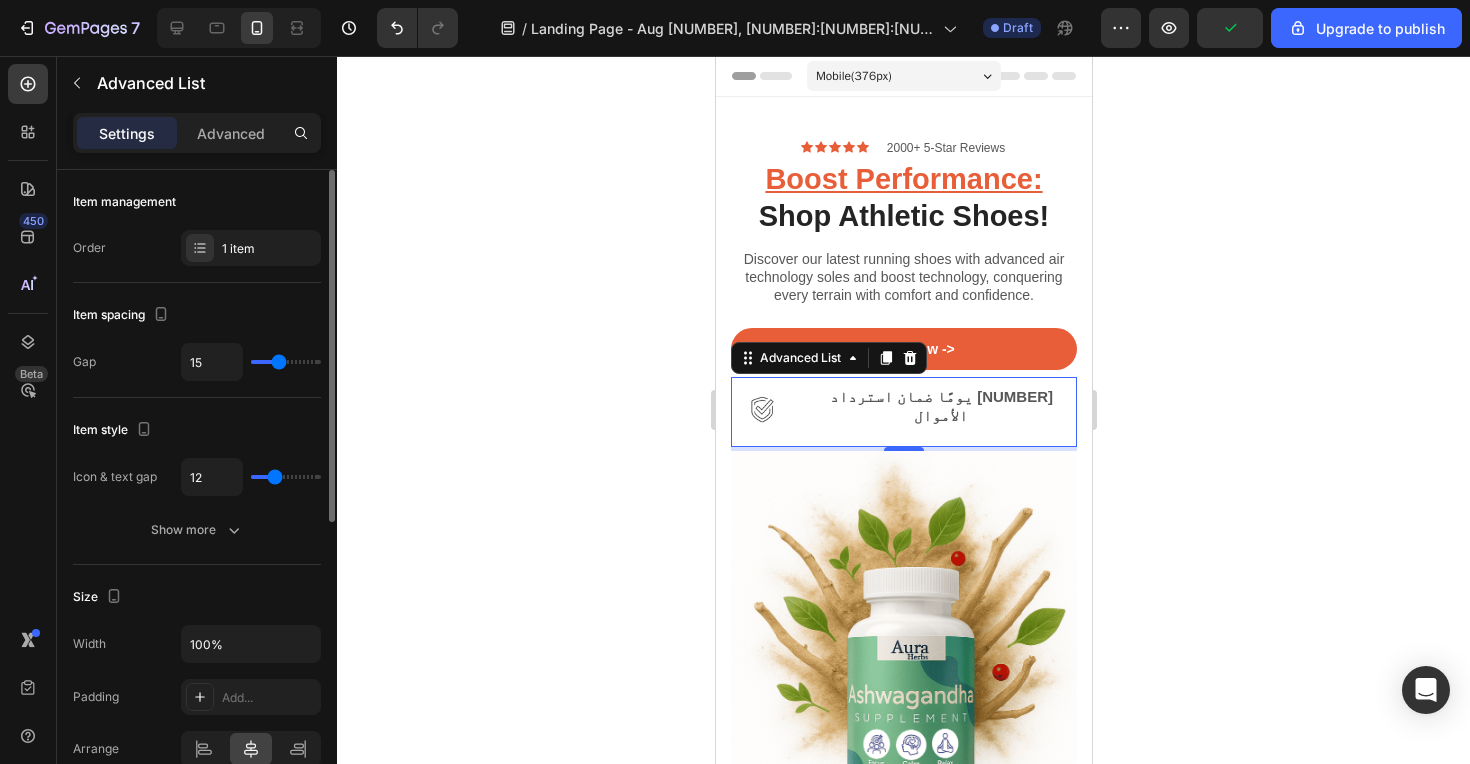 type on "14" 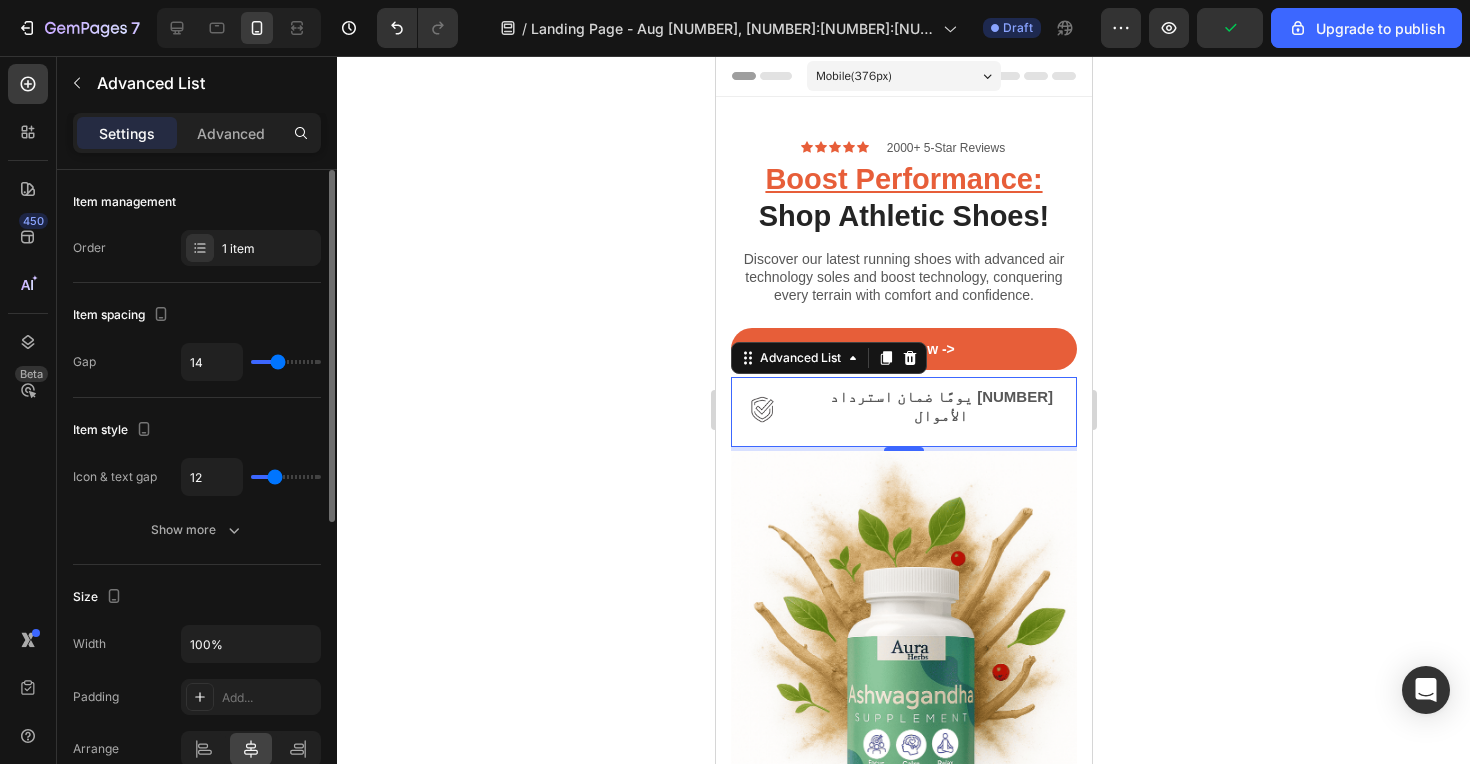 type on "13" 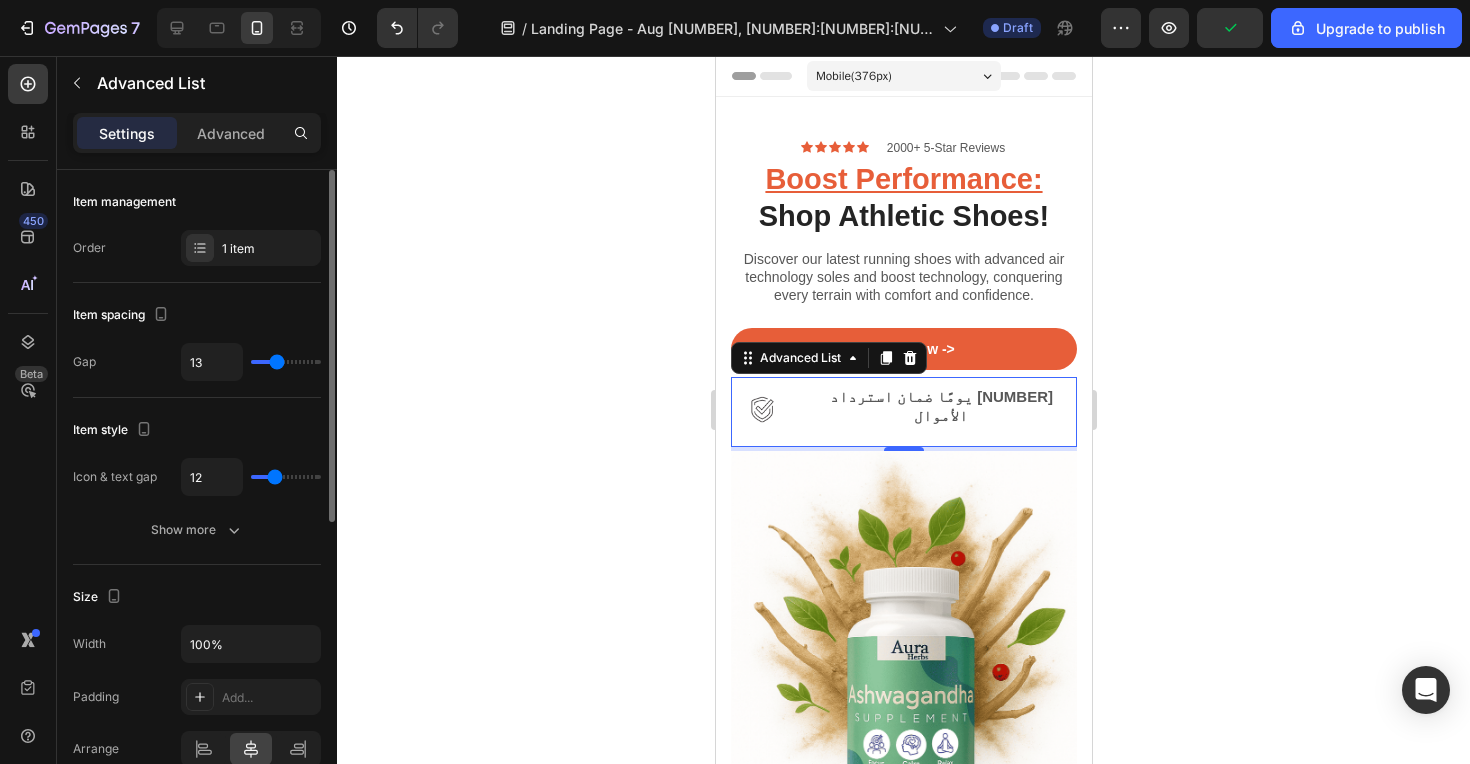type on "12" 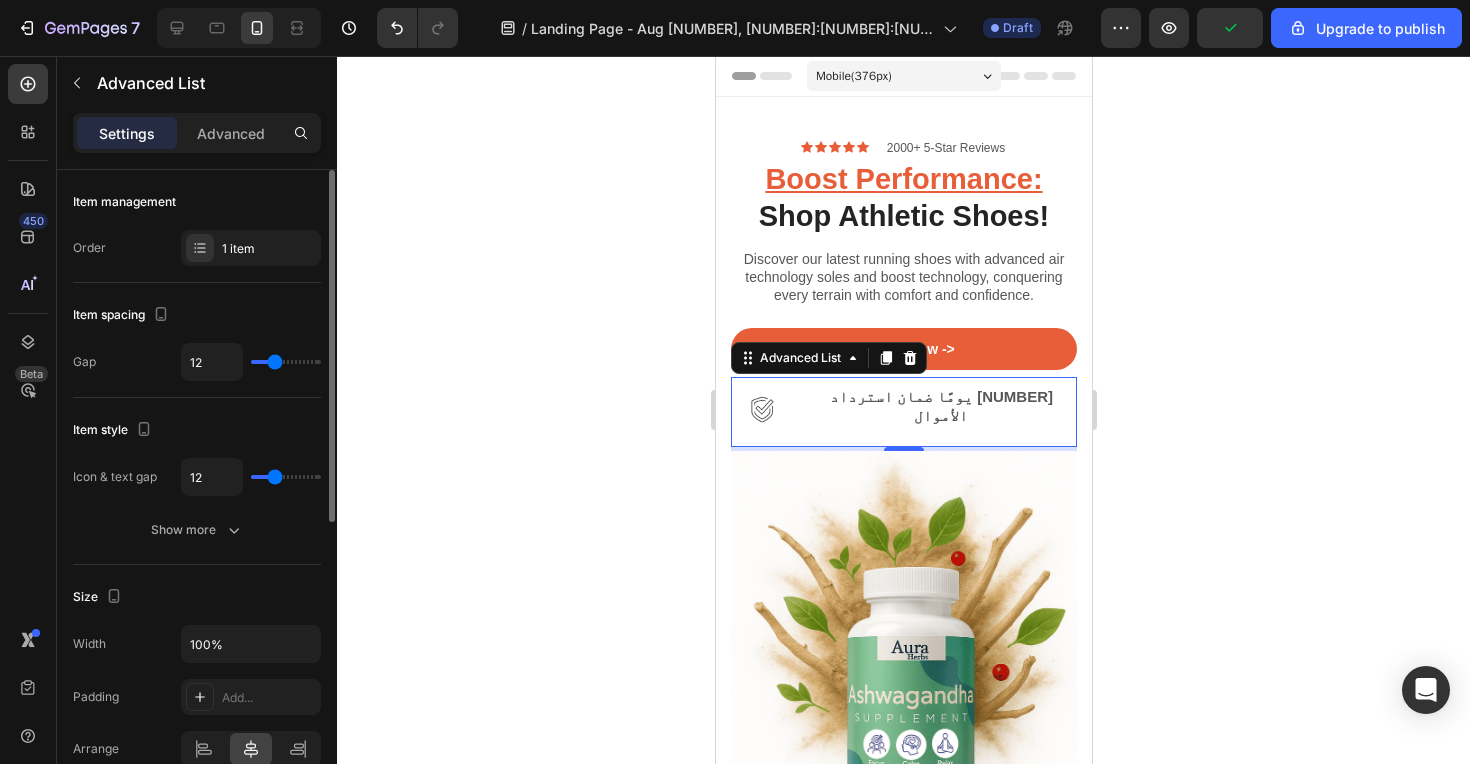 type on "11" 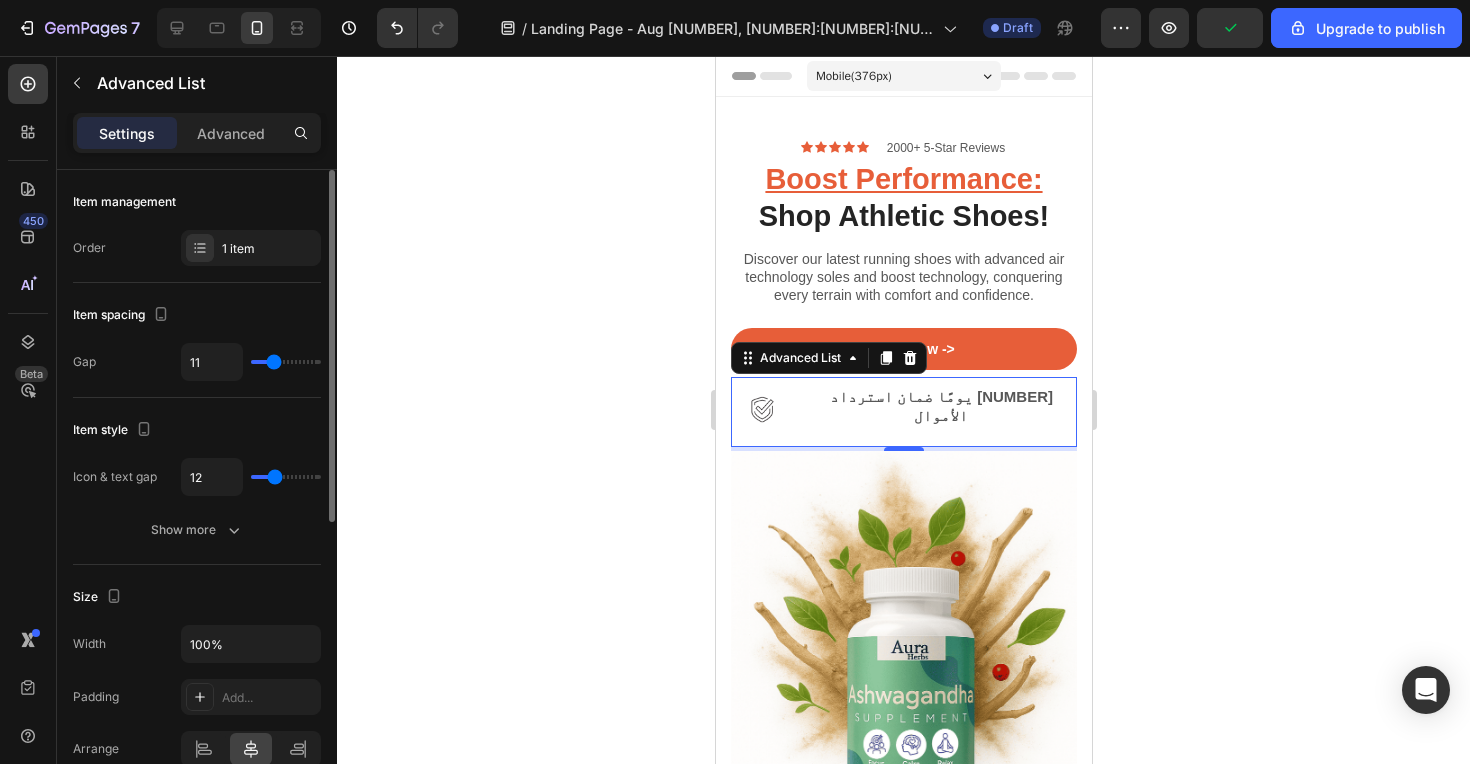 type on "10" 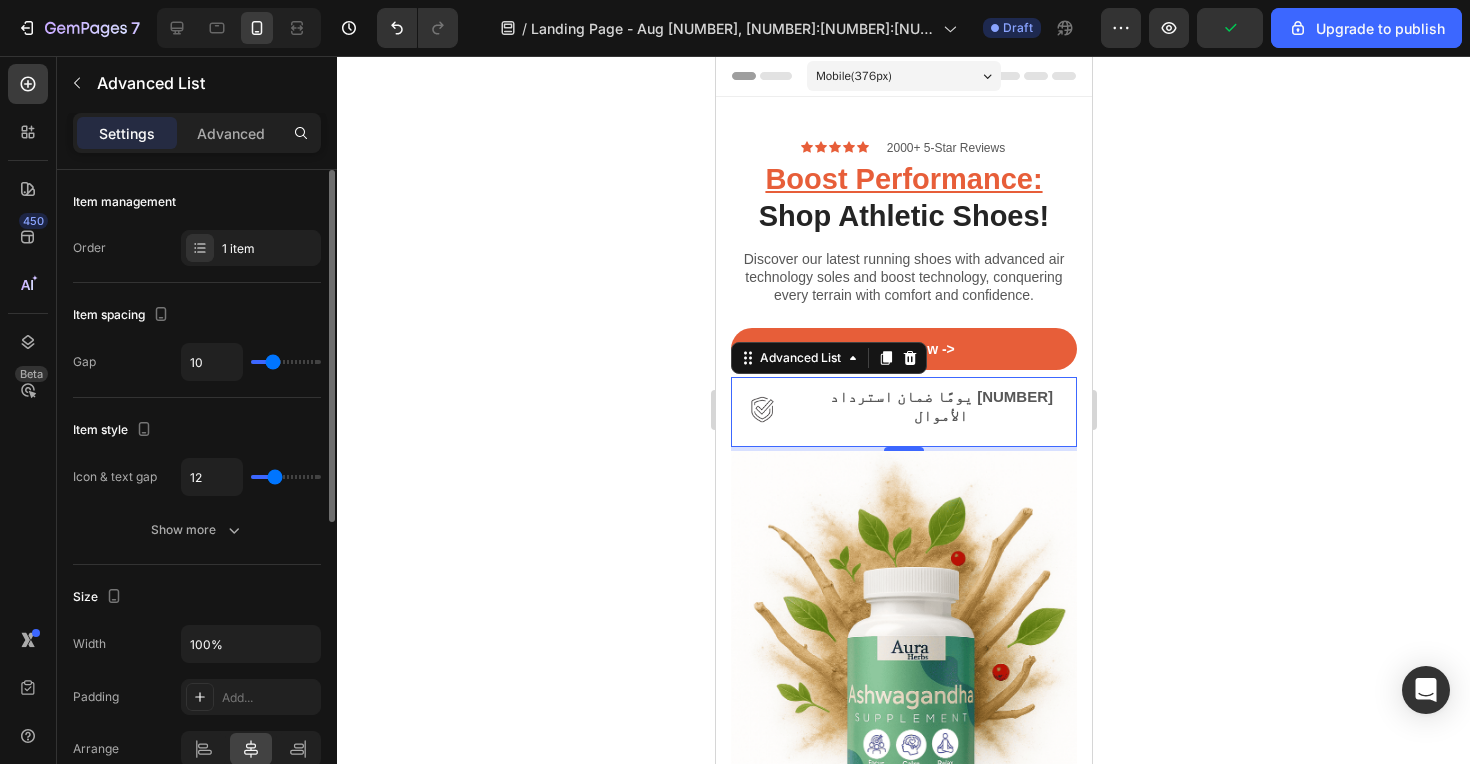 drag, startPoint x: 285, startPoint y: 368, endPoint x: 270, endPoint y: 368, distance: 15 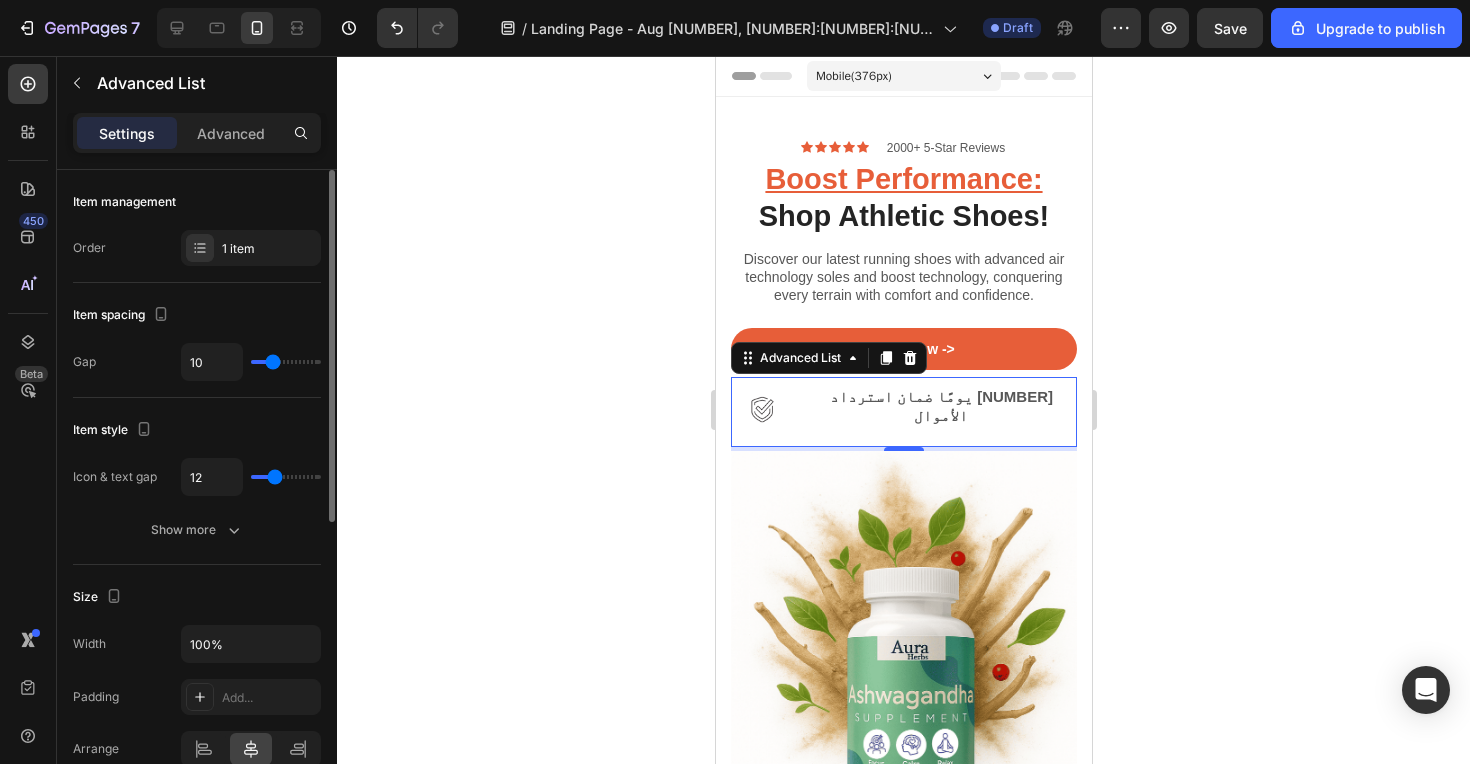 click on "Item style" at bounding box center (197, 430) 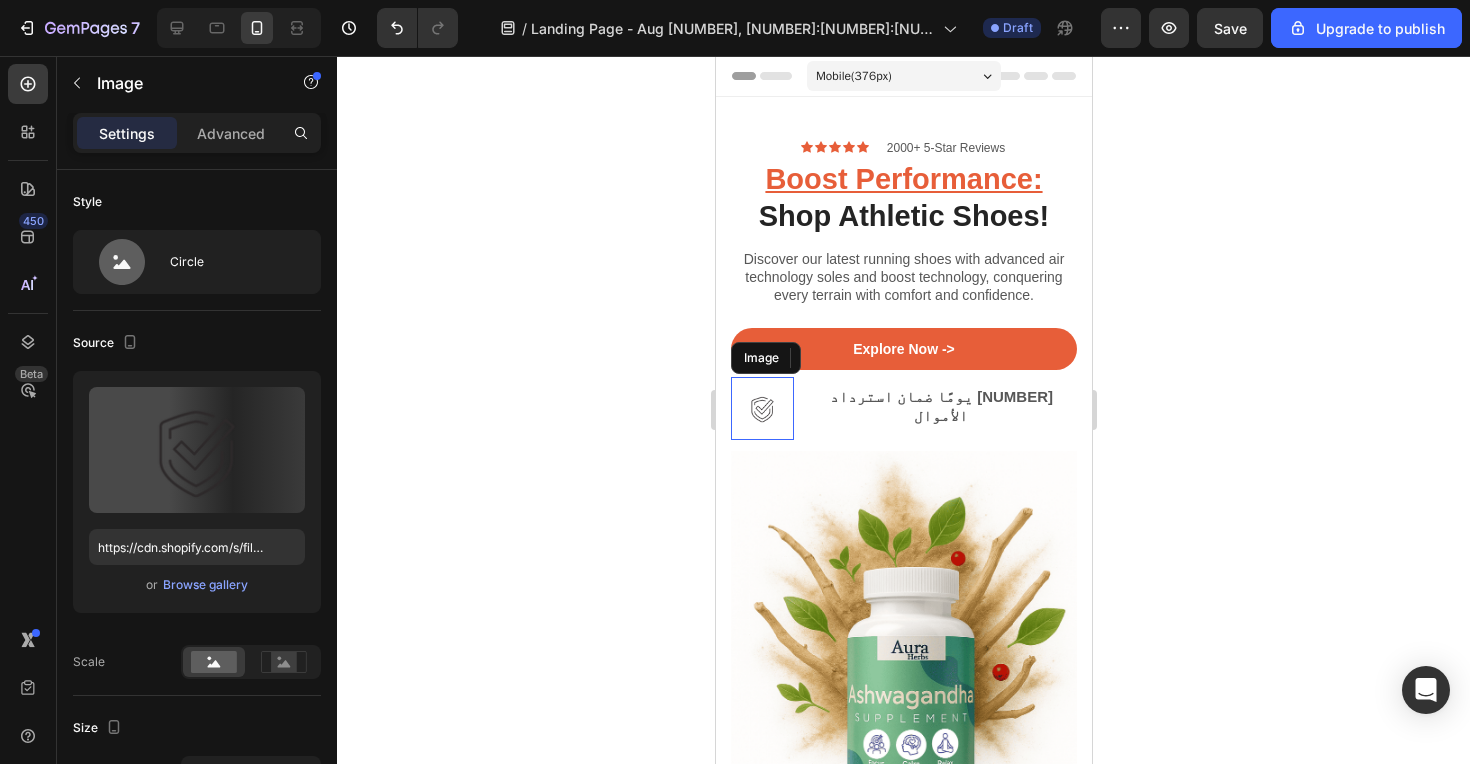 click at bounding box center [761, 408] 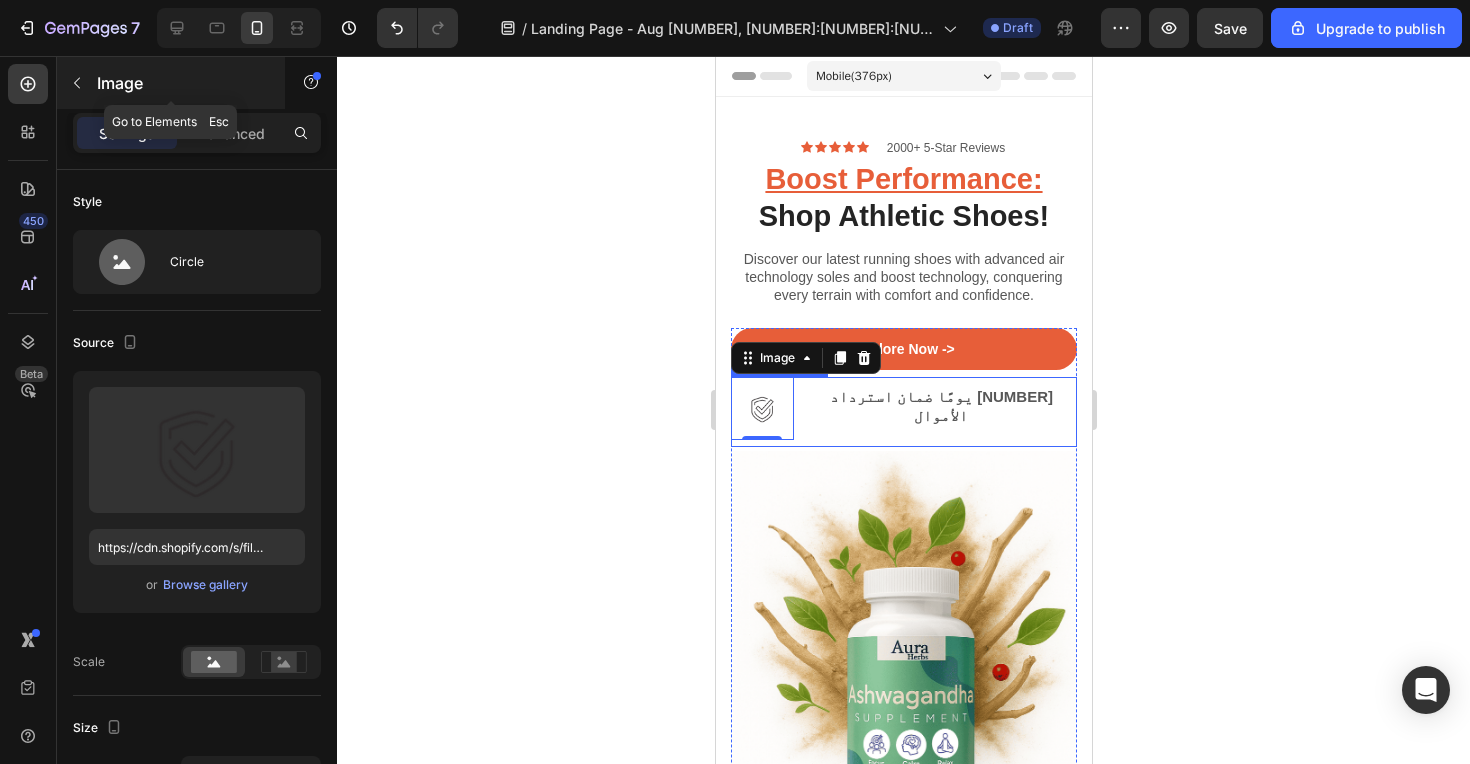 click at bounding box center [77, 83] 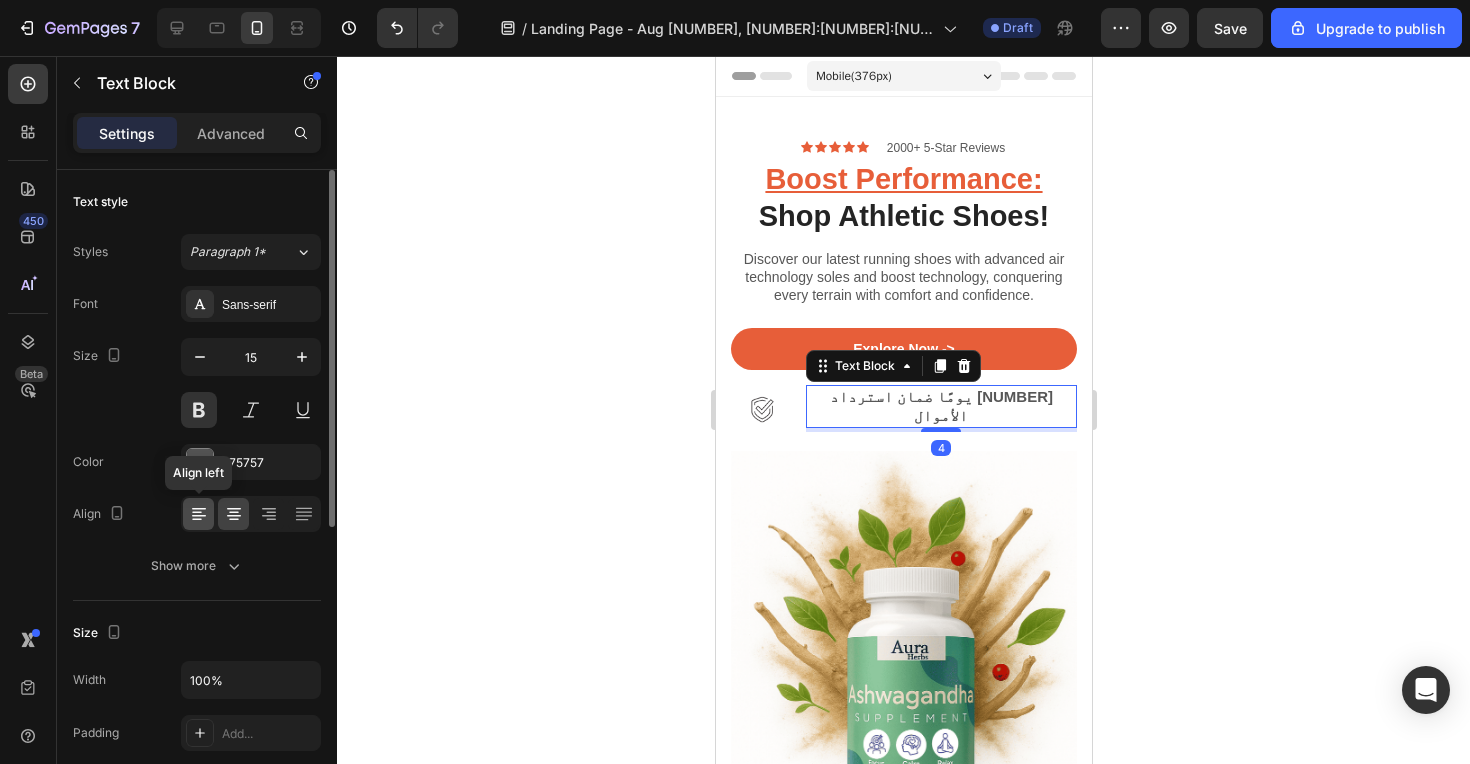 click 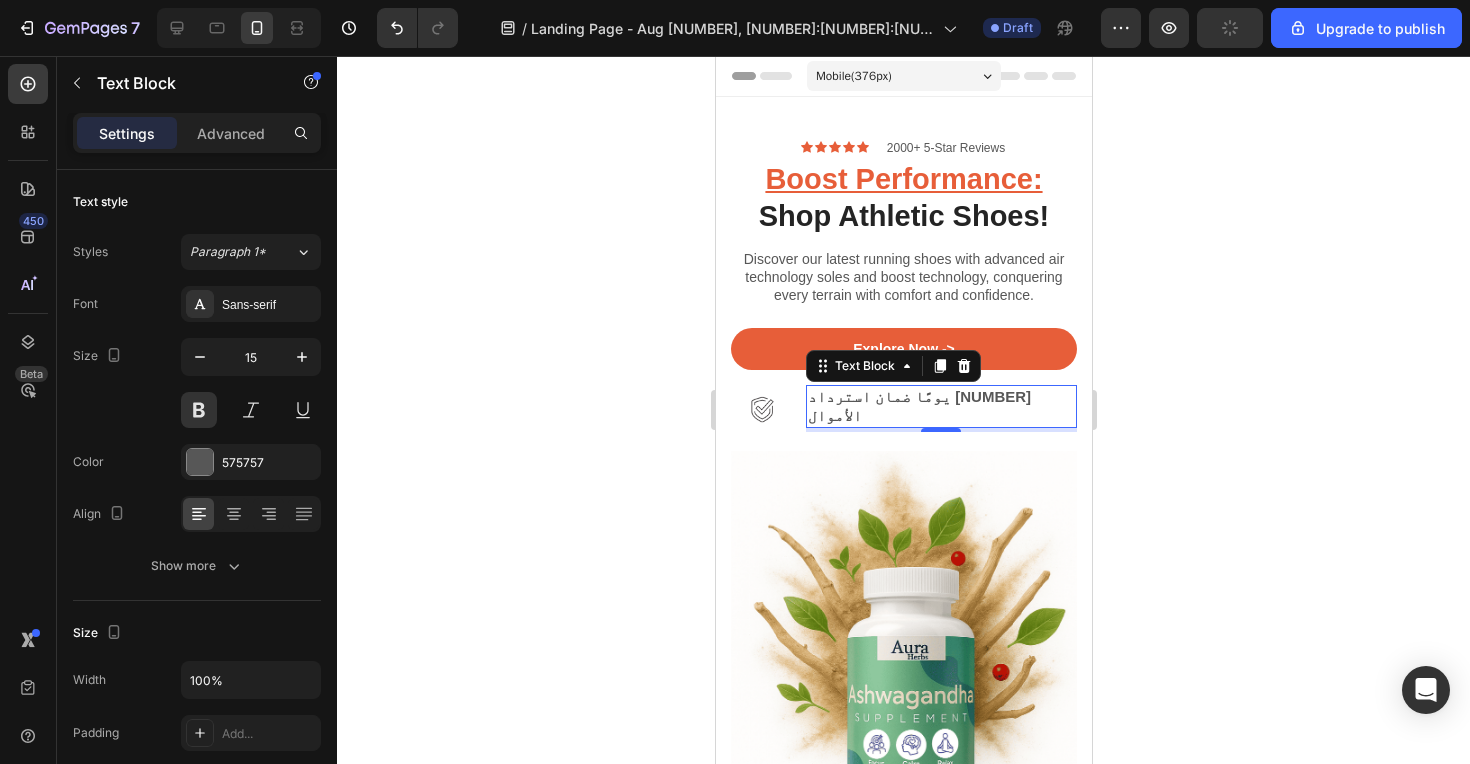 click 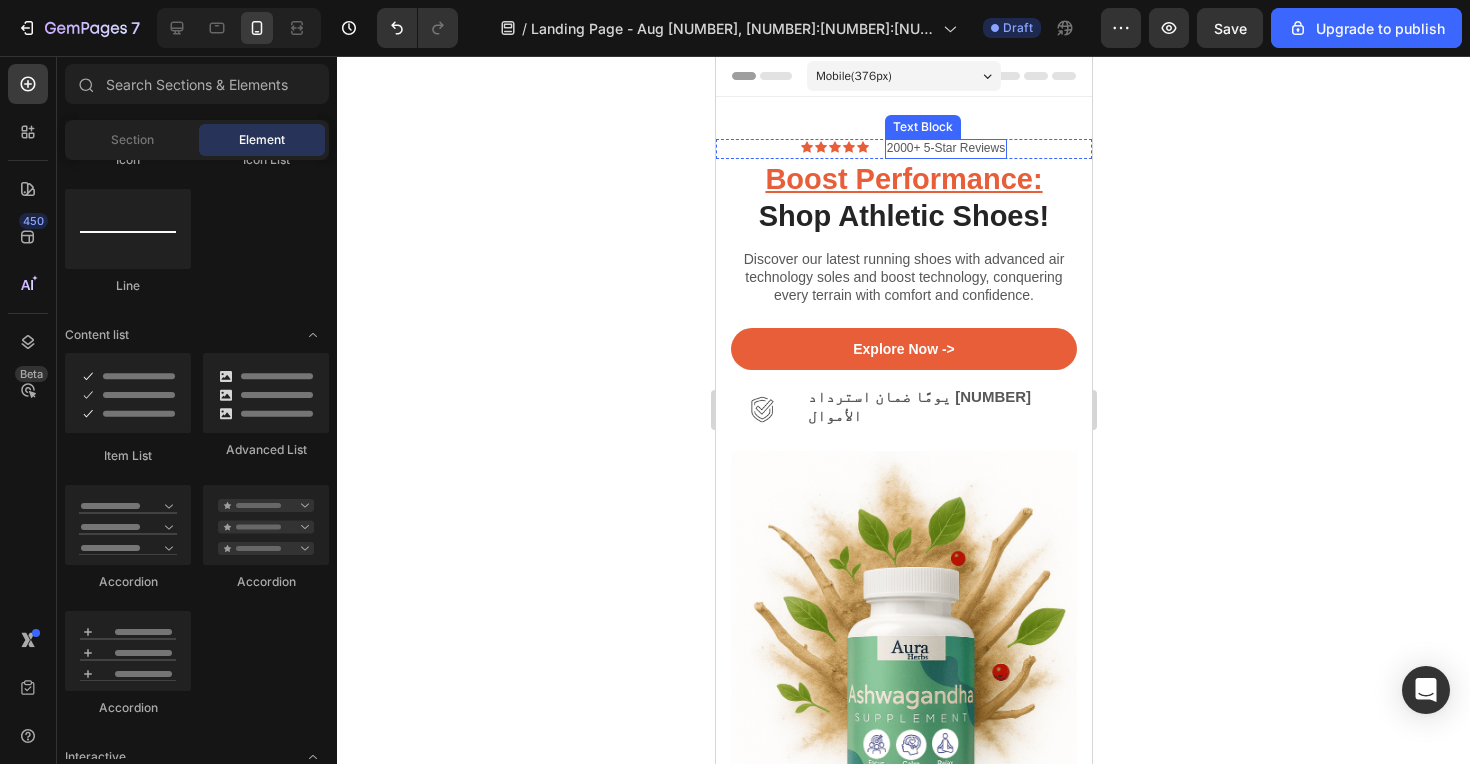 click on "2000+ 5-Star Reviews" at bounding box center (945, 149) 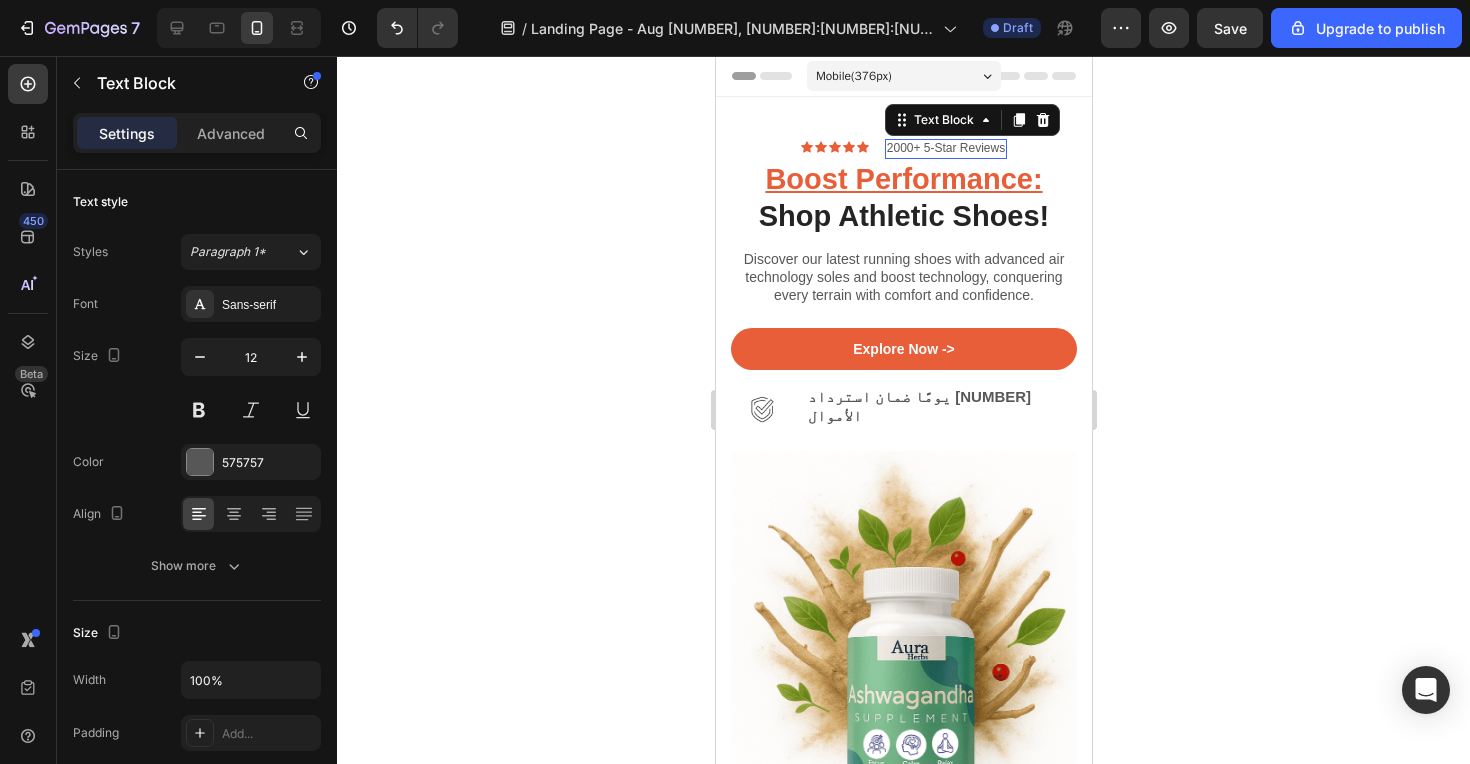 click on "2000+ 5-Star Reviews" at bounding box center [945, 149] 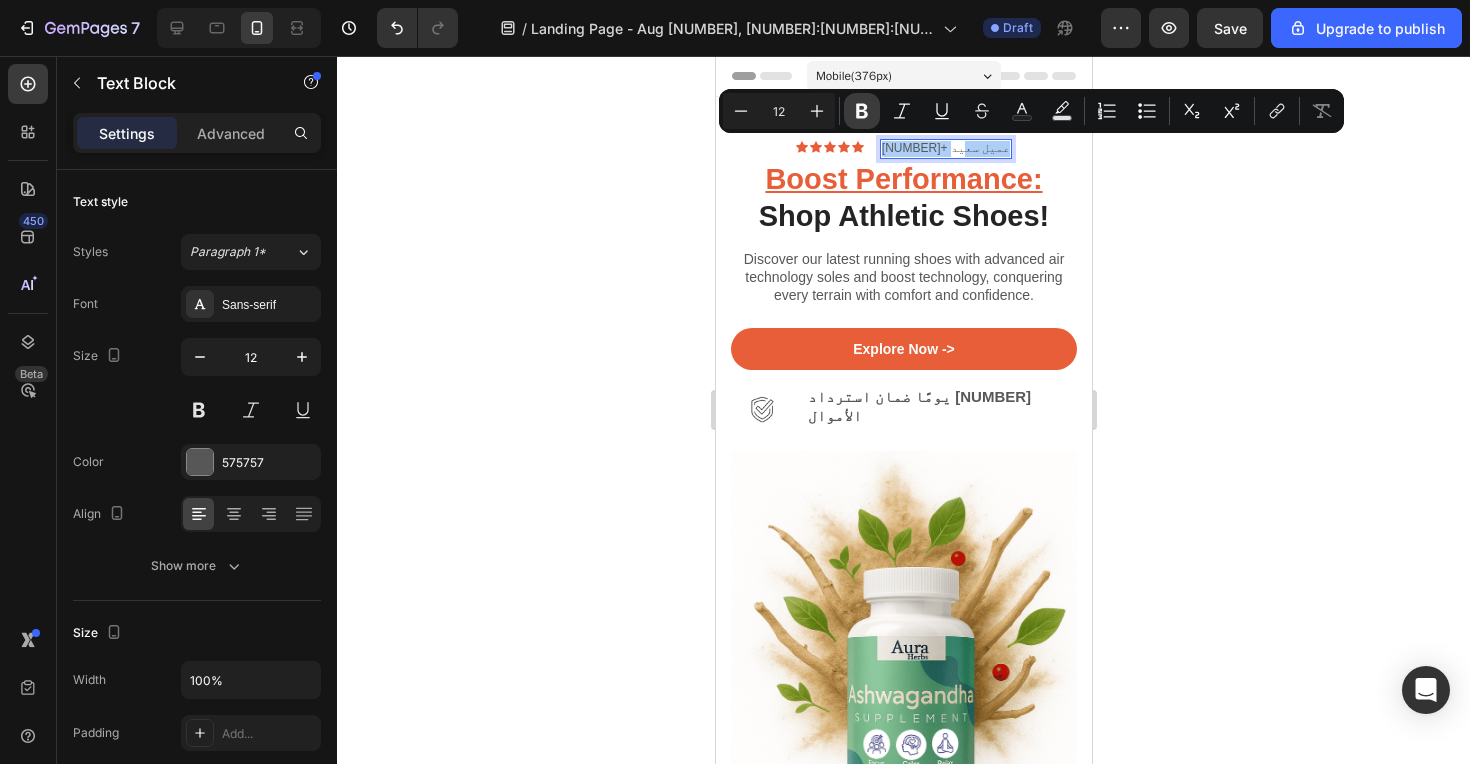 click 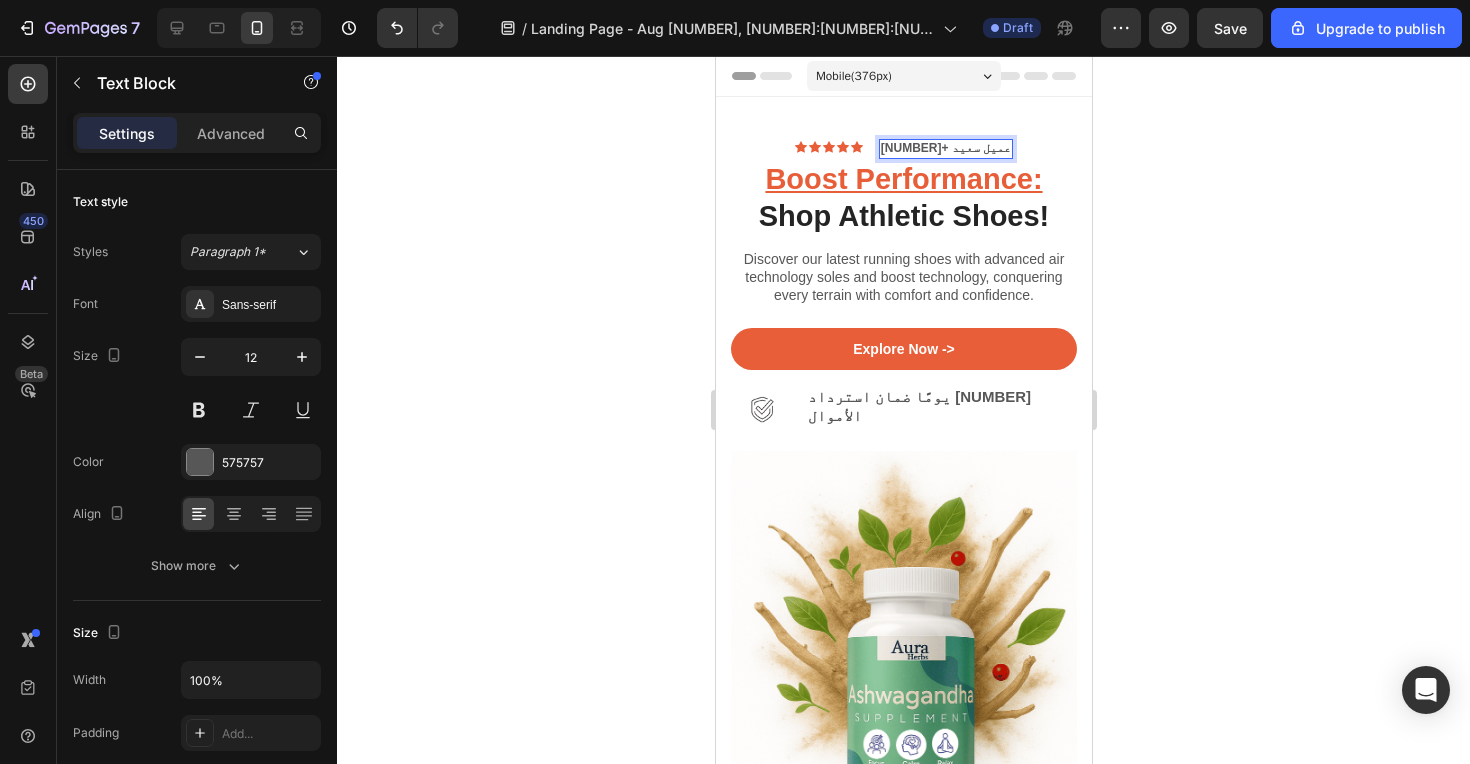 click on "[NUMBER]+ عميل سعيد" at bounding box center [945, 148] 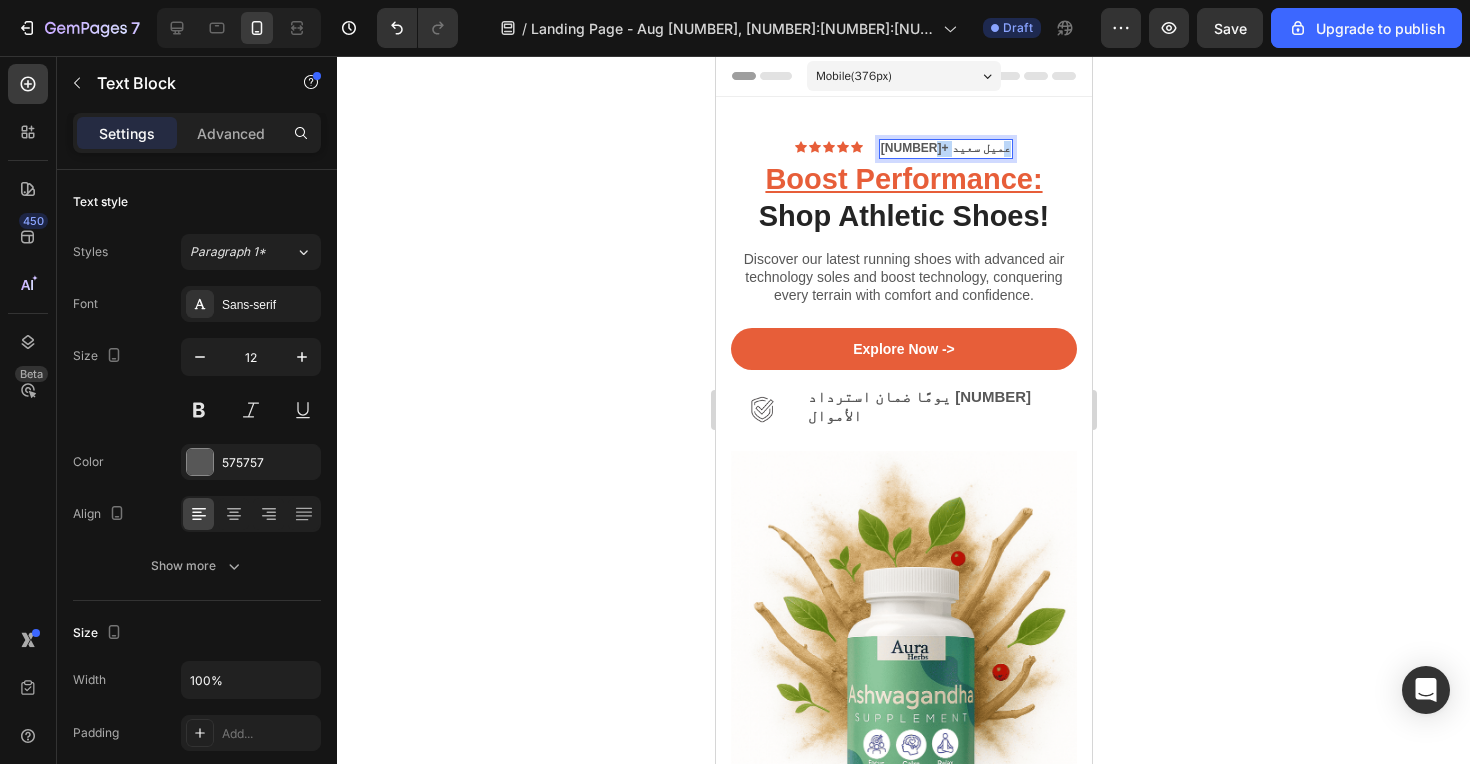 click on "[NUMBER]+ عميل سعيد" at bounding box center [945, 148] 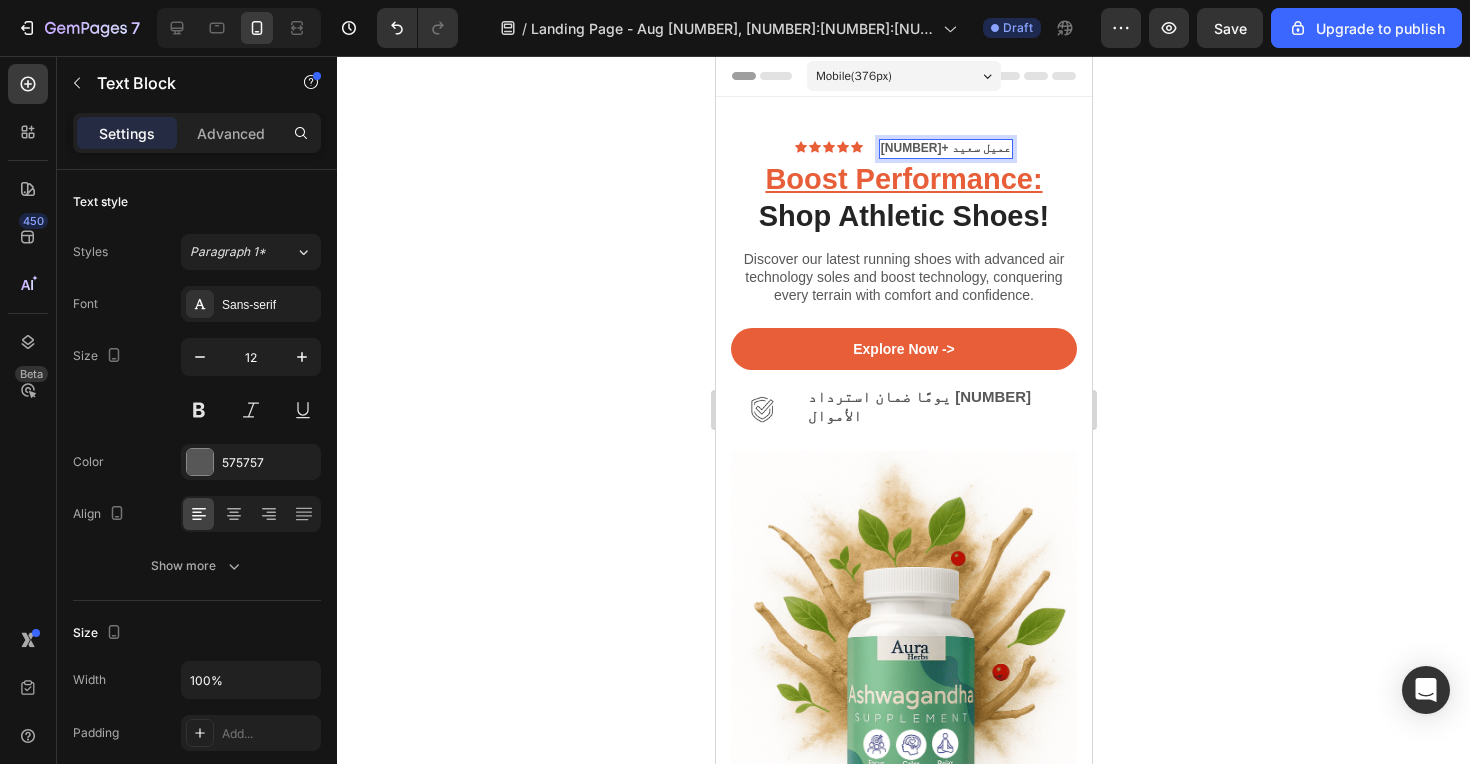 click on "[NUMBER]+ عميل سعيد" at bounding box center (945, 148) 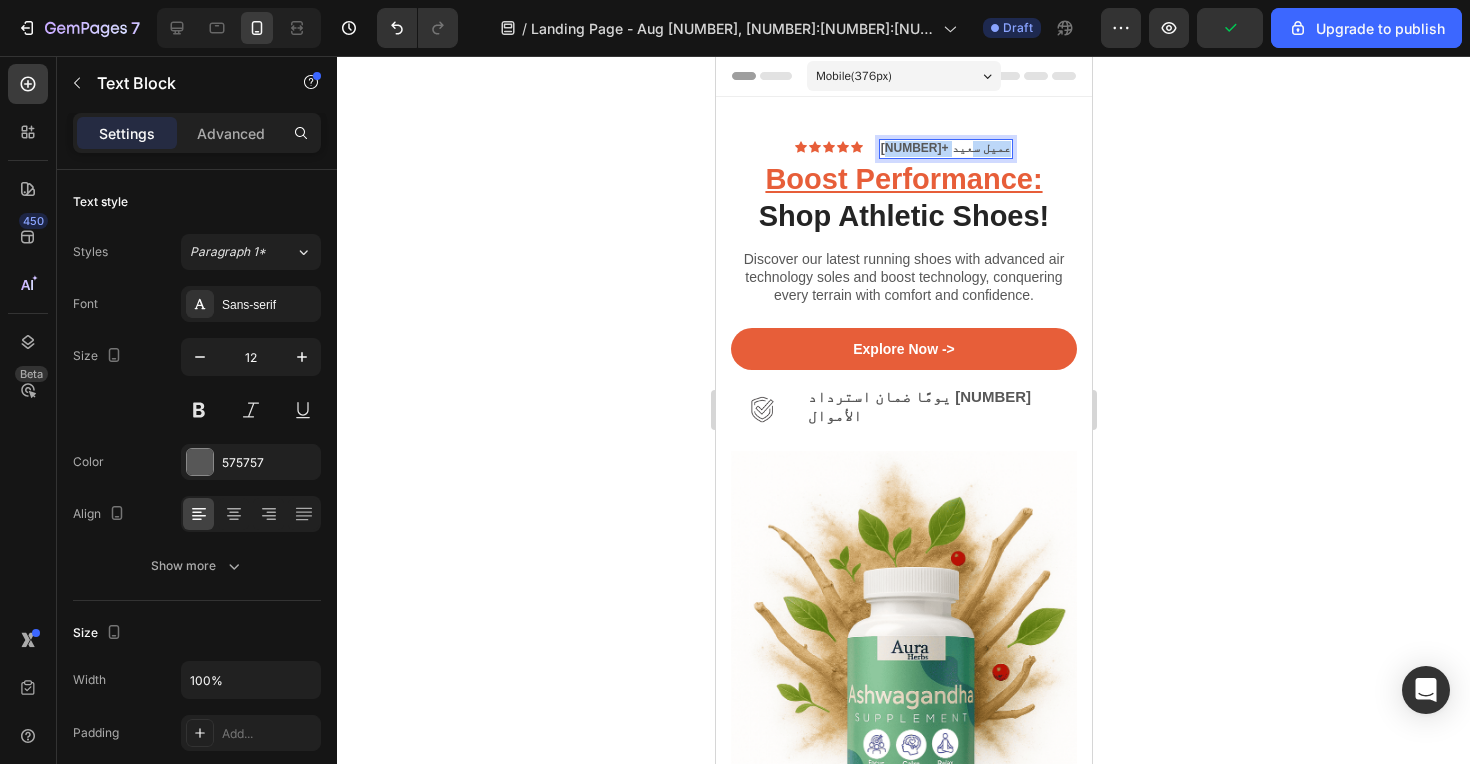 drag, startPoint x: 900, startPoint y: 149, endPoint x: 966, endPoint y: 149, distance: 66 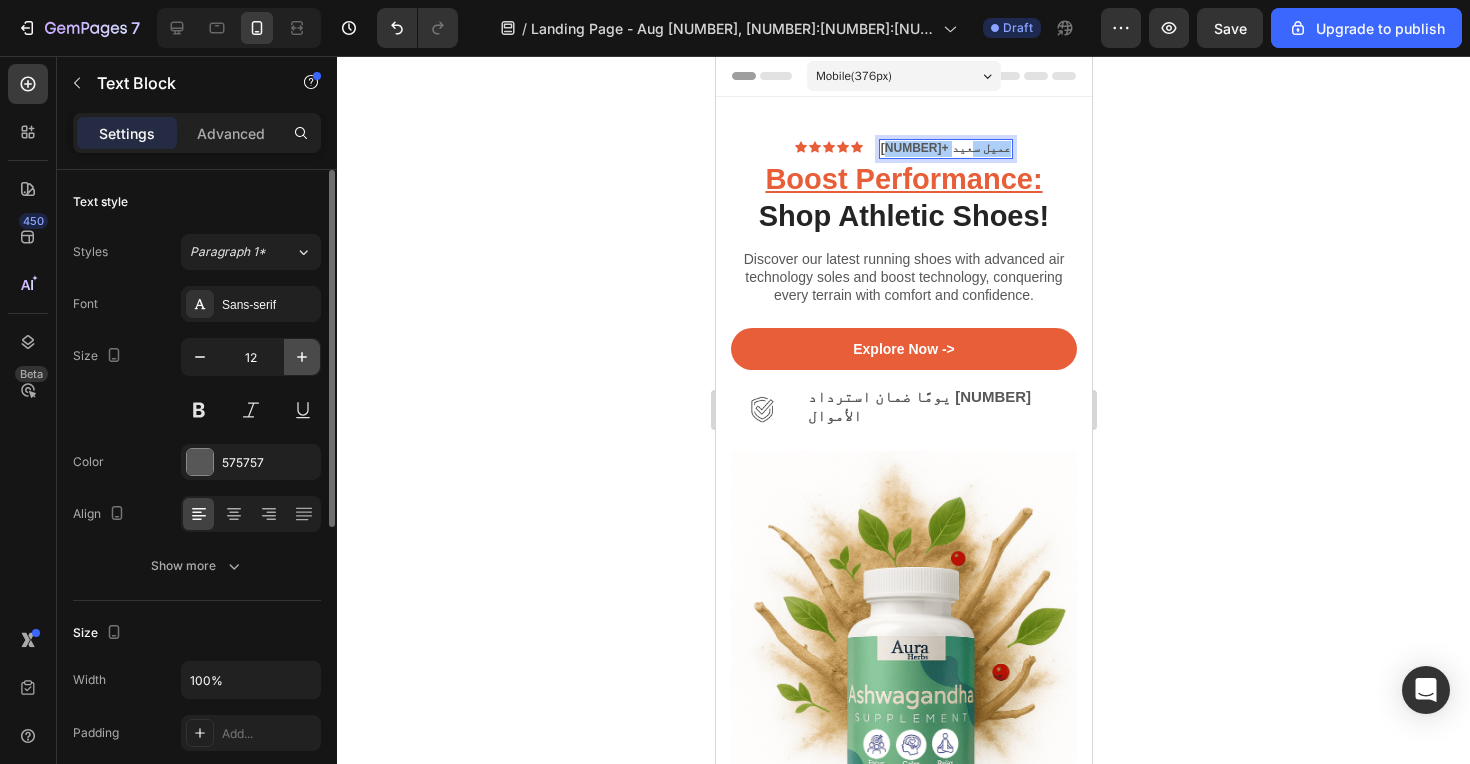 click 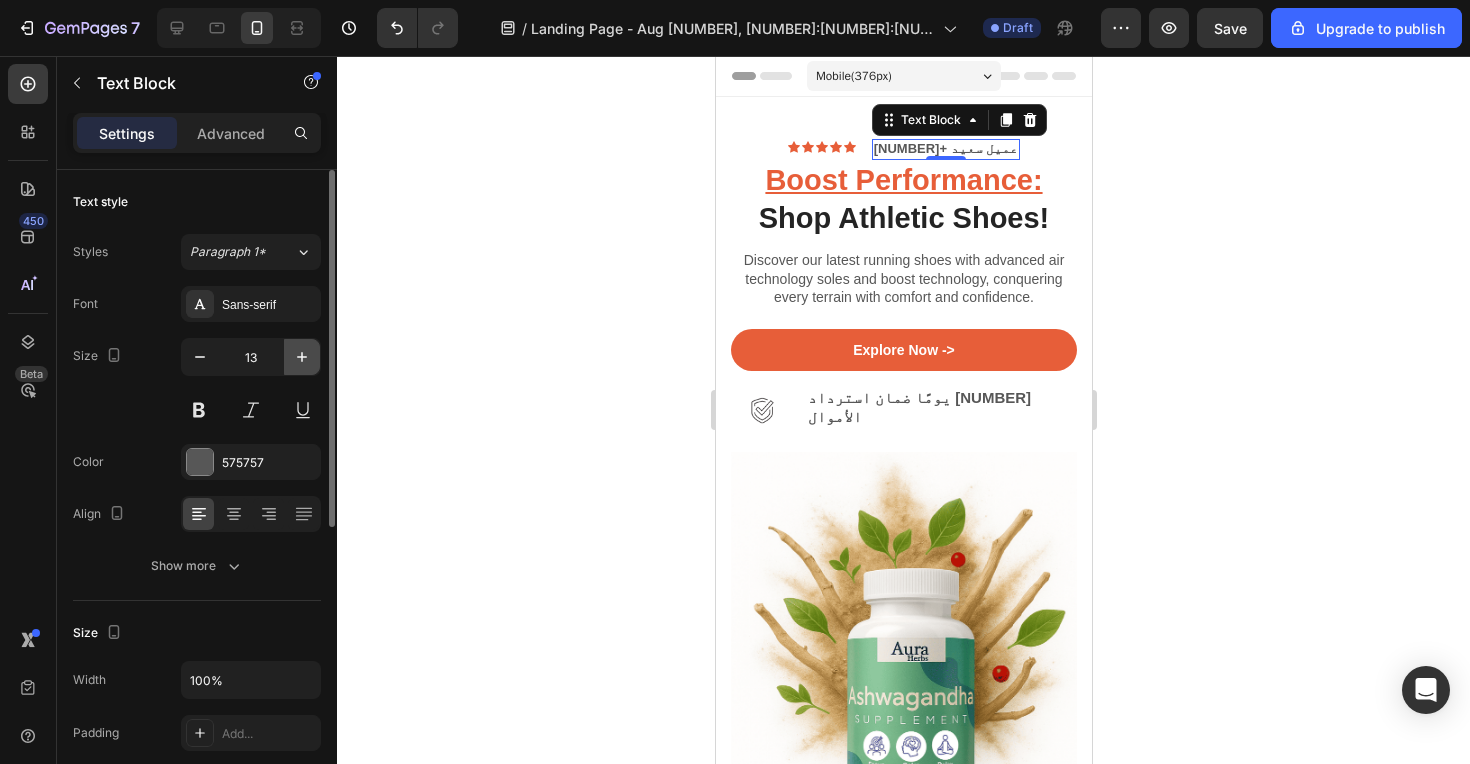 click 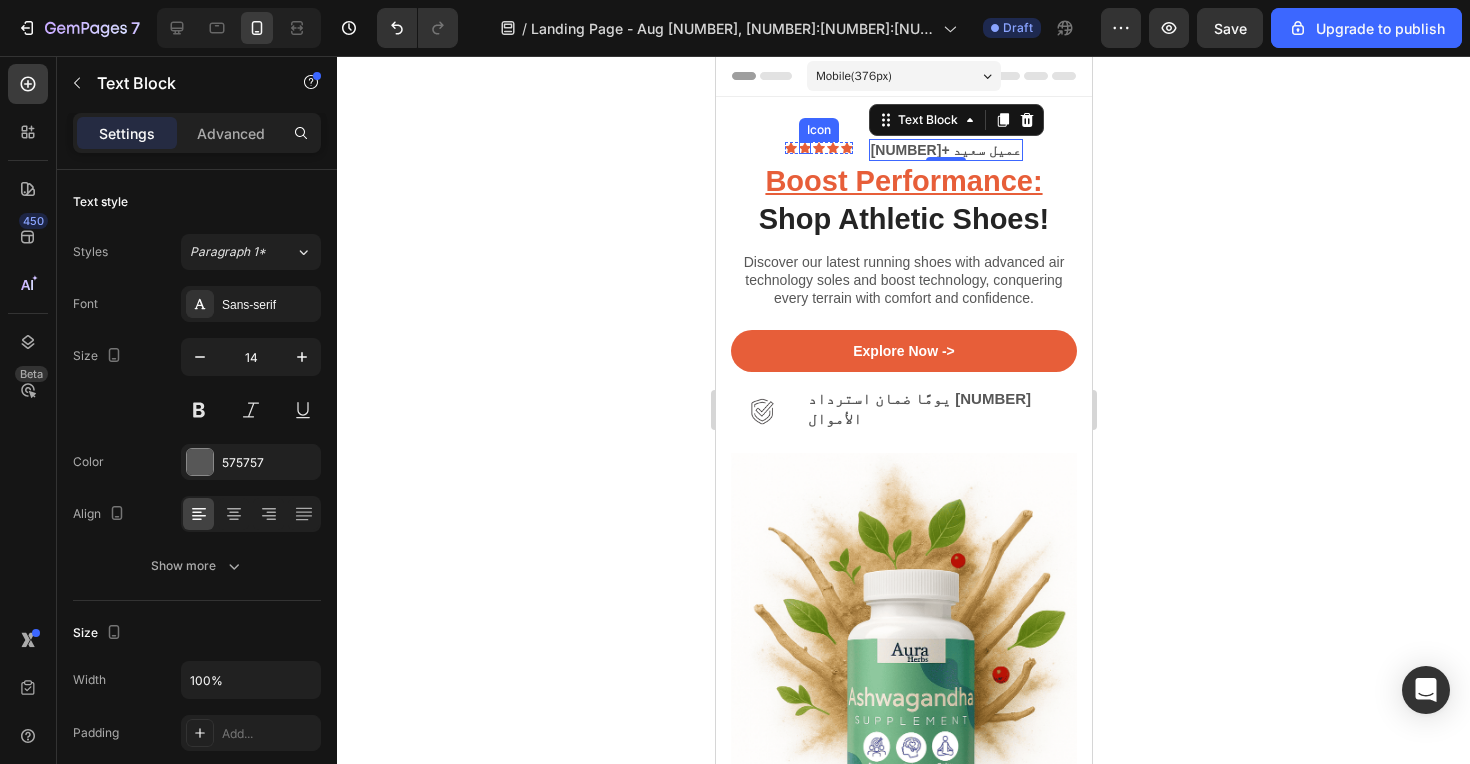 click 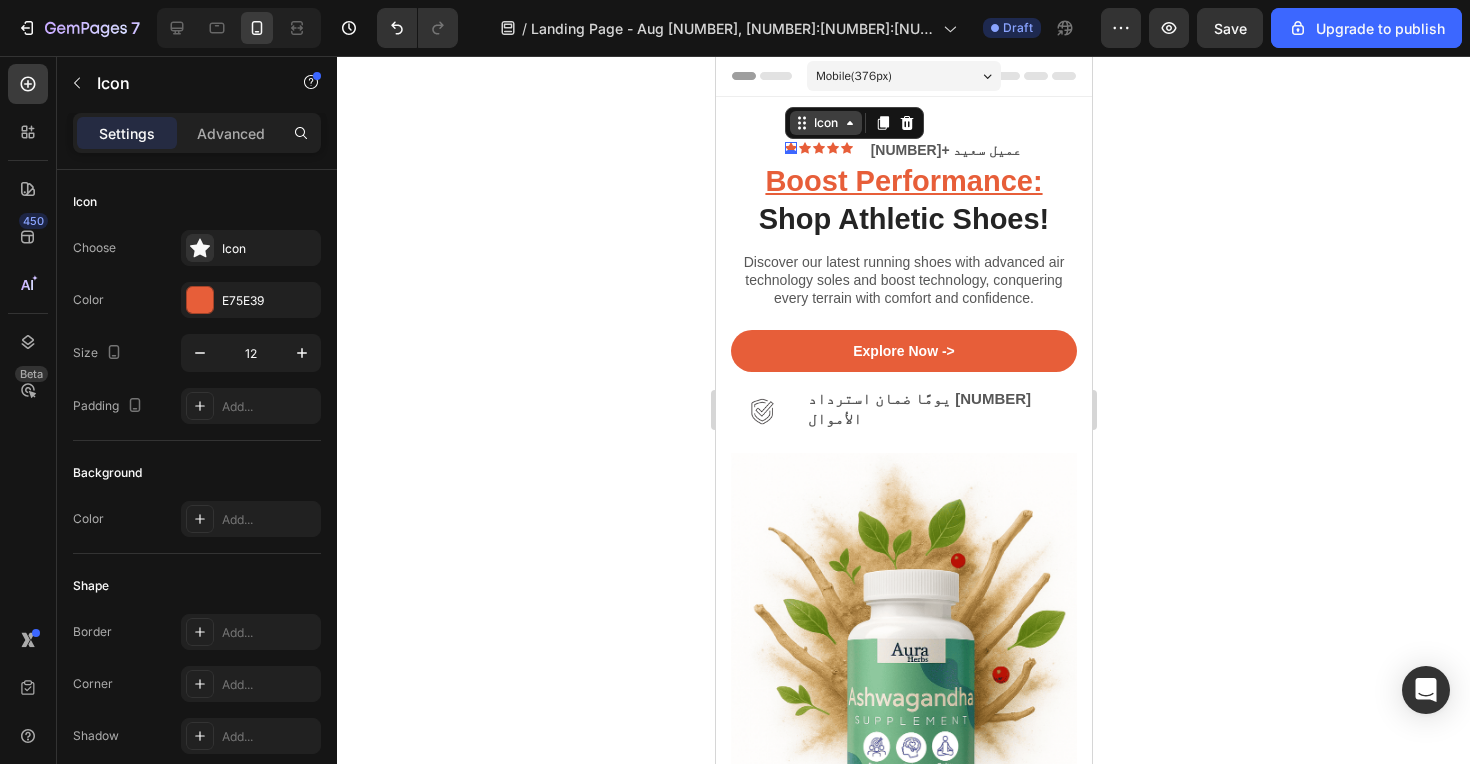click on "Icon" at bounding box center (825, 123) 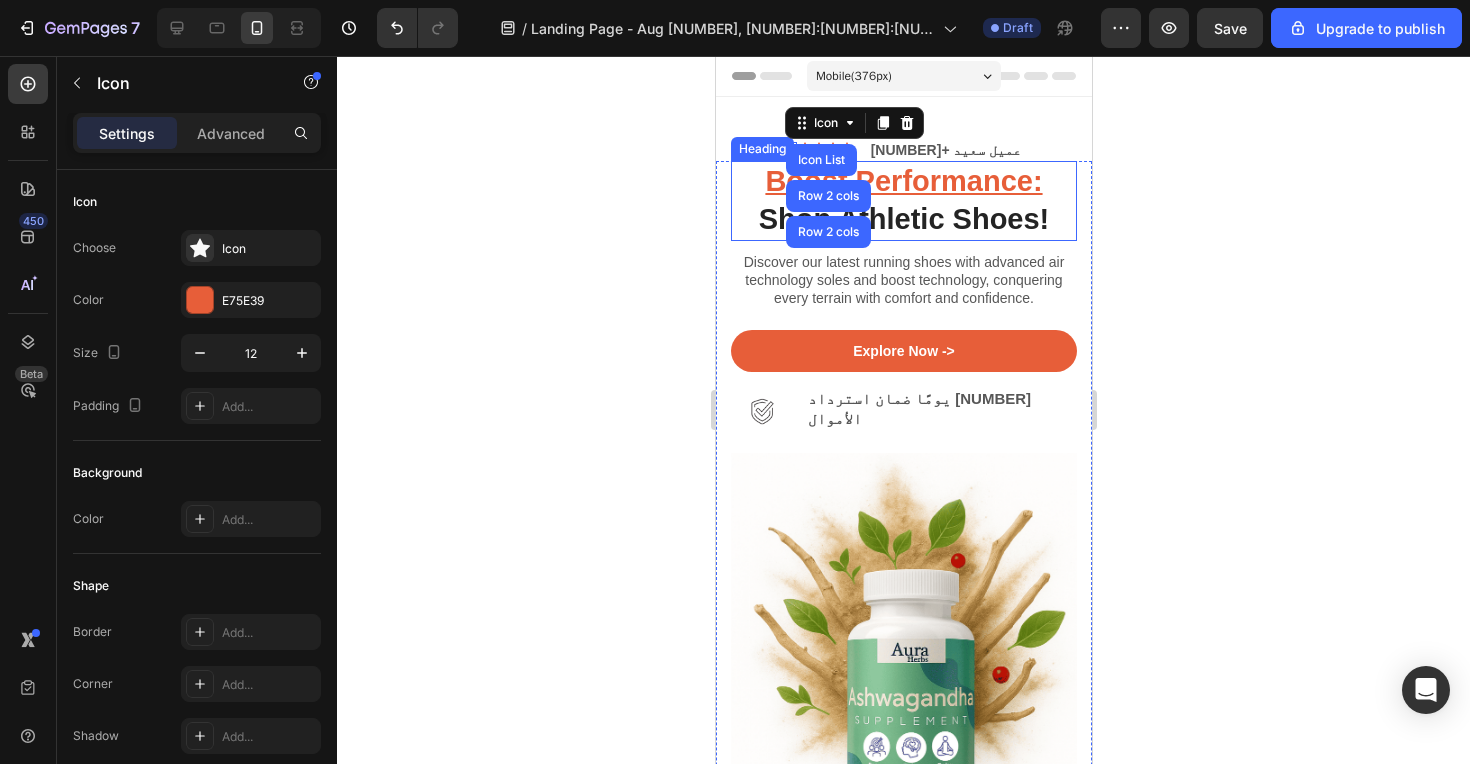 click 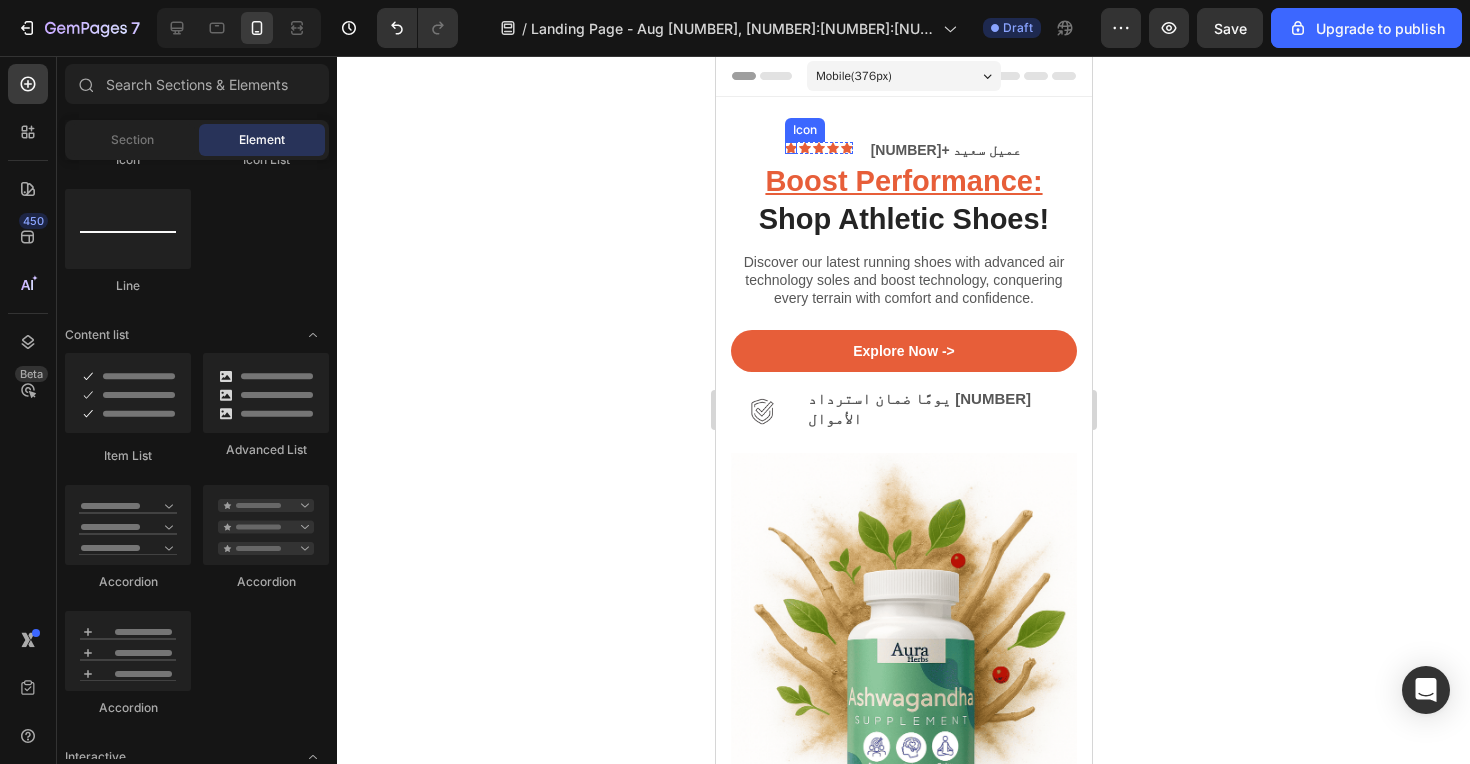 click 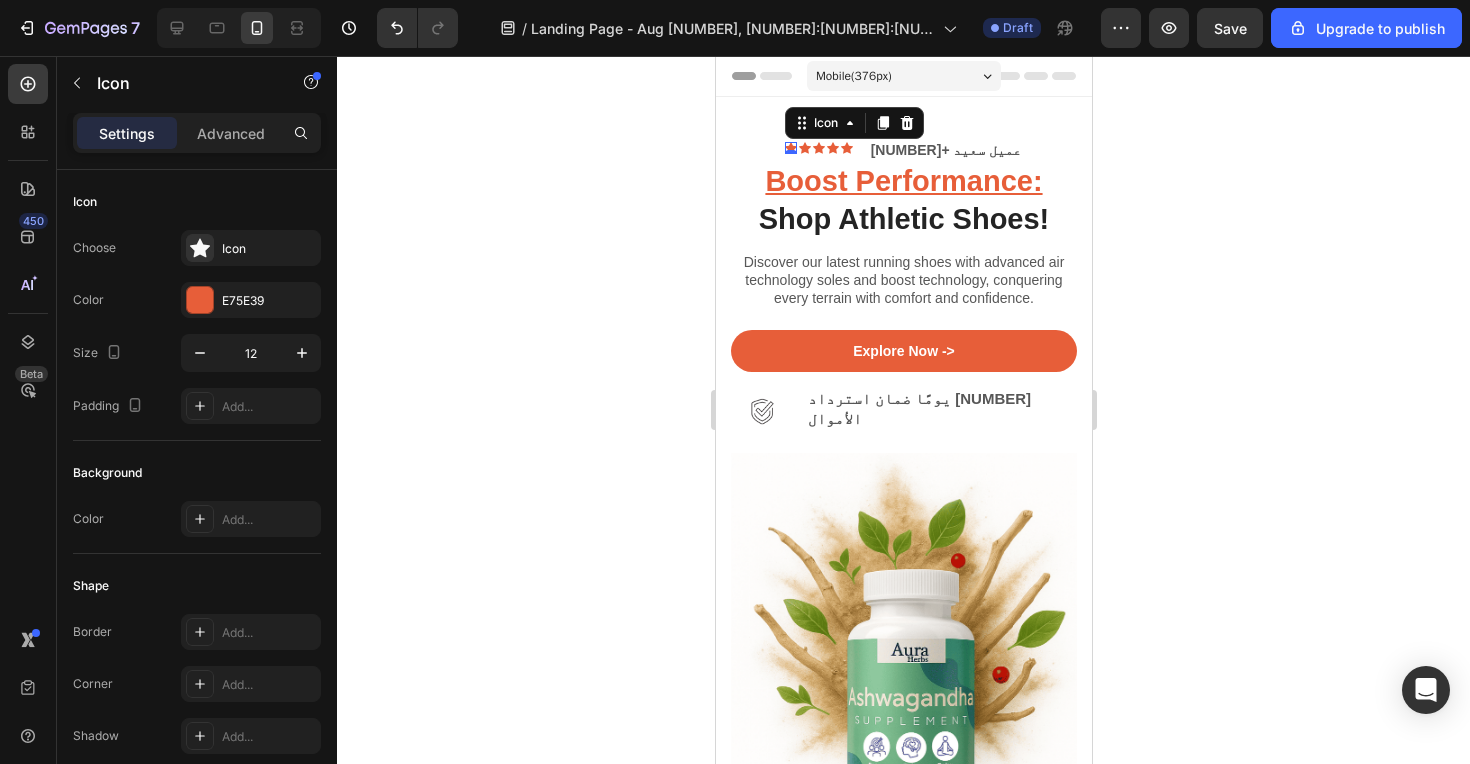 click 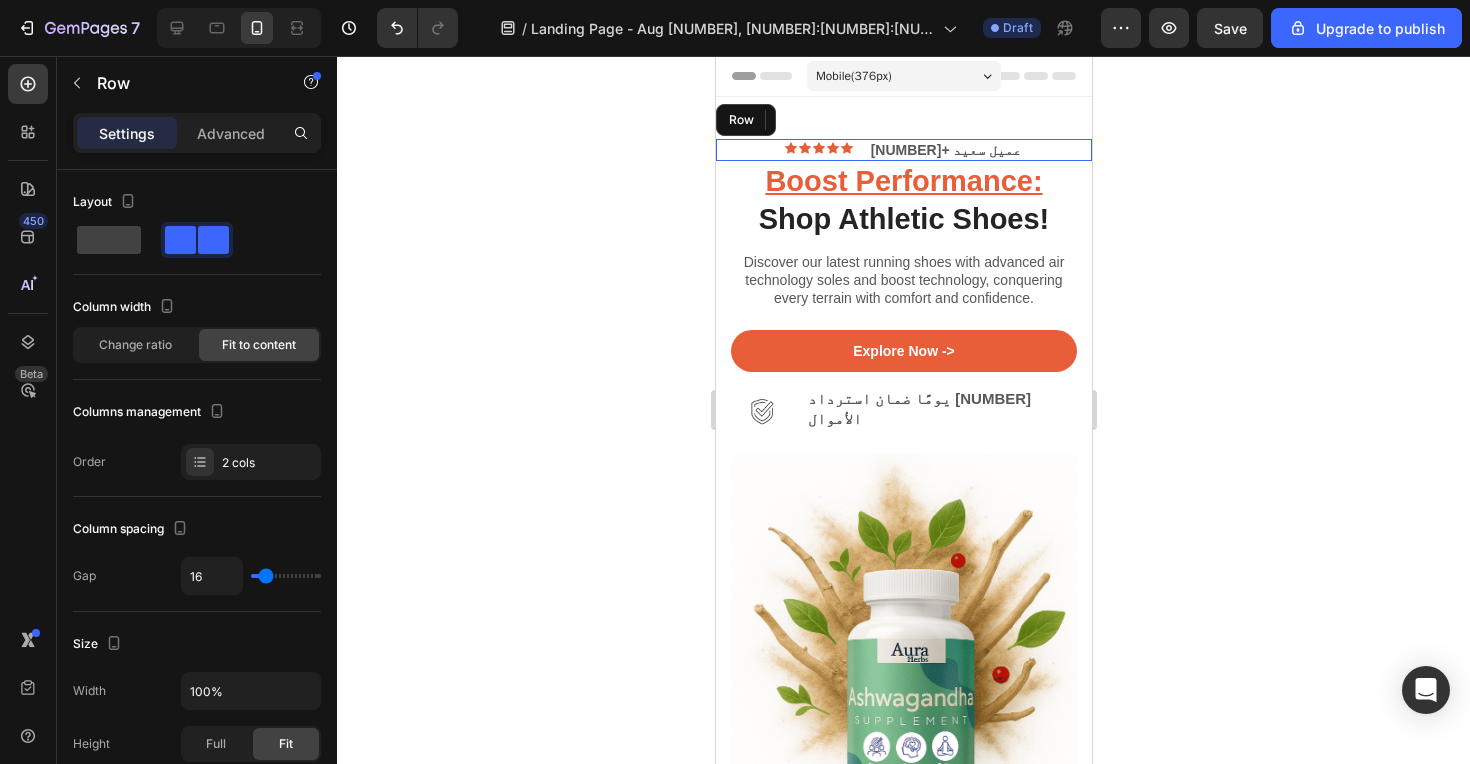 click on "Icon Icon Icon Icon Icon Icon List" at bounding box center [818, 150] 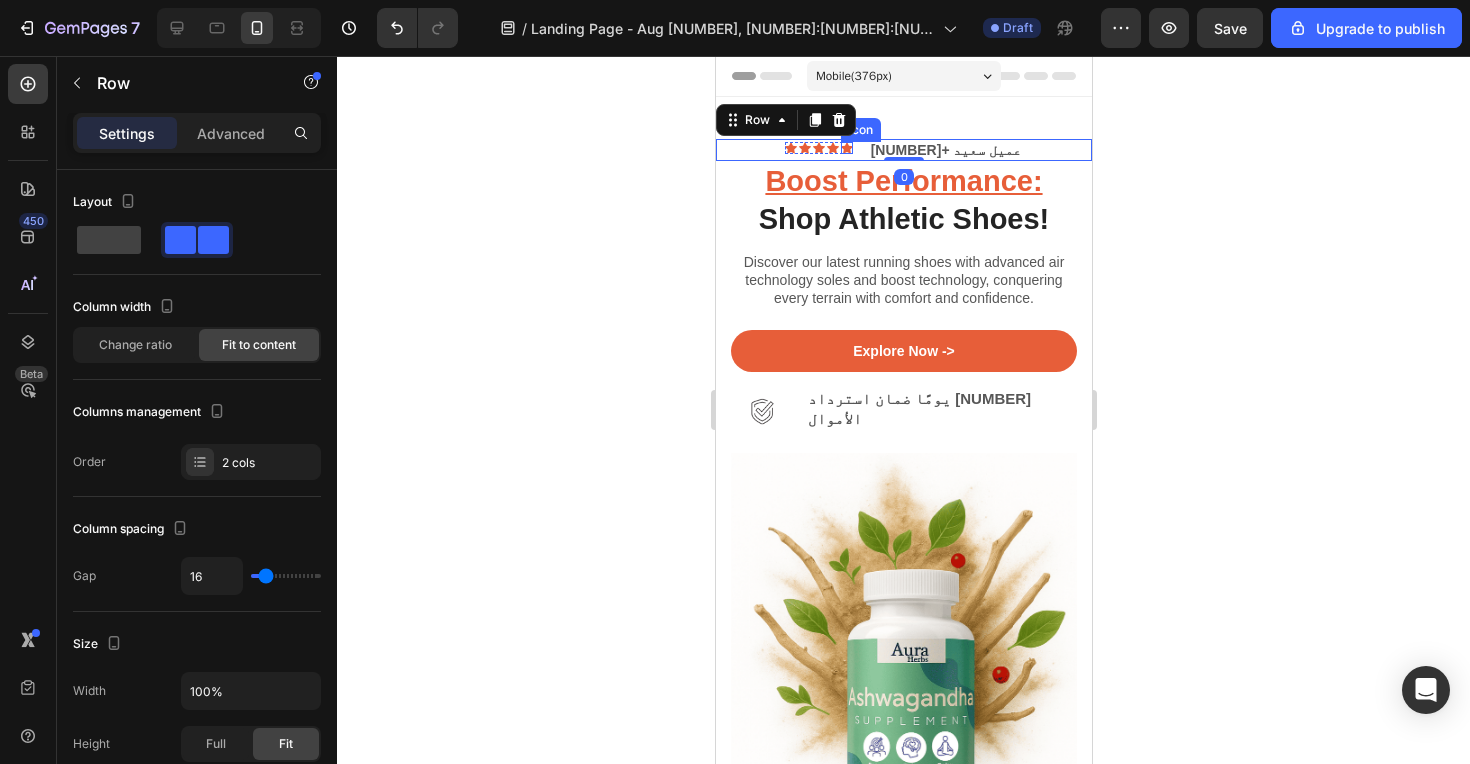 click on "Icon" at bounding box center [860, 130] 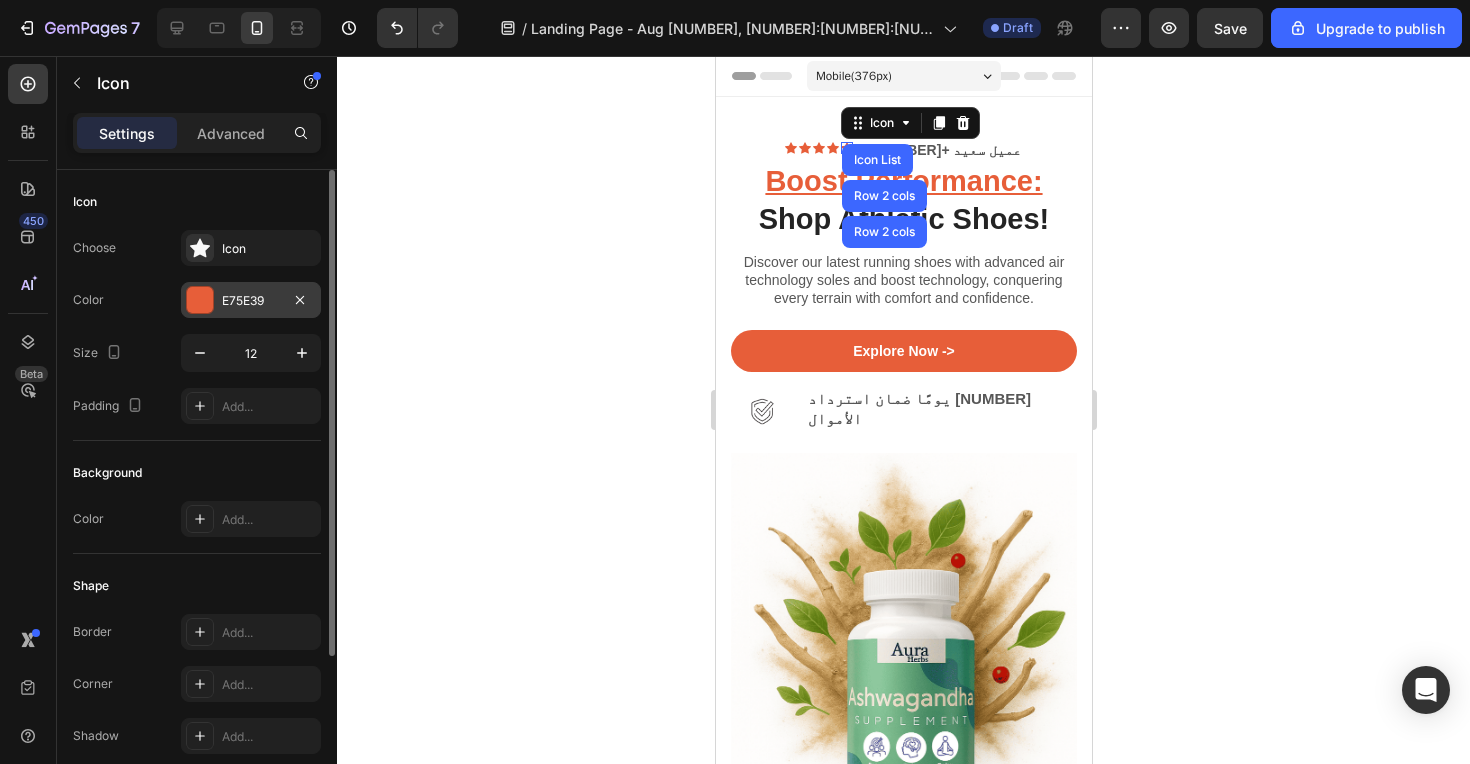 click at bounding box center [200, 300] 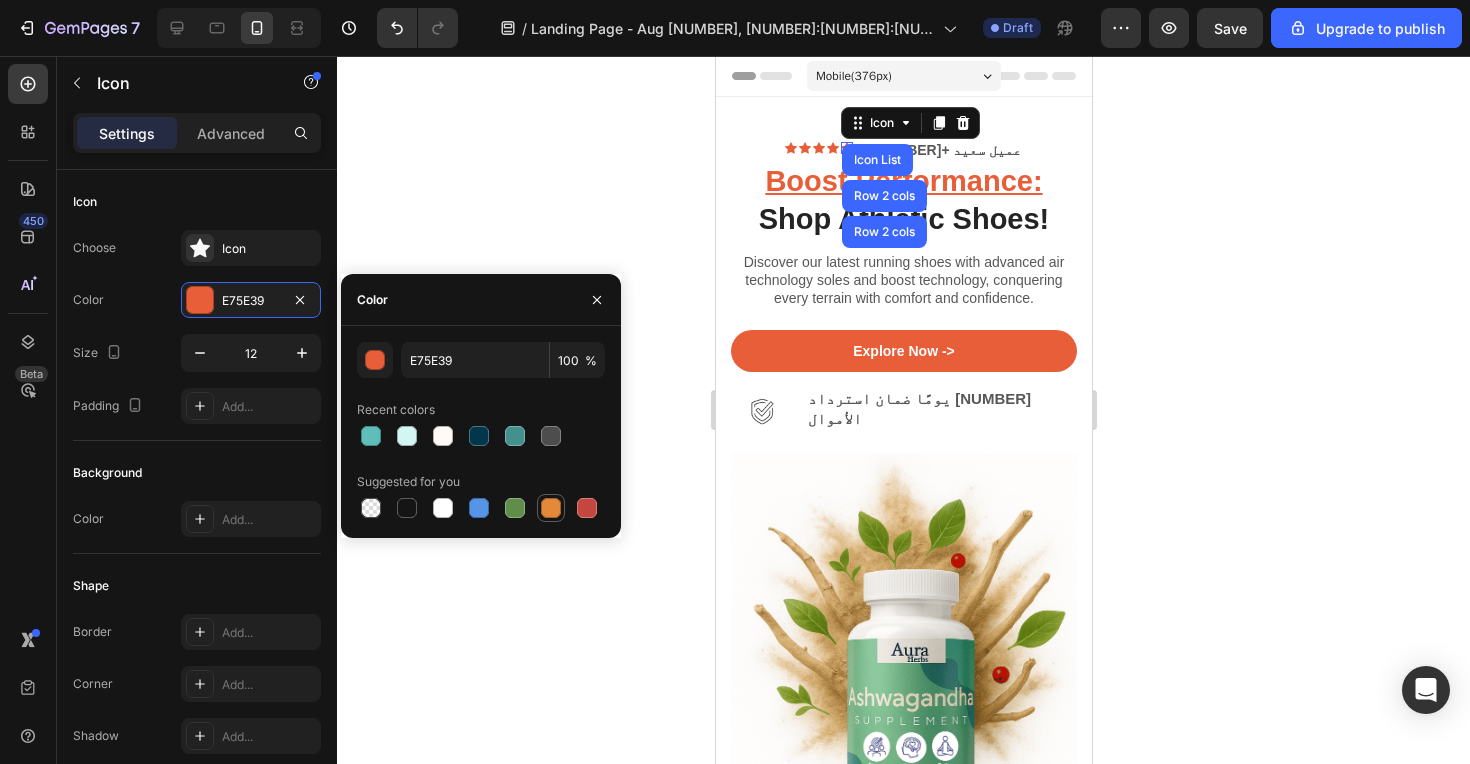 click at bounding box center (551, 508) 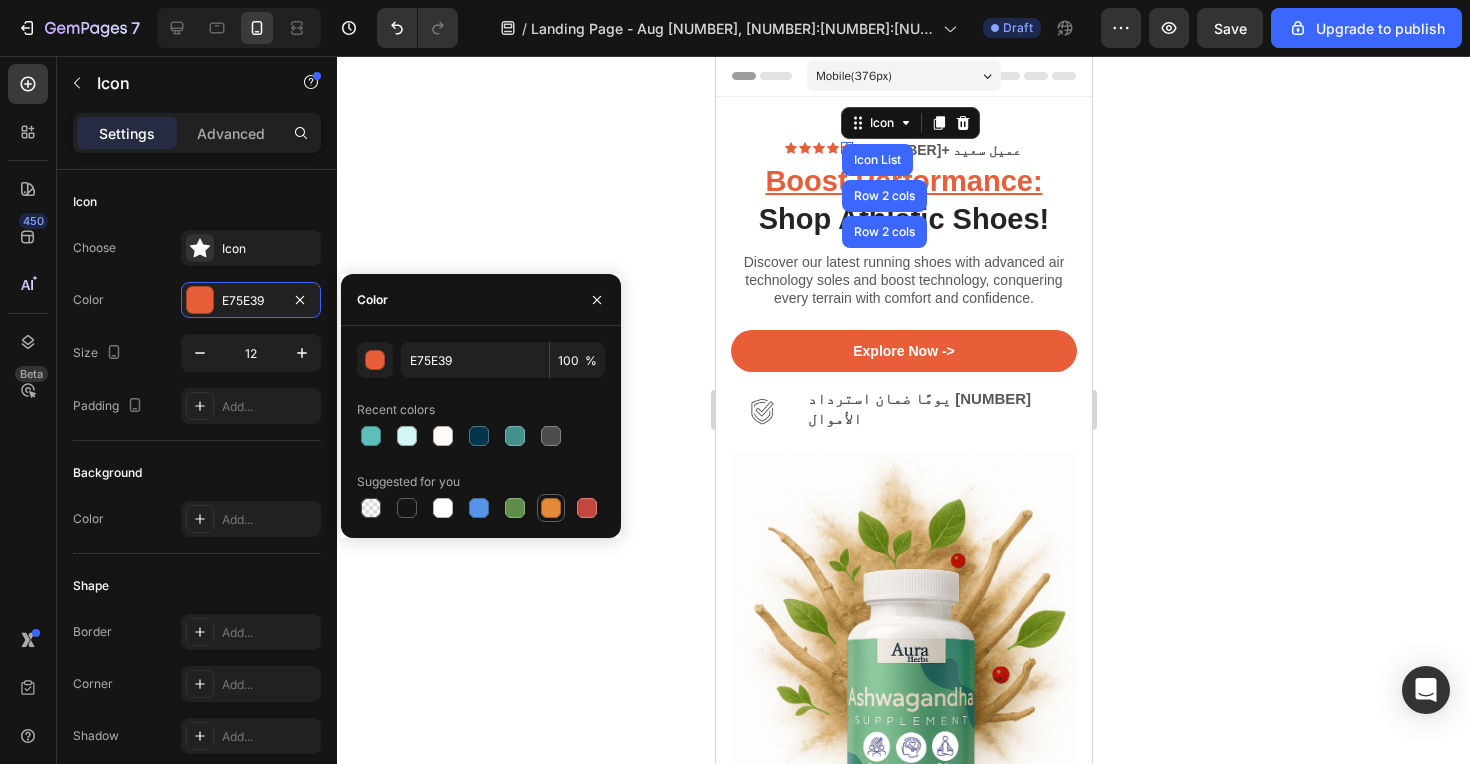 type on "E4893A" 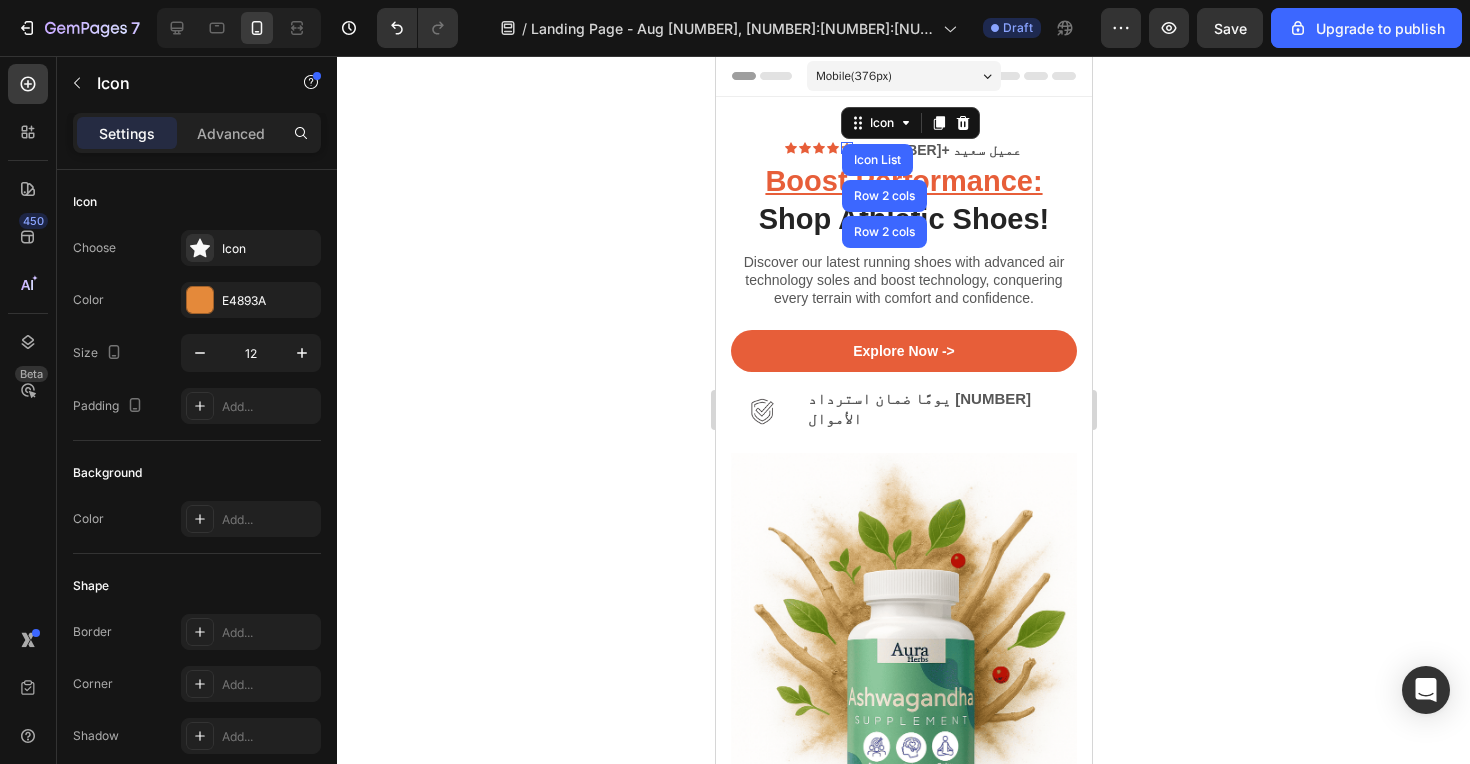 click 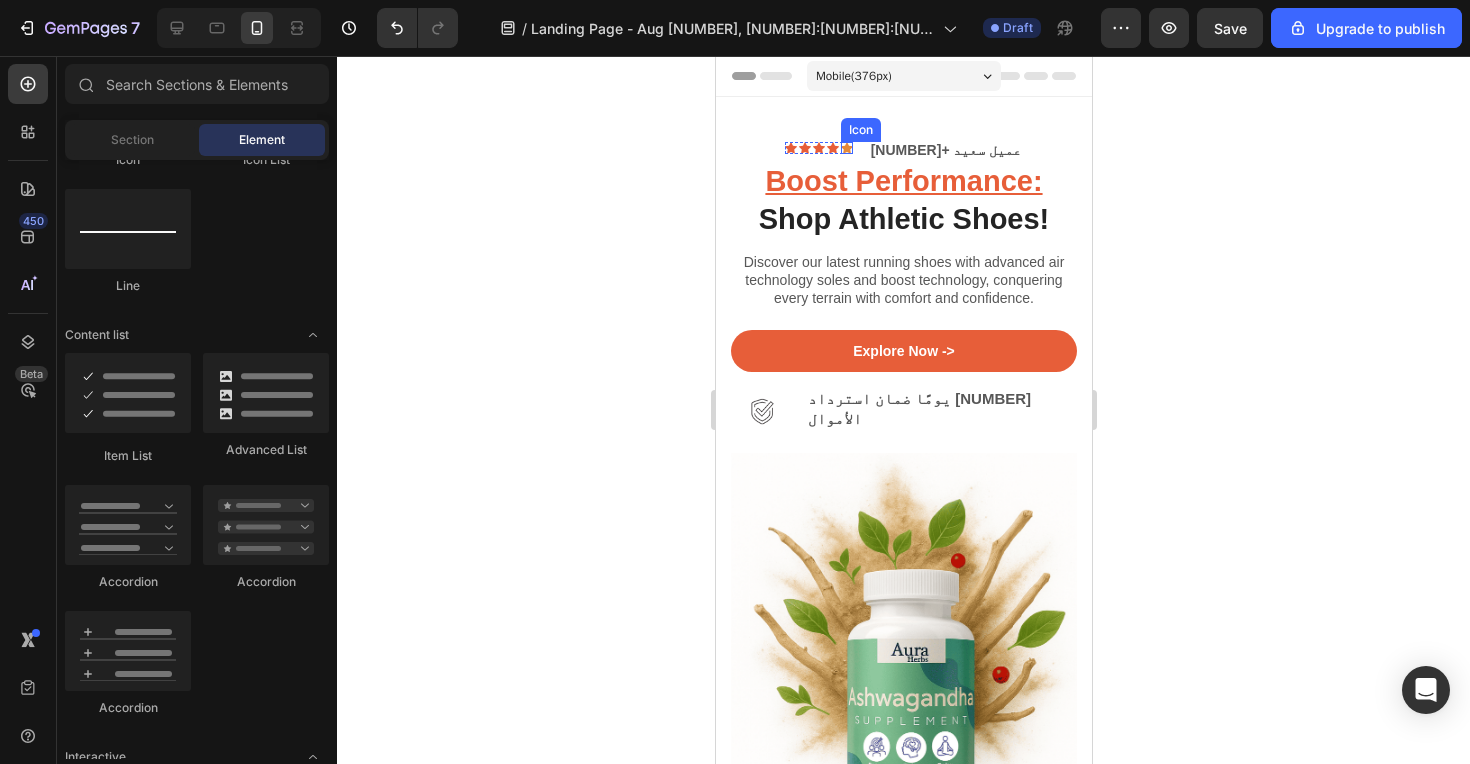 click on "Icon" at bounding box center (846, 148) 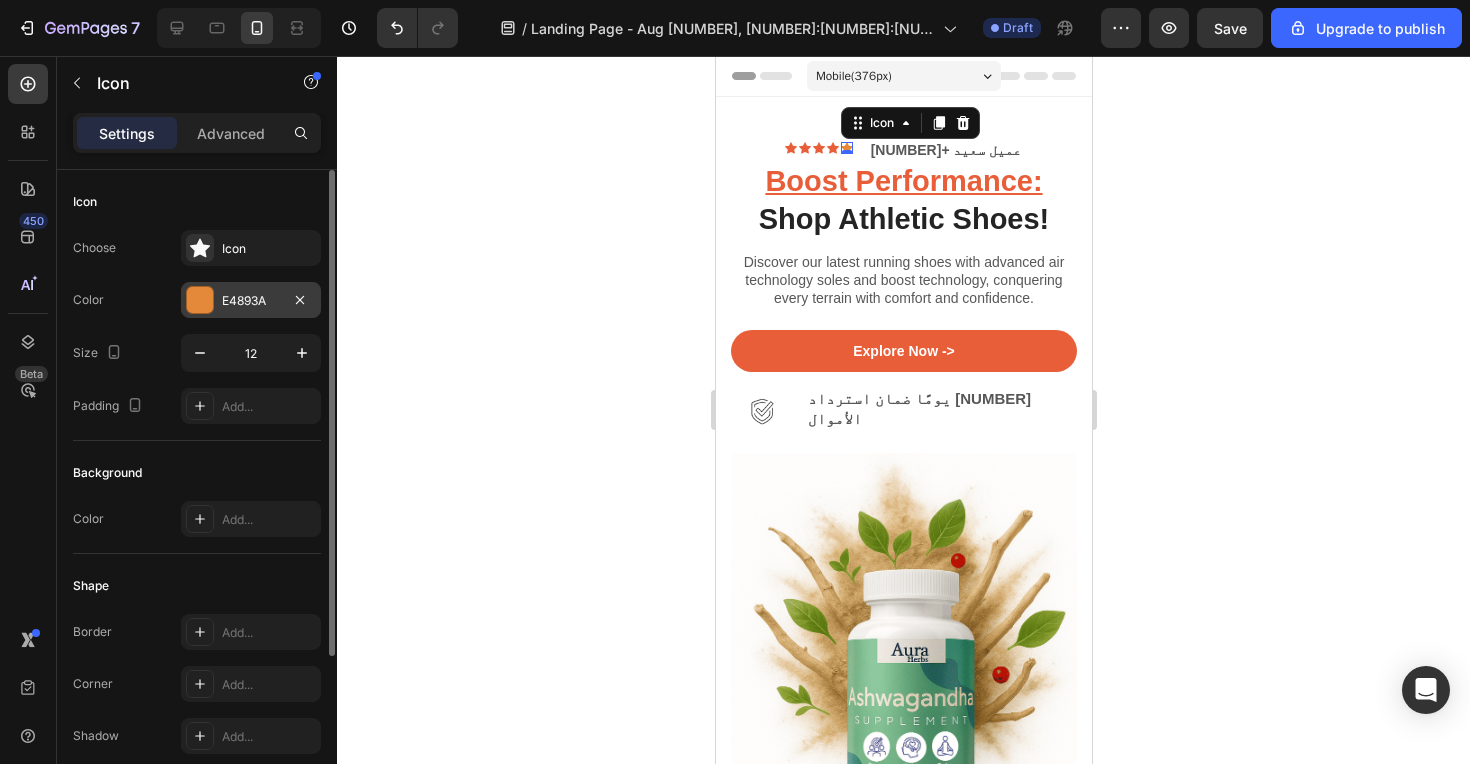 click on "E4893A" at bounding box center [251, 301] 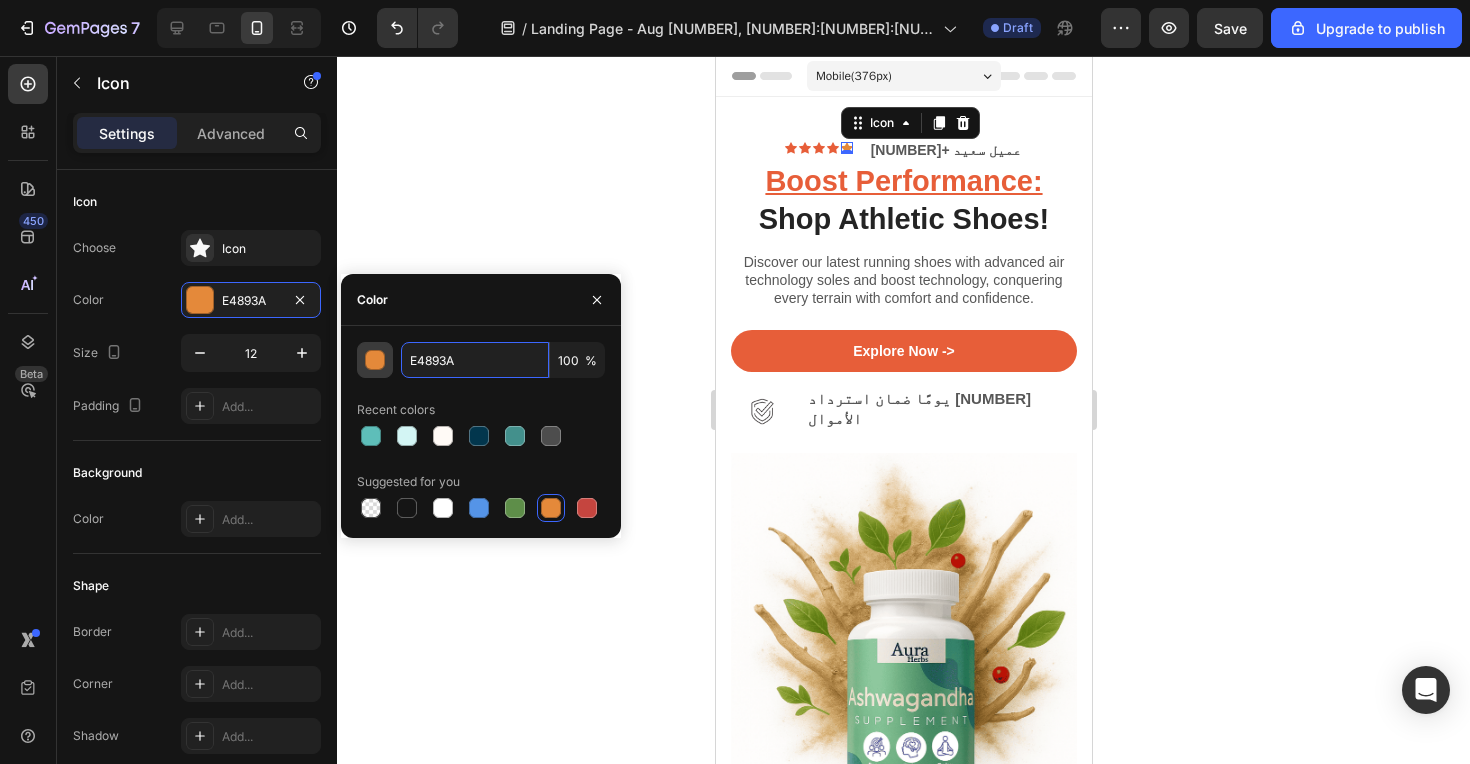 drag, startPoint x: 469, startPoint y: 362, endPoint x: 386, endPoint y: 362, distance: 83 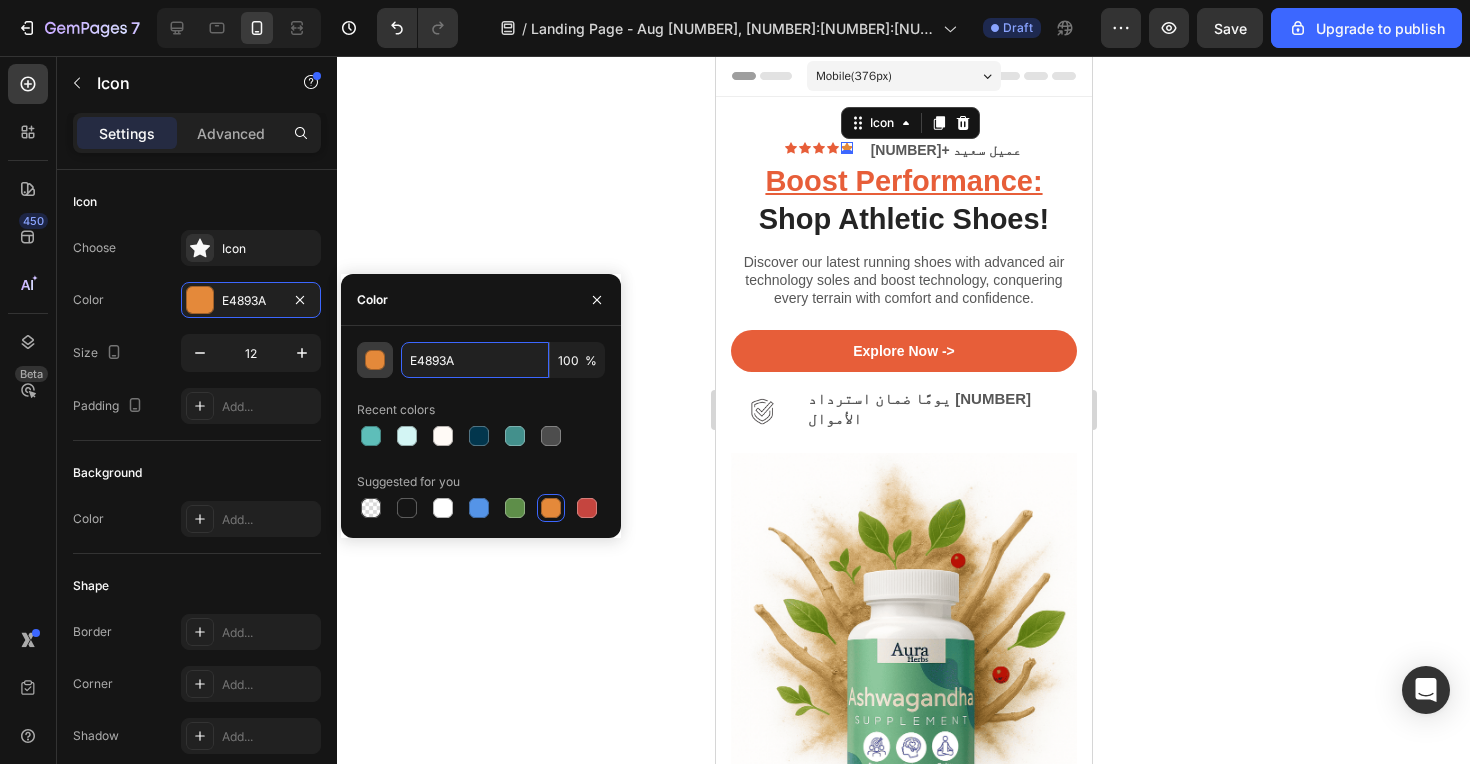 click on "E[NUMBER] [NUMBER] %" at bounding box center [481, 360] 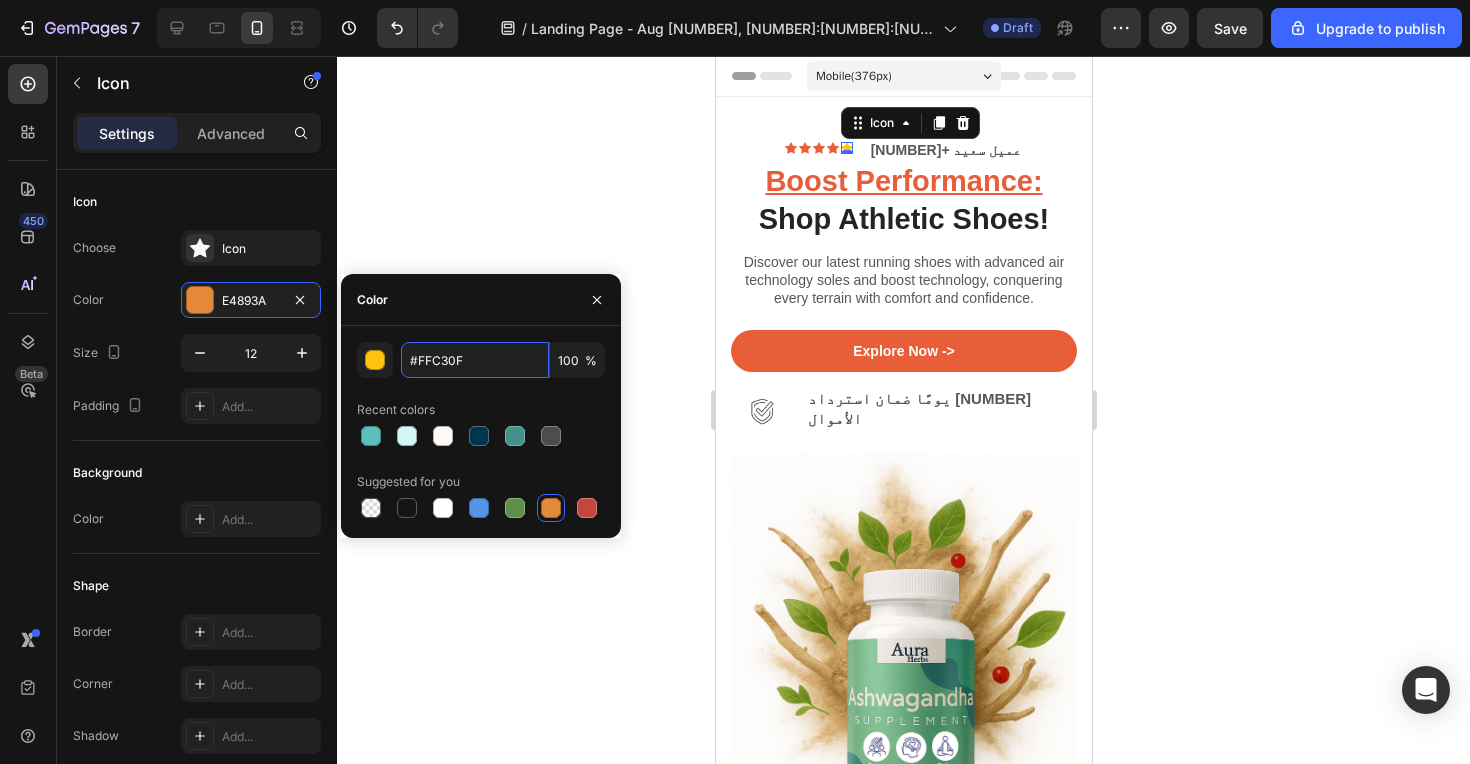 type on "FFC30F" 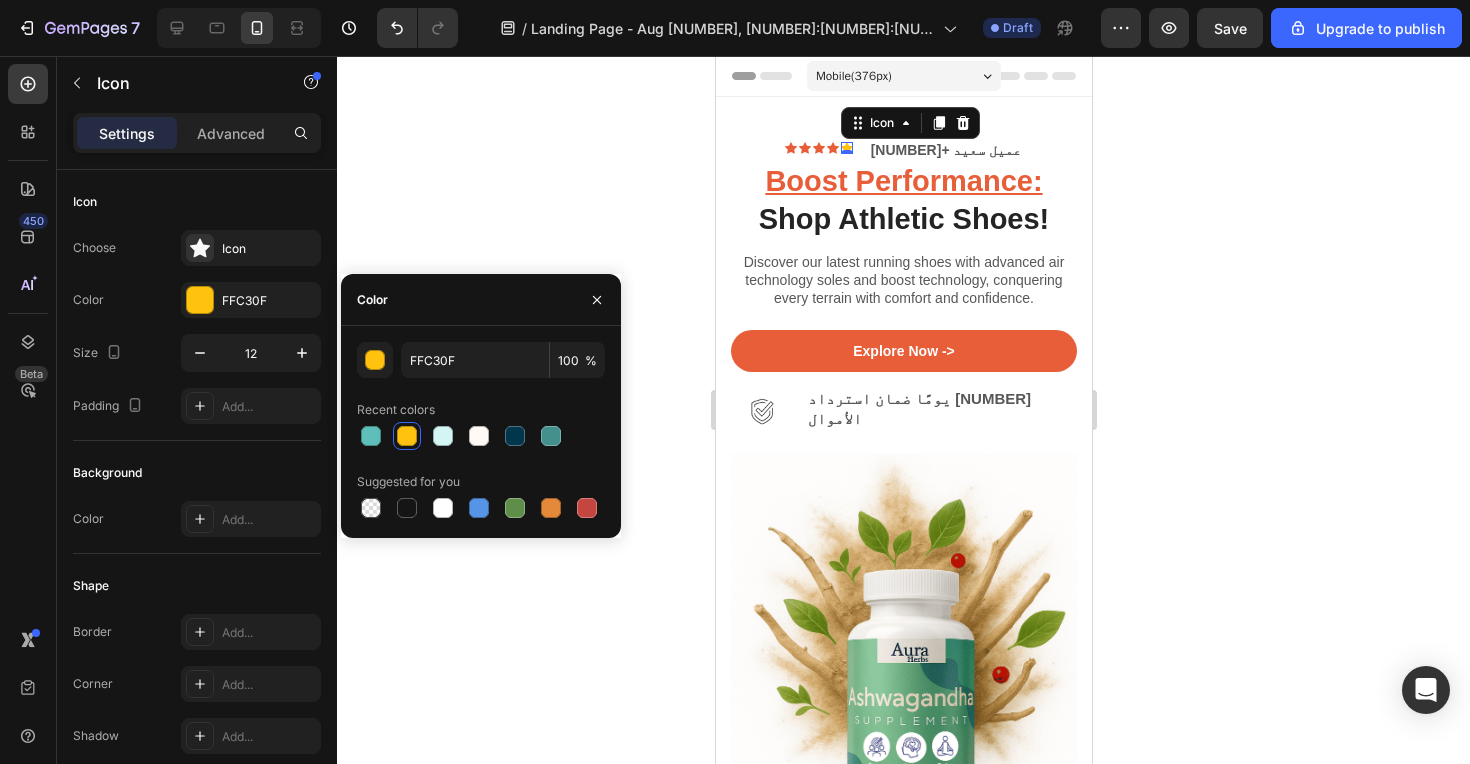 click 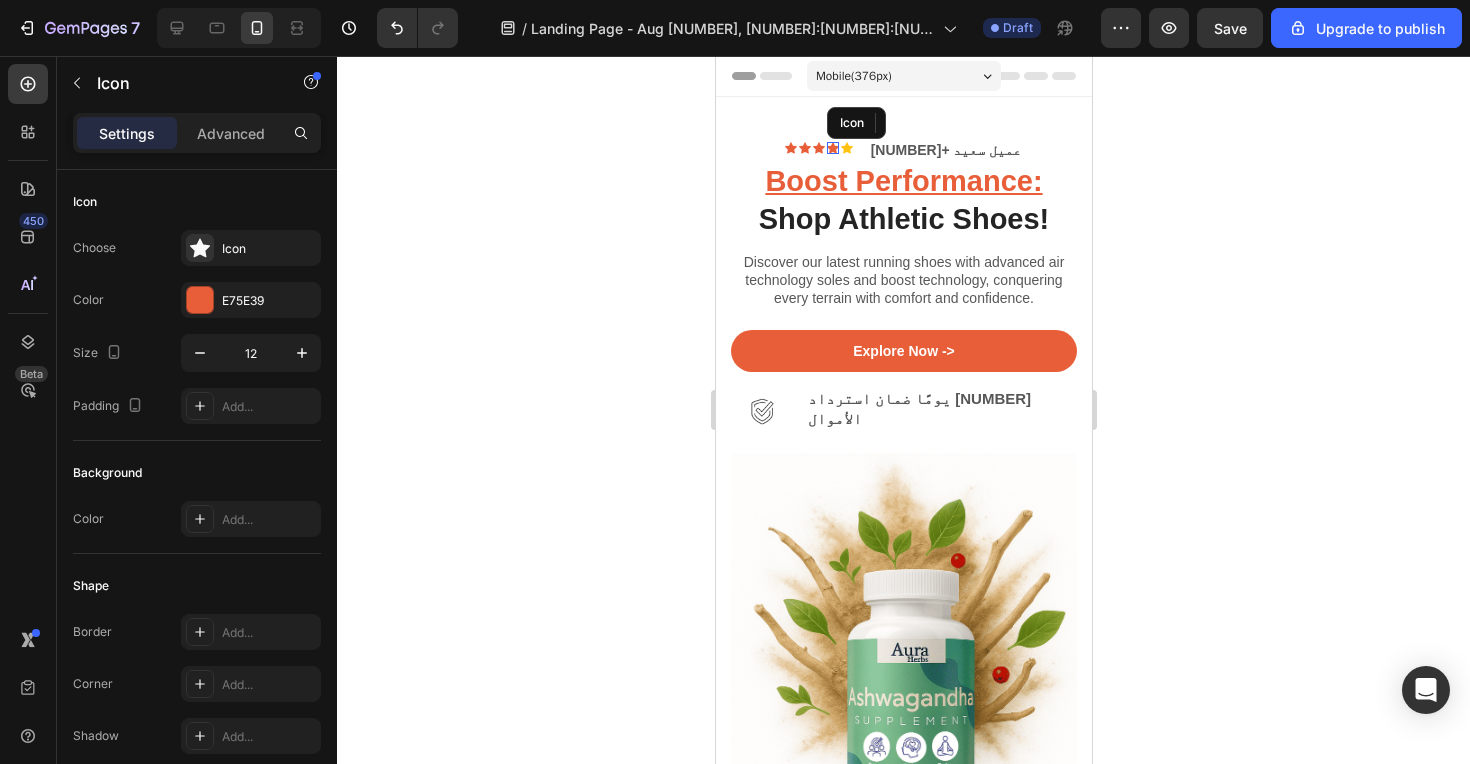click 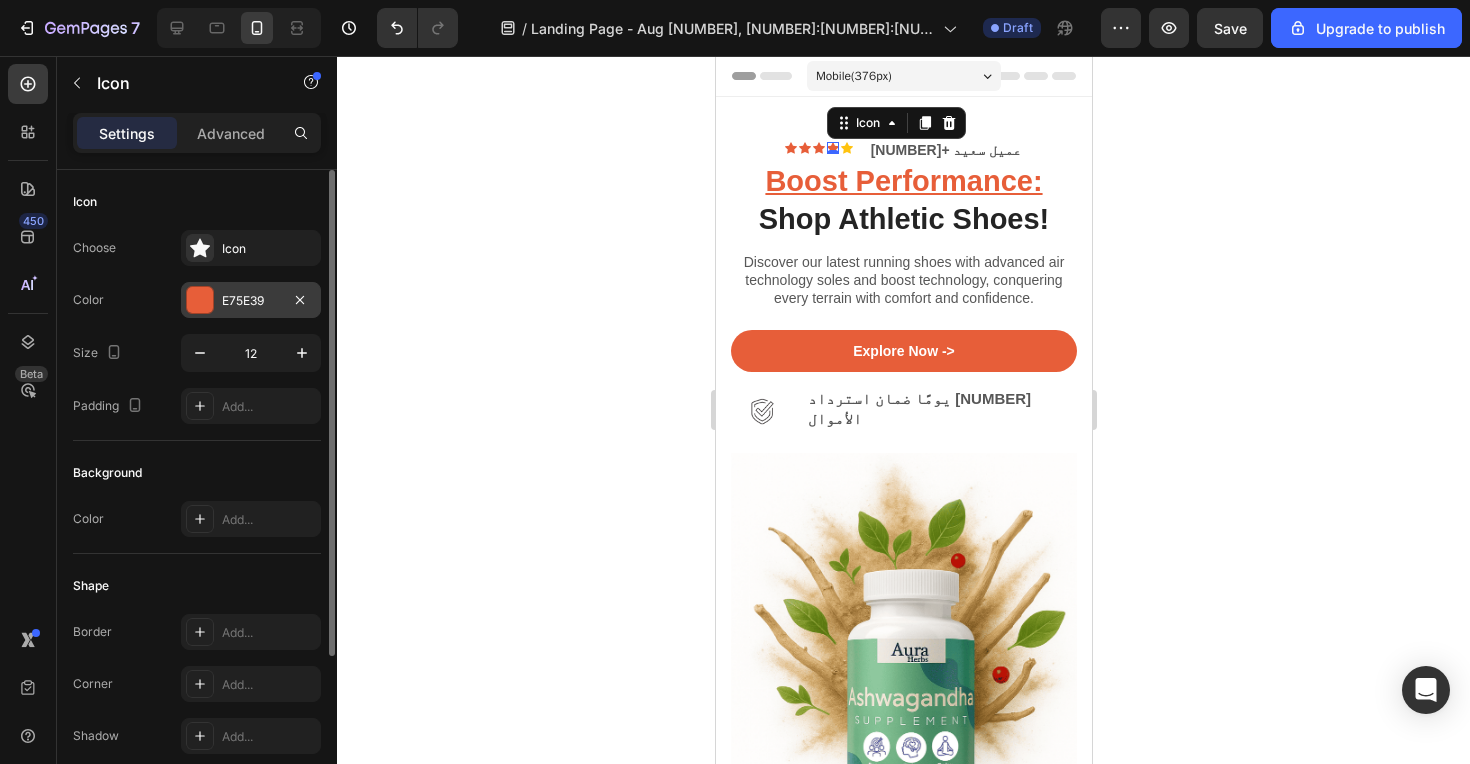 click on "E75E39" at bounding box center [251, 301] 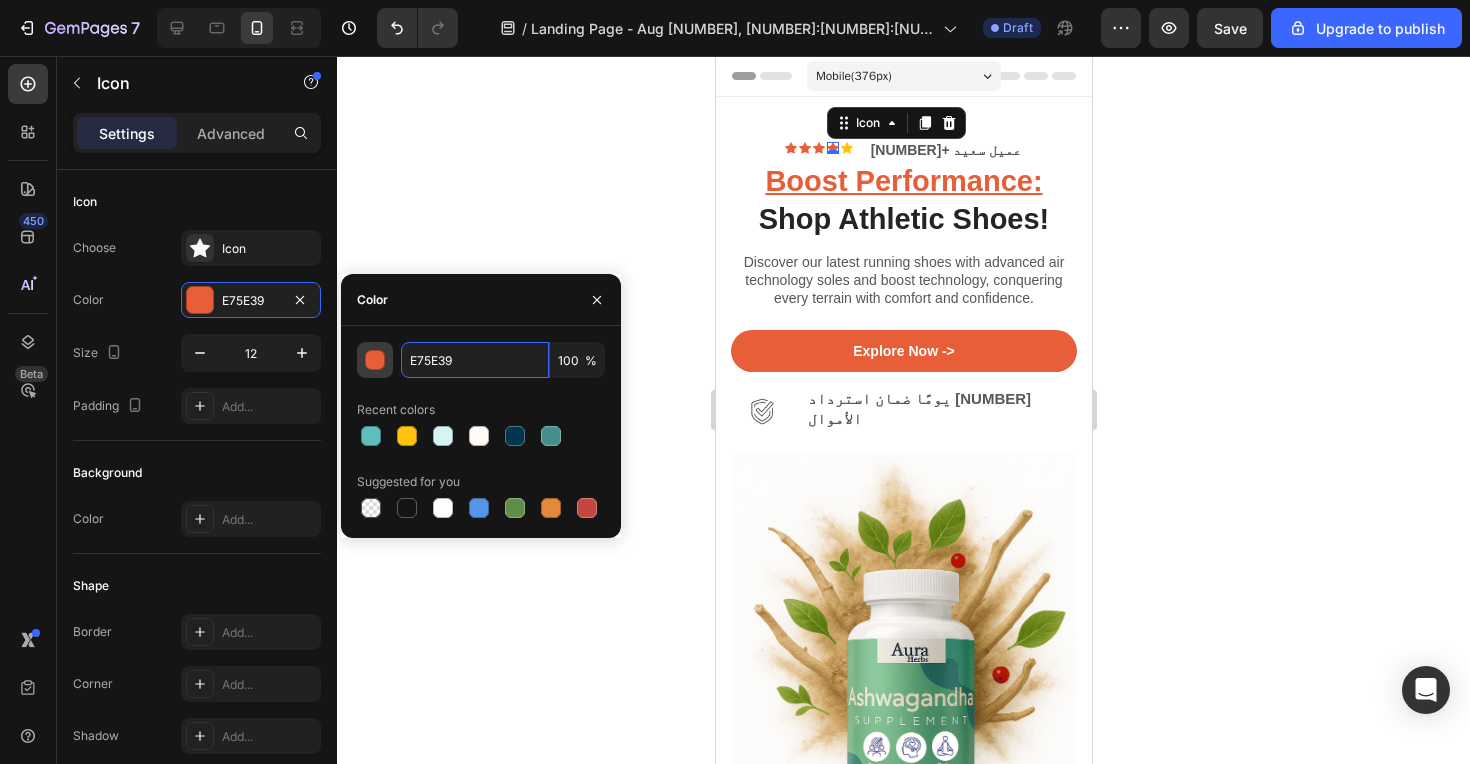drag, startPoint x: 474, startPoint y: 359, endPoint x: 374, endPoint y: 359, distance: 100 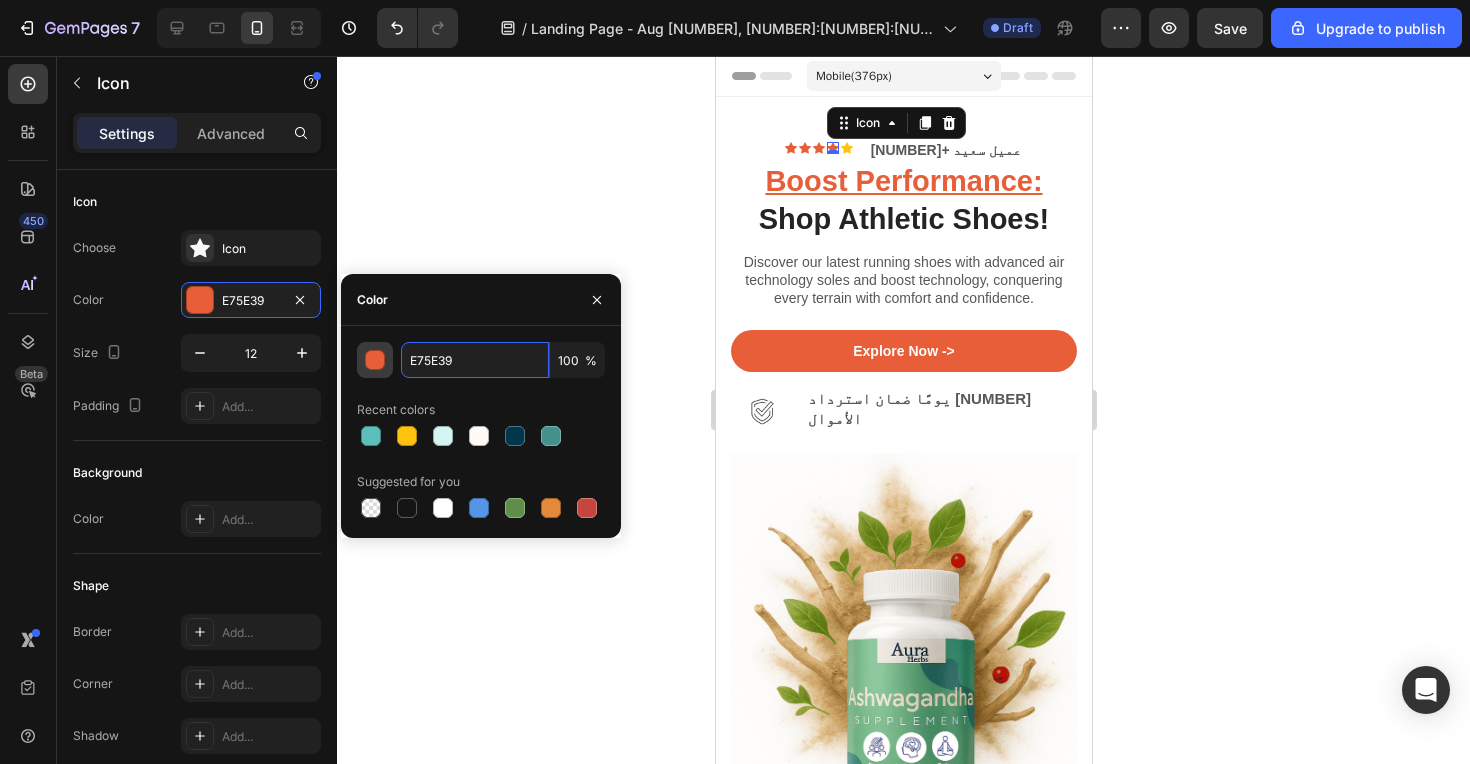 click on "E75E39 100 %" at bounding box center (481, 360) 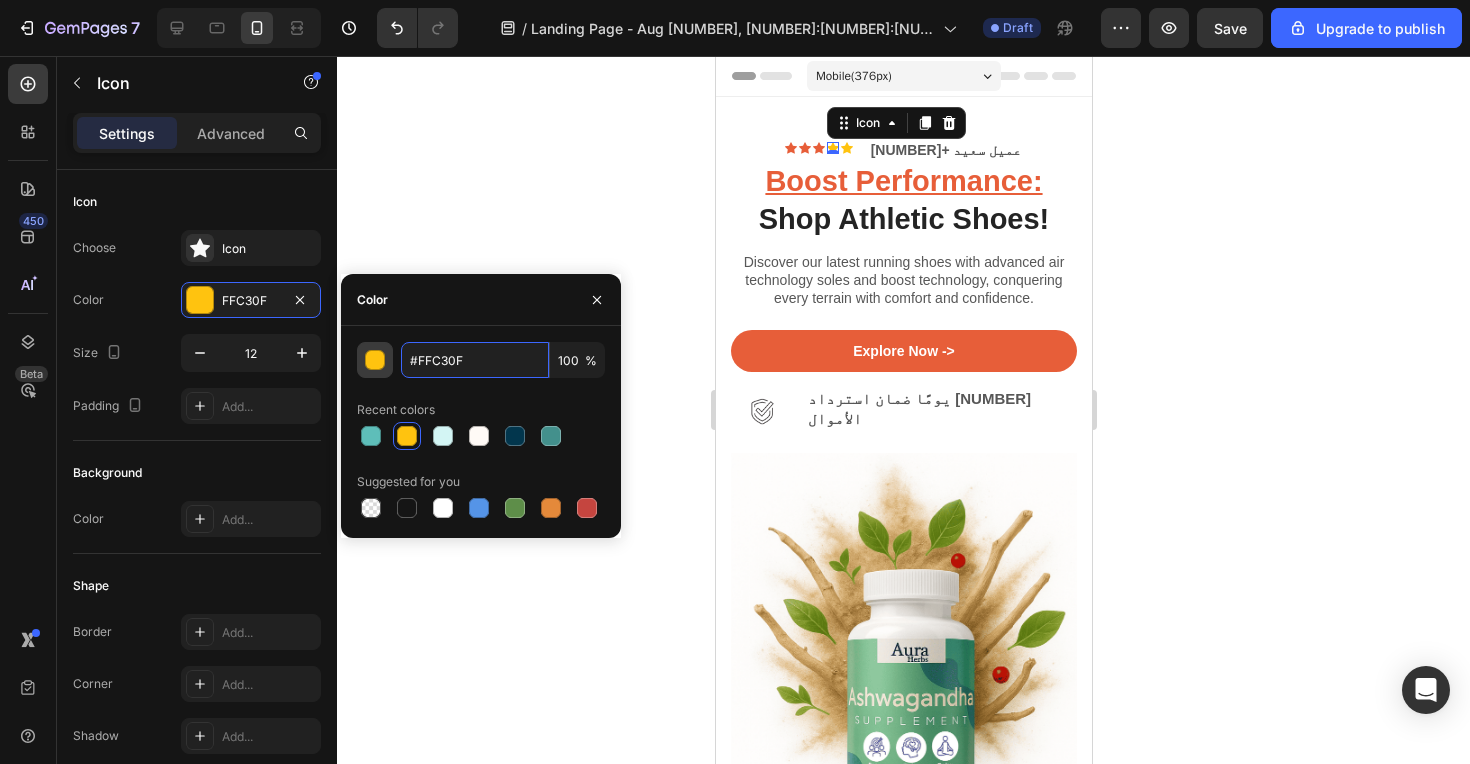 type on "FFC30F" 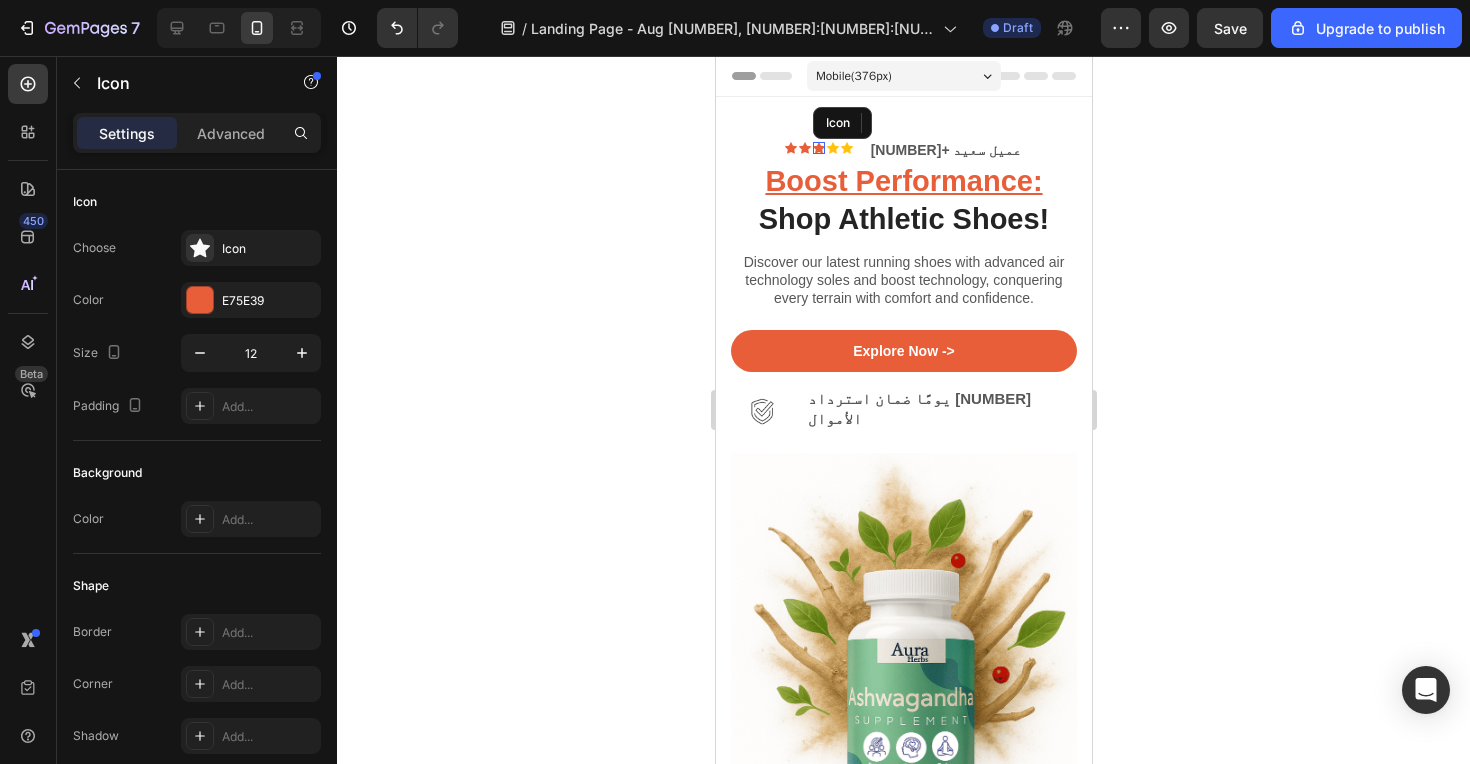click on "Icon" at bounding box center [818, 148] 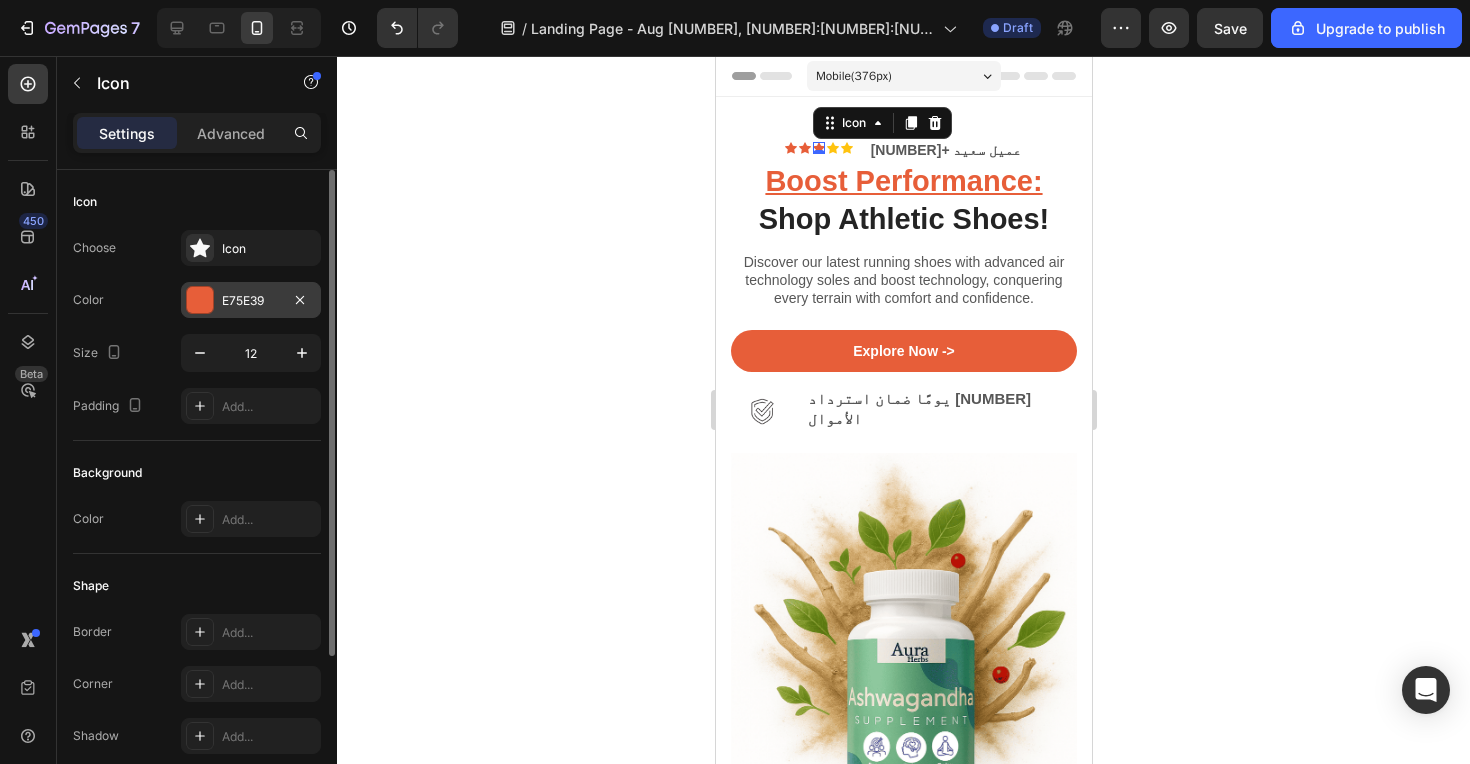 click on "E75E39" at bounding box center [251, 301] 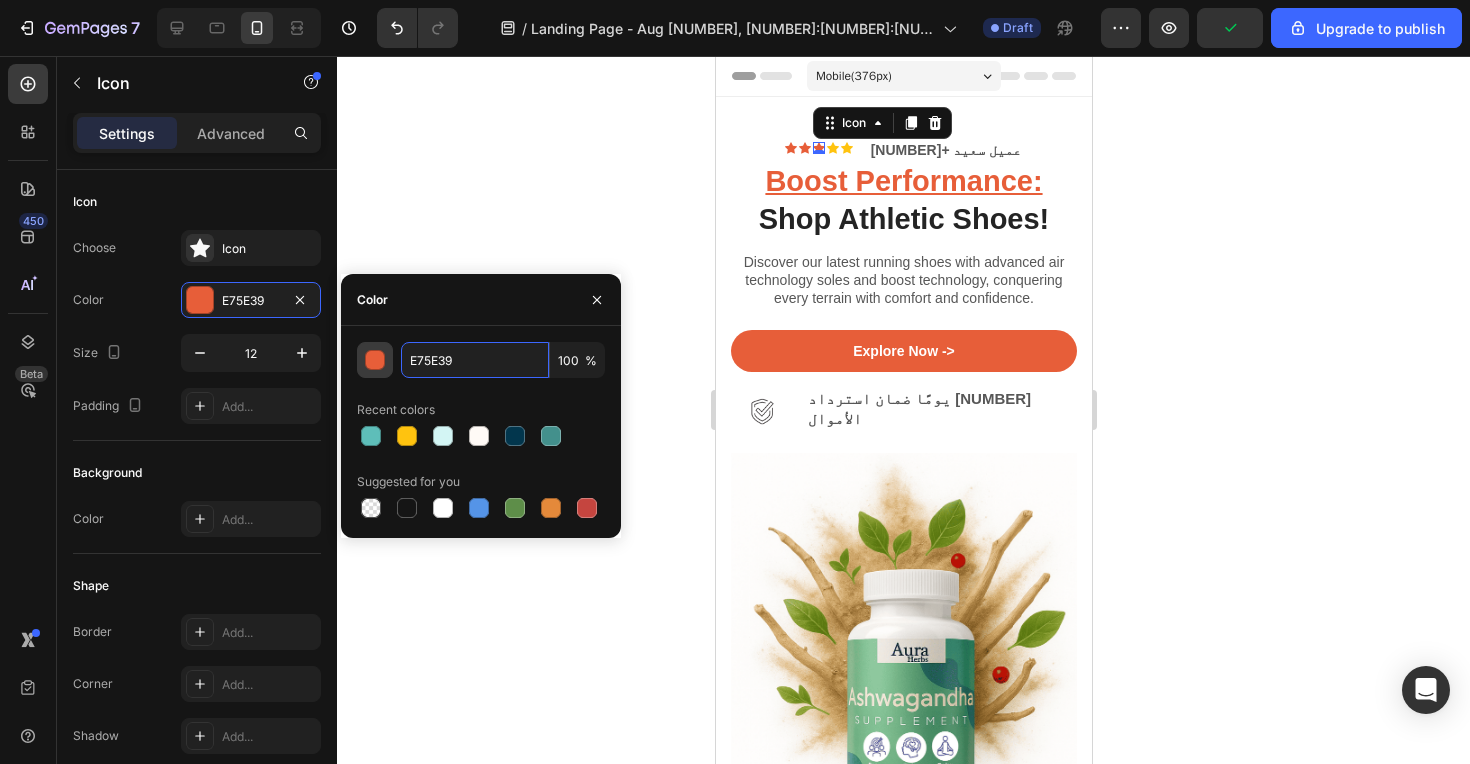 drag, startPoint x: 458, startPoint y: 363, endPoint x: 359, endPoint y: 358, distance: 99.12618 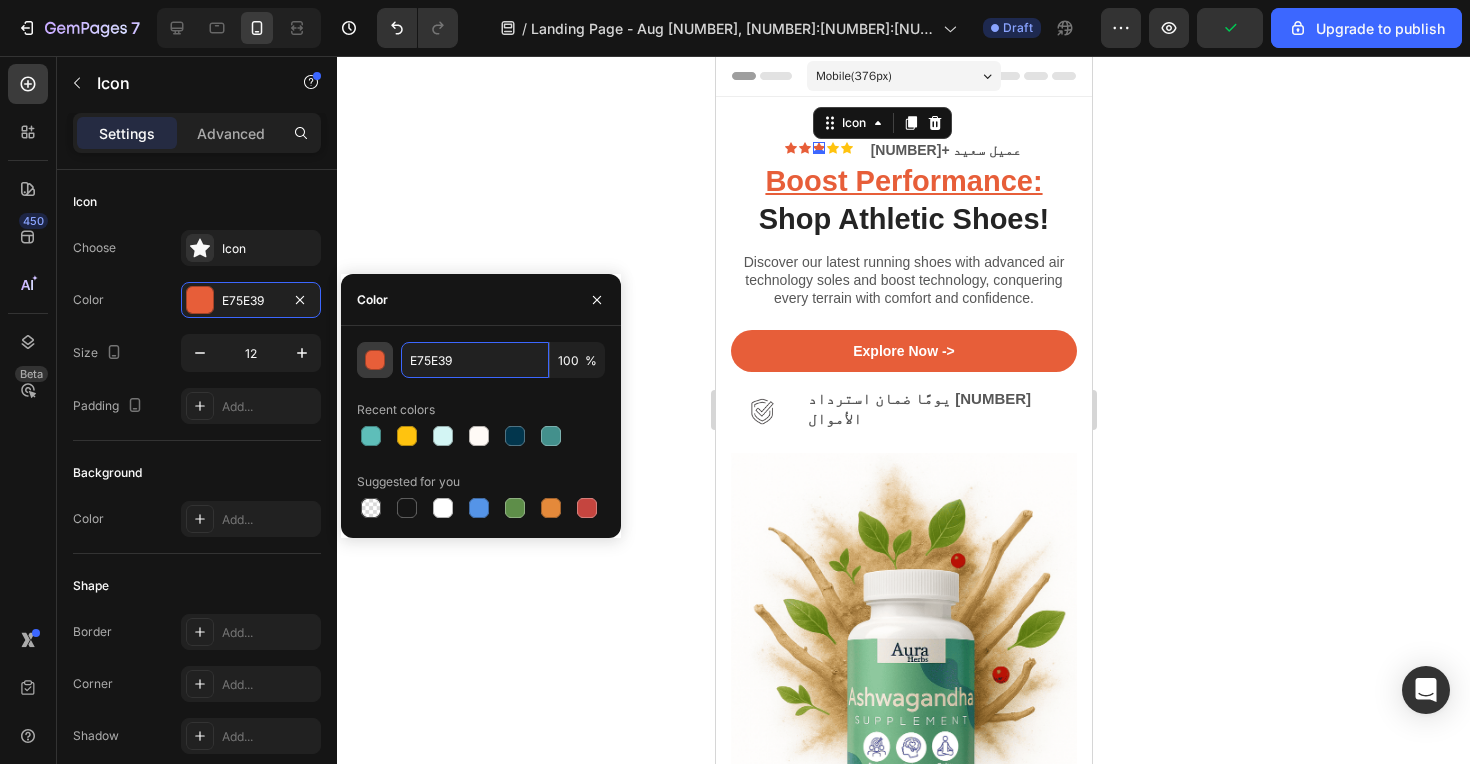 paste on "#FFC30F" 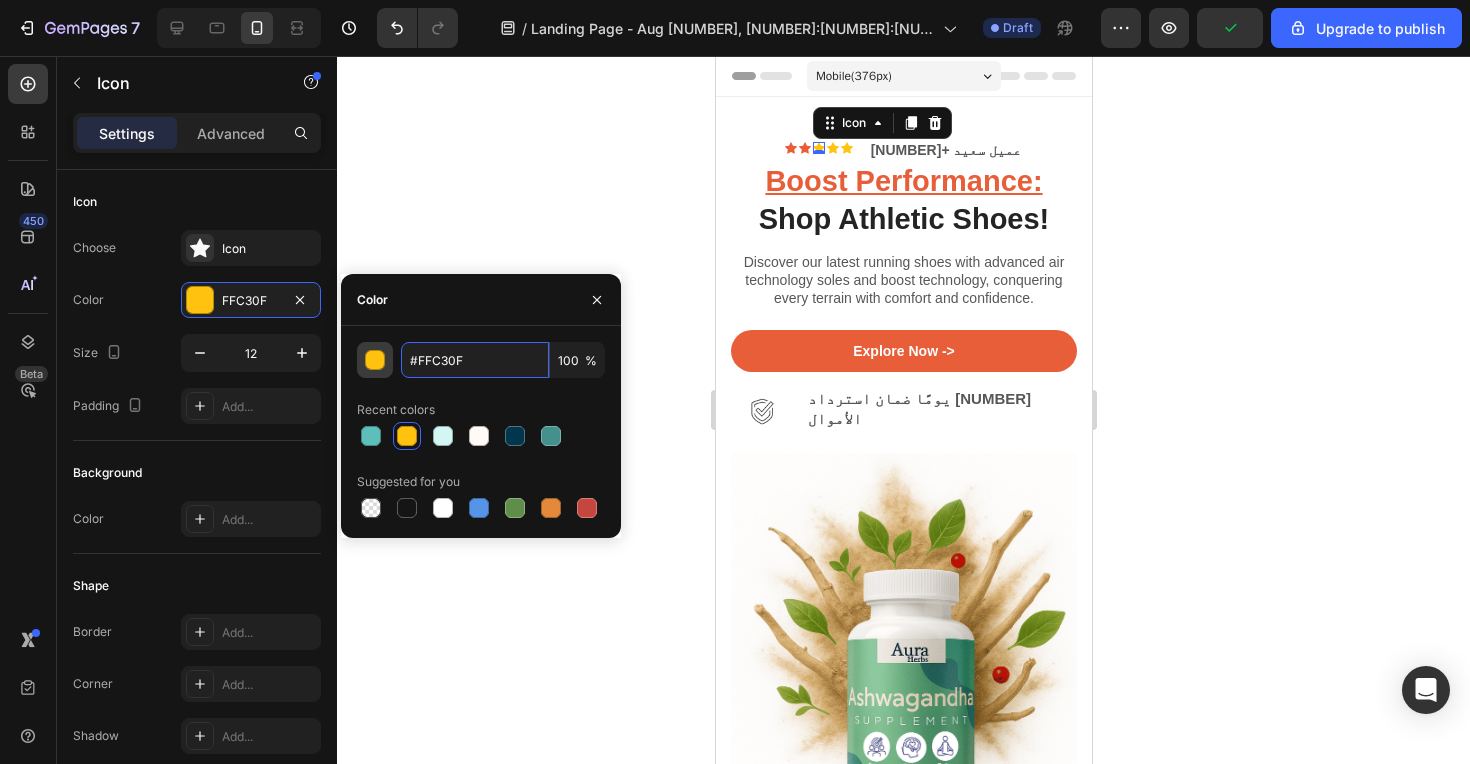 type on "FFC30F" 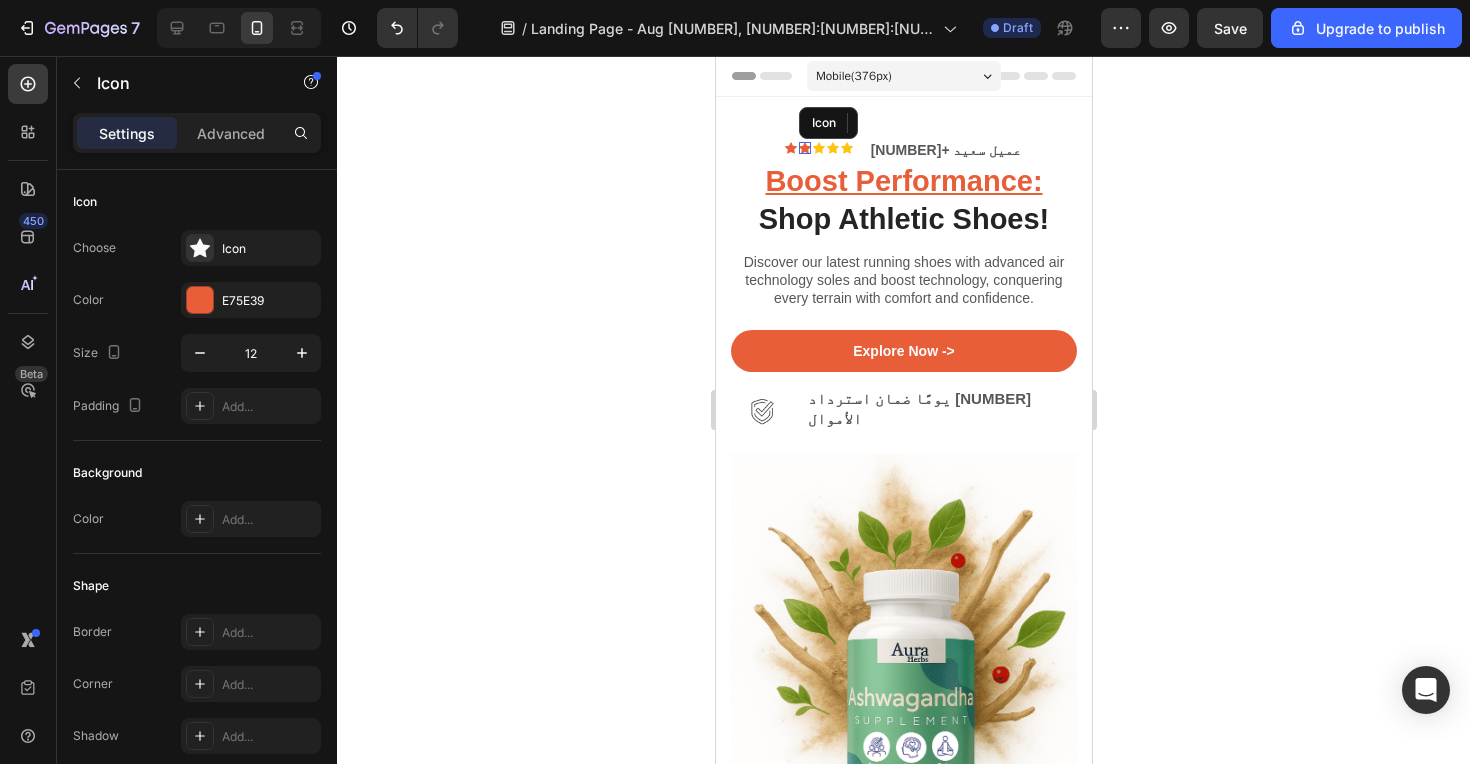 click on "Icon" at bounding box center [804, 148] 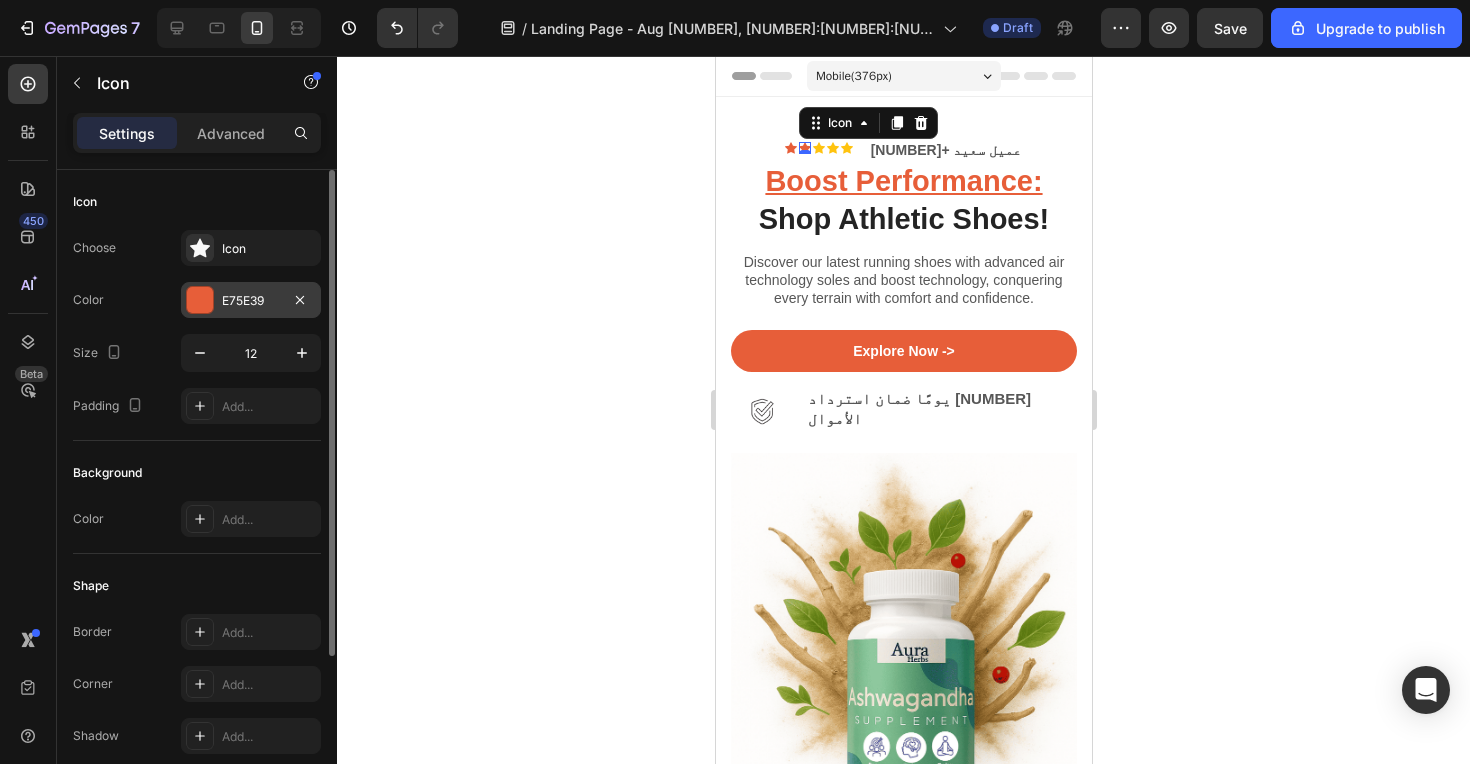 click on "E75E39" at bounding box center [251, 301] 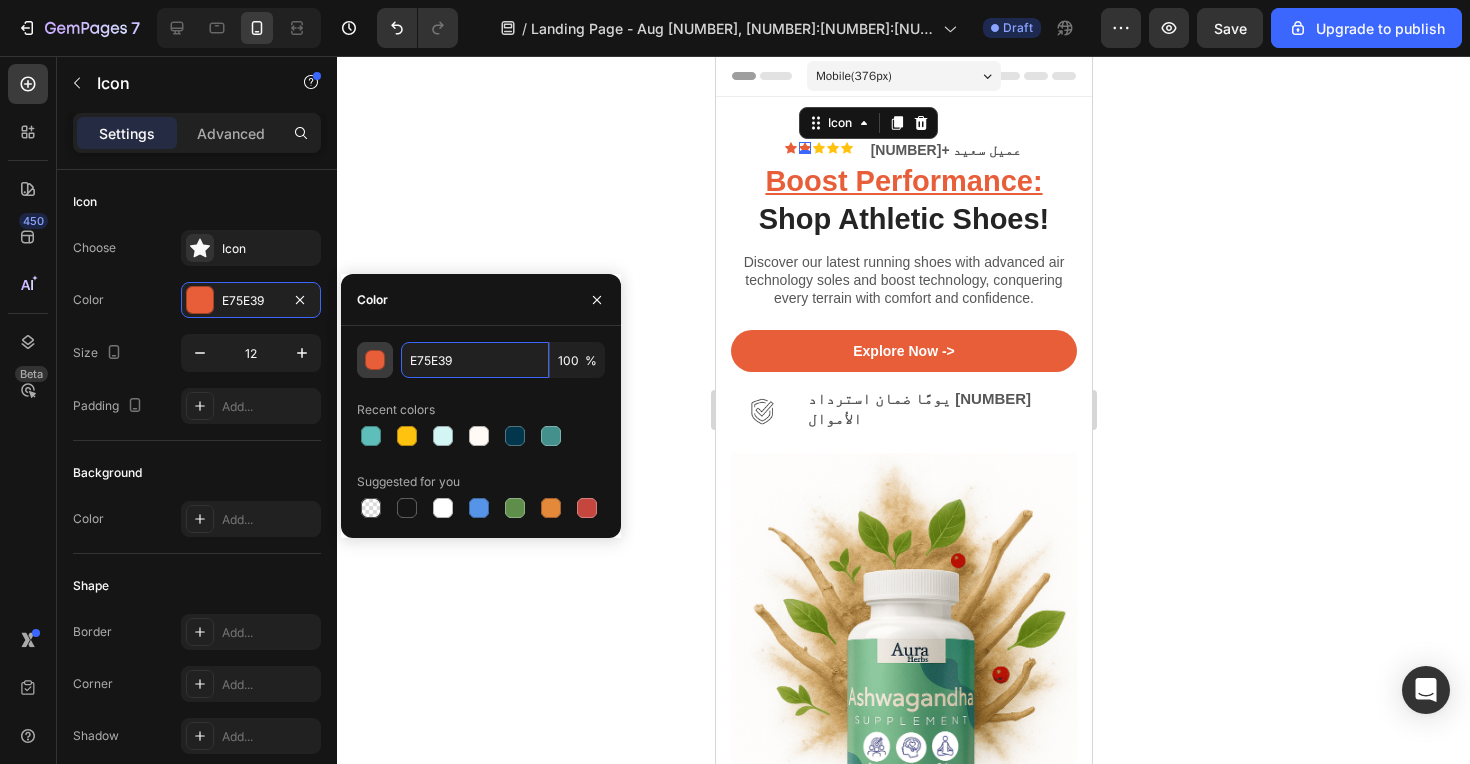 drag, startPoint x: 476, startPoint y: 361, endPoint x: 360, endPoint y: 361, distance: 116 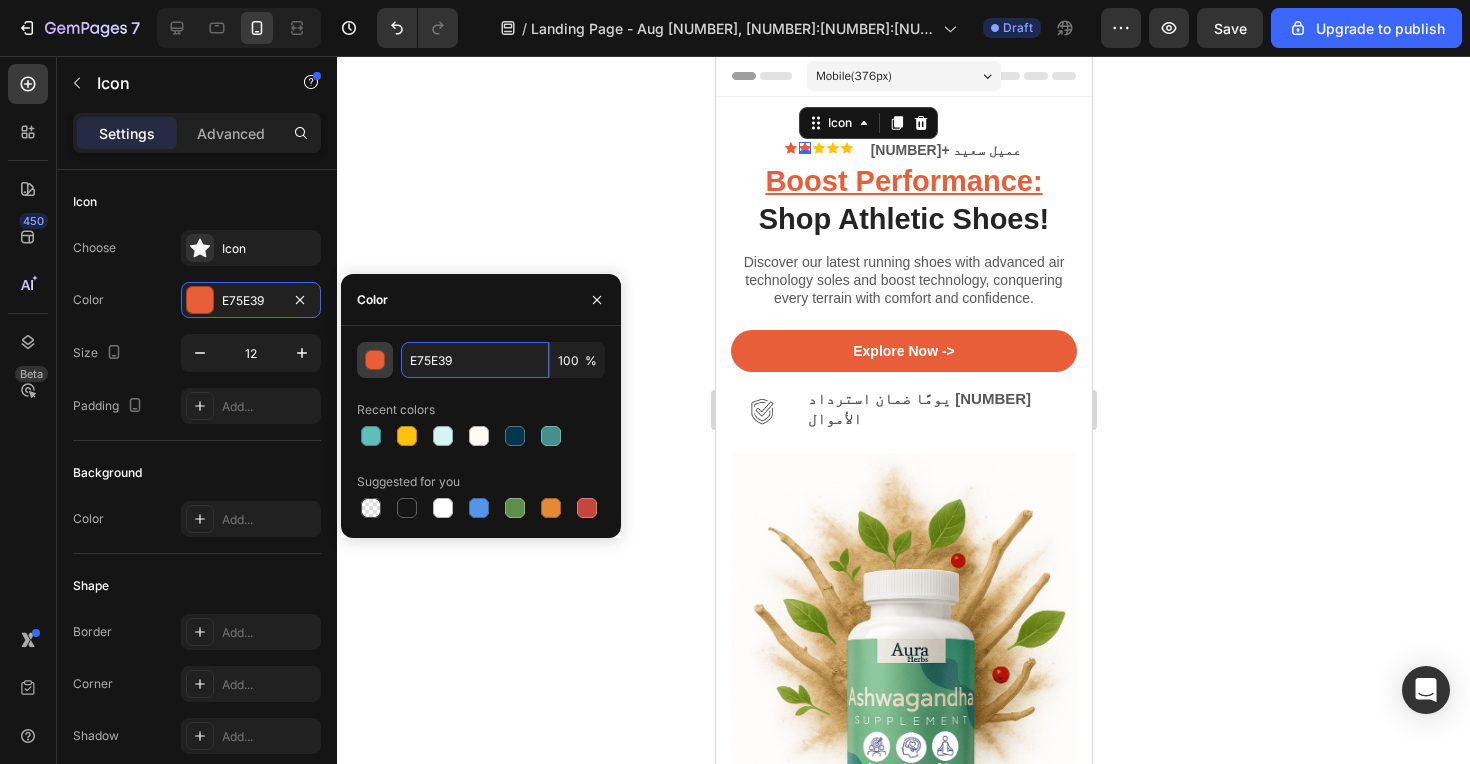 click on "E75E39 100 %" at bounding box center [481, 360] 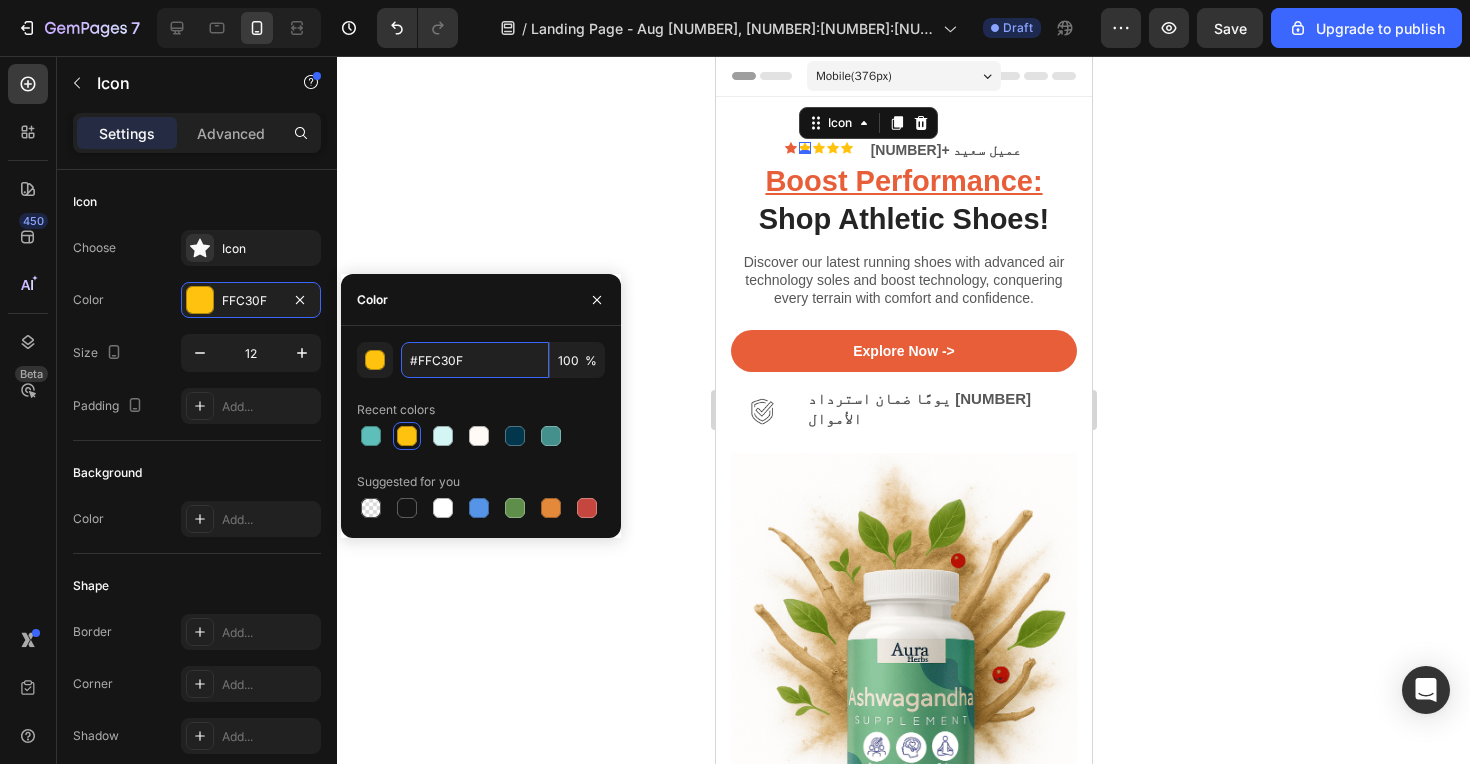 type on "FFC30F" 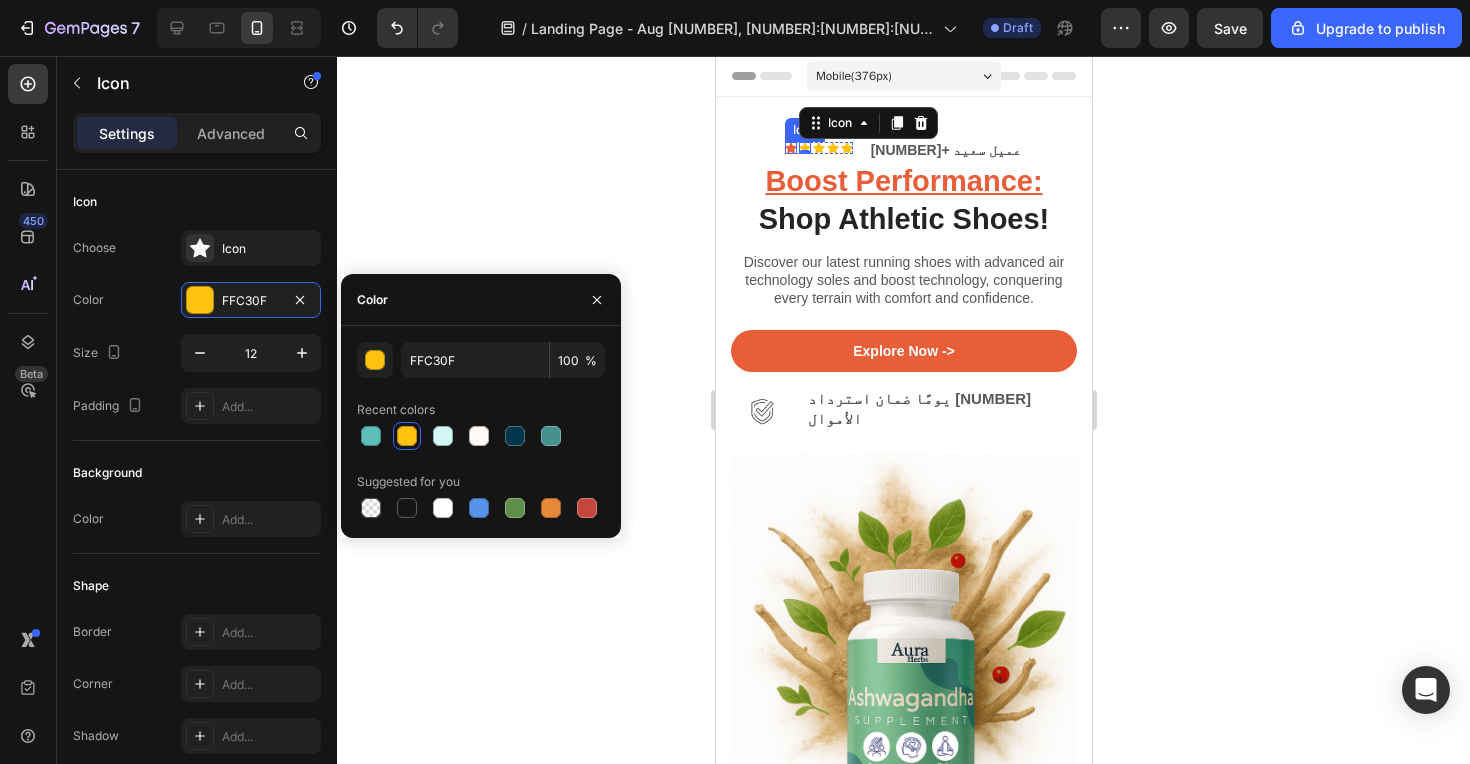 click on "Icon" at bounding box center (790, 148) 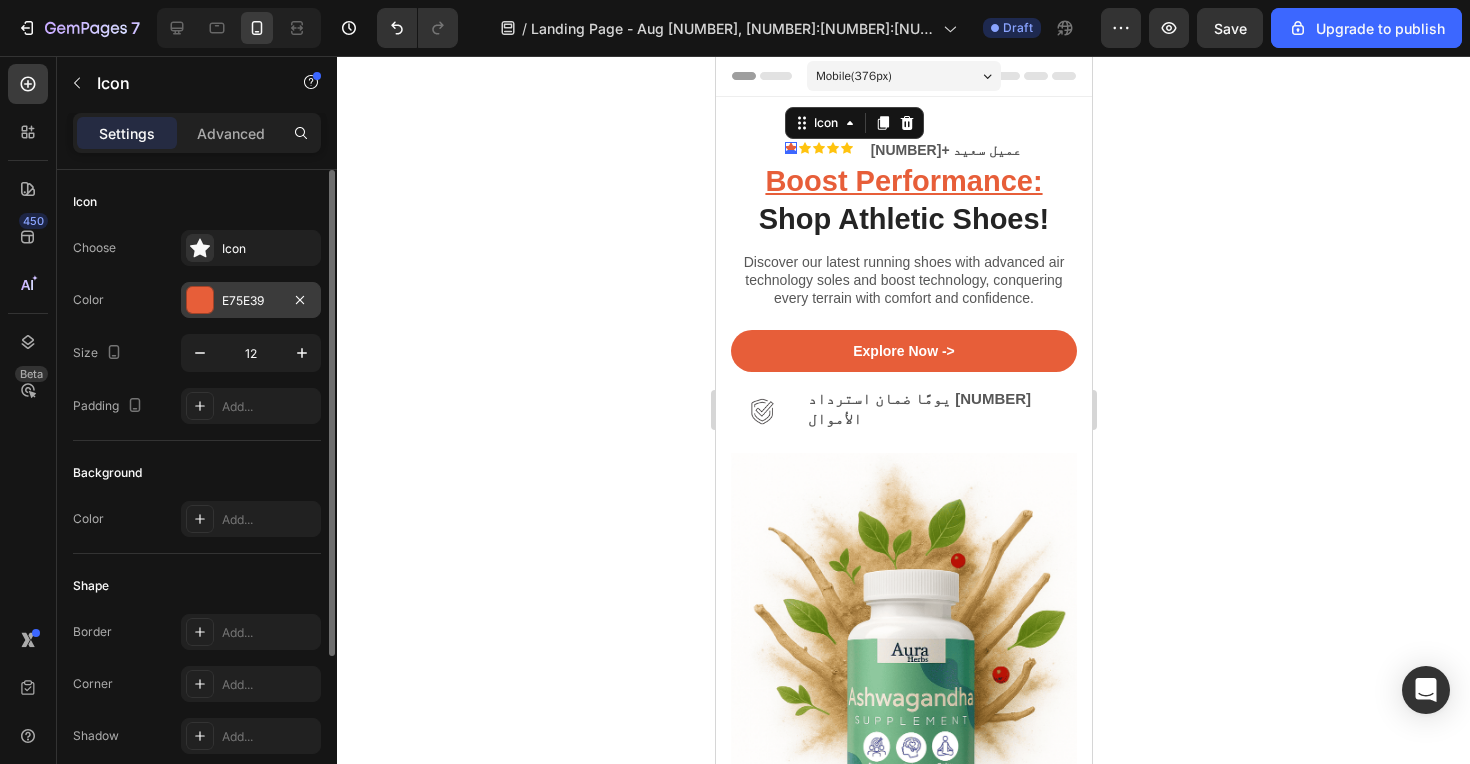 click on "E75E39" at bounding box center [251, 301] 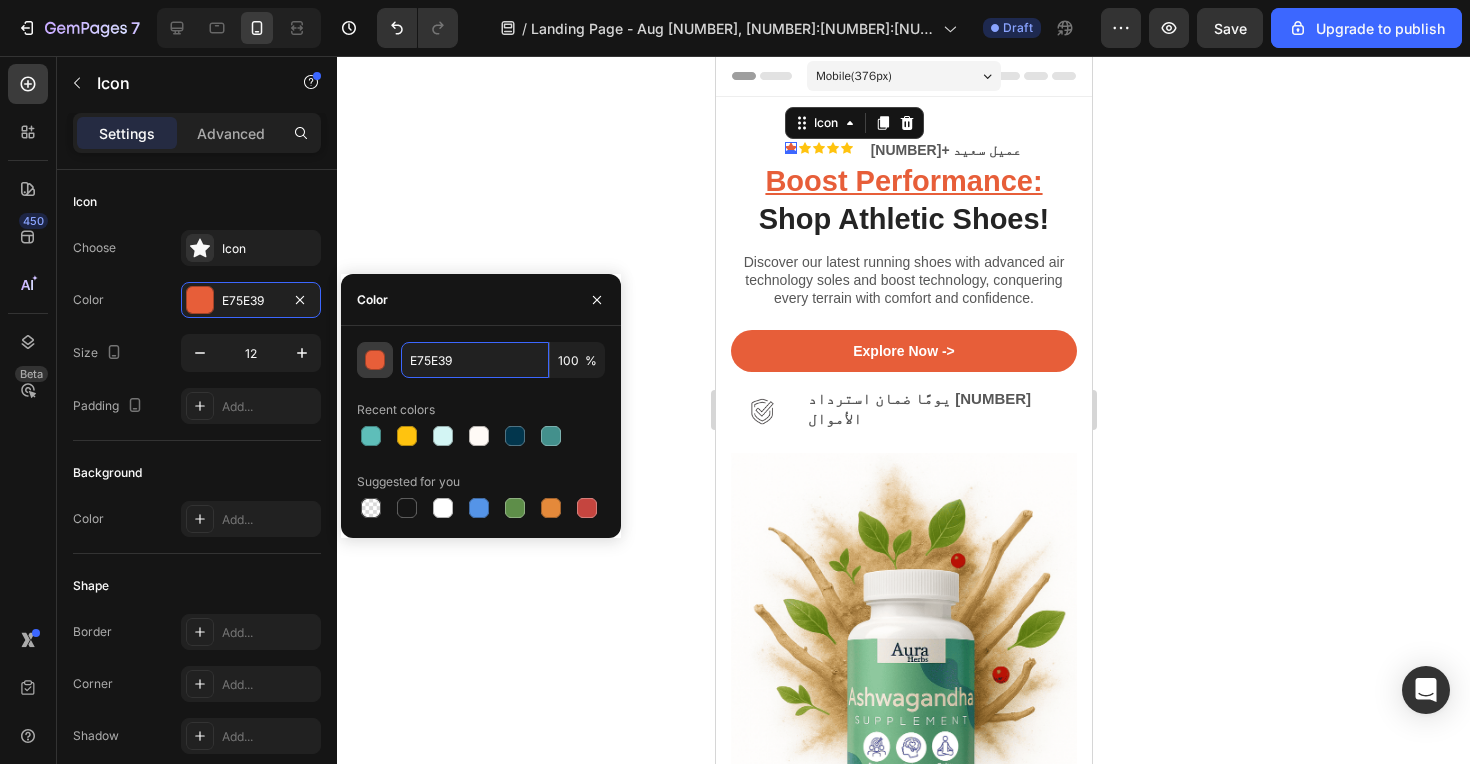 drag, startPoint x: 459, startPoint y: 358, endPoint x: 390, endPoint y: 358, distance: 69 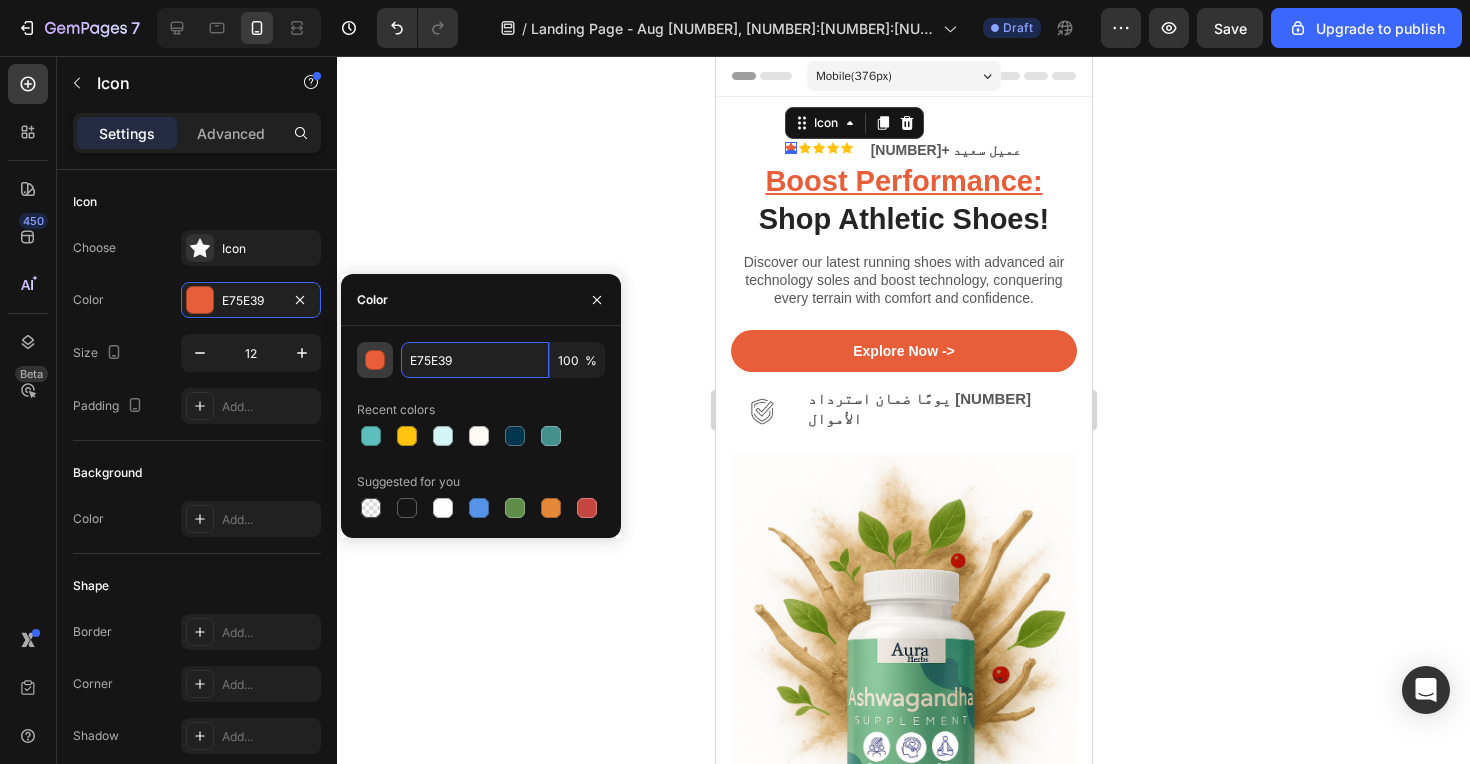 click on "E75E39 100 %" at bounding box center (481, 360) 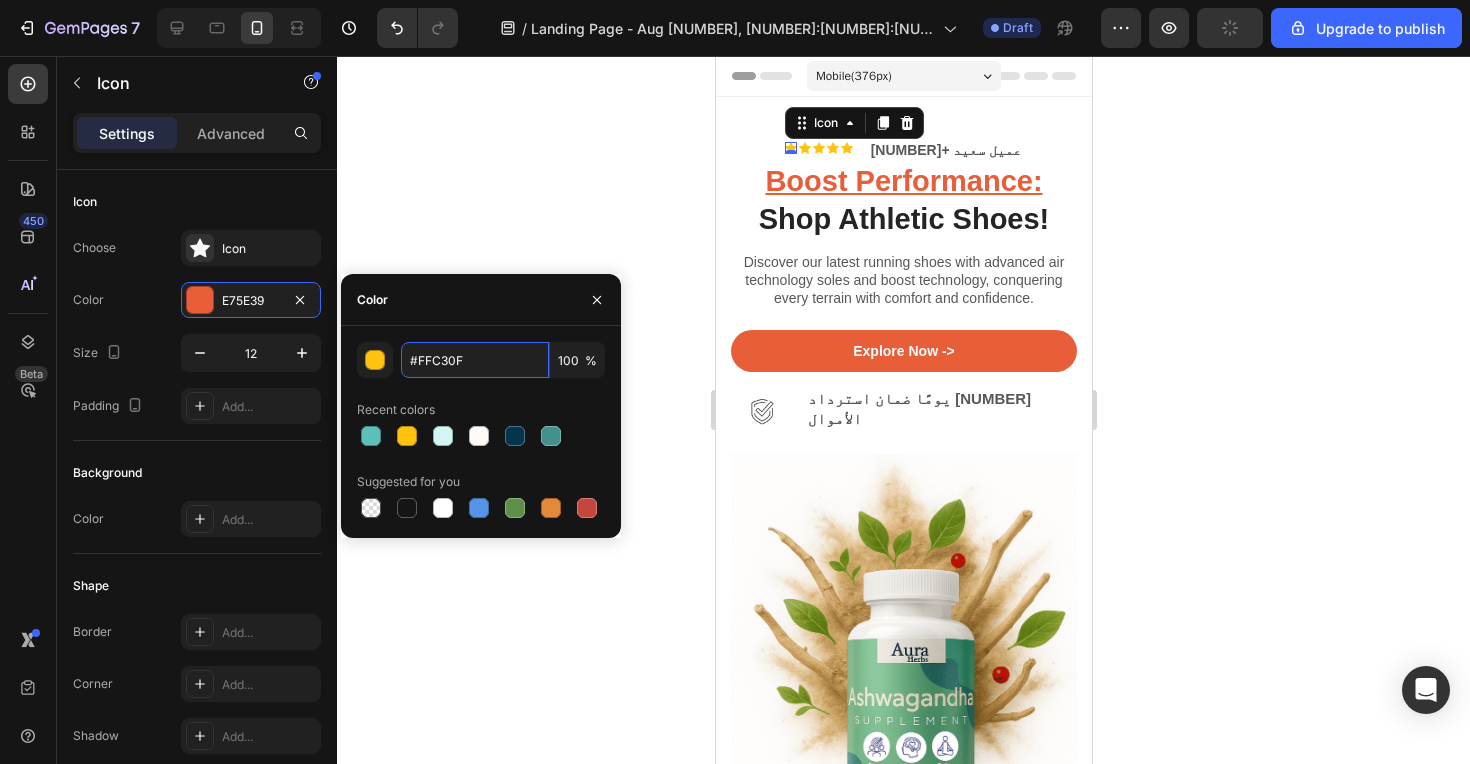 type on "FFC30F" 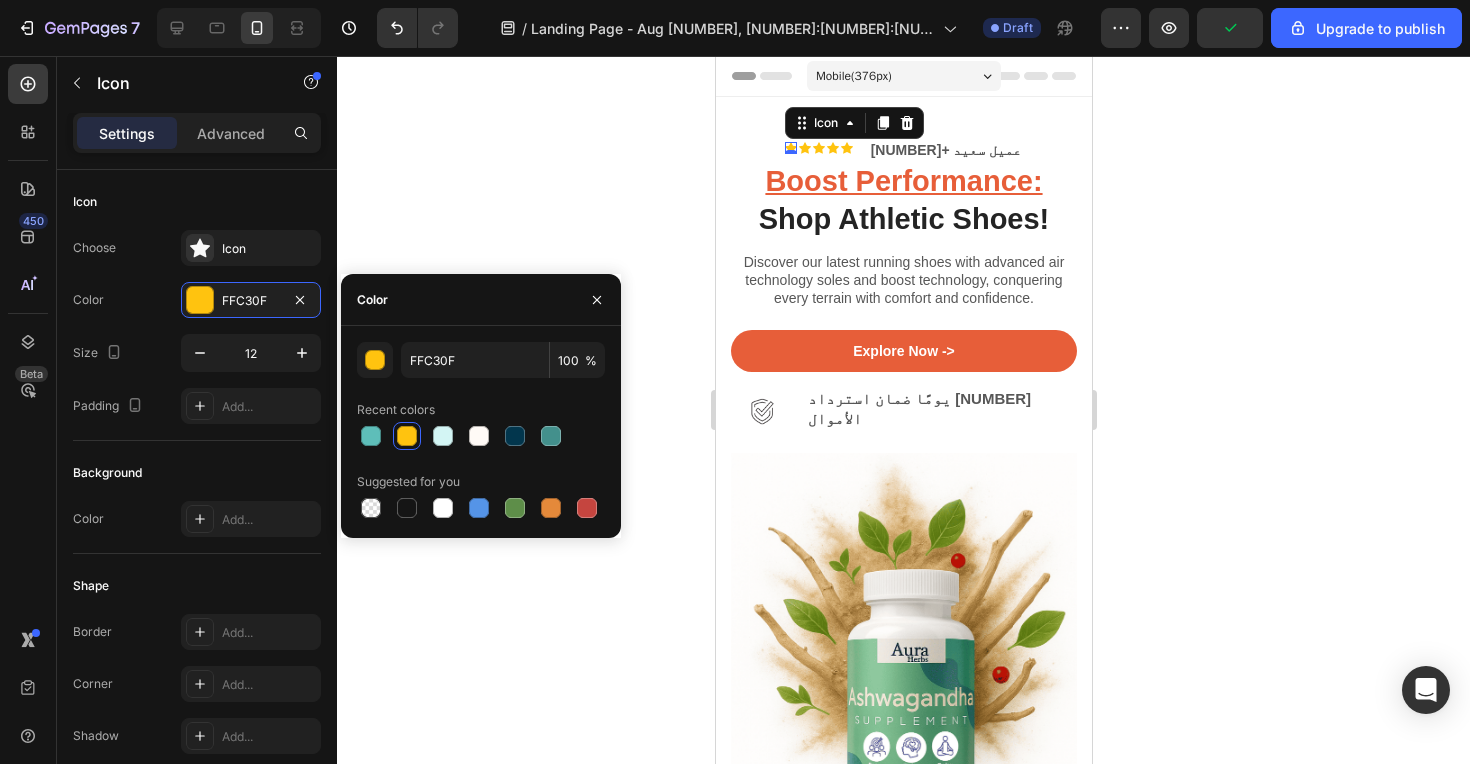 click 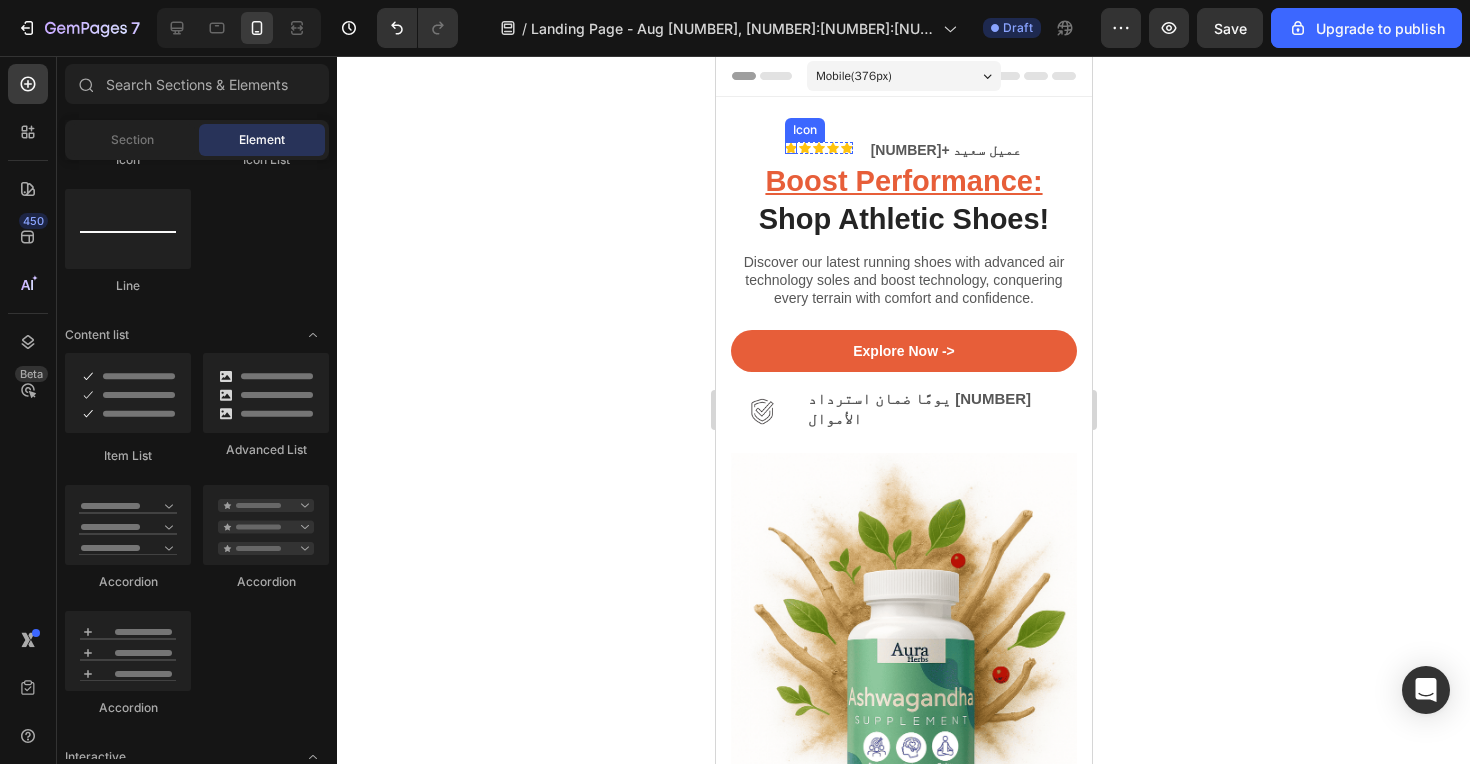 click on "Icon" at bounding box center (804, 130) 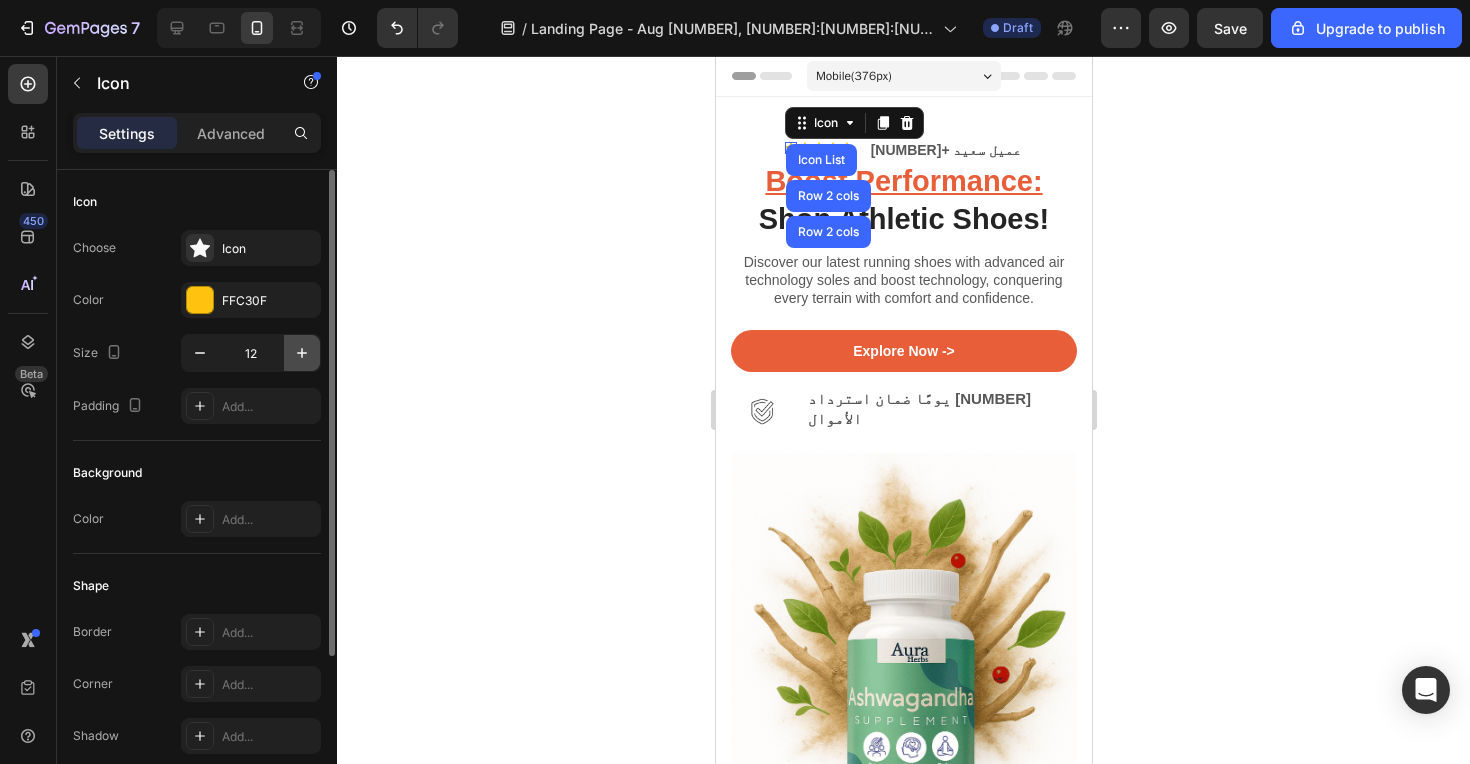 click 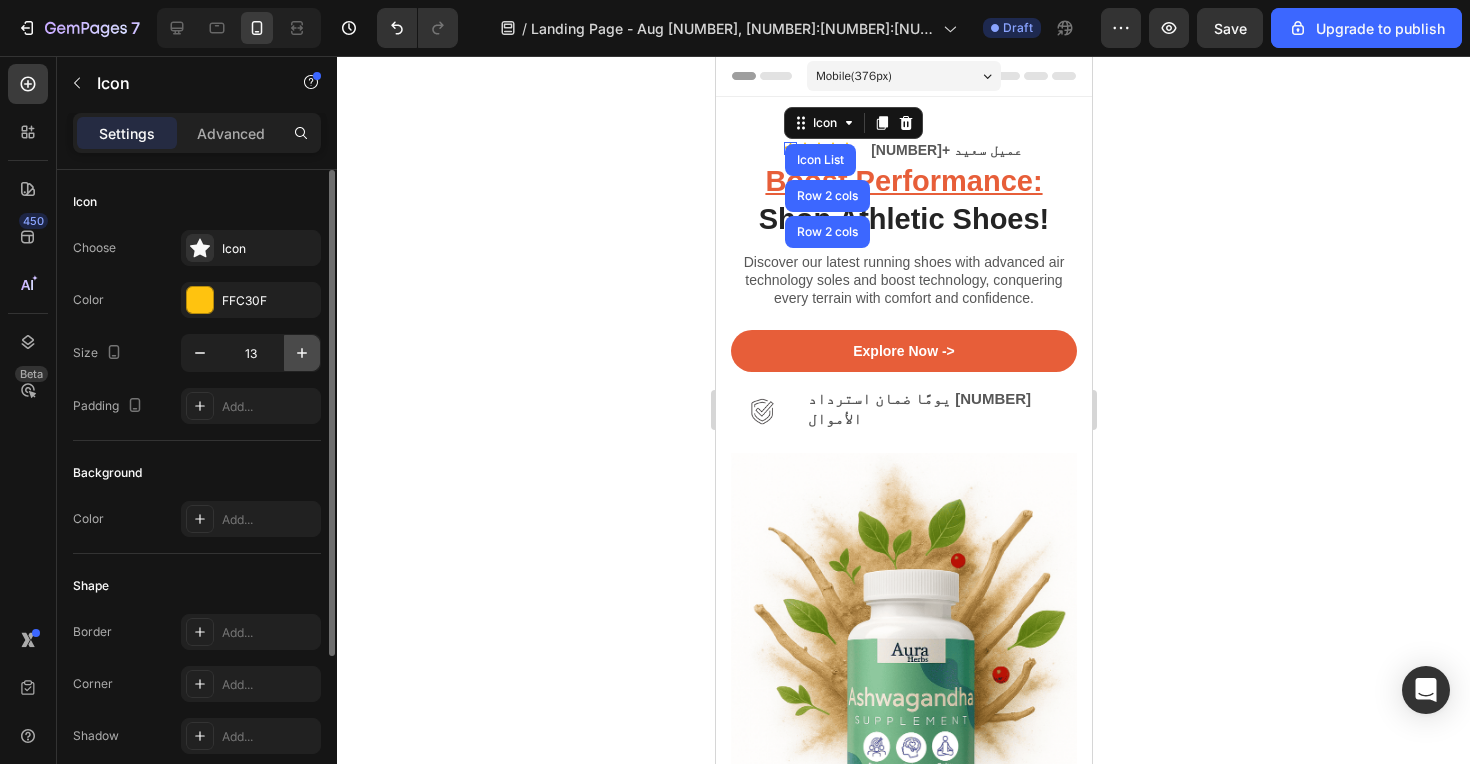 click 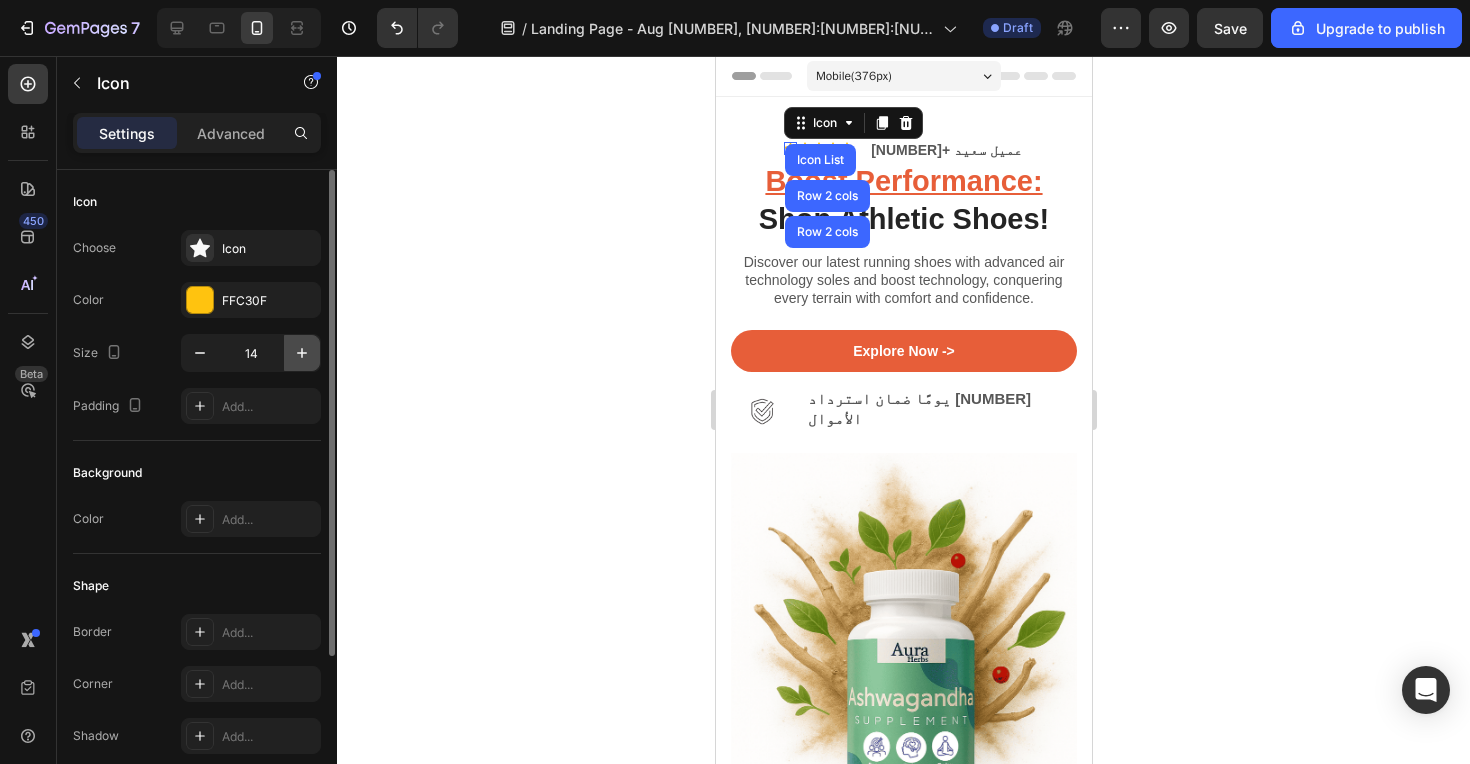 click 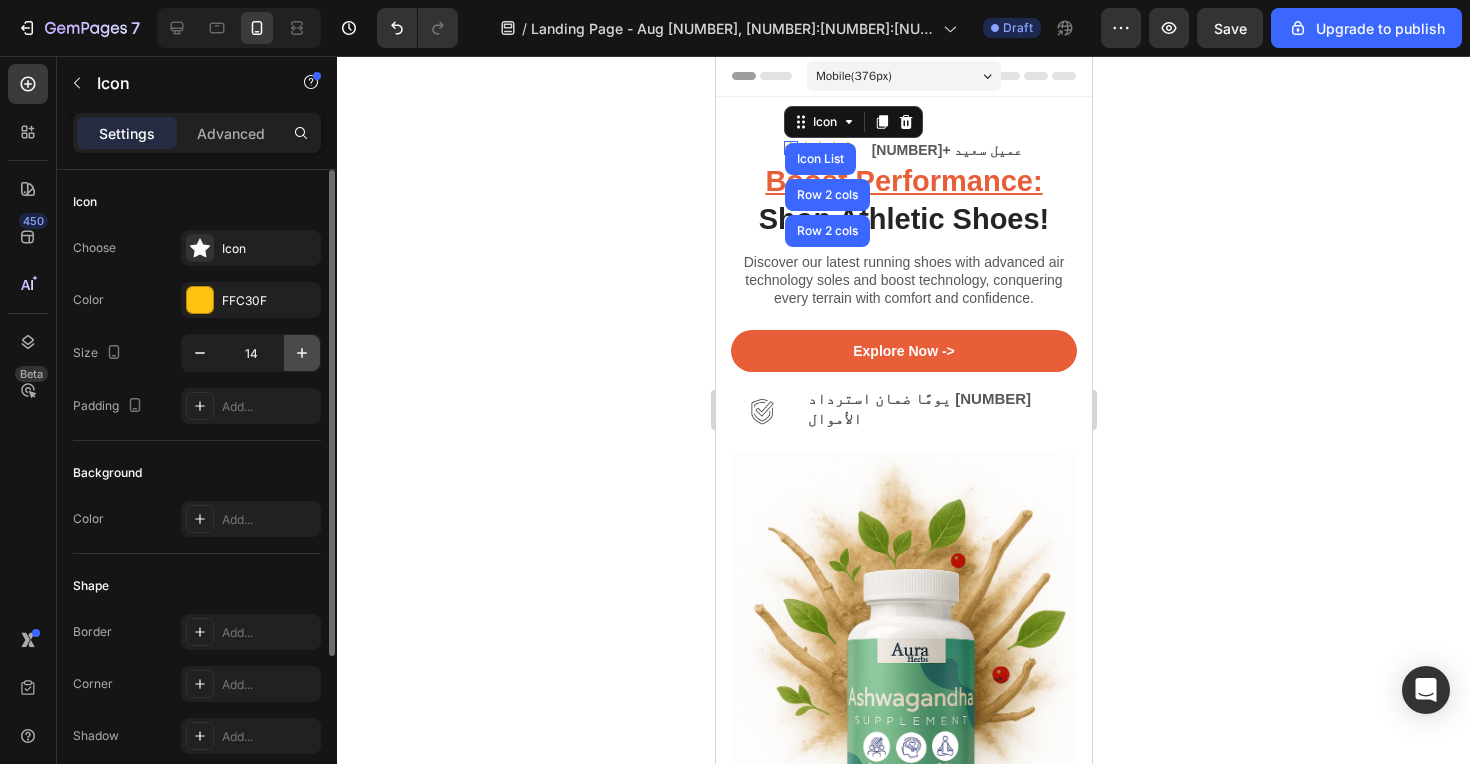 type on "15" 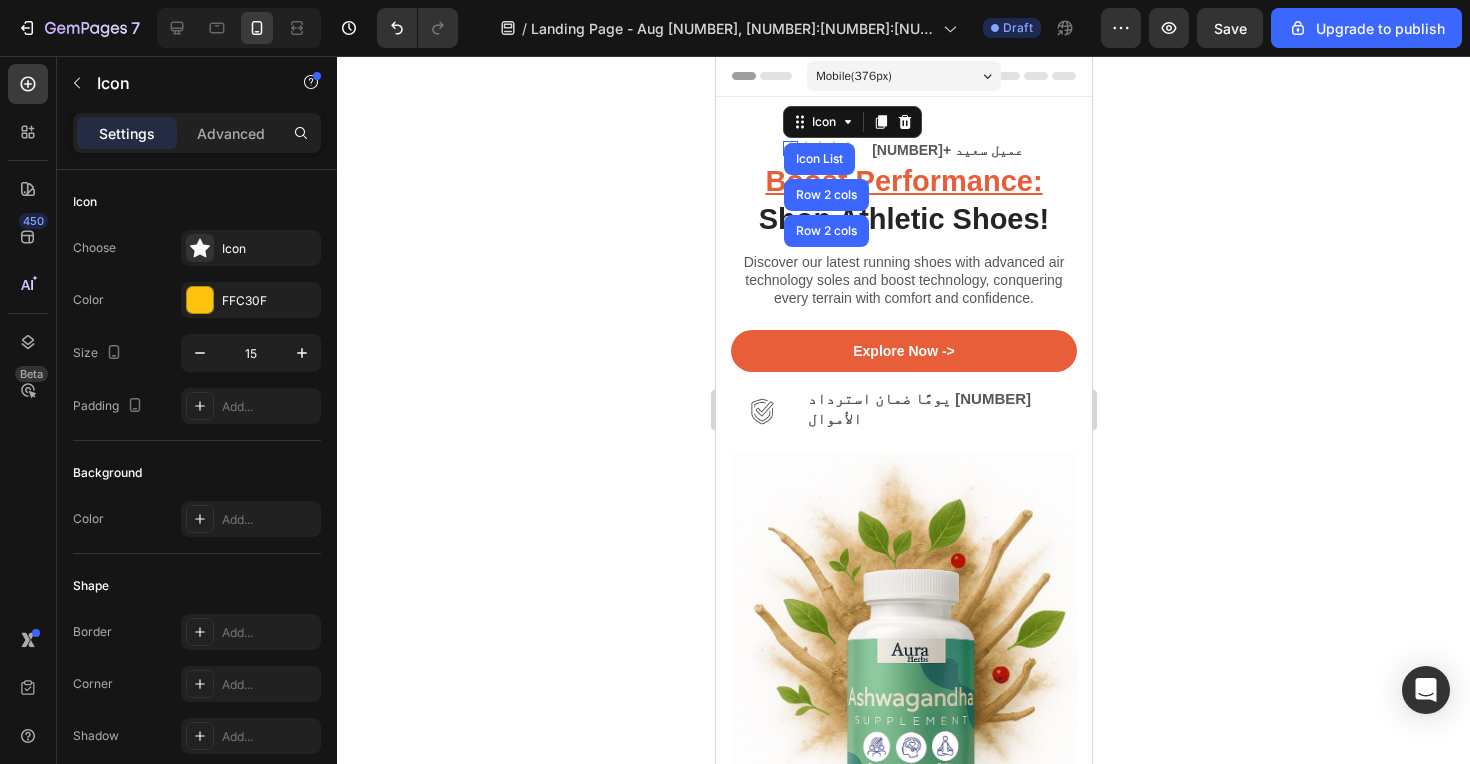 click 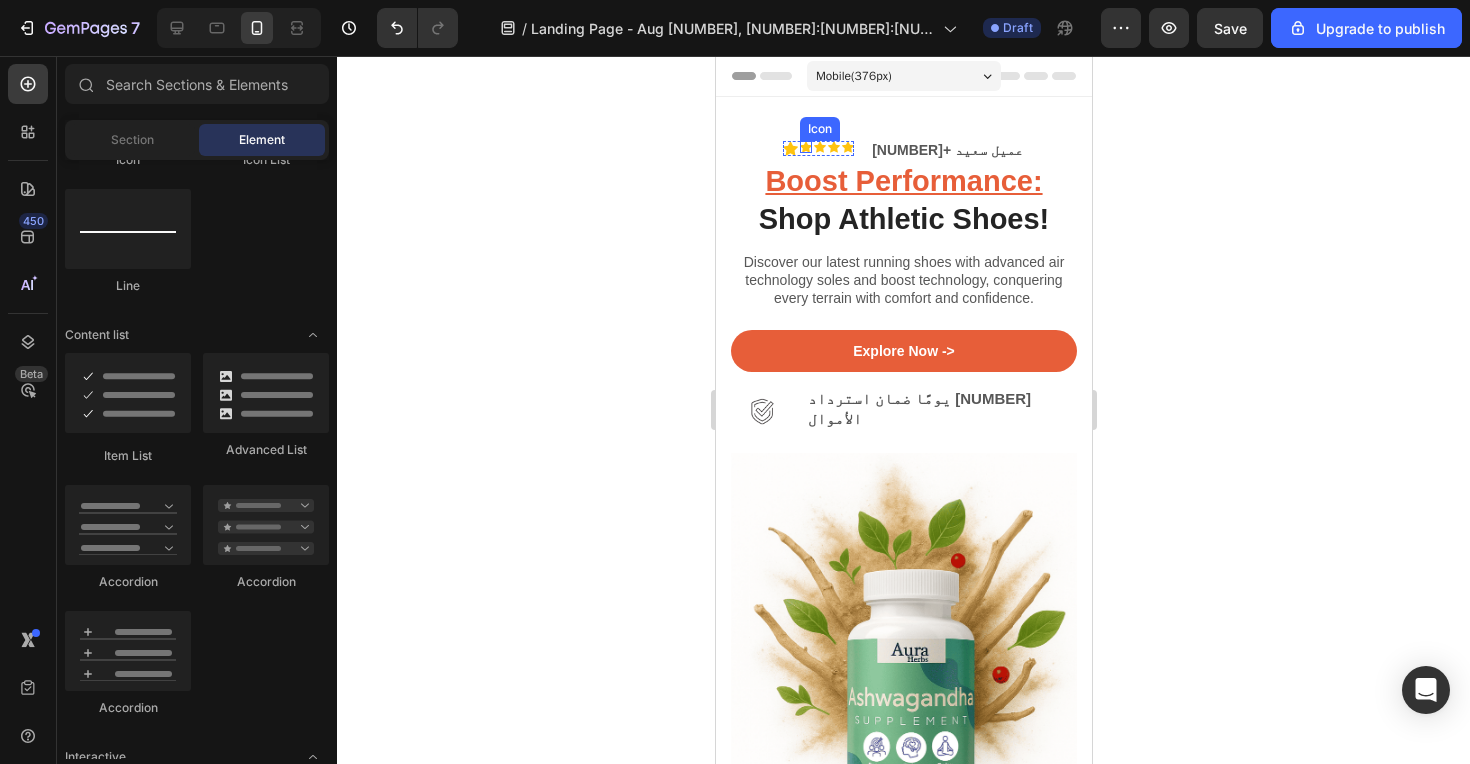 click 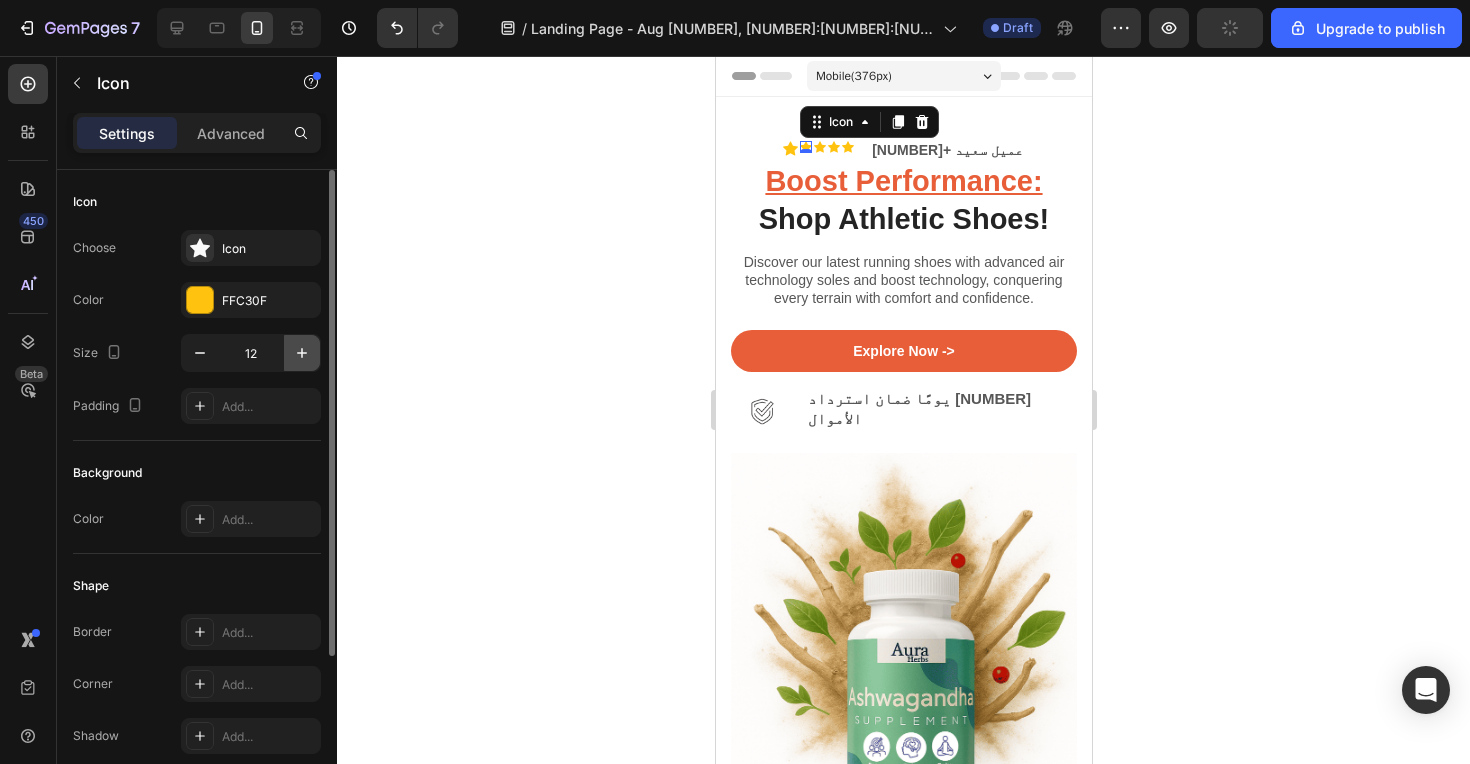 click at bounding box center (302, 353) 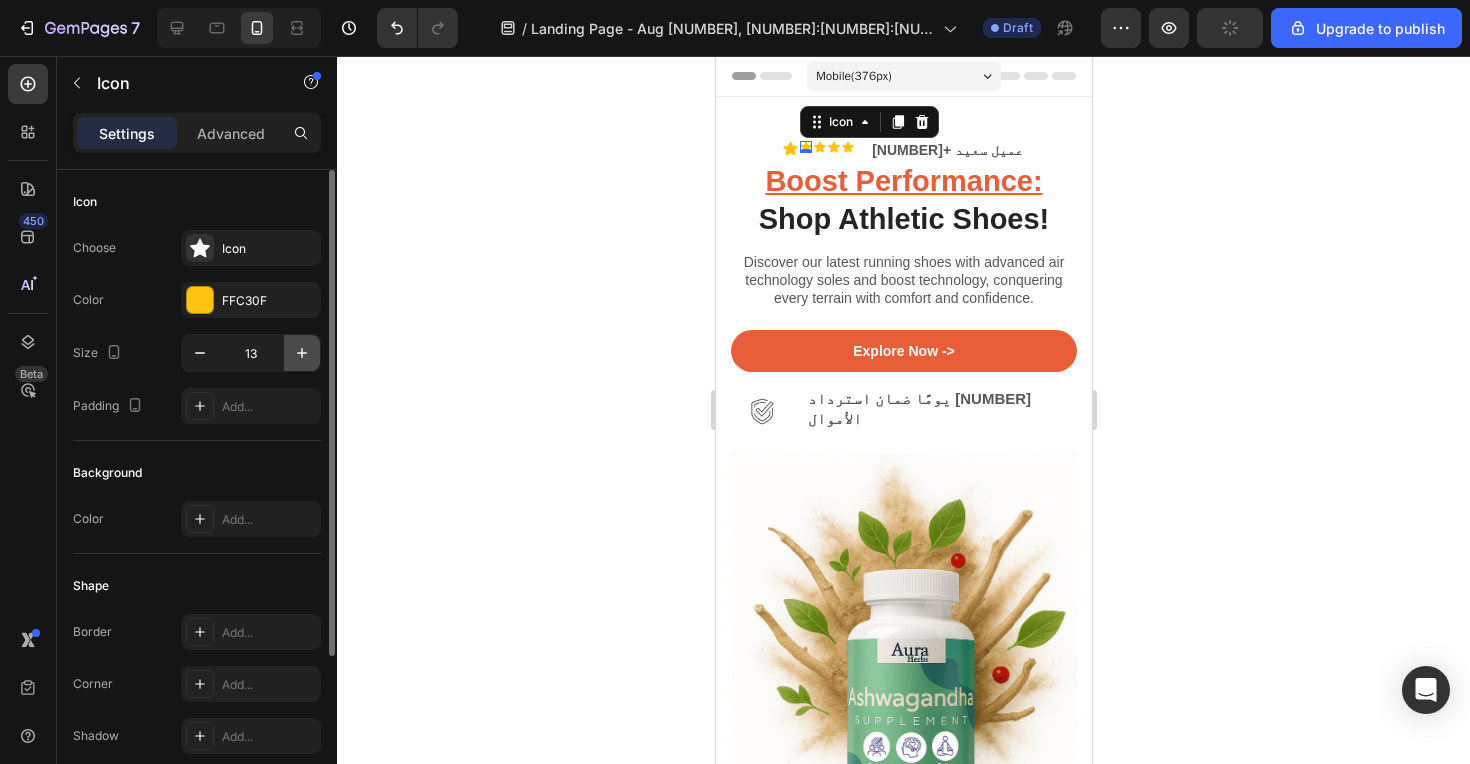 click at bounding box center [302, 353] 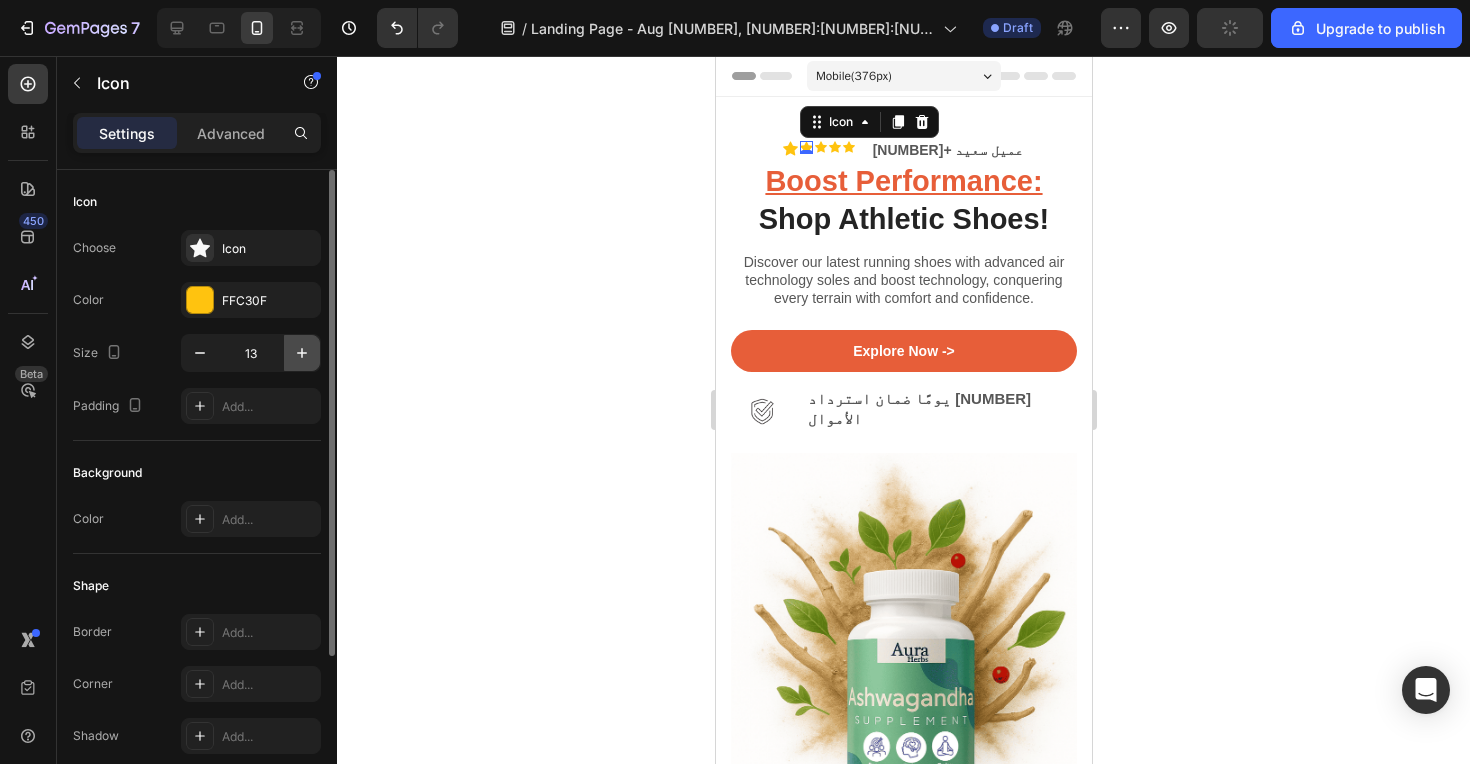 type on "14" 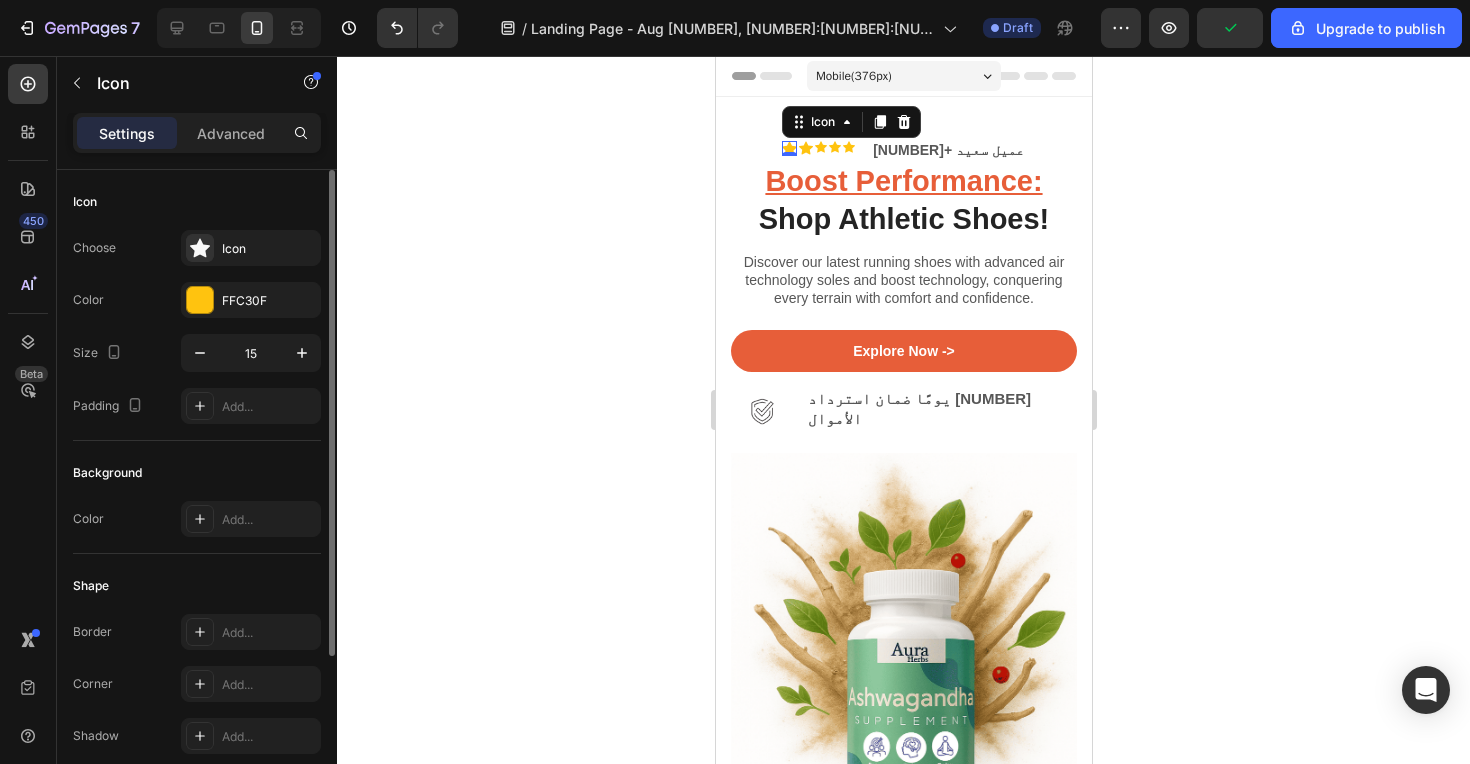 click on "Icon   0" at bounding box center [788, 148] 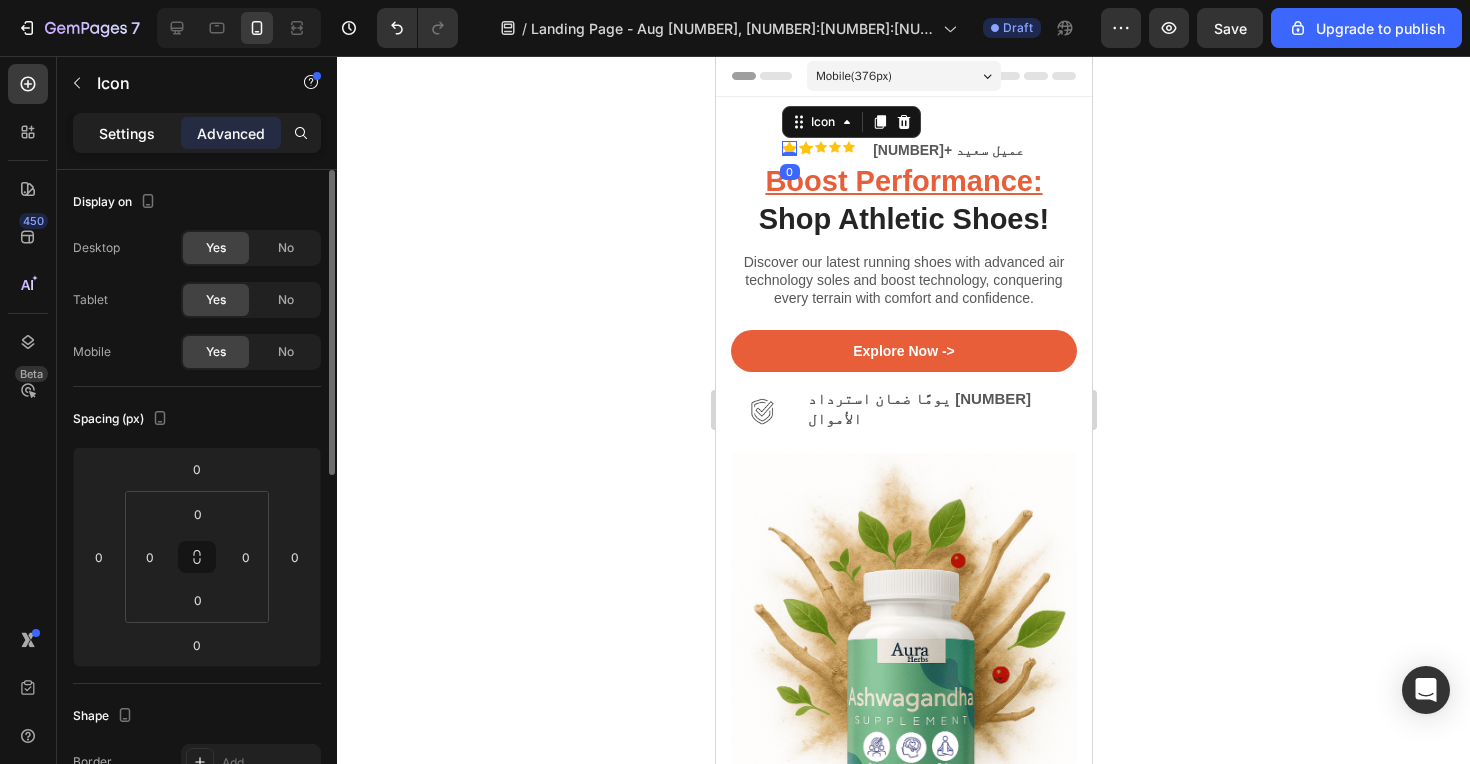 click on "Settings" at bounding box center [127, 133] 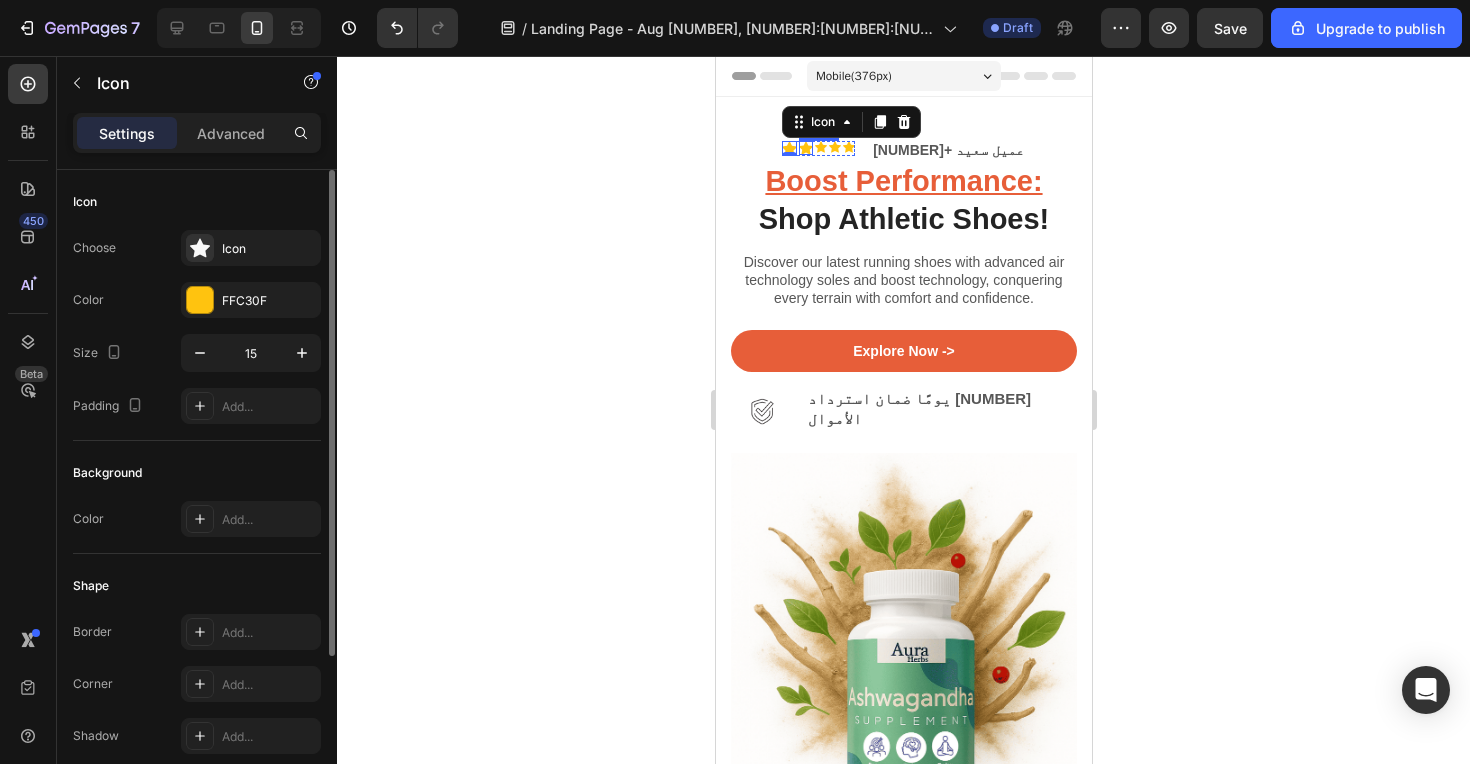 click 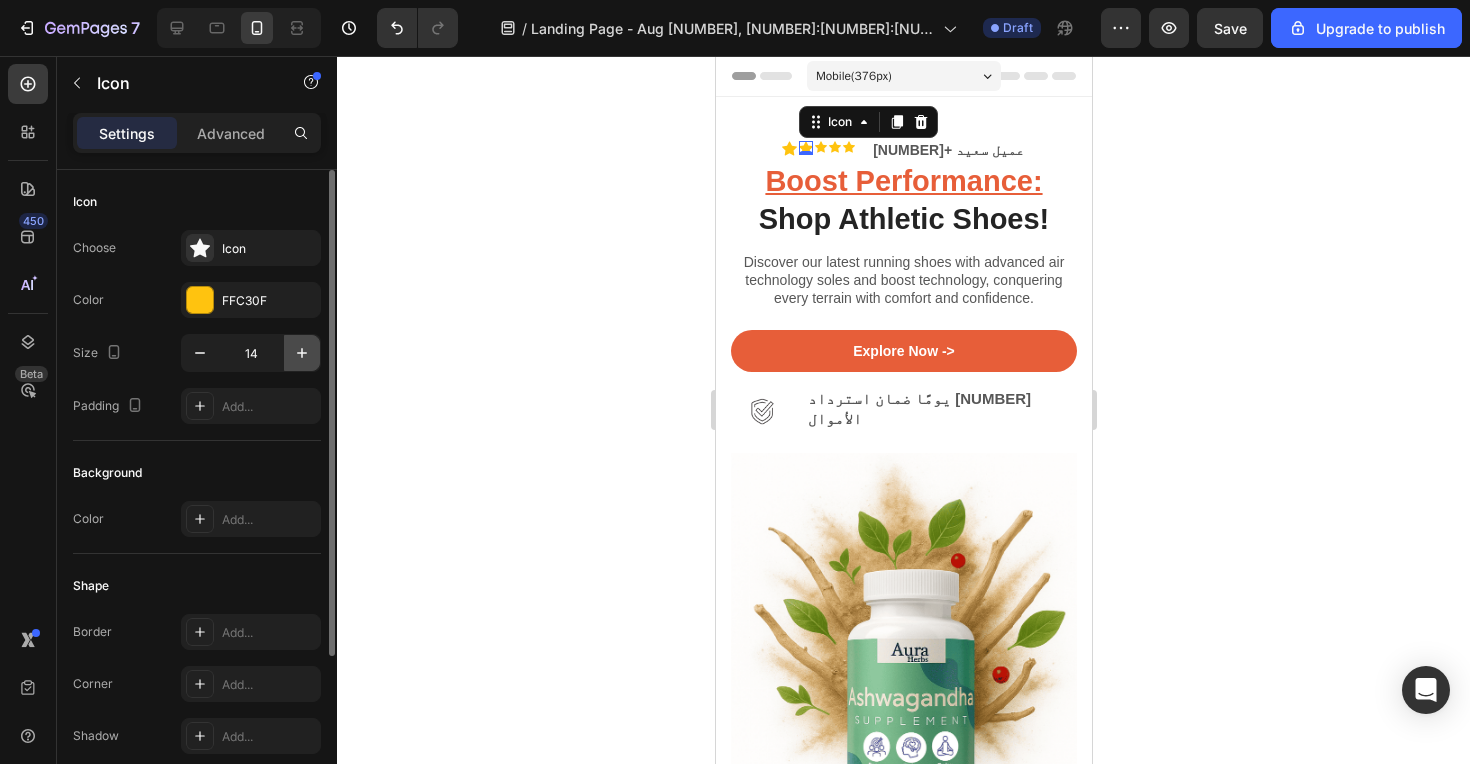 click 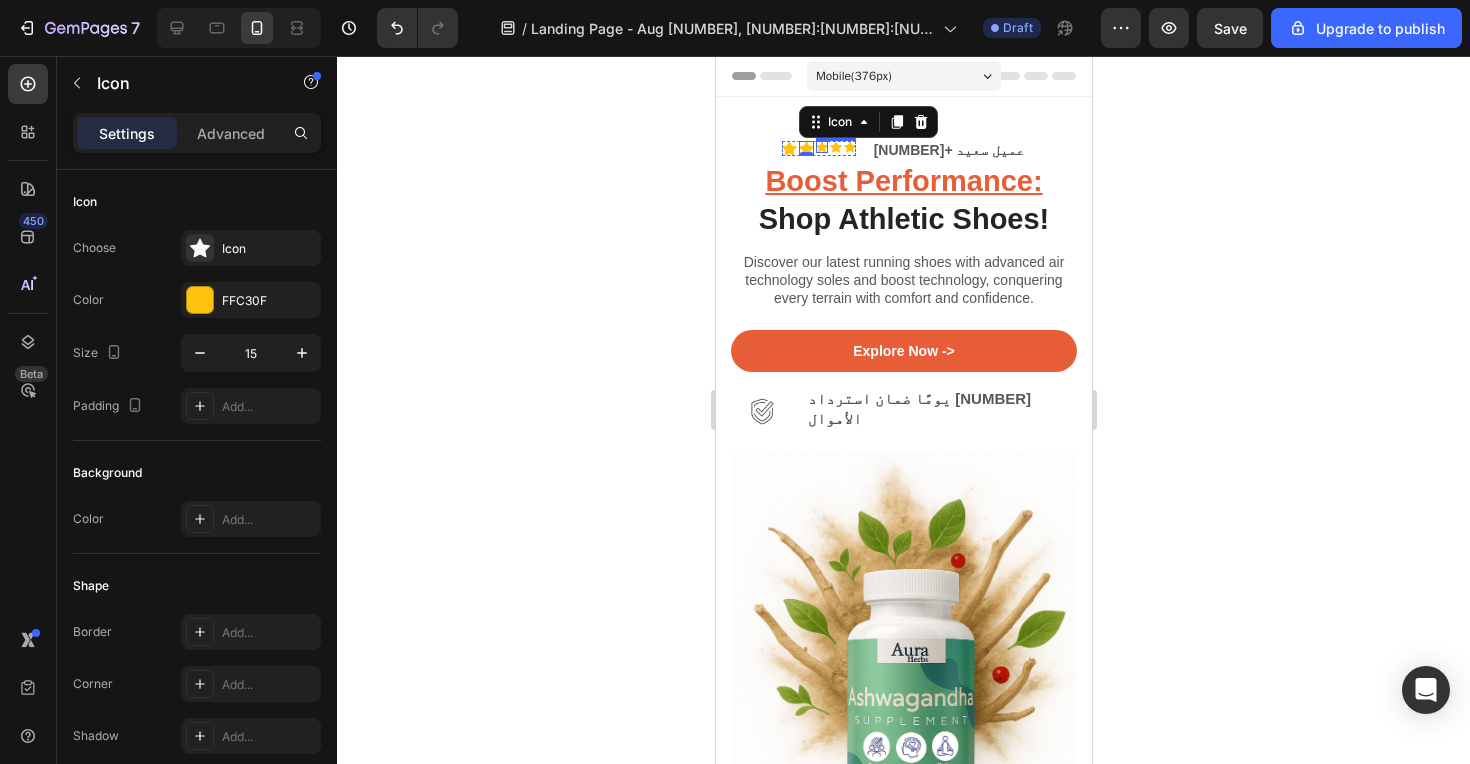 click on "Icon" at bounding box center (821, 147) 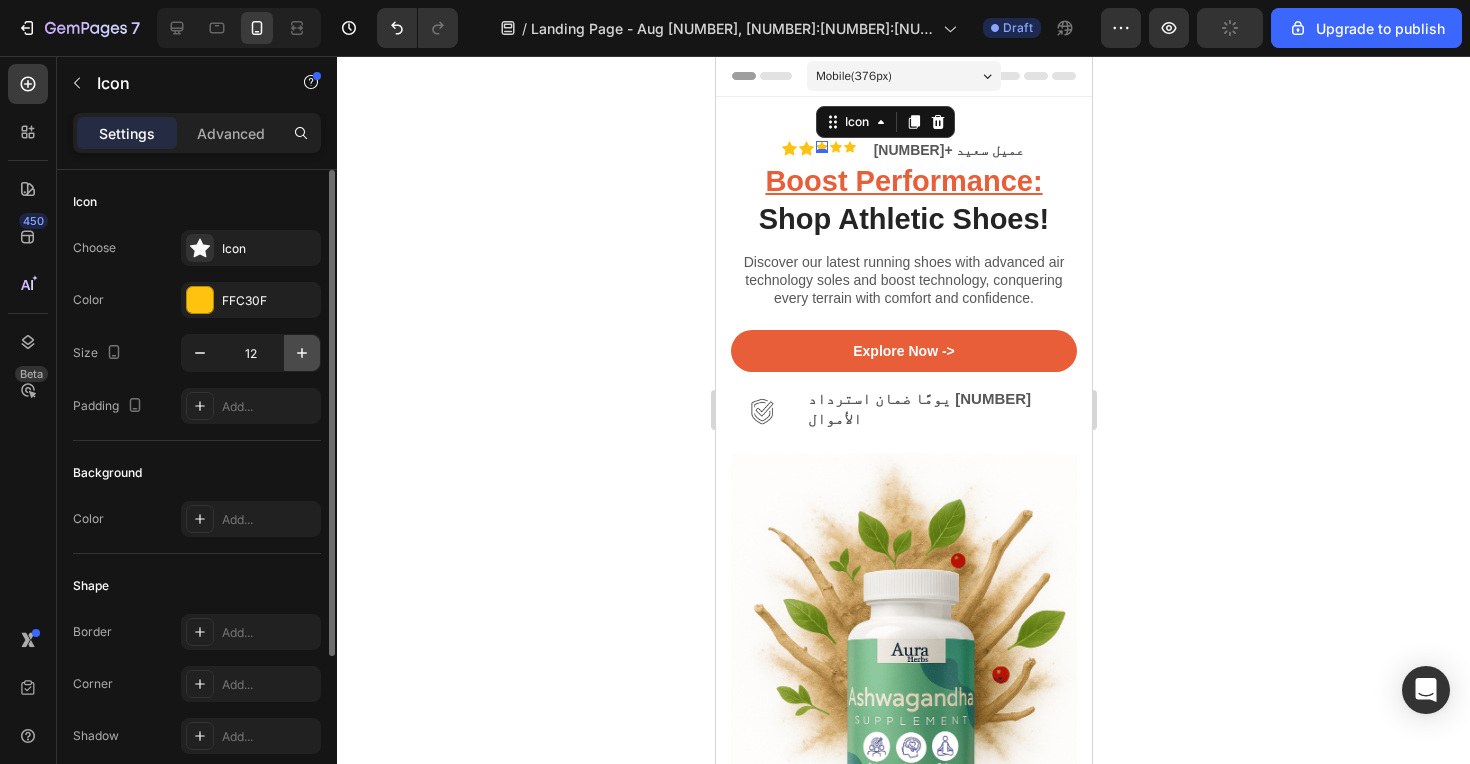 click 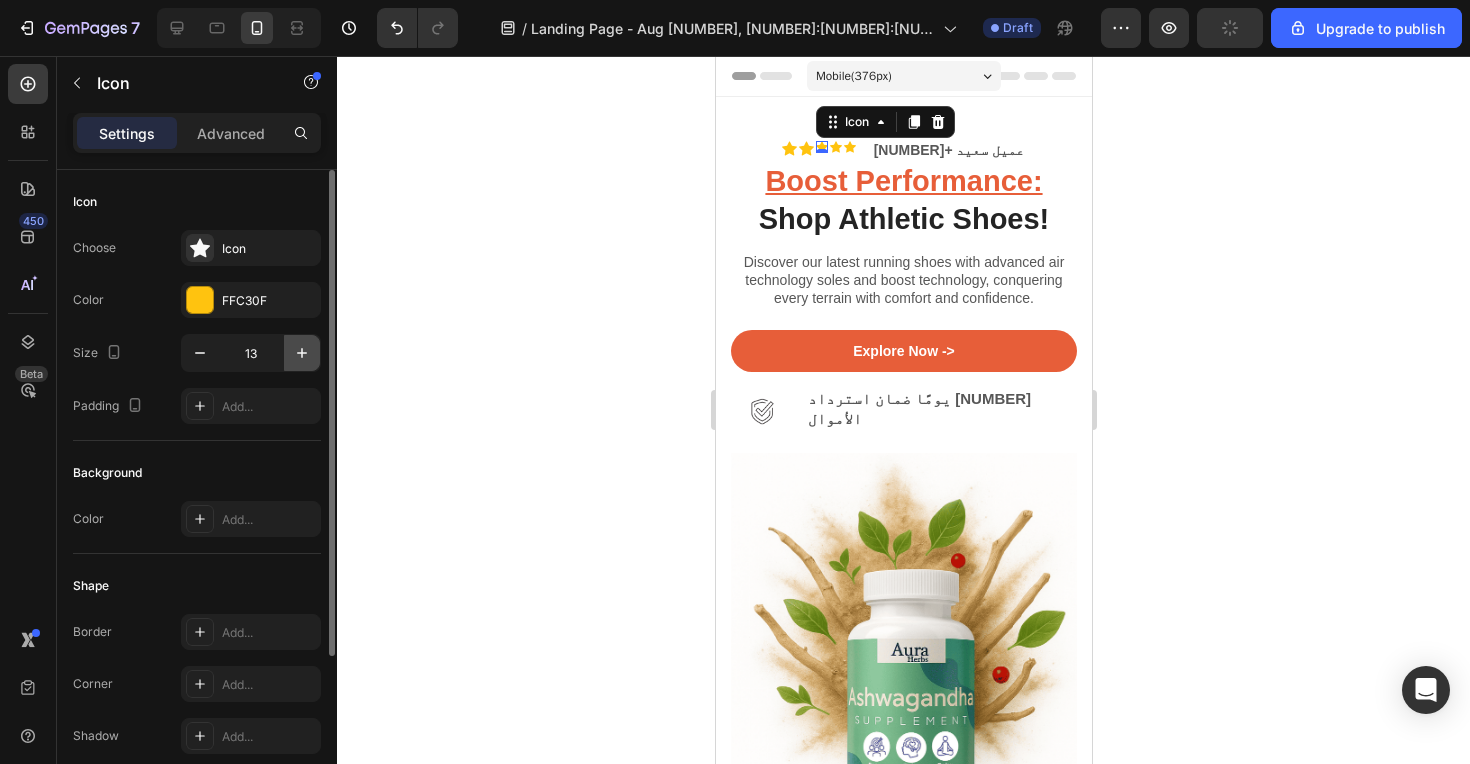 click 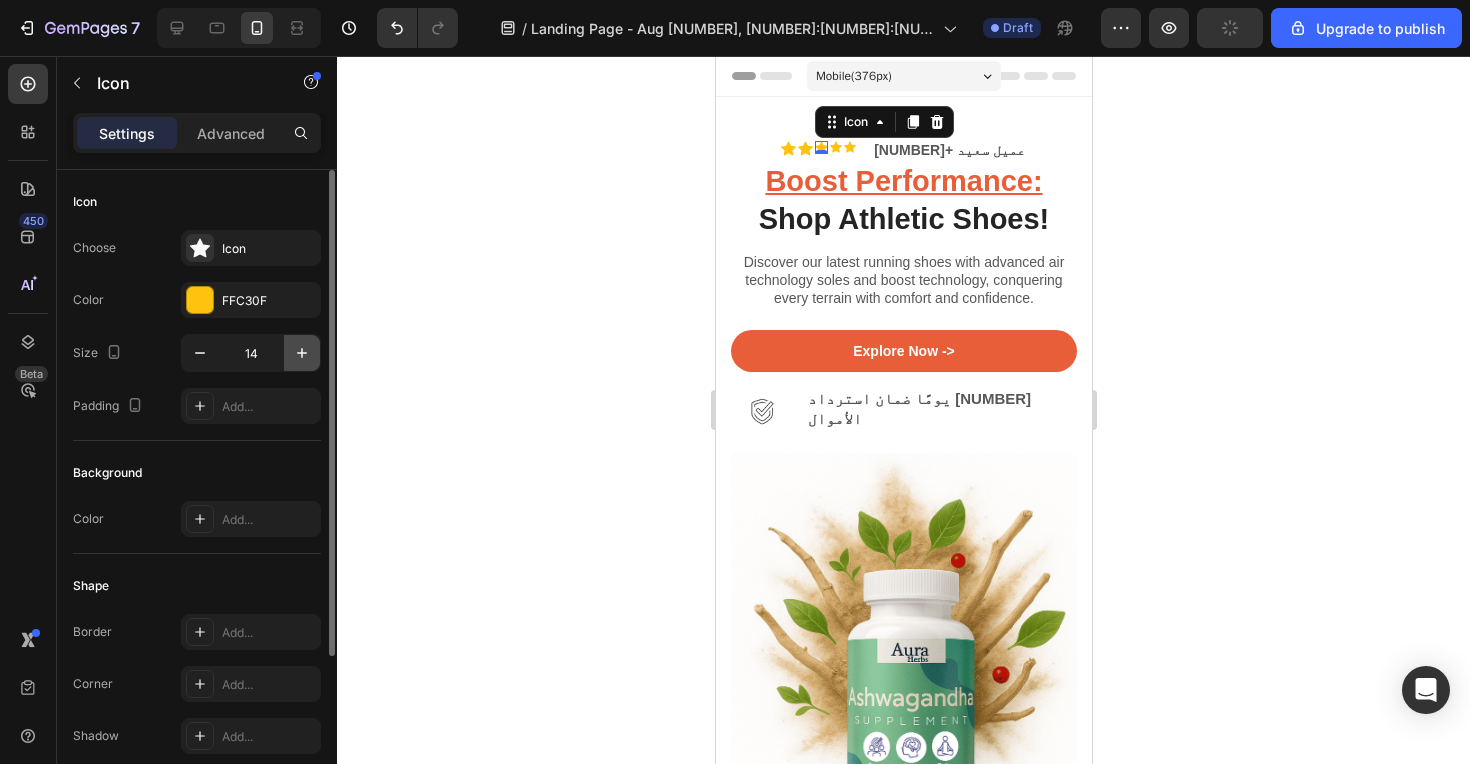 click 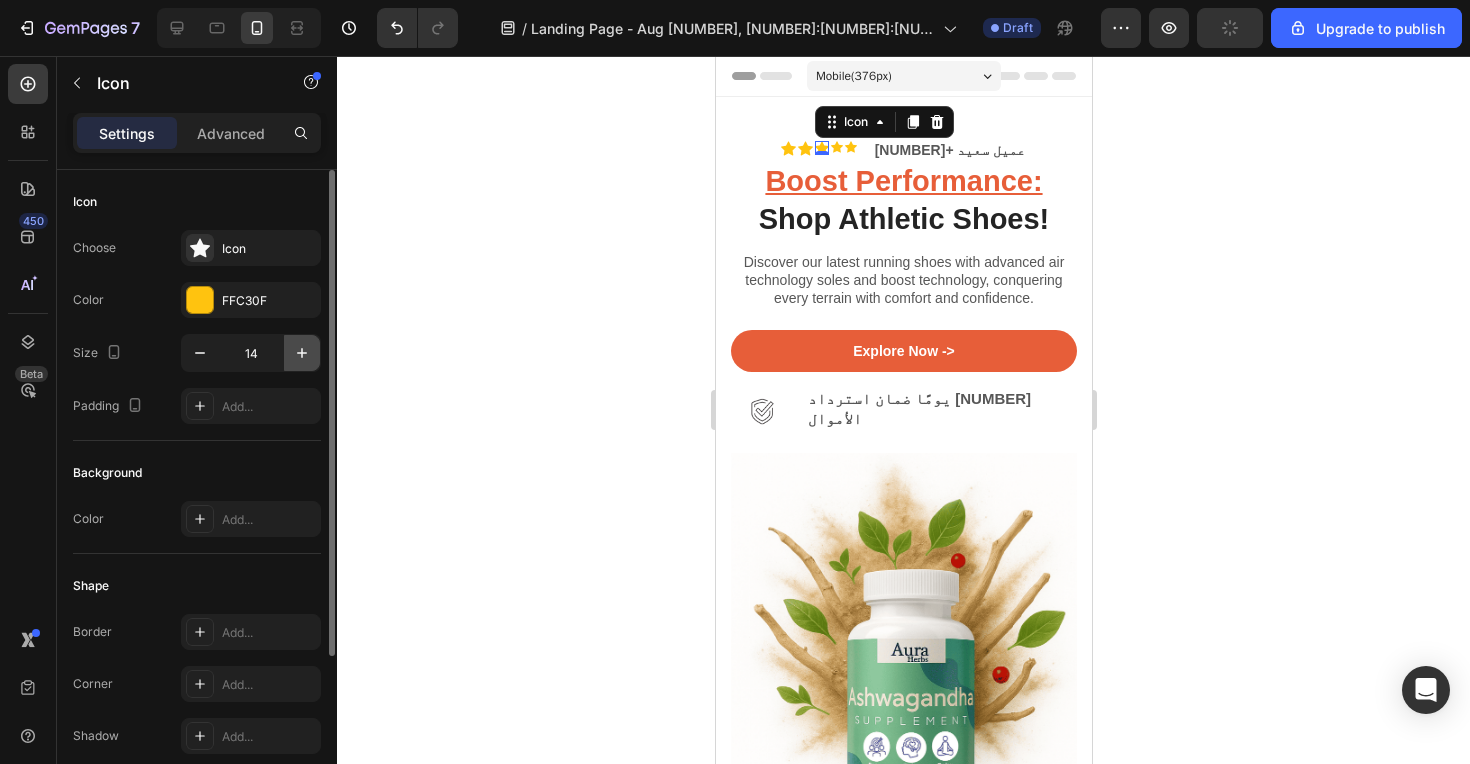 type on "15" 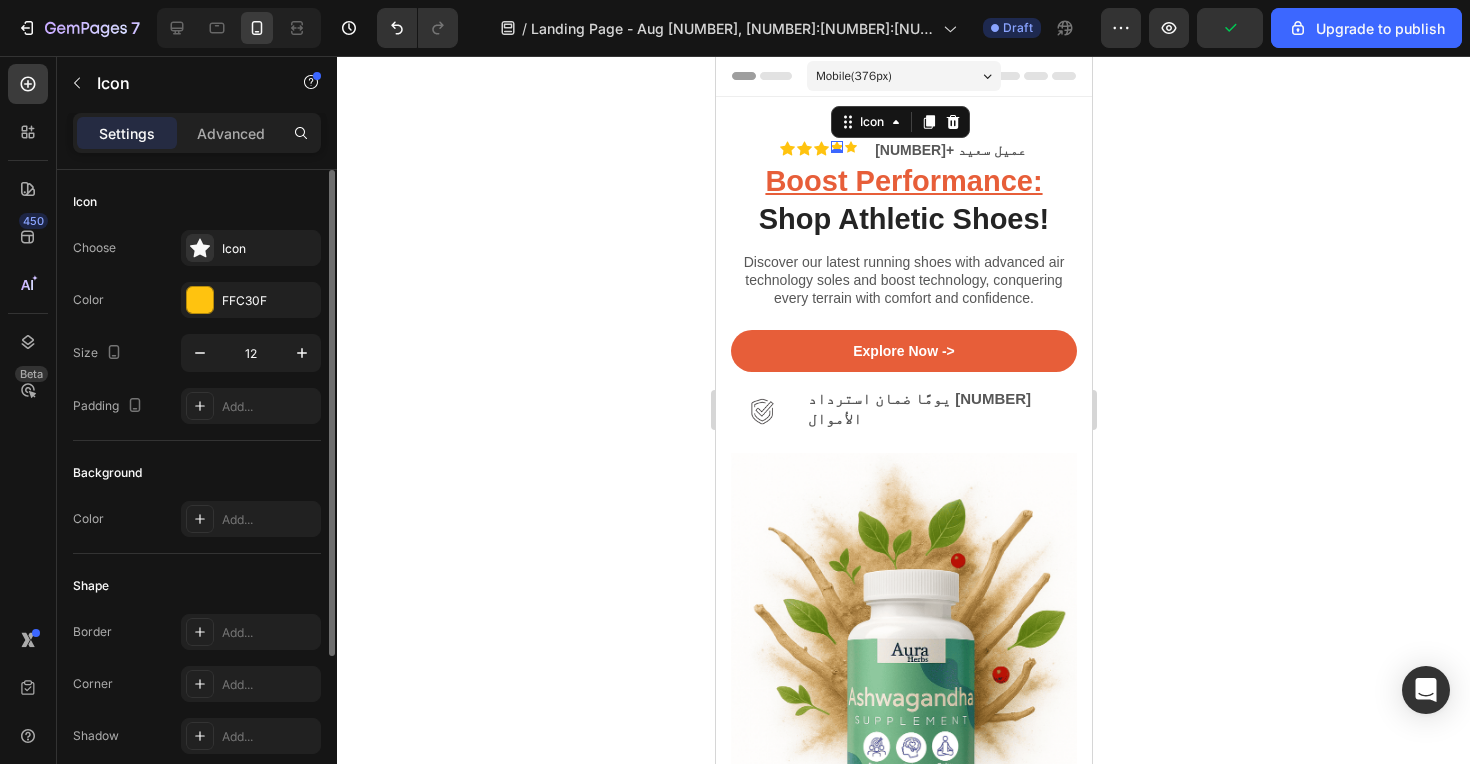 click 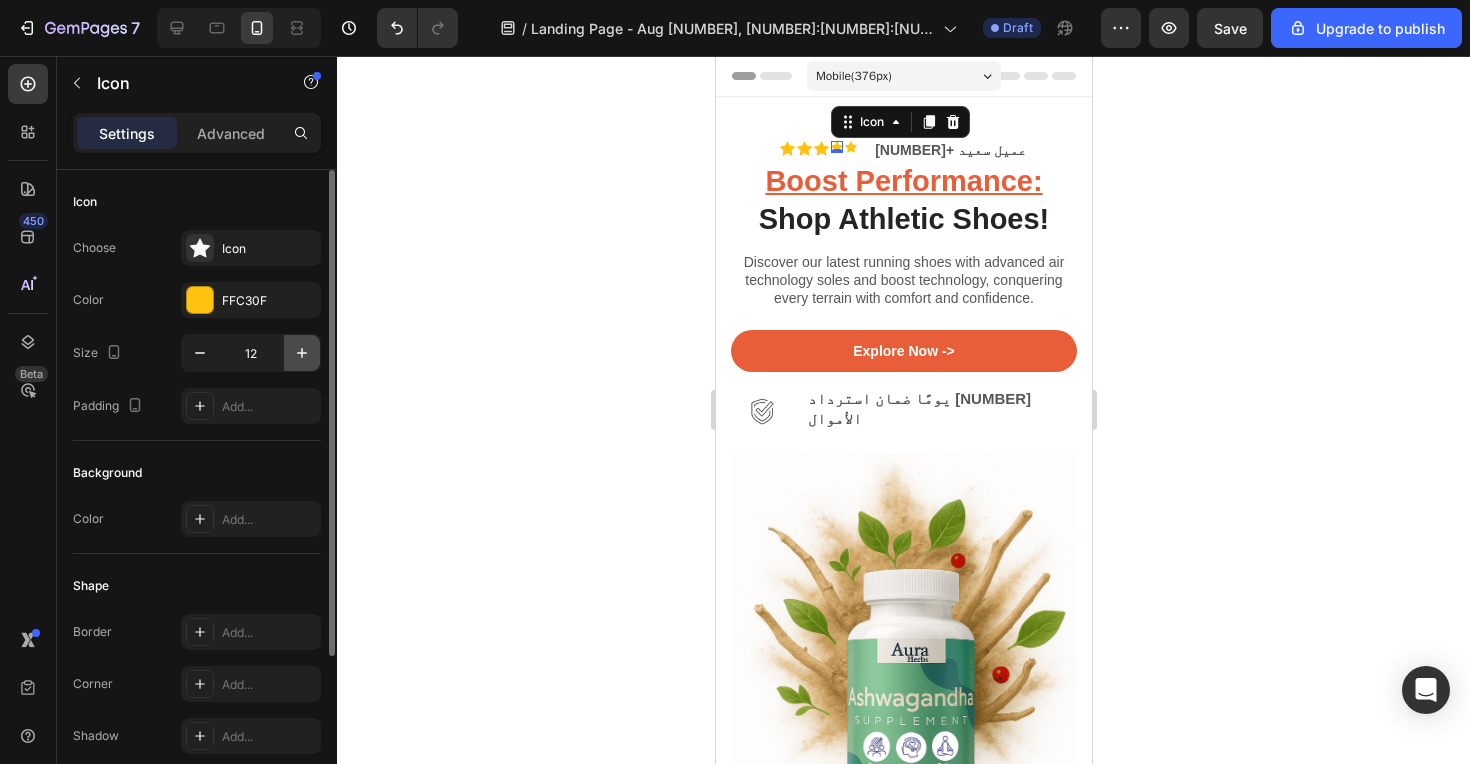 click 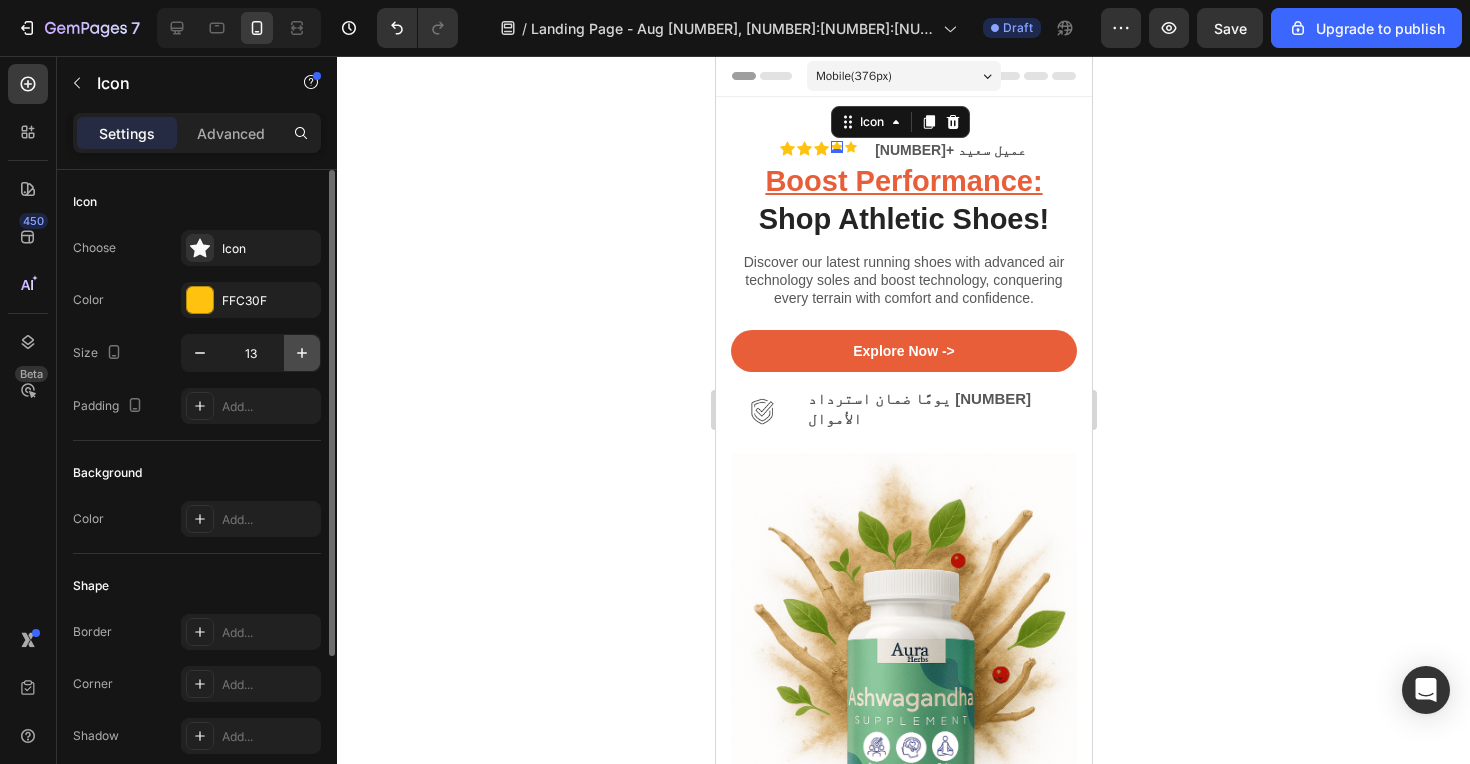 click 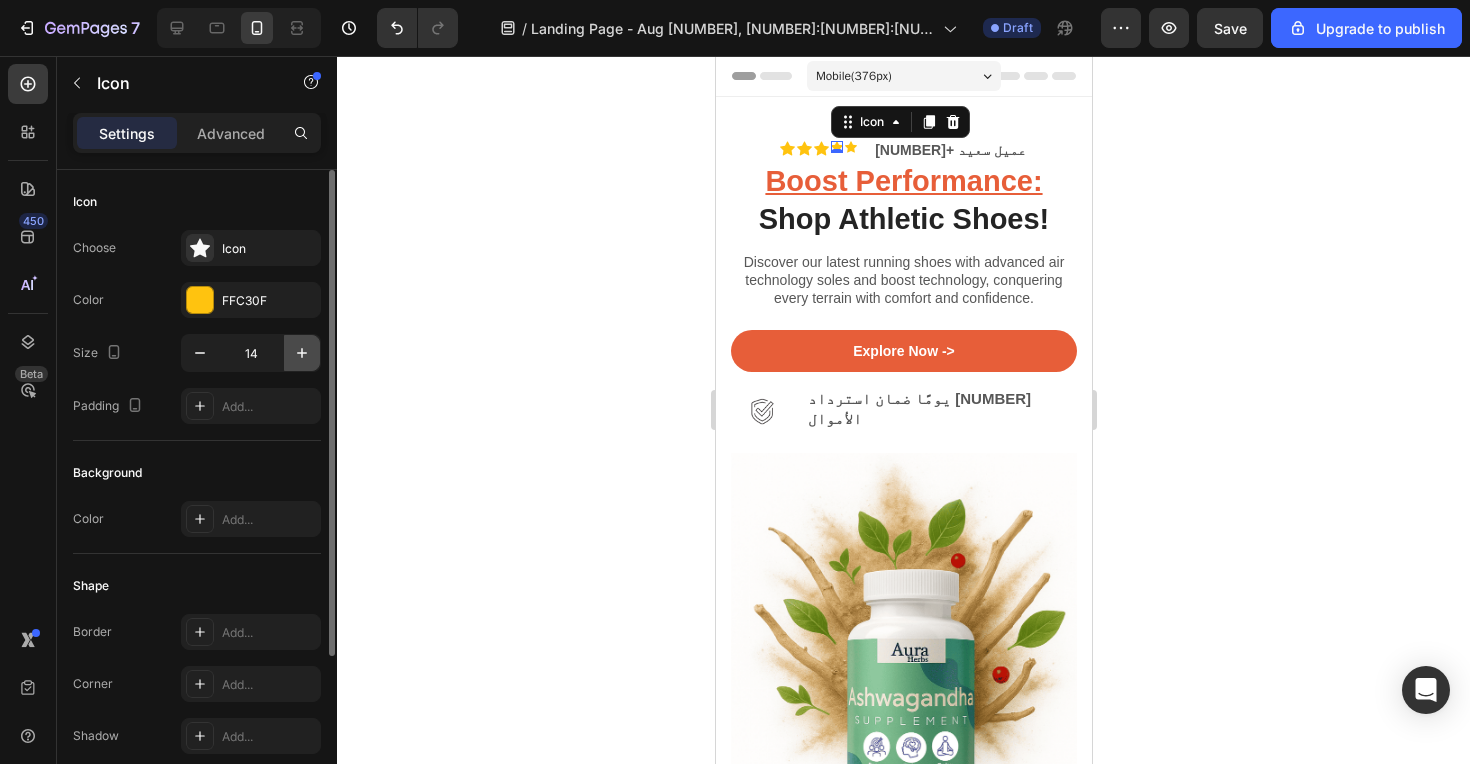 click 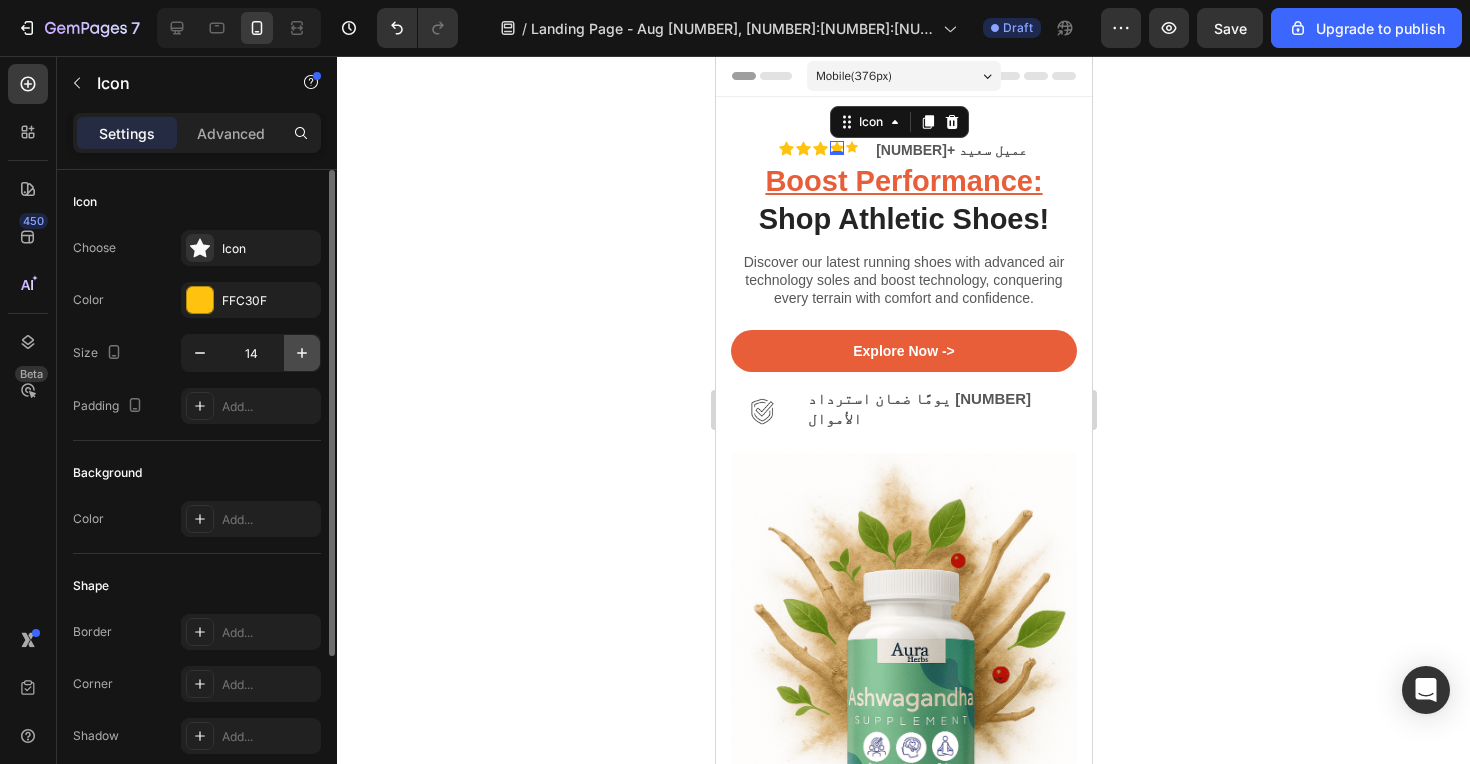 type on "15" 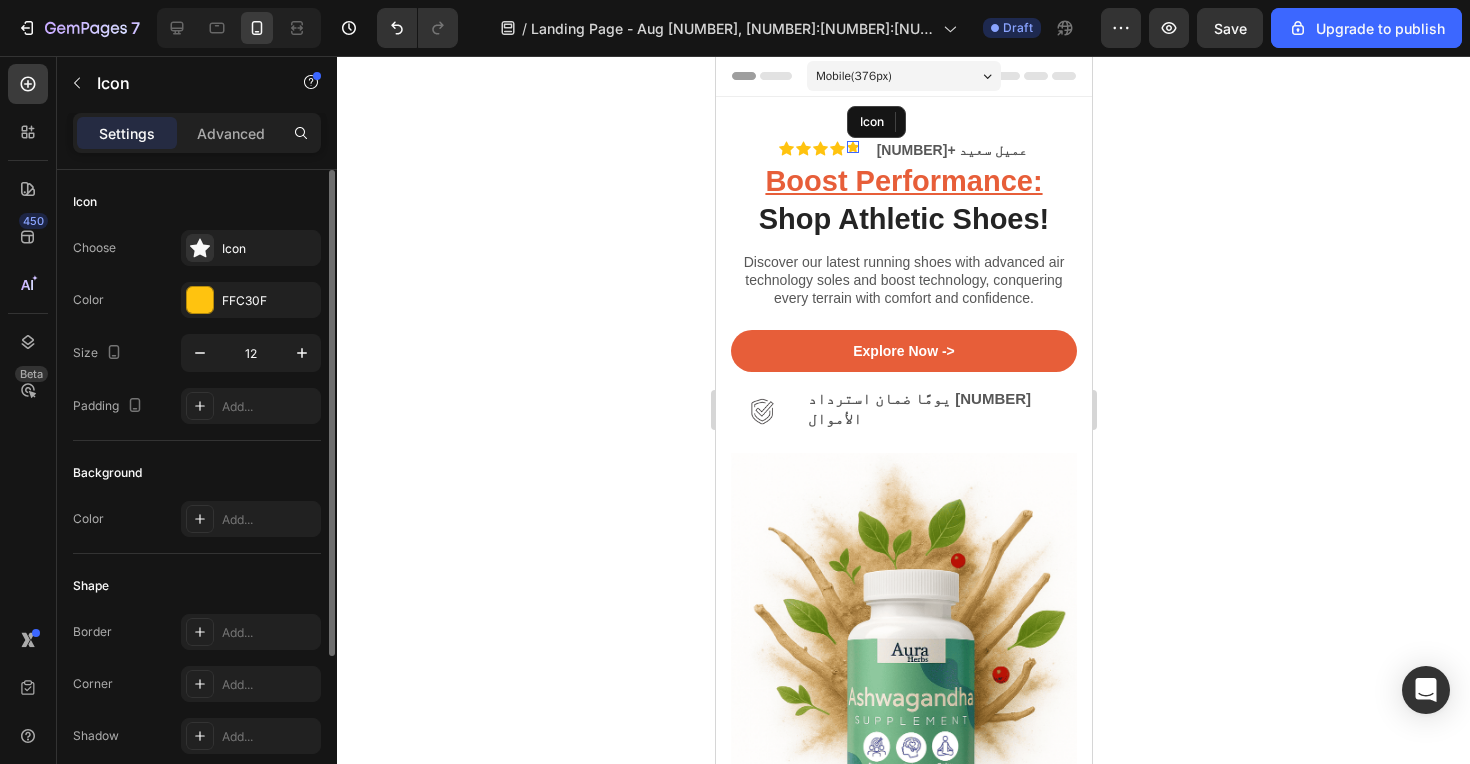 click on "Icon" at bounding box center (852, 147) 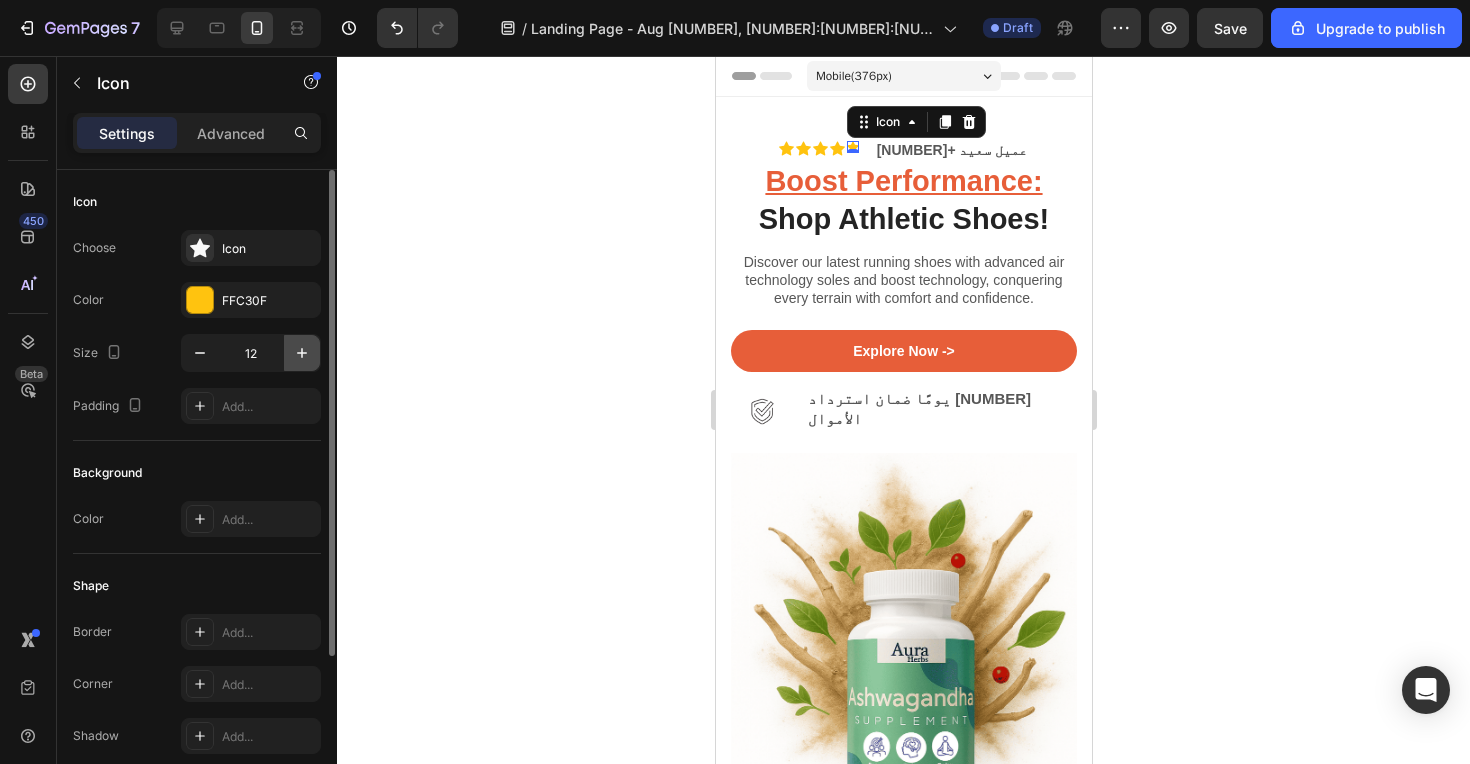click at bounding box center [302, 353] 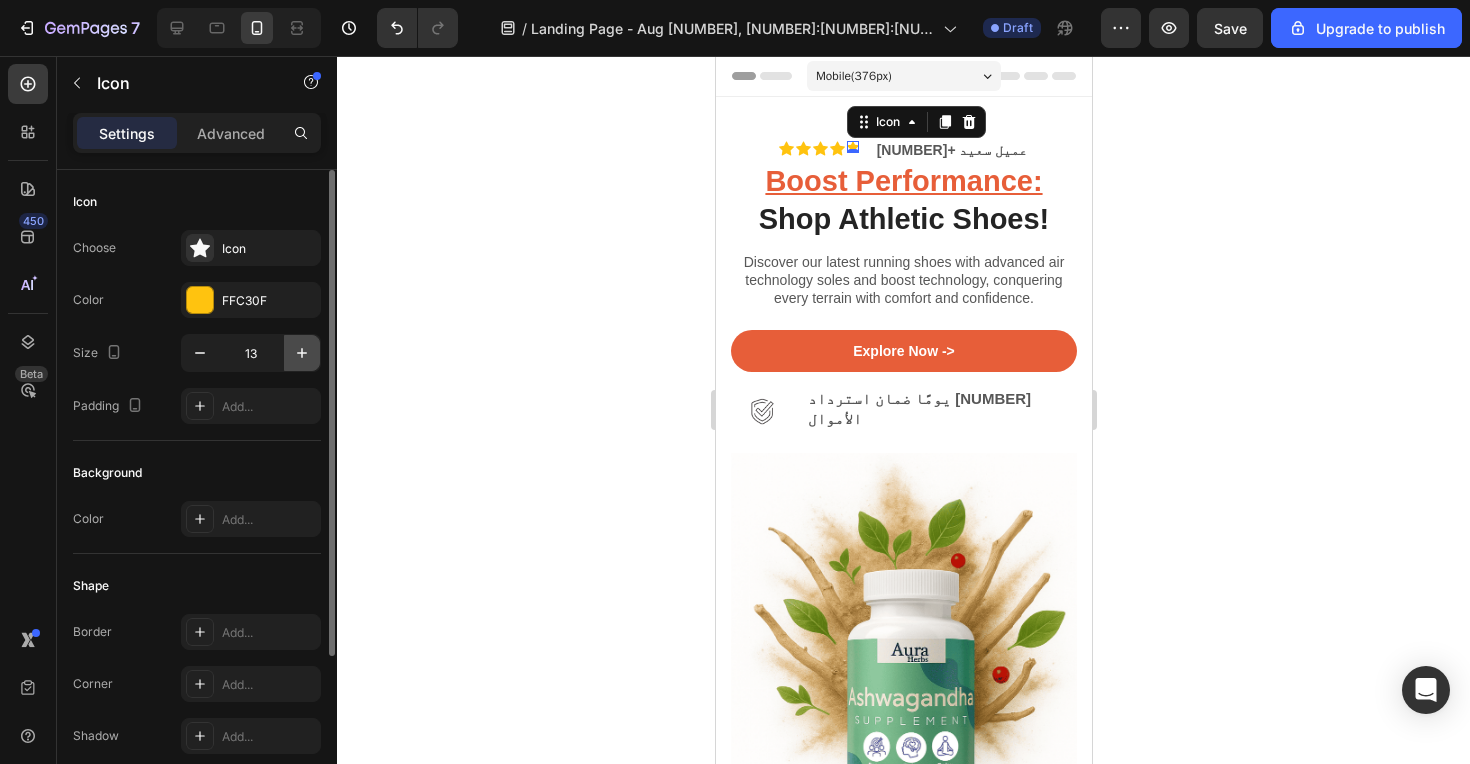 click at bounding box center [302, 353] 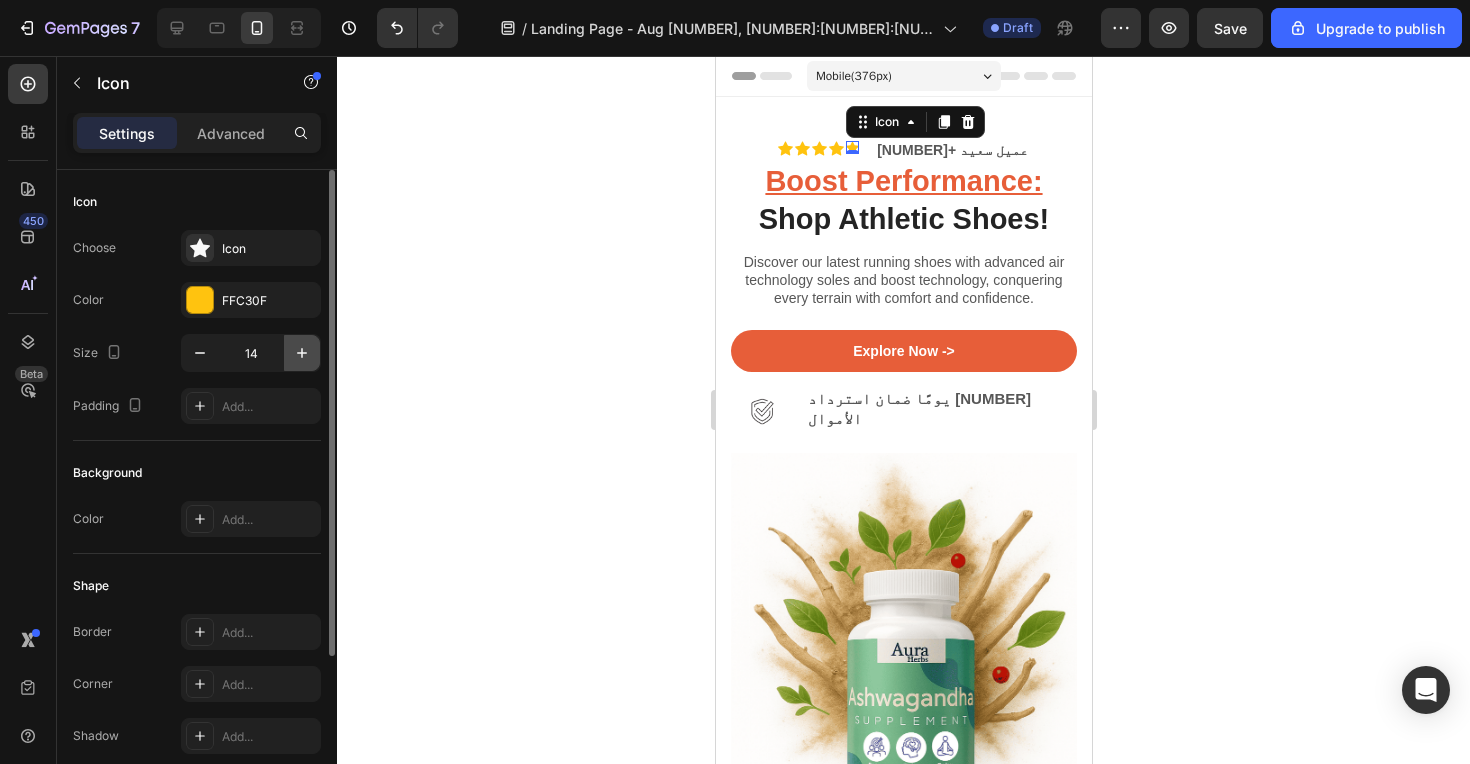click at bounding box center [302, 353] 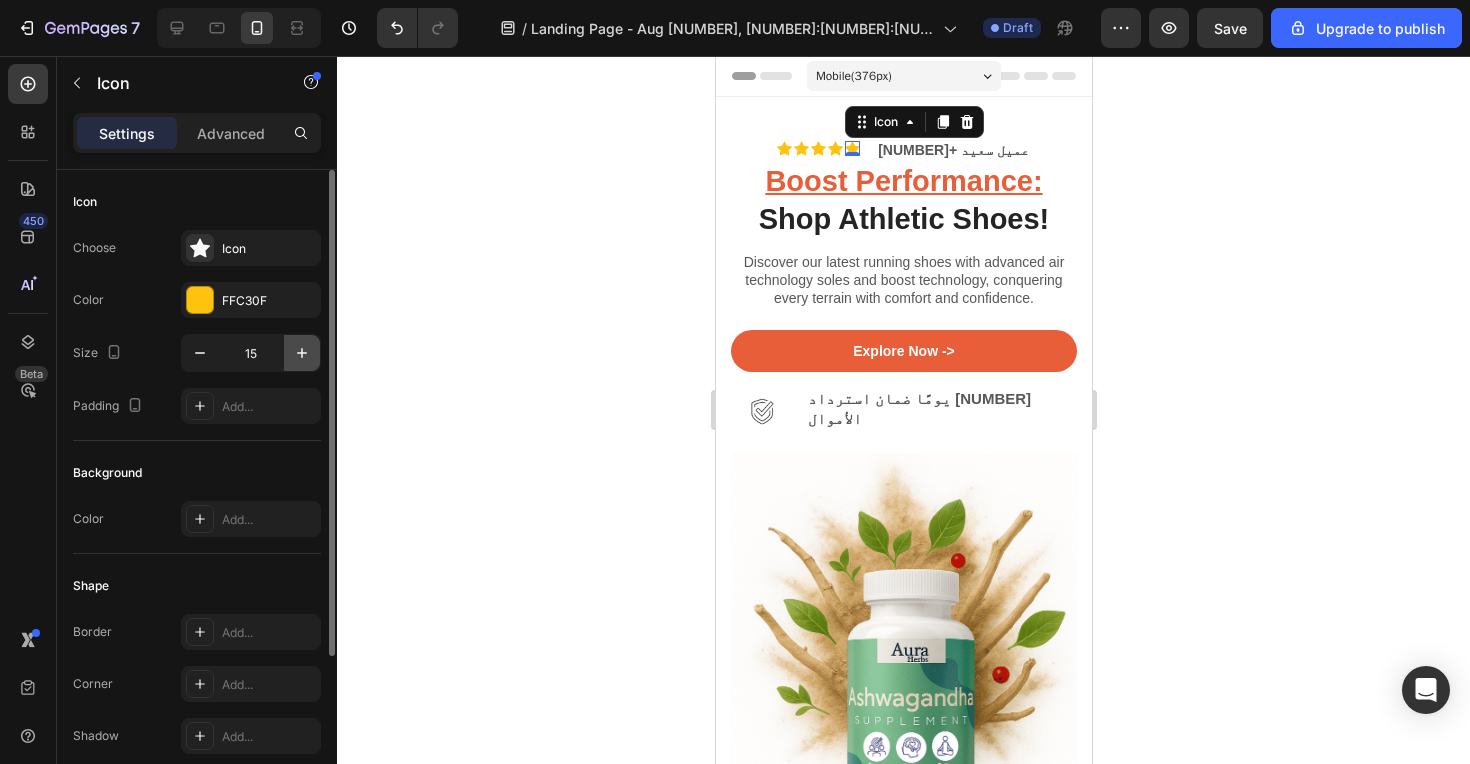click at bounding box center (302, 353) 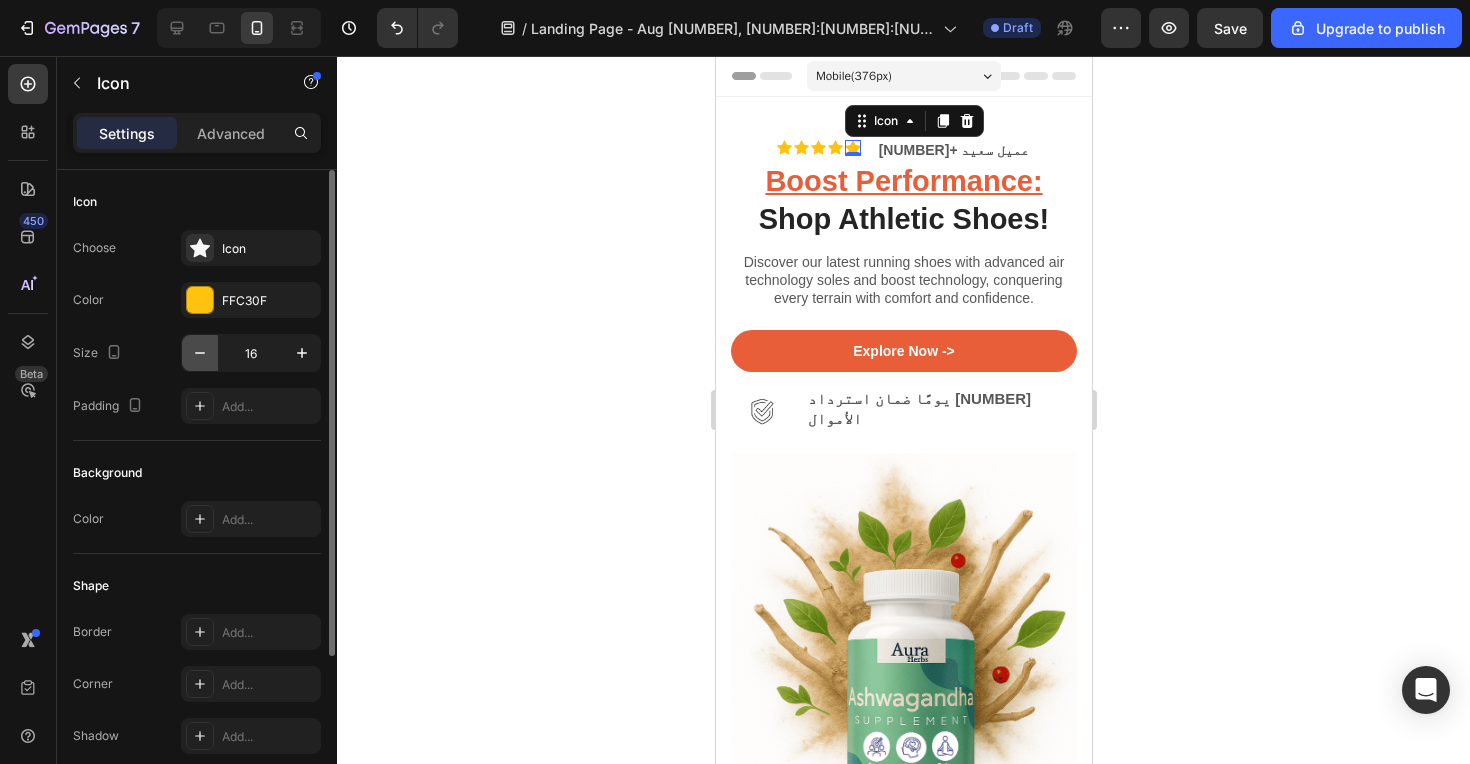 click at bounding box center (200, 353) 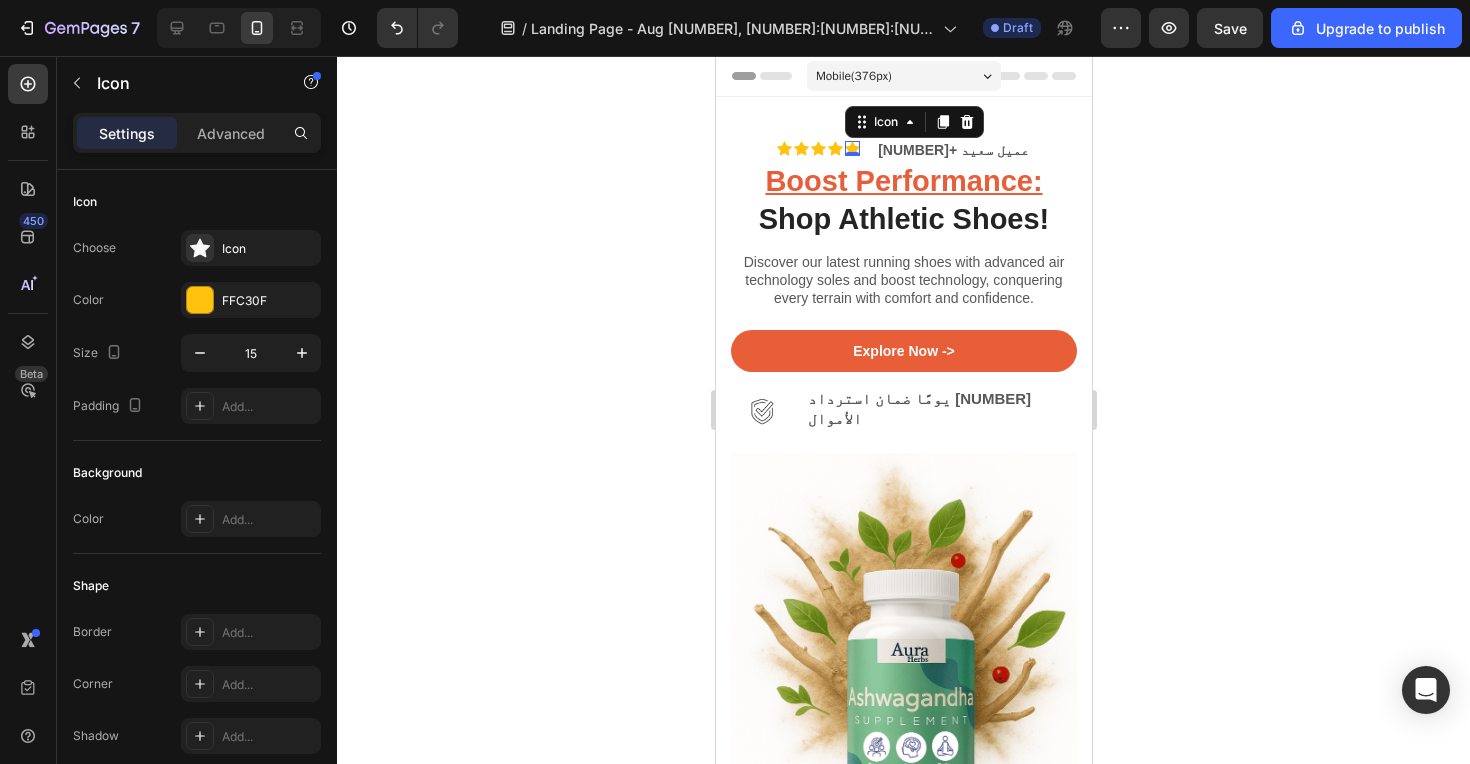 click 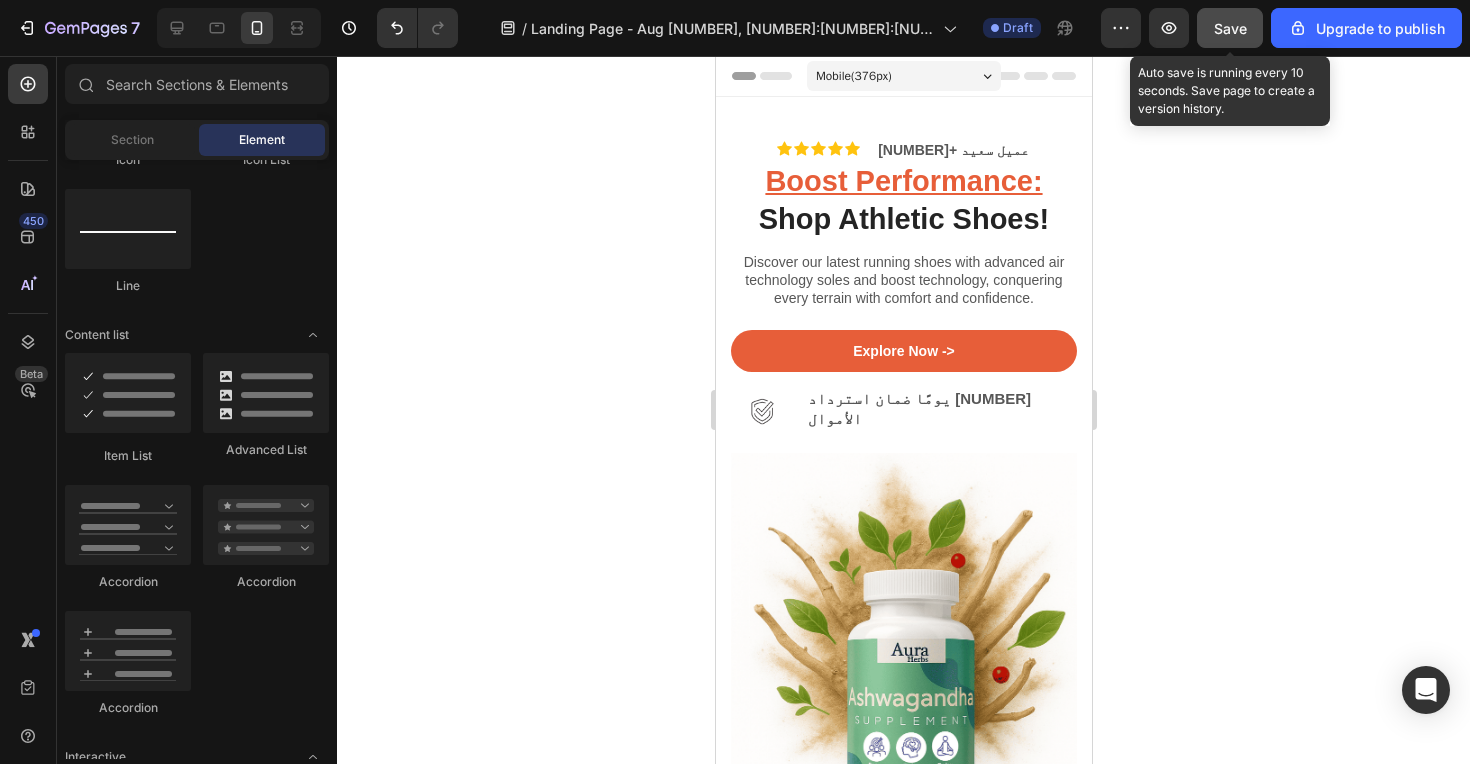 click on "Save" at bounding box center [1230, 28] 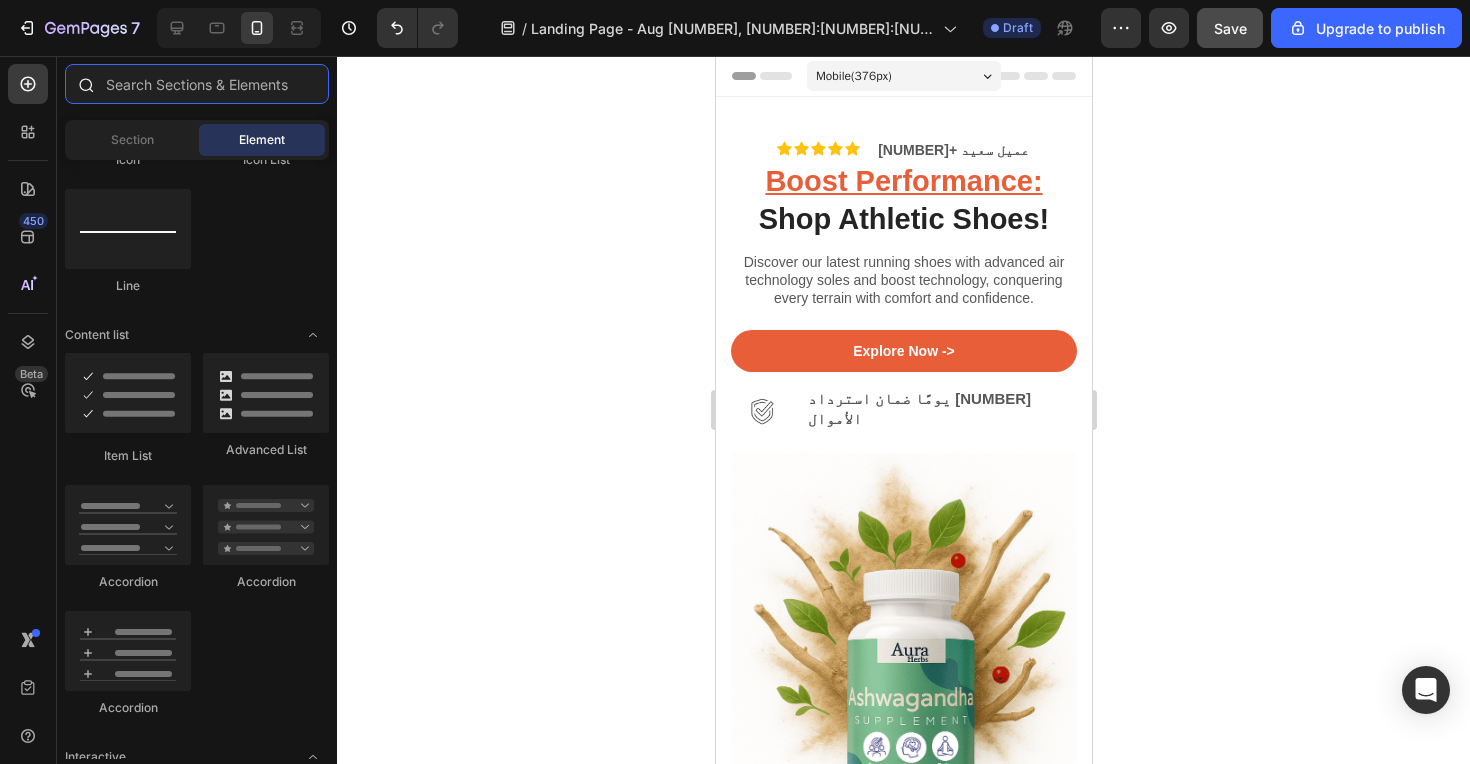 click at bounding box center (197, 84) 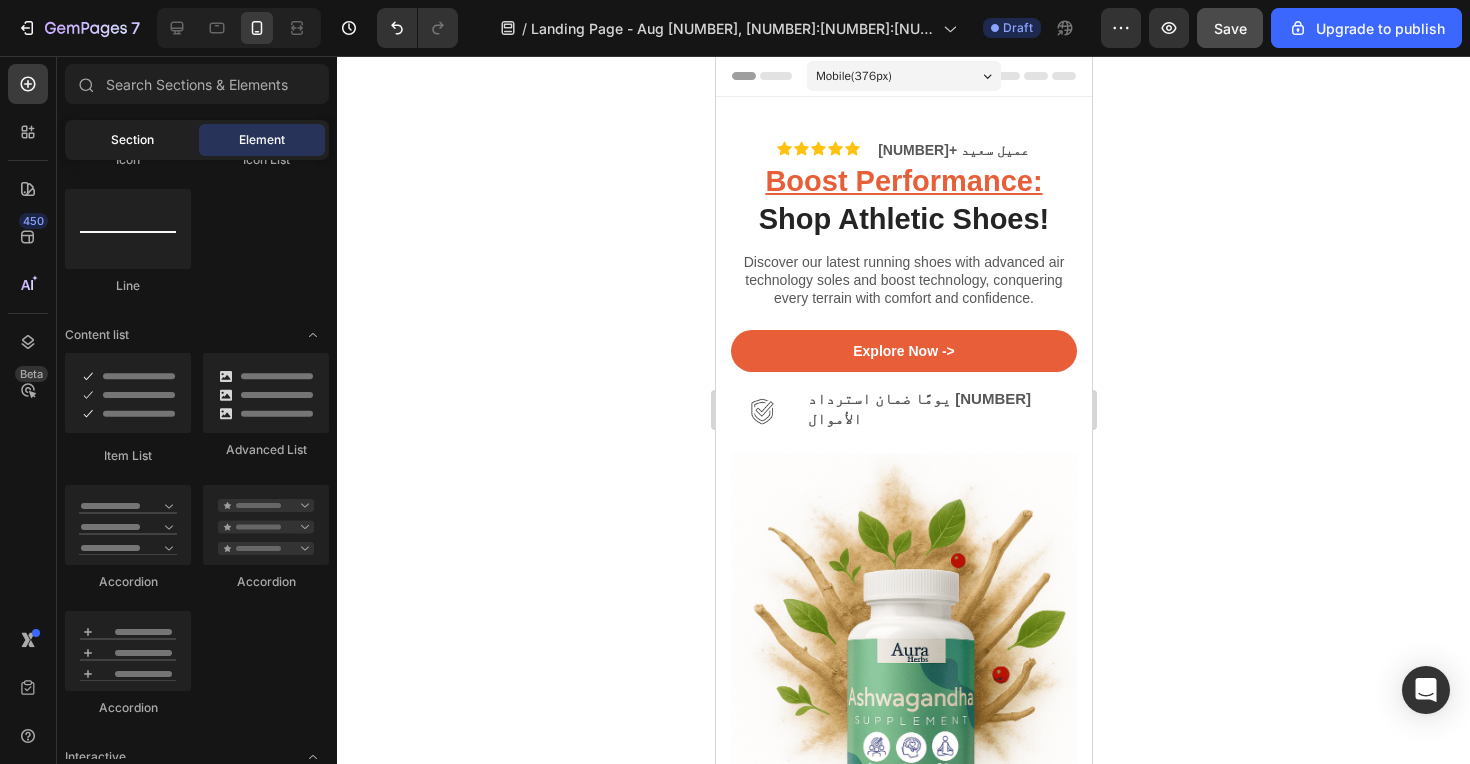 click on "Section" at bounding box center (132, 140) 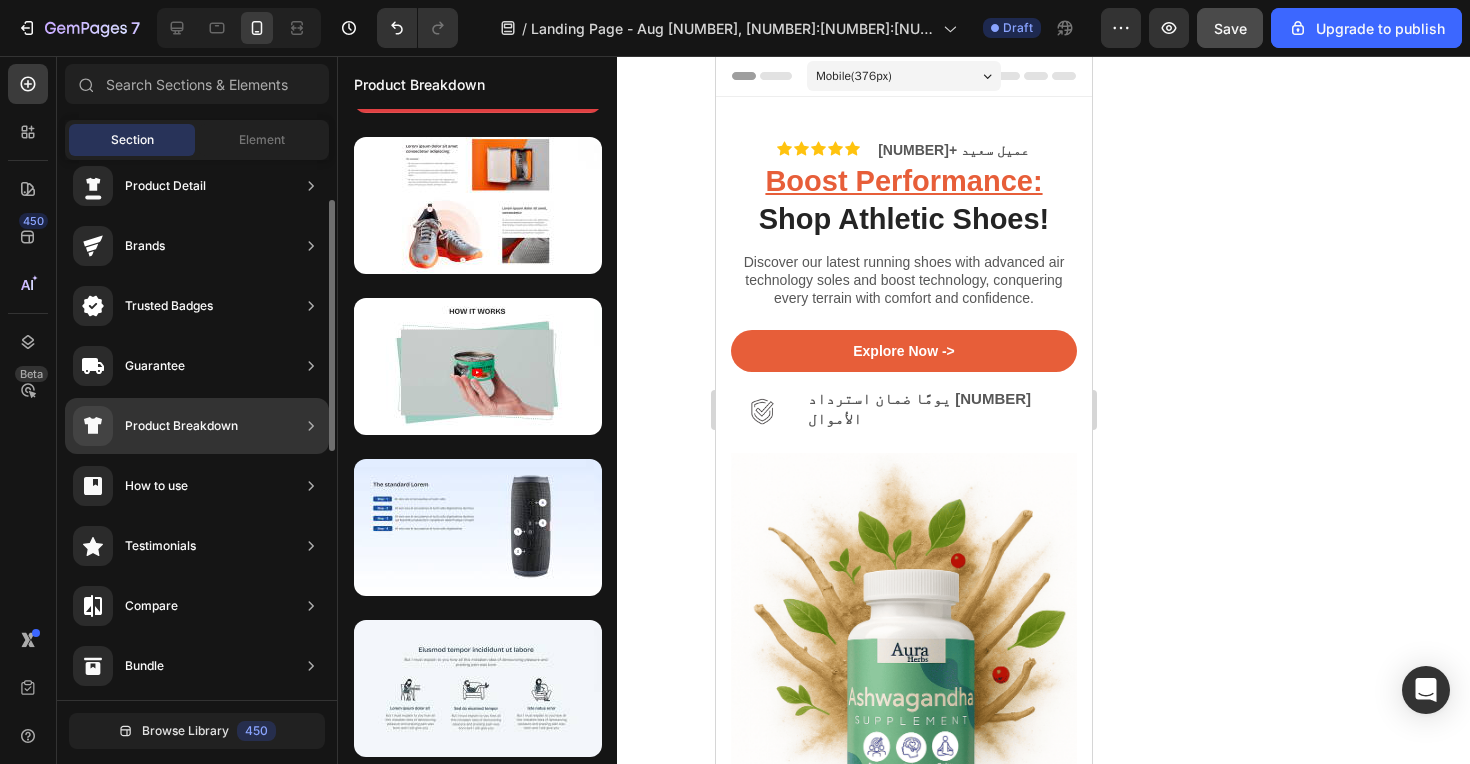 scroll, scrollTop: 81, scrollLeft: 0, axis: vertical 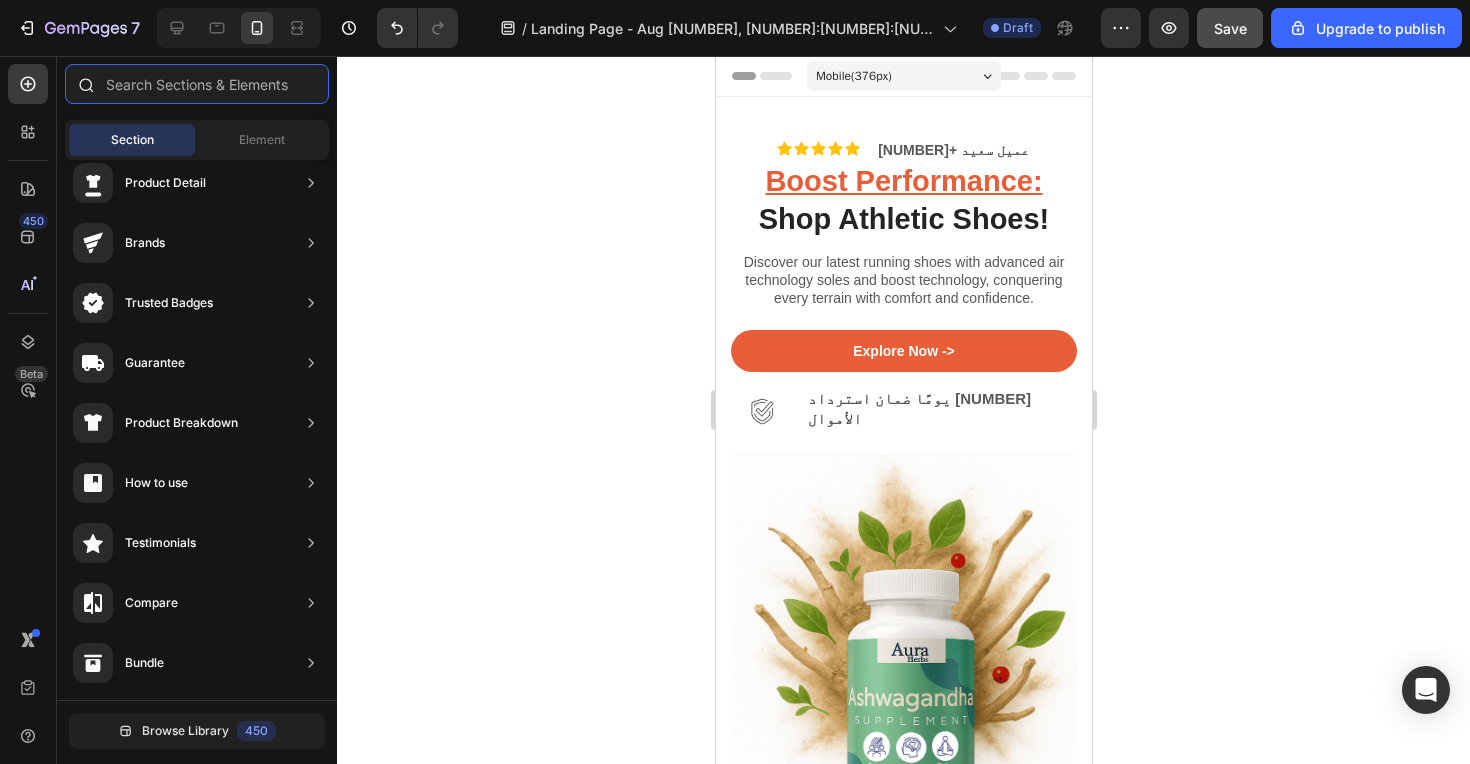 click at bounding box center (197, 84) 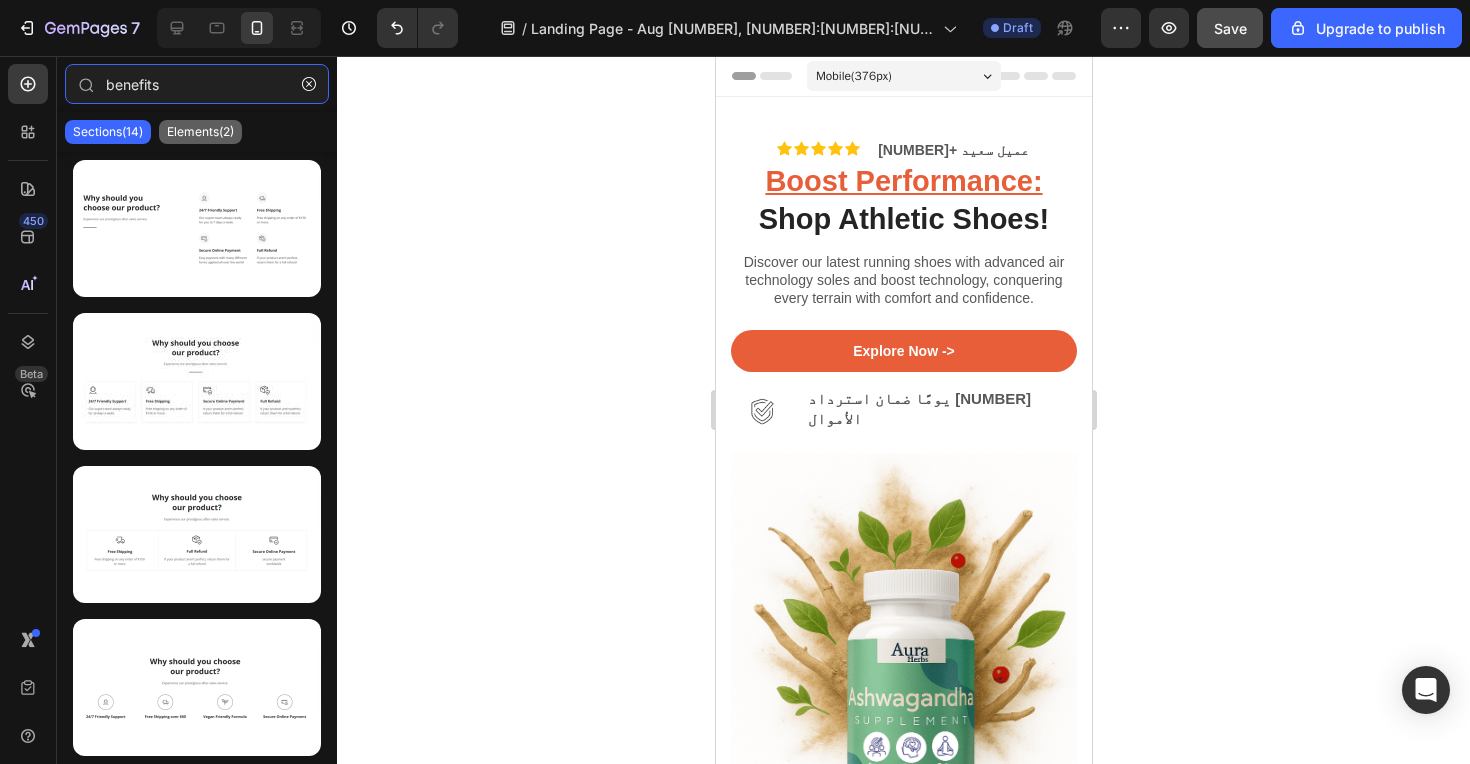 type on "benefits" 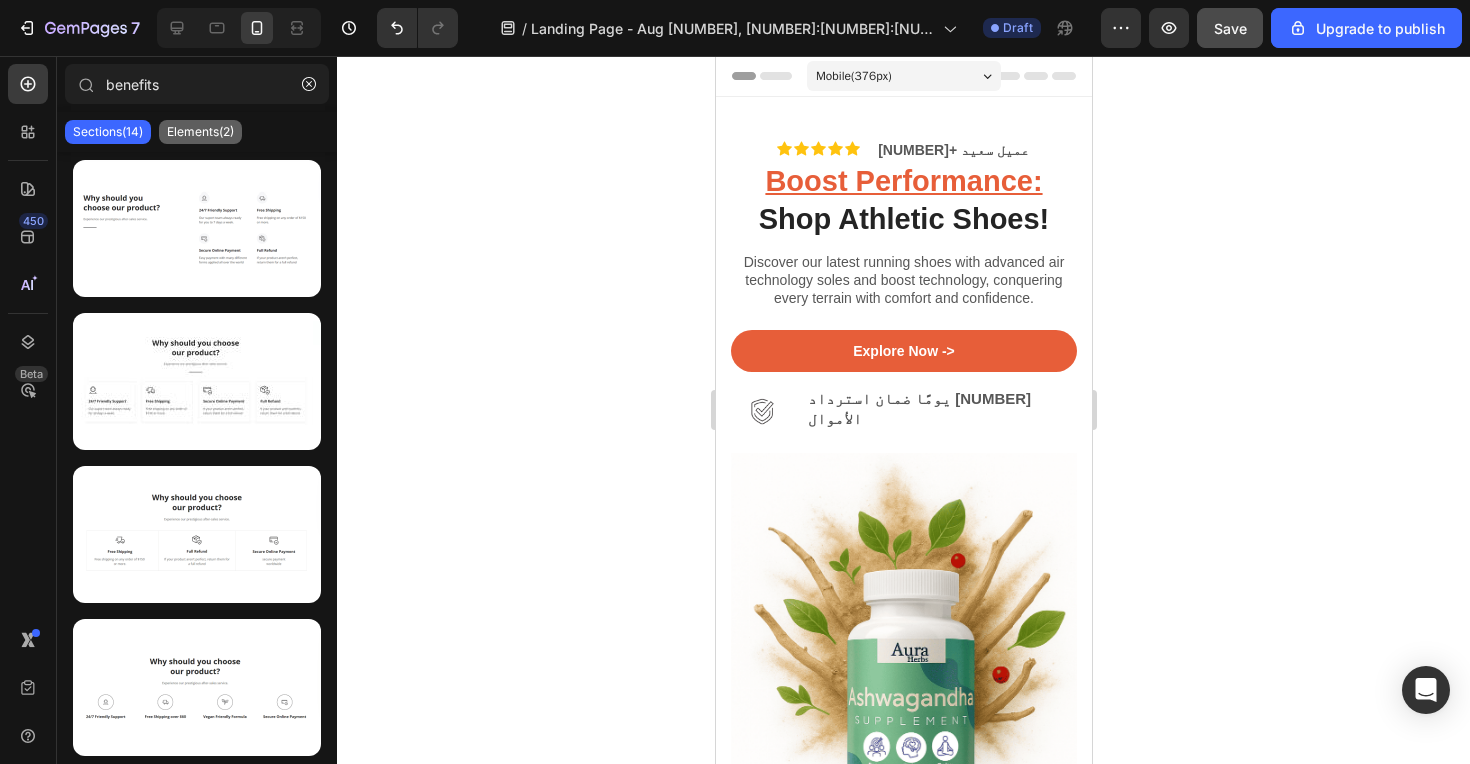 click on "Elements(2)" at bounding box center (200, 132) 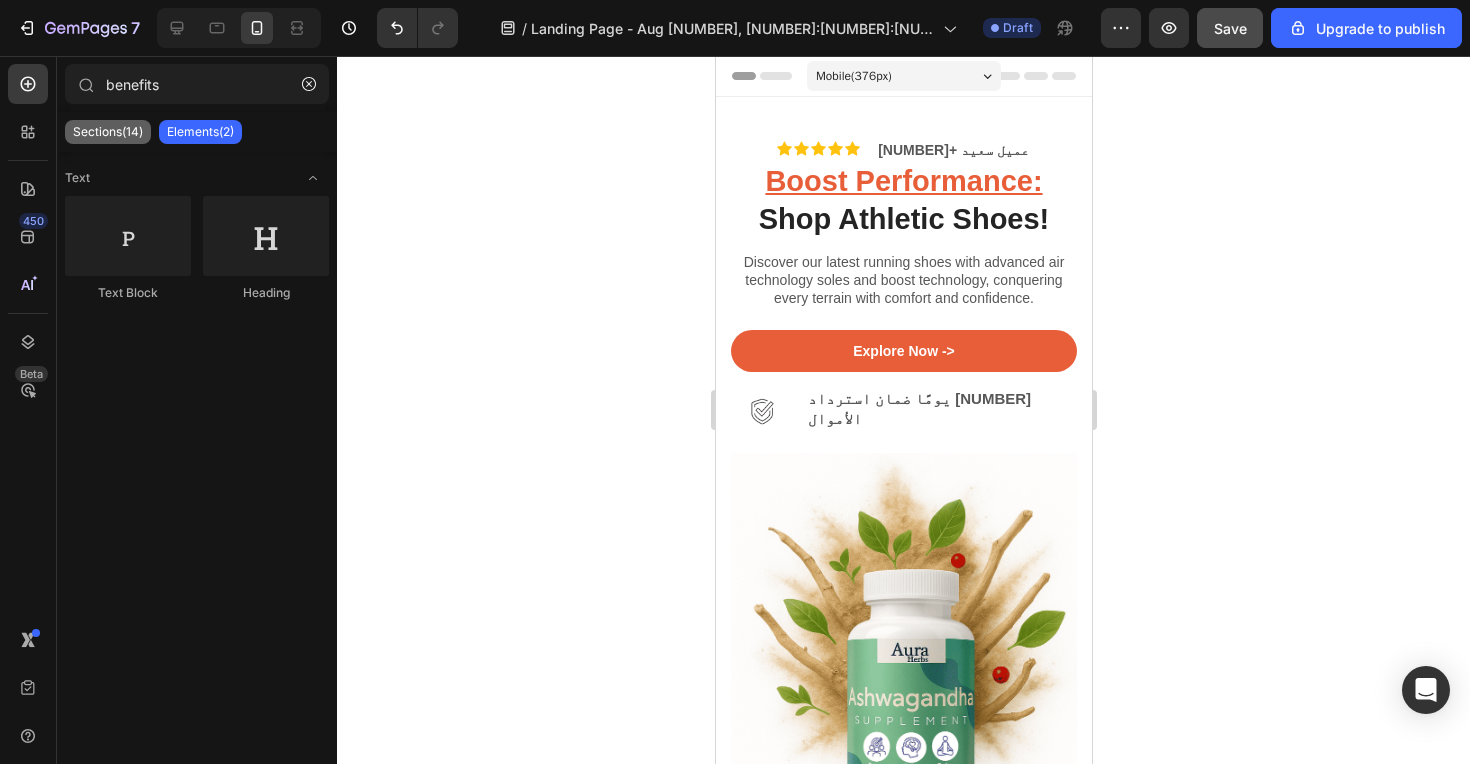 click on "Sections(14)" 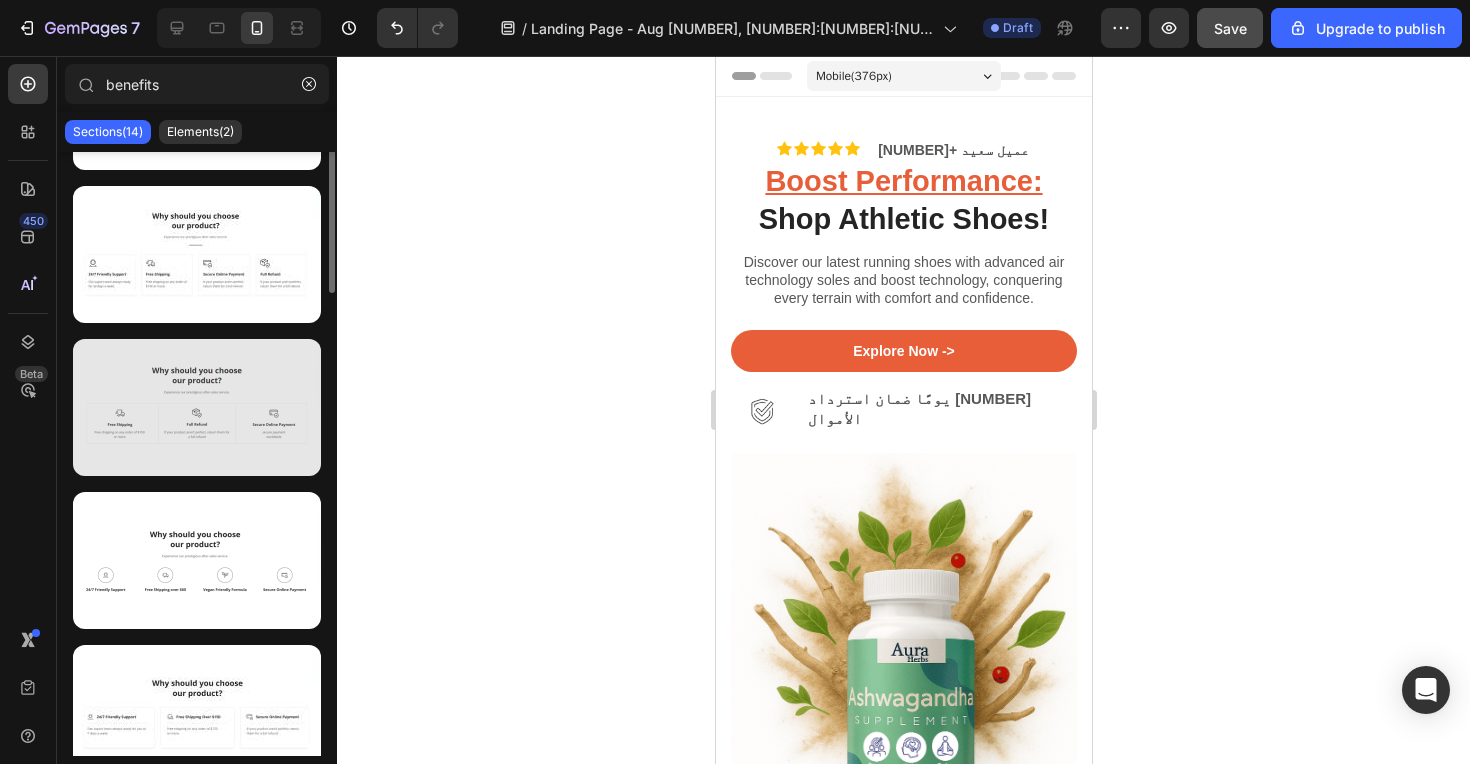 scroll, scrollTop: 128, scrollLeft: 0, axis: vertical 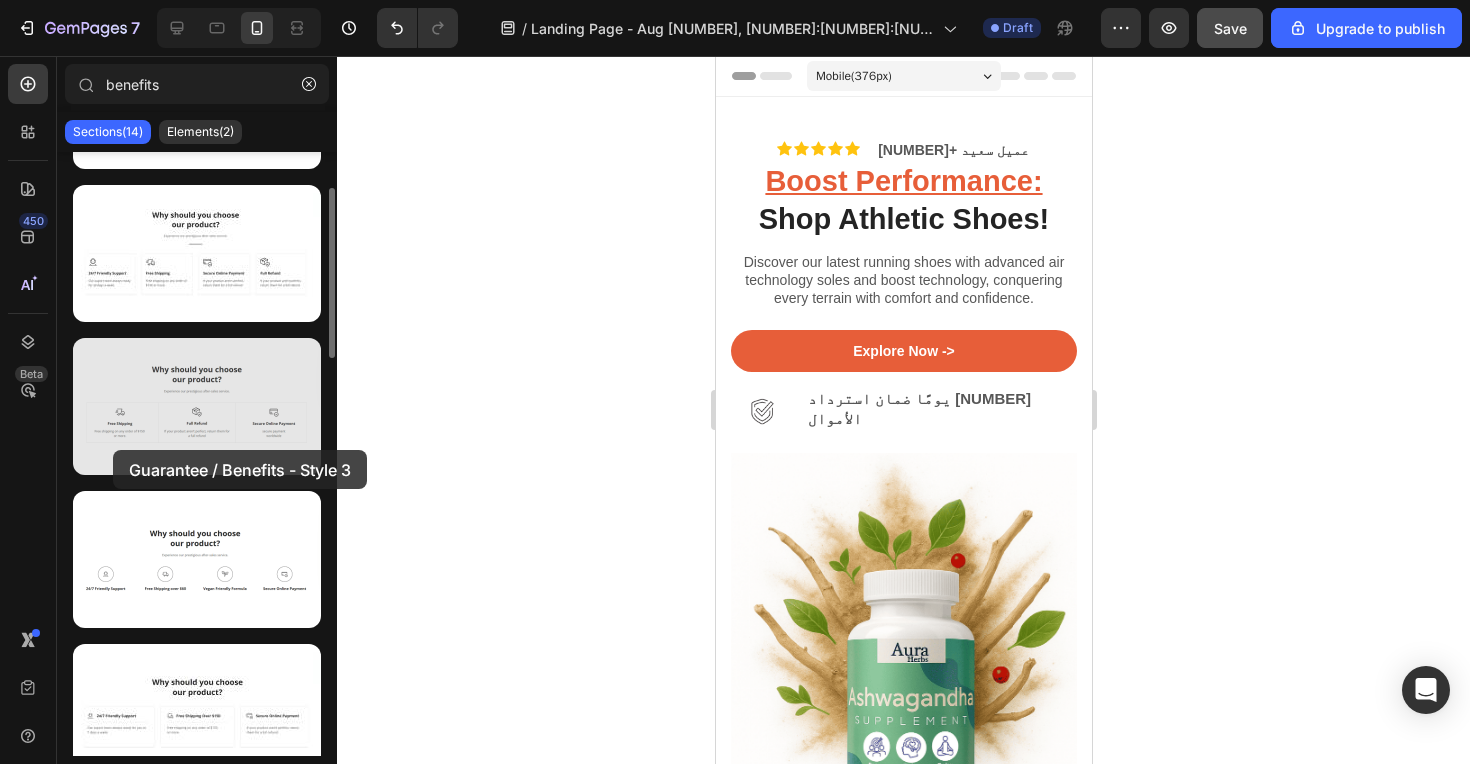 drag, startPoint x: 176, startPoint y: 381, endPoint x: 108, endPoint y: 473, distance: 114.402794 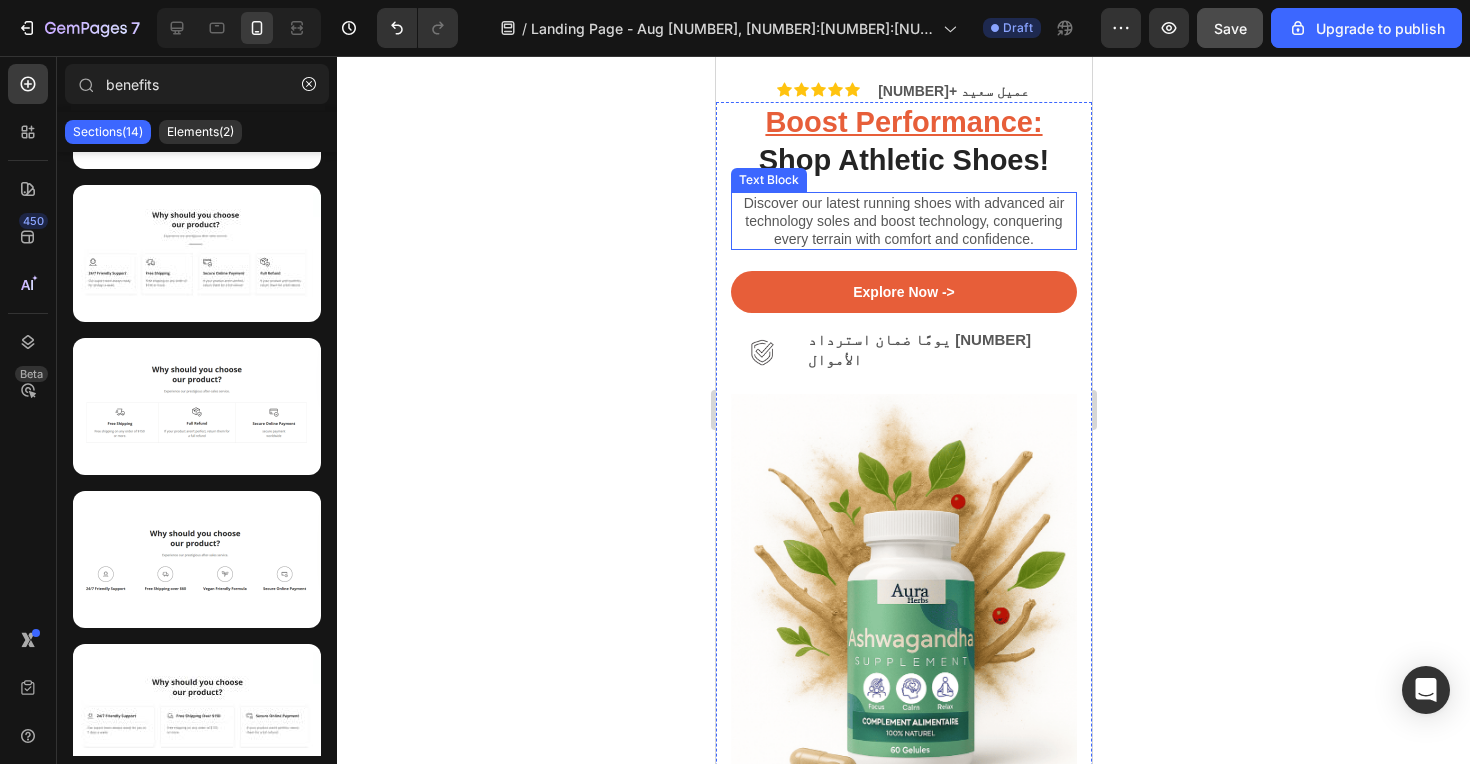 scroll, scrollTop: 86, scrollLeft: 0, axis: vertical 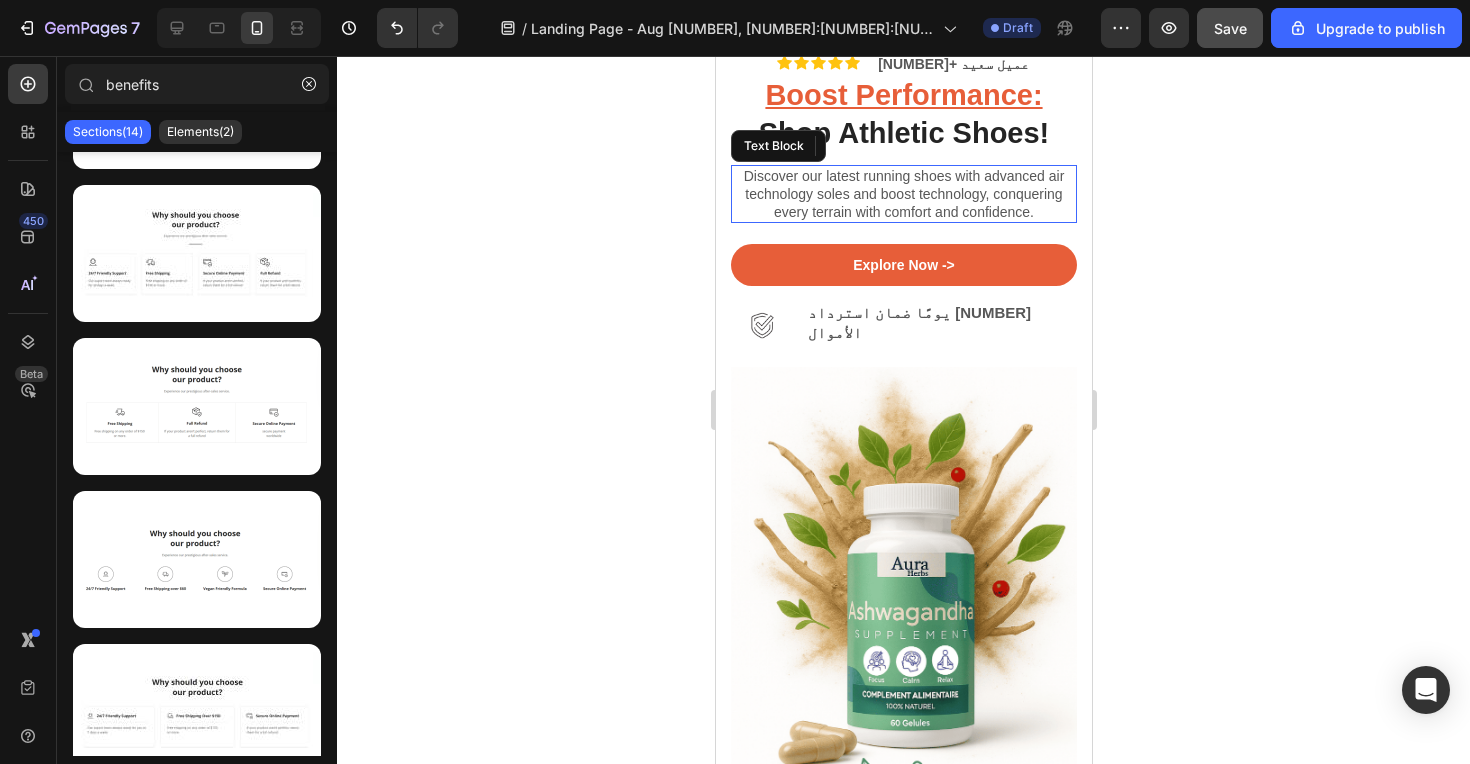 click on "Discover our latest running shoes with advanced air technology soles and boost technology, conquering every terrain with comfort and confidence." at bounding box center [903, 194] 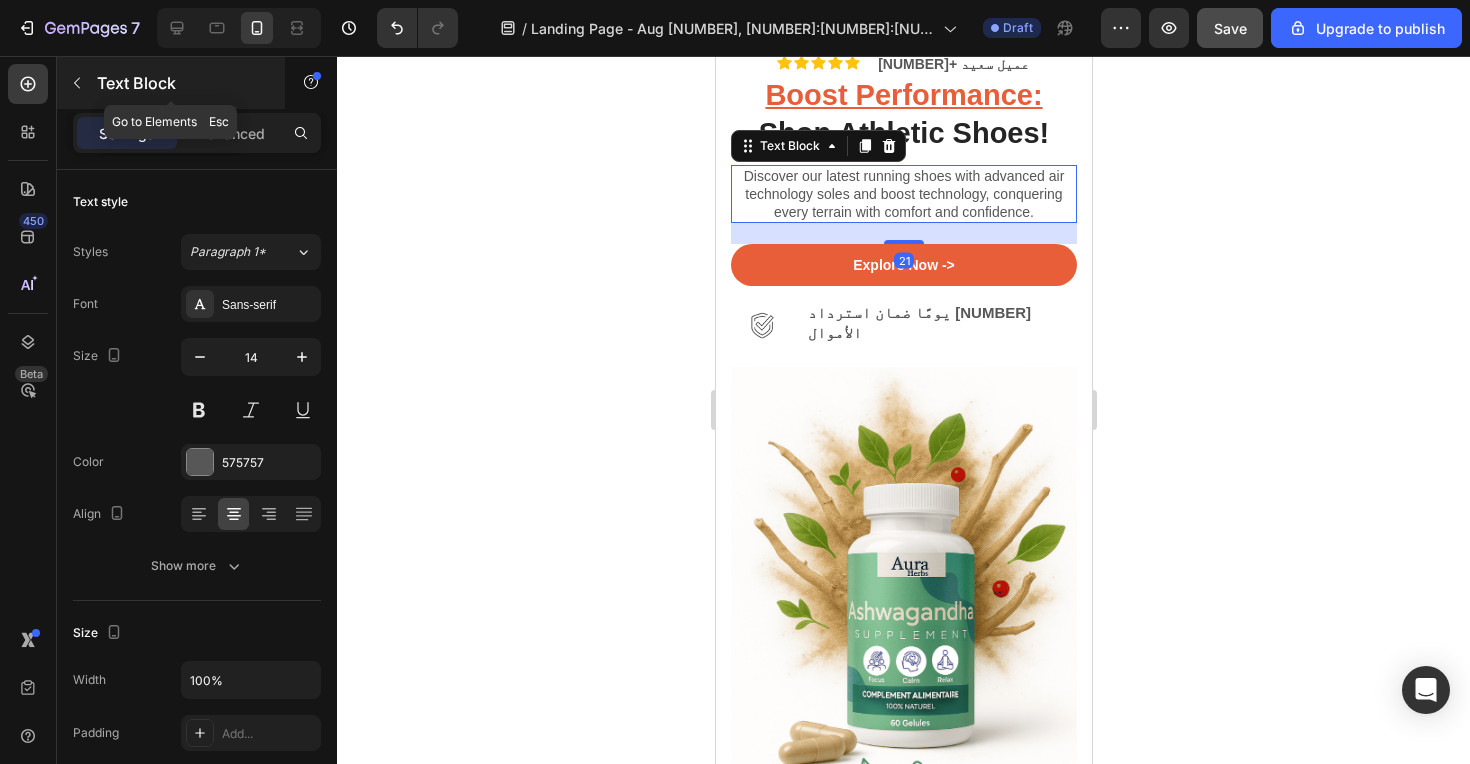 click at bounding box center [77, 83] 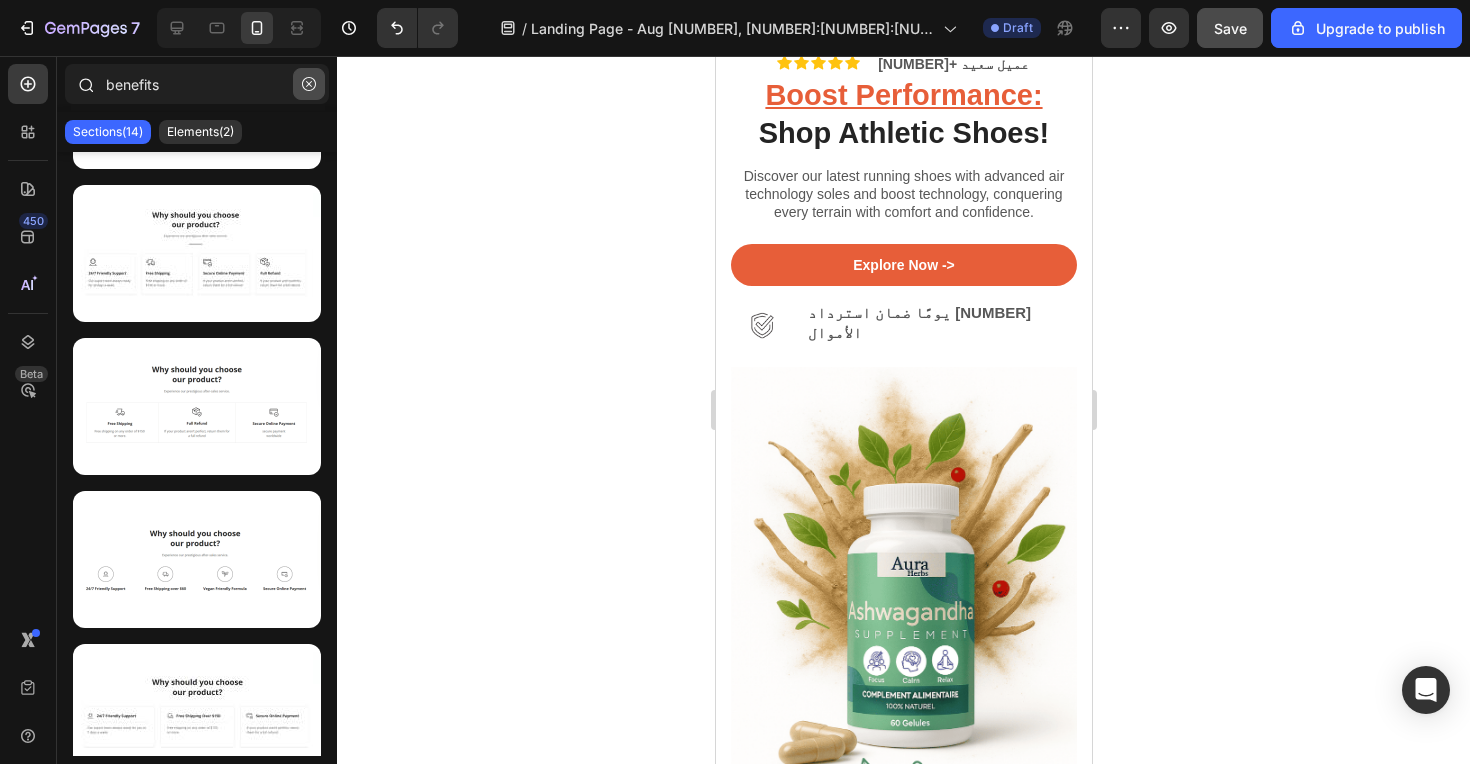 click 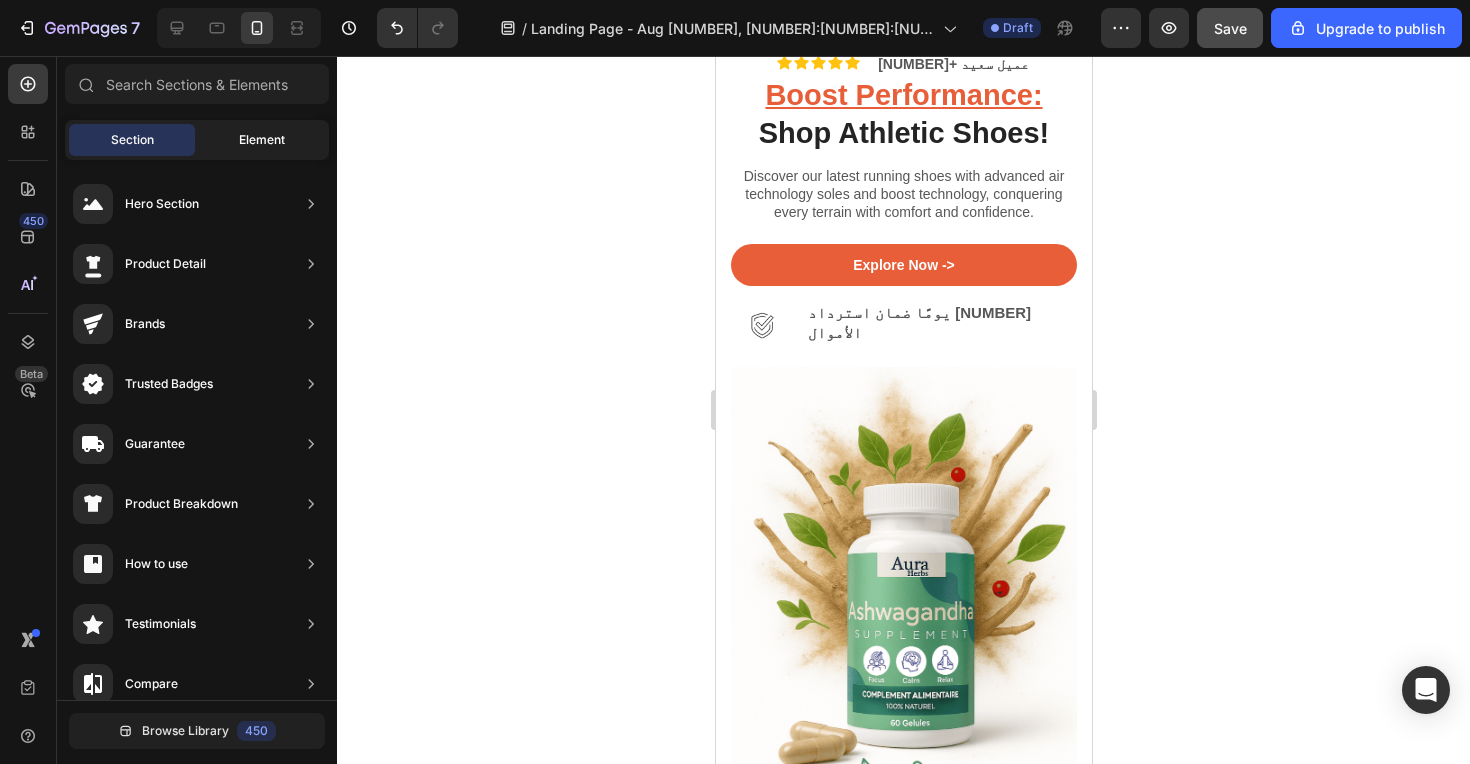 click on "Element" at bounding box center [262, 140] 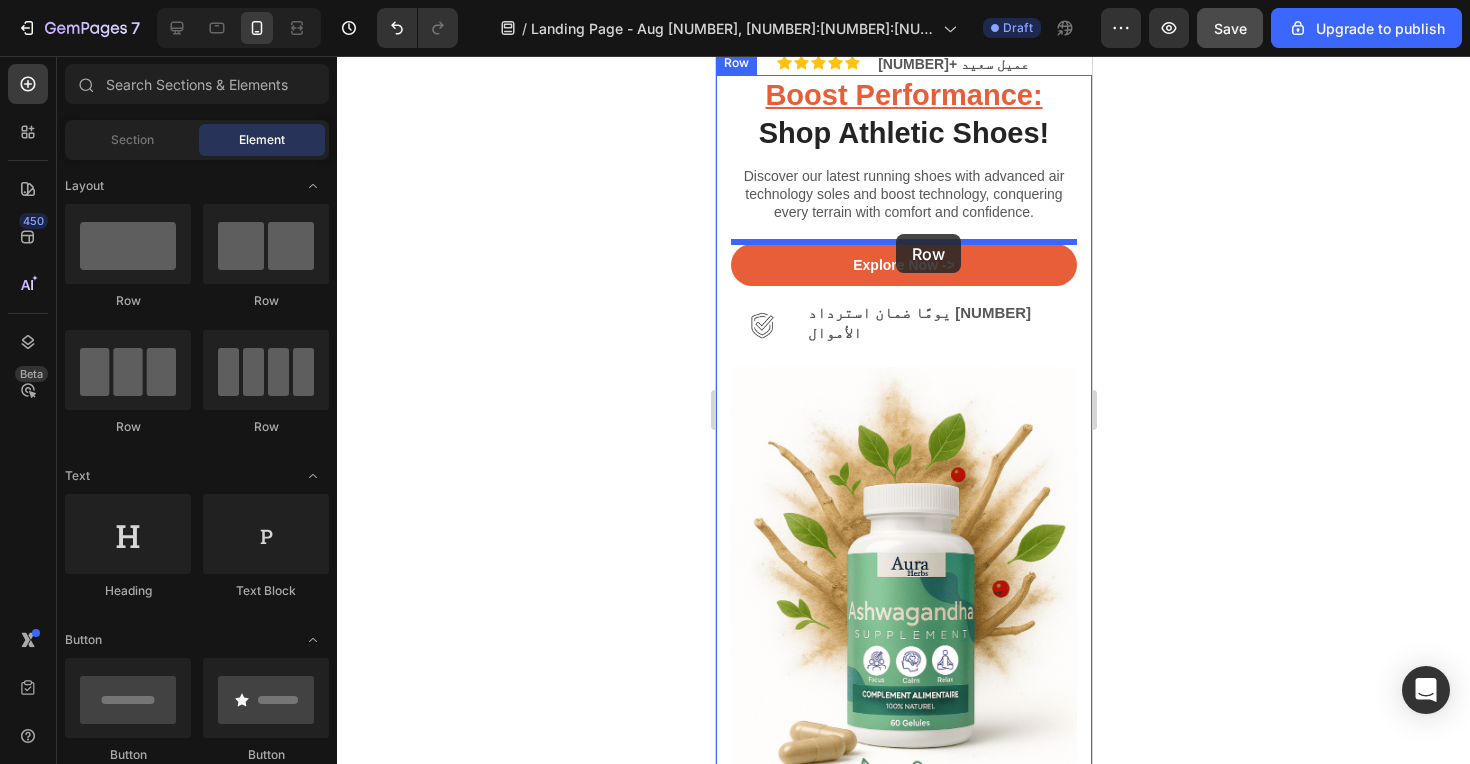 drag, startPoint x: 161, startPoint y: 245, endPoint x: 896, endPoint y: 236, distance: 735.0551 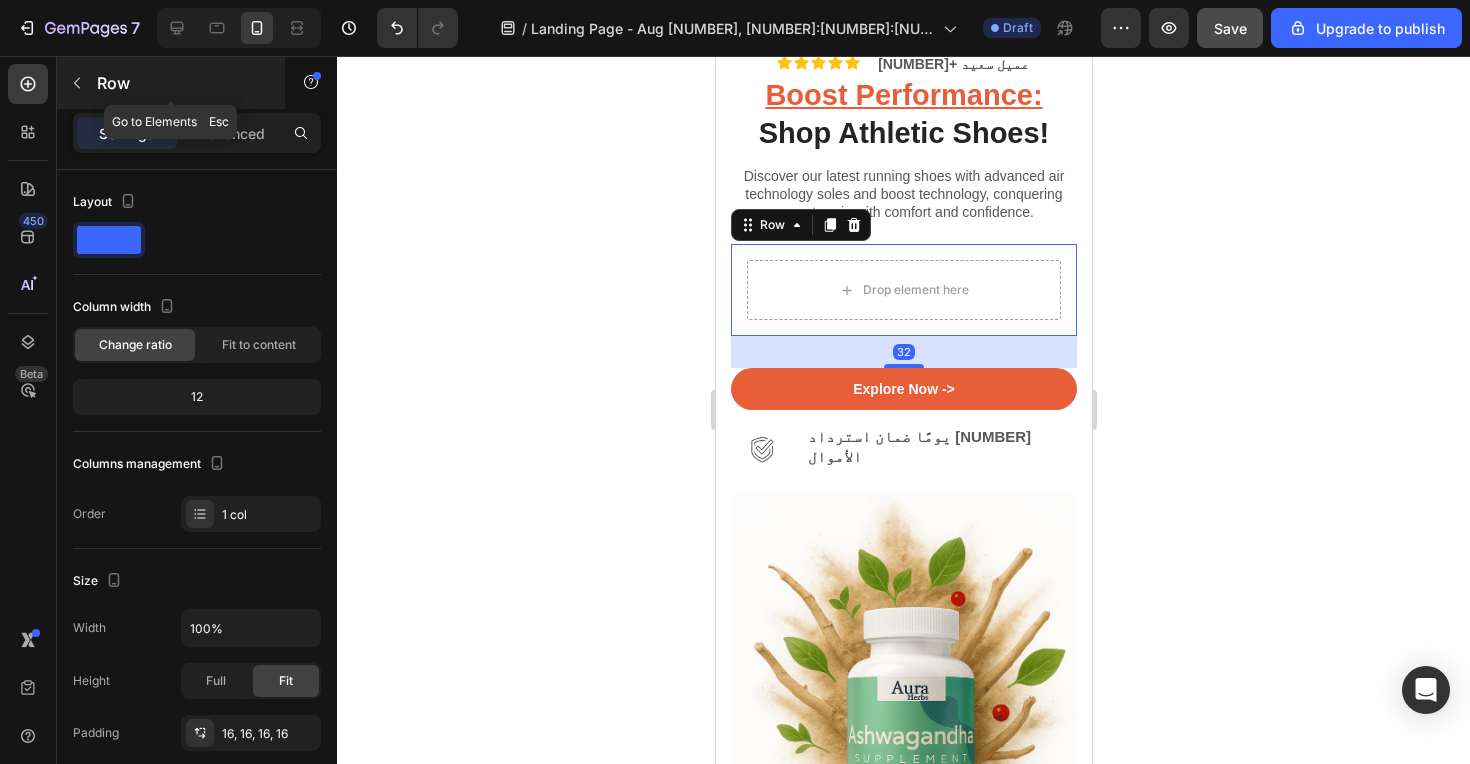 click 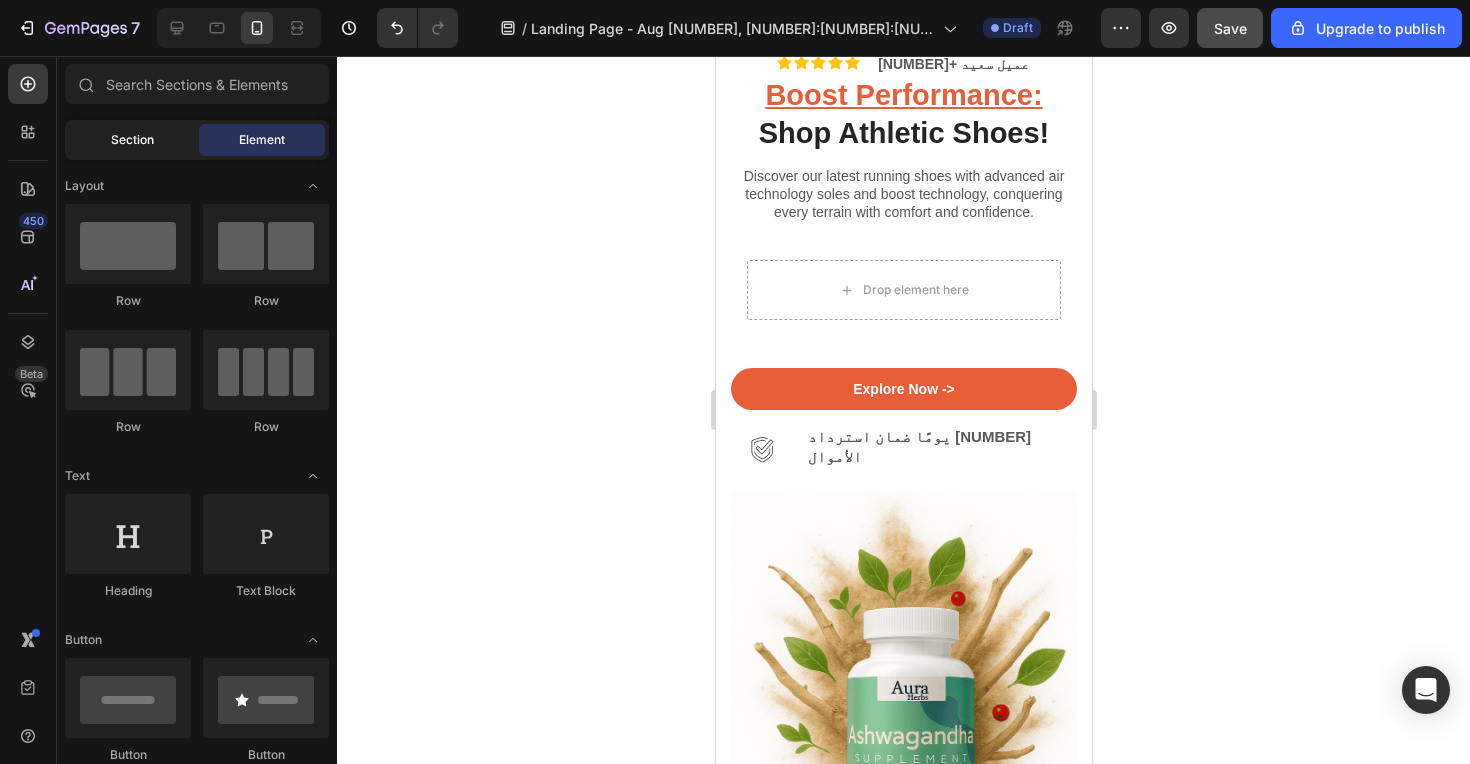 click on "Section" 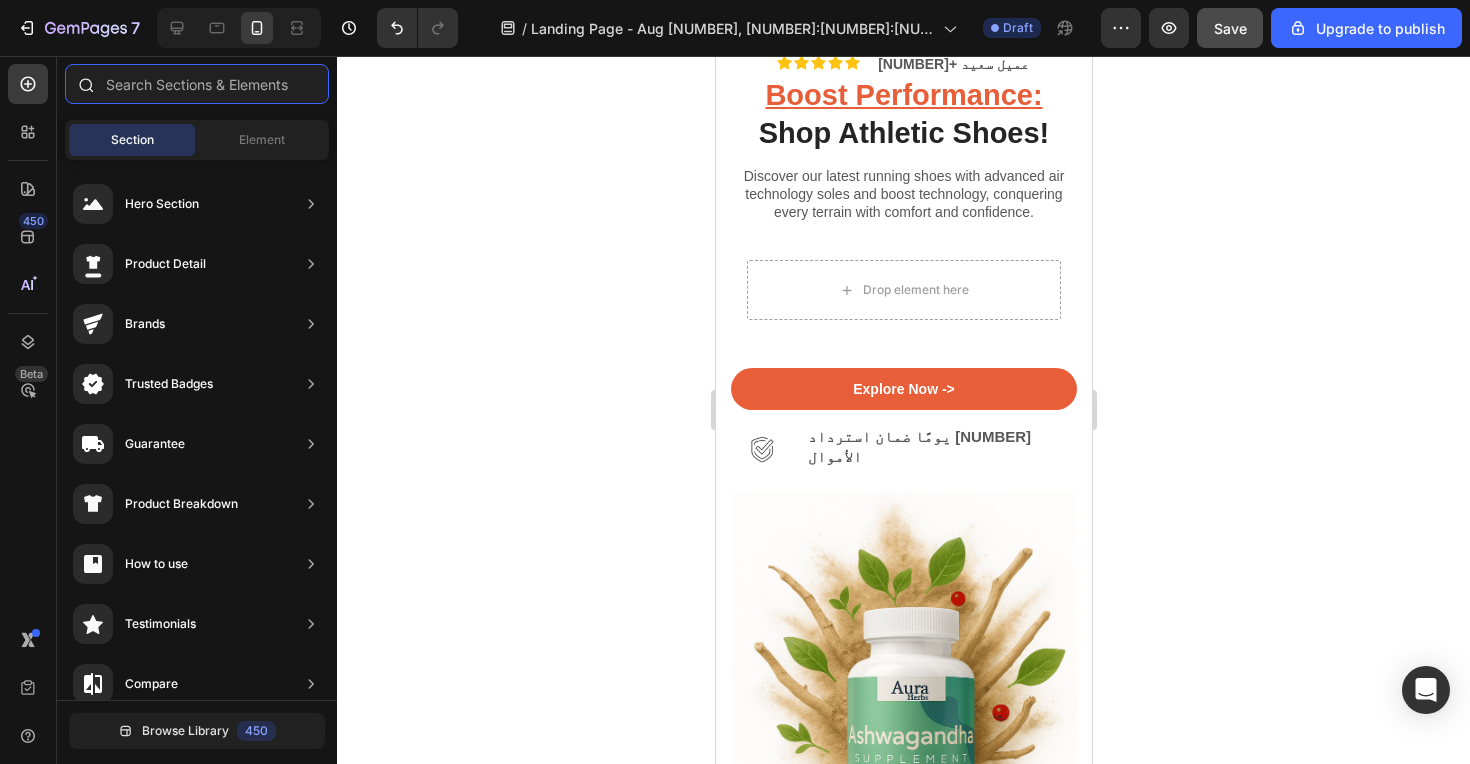 click at bounding box center (197, 84) 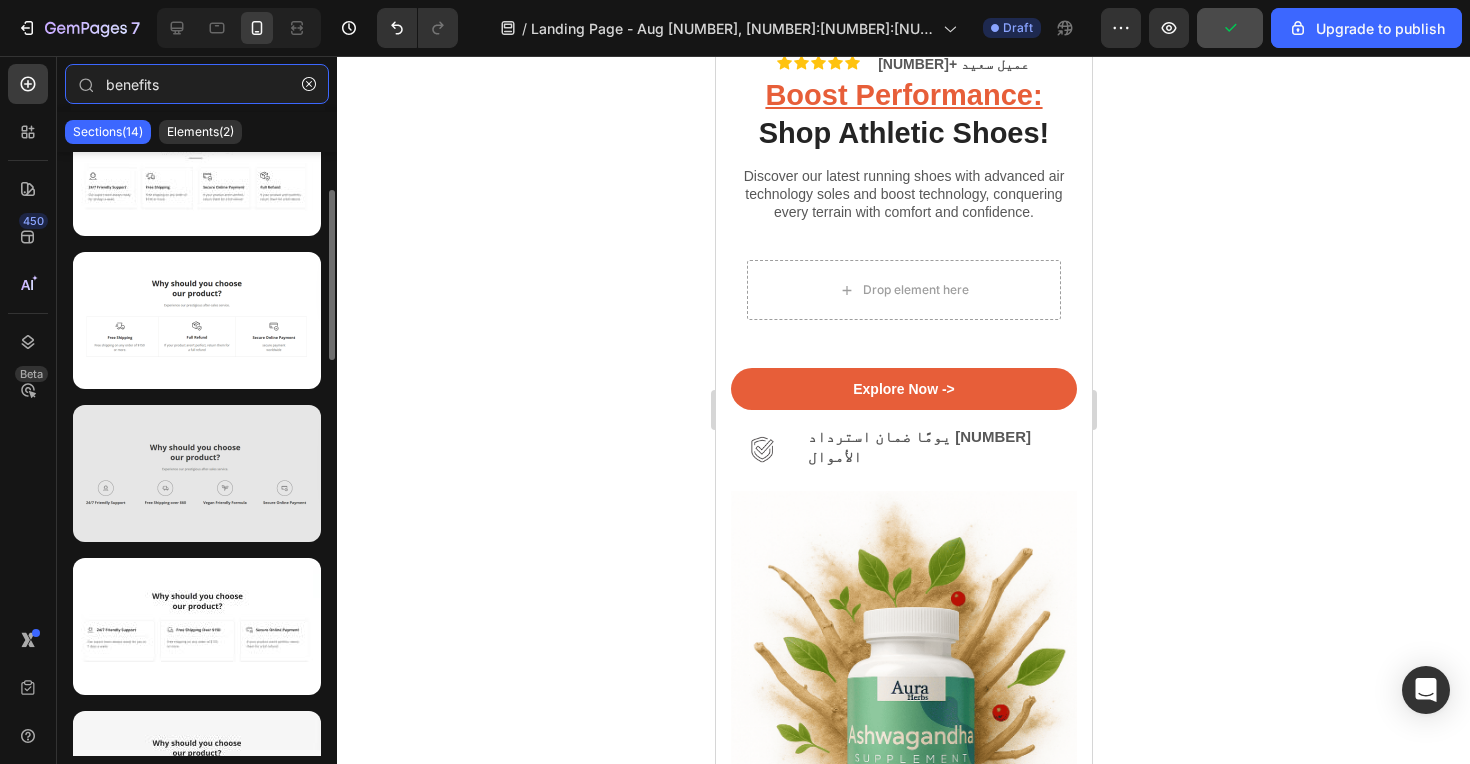 scroll, scrollTop: 197, scrollLeft: 0, axis: vertical 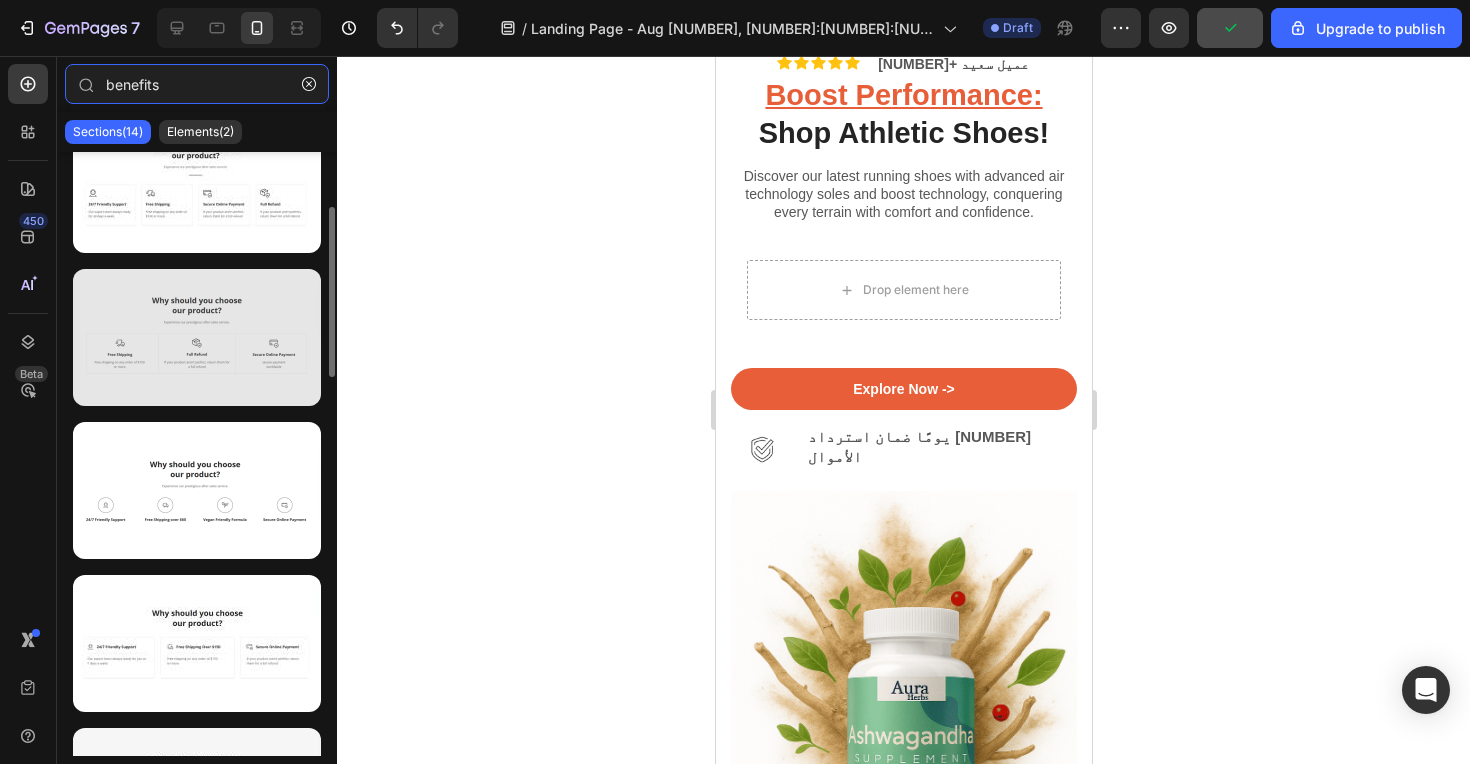 type on "benefits" 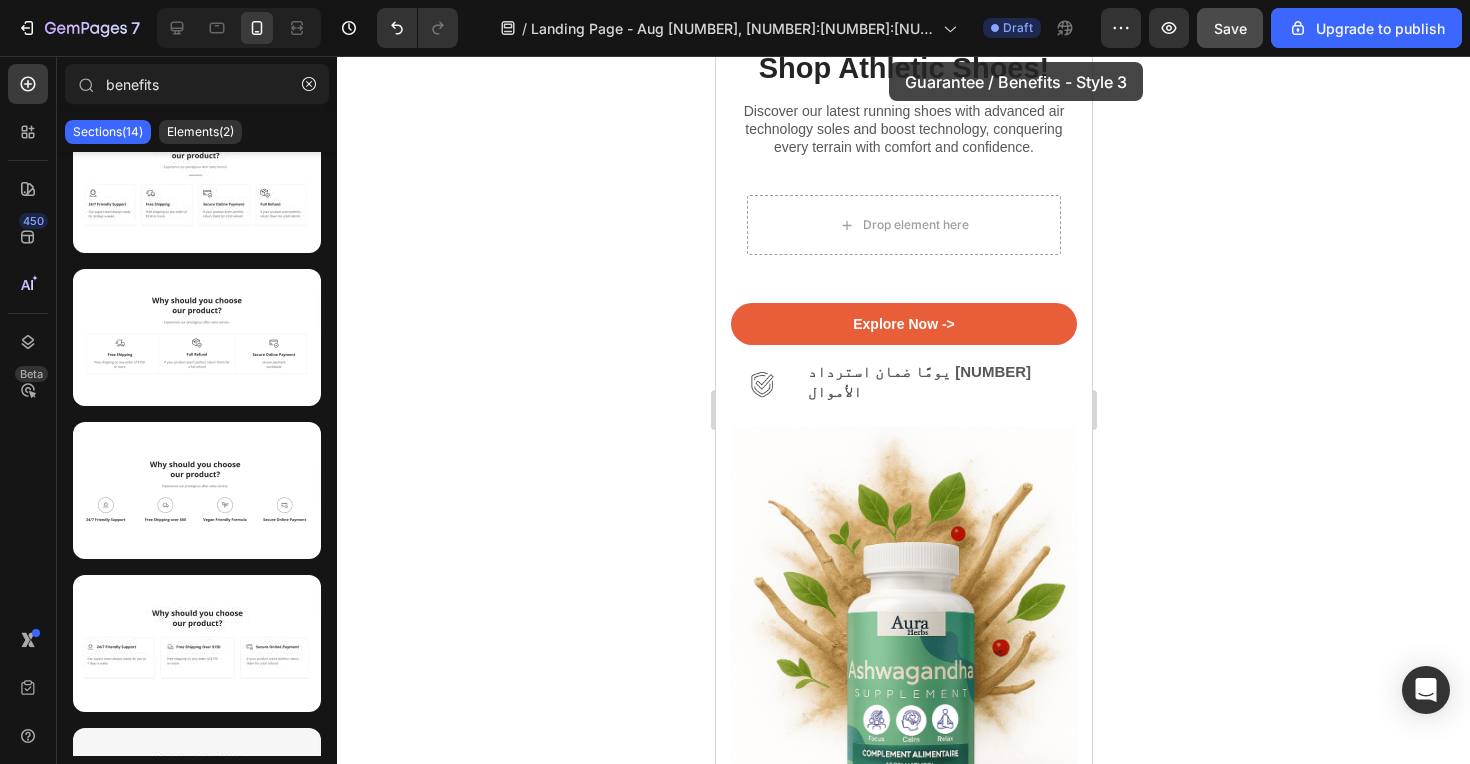 scroll, scrollTop: 146, scrollLeft: 0, axis: vertical 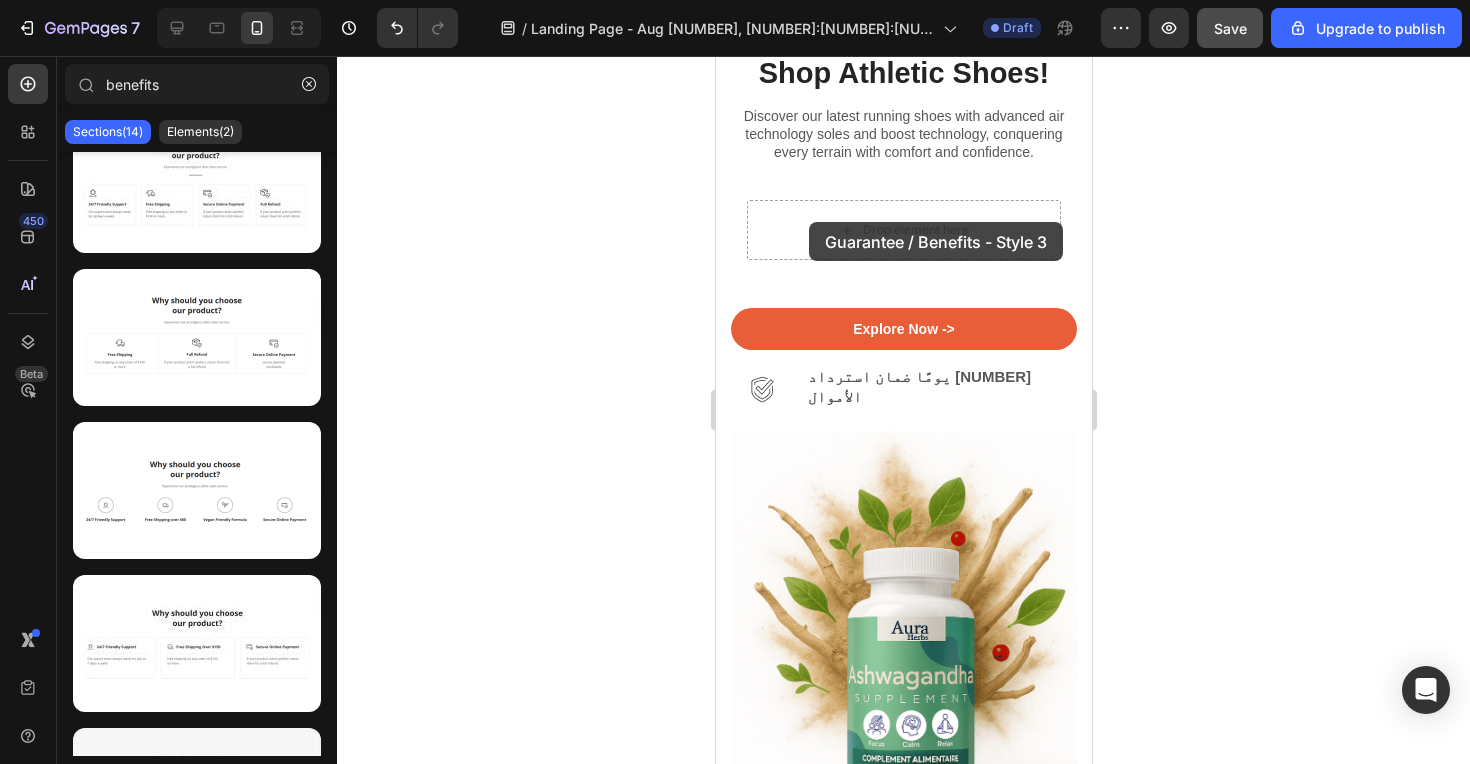 drag, startPoint x: 191, startPoint y: 363, endPoint x: 810, endPoint y: 221, distance: 635.07874 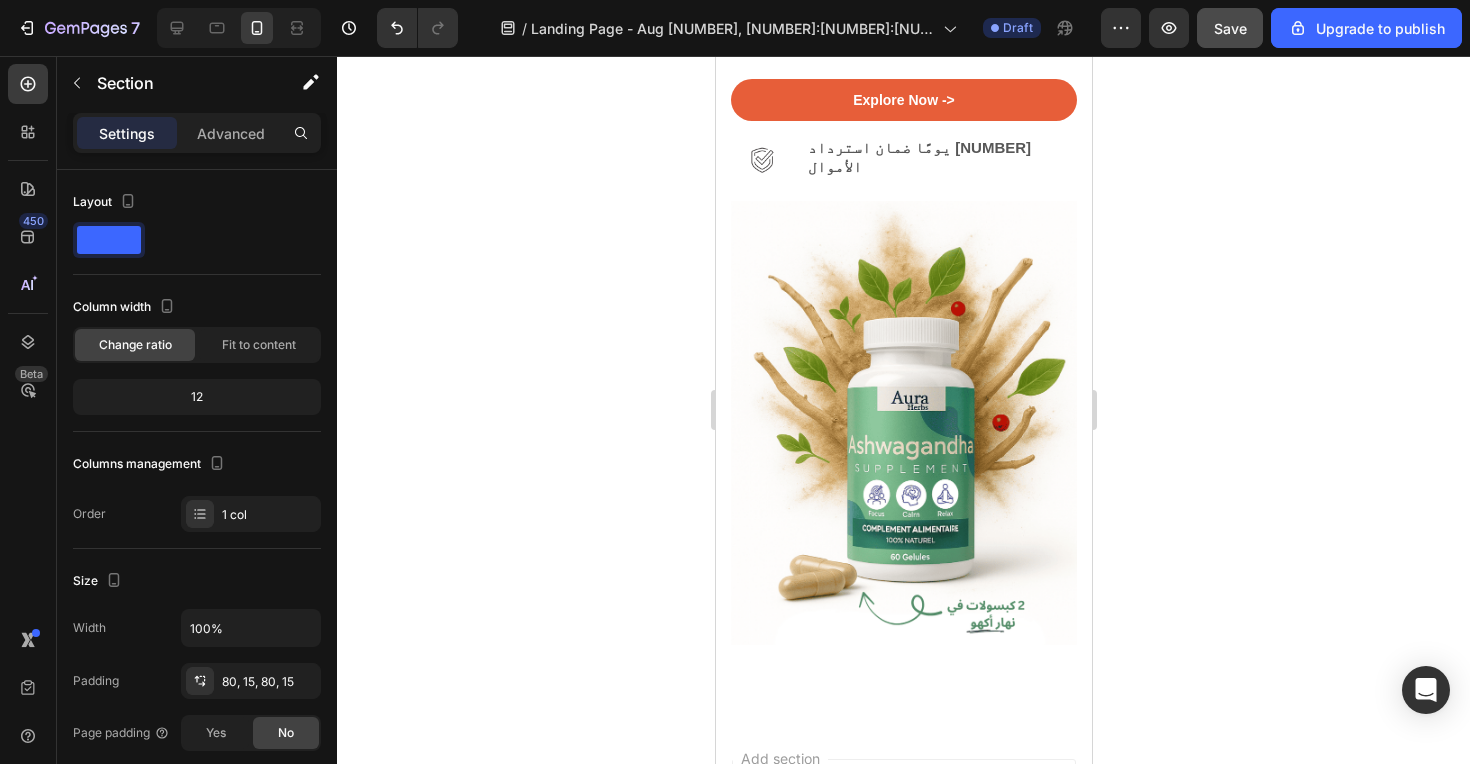 scroll, scrollTop: 1479, scrollLeft: 0, axis: vertical 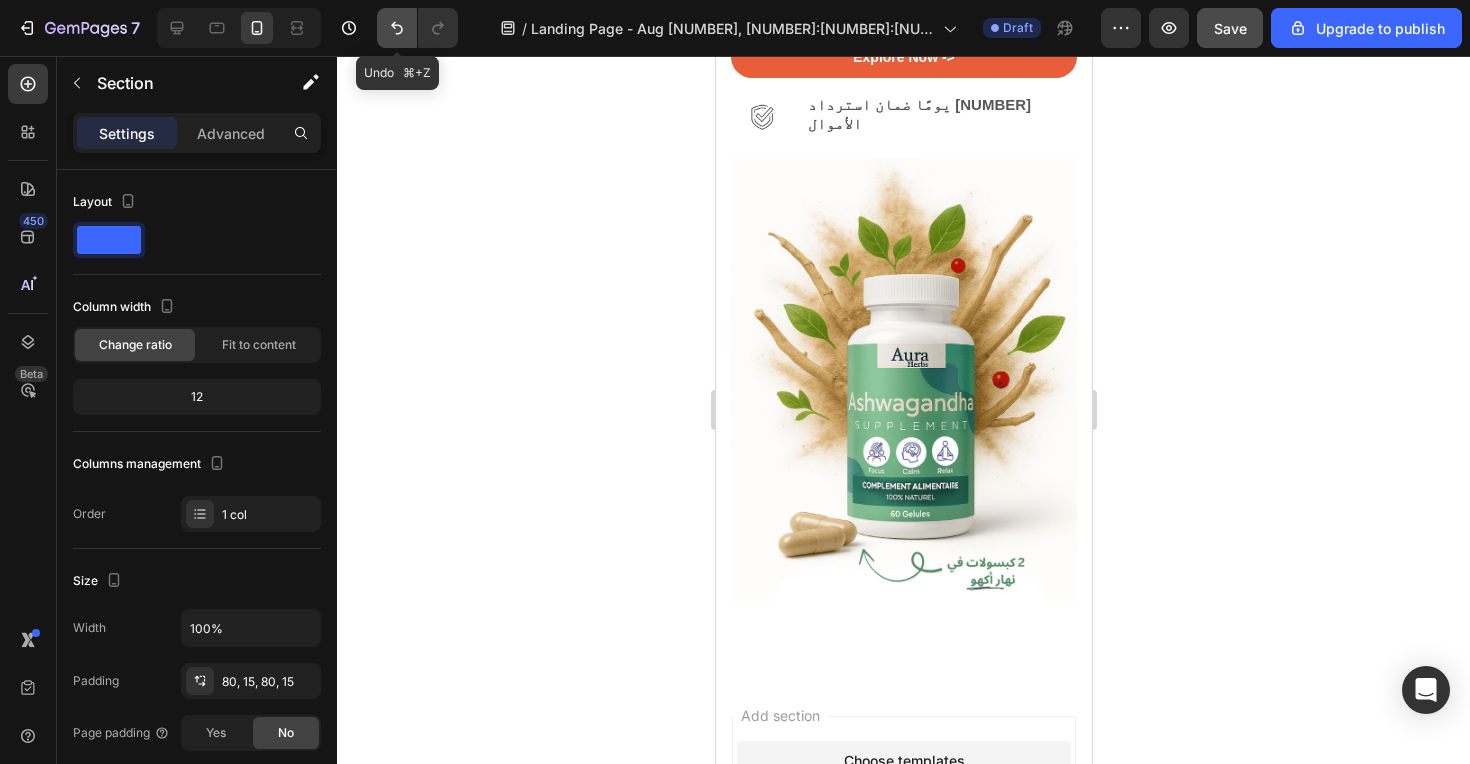 click 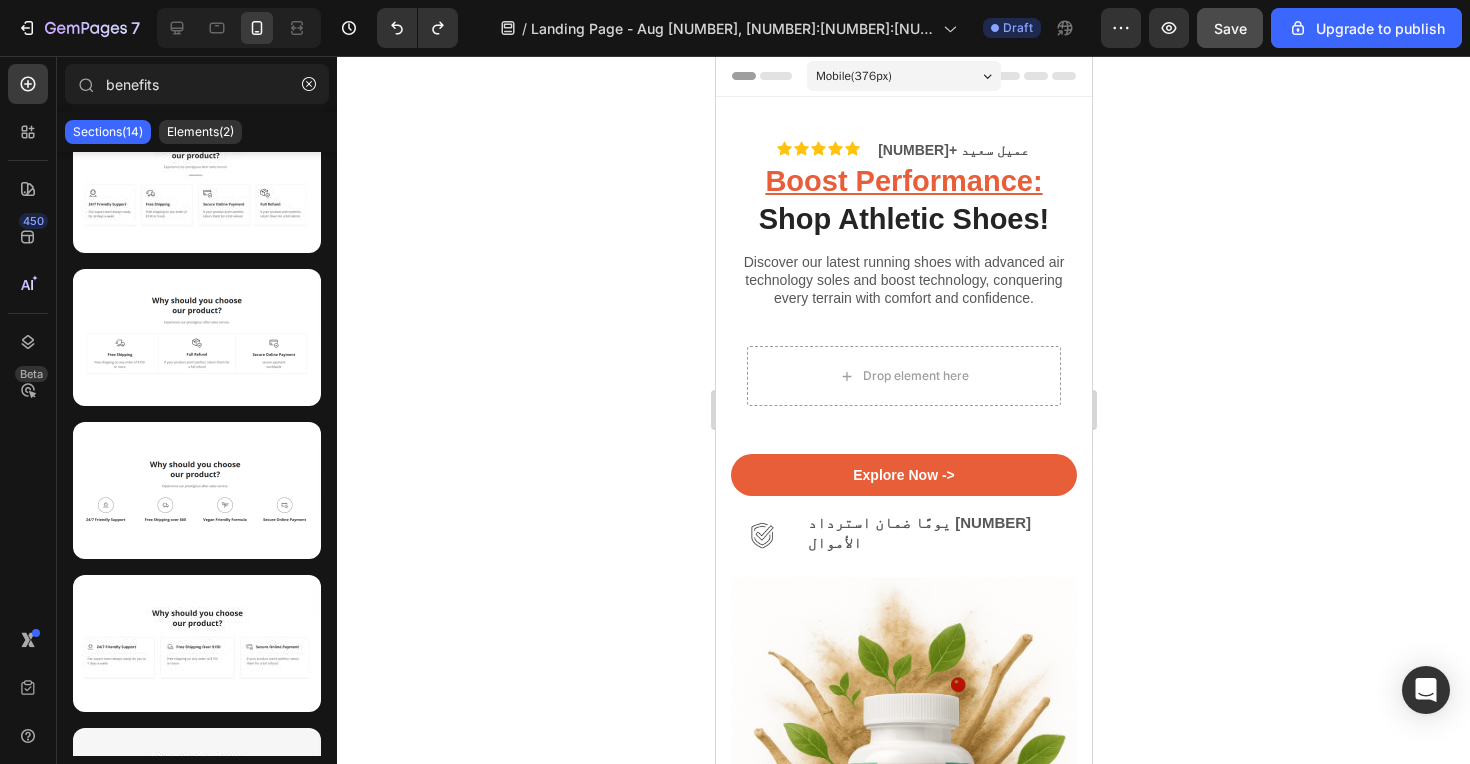 scroll, scrollTop: 0, scrollLeft: 0, axis: both 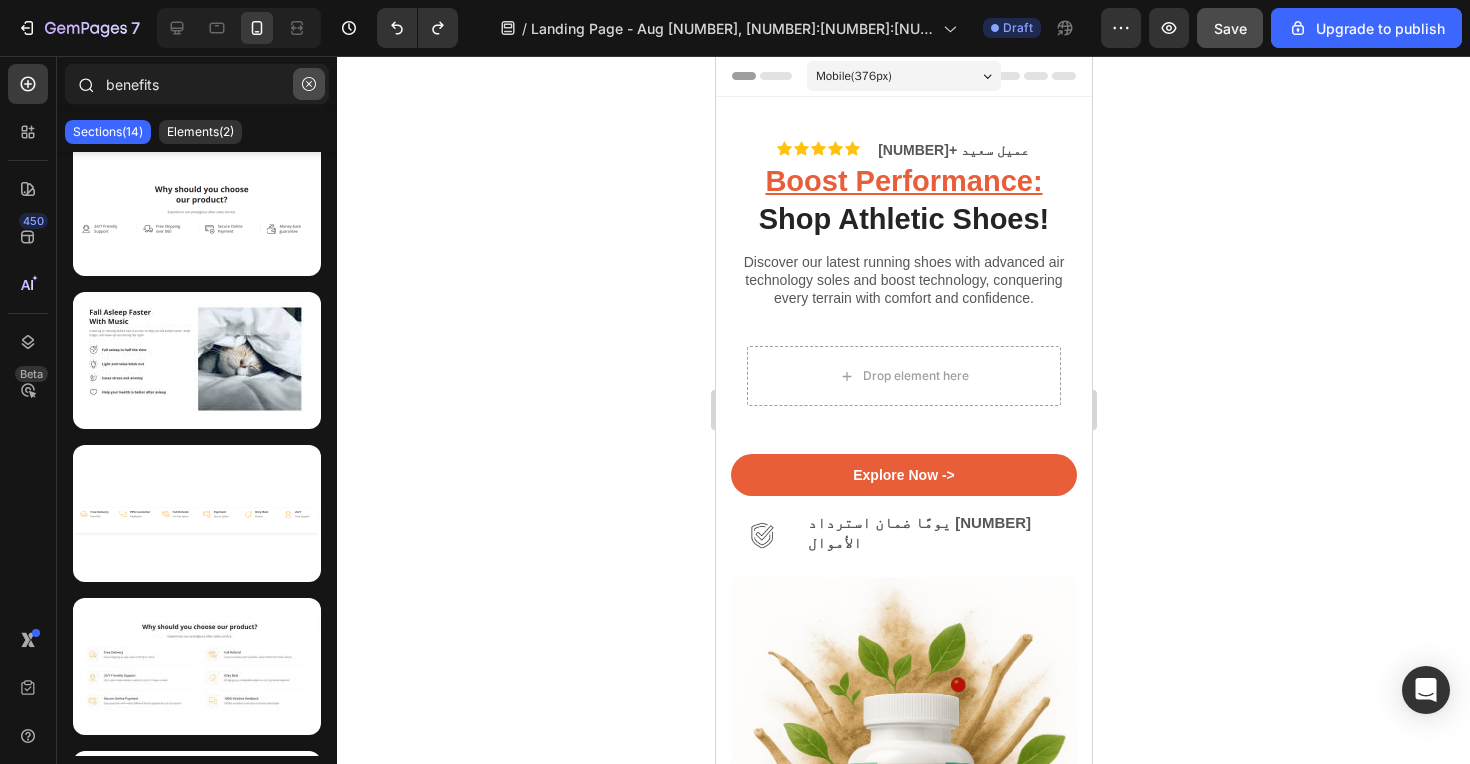 click 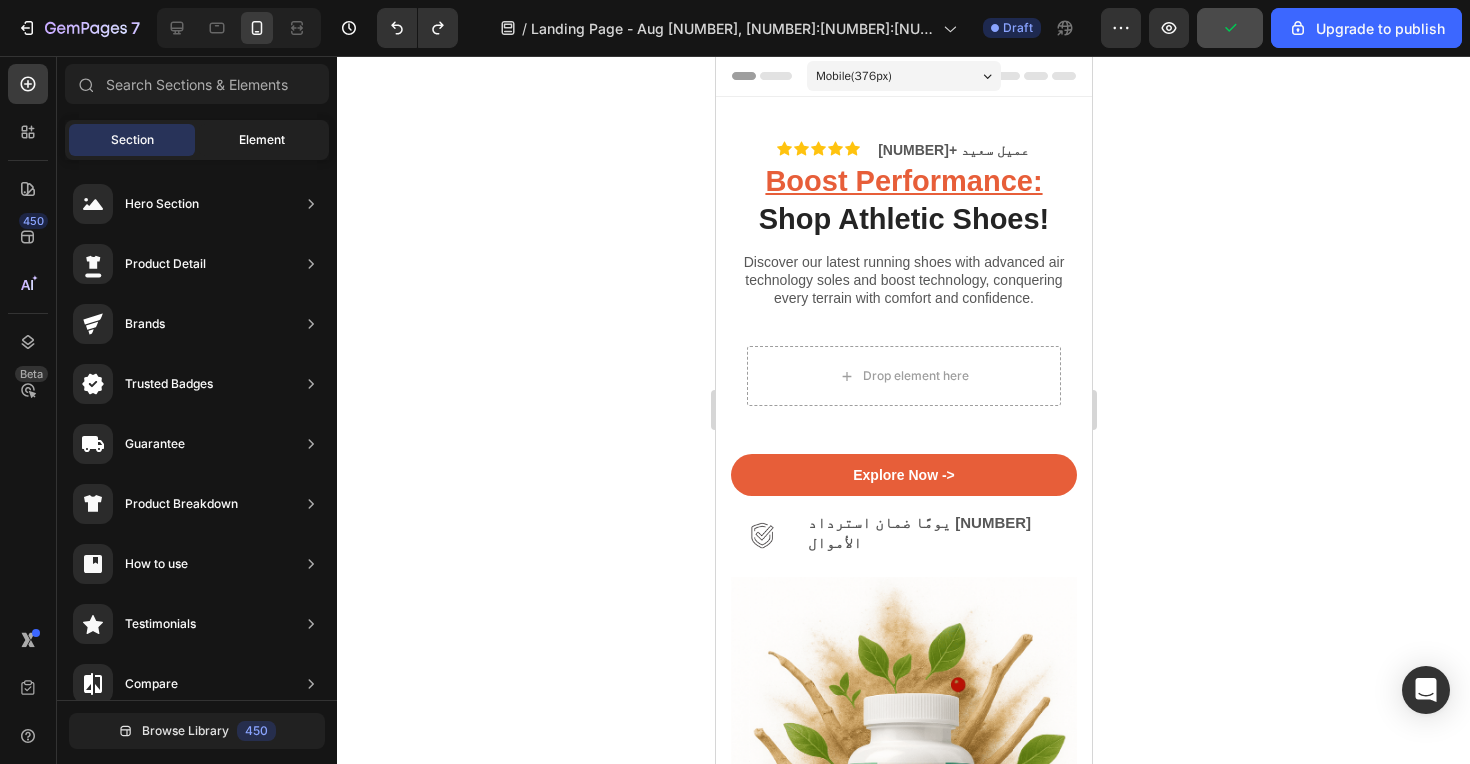 click on "Element" at bounding box center (262, 140) 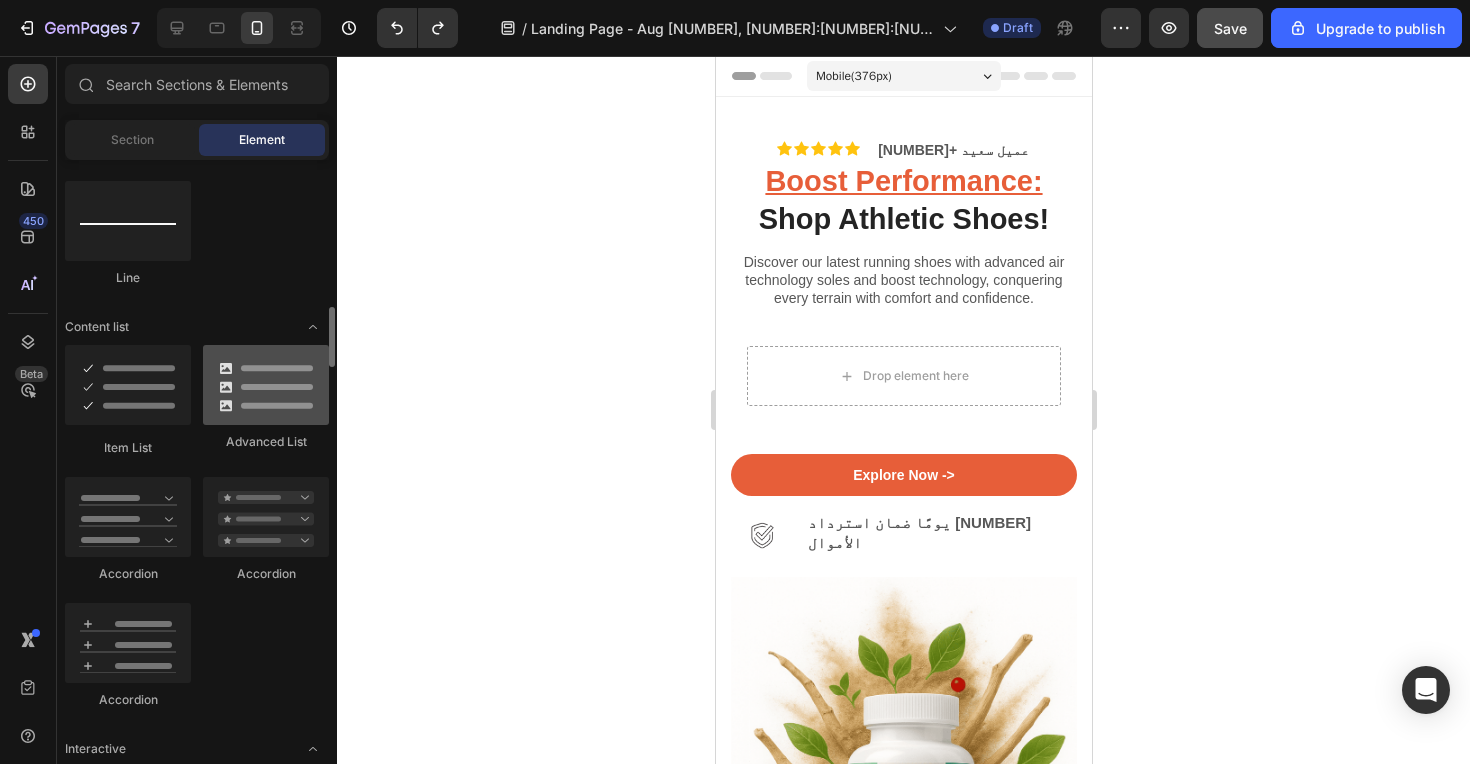 scroll, scrollTop: 1437, scrollLeft: 0, axis: vertical 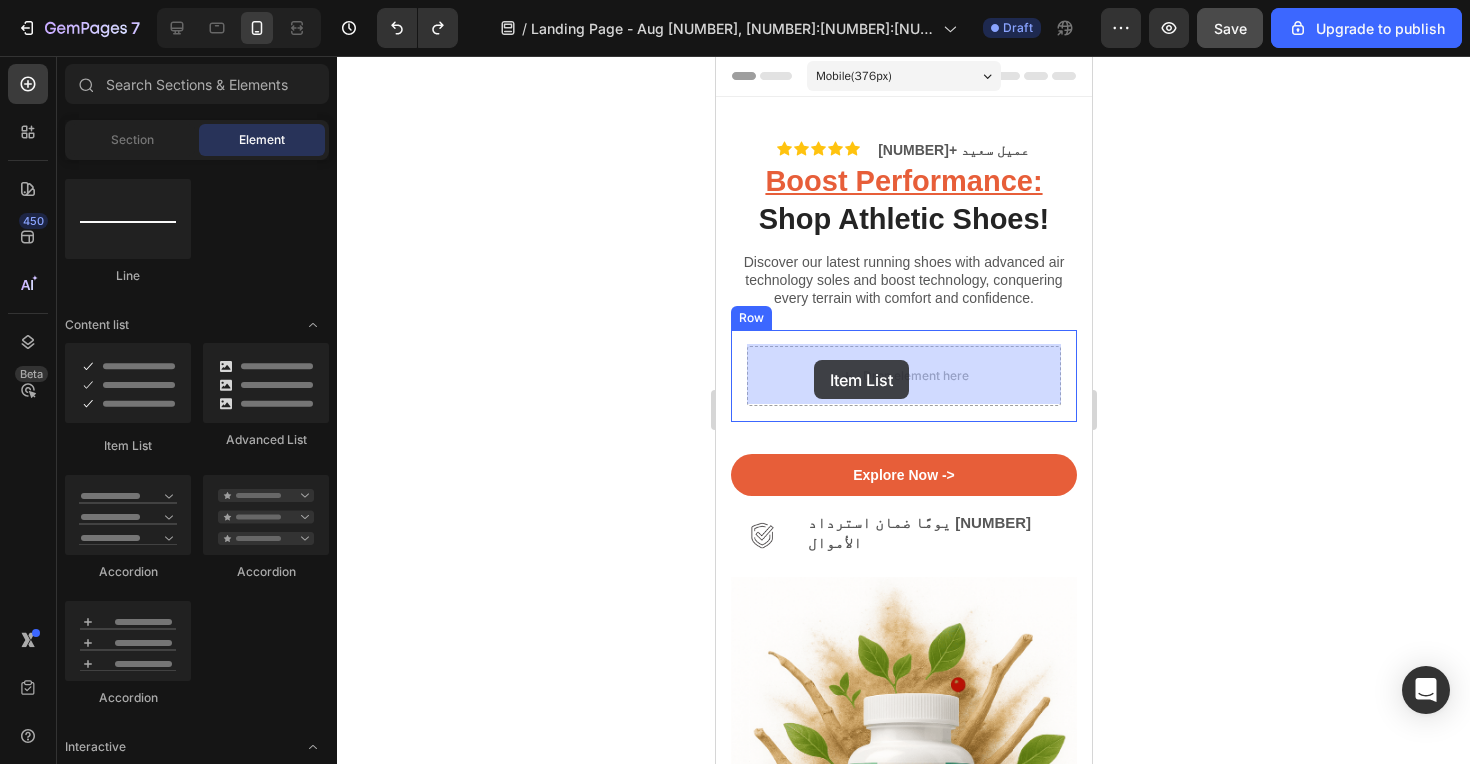 drag, startPoint x: 121, startPoint y: 385, endPoint x: 813, endPoint y: 359, distance: 692.4883 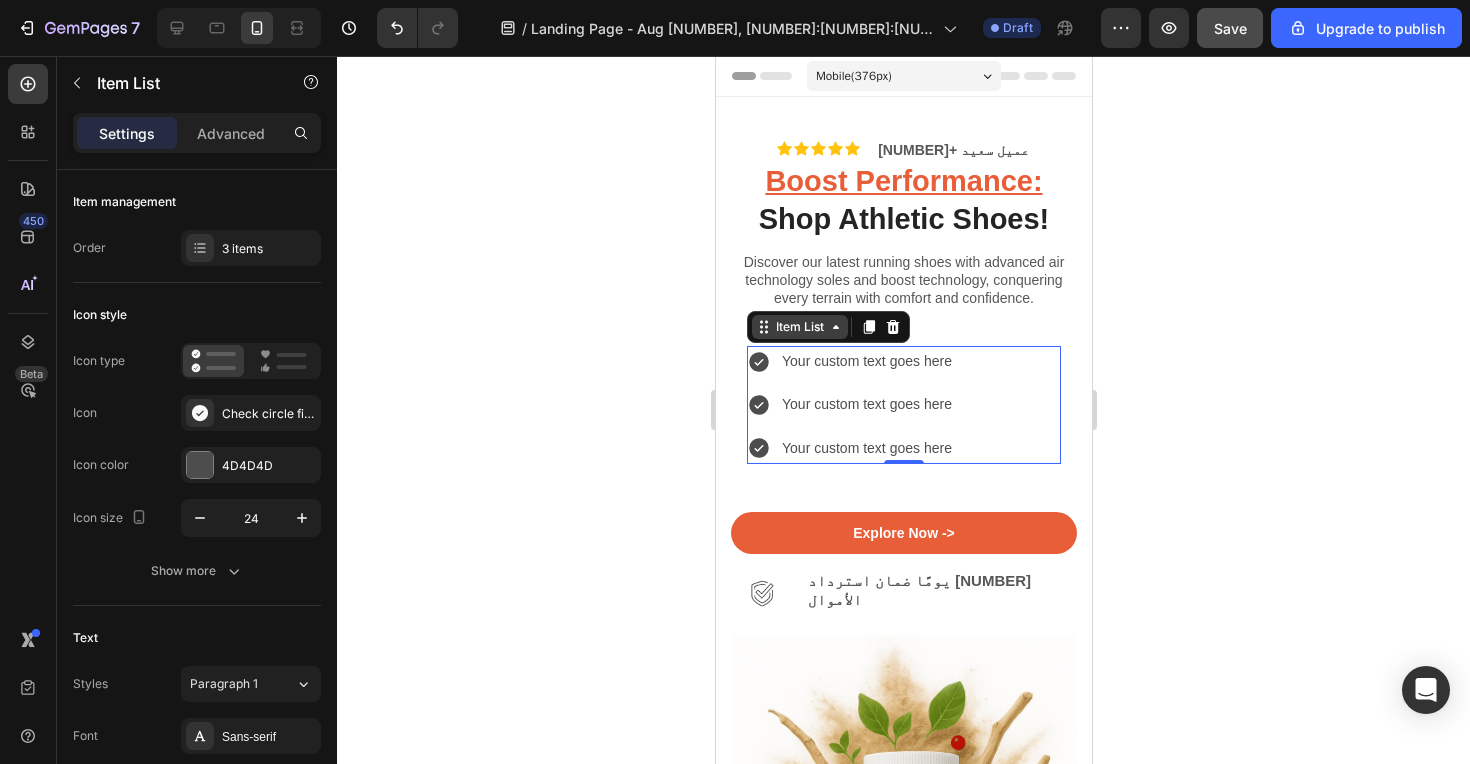 click on "Item List" at bounding box center [799, 327] 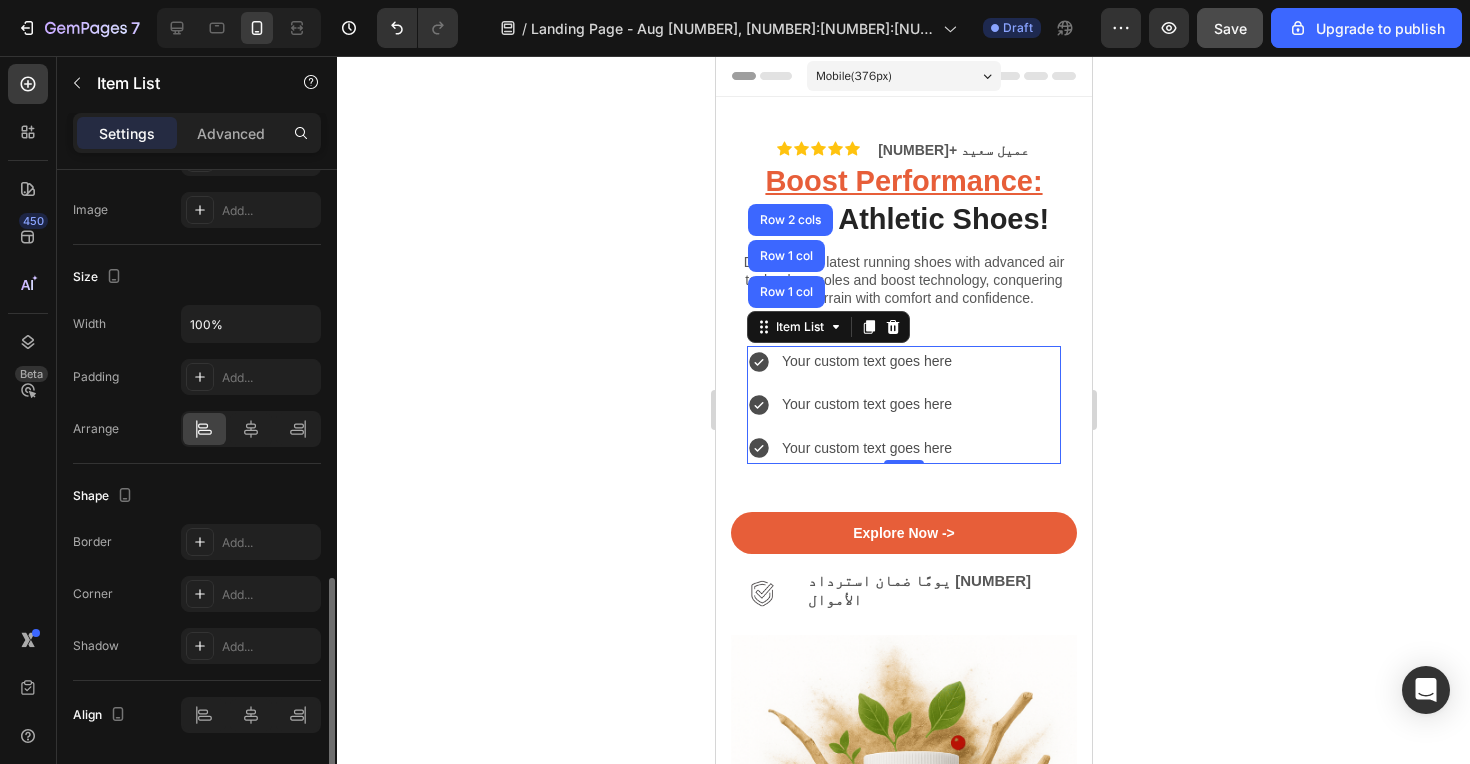 scroll, scrollTop: 1138, scrollLeft: 0, axis: vertical 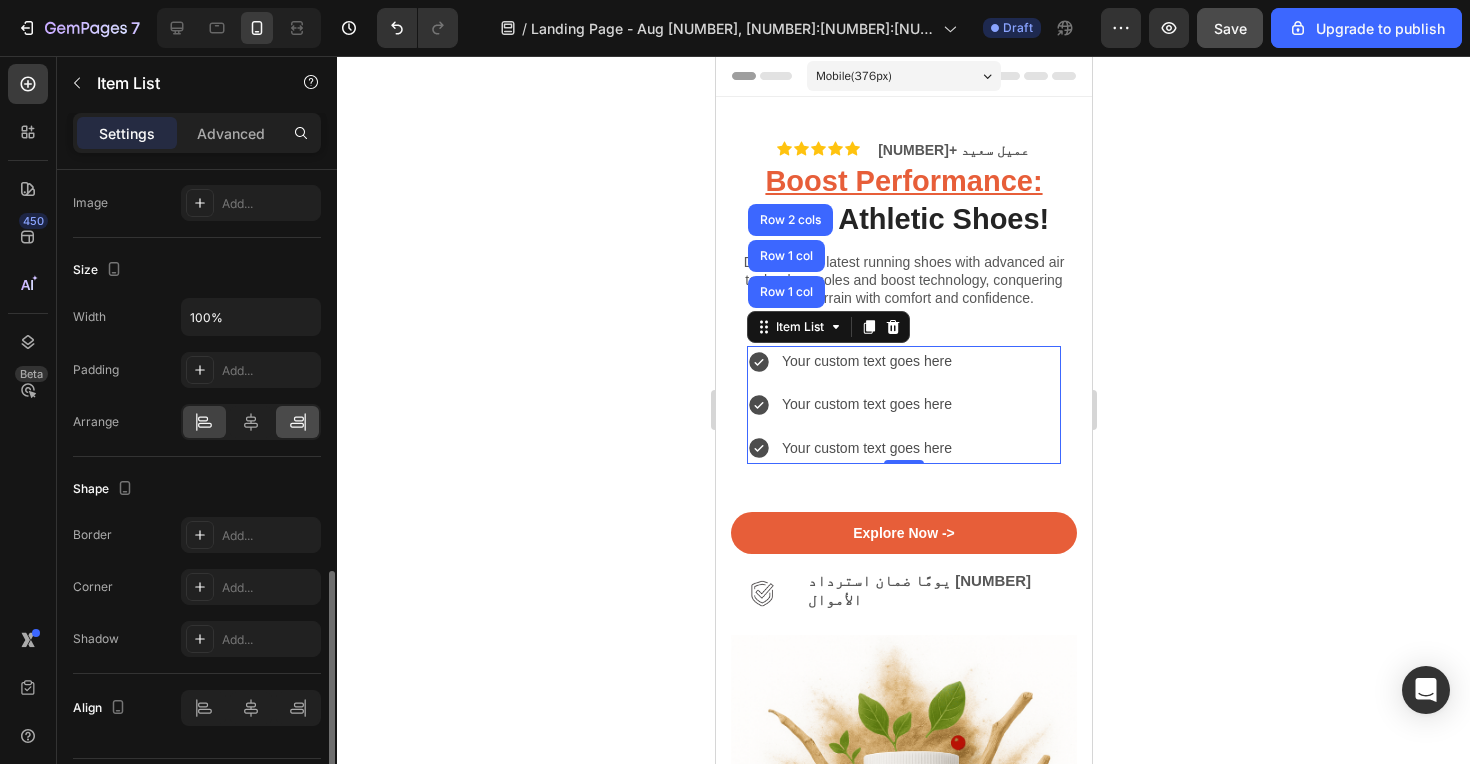 click 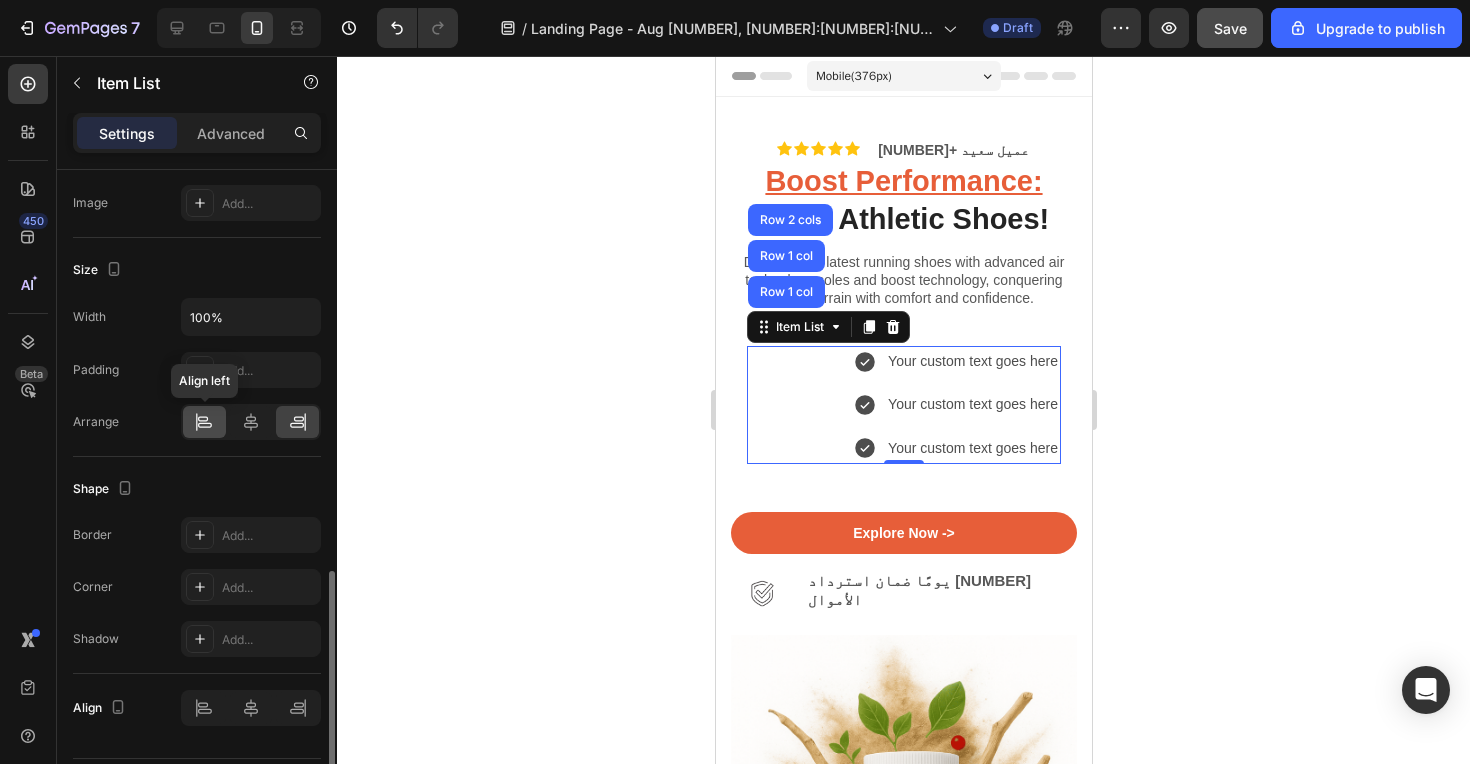 click 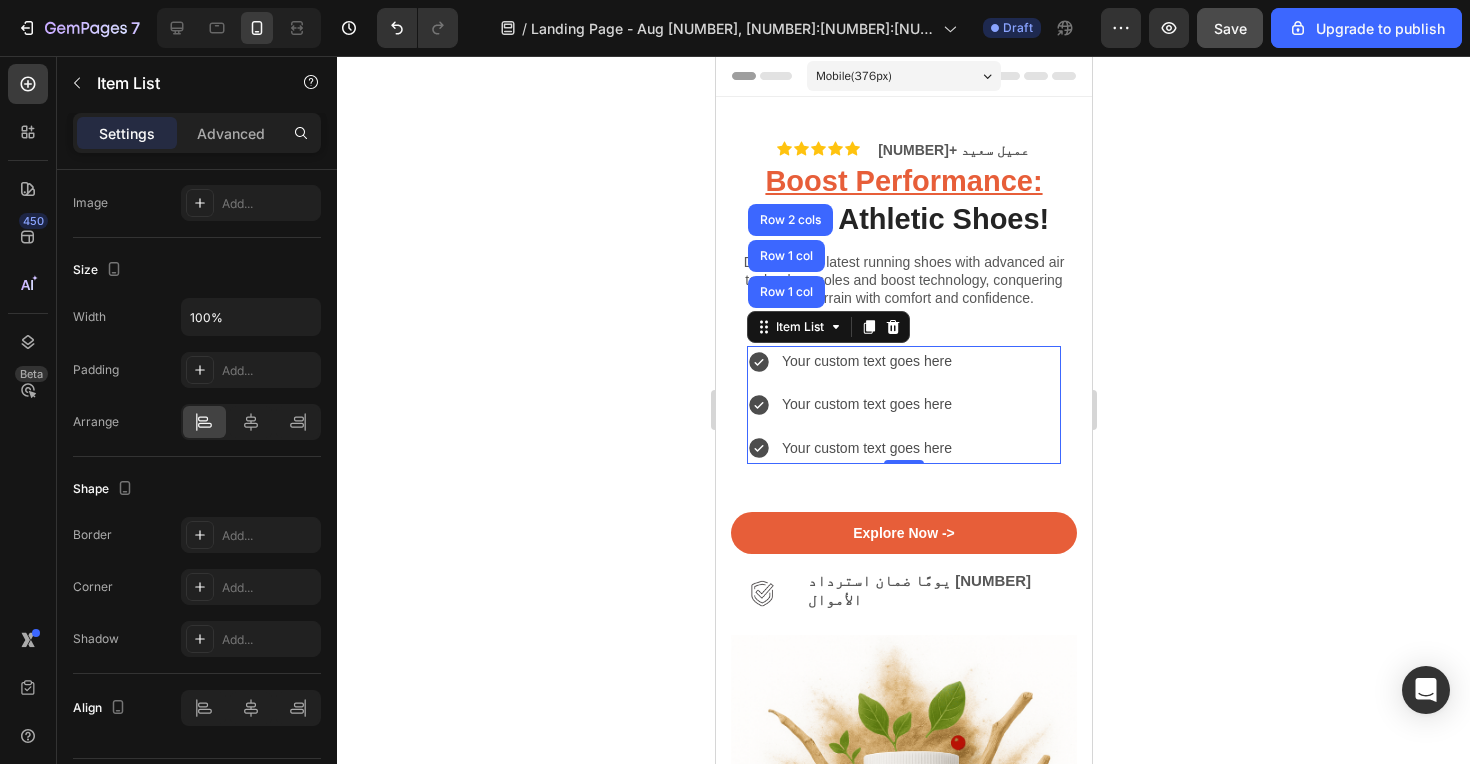 click on "Your custom text goes here" at bounding box center (866, 361) 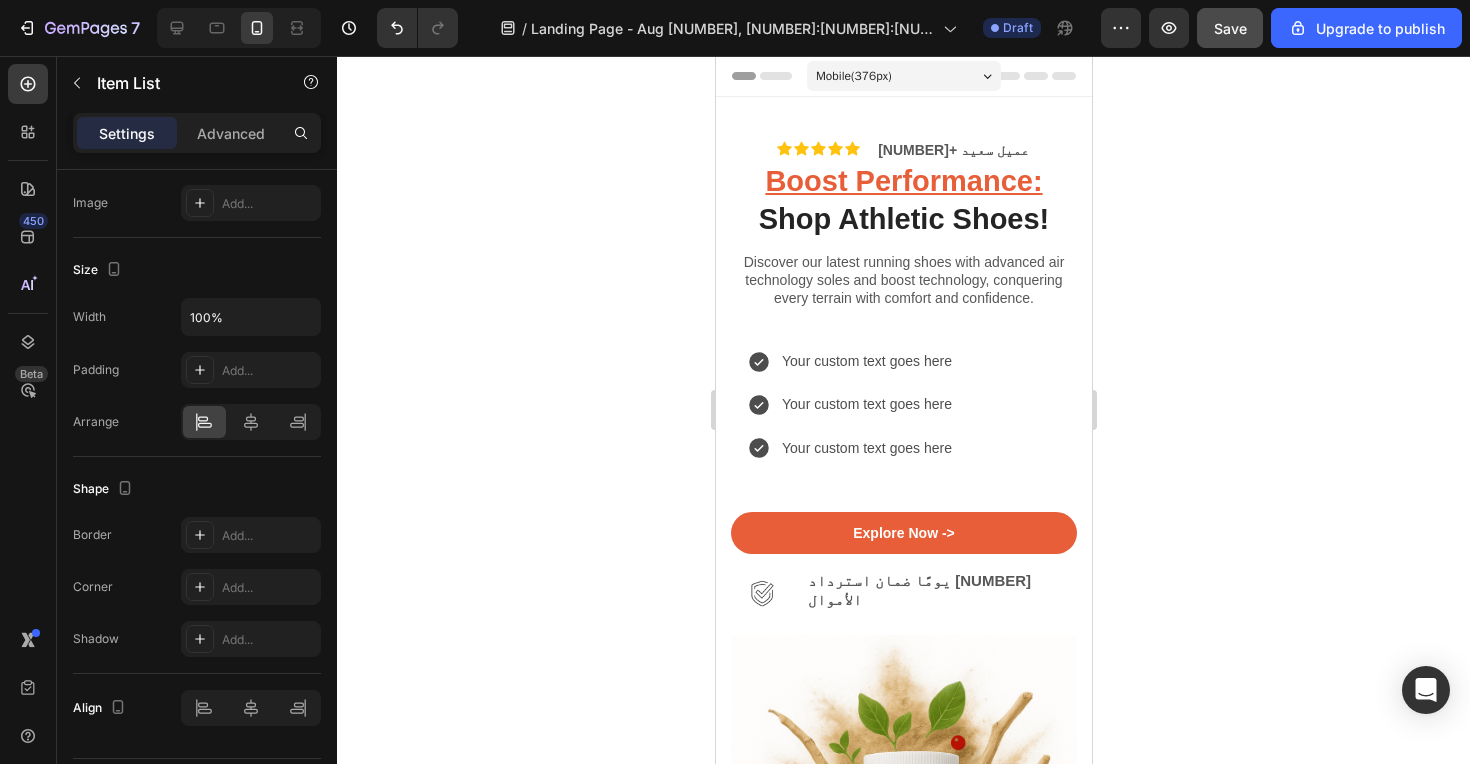 click 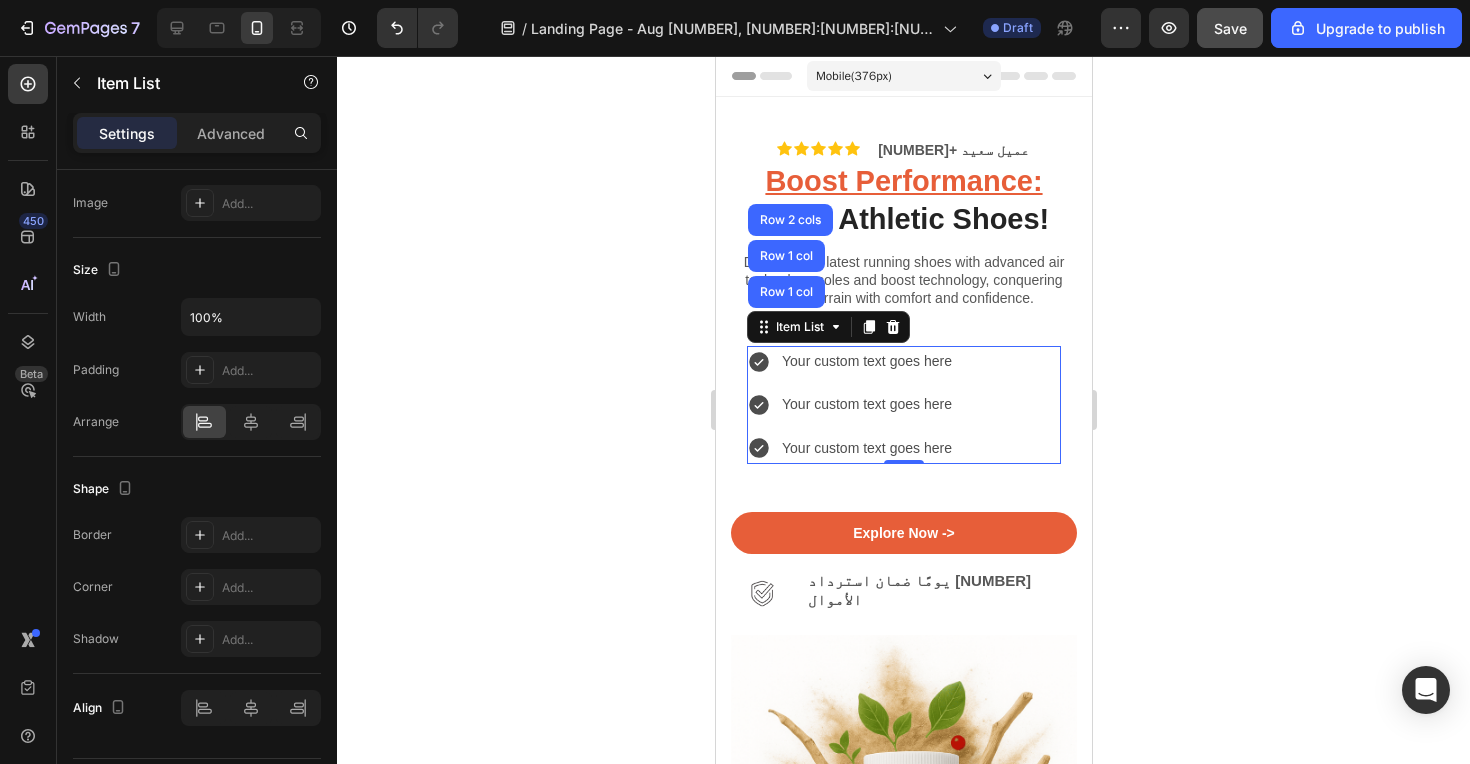 click 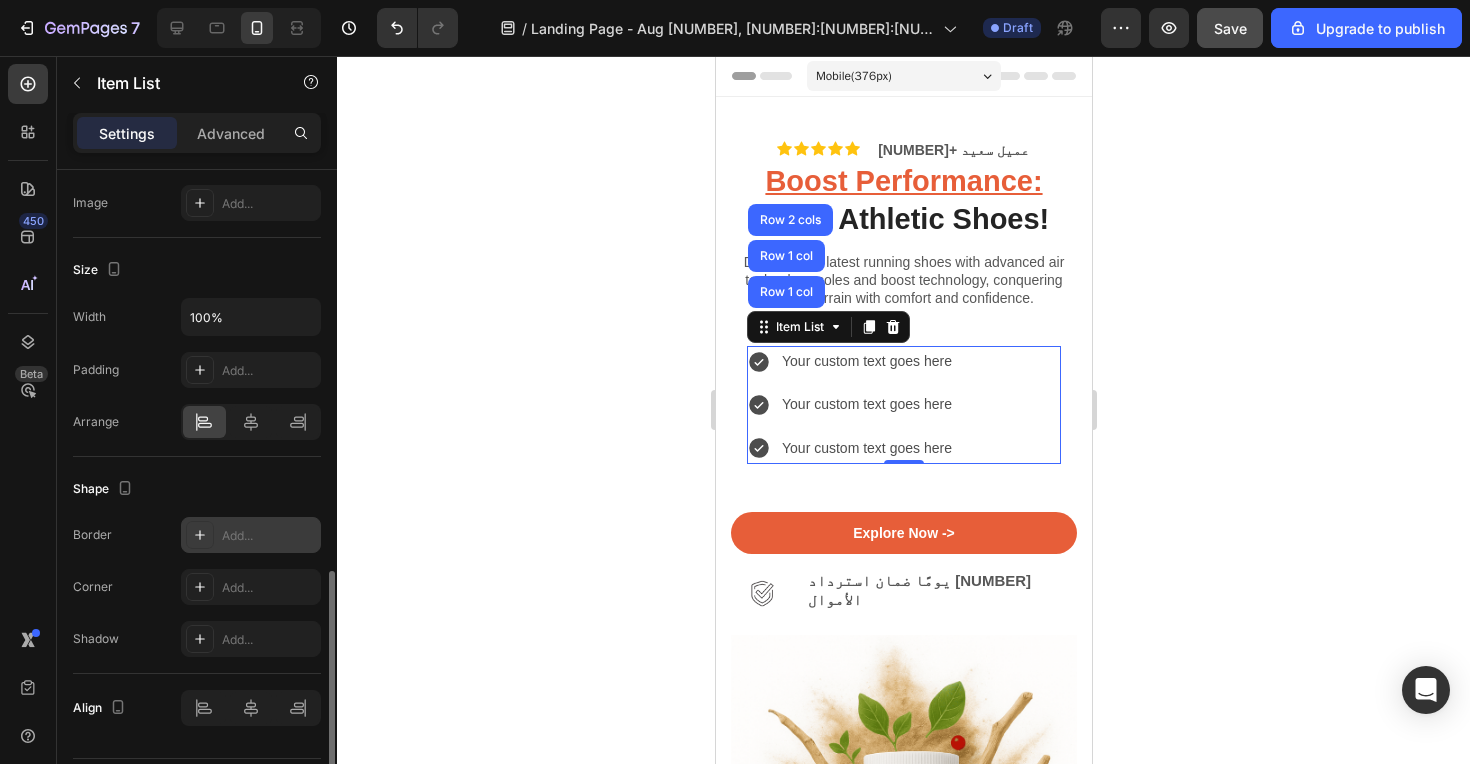 scroll, scrollTop: 1196, scrollLeft: 0, axis: vertical 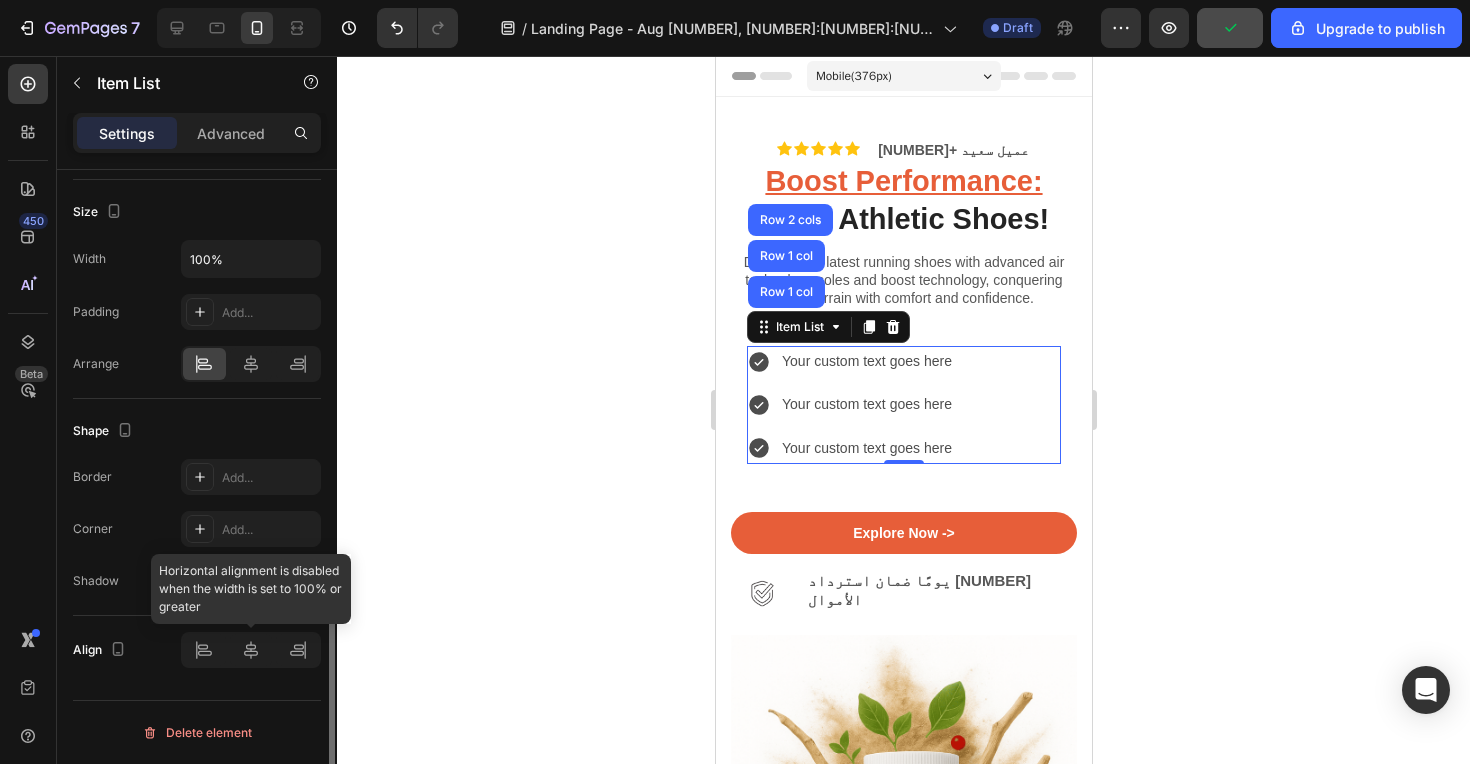 click 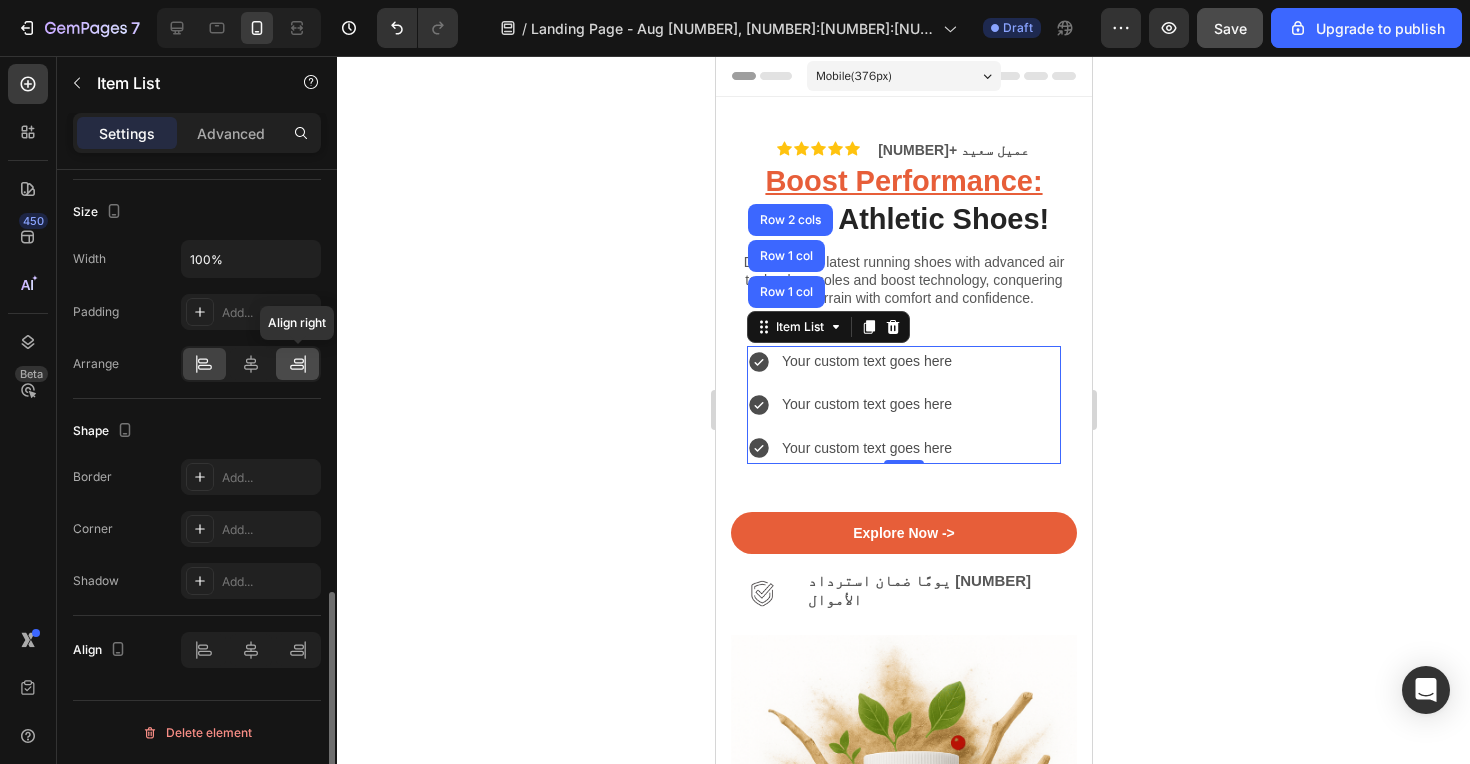 click 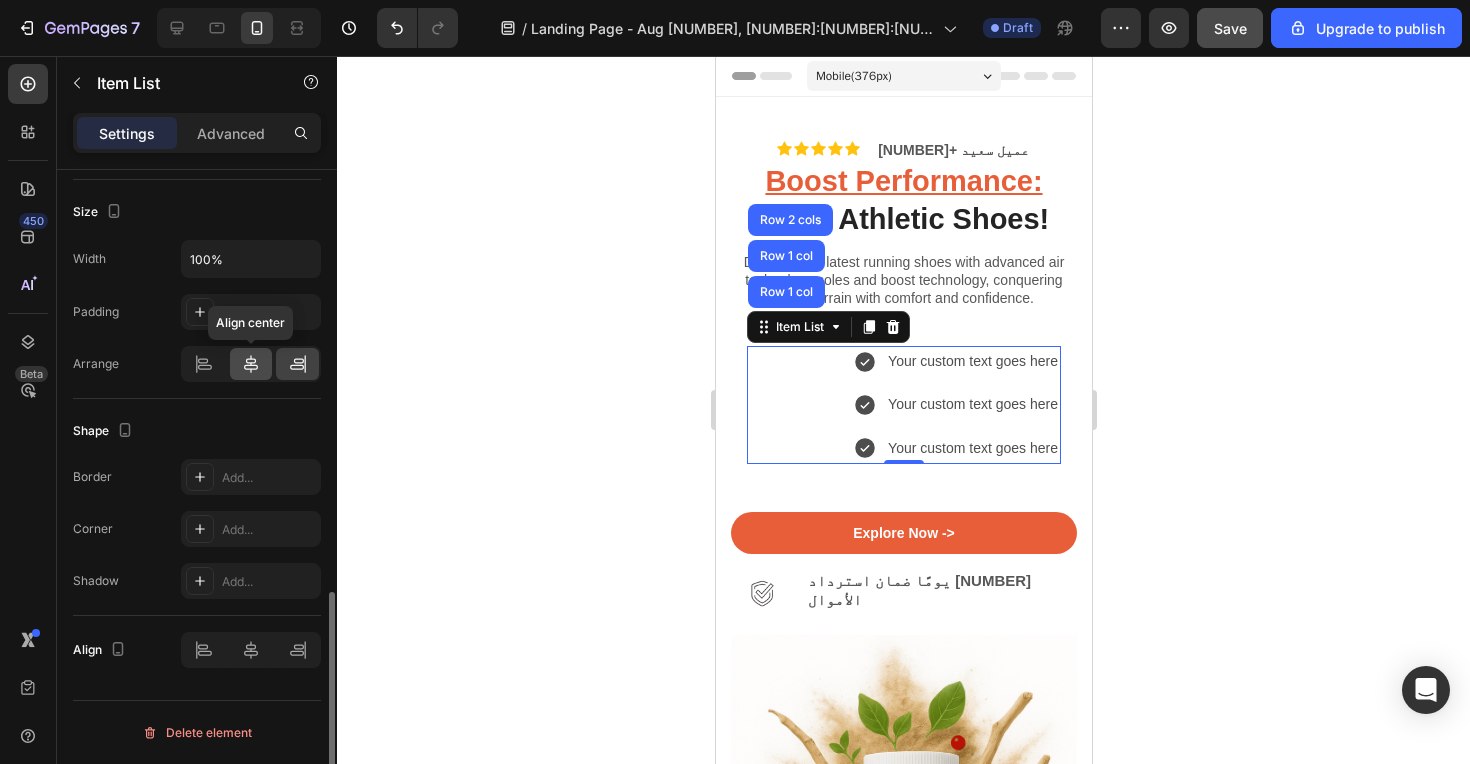 click 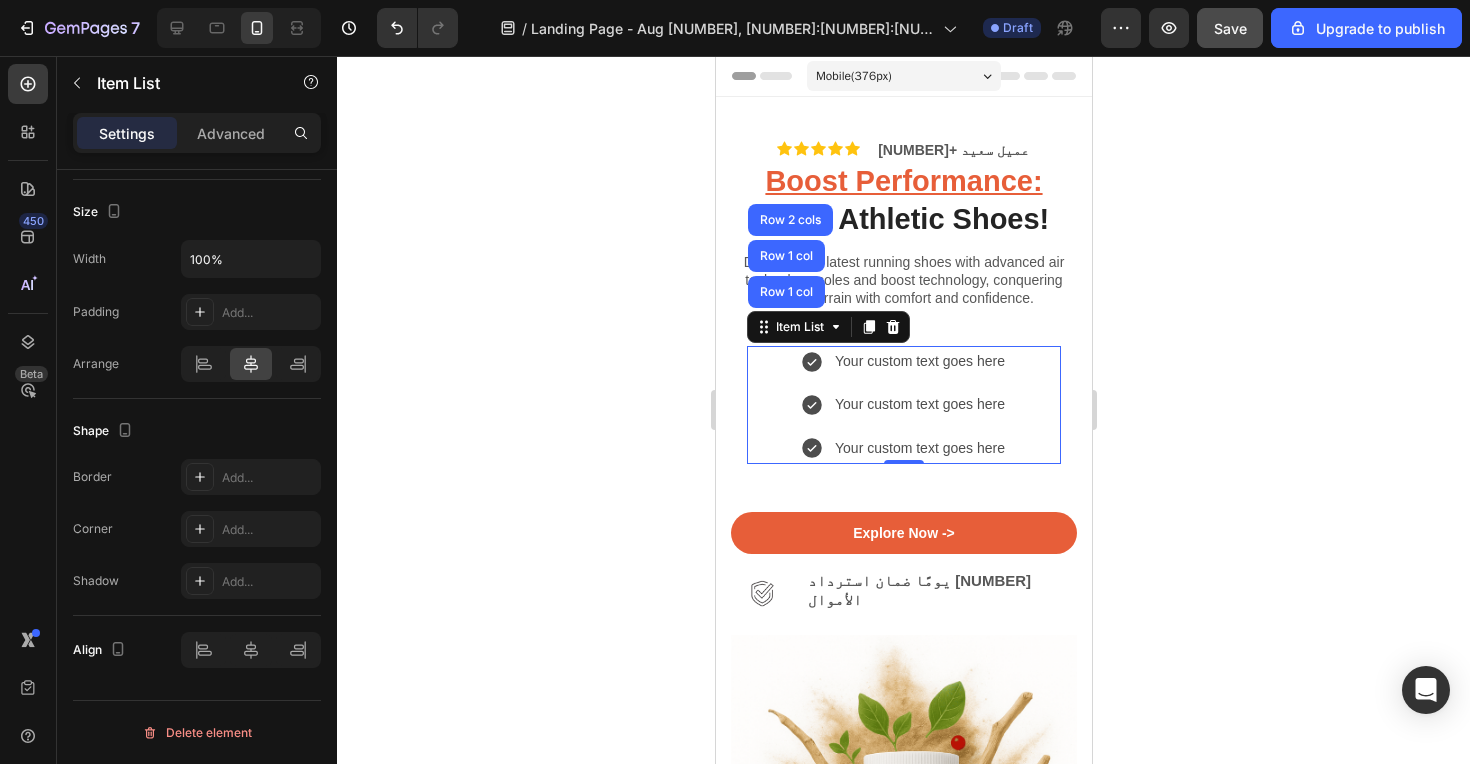 click 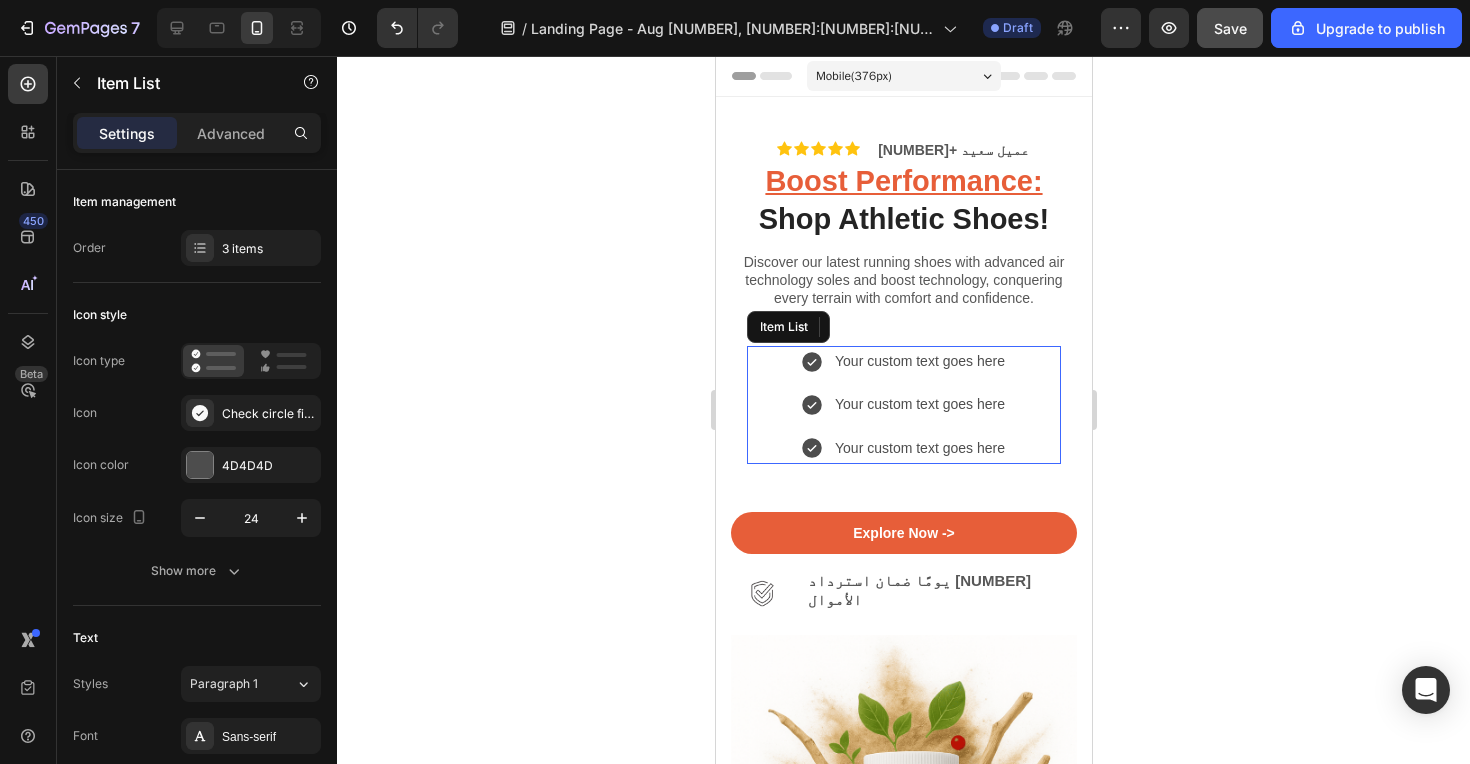 click 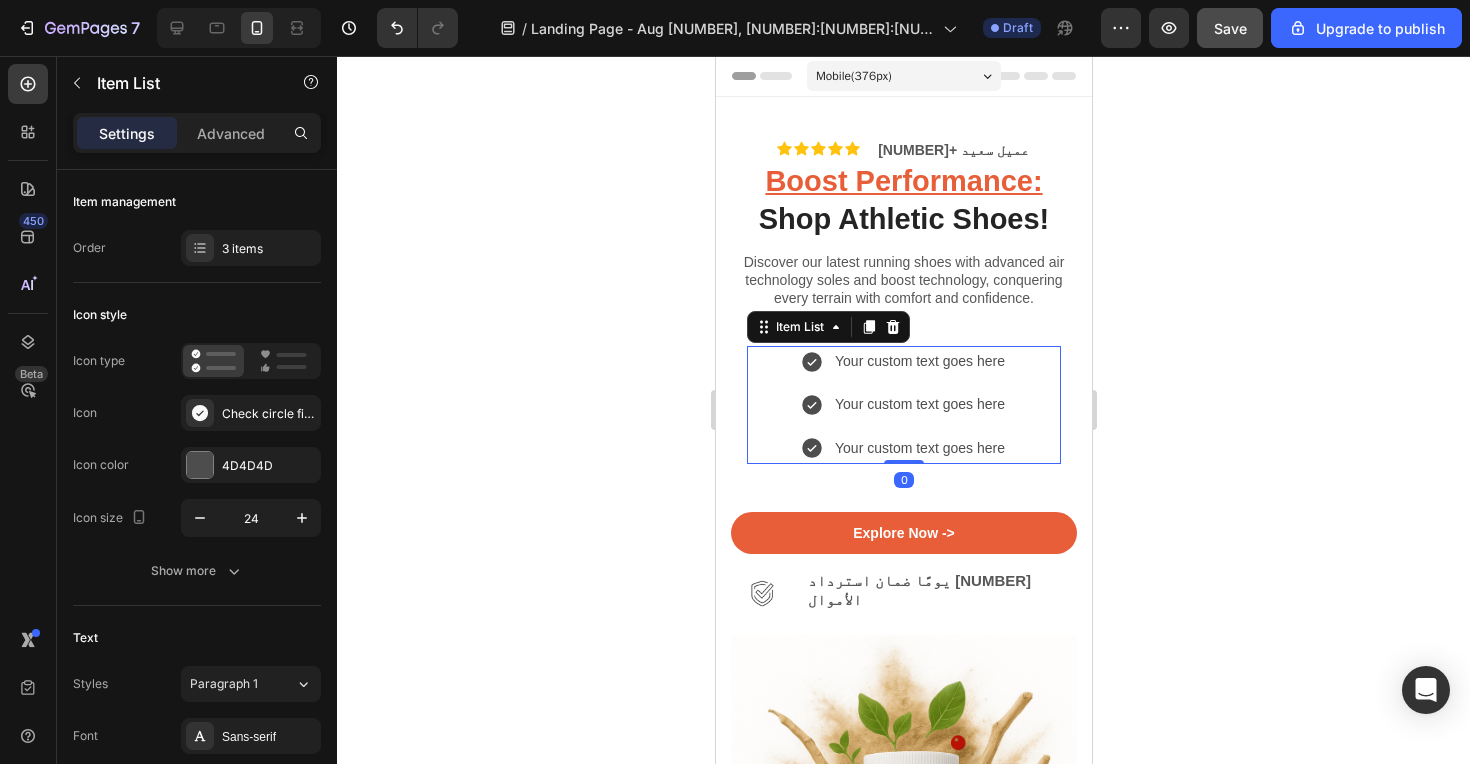 click 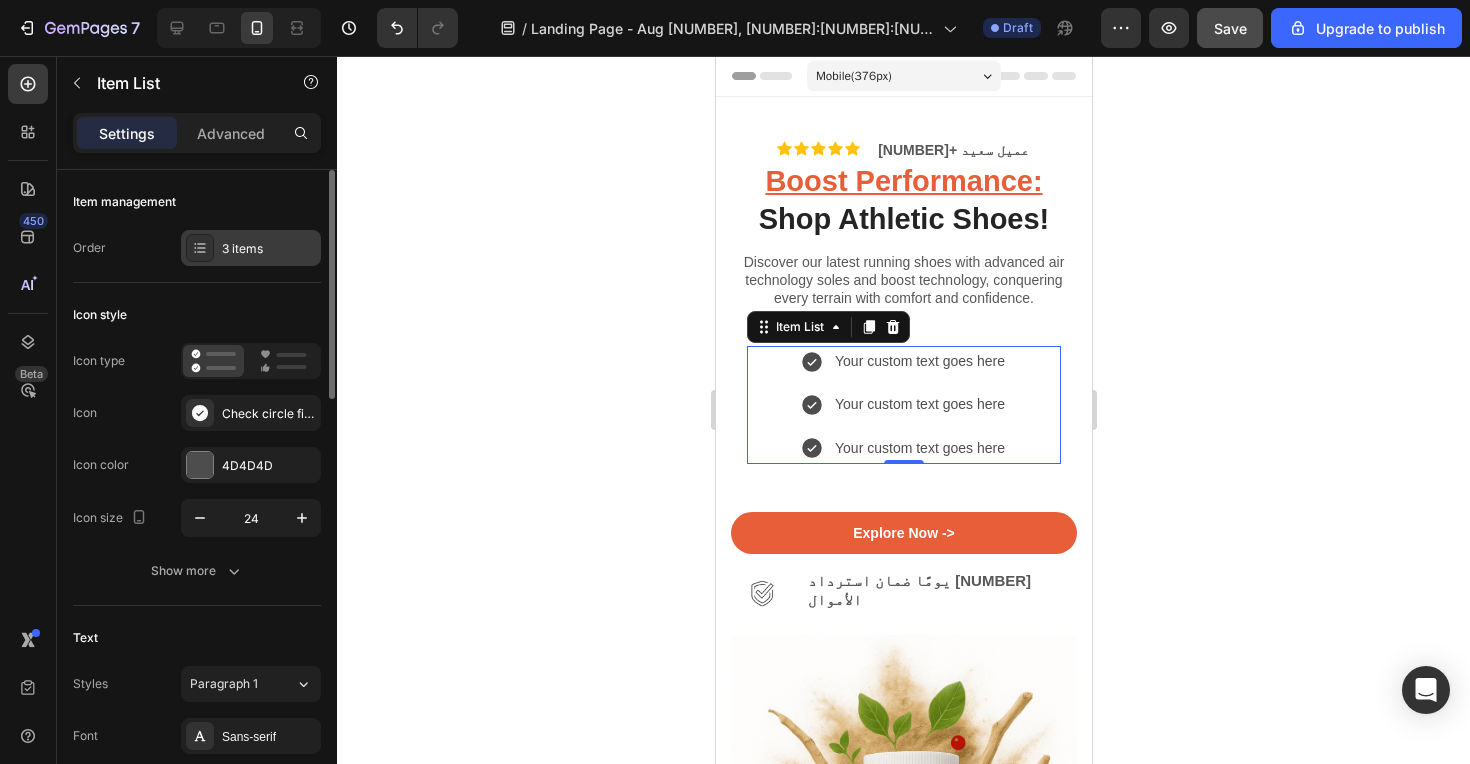 click on "3 items" at bounding box center [269, 249] 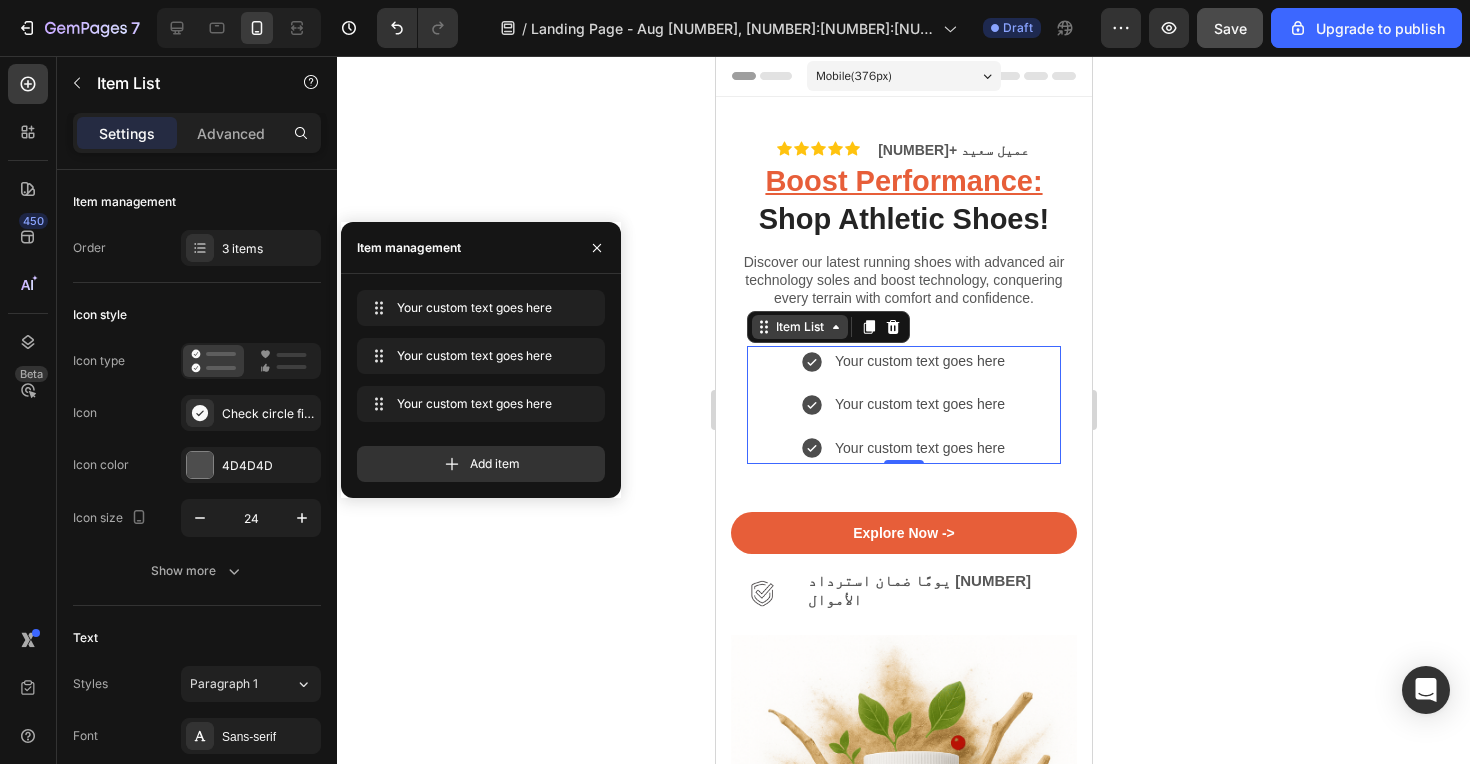 click on "Item List" at bounding box center (799, 327) 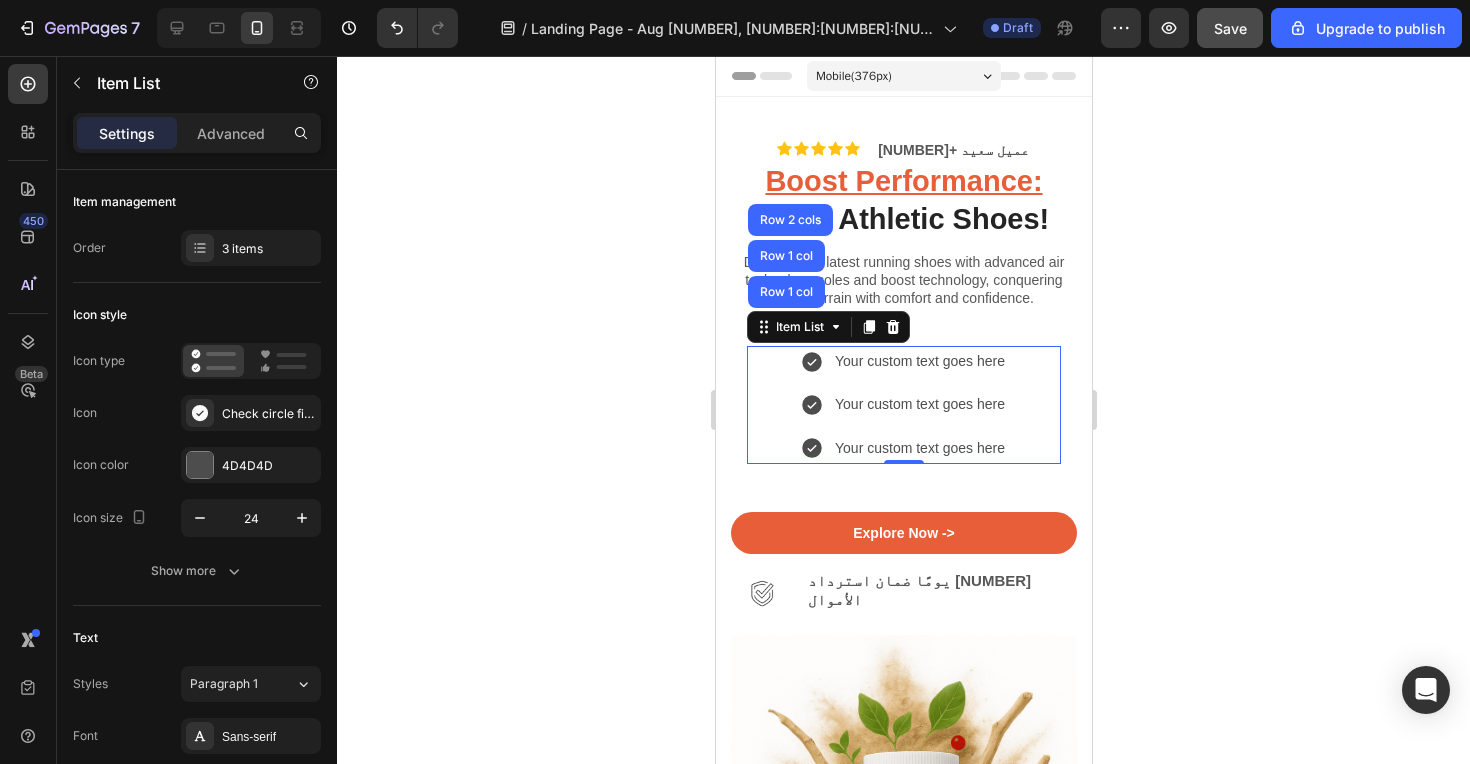 click 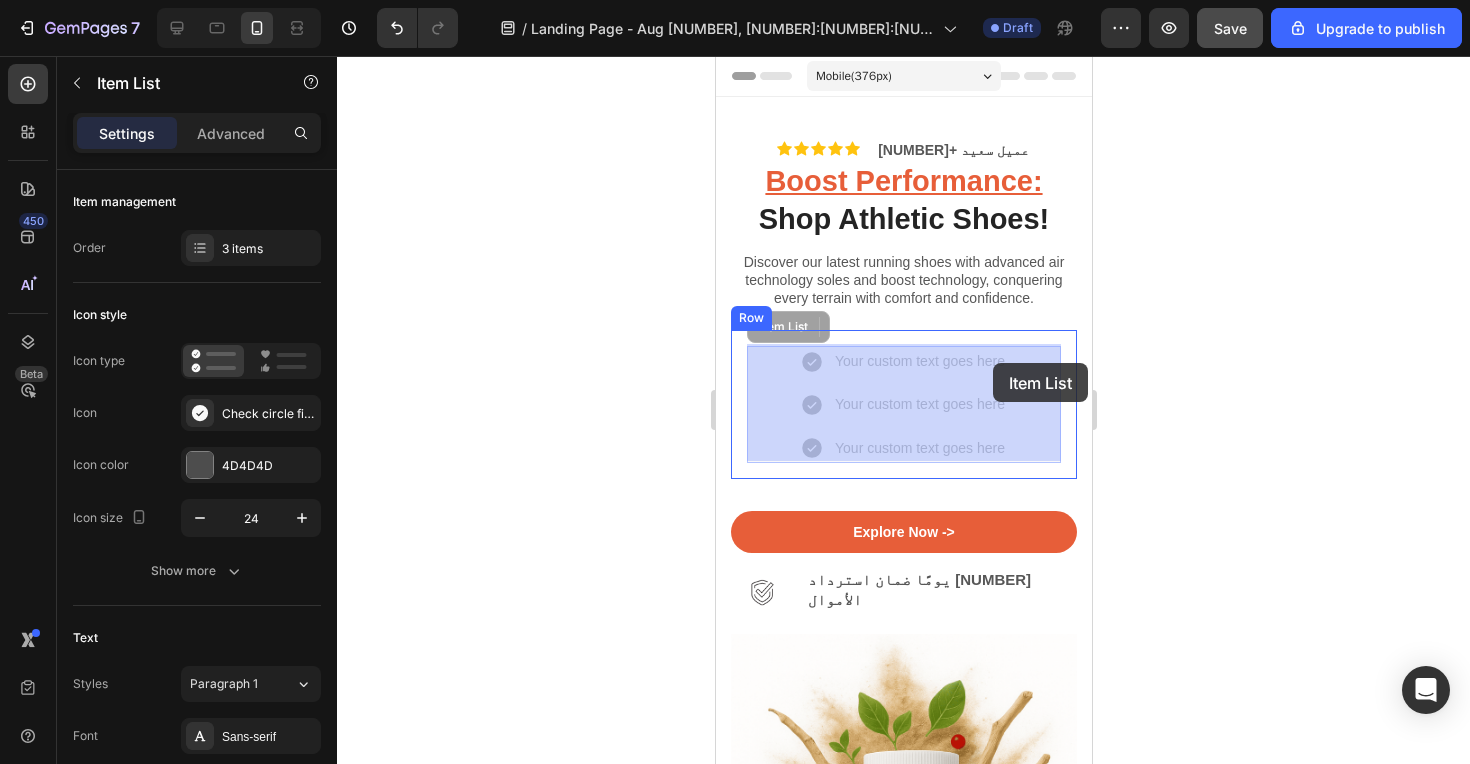 drag, startPoint x: 806, startPoint y: 361, endPoint x: 992, endPoint y: 363, distance: 186.01076 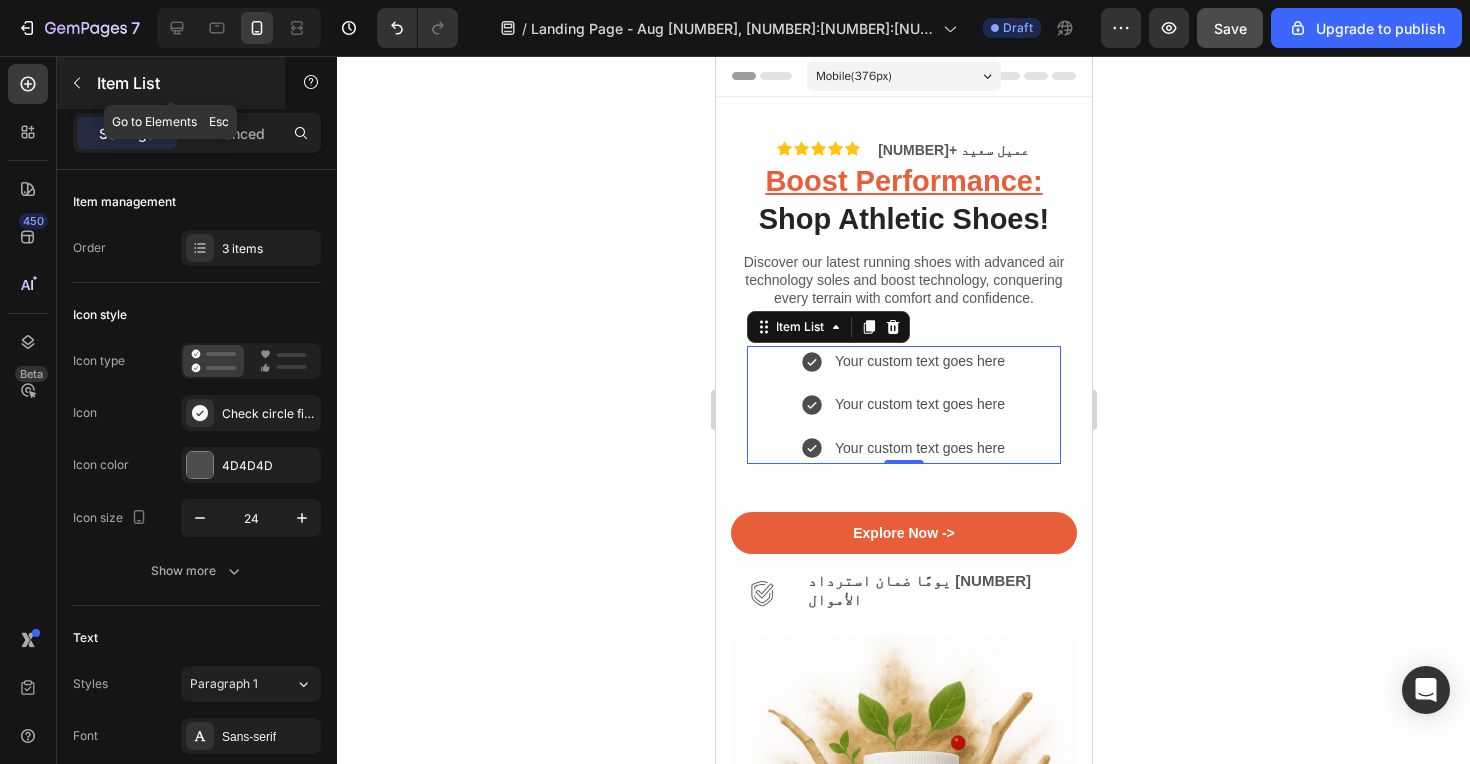 click 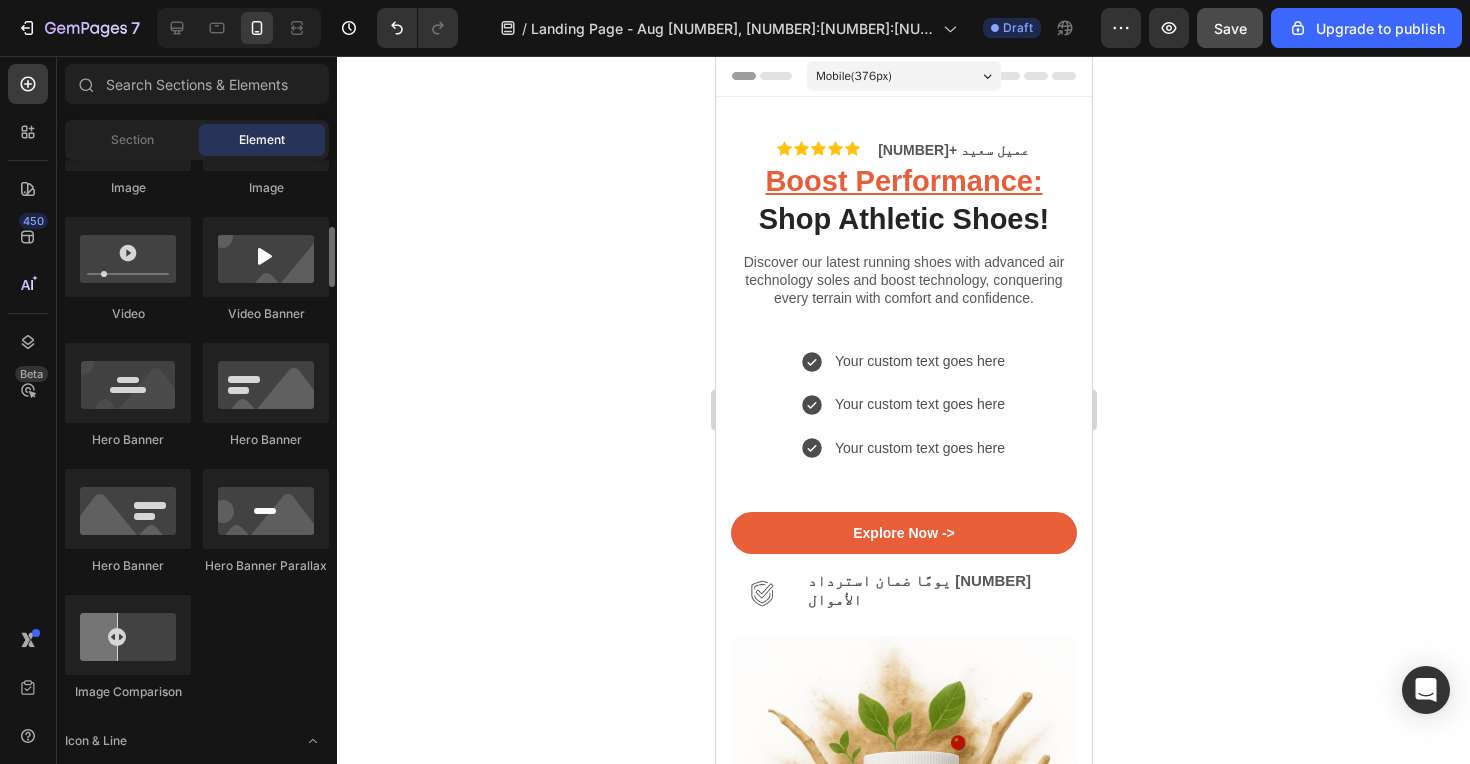 scroll, scrollTop: 0, scrollLeft: 0, axis: both 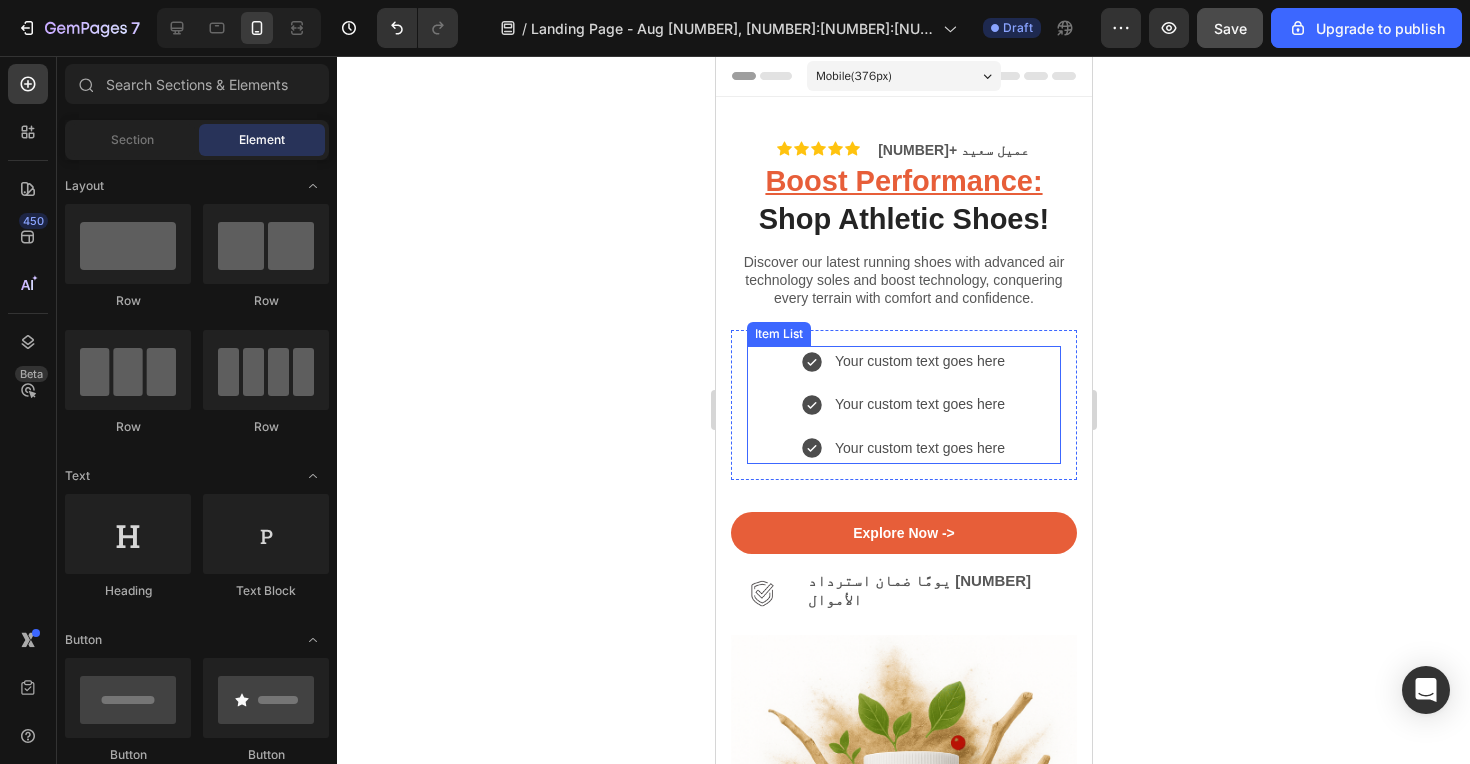 click on "Your custom text goes here" at bounding box center (919, 361) 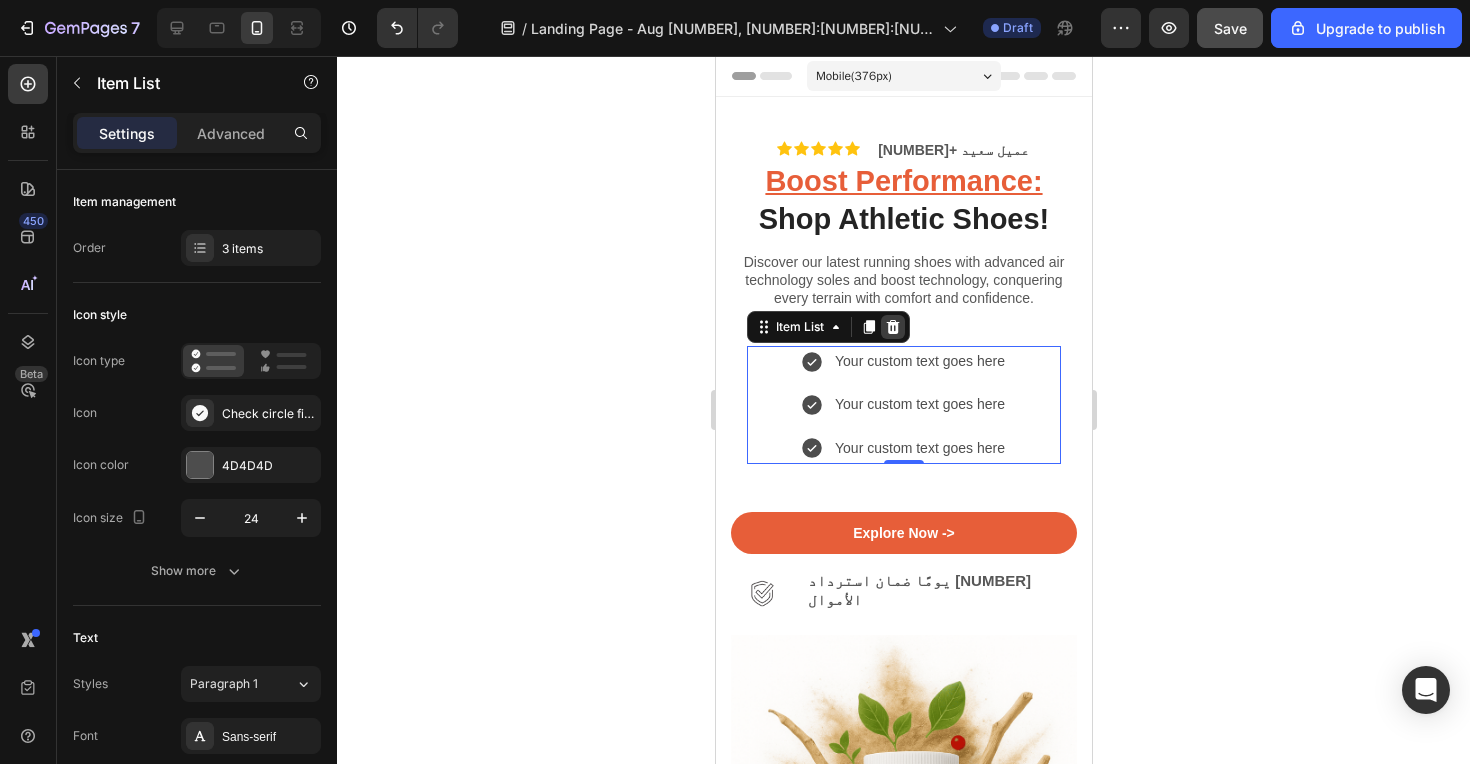 click at bounding box center (892, 327) 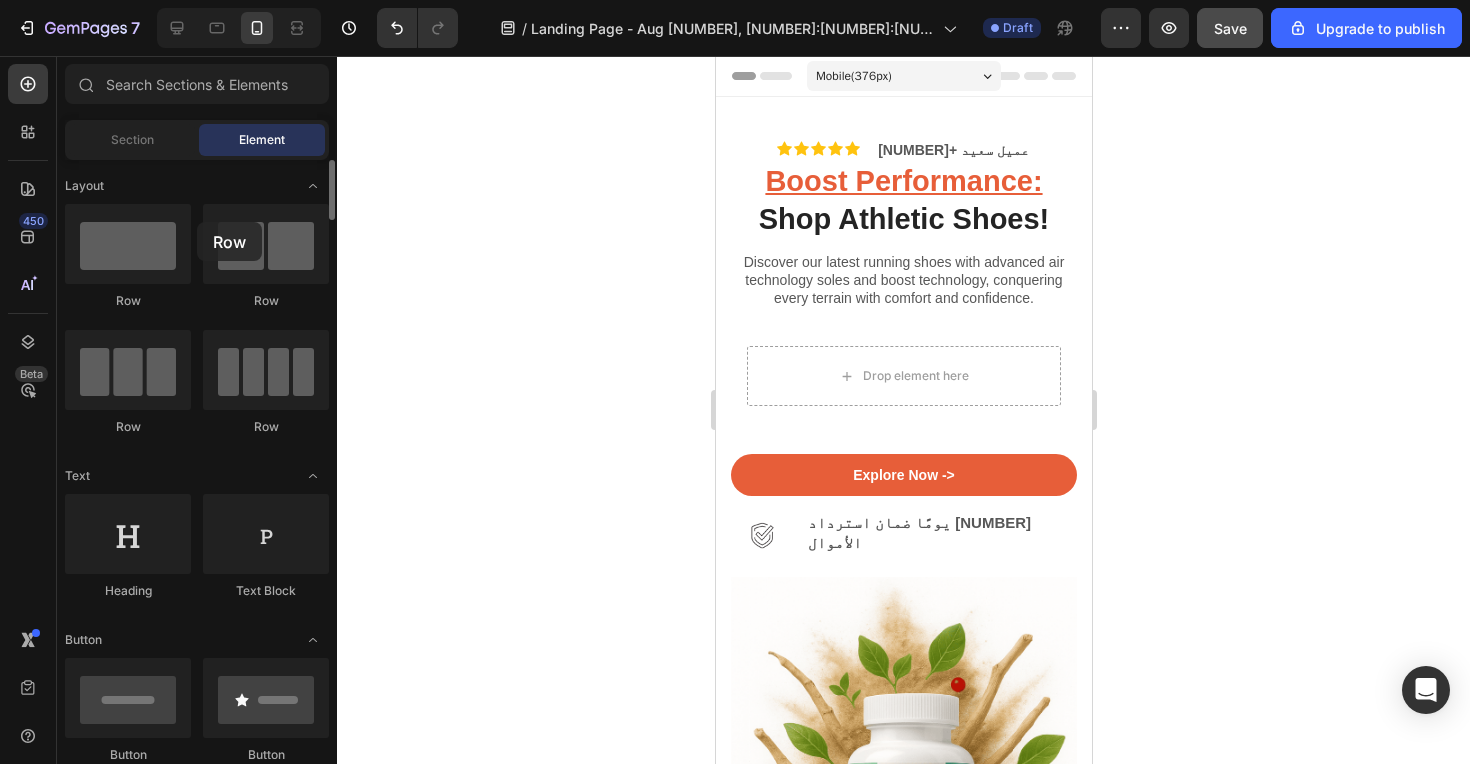 drag, startPoint x: 275, startPoint y: 241, endPoint x: 196, endPoint y: 221, distance: 81.49233 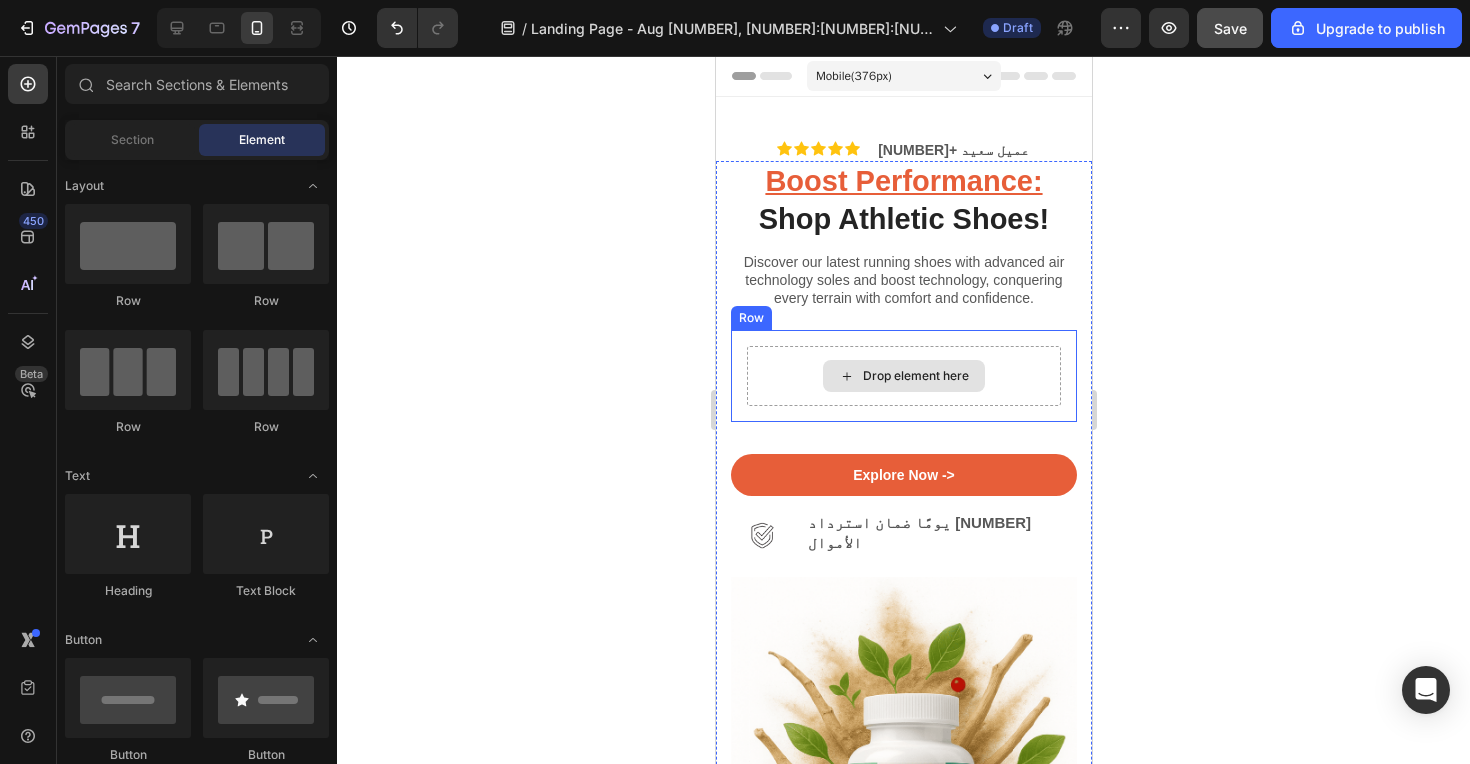 click on "Drop element here" at bounding box center (915, 376) 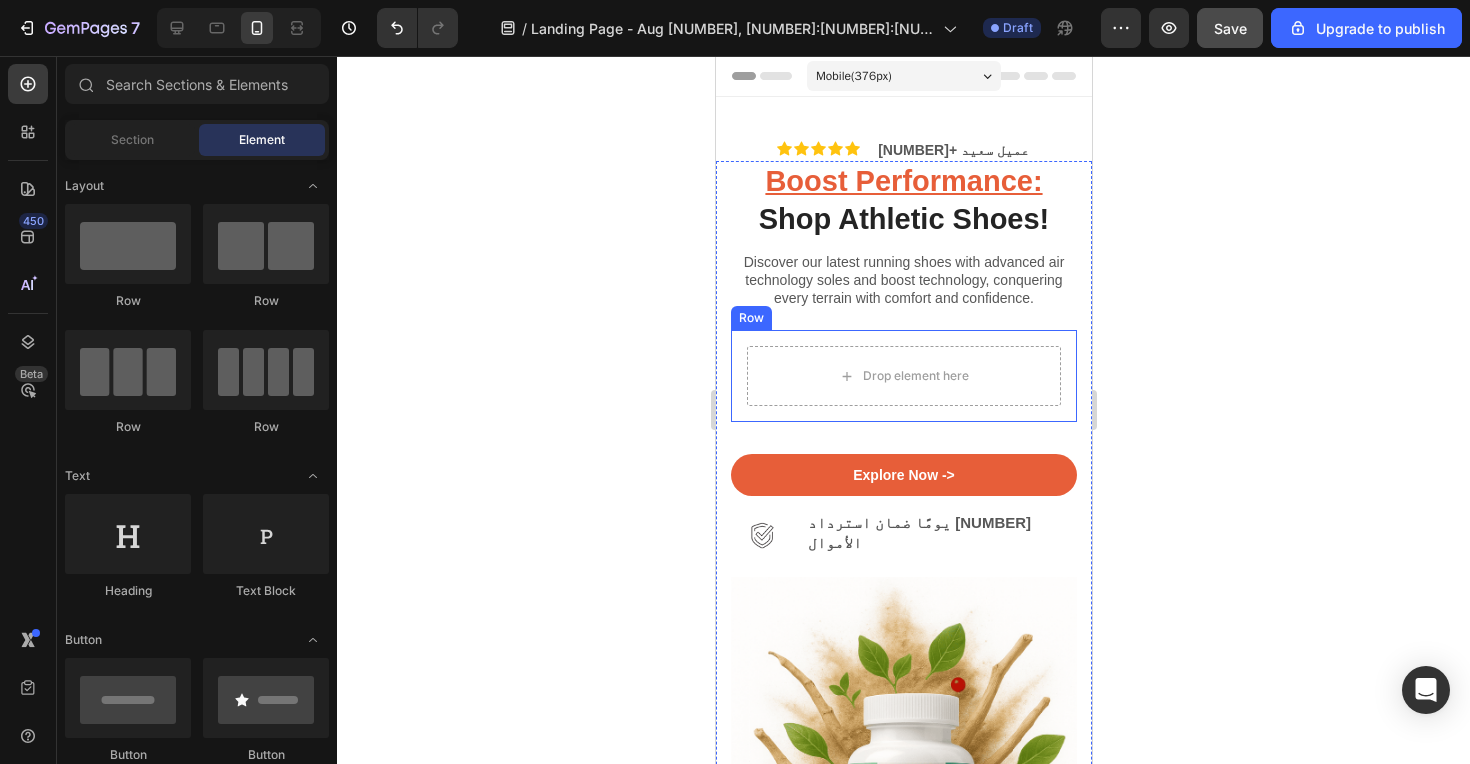 click on "Drop element here Row" at bounding box center [903, 376] 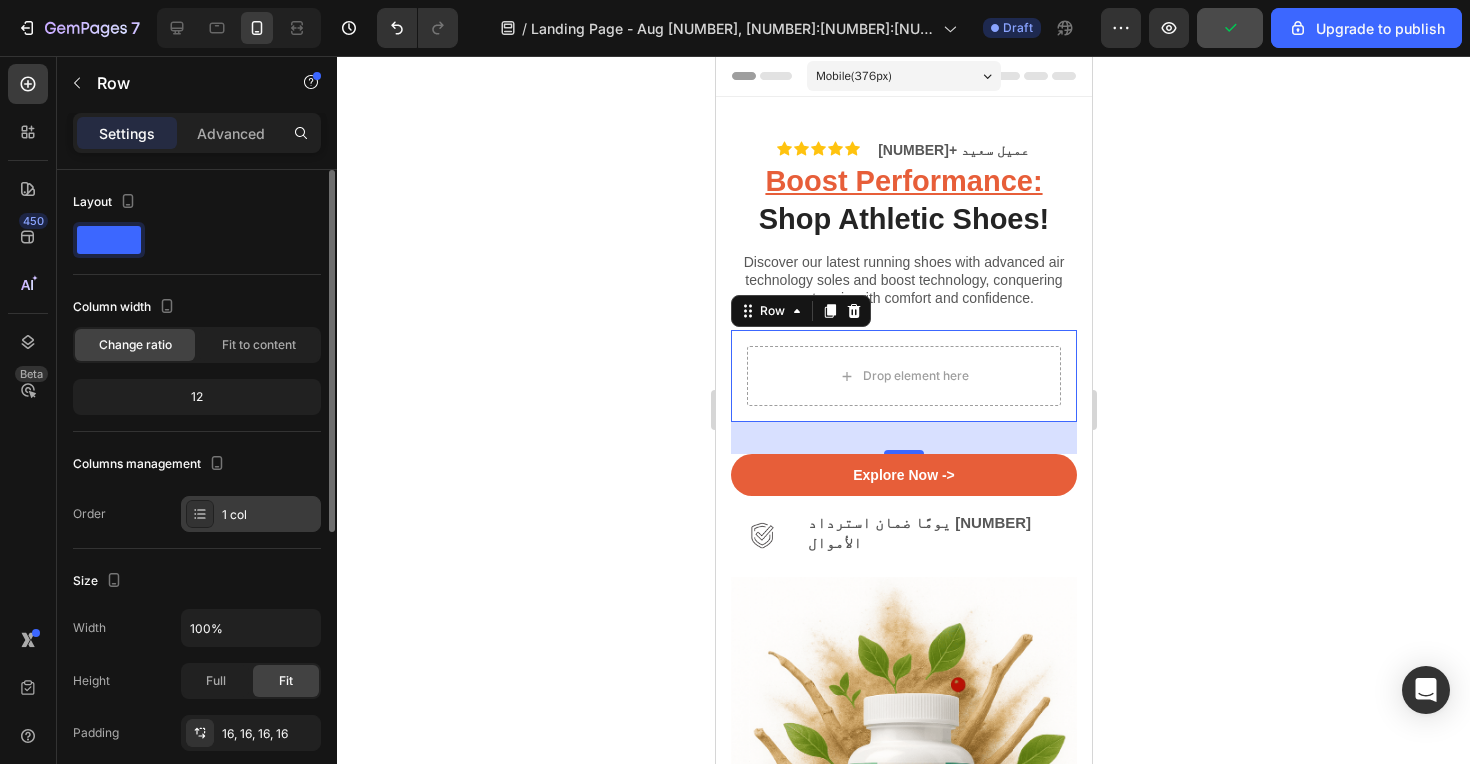 click on "1 col" at bounding box center (269, 515) 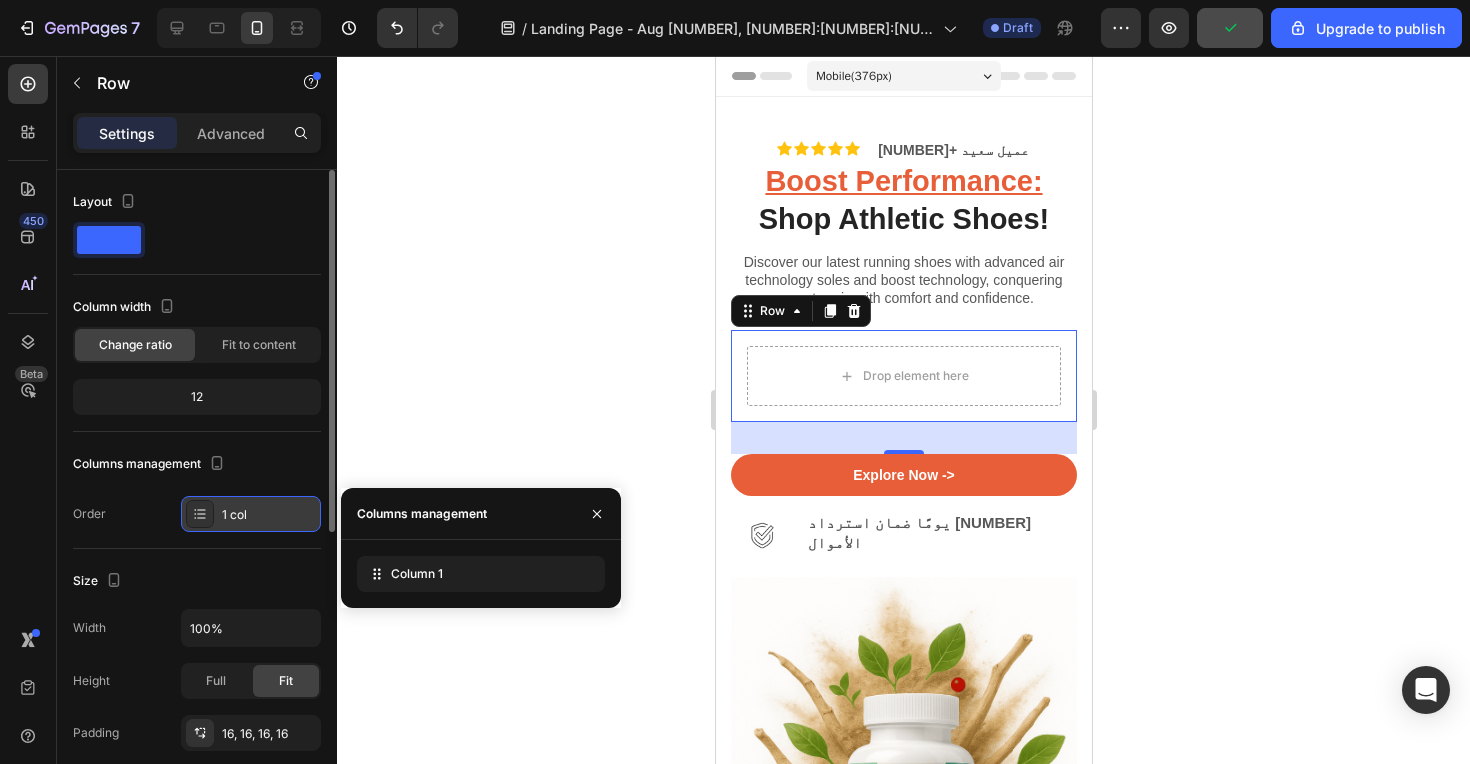 click on "1 col" at bounding box center (269, 515) 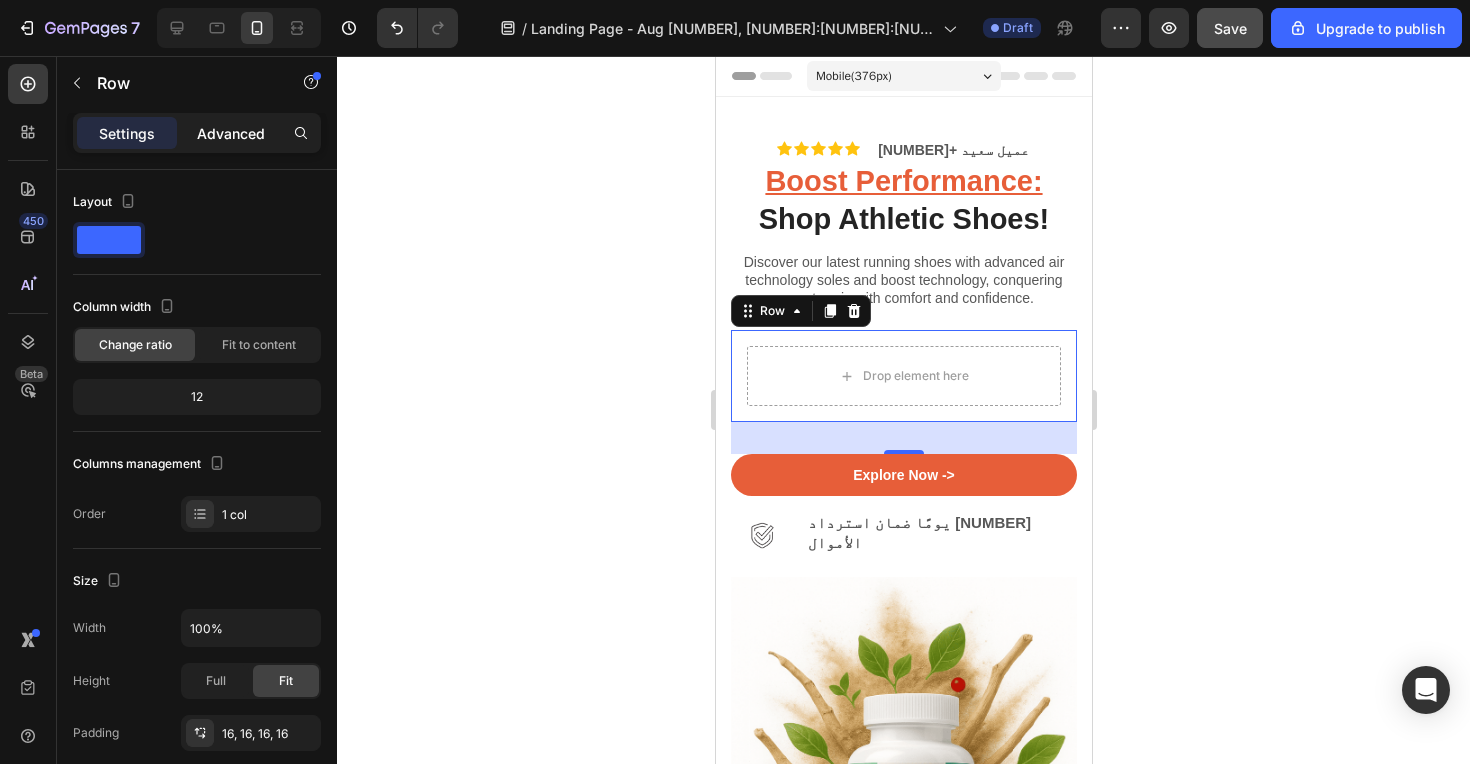 click on "Advanced" at bounding box center [231, 133] 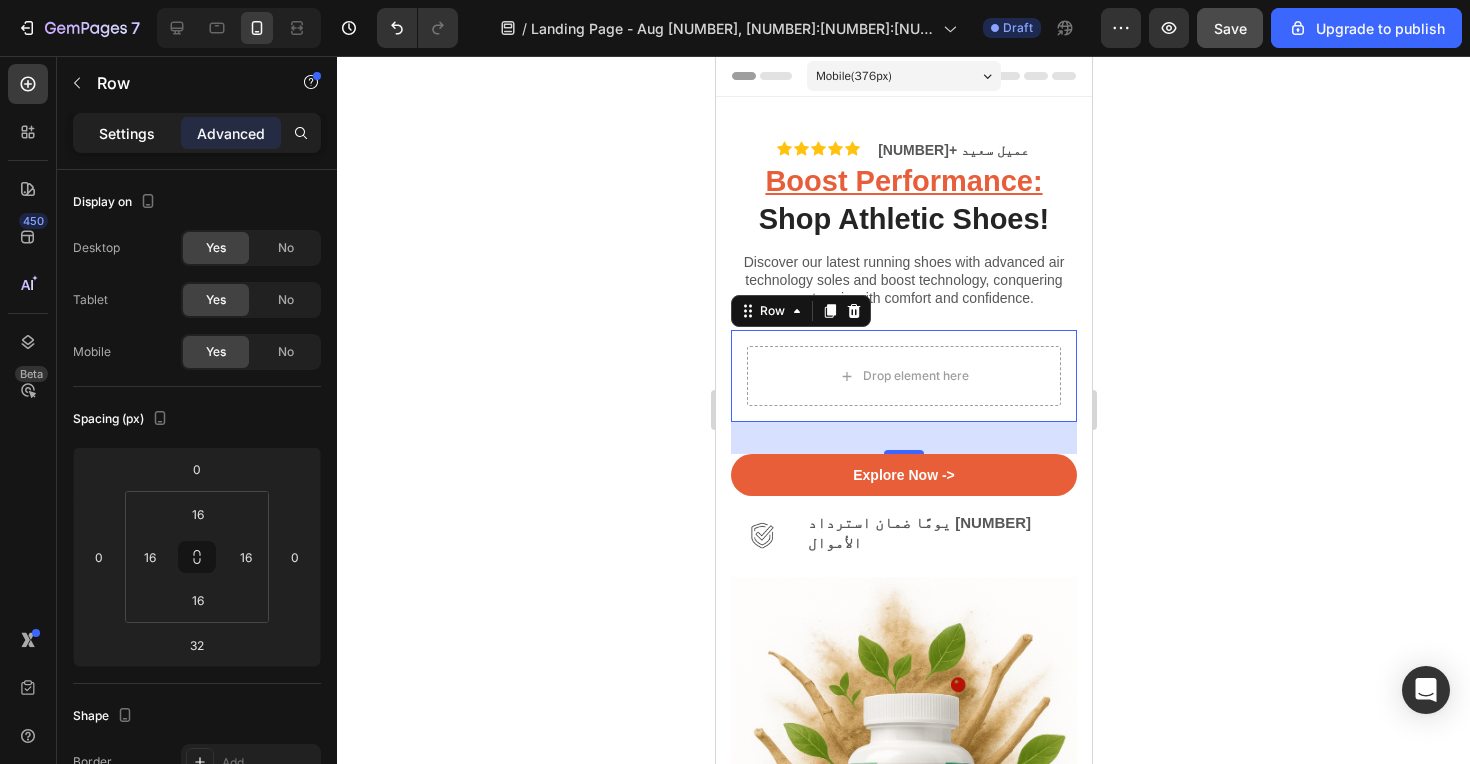 click on "Settings" at bounding box center [127, 133] 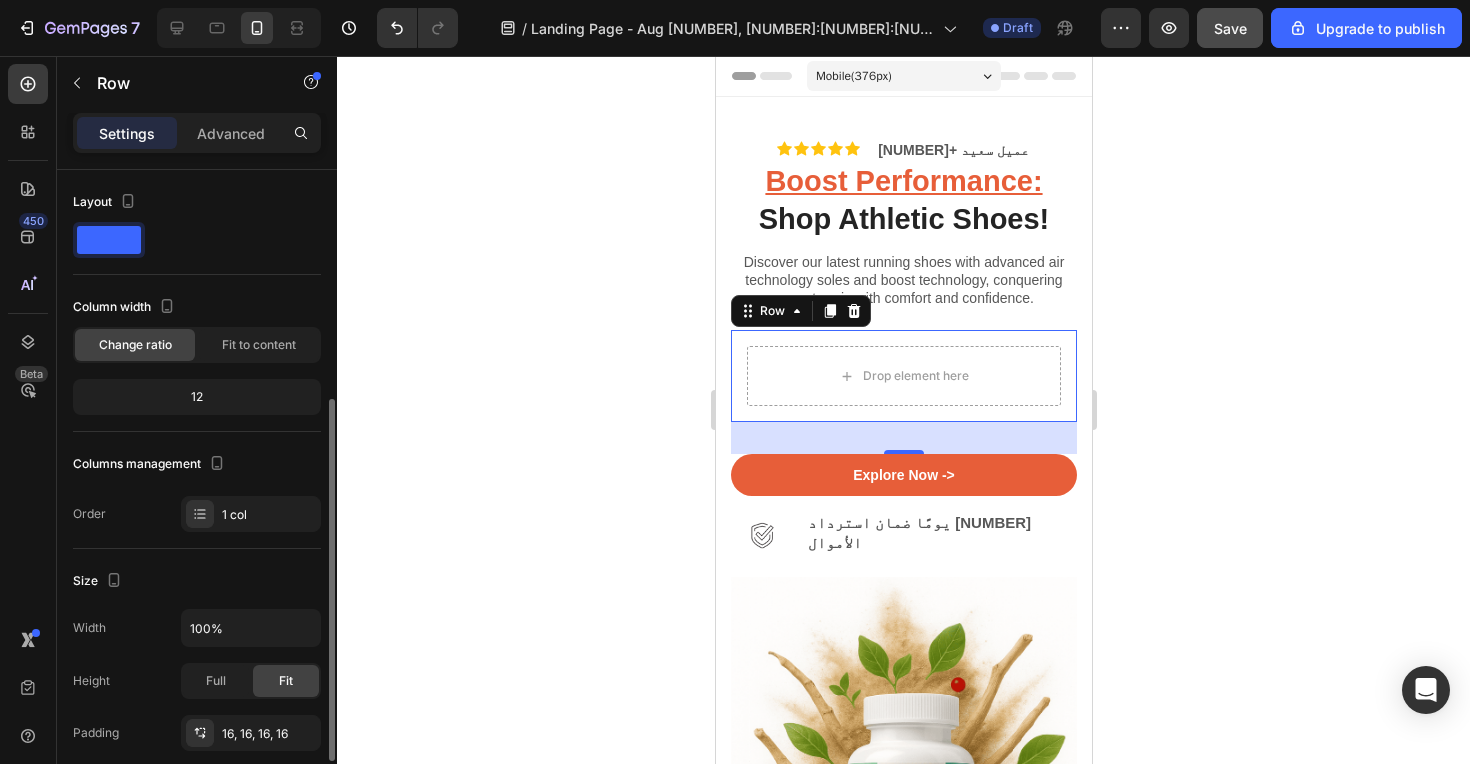 scroll, scrollTop: 190, scrollLeft: 0, axis: vertical 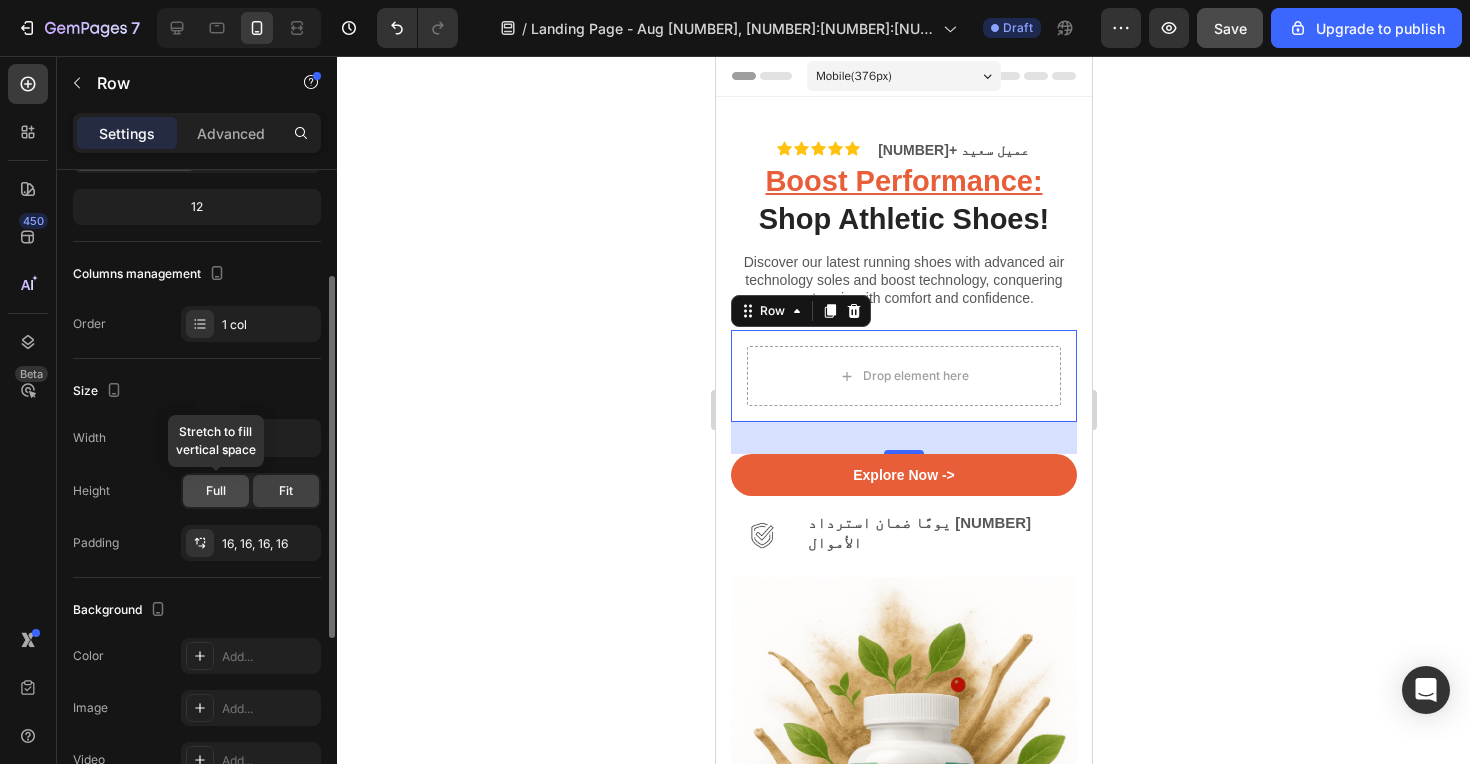 click on "Full" 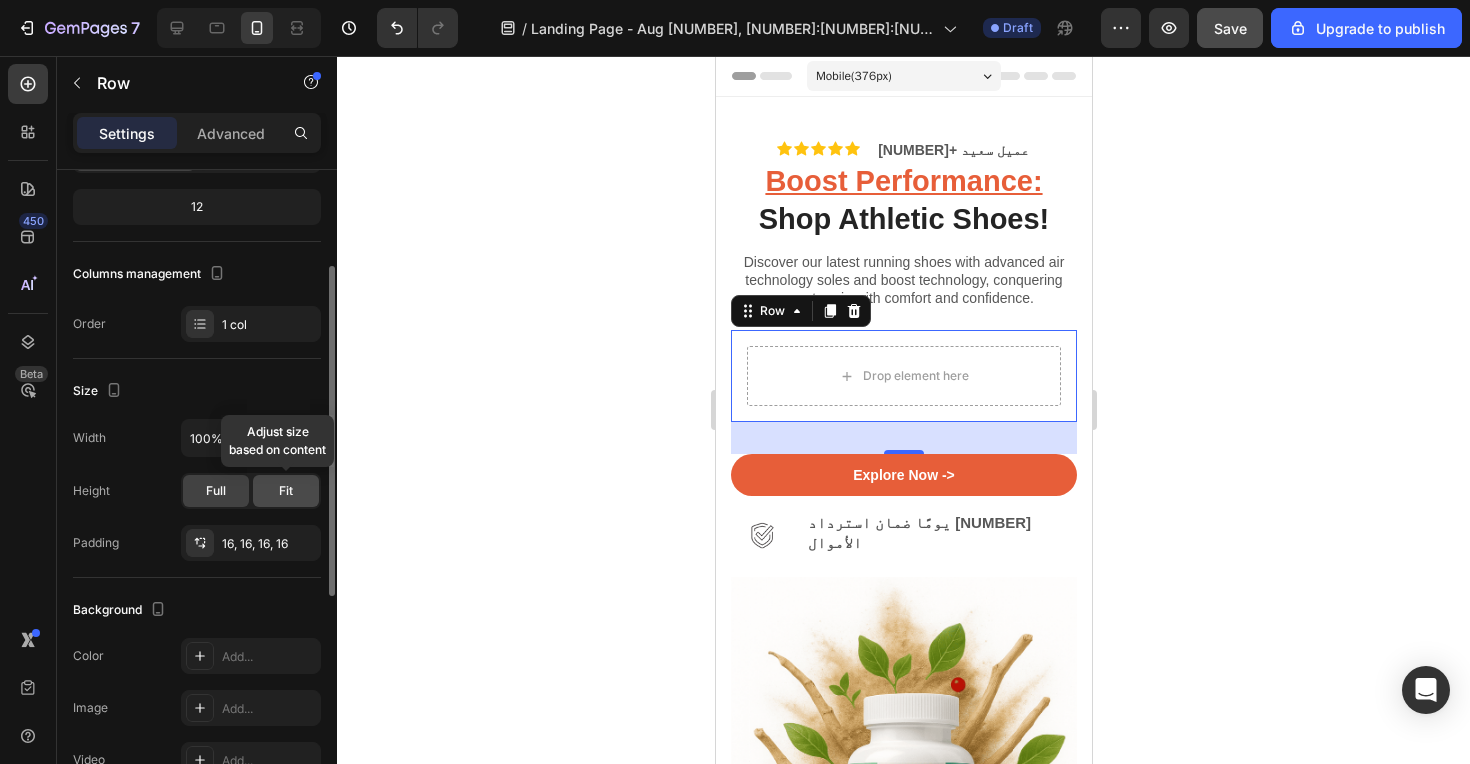 click on "Fit" 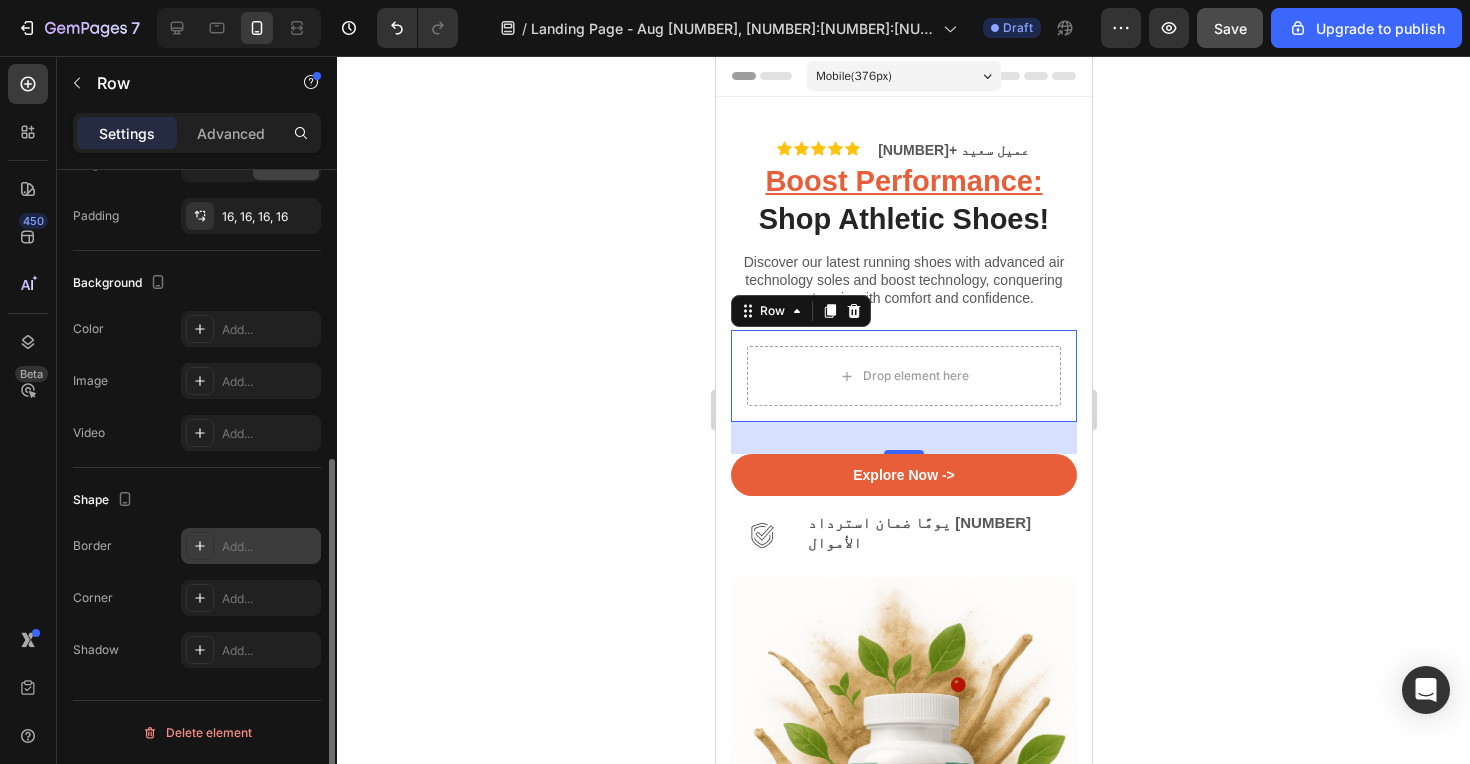 scroll, scrollTop: 0, scrollLeft: 0, axis: both 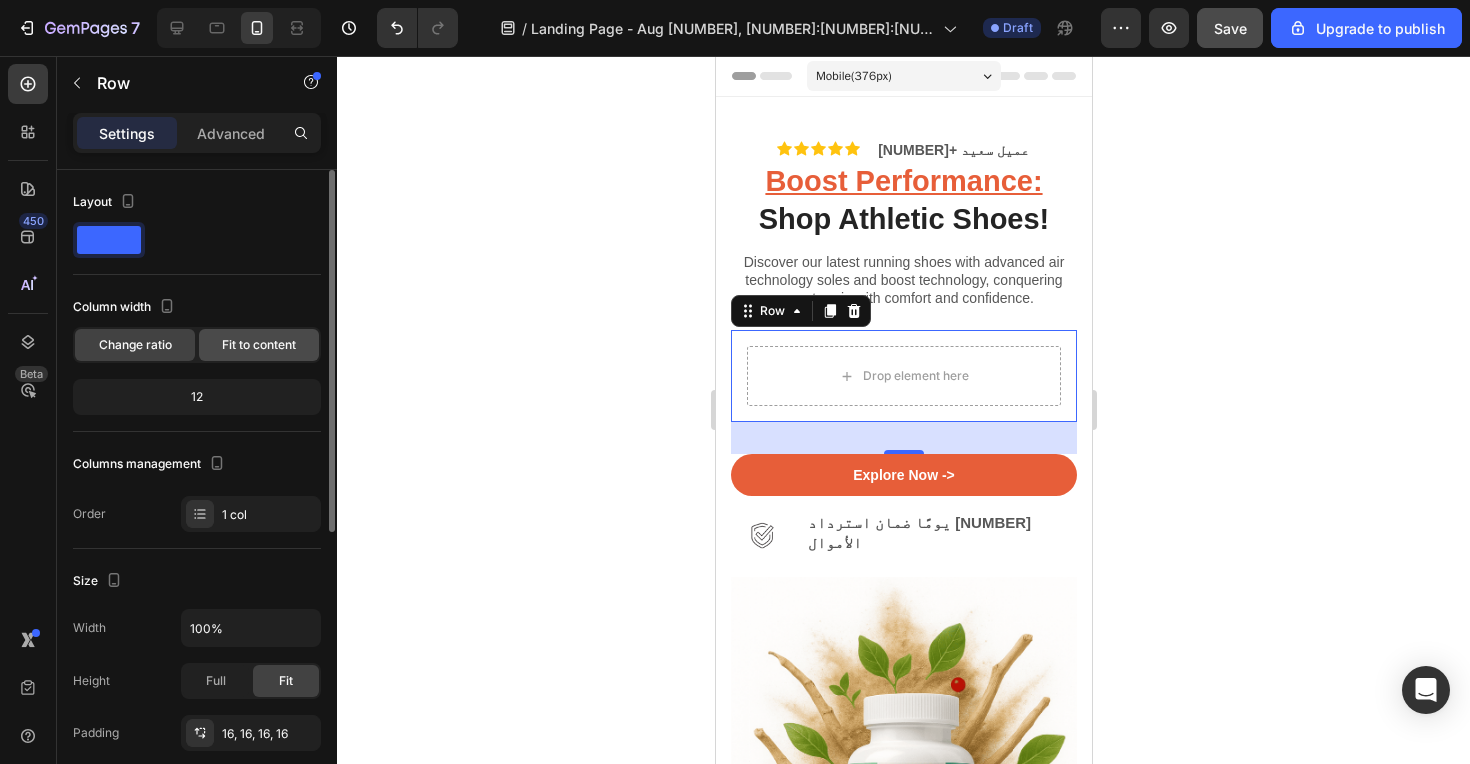 click on "Fit to content" 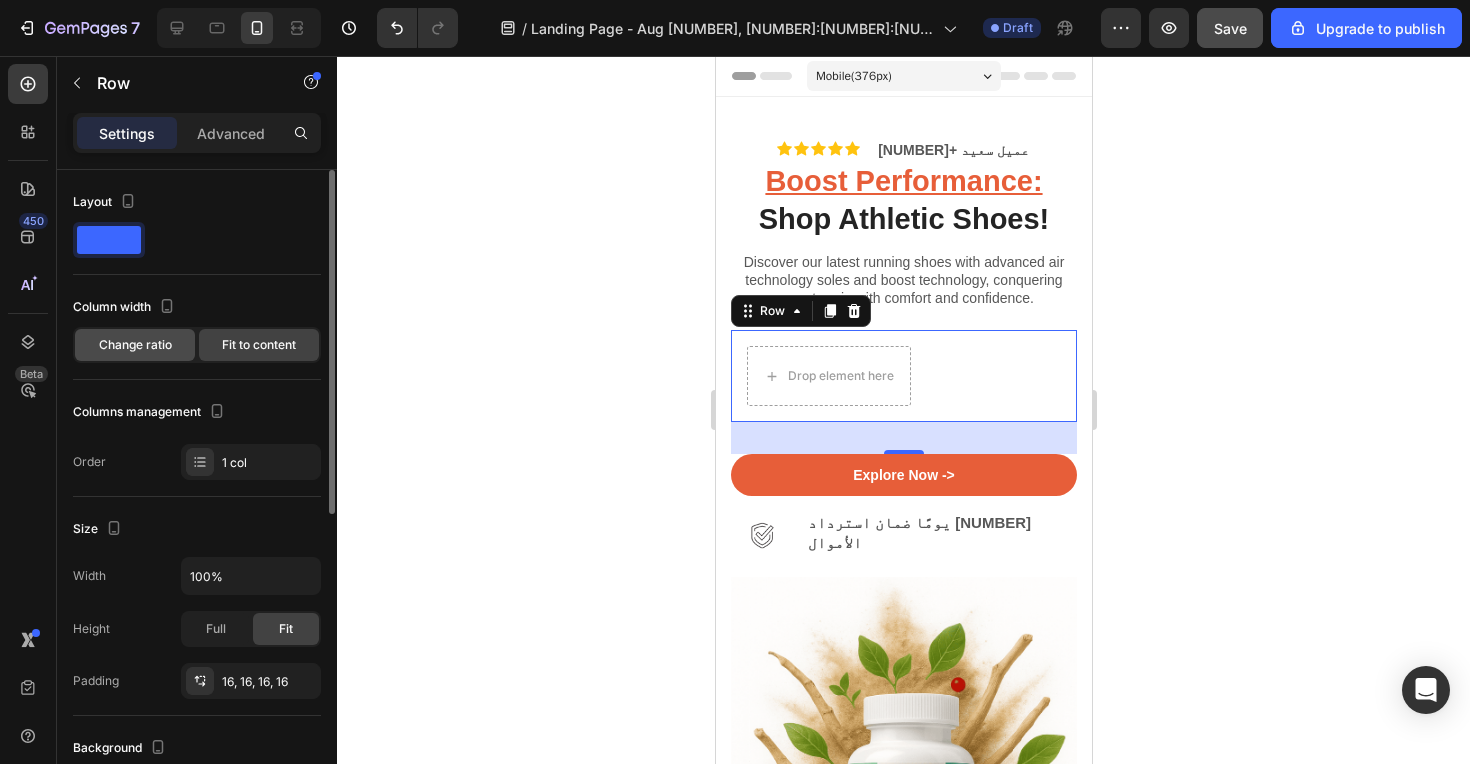 click on "Change ratio" 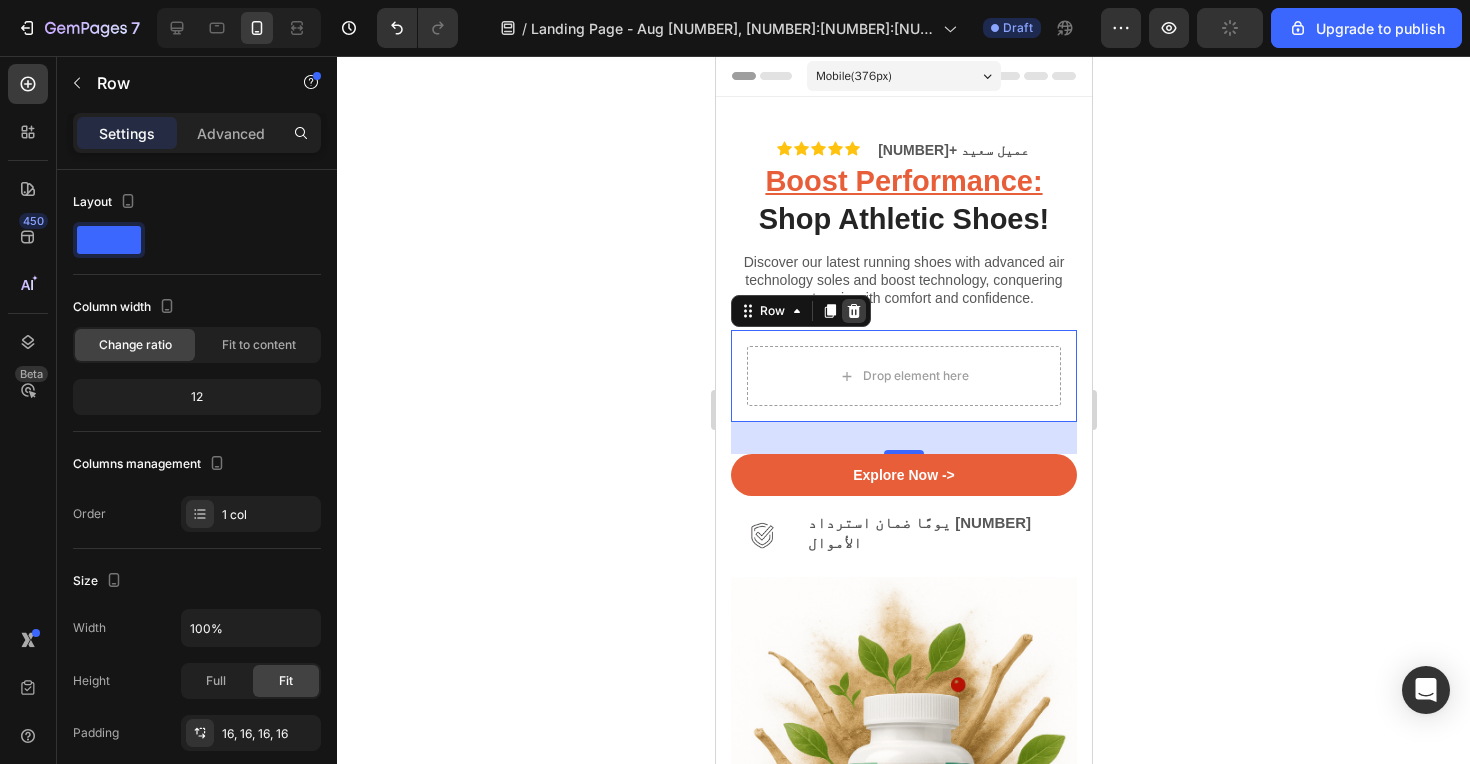 click 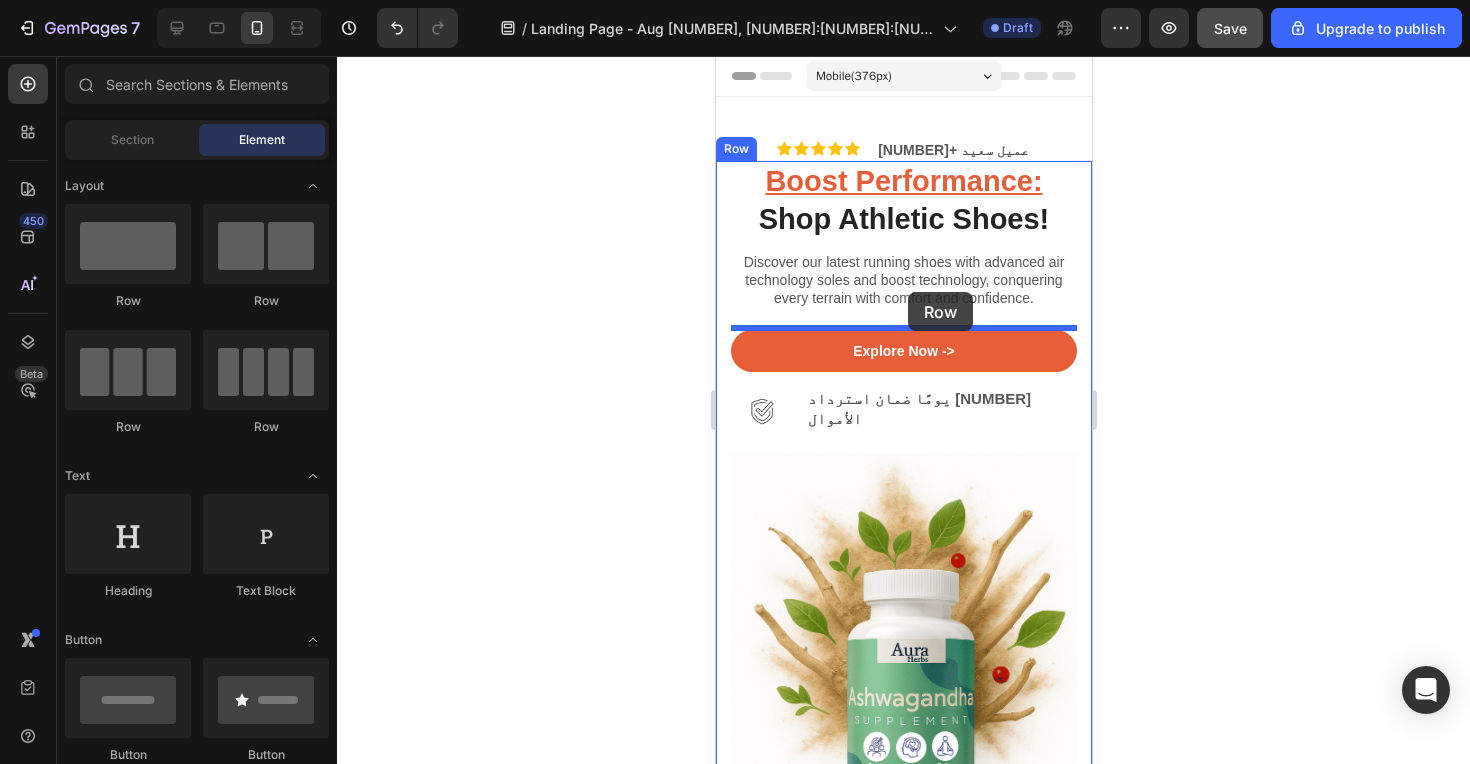 drag, startPoint x: 272, startPoint y: 264, endPoint x: 903, endPoint y: 303, distance: 632.2041 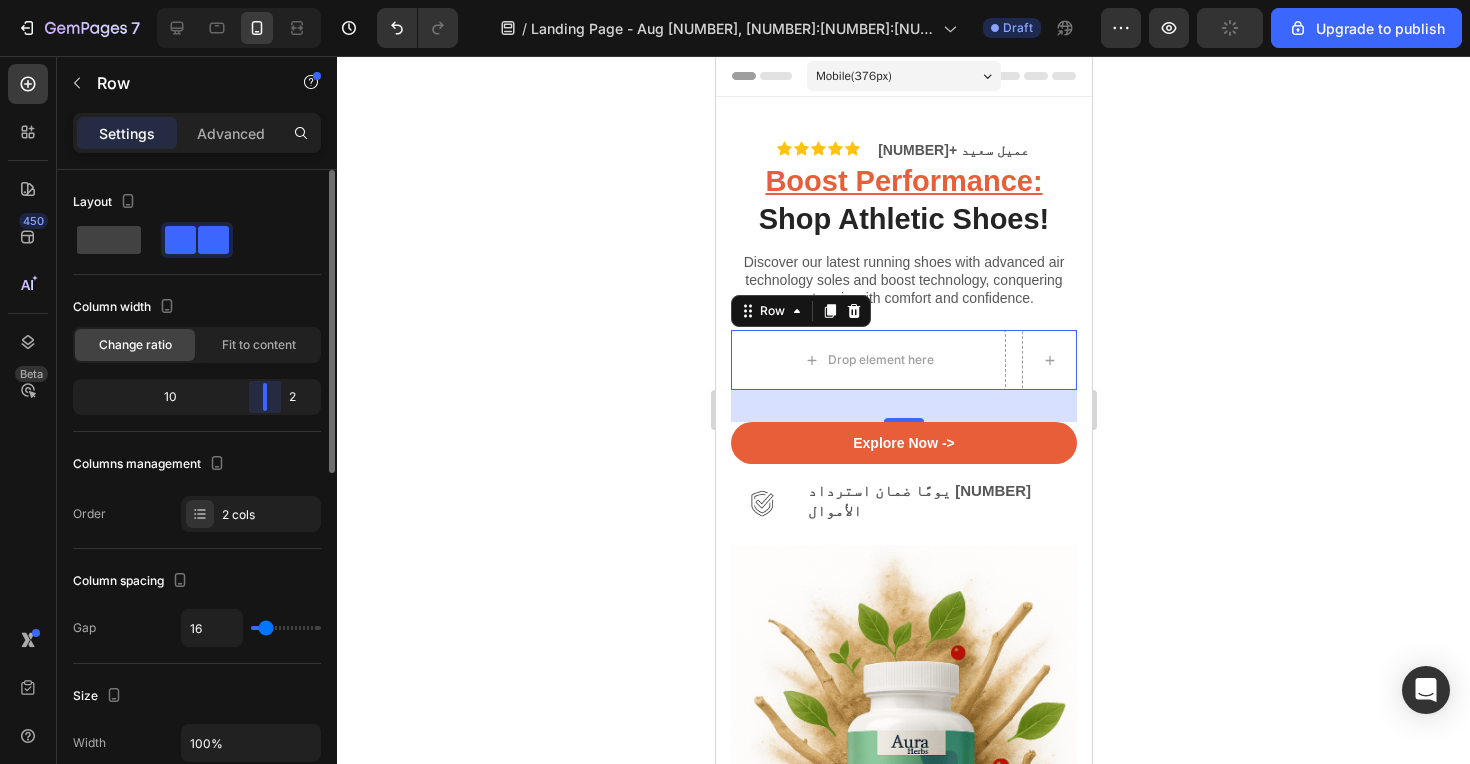 drag, startPoint x: 196, startPoint y: 398, endPoint x: 286, endPoint y: 397, distance: 90.005554 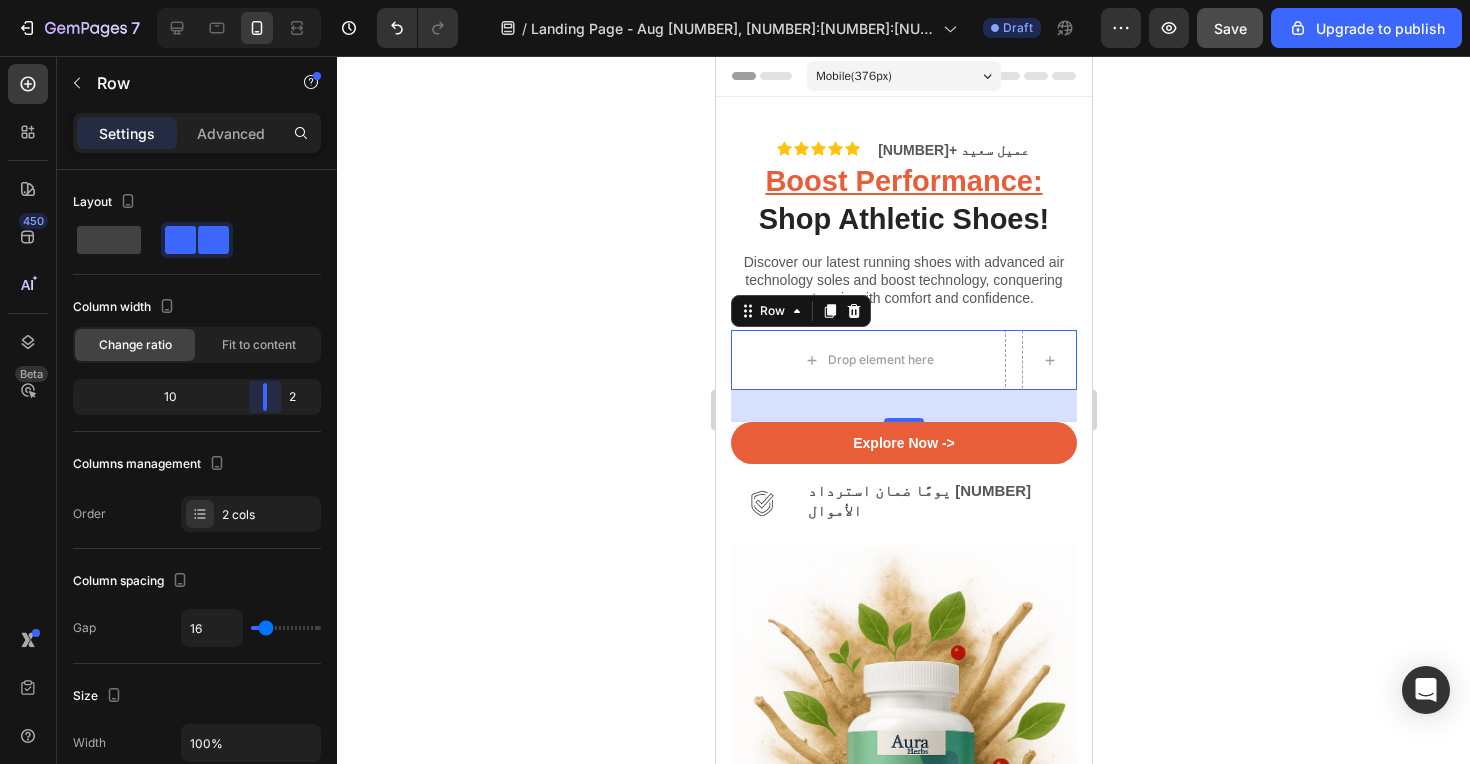 click on "[NUMBER]   /  Landing Page - Aug [NUMBER], [NUMBER]:[NUMBER]:[NUMBER] Draft Preview  Save  Upgrade to publish [NUMBER] Beta Sections([NUMBER]) Elements([NUMBER]) Section Element Hero Section Product Detail Brands Trusted Badges Guarantee Product Breakdown How to use Testimonials Compare Bundle FAQs Social Proof Brand Story Product List Collection Blog List Contact Sticky Add to Cart Custom Footer Browse Library [NUMBER] Layout
Row
Row
Row
Row Text
Heading
Text Block Button
Button
Button Media
Image
Image" at bounding box center [735, 0] 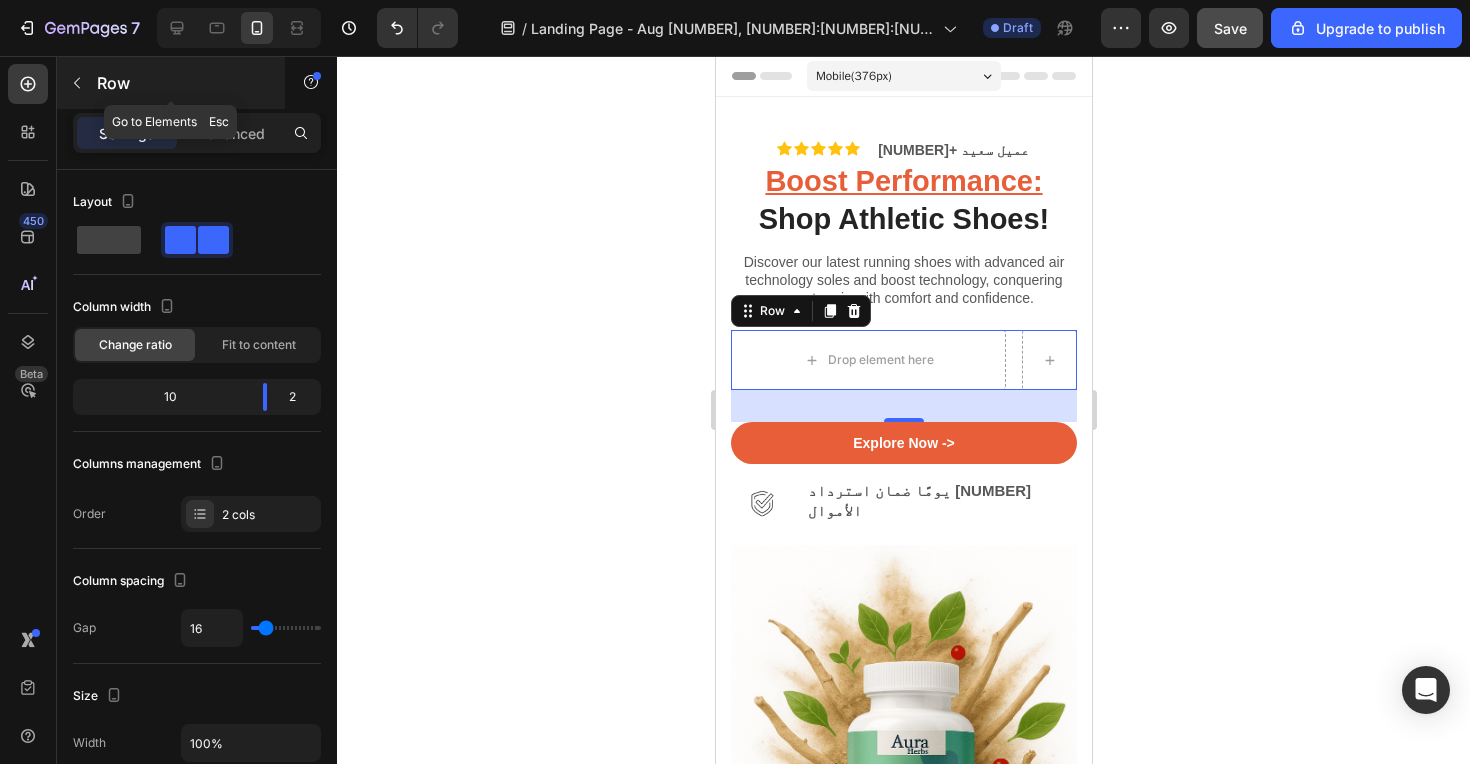 click 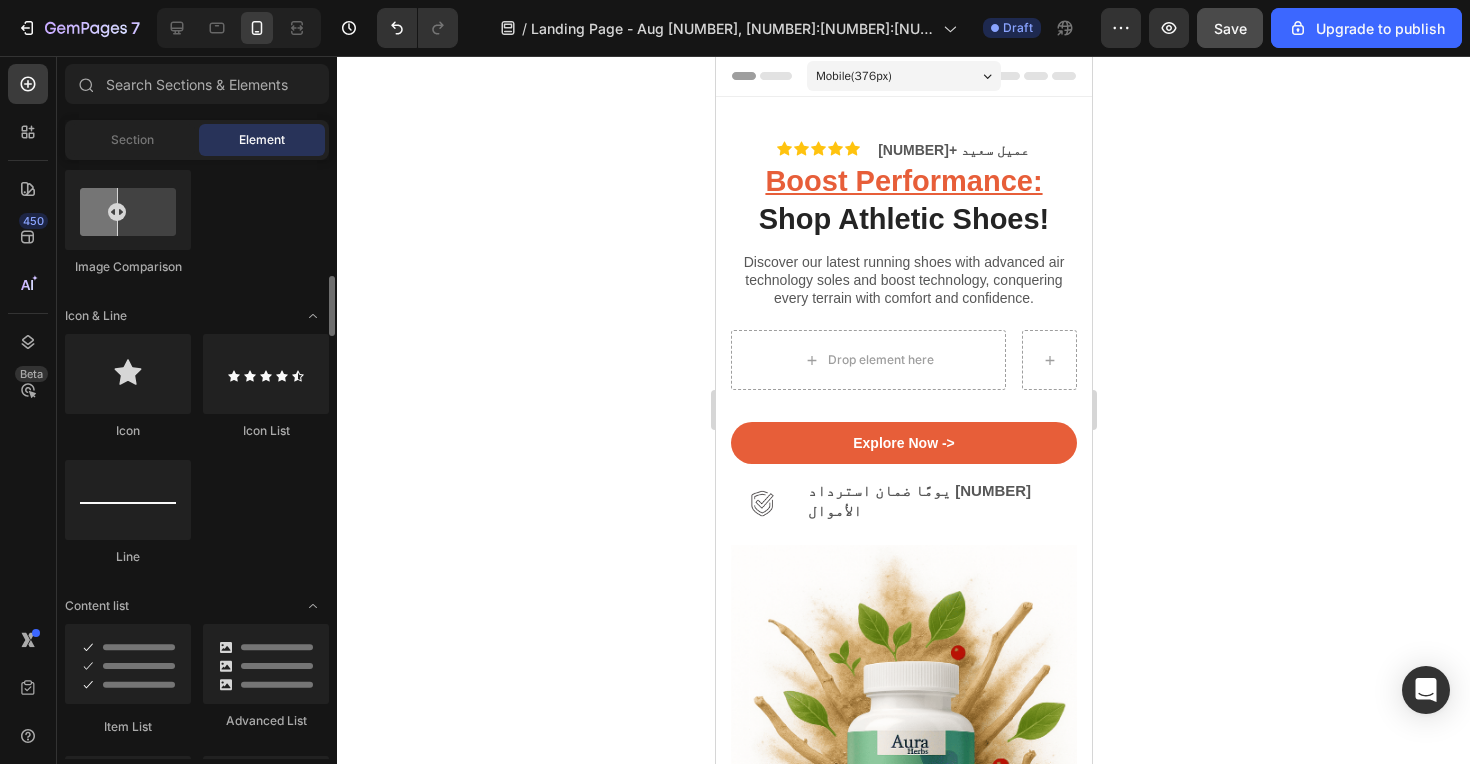 scroll, scrollTop: 1232, scrollLeft: 0, axis: vertical 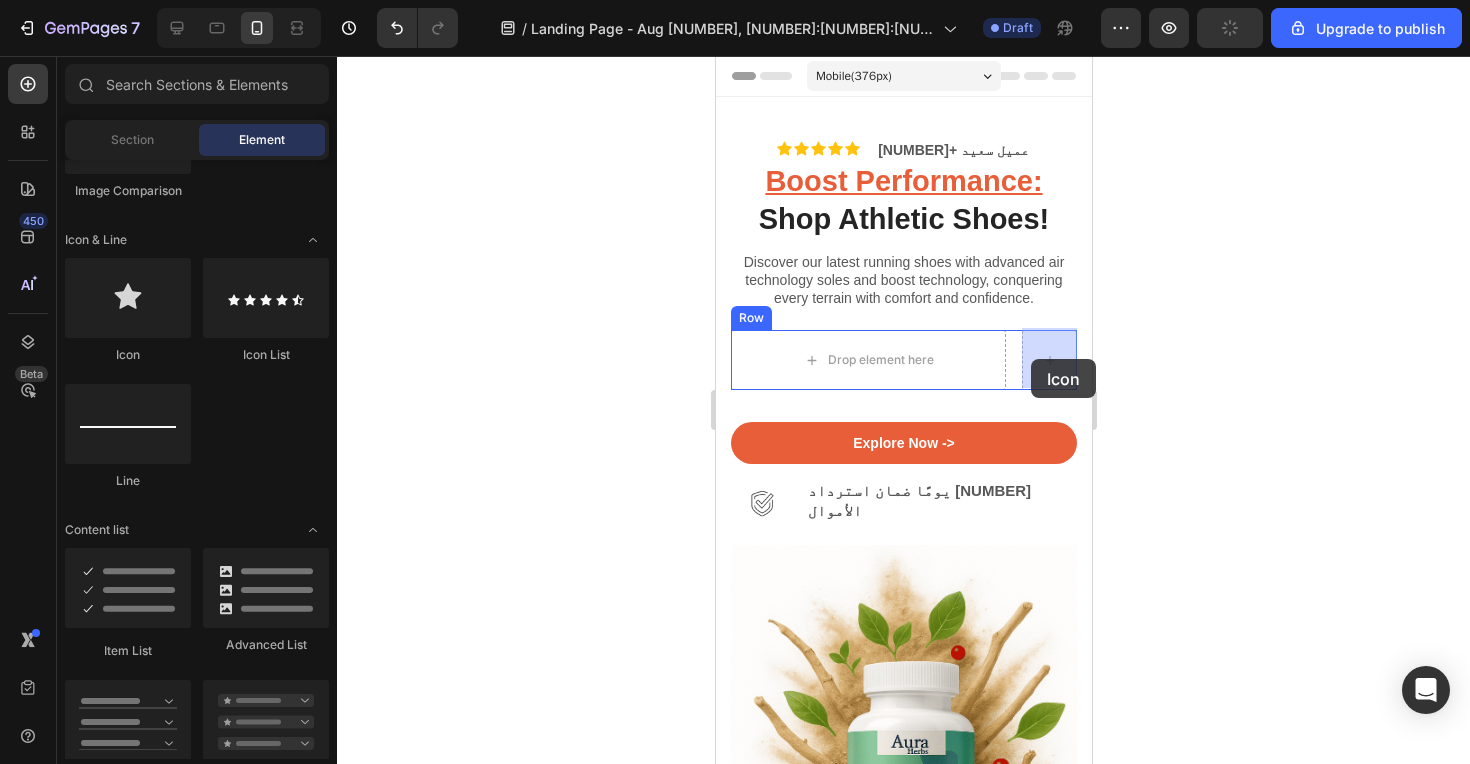 drag, startPoint x: 140, startPoint y: 325, endPoint x: 1031, endPoint y: 358, distance: 891.6109 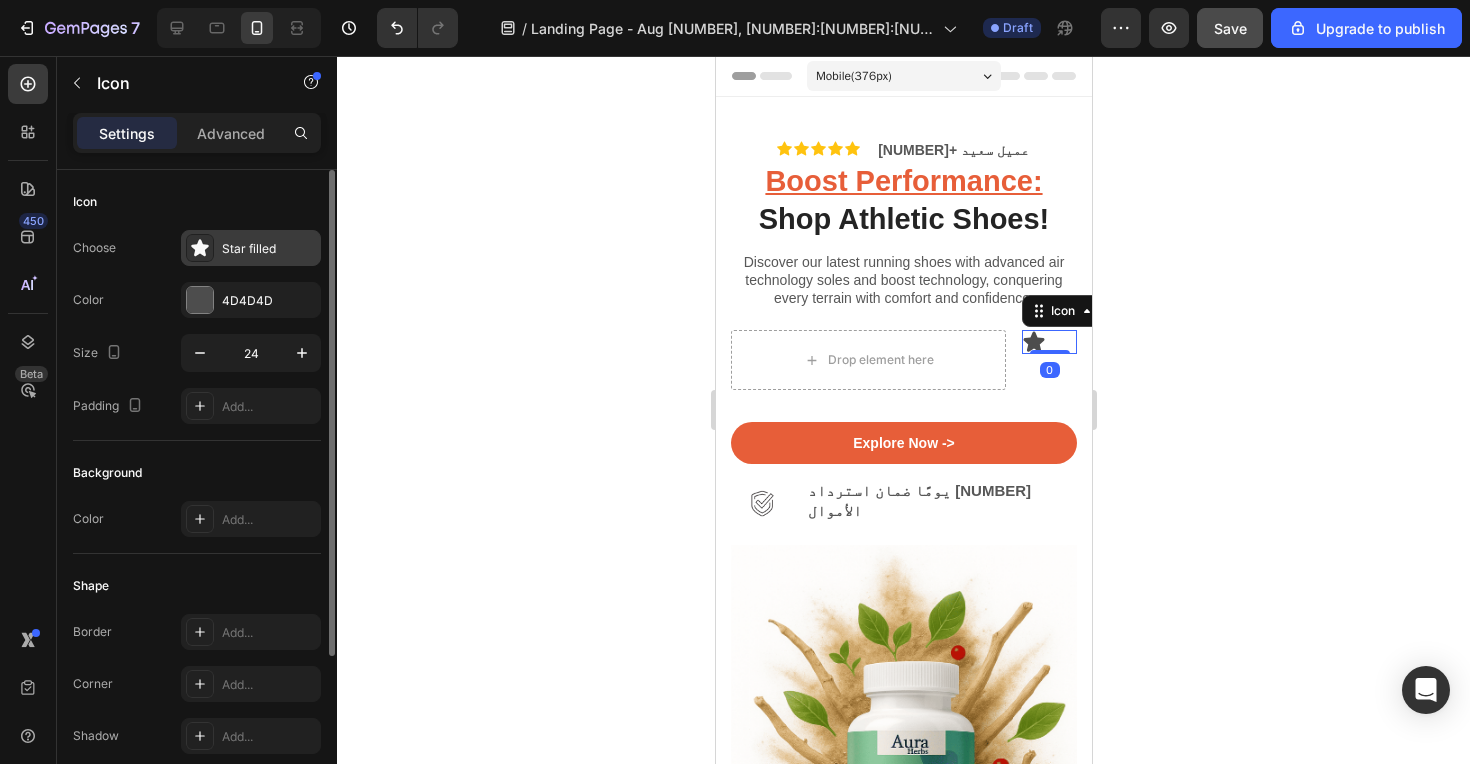 click at bounding box center [200, 248] 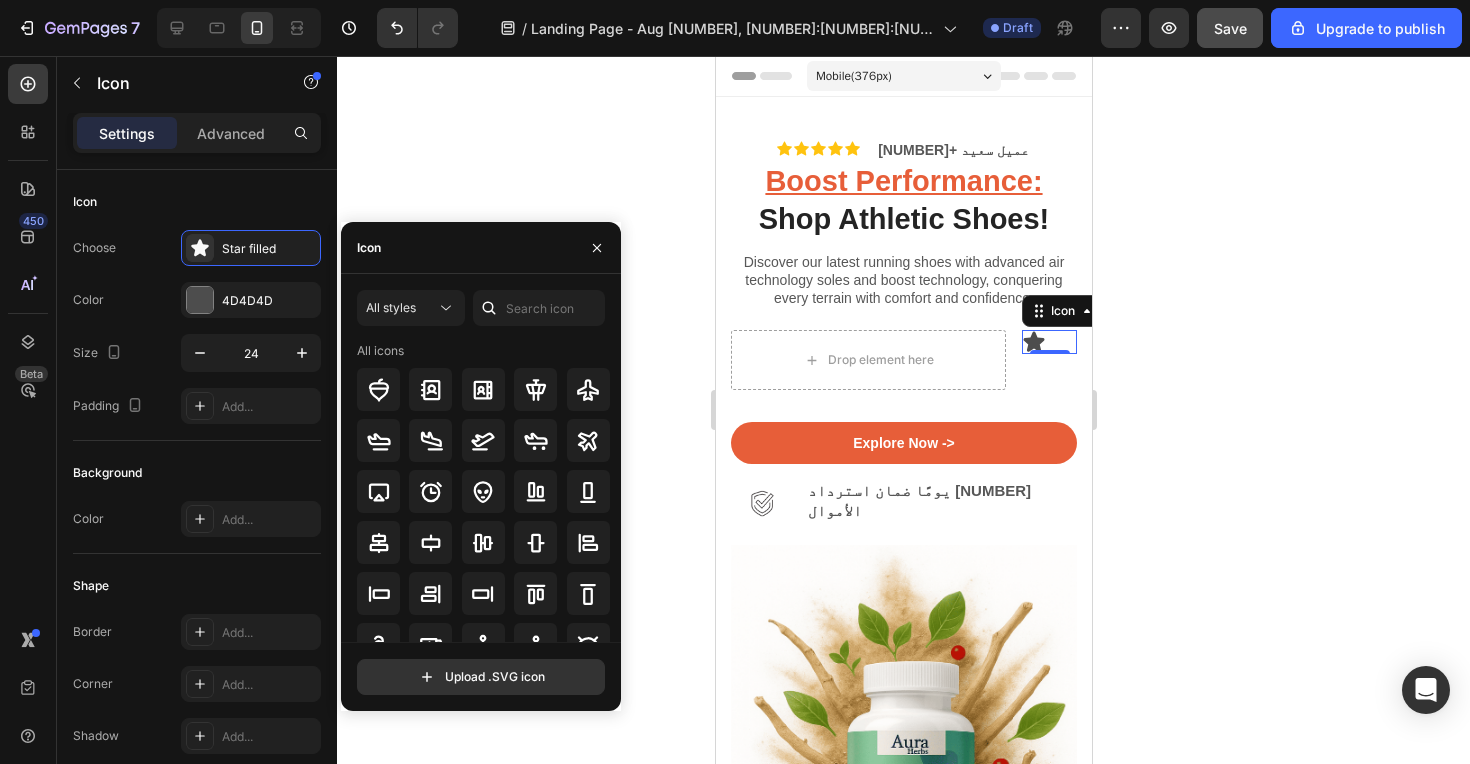 click on "Icon" at bounding box center (481, 248) 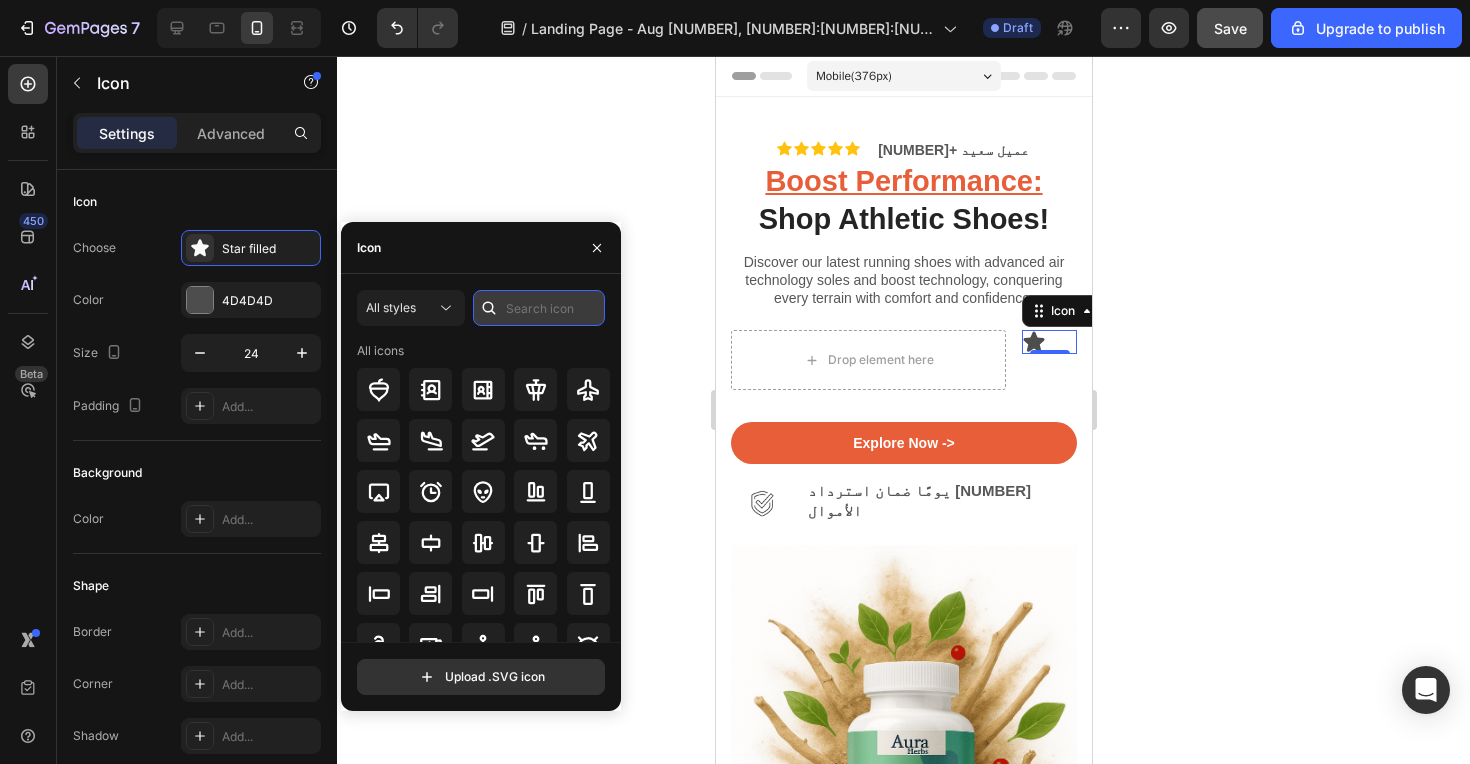 click at bounding box center [539, 308] 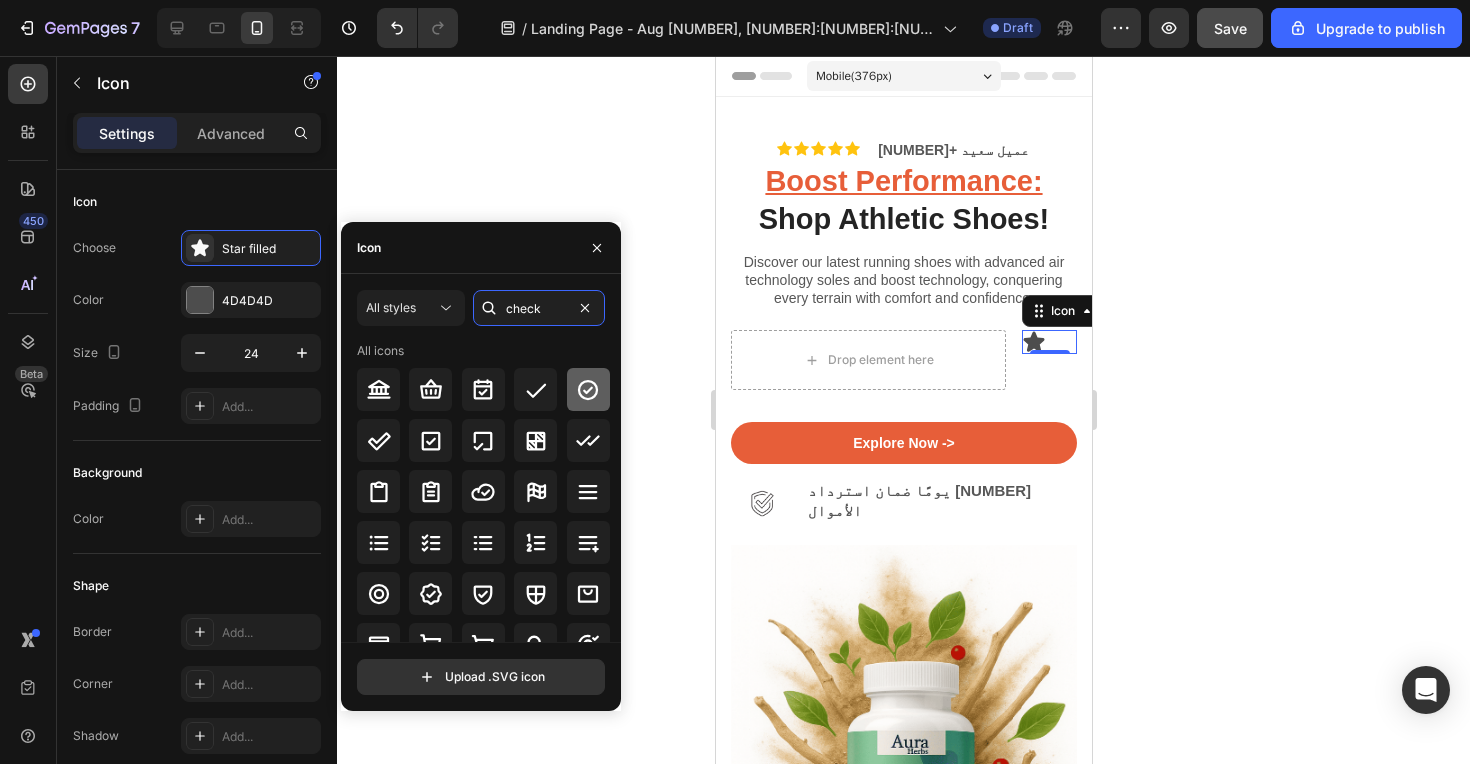 type on "check" 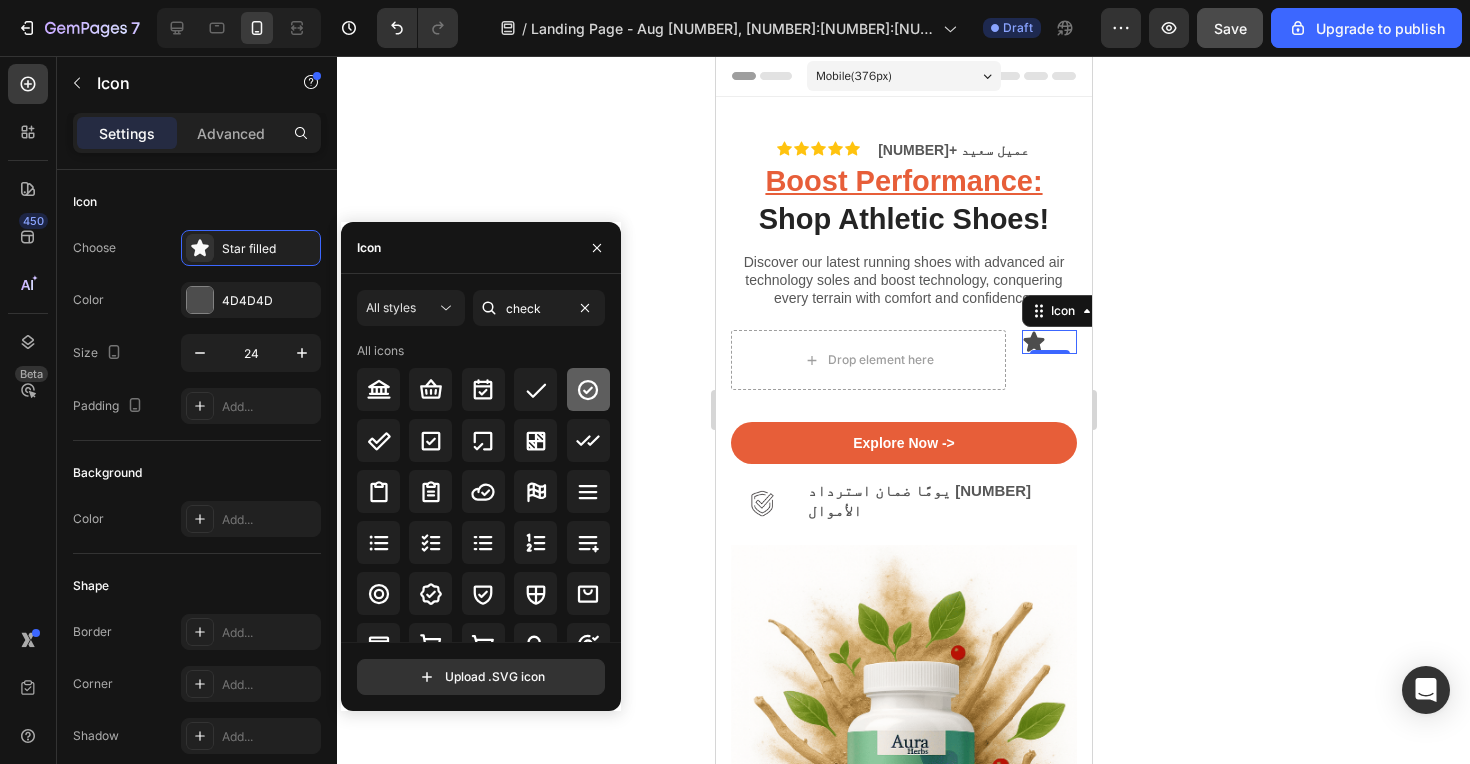 click 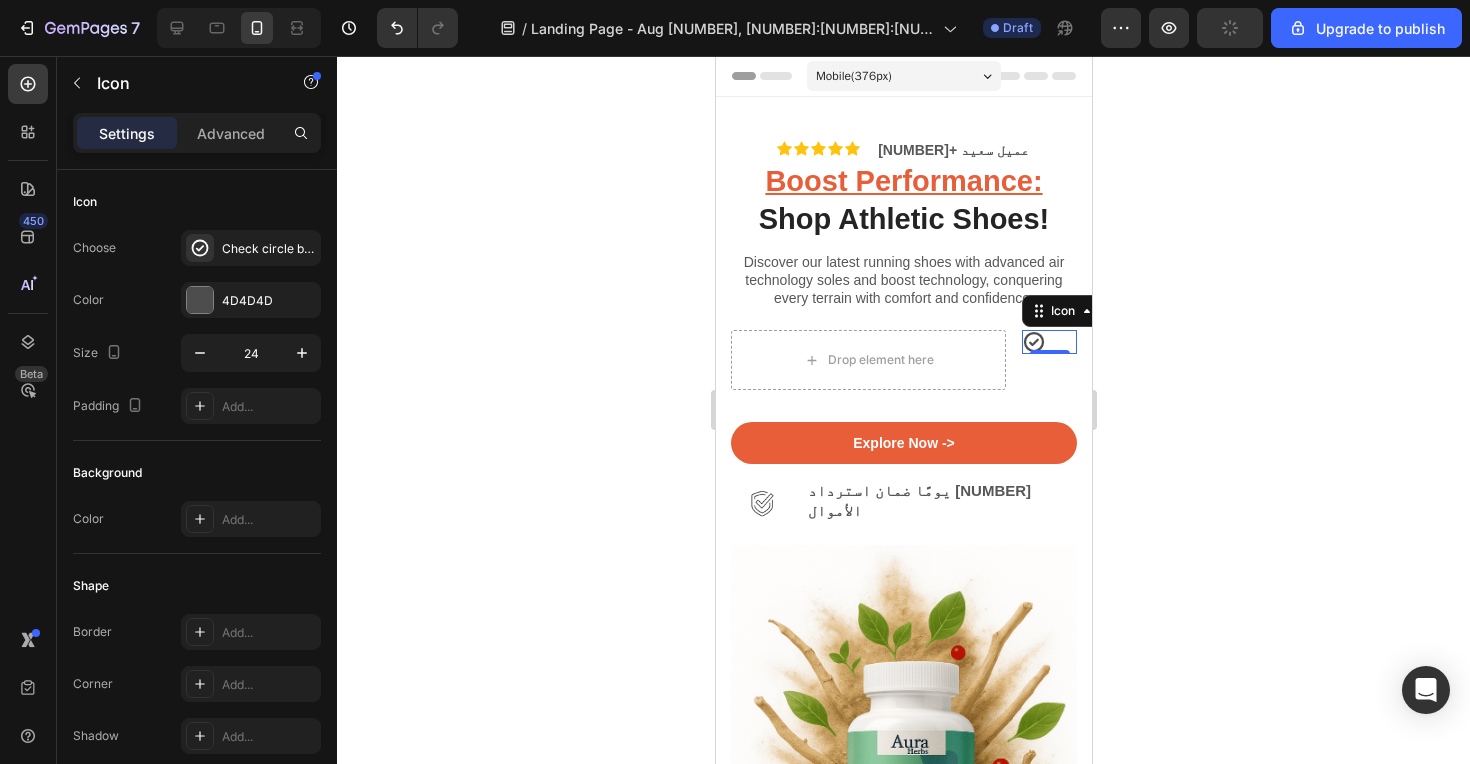 click 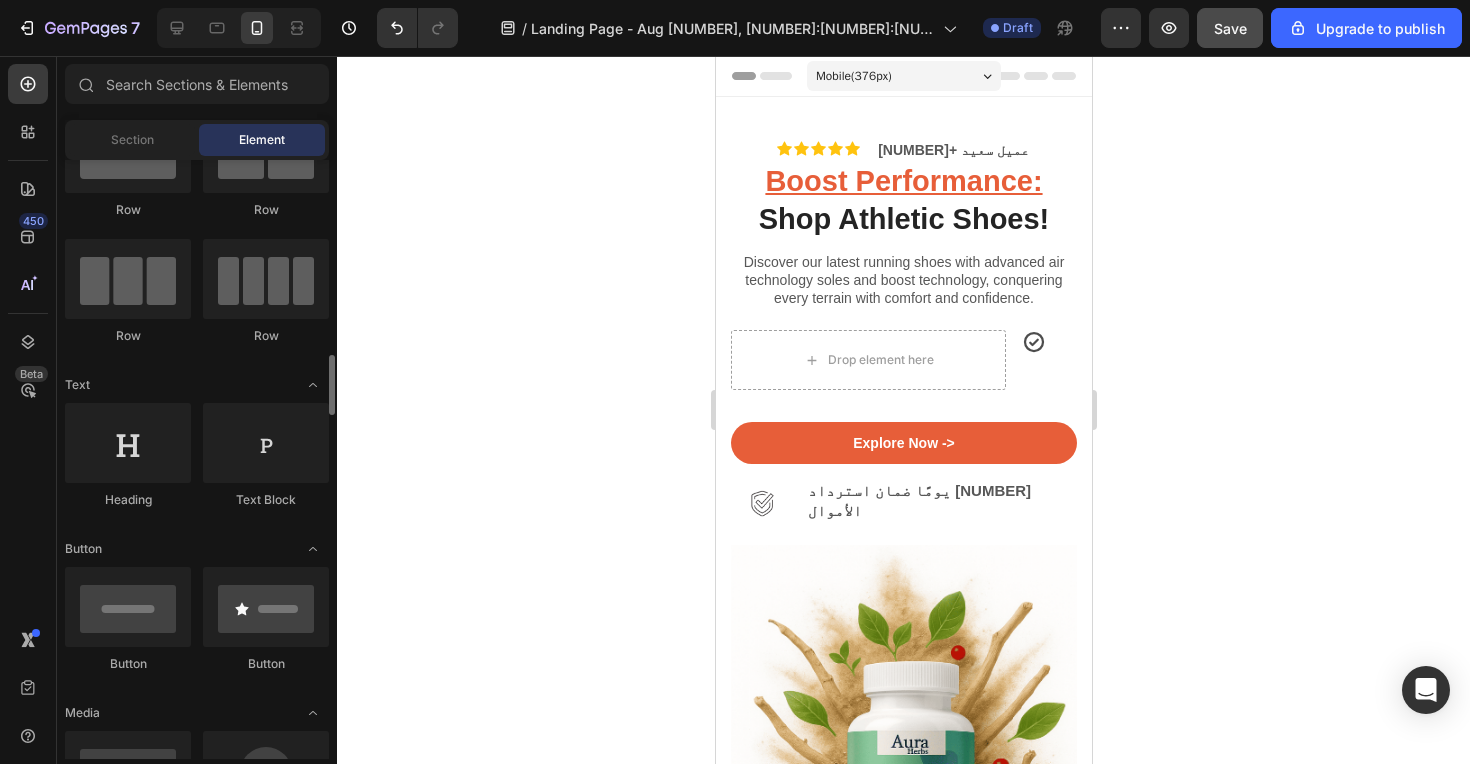 scroll, scrollTop: 0, scrollLeft: 0, axis: both 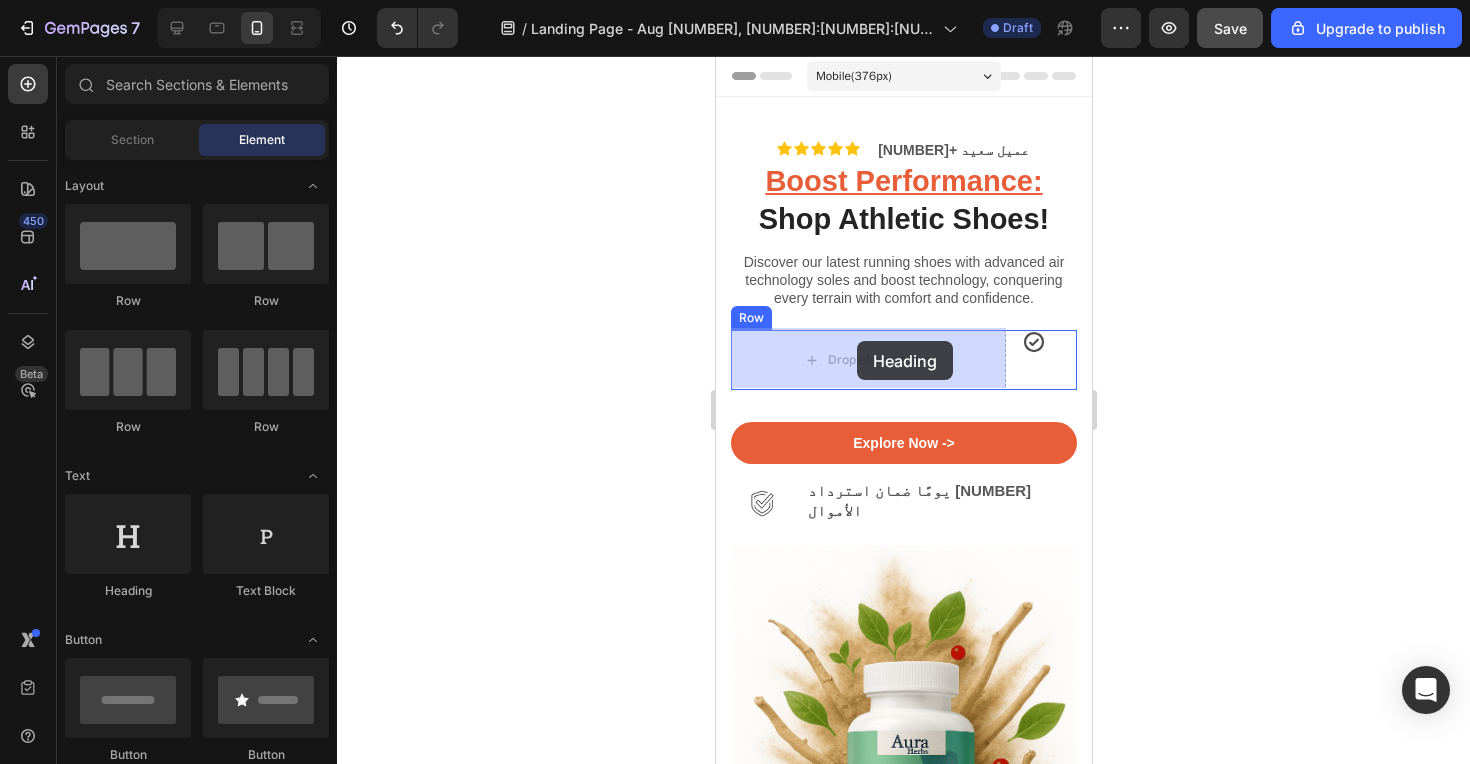 drag, startPoint x: 160, startPoint y: 550, endPoint x: 857, endPoint y: 342, distance: 727.374 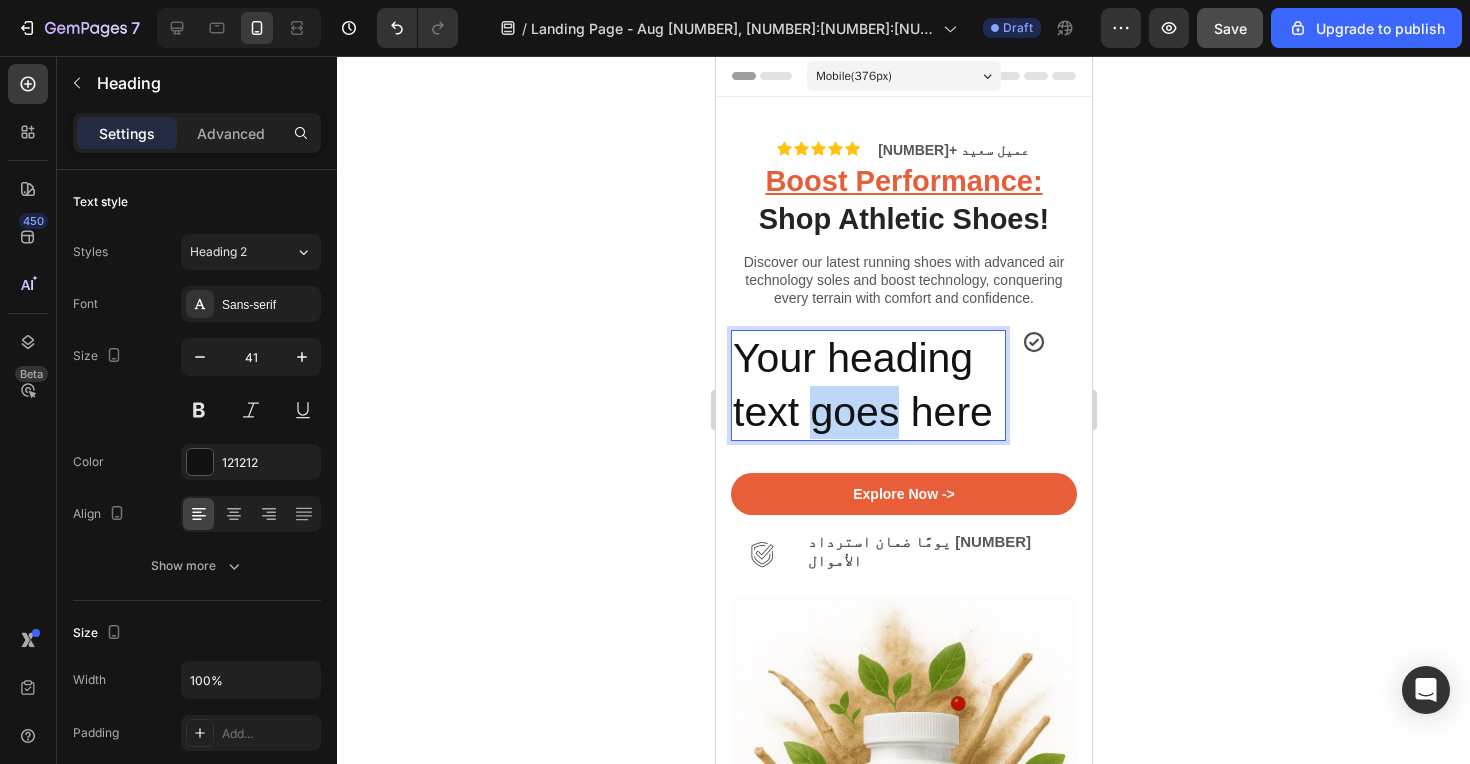 click on "Your heading text goes here" at bounding box center (867, 385) 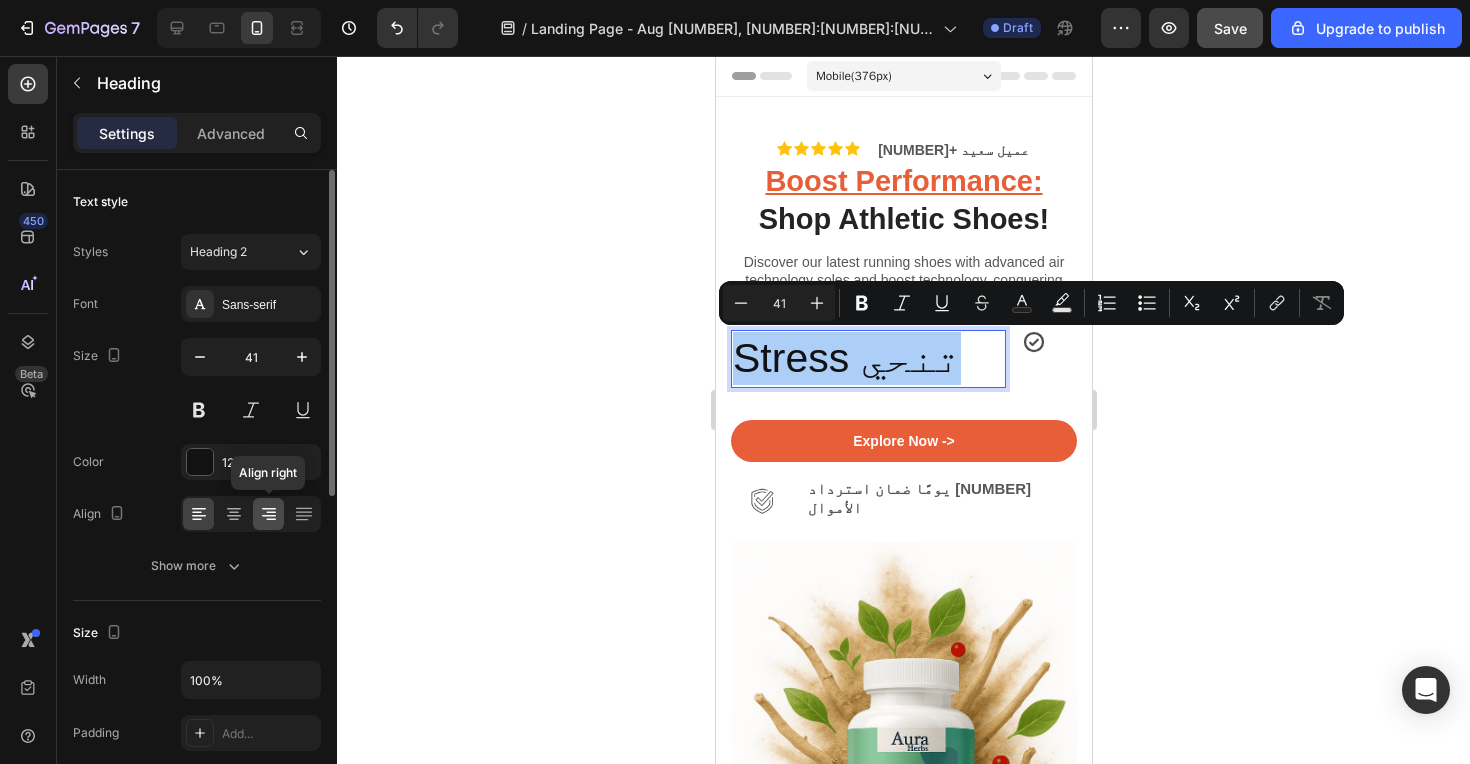 click 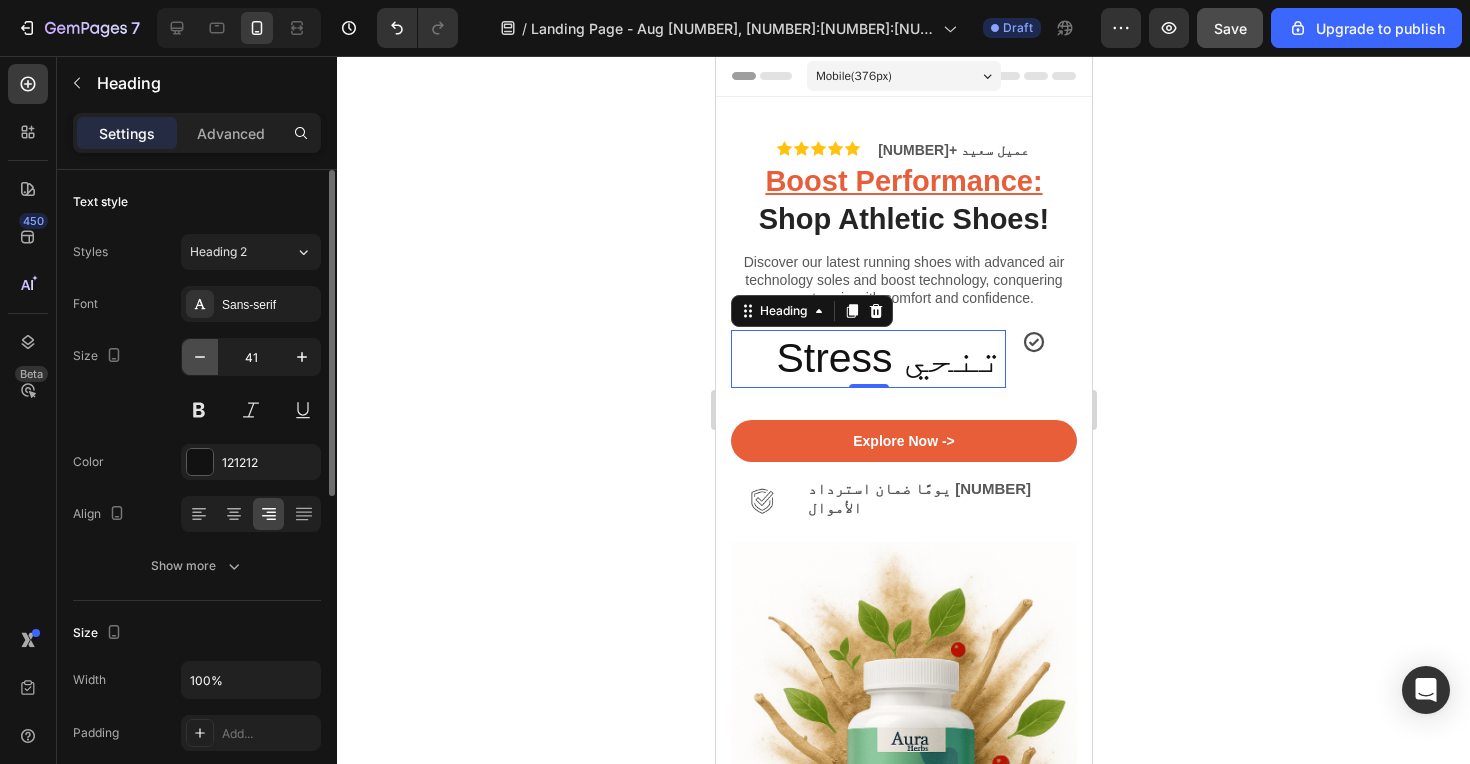 click 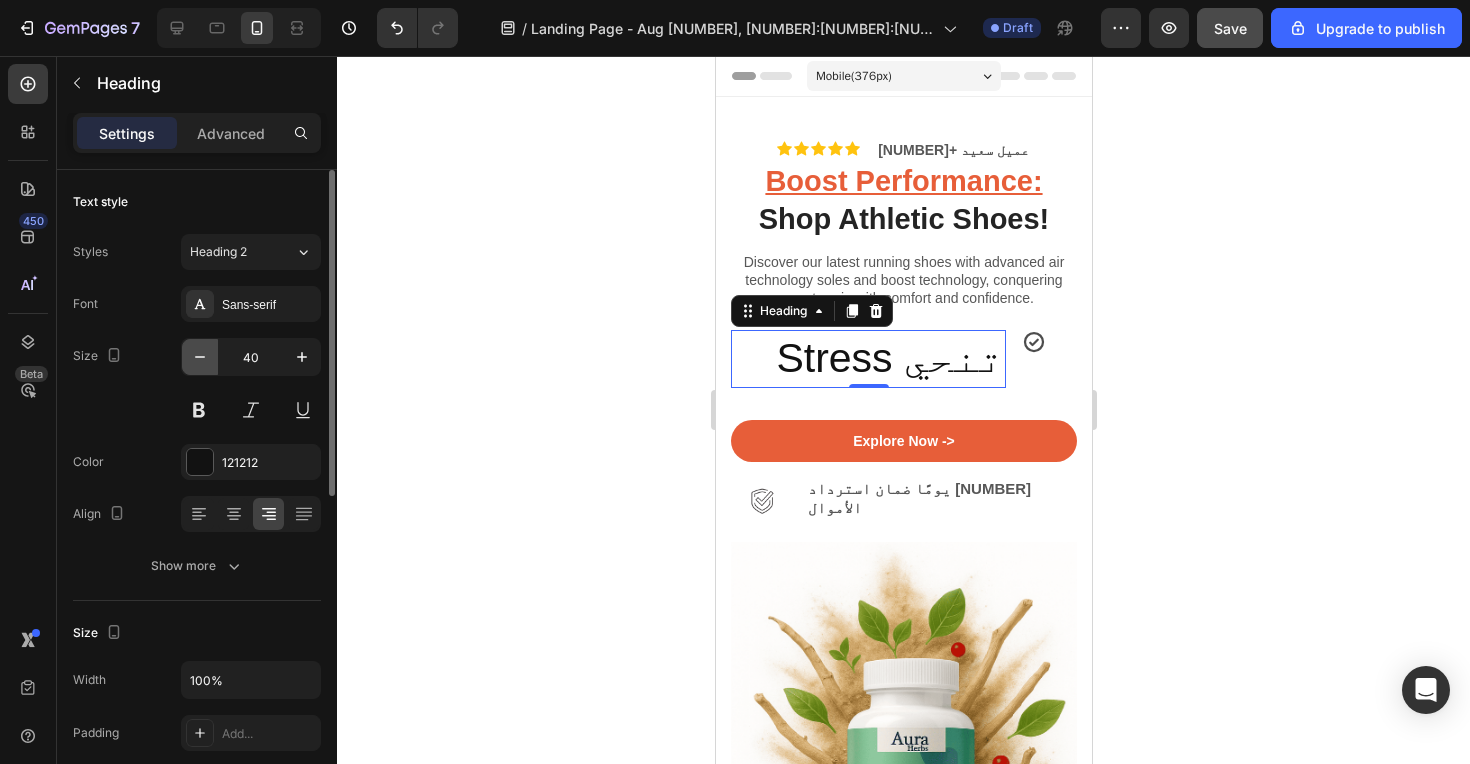 click 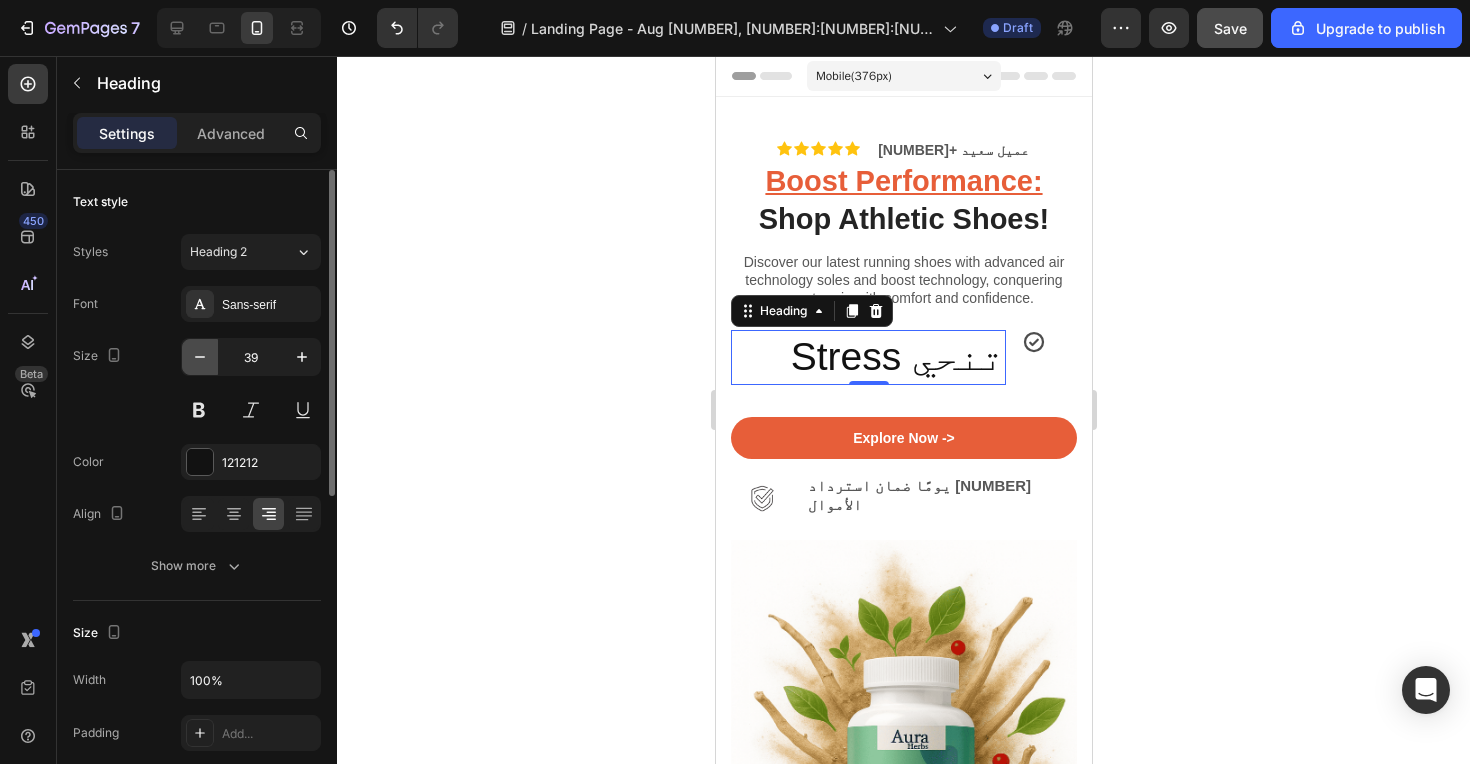 click 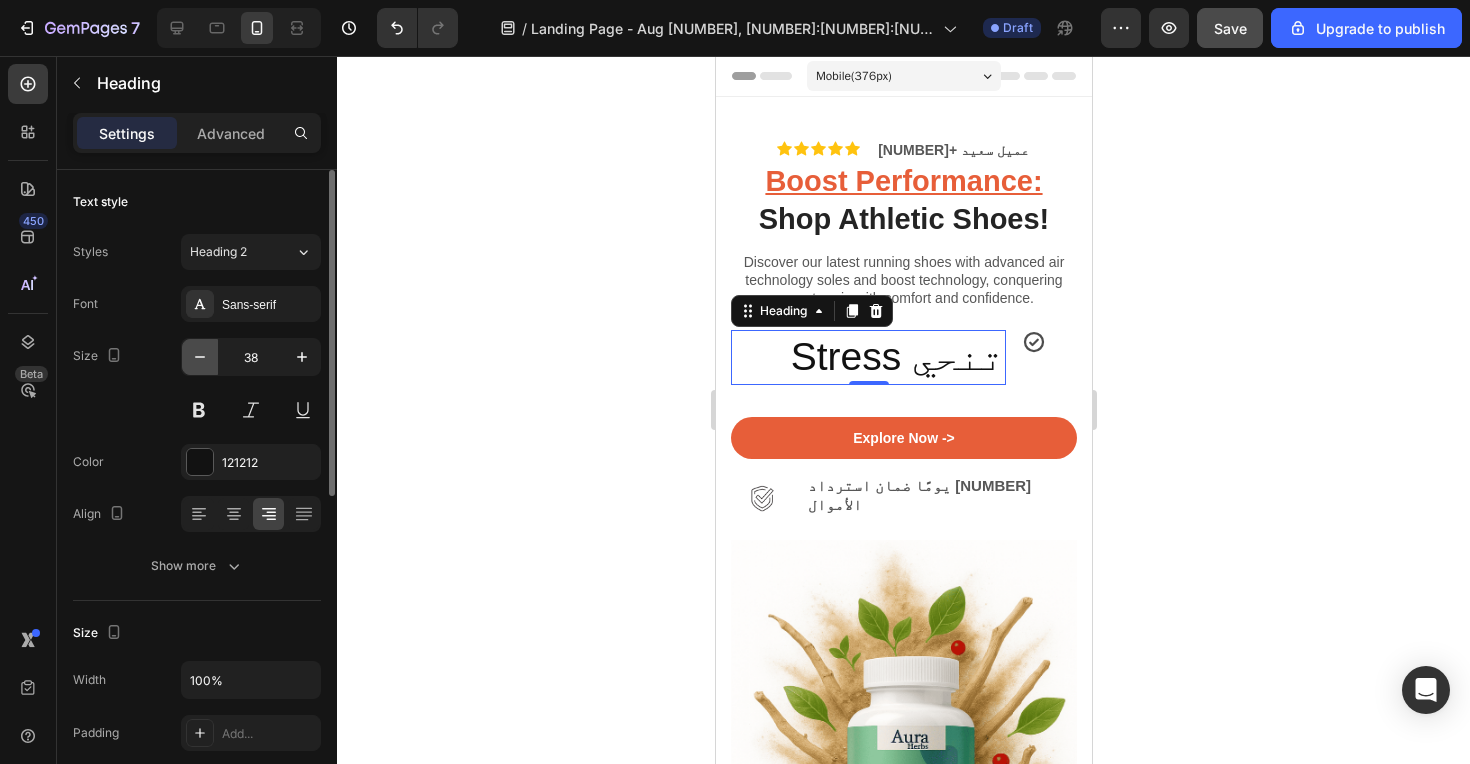 click 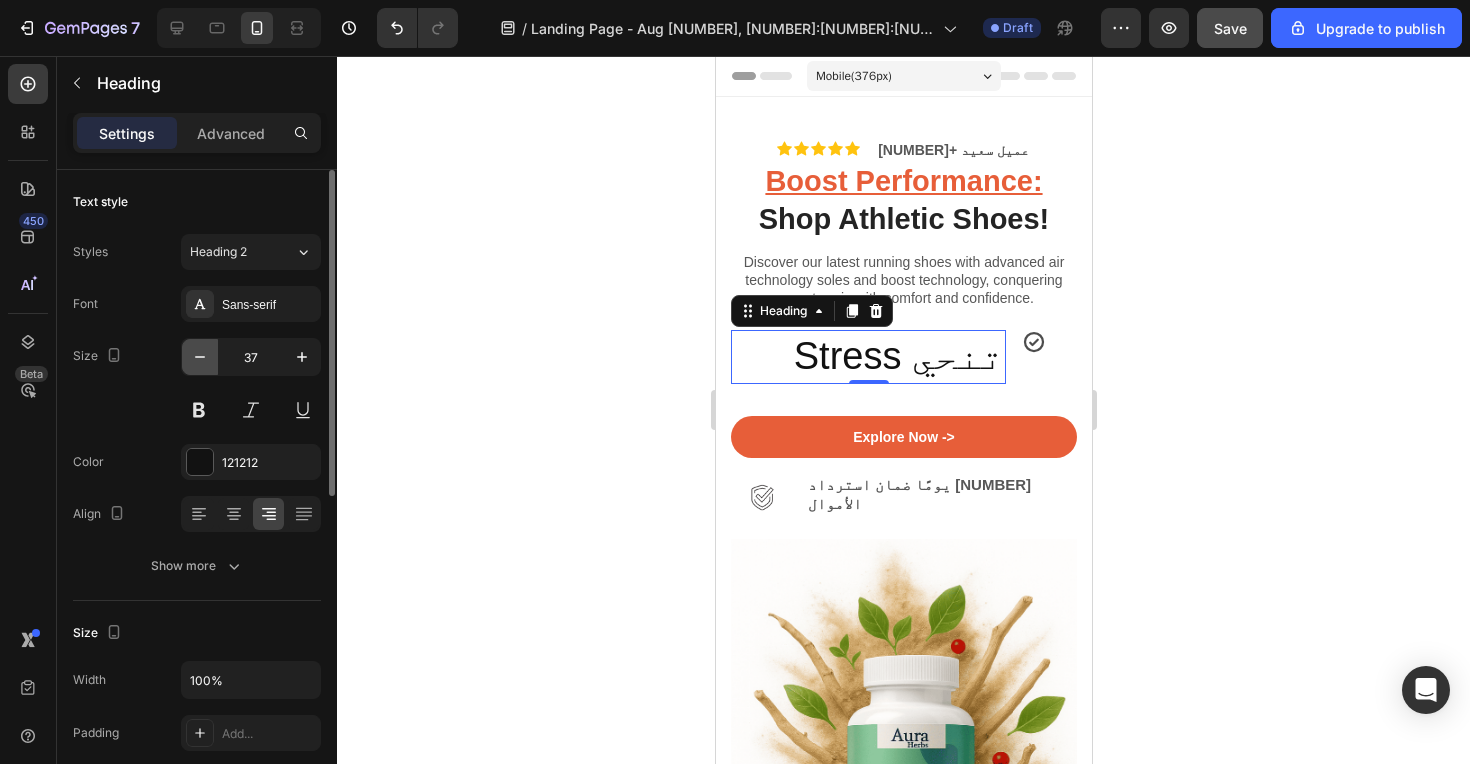 click 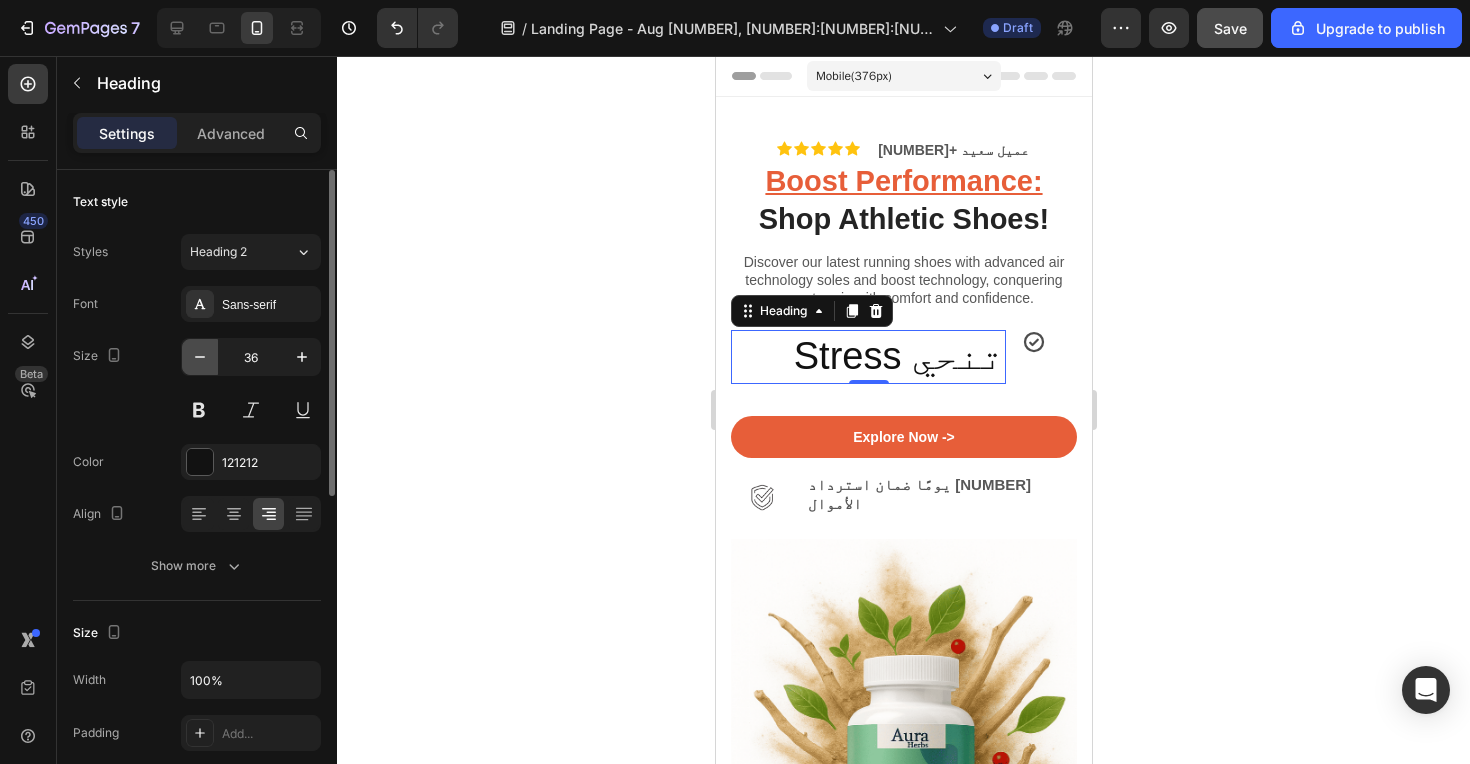click 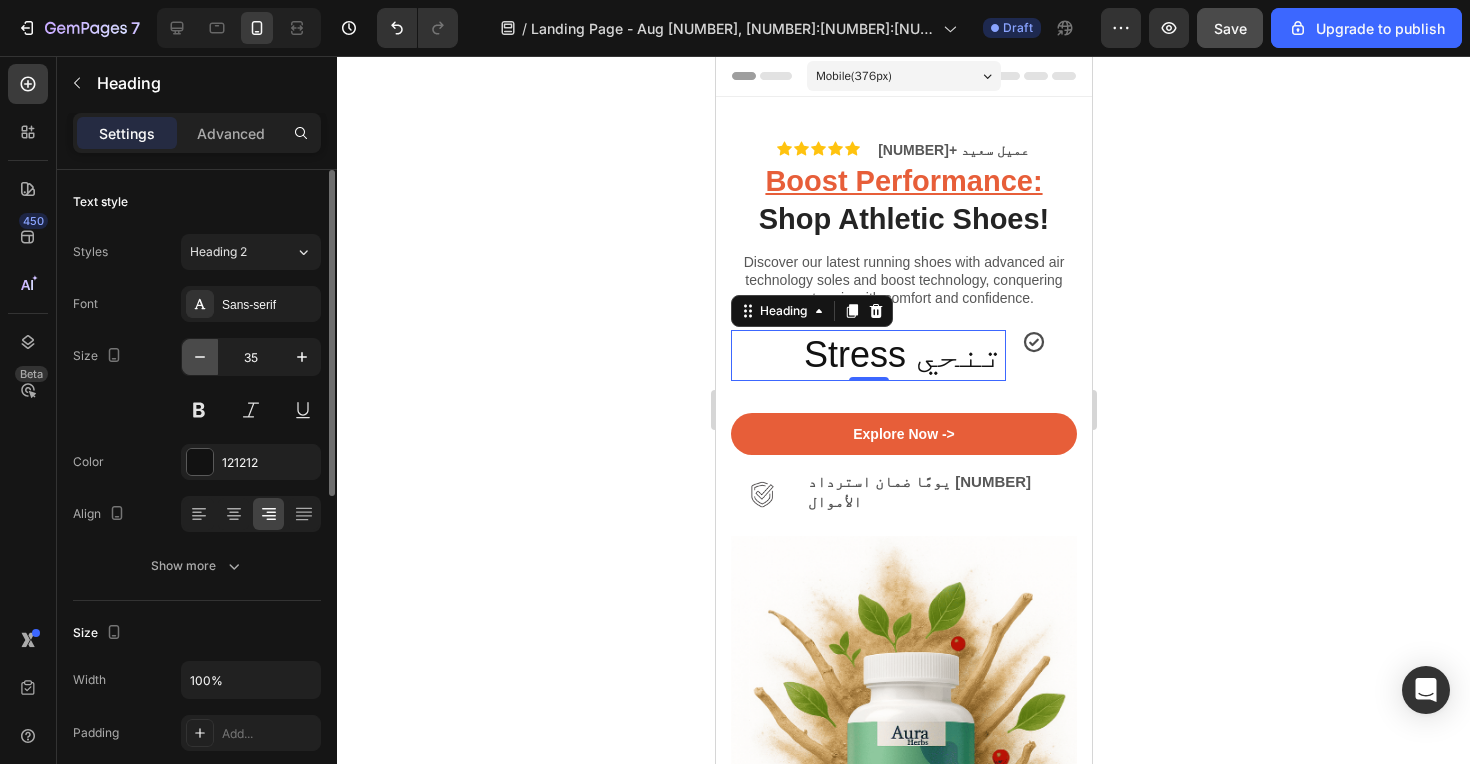 click 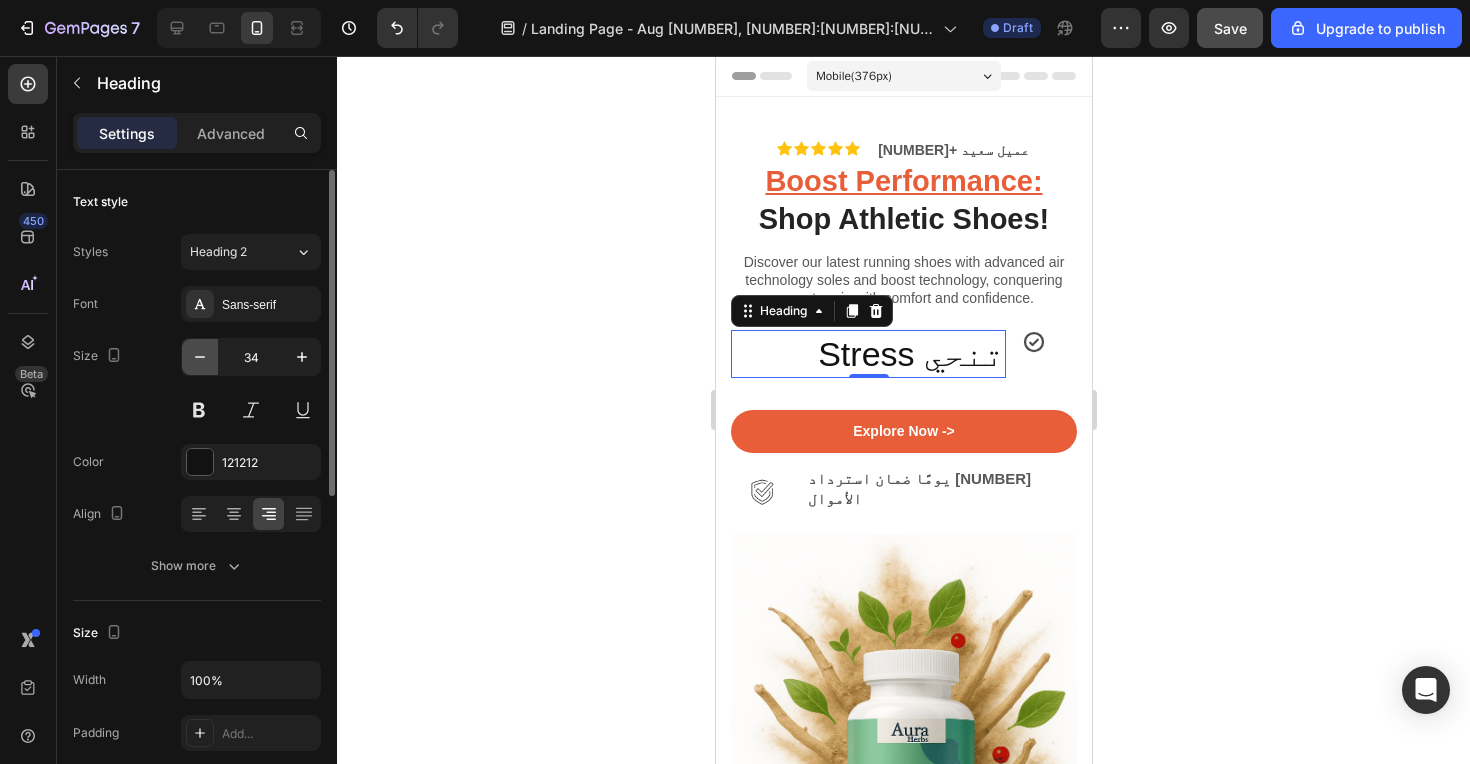 click 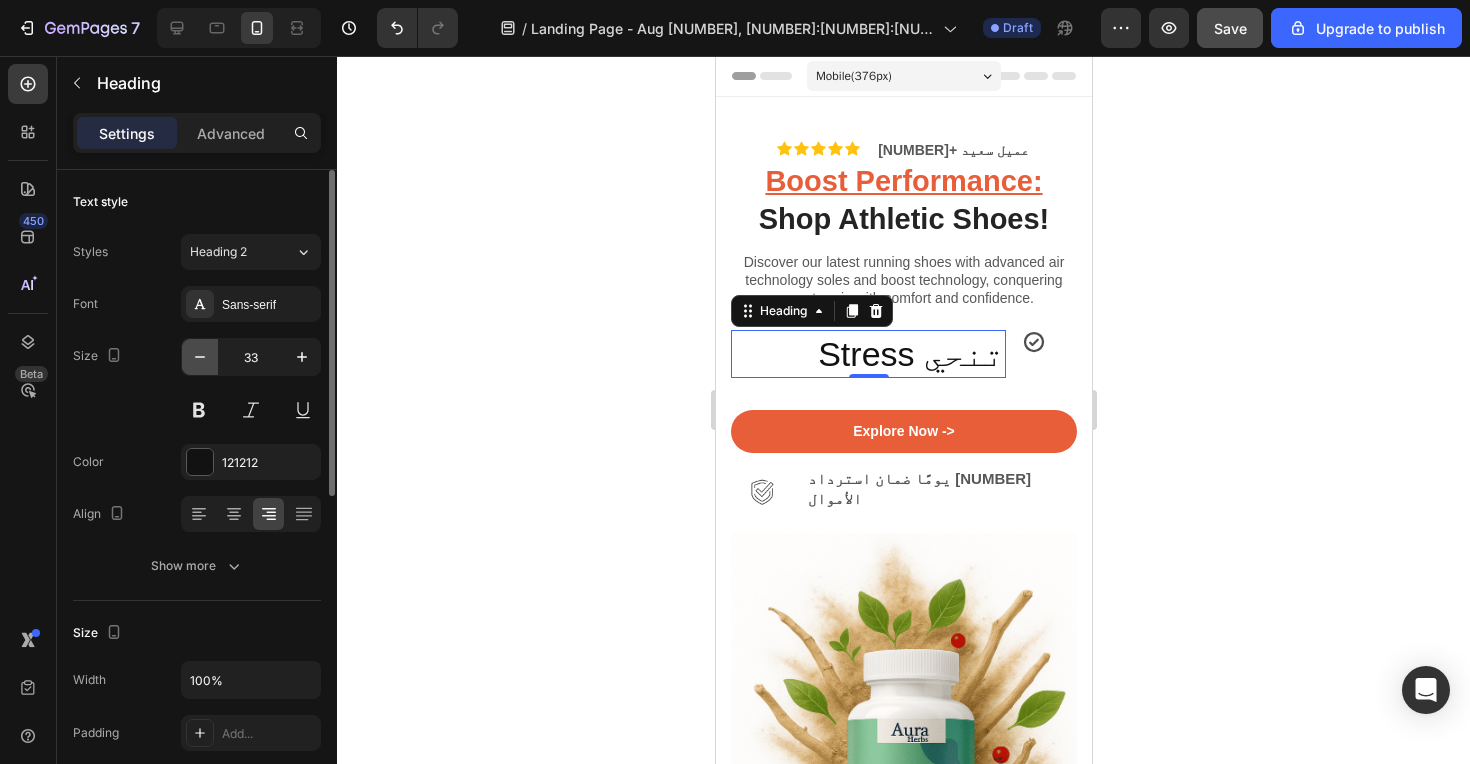 click 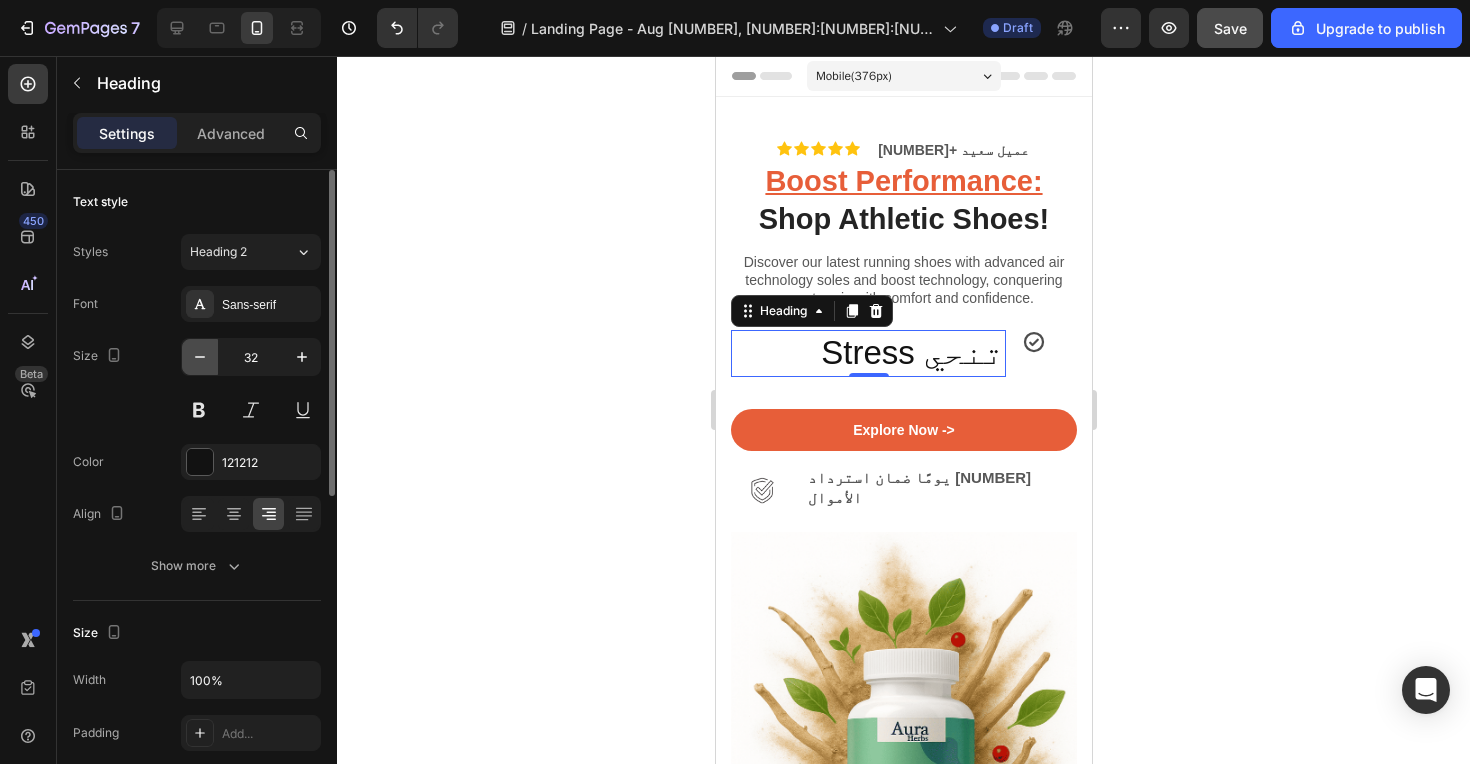 click 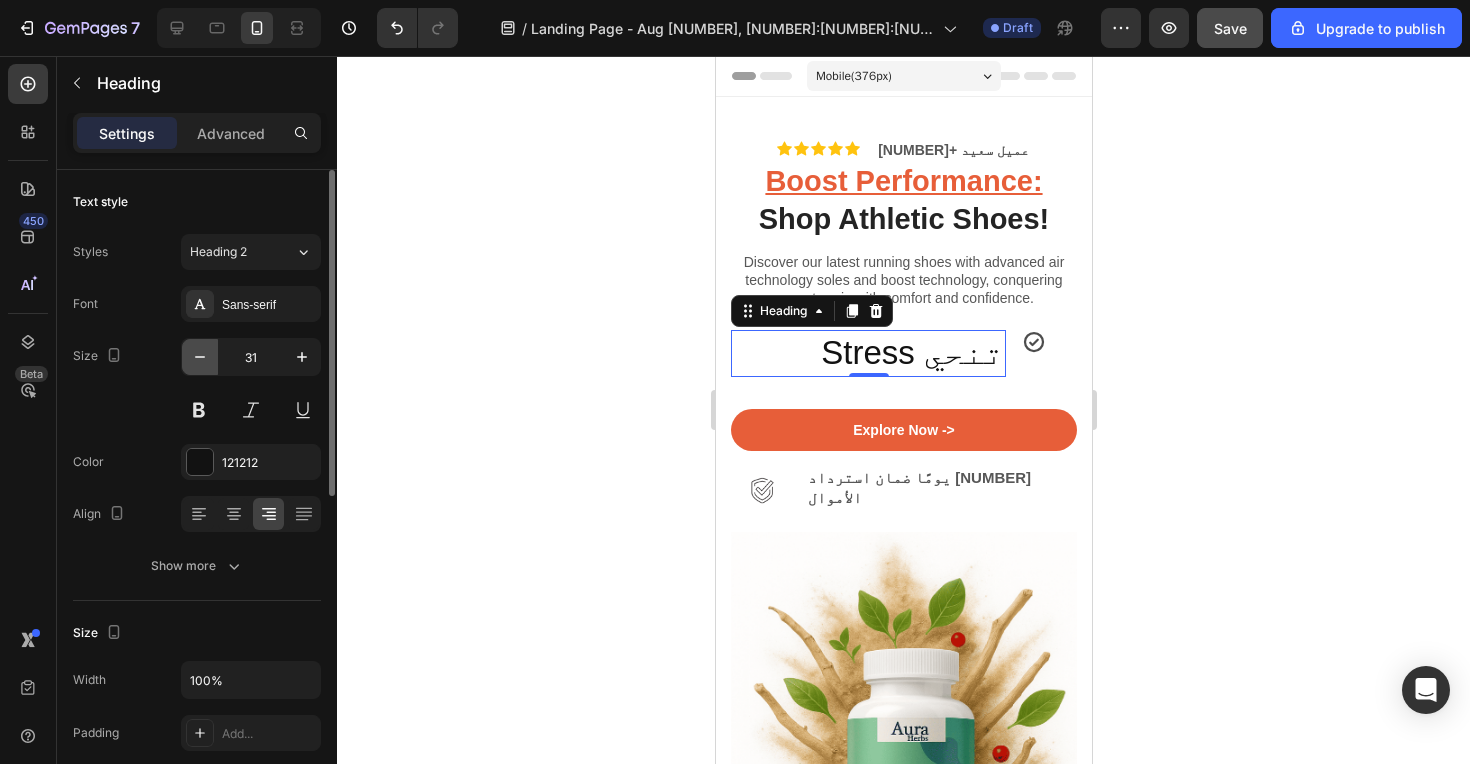 click 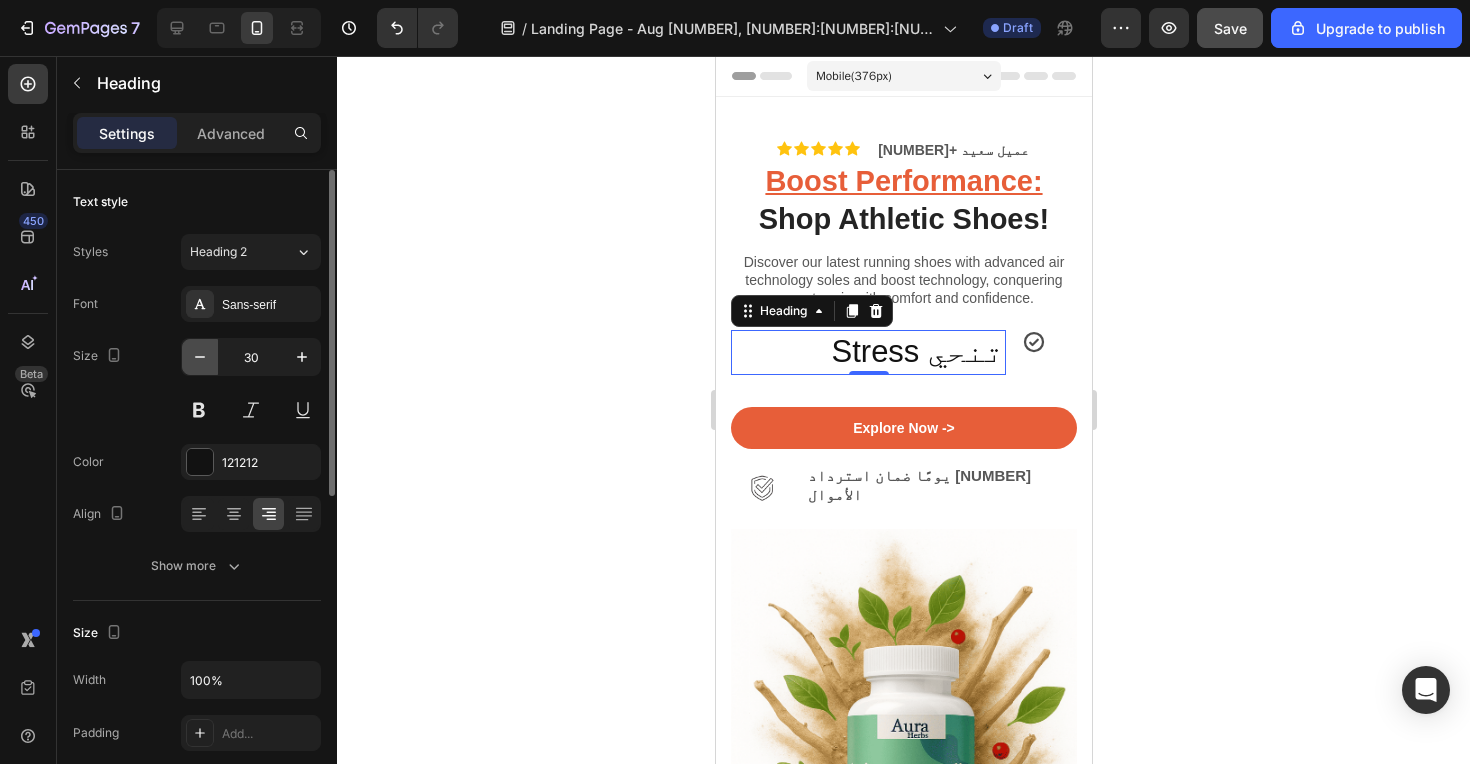 click 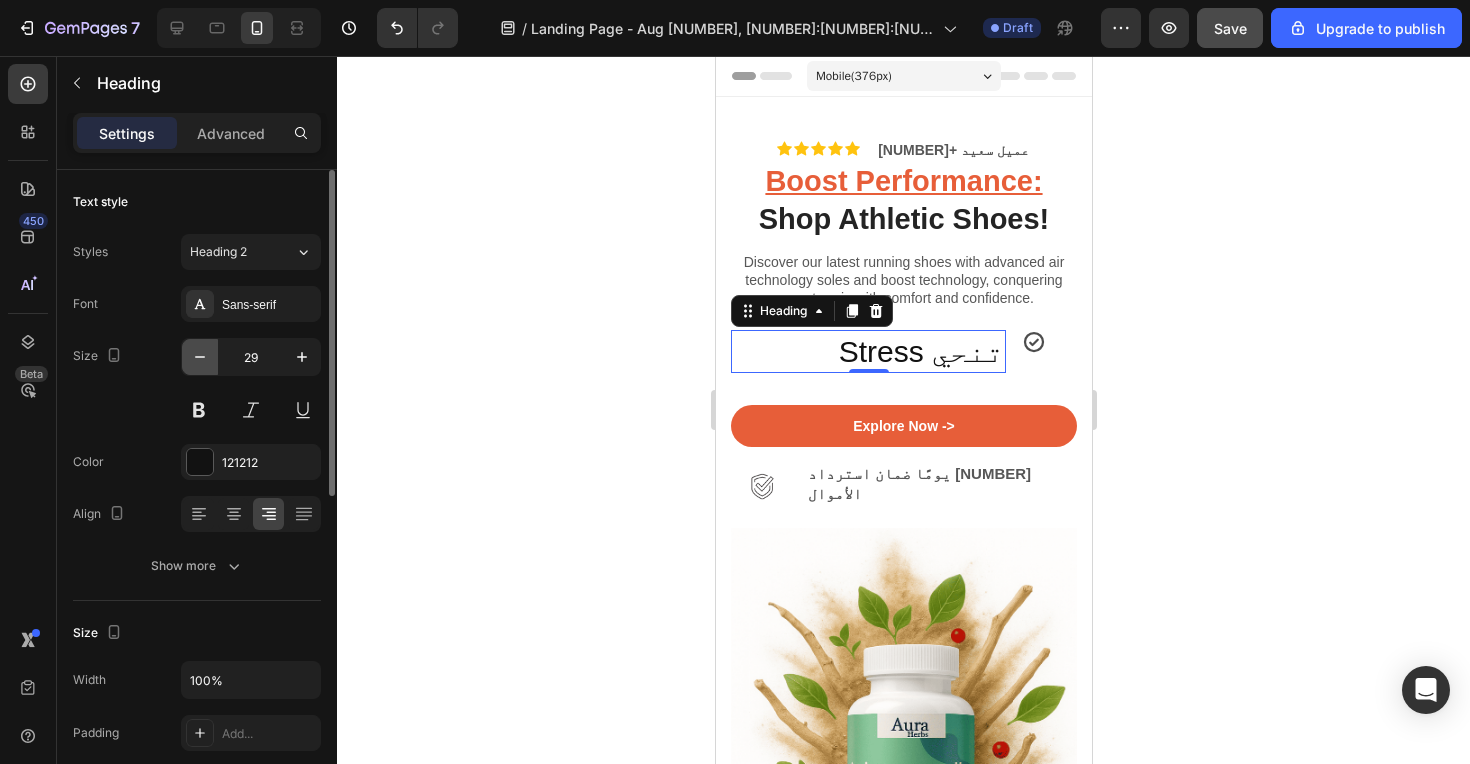 click 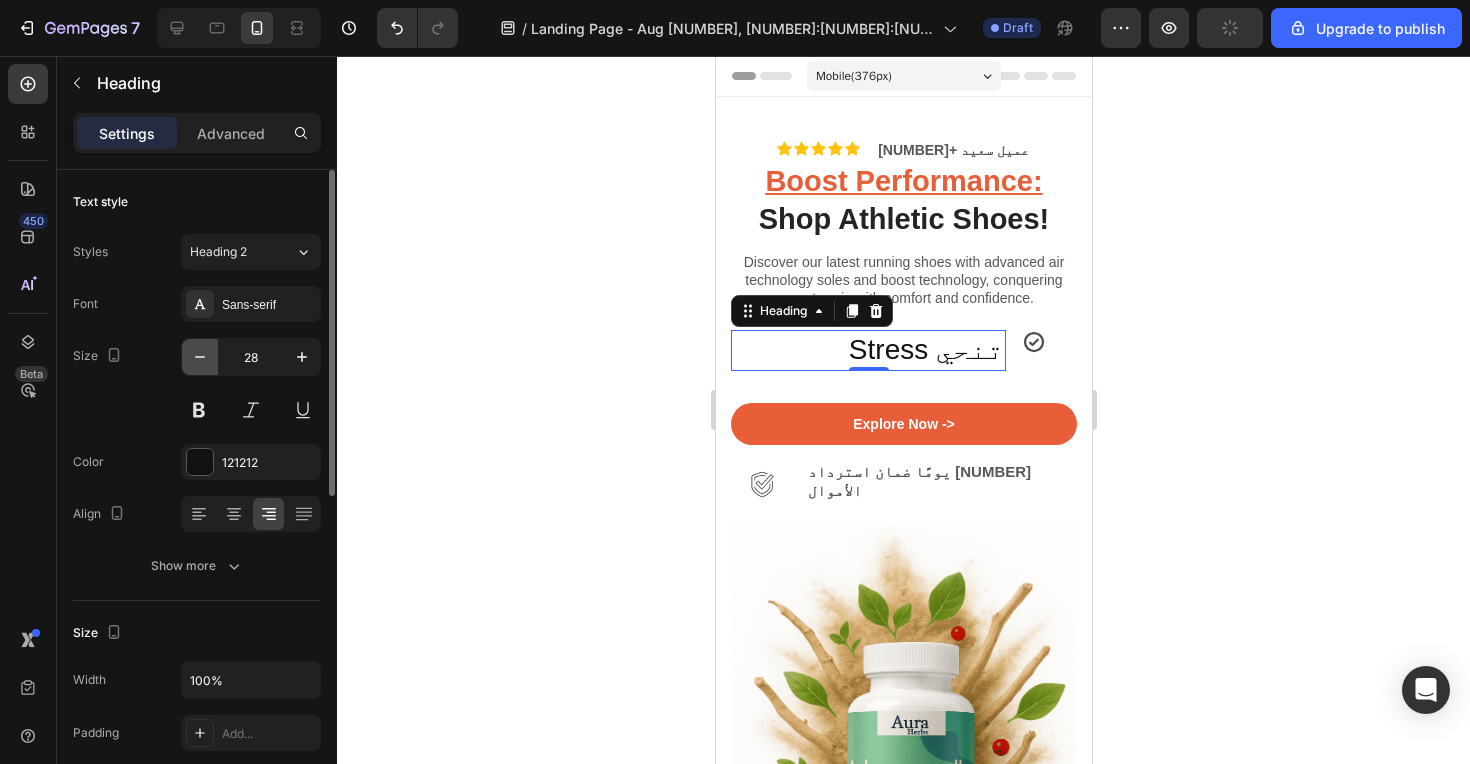 click 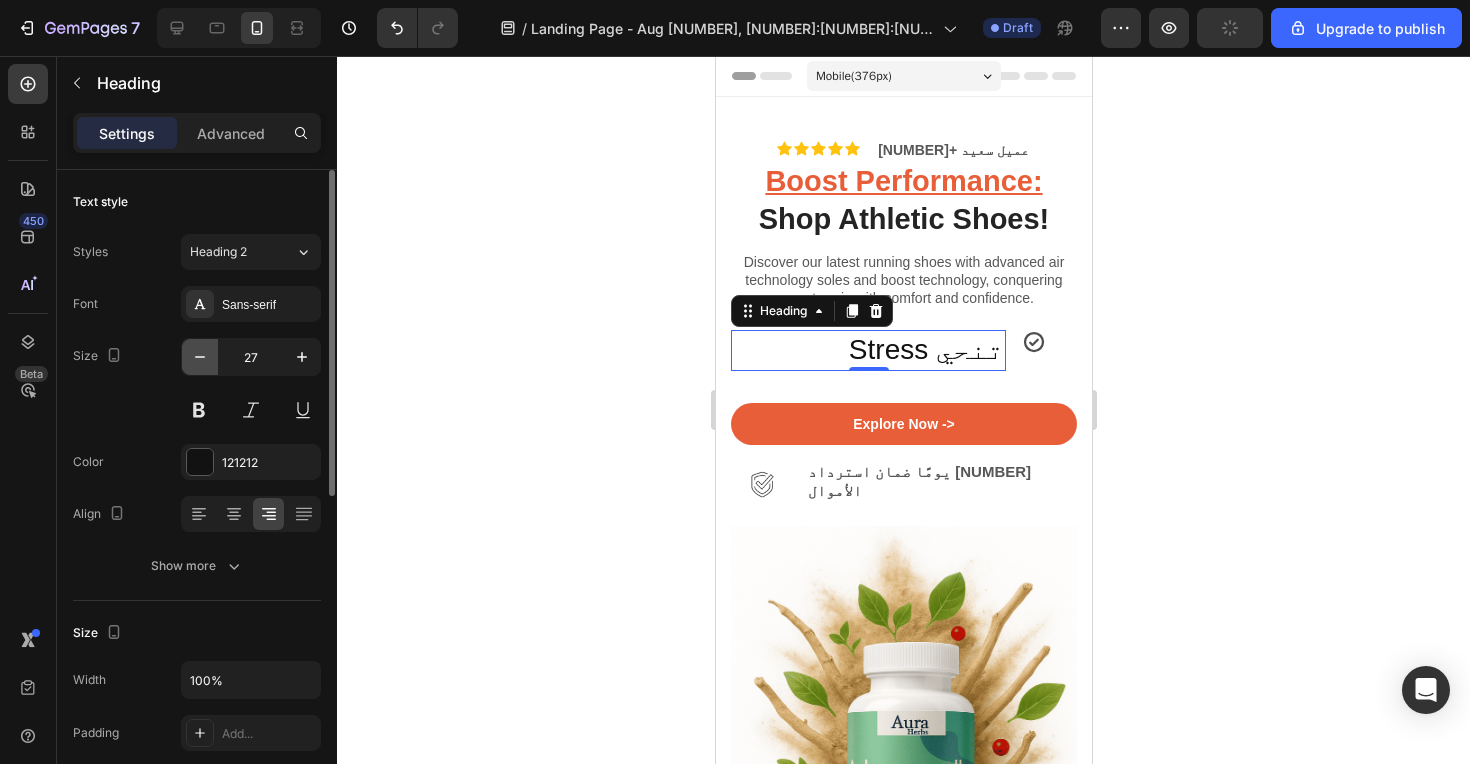click 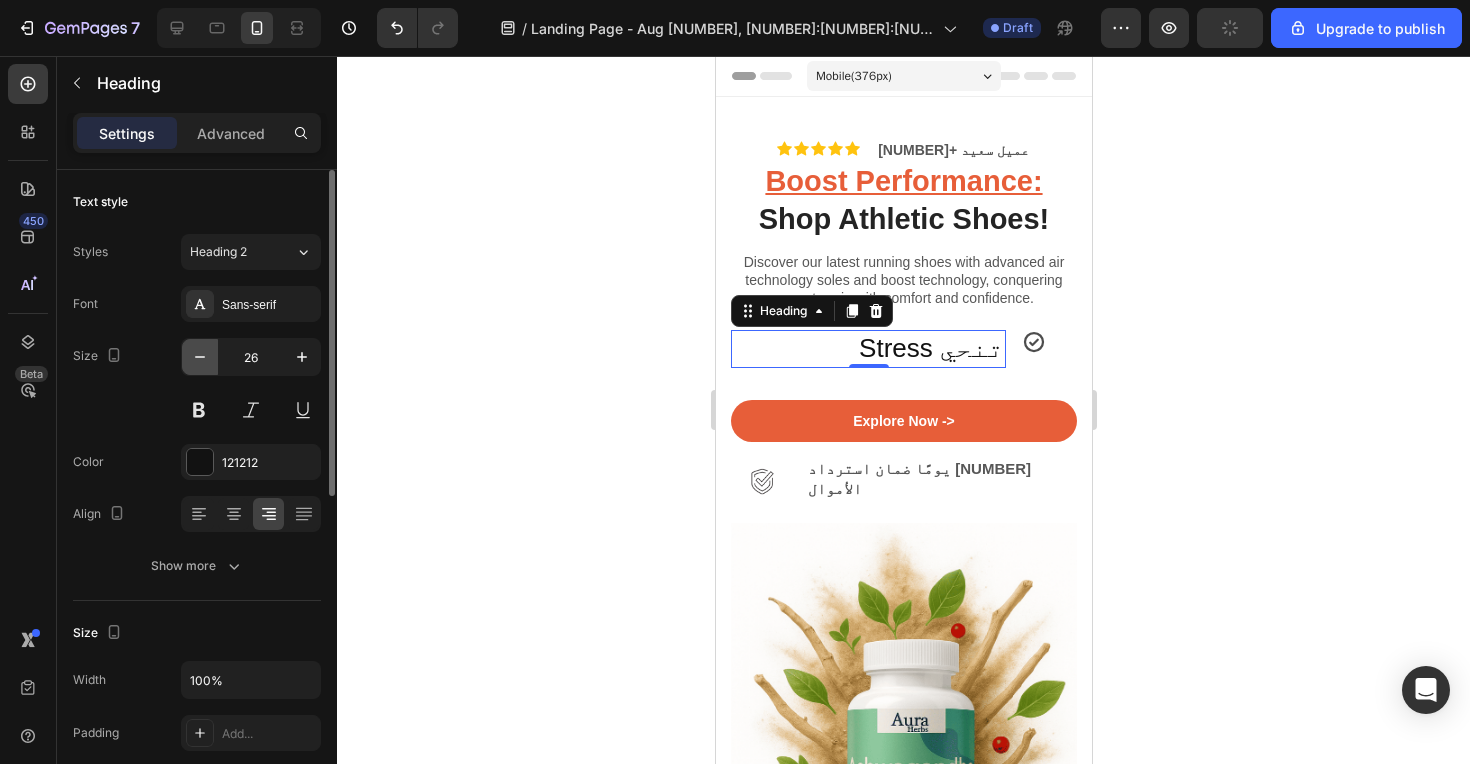click 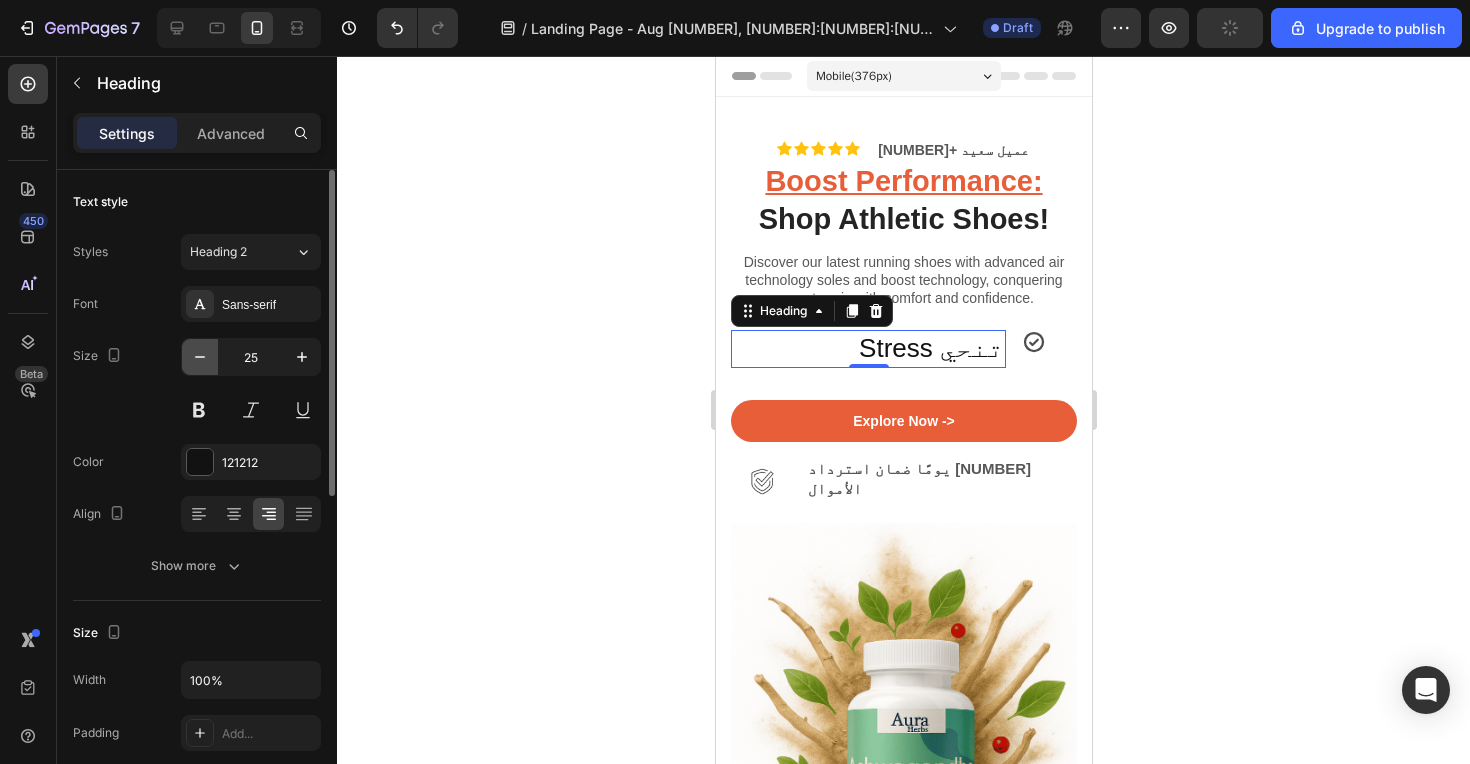 click 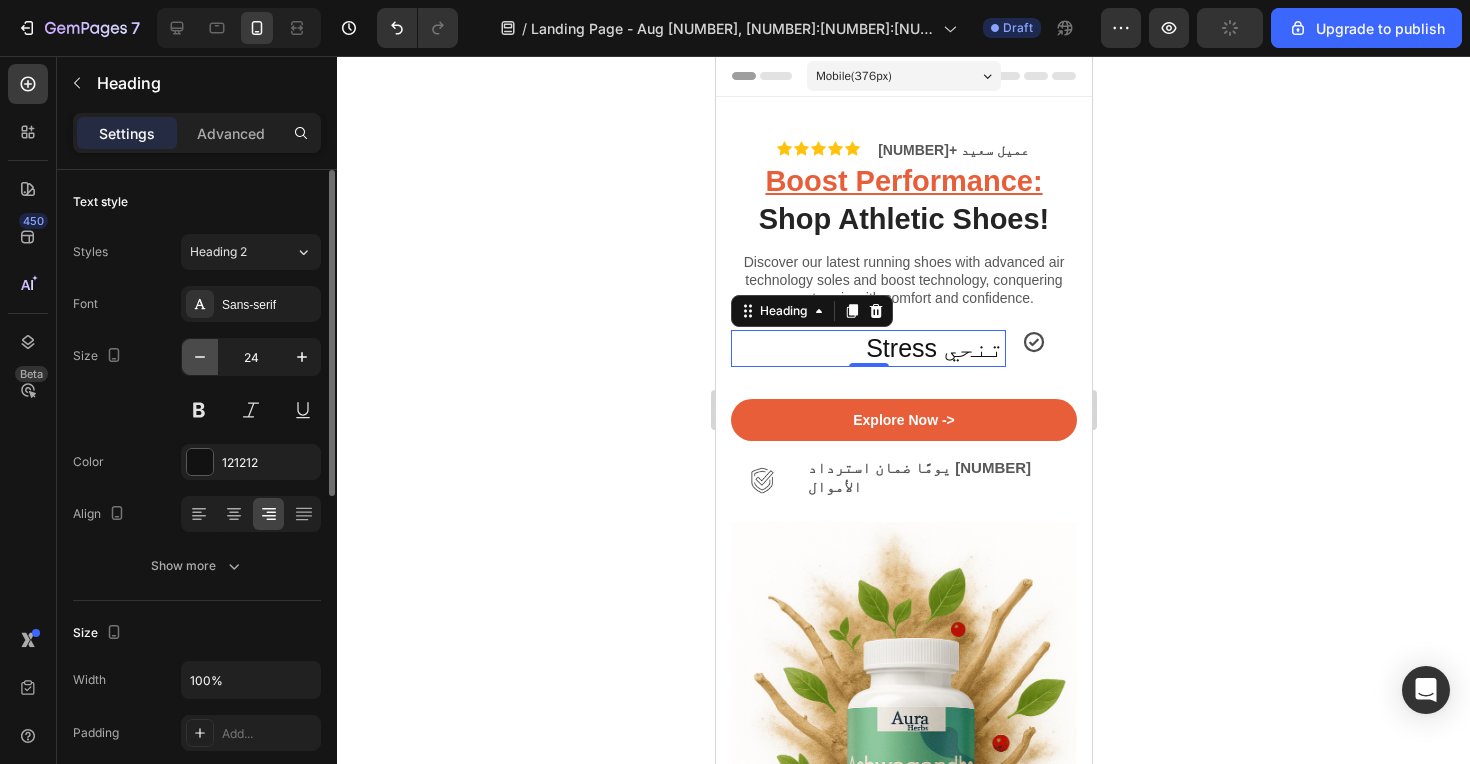 click 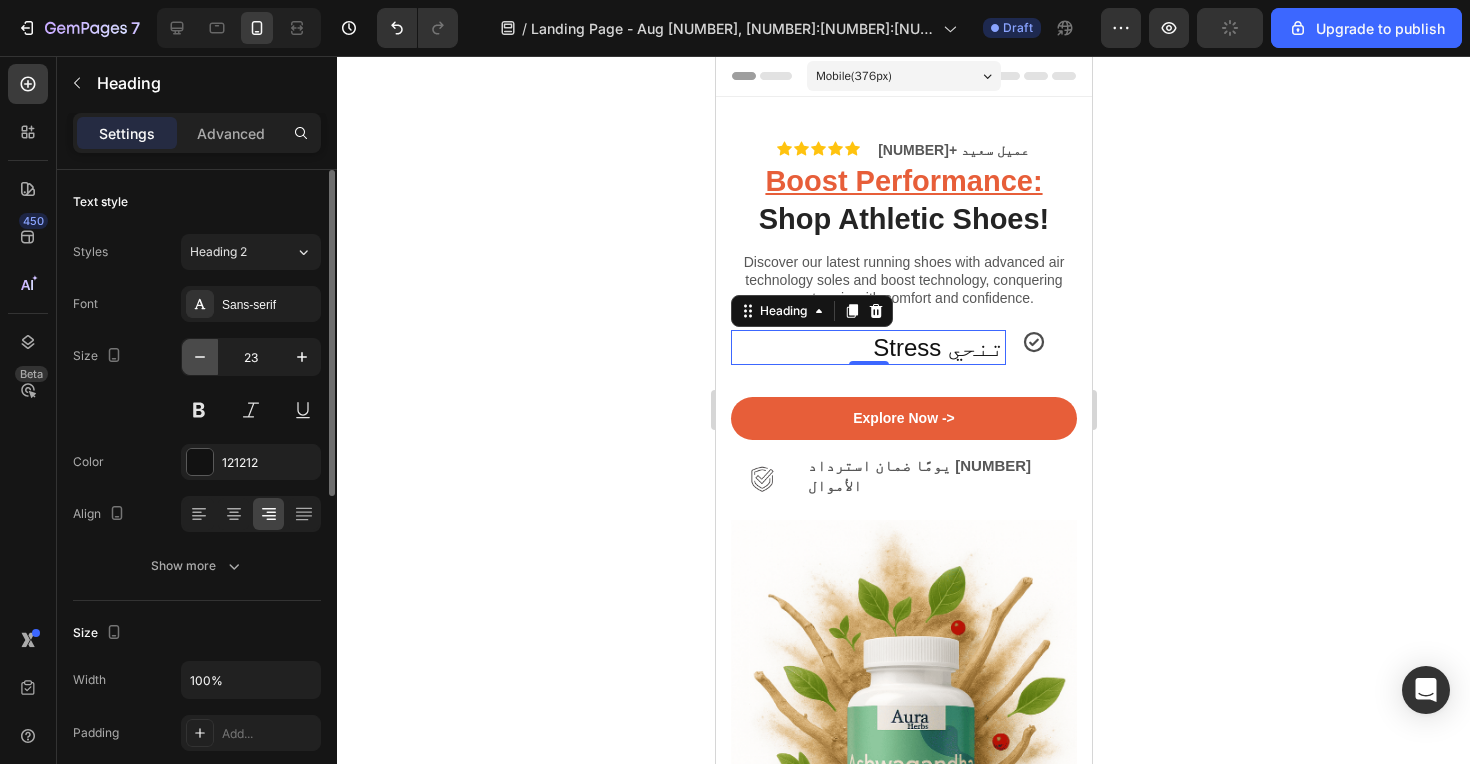 click 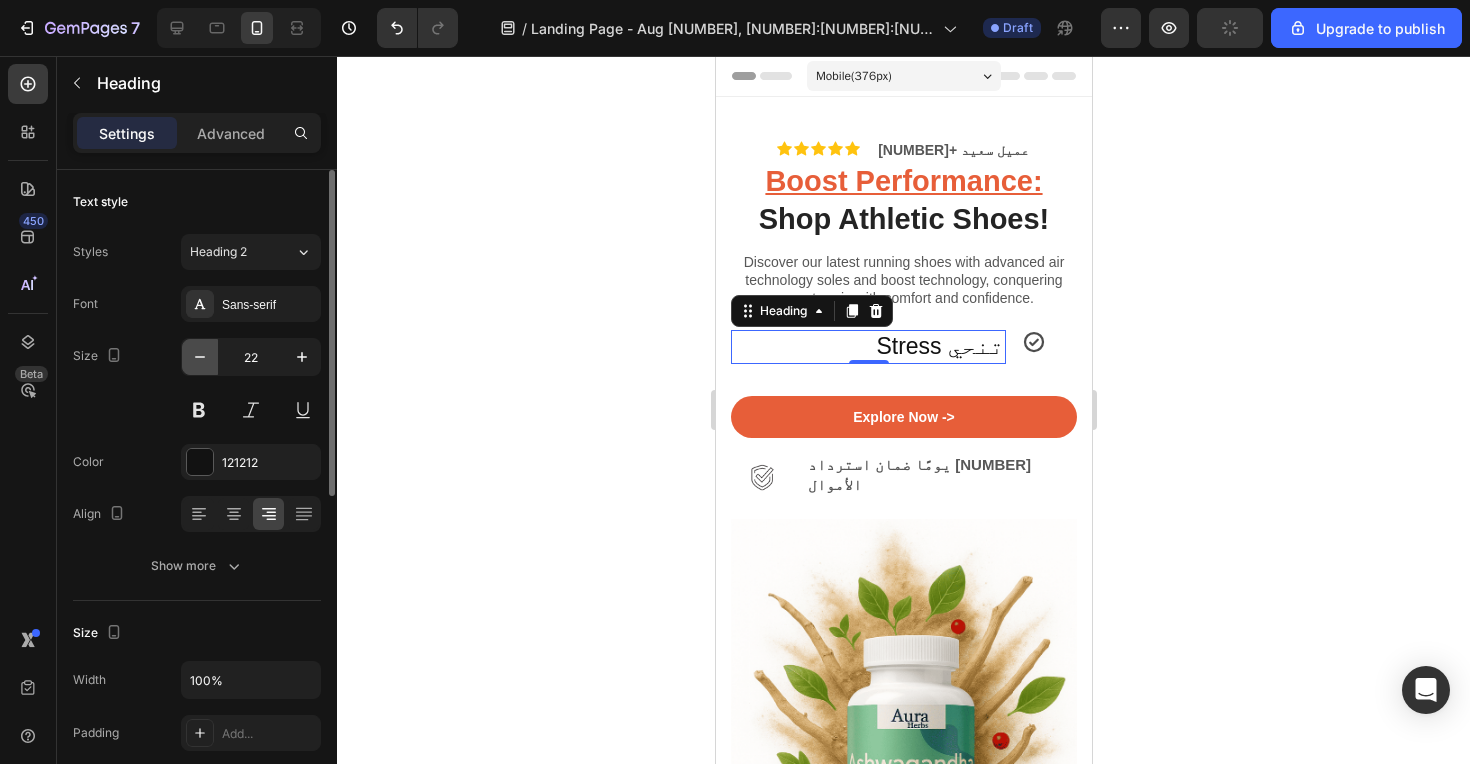 click 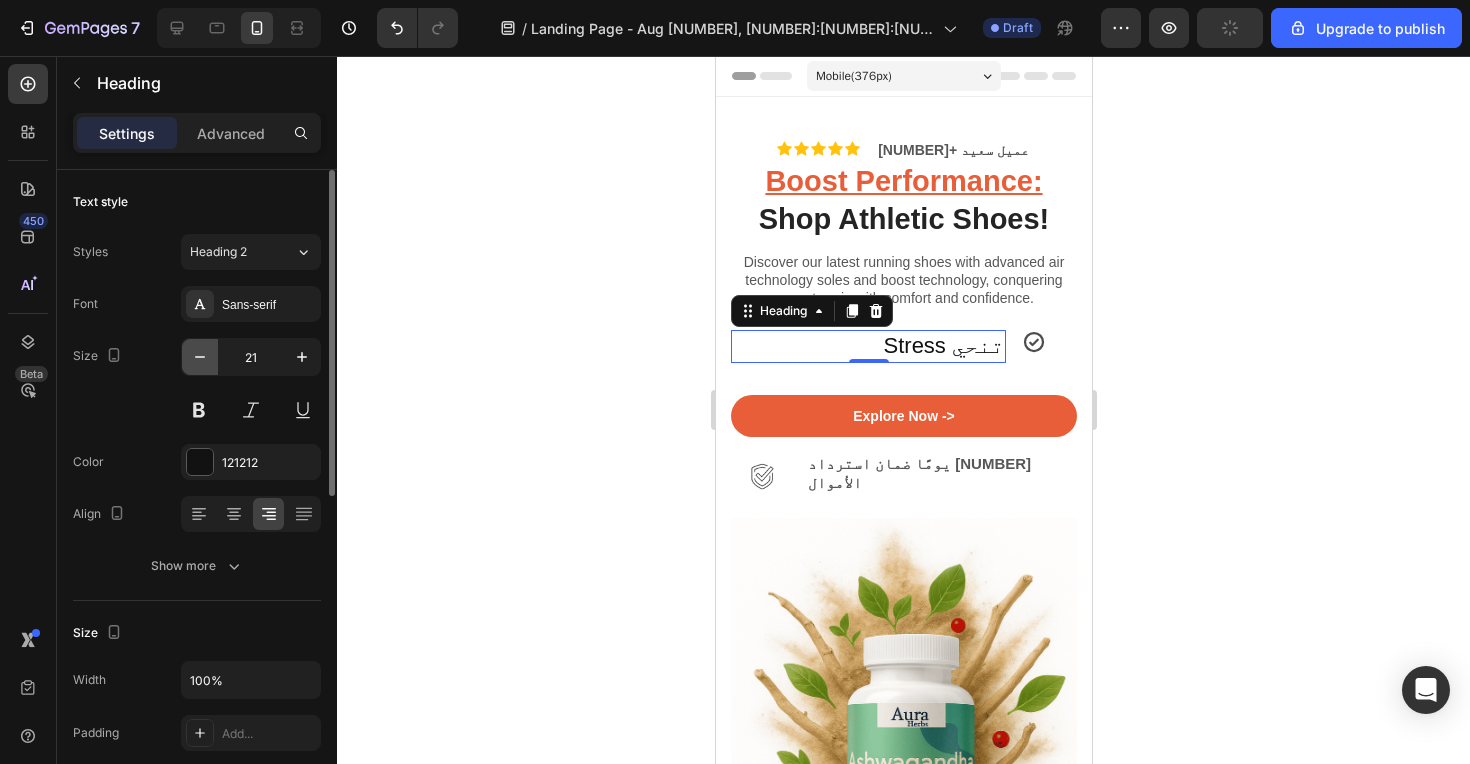 click 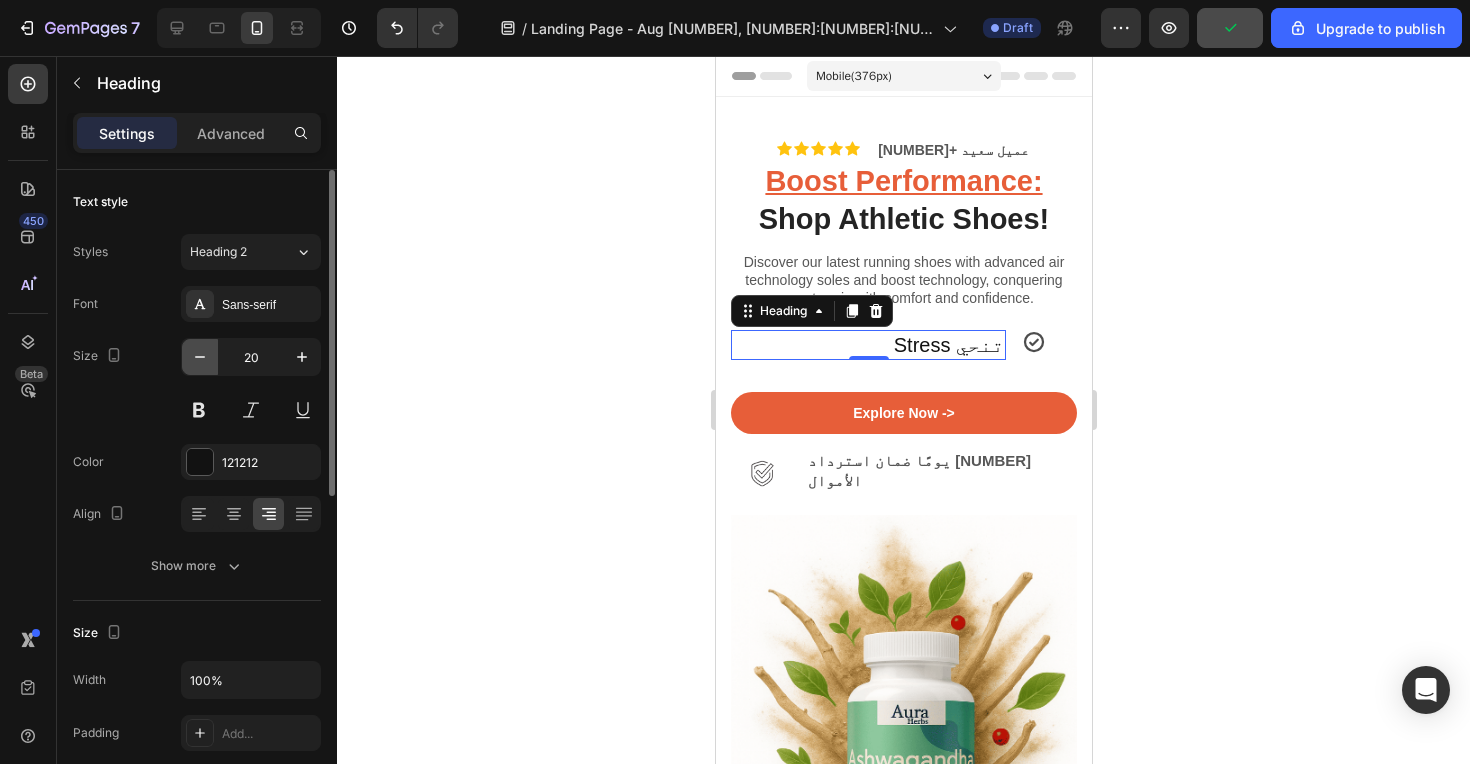 click 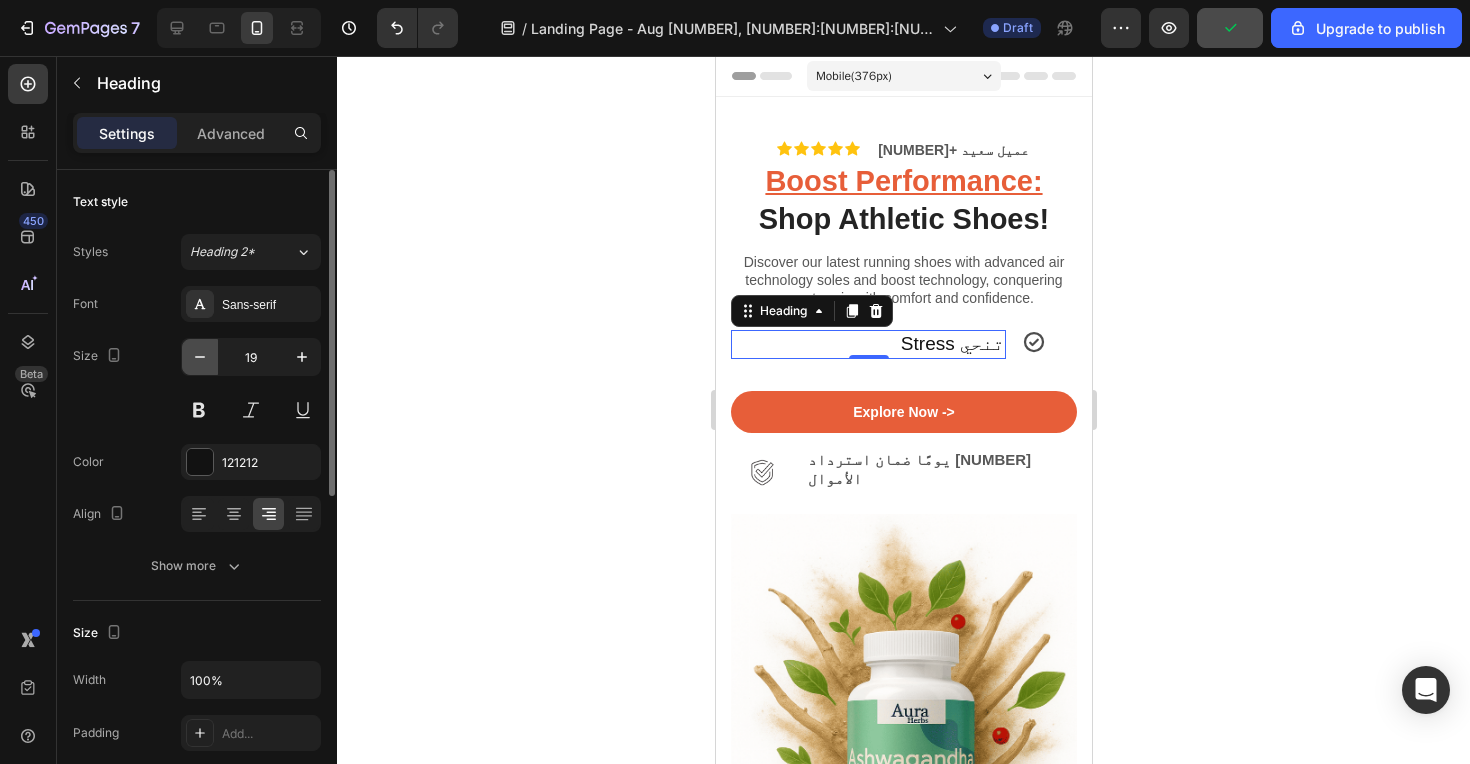 click 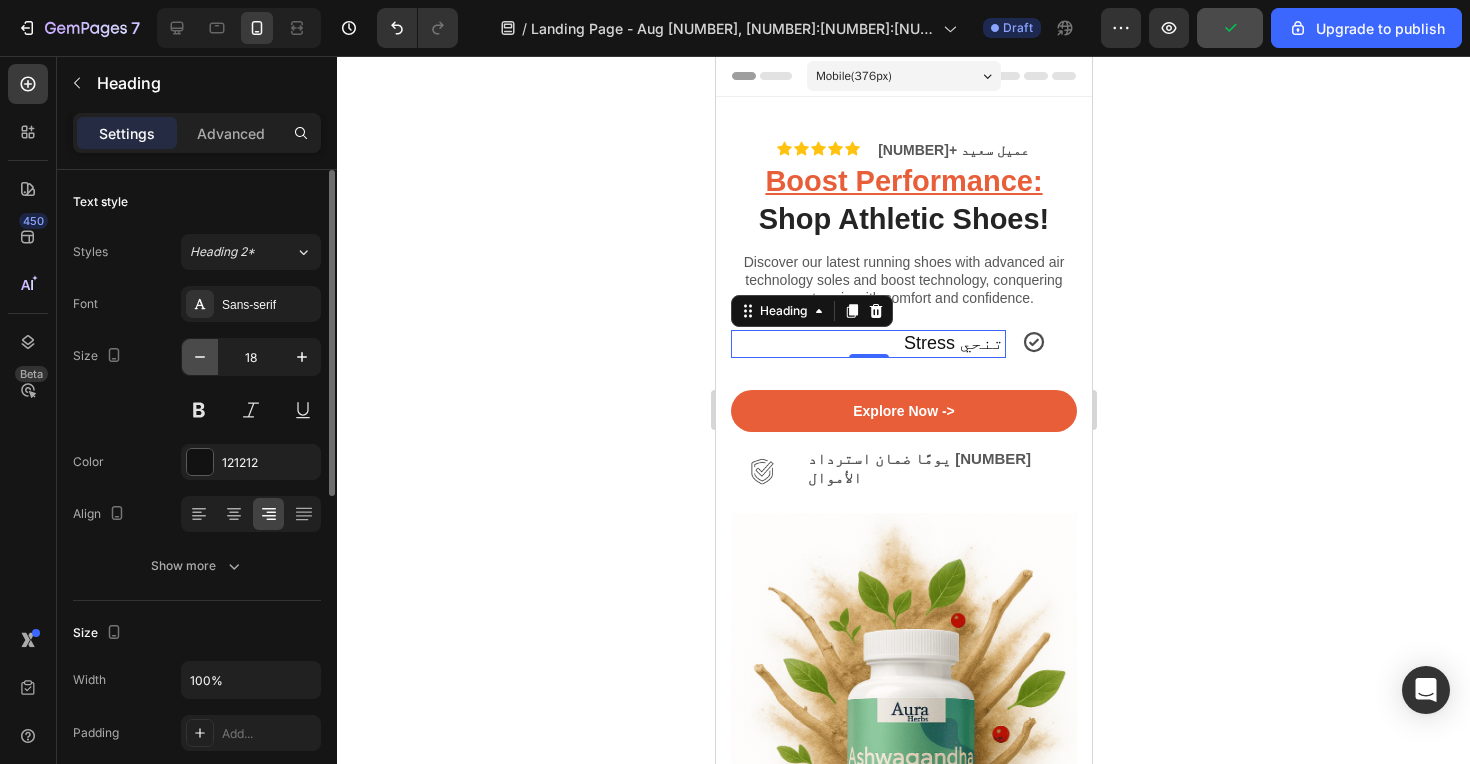click 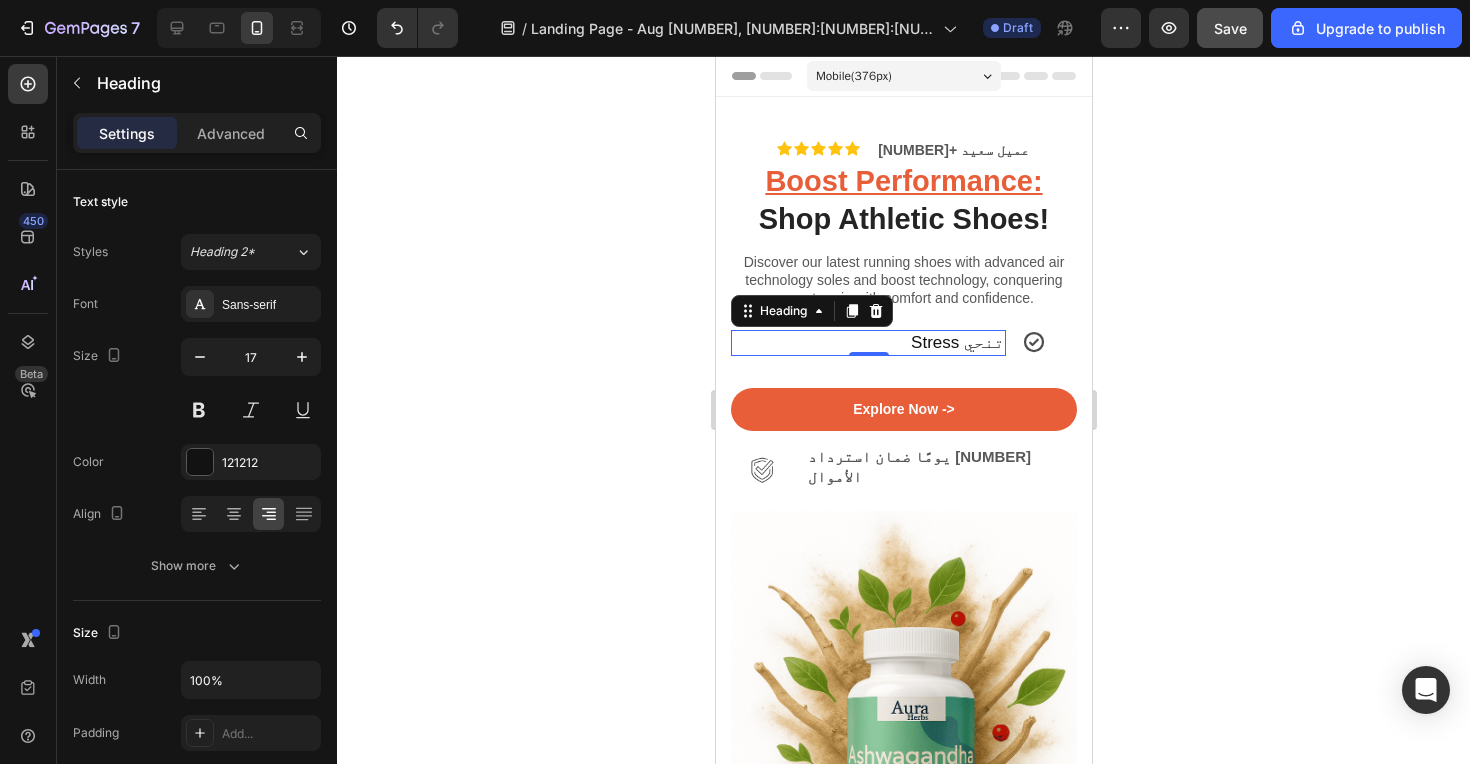 click 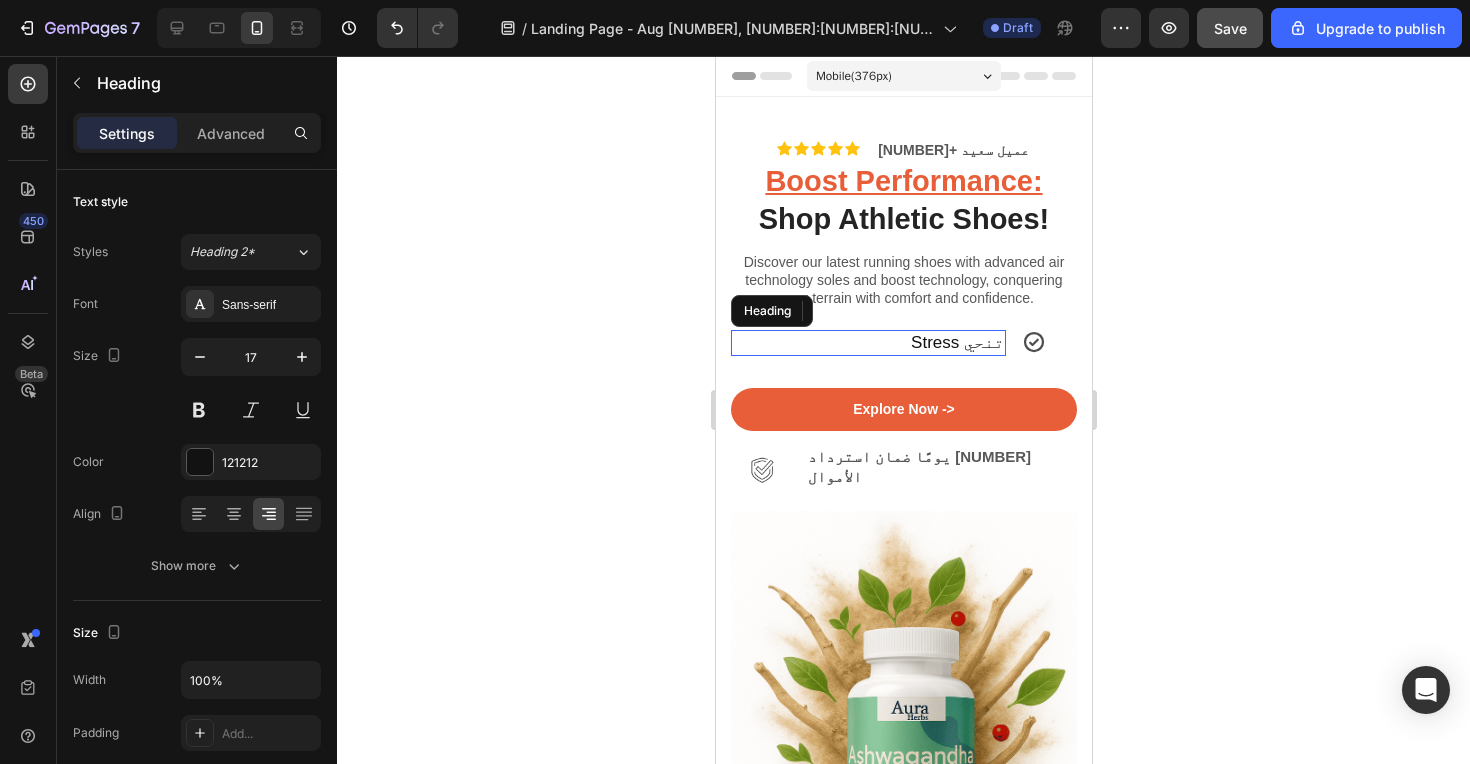 click on "‫تنحي Stress‬" at bounding box center (867, 343) 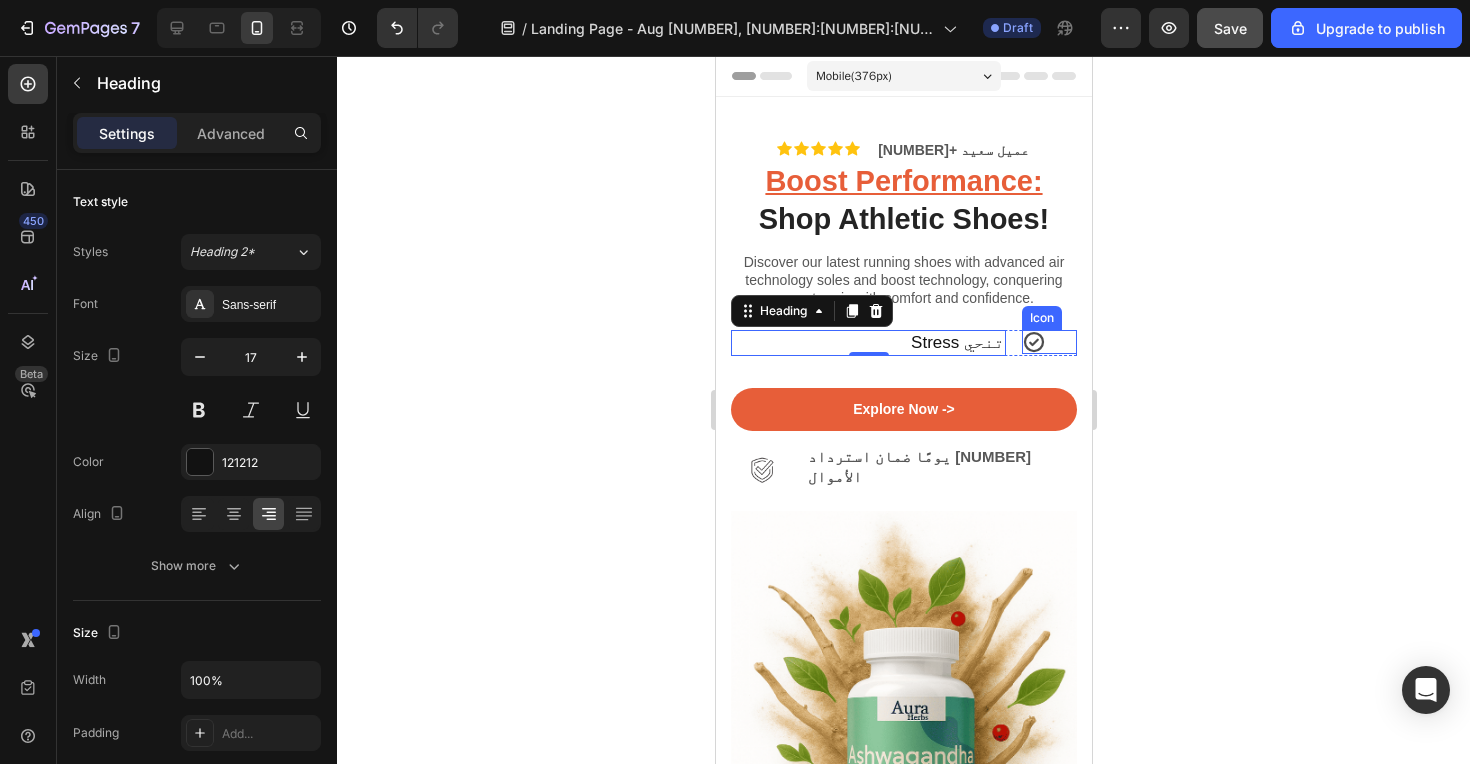 click 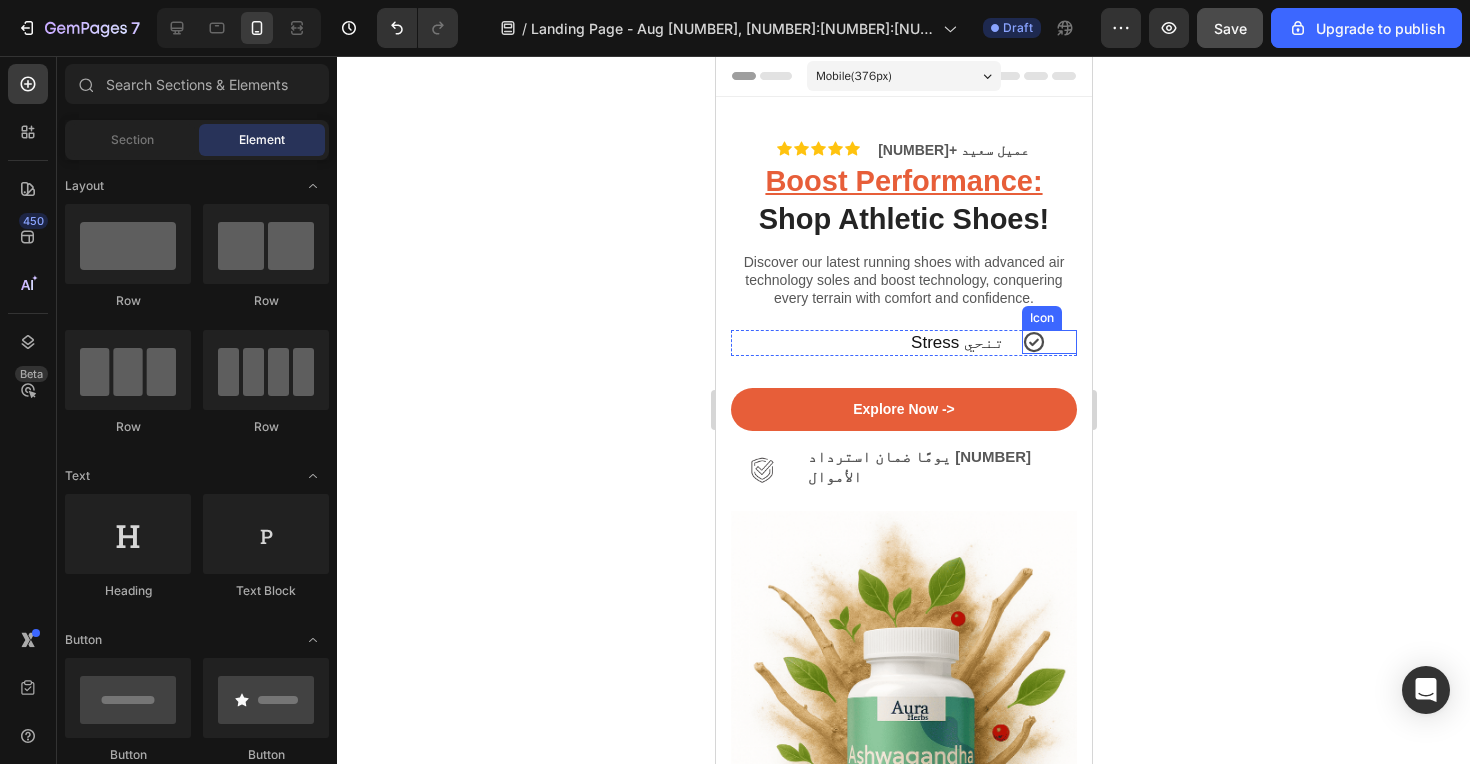click 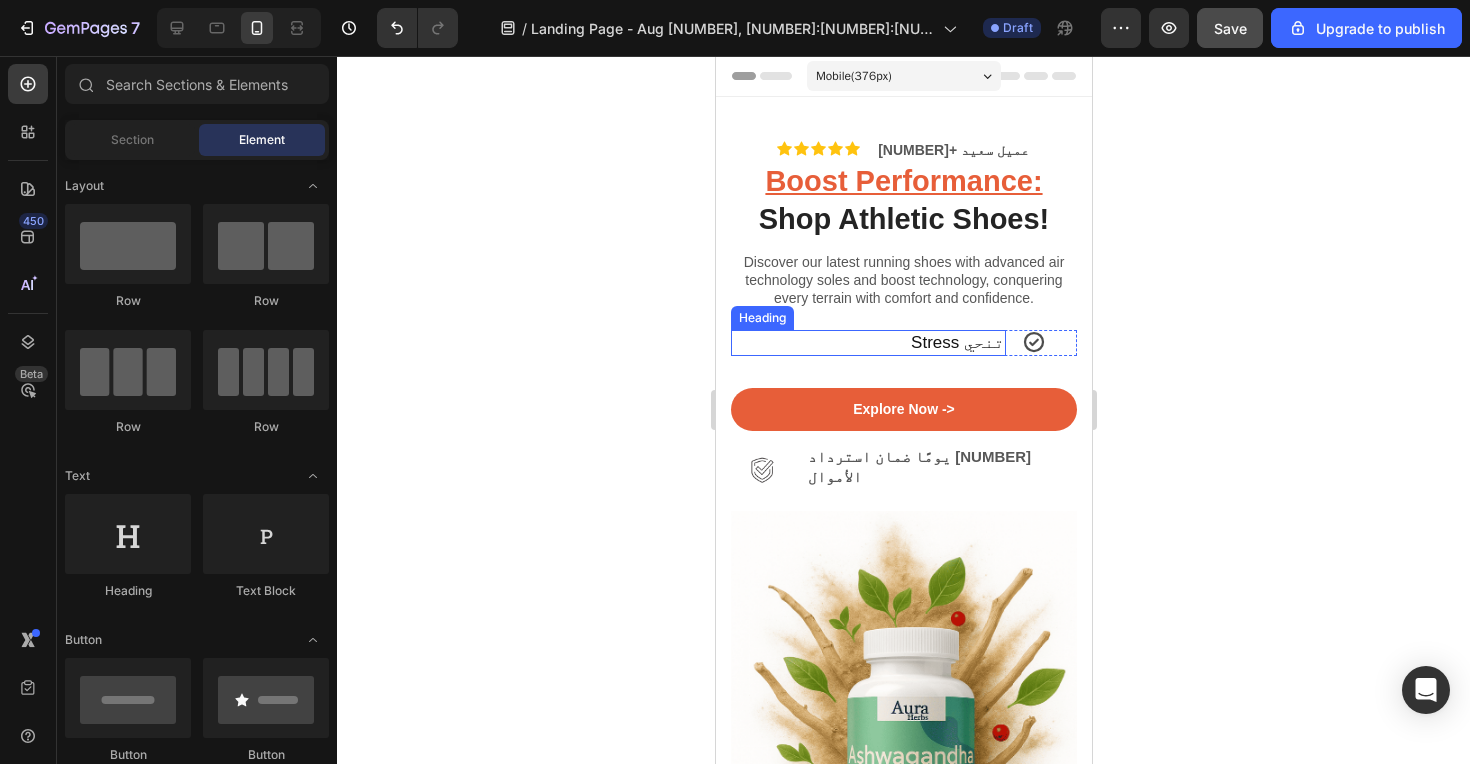 click on "‫تنحي Stress‬" at bounding box center [867, 343] 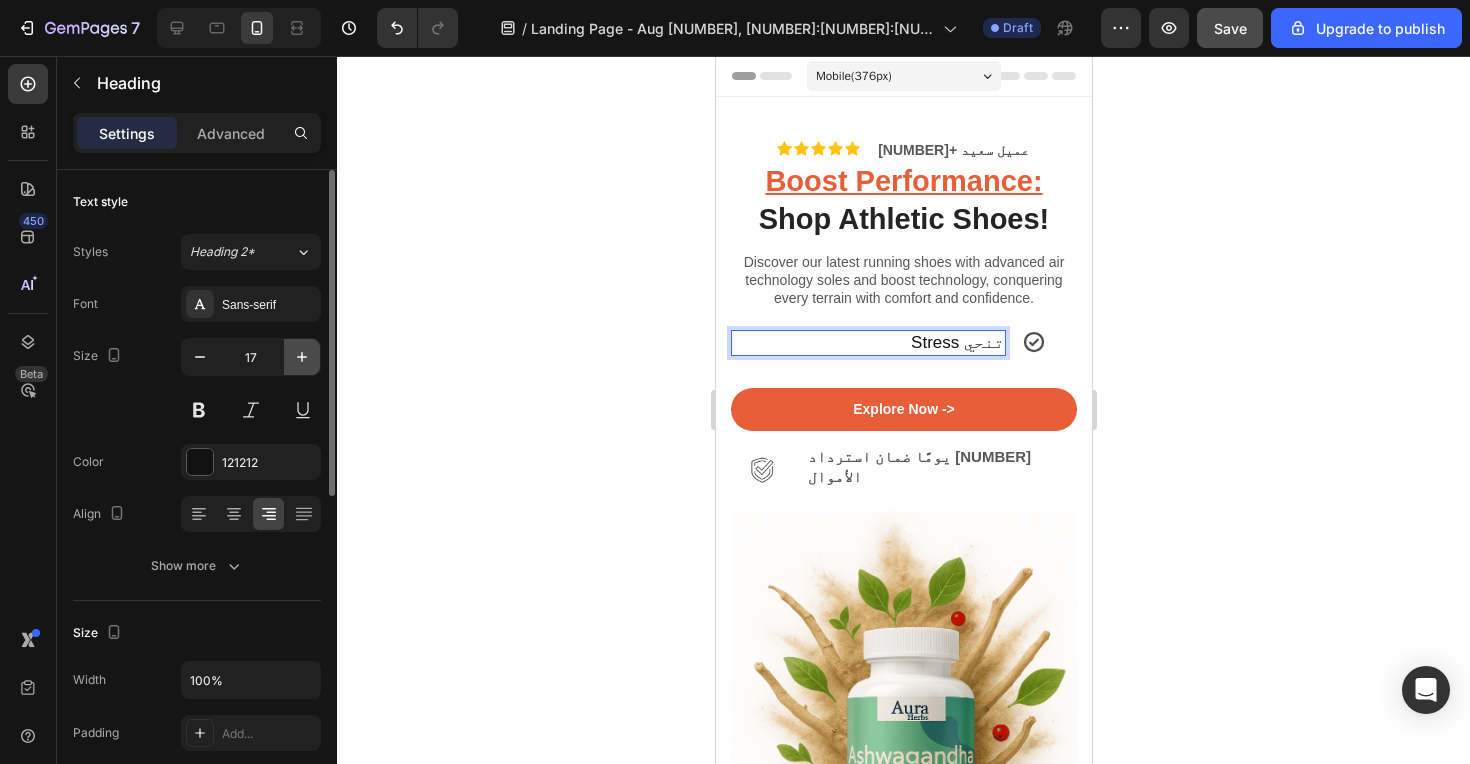 click 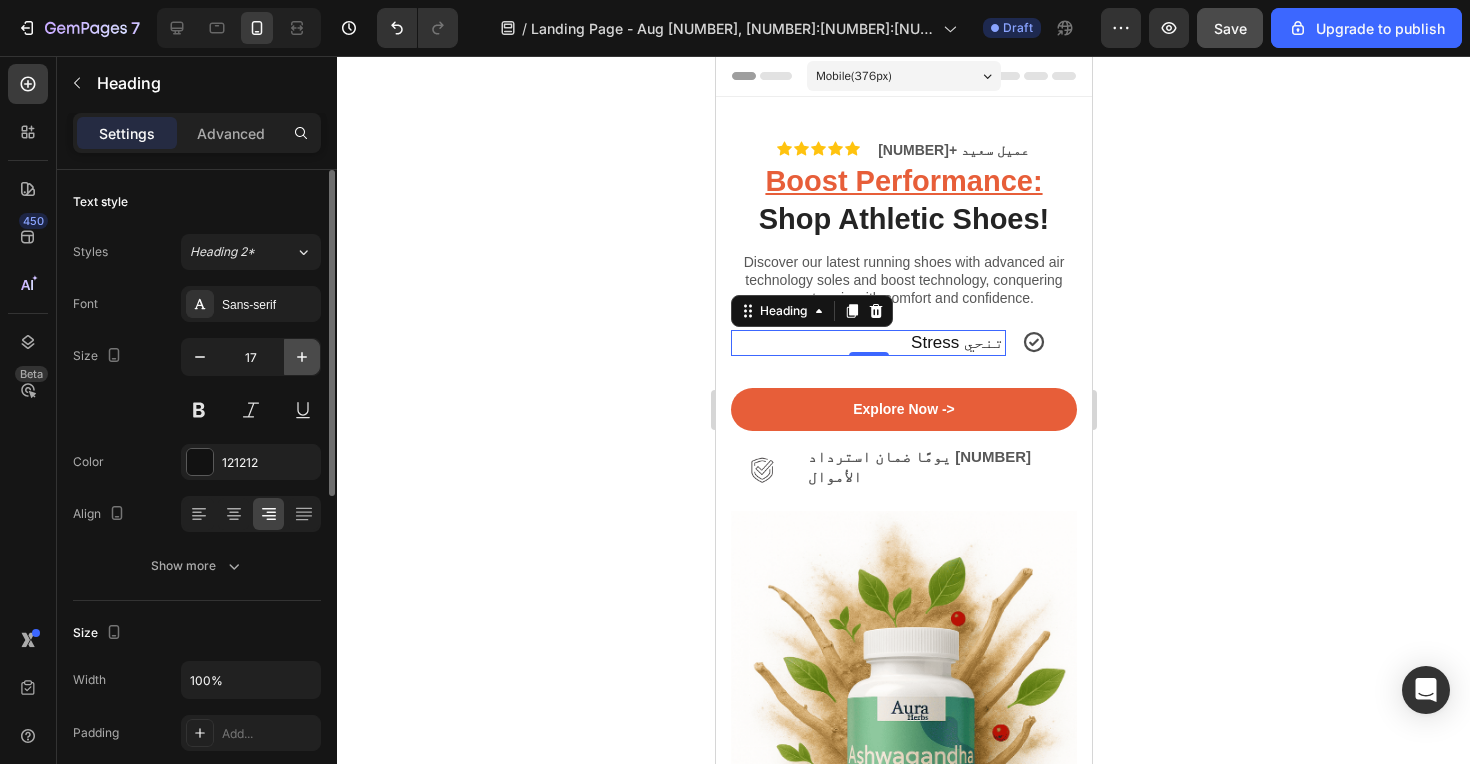 type on "18" 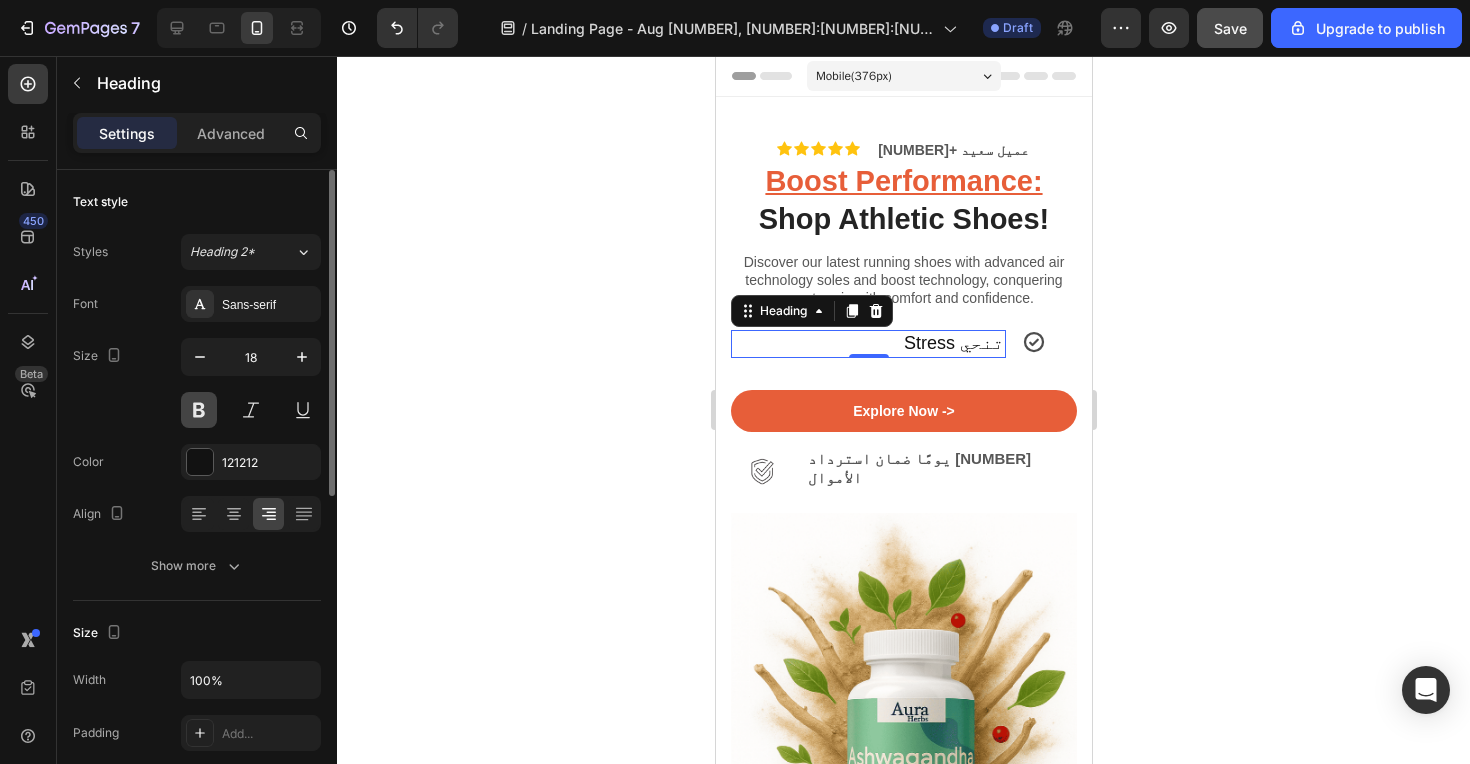 click at bounding box center [199, 410] 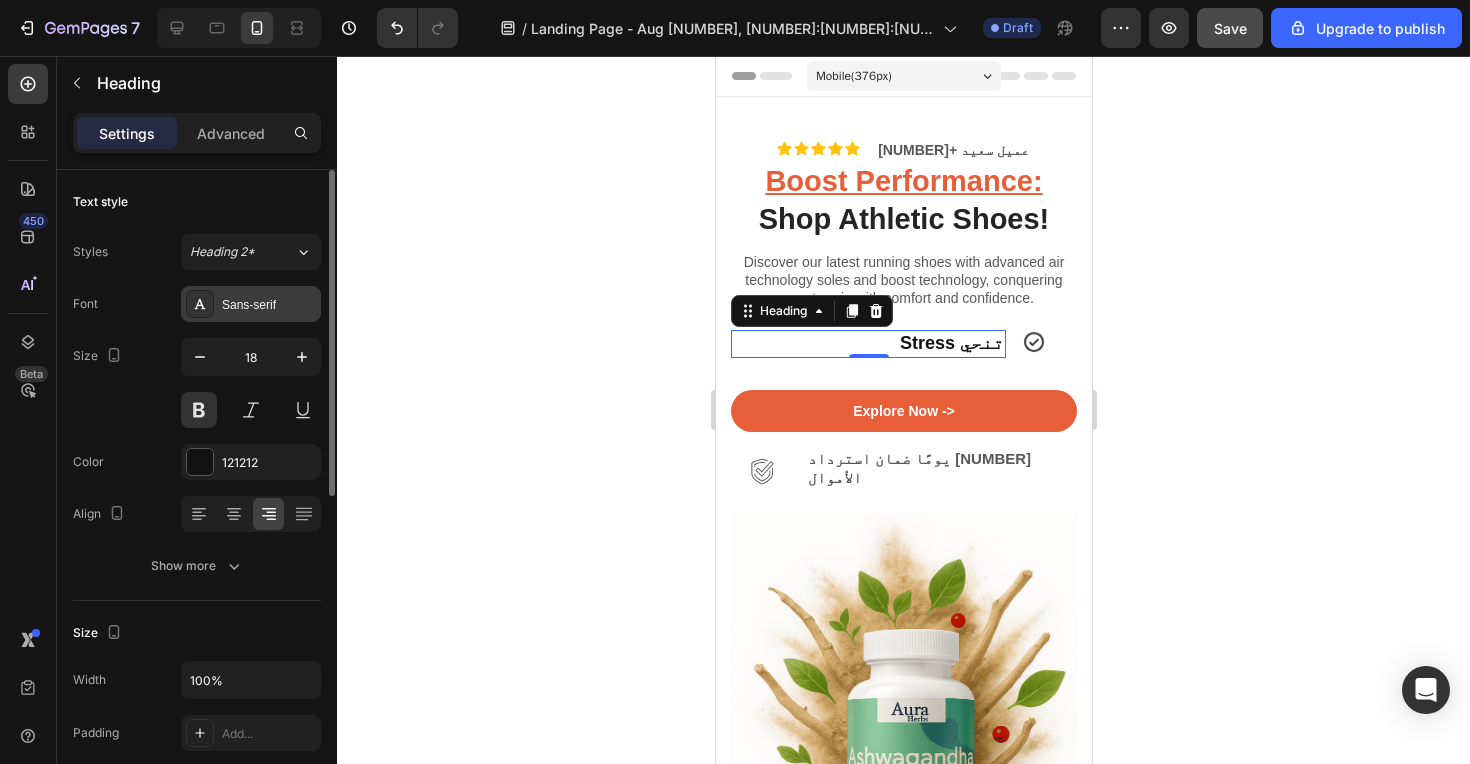 click on "Sans-serif" at bounding box center [269, 305] 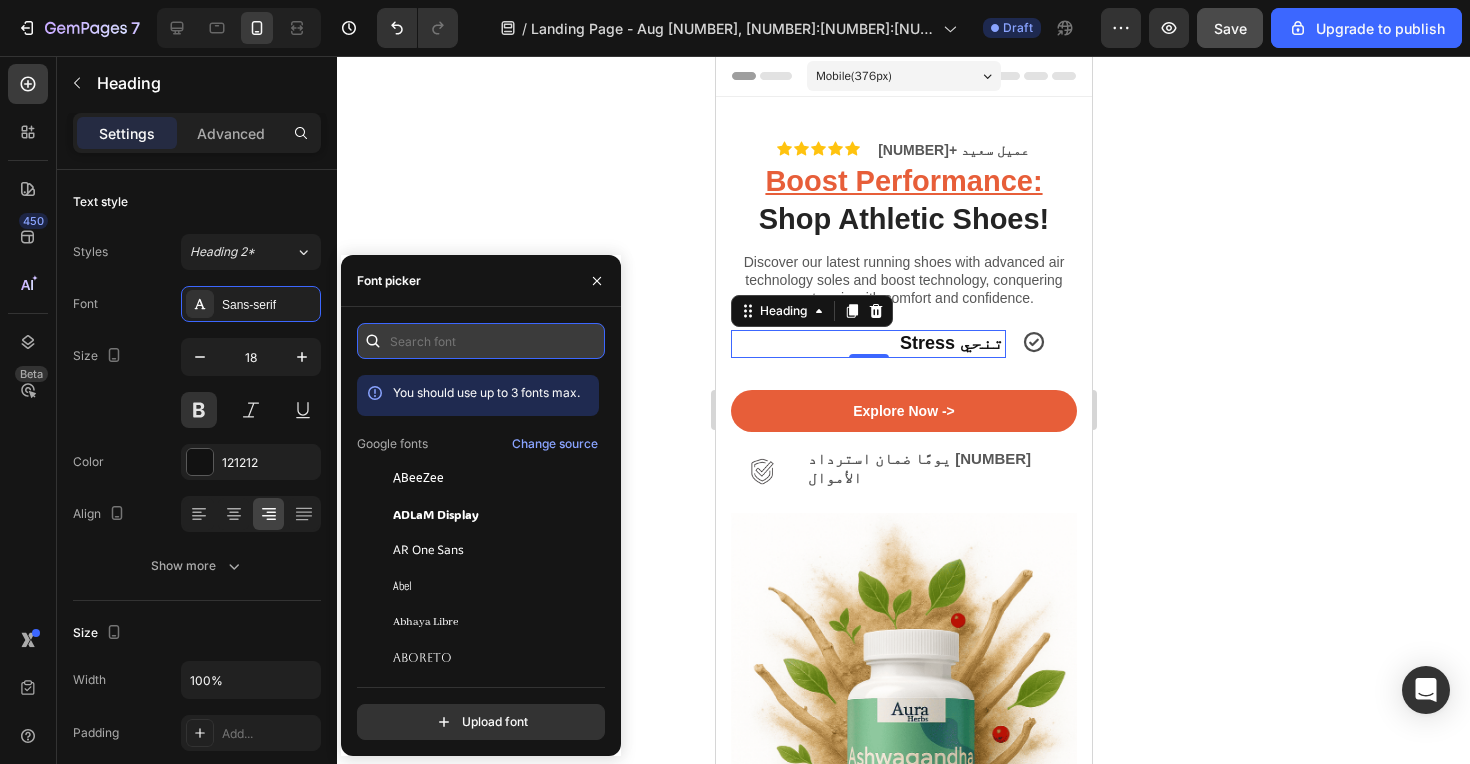 click at bounding box center (481, 341) 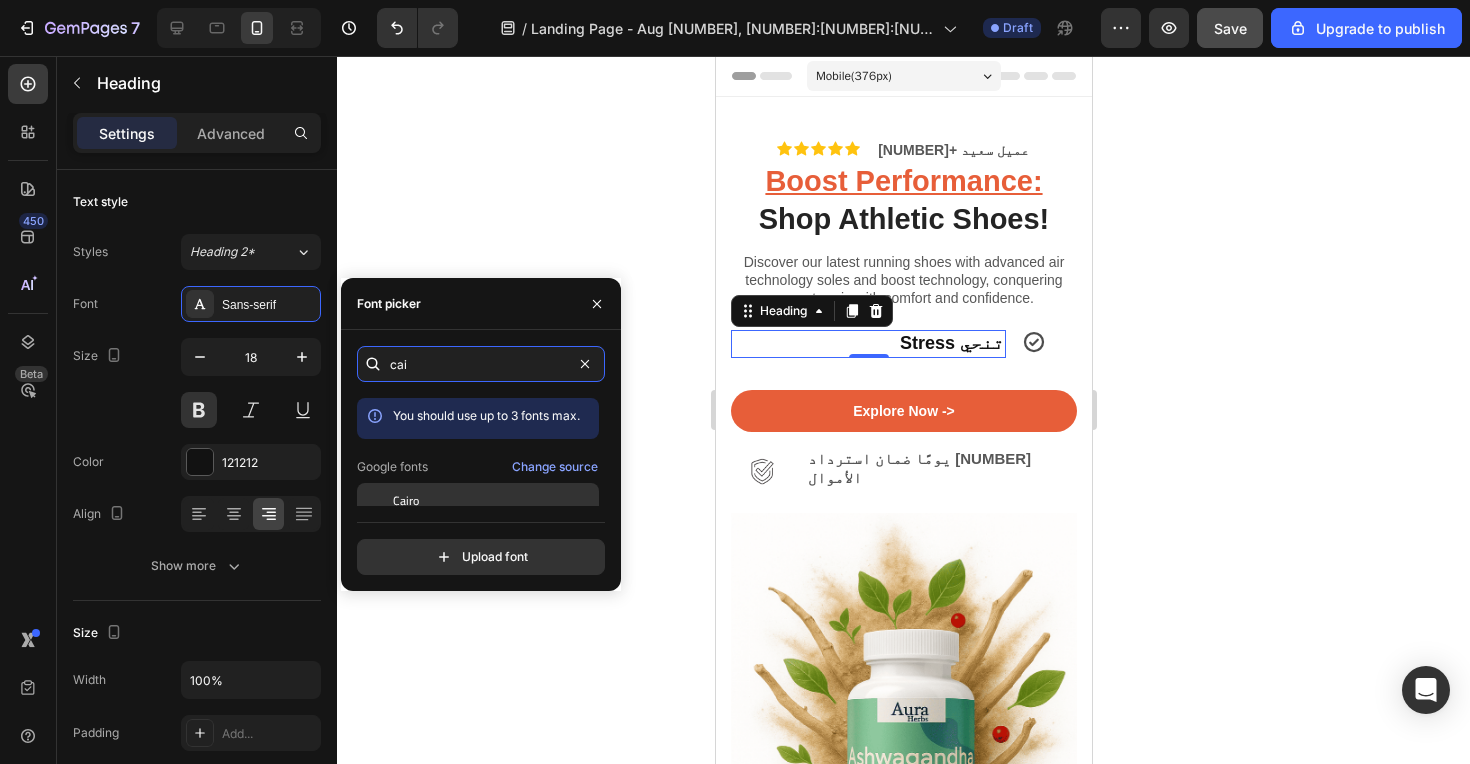 type on "cai" 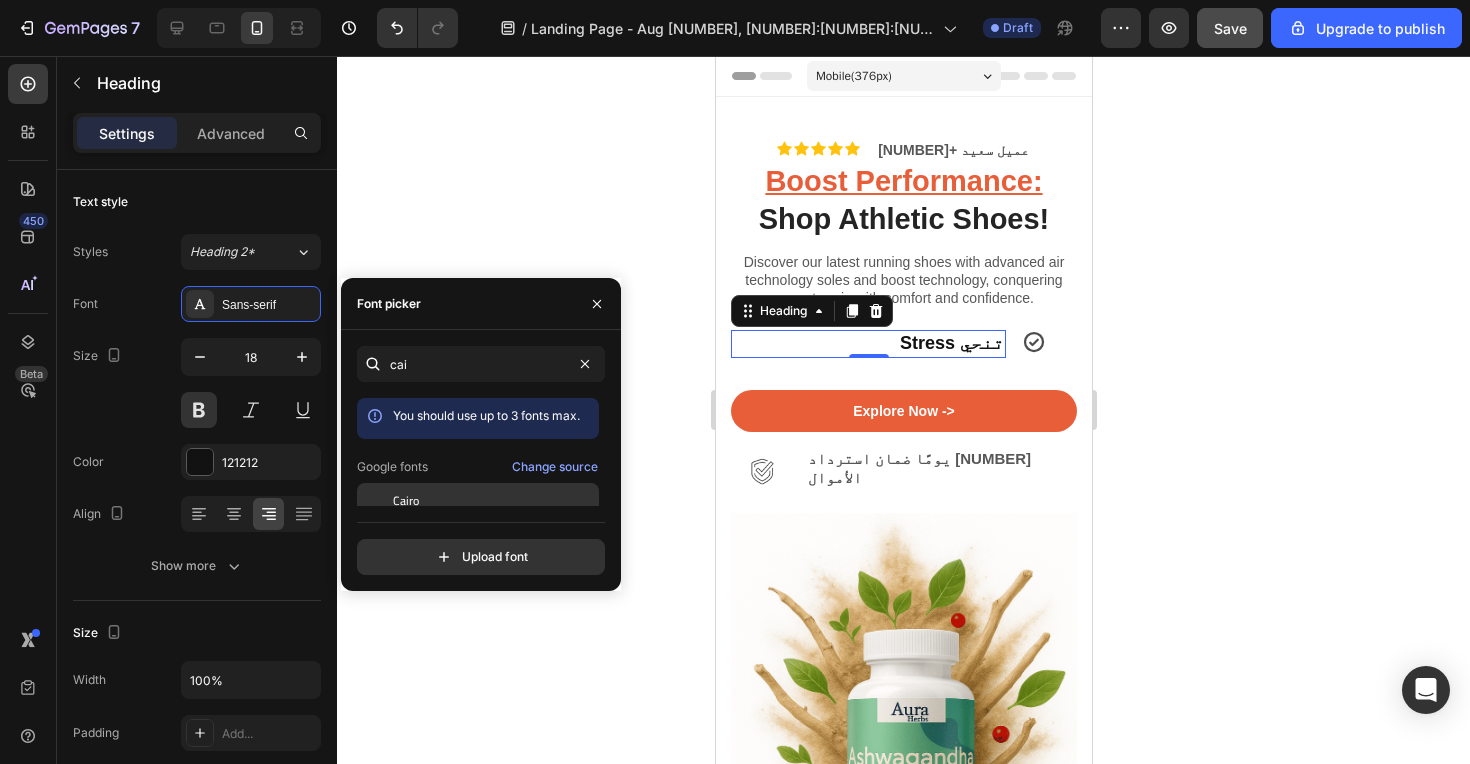 click on "Cairo" at bounding box center (494, 501) 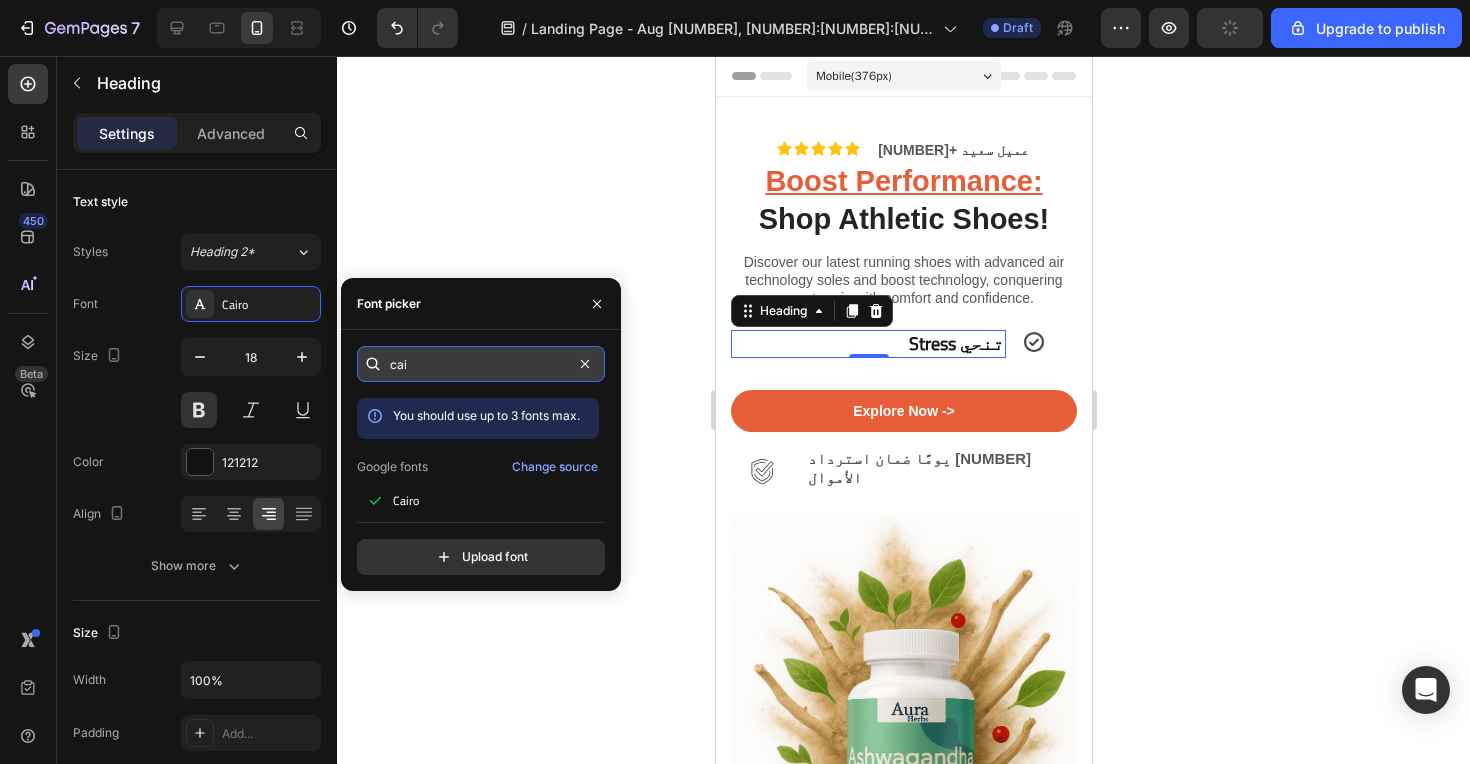 click on "cai" at bounding box center [481, 364] 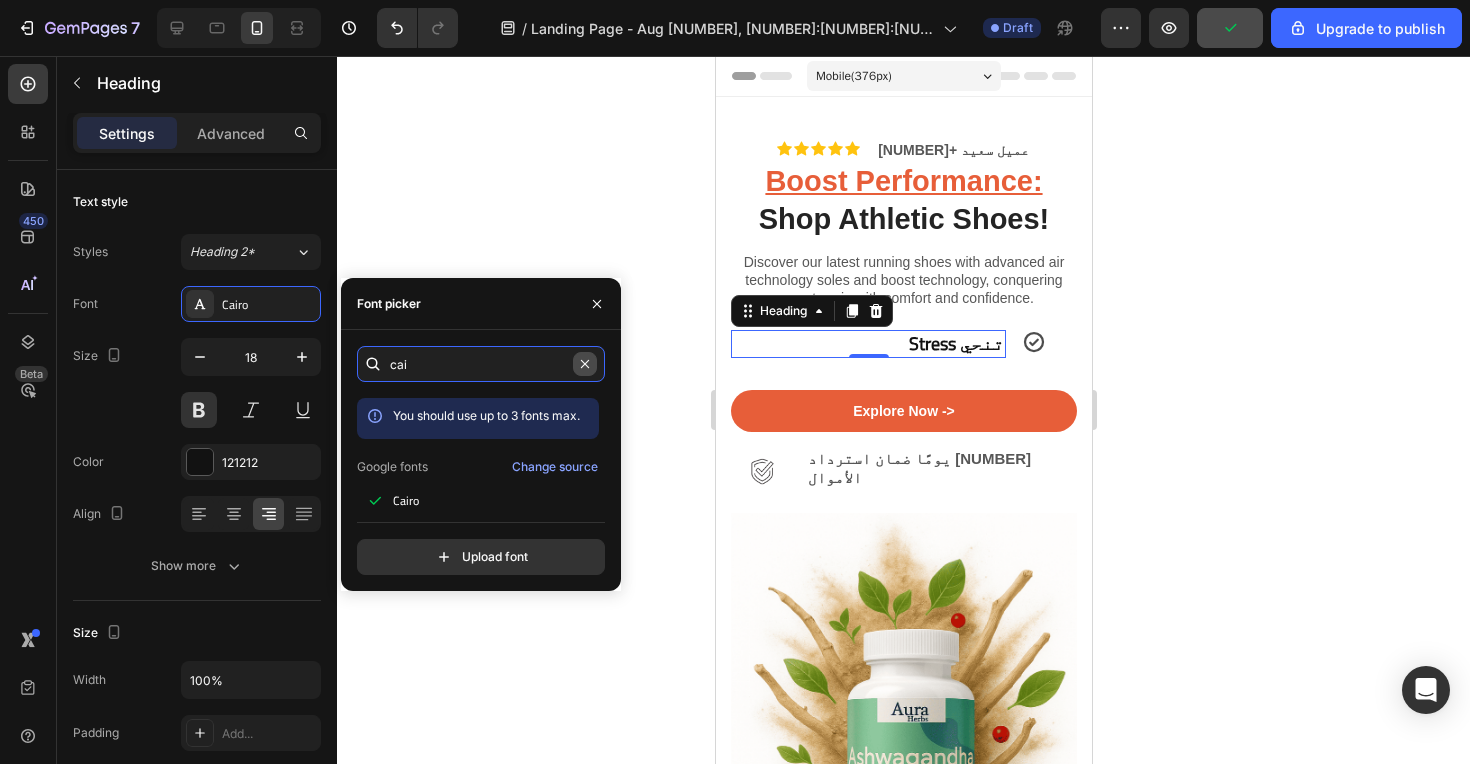 type 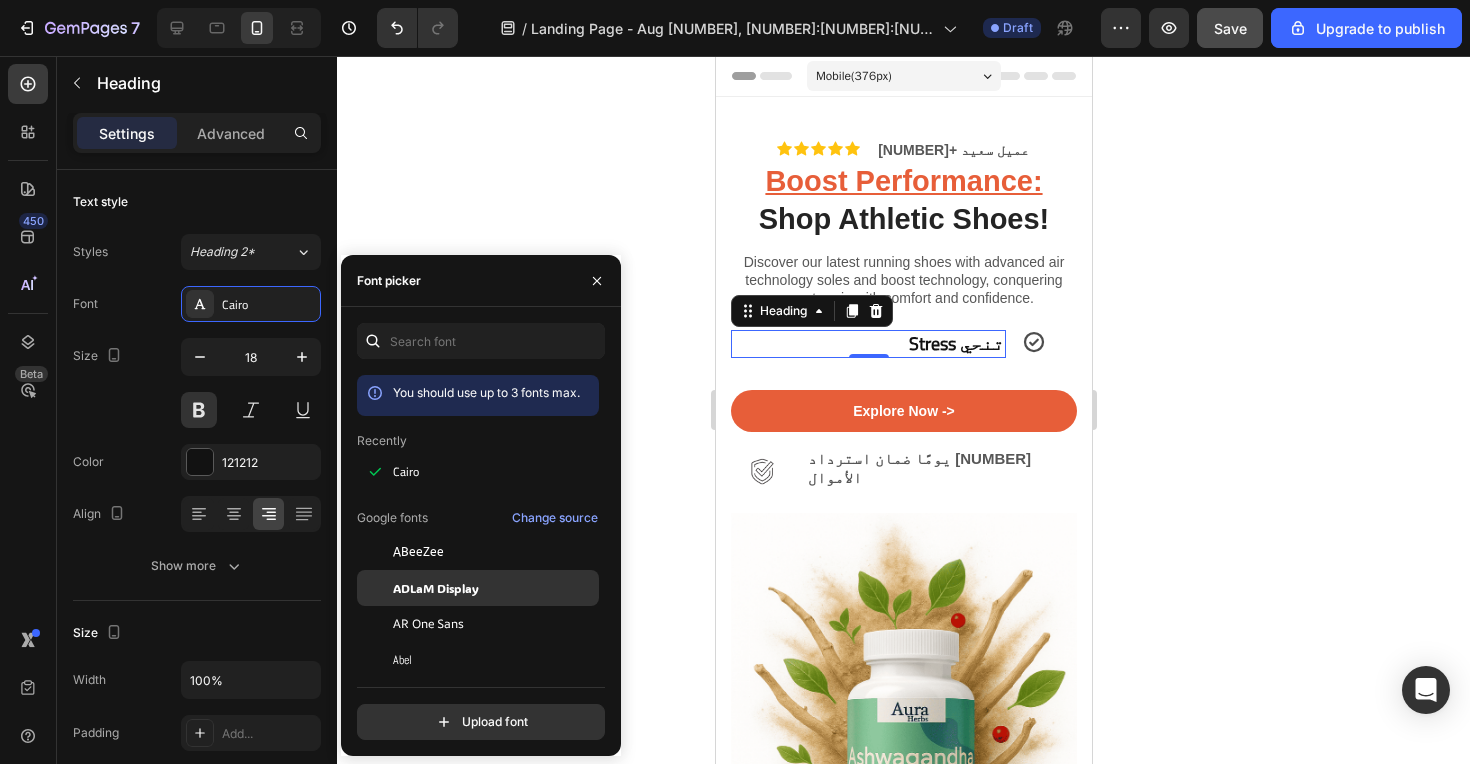 click on "ADLaM Display" at bounding box center [436, 588] 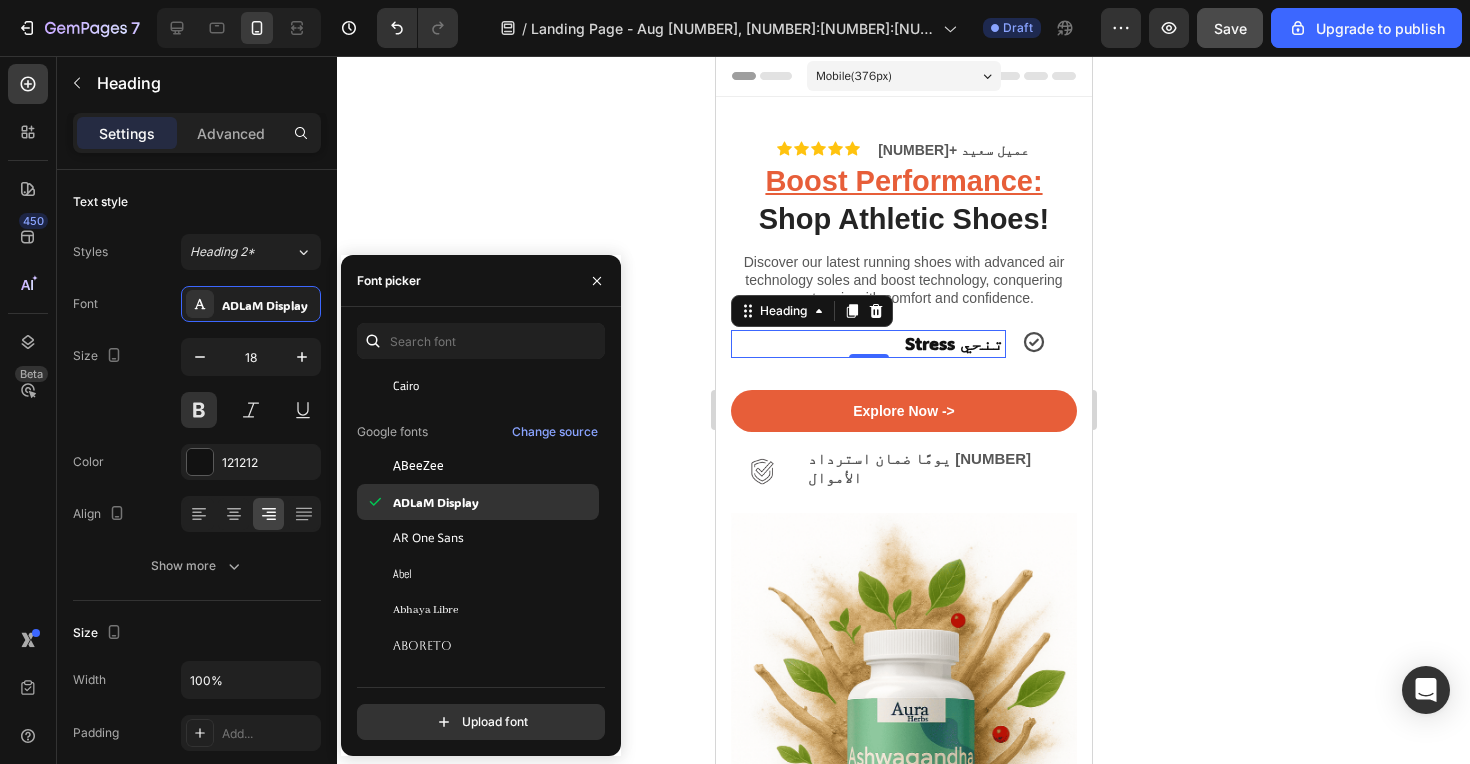 scroll, scrollTop: 146, scrollLeft: 0, axis: vertical 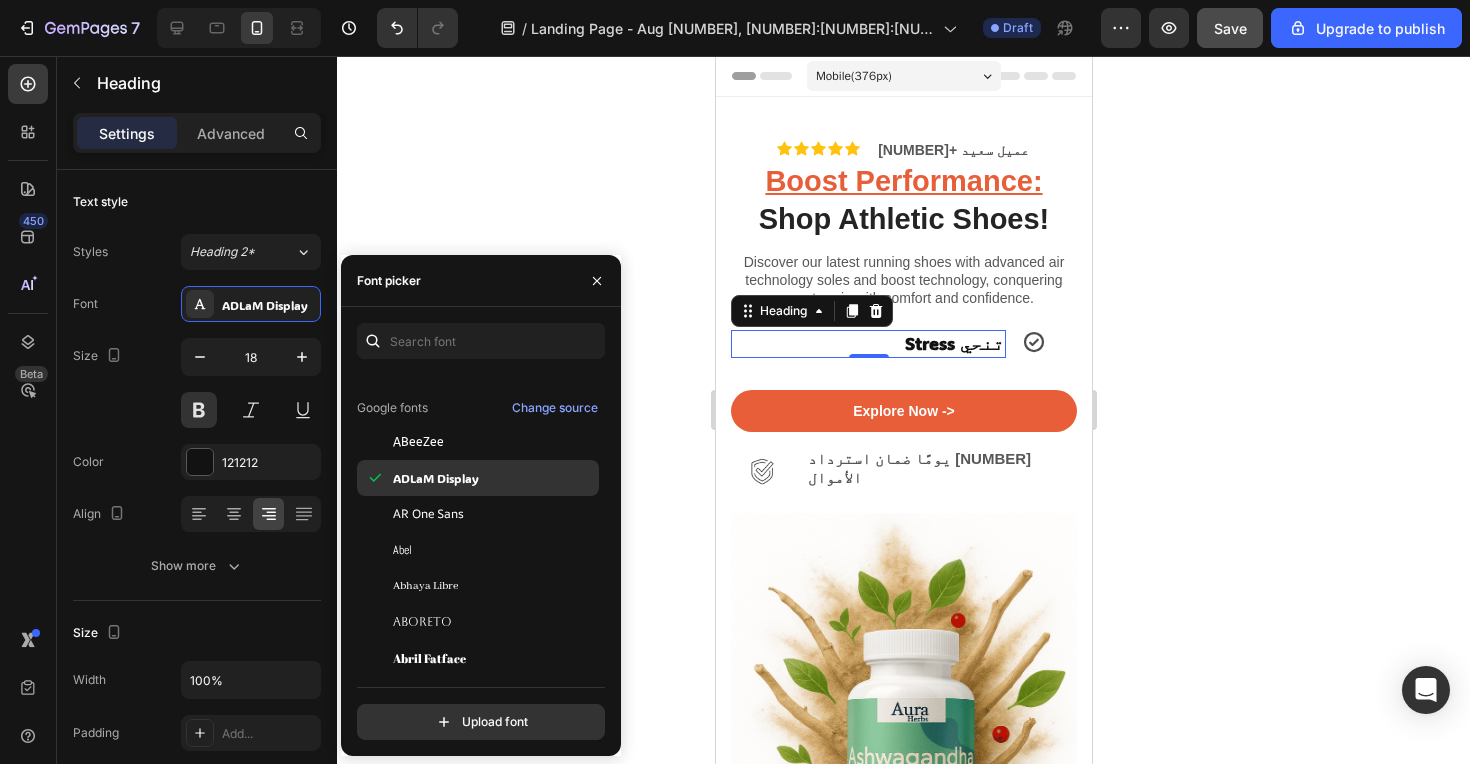 click on "ADLaM Display" at bounding box center (436, 478) 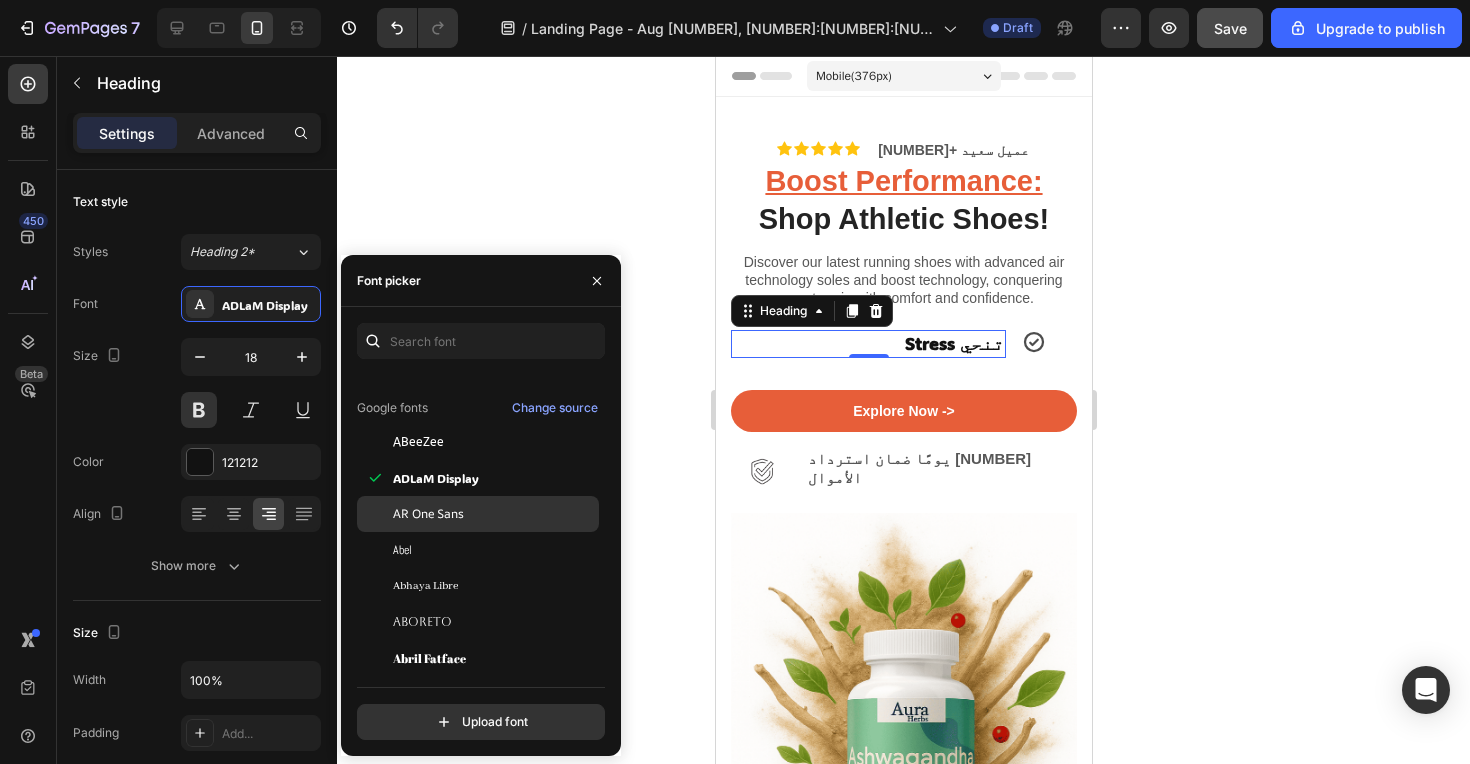 click on "AR One Sans" at bounding box center [428, 514] 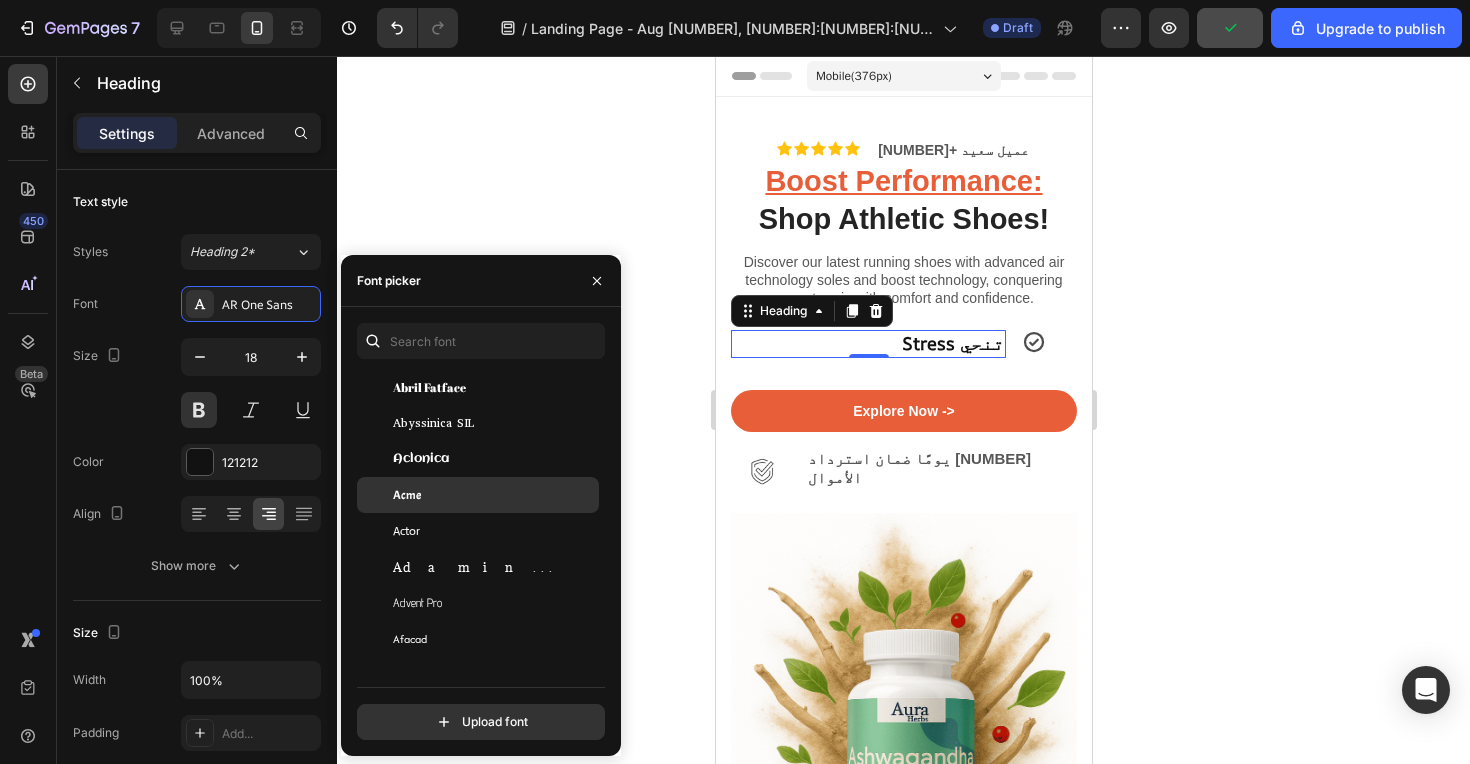 scroll, scrollTop: 478, scrollLeft: 0, axis: vertical 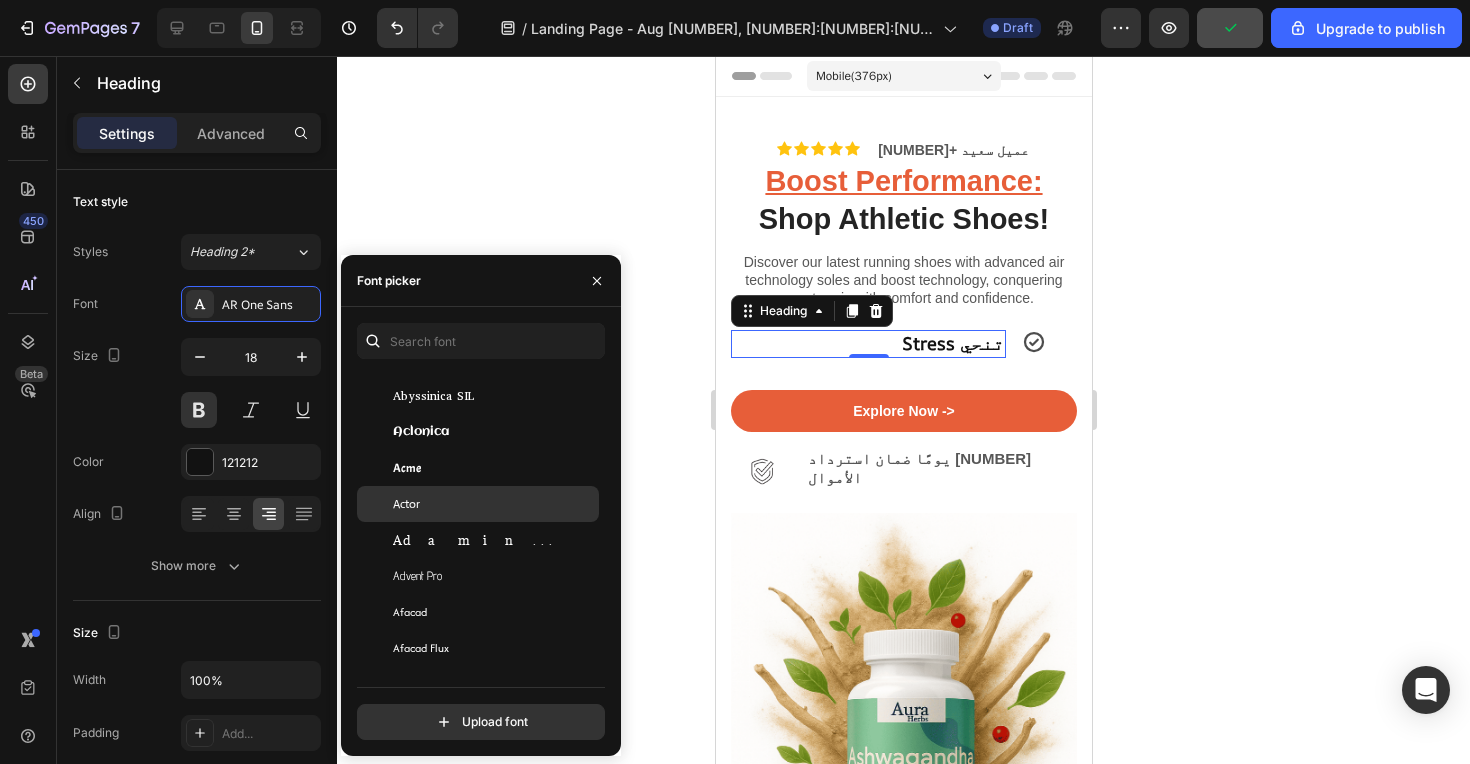 click on "Actor" at bounding box center (494, 504) 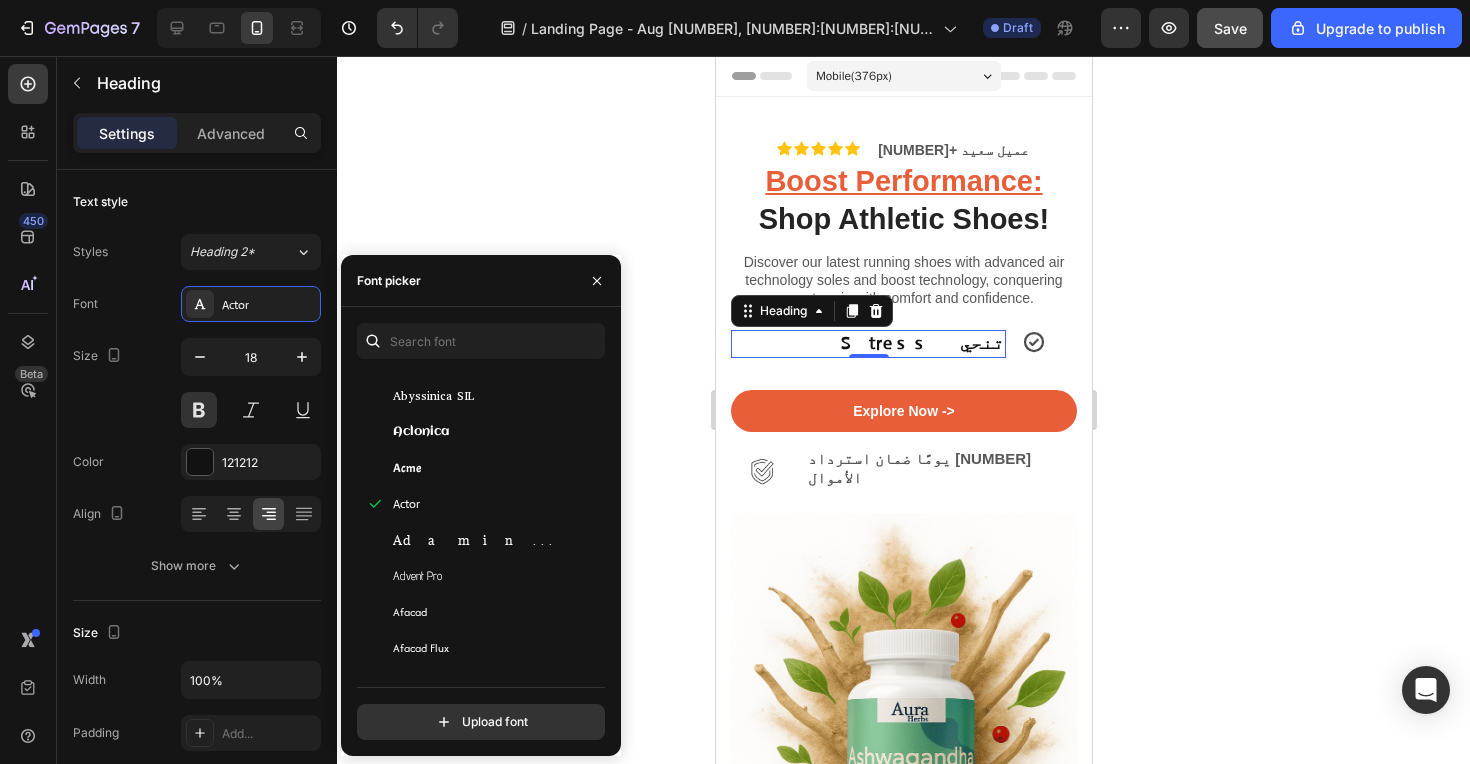 click 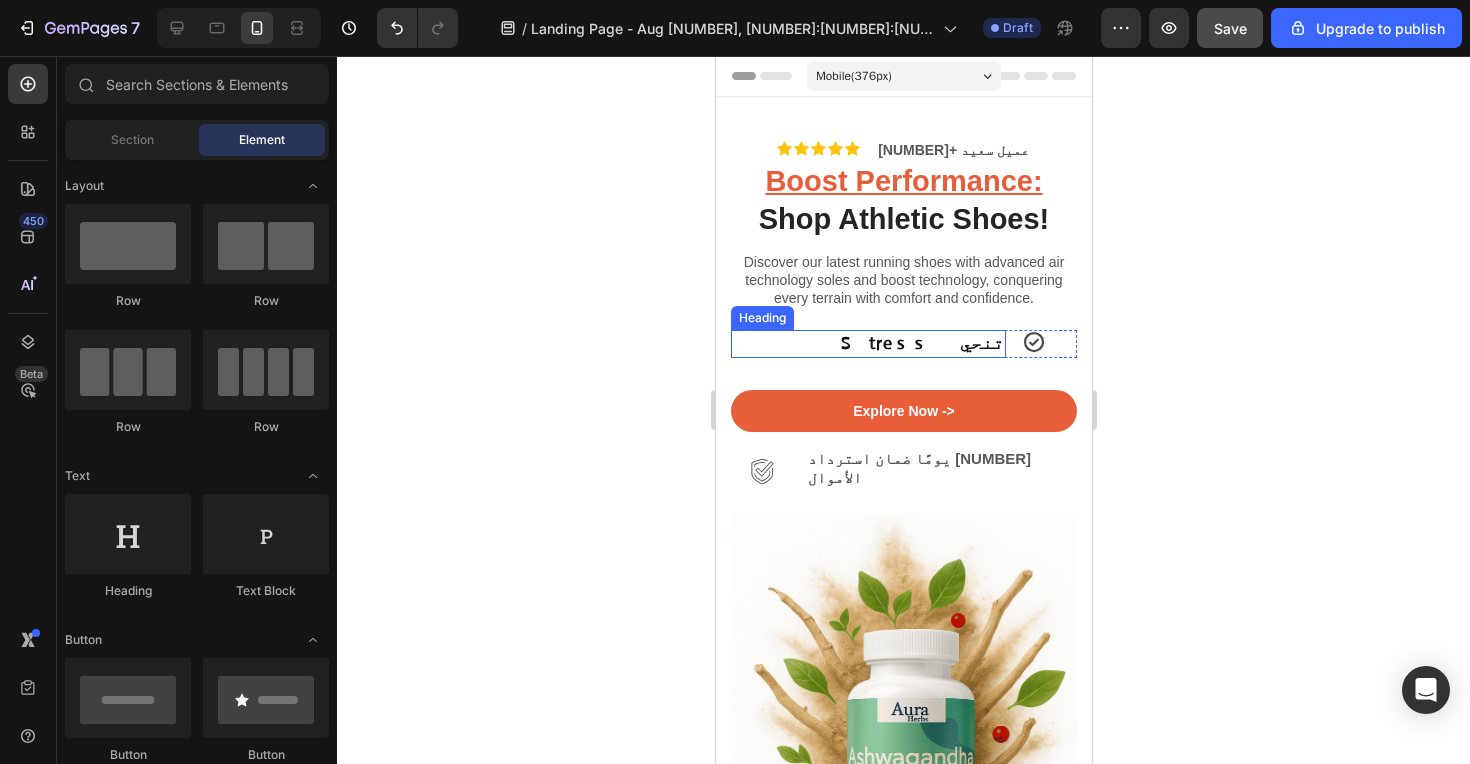 click on "‫تنحي Stress‬" at bounding box center (867, 343) 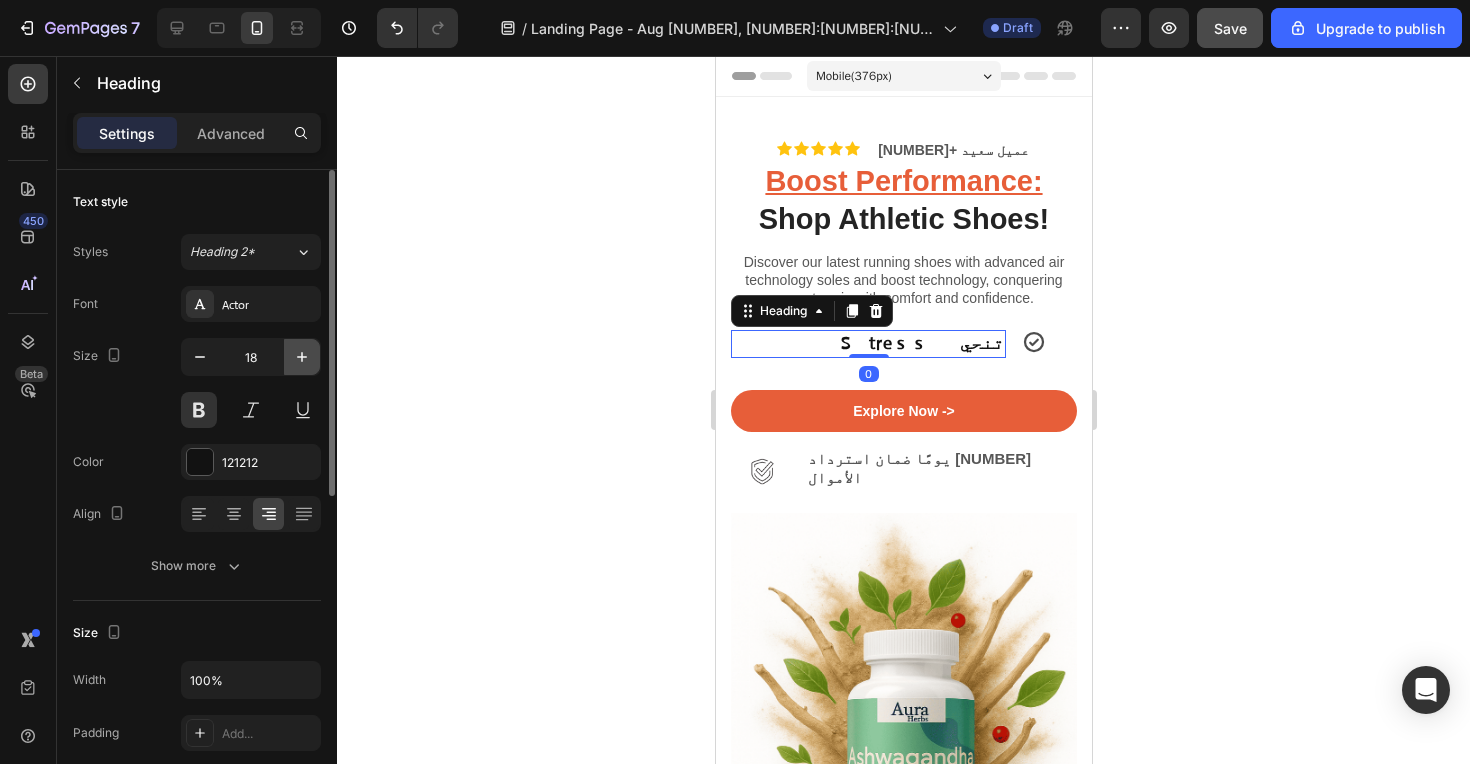 click 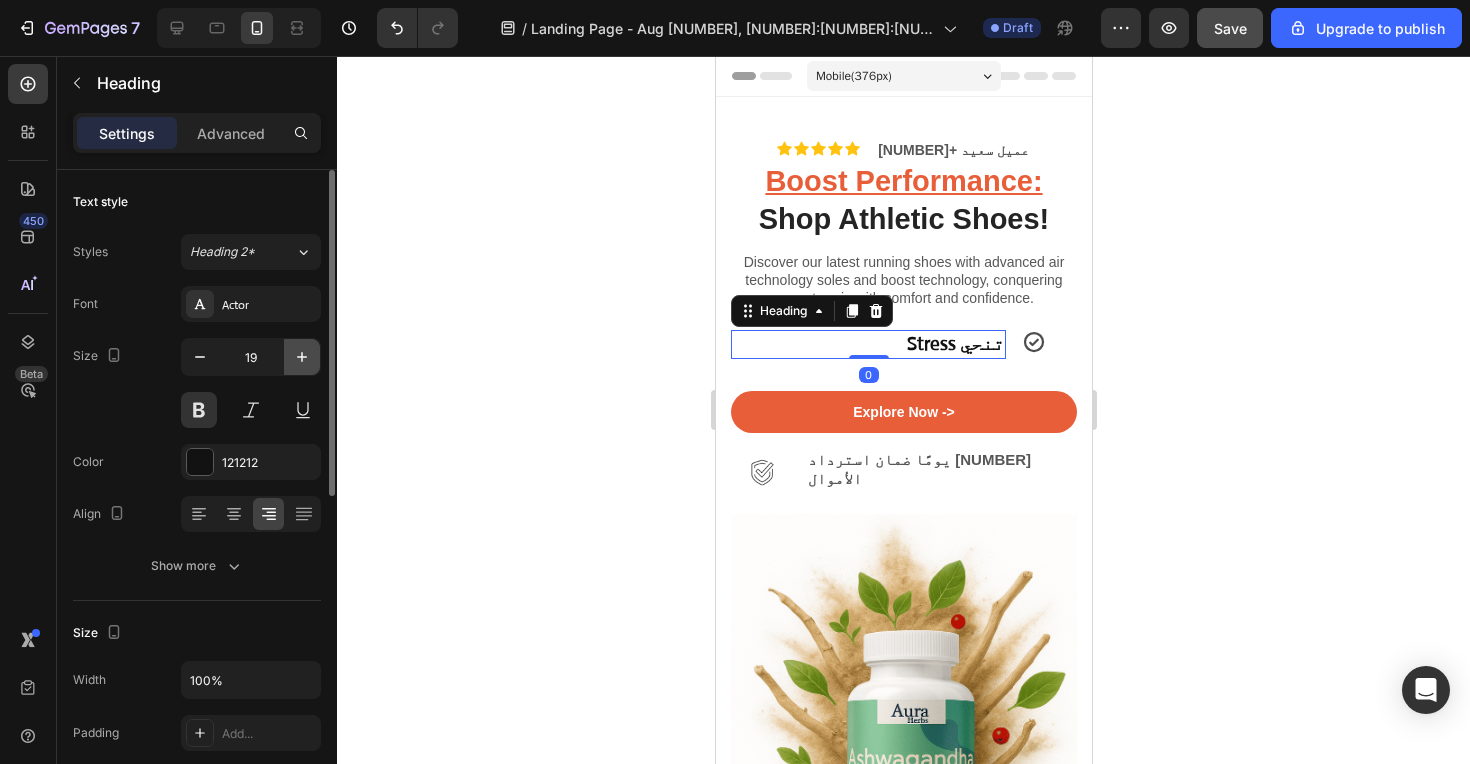 click 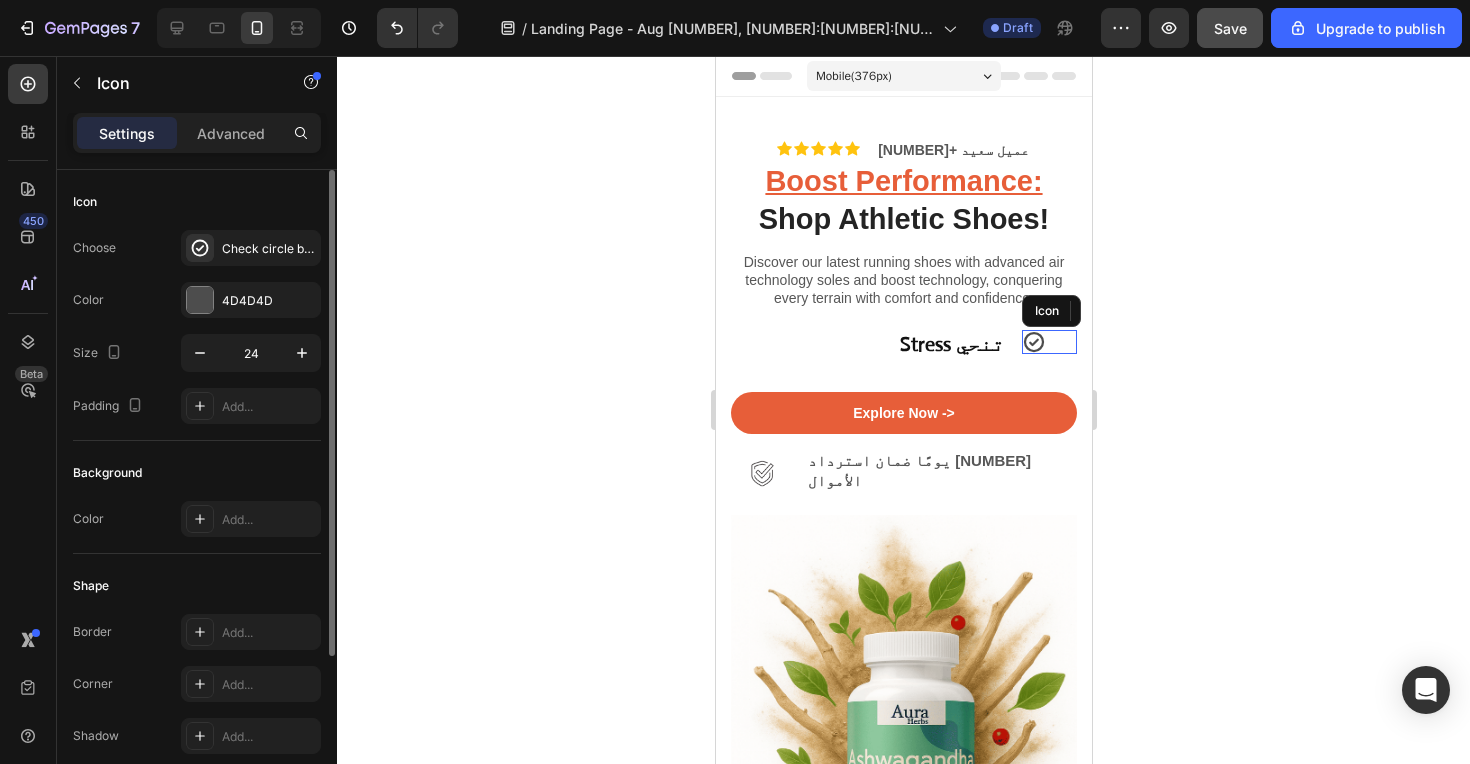 click 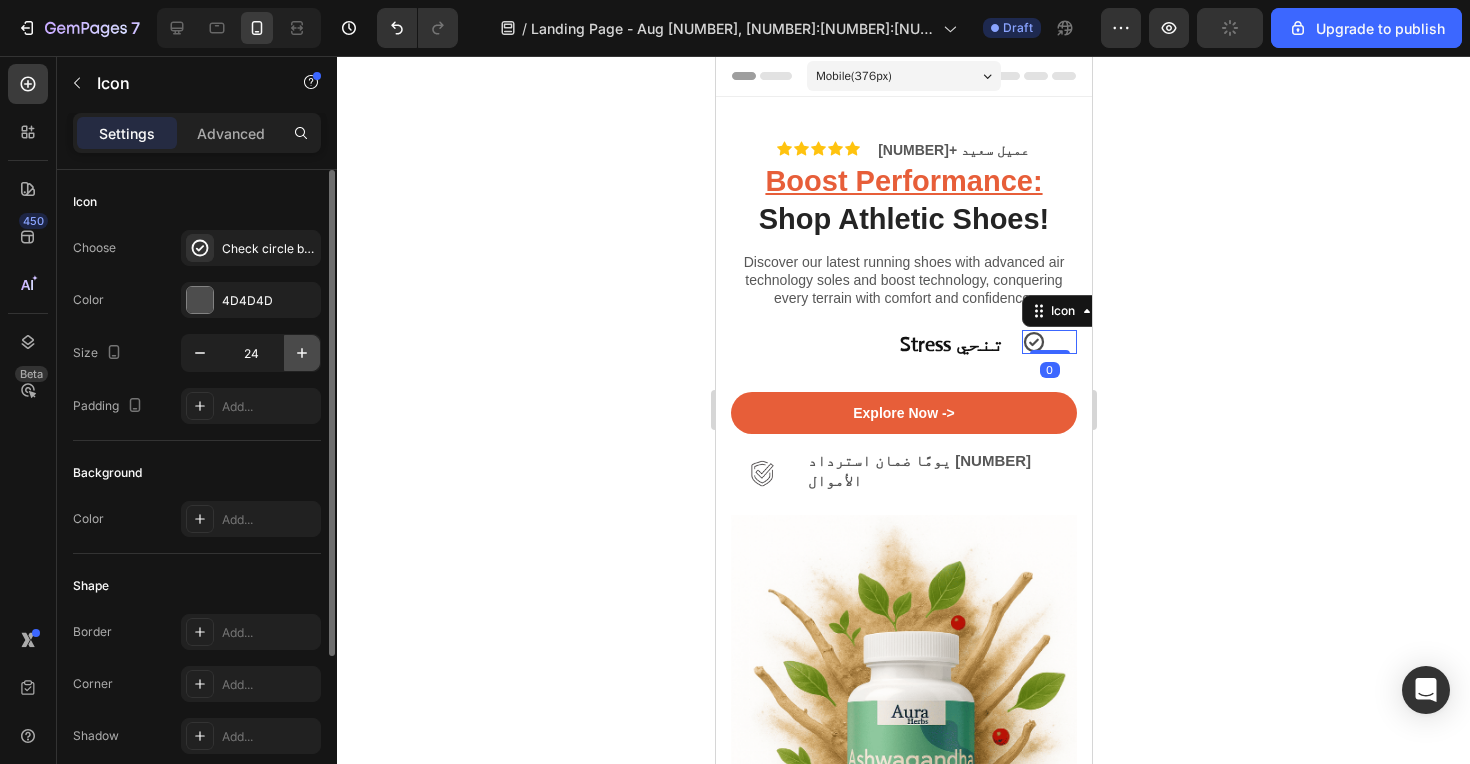 click 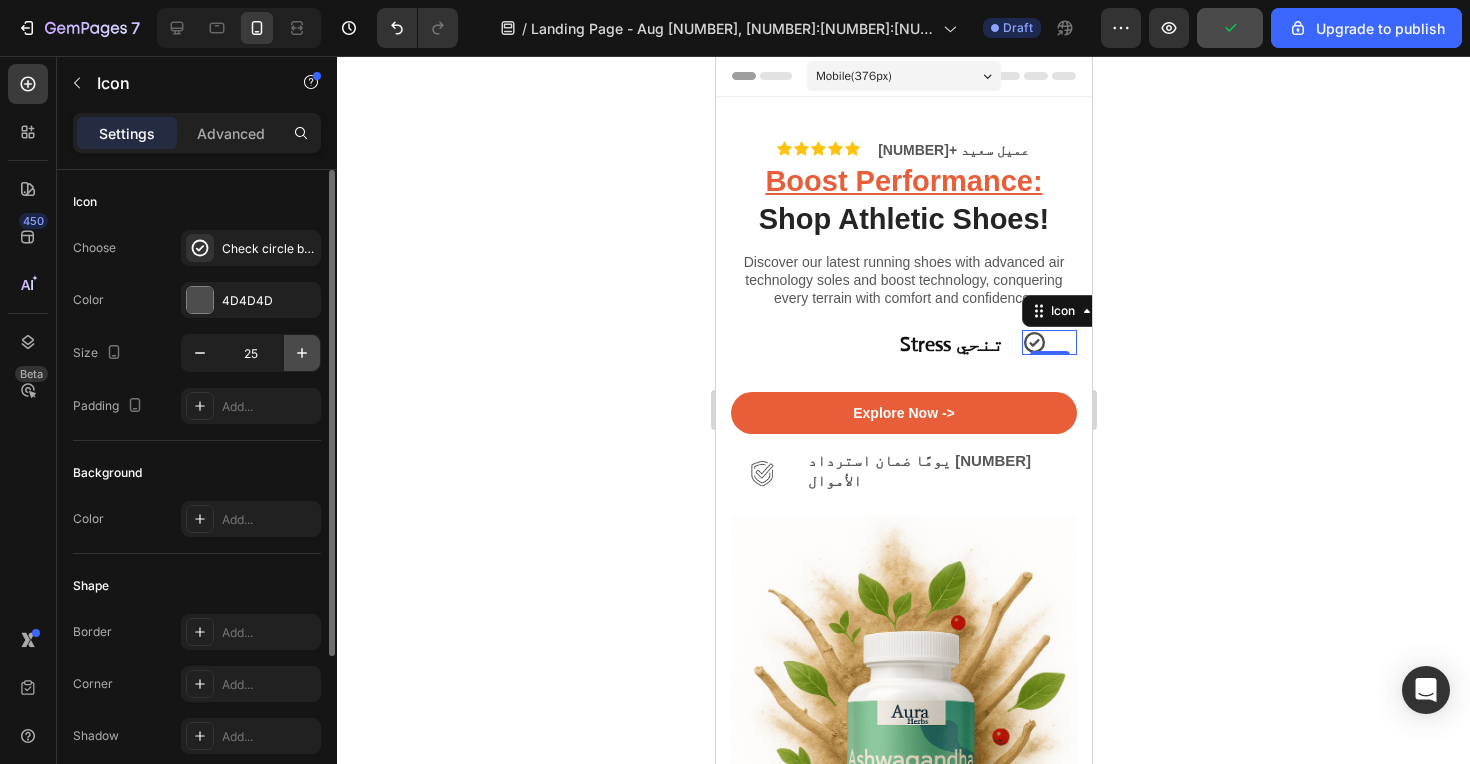 click 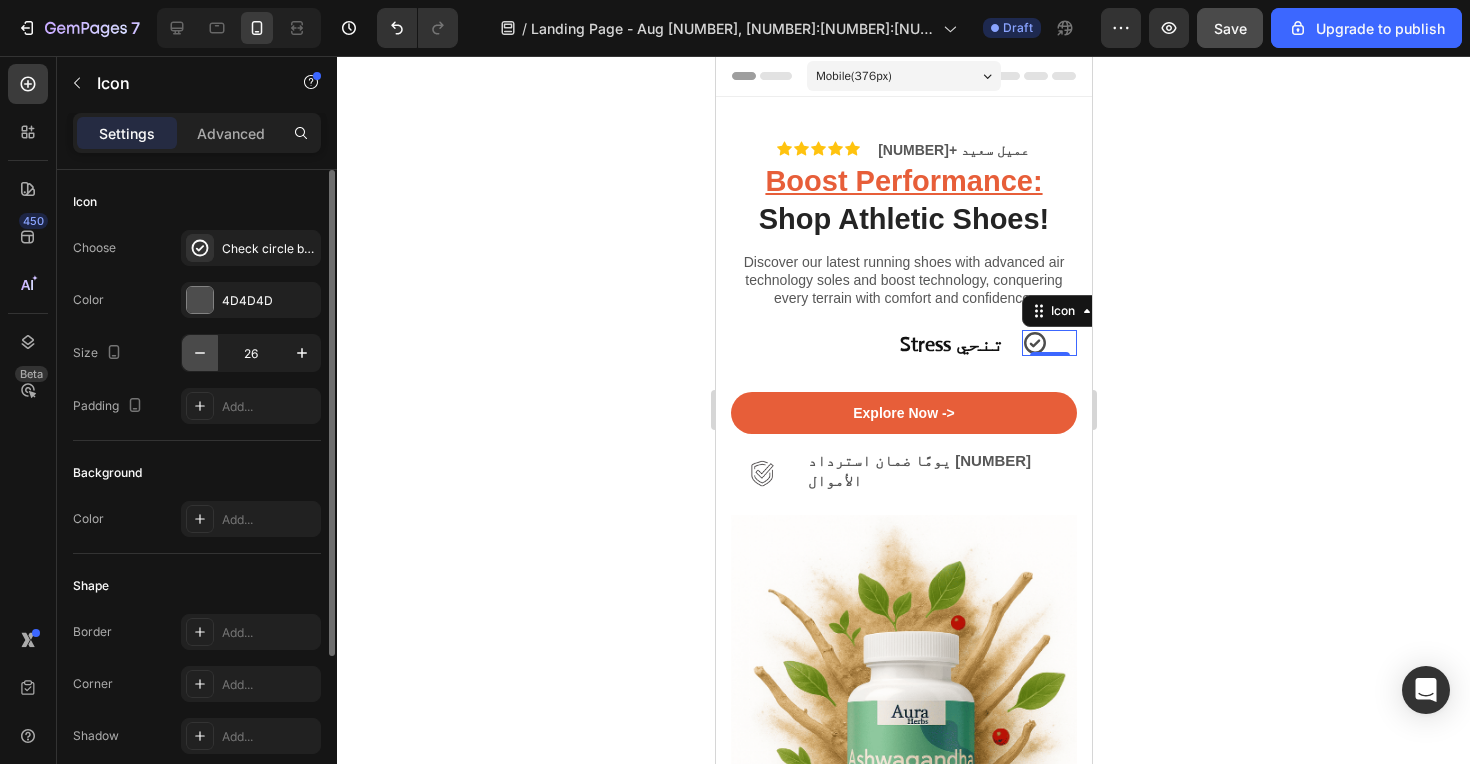 click 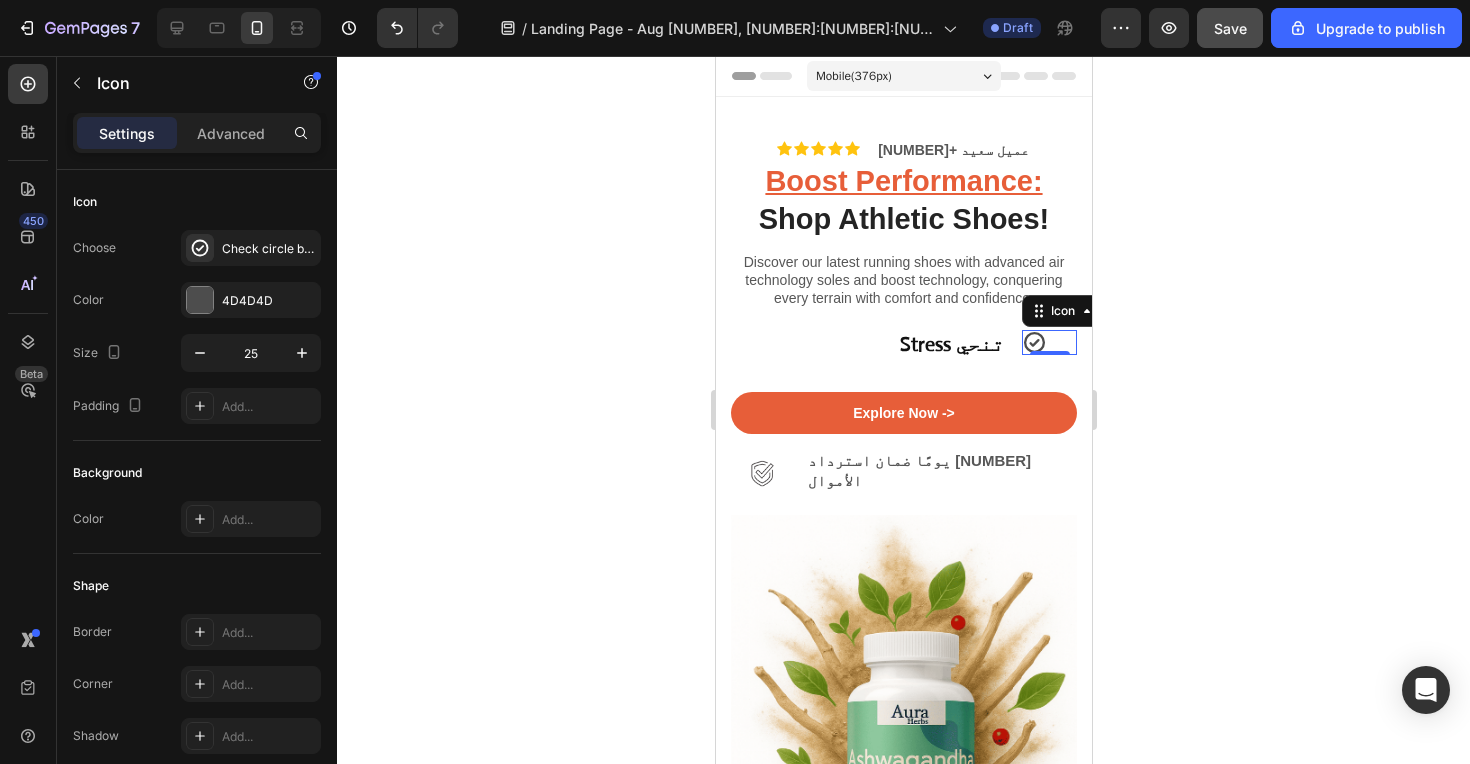 click 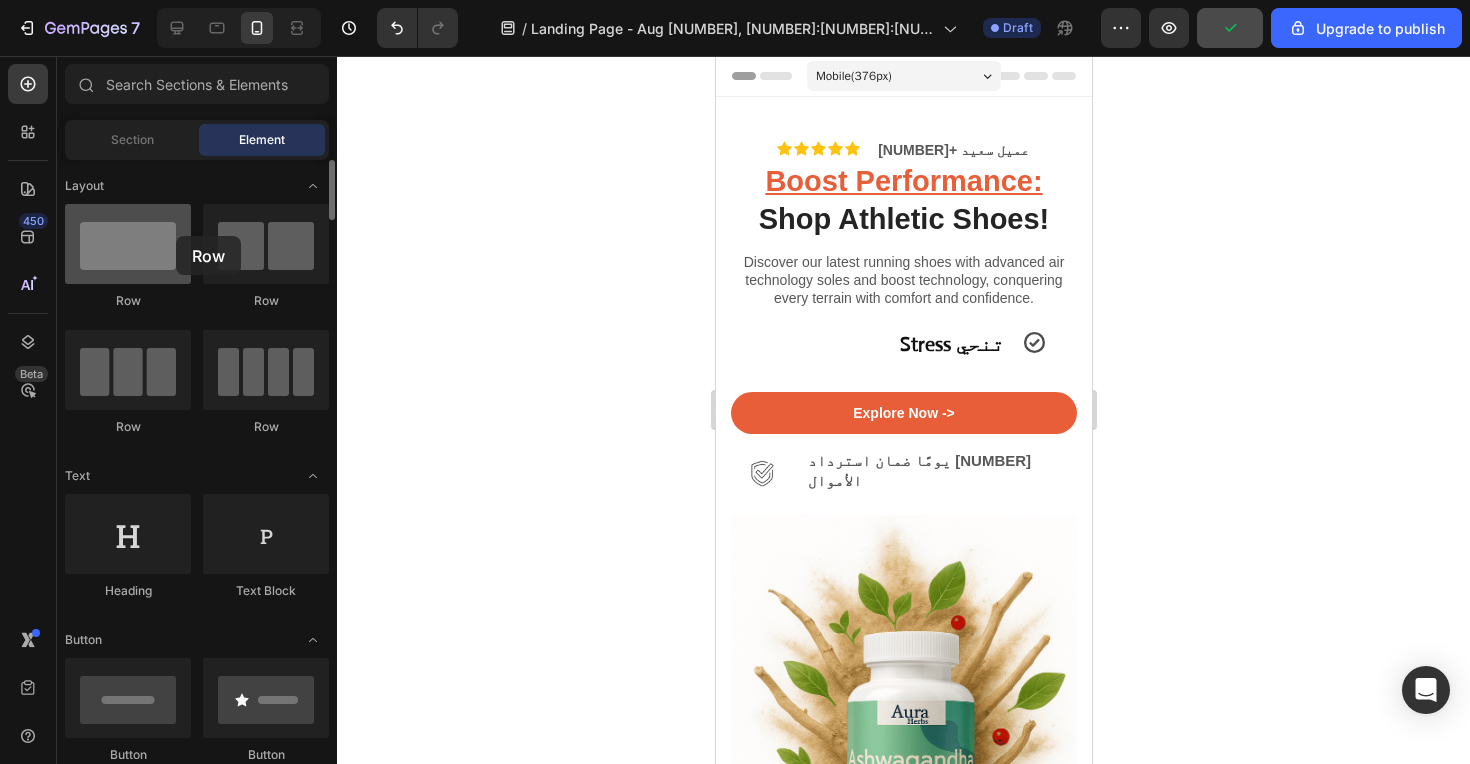 drag, startPoint x: 292, startPoint y: 251, endPoint x: 176, endPoint y: 236, distance: 116.965805 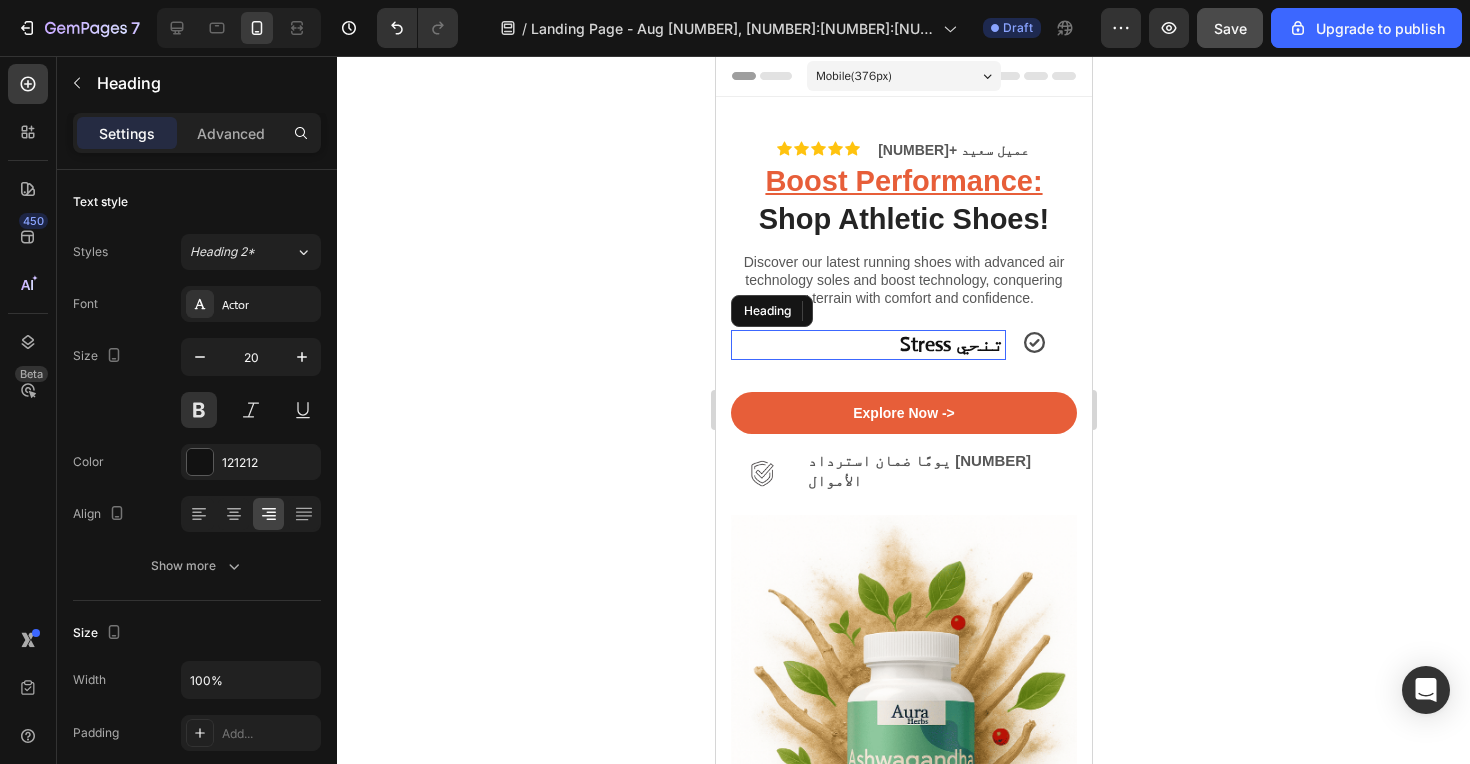 click on "‫تنحي Stress‬" at bounding box center [867, 345] 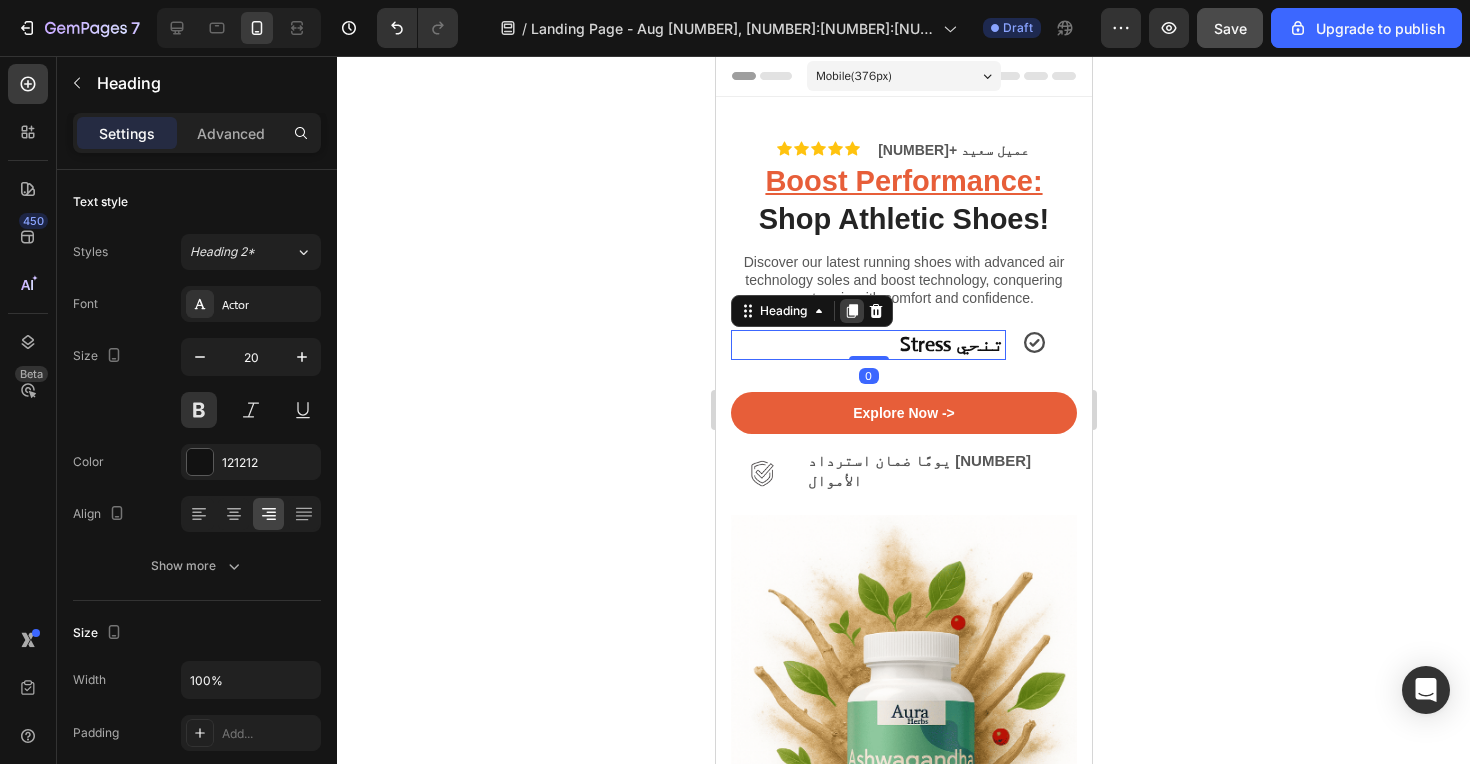 click 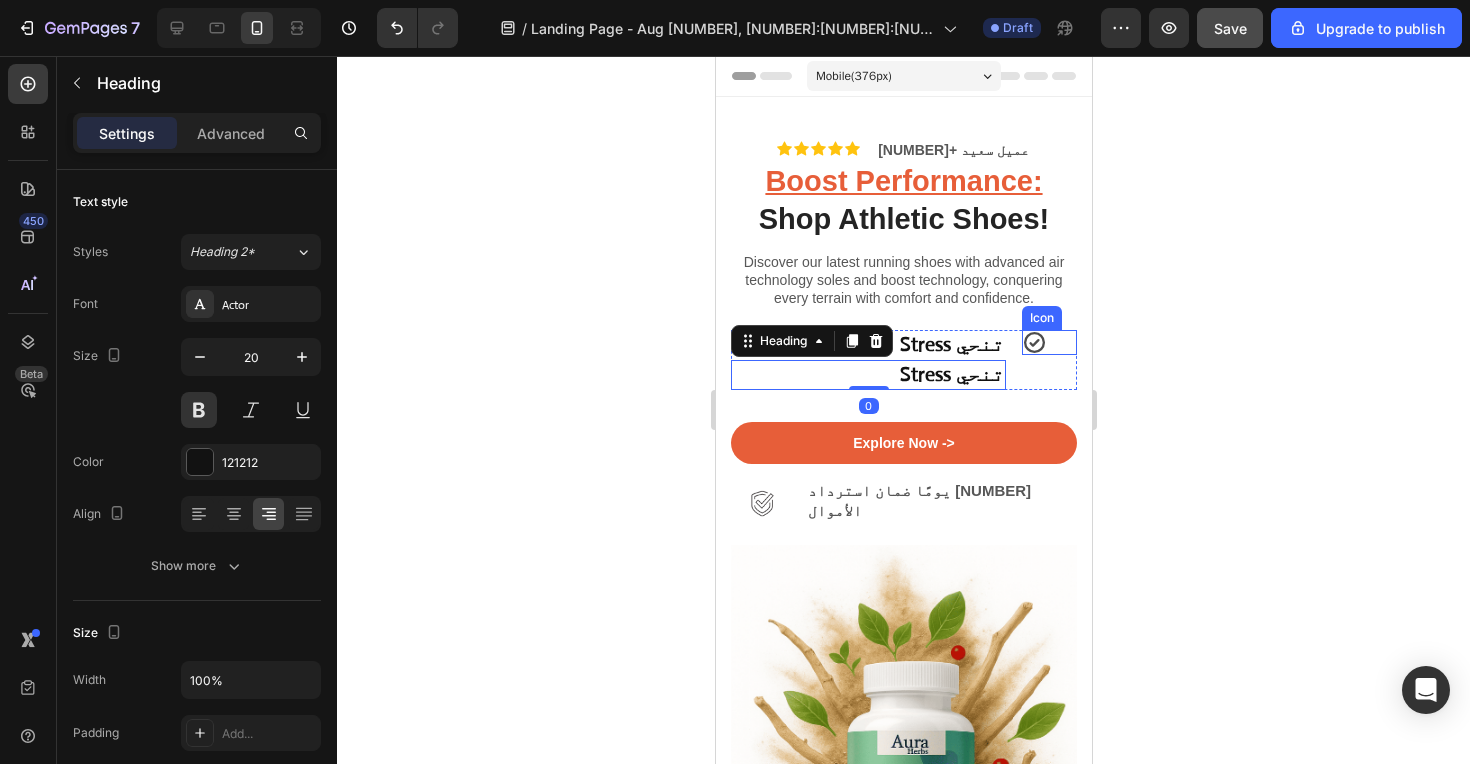 click 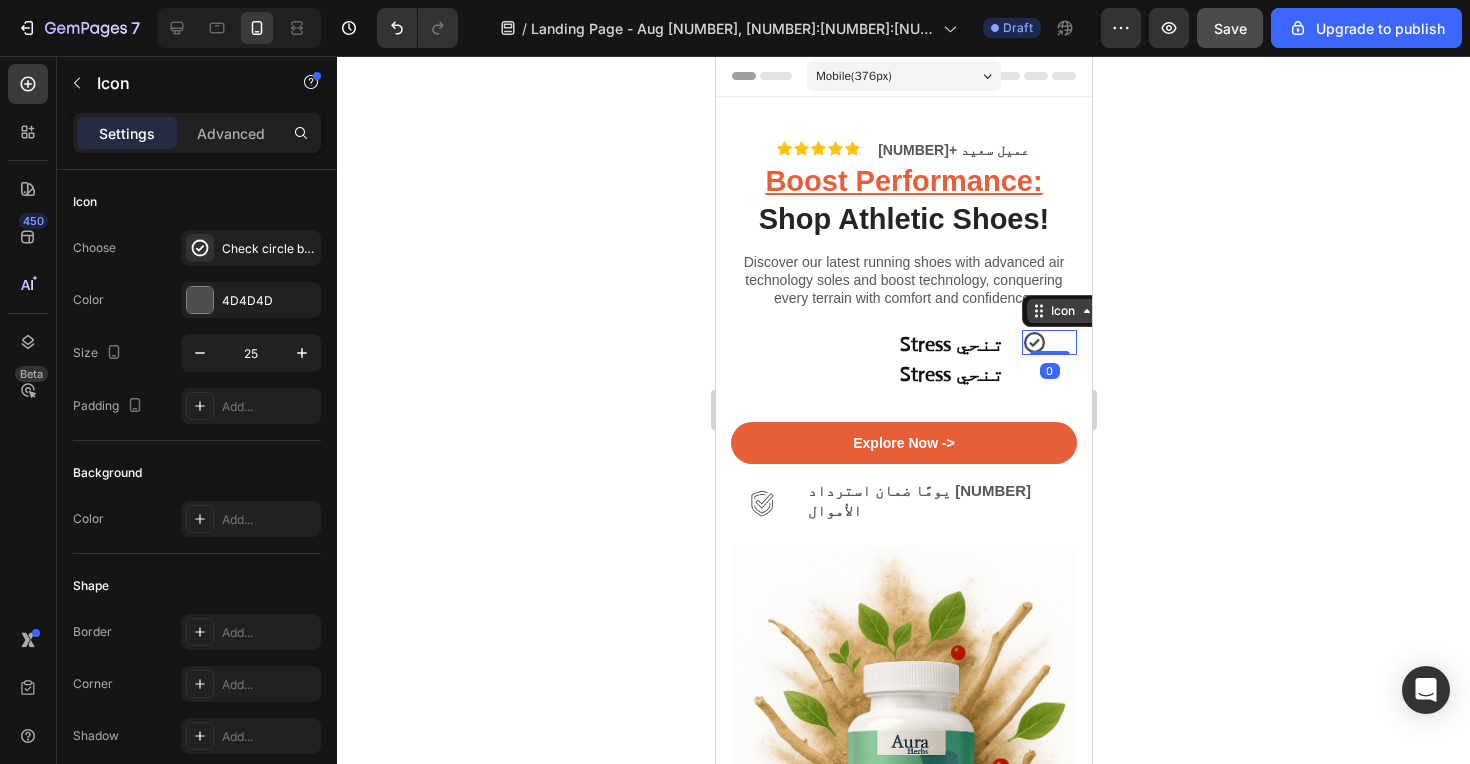click 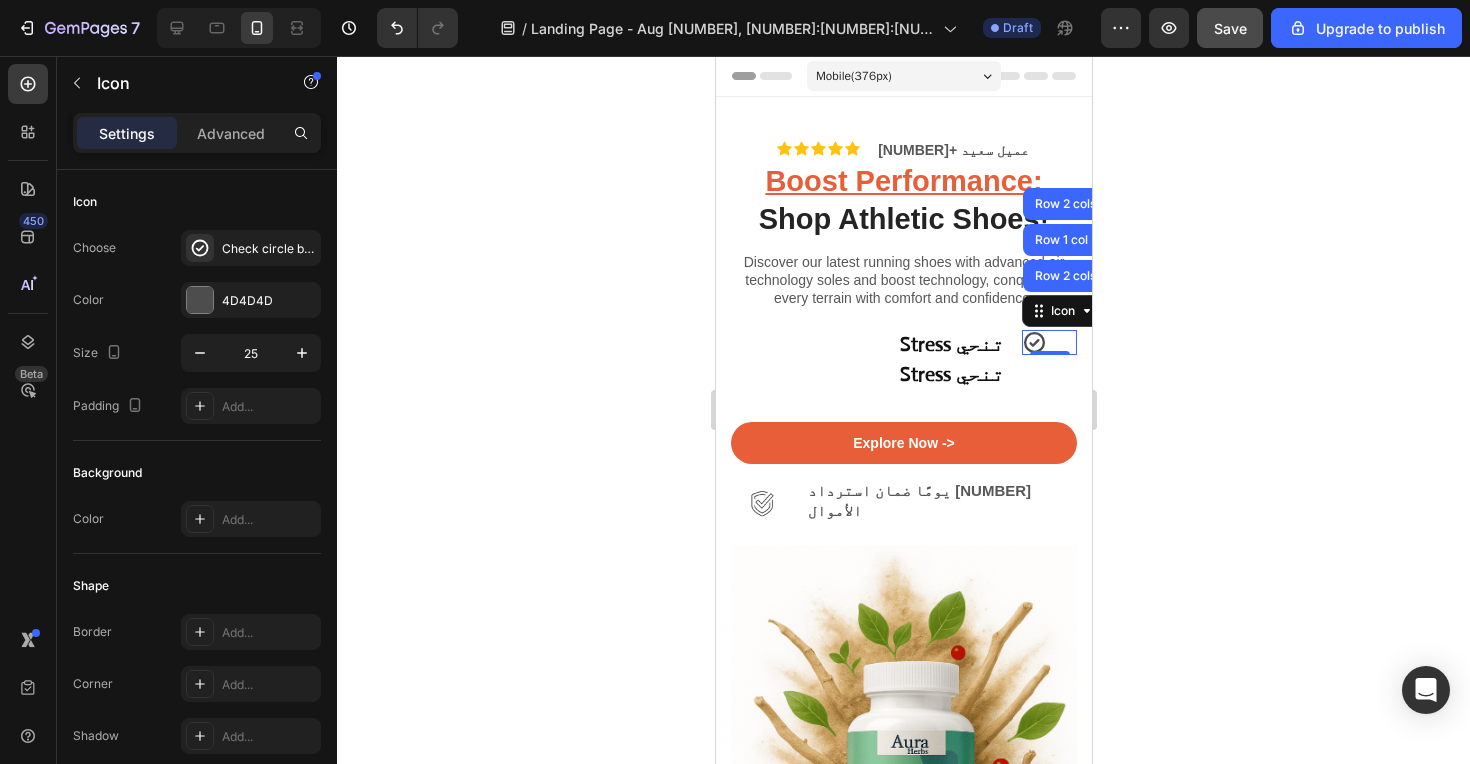 click 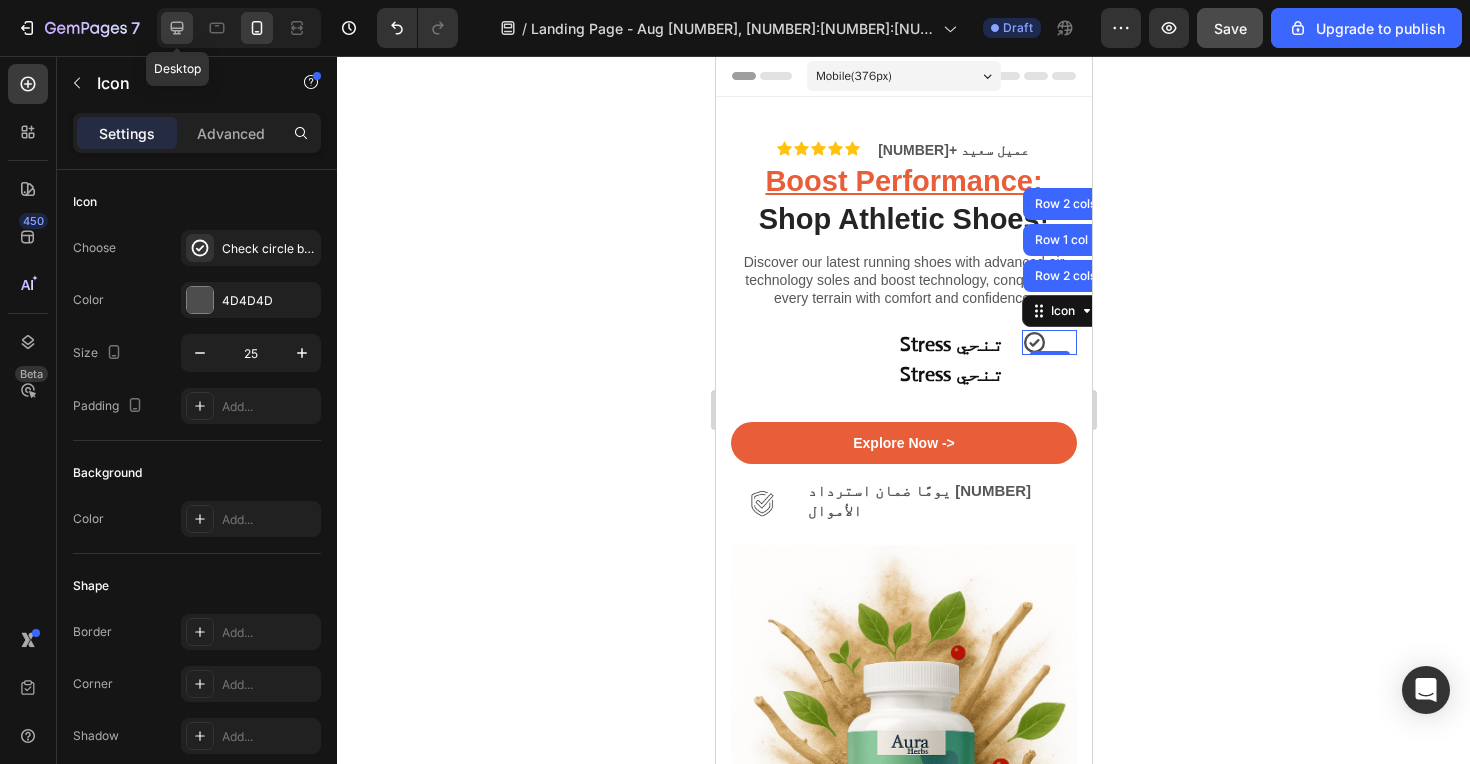 click 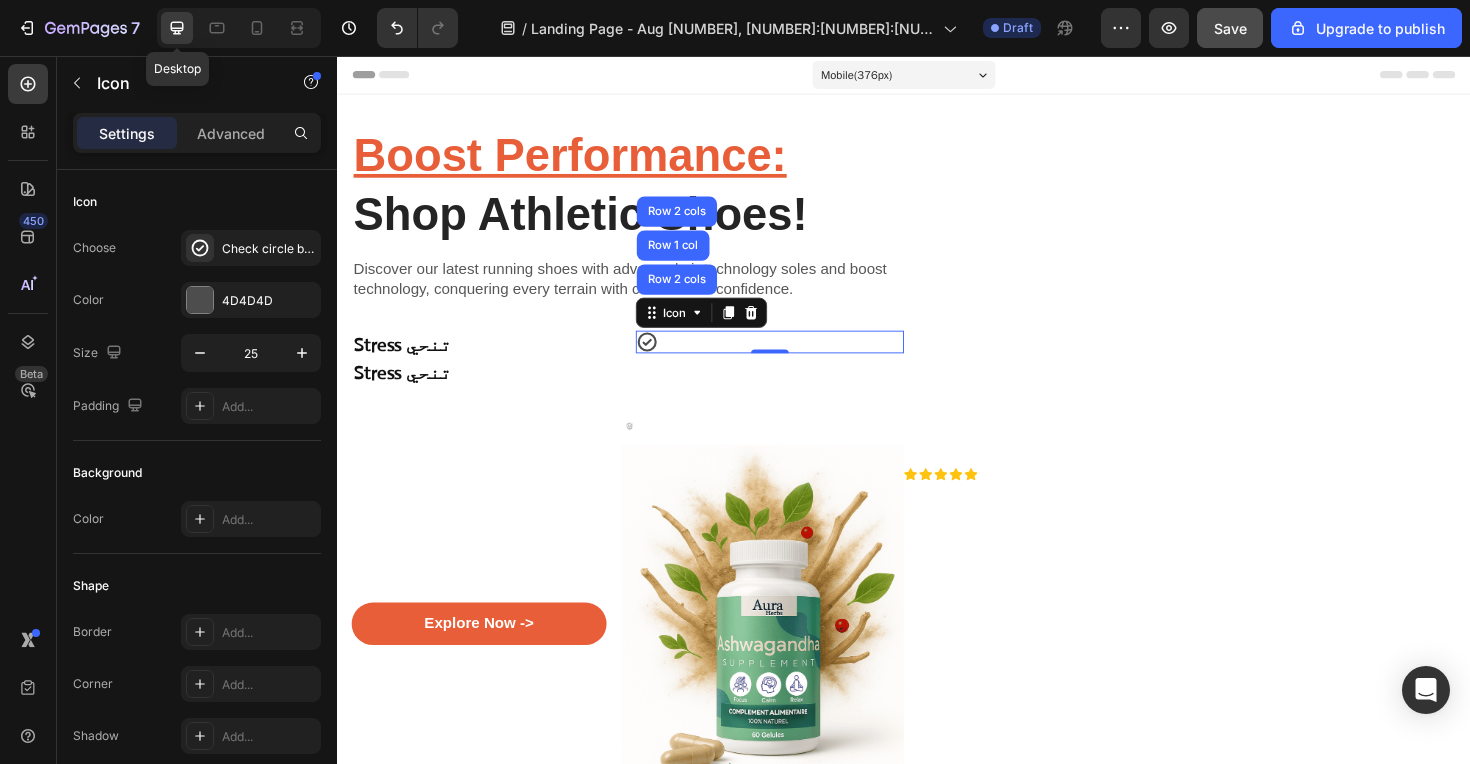 type on "24" 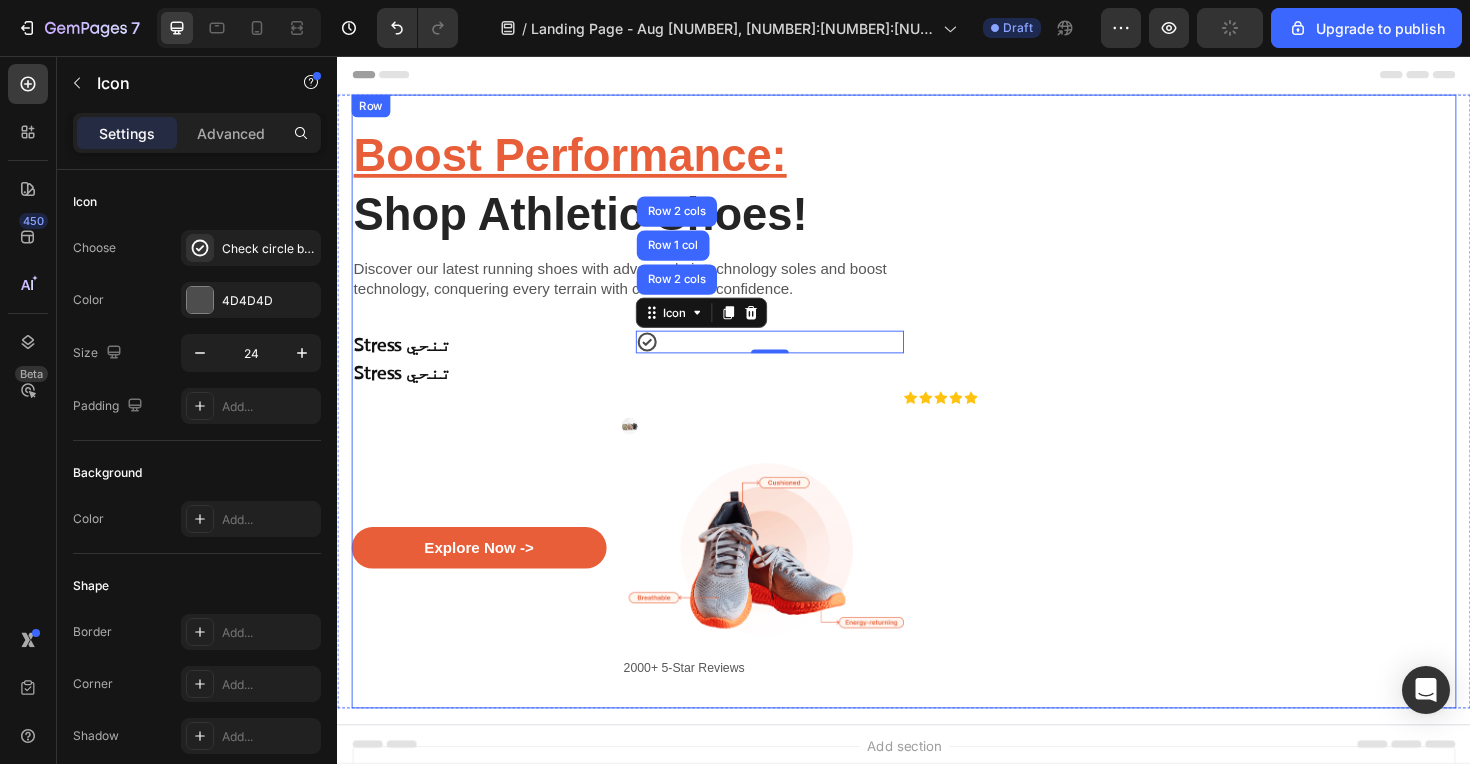 scroll, scrollTop: 3, scrollLeft: 0, axis: vertical 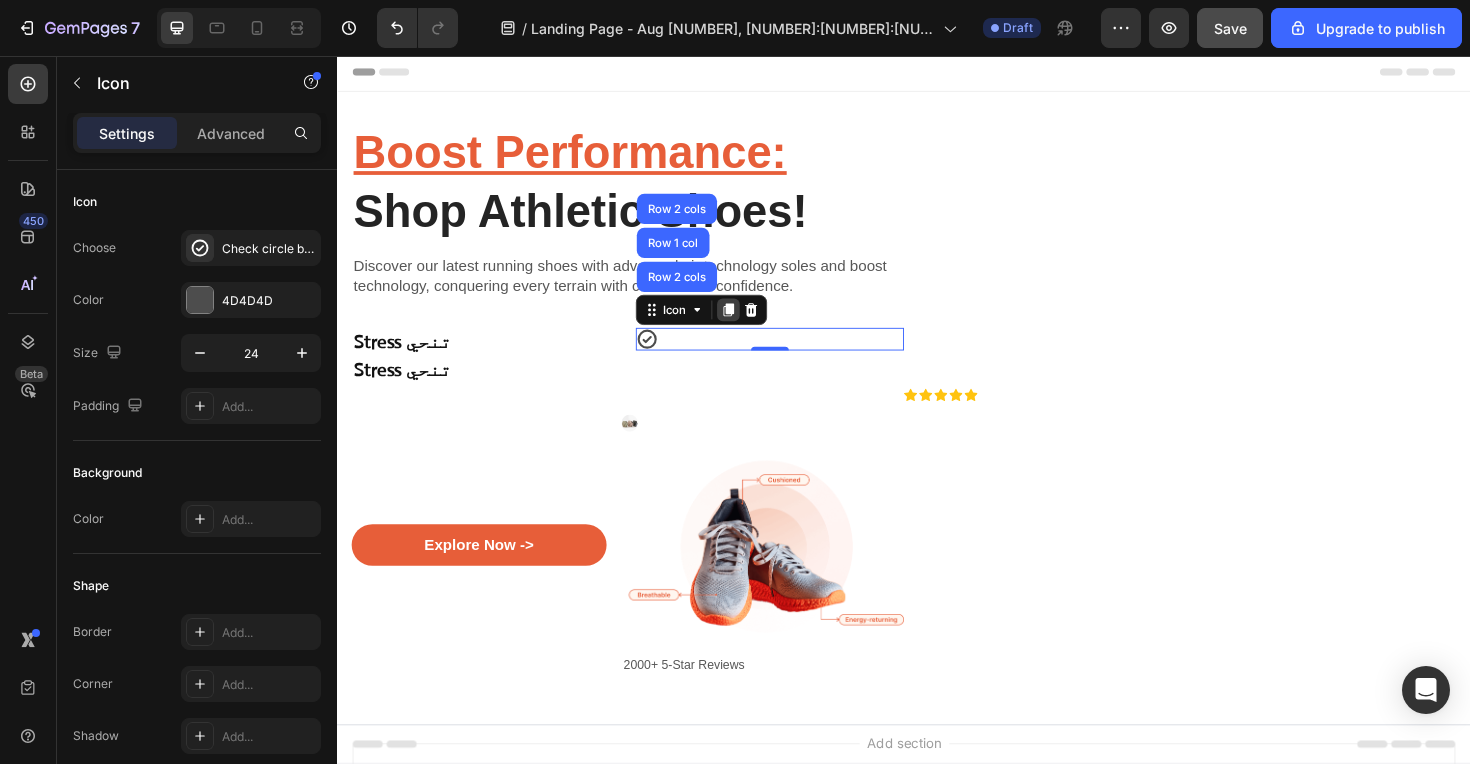 click 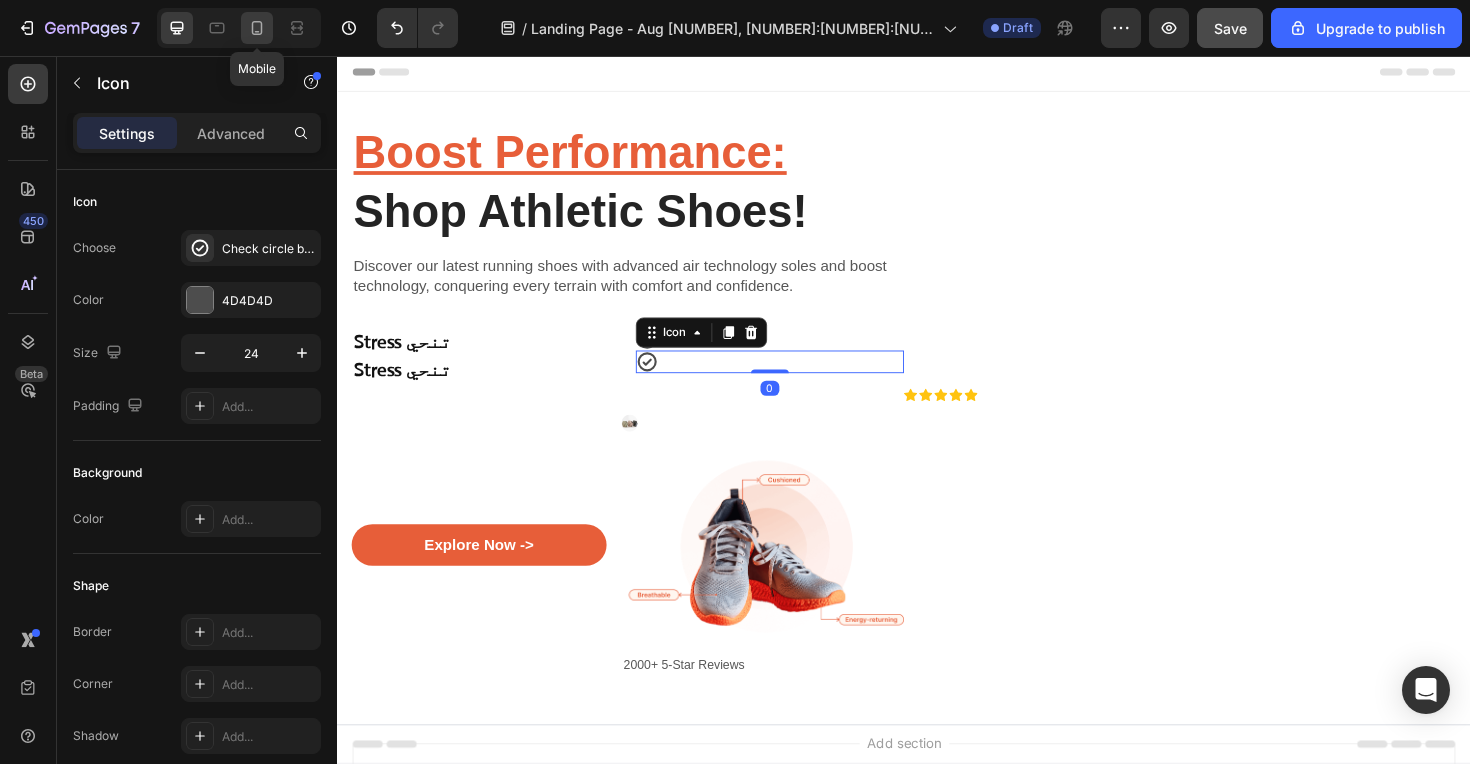 click 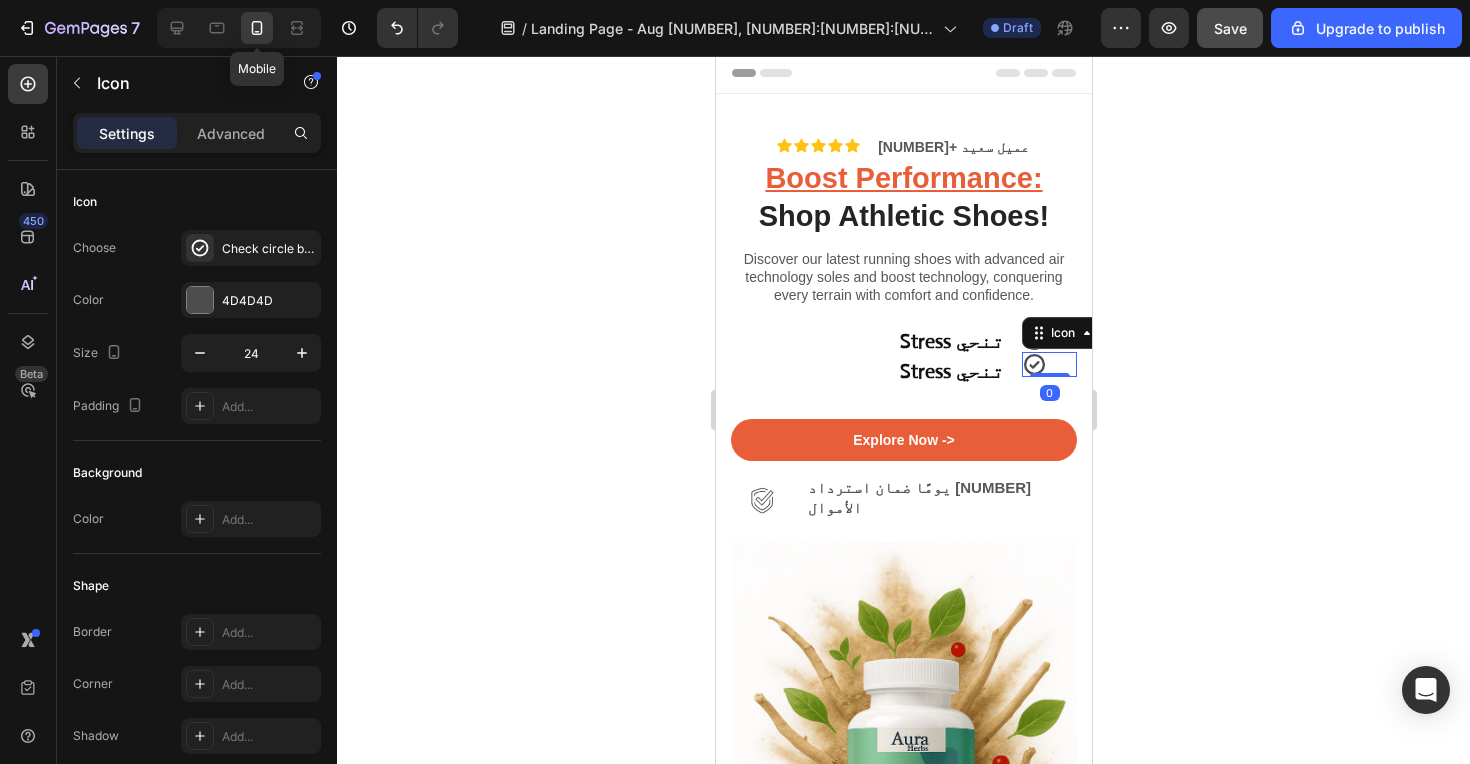 type on "25" 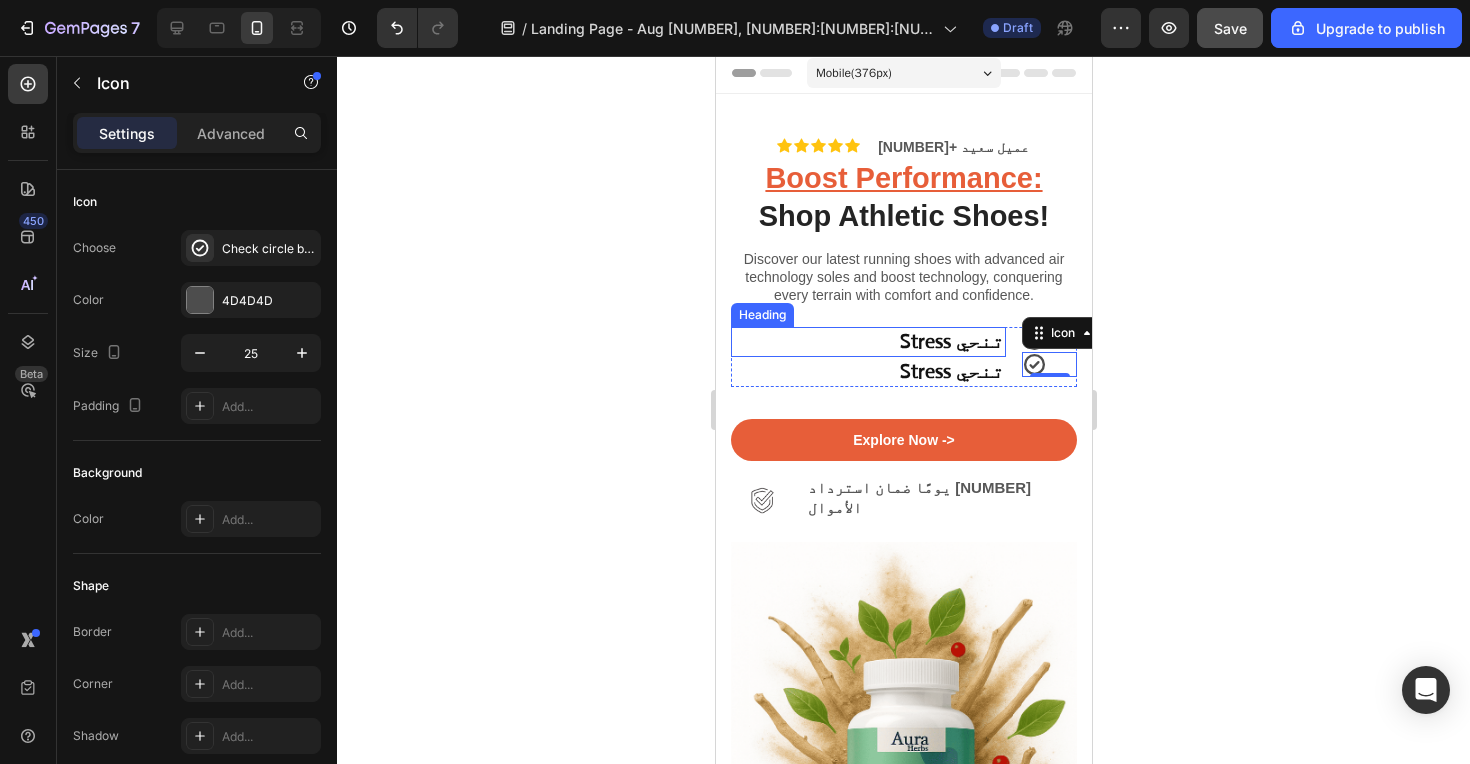 scroll, scrollTop: 227, scrollLeft: 0, axis: vertical 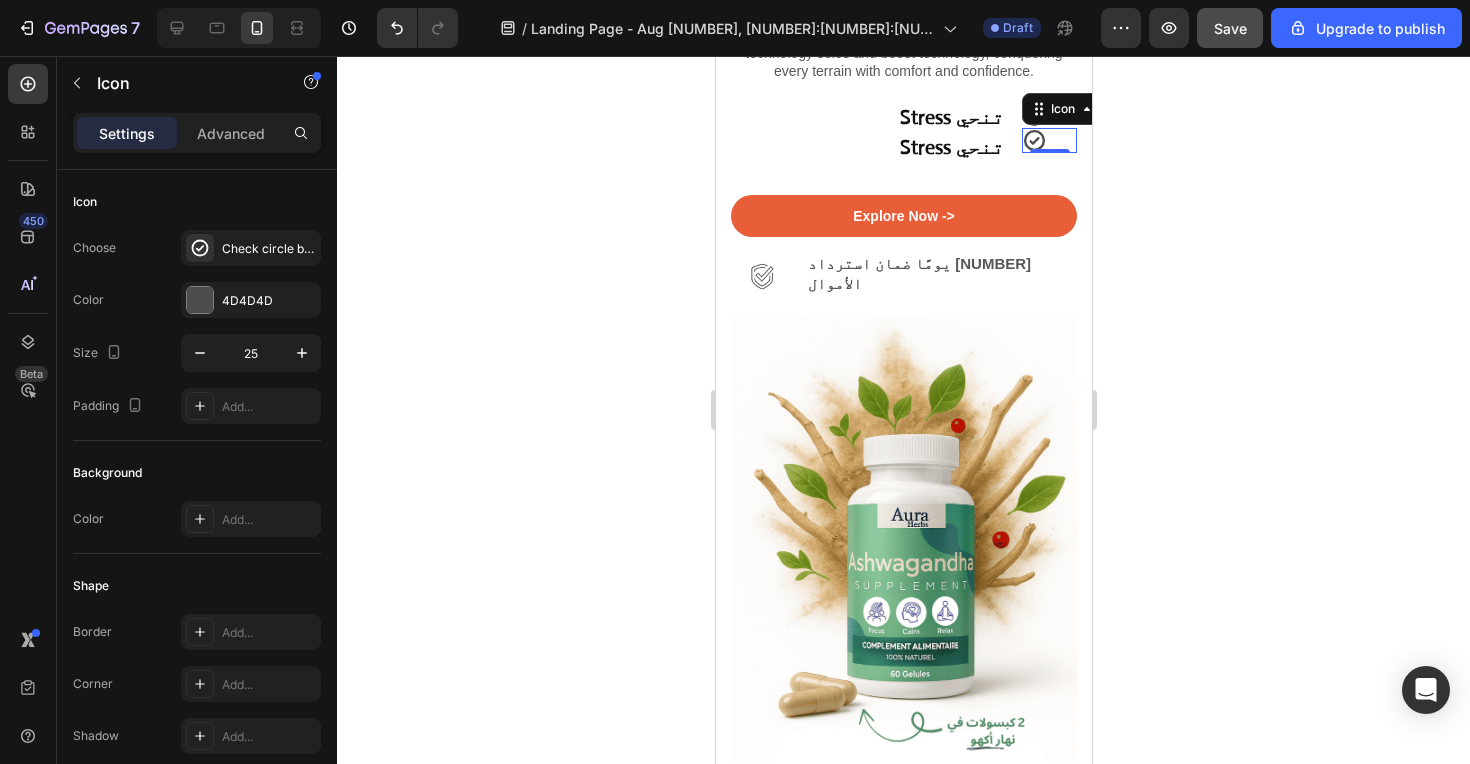 click 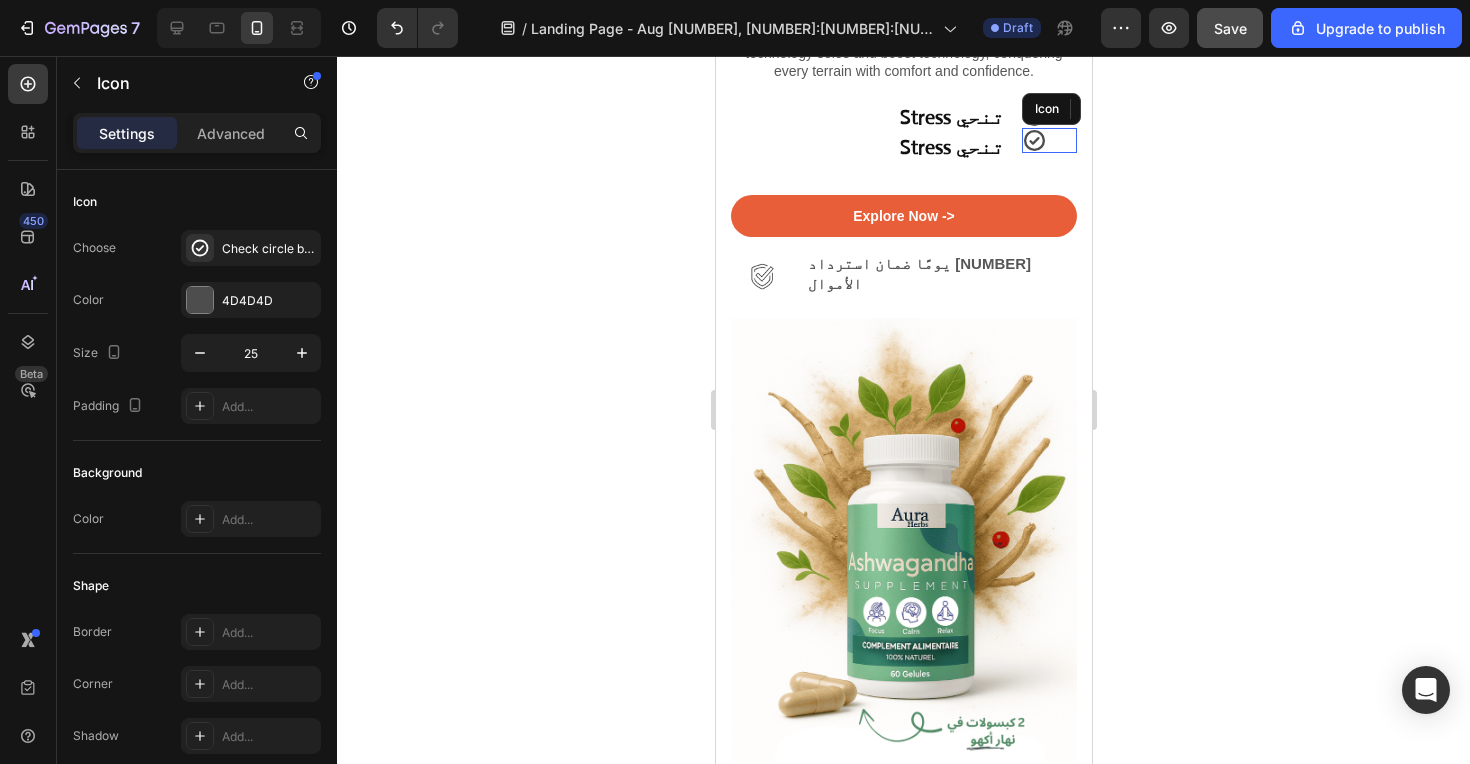 click 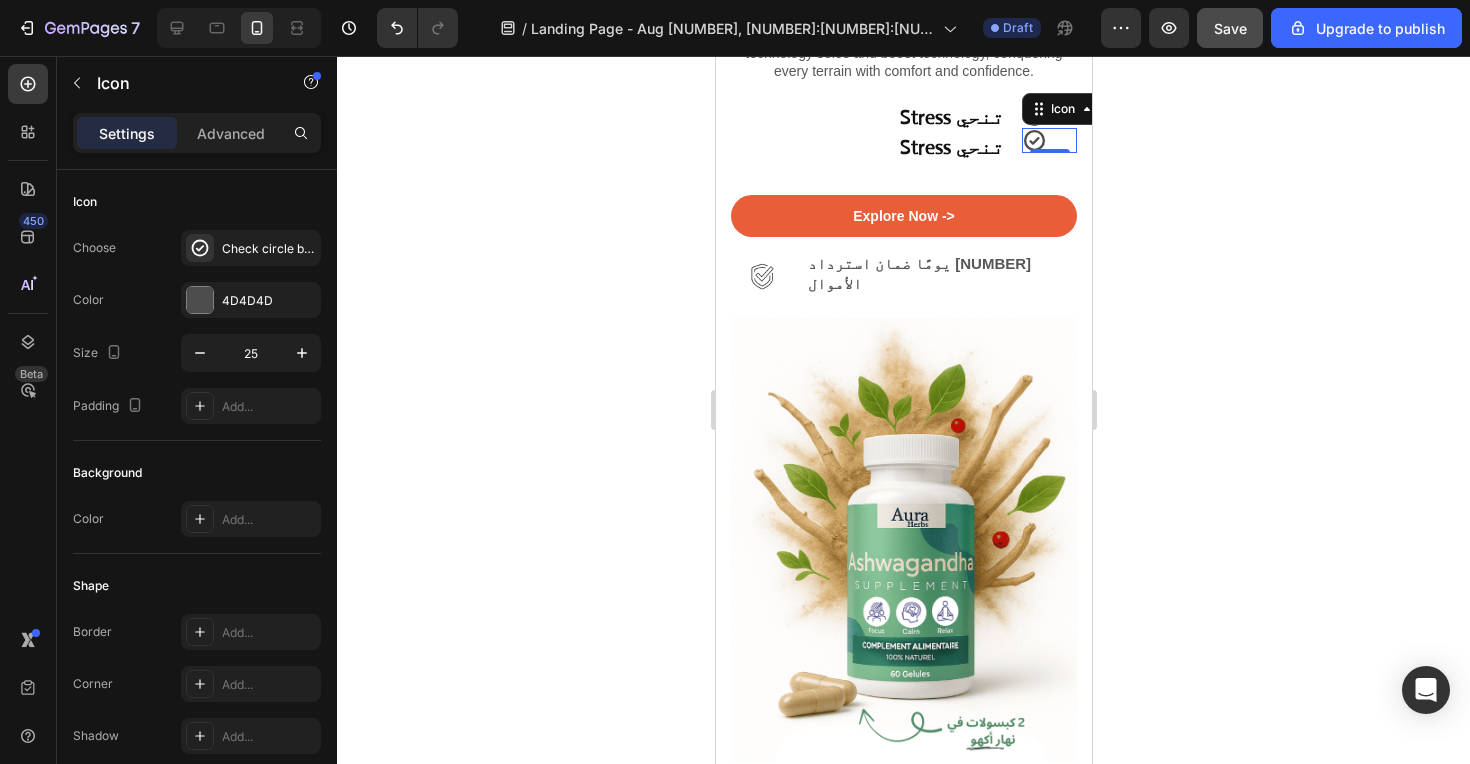 click 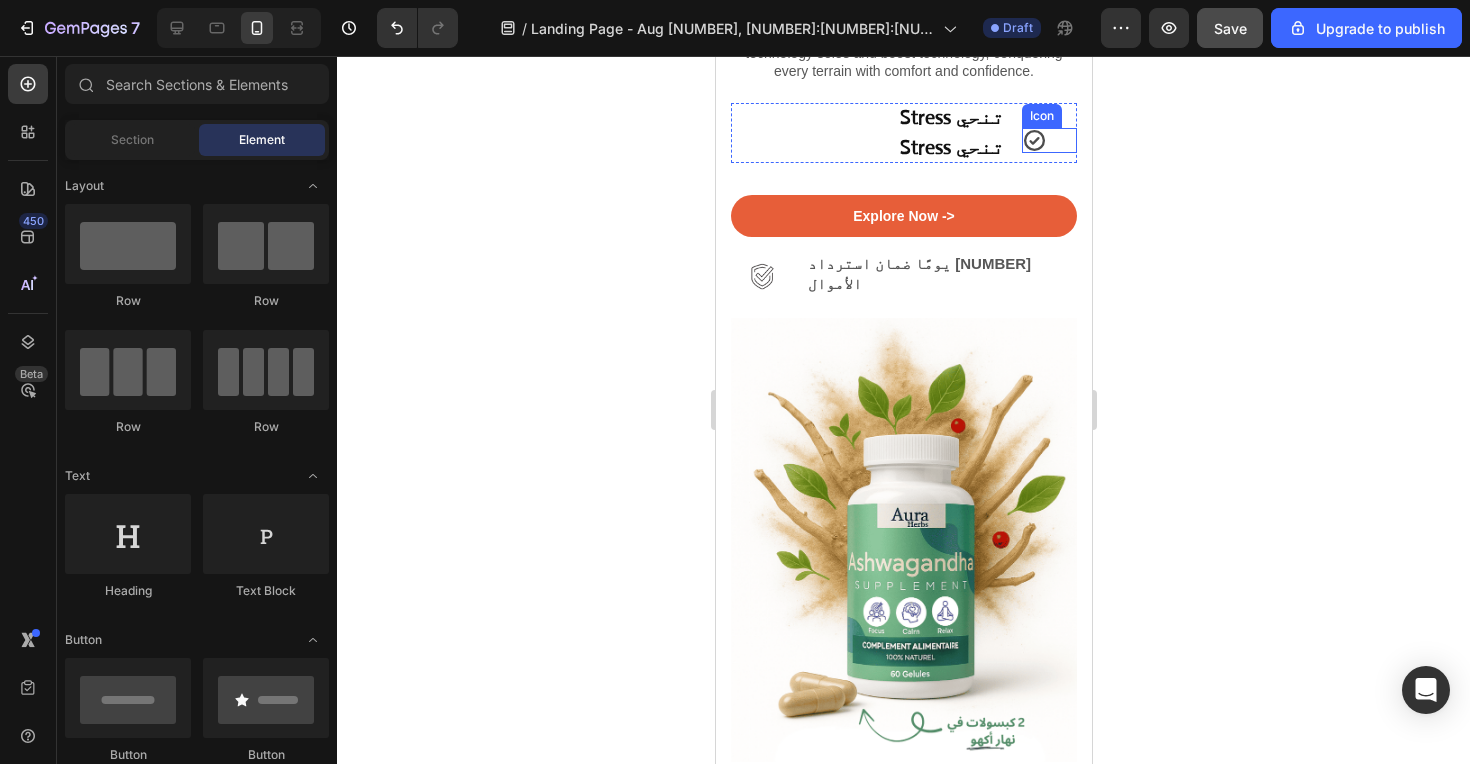 click 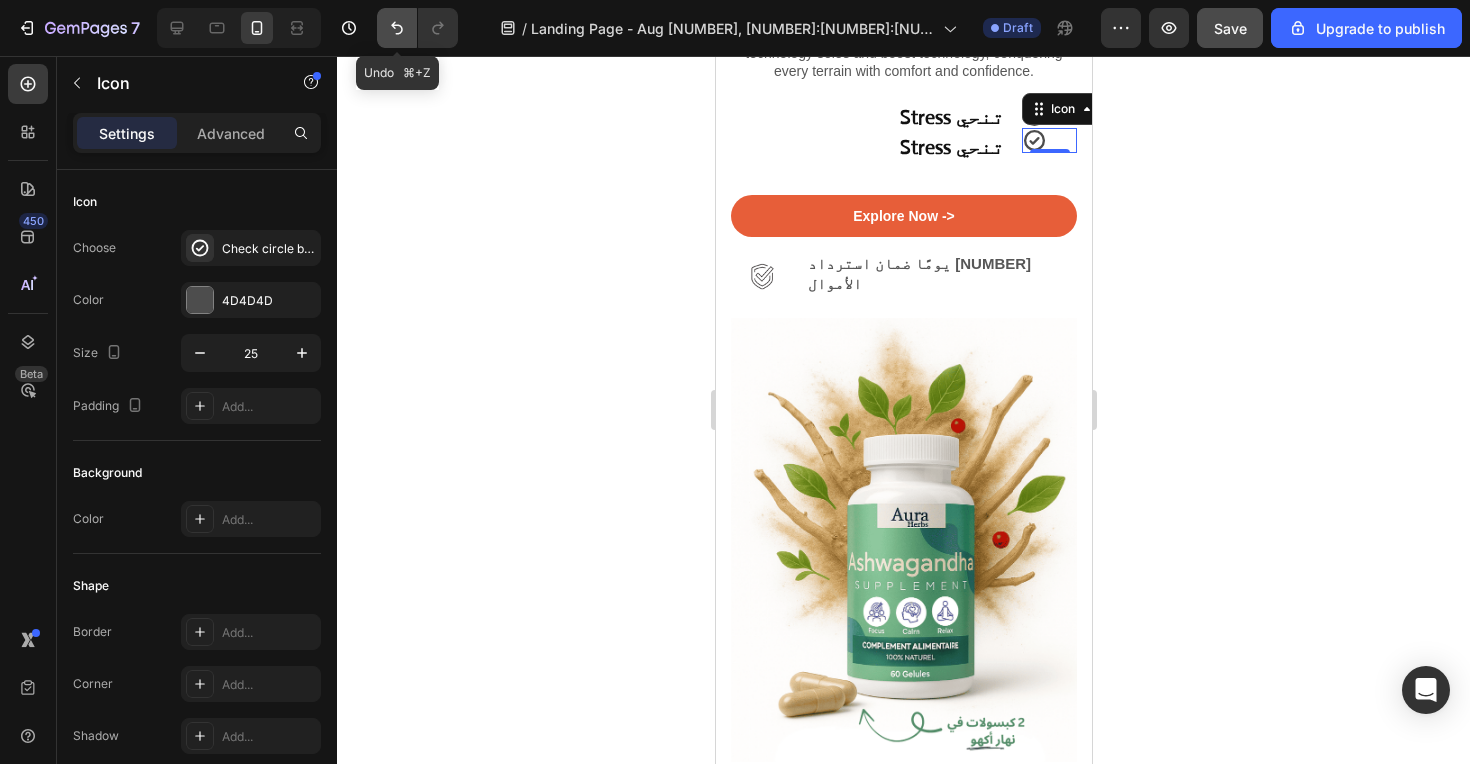 click 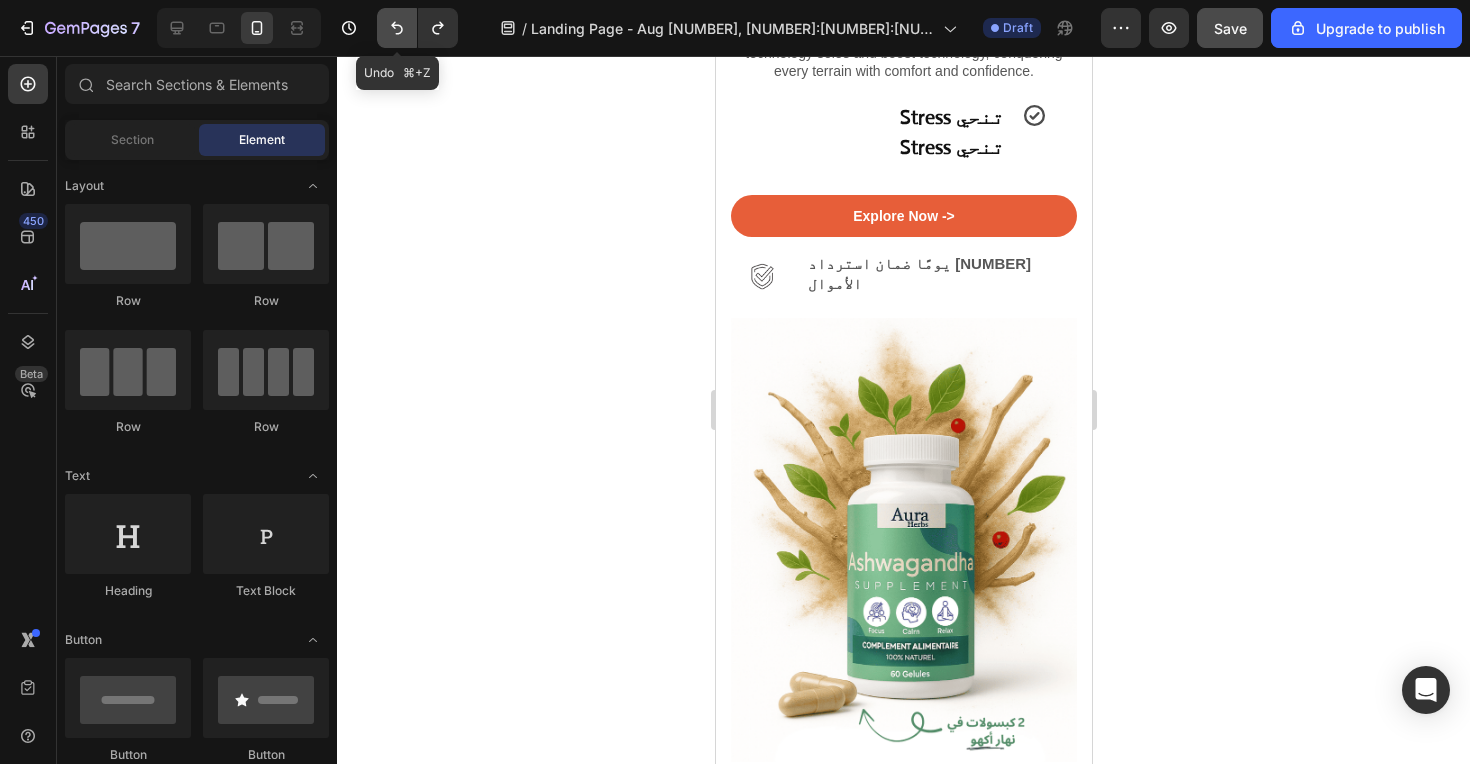 click 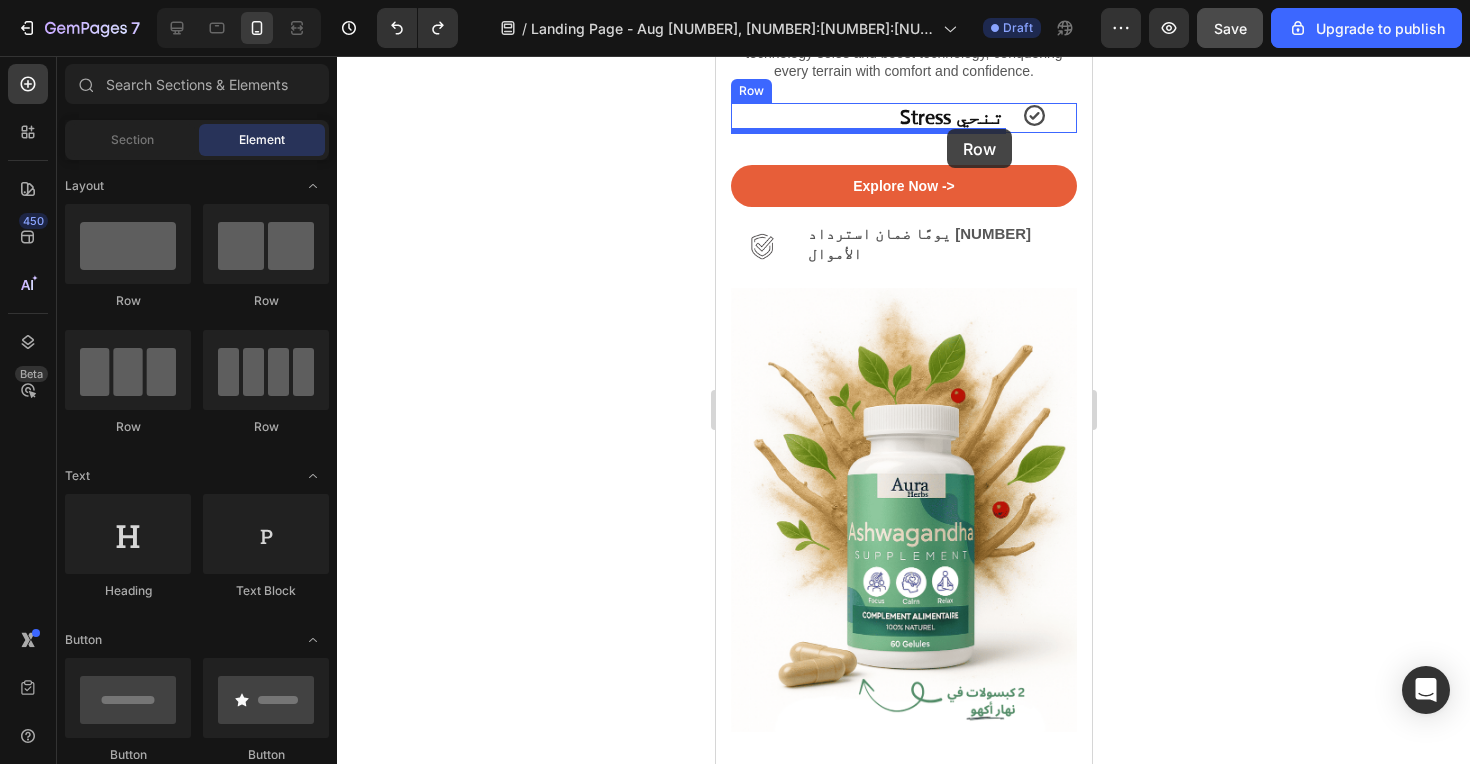 drag, startPoint x: 250, startPoint y: 257, endPoint x: 947, endPoint y: 129, distance: 708.65576 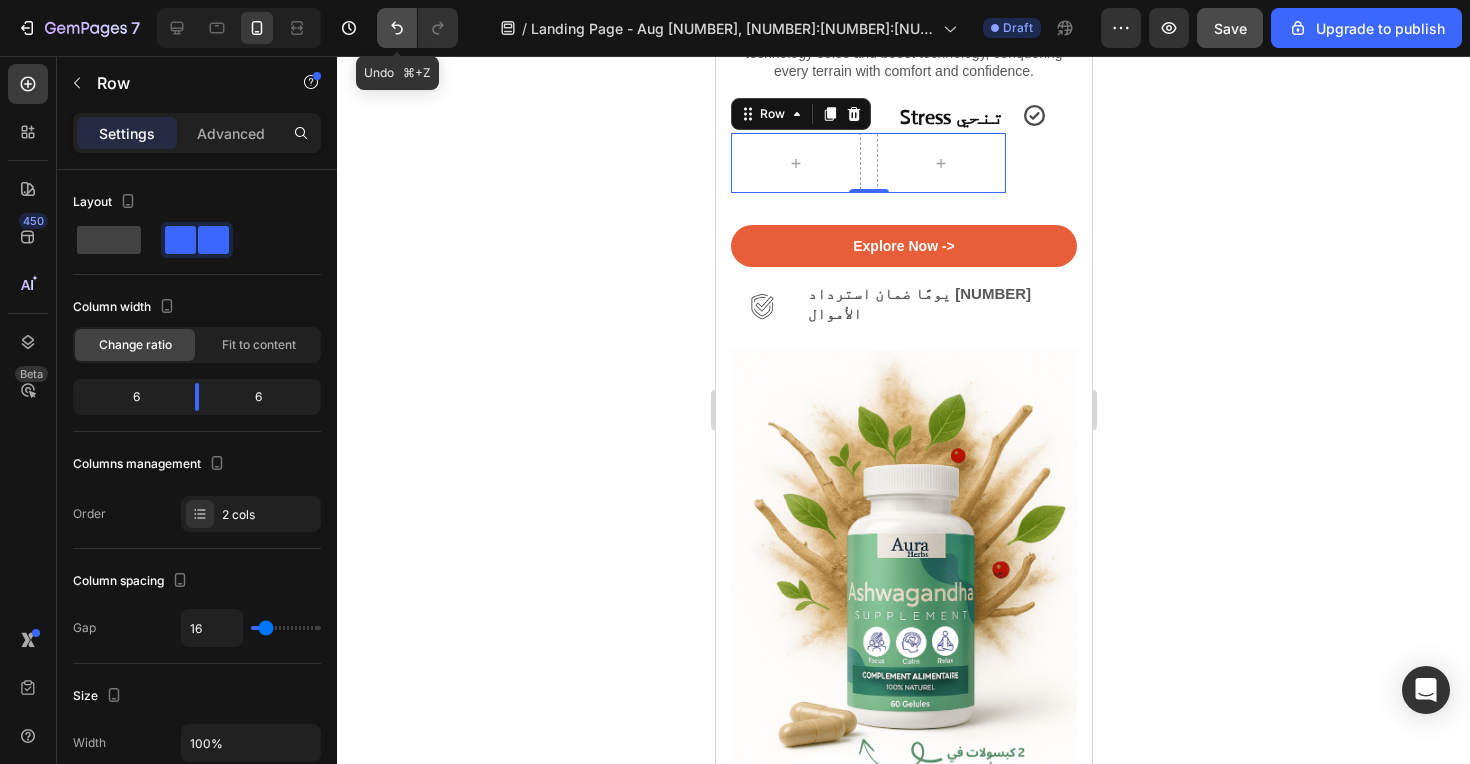 click 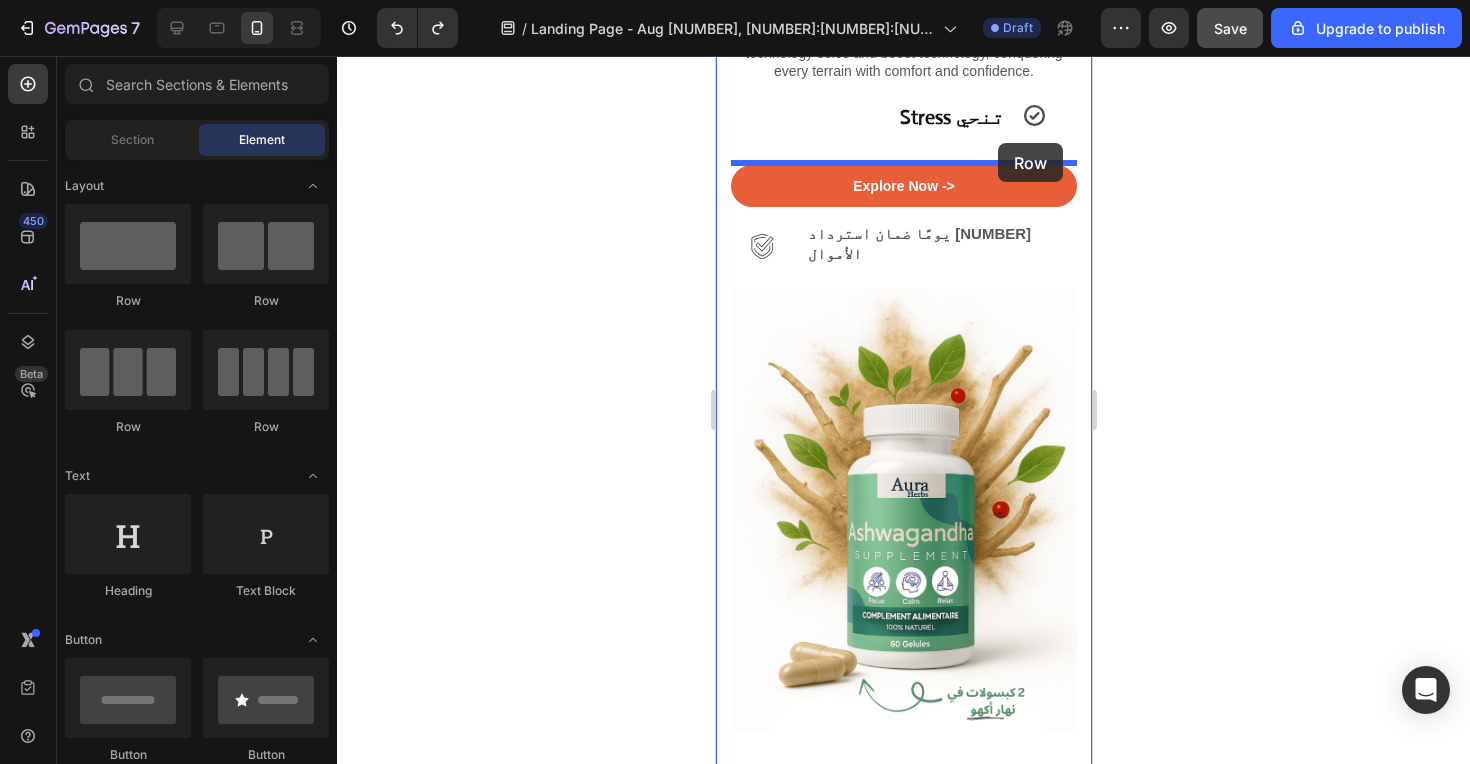 drag, startPoint x: 241, startPoint y: 252, endPoint x: 997, endPoint y: 144, distance: 763.67535 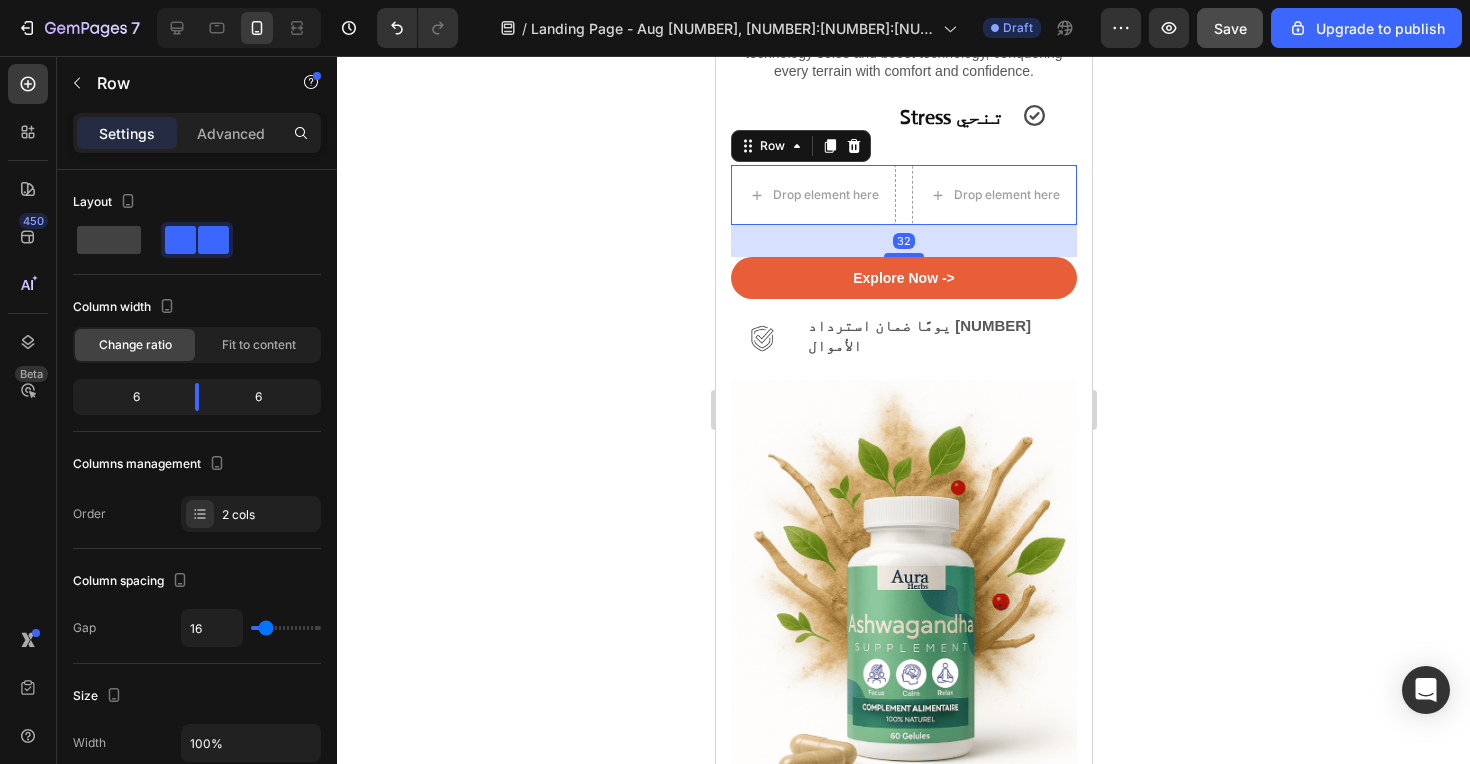 click 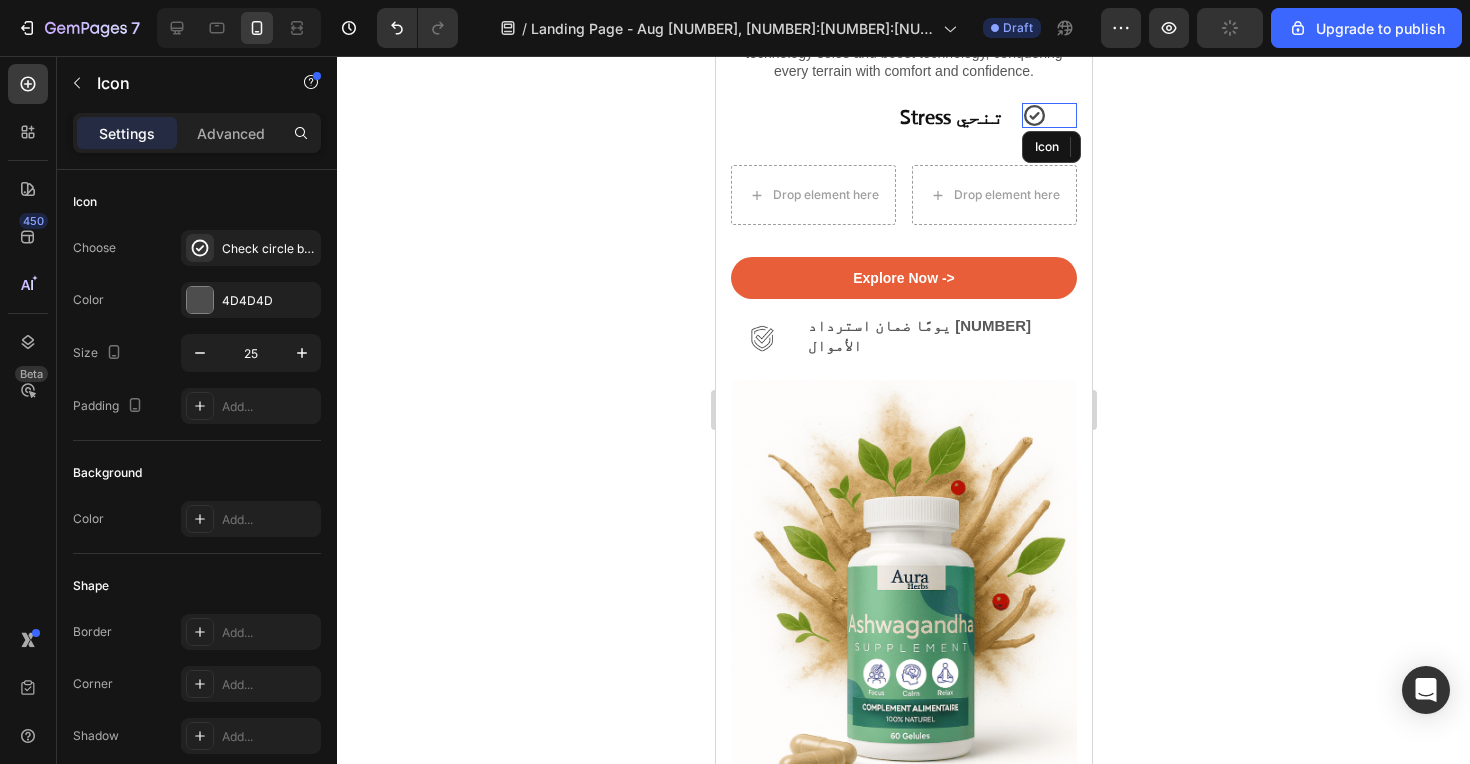 click 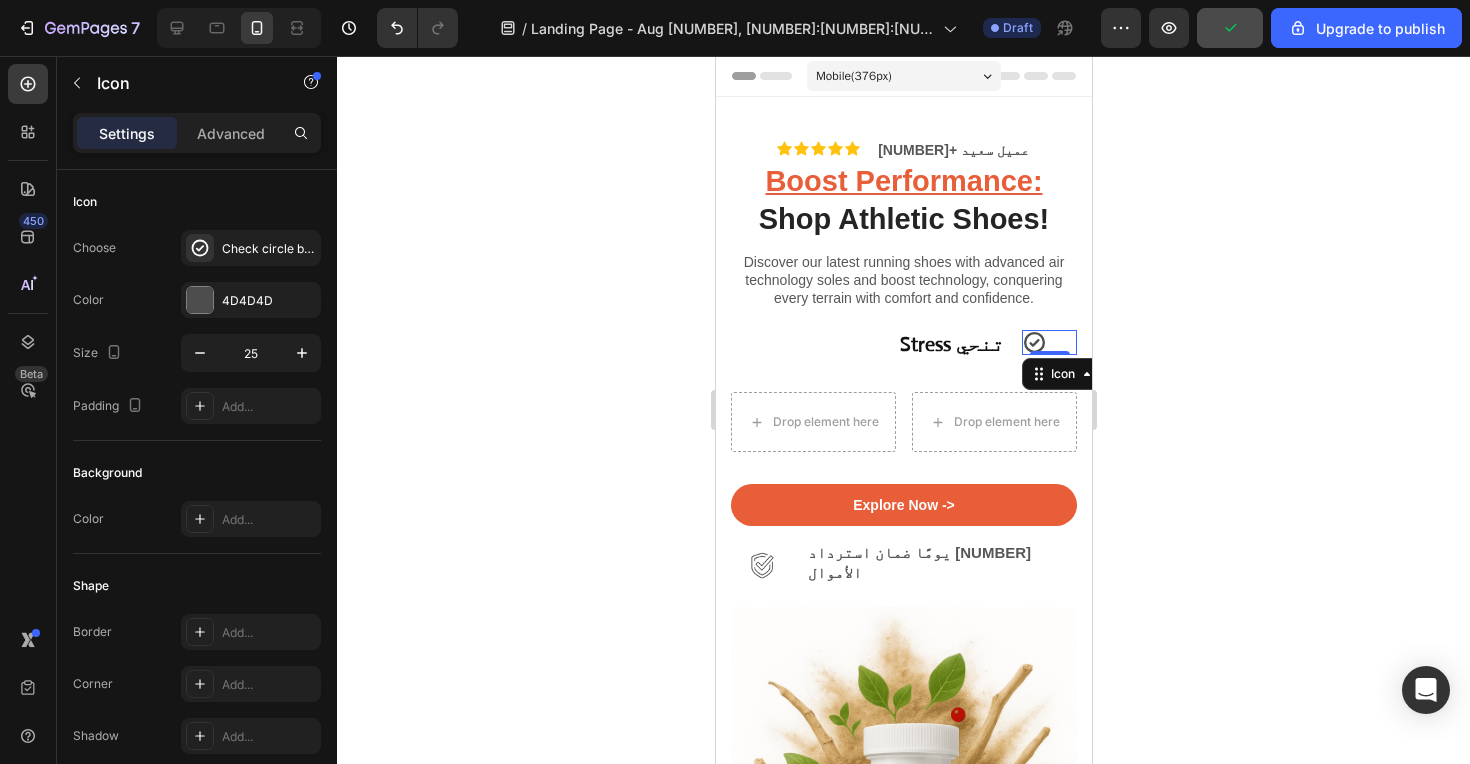 scroll, scrollTop: 0, scrollLeft: 0, axis: both 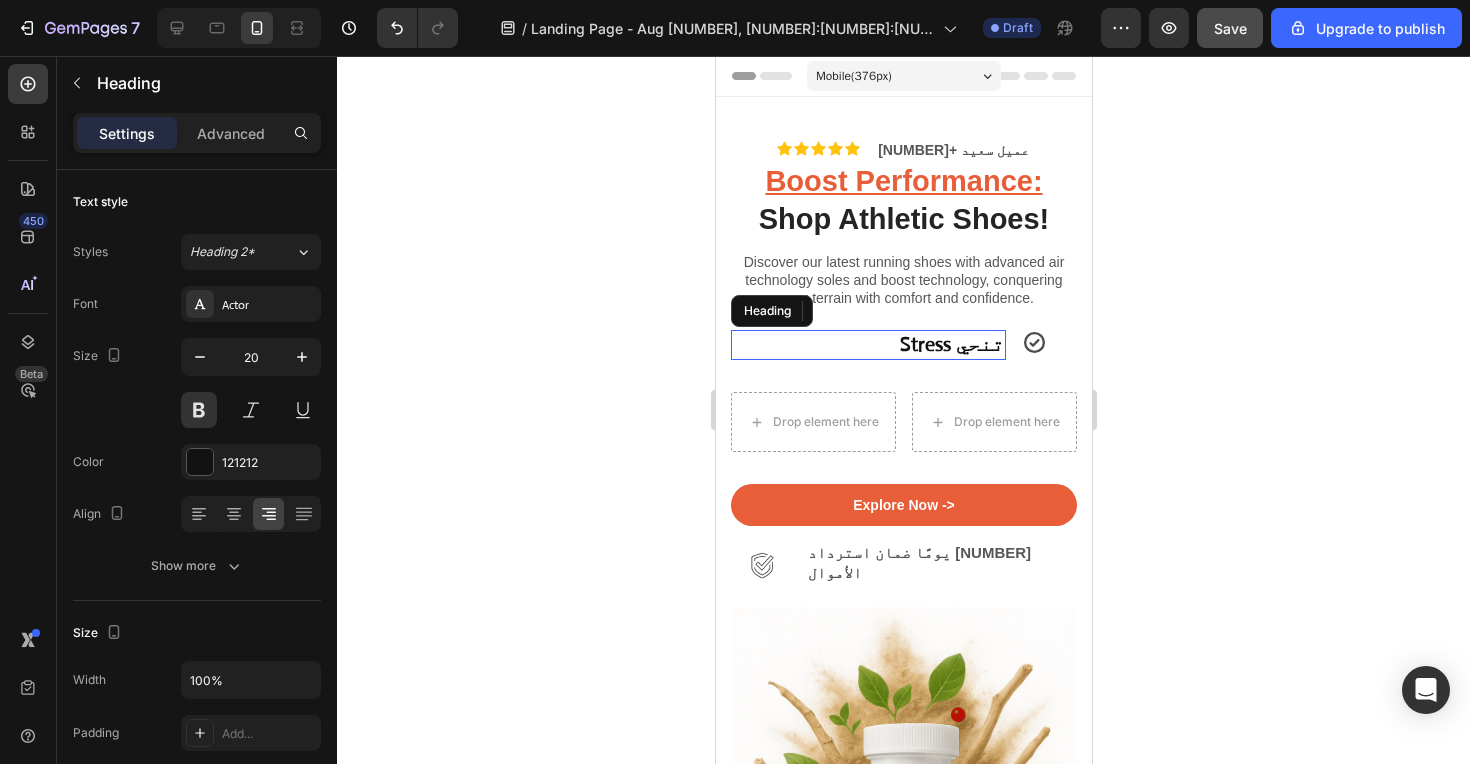 click on "‫تنحي Stress‬" at bounding box center (867, 345) 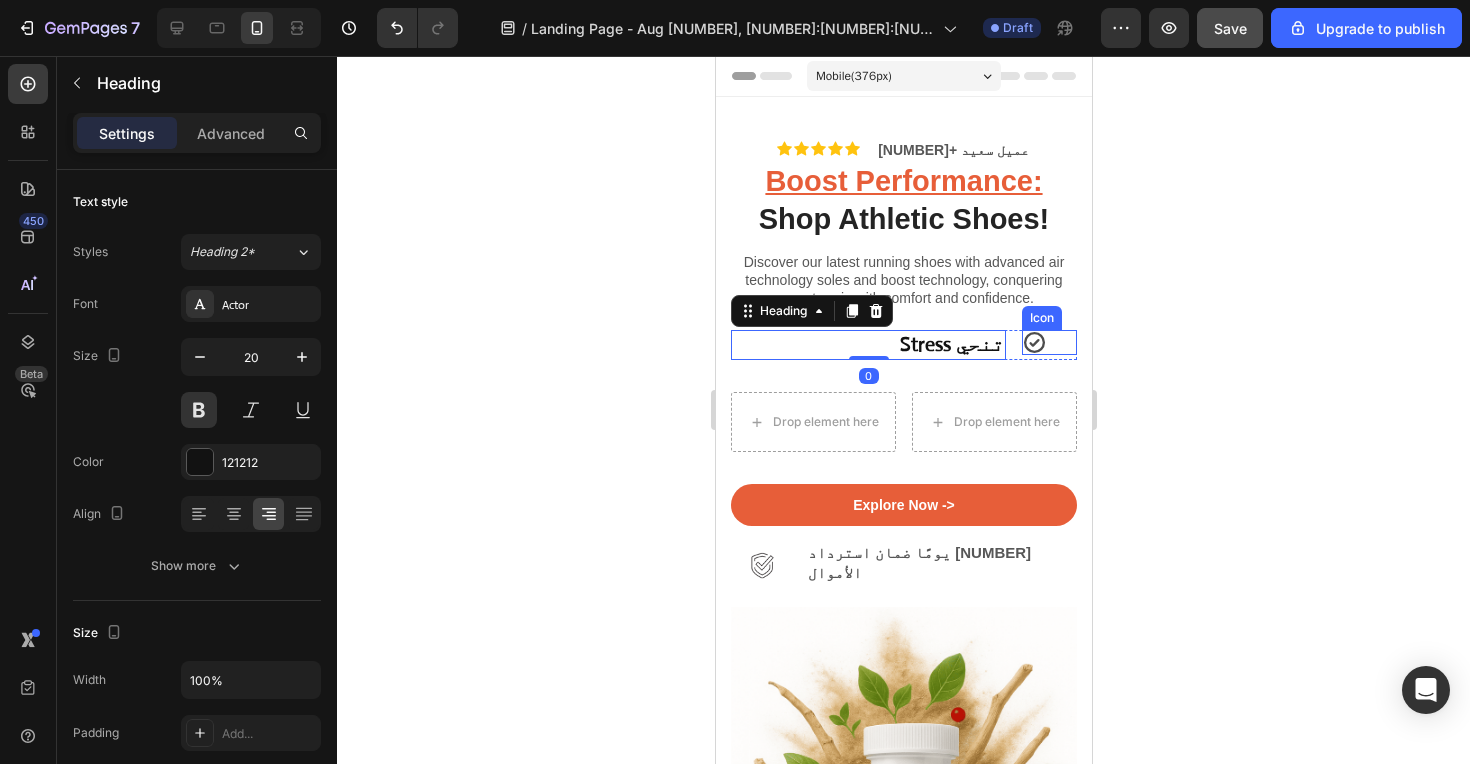 click 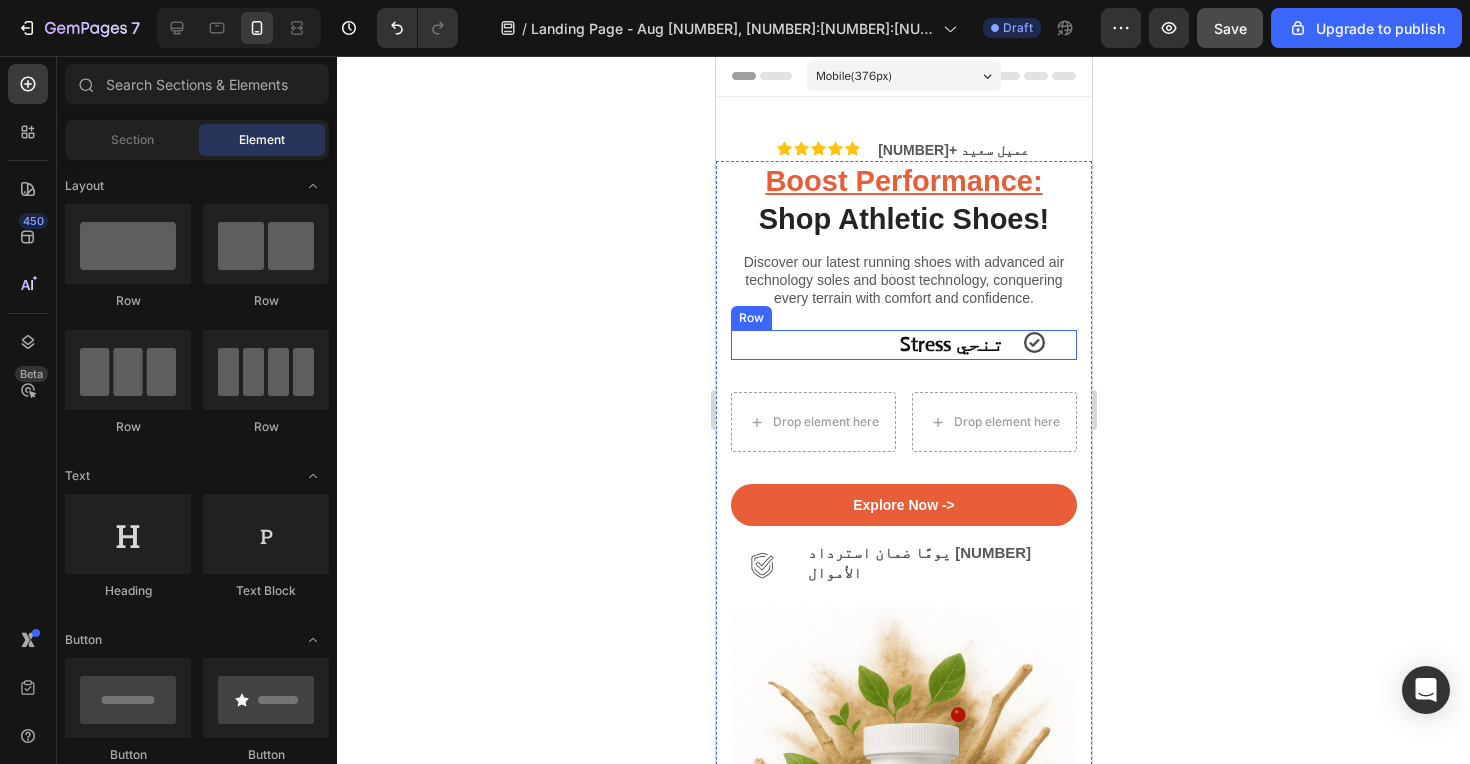 click on "Icon" at bounding box center [1048, 345] 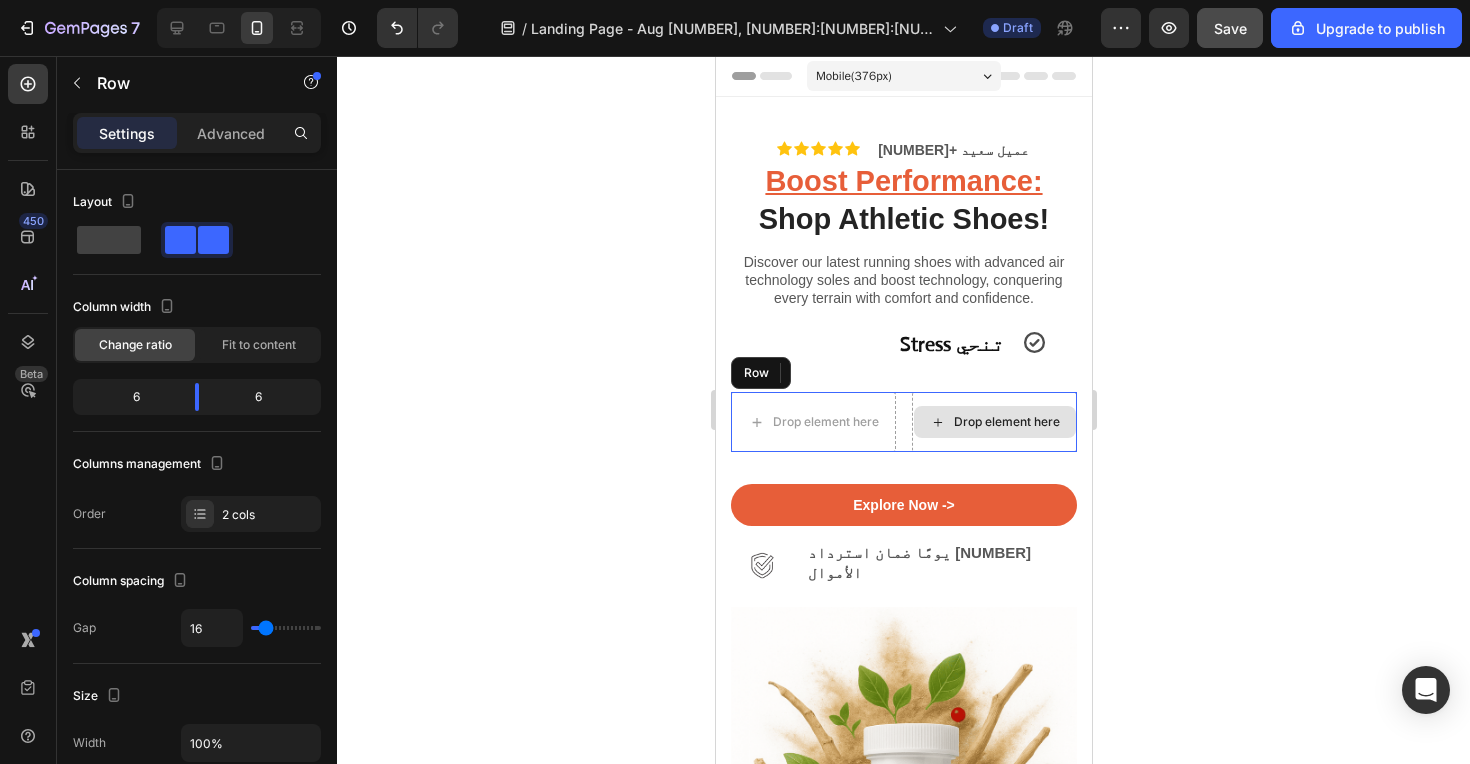 click on "Drop element here" at bounding box center (993, 422) 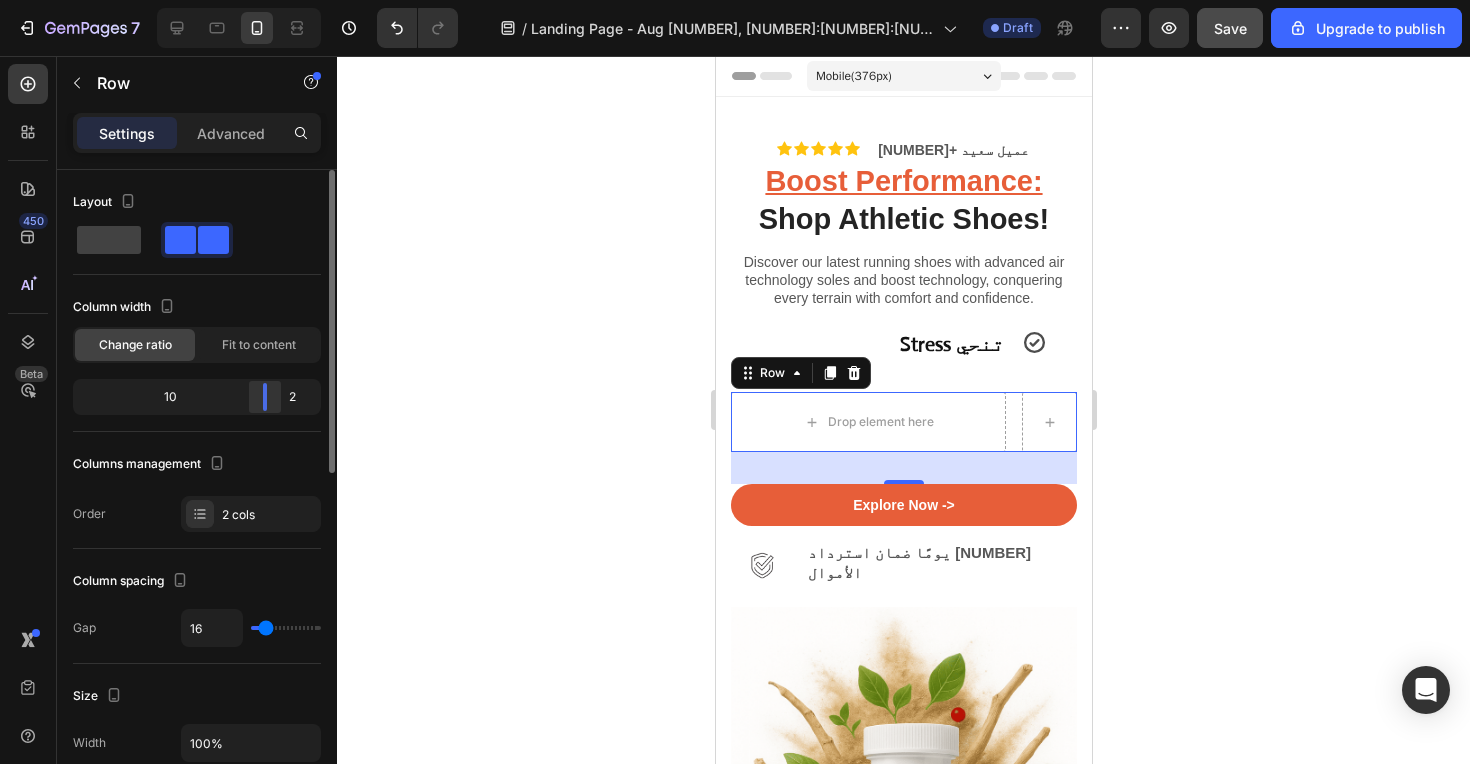 drag, startPoint x: 199, startPoint y: 401, endPoint x: 273, endPoint y: 404, distance: 74.06078 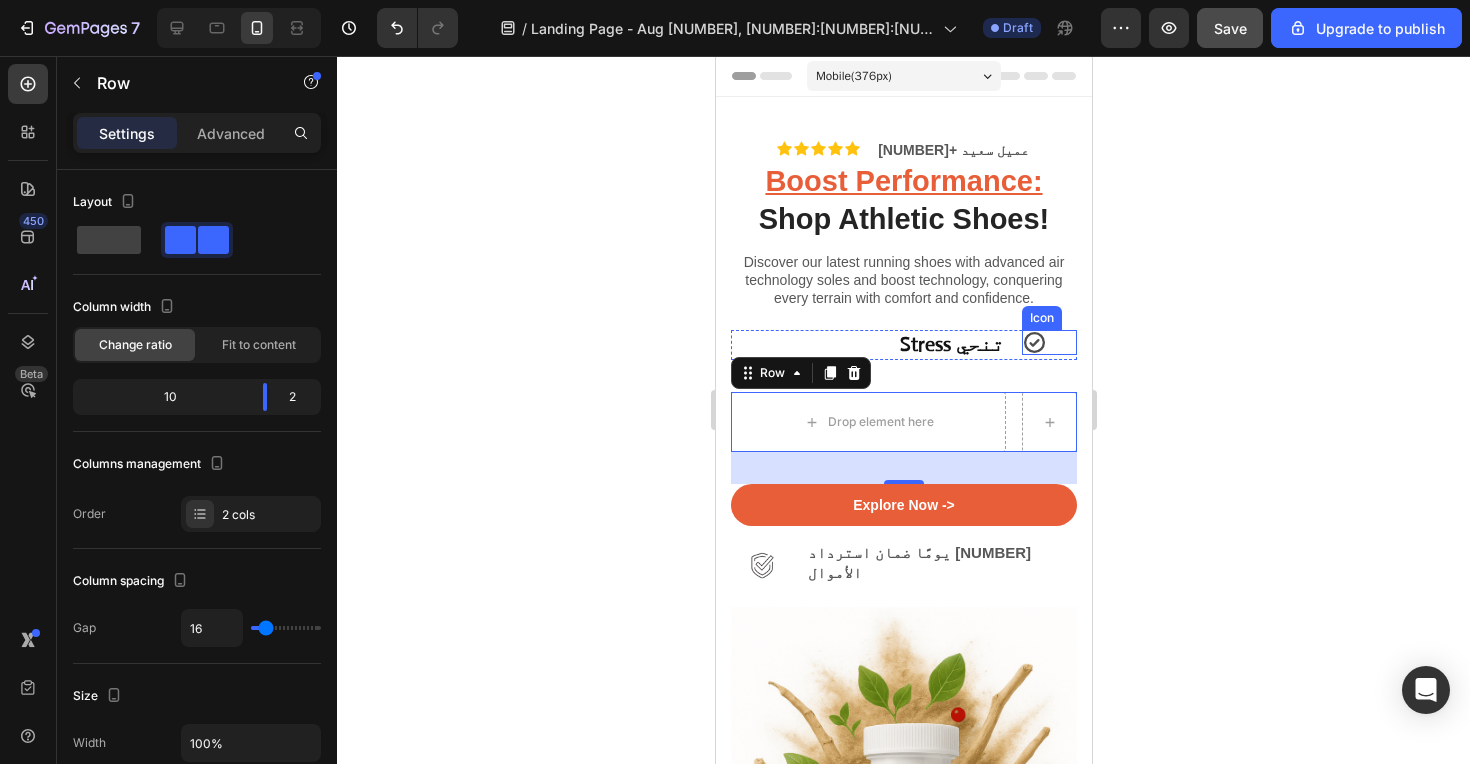 click 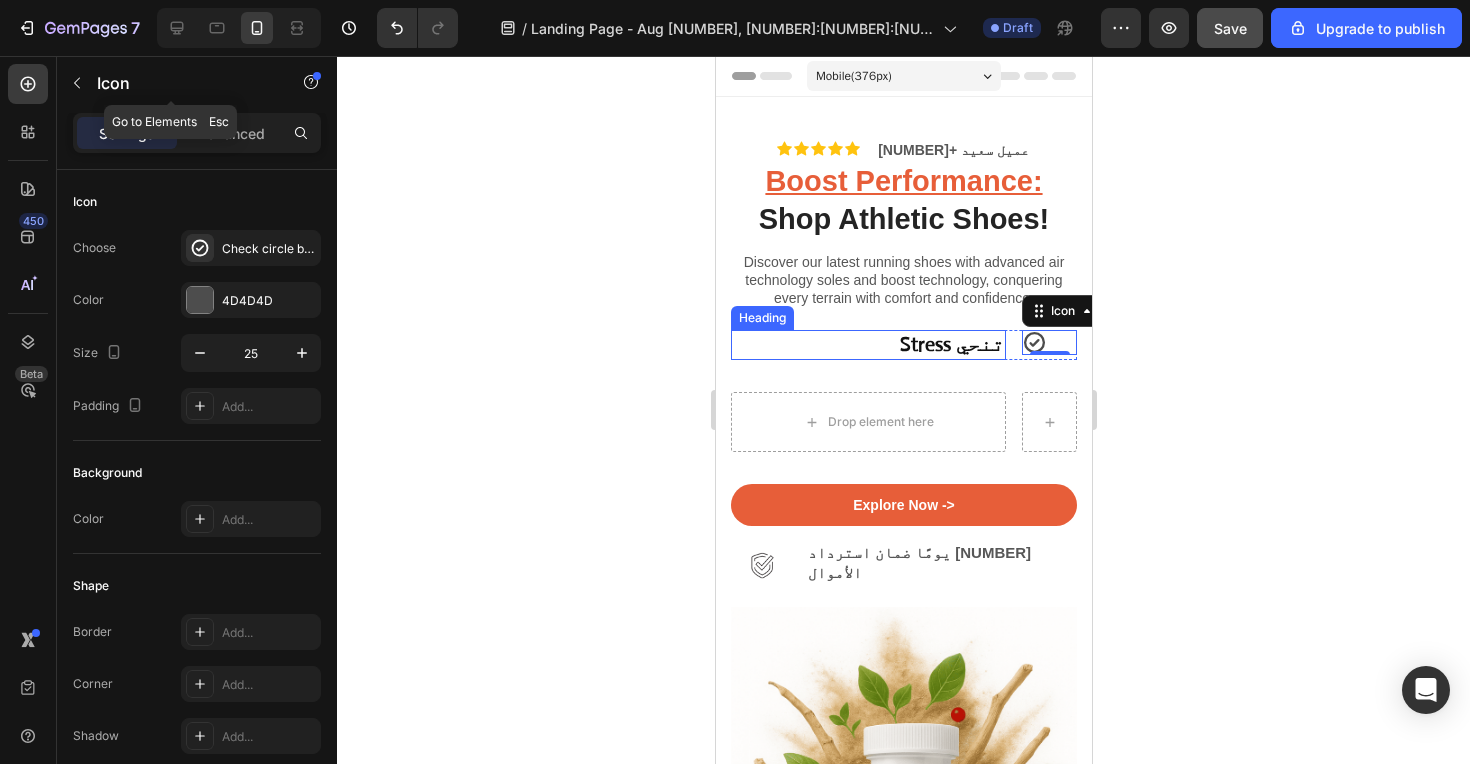 click 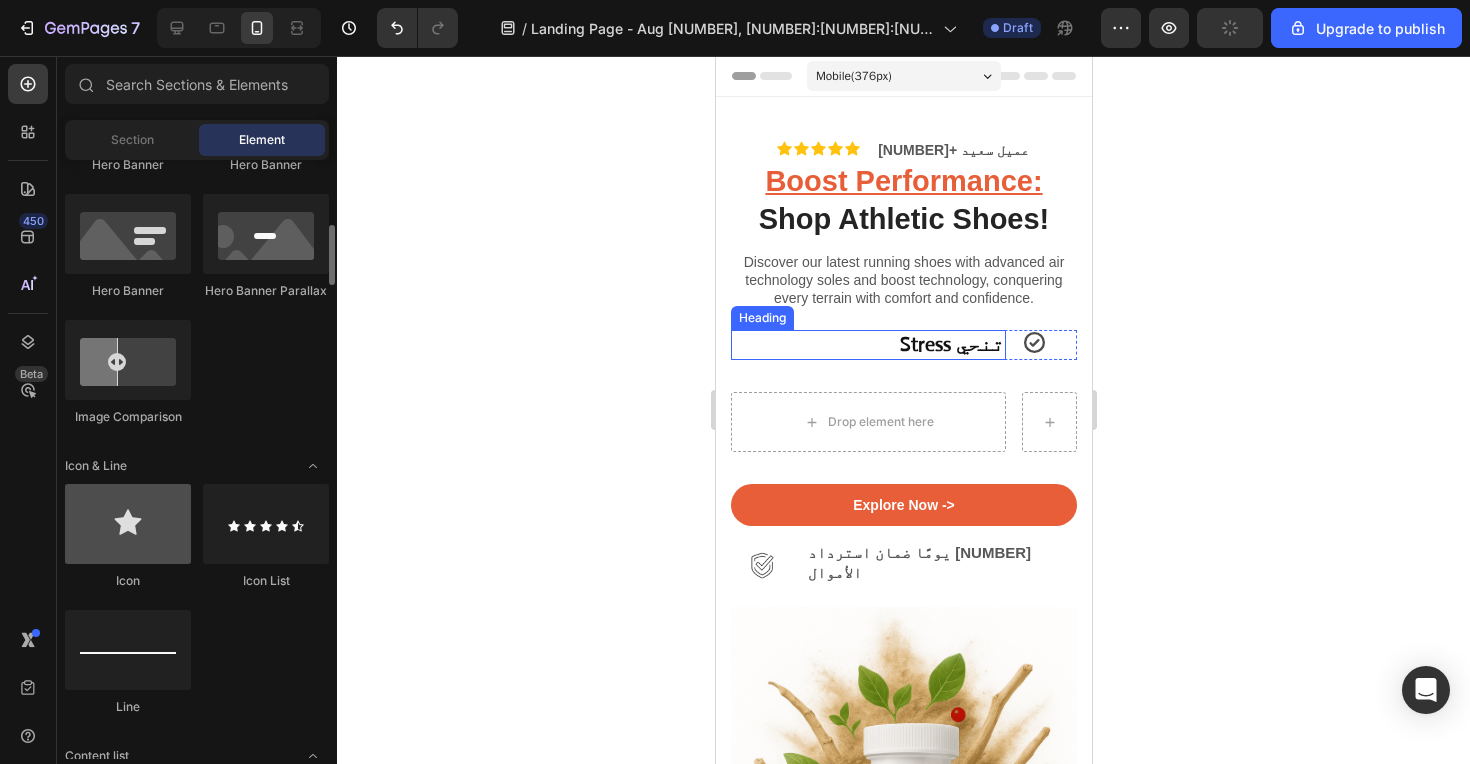 scroll, scrollTop: 1007, scrollLeft: 0, axis: vertical 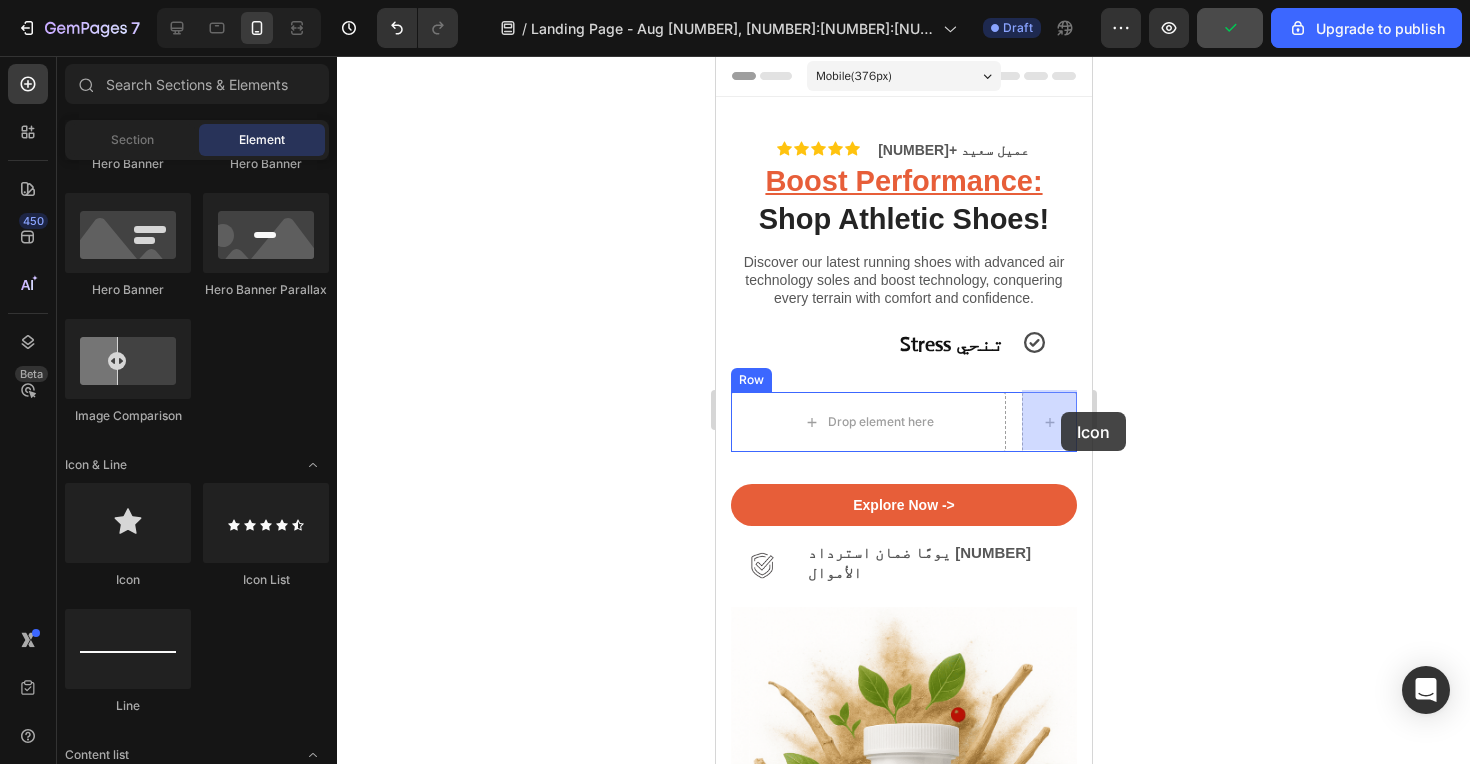 drag, startPoint x: 137, startPoint y: 540, endPoint x: 1058, endPoint y: 415, distance: 929.4439 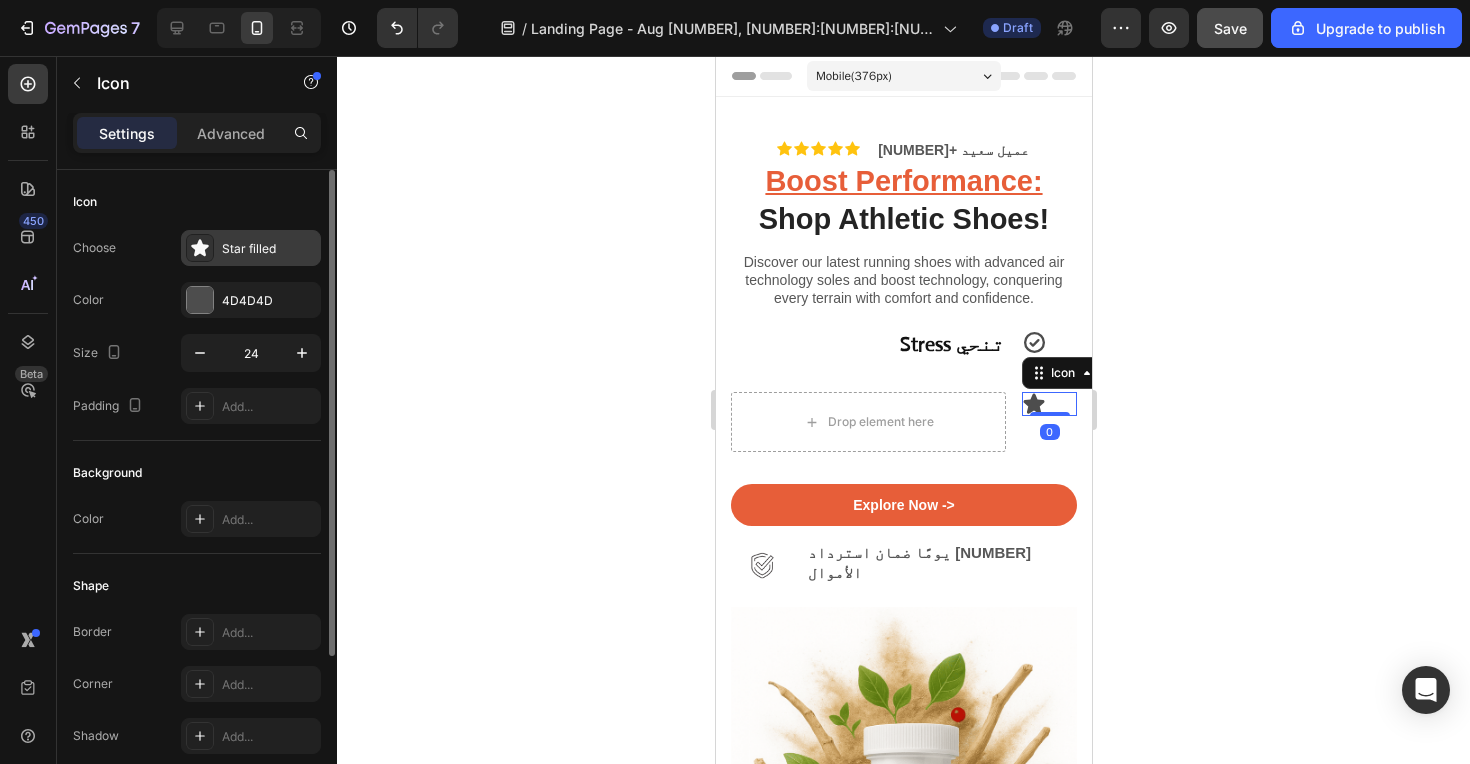 click on "Star filled" at bounding box center [269, 249] 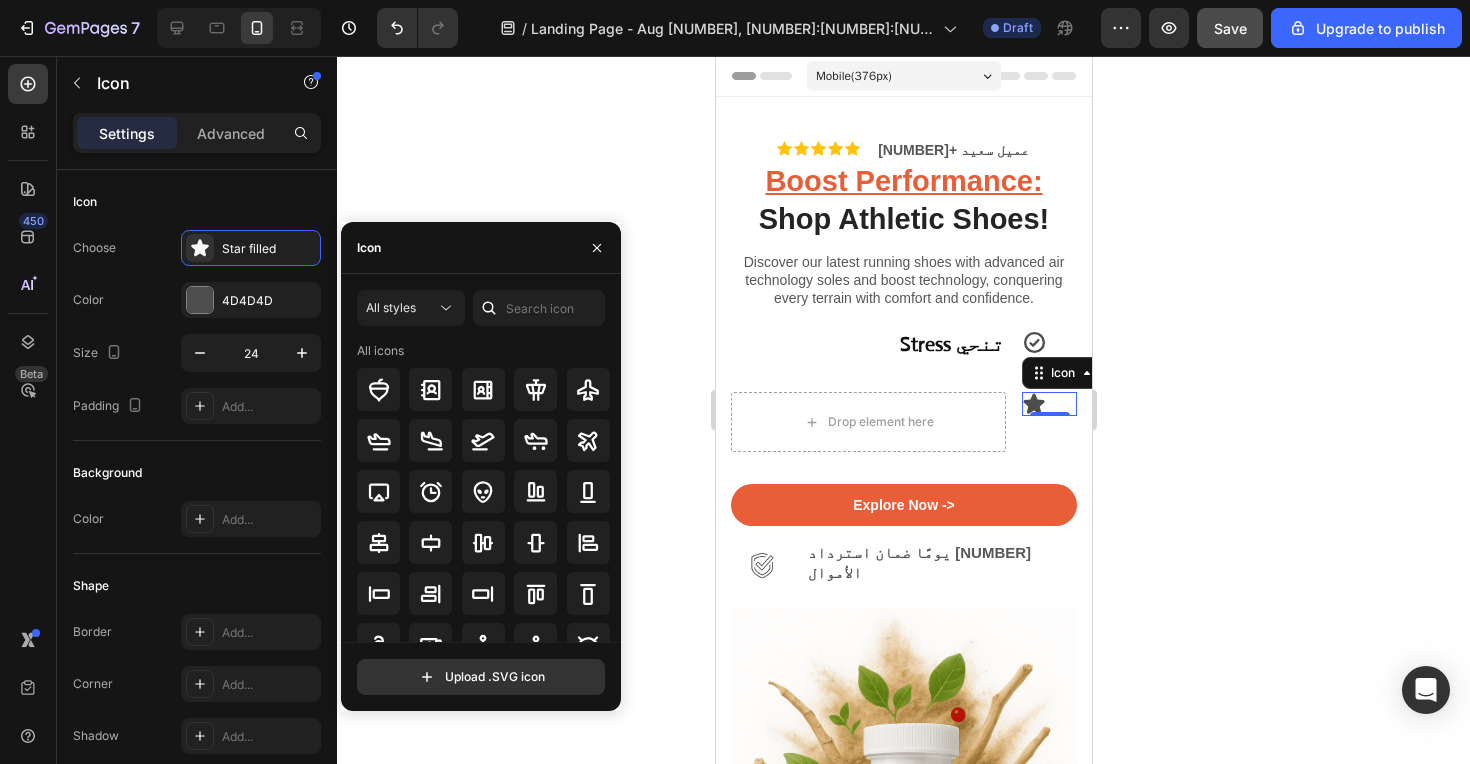 click on "Icon" at bounding box center (481, 248) 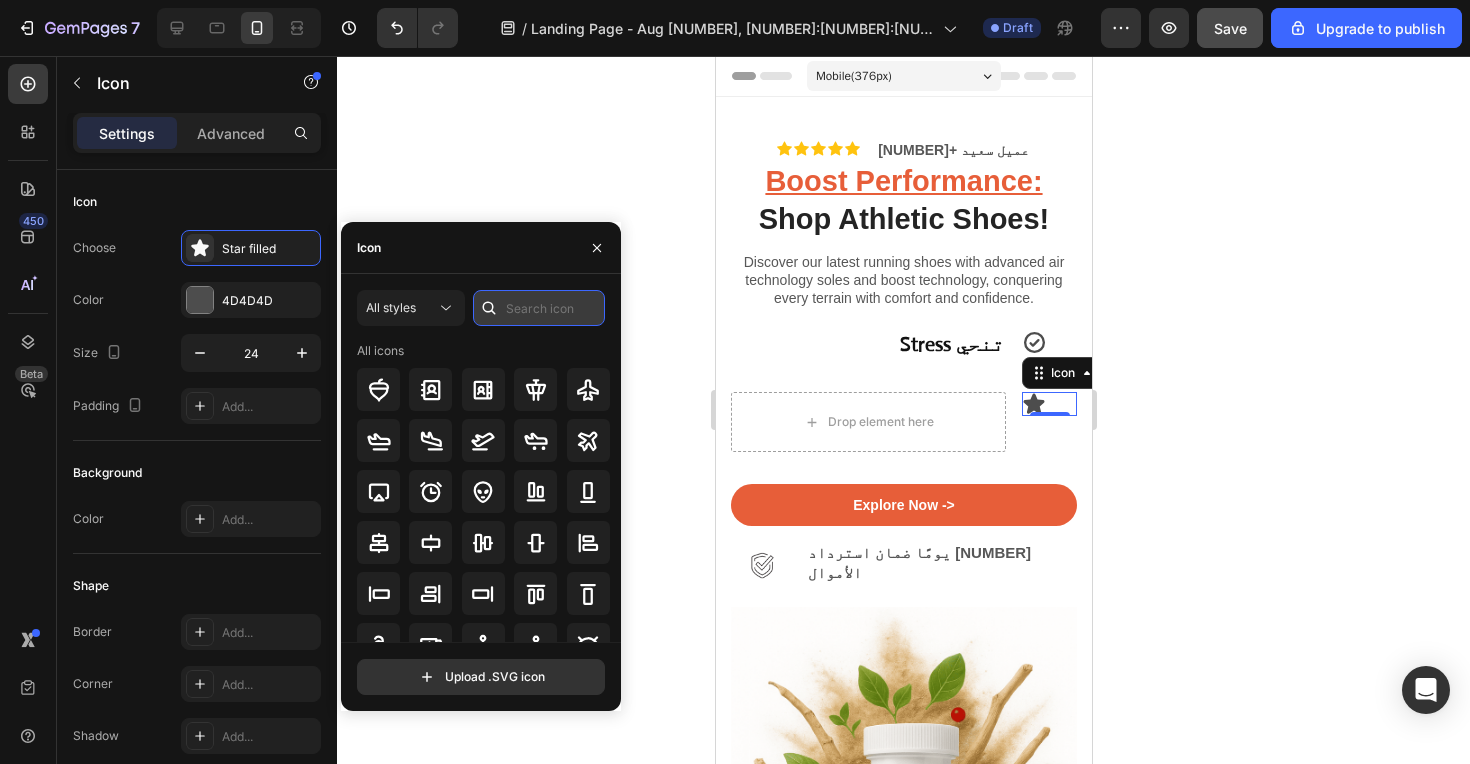 click at bounding box center (539, 308) 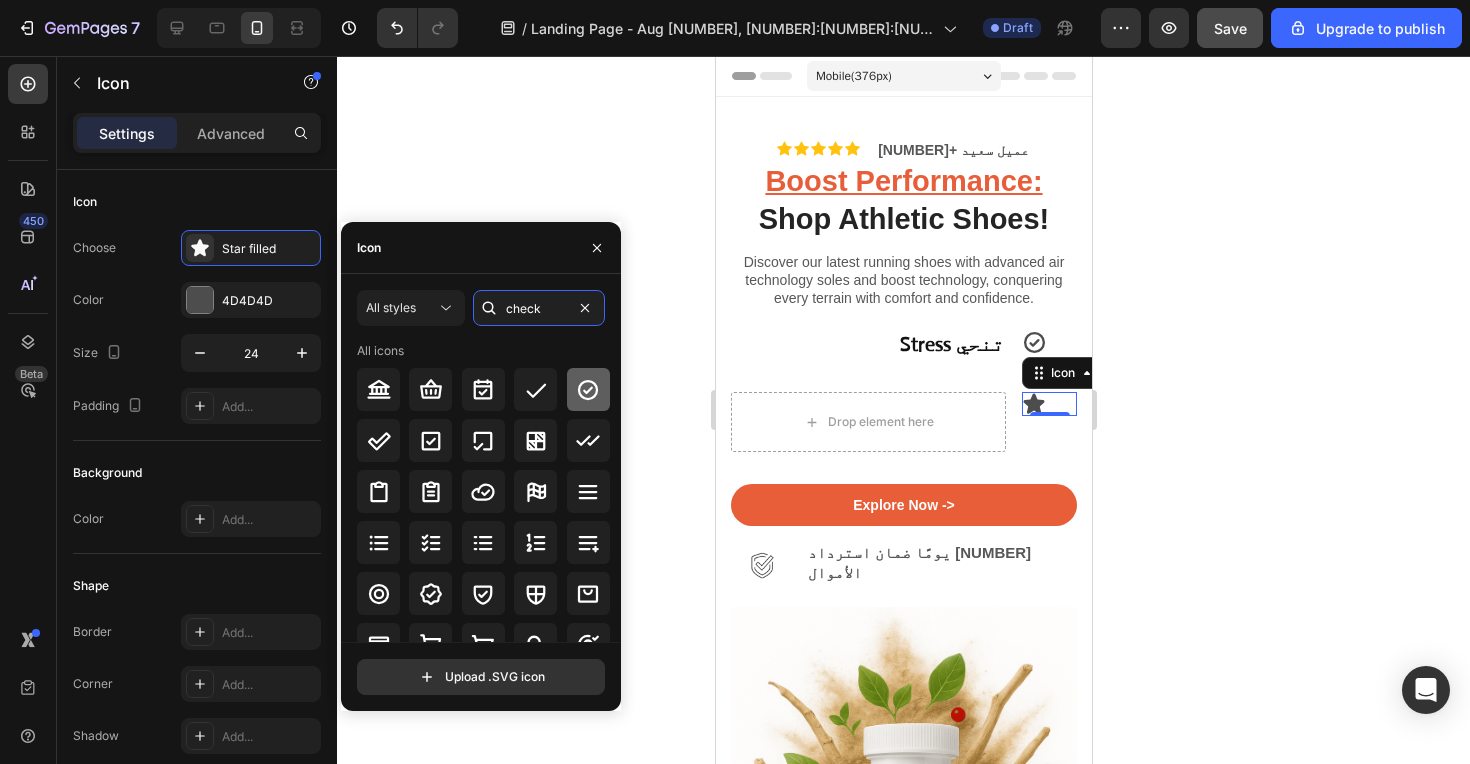 type on "check" 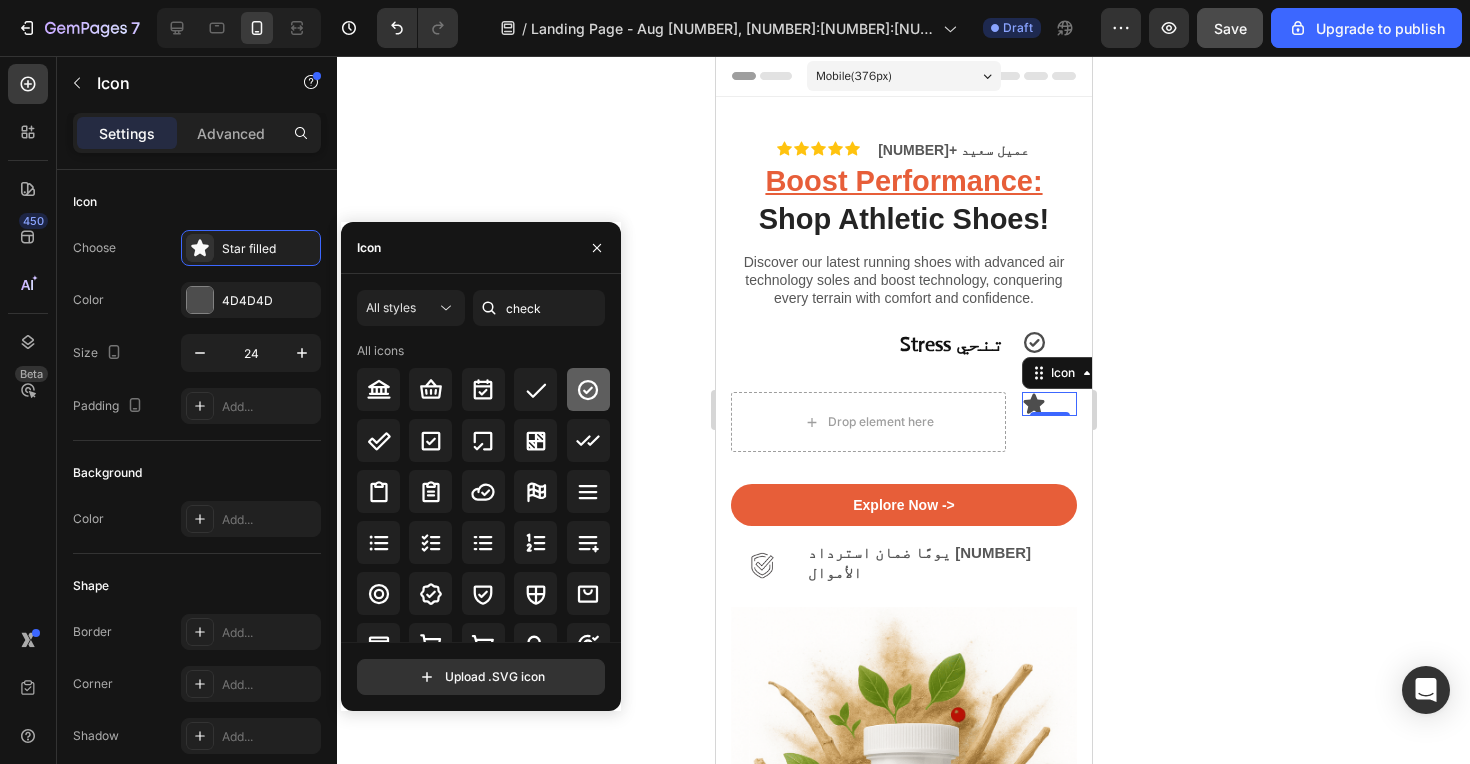 click 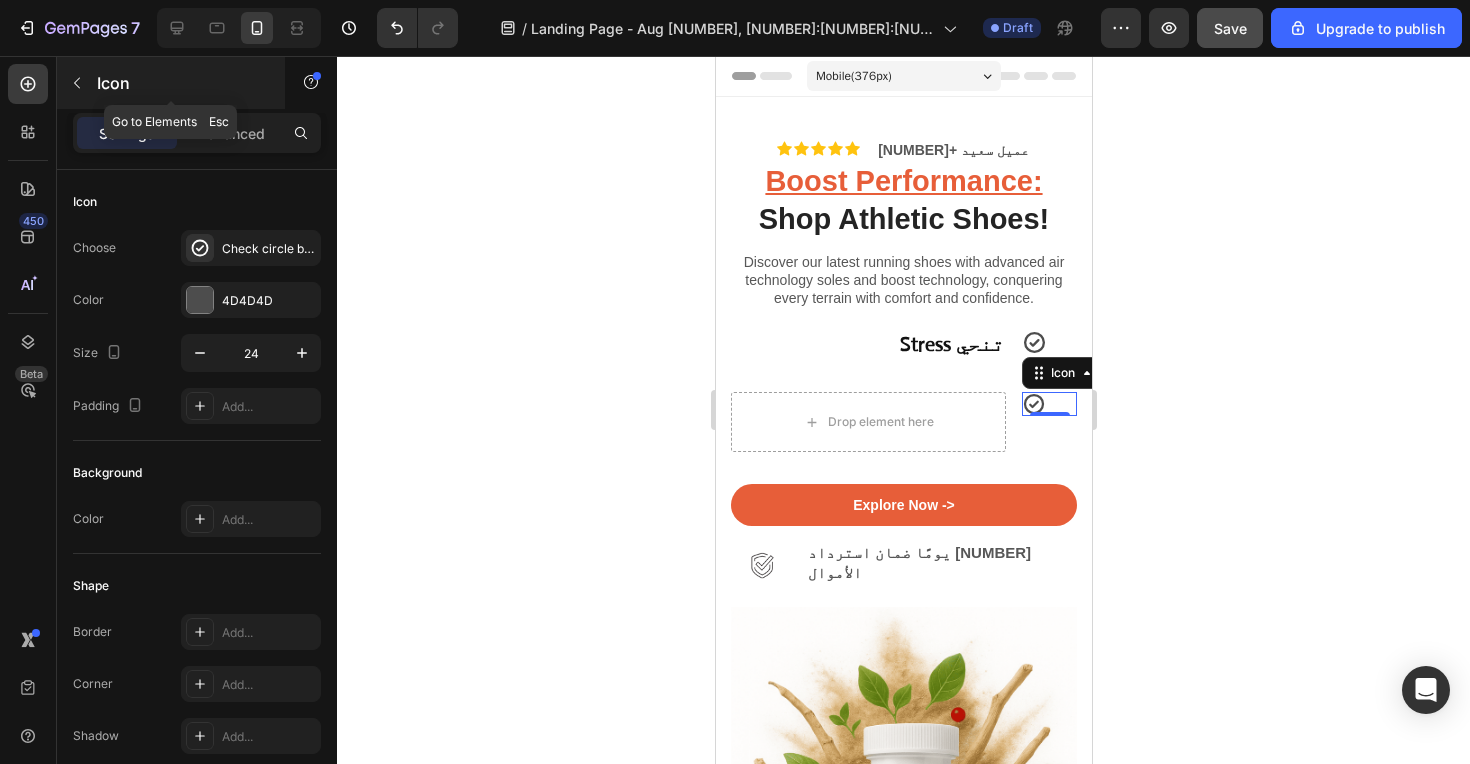 click 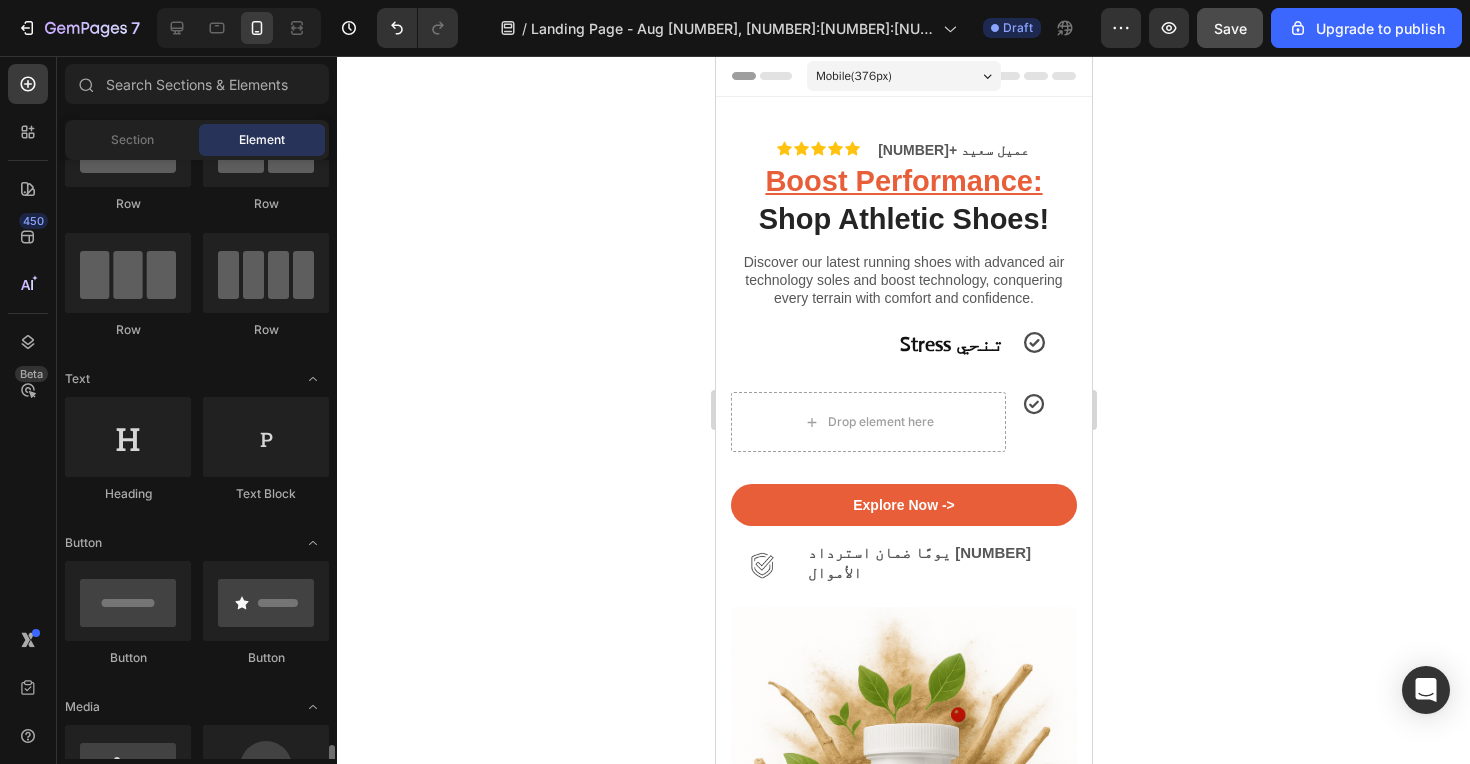 scroll, scrollTop: 0, scrollLeft: 0, axis: both 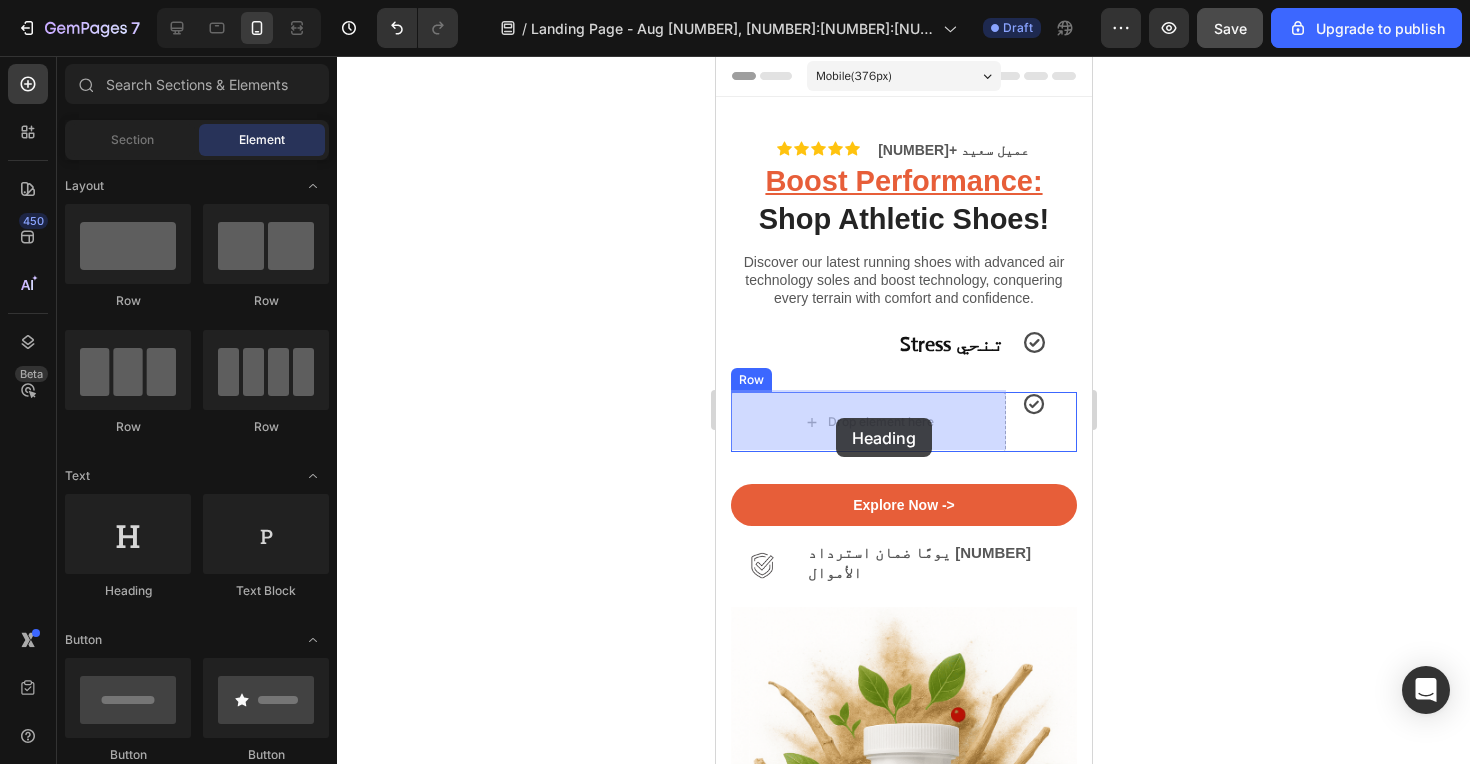 drag, startPoint x: 147, startPoint y: 554, endPoint x: 835, endPoint y: 418, distance: 701.31305 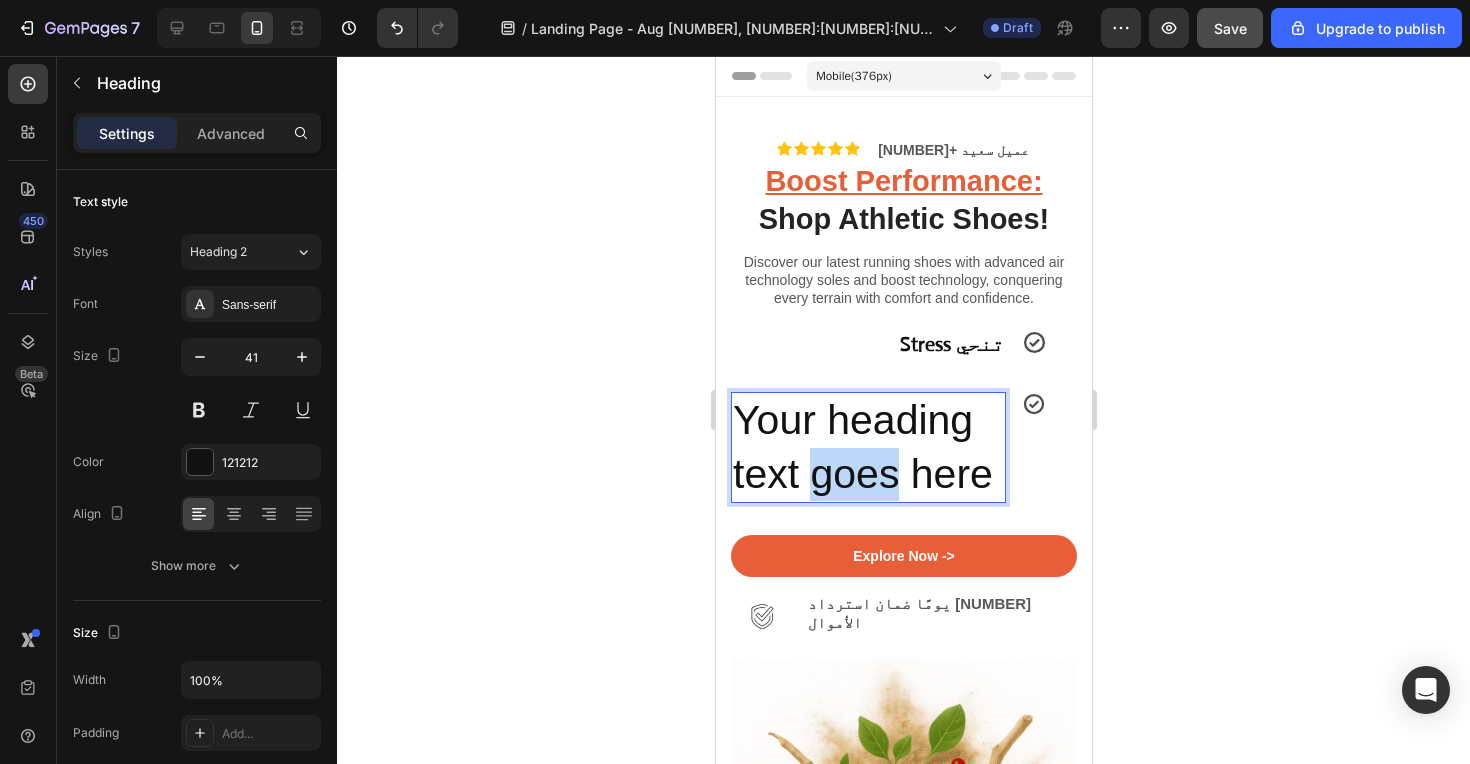 click on "Your heading text goes here" at bounding box center (867, 447) 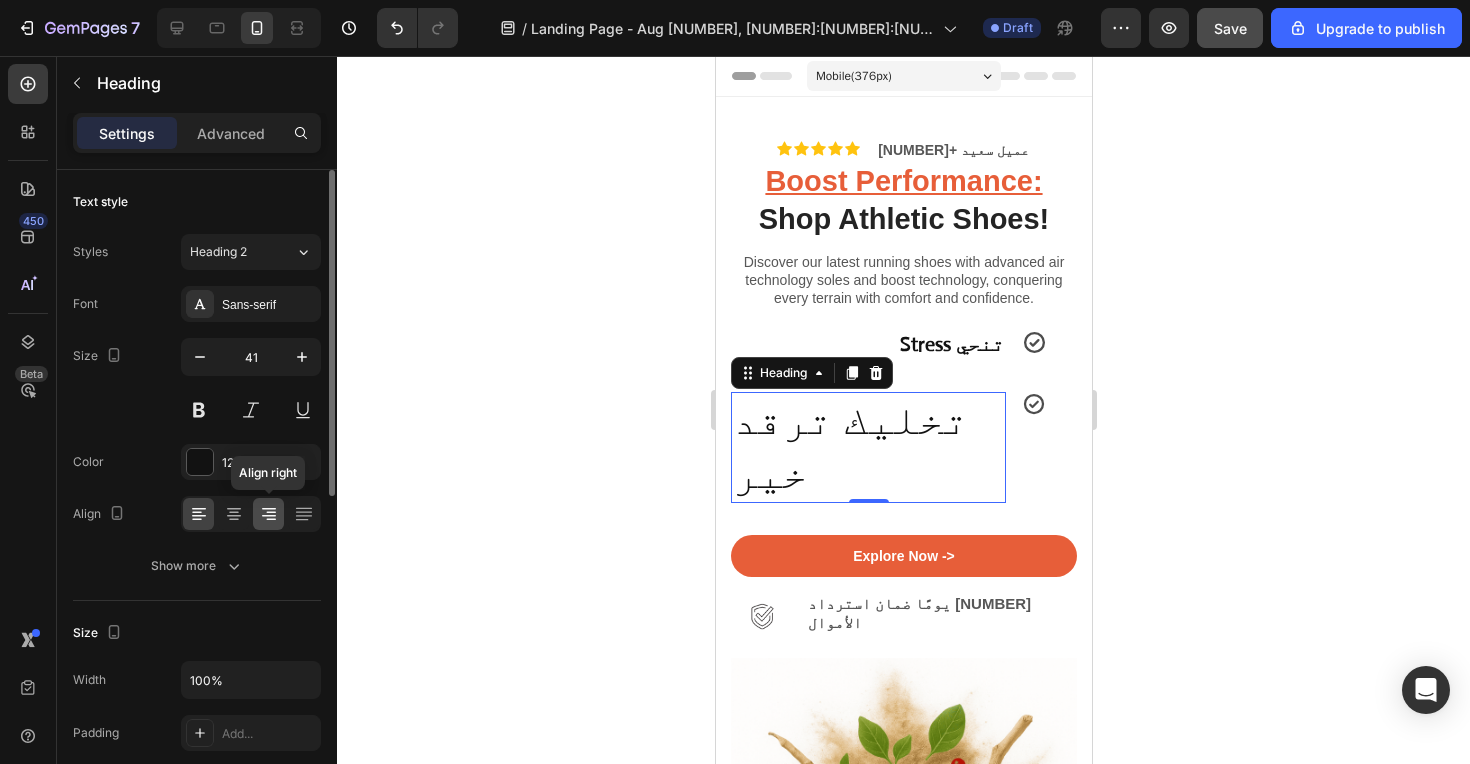 click 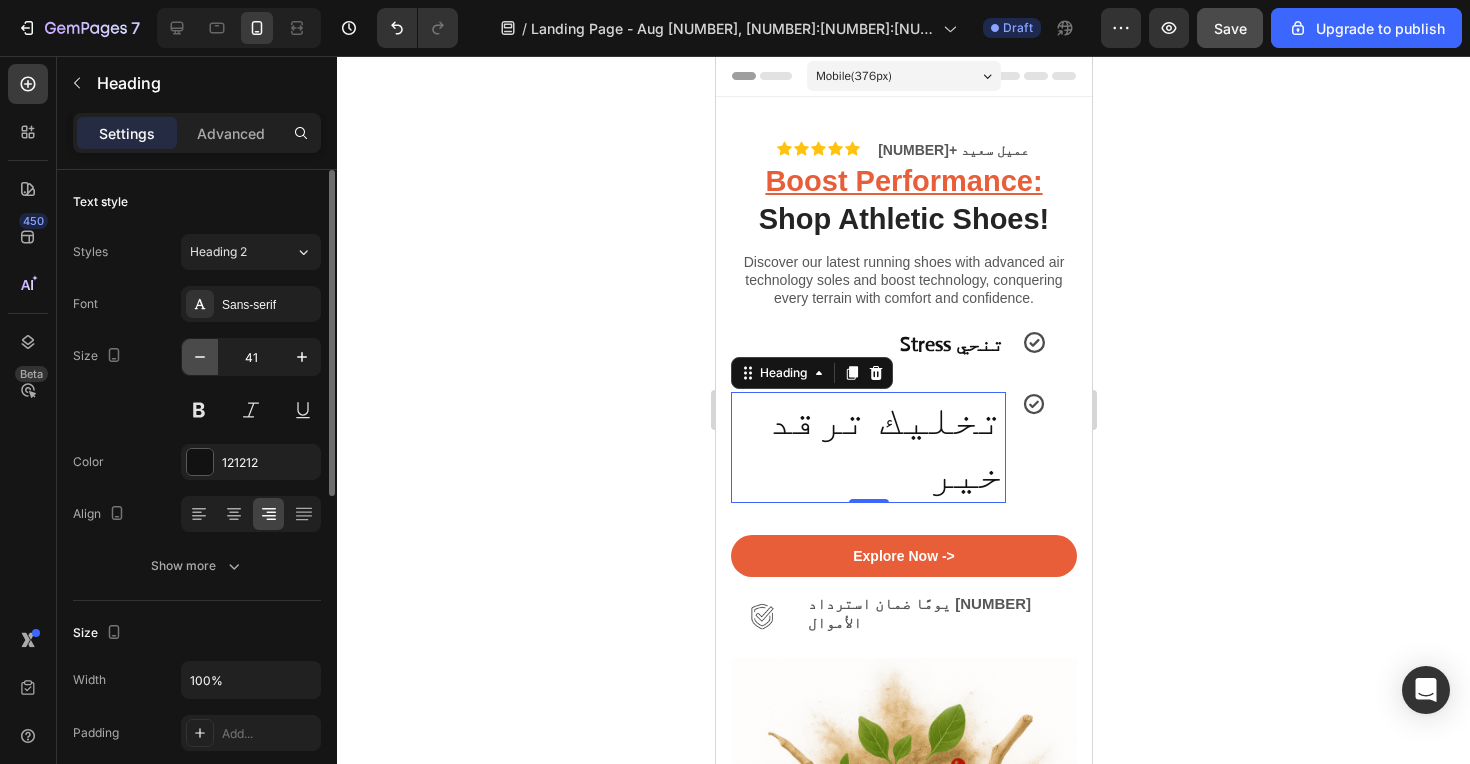 click 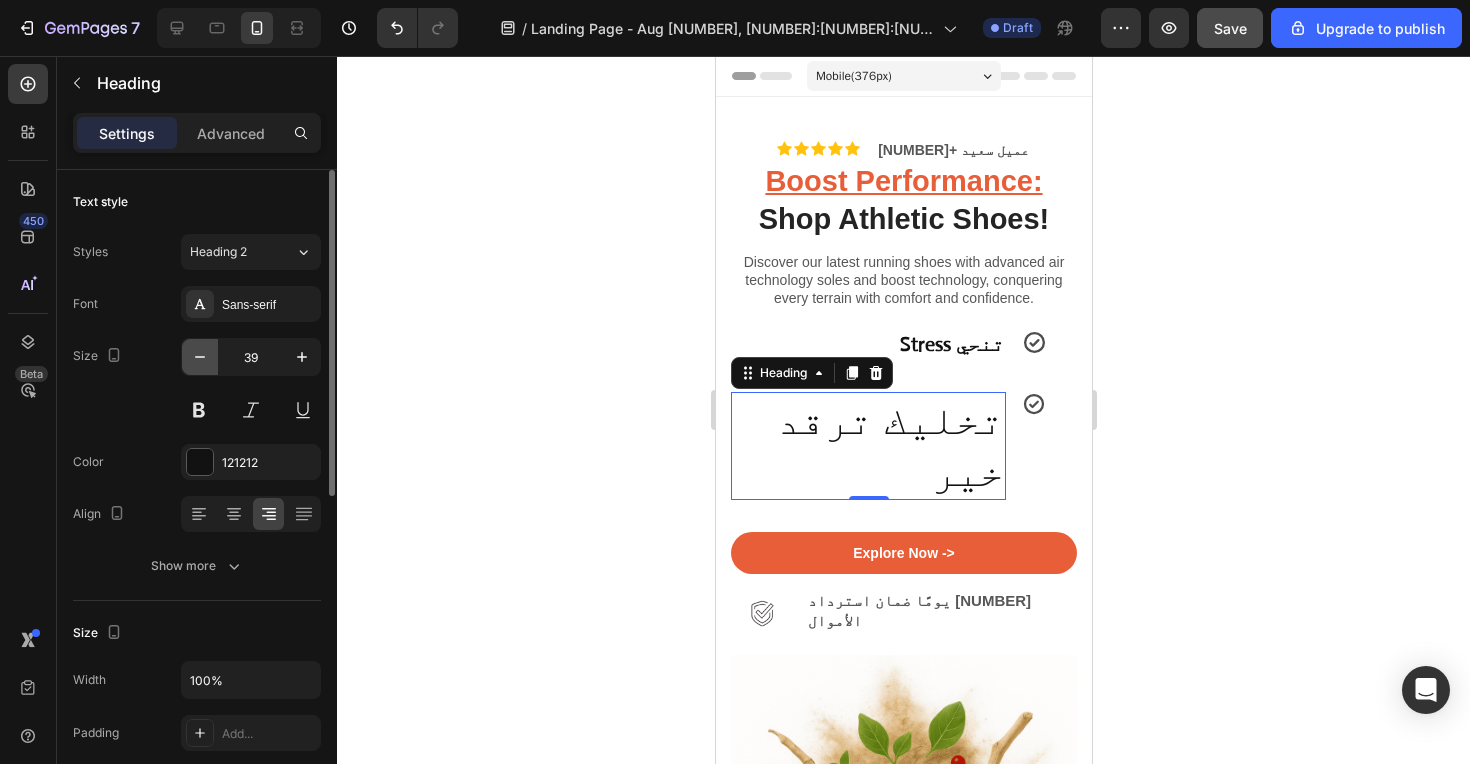 click 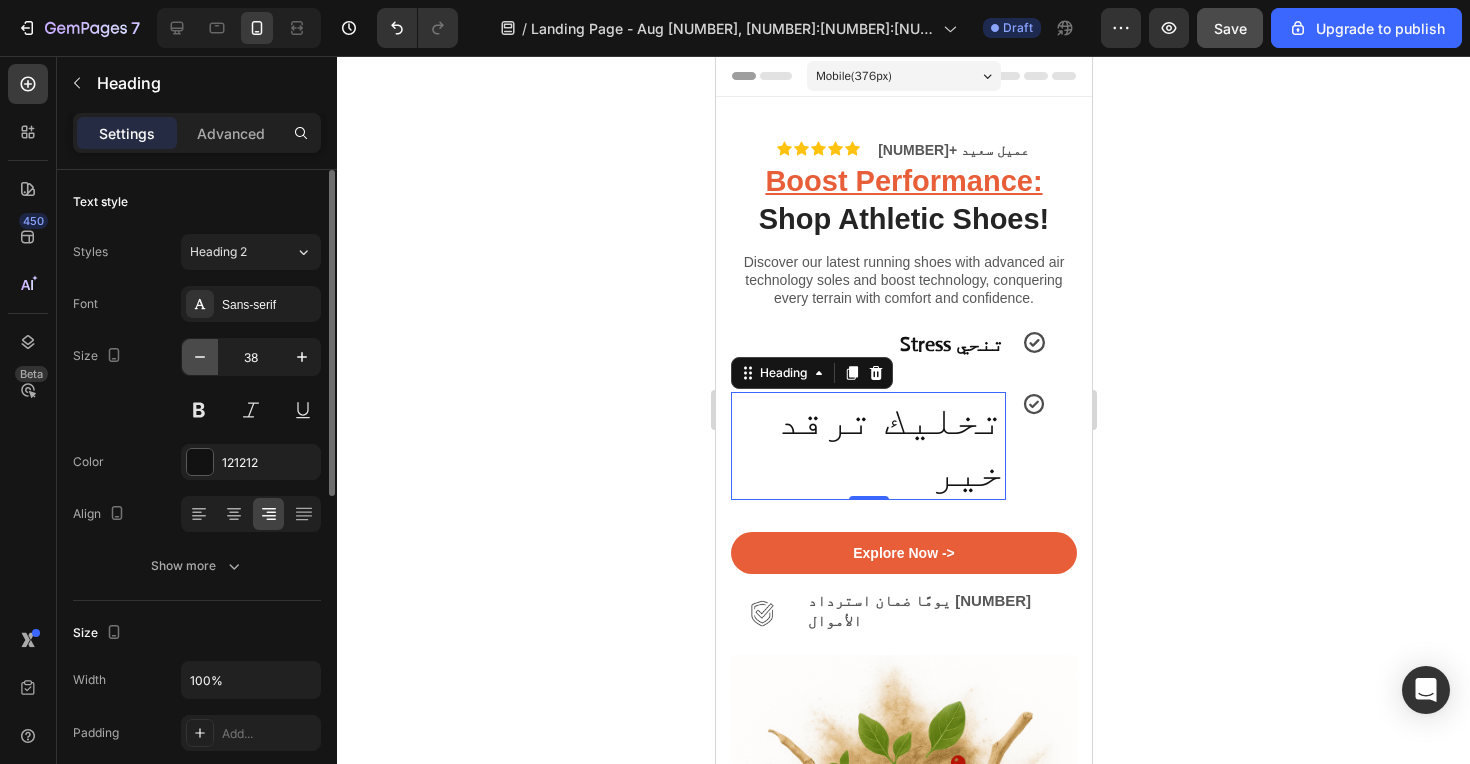 click 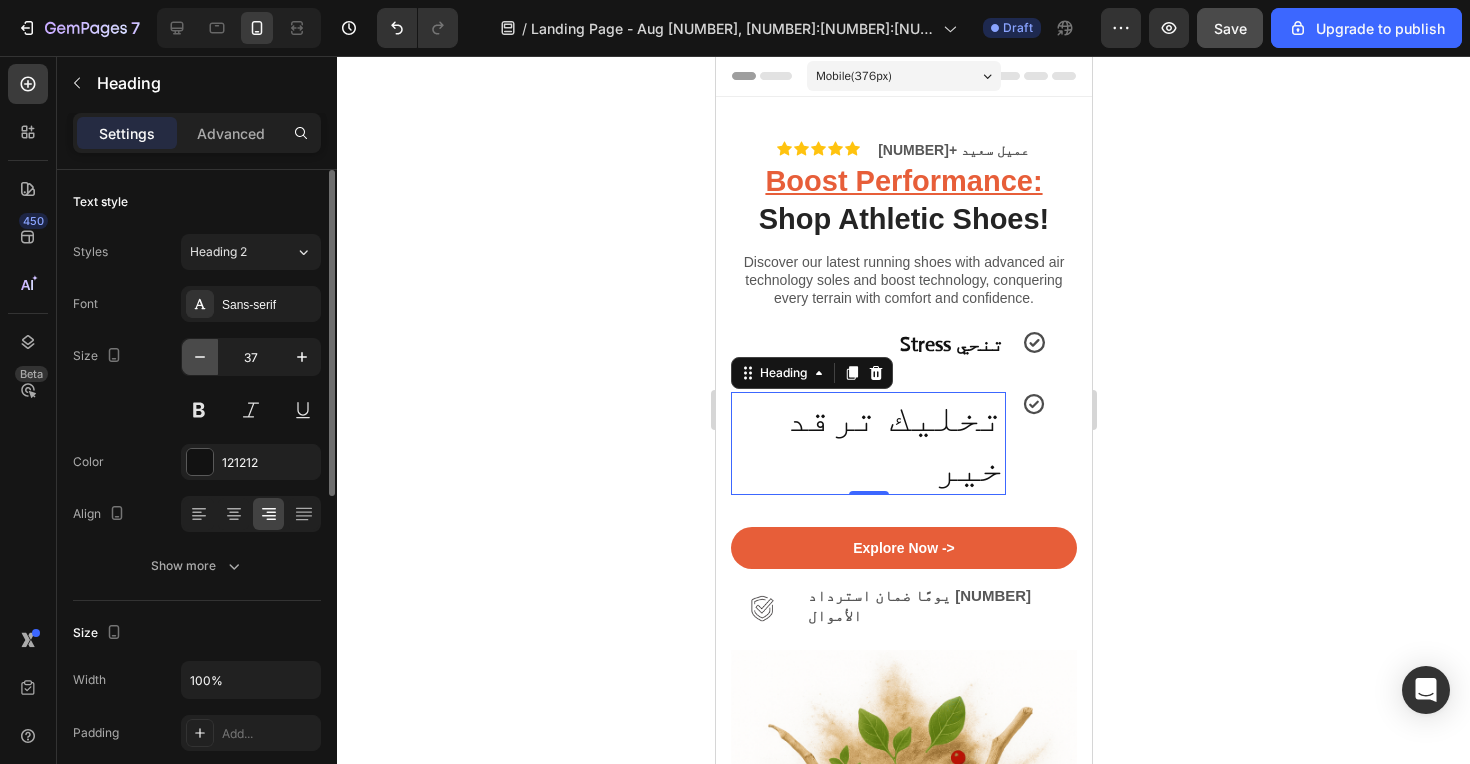 click 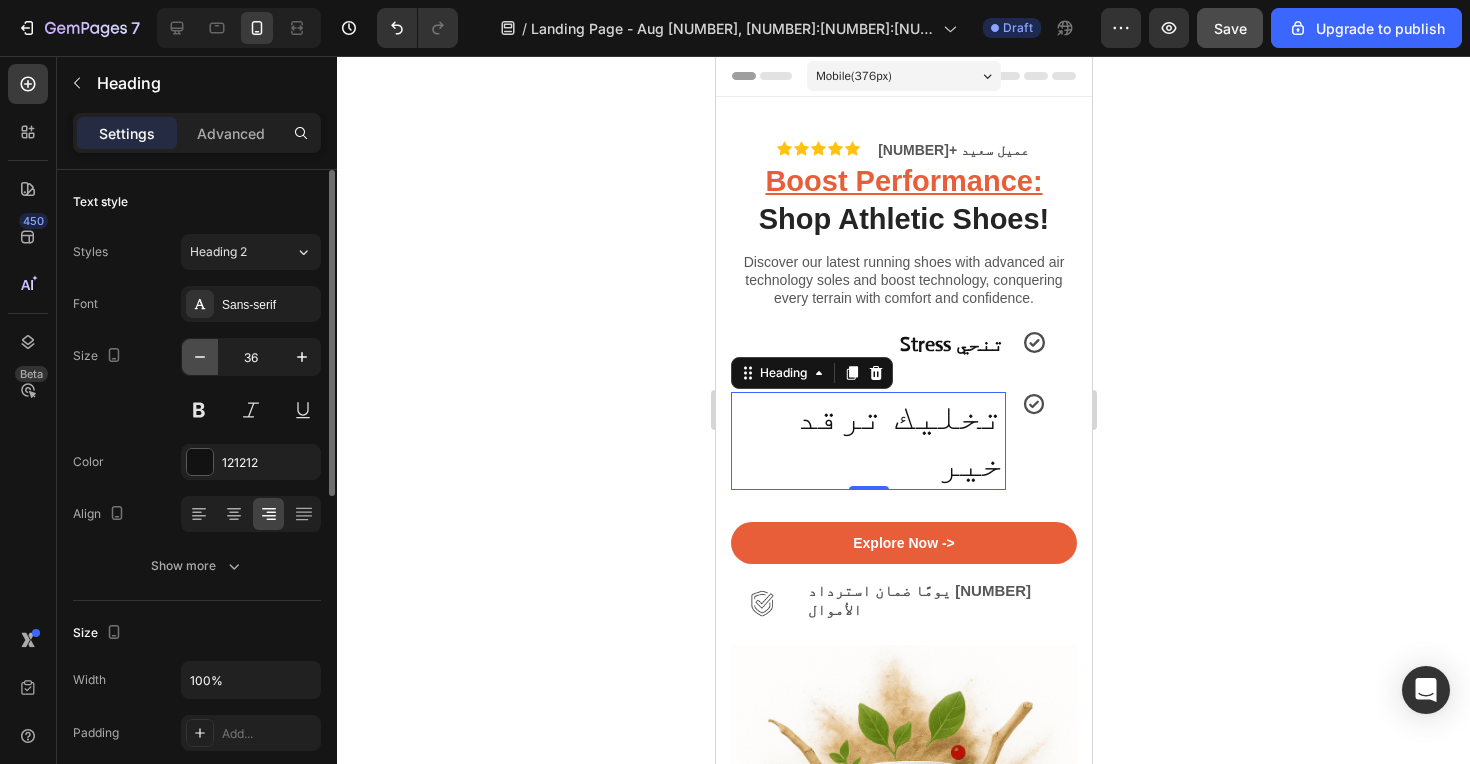 click 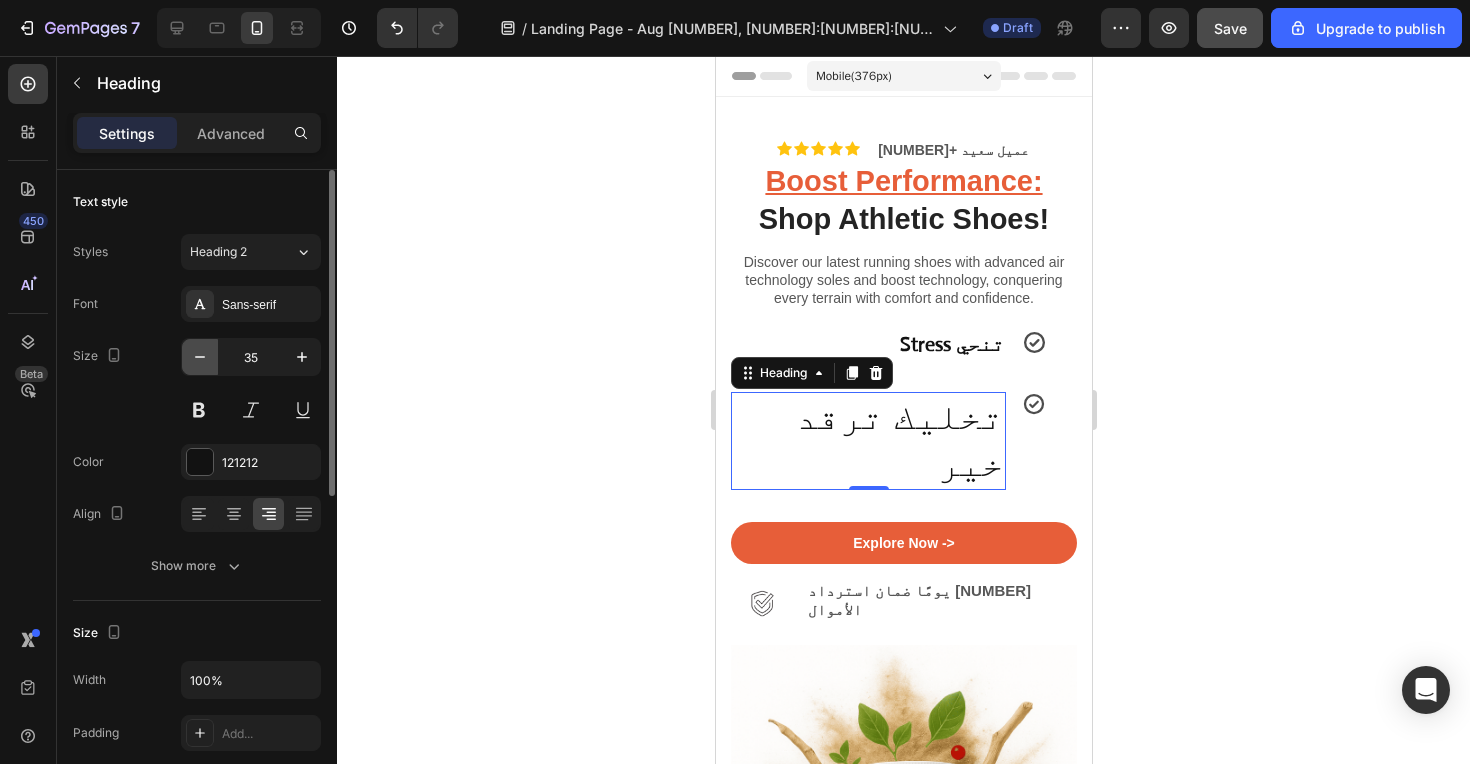 click 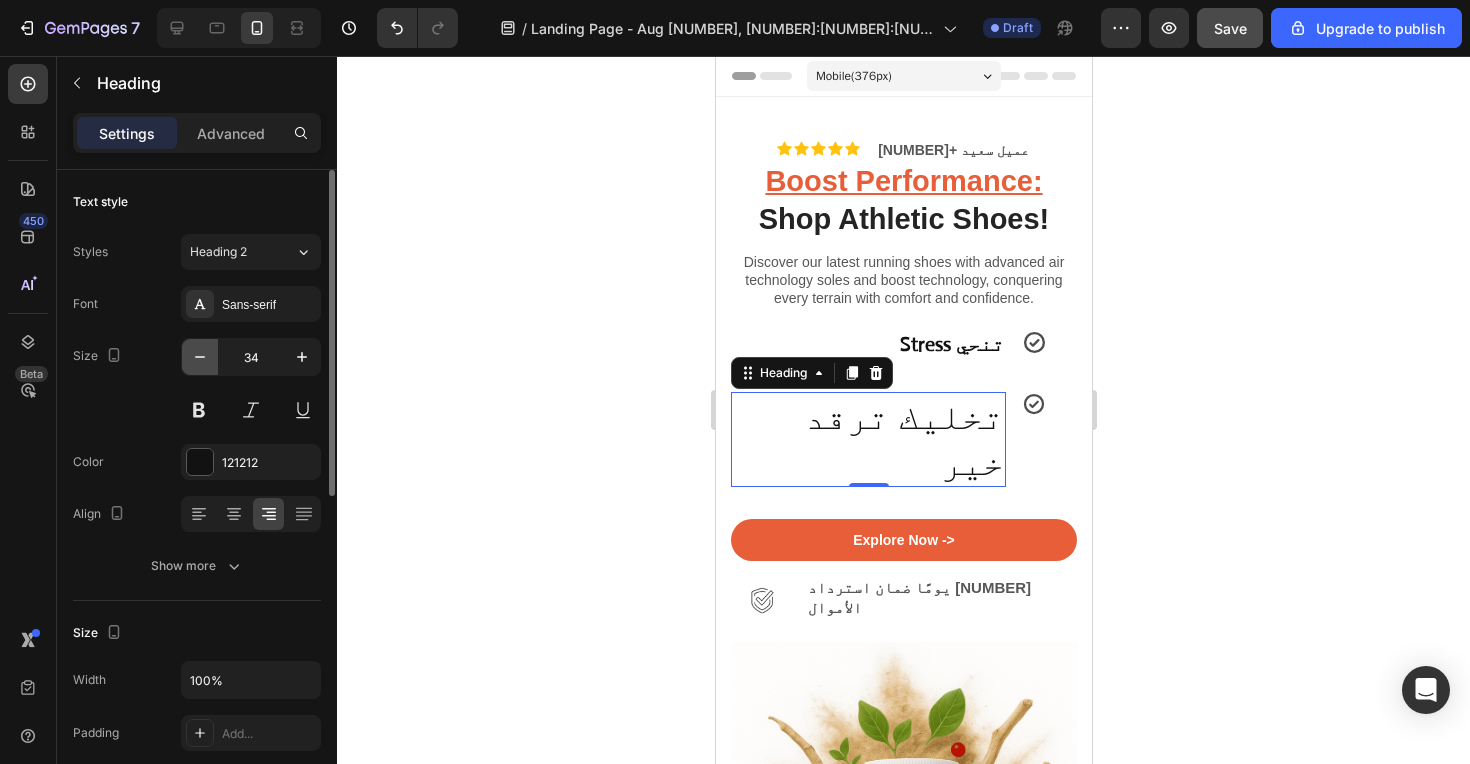 click 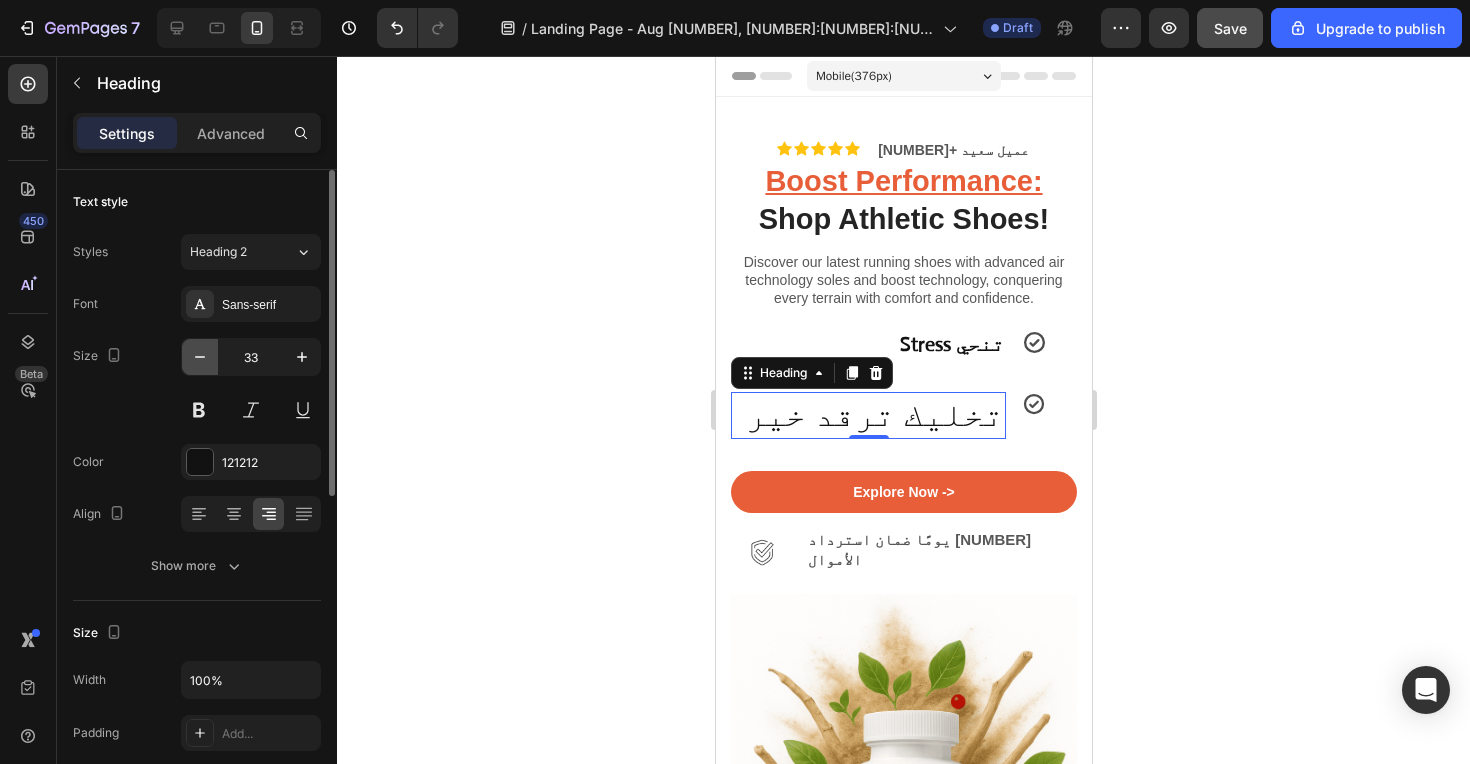 click 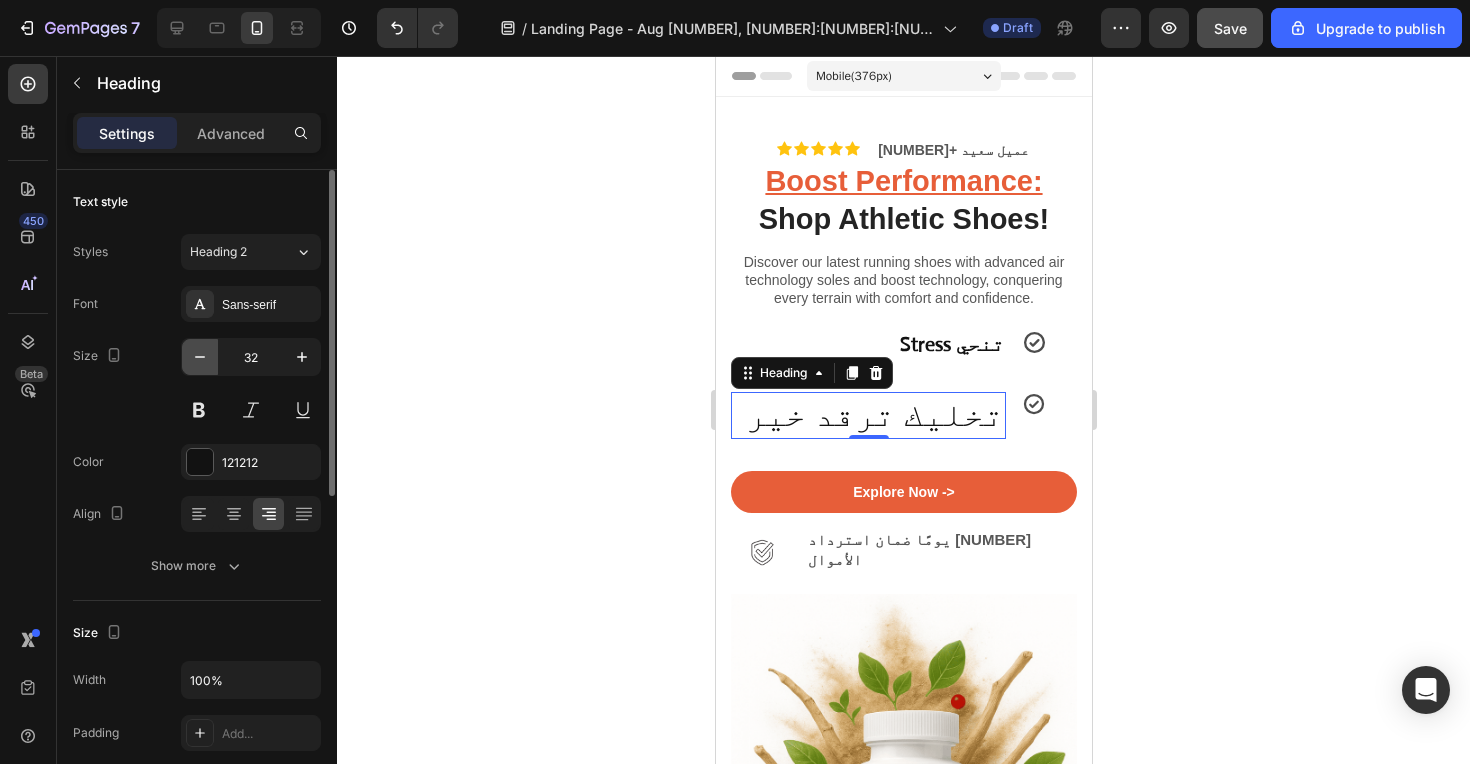click 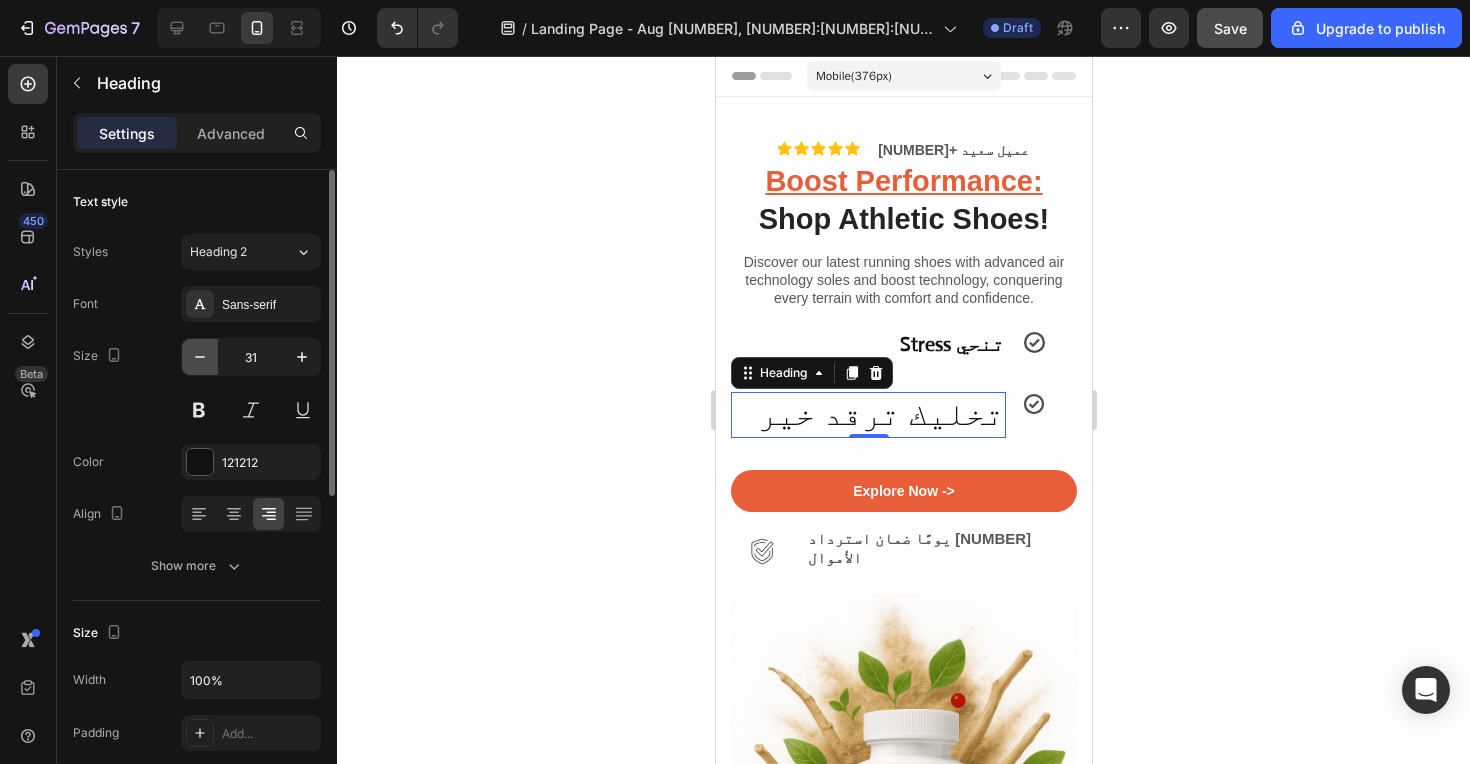 click 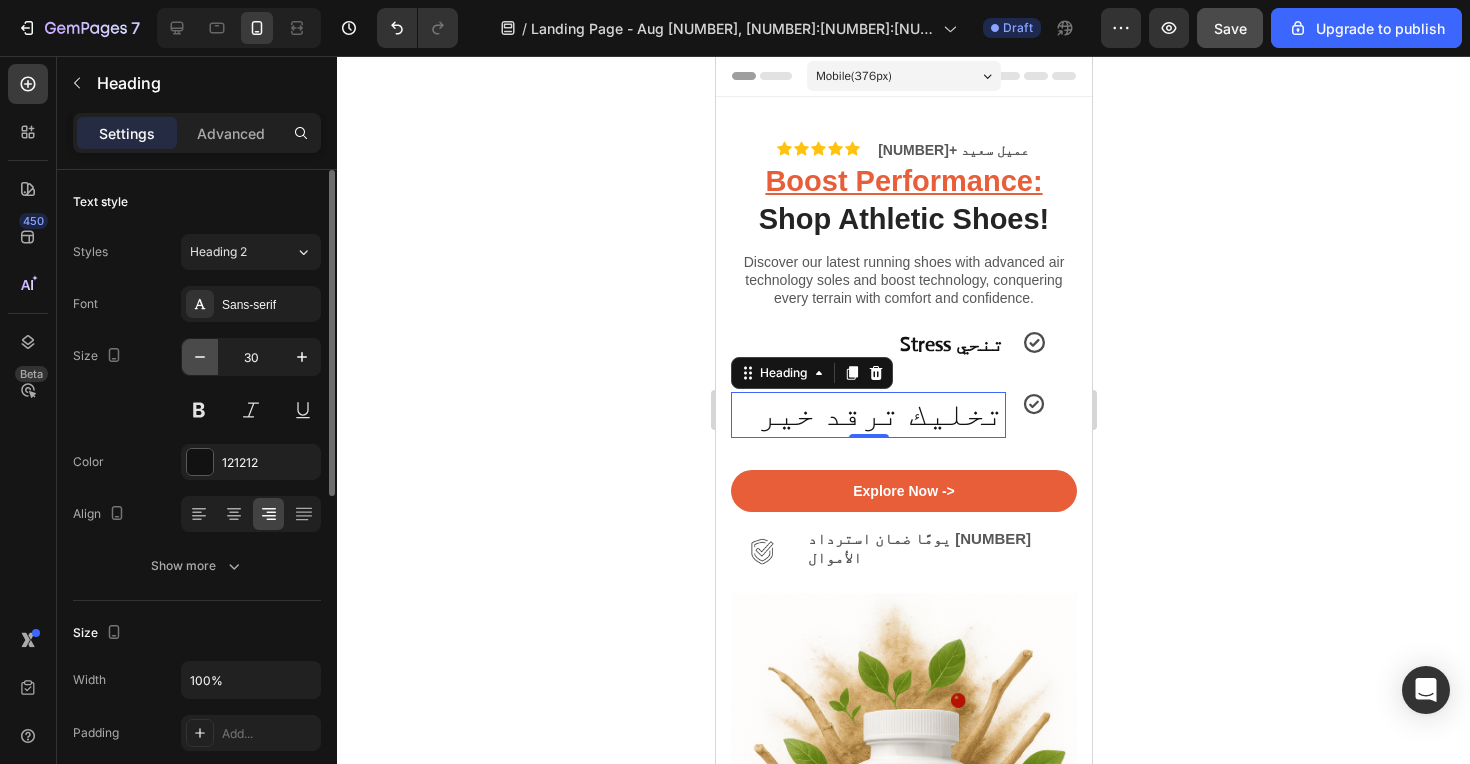 click 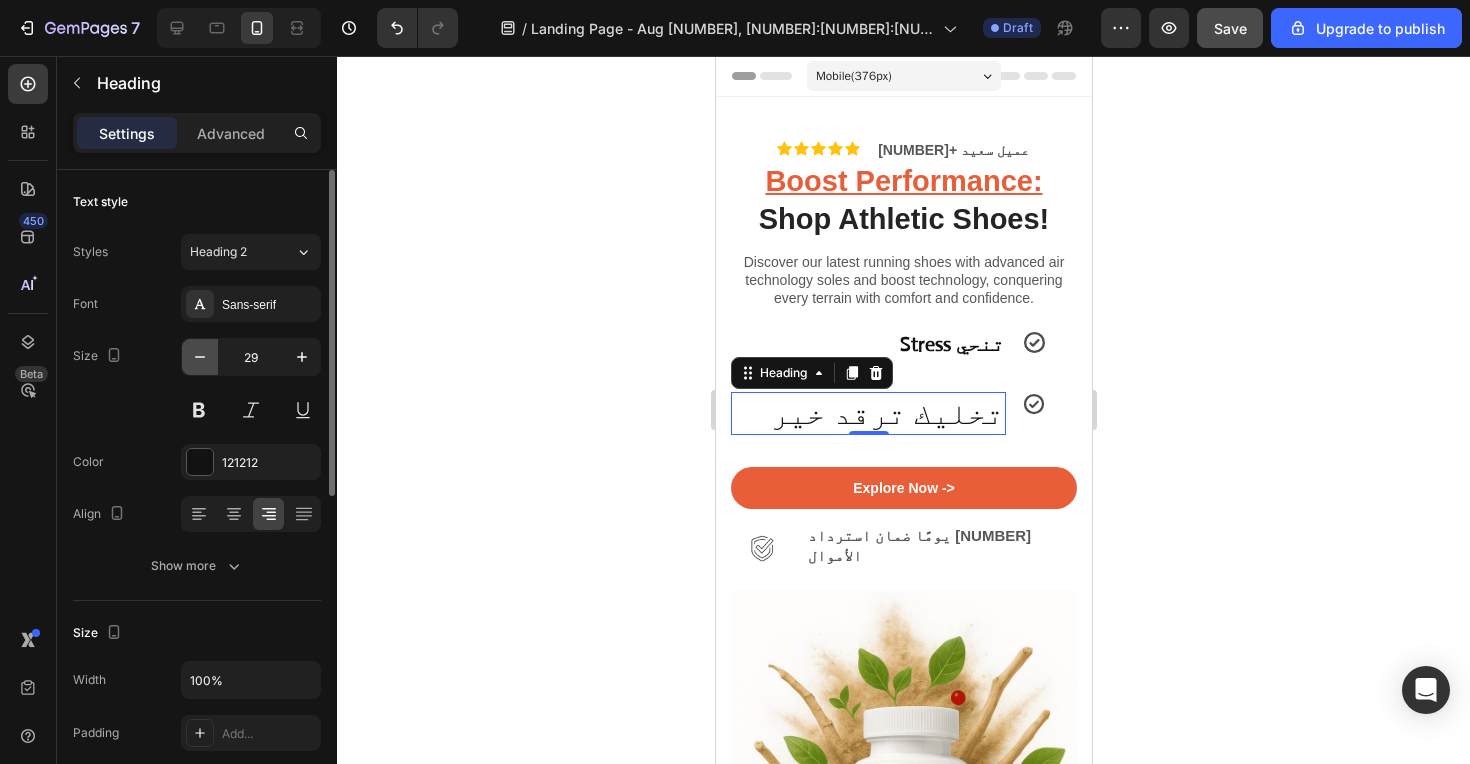 click 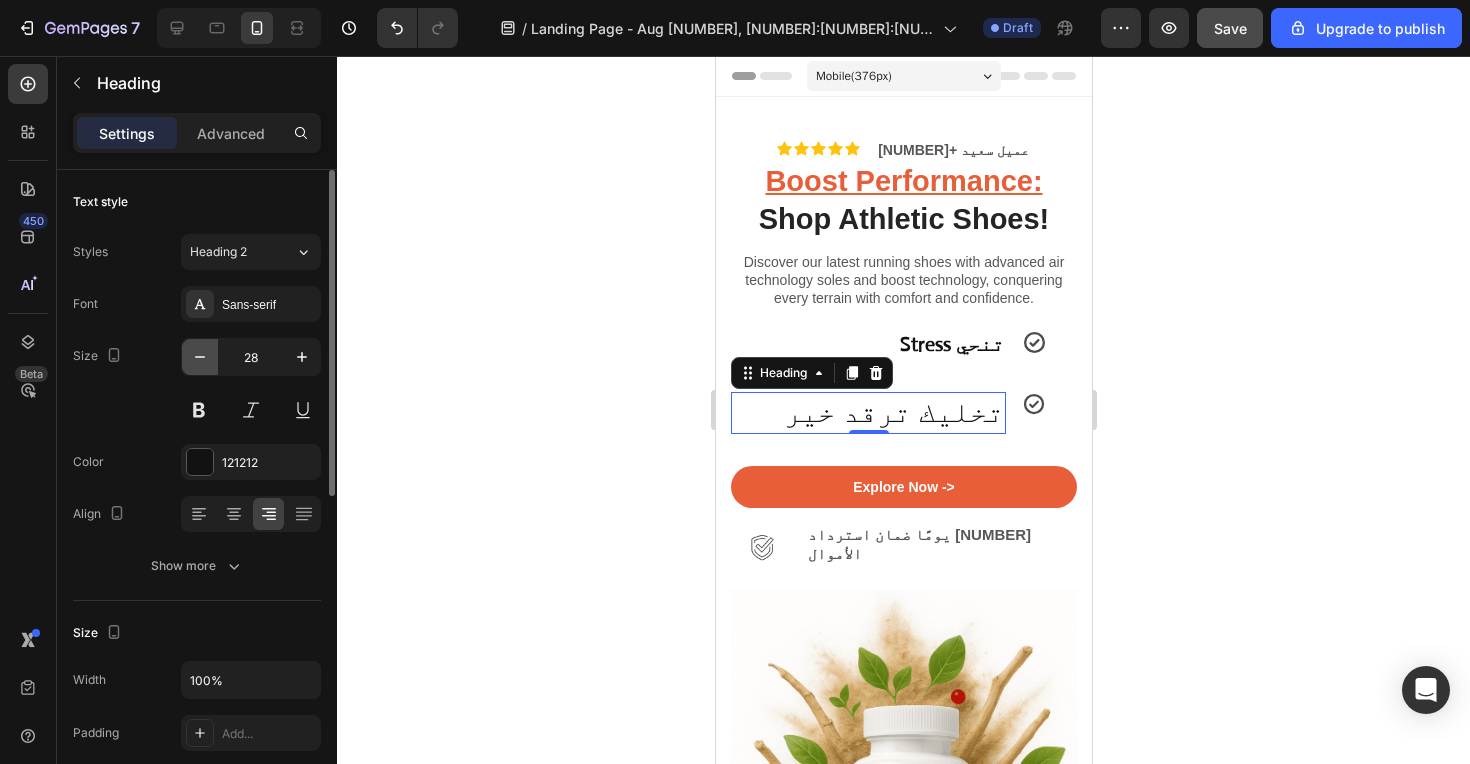 click 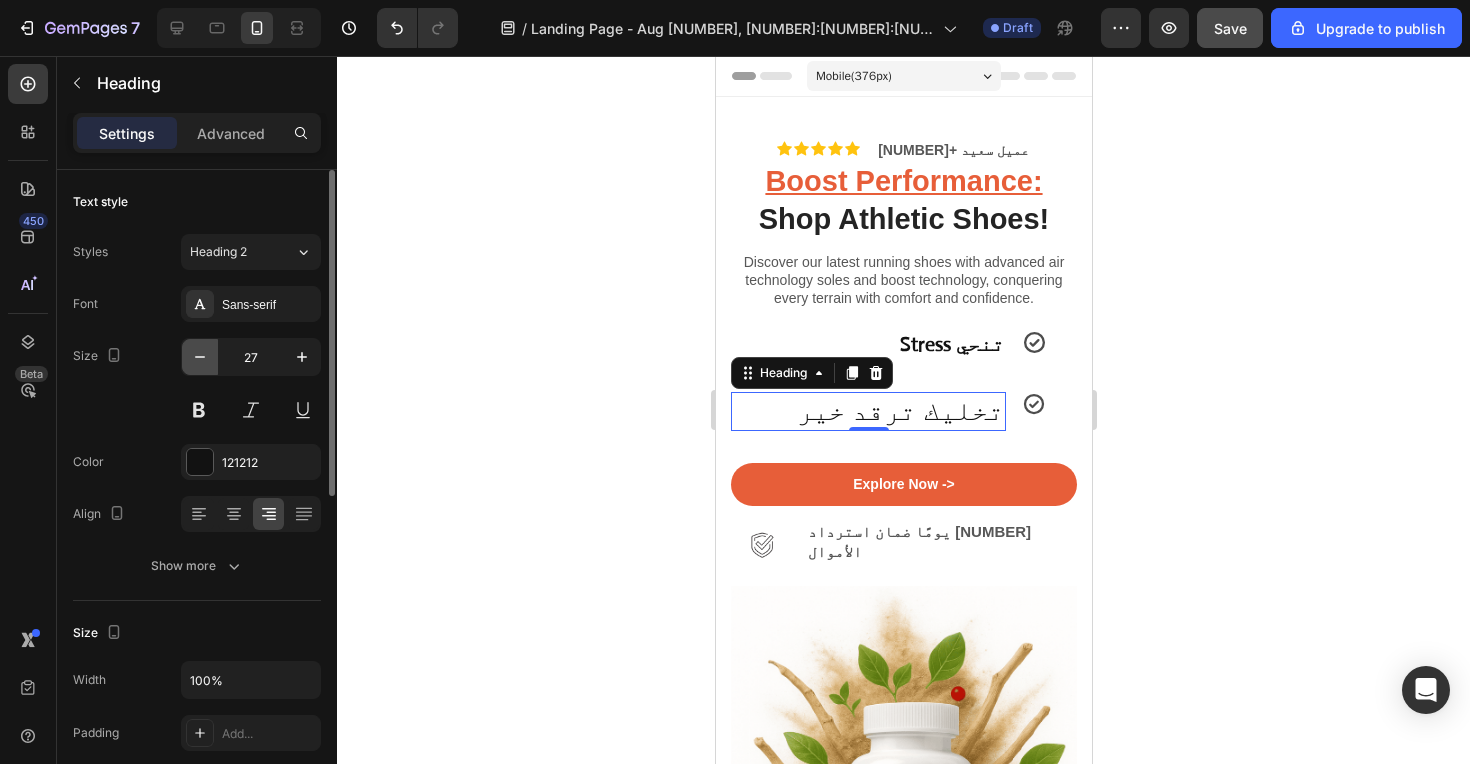 click 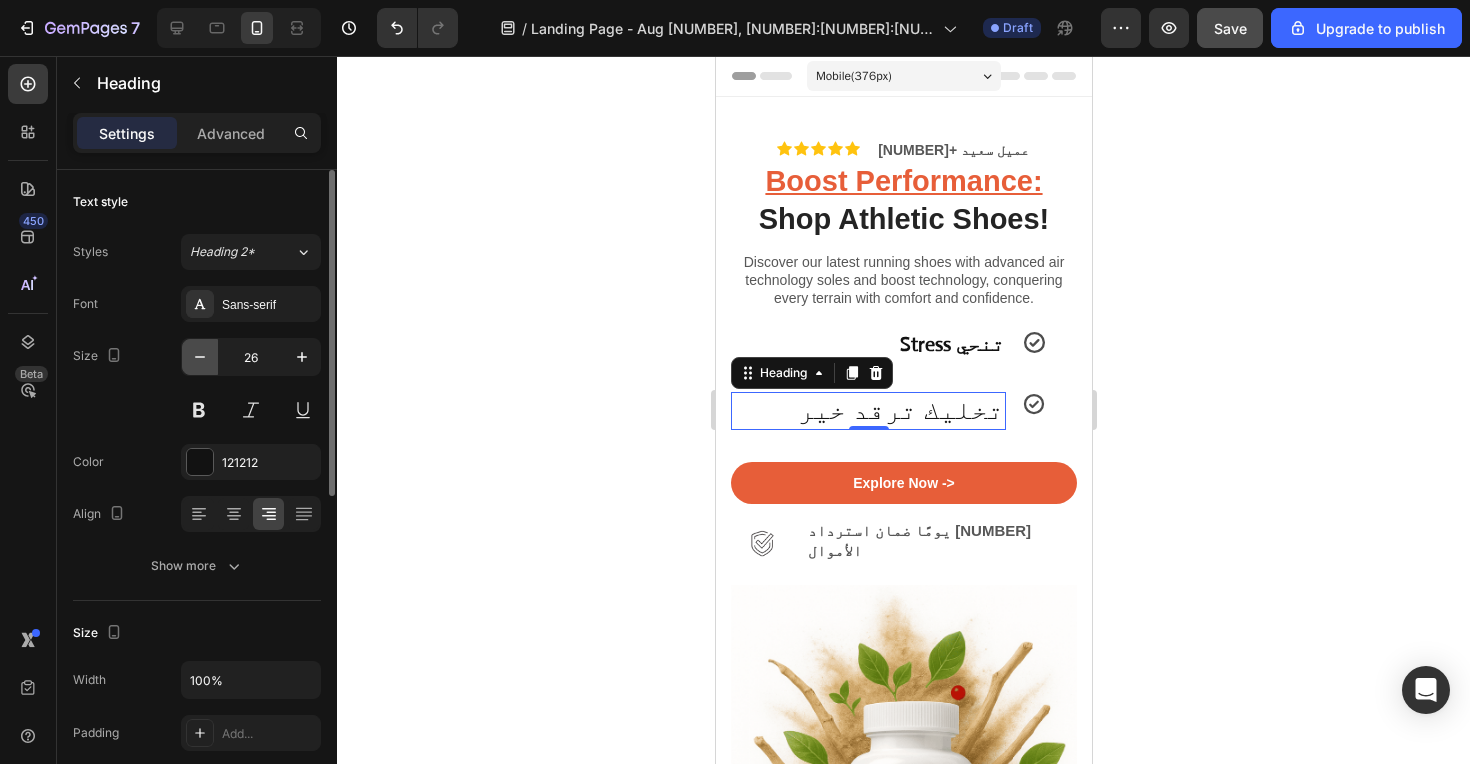 click 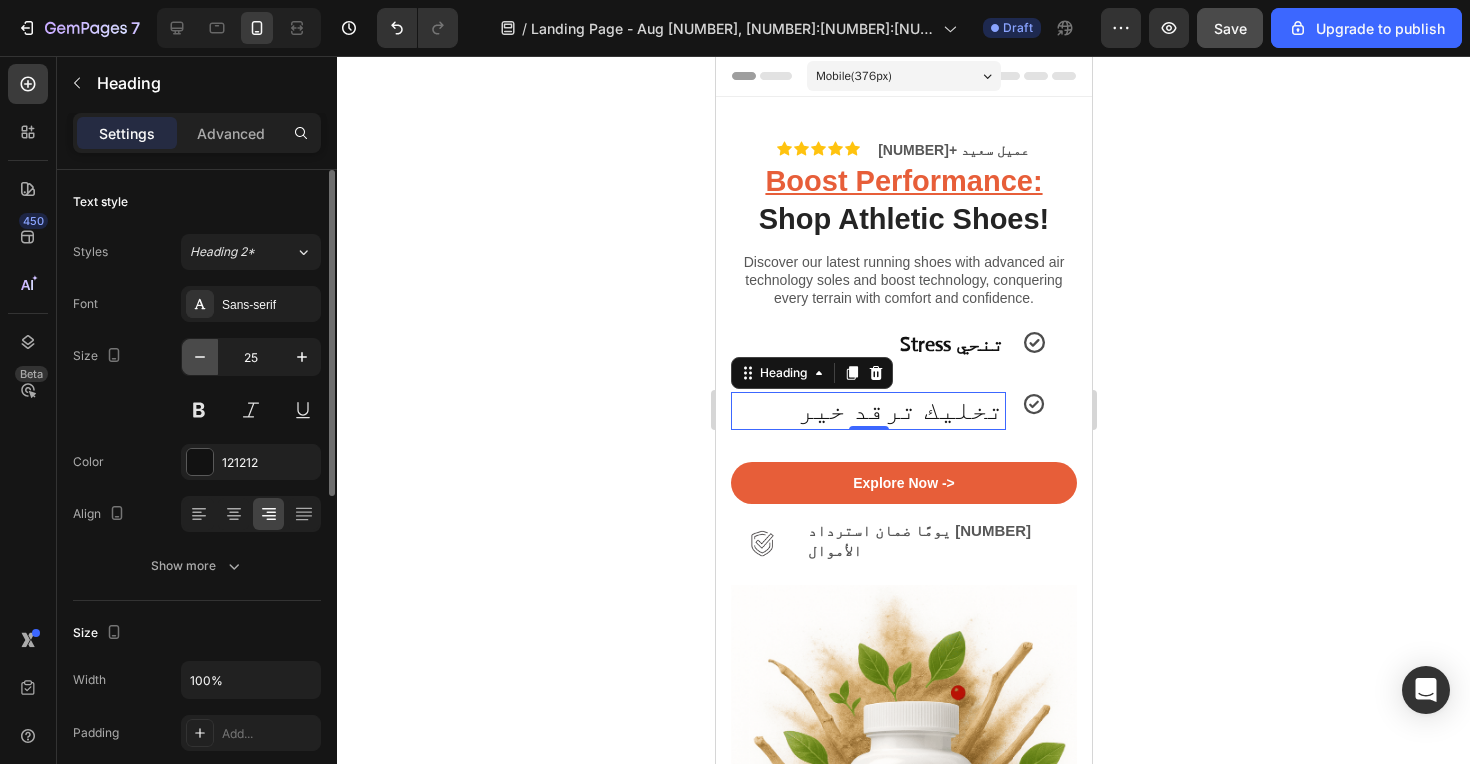 click 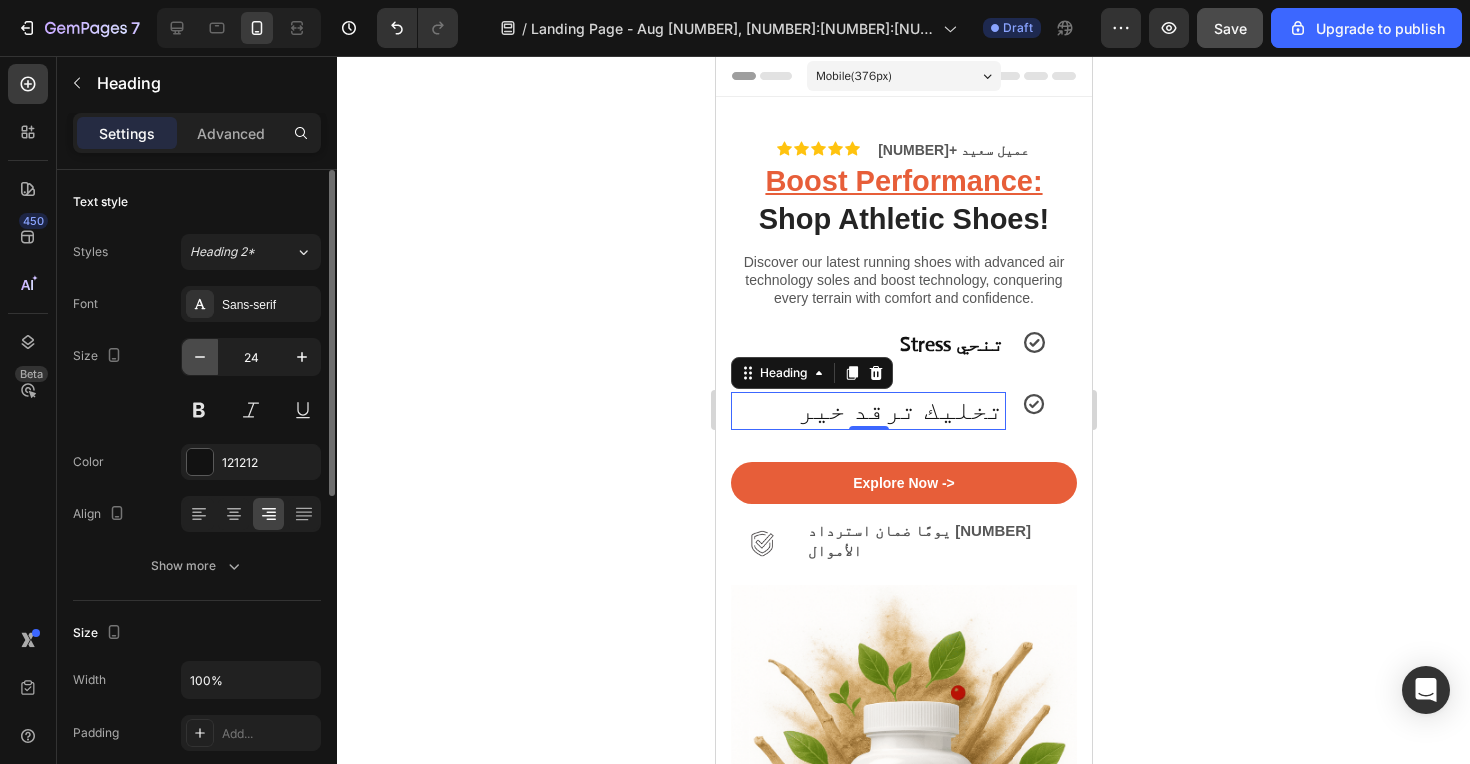 click 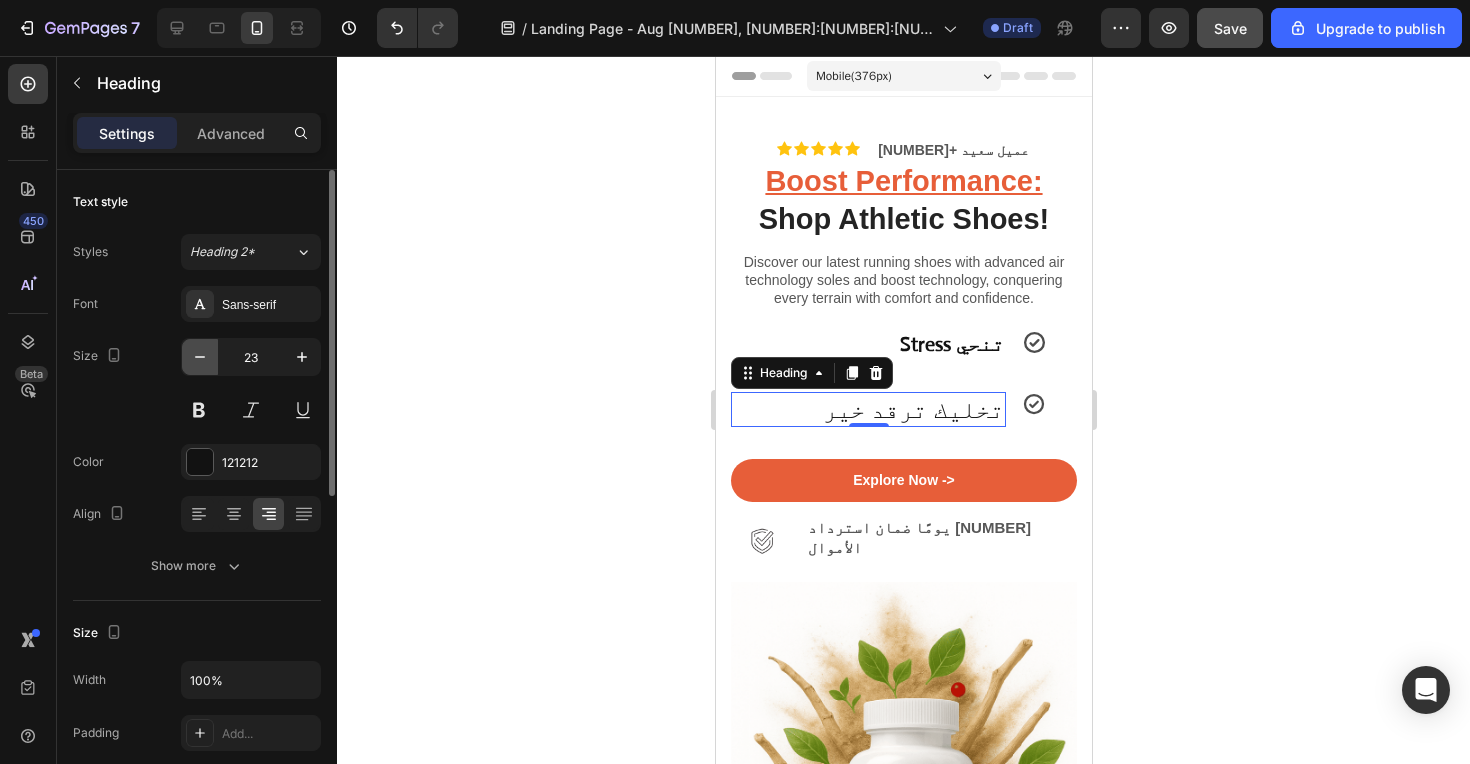 click 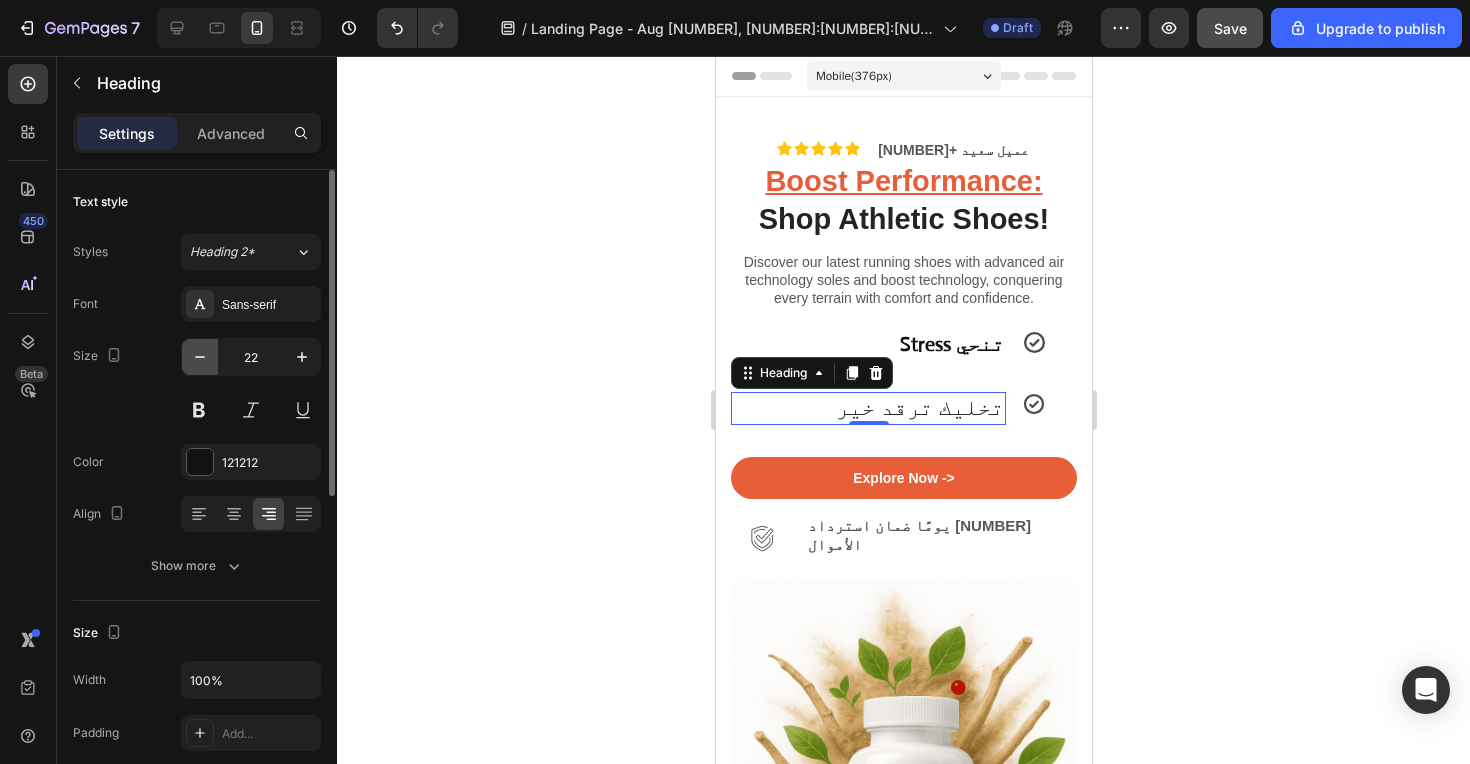 click 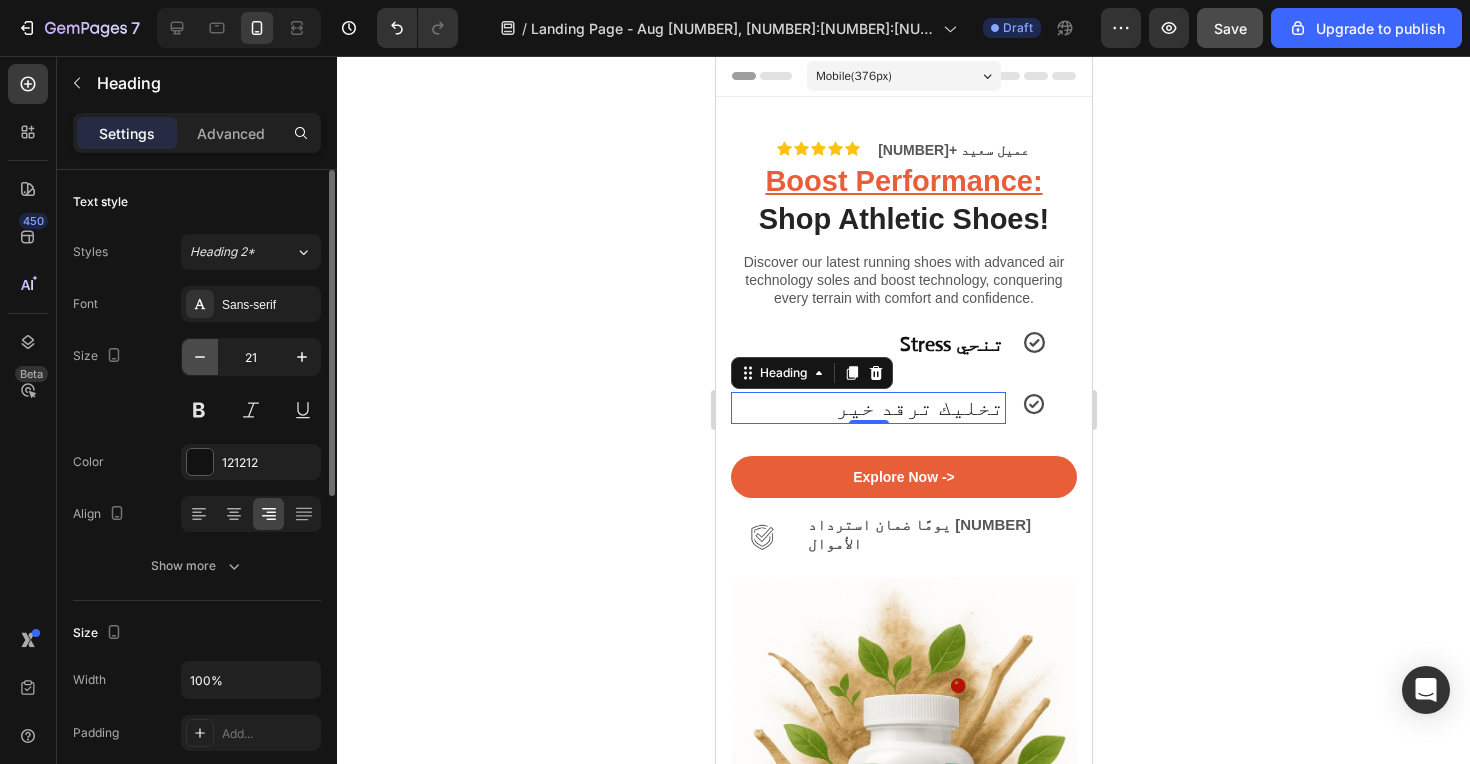 click 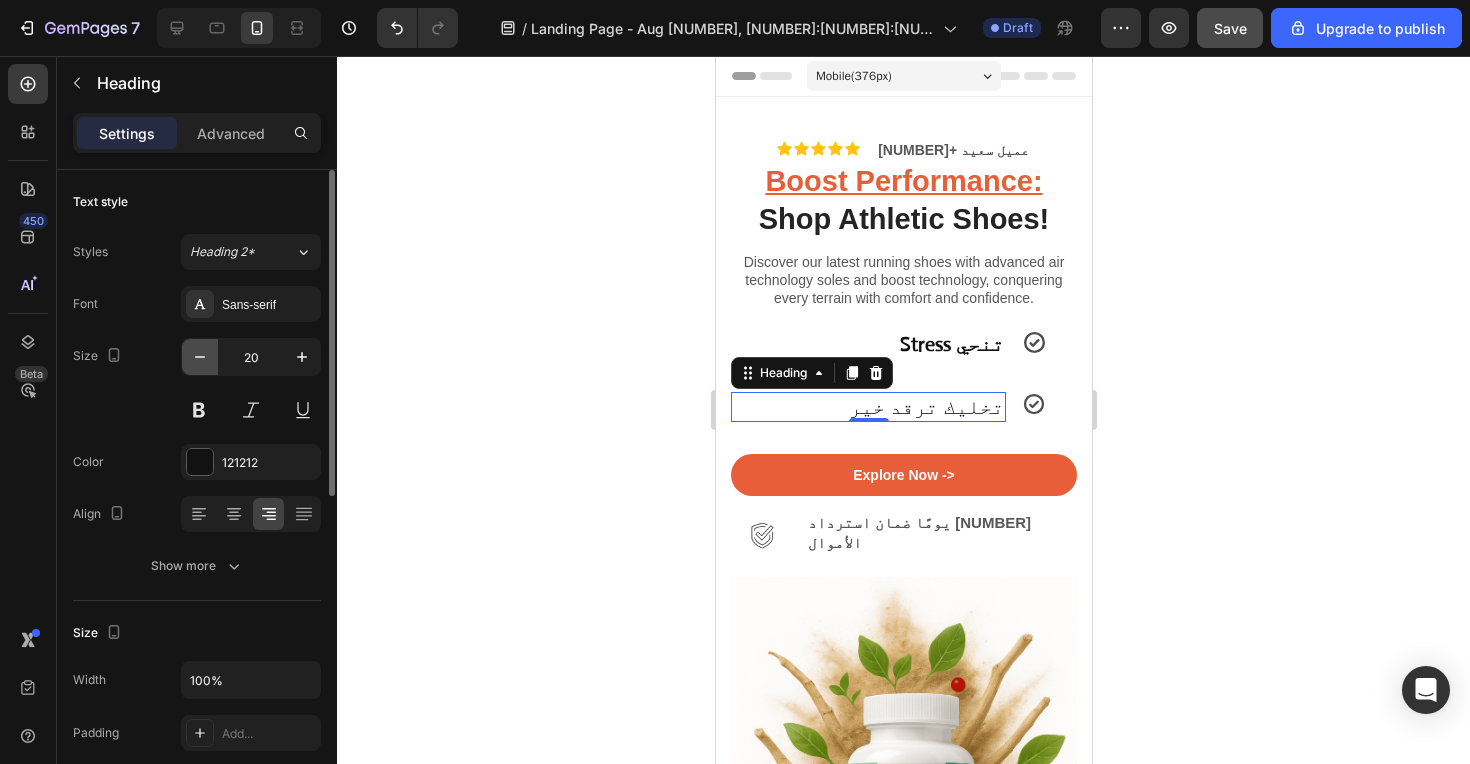 click 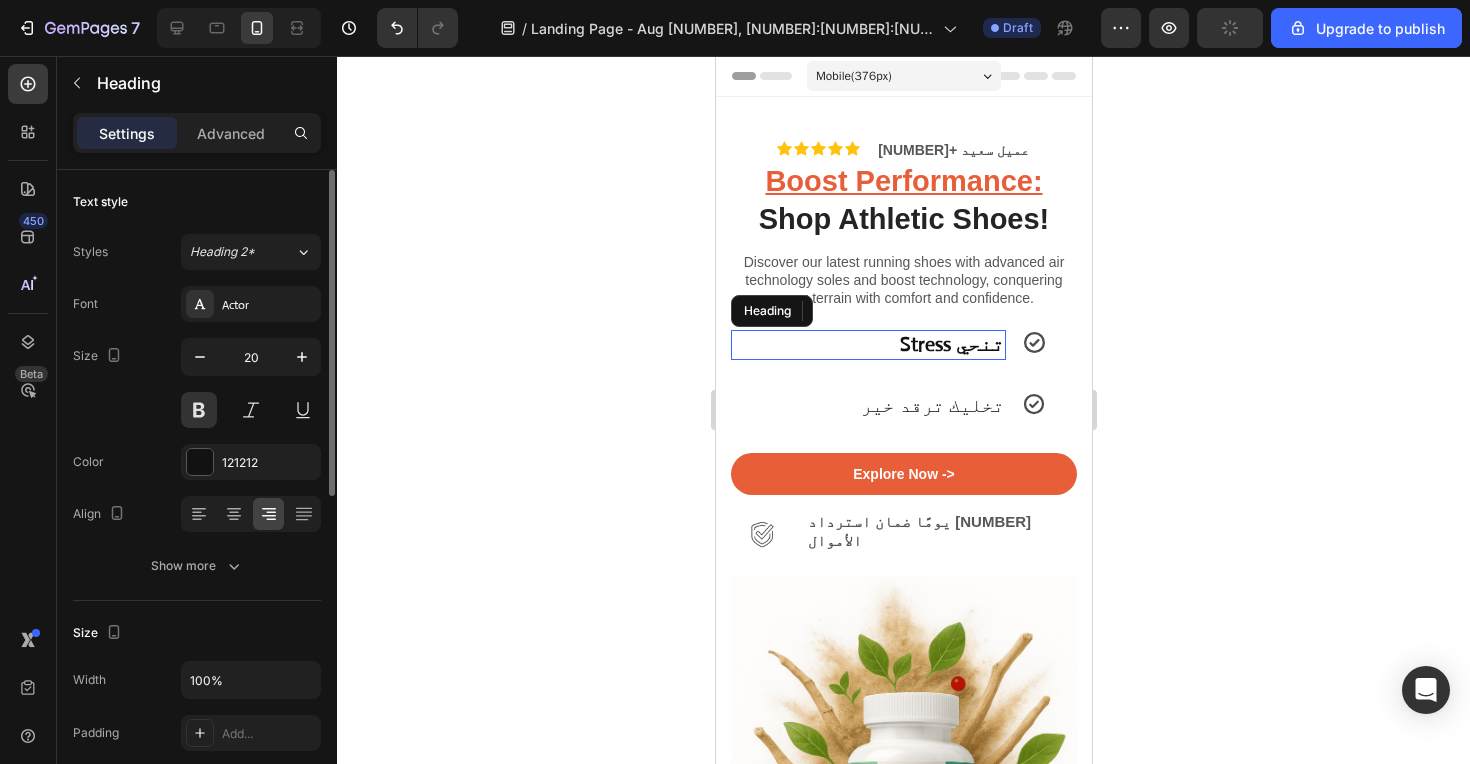 click on "‫تنحي Stress‬" at bounding box center [867, 345] 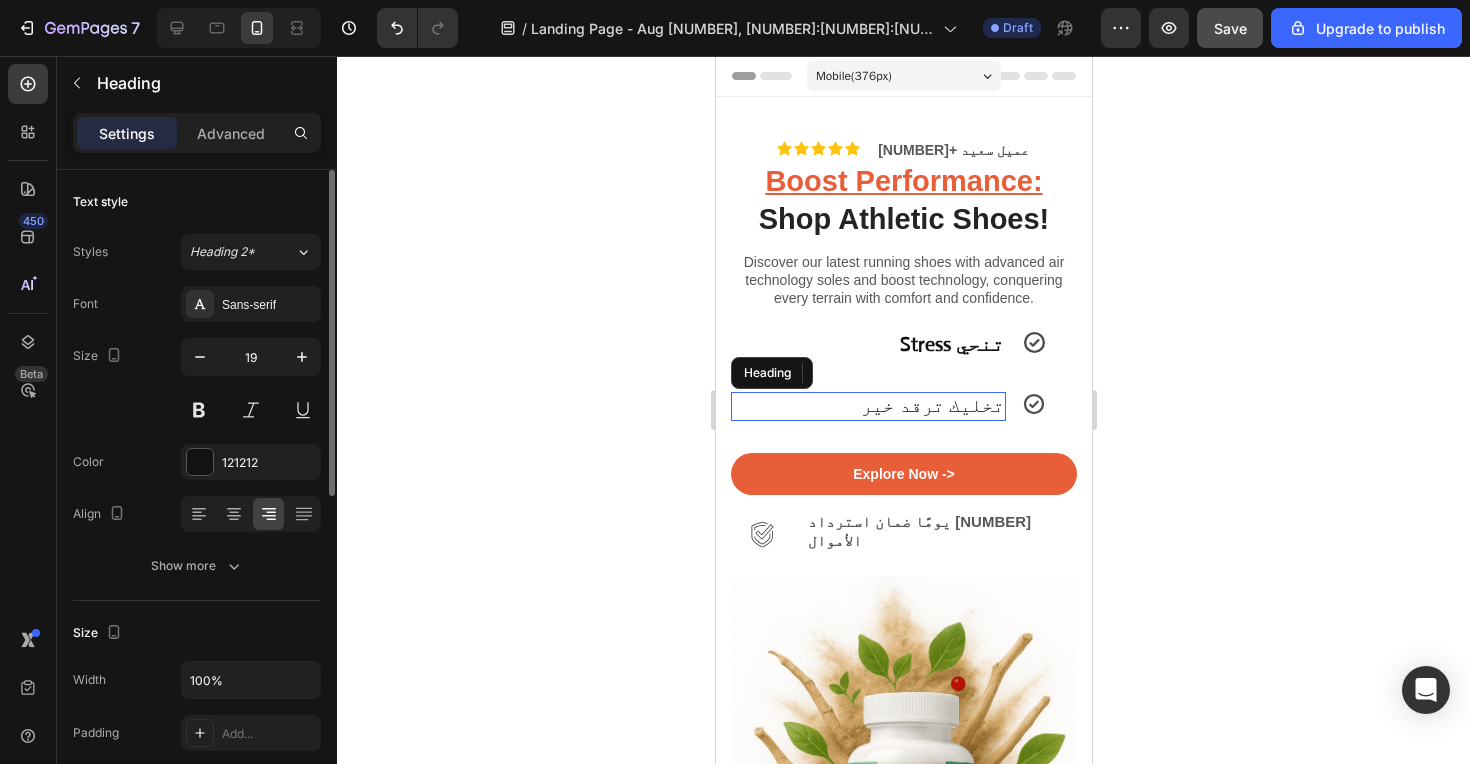 click on "تخليك ترقد خير" at bounding box center (867, 406) 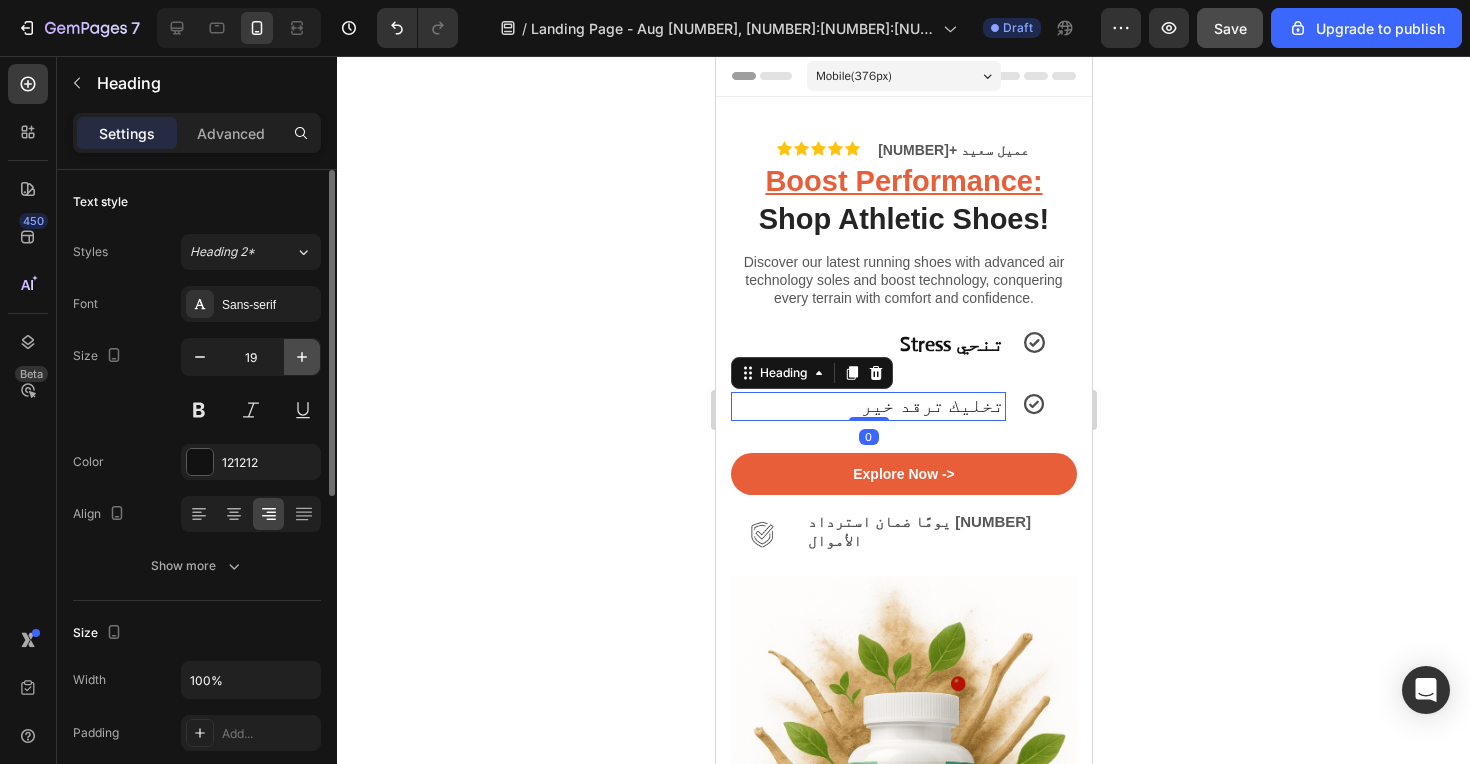 click 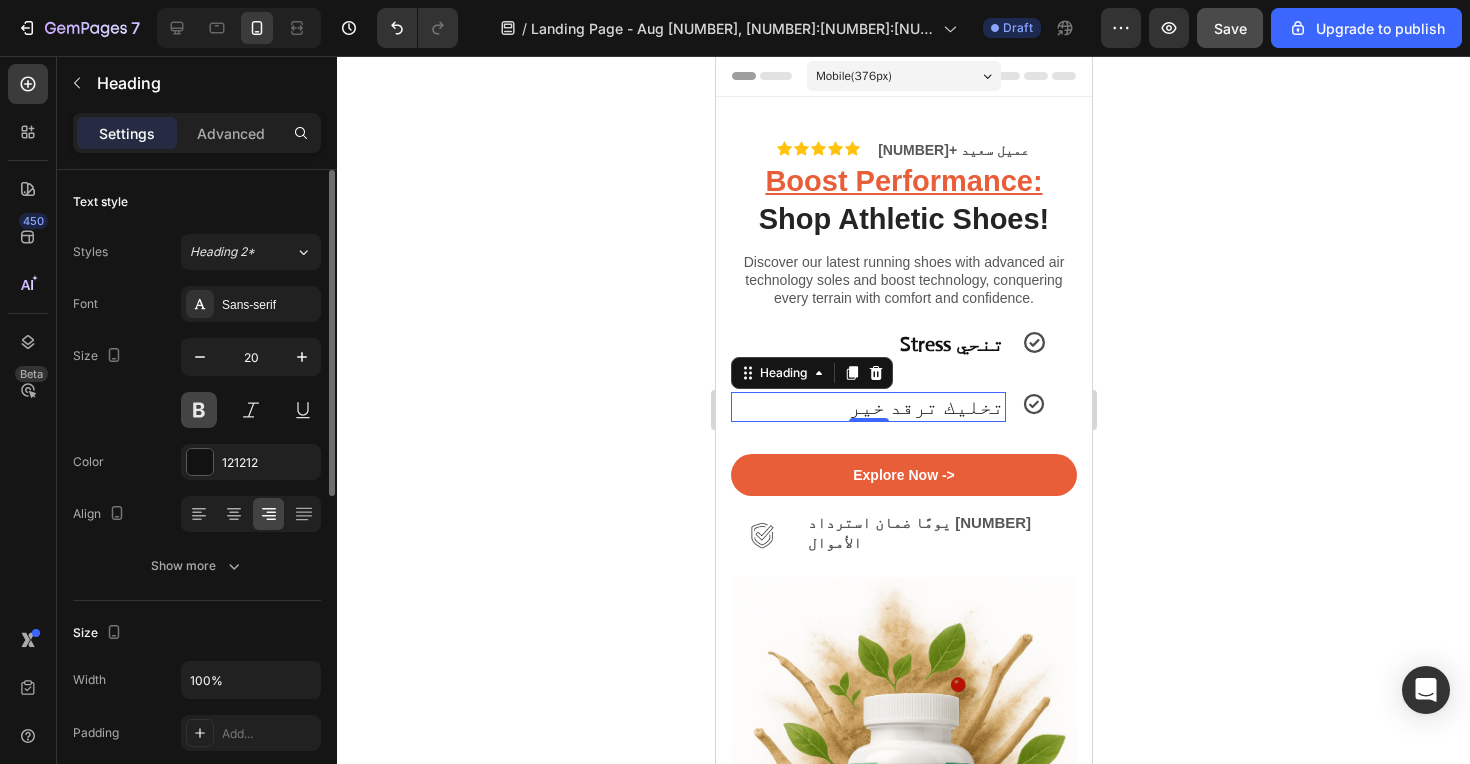 click at bounding box center (199, 410) 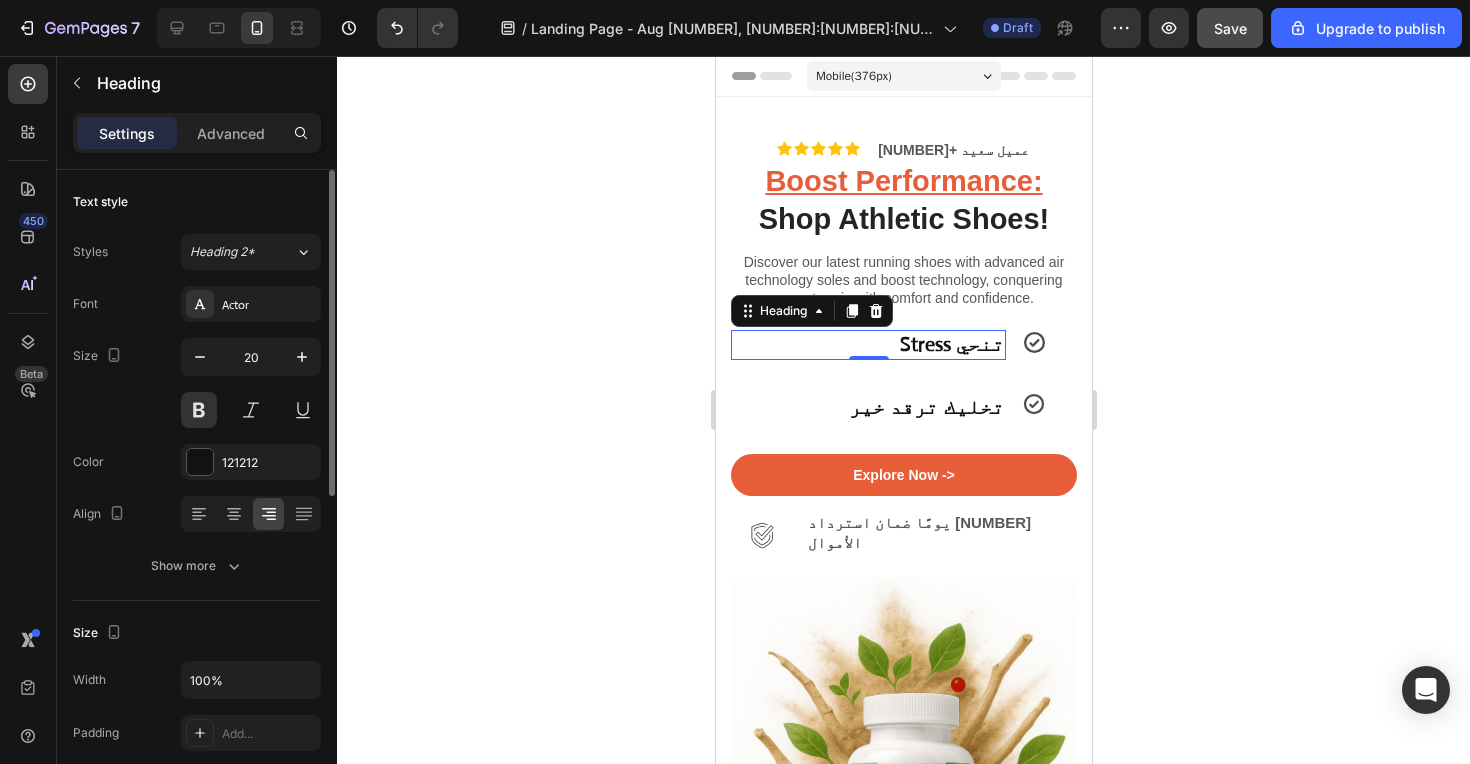 click on "‫تنحي Stress‬" at bounding box center (867, 345) 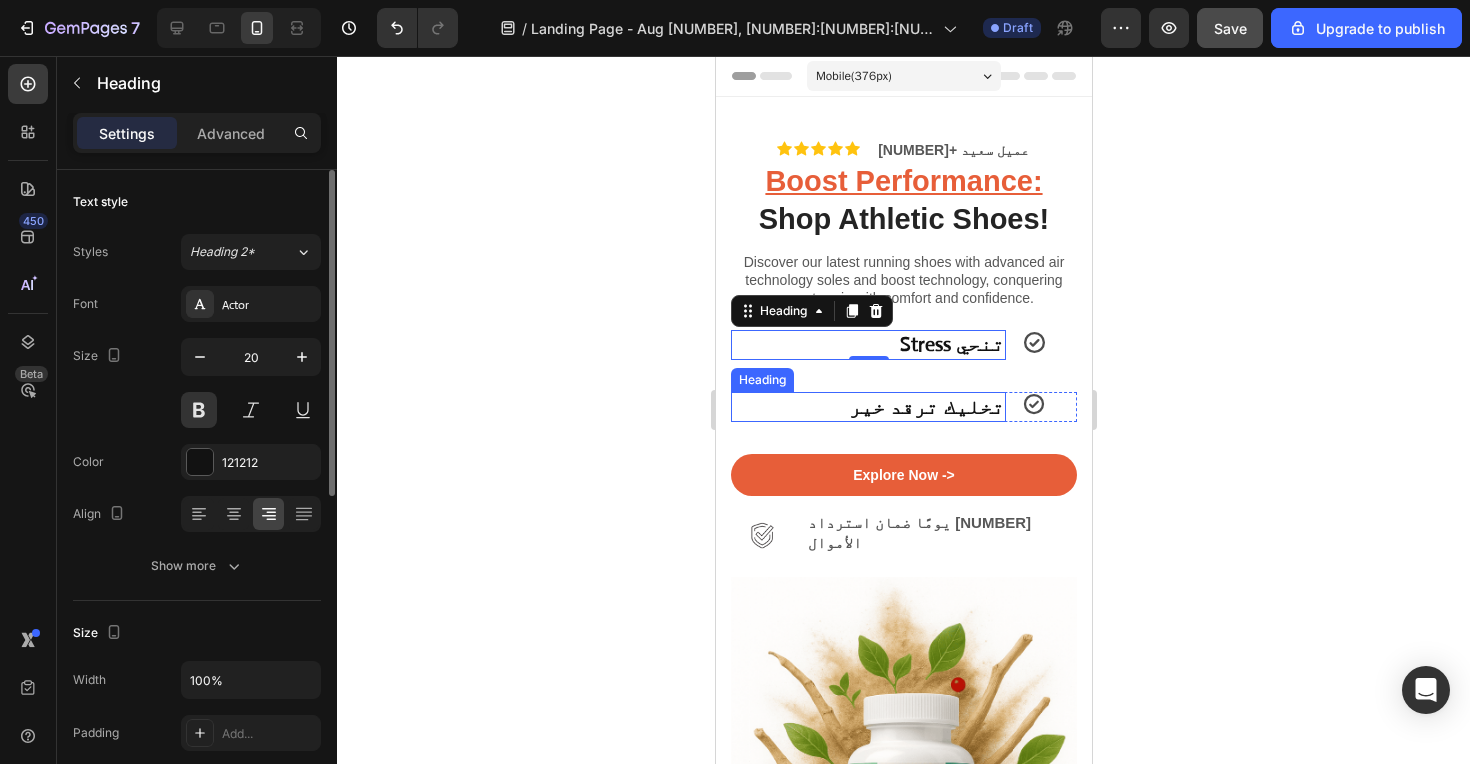 click on "تخليك ترقد خير" at bounding box center (867, 407) 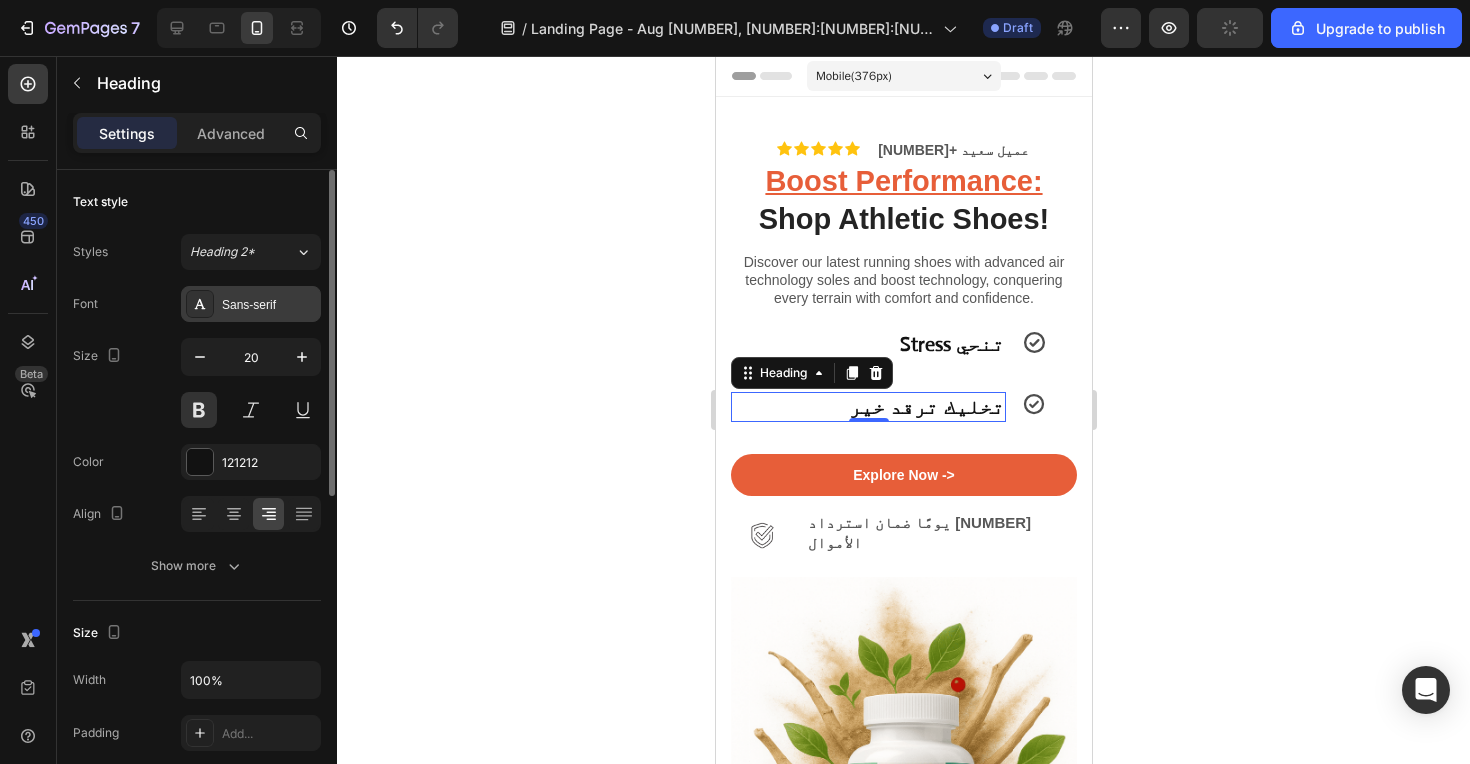 click on "Sans-serif" at bounding box center (269, 305) 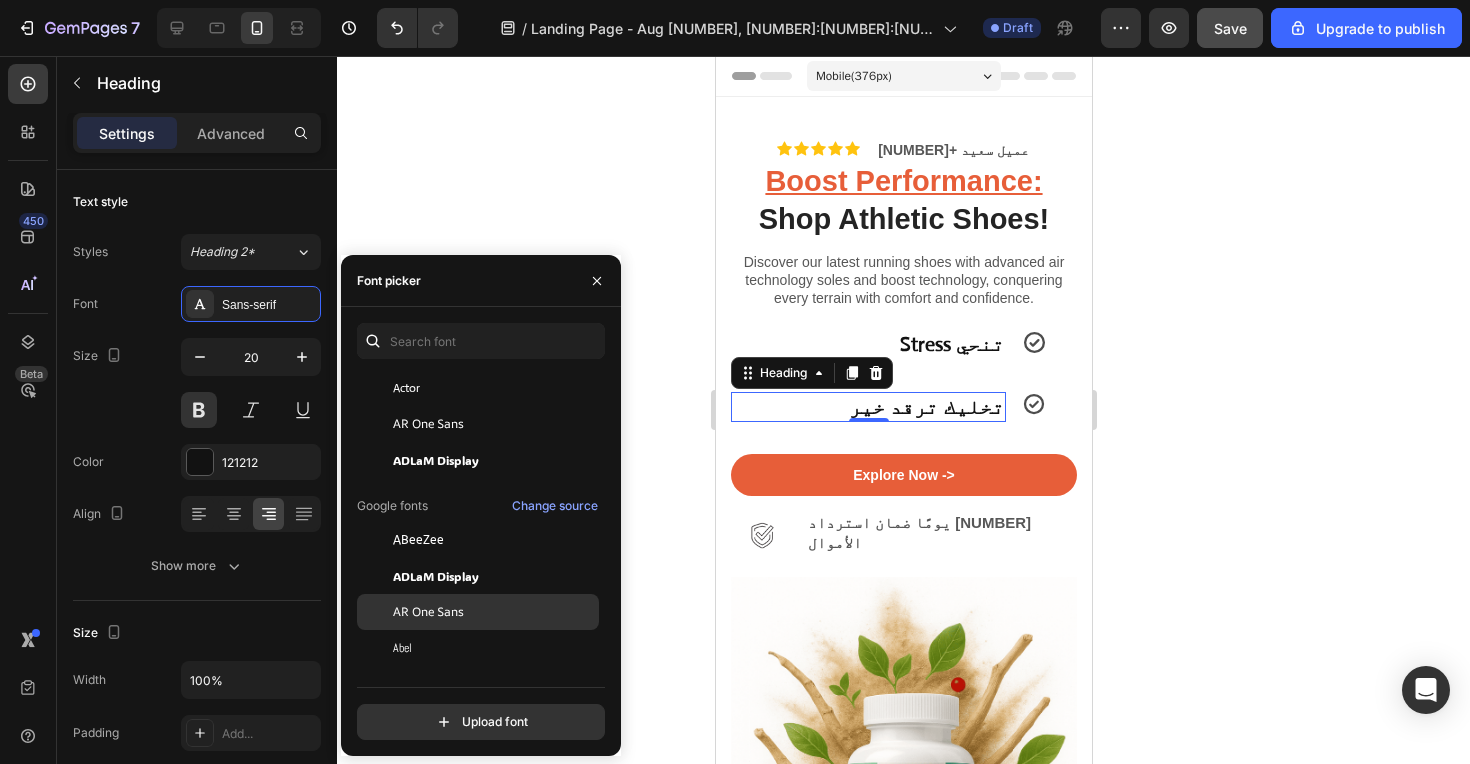 scroll, scrollTop: 83, scrollLeft: 0, axis: vertical 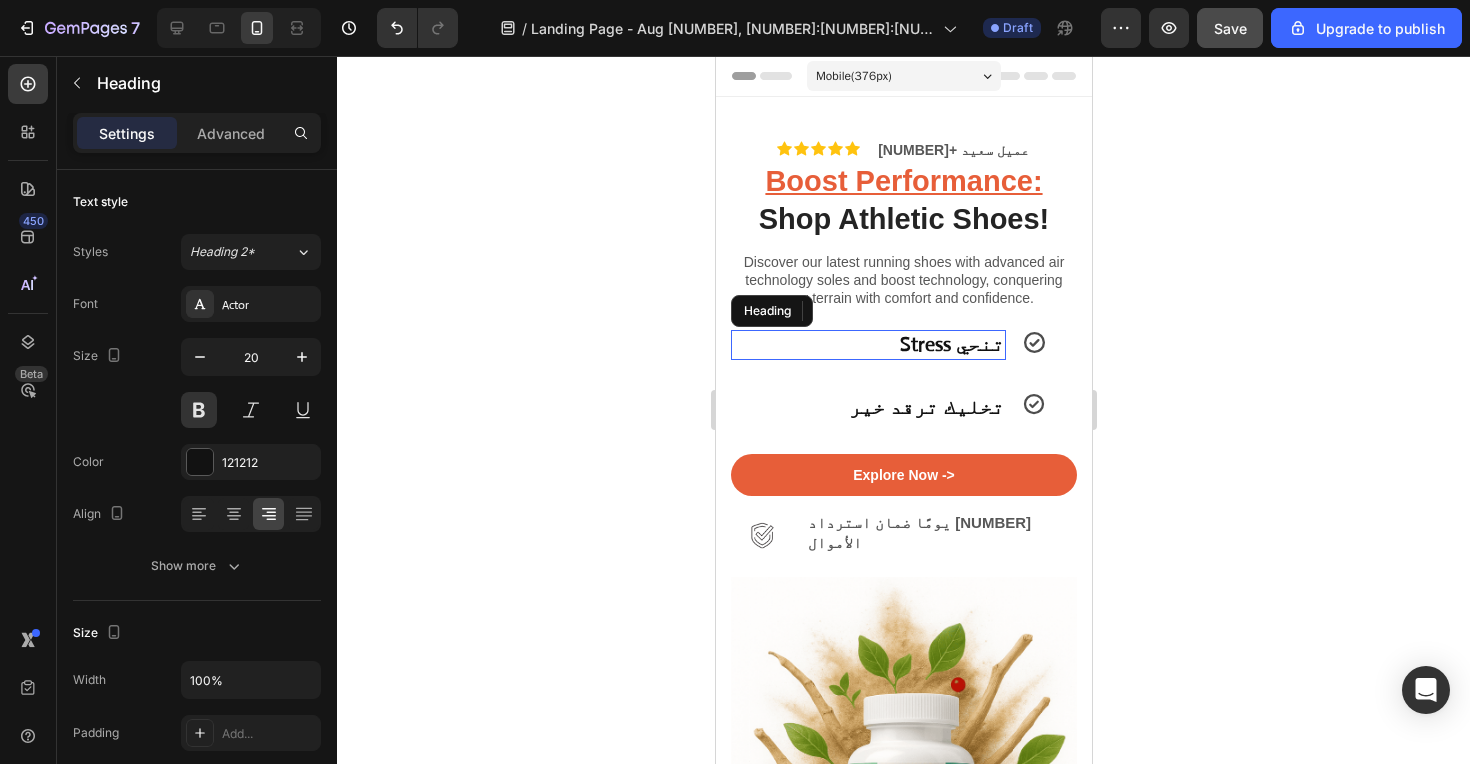 click on "‫تنحي Stress‬" at bounding box center (867, 345) 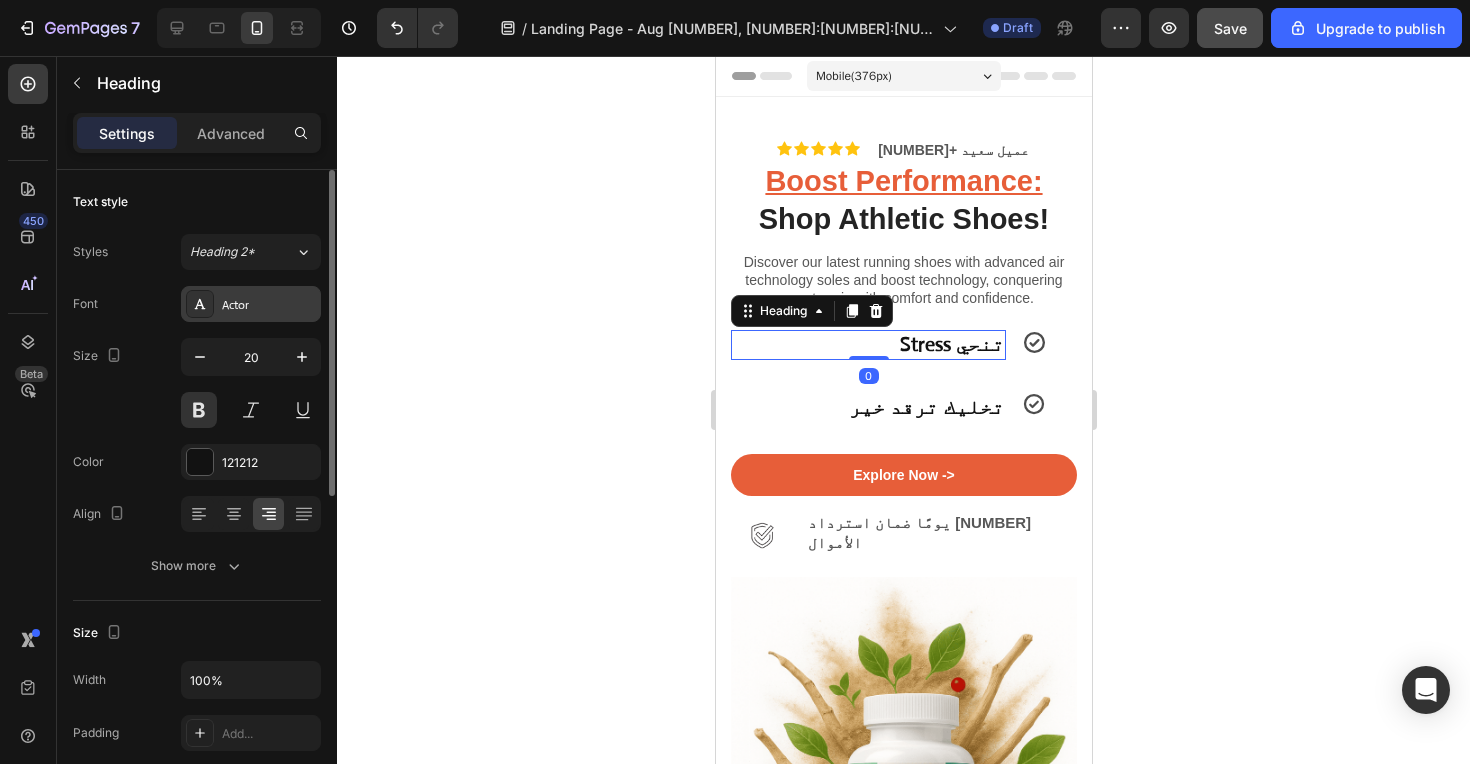 click on "Actor" at bounding box center (269, 305) 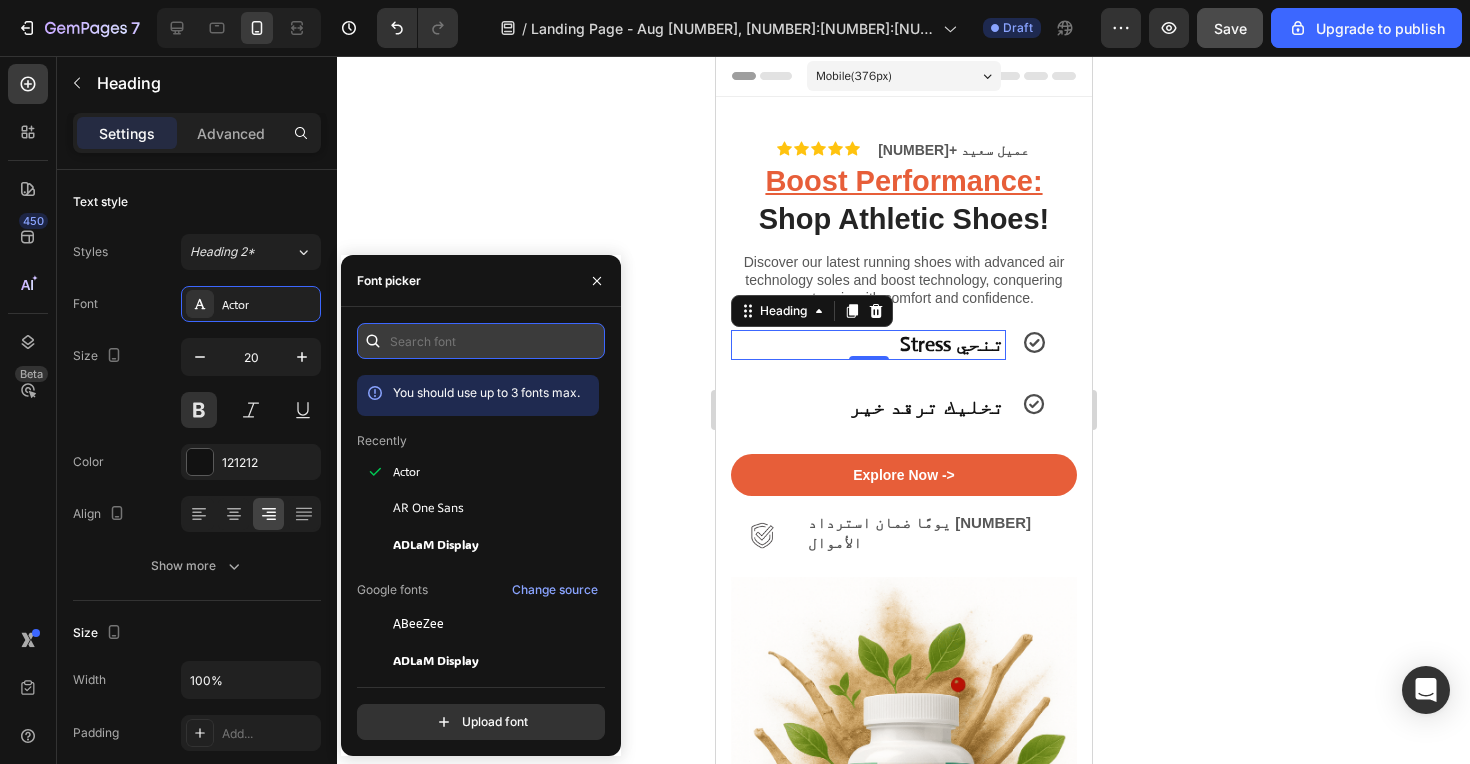 click at bounding box center [481, 341] 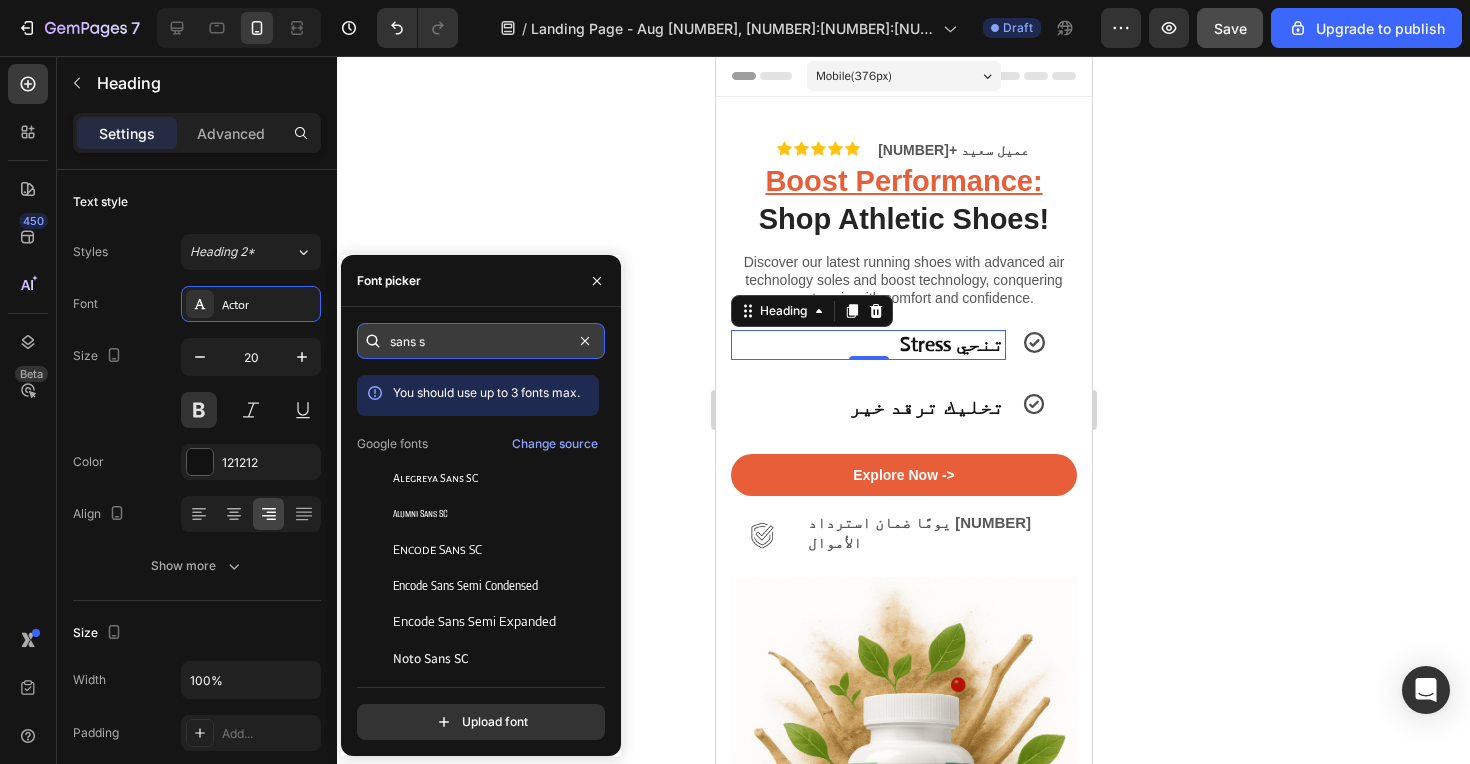 type on "sans se" 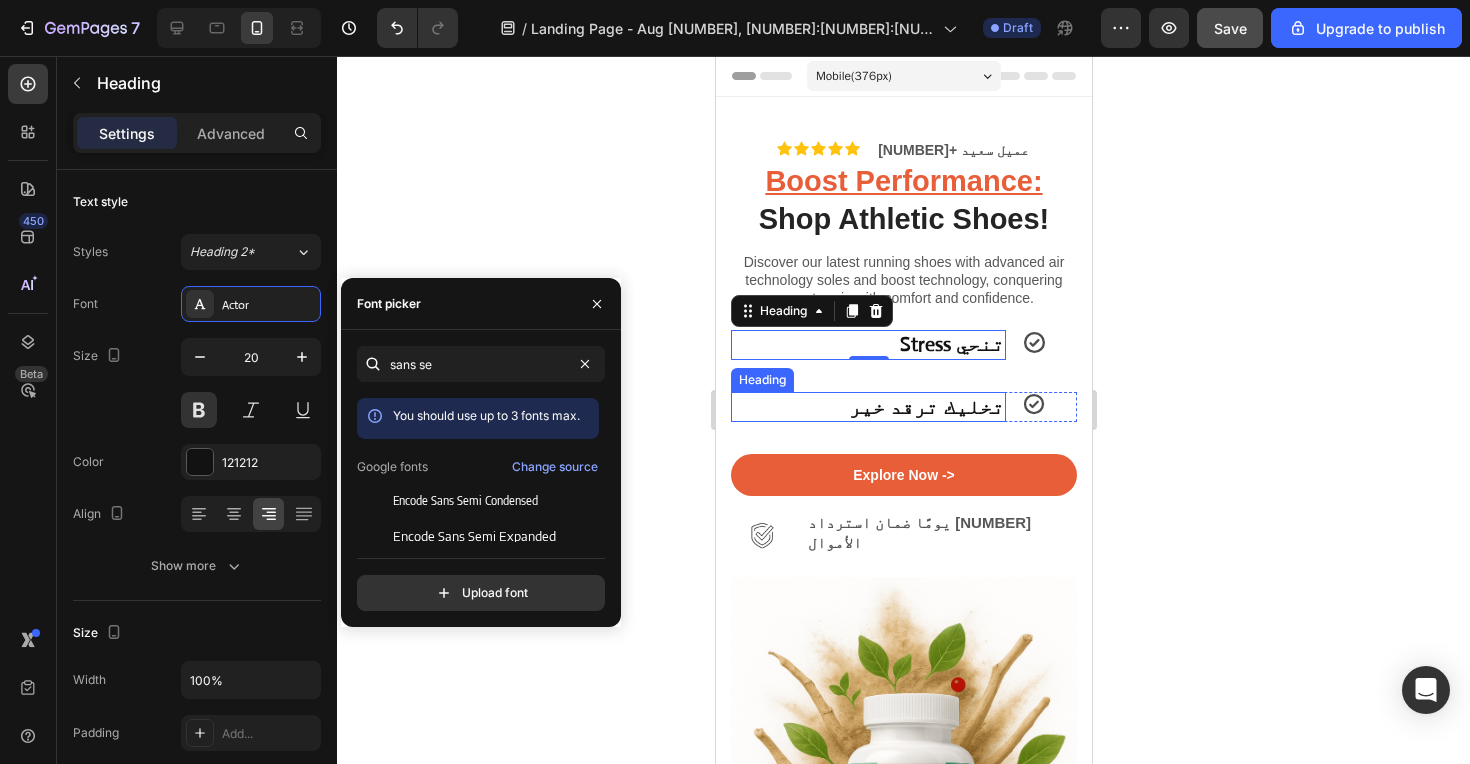 click on "تخليك ترقد خير" at bounding box center (867, 407) 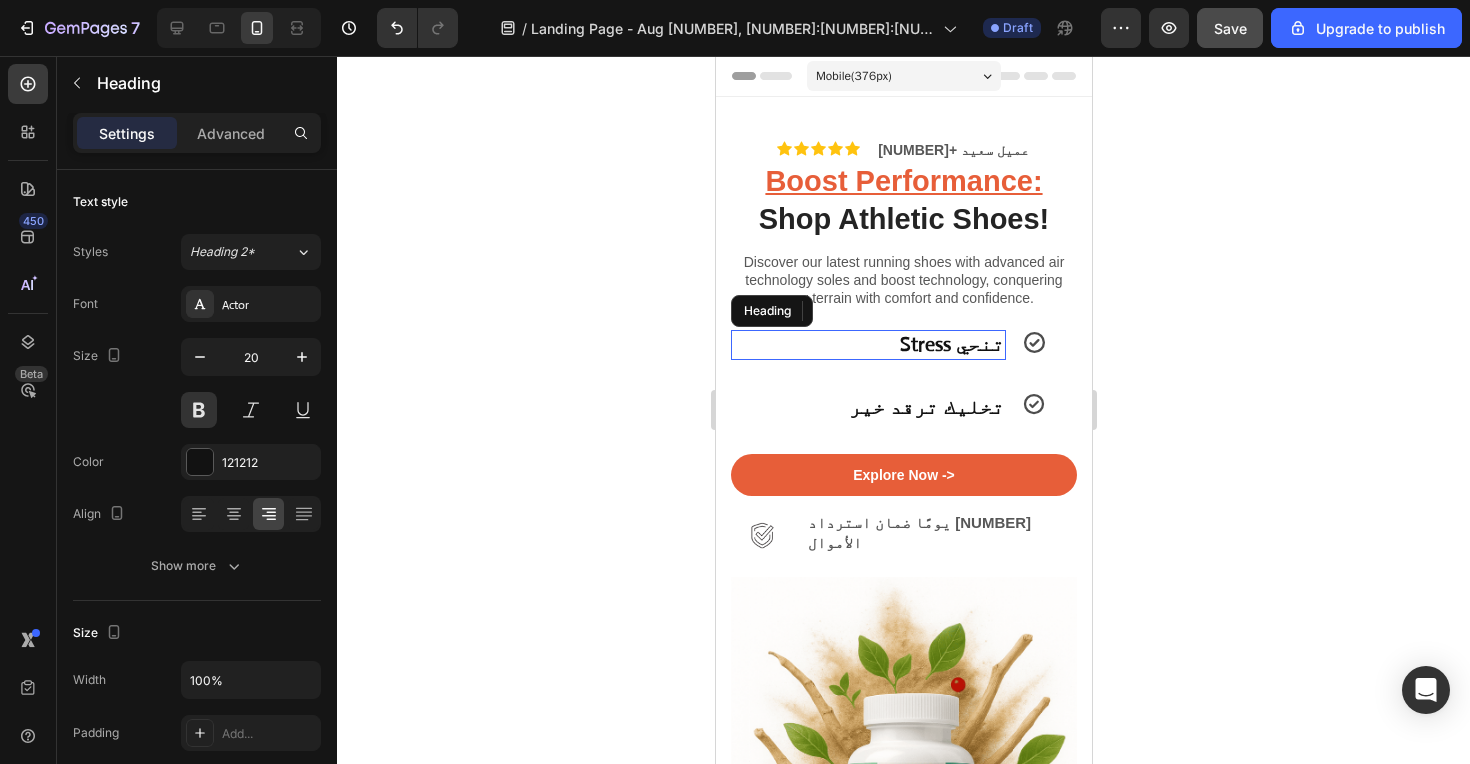 click on "‫تنحي Stress‬" at bounding box center [867, 345] 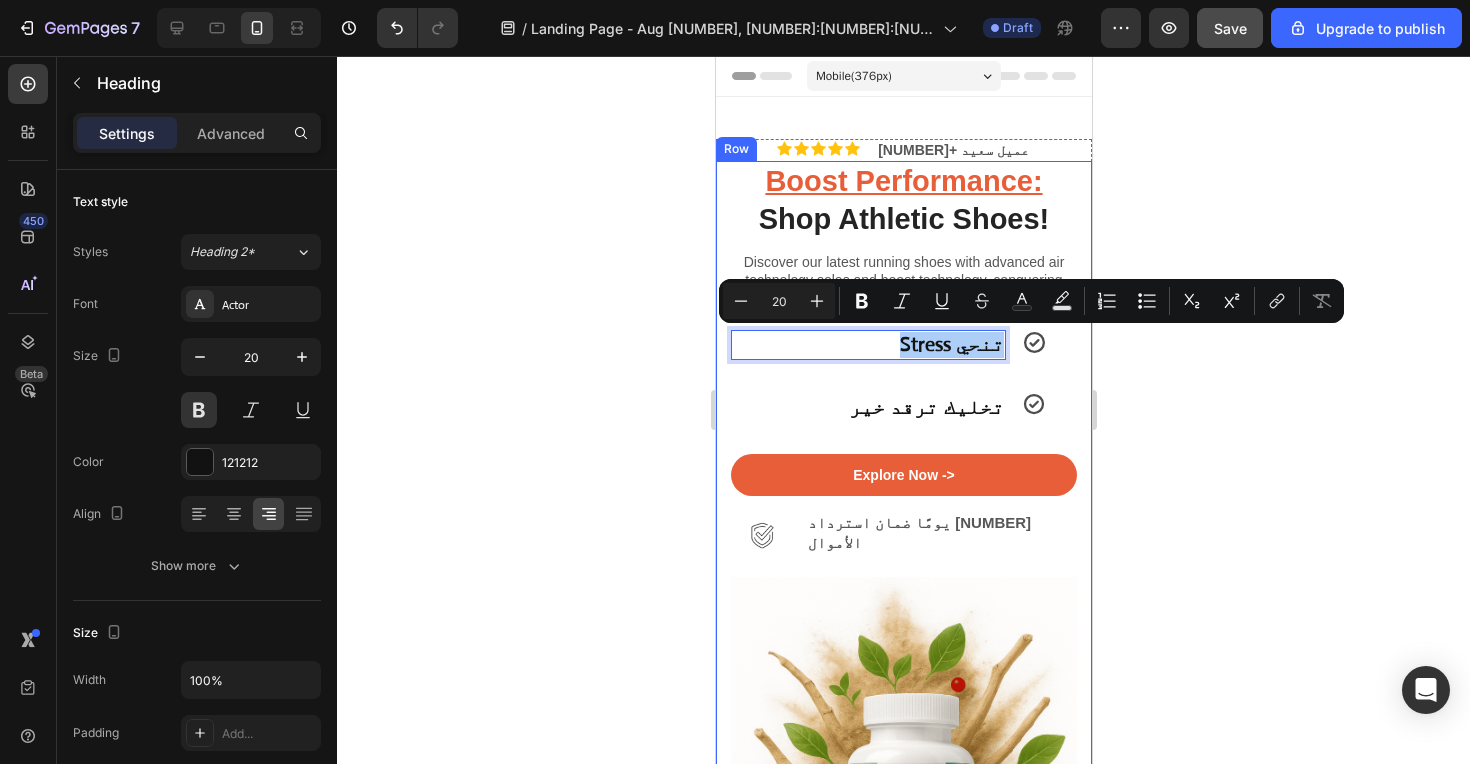 click 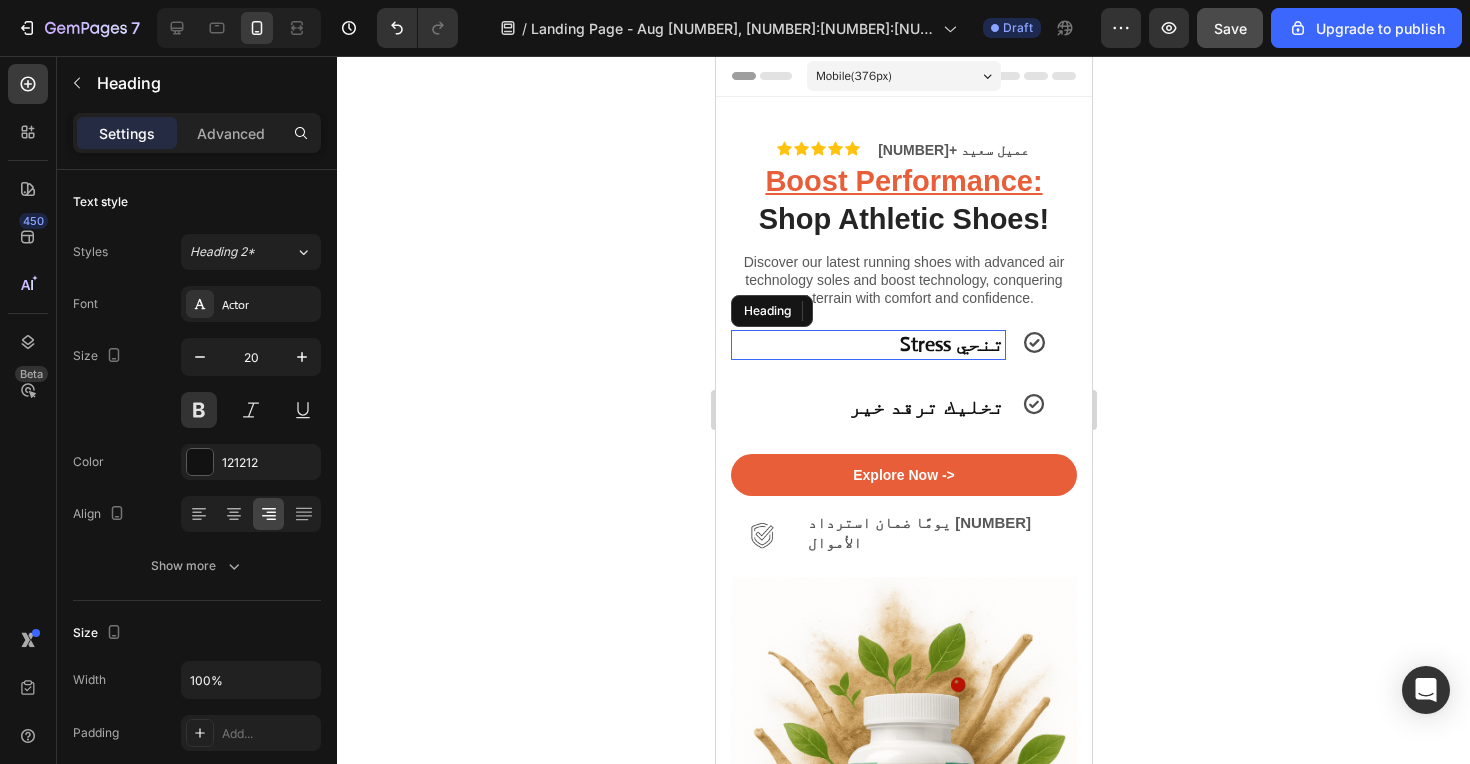 click on "‫تنحي Stress‬" at bounding box center [867, 345] 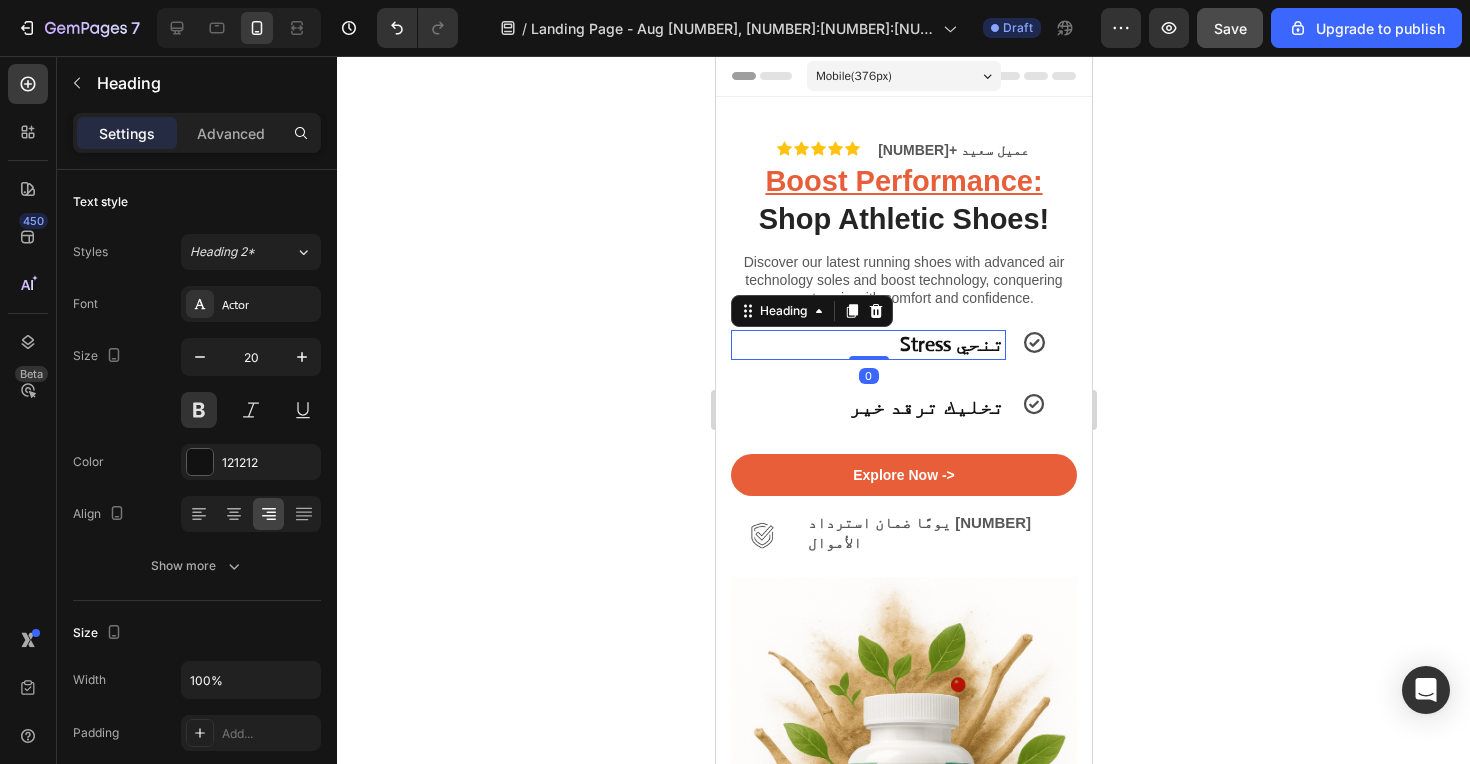 click 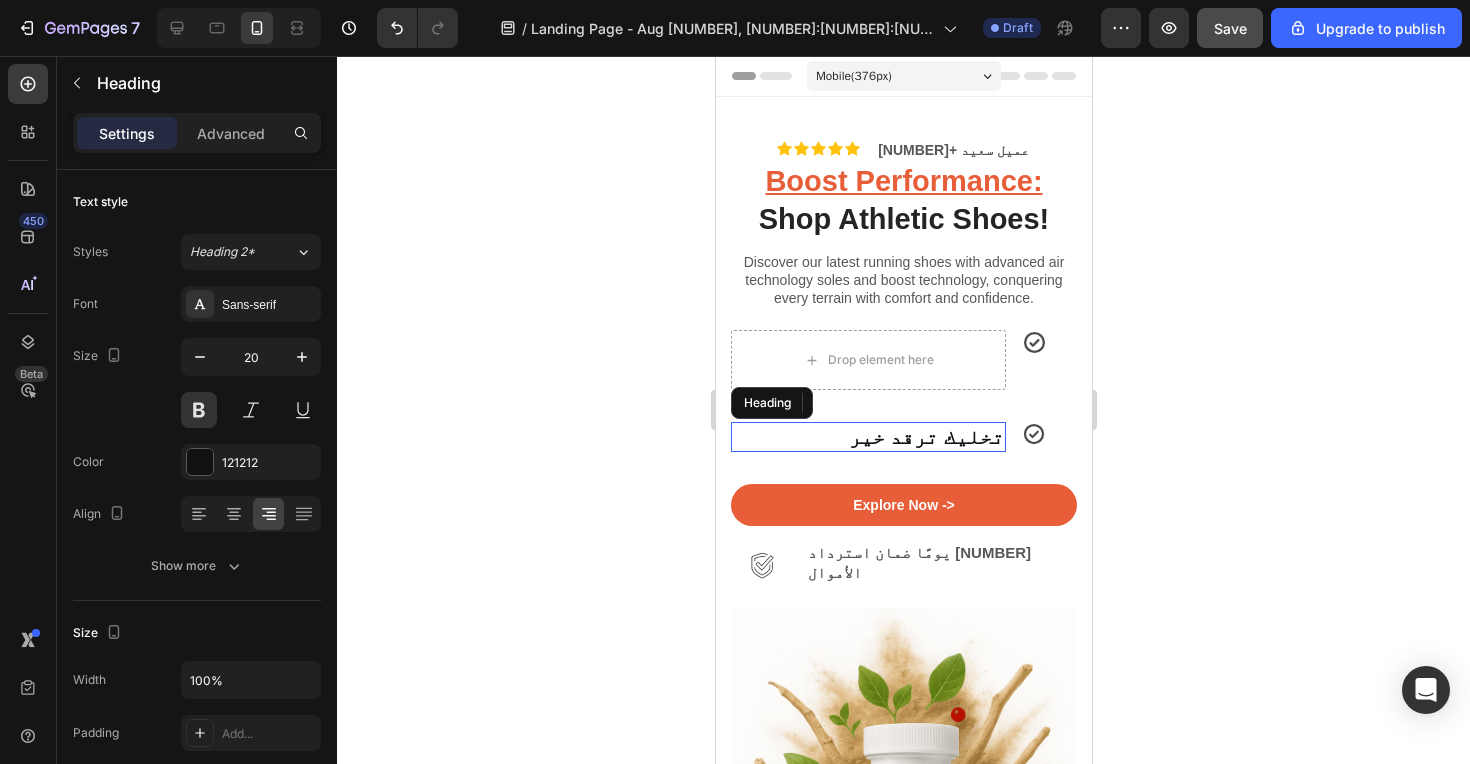click on "تخليك ترقد خير" at bounding box center [867, 437] 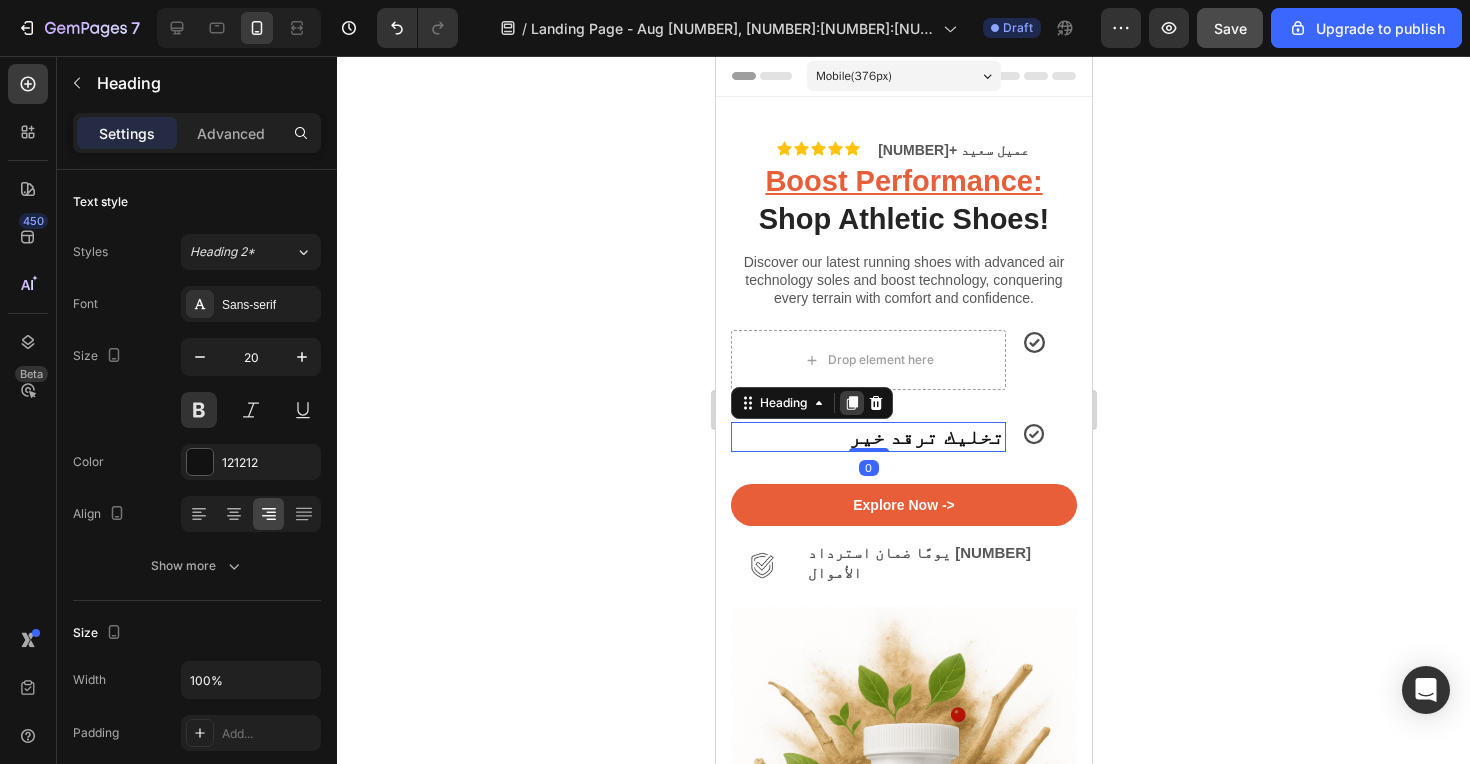 click 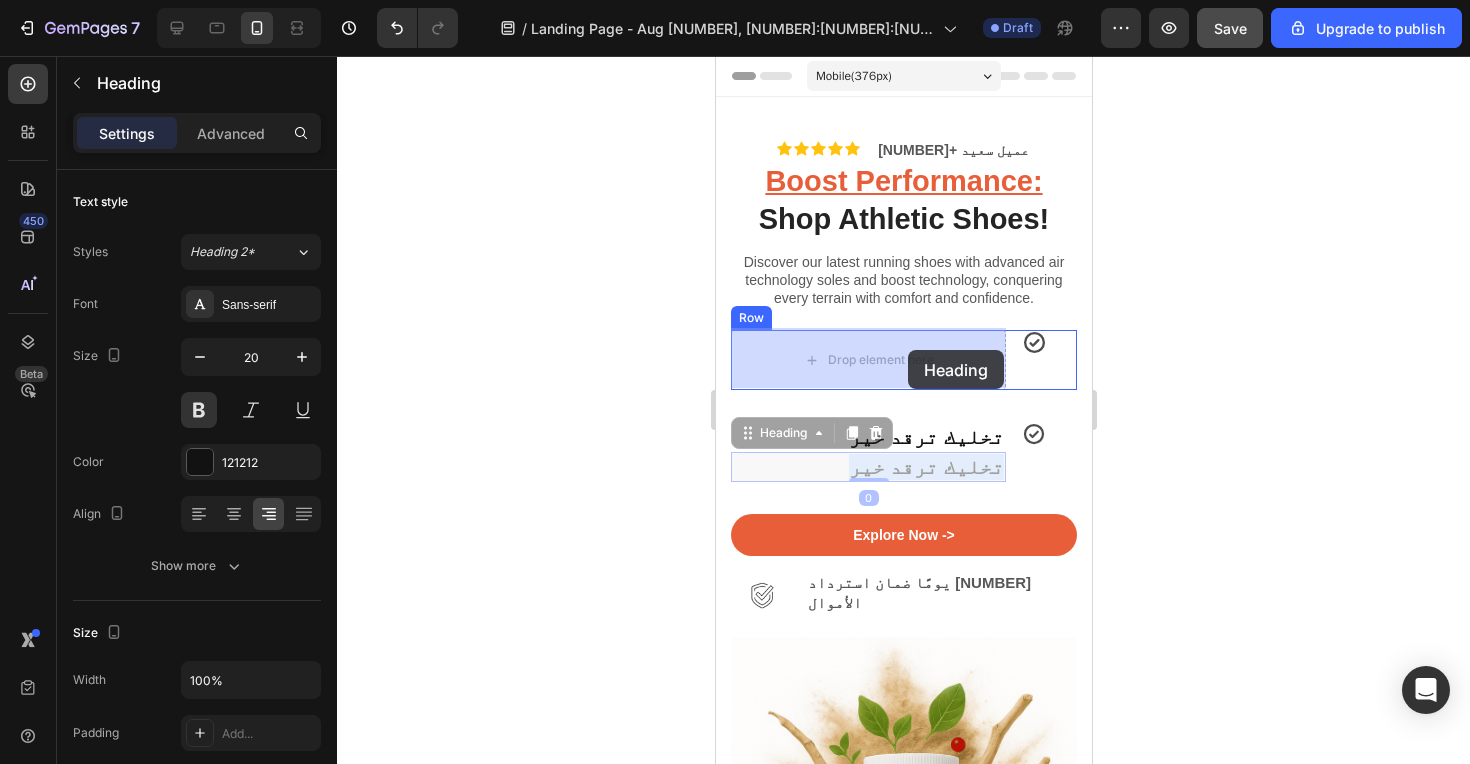 drag, startPoint x: 914, startPoint y: 467, endPoint x: 907, endPoint y: 351, distance: 116.21101 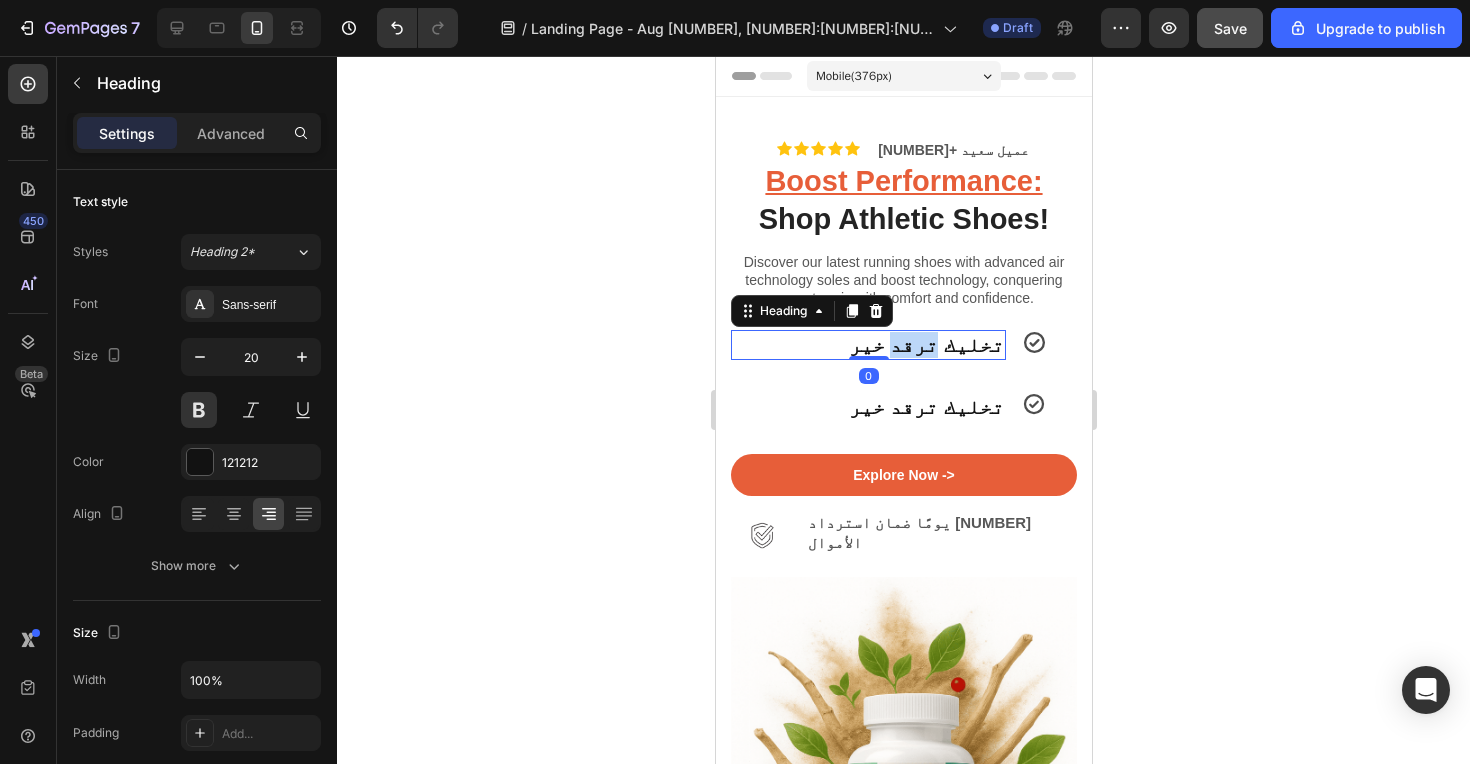 click on "تخليك ترقد خير" at bounding box center (867, 345) 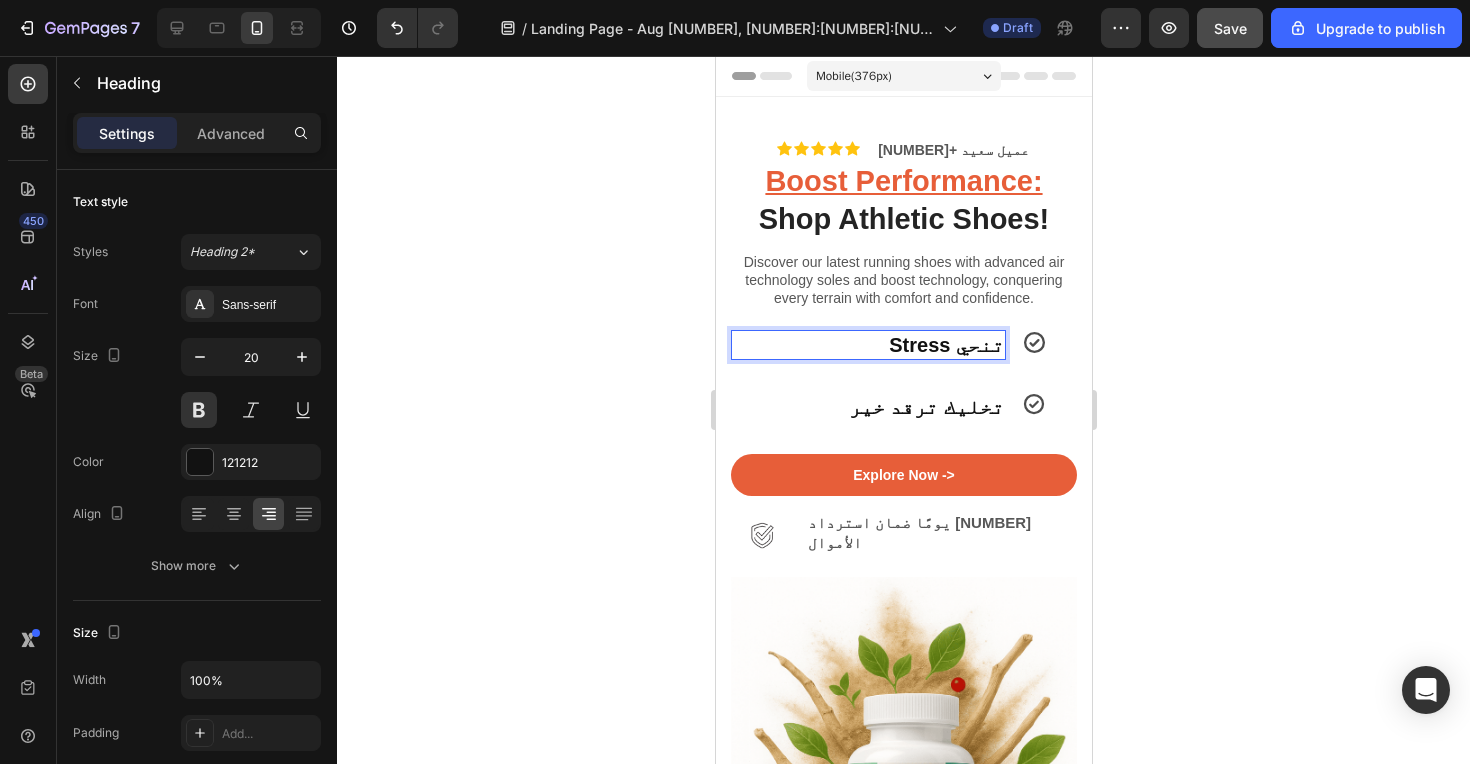 click 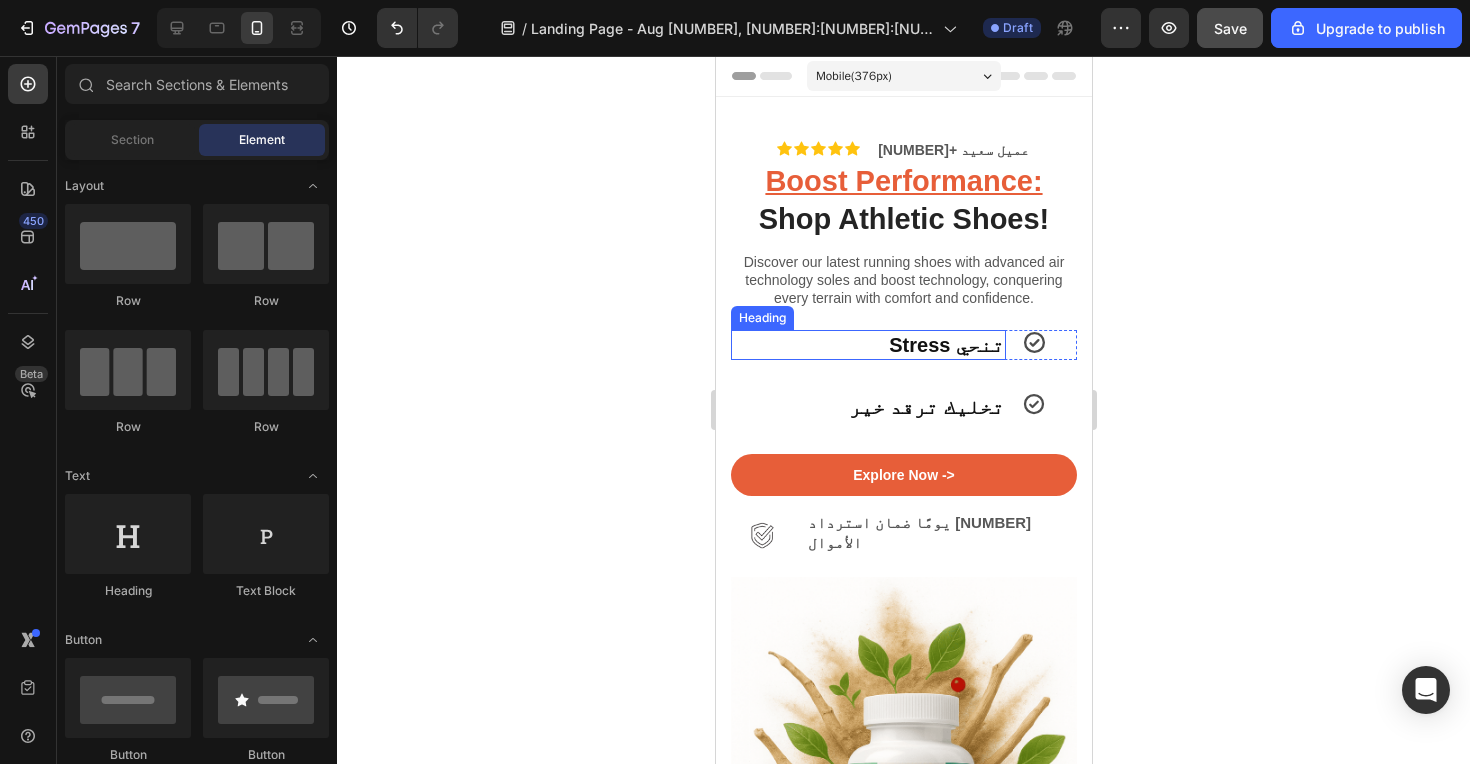 click on "‫تنحي Stress‬" at bounding box center [867, 345] 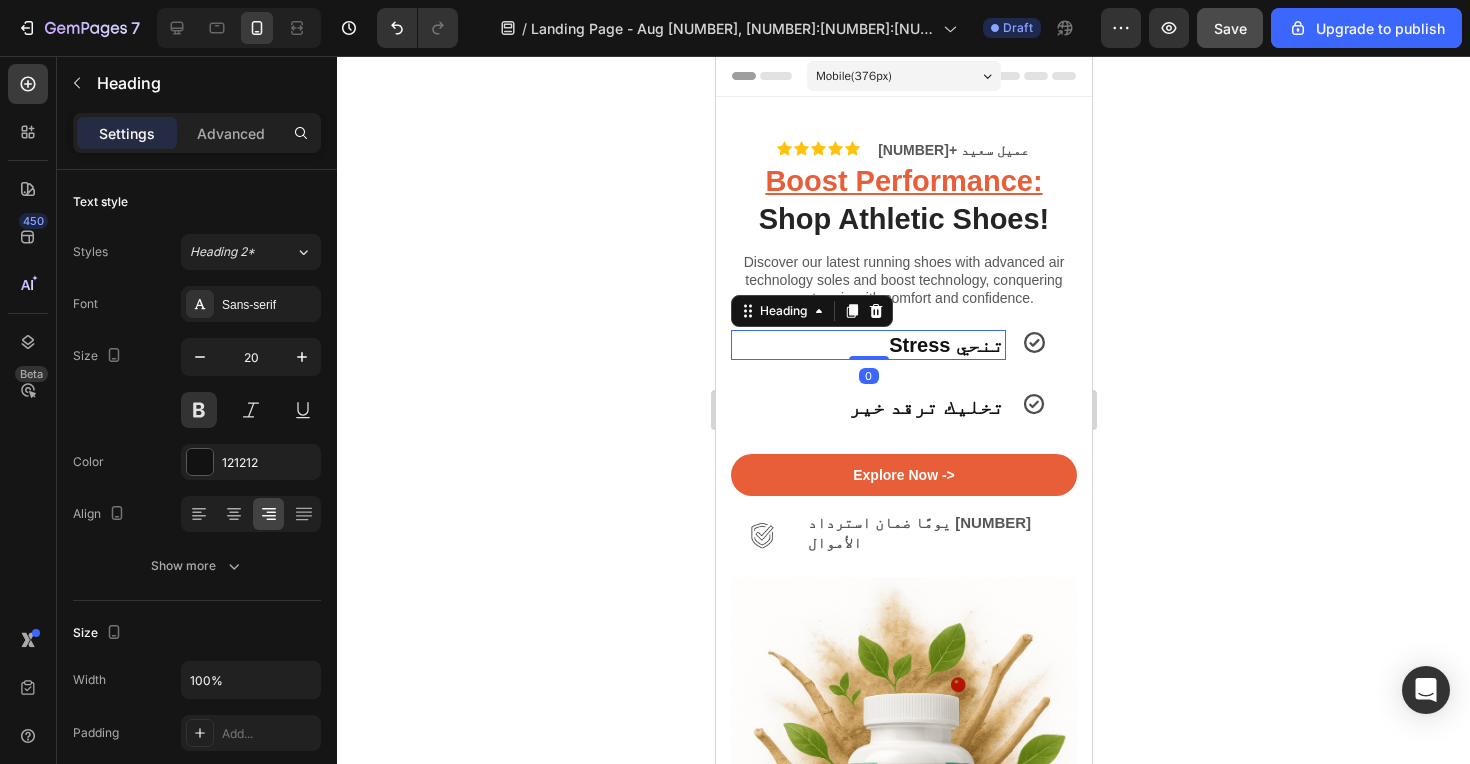 click 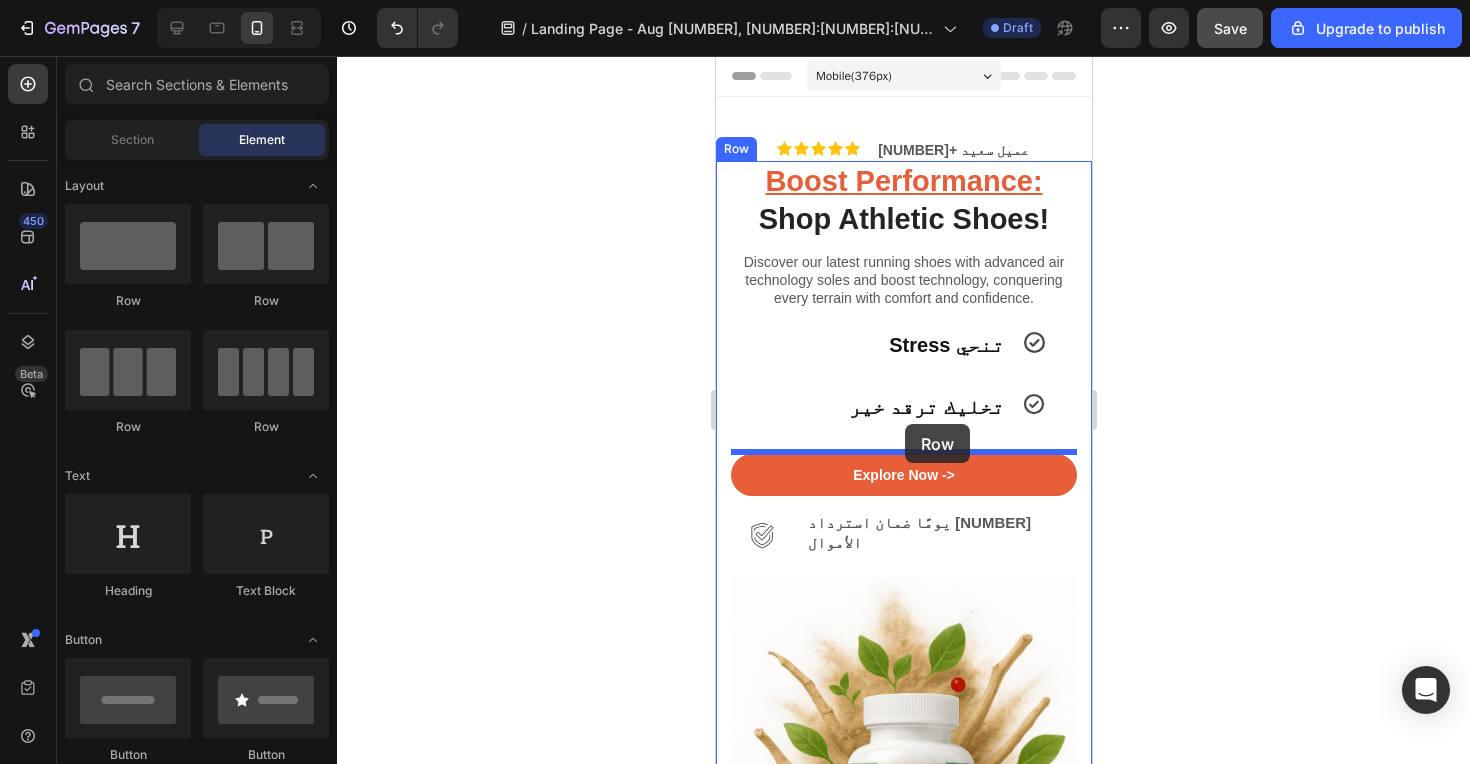 drag, startPoint x: 309, startPoint y: 259, endPoint x: 905, endPoint y: 424, distance: 618.41815 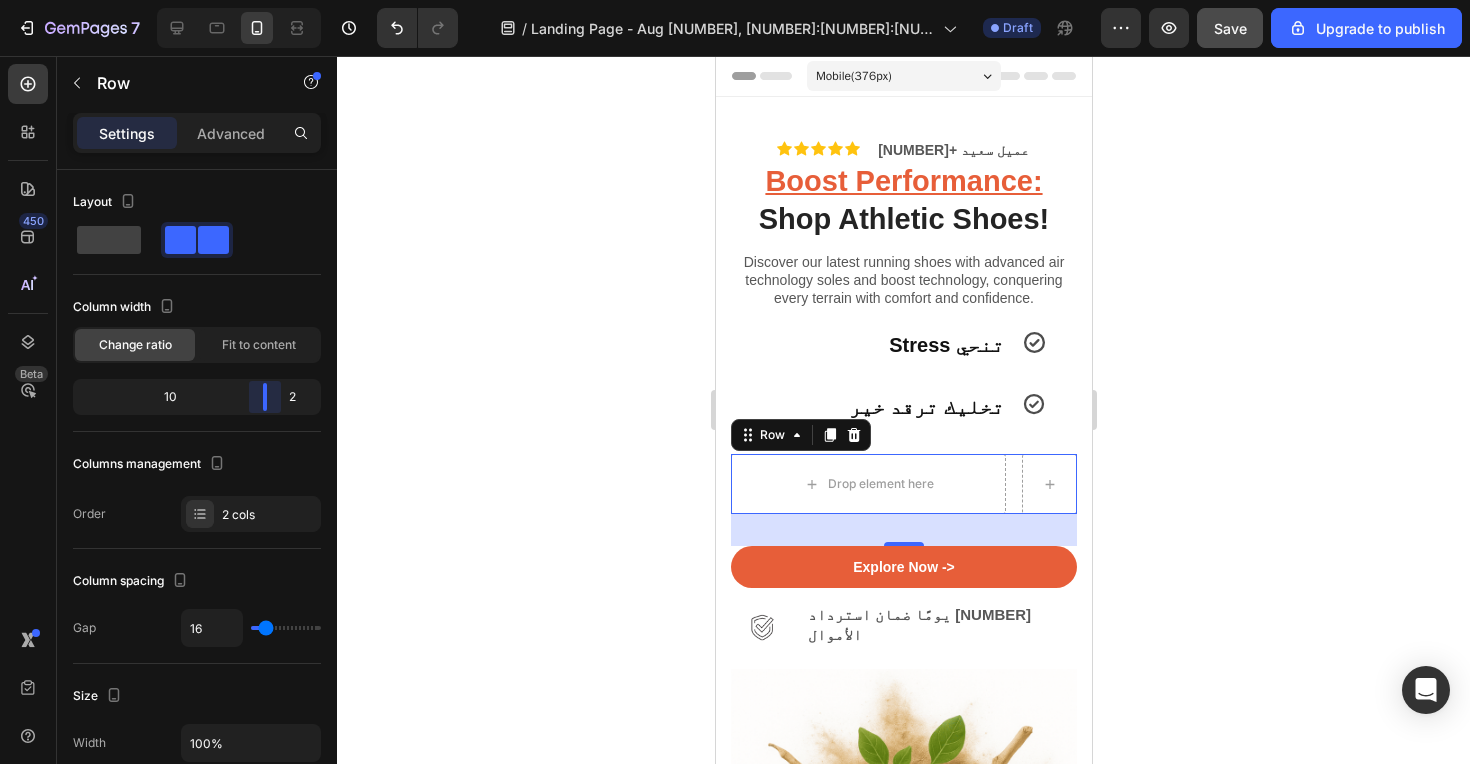 drag, startPoint x: 198, startPoint y: 402, endPoint x: 274, endPoint y: 404, distance: 76.02631 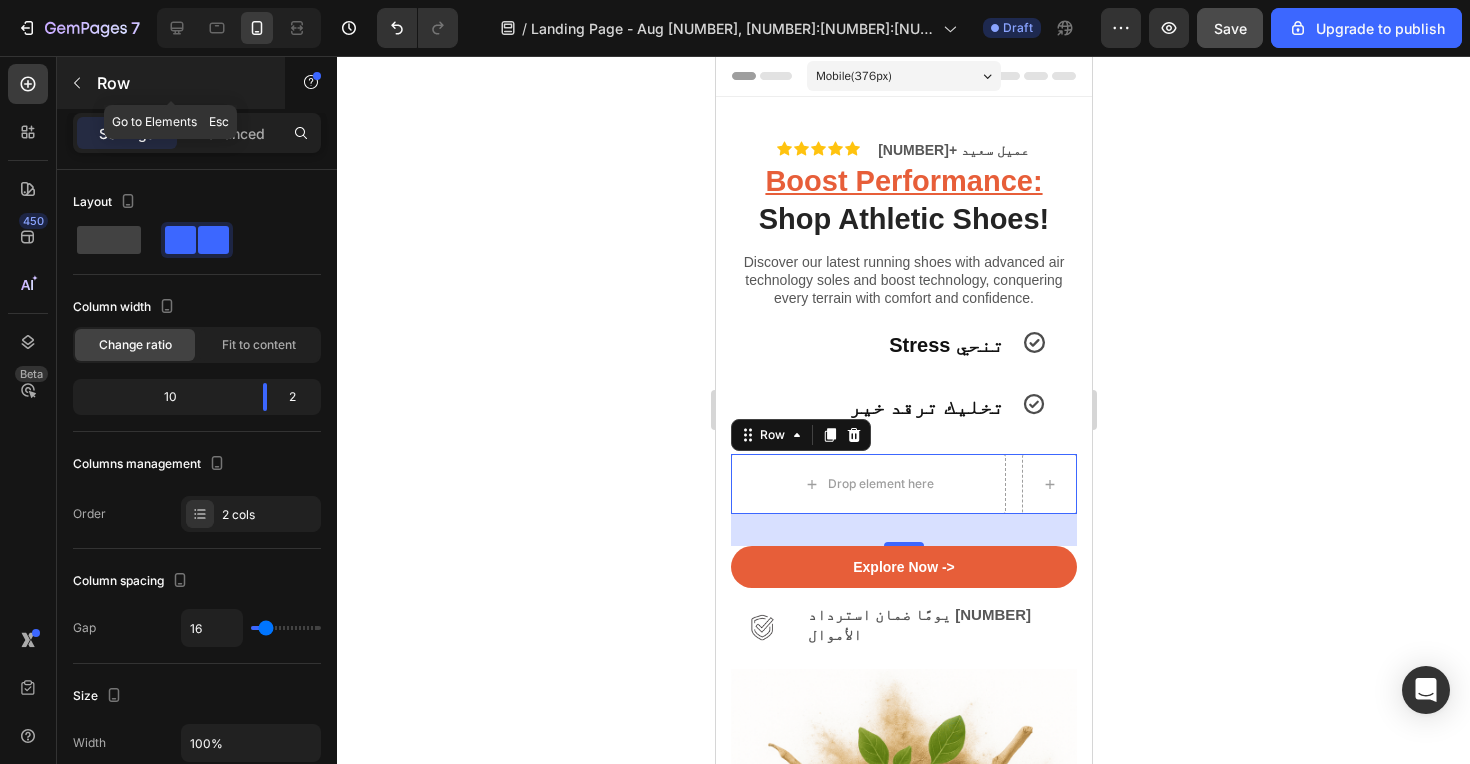 click 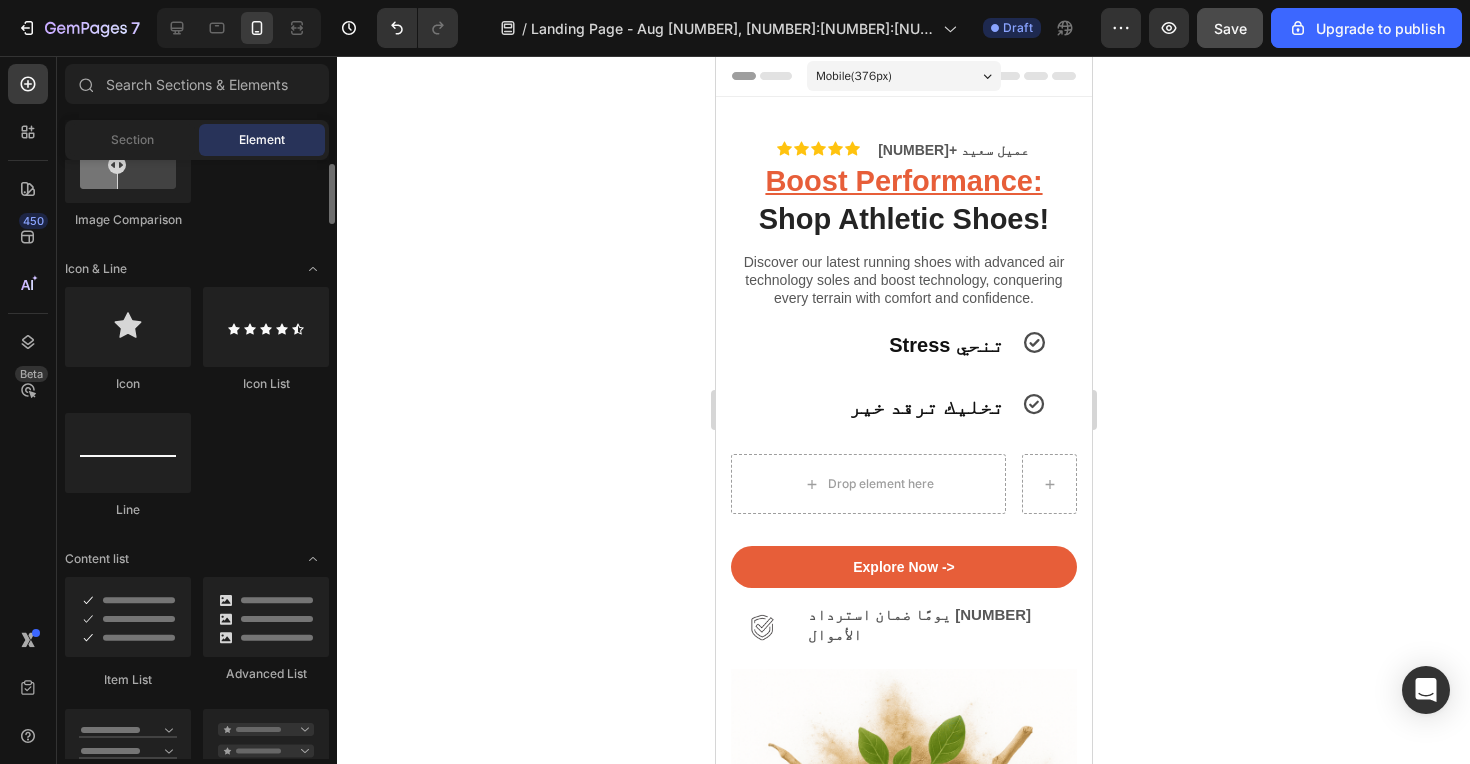 scroll, scrollTop: 1097, scrollLeft: 0, axis: vertical 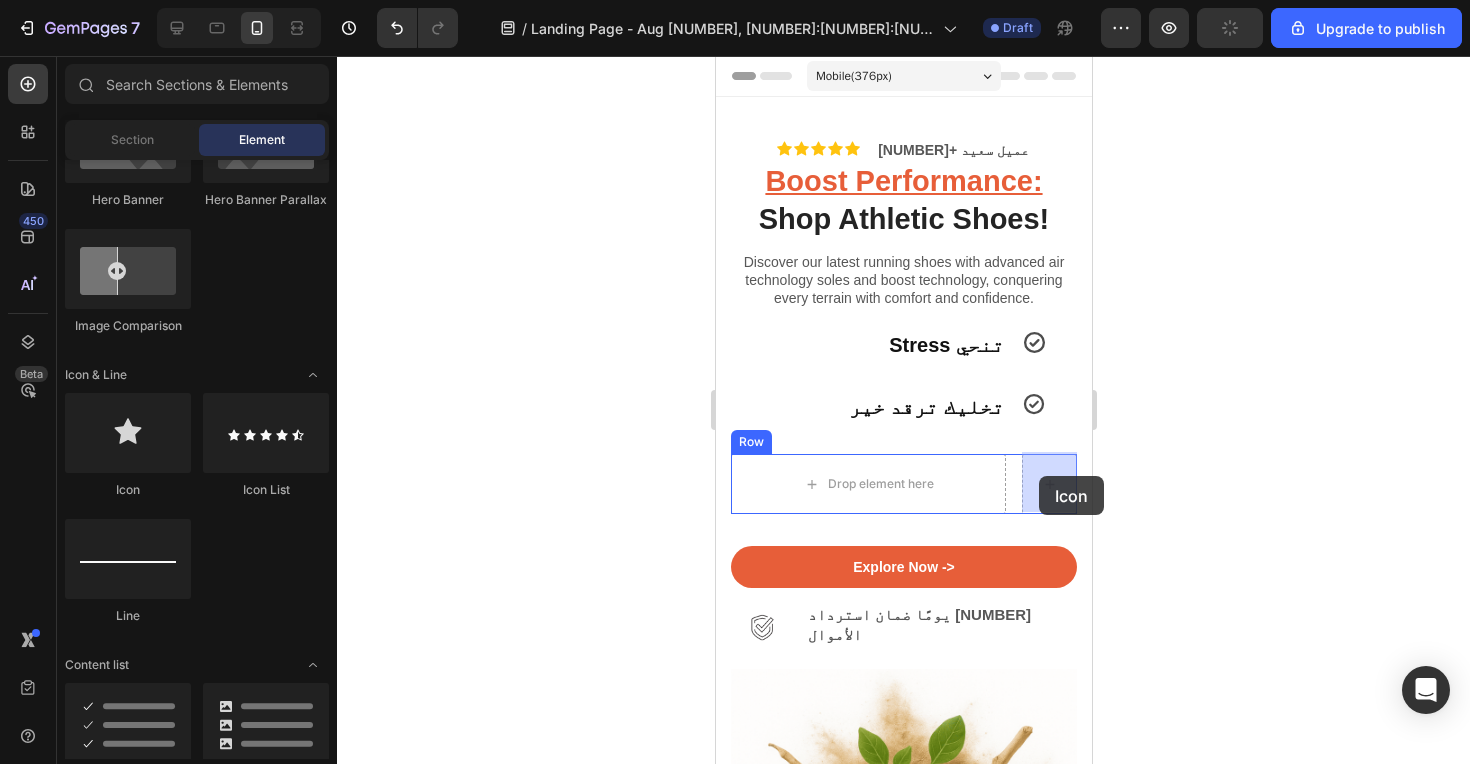 drag, startPoint x: 138, startPoint y: 432, endPoint x: 1039, endPoint y: 476, distance: 902.0737 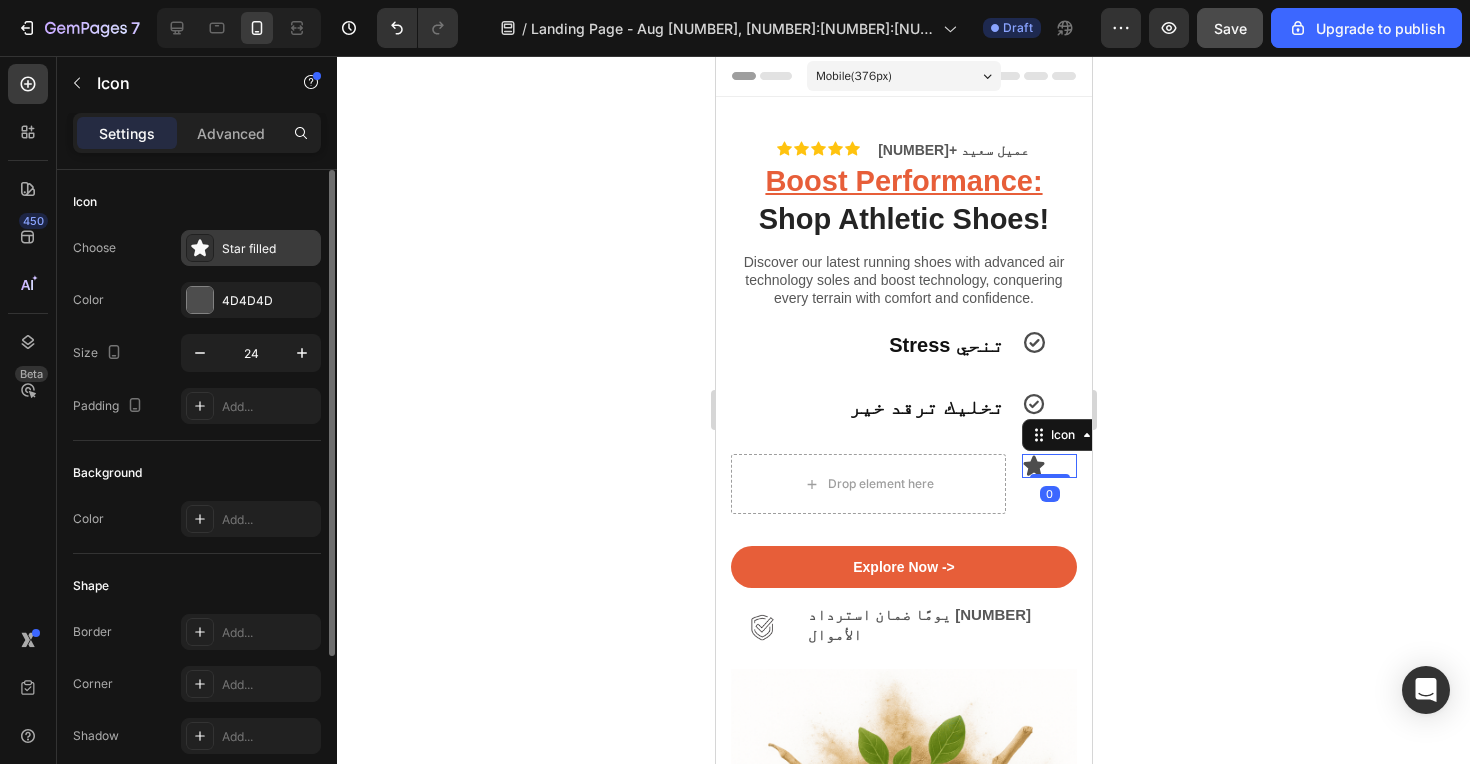 click on "Star filled" at bounding box center [269, 249] 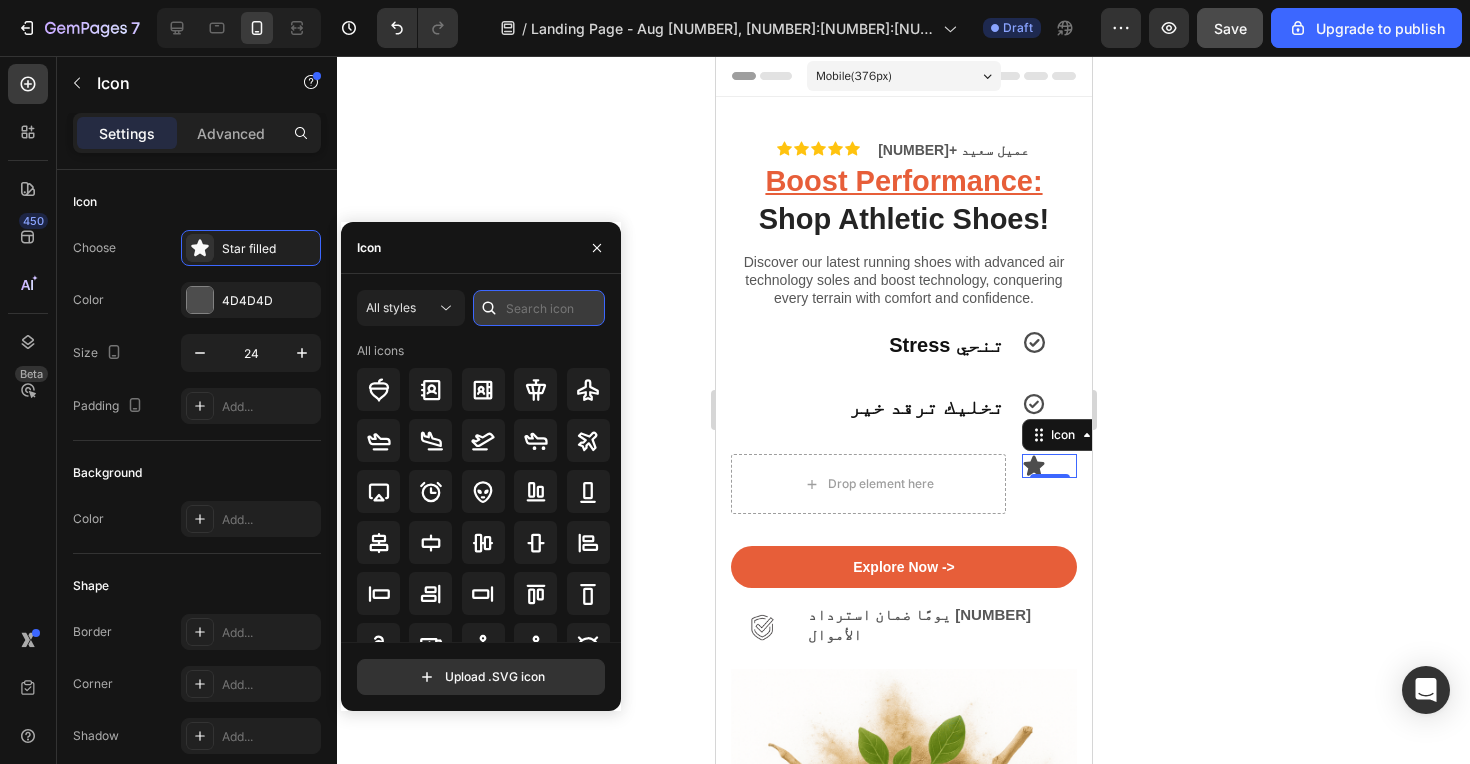 click at bounding box center [539, 308] 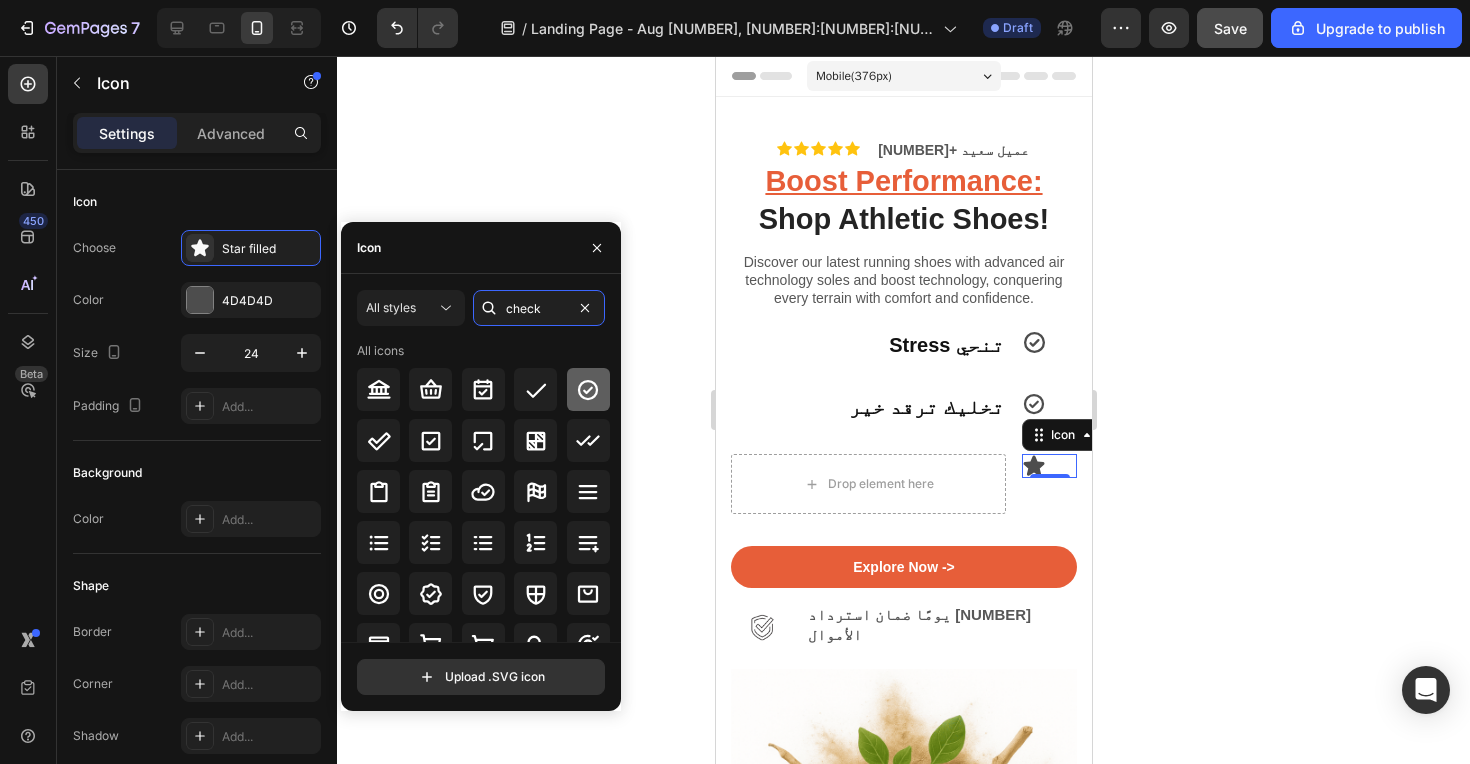 type on "check" 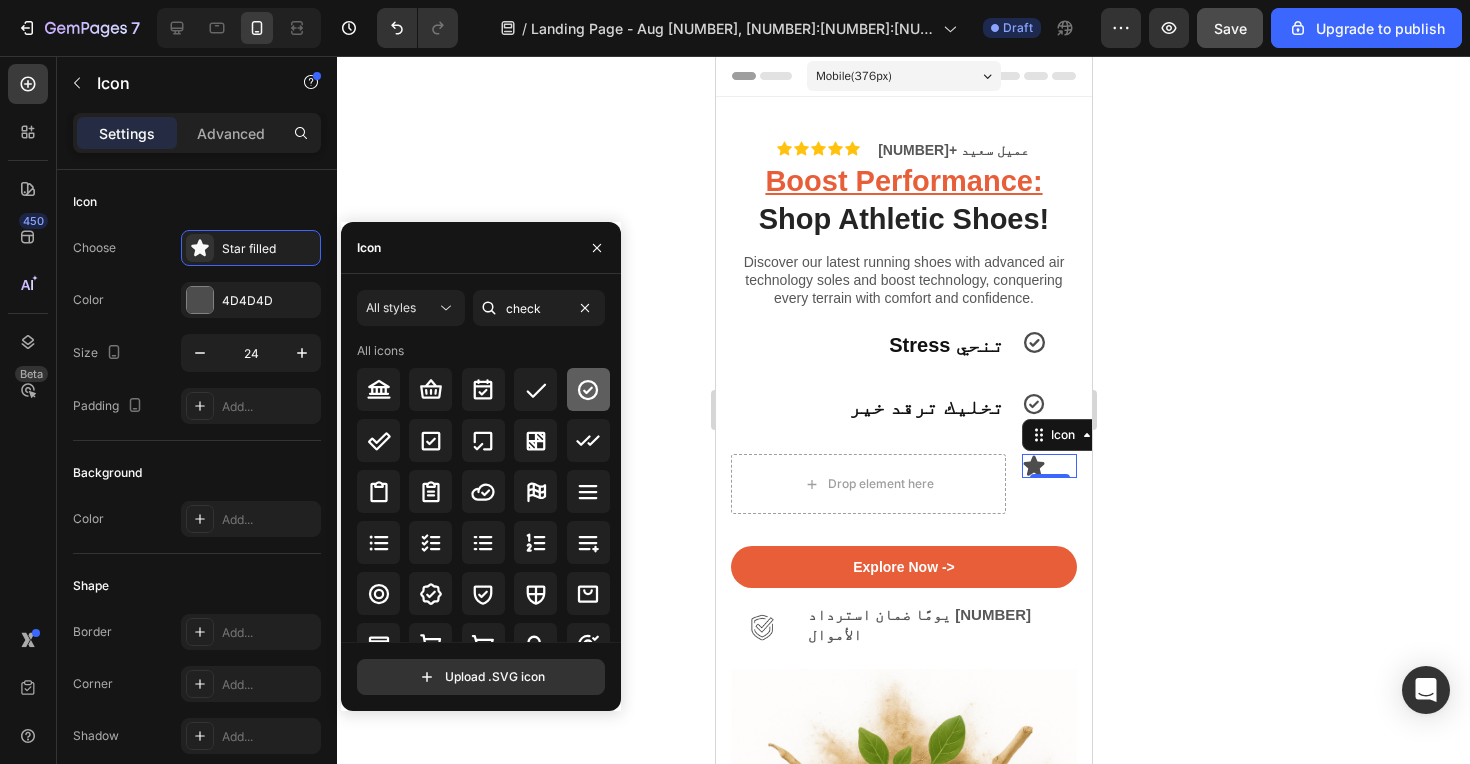 click 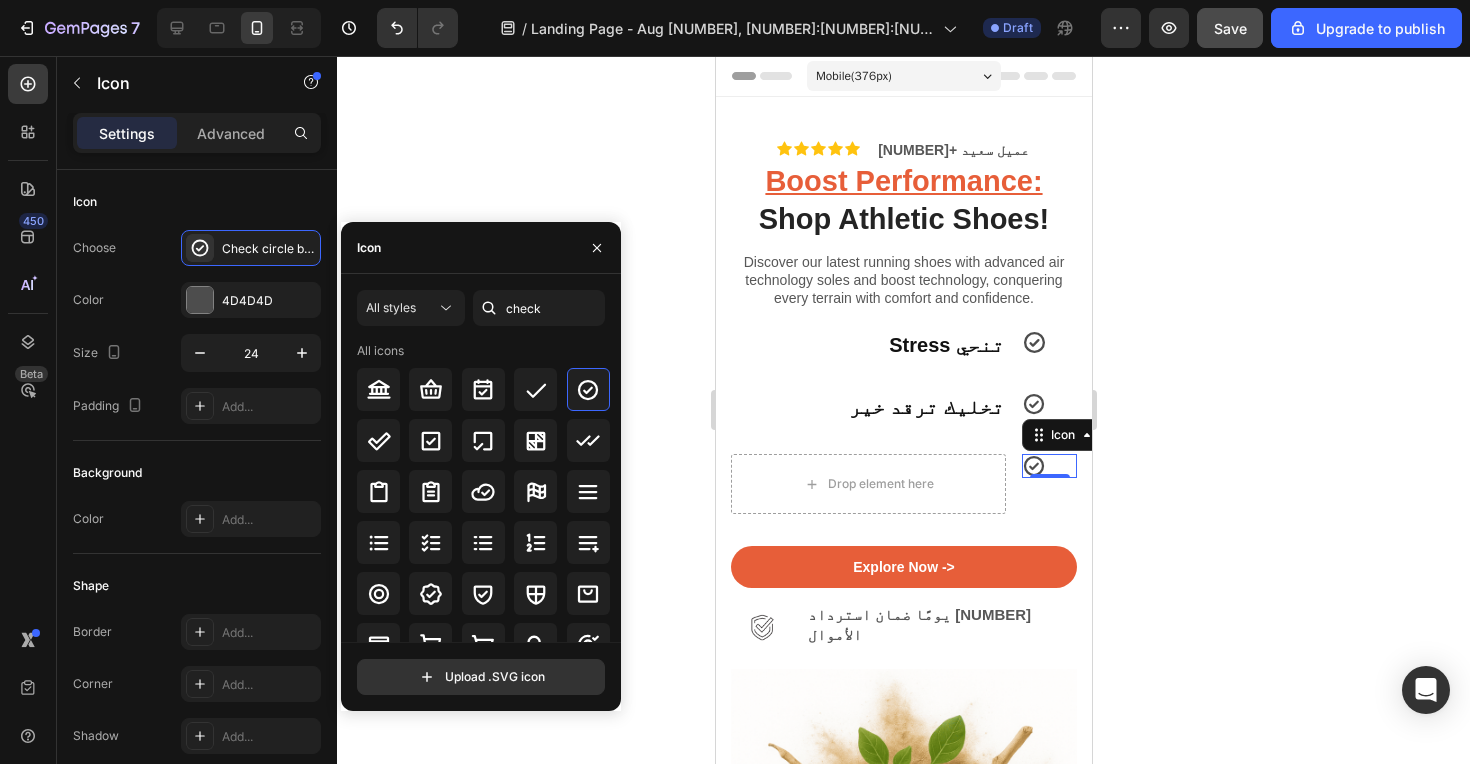 click 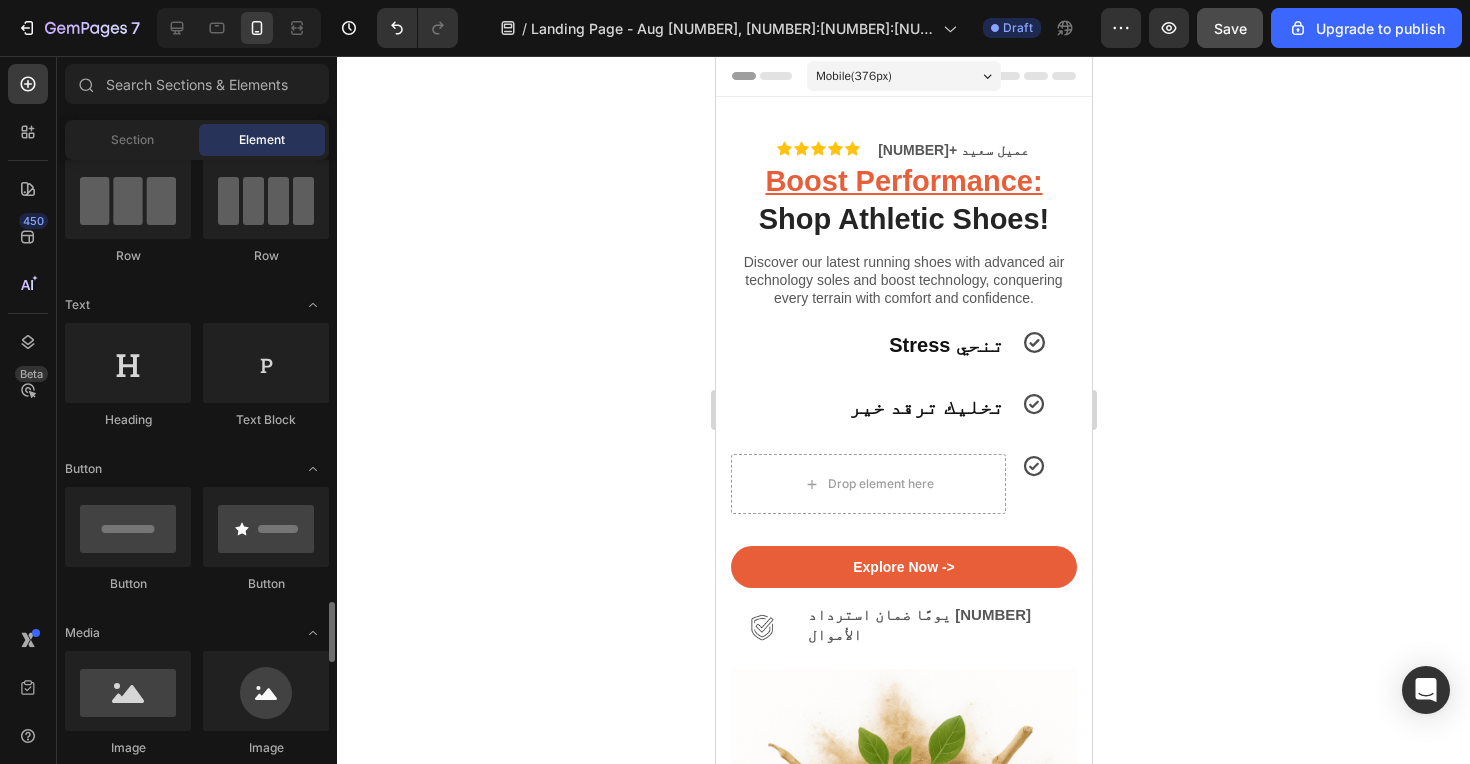 scroll, scrollTop: 0, scrollLeft: 0, axis: both 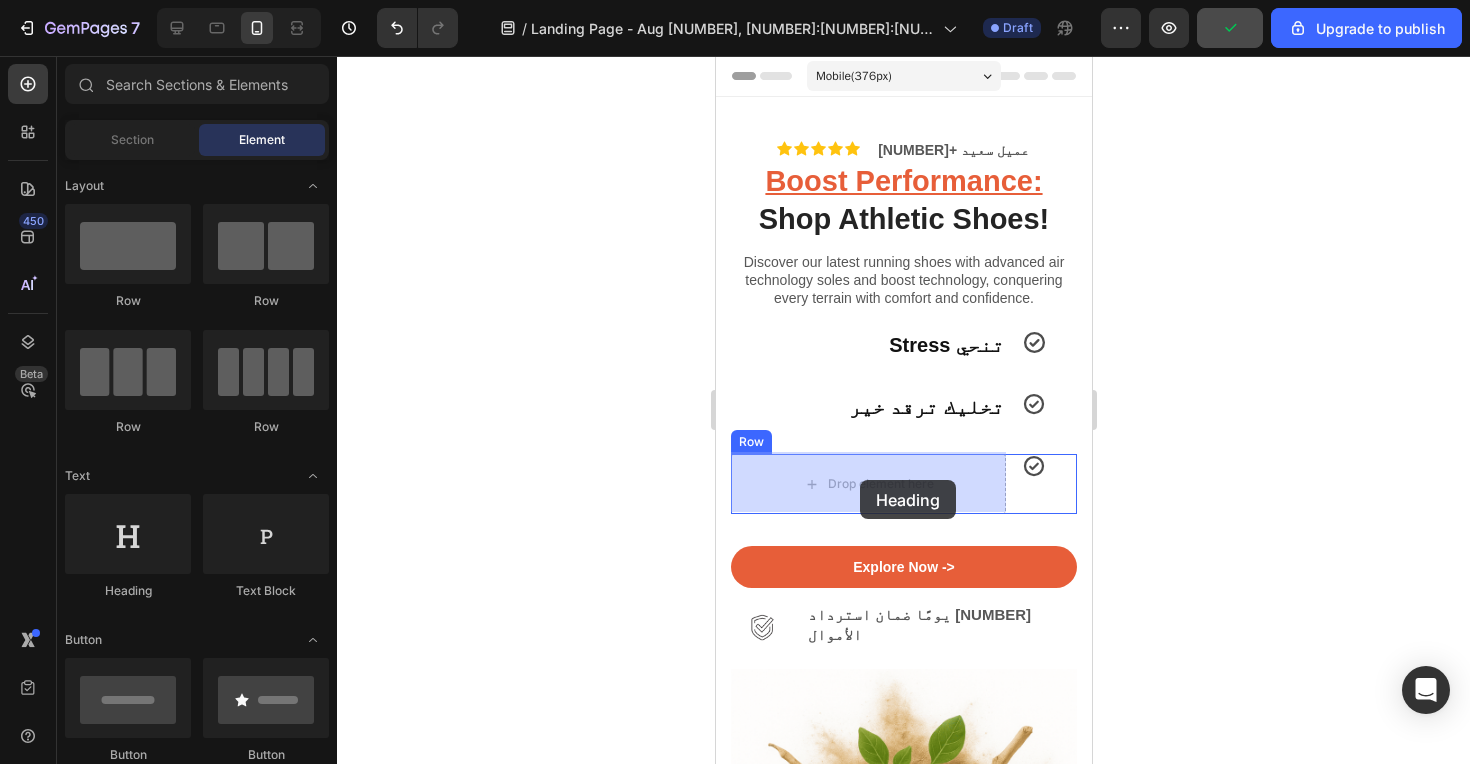 drag, startPoint x: 169, startPoint y: 539, endPoint x: 860, endPoint y: 480, distance: 693.5142 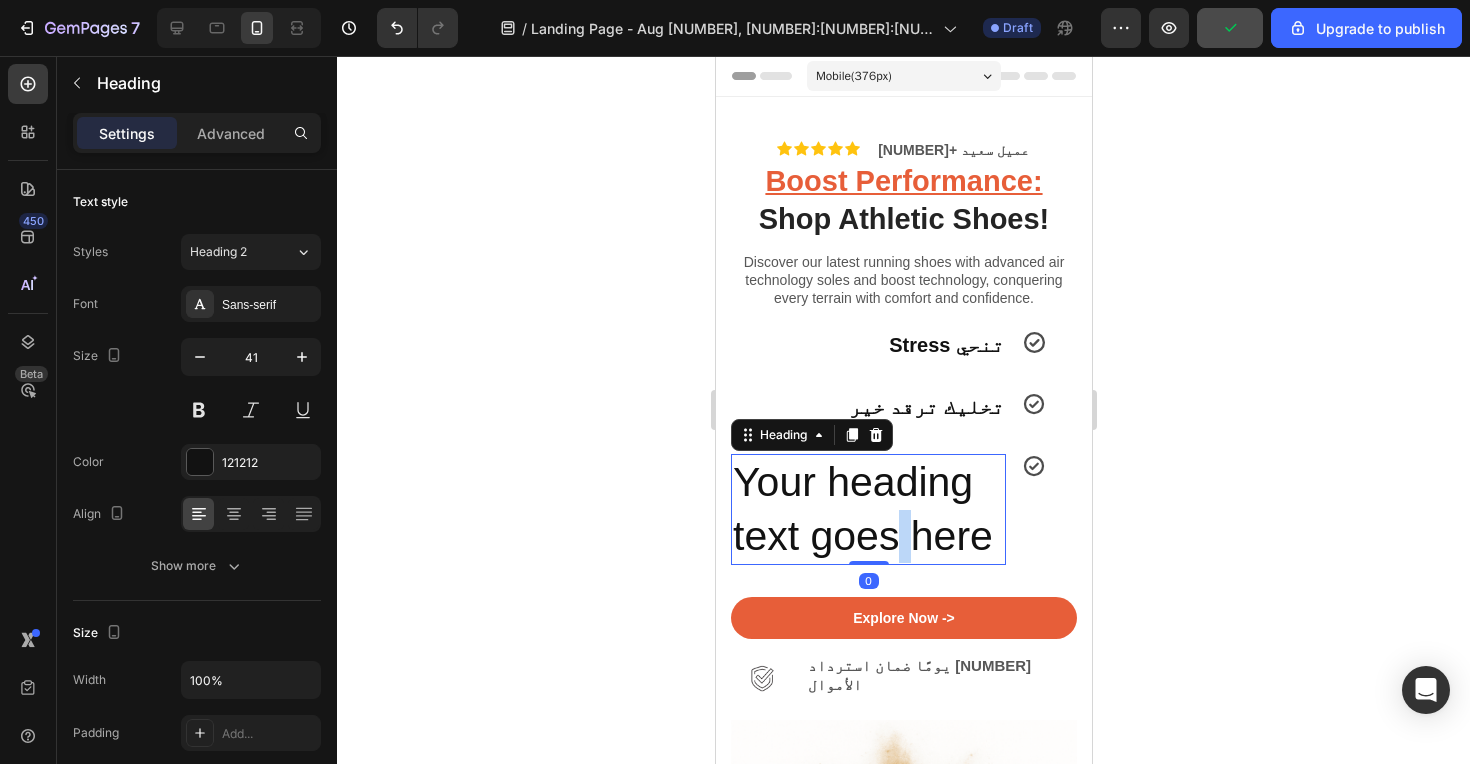 click on "Your heading text goes here" at bounding box center (867, 509) 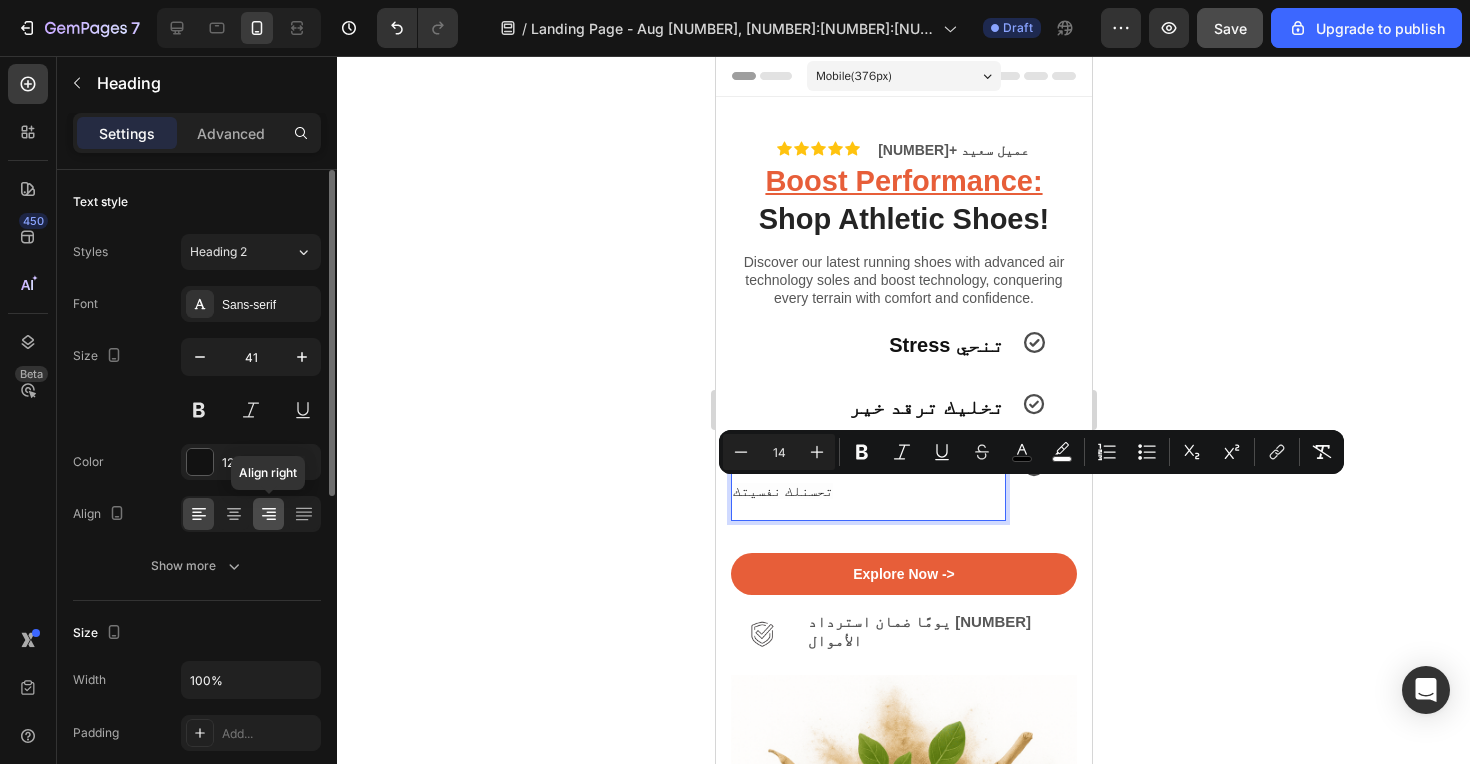 click 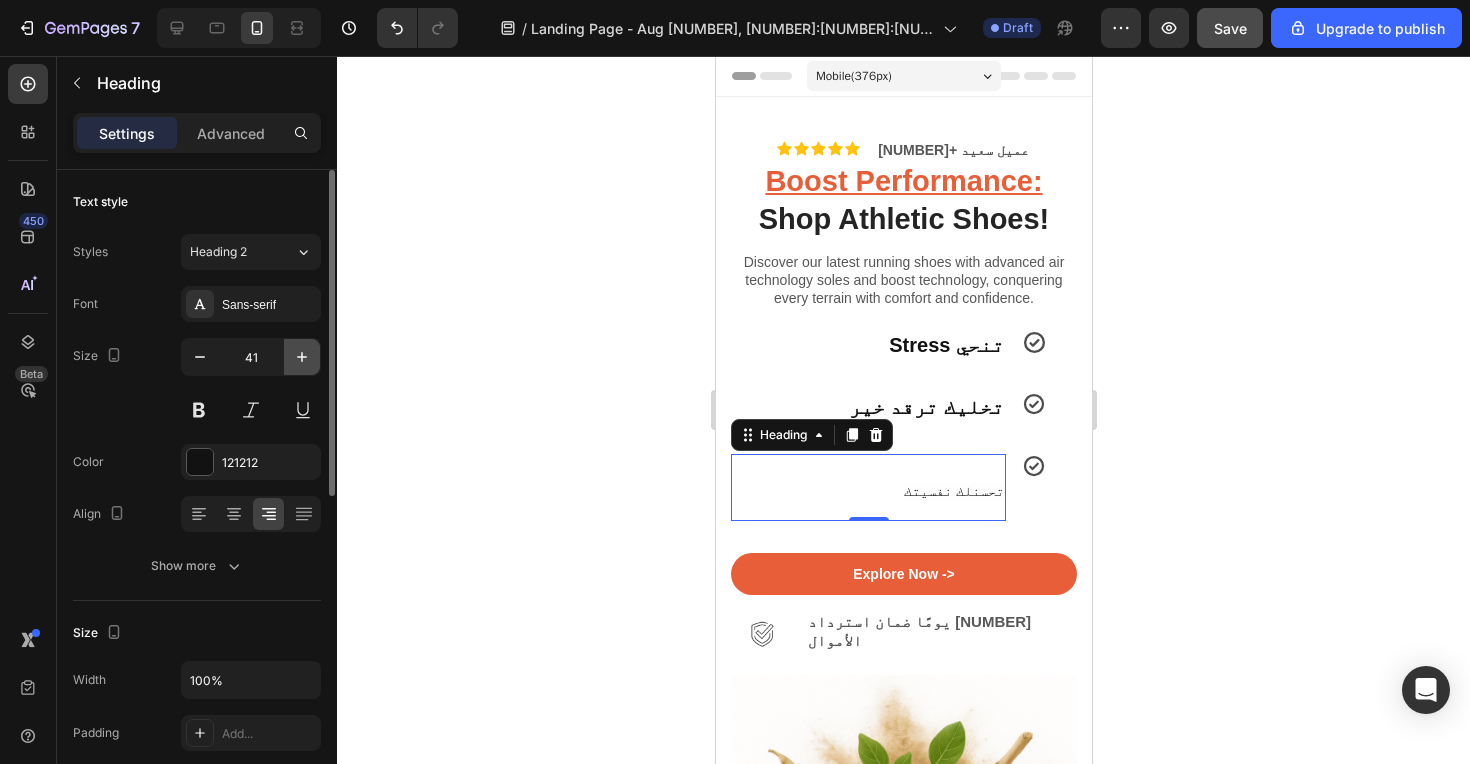 click 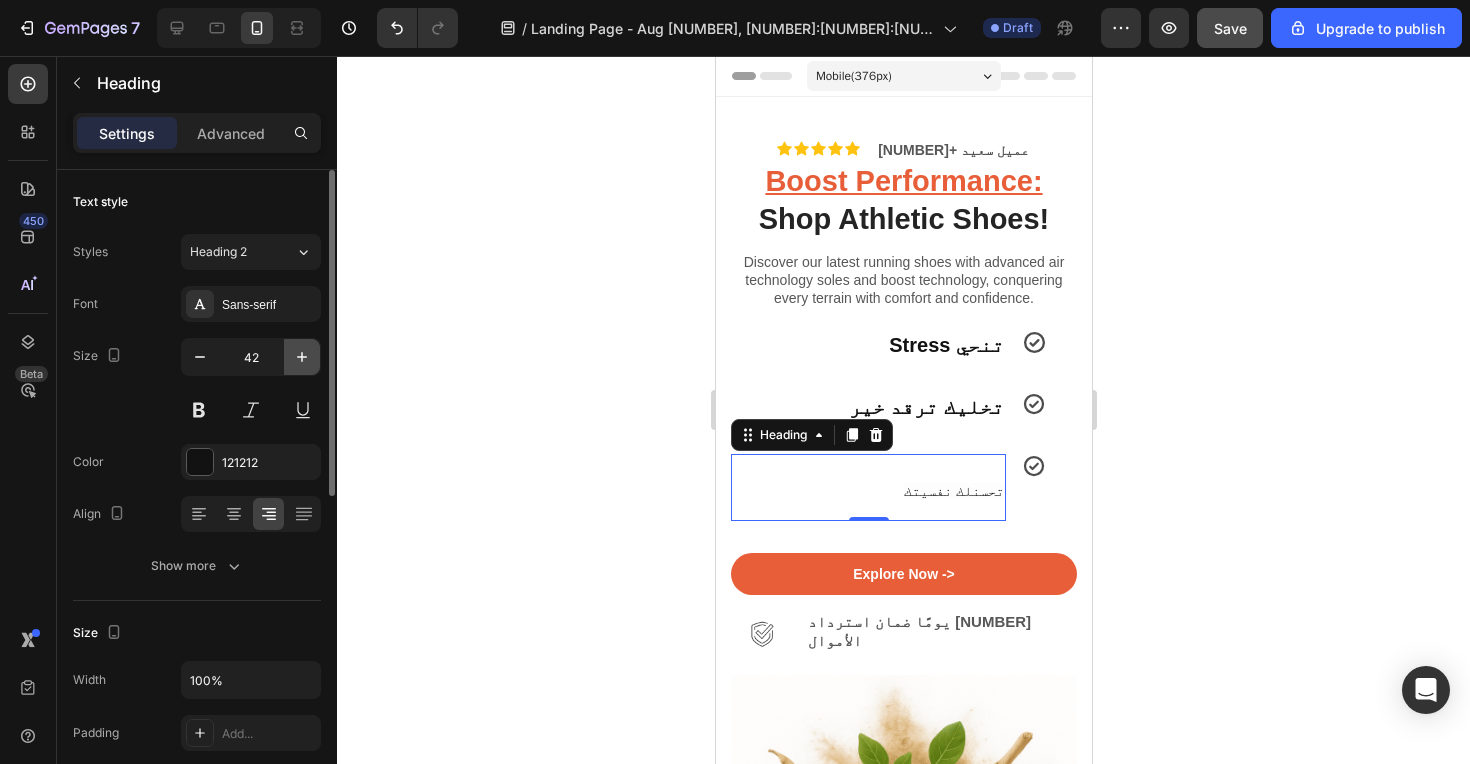 click 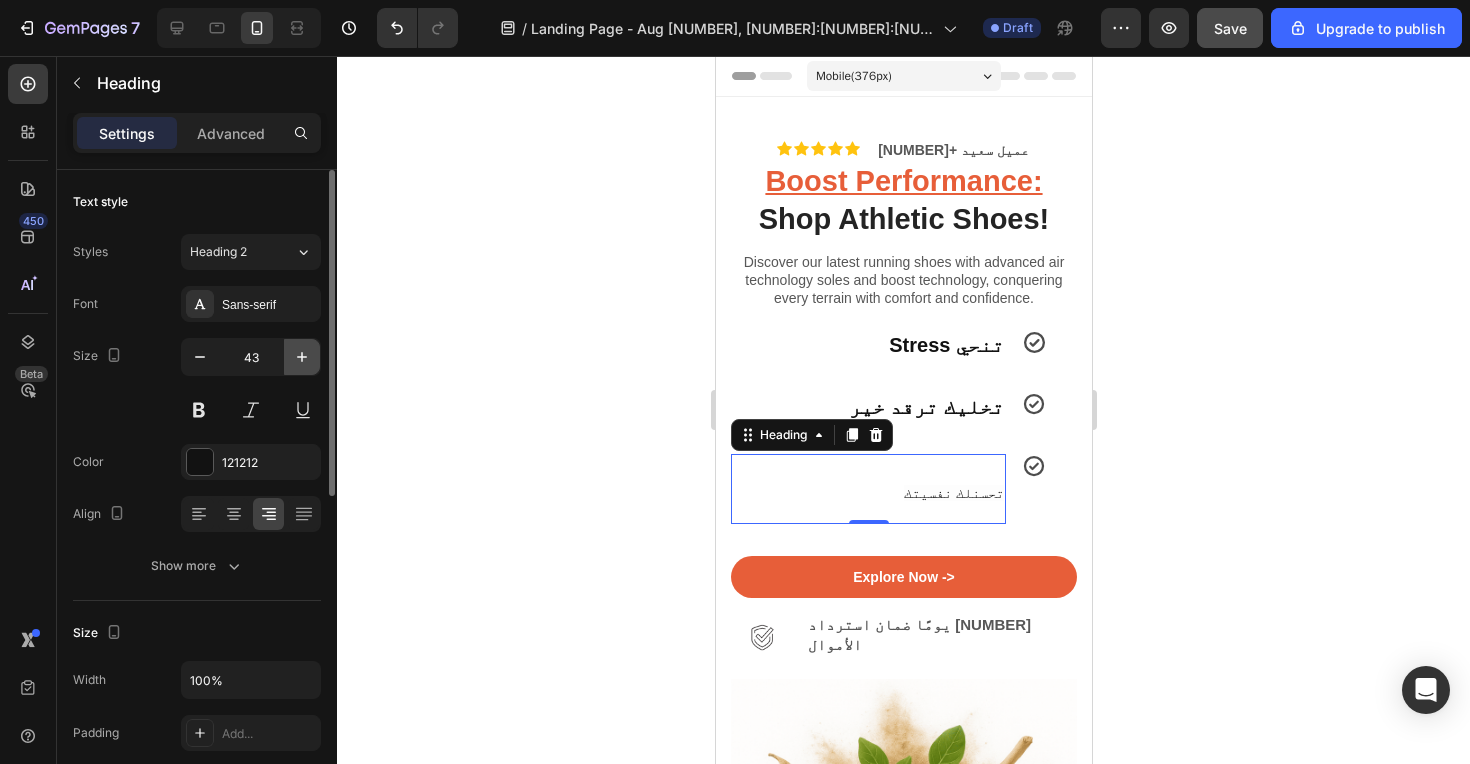 click 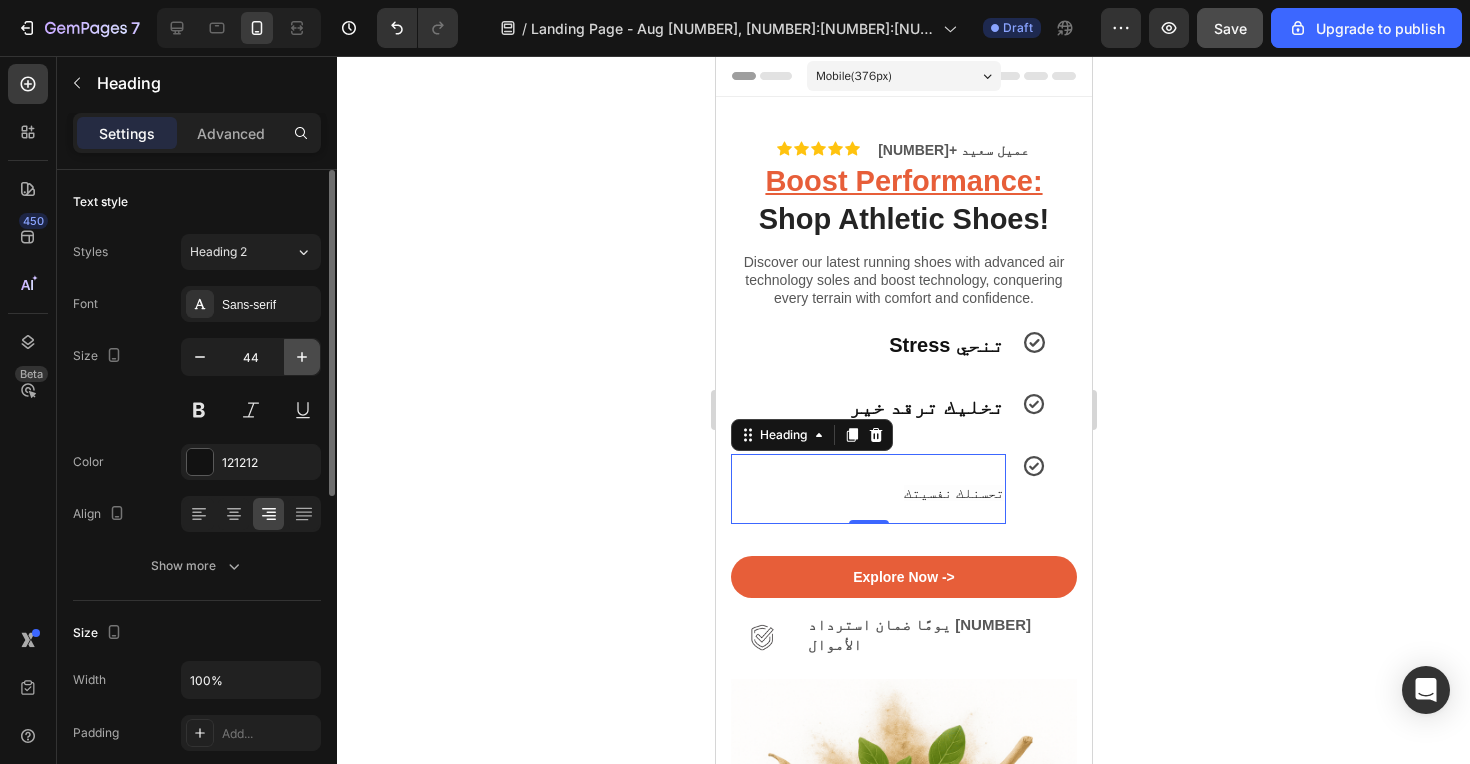 click 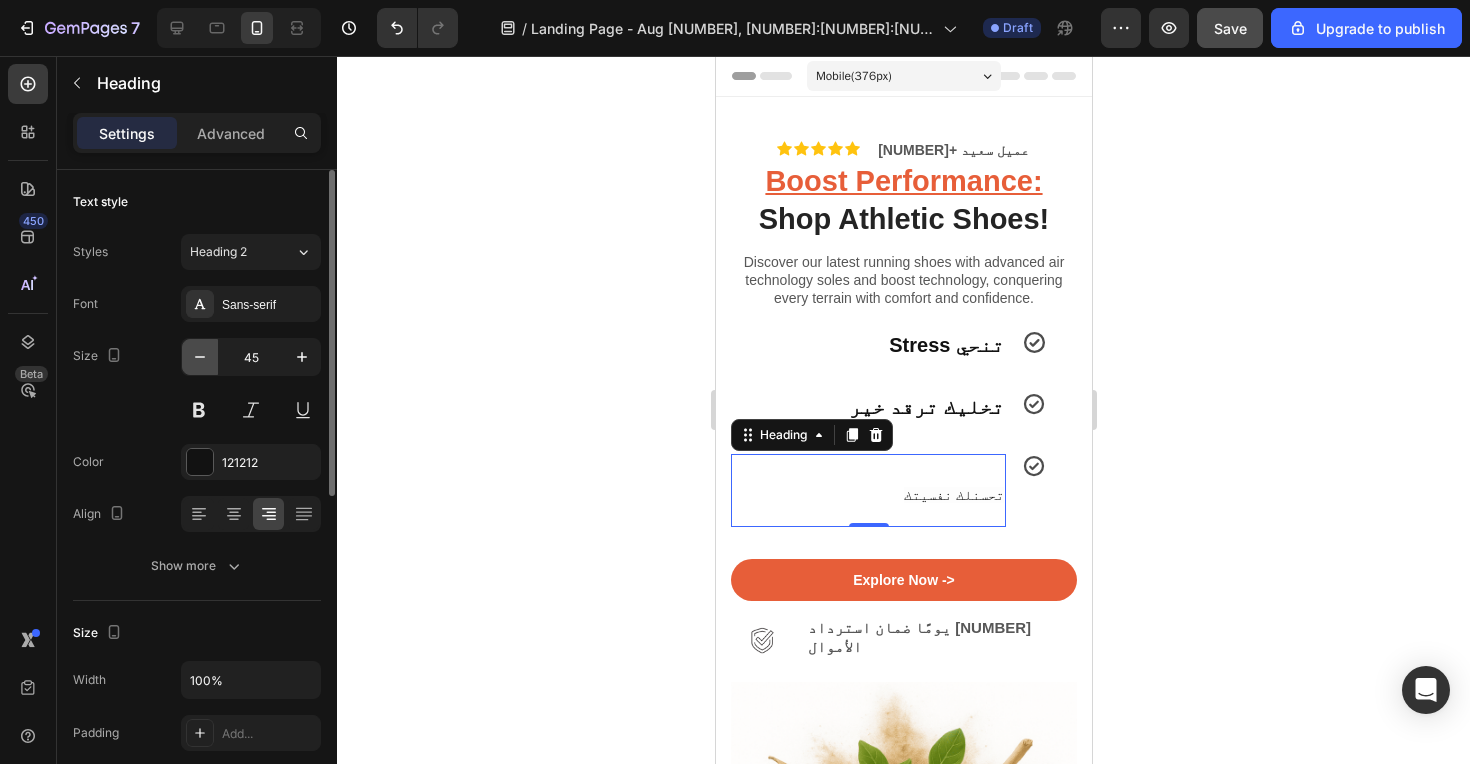 click 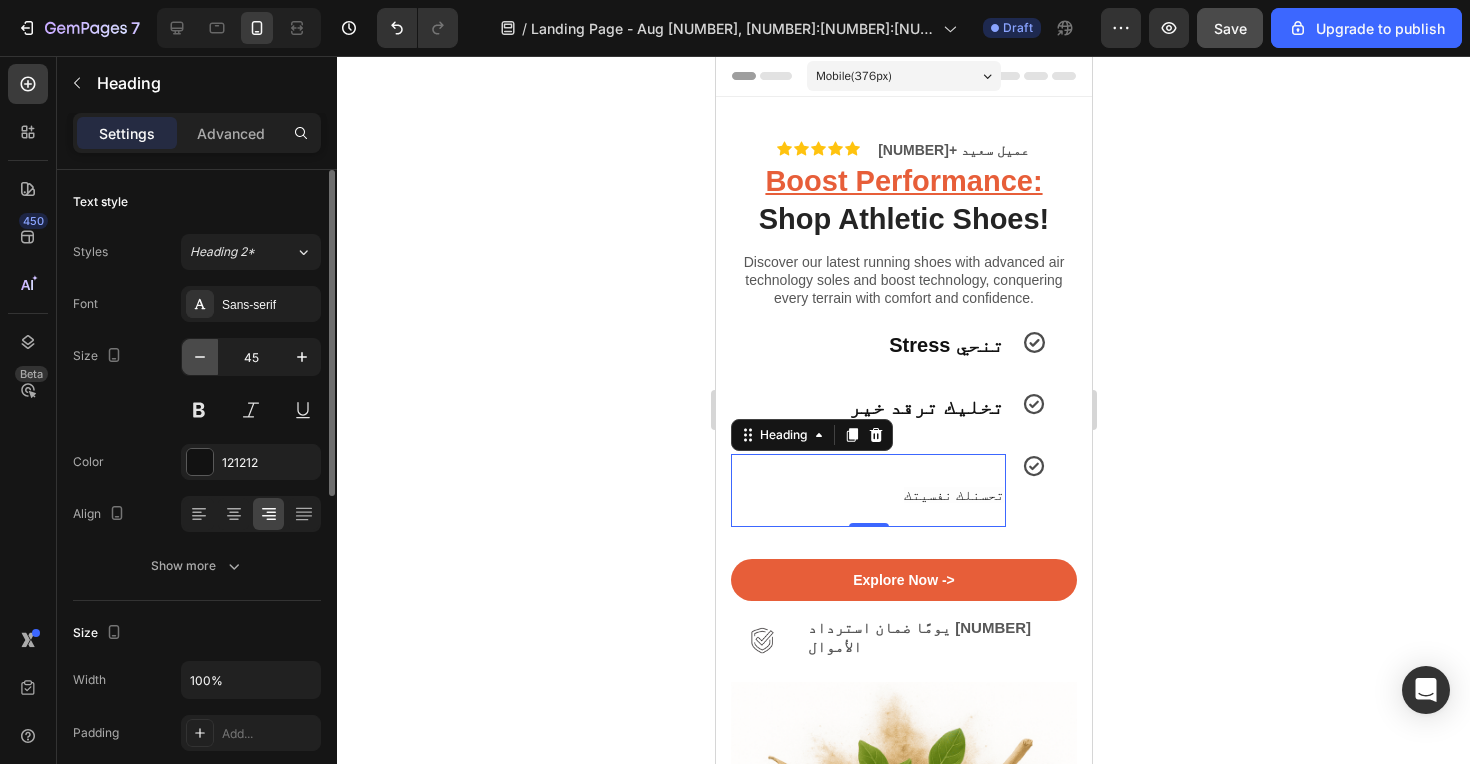 click 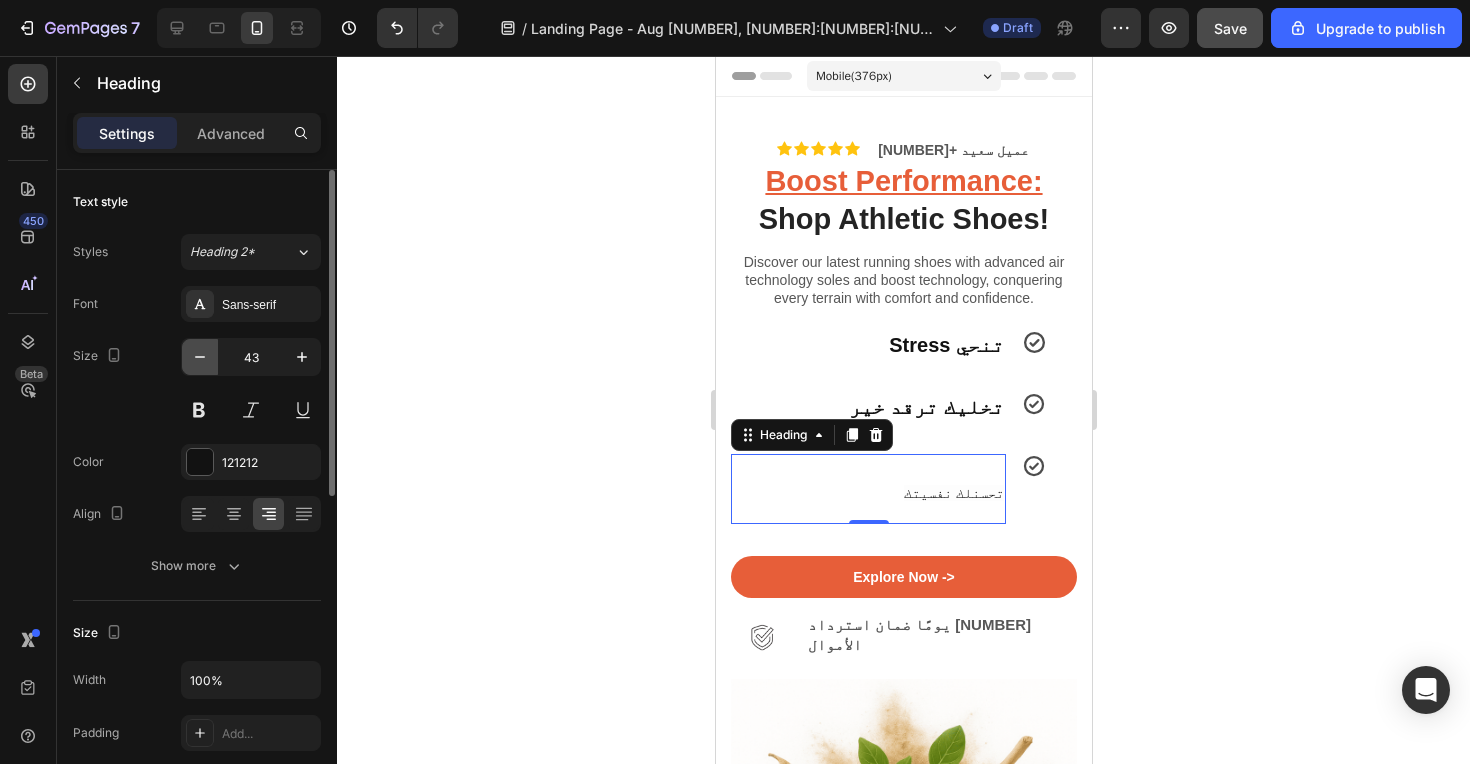 click 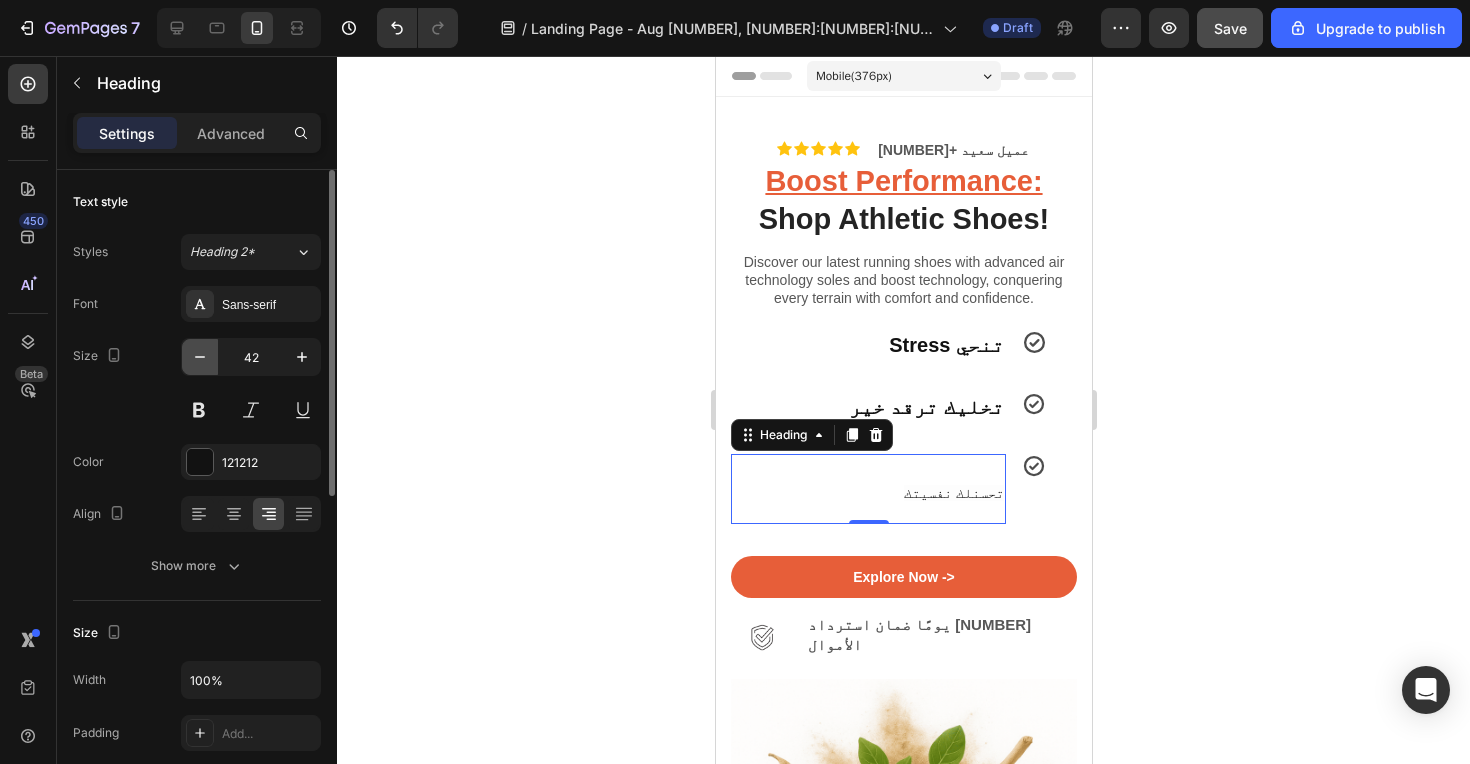 click 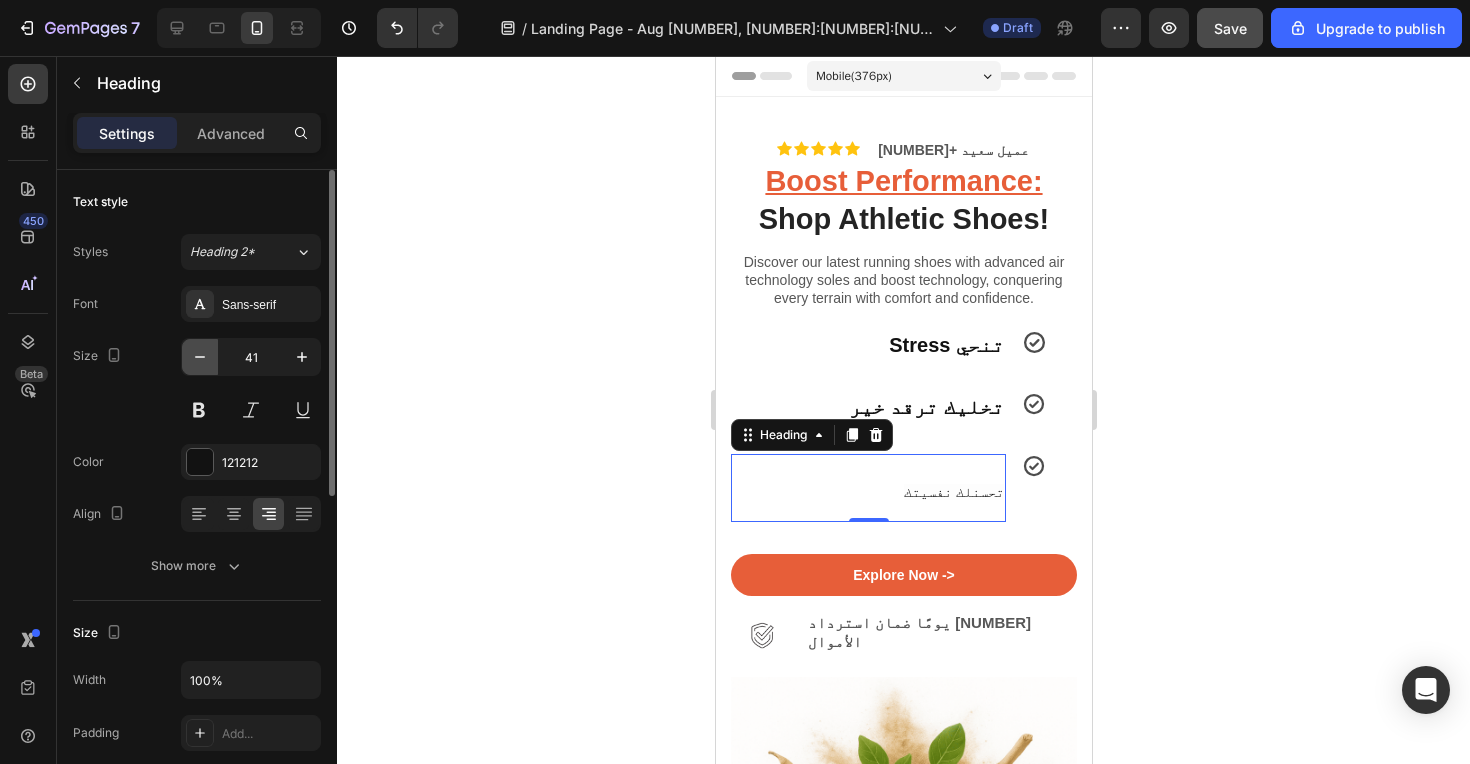 click 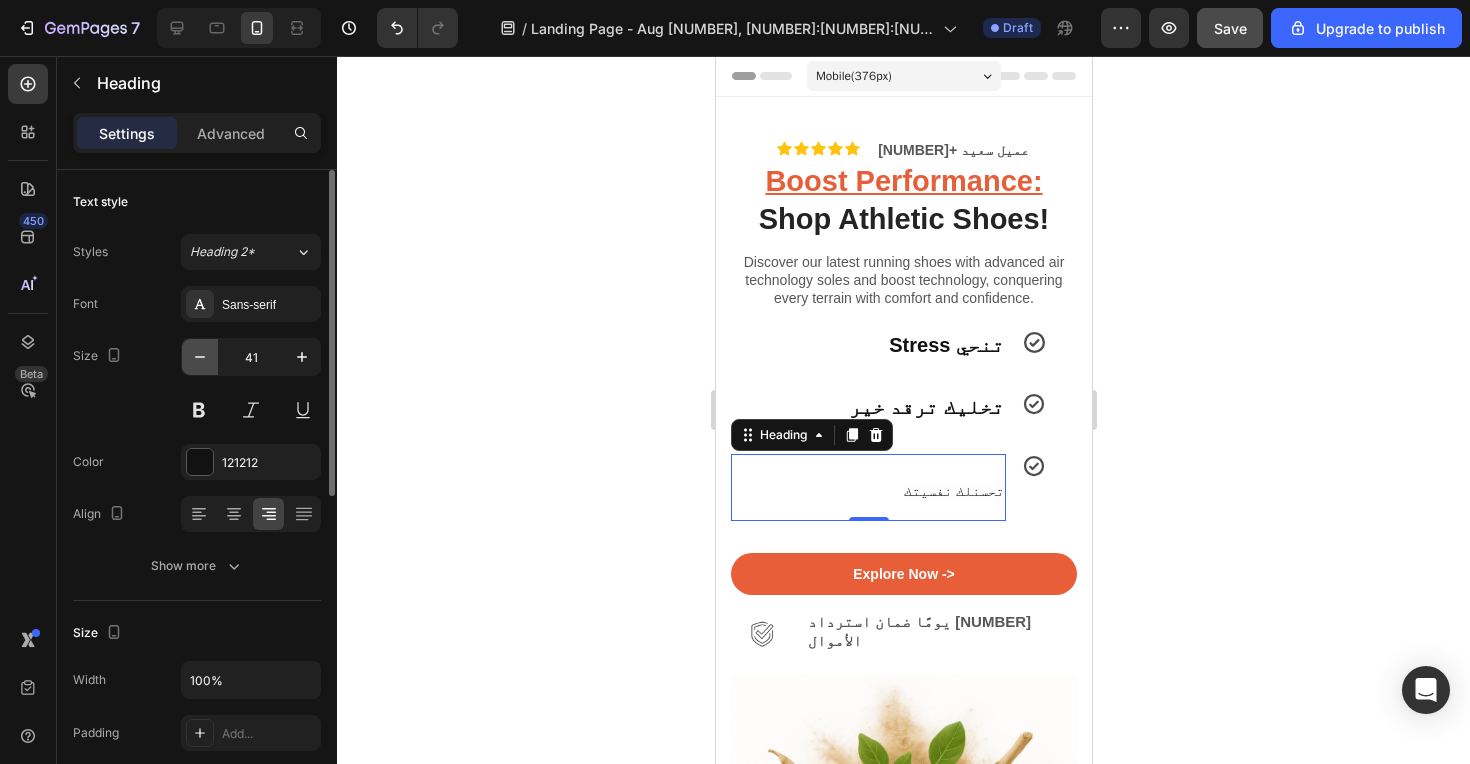 type on "40" 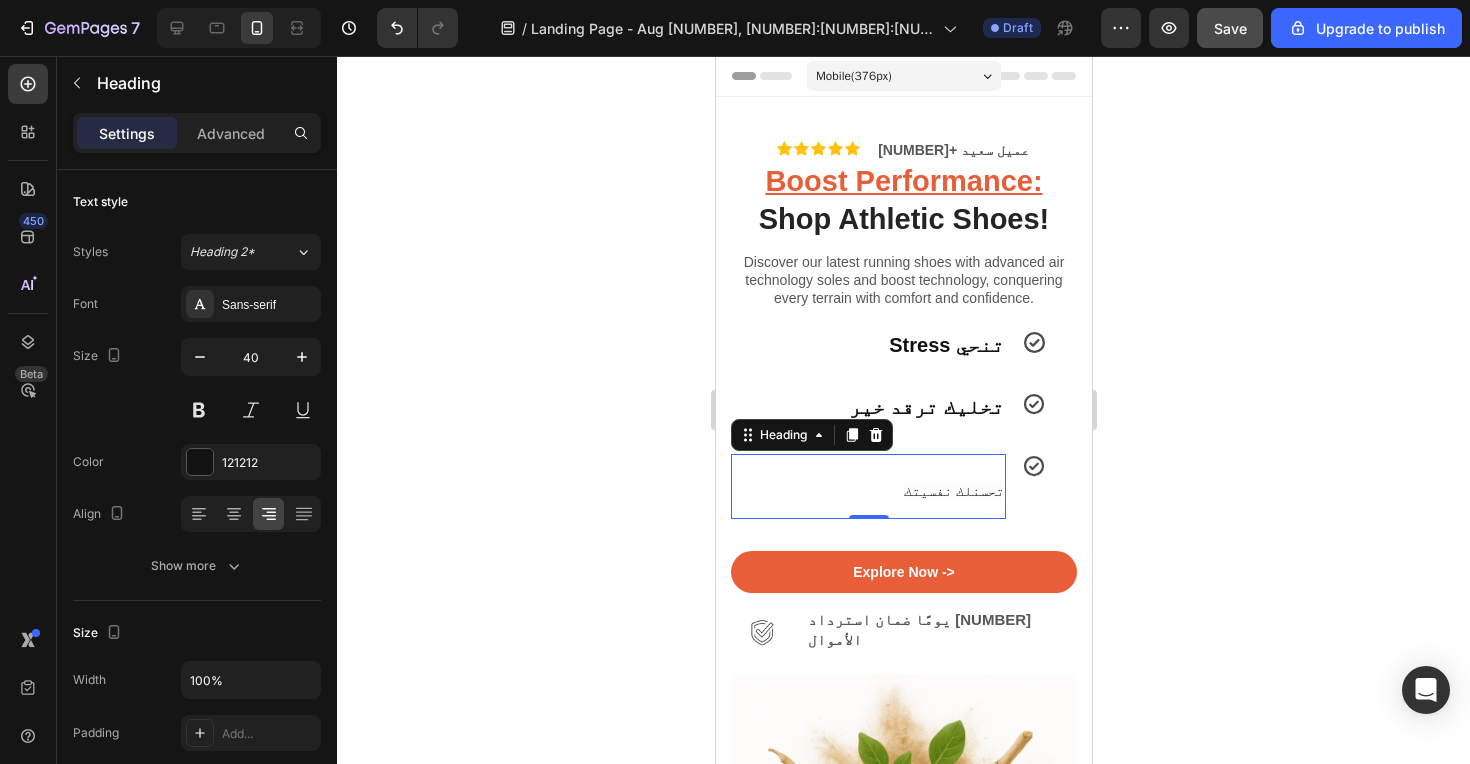 click 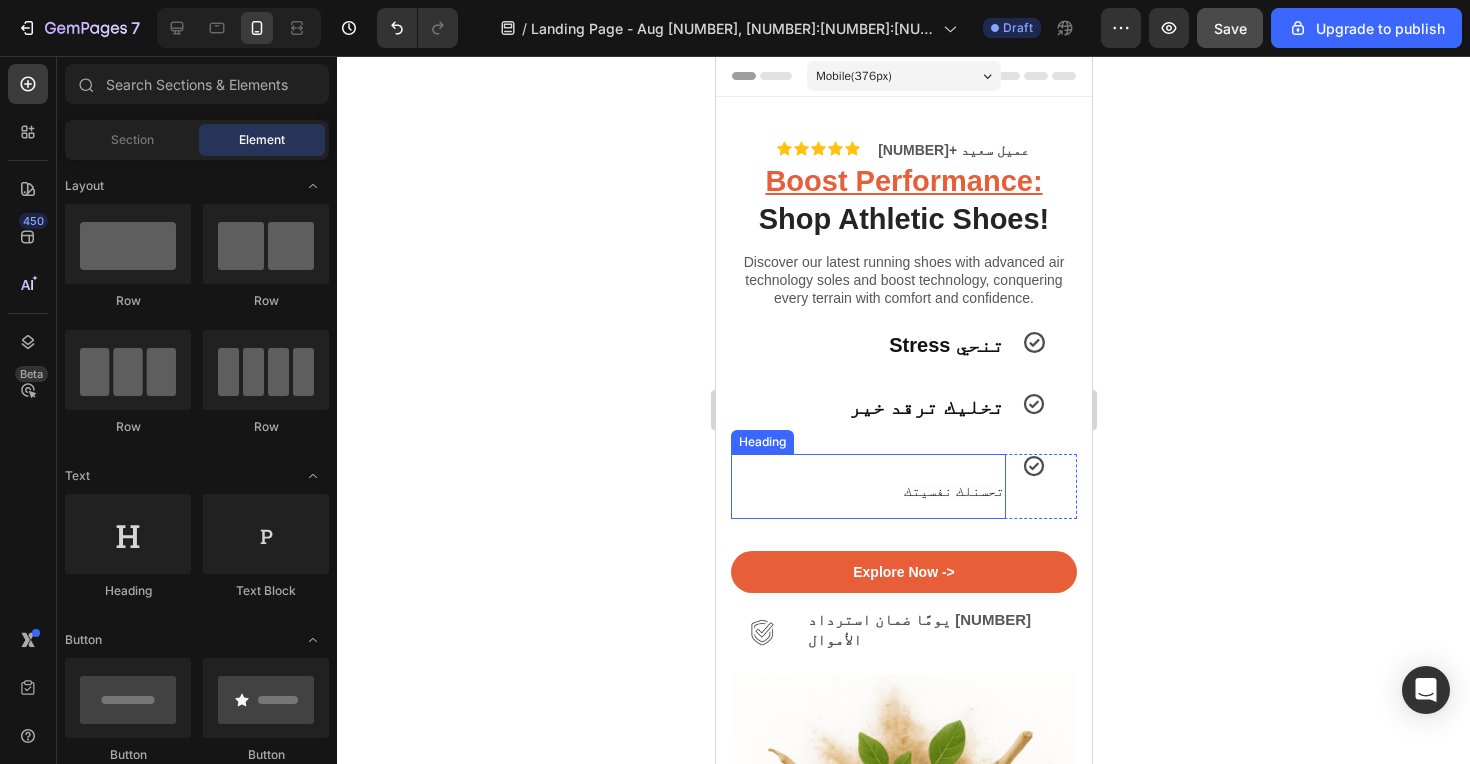 click on "تحسنلك نفسيتك" at bounding box center [953, 491] 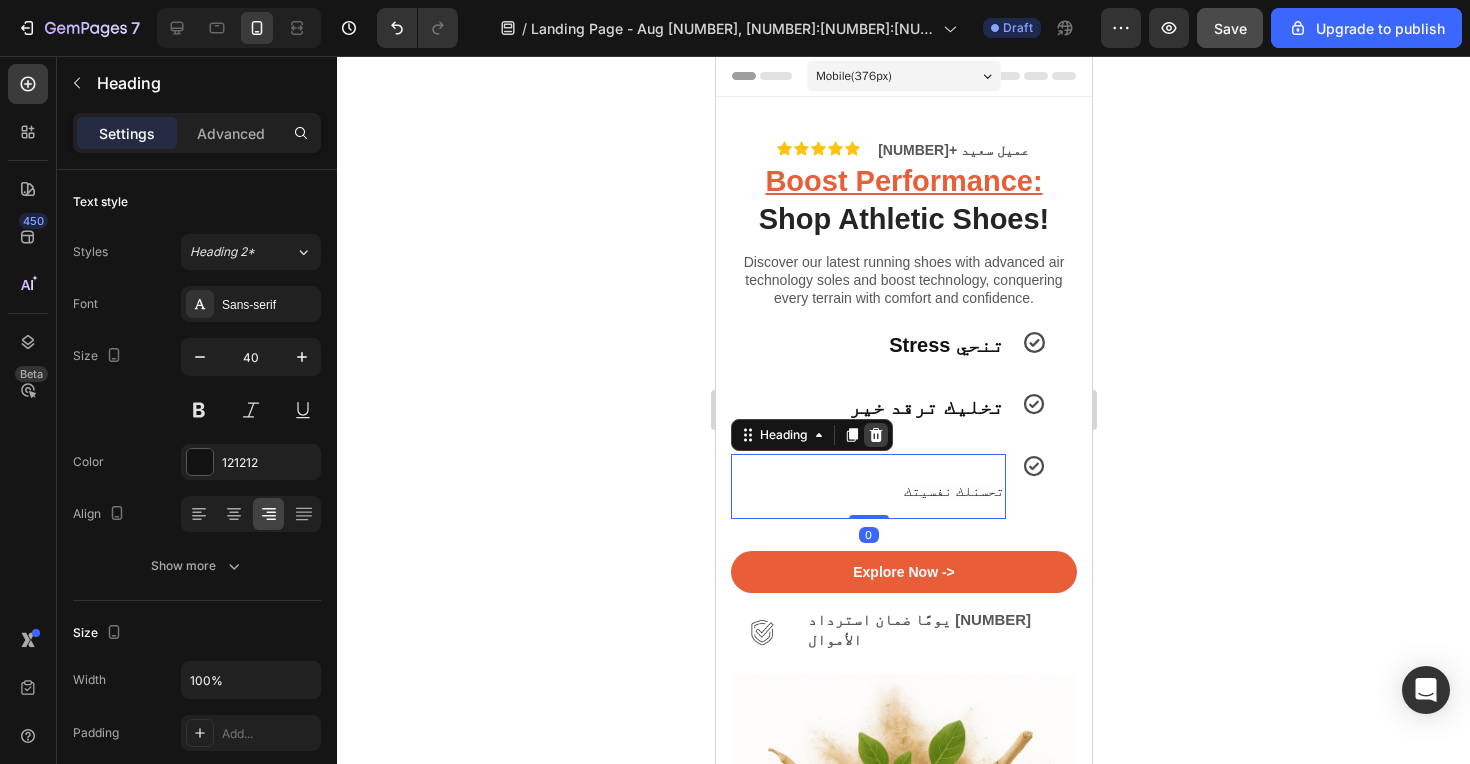 click 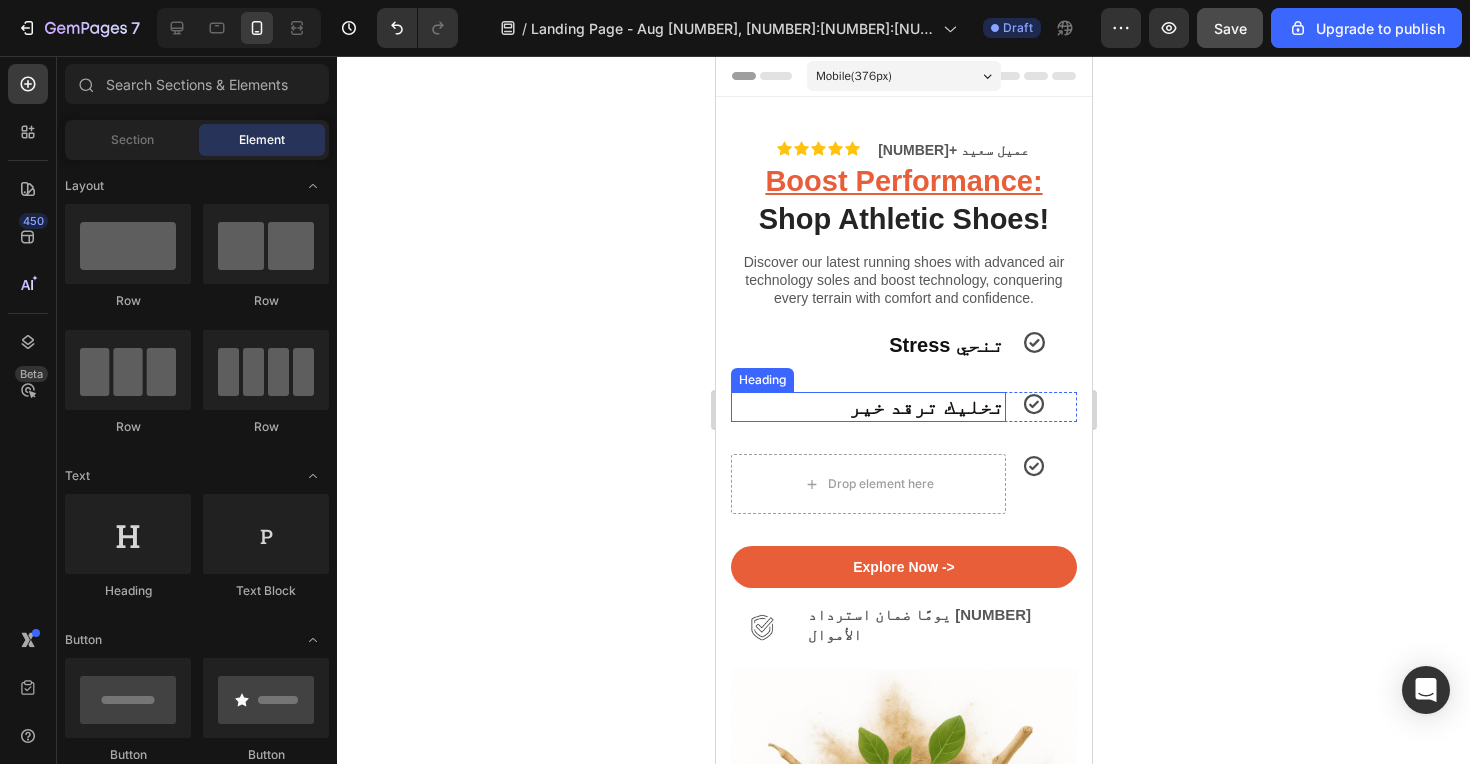click on "تخليك ترقد خير" at bounding box center [867, 407] 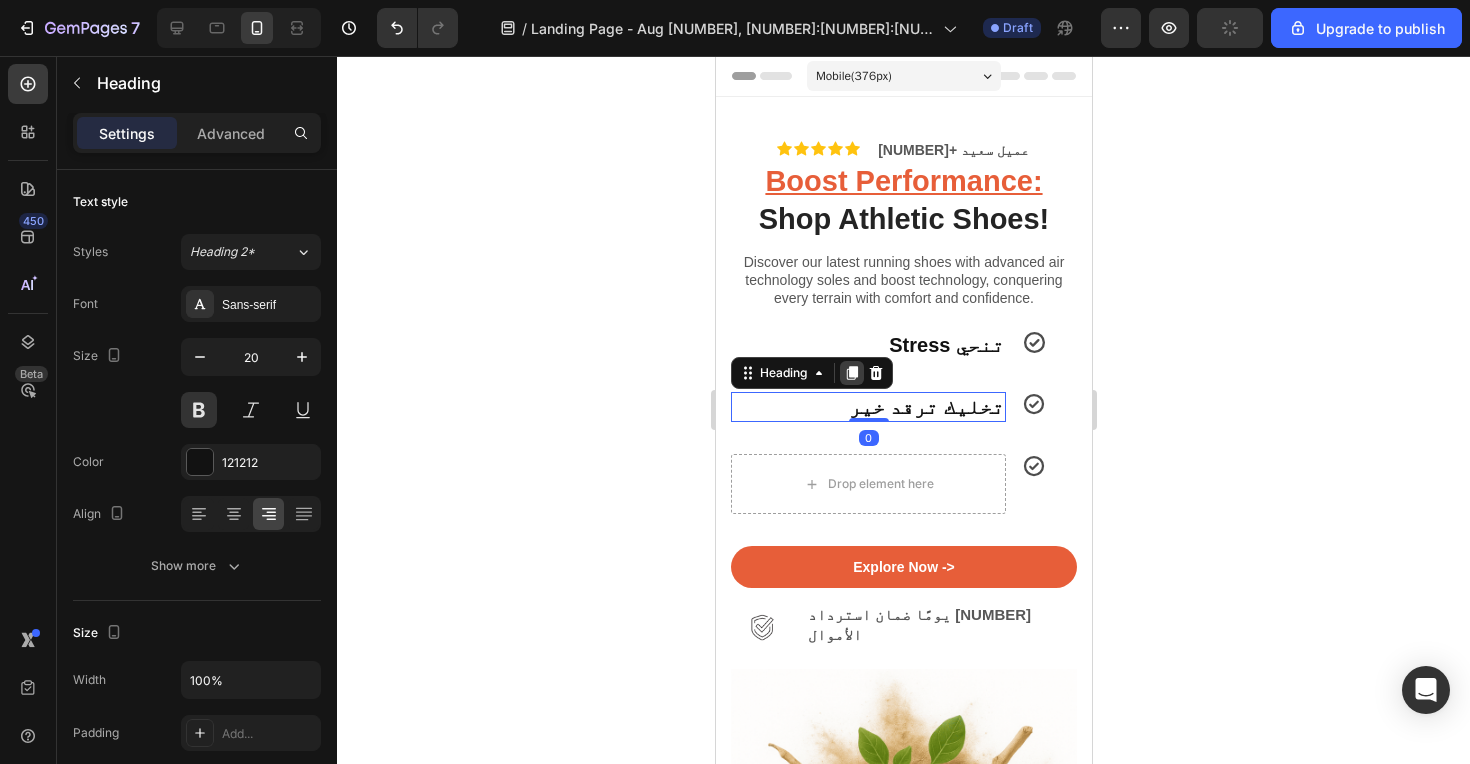 click 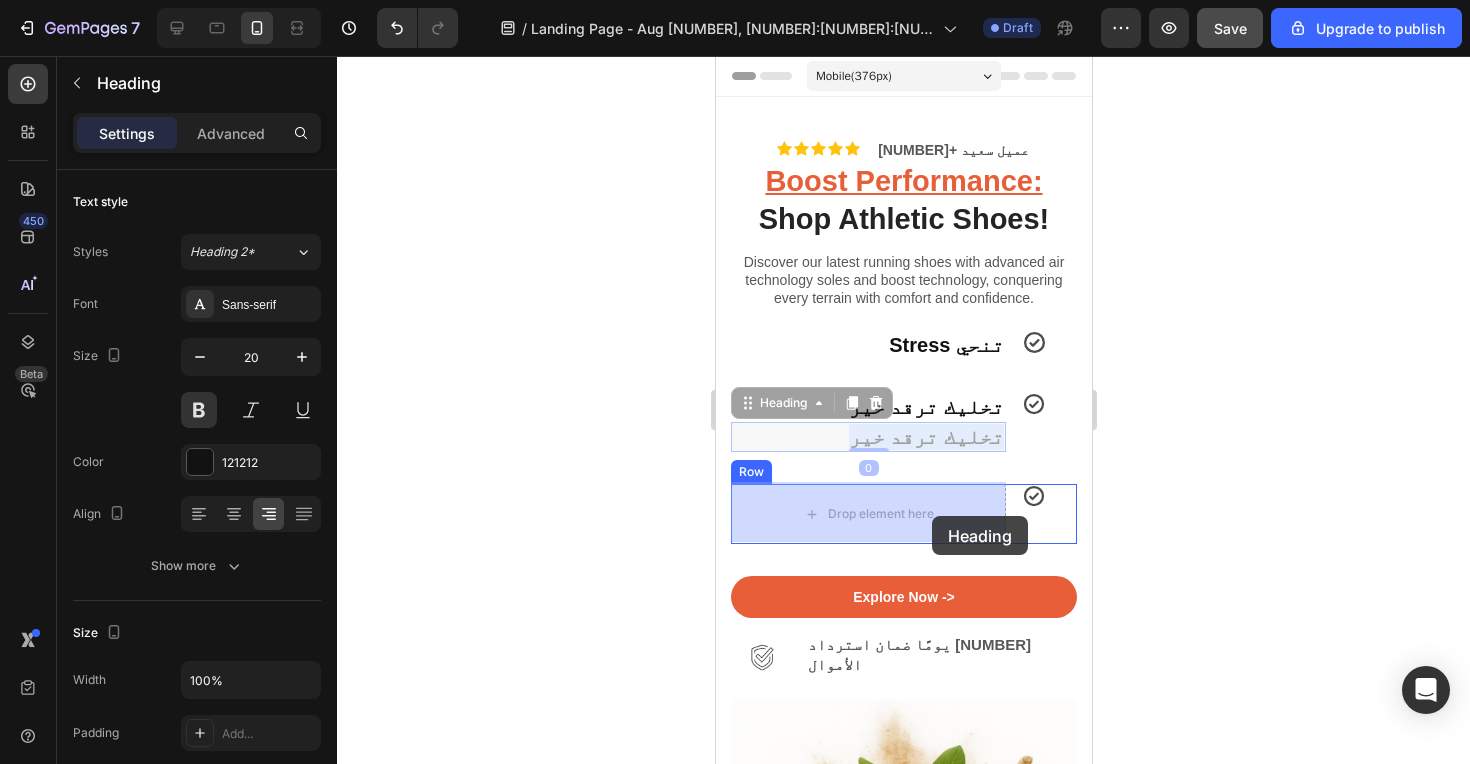 drag, startPoint x: 942, startPoint y: 434, endPoint x: 931, endPoint y: 516, distance: 82.73451 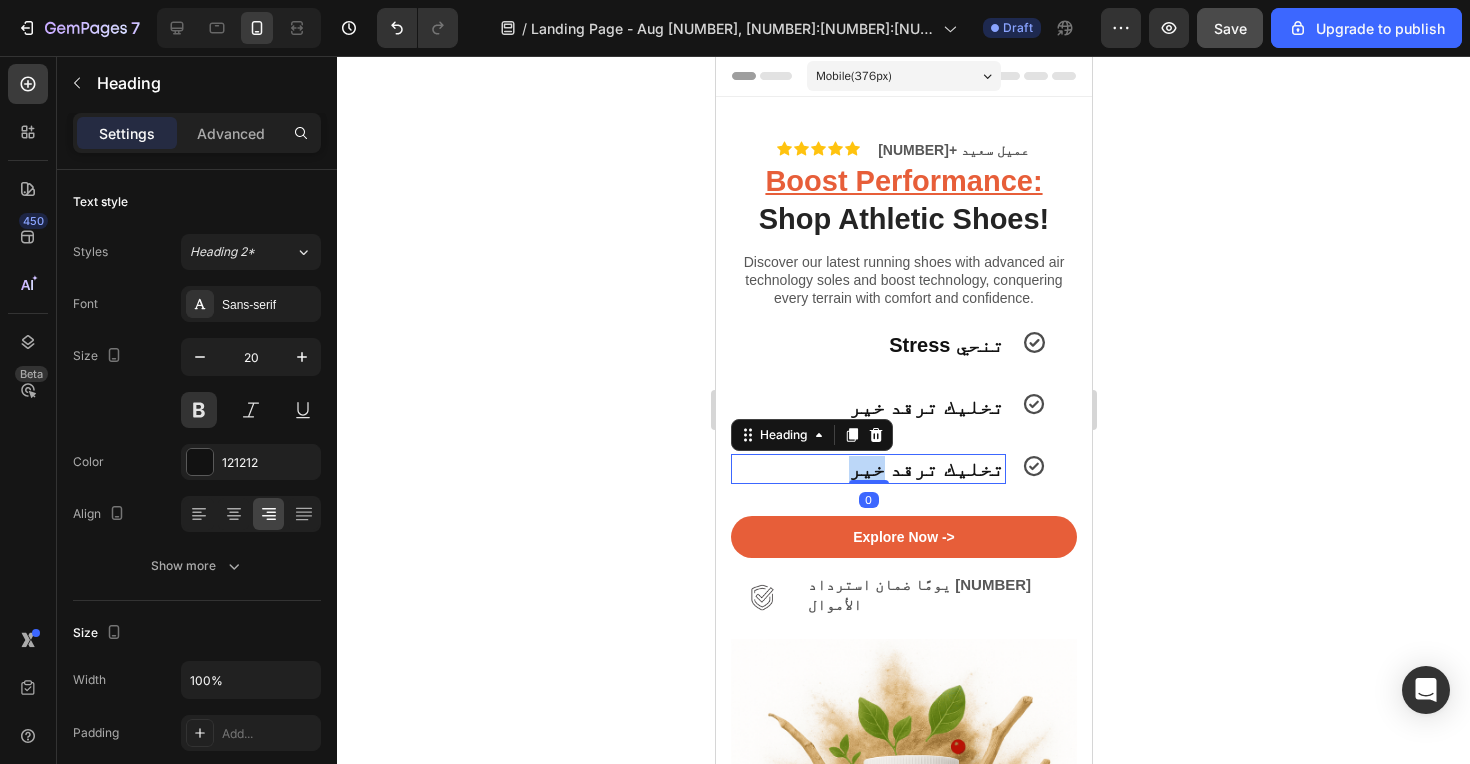 click on "تخليك ترقد خير" at bounding box center [867, 469] 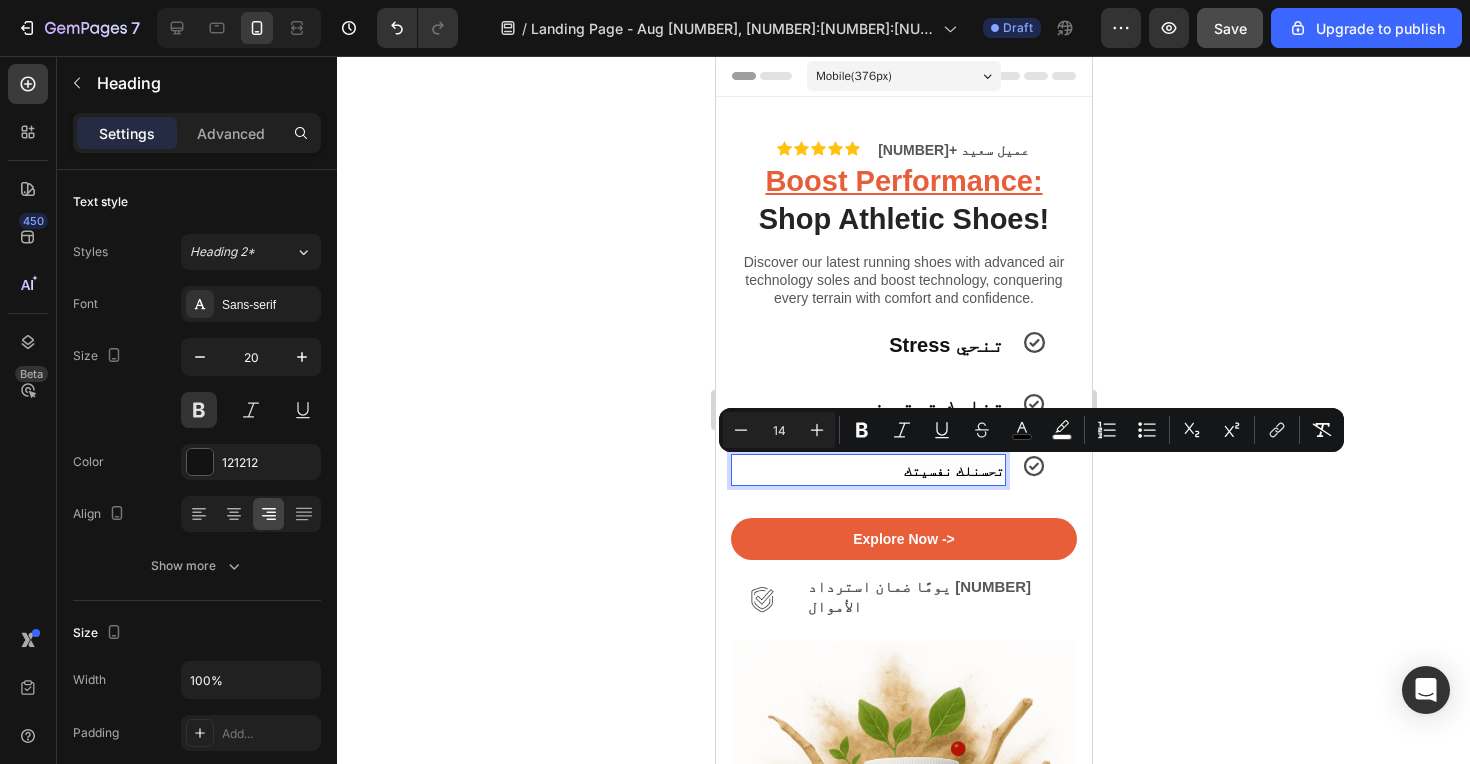 click 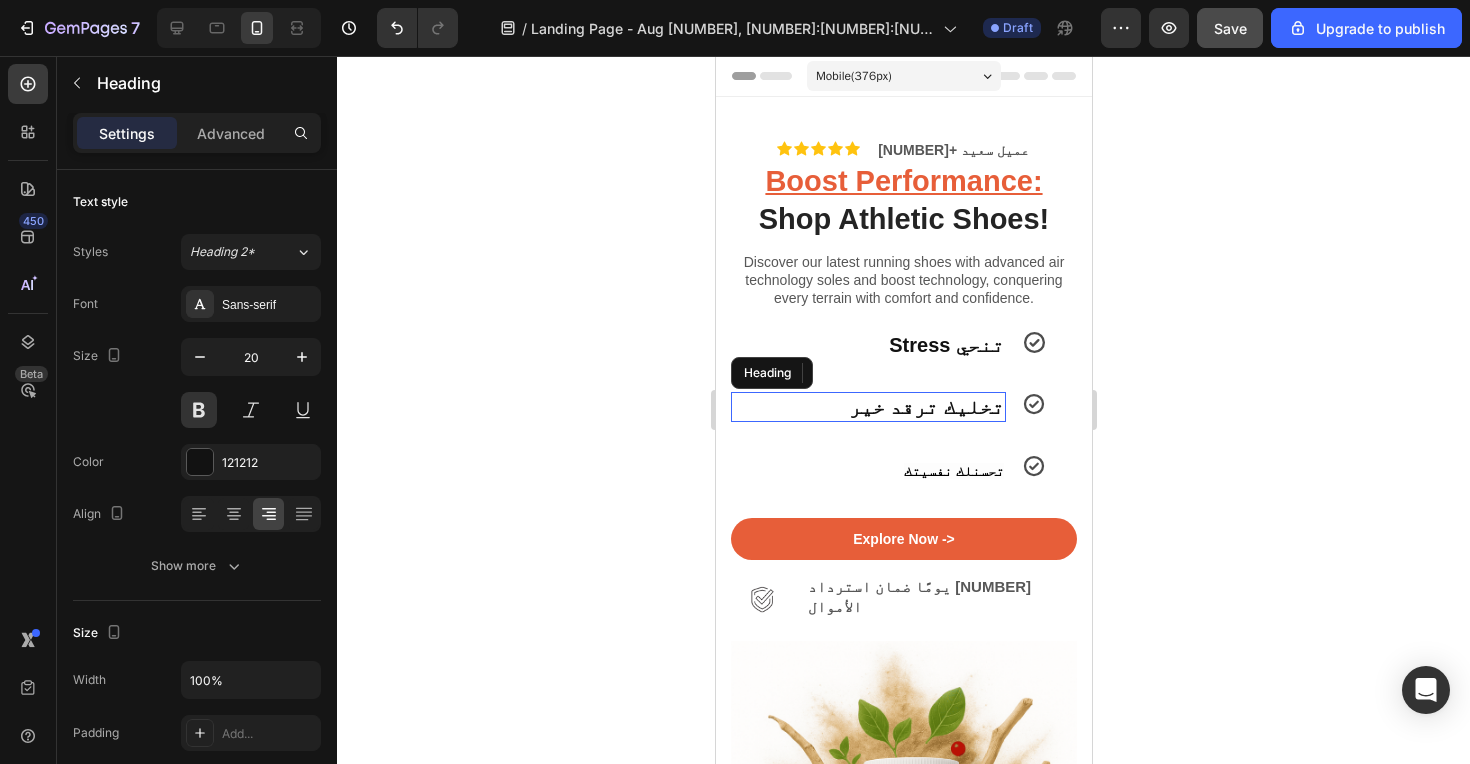 click on "تخليك ترقد خير" at bounding box center (867, 407) 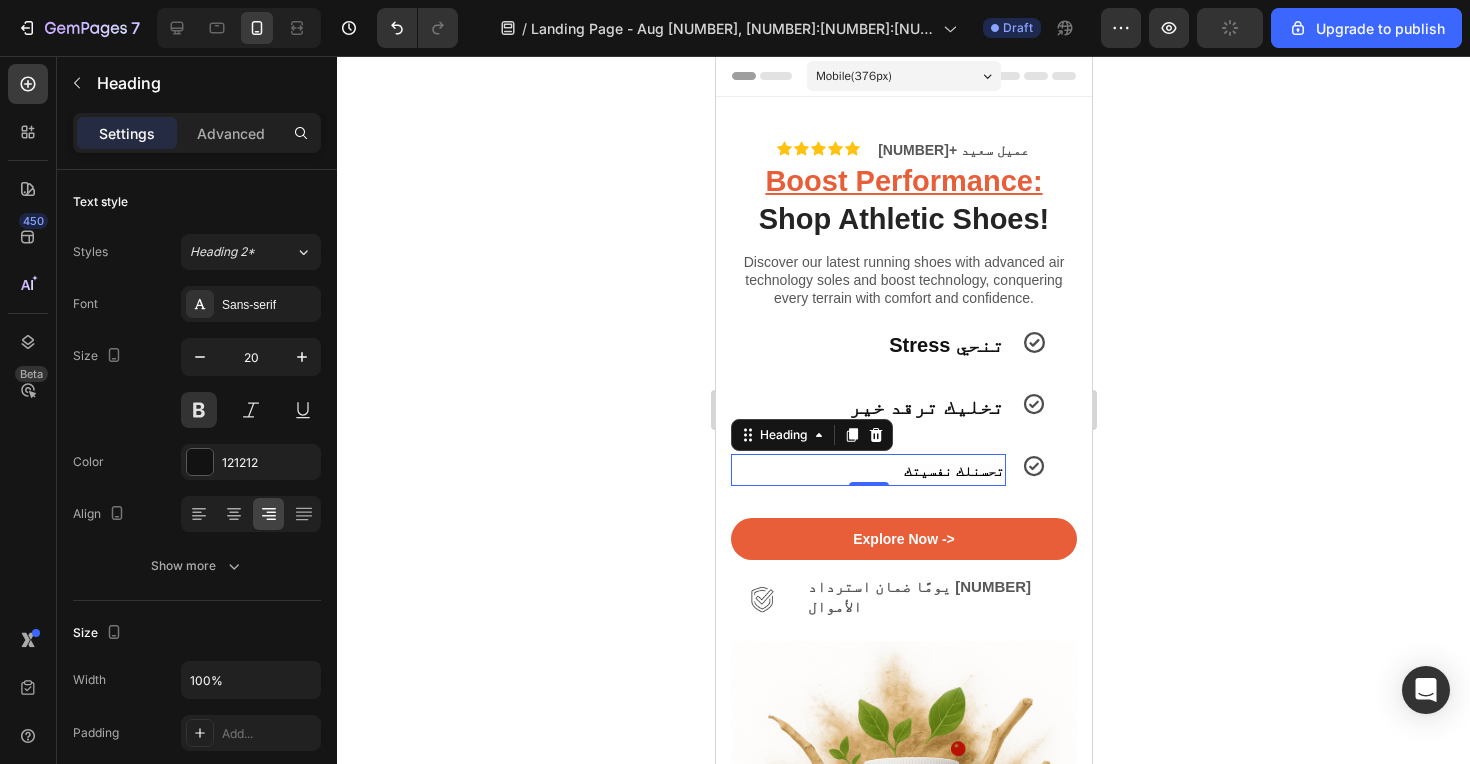 click on "تحسنلك نفسيتك" at bounding box center (953, 471) 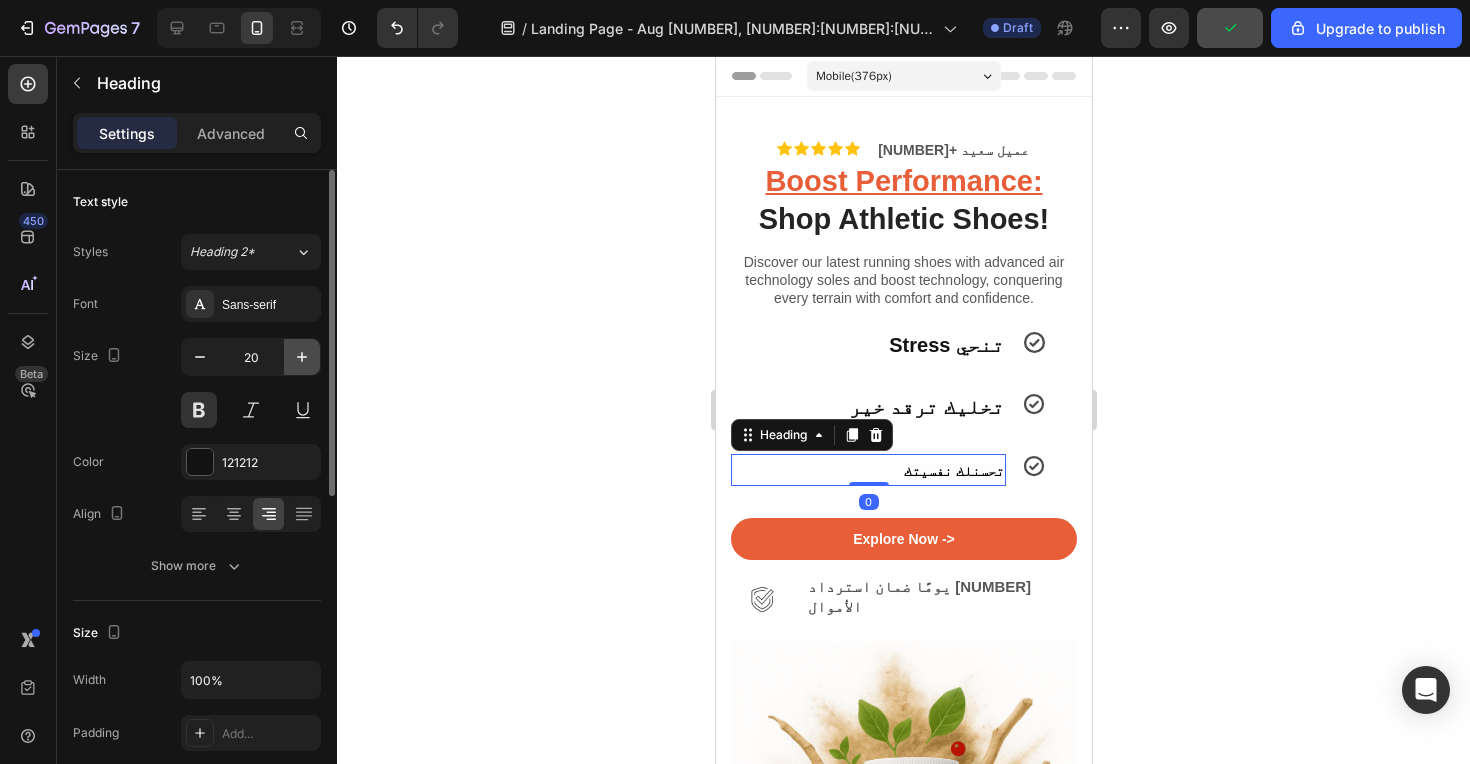 click at bounding box center (302, 357) 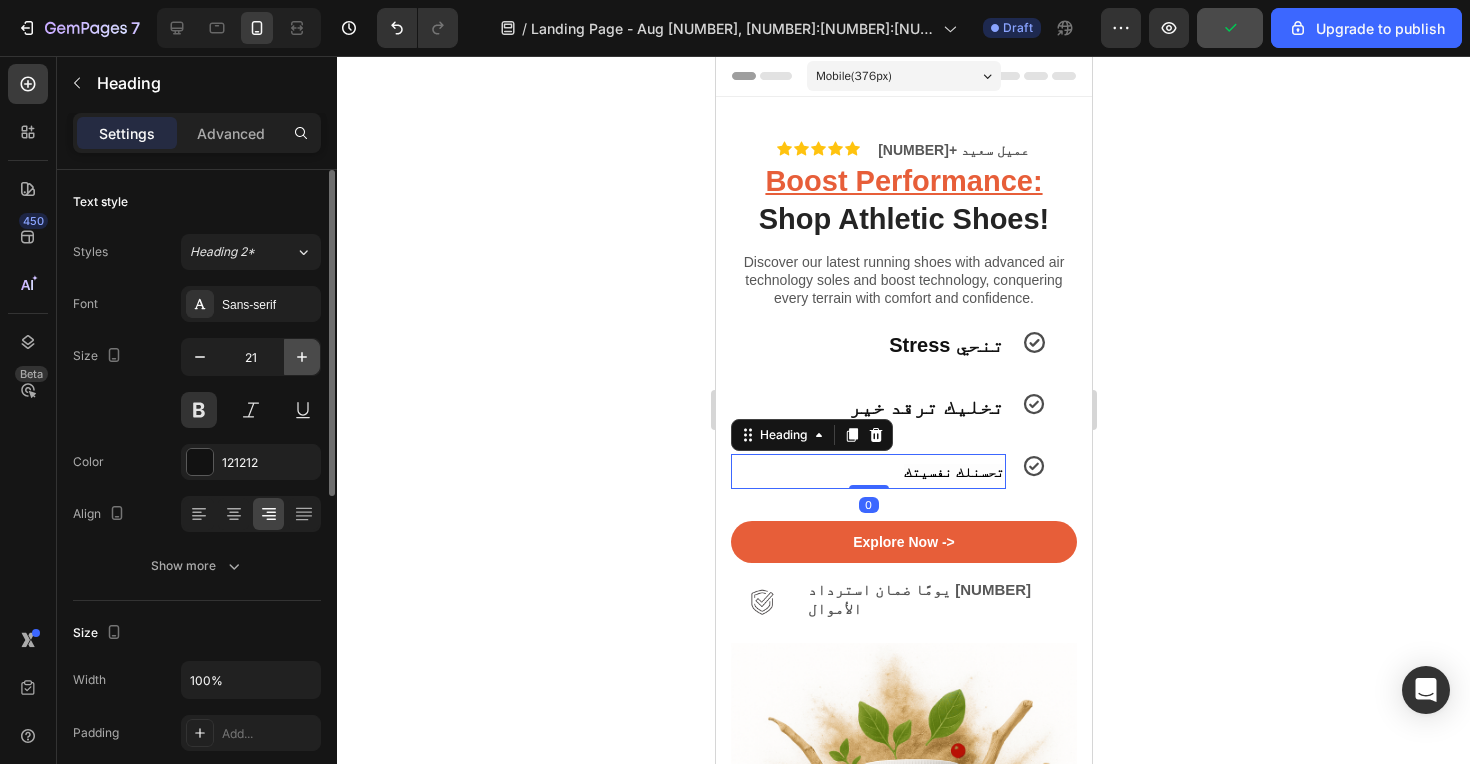 click at bounding box center [302, 357] 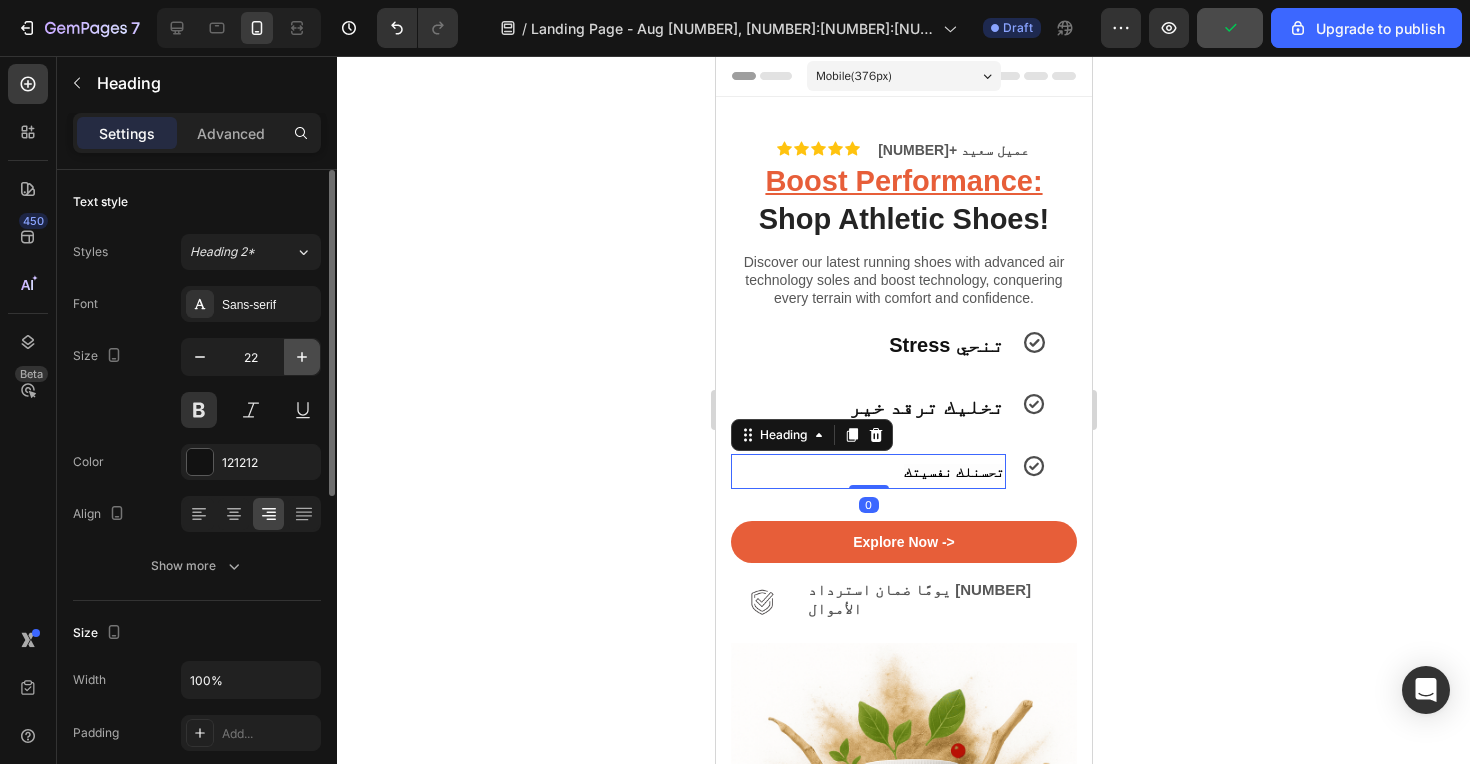 click at bounding box center [302, 357] 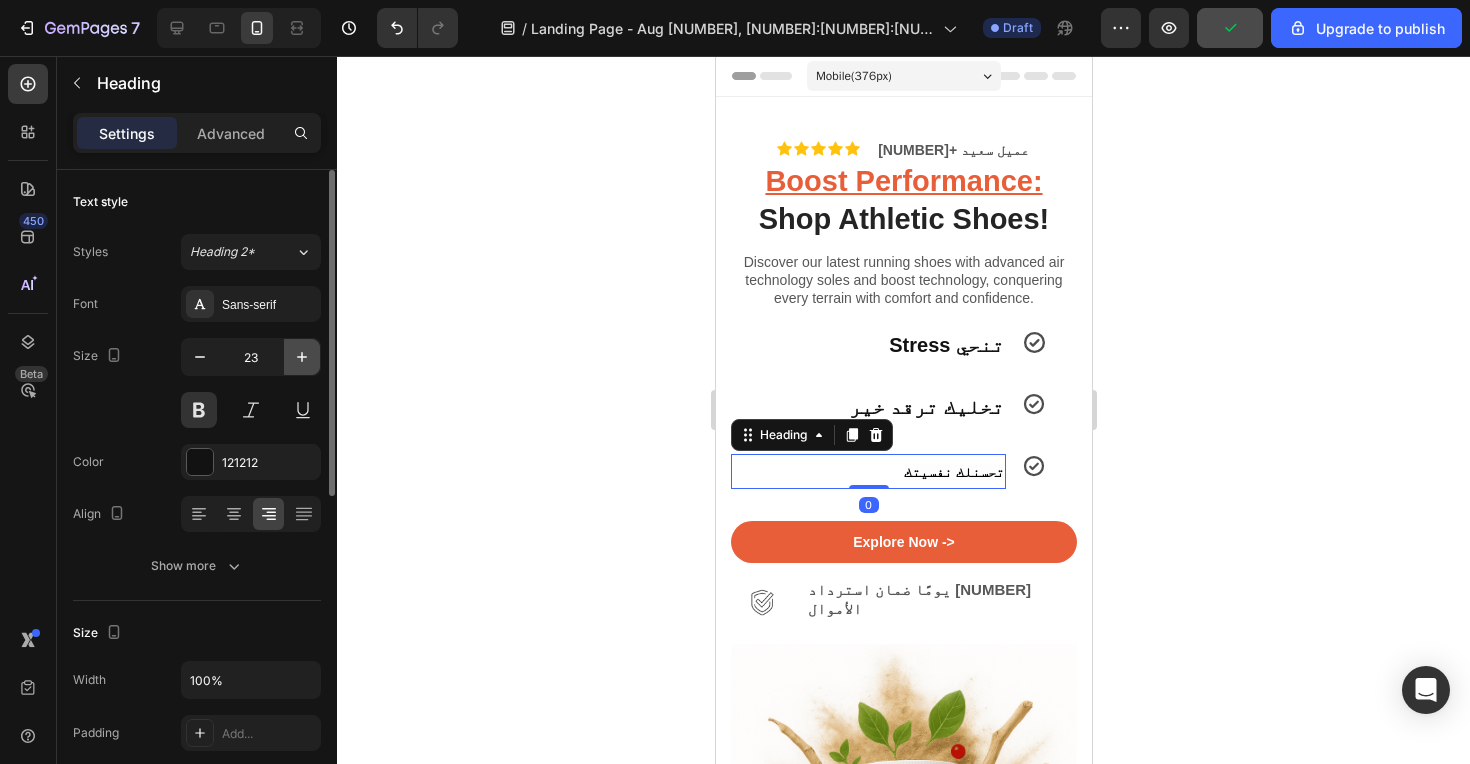 click at bounding box center [302, 357] 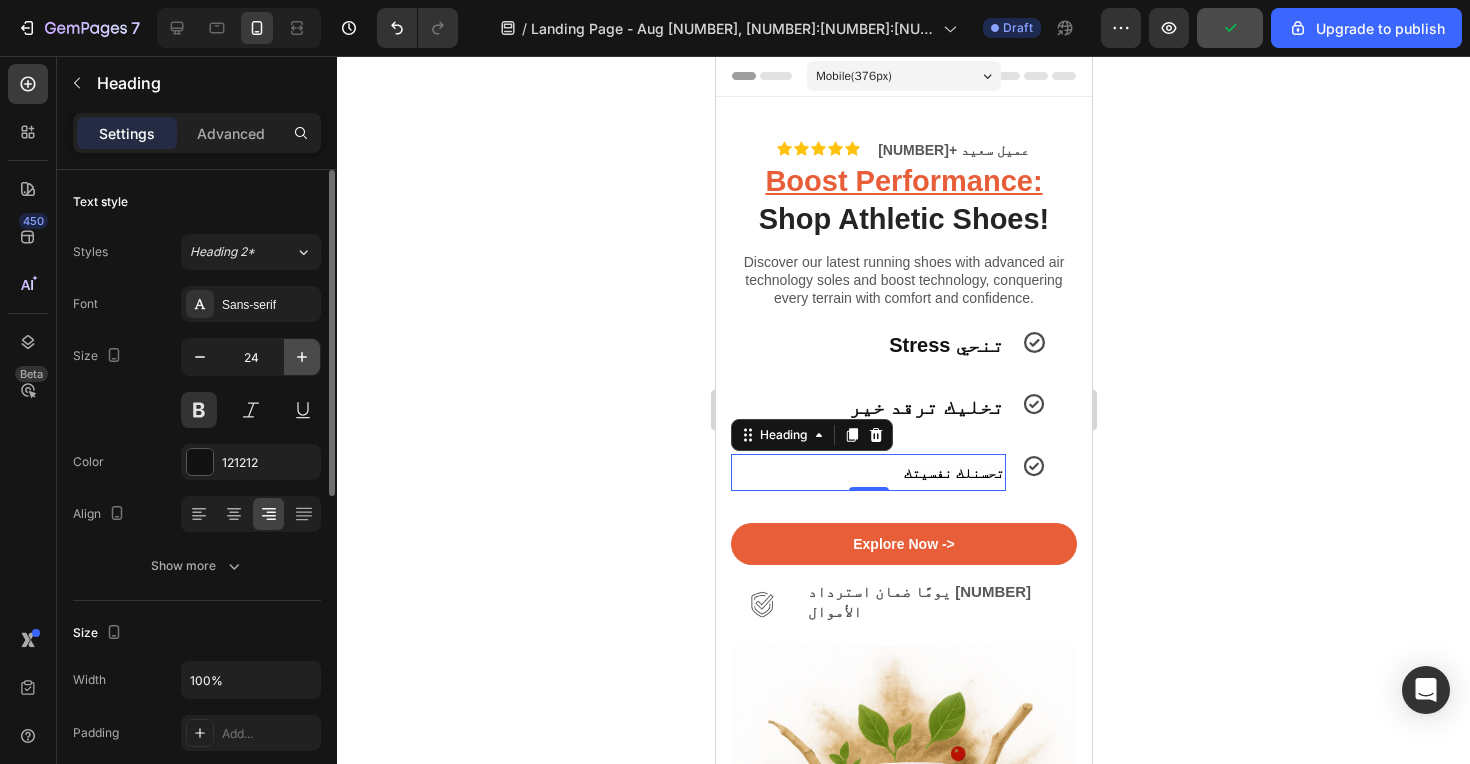 click at bounding box center (302, 357) 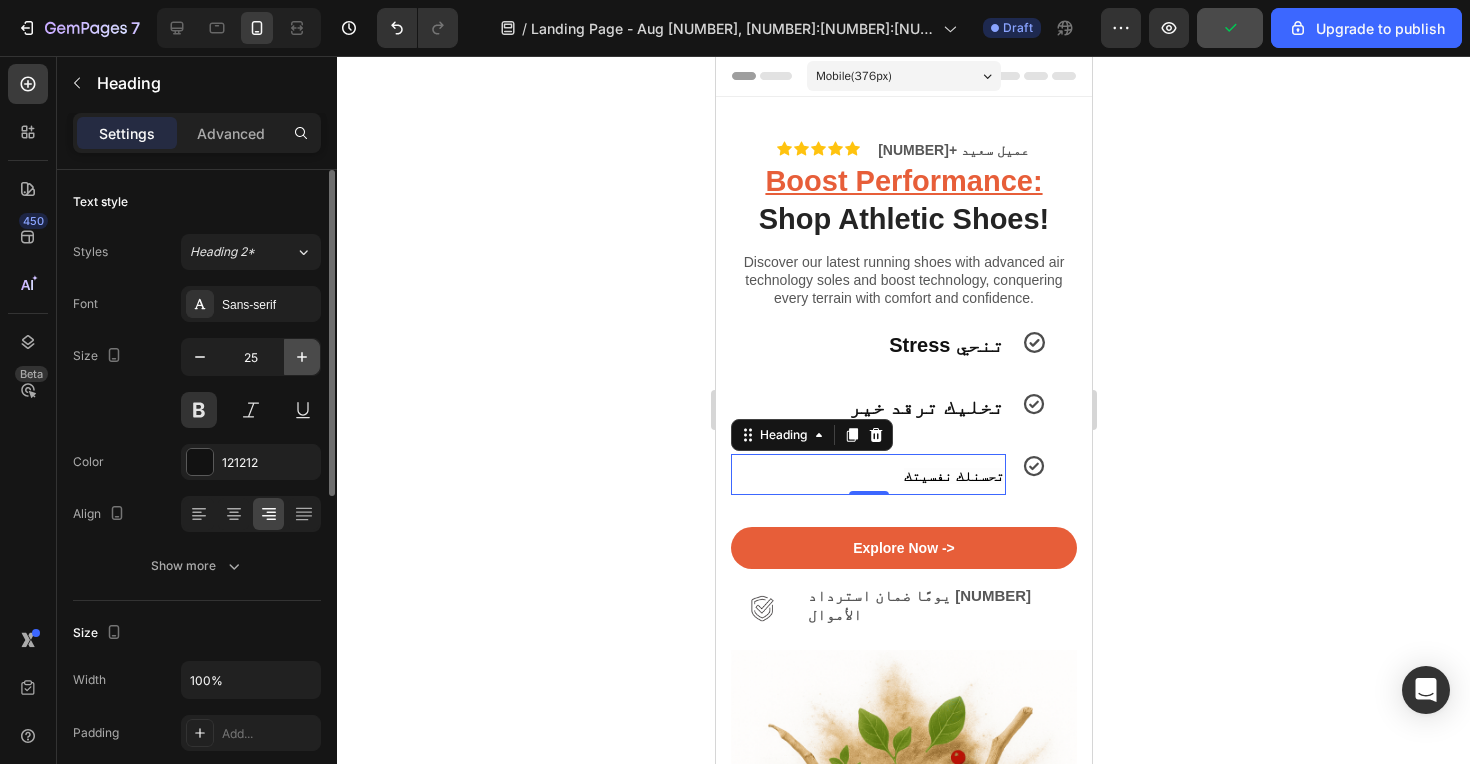 click at bounding box center (302, 357) 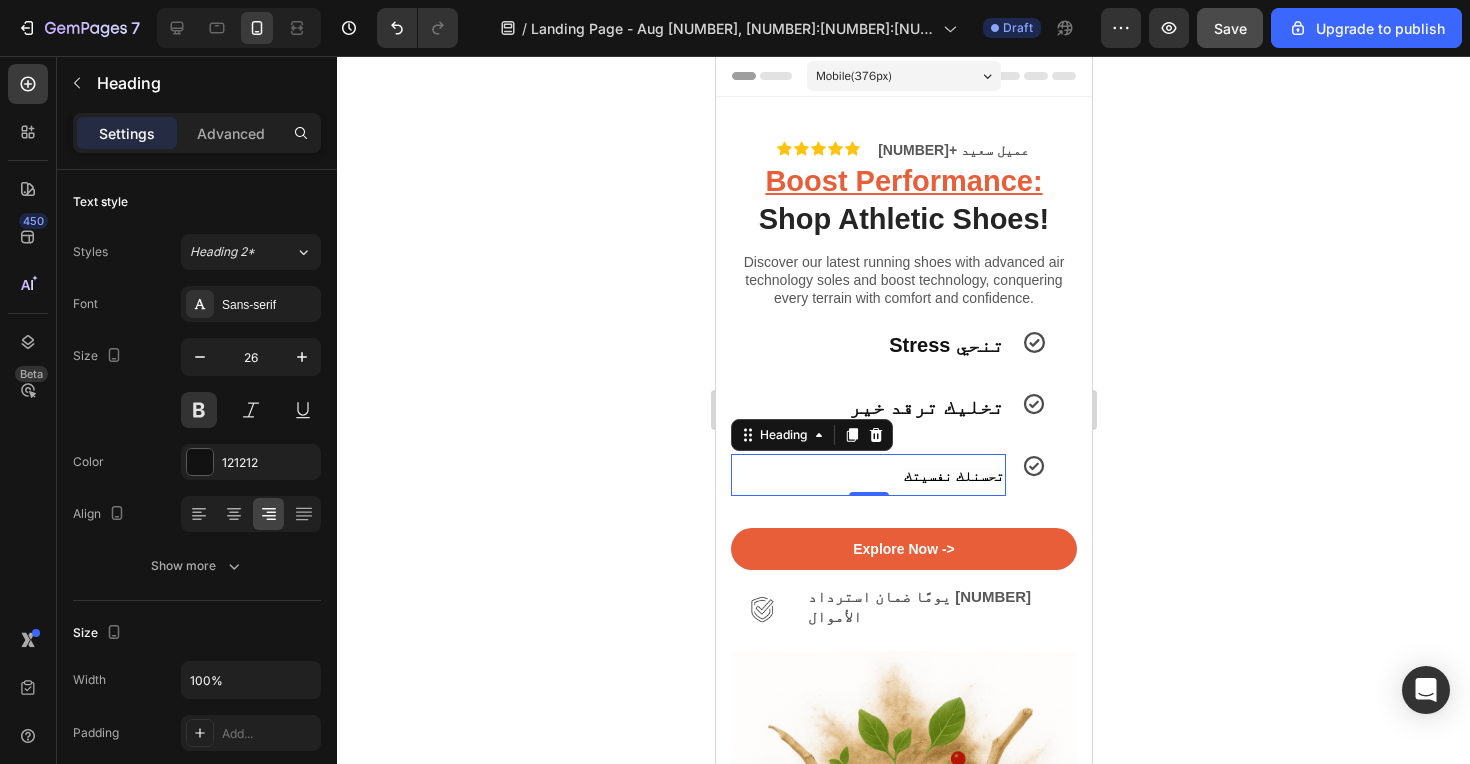click 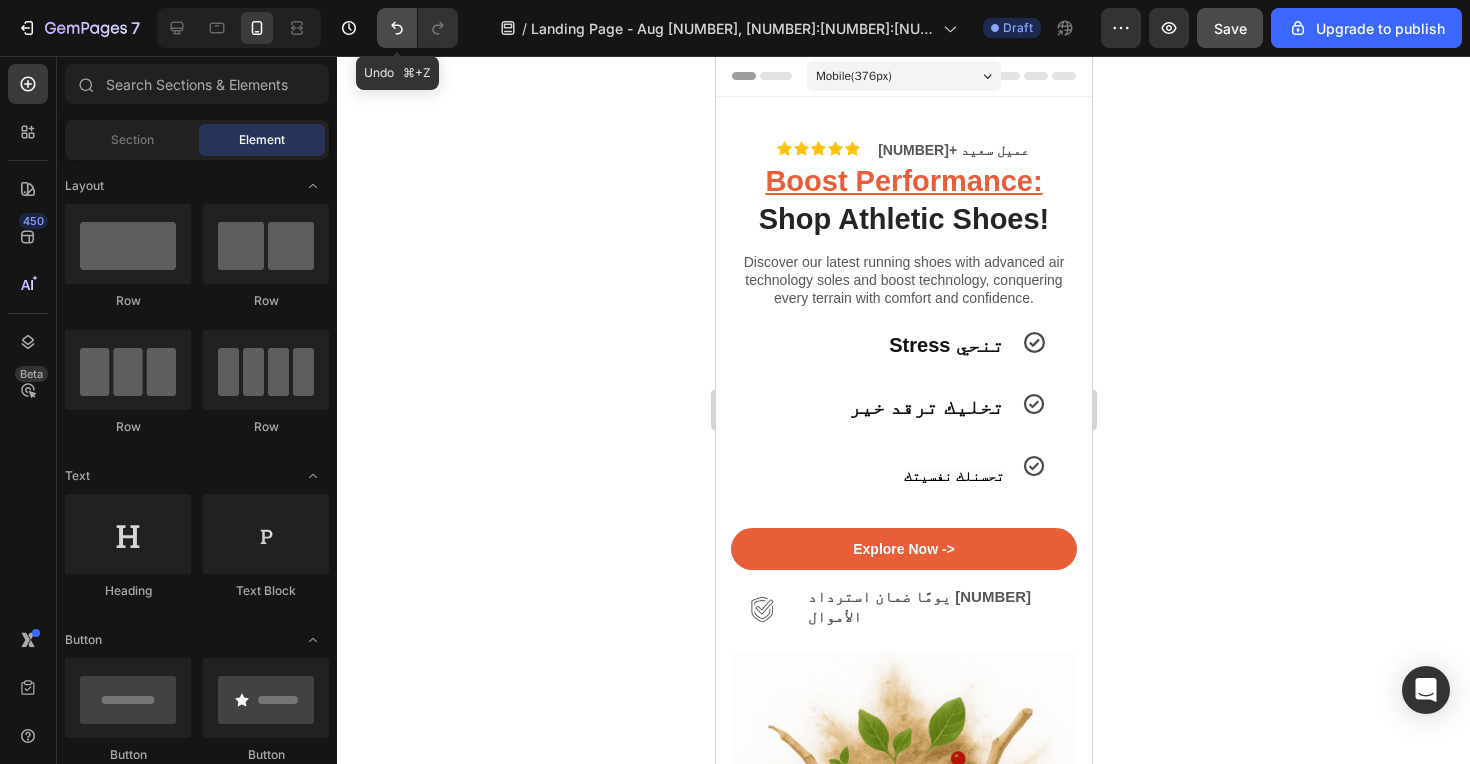 click 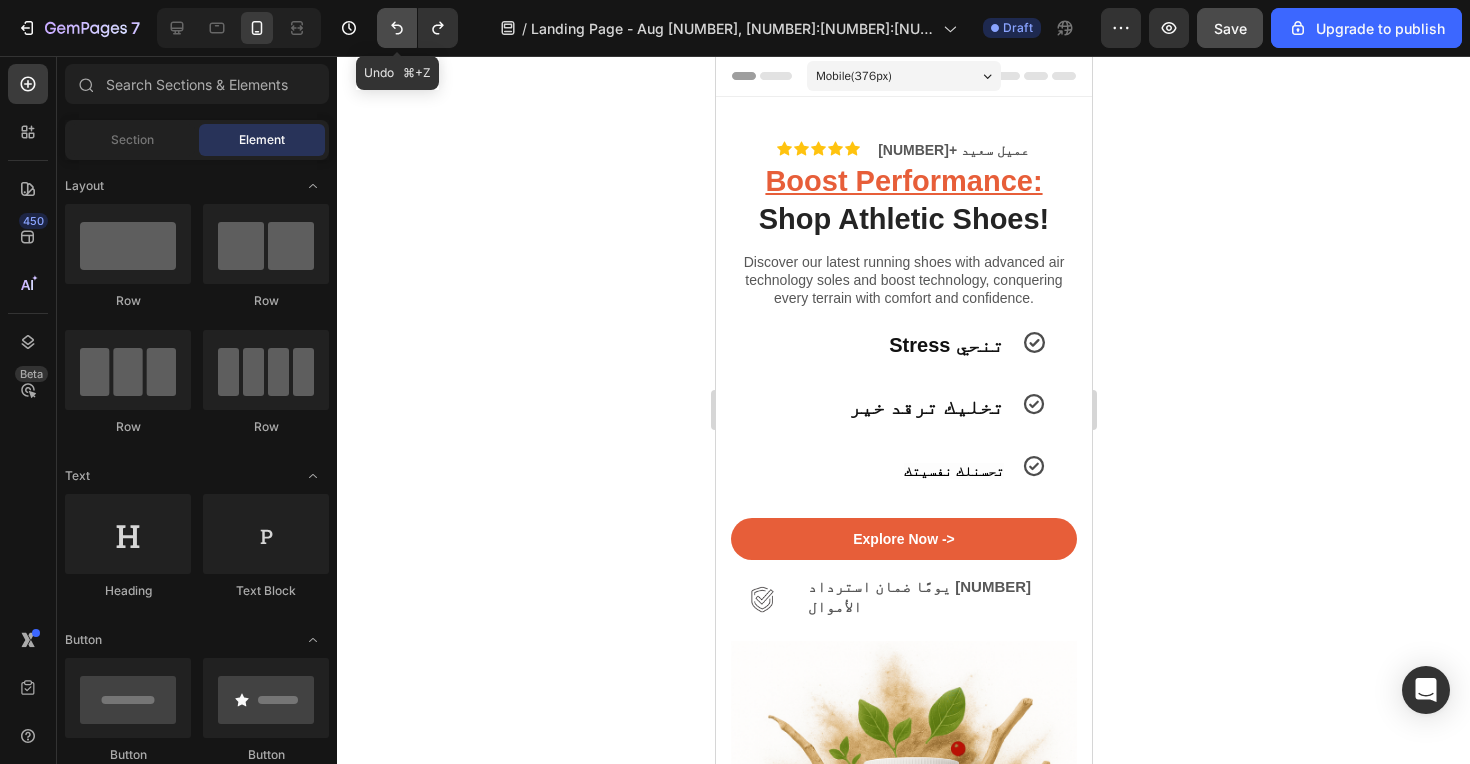 click 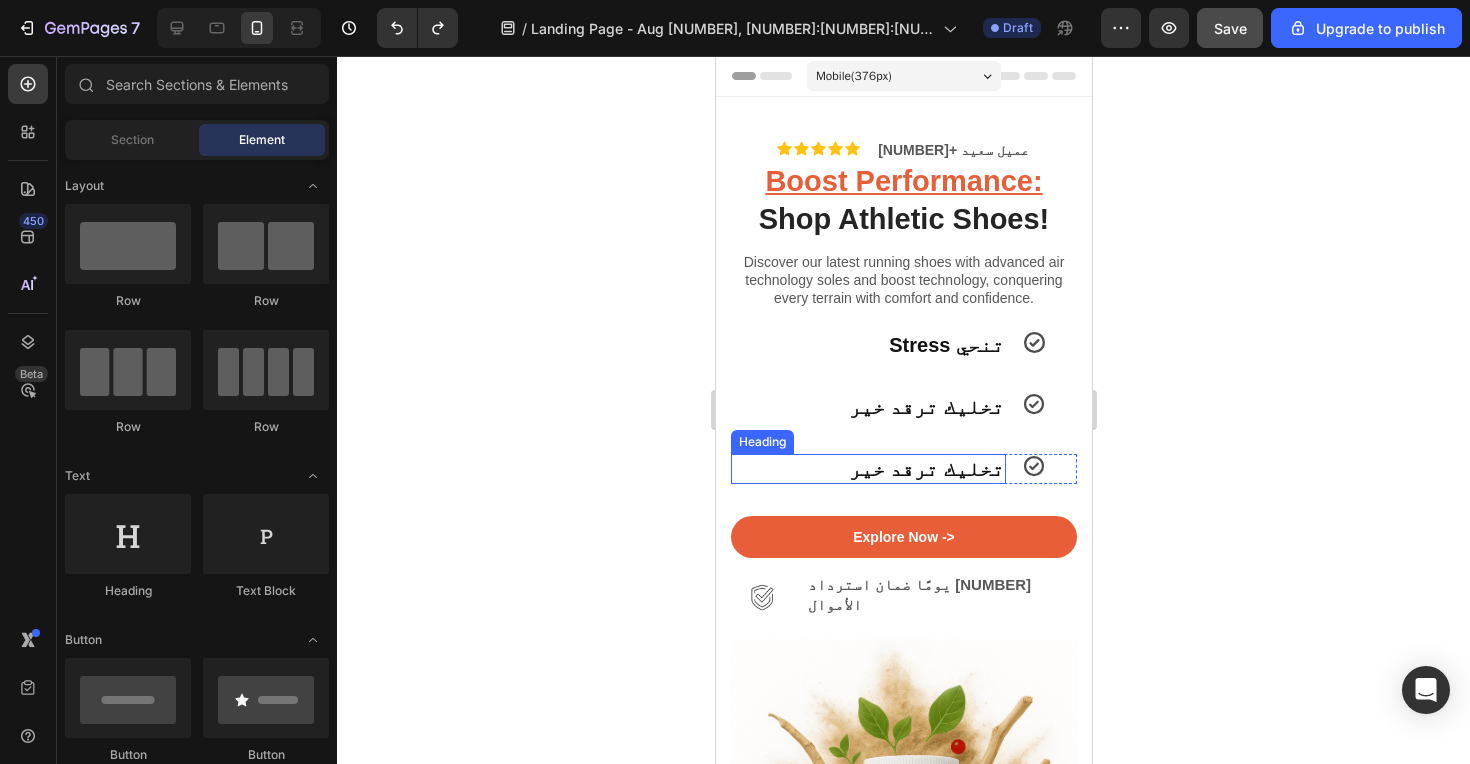 click on "تخليك ترقد خير" at bounding box center [867, 469] 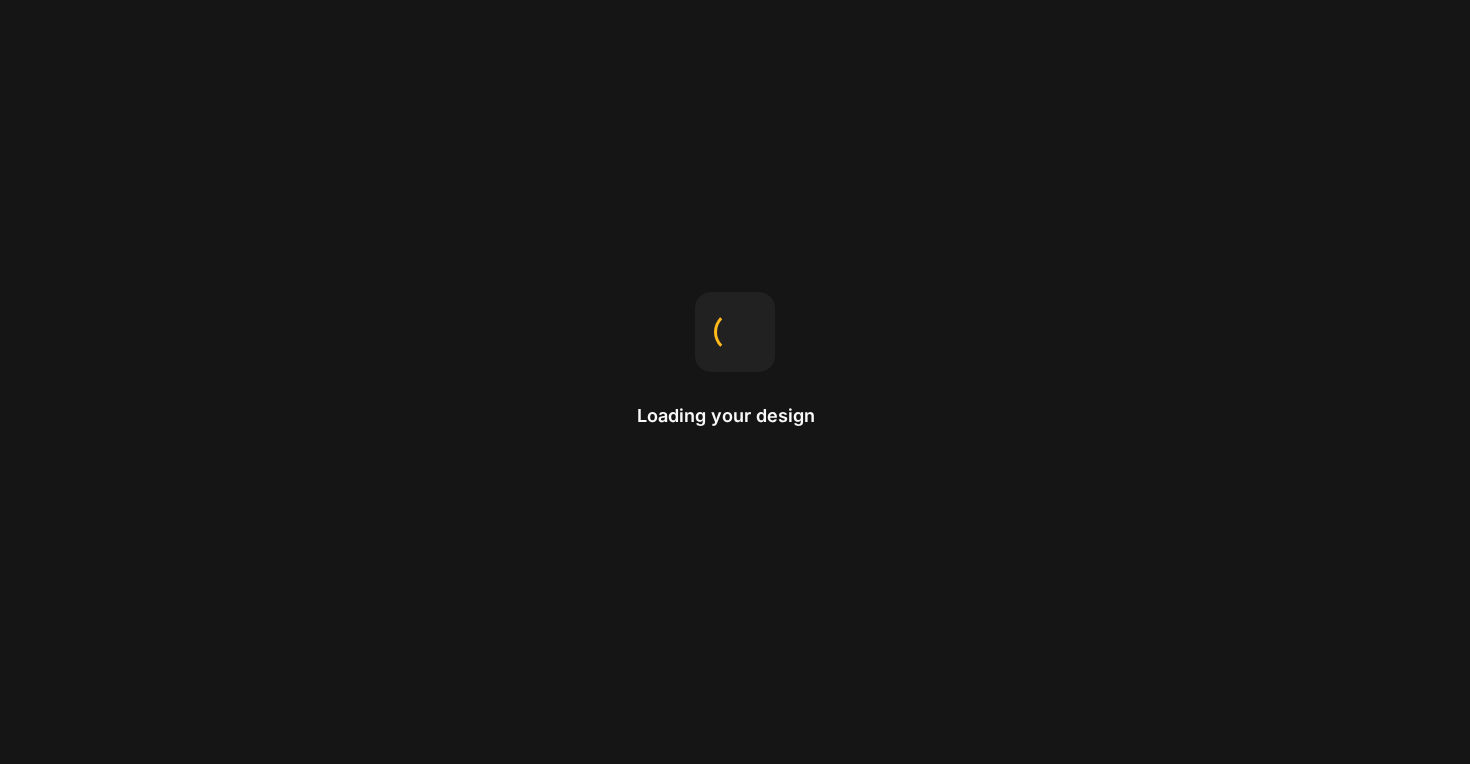 scroll, scrollTop: 0, scrollLeft: 0, axis: both 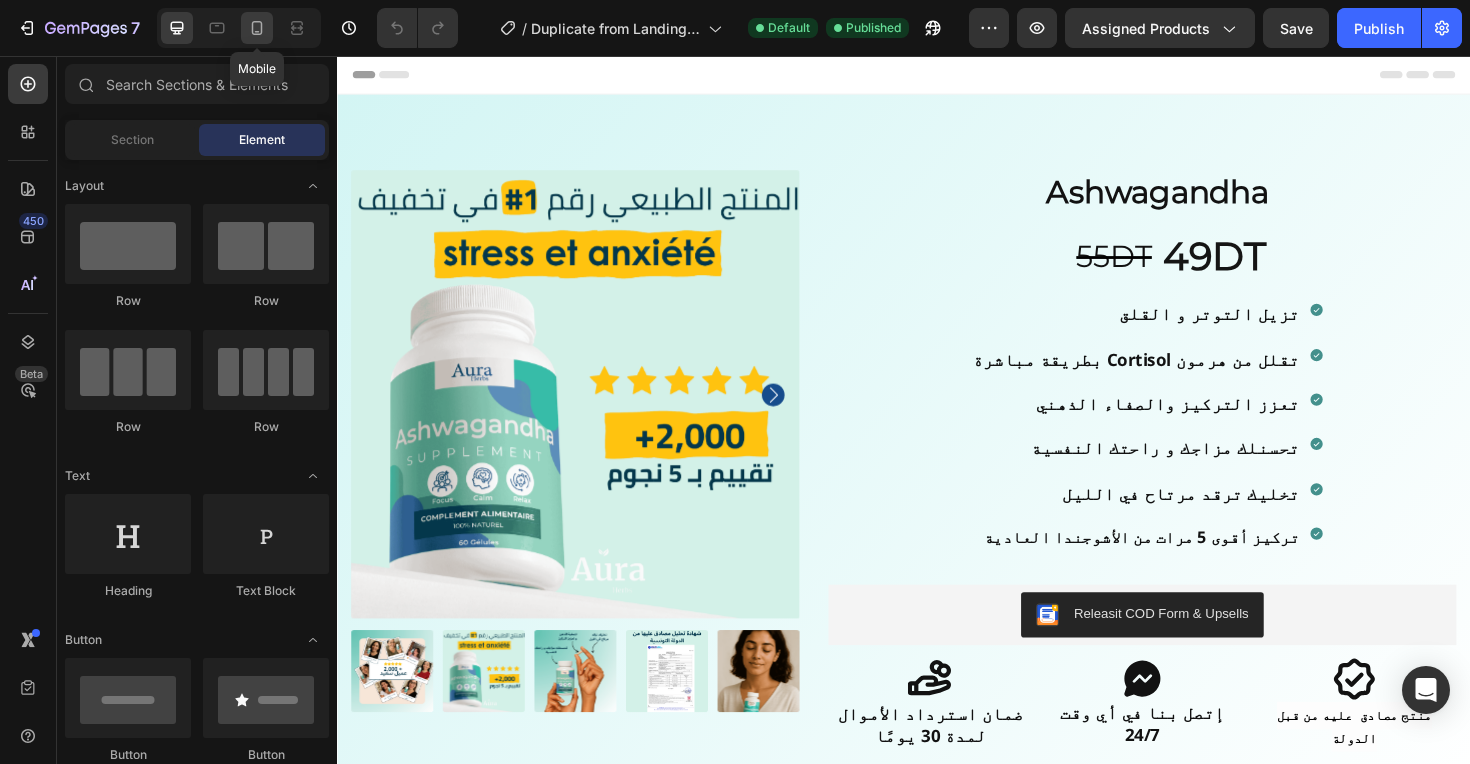 click 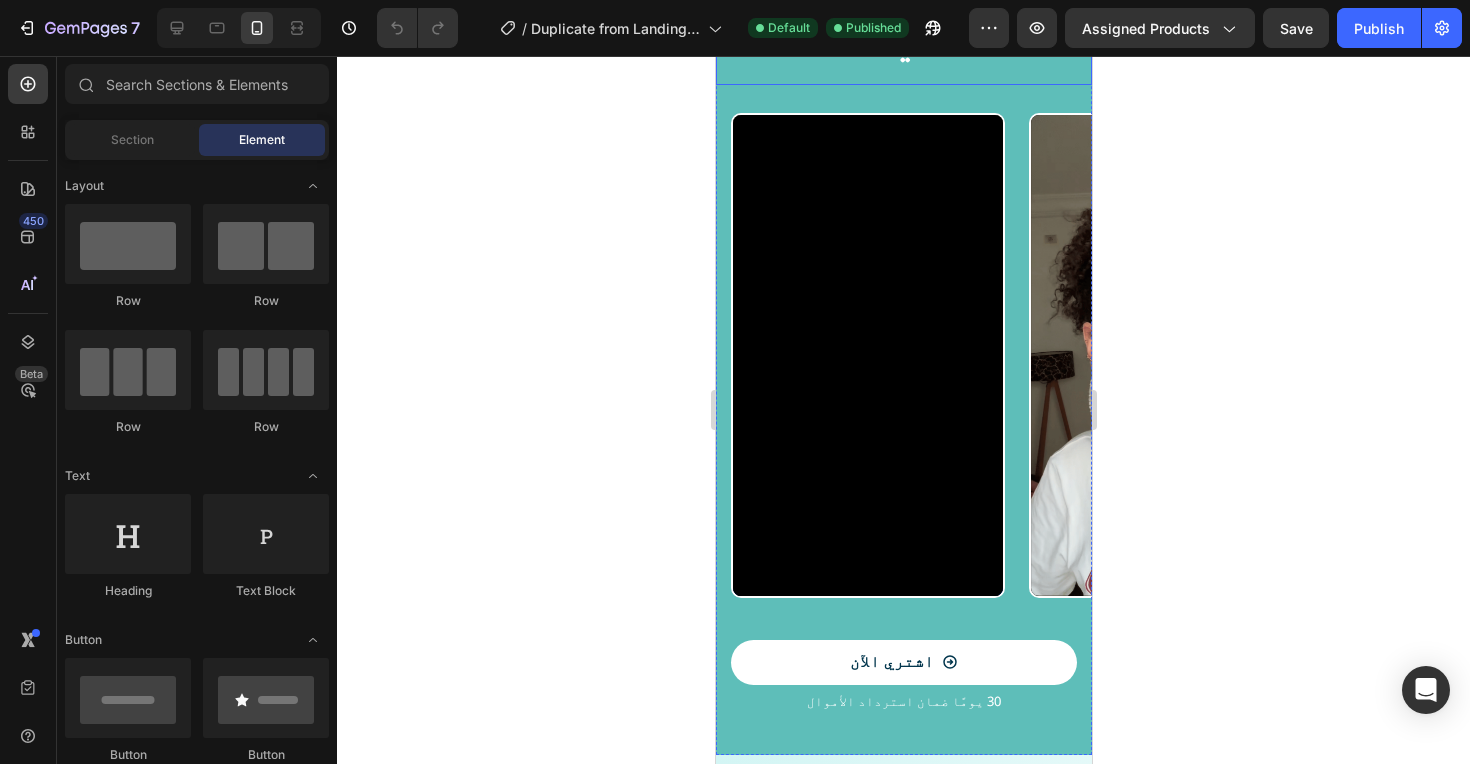 scroll, scrollTop: 1537, scrollLeft: 0, axis: vertical 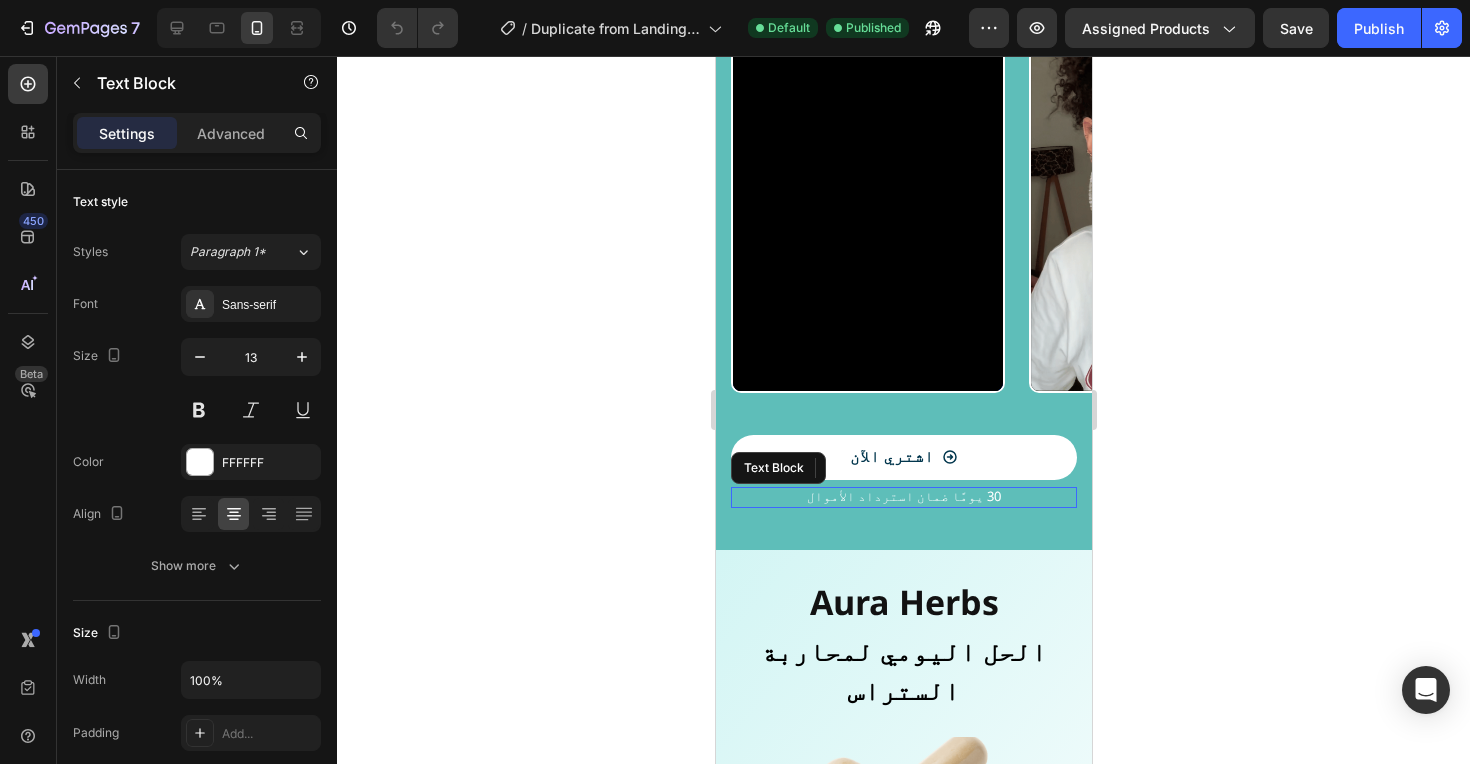 click on "30 يومًا ضمان استرداد الأموال" at bounding box center [903, 497] 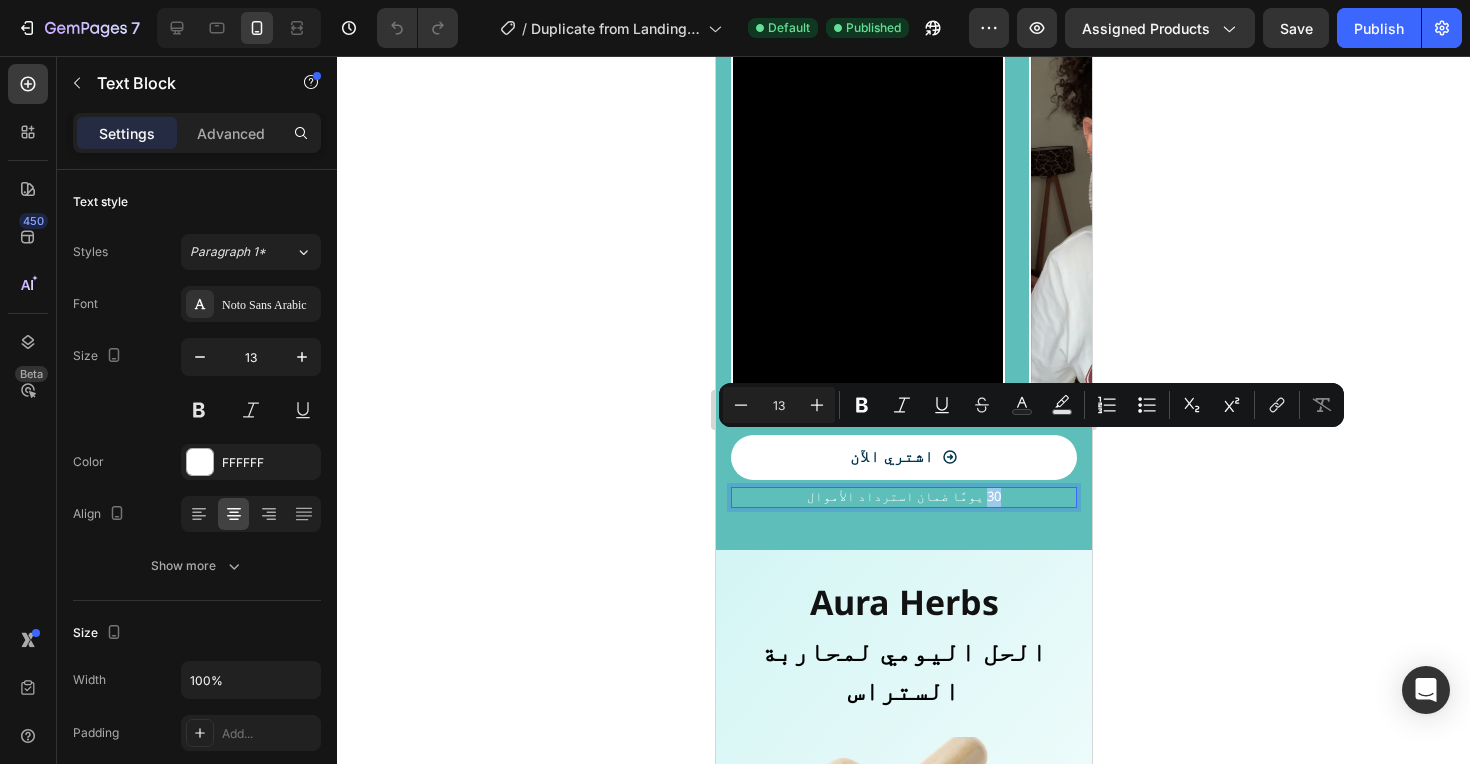 click on "30 يومًا ضمان استرداد الأموال" at bounding box center (903, 497) 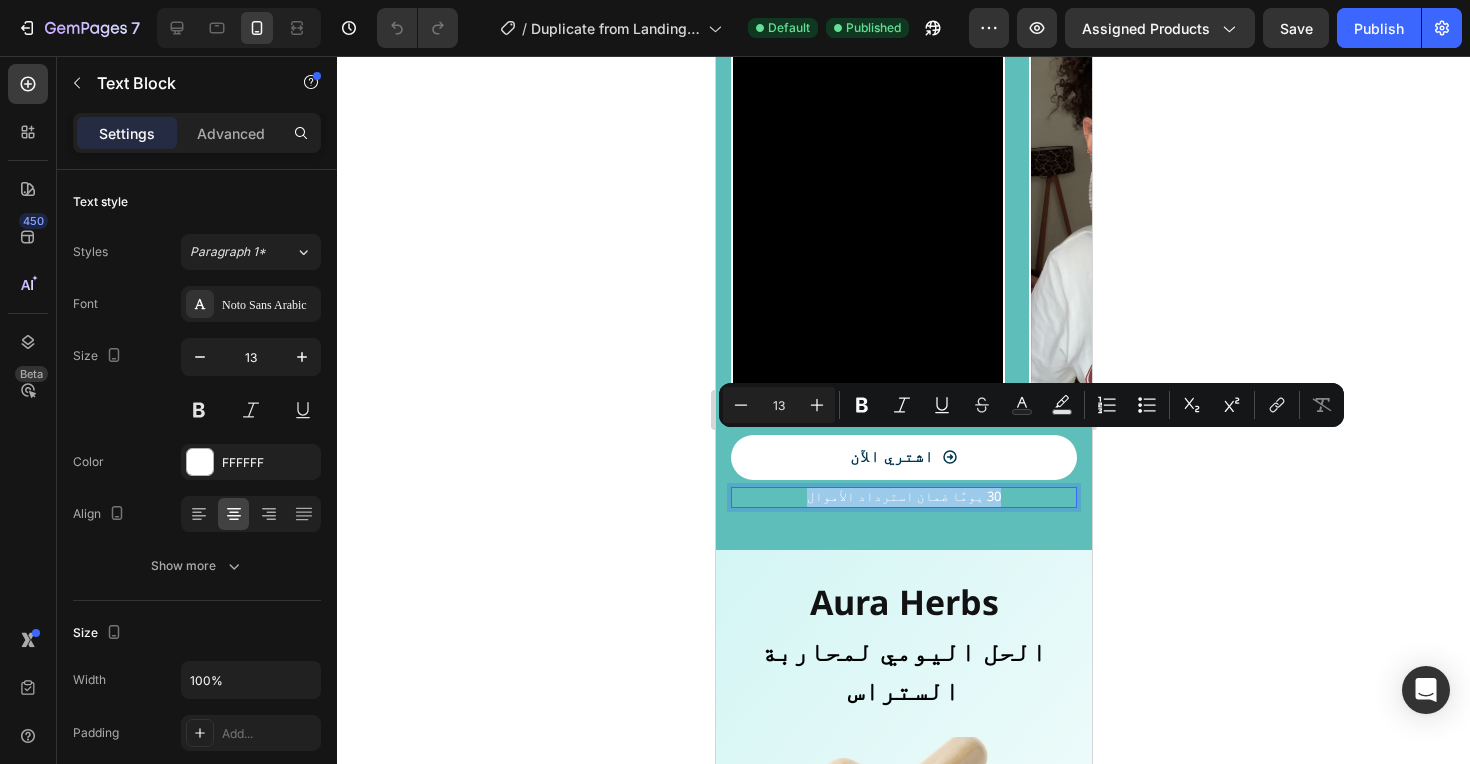 drag, startPoint x: 982, startPoint y: 452, endPoint x: 822, endPoint y: 452, distance: 160 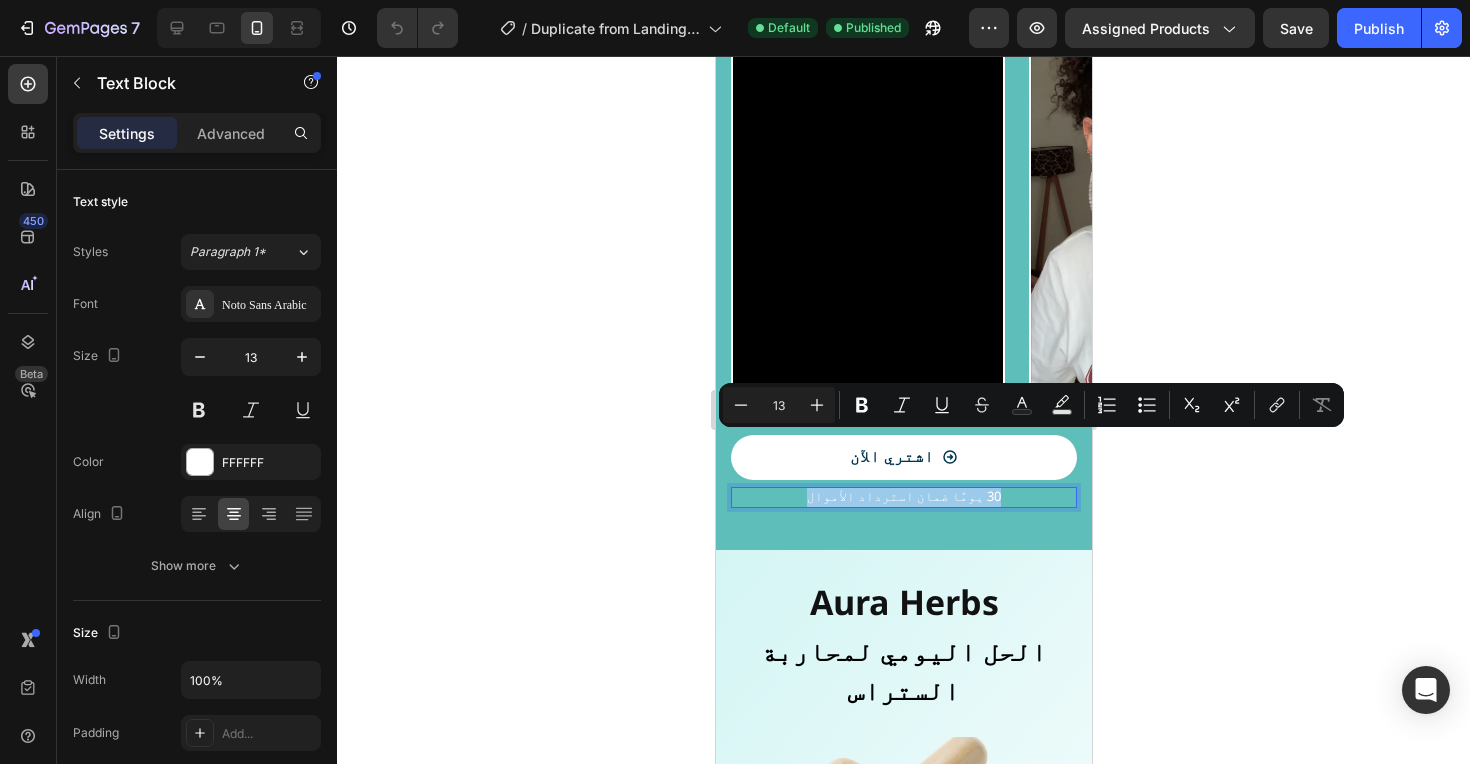 click on "30 يومًا ضمان استرداد الأموال" at bounding box center (903, 497) 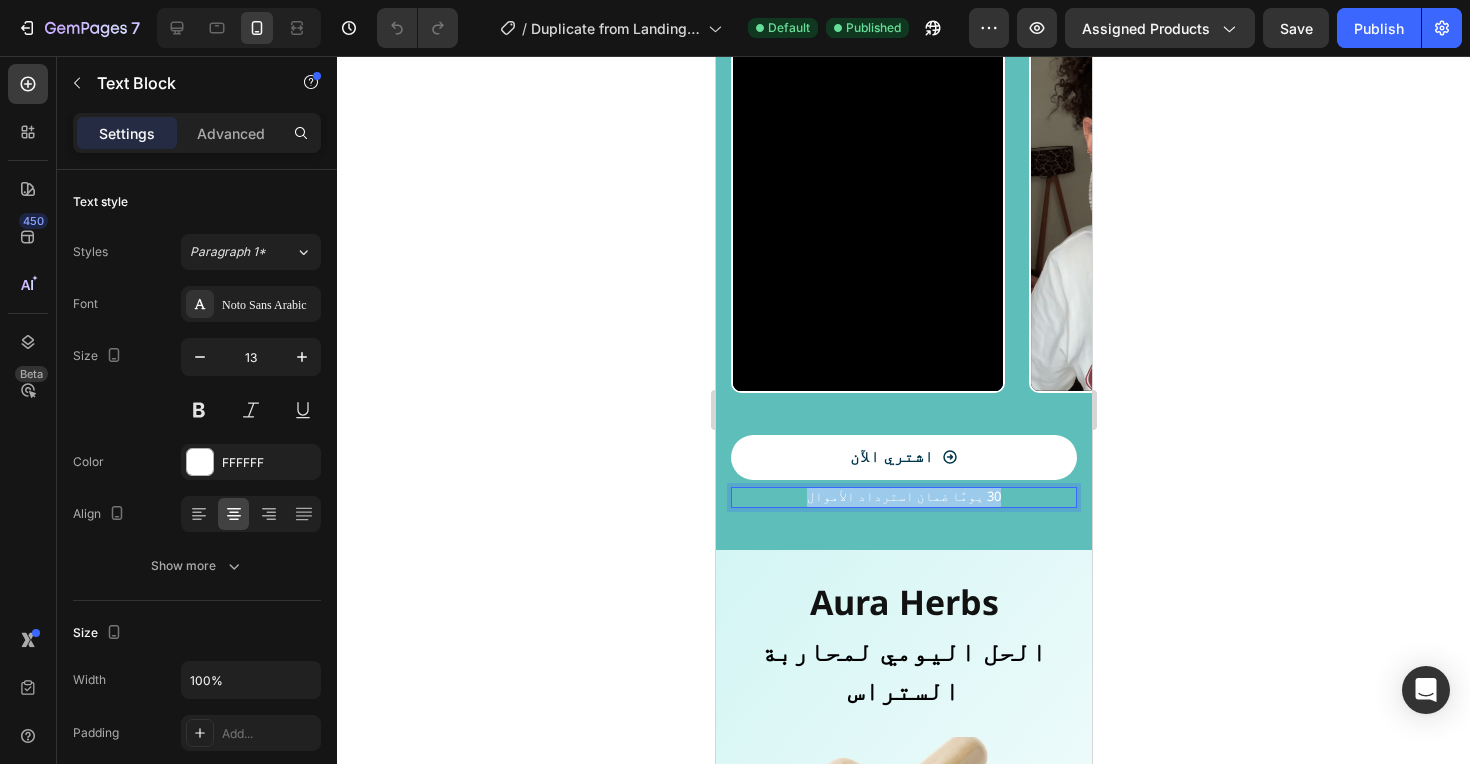 drag, startPoint x: 983, startPoint y: 451, endPoint x: 818, endPoint y: 455, distance: 165.04848 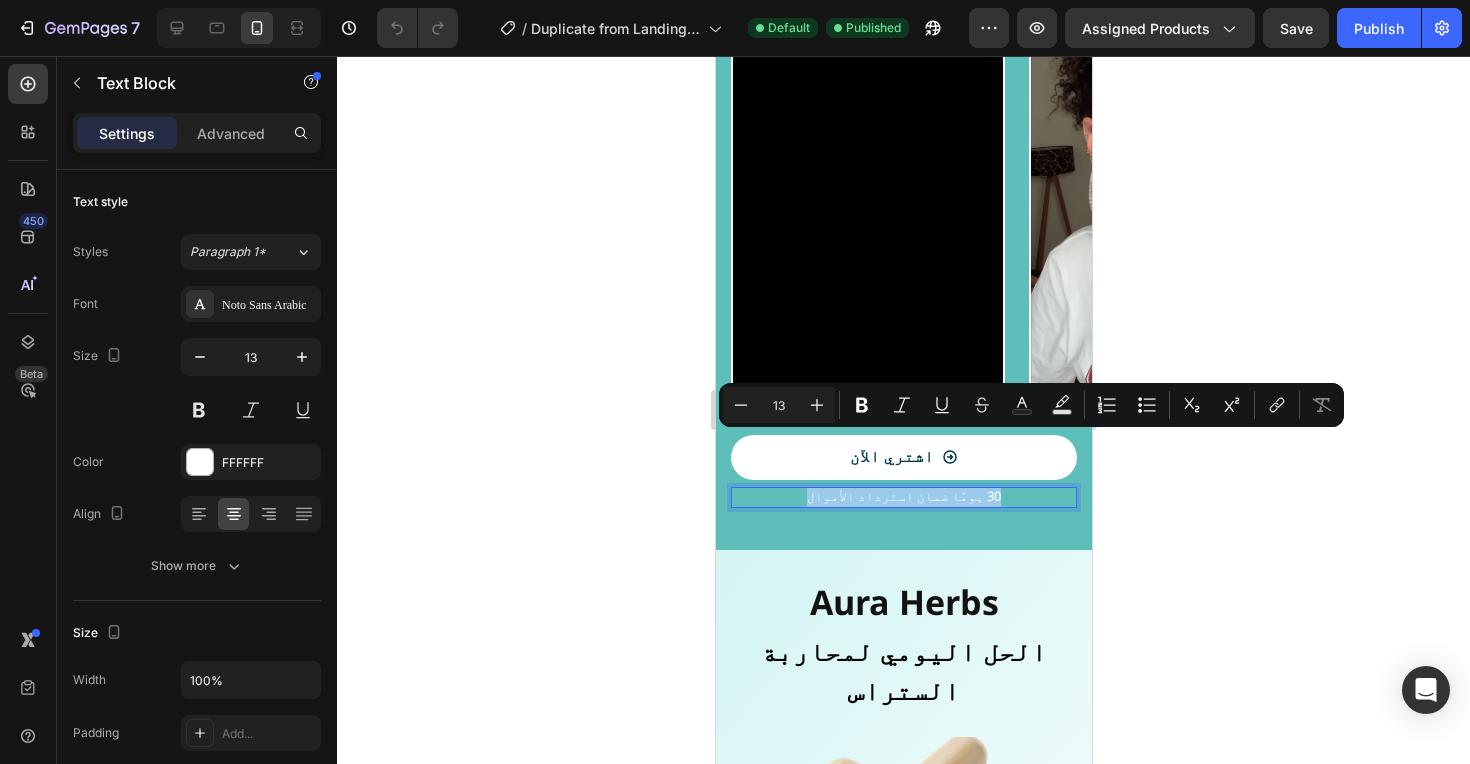 copy on "30 يومًا ضمان استرداد الأموال" 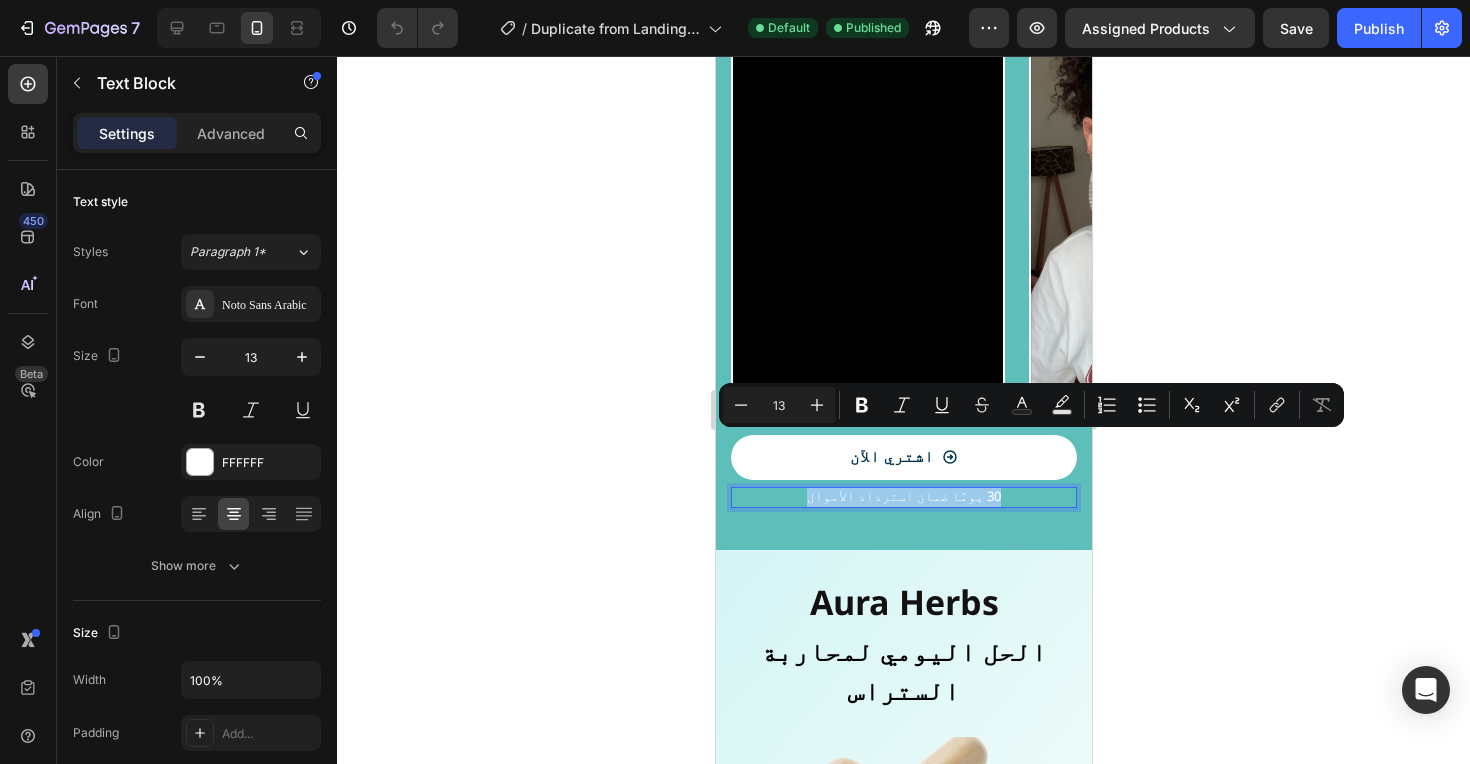 copy on "30 يومًا ضمان استرداد الأموال" 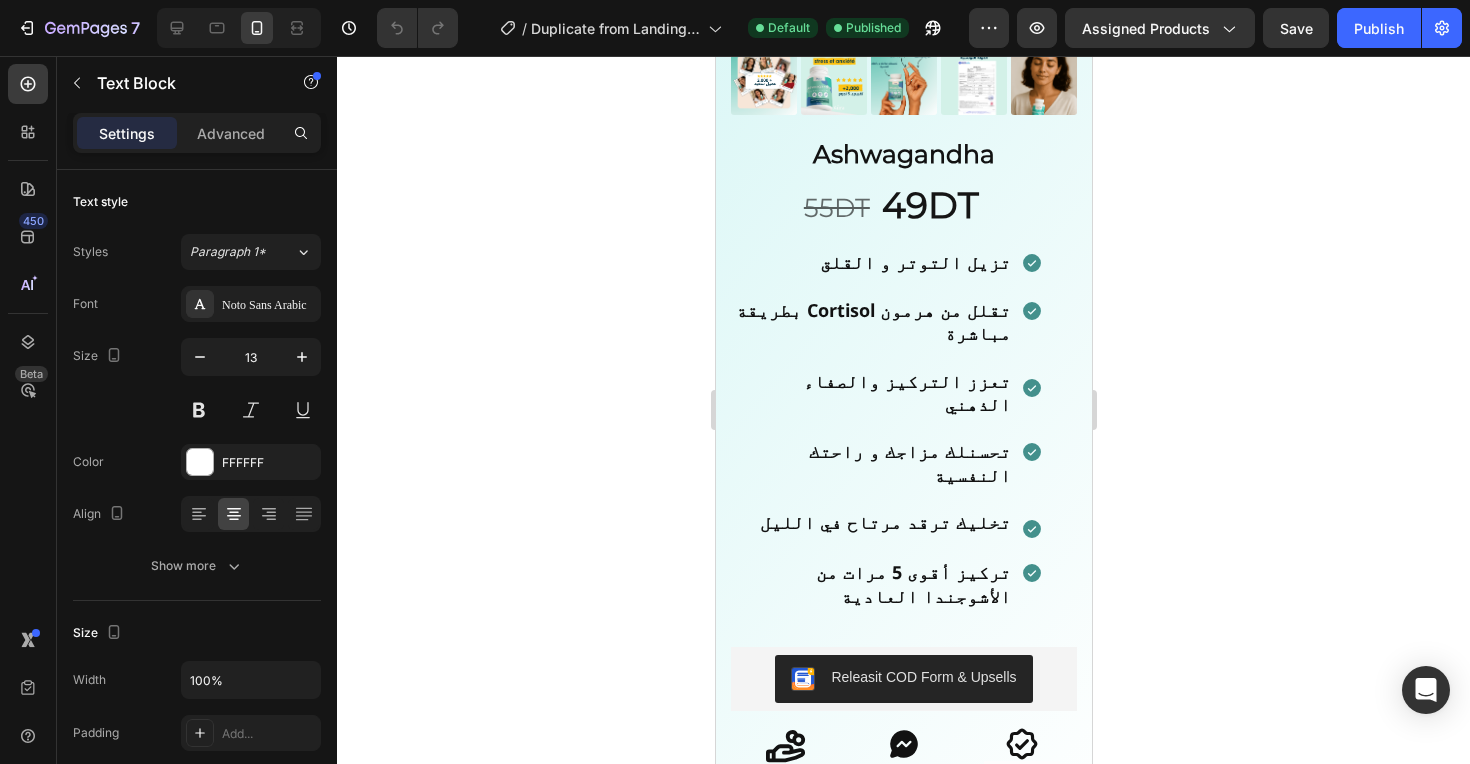 scroll, scrollTop: 755, scrollLeft: 0, axis: vertical 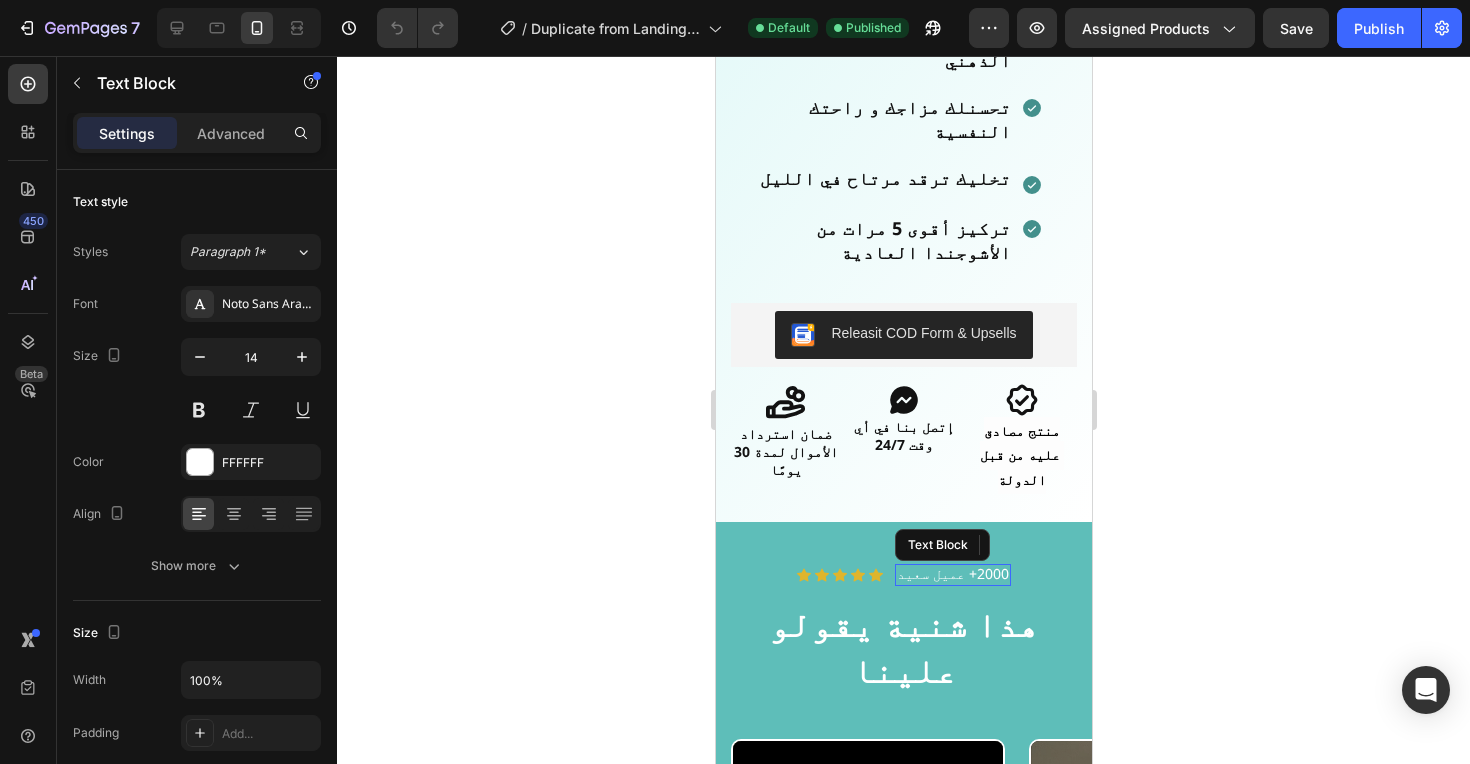click on "2000+ عميل سعيد" at bounding box center [952, 575] 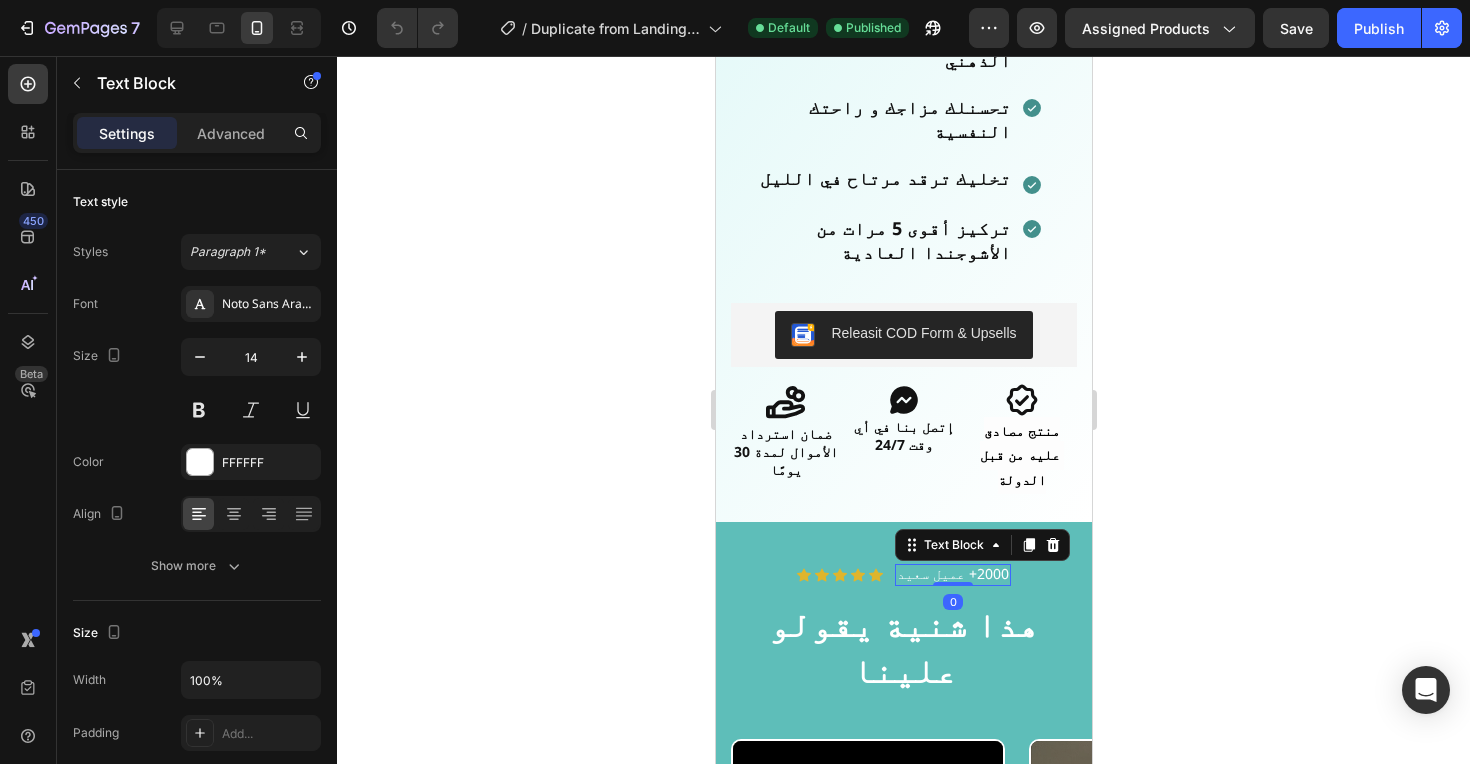 click on "2000+ عميل سعيد" at bounding box center [952, 575] 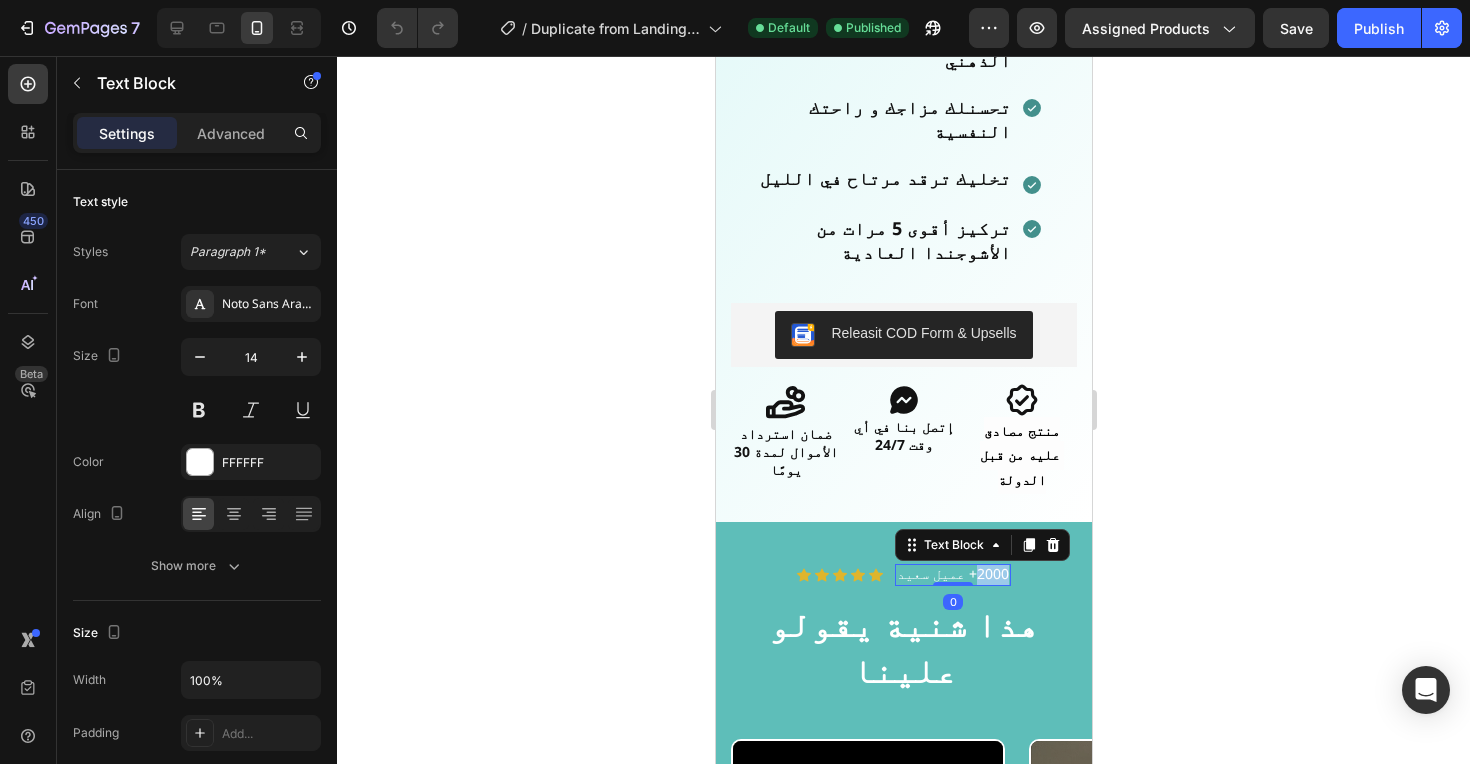 click on "2000+ عميل سعيد" at bounding box center [952, 575] 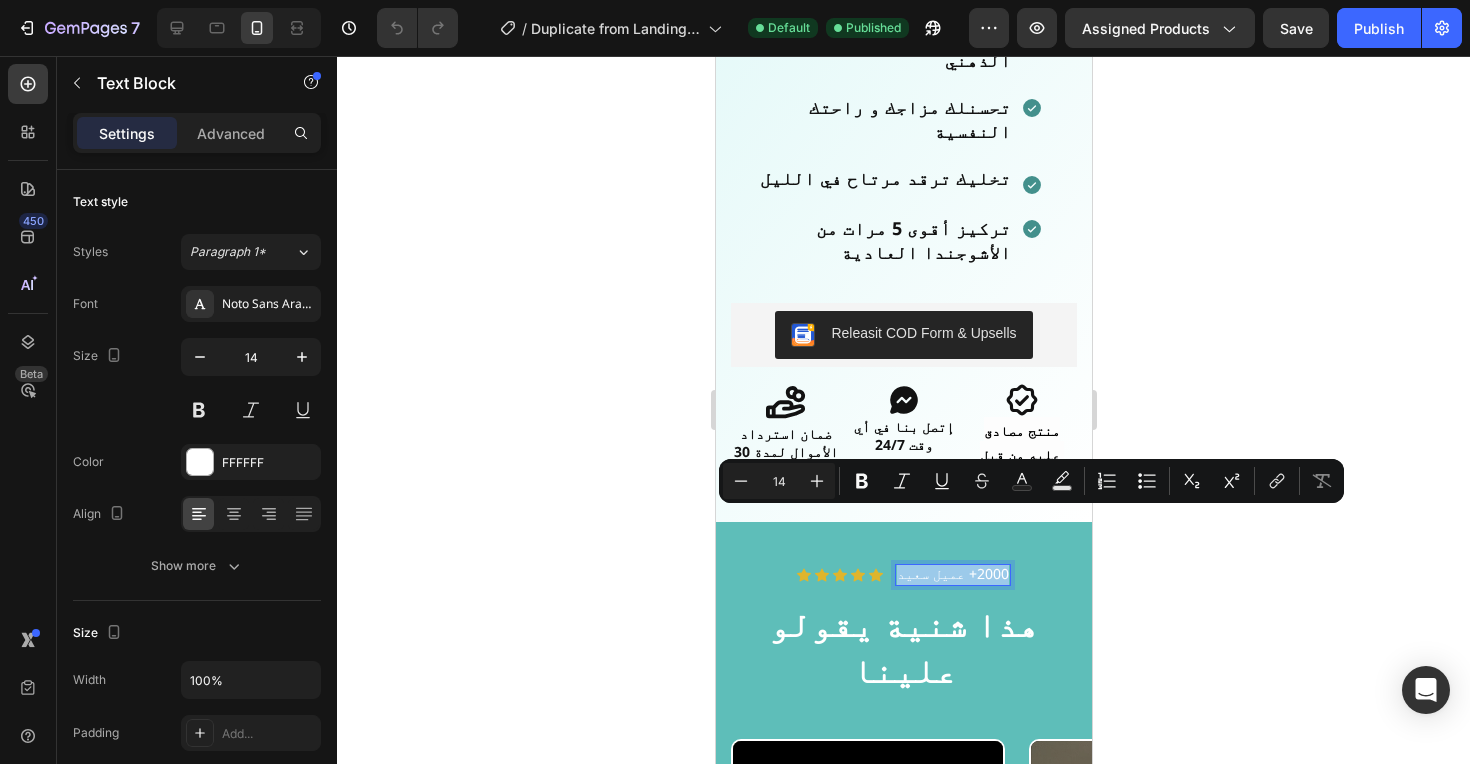copy on "2000+ عميل سعيد" 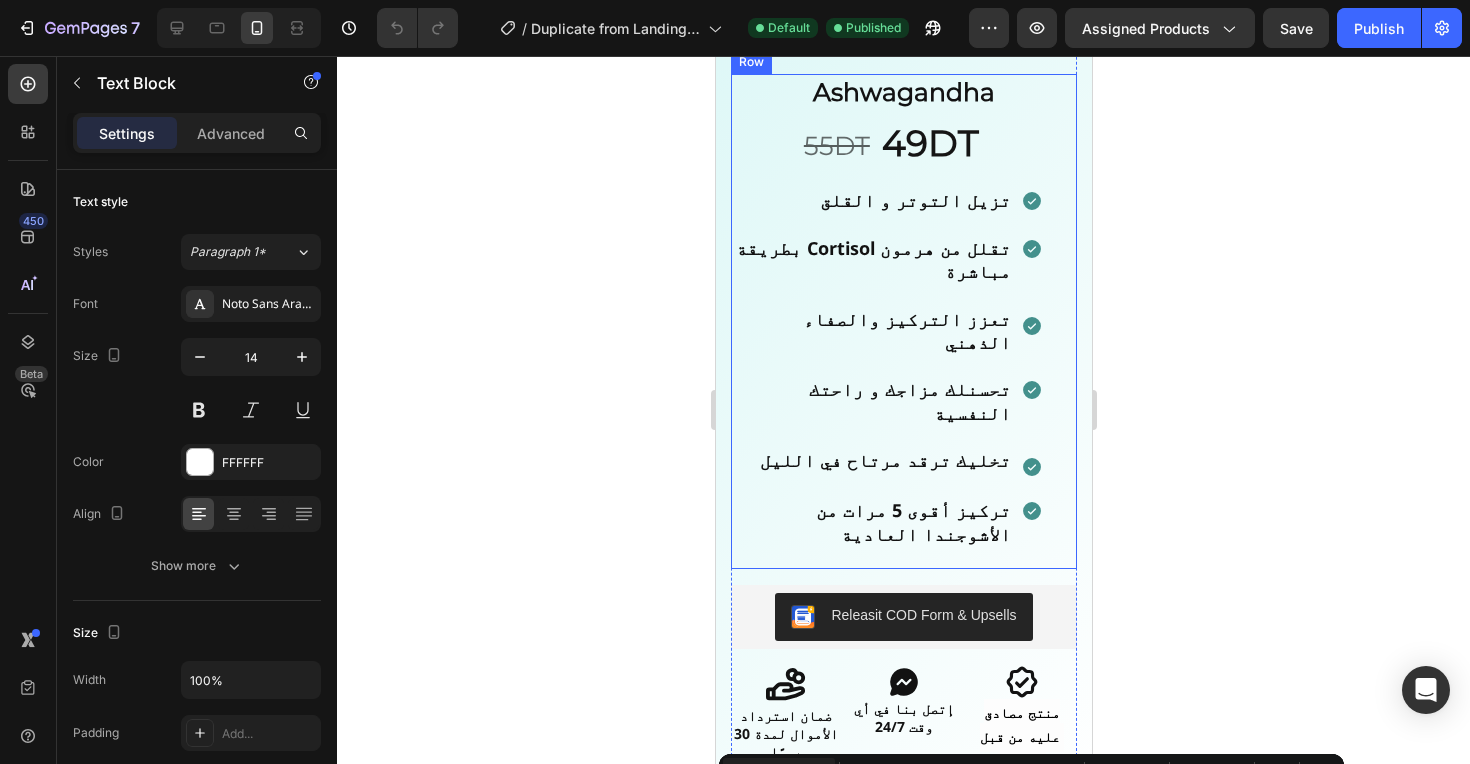 scroll, scrollTop: 432, scrollLeft: 0, axis: vertical 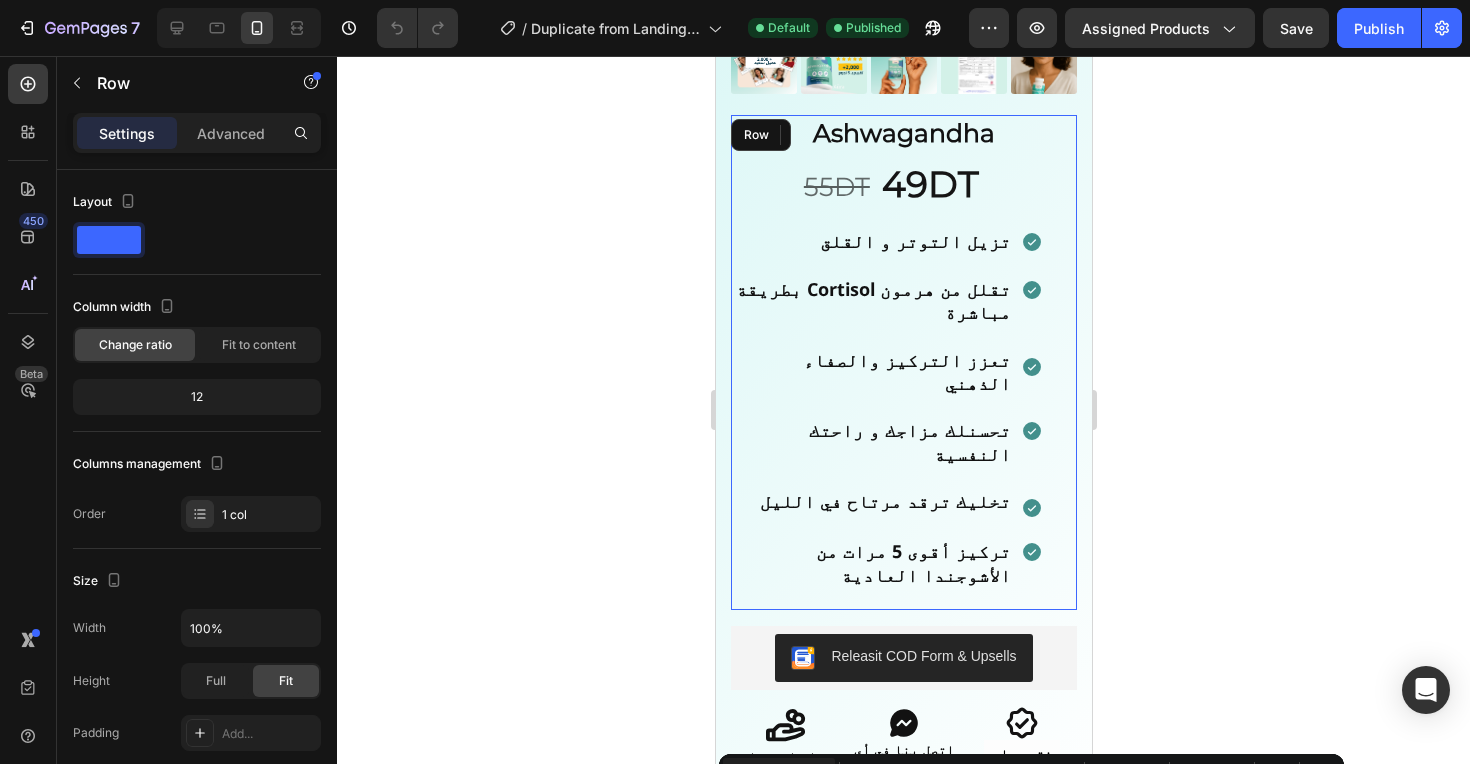 click on "Ashwagandha Product Title 55DT Heading 49DT Heading Row  تزيل التوتر و القلق Heading
Icon Row تقلل من هرمون Cortisol بطريقة مباشرة Heading
Icon Row تعزز التركيز والصفاء الذهني Heading
Icon Row تحسنلك مزاجك و راحتك النفسية Heading
Icon Row تخليك ترقد مرتاح في الليل Heading
Icon Row تركيز أقوى 5 مرات من الأشوجندا العادية  Heading
Icon Row" at bounding box center (903, 362) 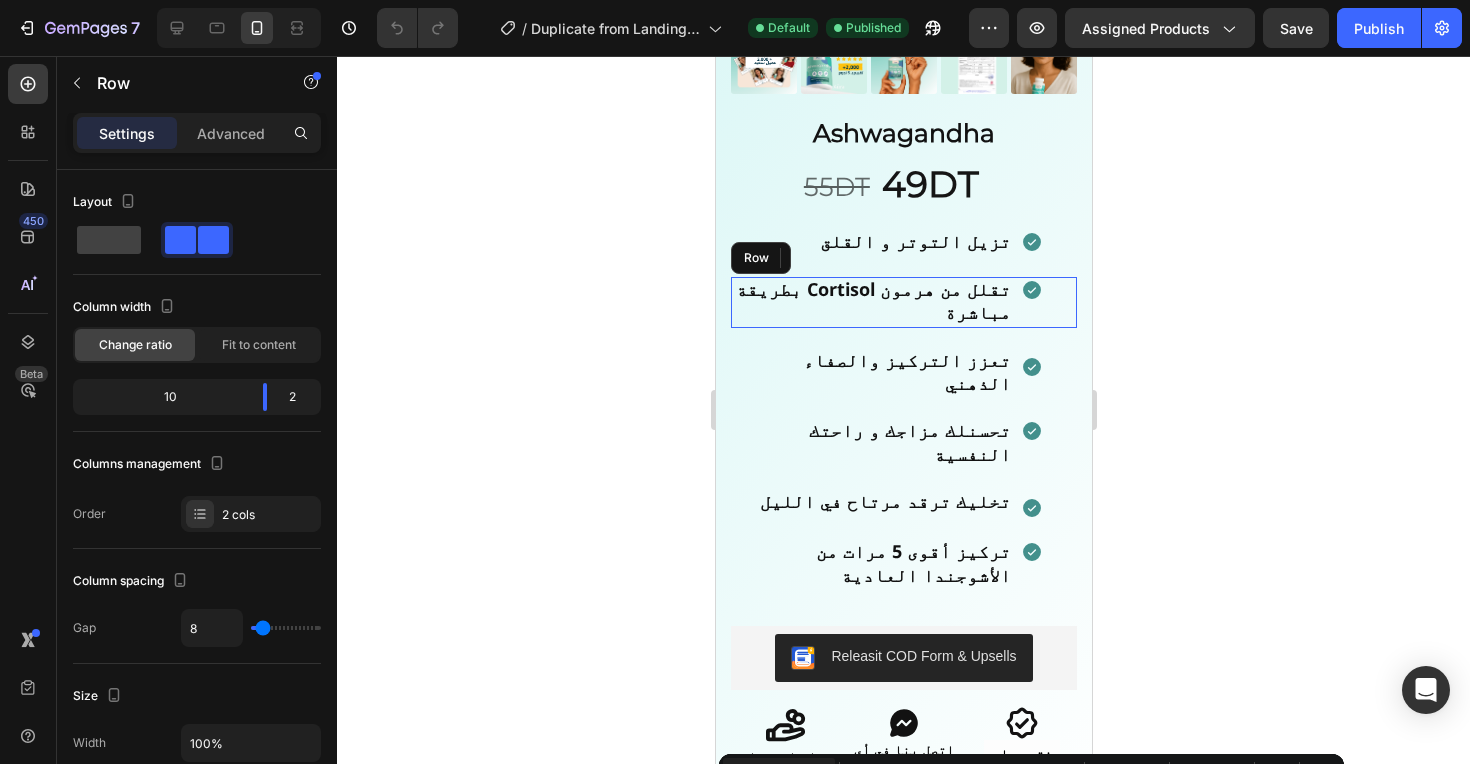 click on "Icon" at bounding box center [1048, 302] 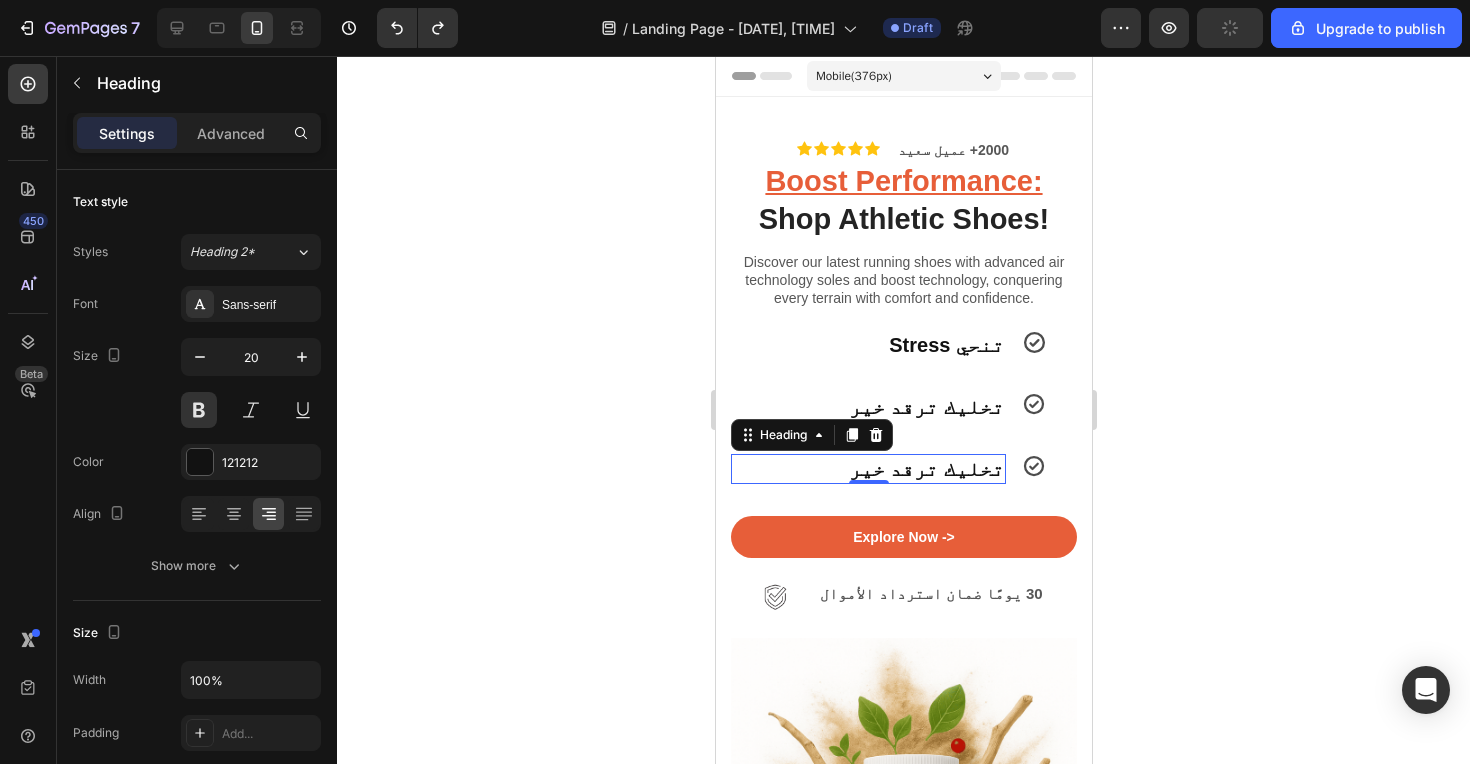 scroll, scrollTop: 0, scrollLeft: 0, axis: both 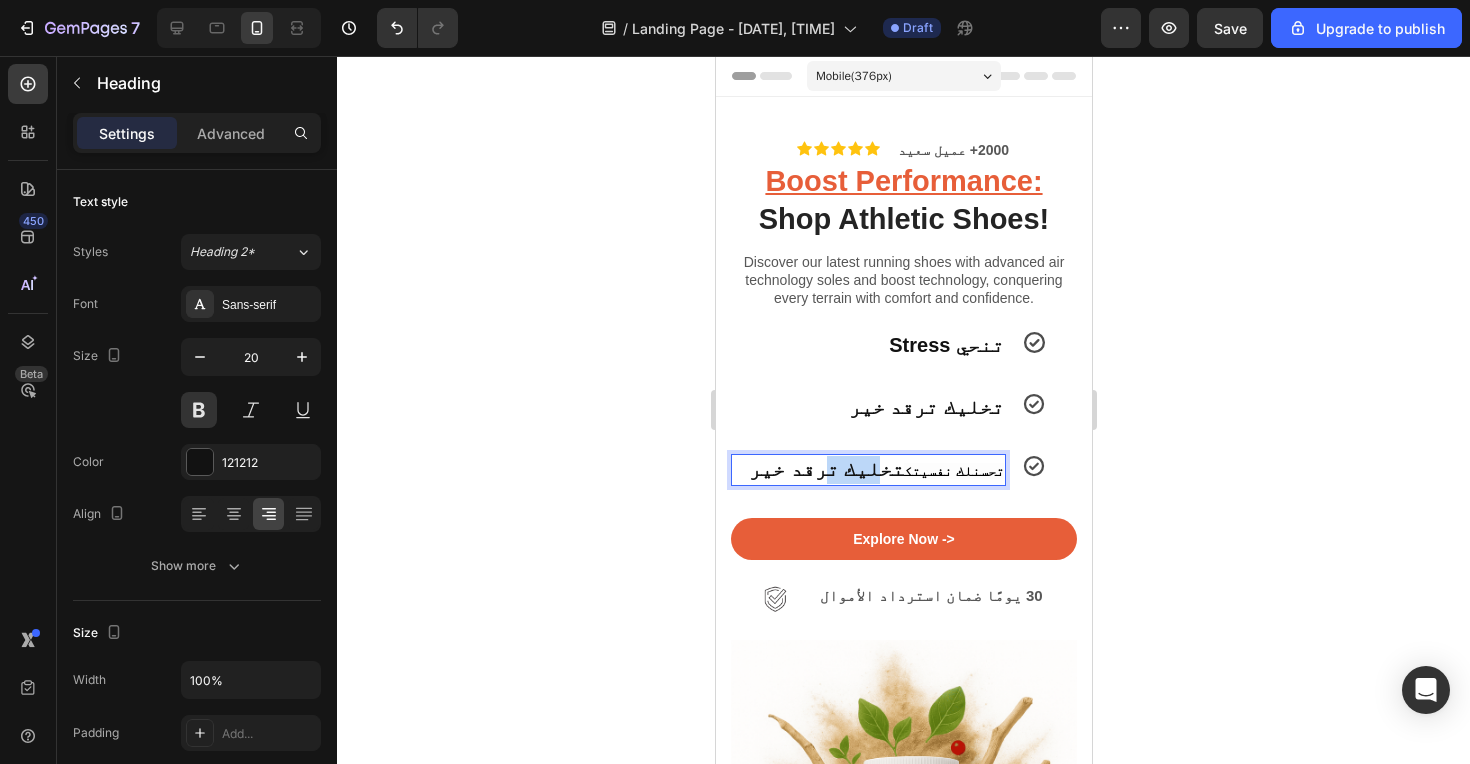 drag, startPoint x: 884, startPoint y: 467, endPoint x: 844, endPoint y: 467, distance: 40 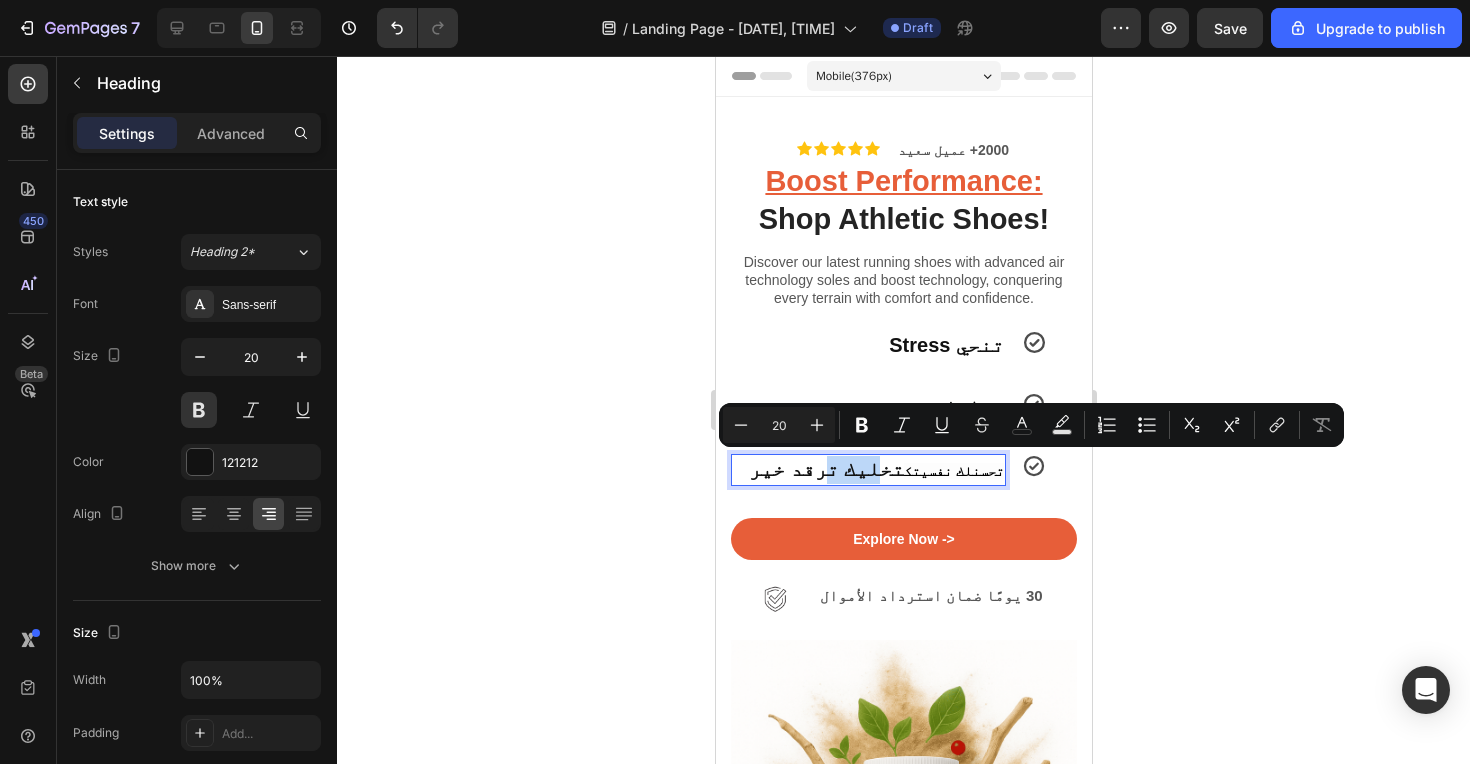 type on "14" 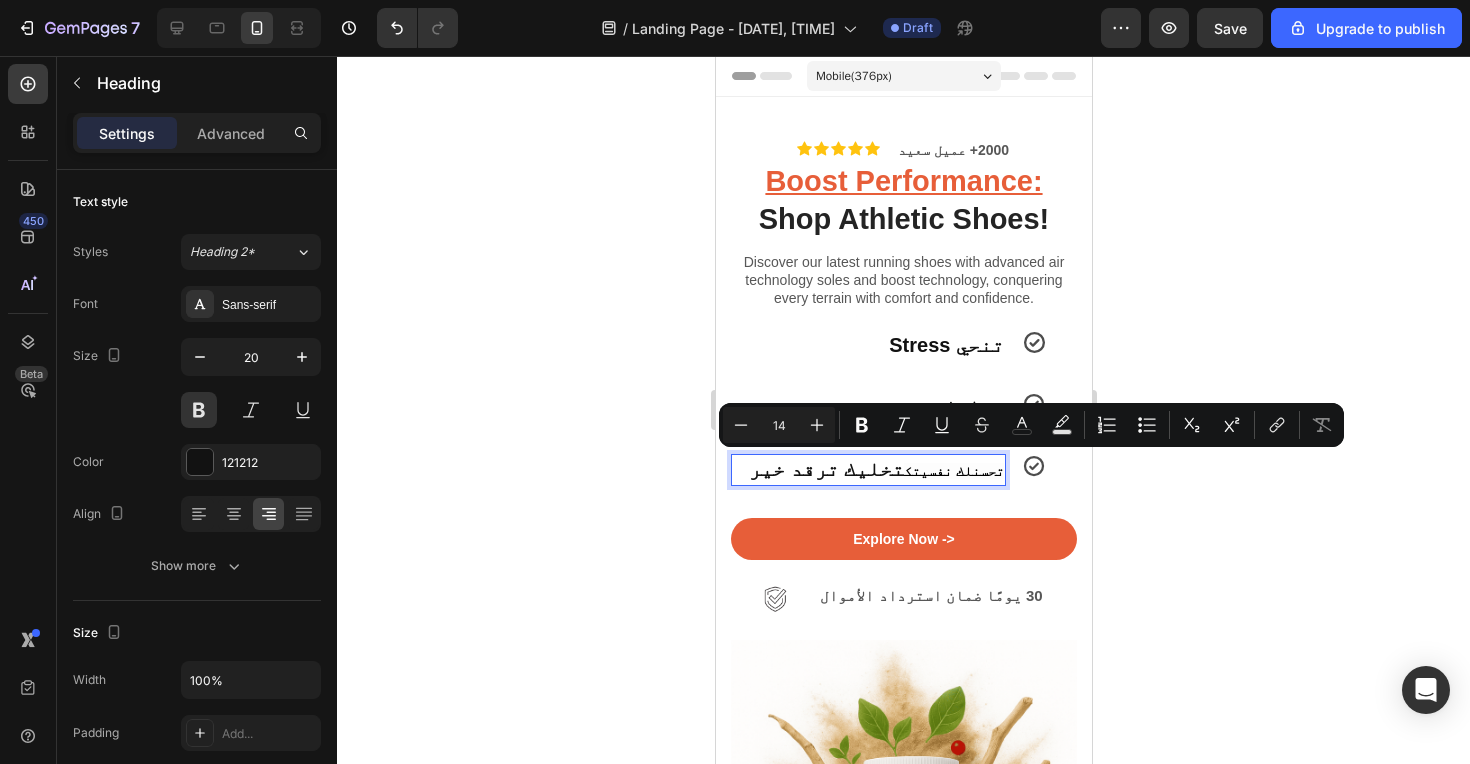 click on "تحسنلك نفسيتك" at bounding box center [953, 471] 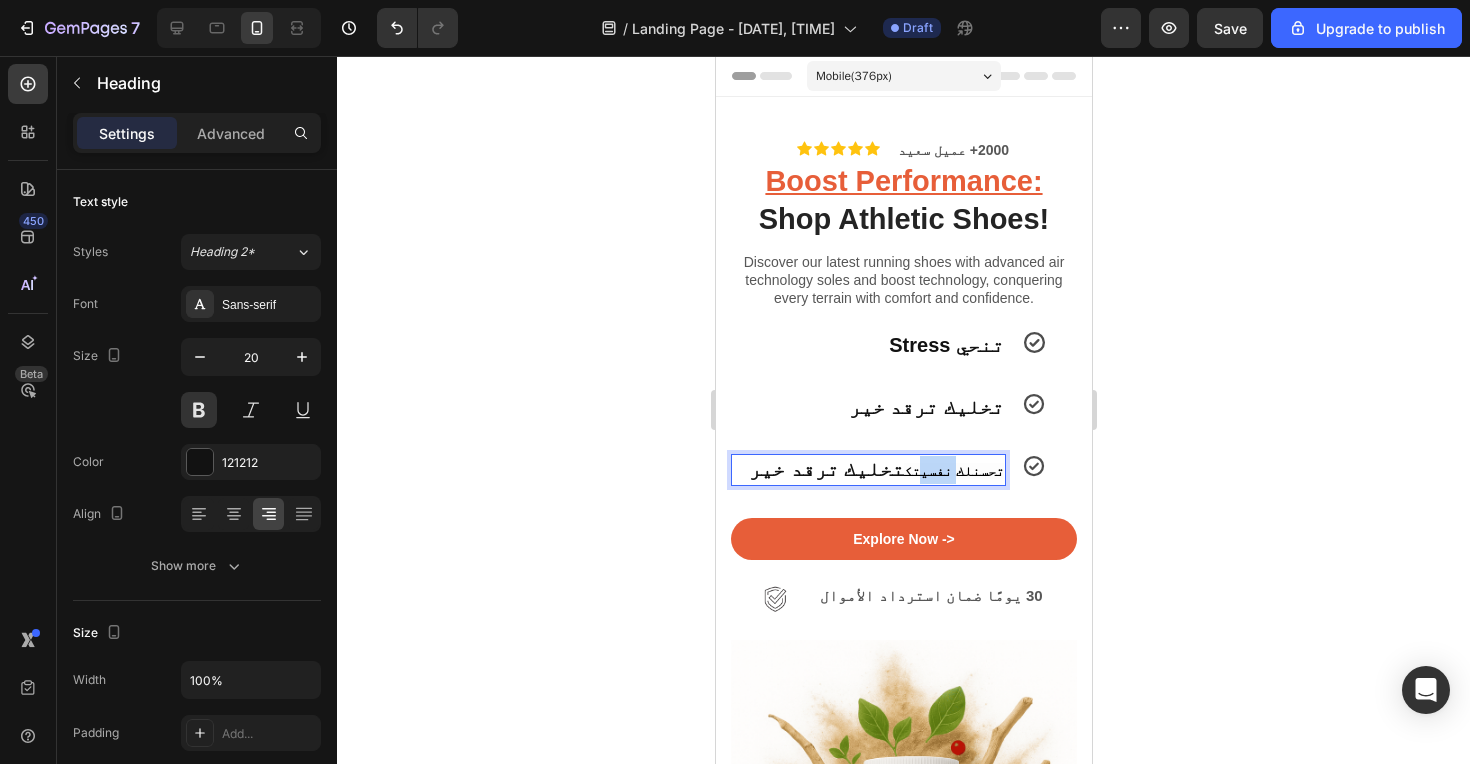 drag, startPoint x: 925, startPoint y: 466, endPoint x: 959, endPoint y: 466, distance: 34 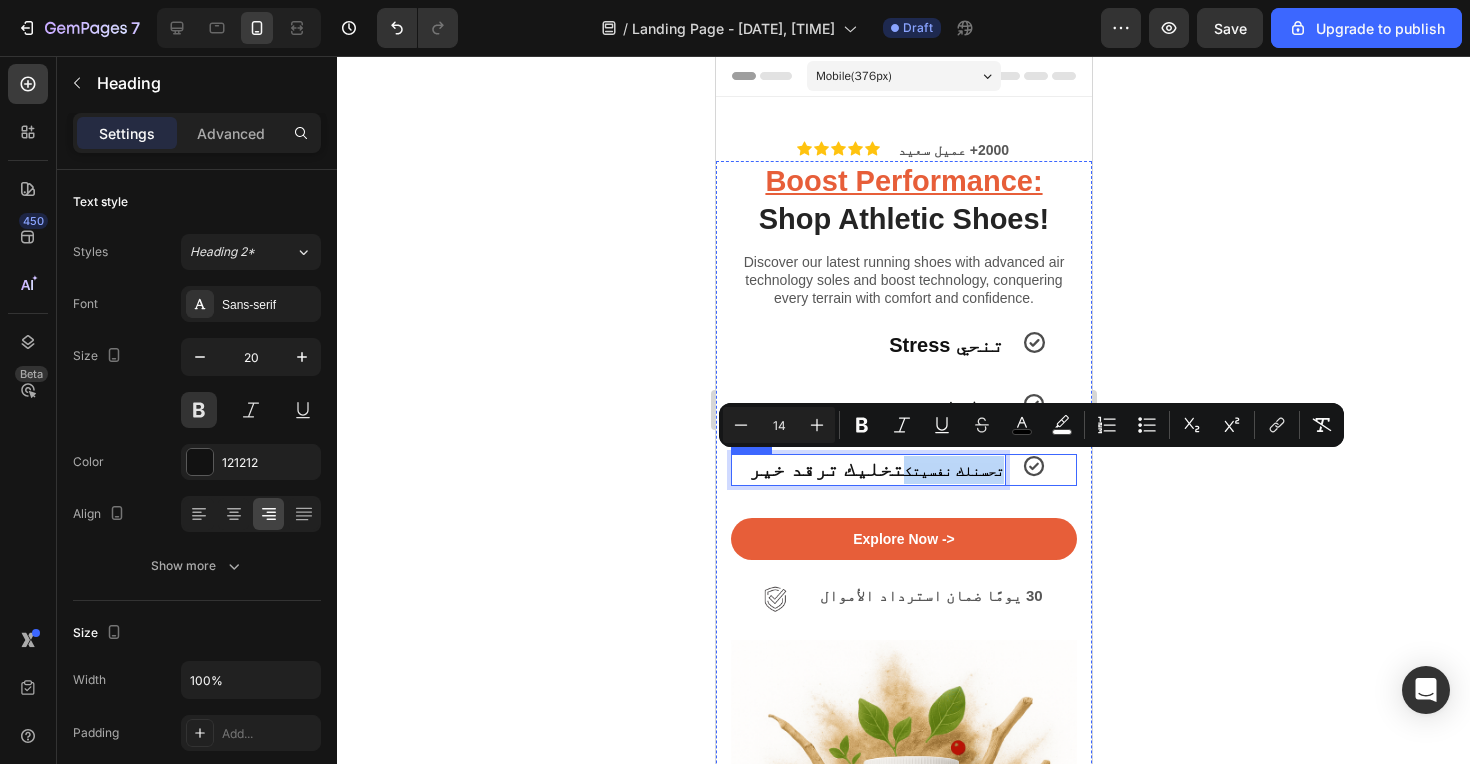 drag, startPoint x: 912, startPoint y: 469, endPoint x: 1005, endPoint y: 466, distance: 93.04838 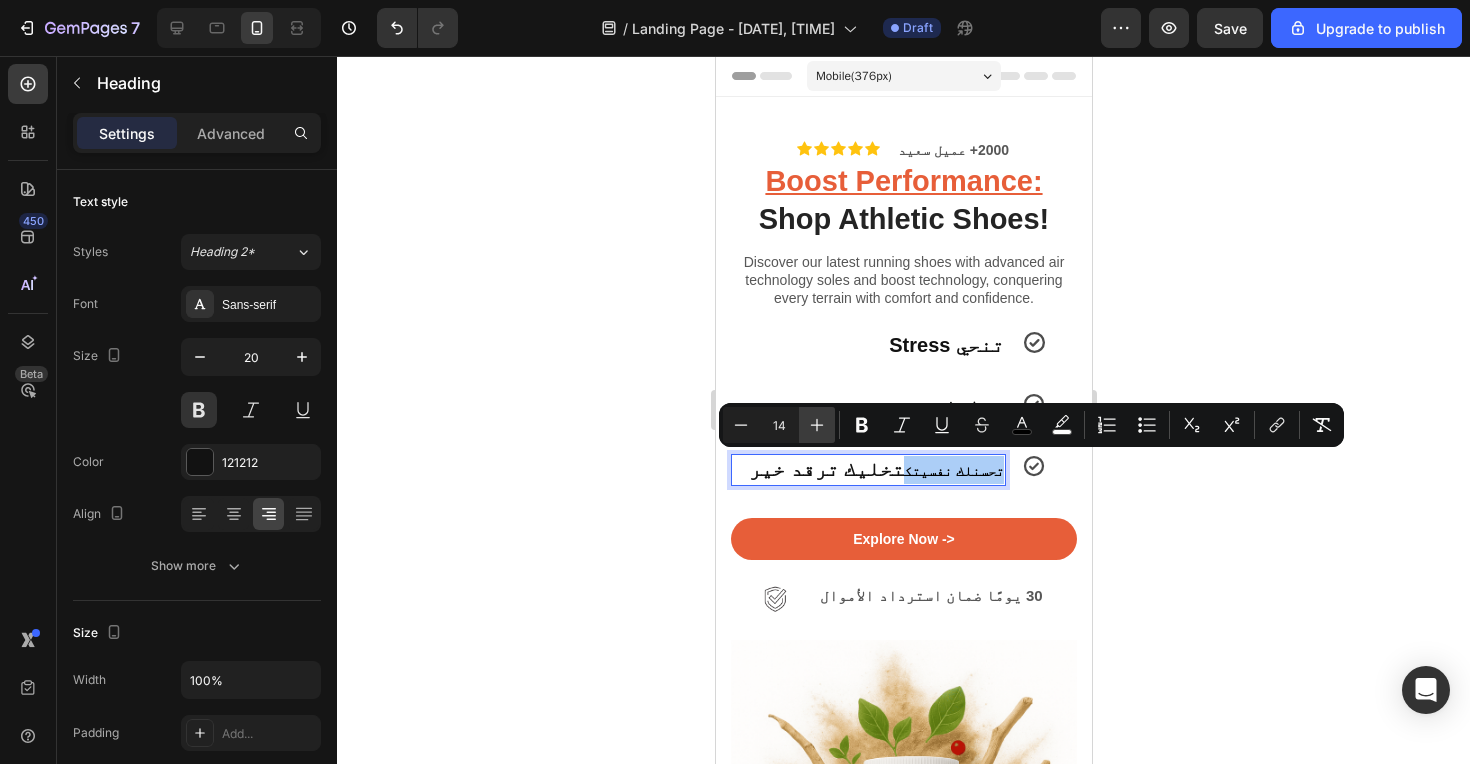 click 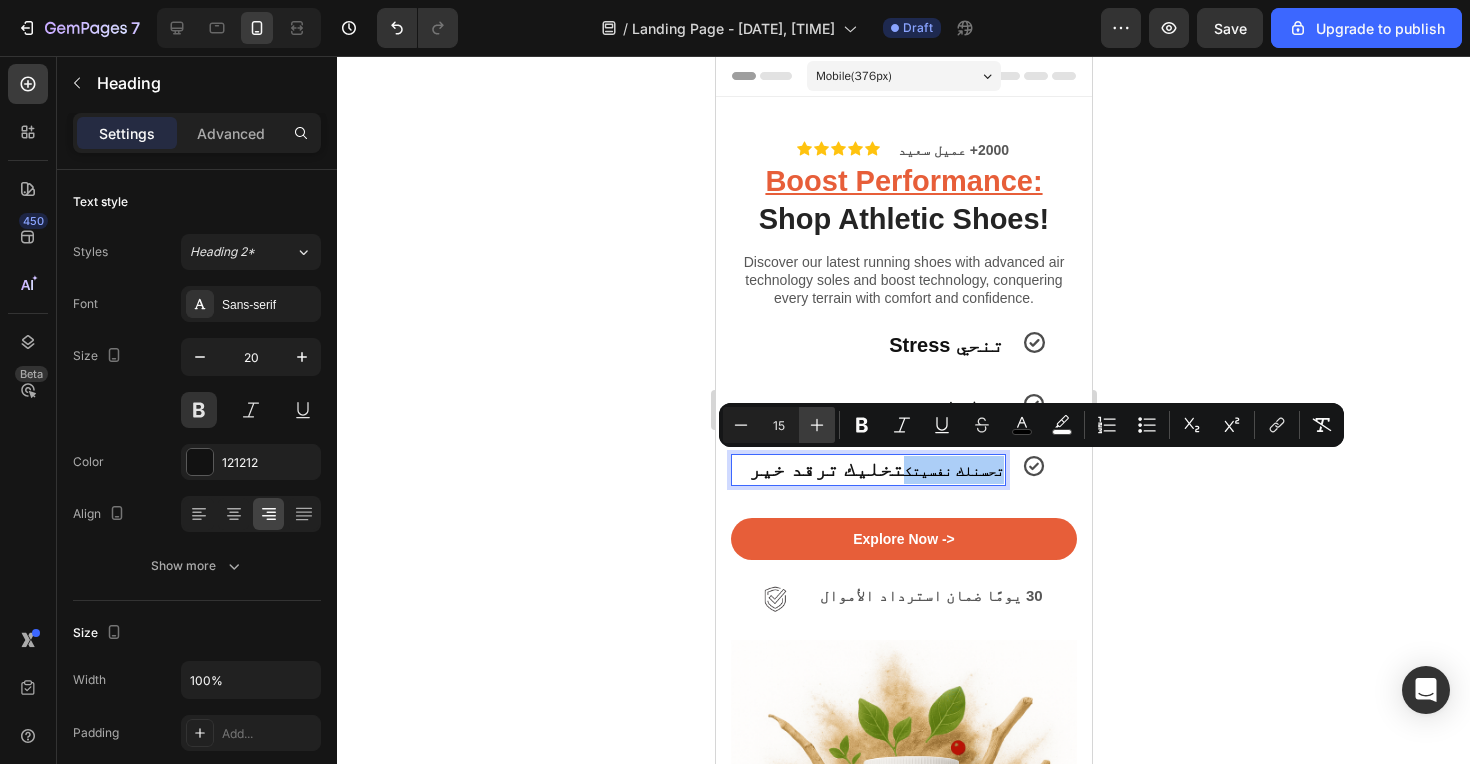 click 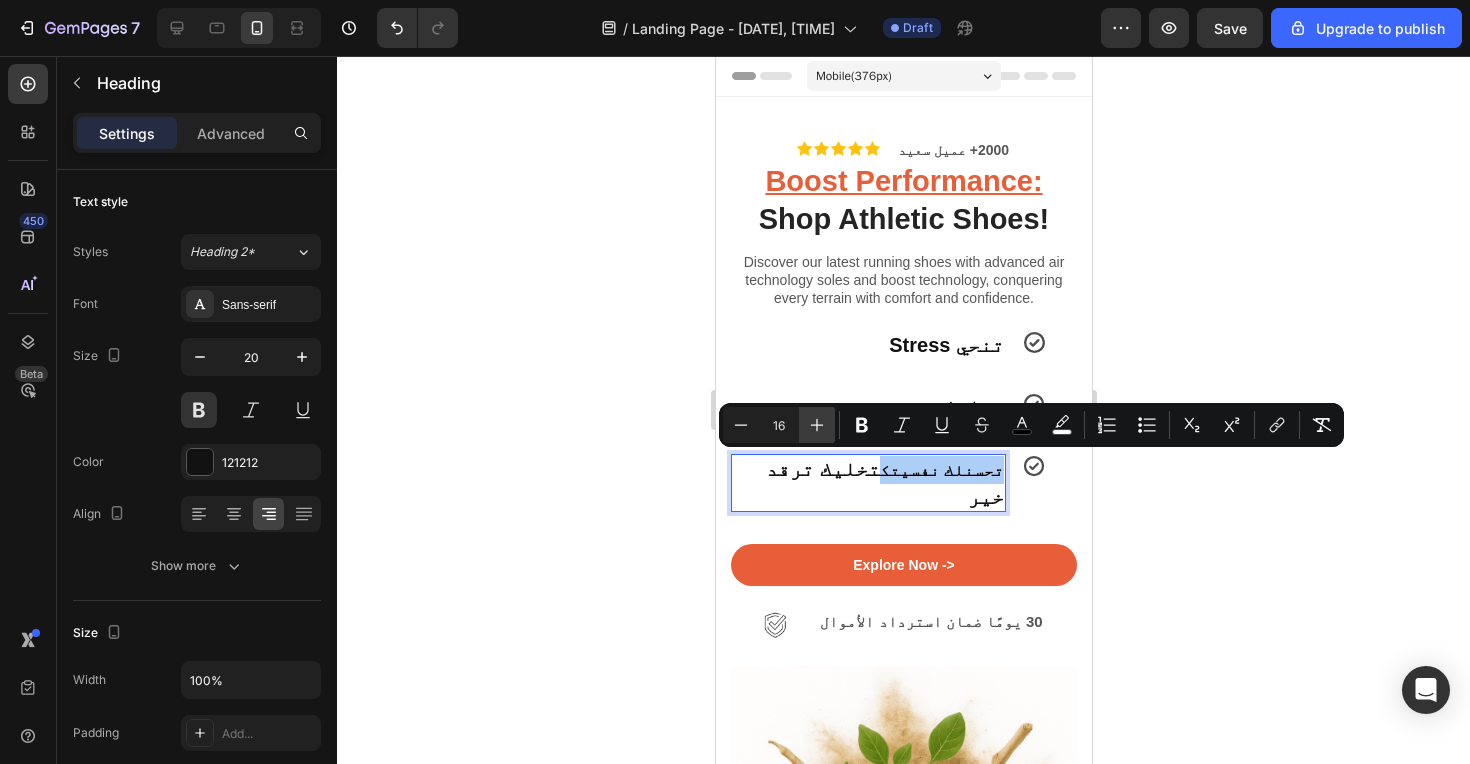 click 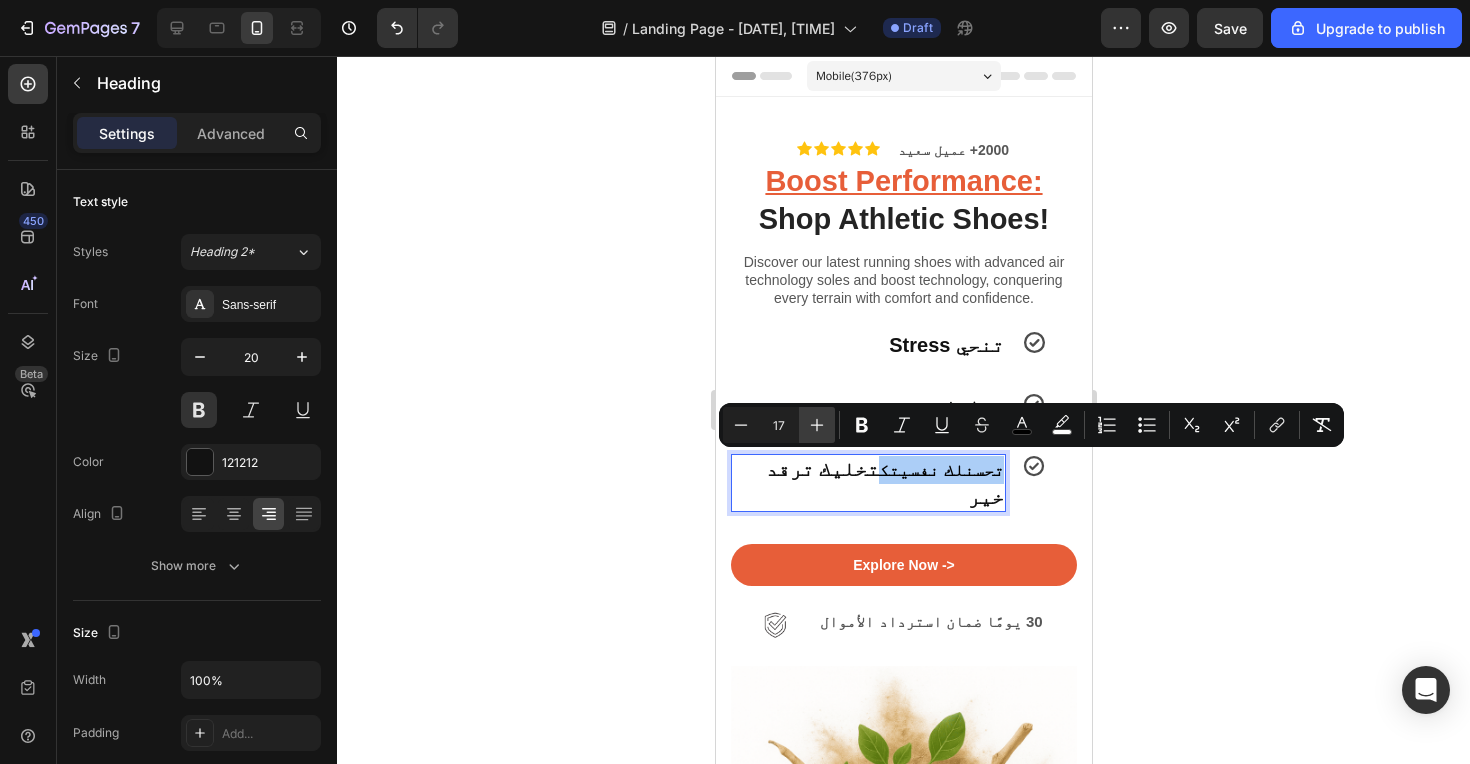 click 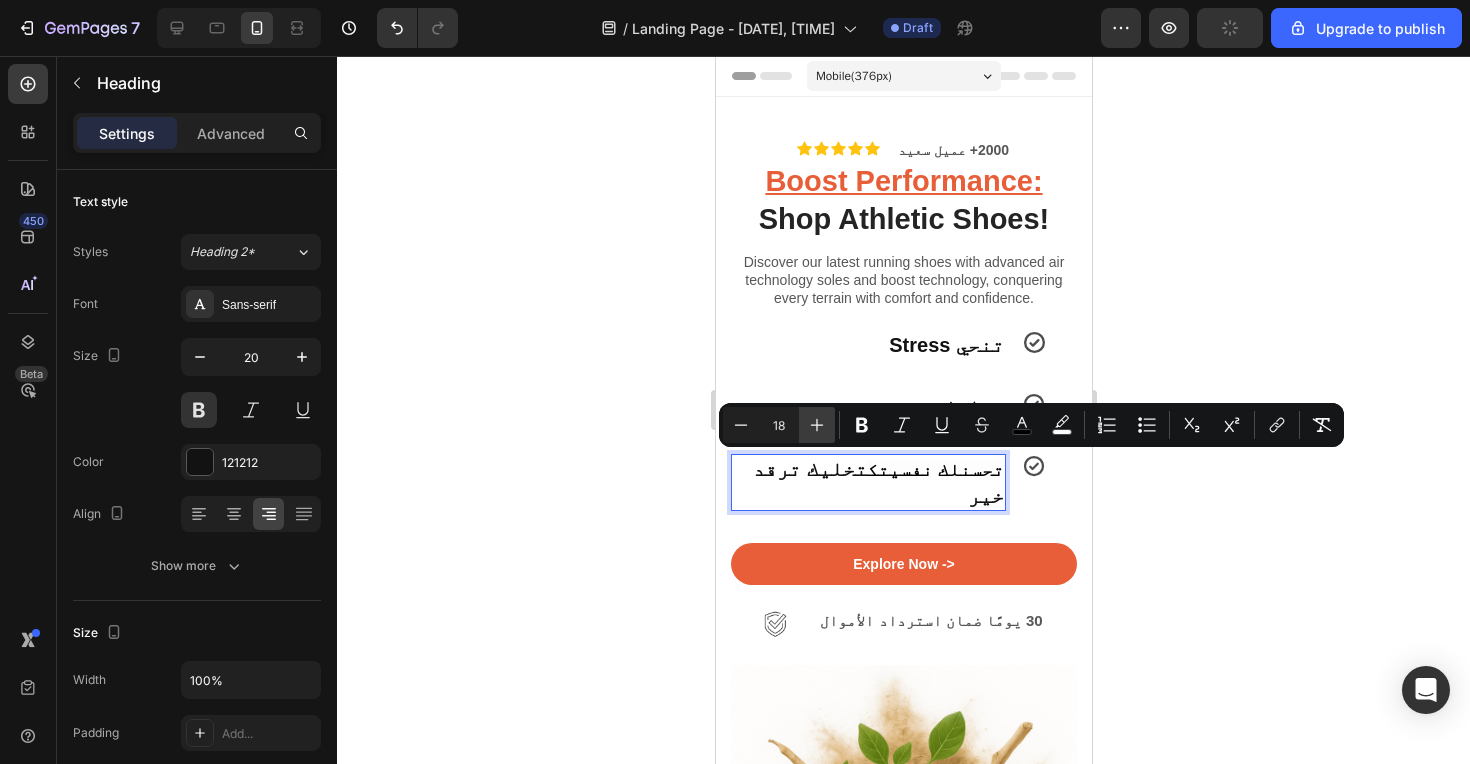 click 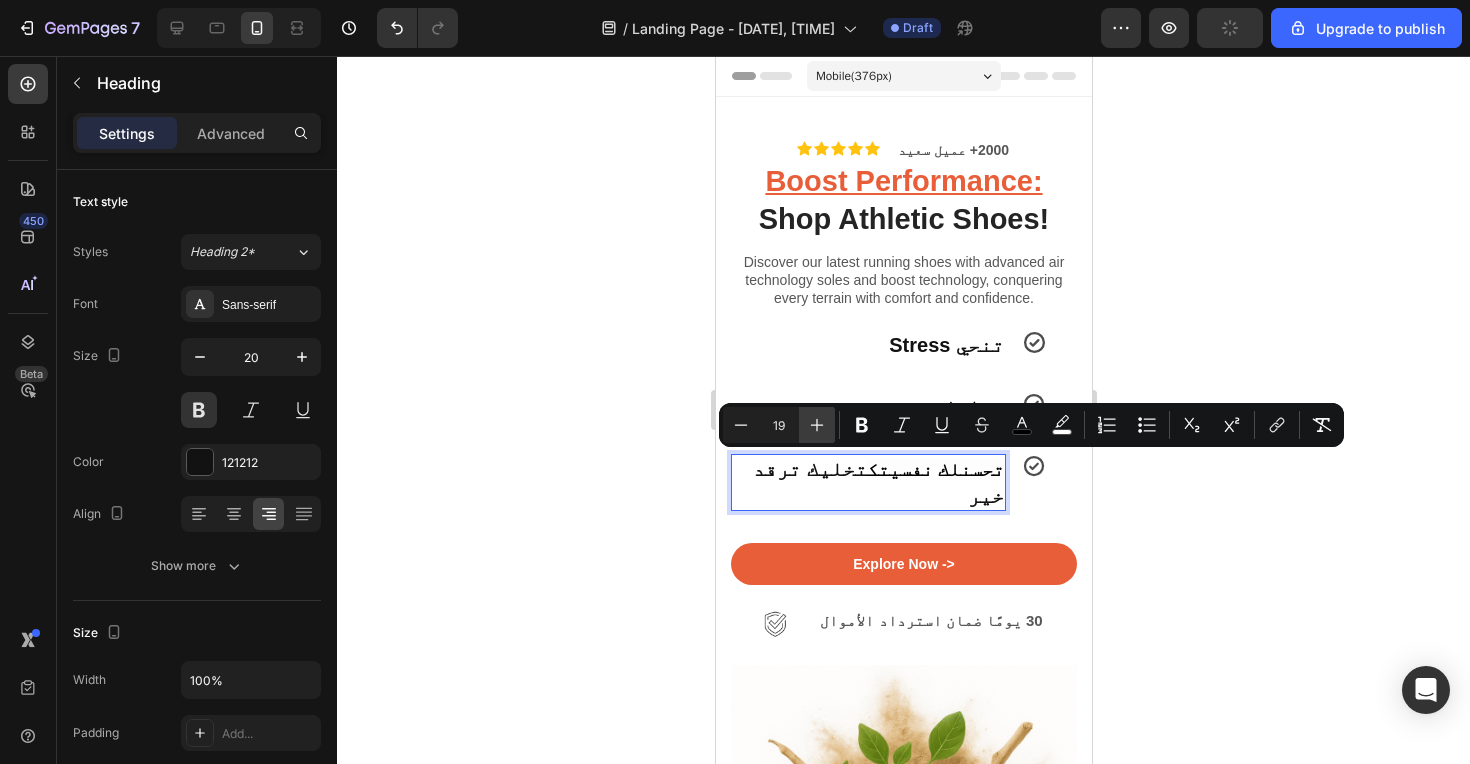click 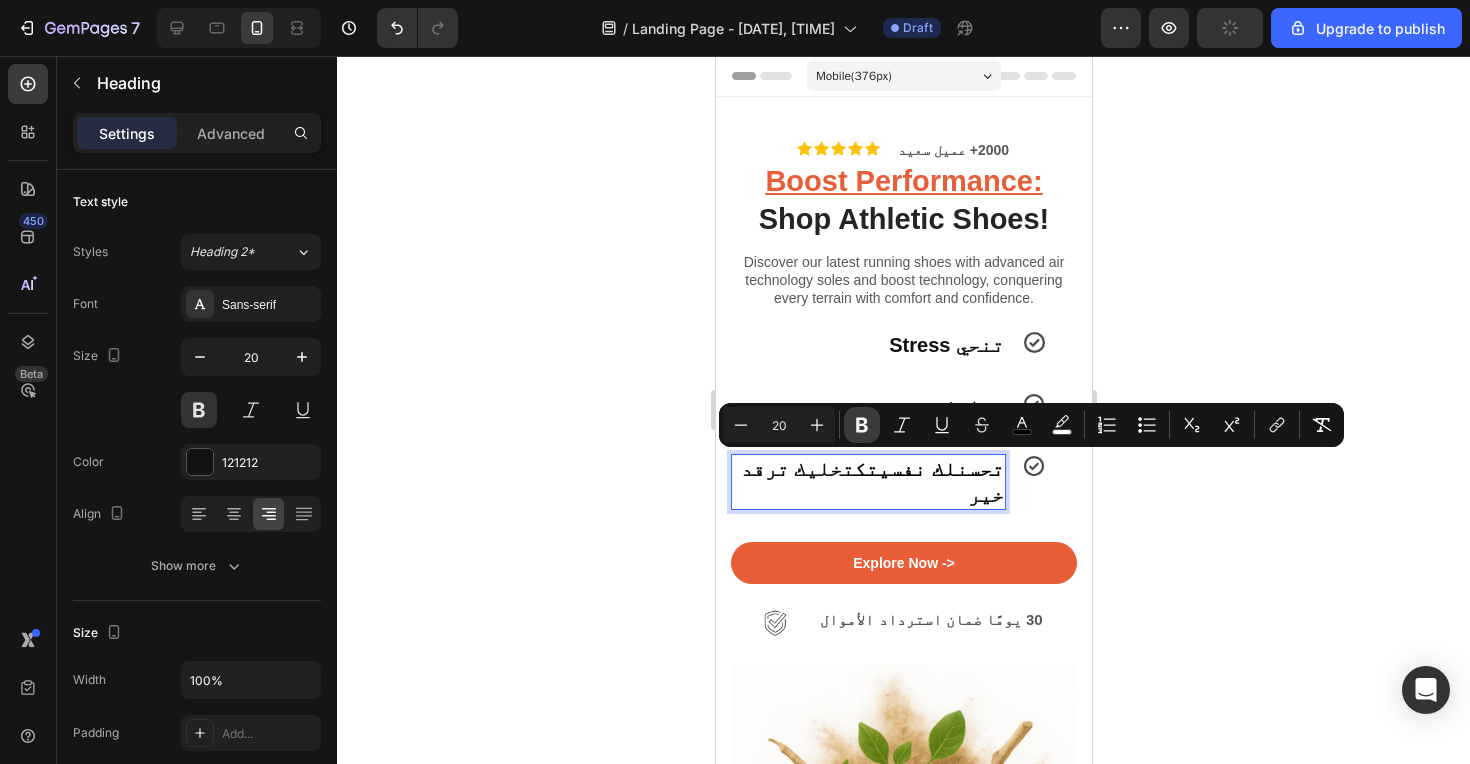 click 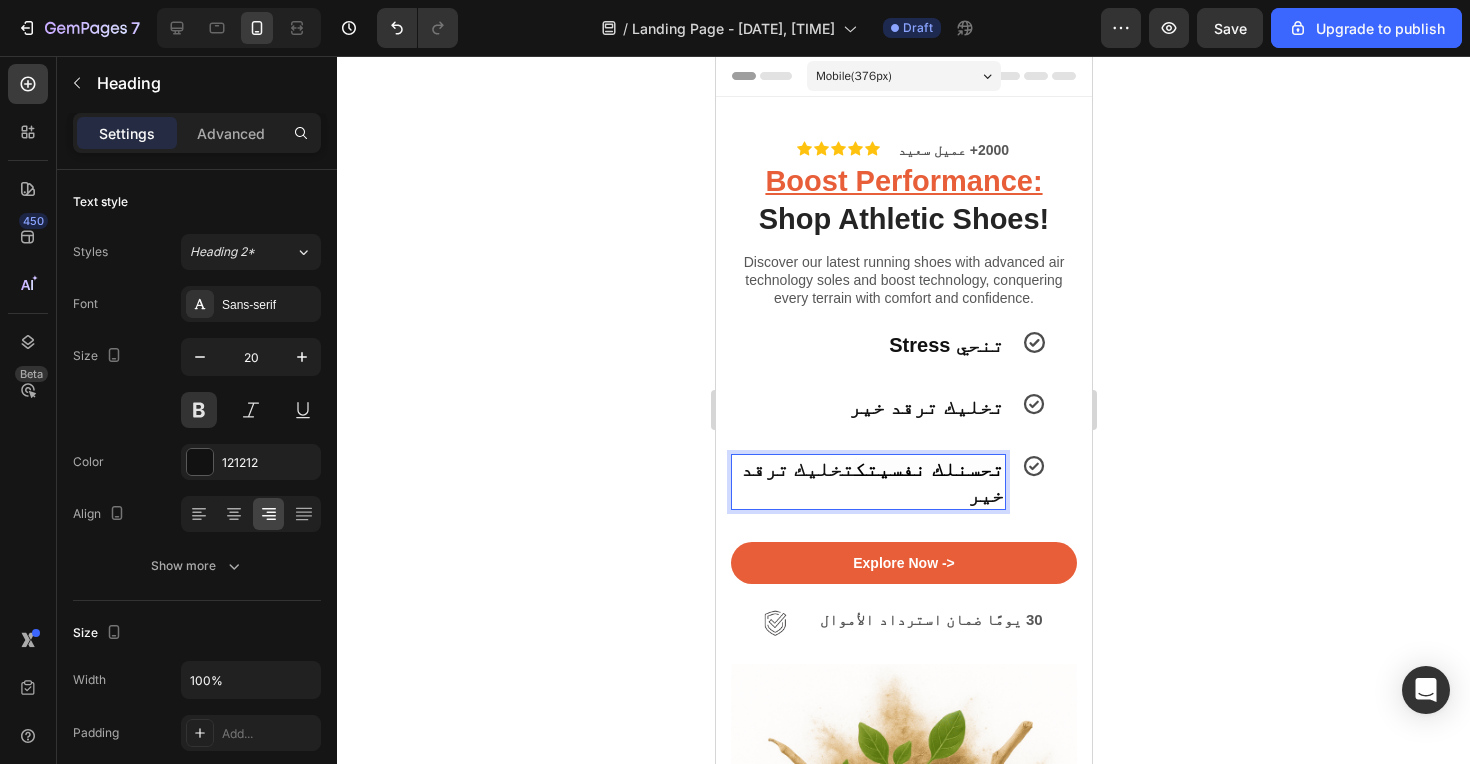 click on "تحسنلك نفسيتك" at bounding box center (928, 469) 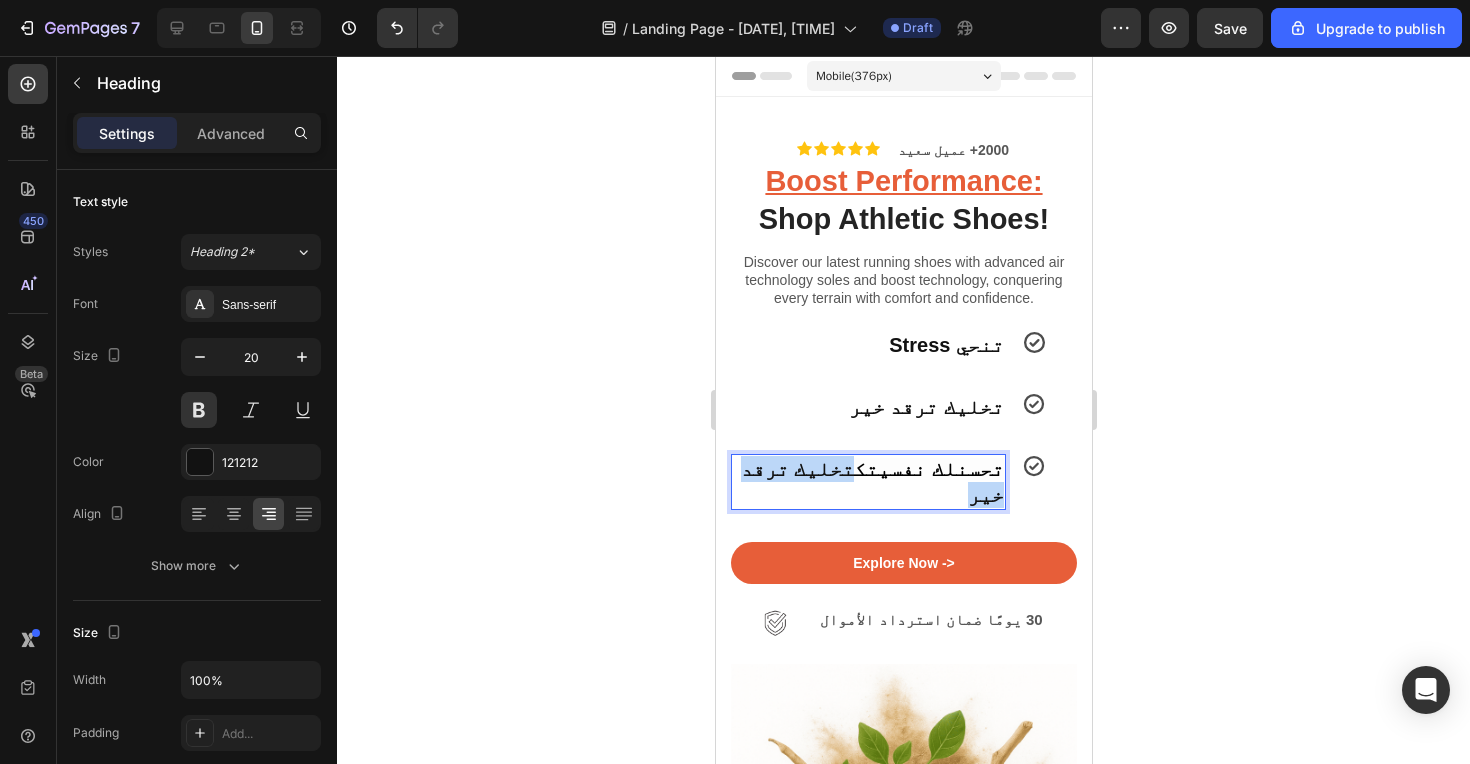drag, startPoint x: 872, startPoint y: 468, endPoint x: 748, endPoint y: 471, distance: 124.036285 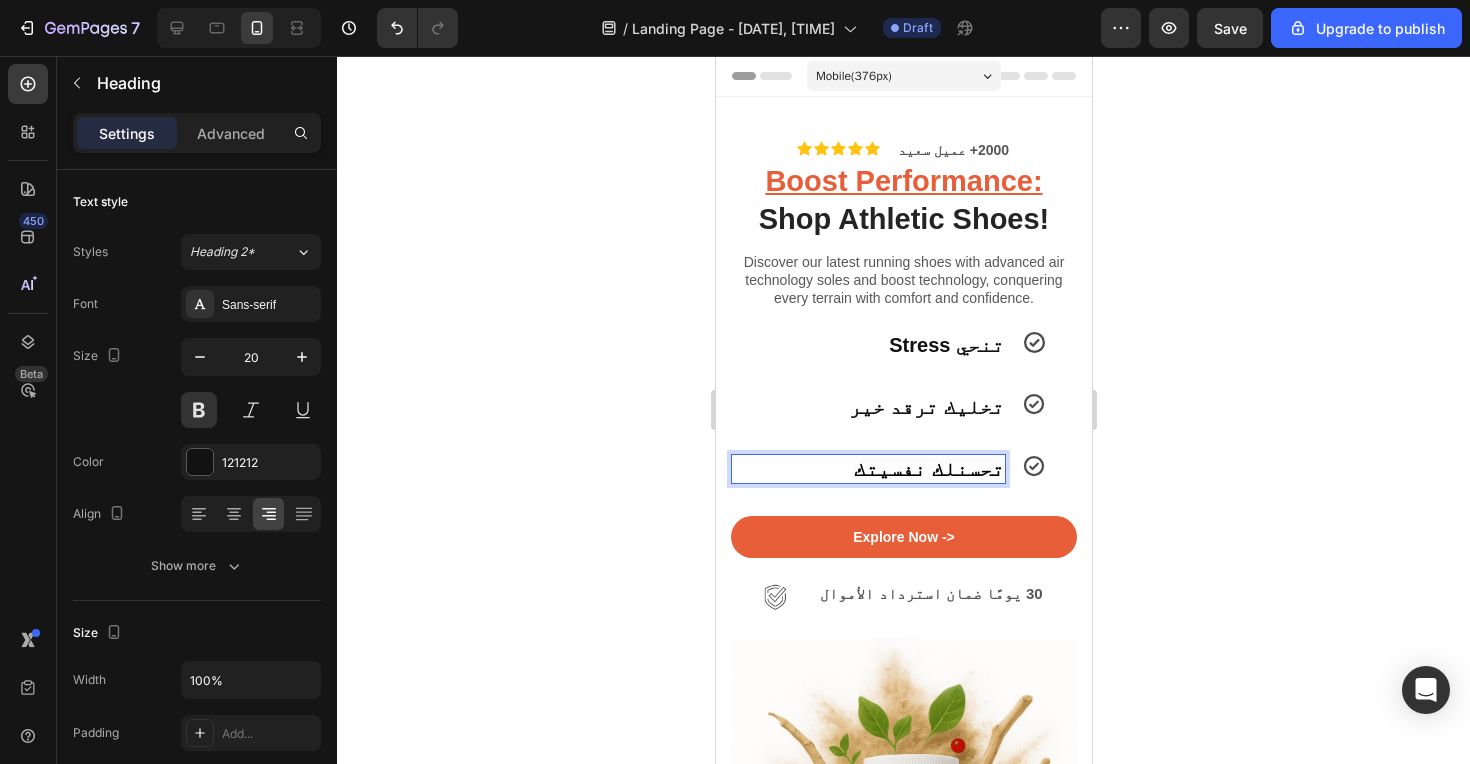 click 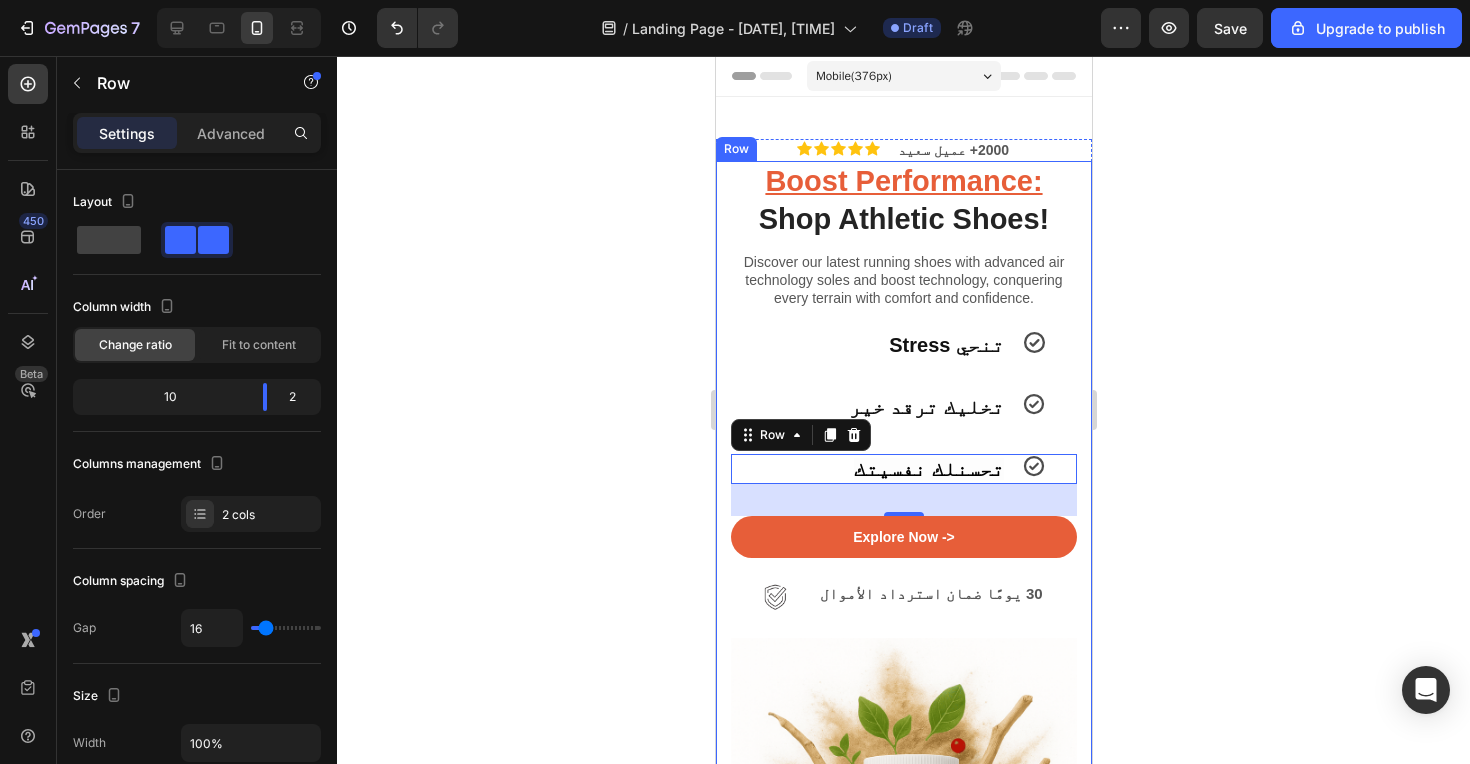 click 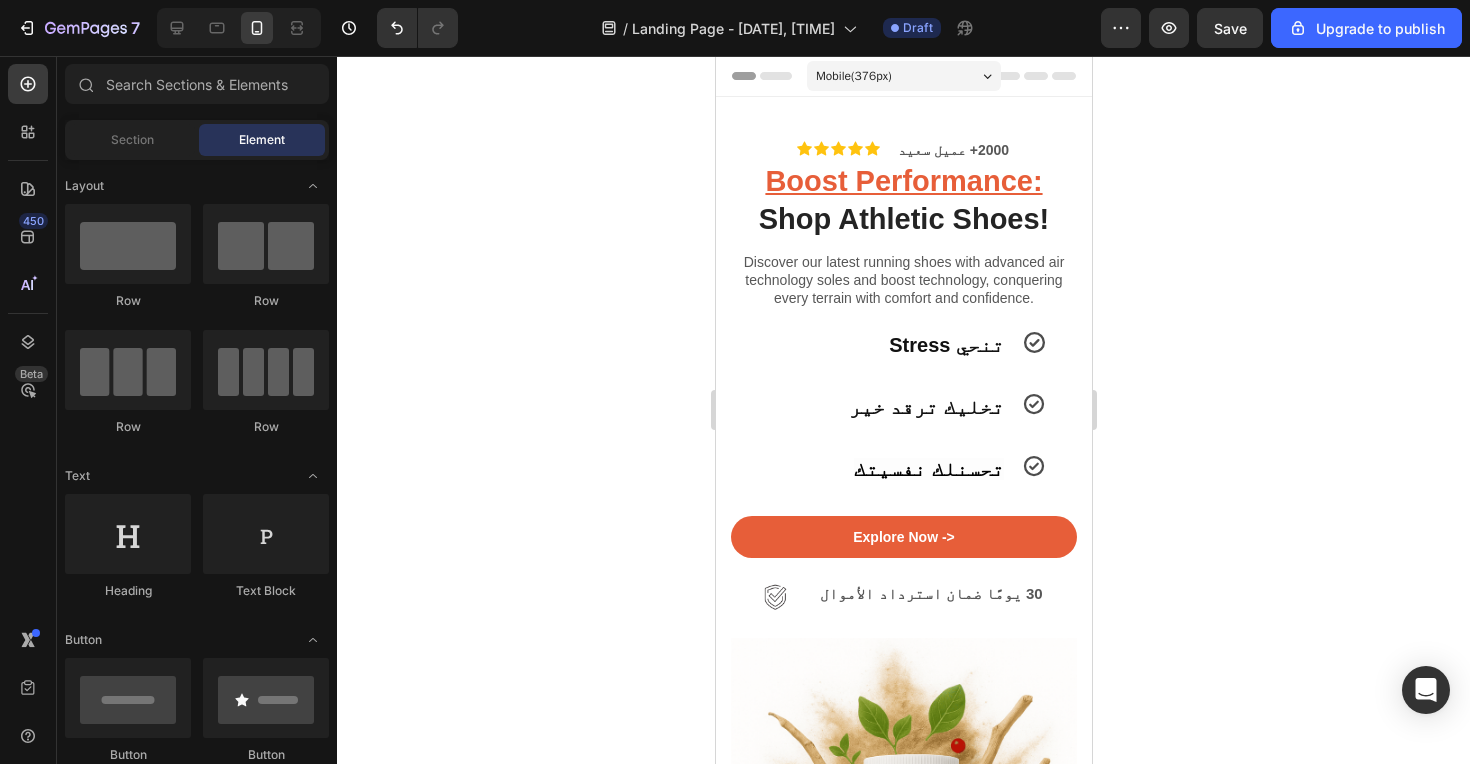 click 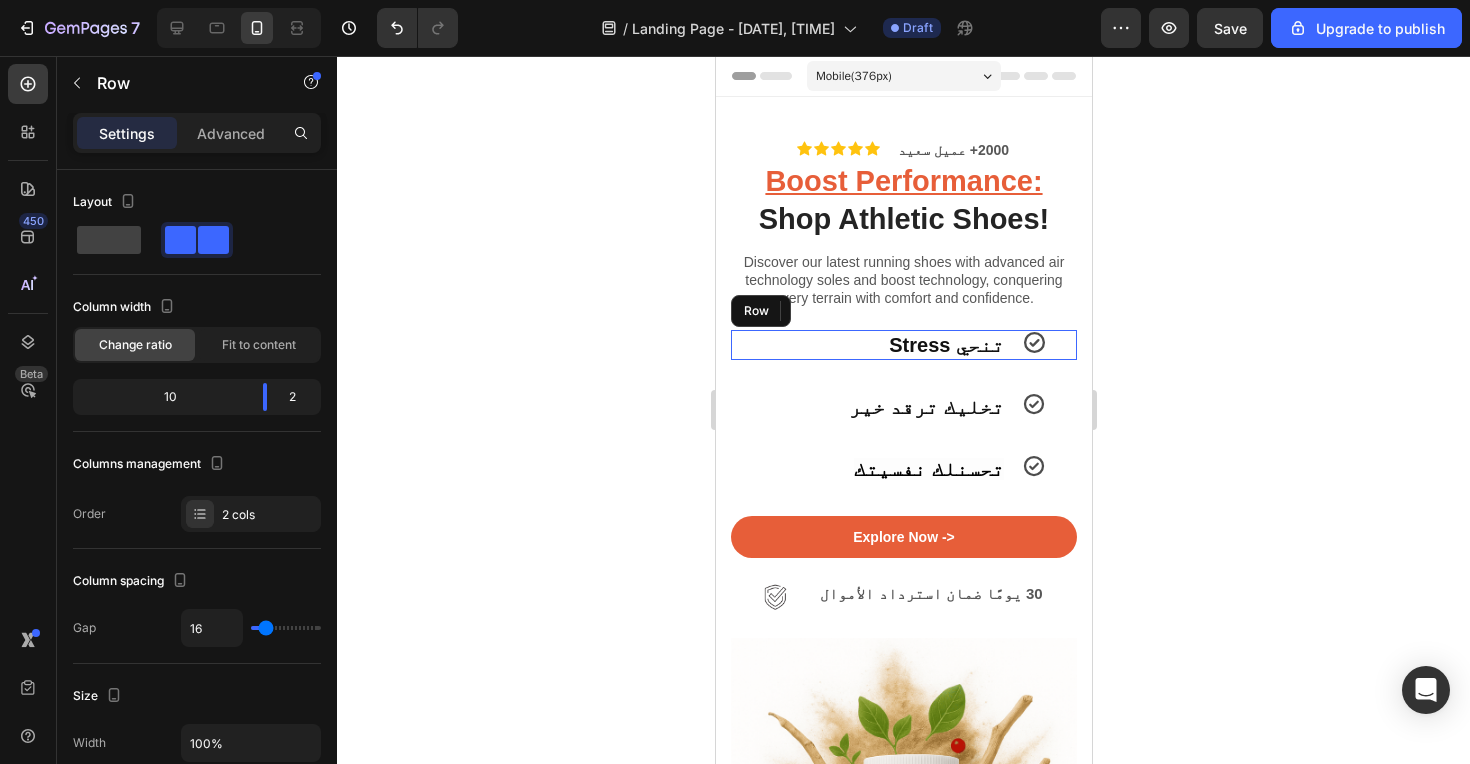click on "Icon" at bounding box center [1048, 345] 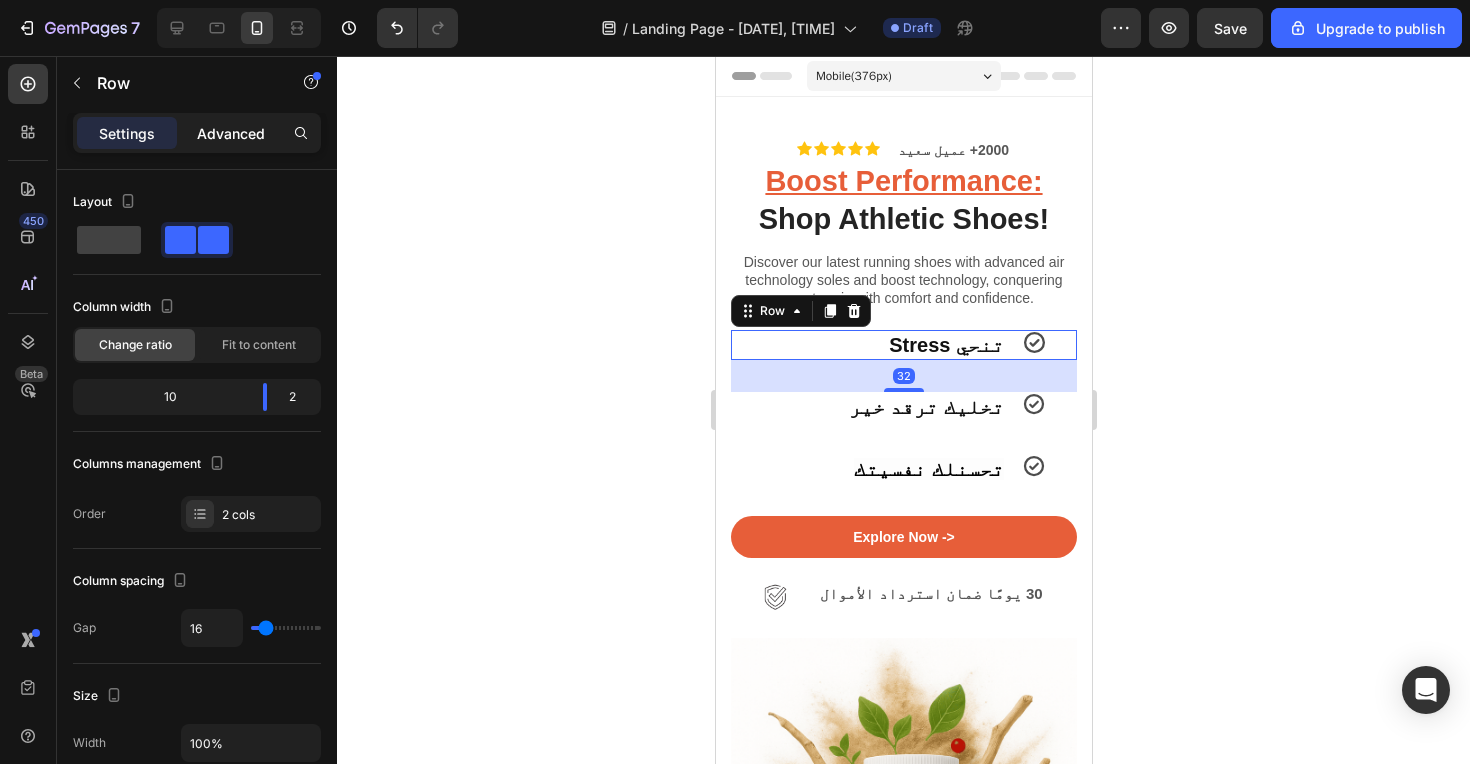 click on "Advanced" at bounding box center [231, 133] 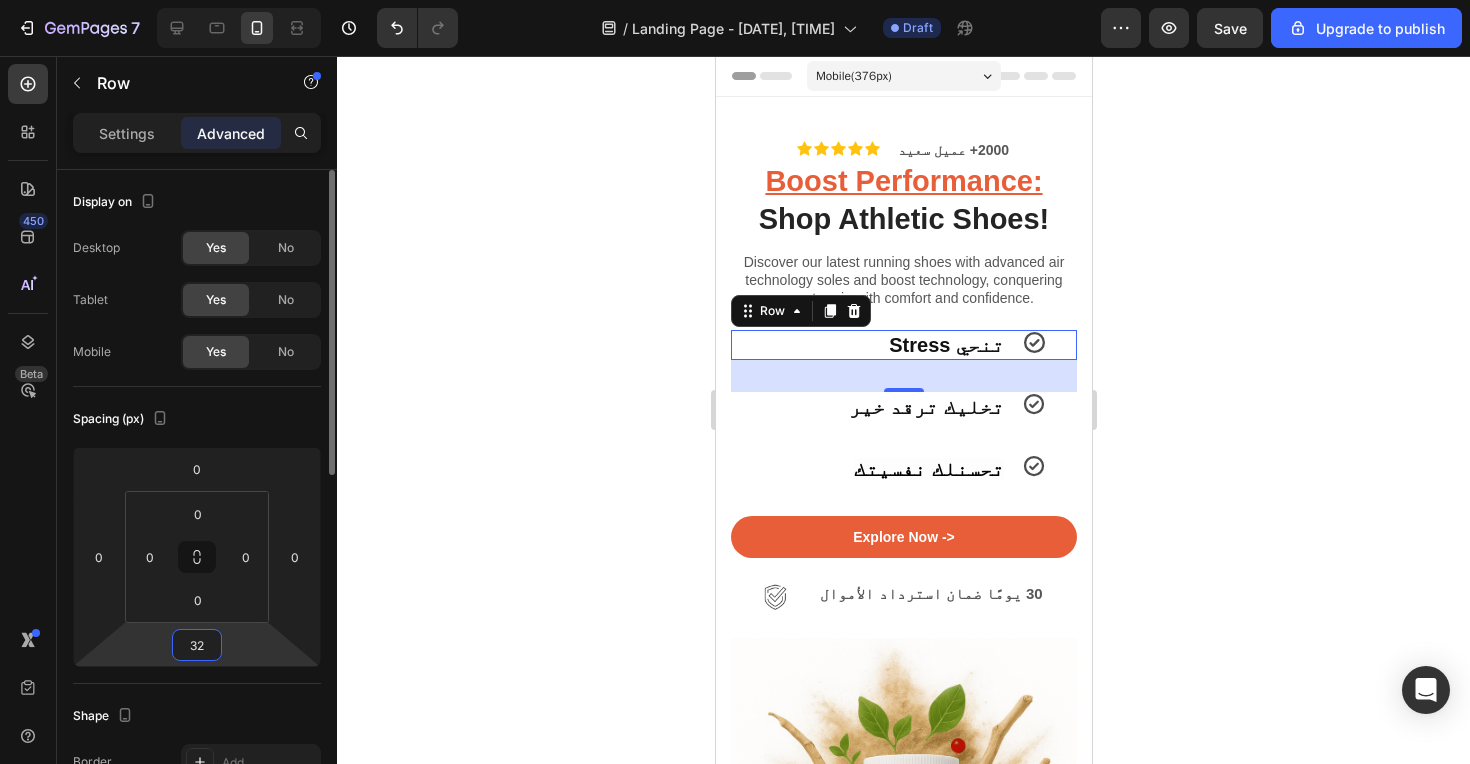 click on "32" at bounding box center (197, 645) 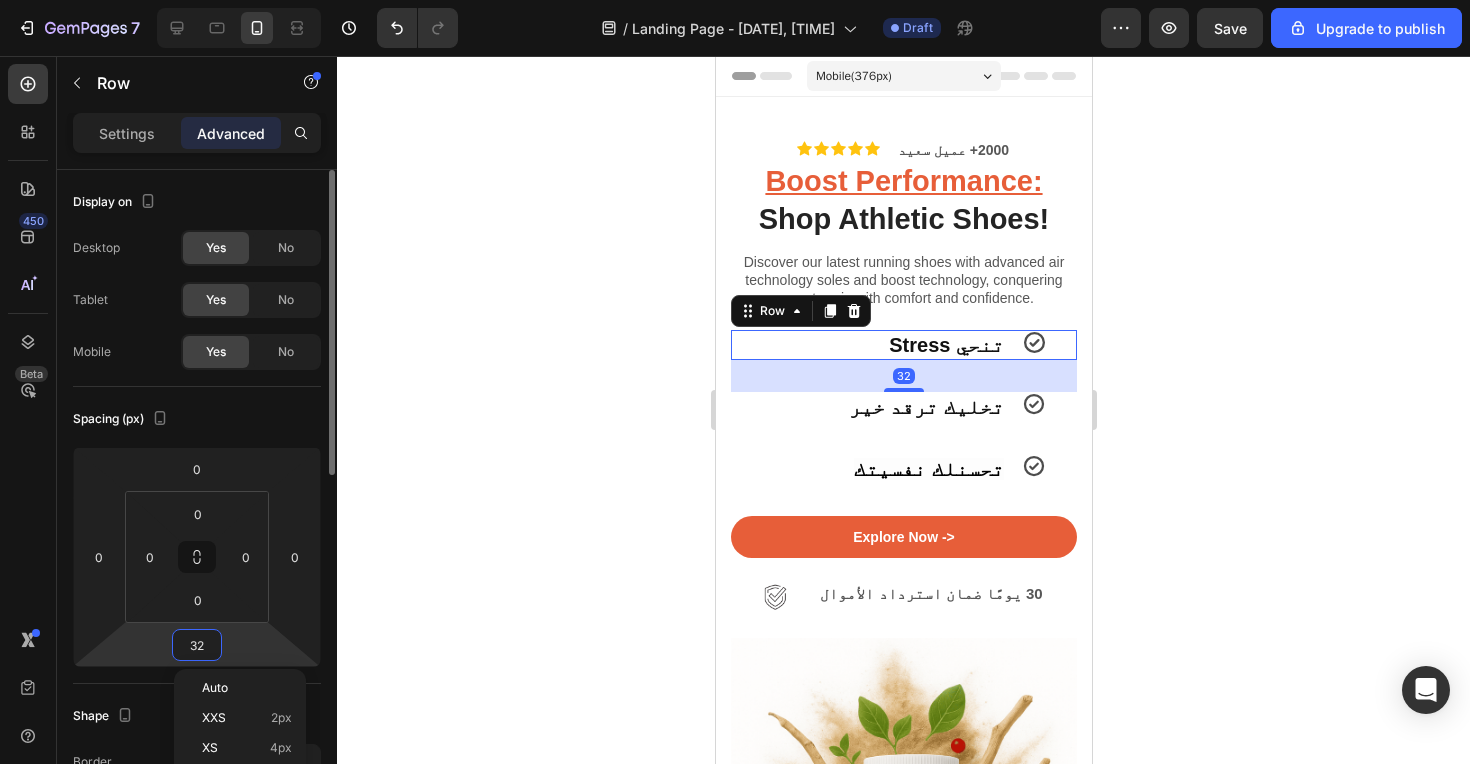 type on "0" 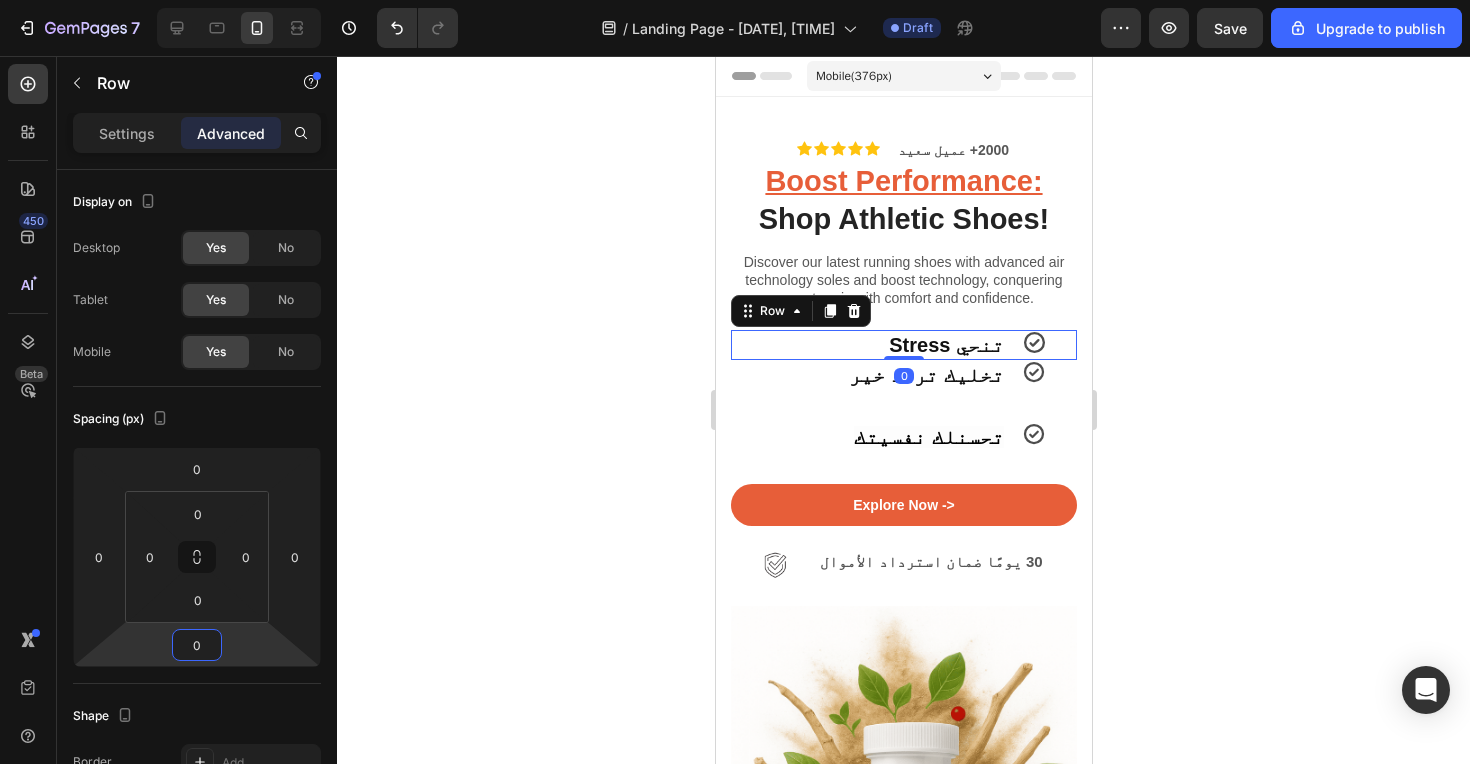 click 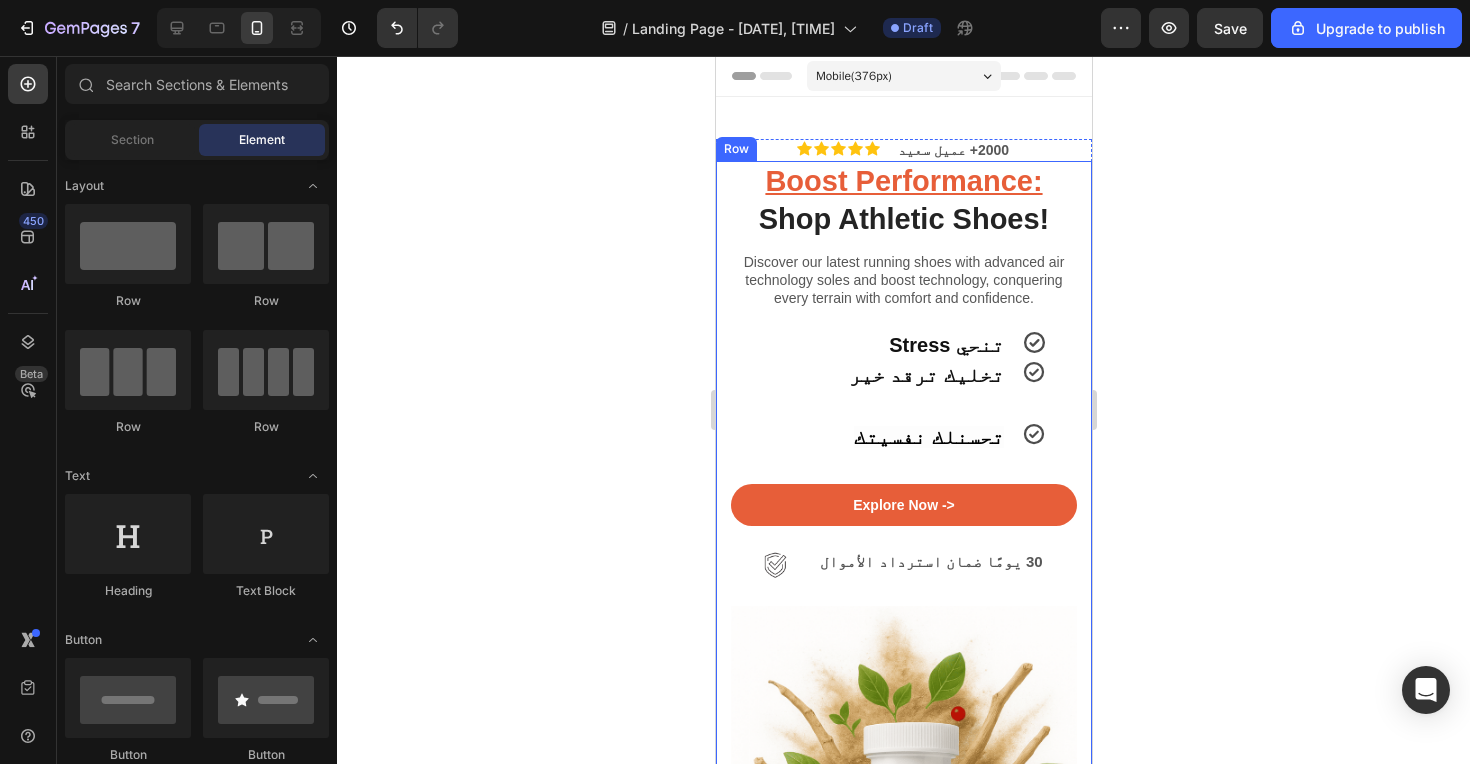click on "Boost Performance: Shop Athletic Shoes! Heading Discover our latest running shoes with advanced air technology soles and boost technology, conquering every terrain with comfort and confidence. Text Block ‫تنحي Stress‬ Heading
Icon Row تخليك ترقد خير Heading
Icon Row تحسنلك نفسيتك Heading
Icon Row Explore Now -> Button Image ‫30 يومًا ضمان استرداد الأموال‬ Text Block Advanced List Image 2000+ 5-Star Reviews Text Block Row" at bounding box center [903, 607] 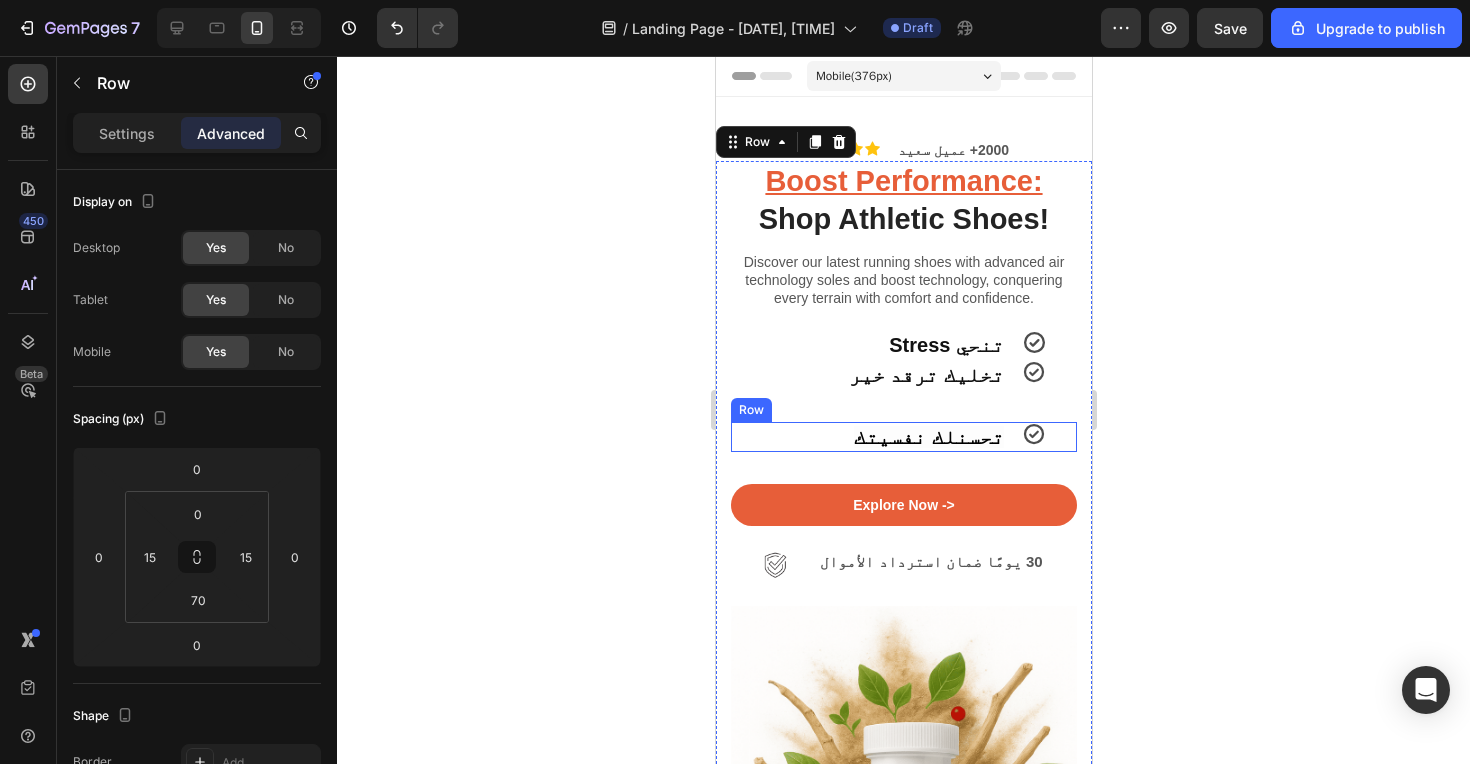 click on "Icon" at bounding box center (1048, 437) 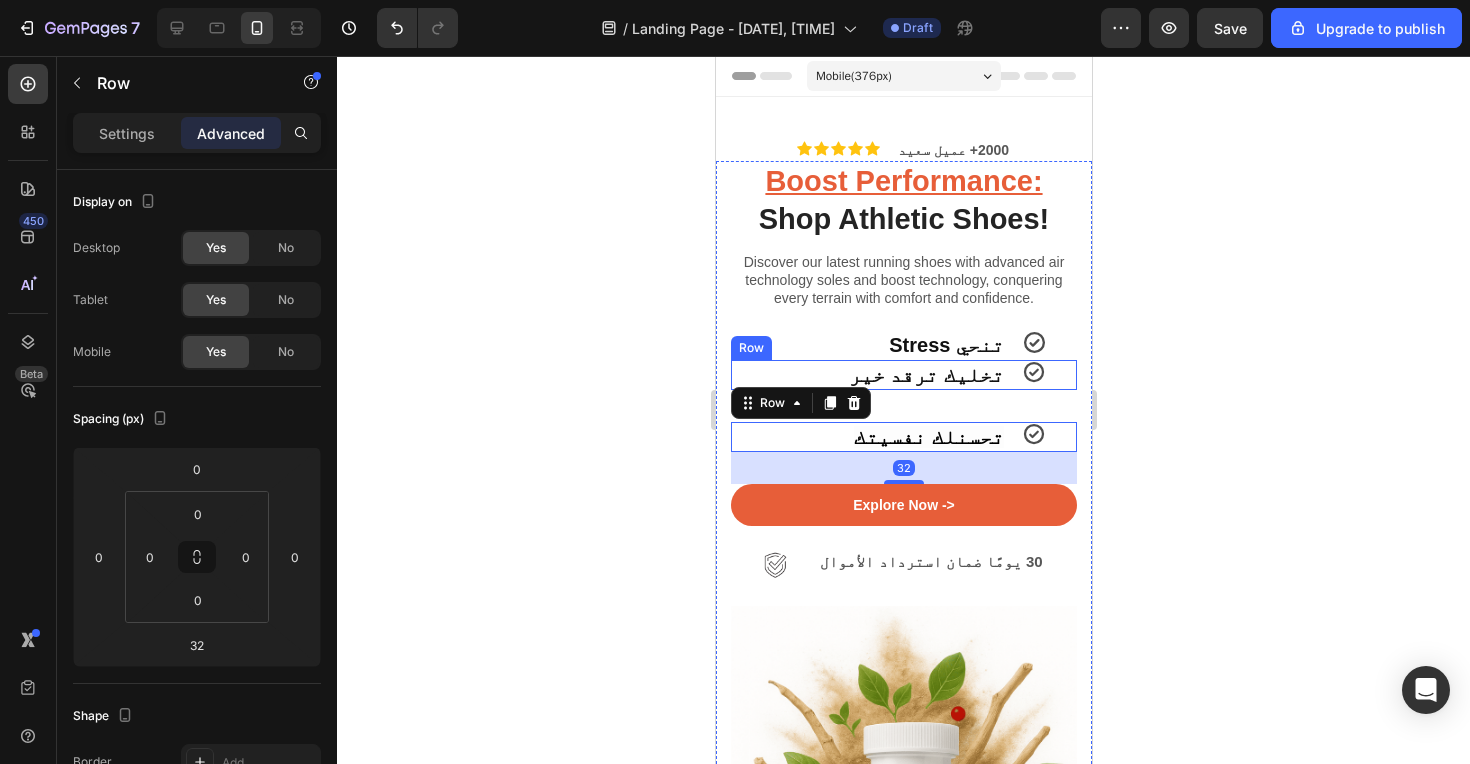 click on "Icon" at bounding box center [1048, 375] 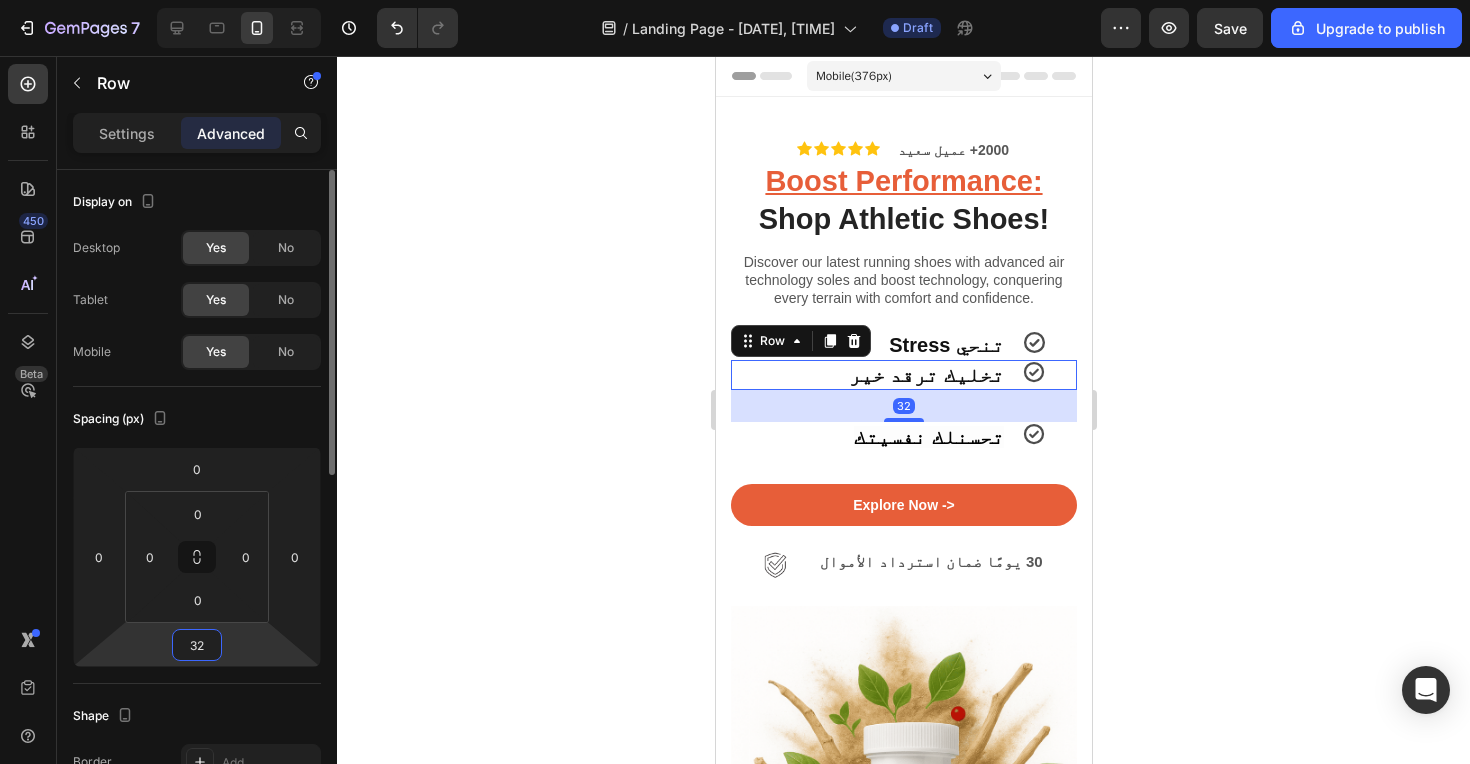 click on "32" at bounding box center [197, 645] 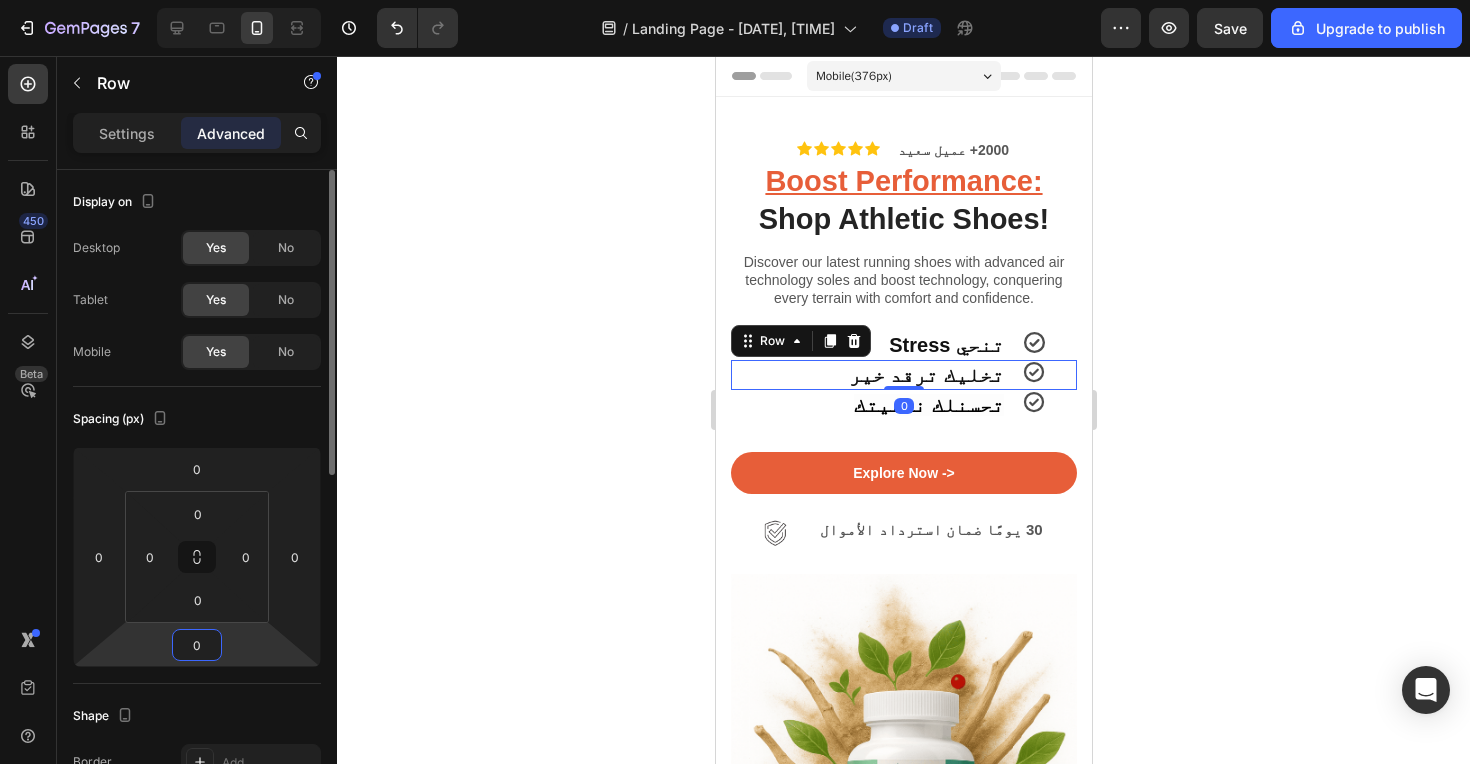 type on "0" 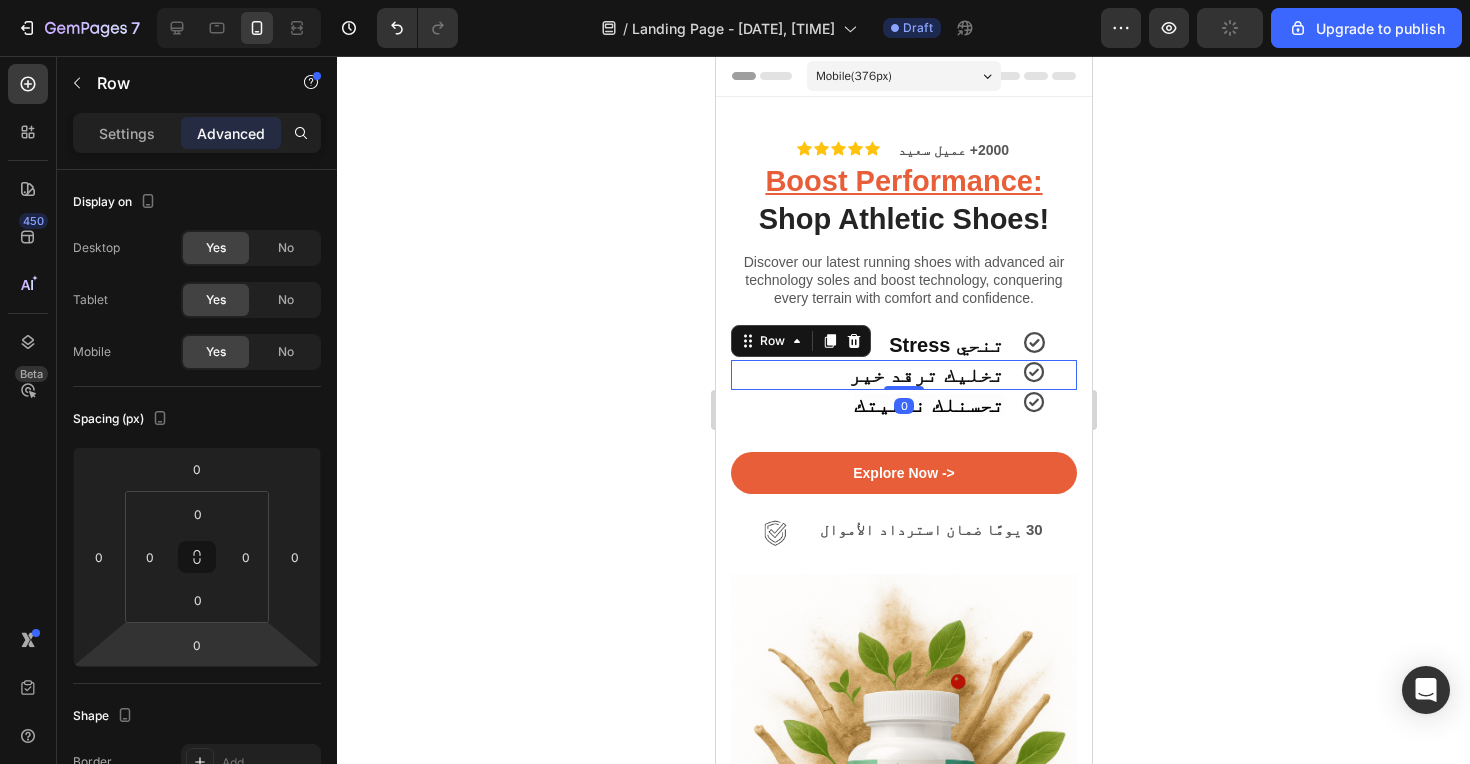 click 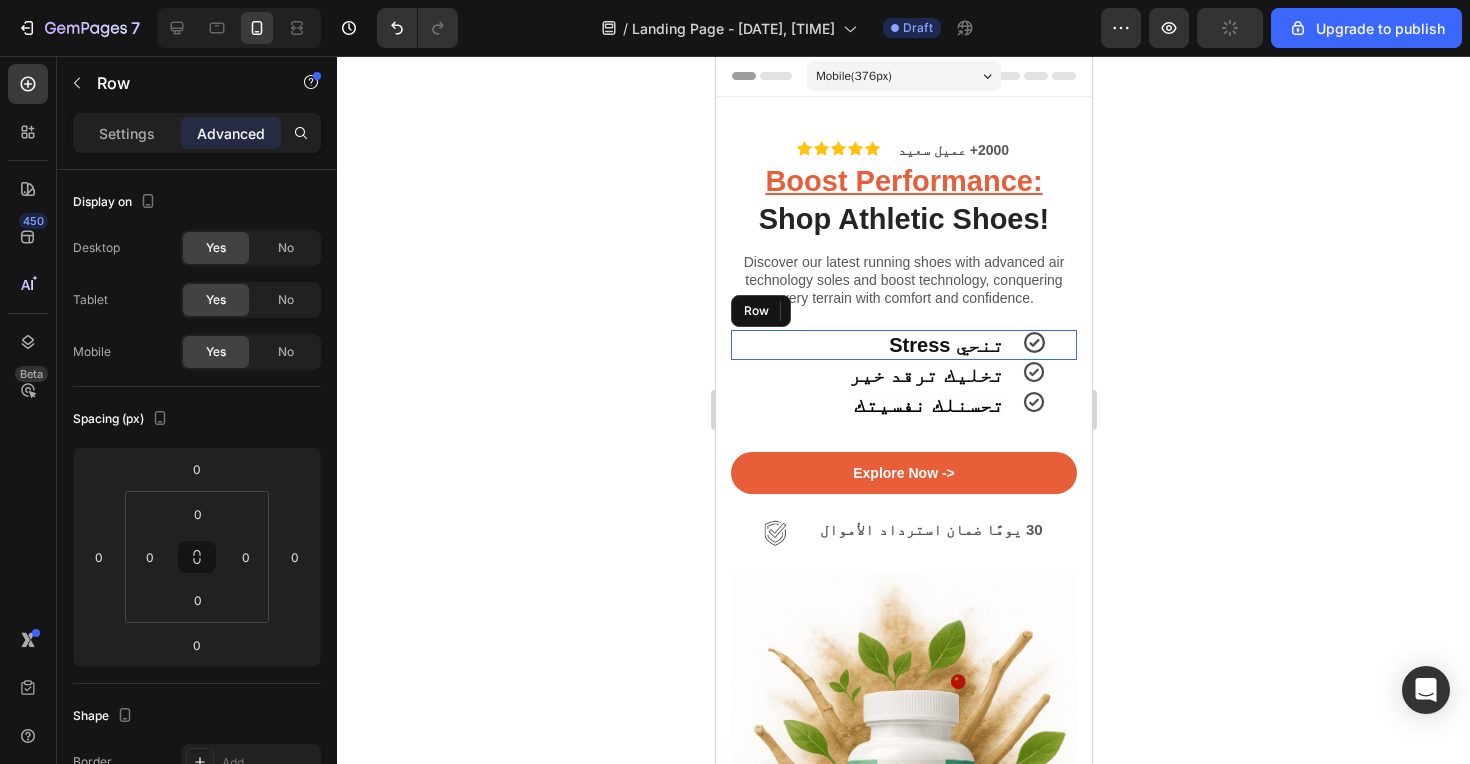 click on "Icon" at bounding box center [1048, 345] 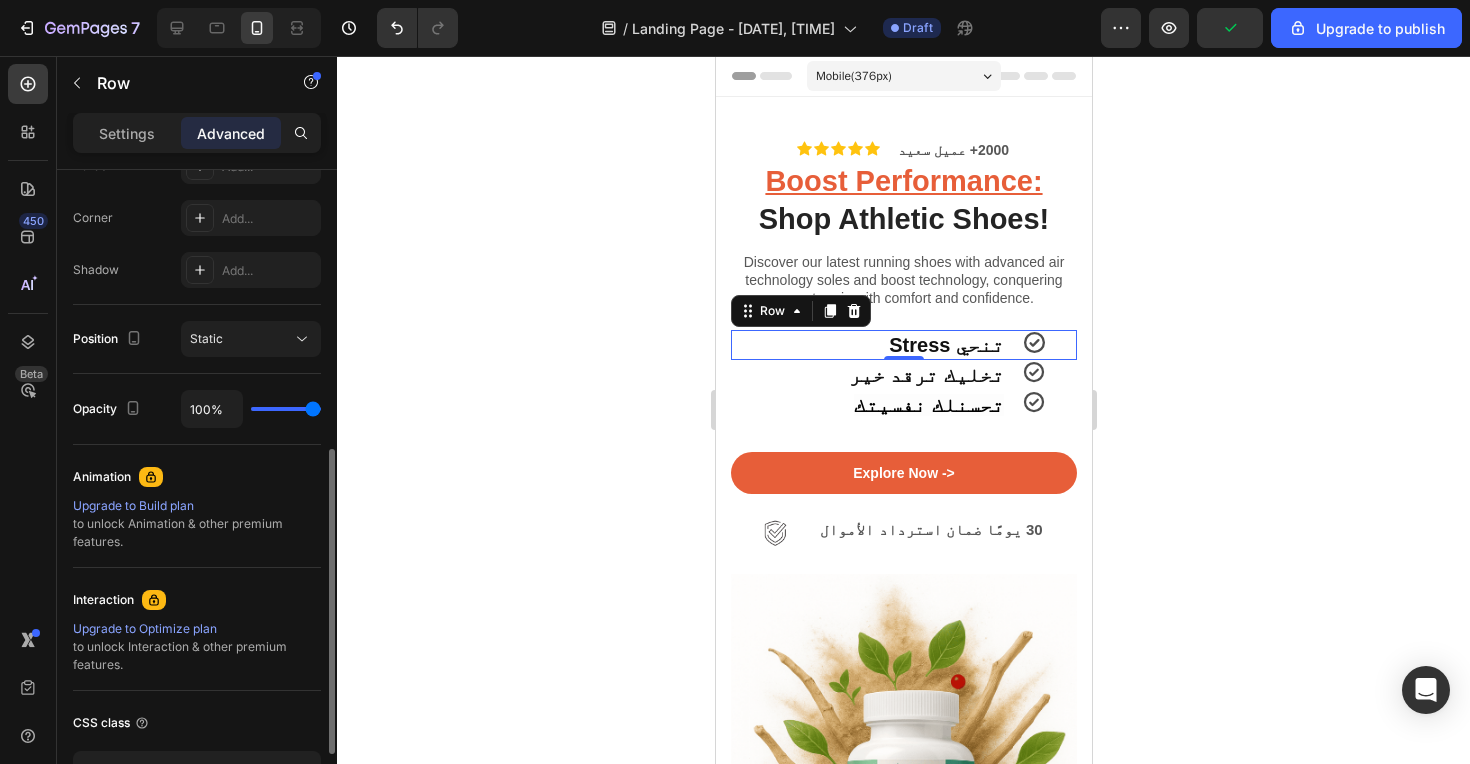 scroll, scrollTop: 737, scrollLeft: 0, axis: vertical 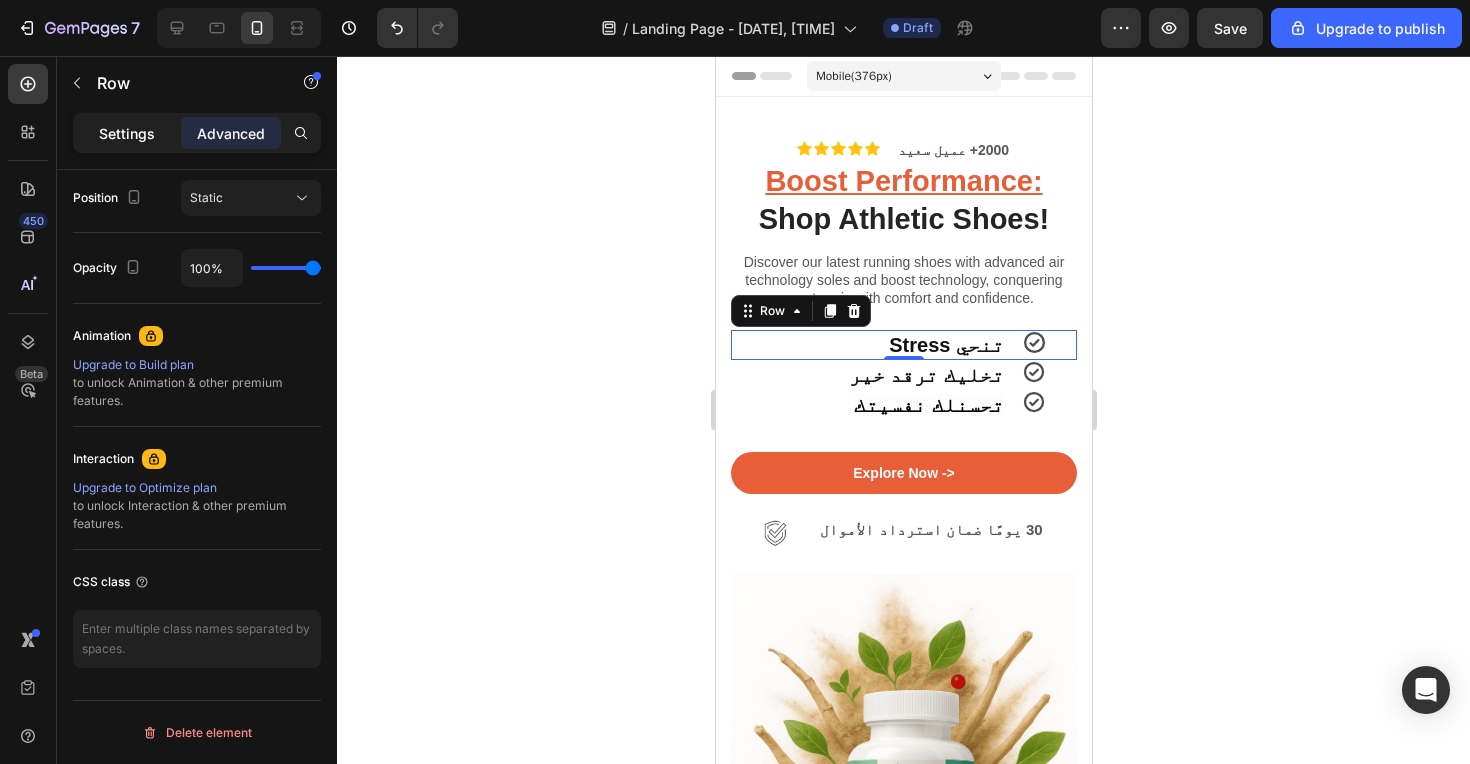 click on "Settings" at bounding box center (127, 133) 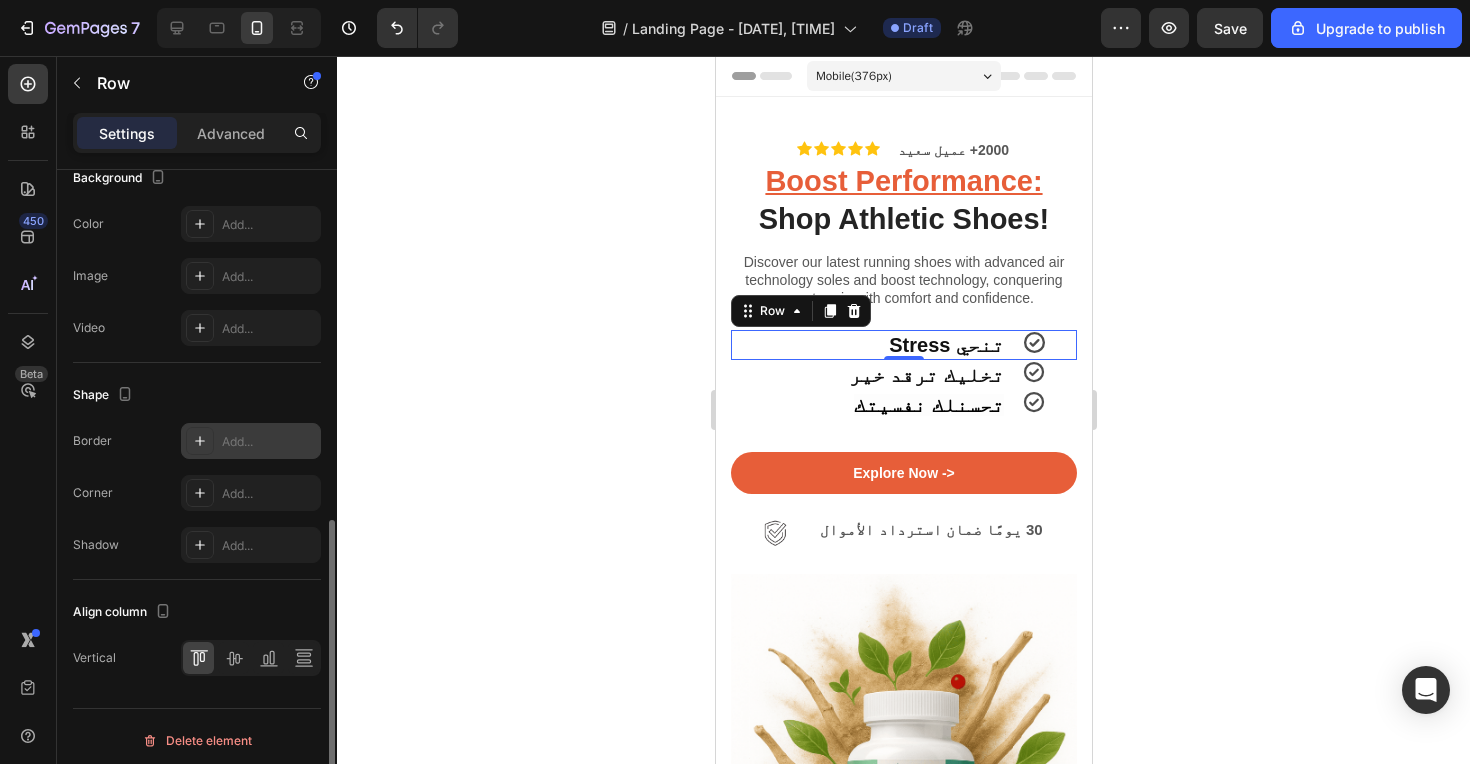 scroll, scrollTop: 745, scrollLeft: 0, axis: vertical 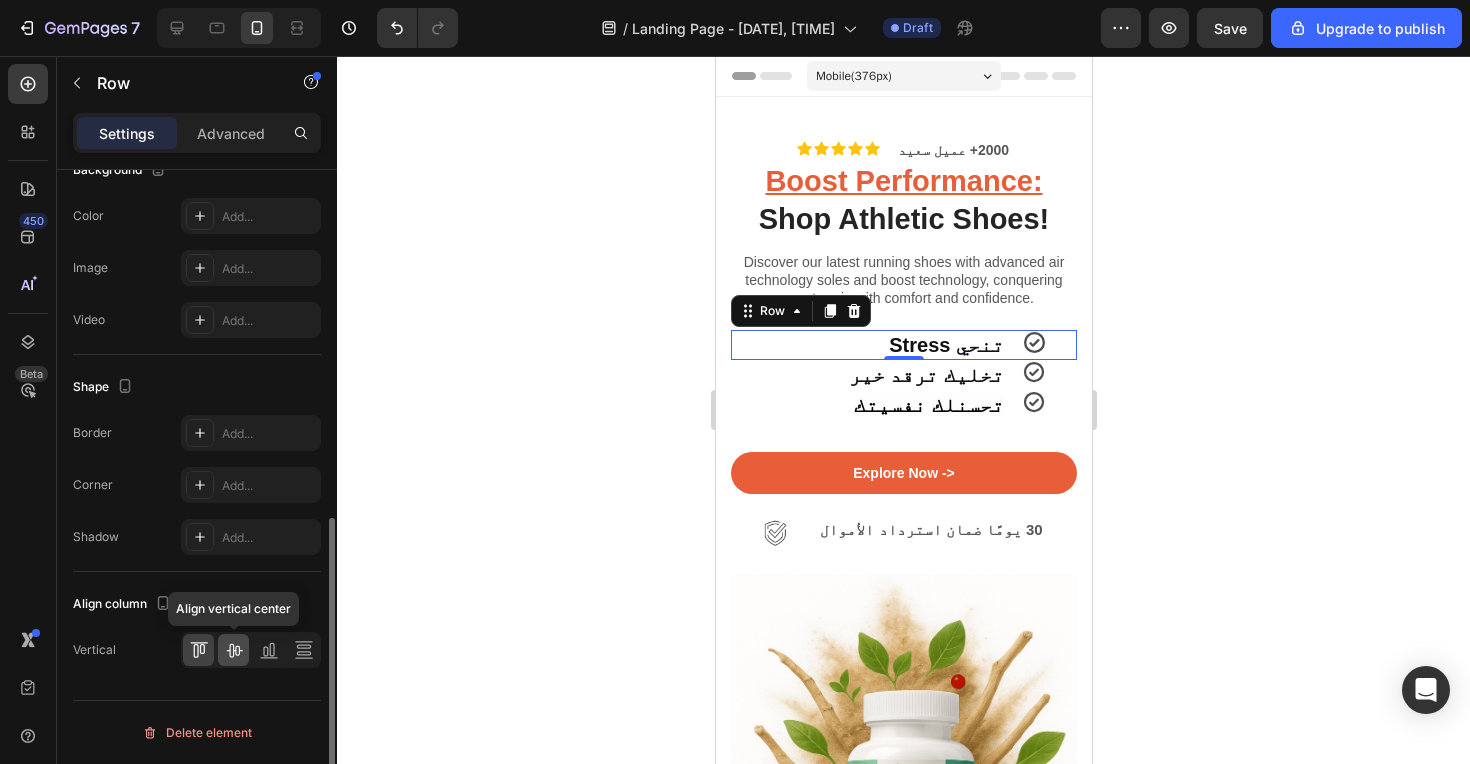 click 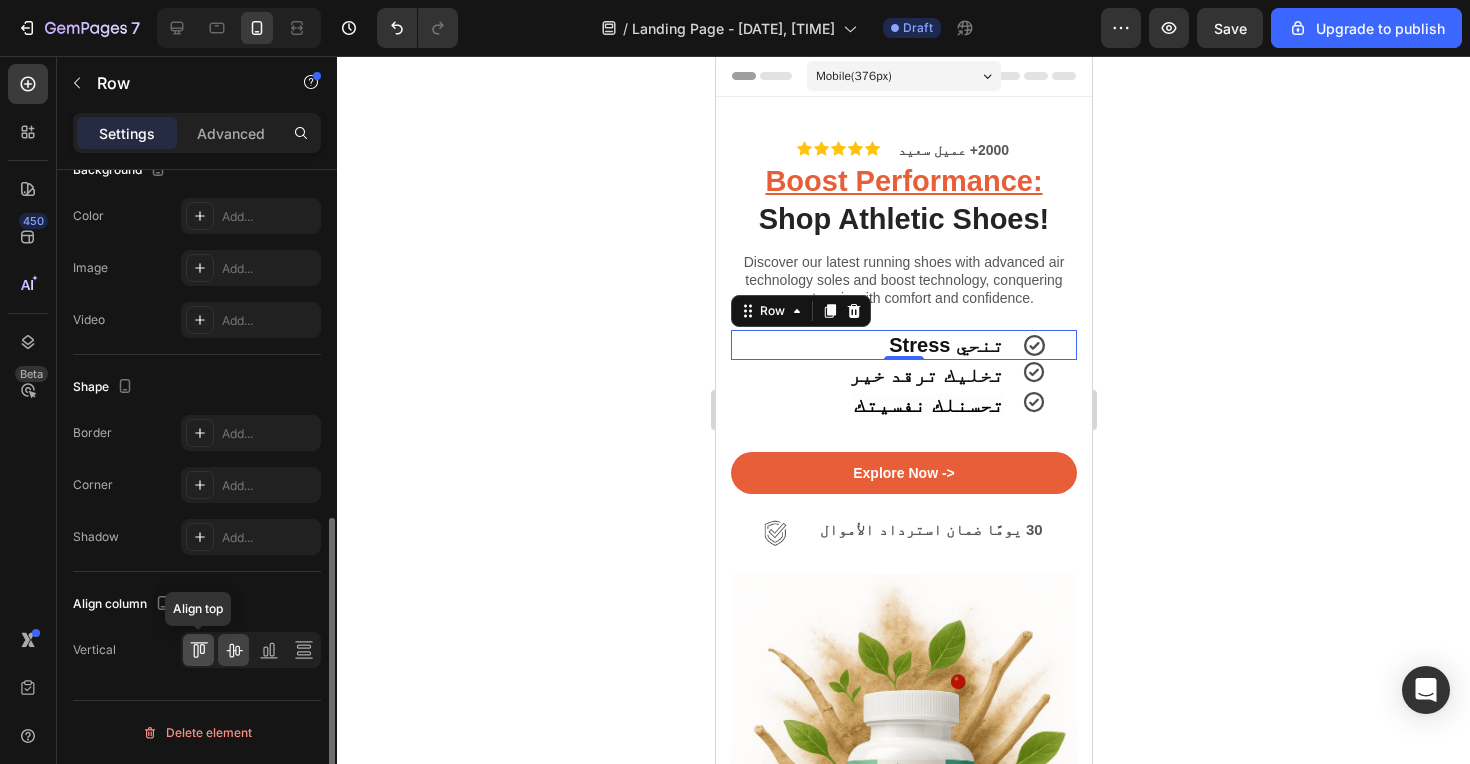 click 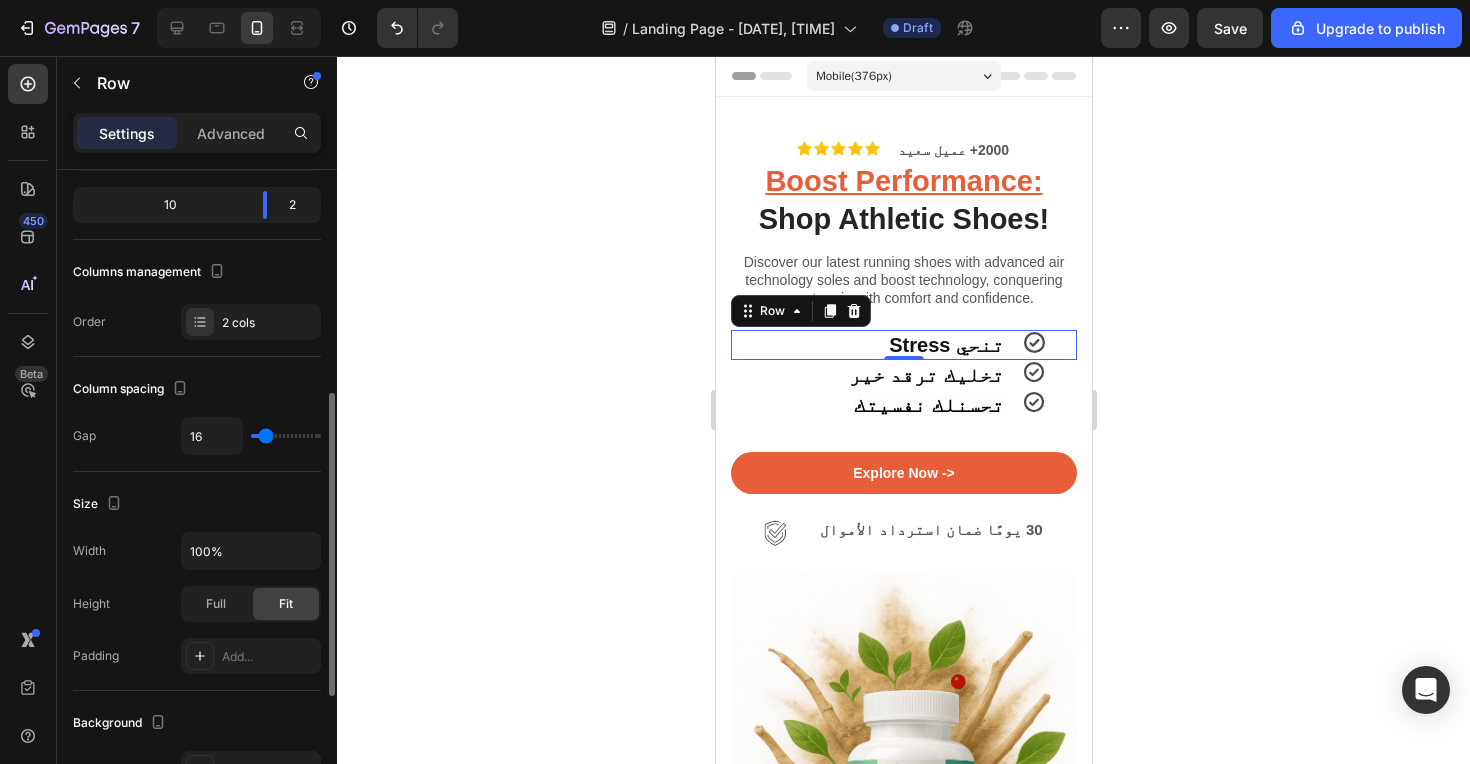 scroll, scrollTop: 344, scrollLeft: 0, axis: vertical 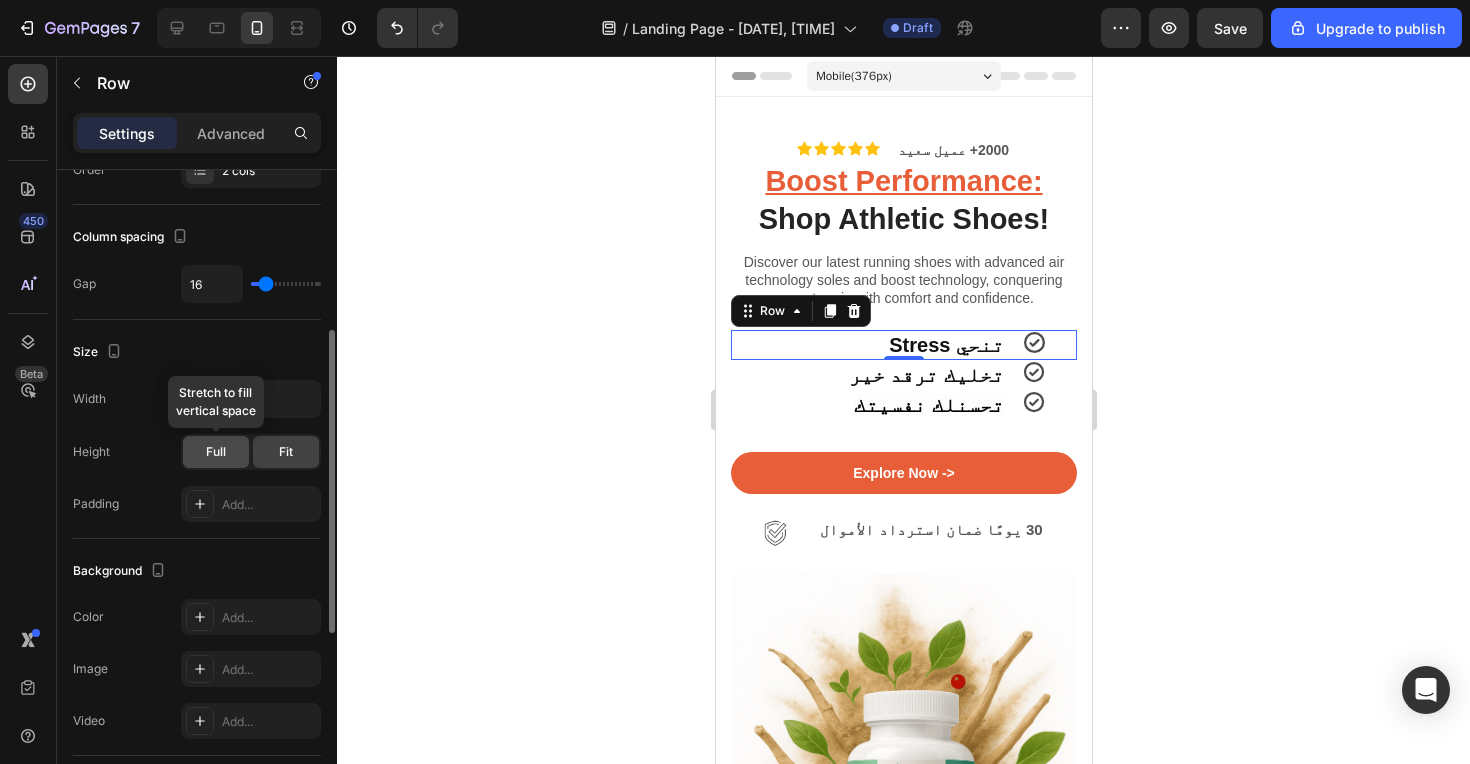 click on "Full" 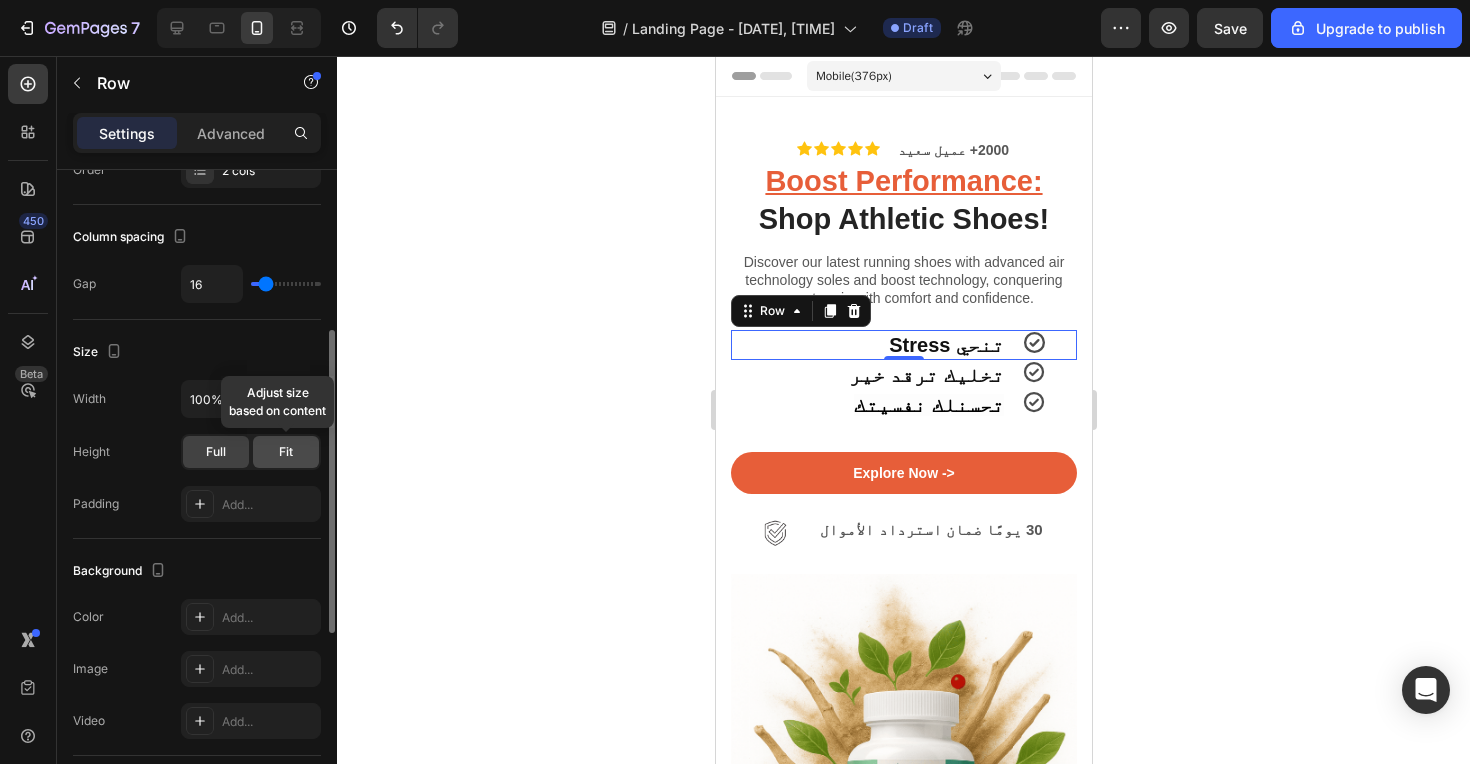 click on "Fit" 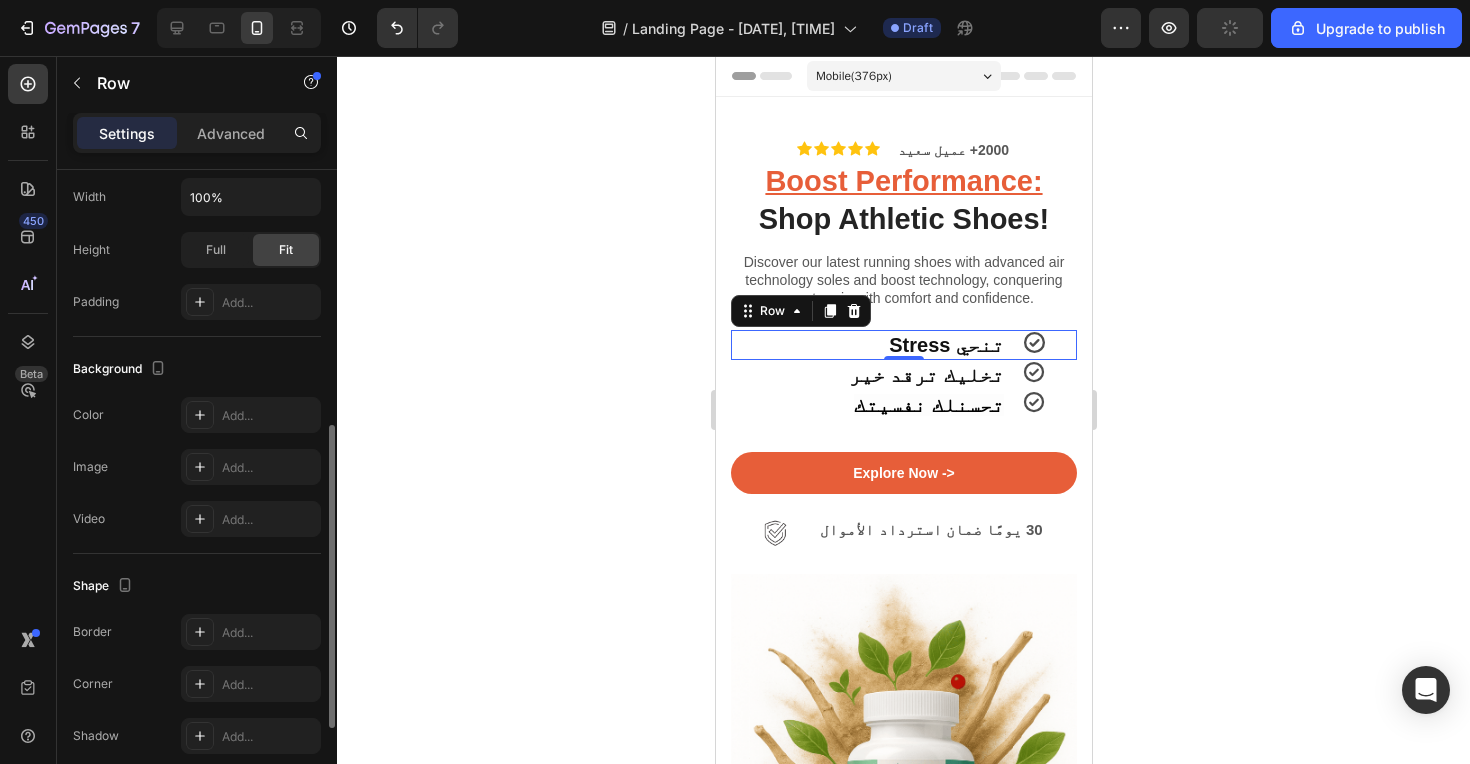 scroll, scrollTop: 629, scrollLeft: 0, axis: vertical 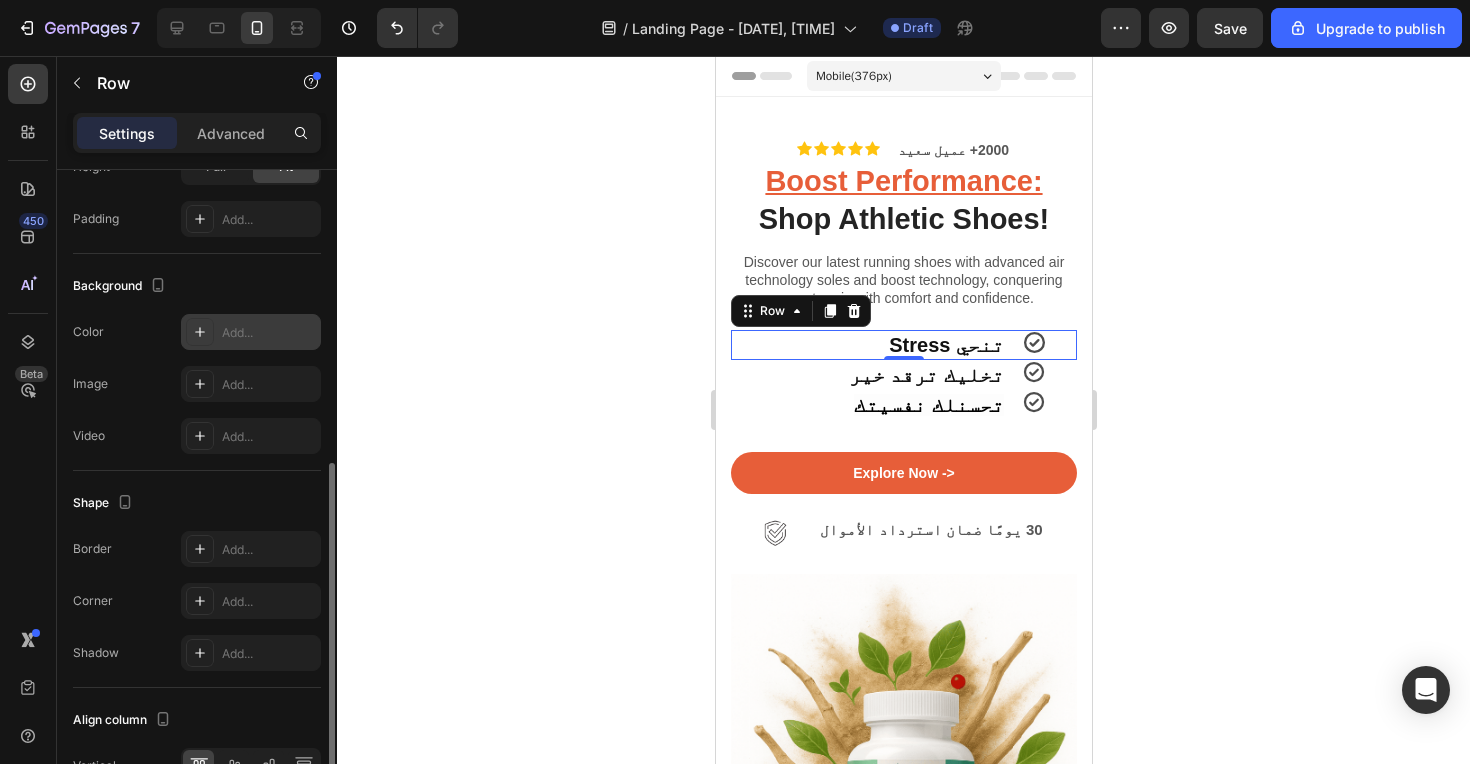 click on "Add..." at bounding box center (269, 333) 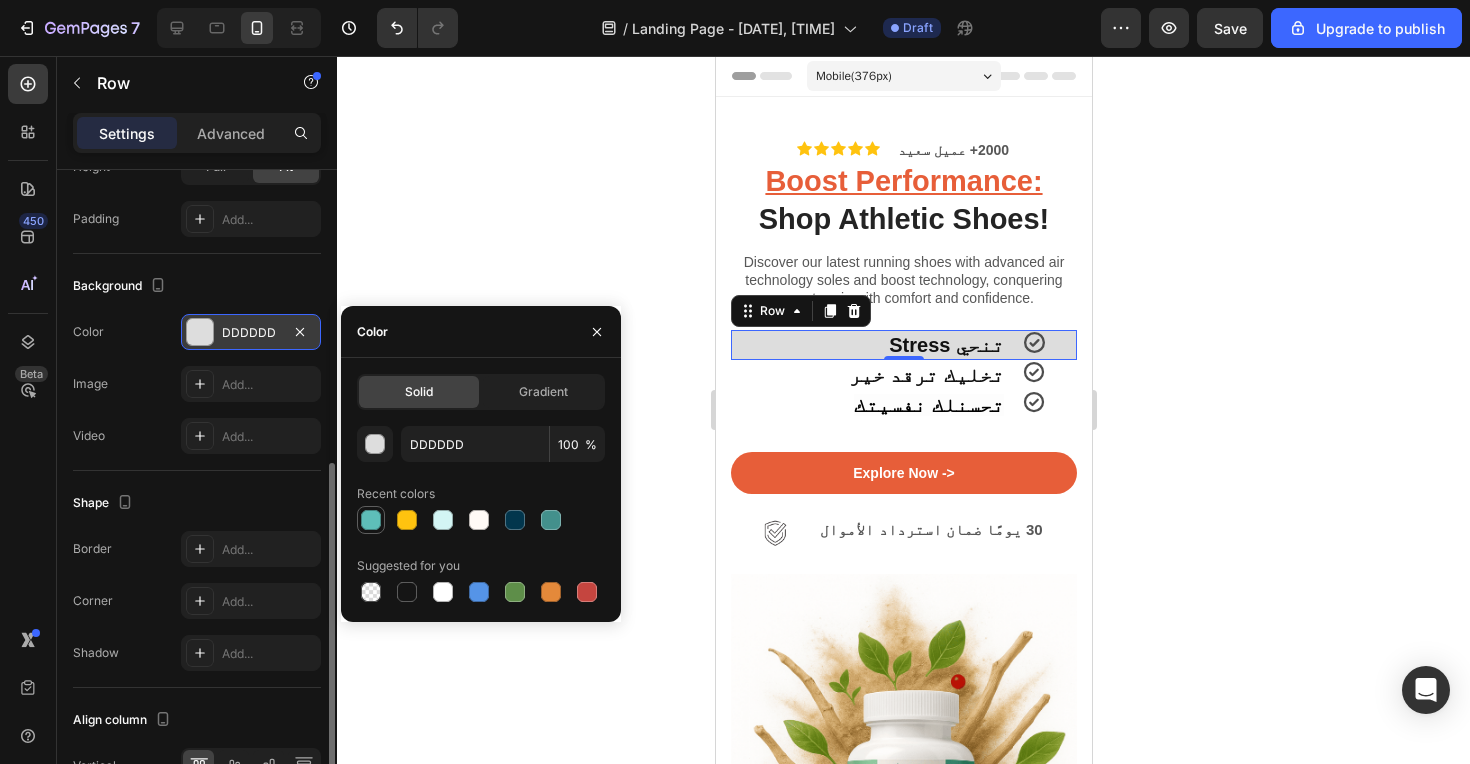 click at bounding box center [371, 520] 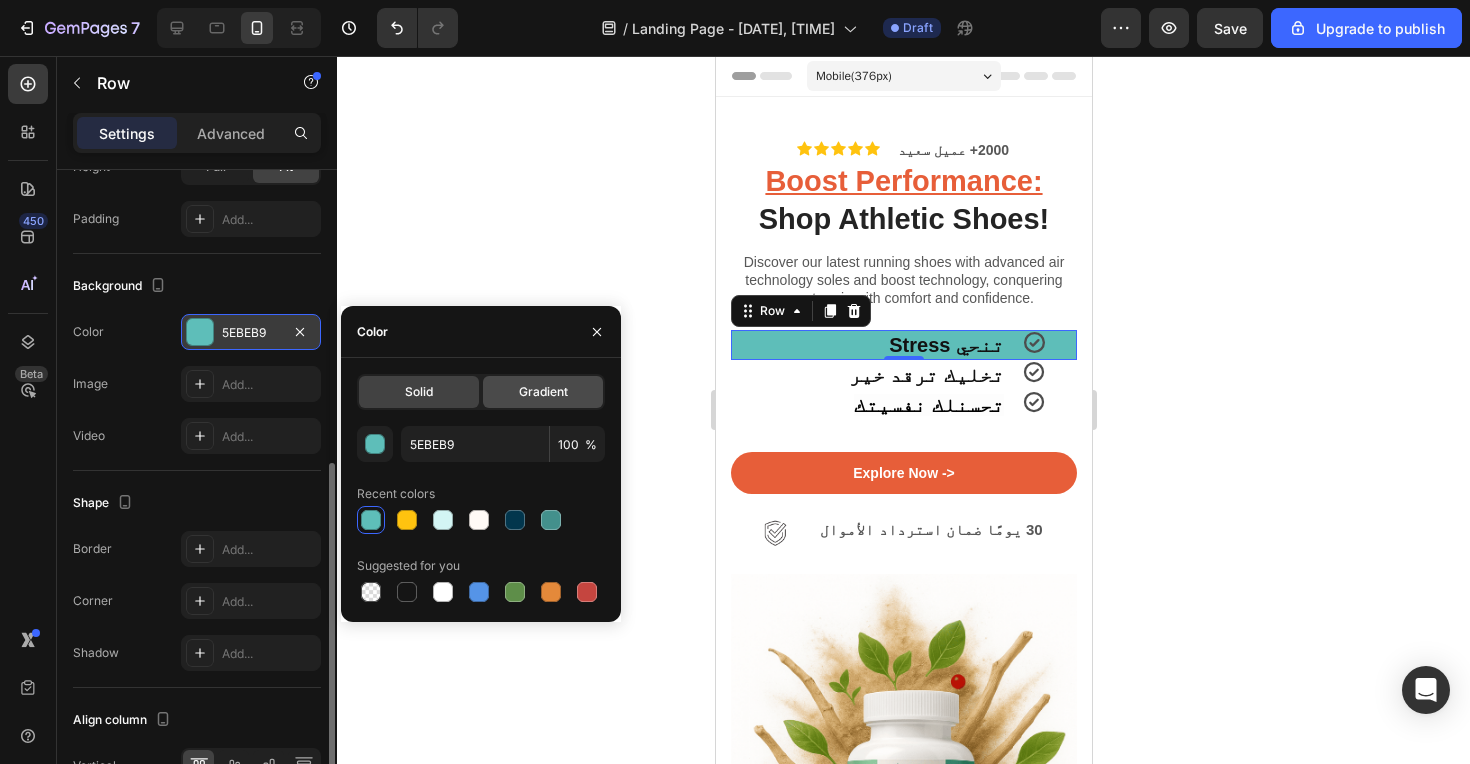 click on "Gradient" 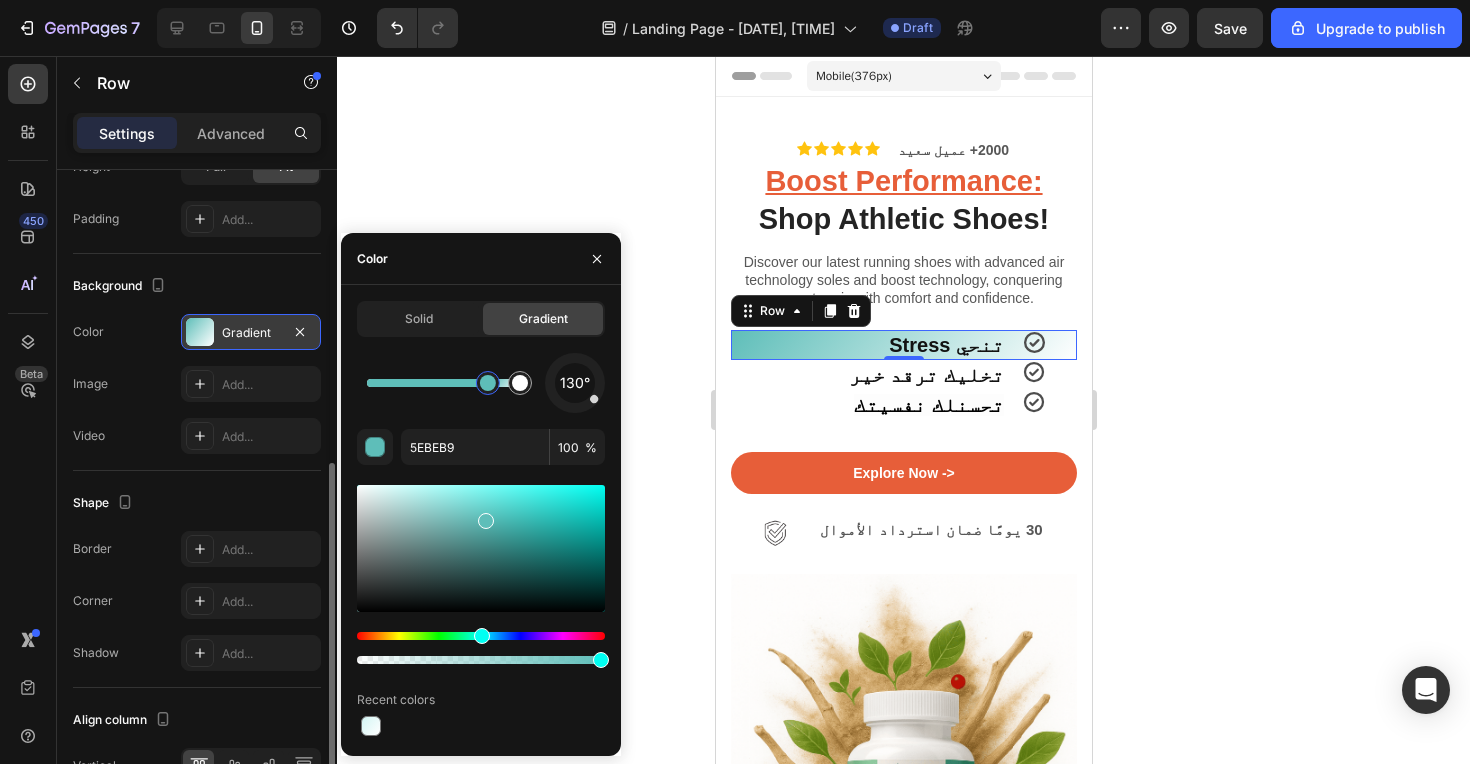 drag, startPoint x: 372, startPoint y: 385, endPoint x: 488, endPoint y: 387, distance: 116.01724 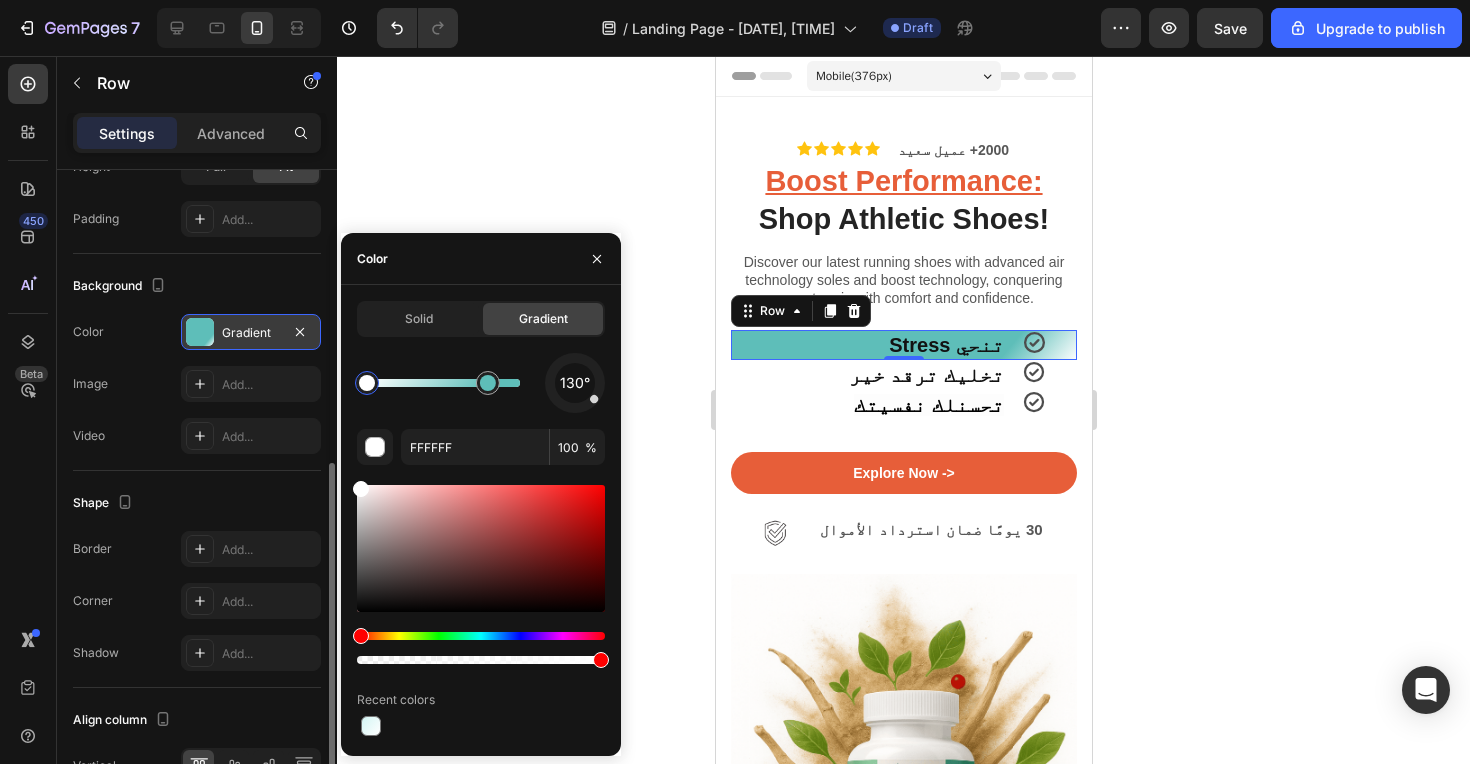 drag, startPoint x: 522, startPoint y: 387, endPoint x: 354, endPoint y: 387, distance: 168 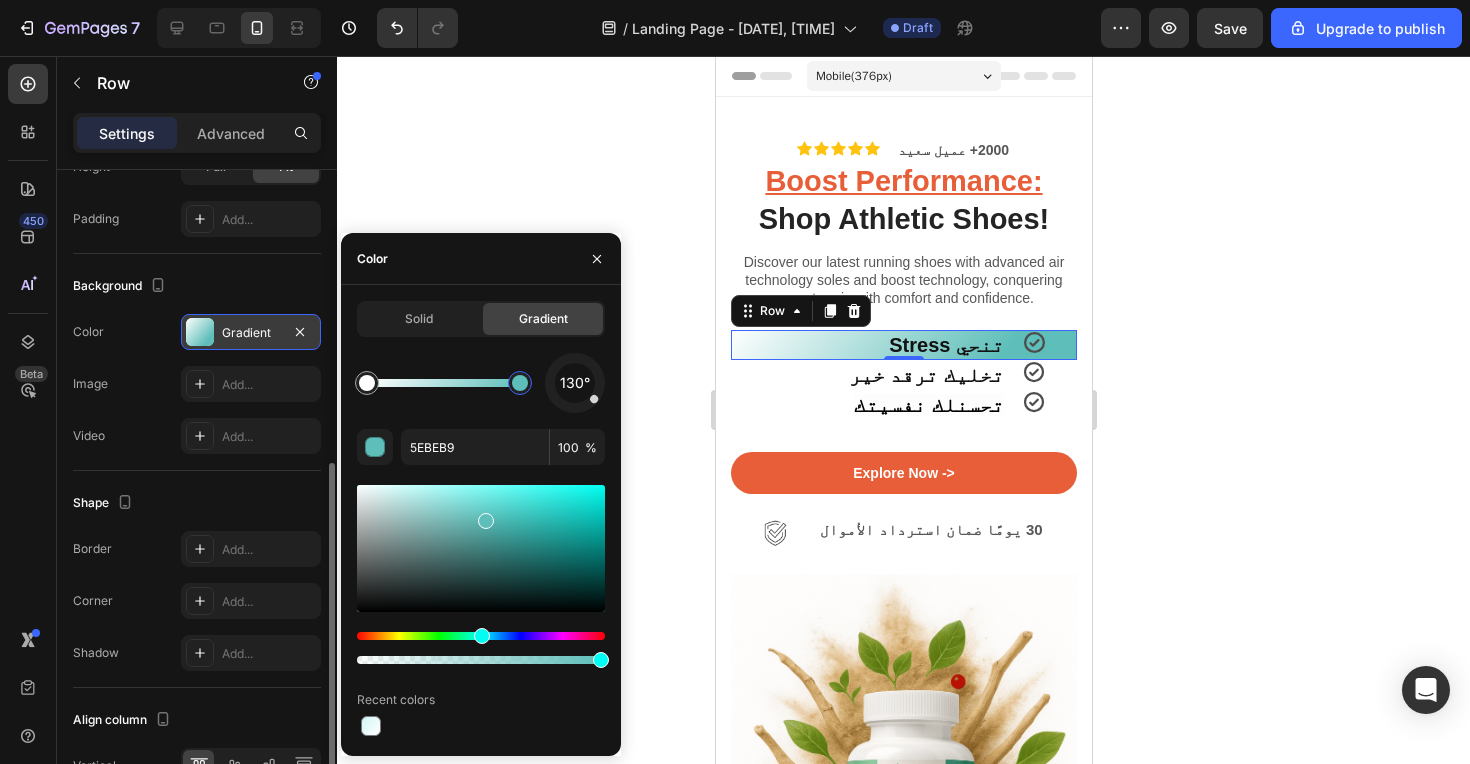 drag, startPoint x: 487, startPoint y: 385, endPoint x: 541, endPoint y: 385, distance: 54 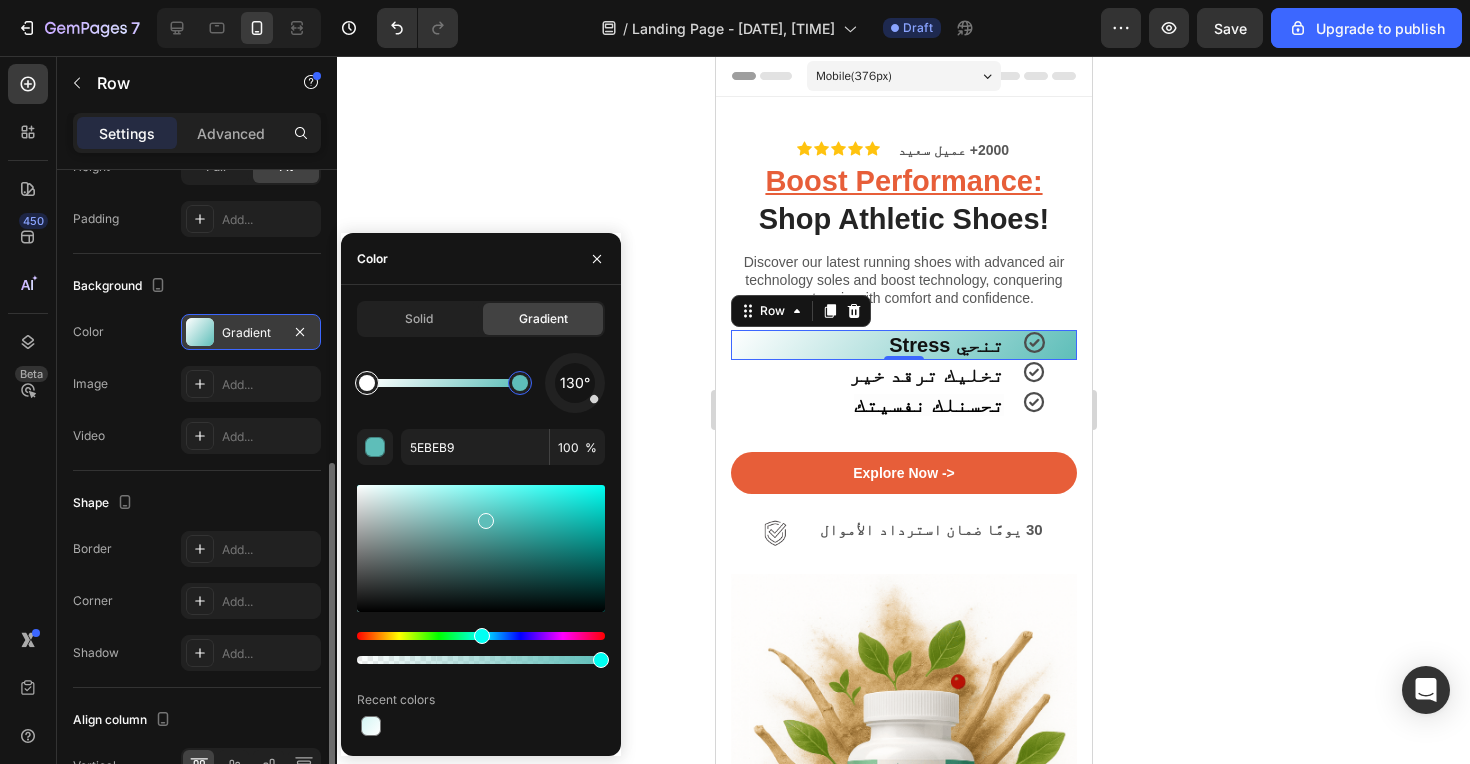 type on "FFFFFF" 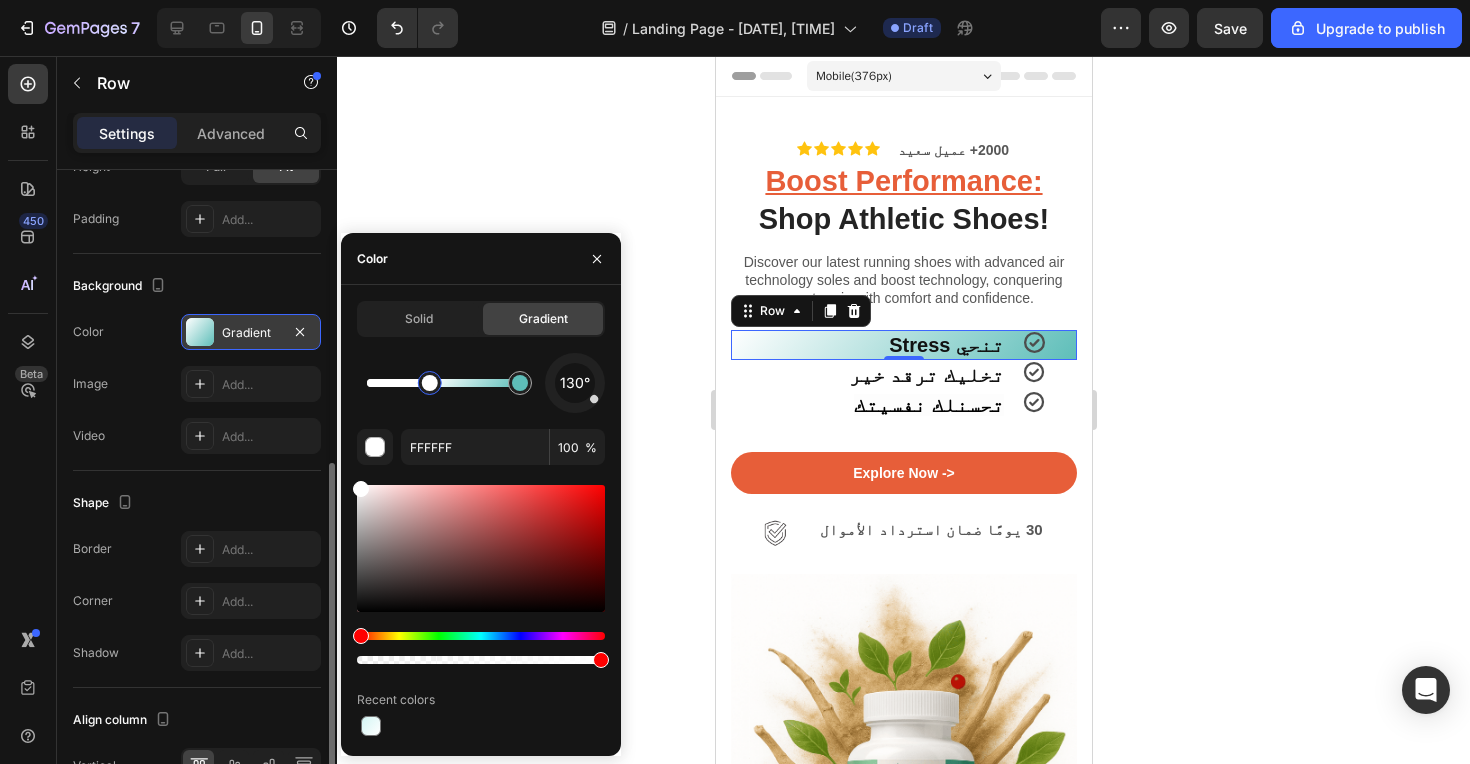 drag, startPoint x: 370, startPoint y: 379, endPoint x: 434, endPoint y: 376, distance: 64.070274 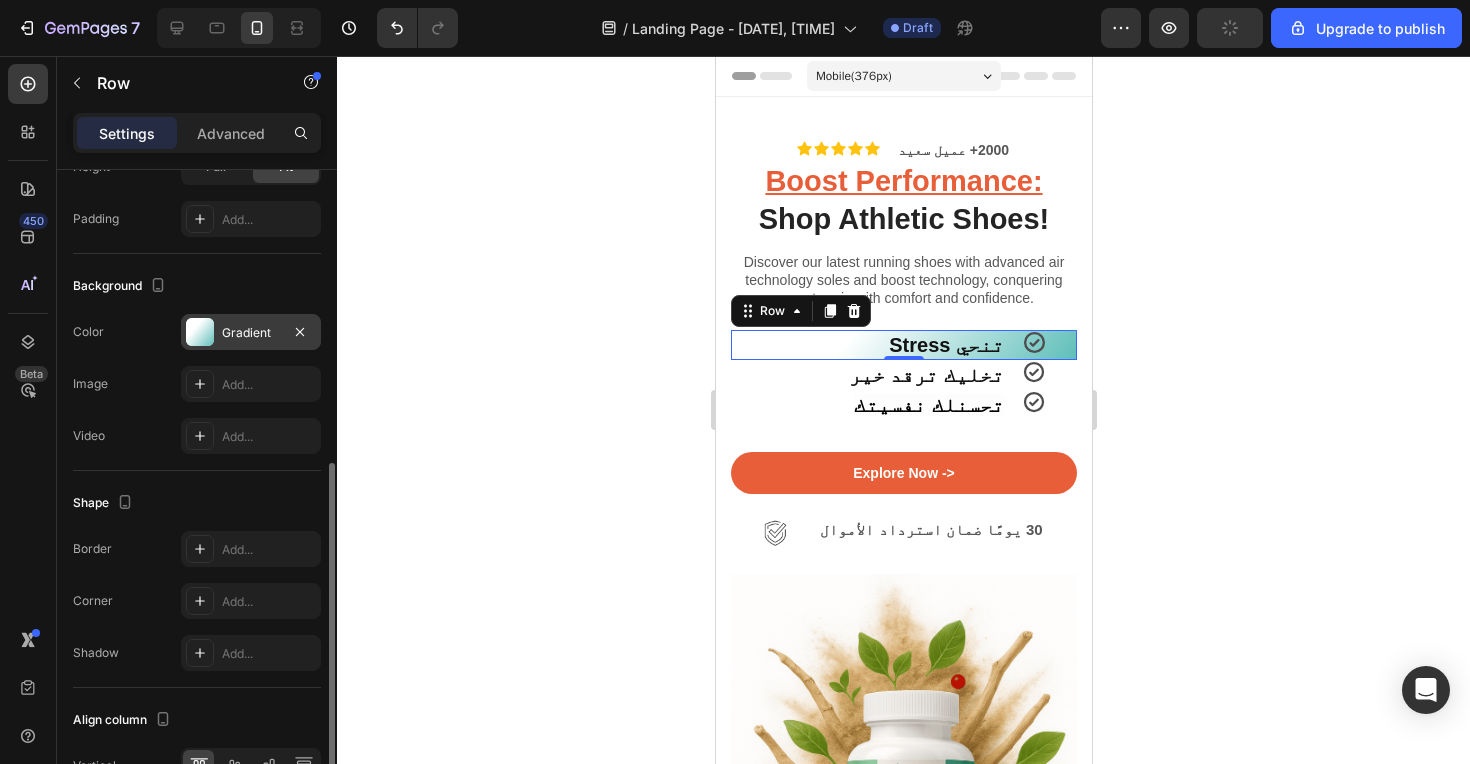 click 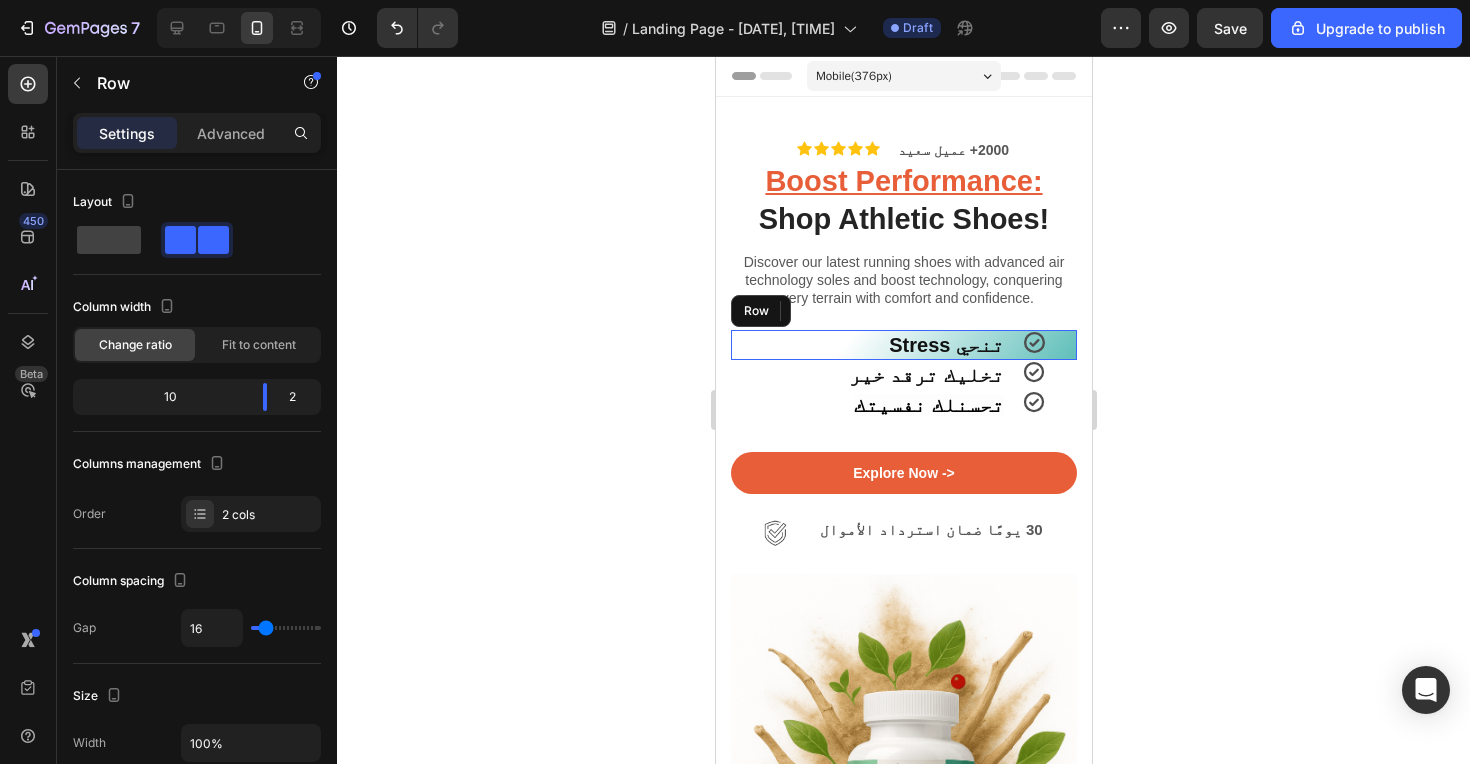 click on "Icon" at bounding box center [1048, 345] 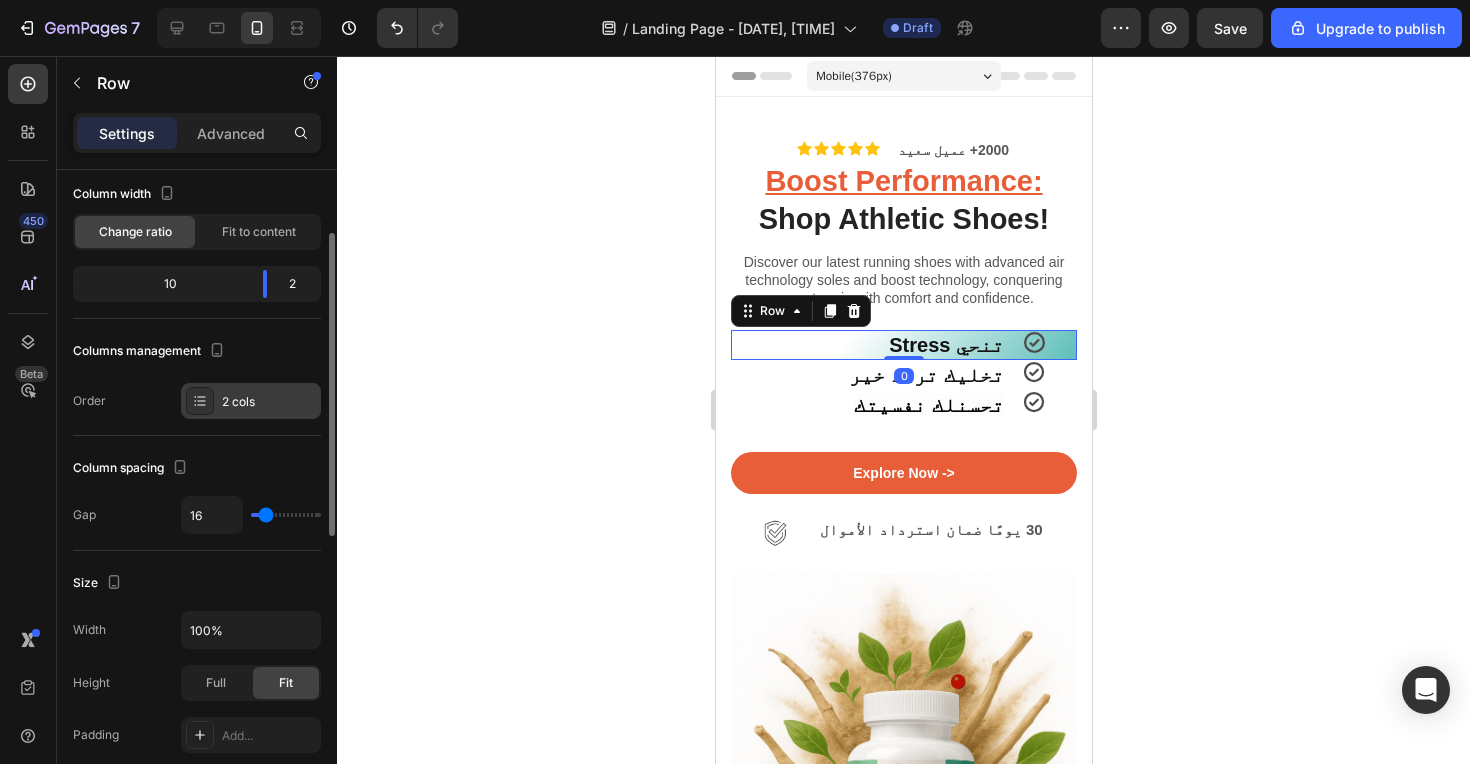 scroll, scrollTop: 125, scrollLeft: 0, axis: vertical 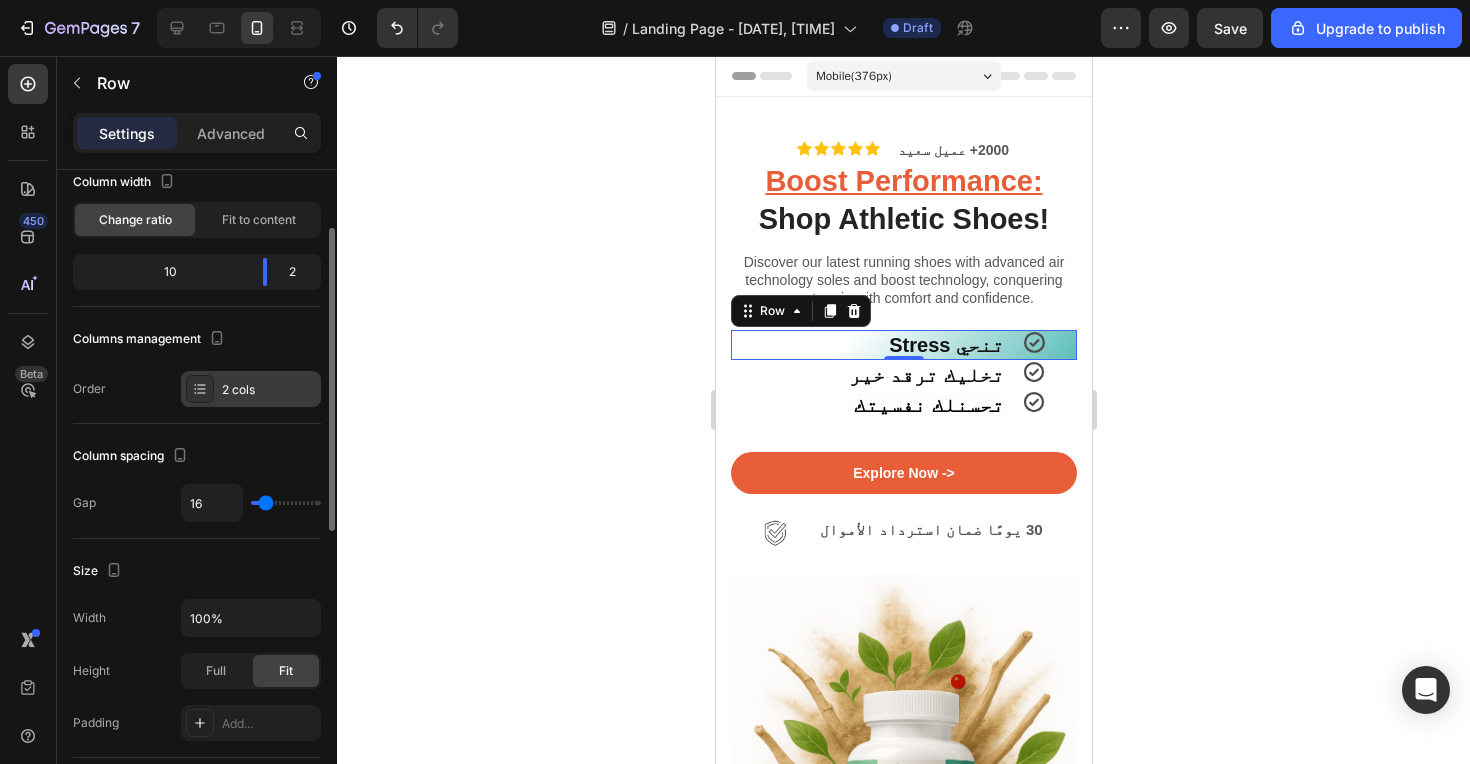 click 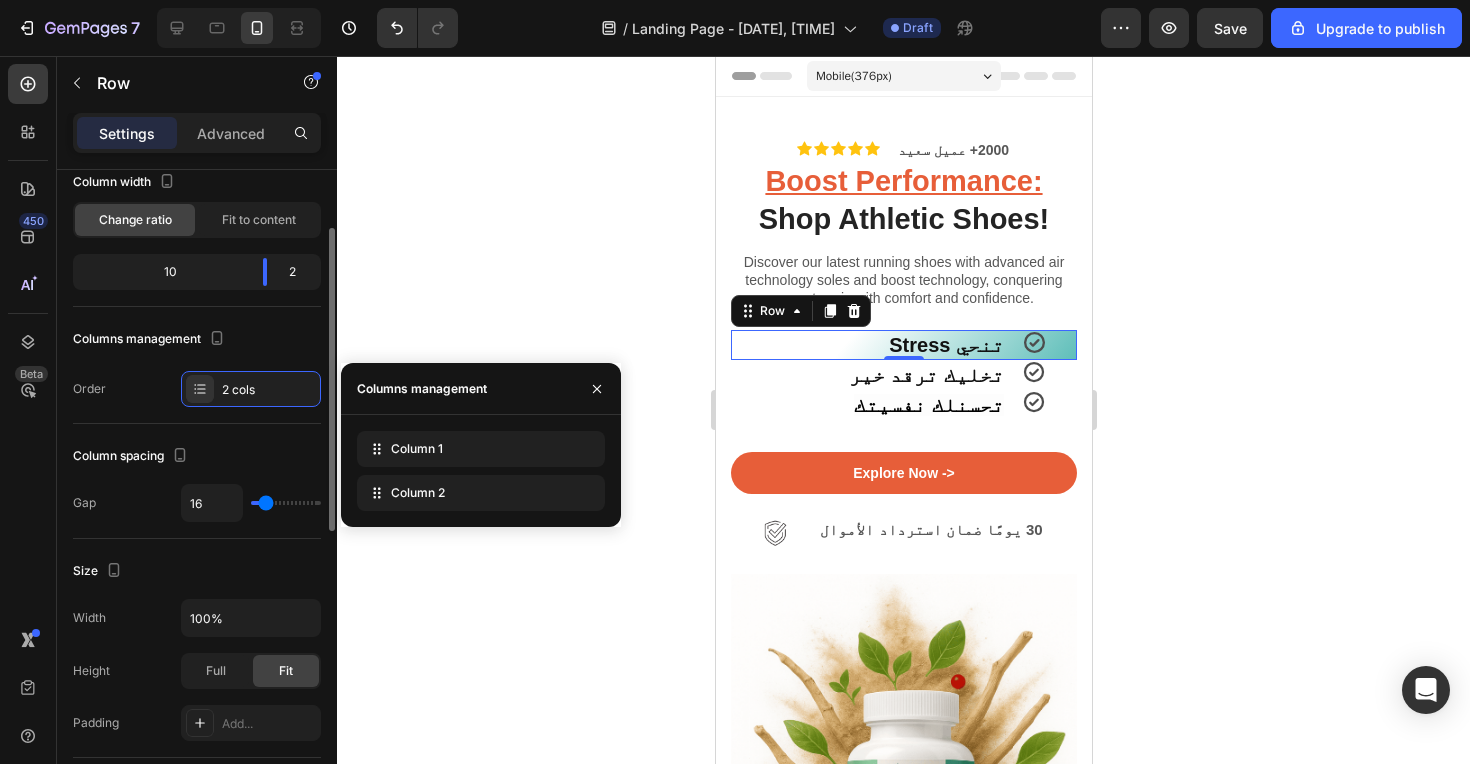 click on "Columns management" at bounding box center [197, 339] 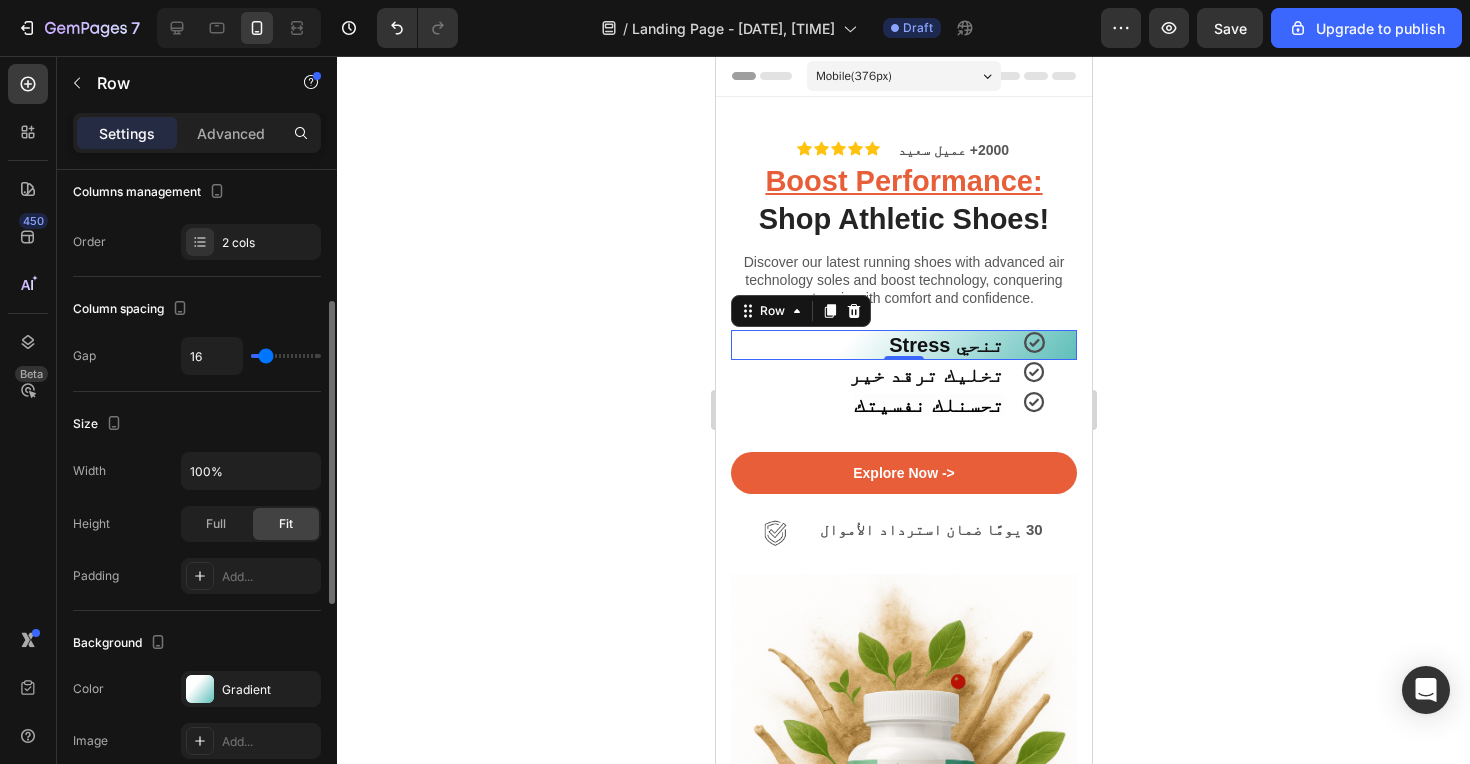 scroll, scrollTop: 275, scrollLeft: 0, axis: vertical 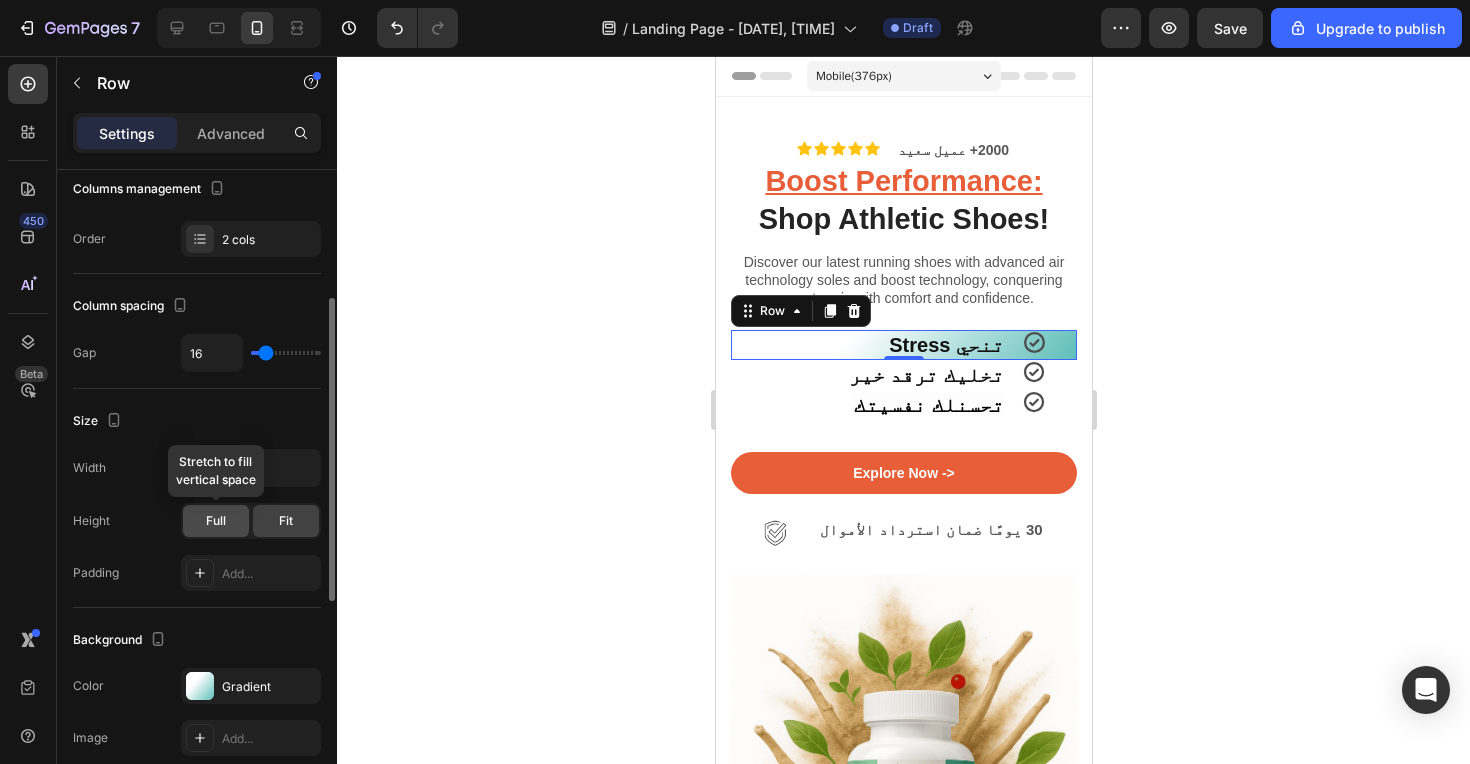 click on "Full" 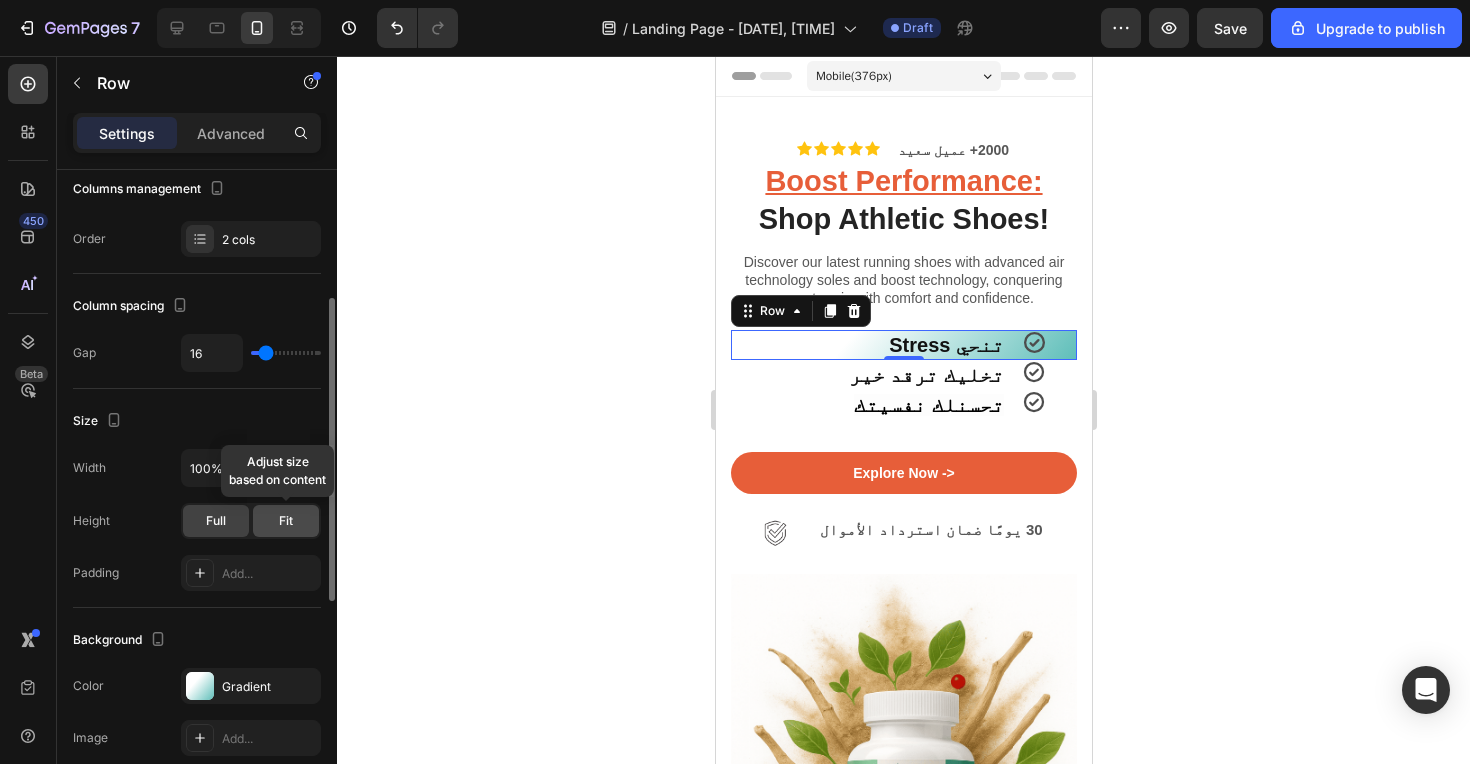 click on "Fit" 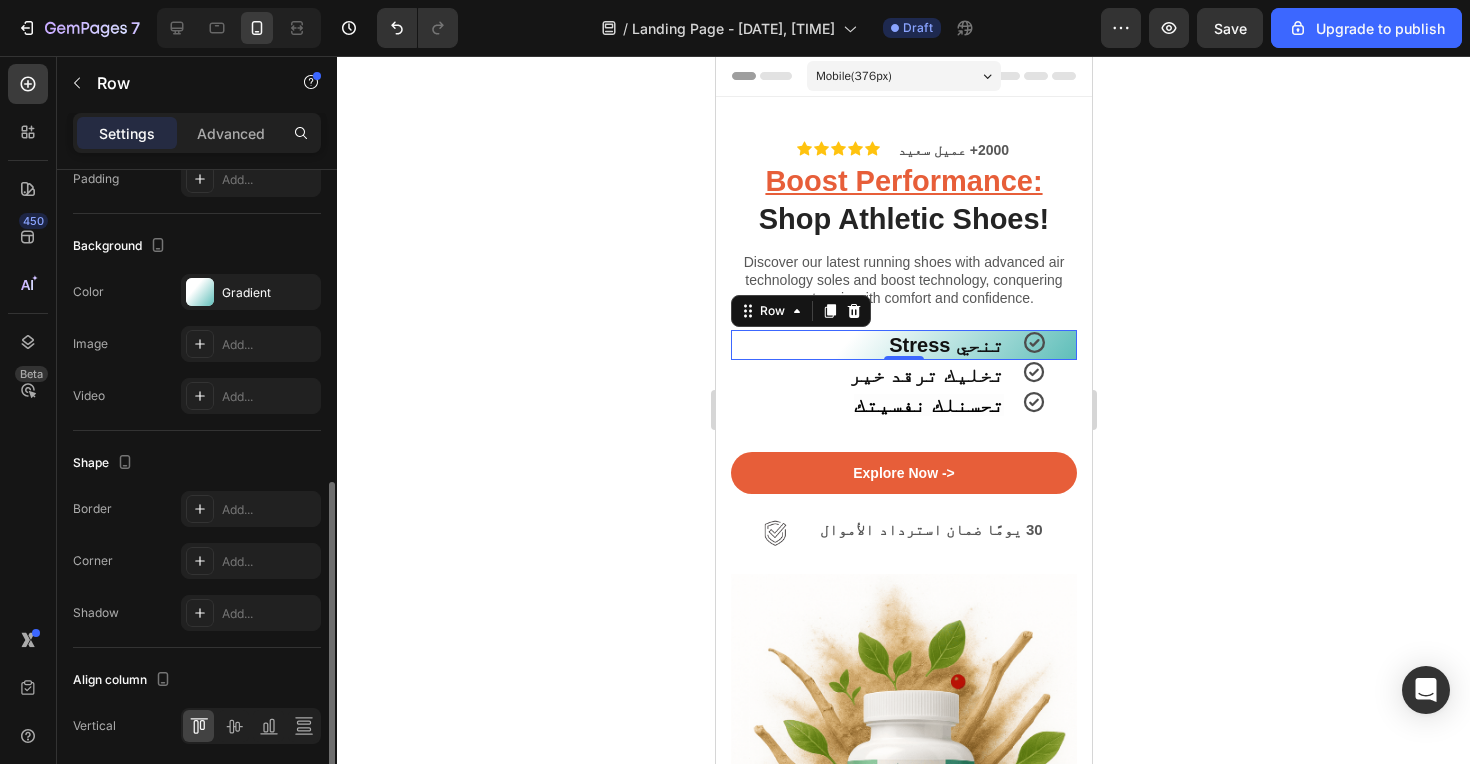 scroll, scrollTop: 669, scrollLeft: 0, axis: vertical 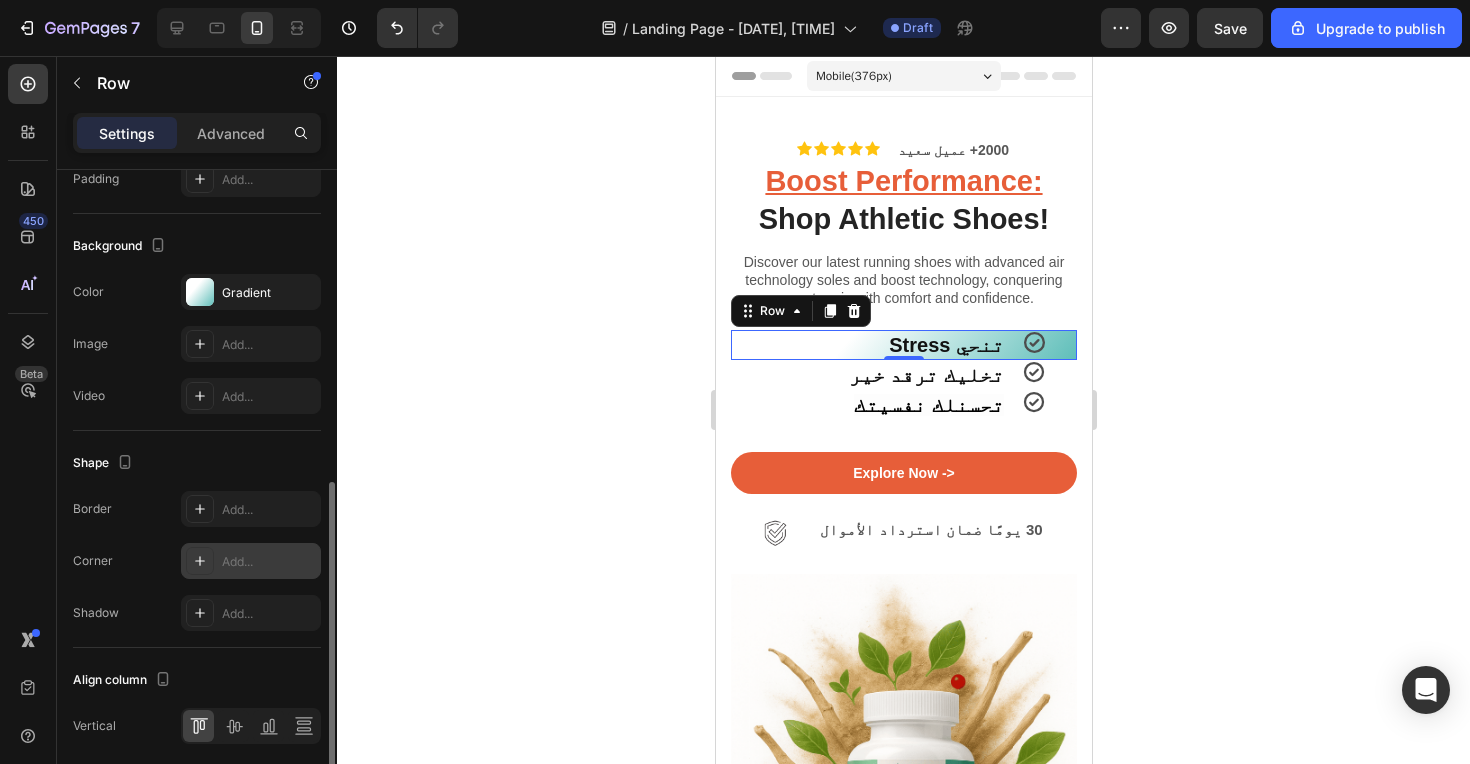 click on "Add..." at bounding box center [269, 562] 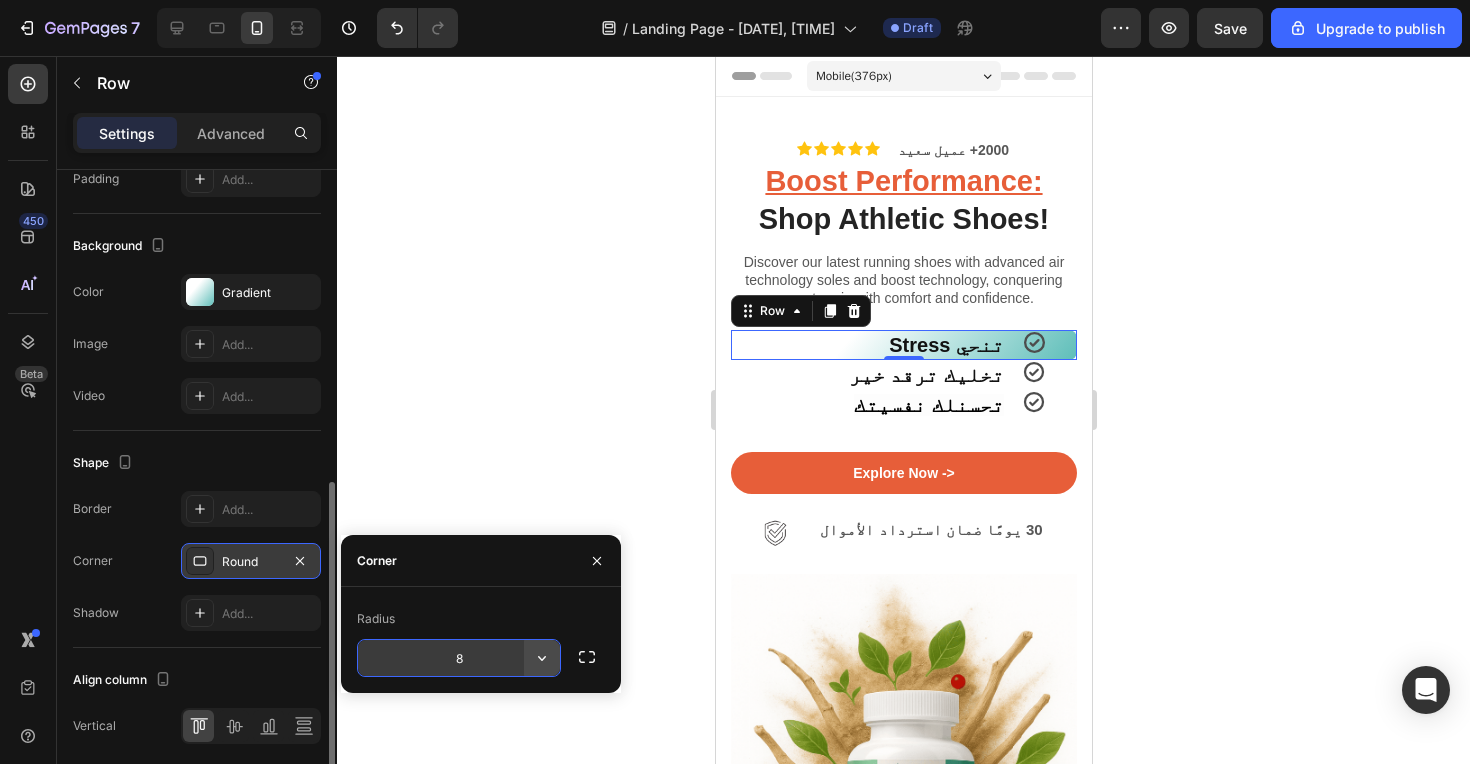 click 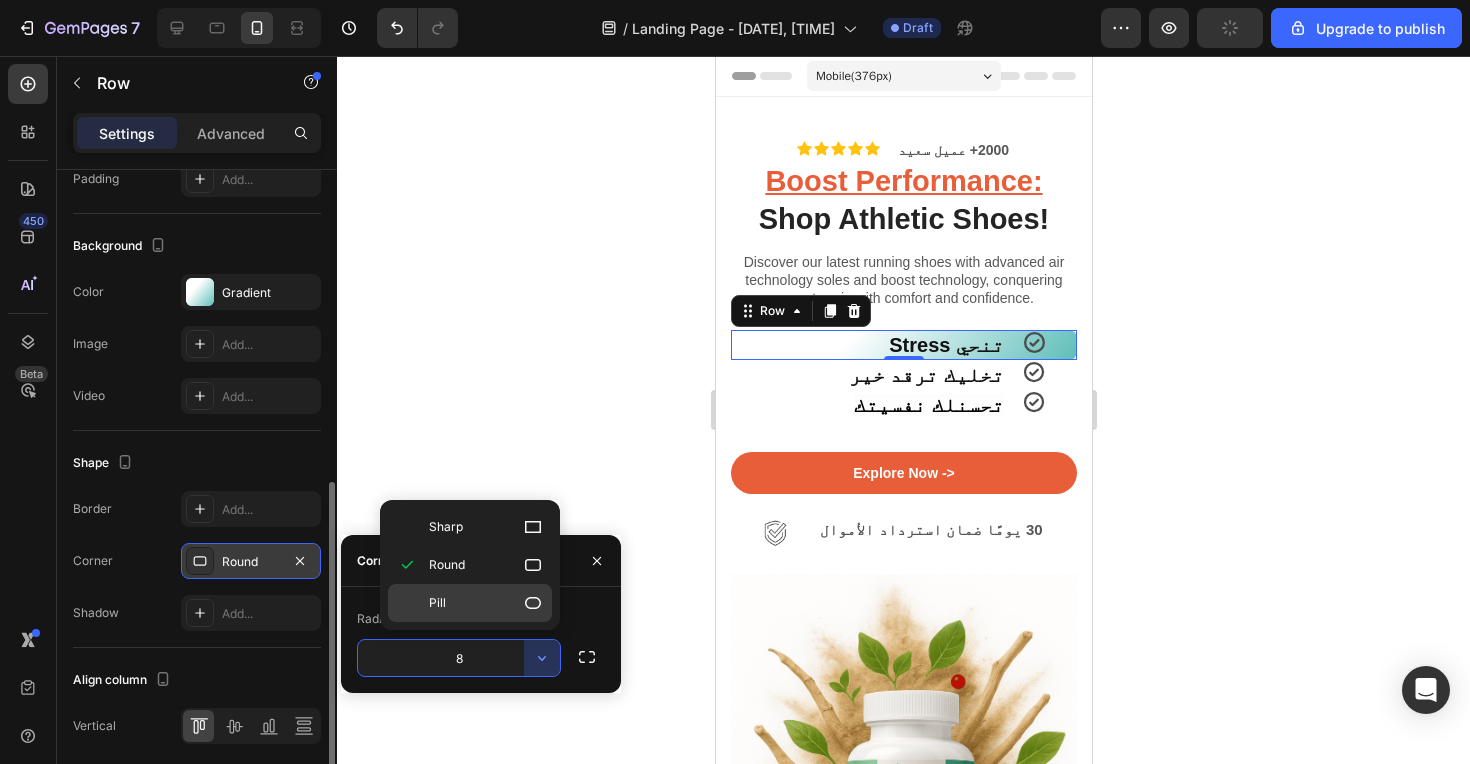 click 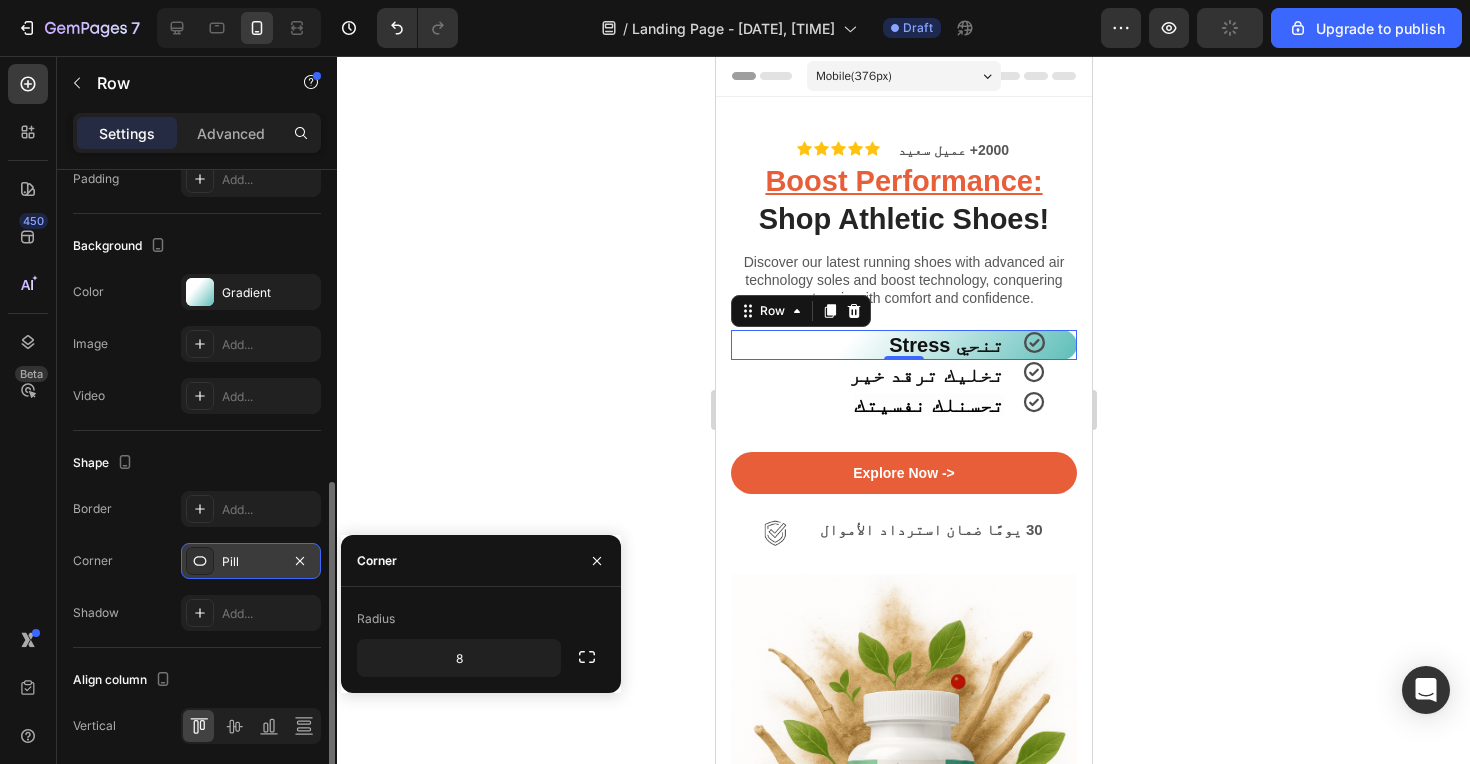 type on "9999" 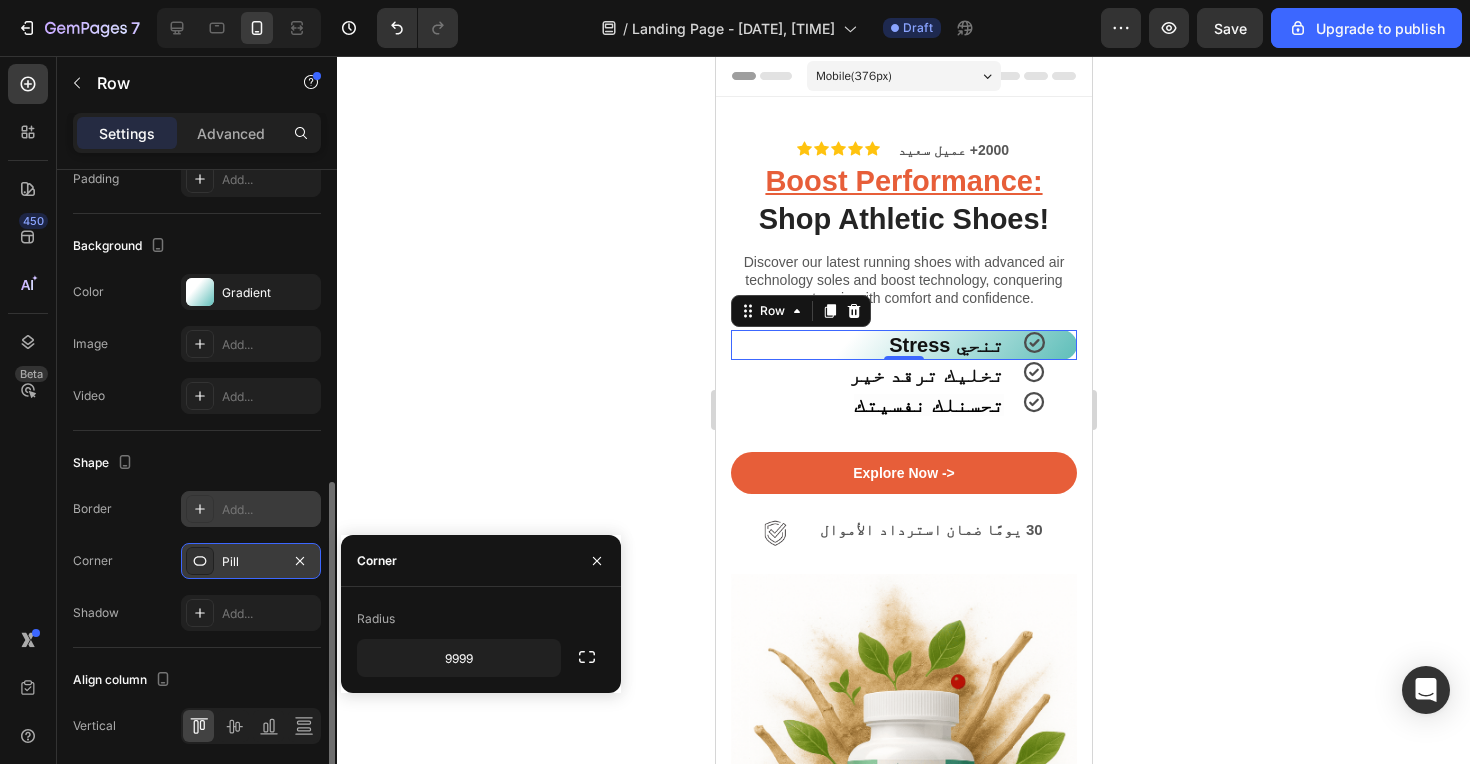 click 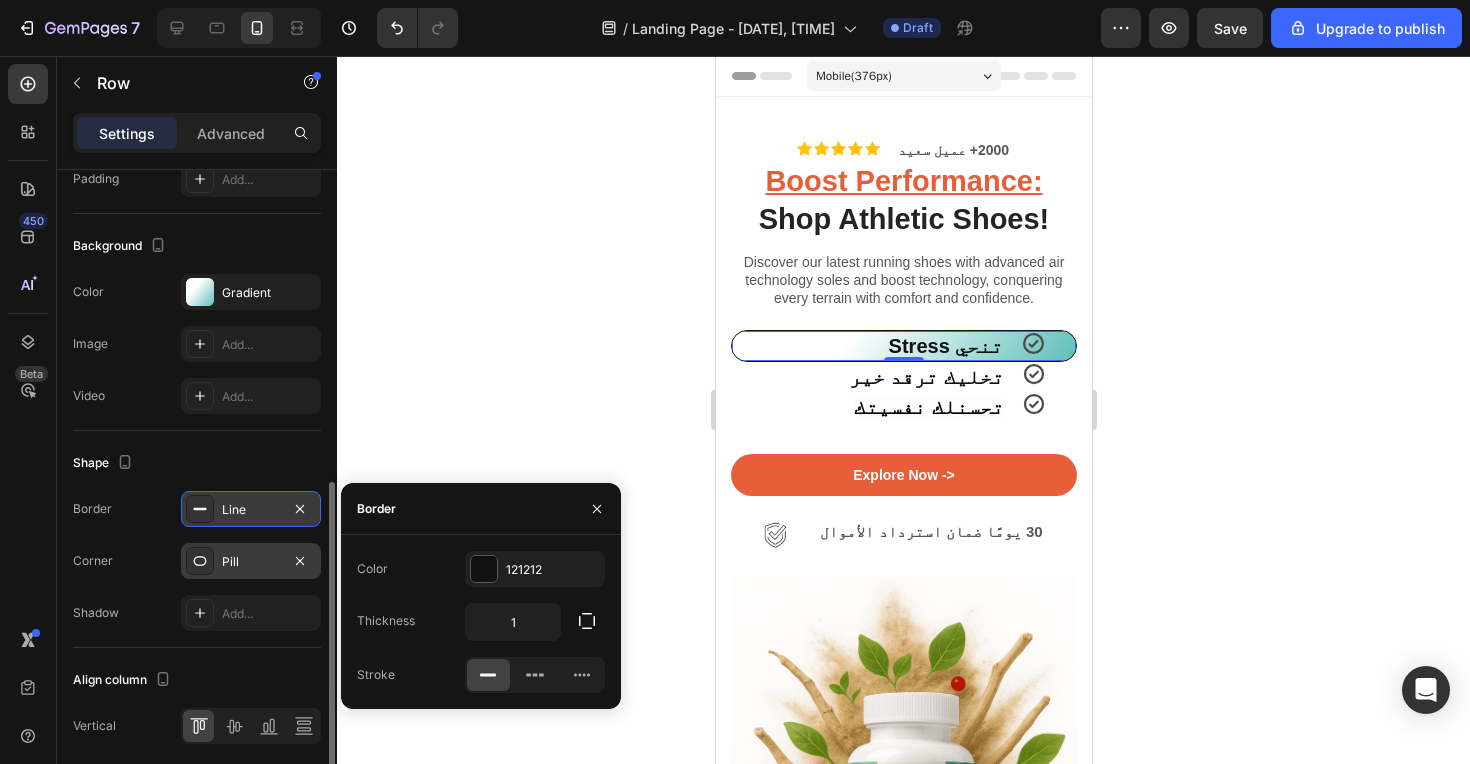 click 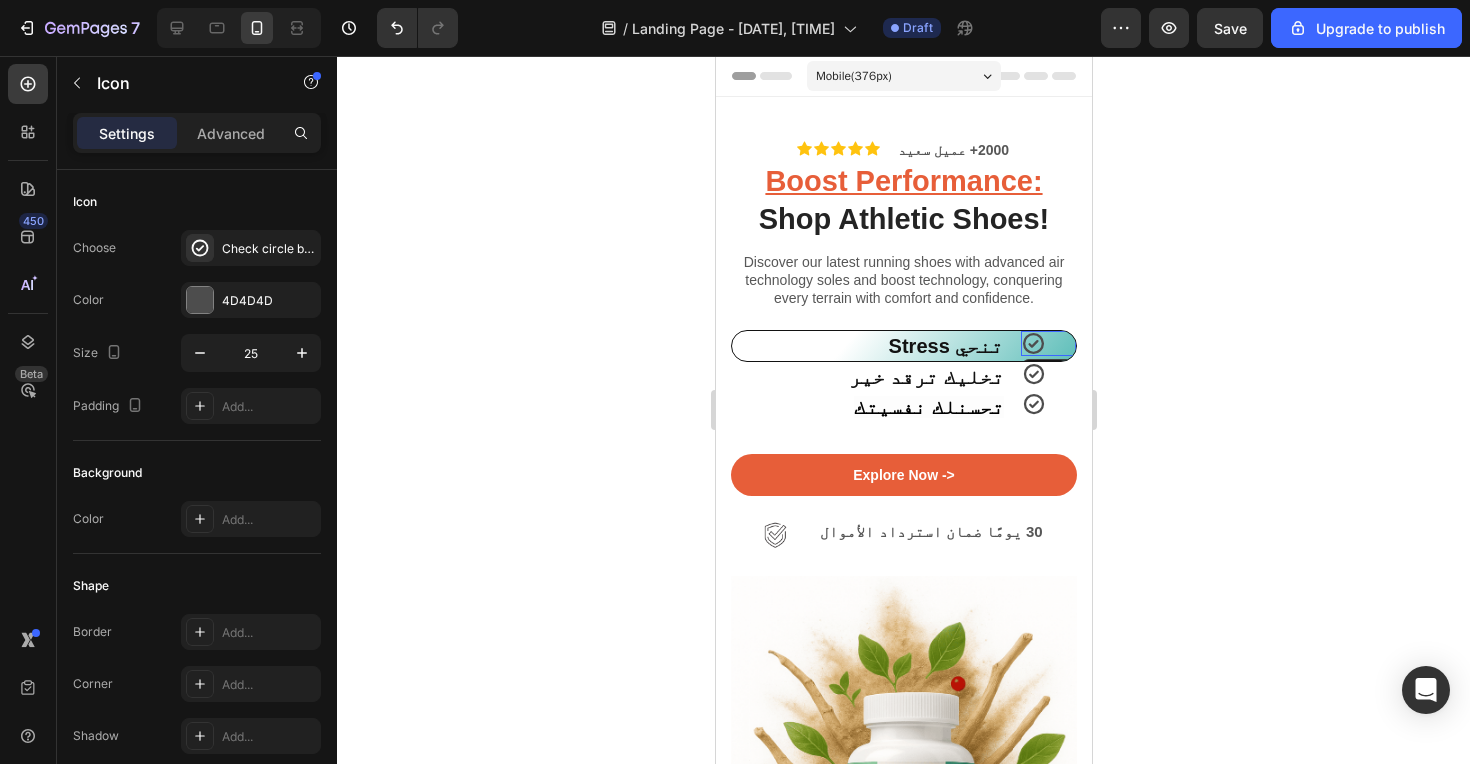 click on "Icon" at bounding box center [1047, 343] 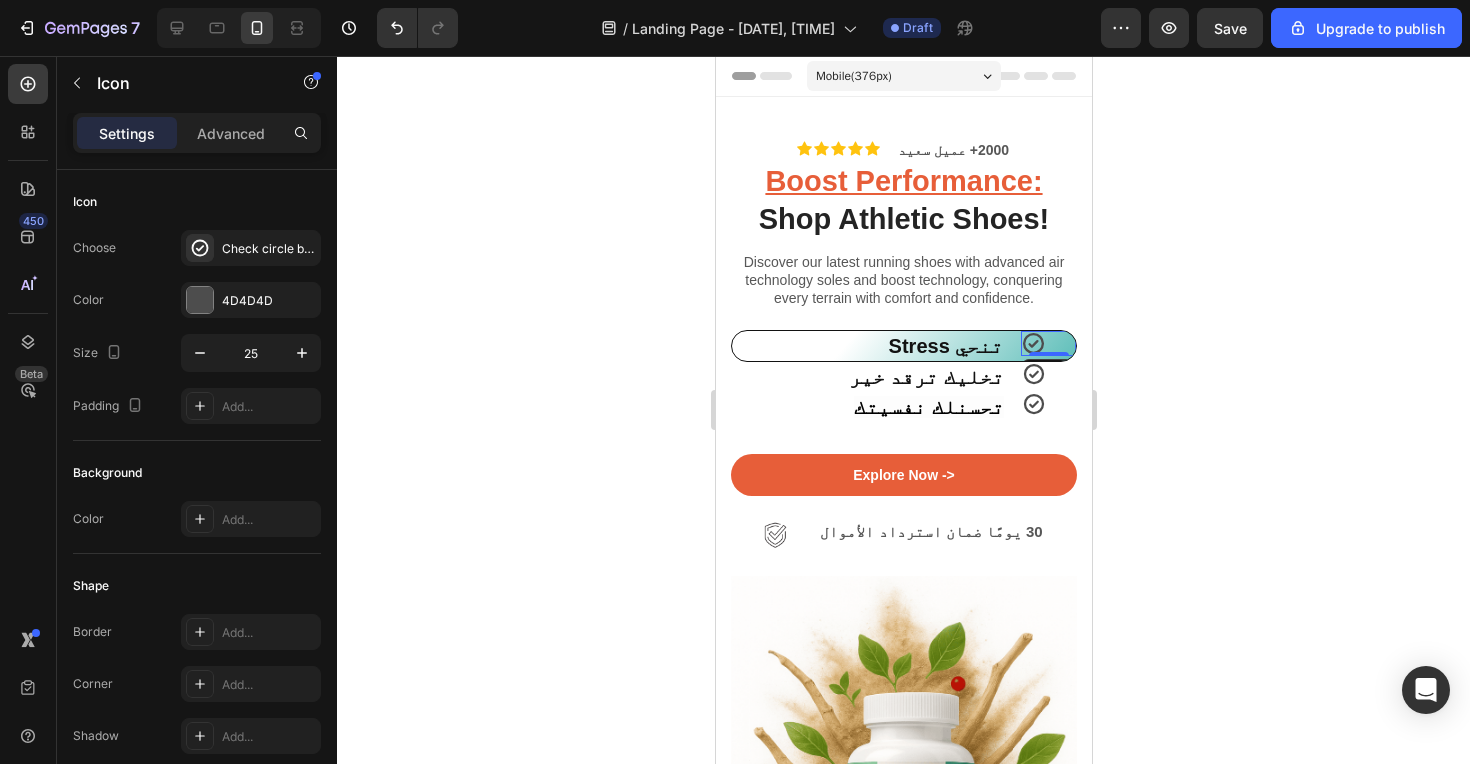 click 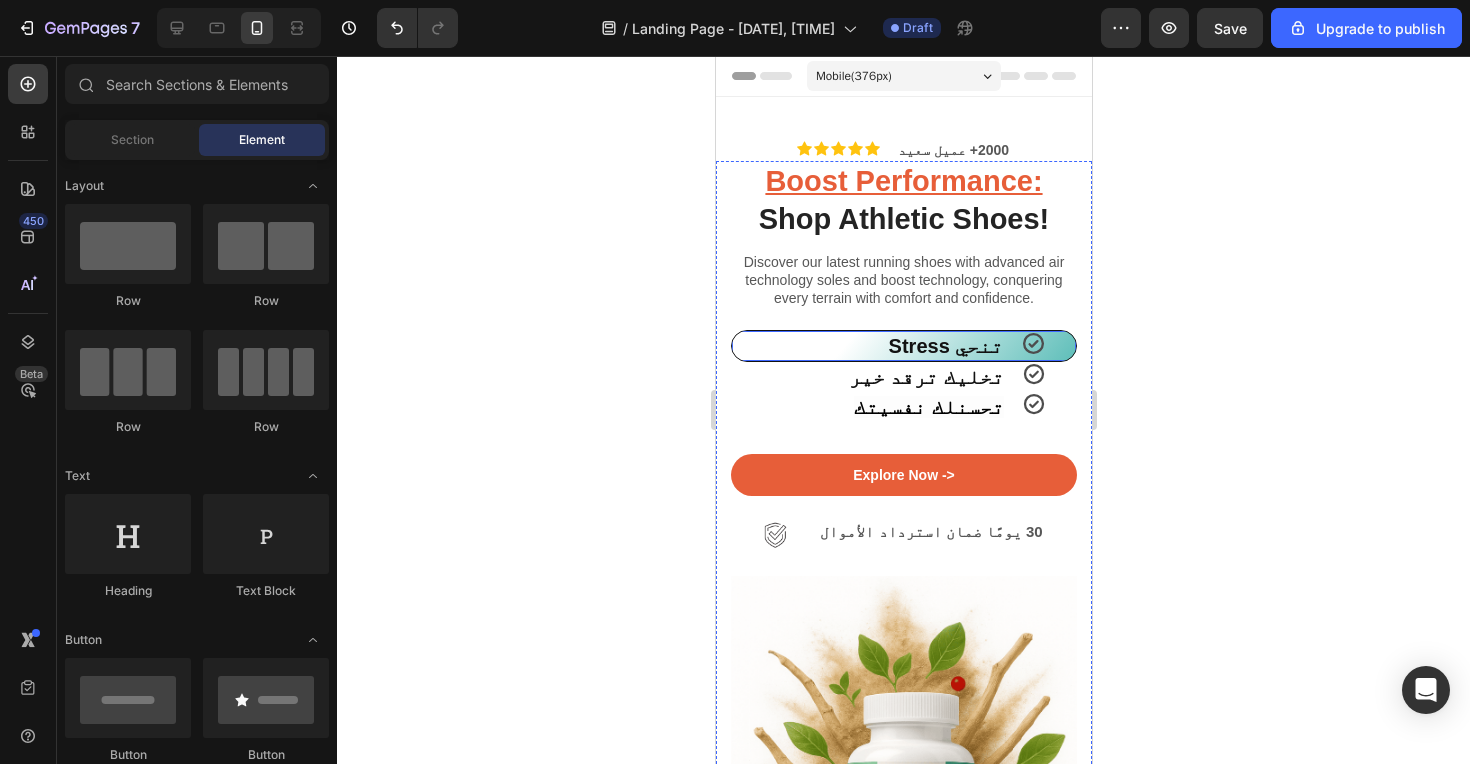click on "Icon" at bounding box center (1047, 346) 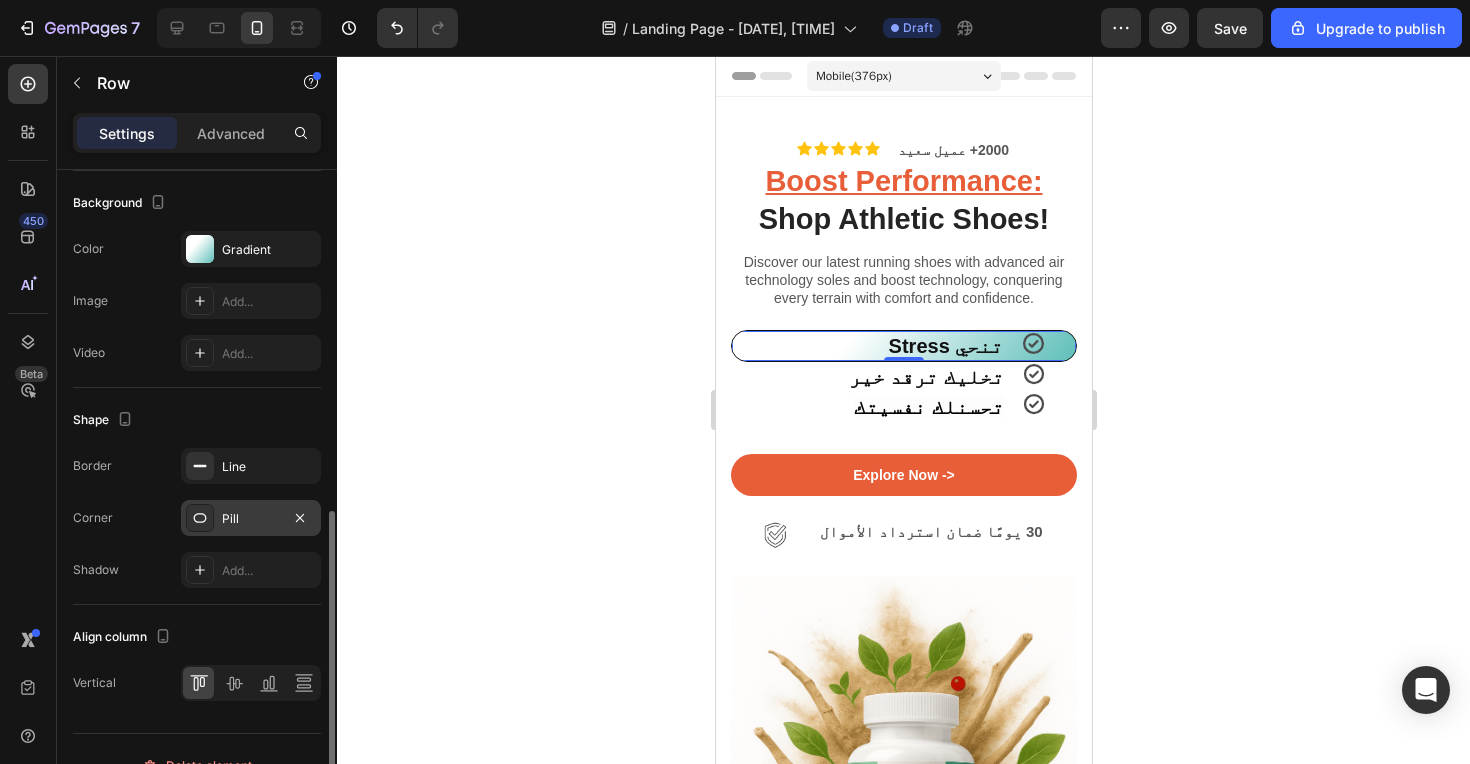 scroll, scrollTop: 718, scrollLeft: 0, axis: vertical 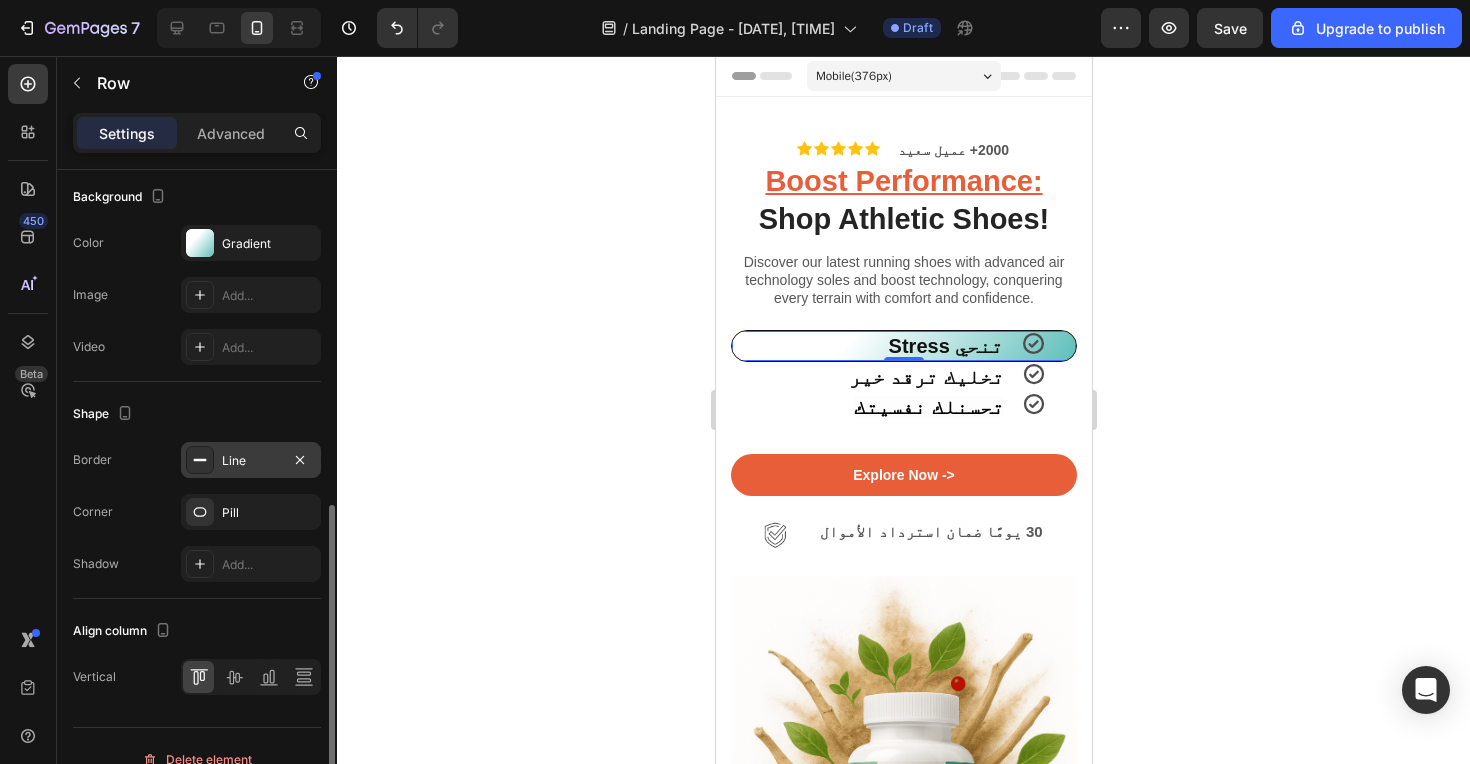 click on "Line" at bounding box center (251, 461) 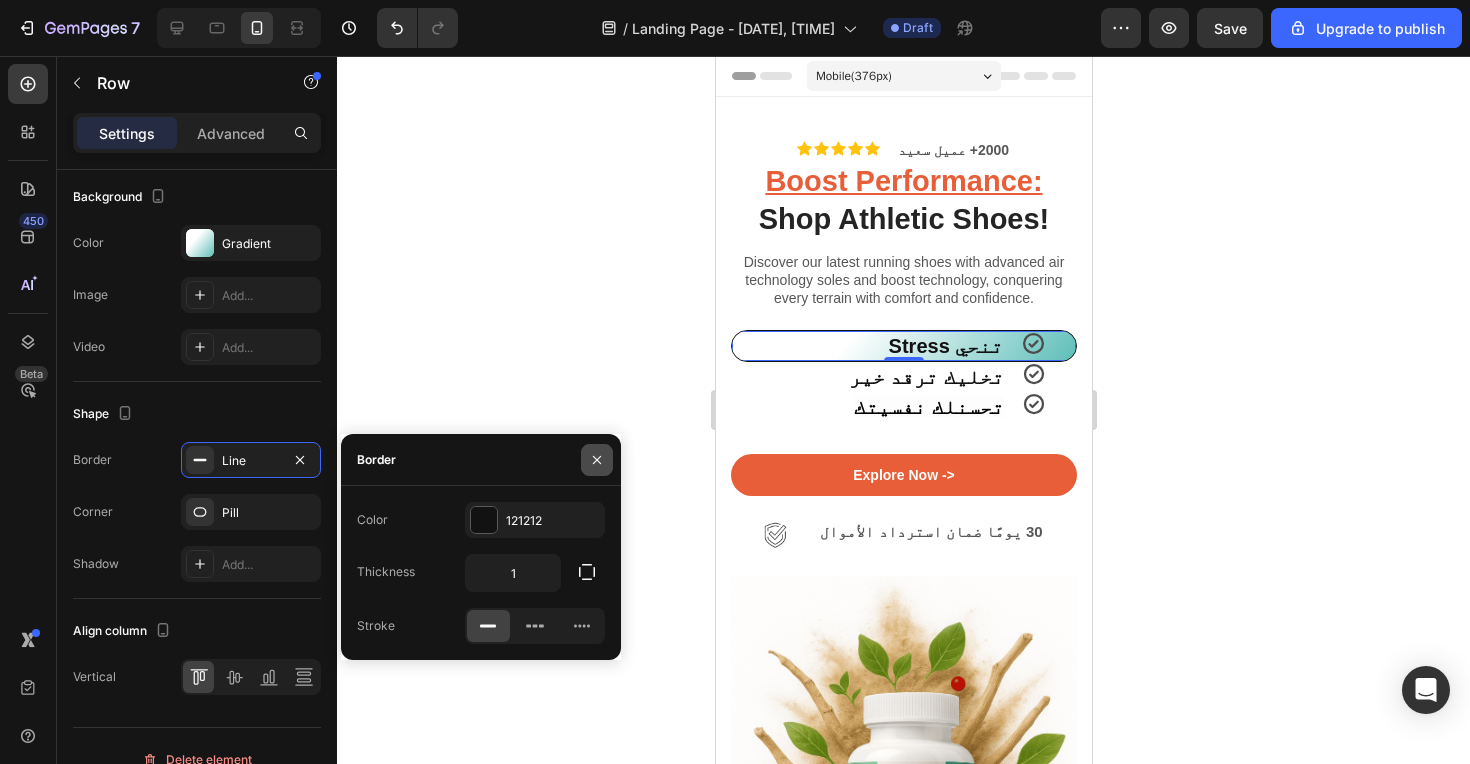click 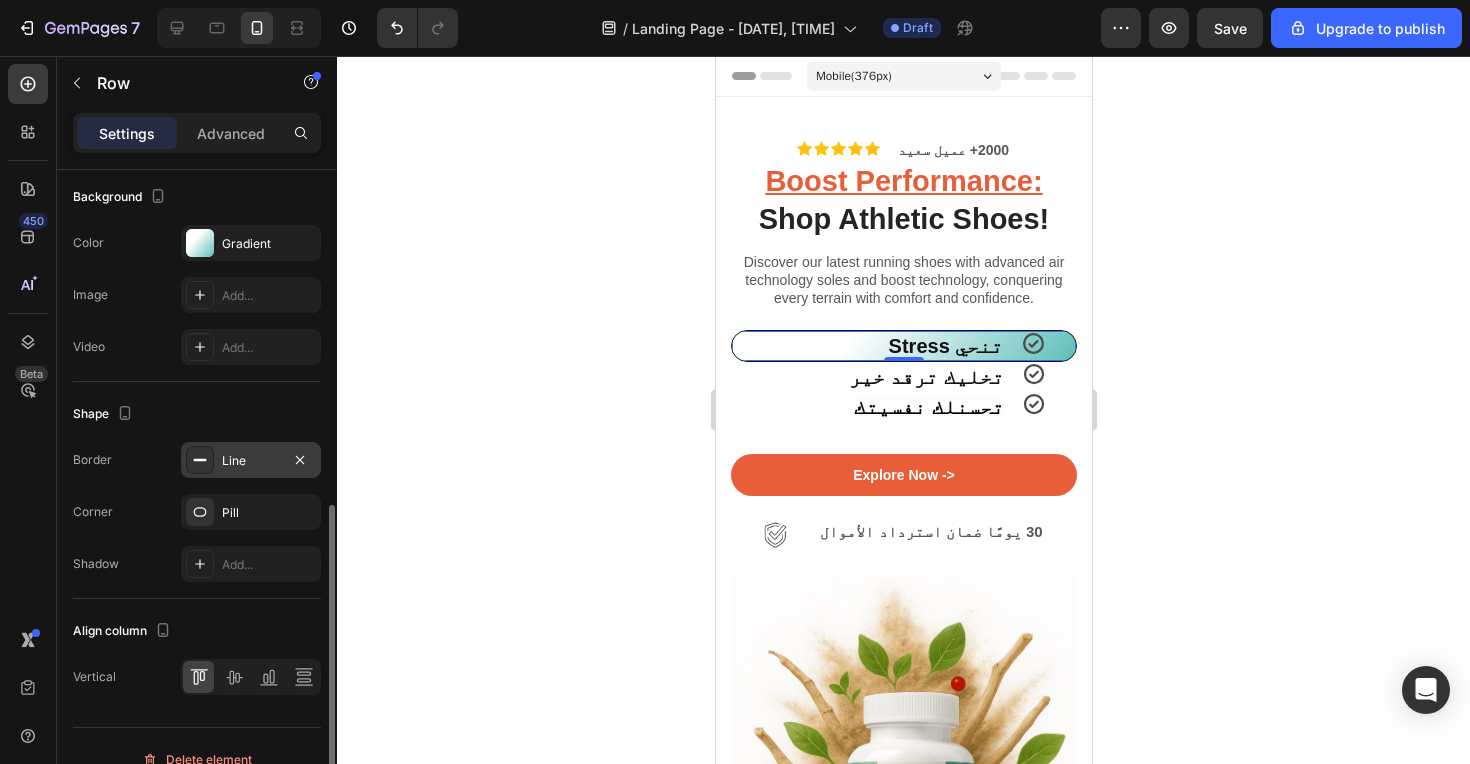 click 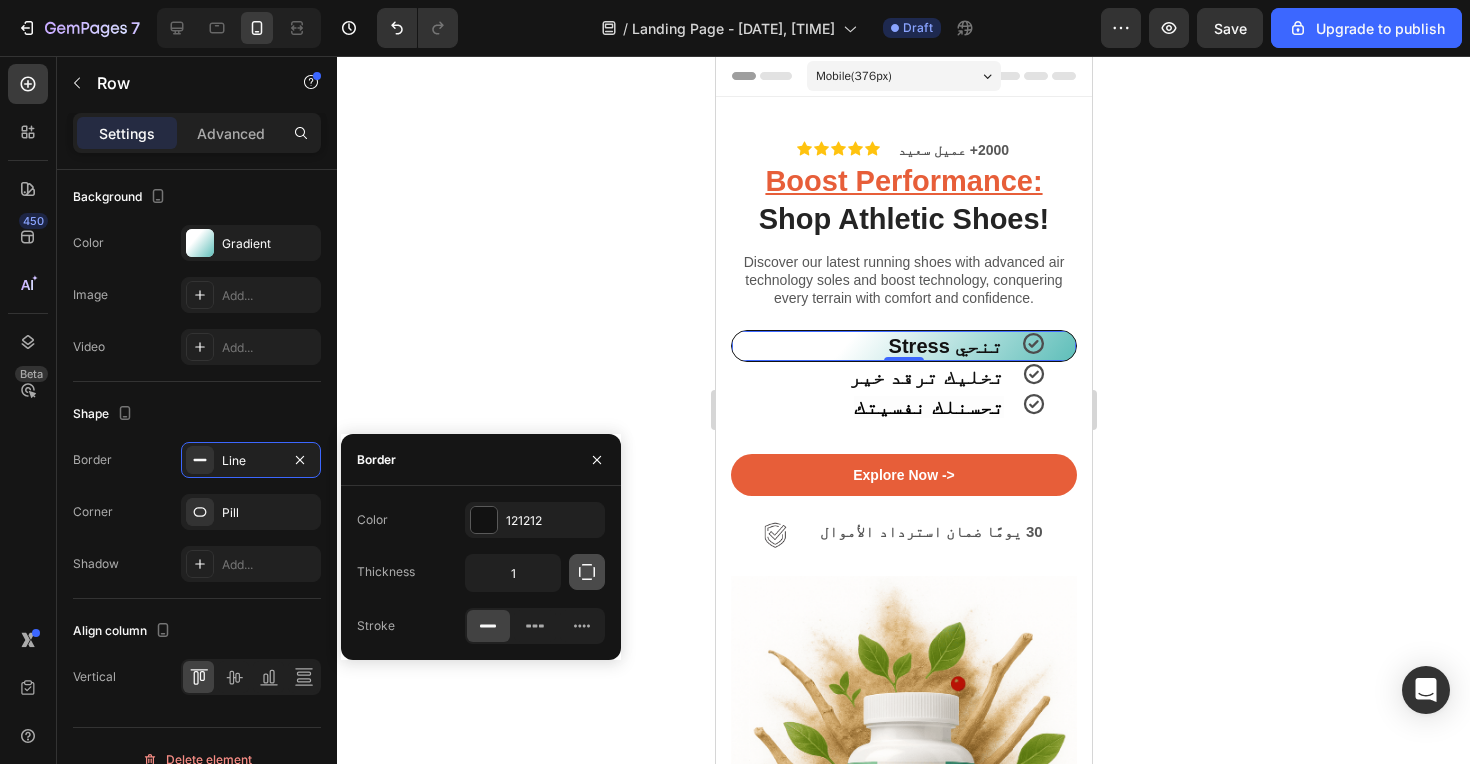click 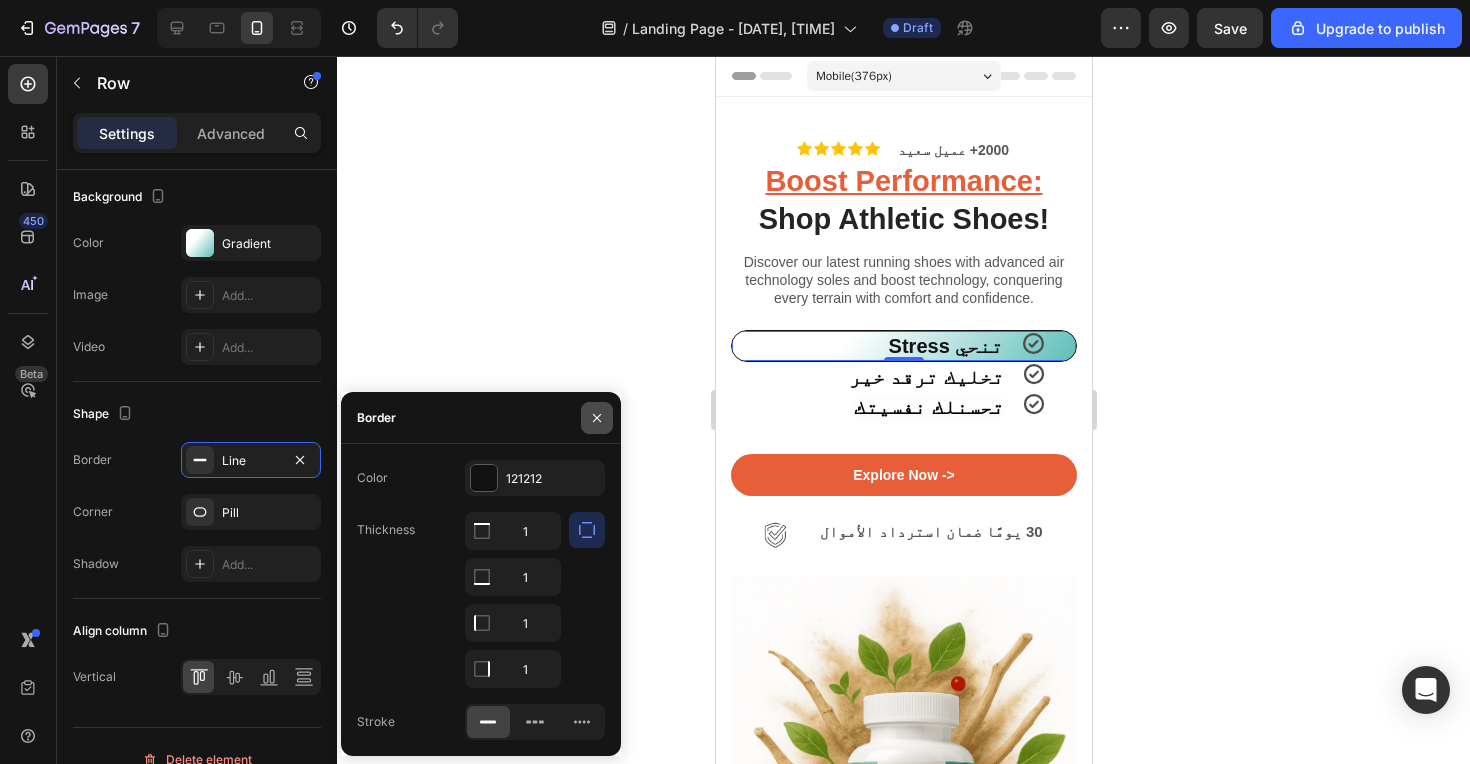 click 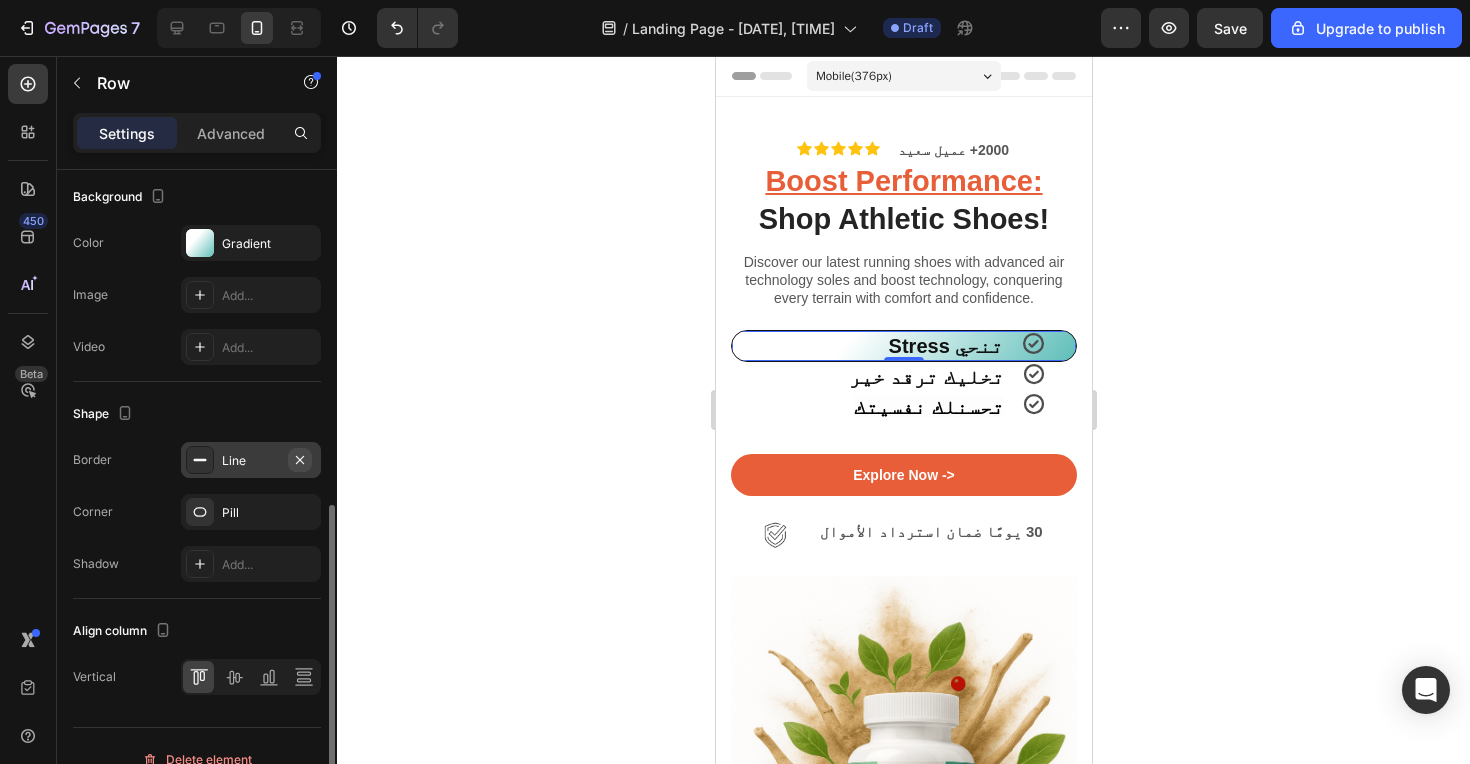 click 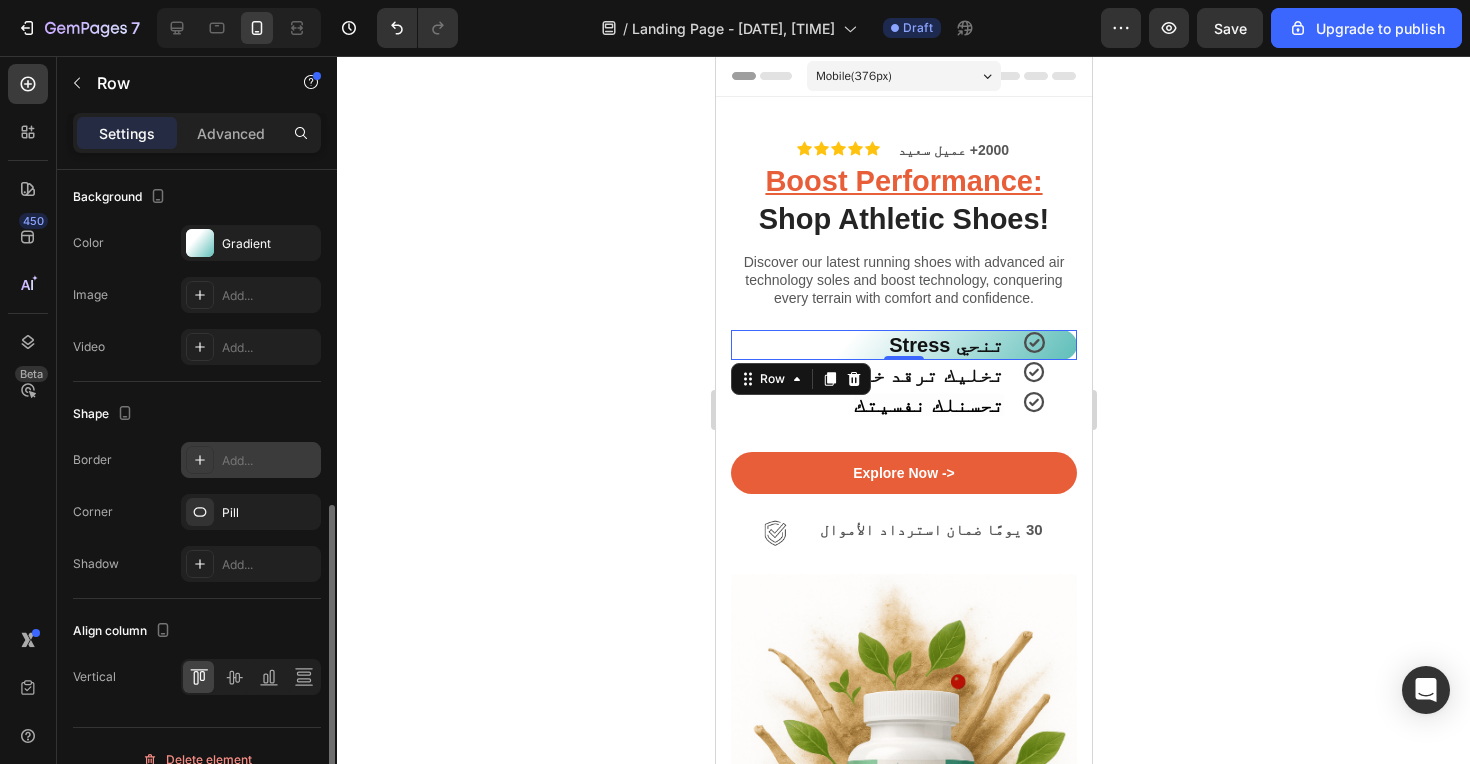 click 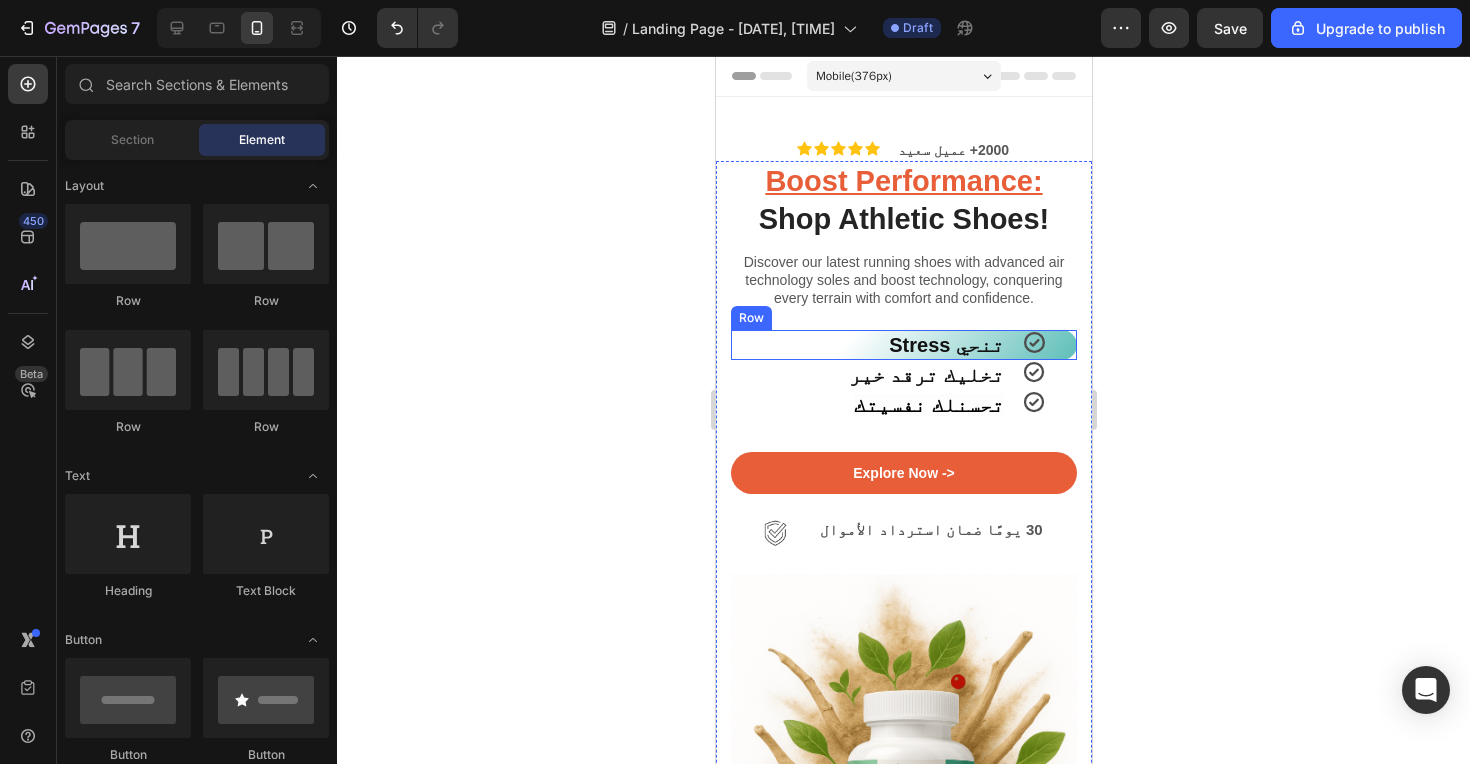 click on "Icon" at bounding box center [1048, 345] 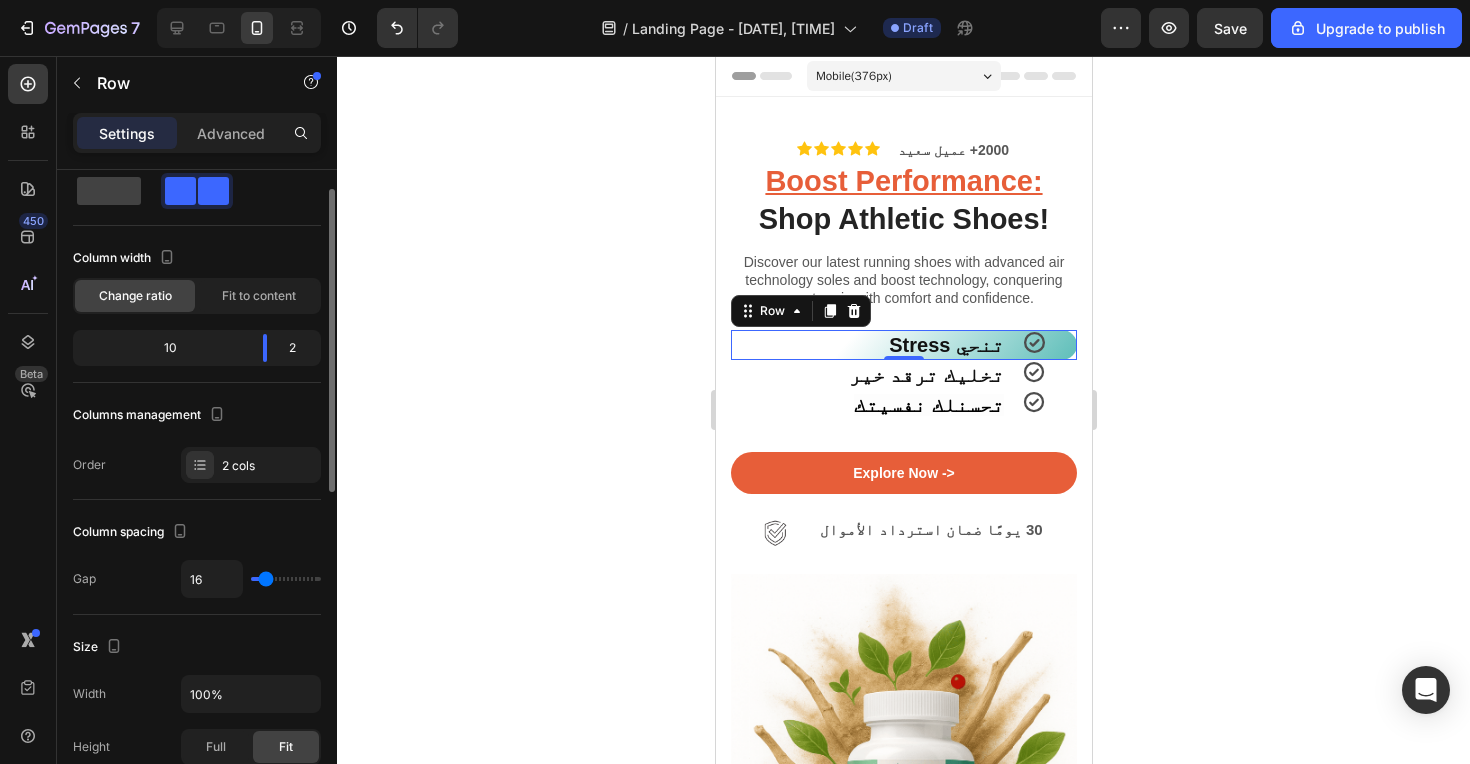 scroll, scrollTop: 46, scrollLeft: 0, axis: vertical 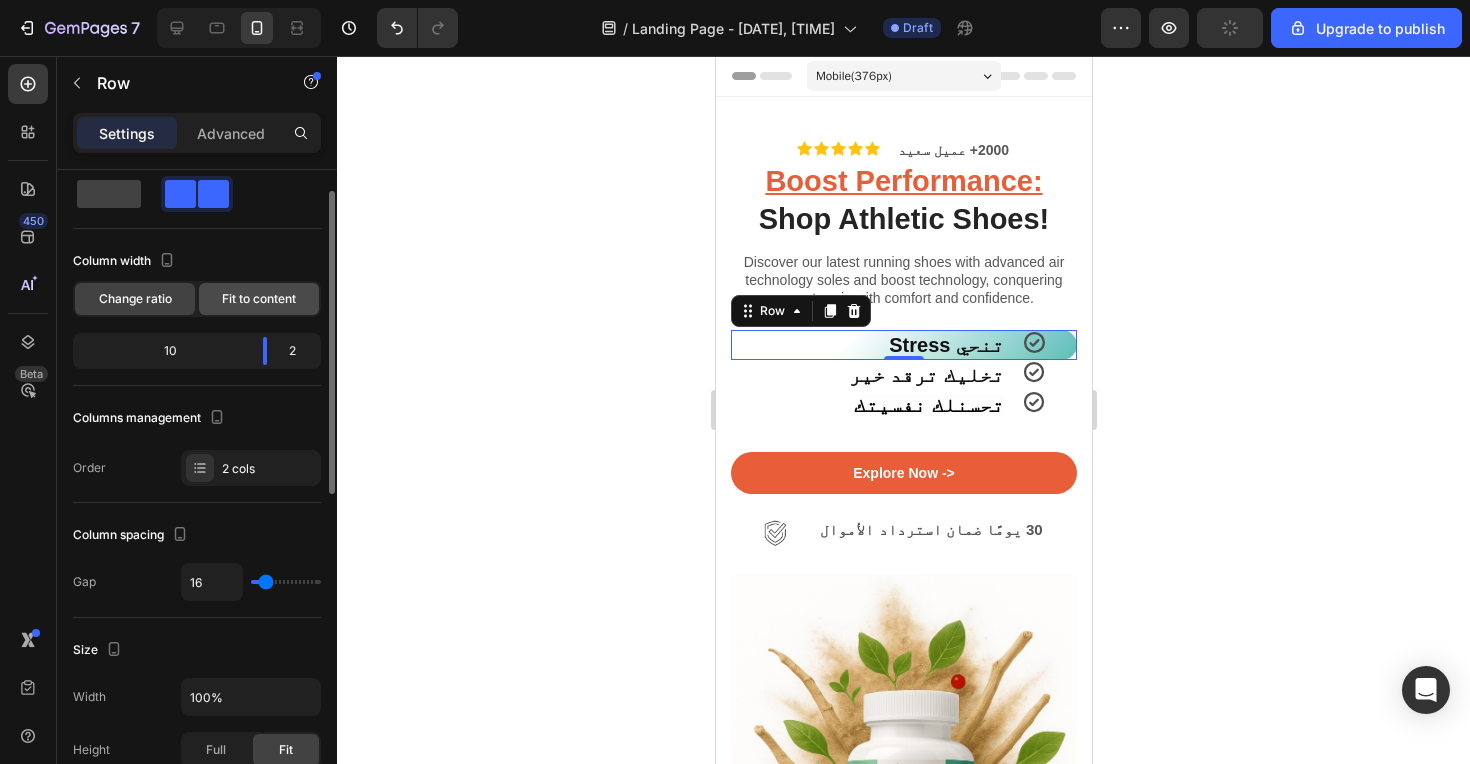 click on "Fit to content" 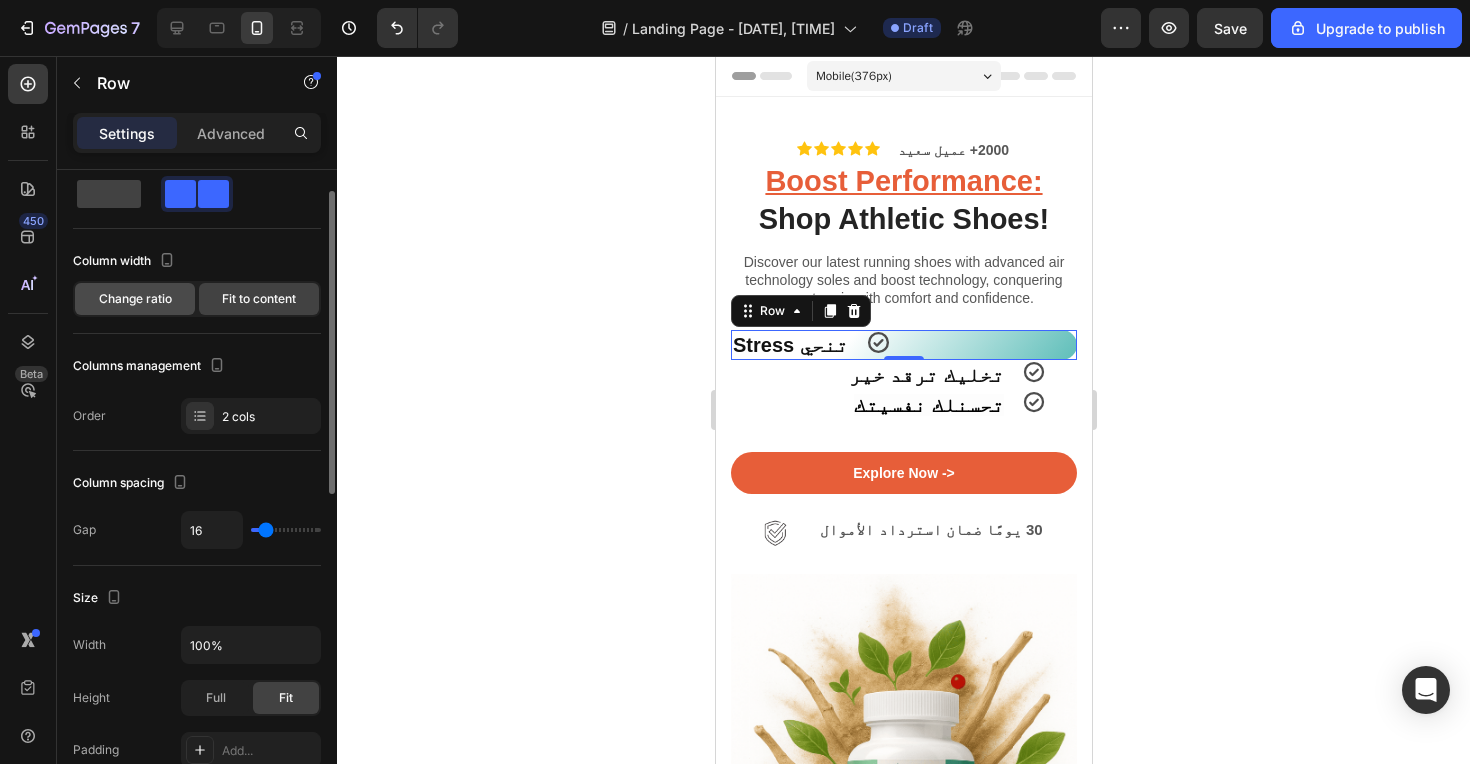 click on "Change ratio" 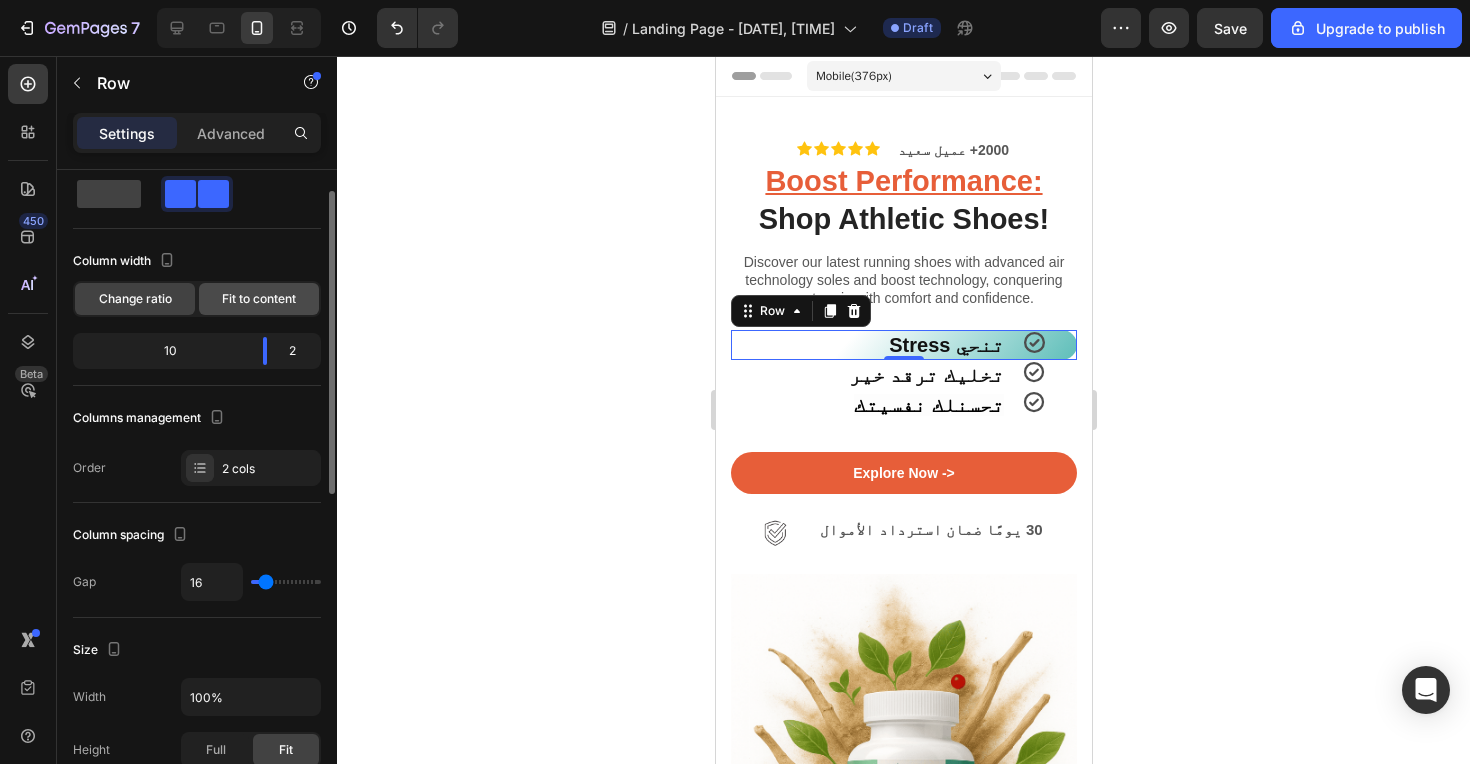 click on "Fit to content" 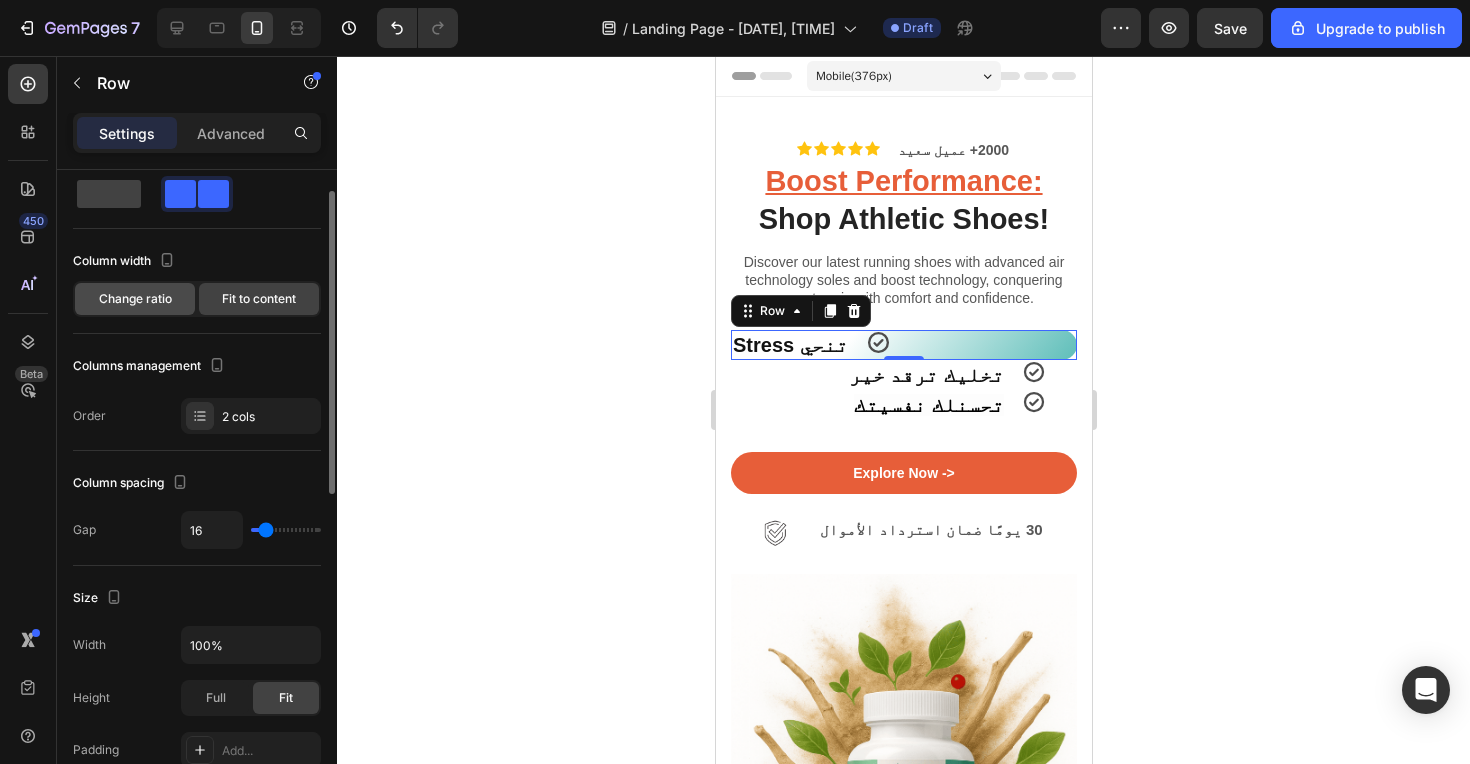 click on "Change ratio" 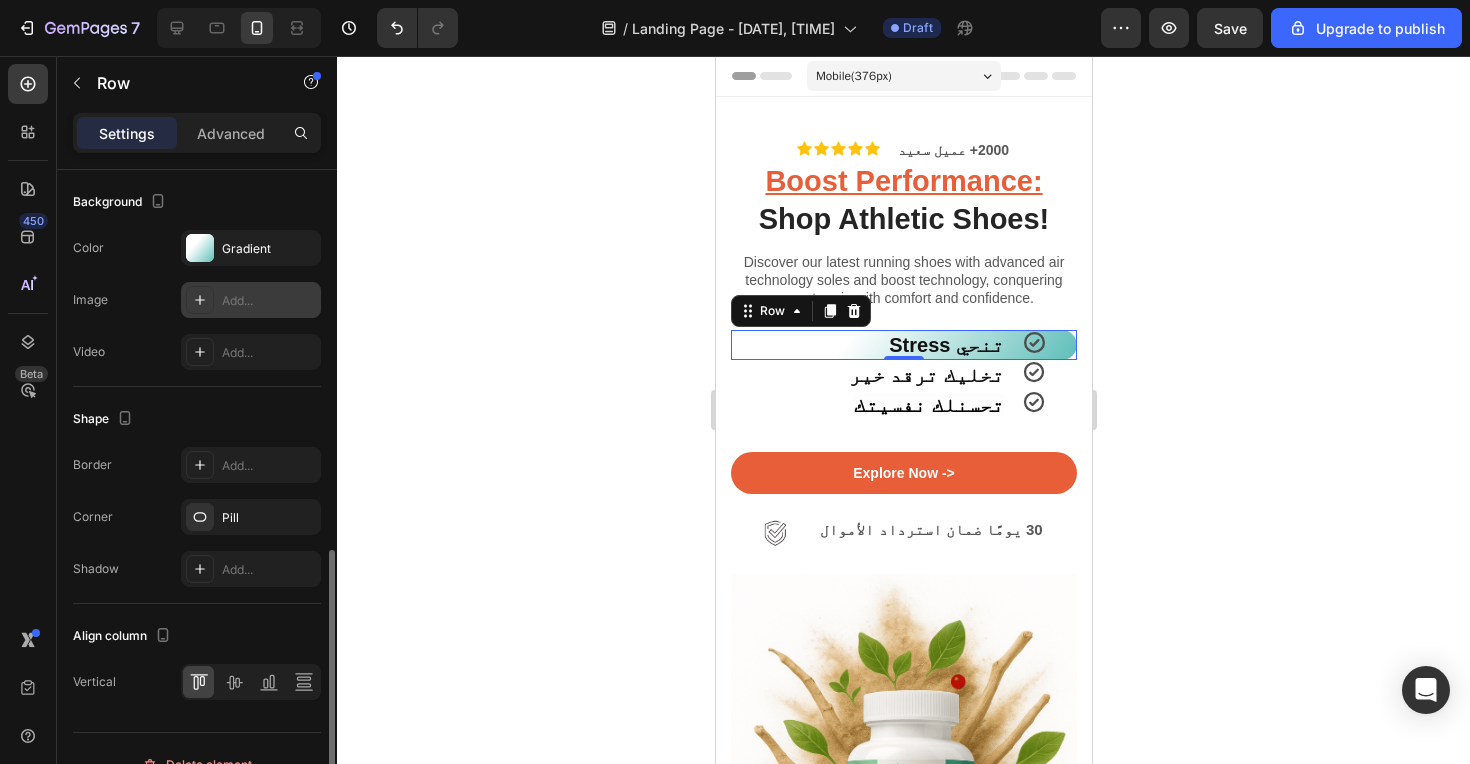 scroll, scrollTop: 745, scrollLeft: 0, axis: vertical 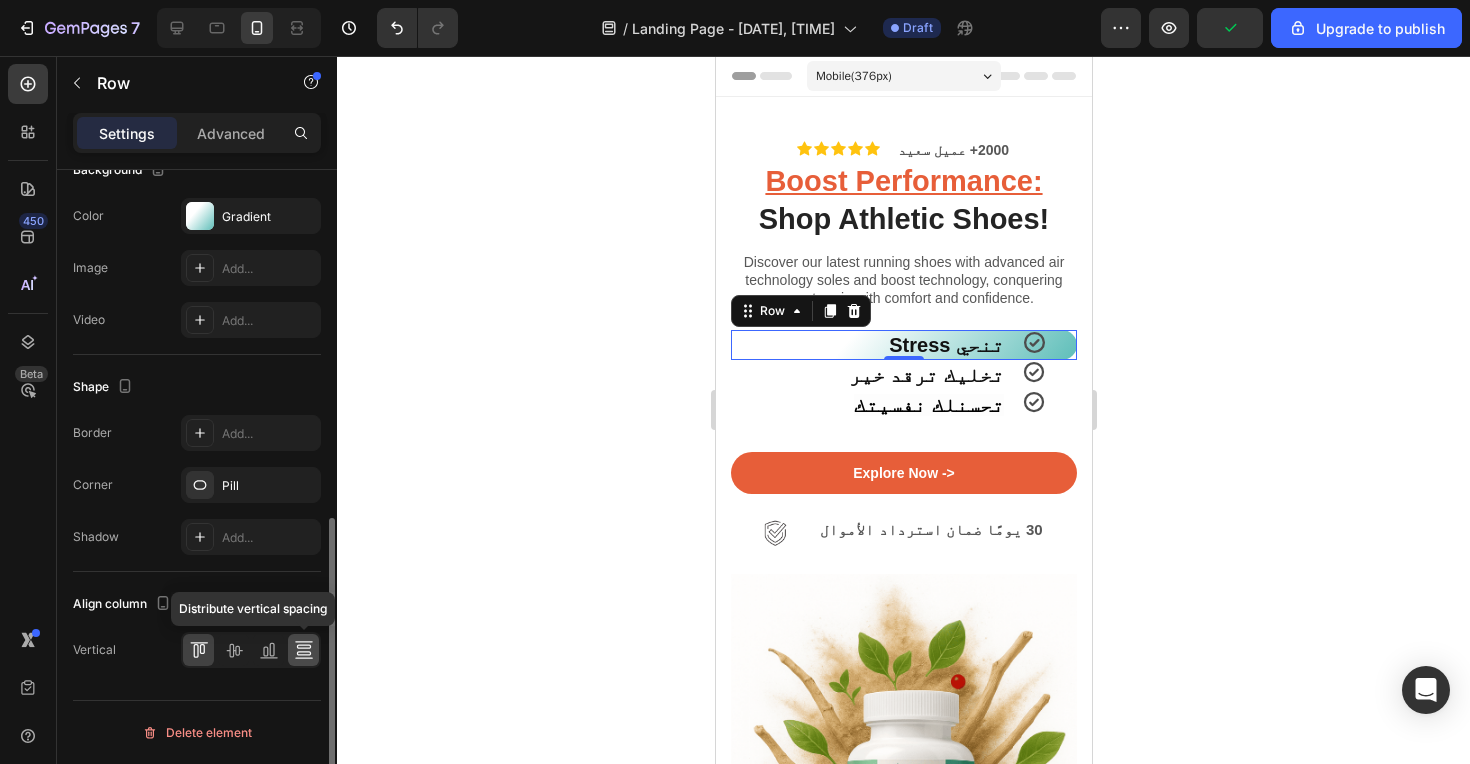 click 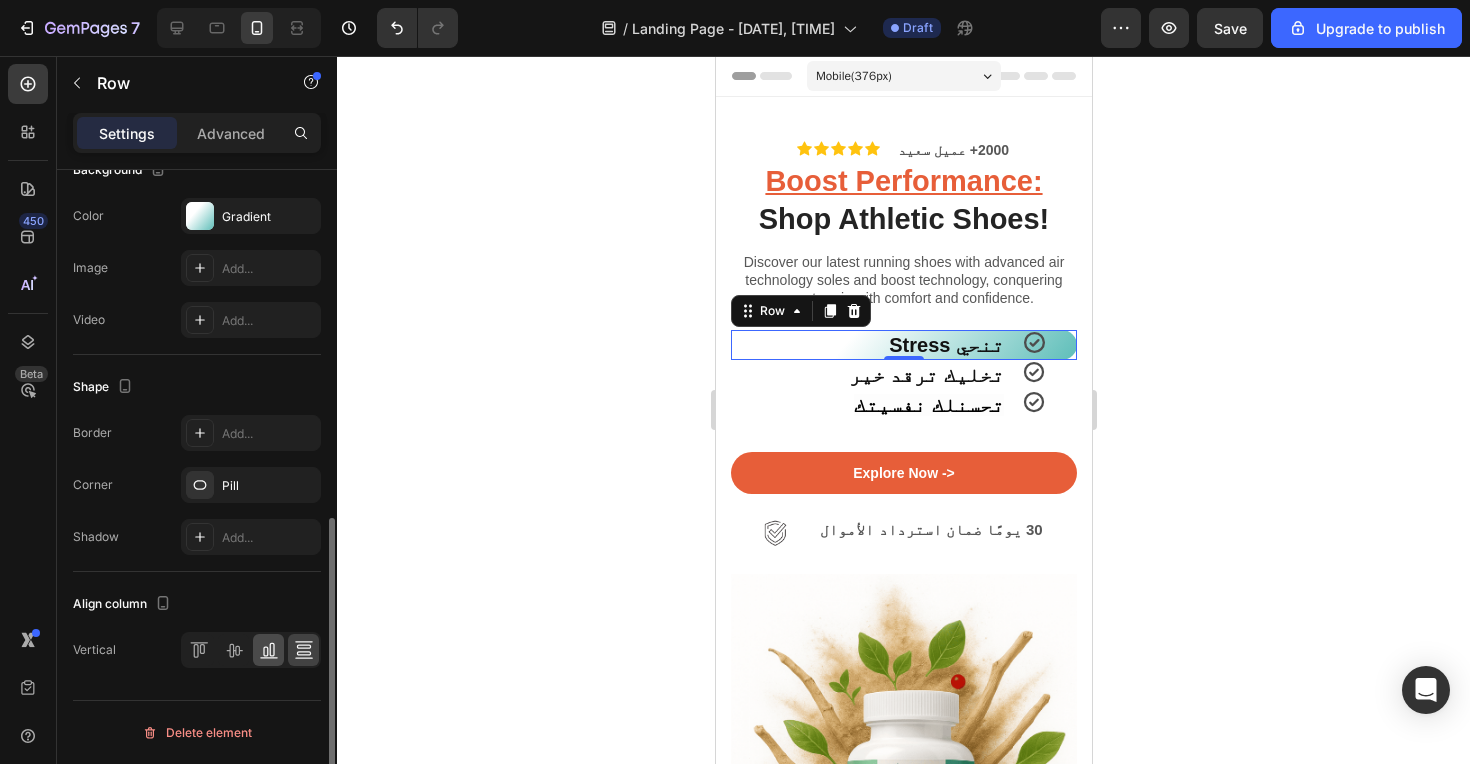 click 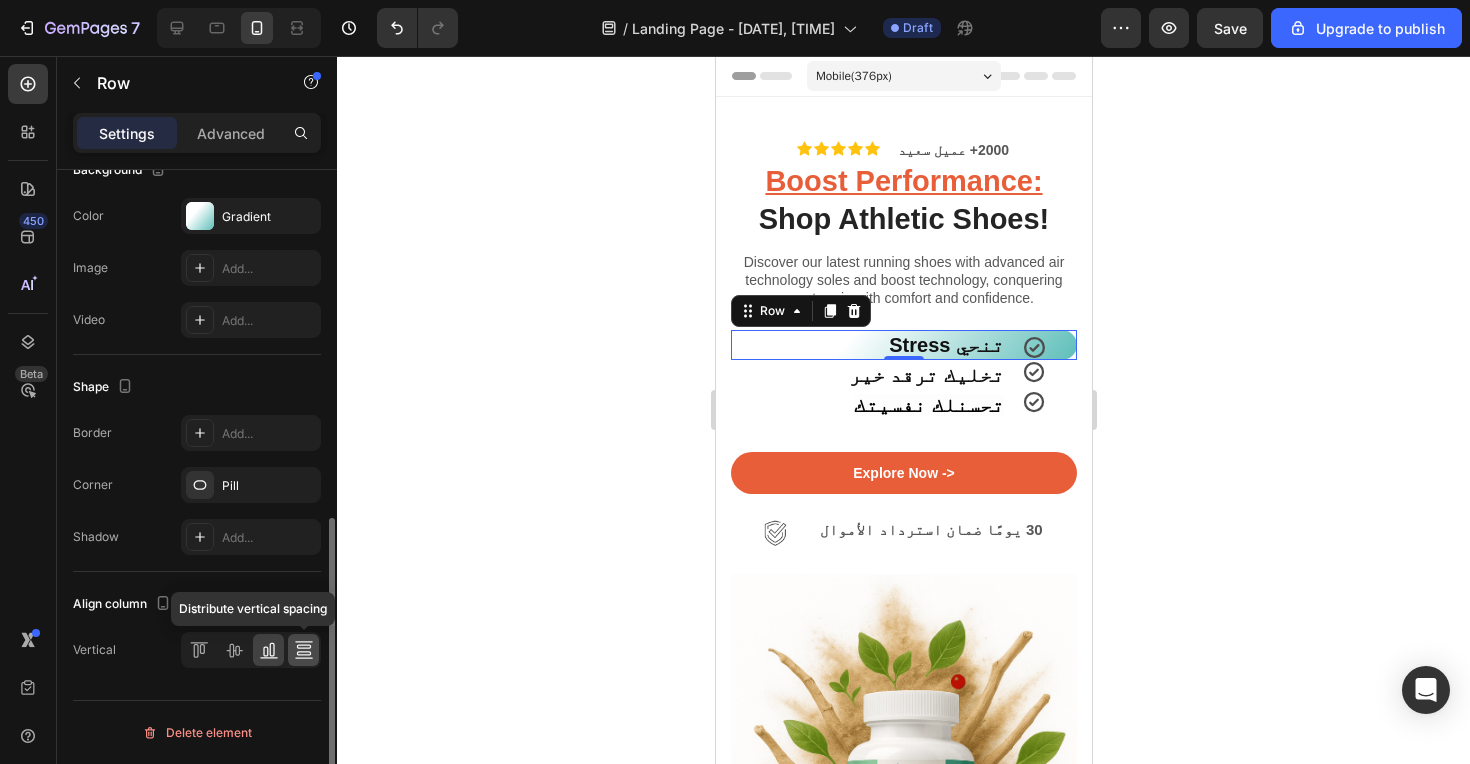 click 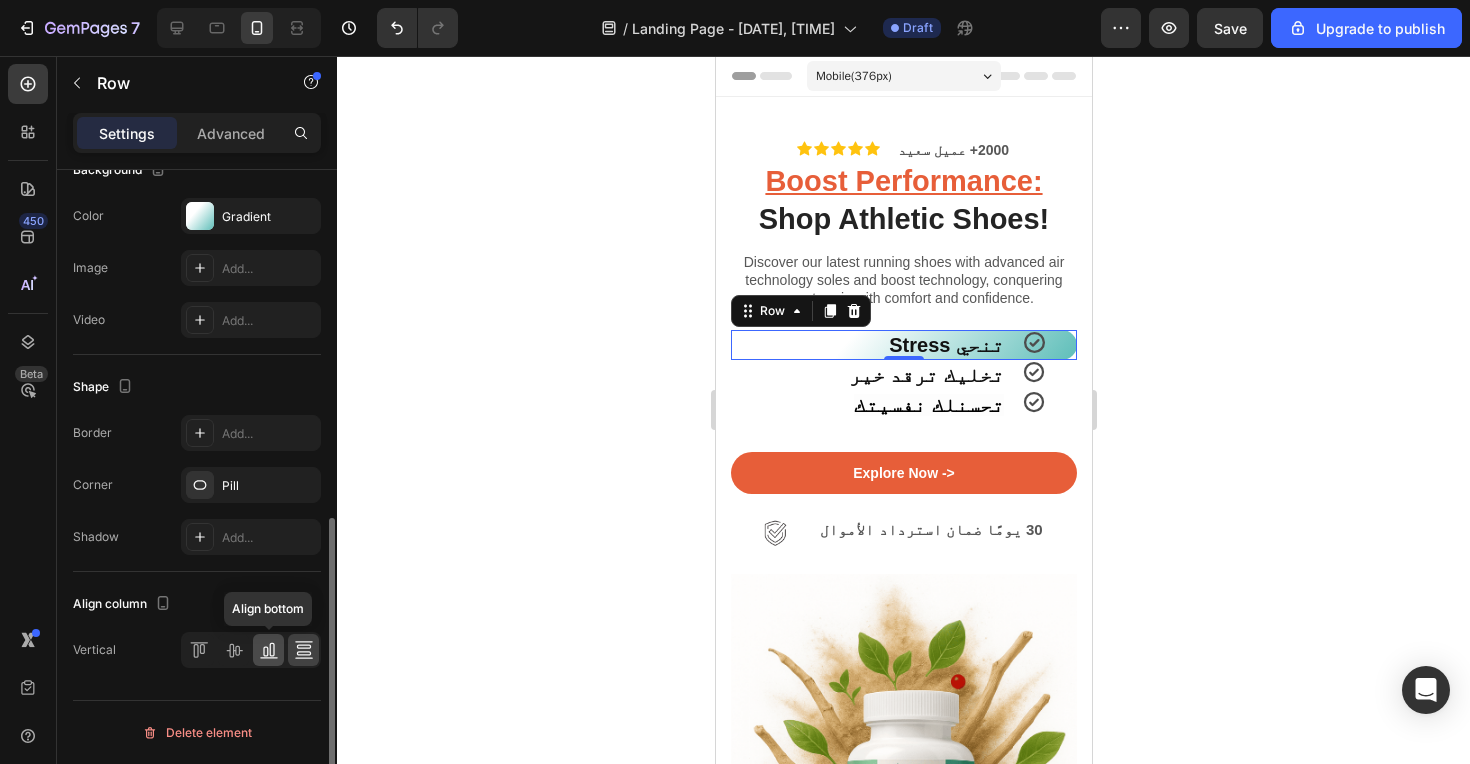 click 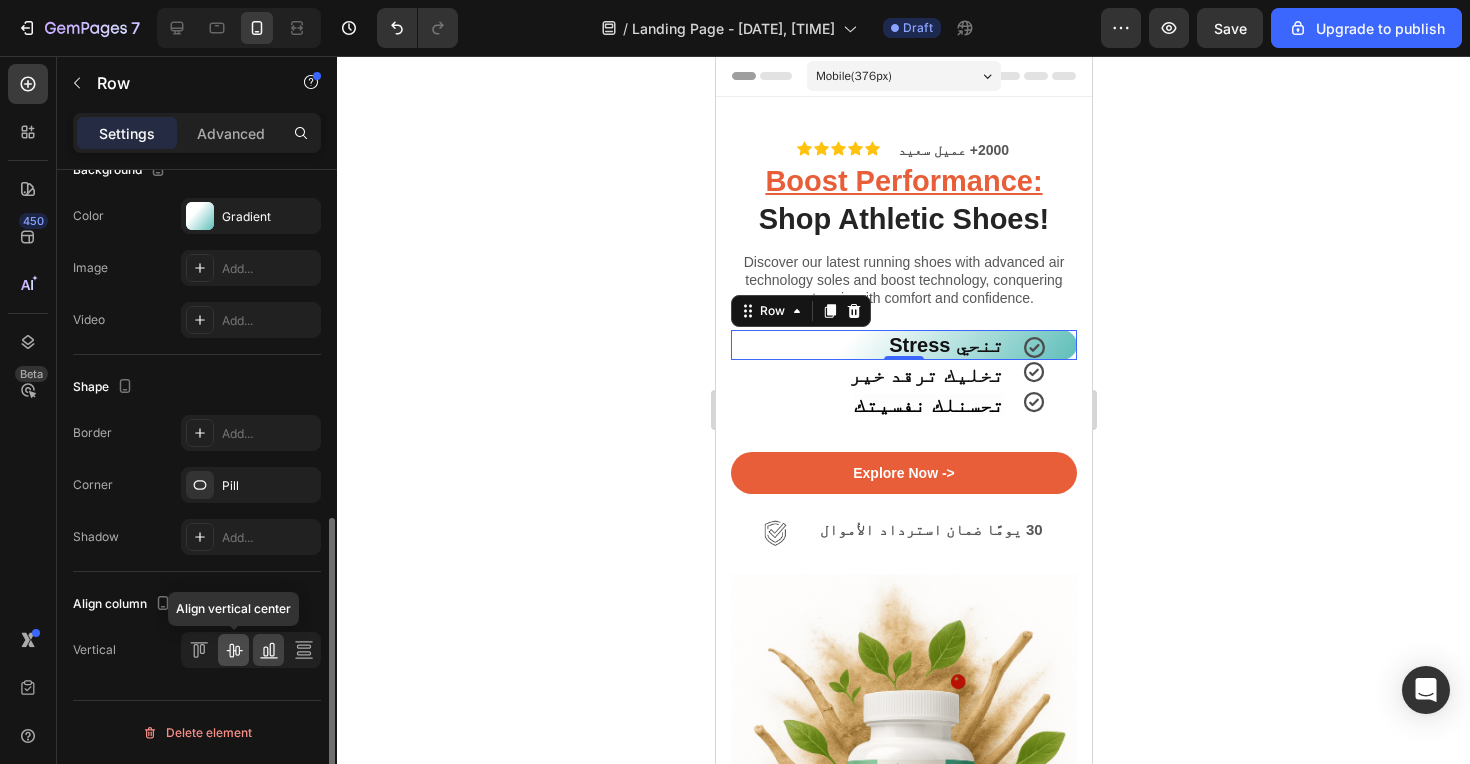 click 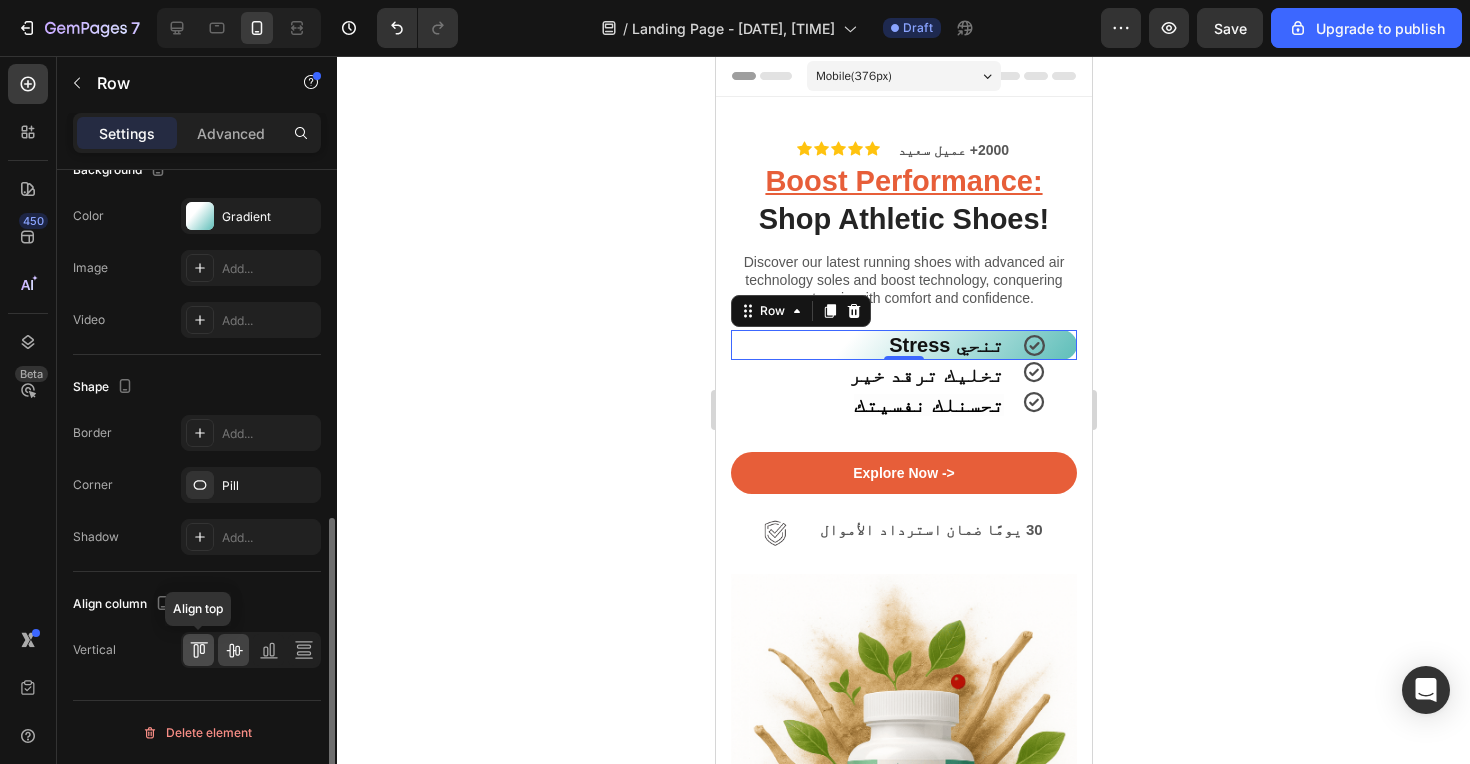 click 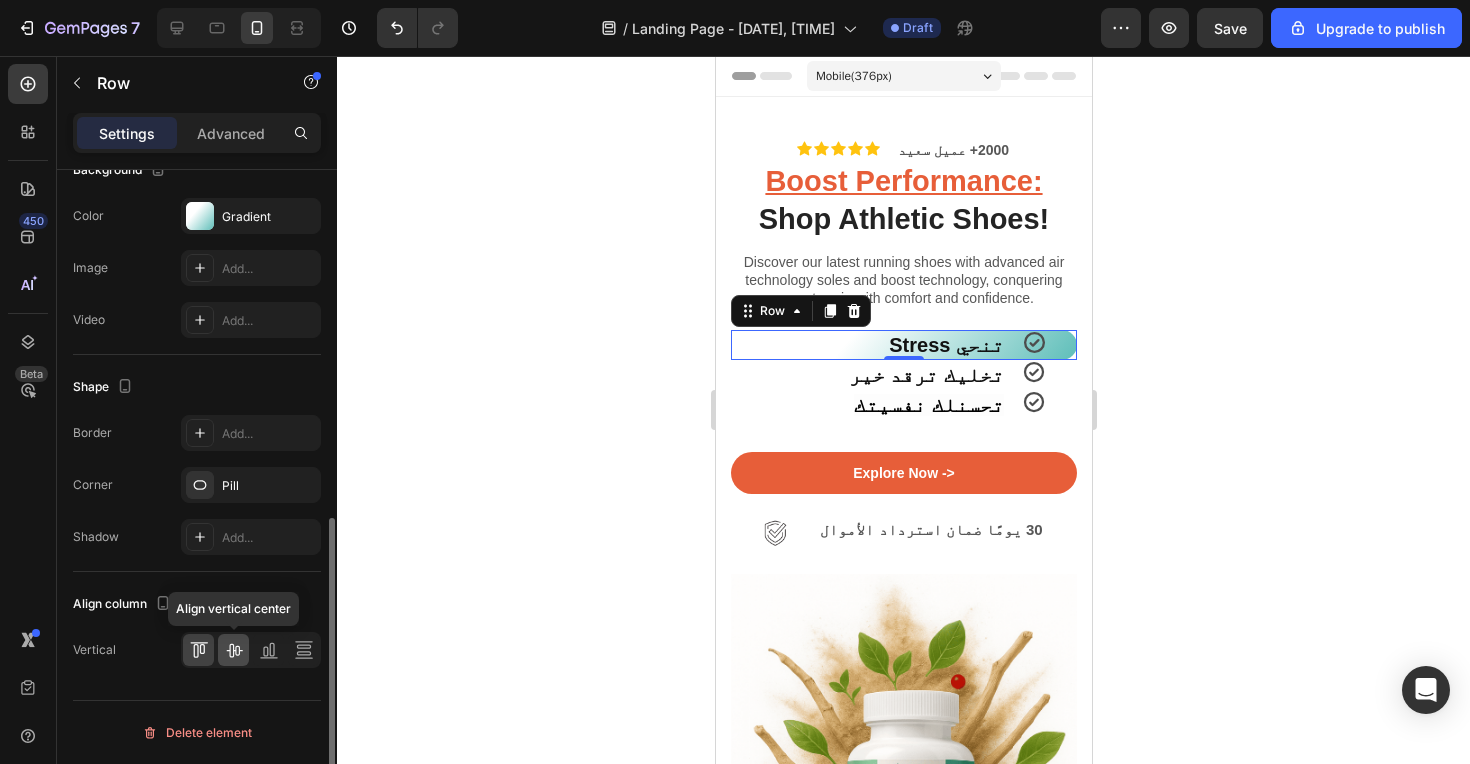 click 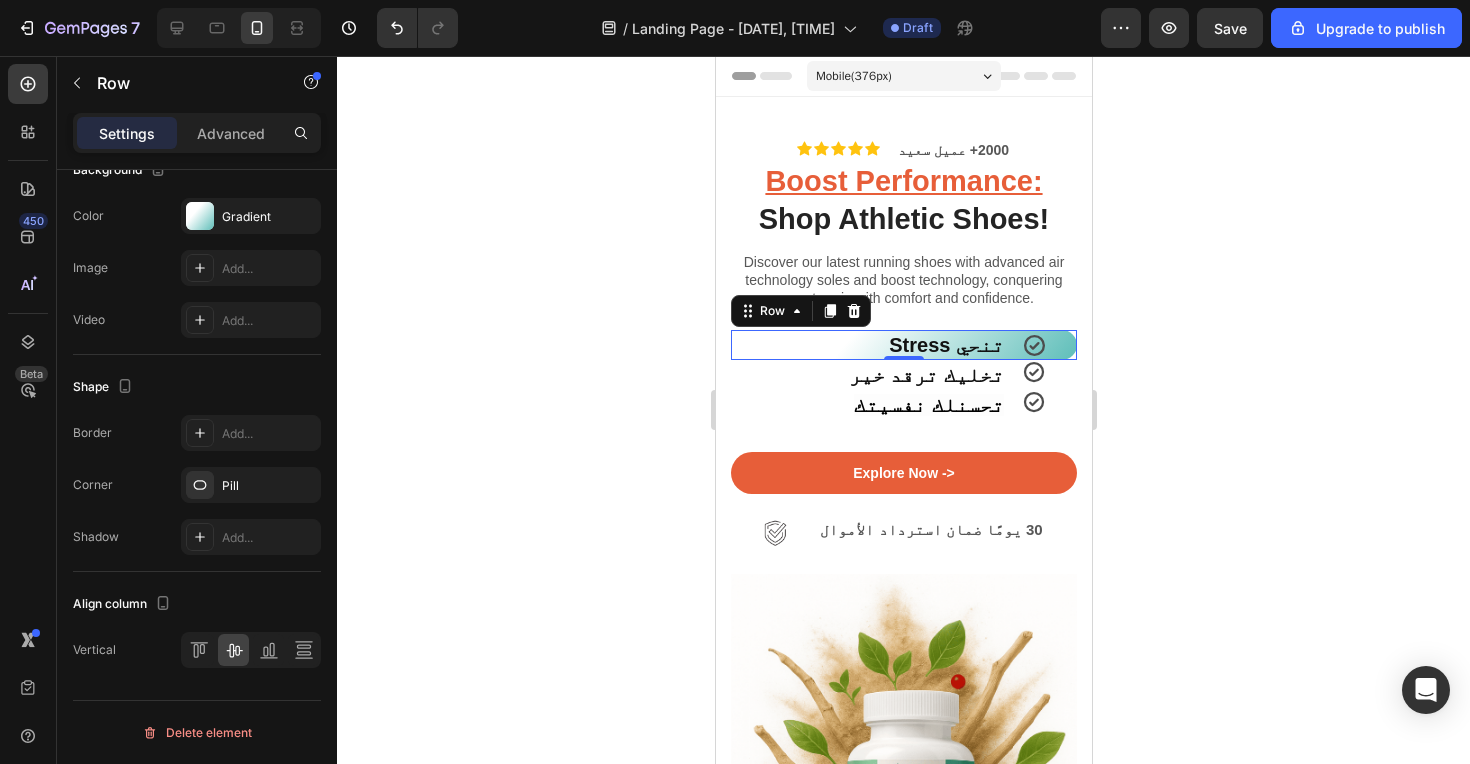 click 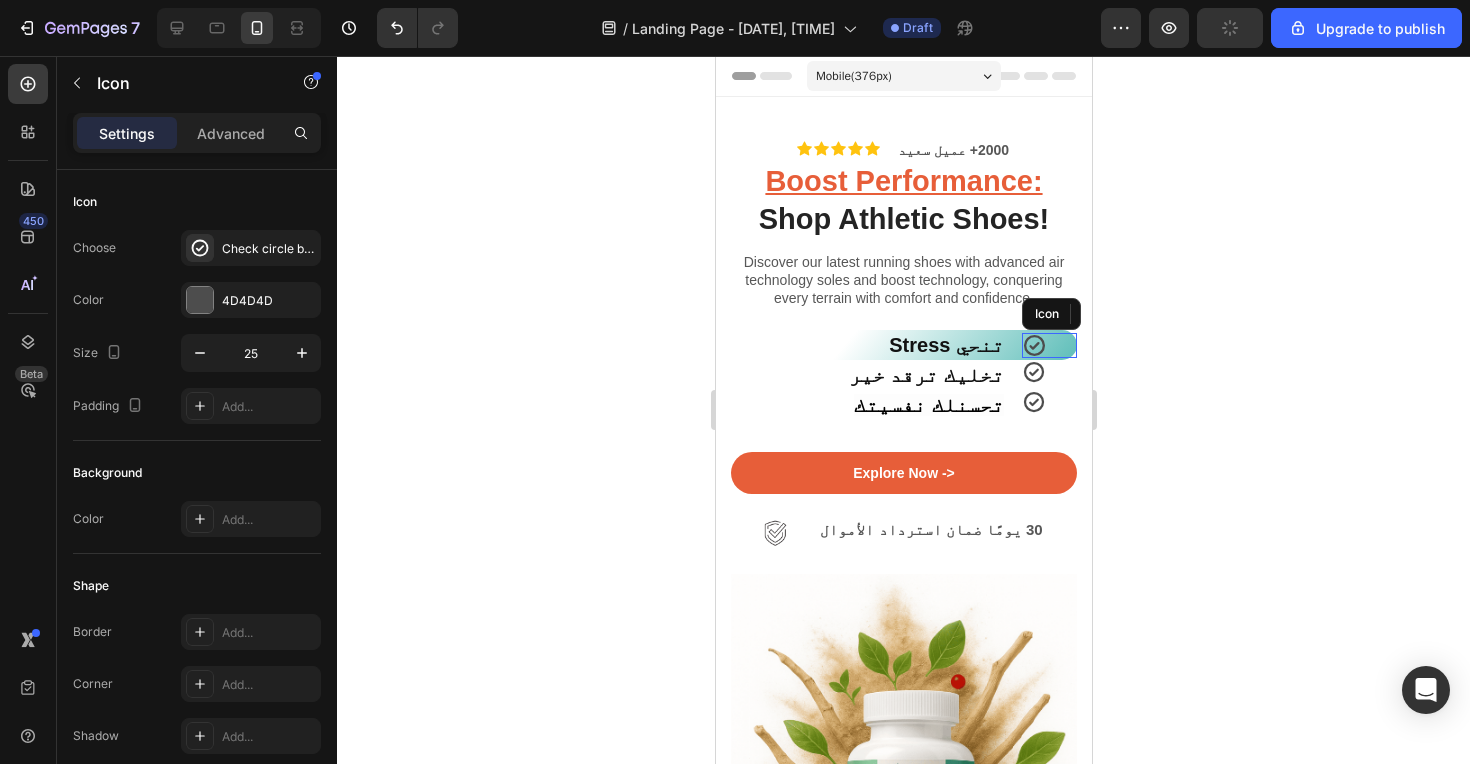 click on "Icon" at bounding box center (1048, 345) 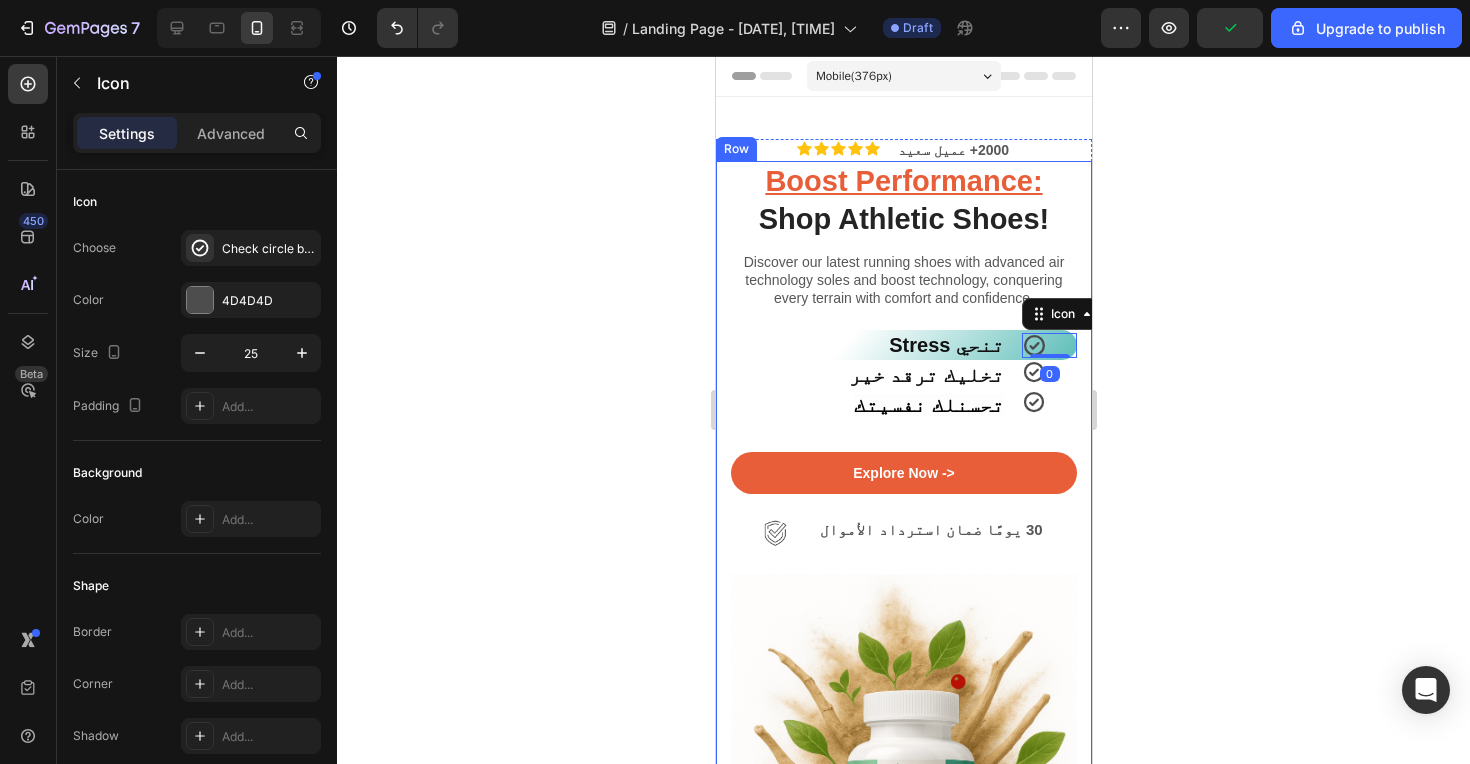 click 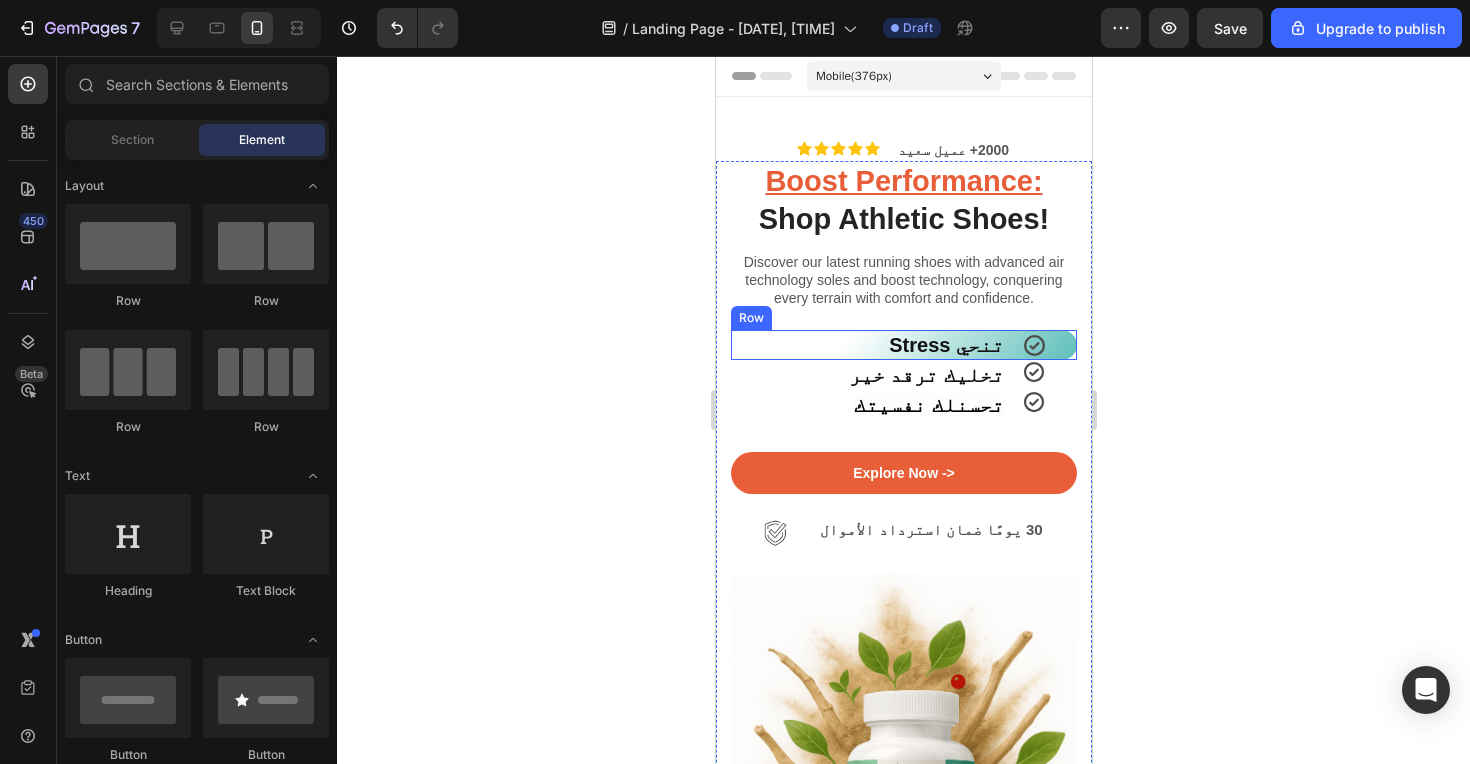 click on "Icon" at bounding box center [1048, 345] 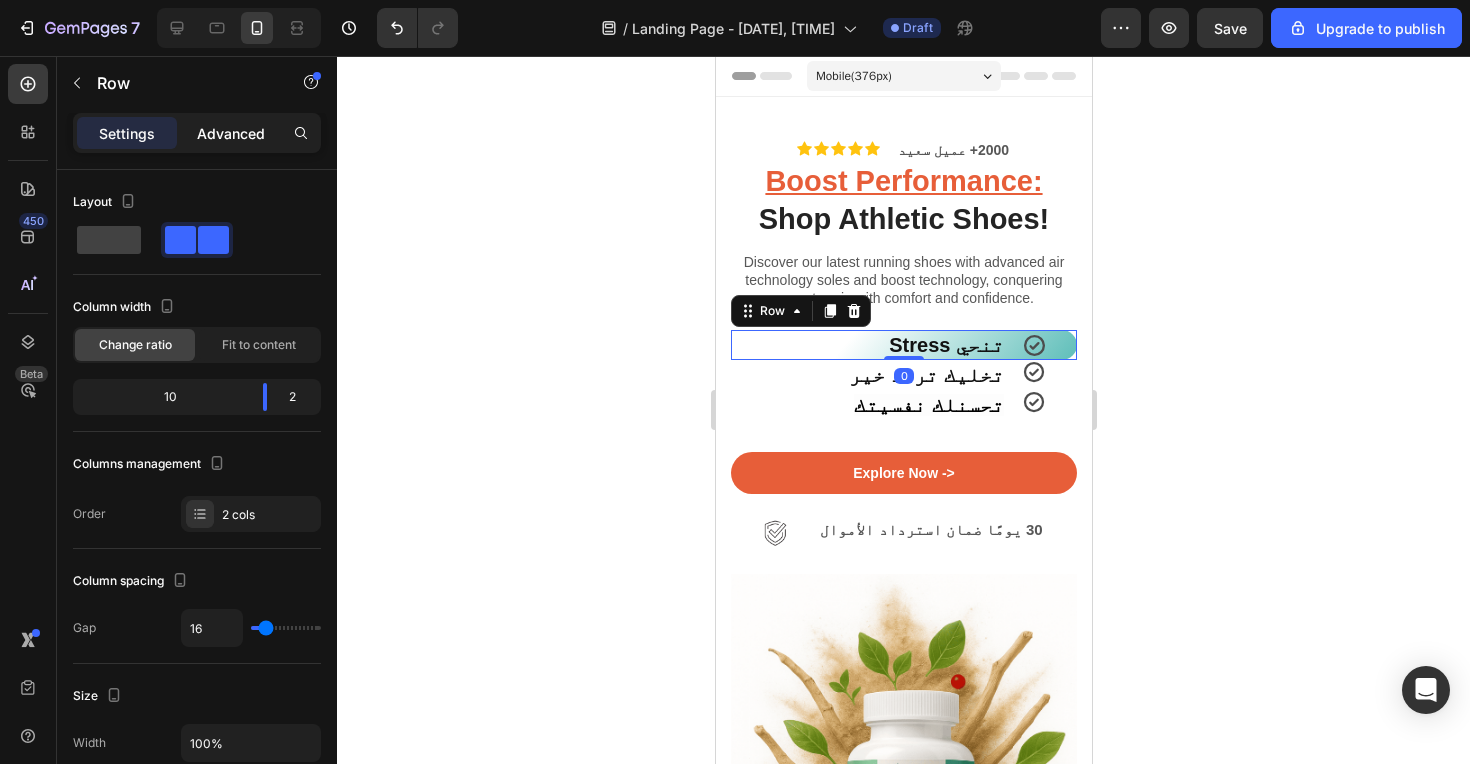 click on "Advanced" at bounding box center [231, 133] 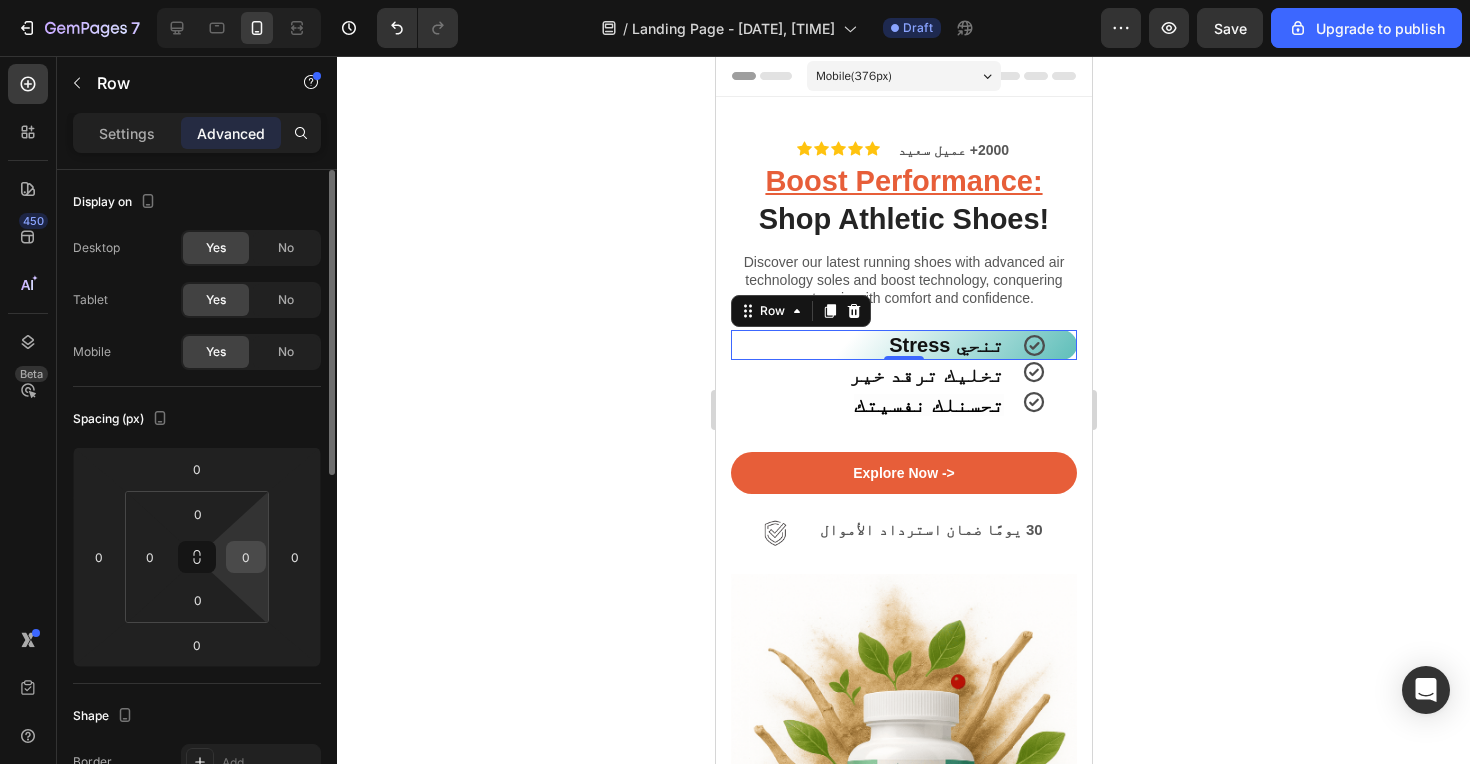 click on "0" at bounding box center (246, 557) 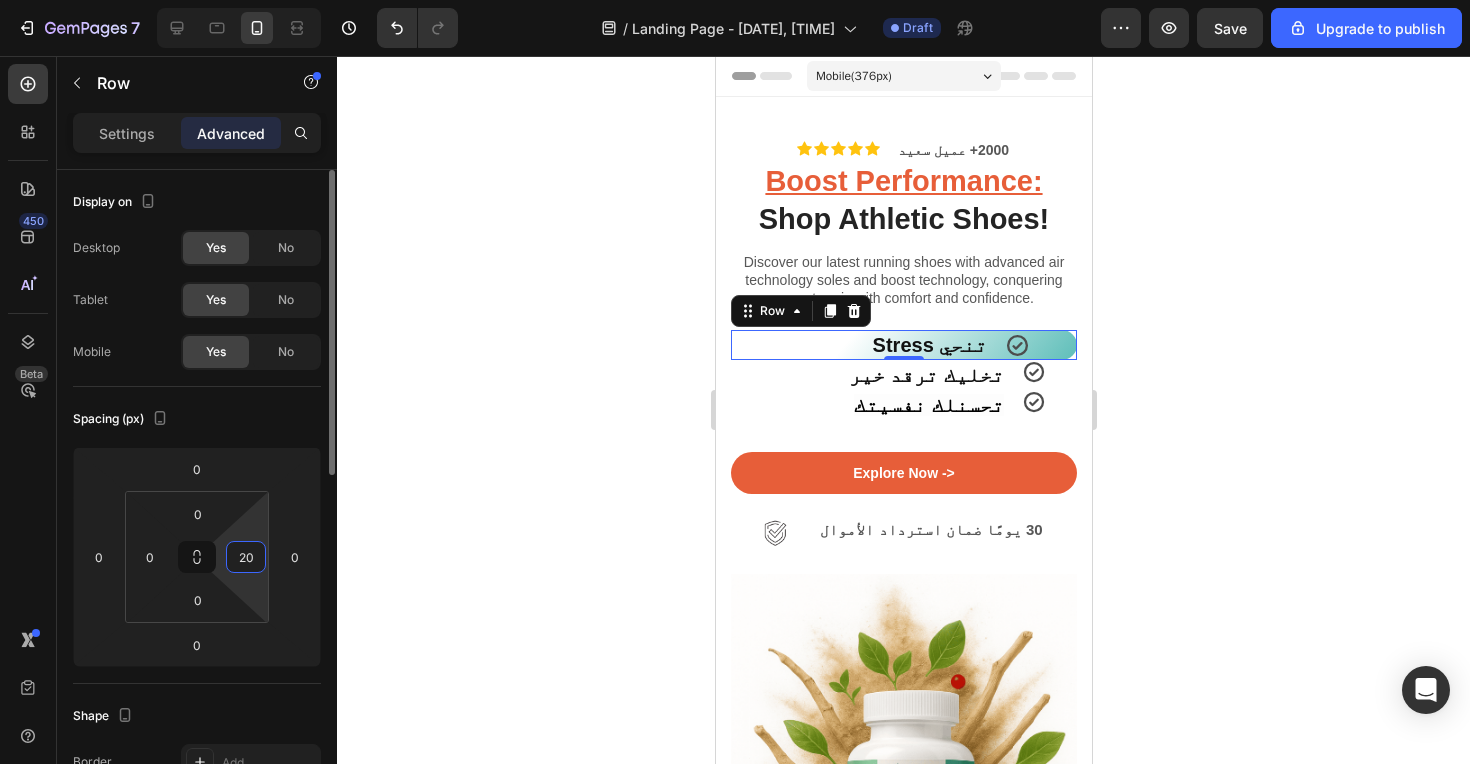 type on "2" 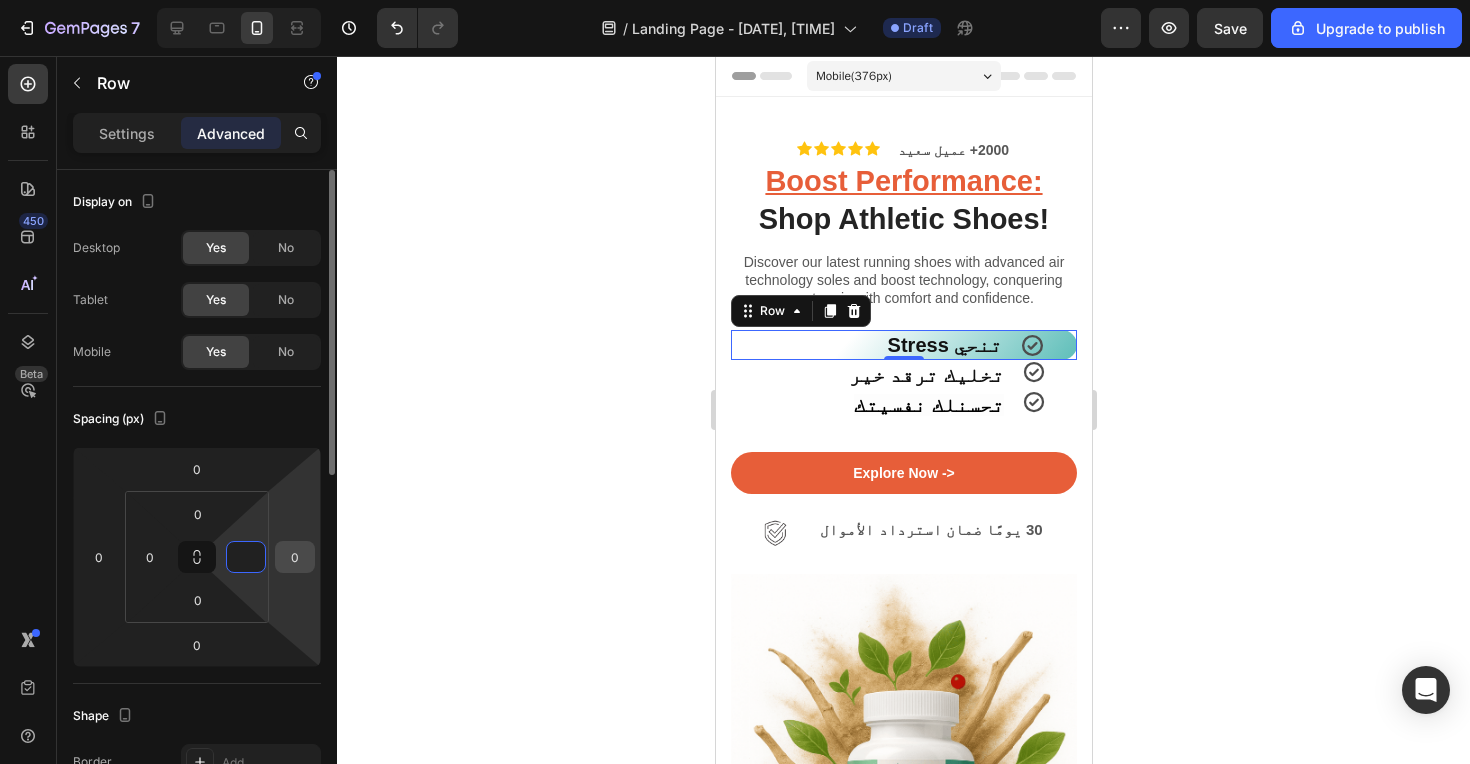 type on "0" 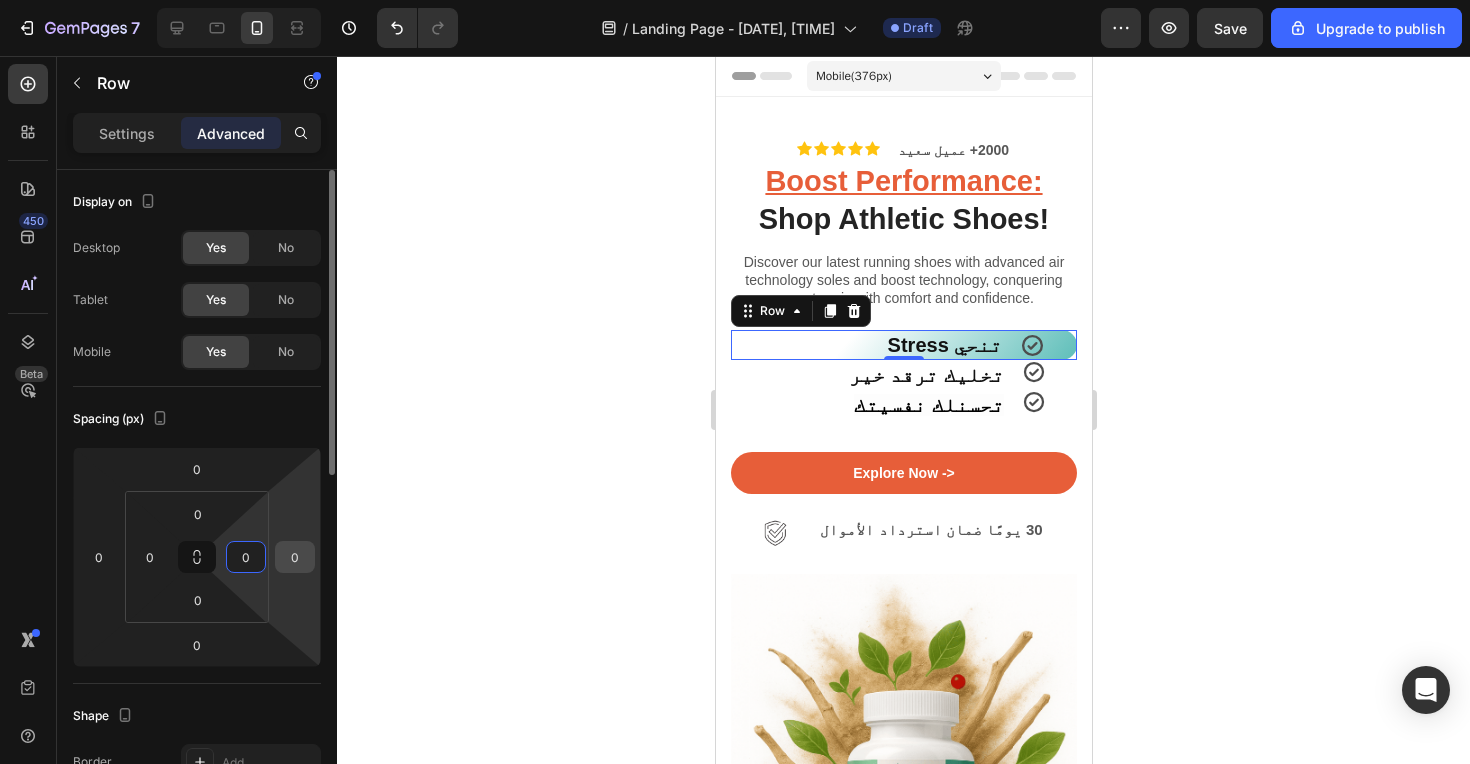 click on "0" at bounding box center [295, 557] 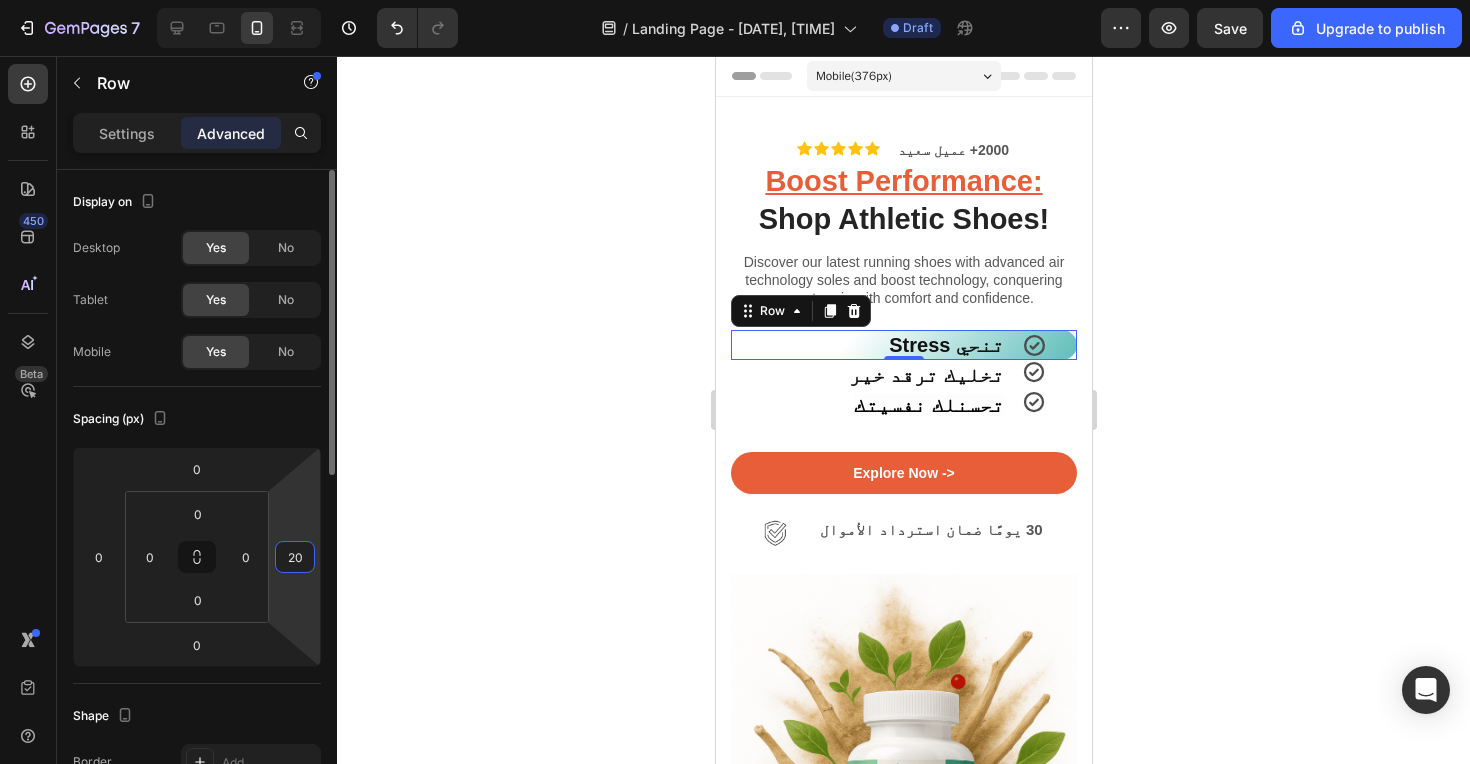 type on "2" 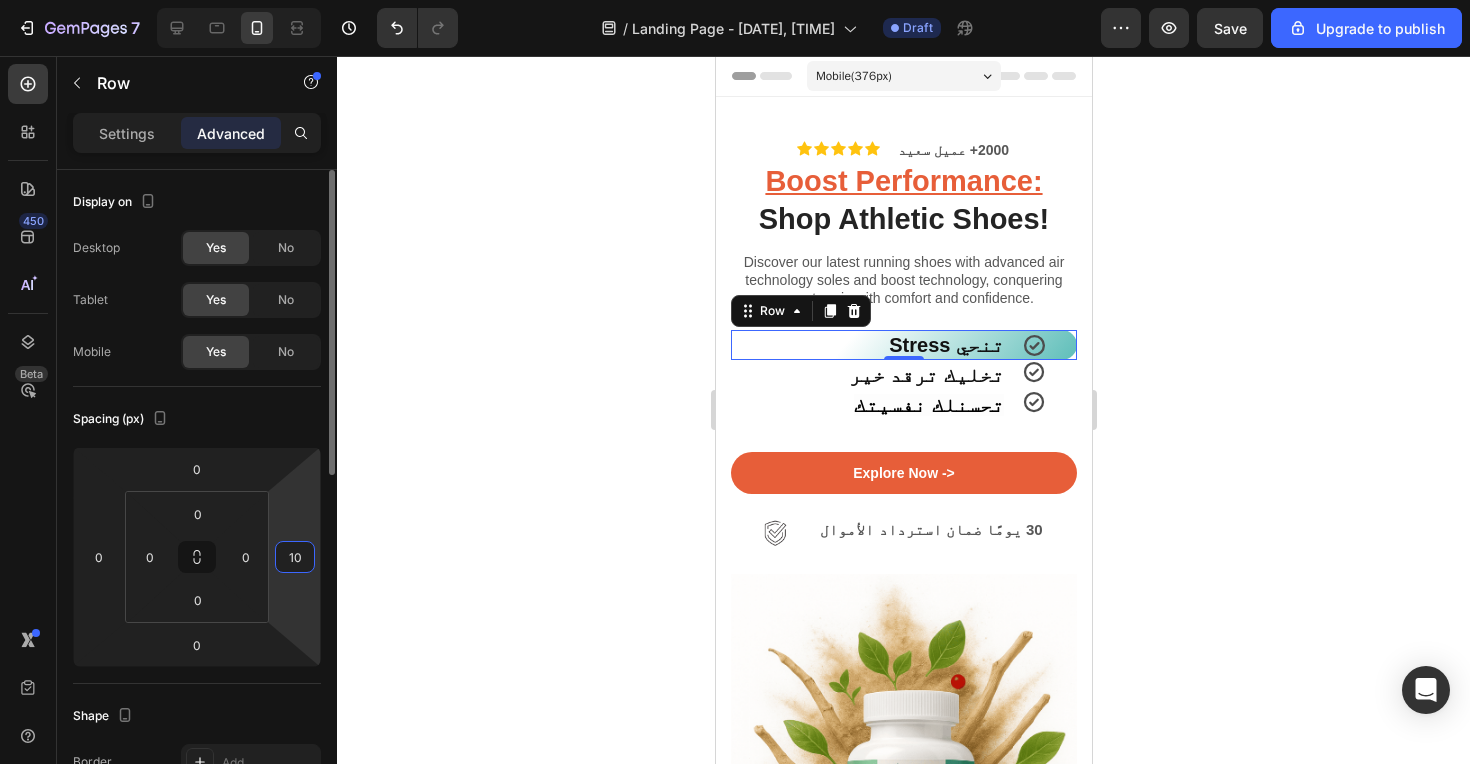 type on "1" 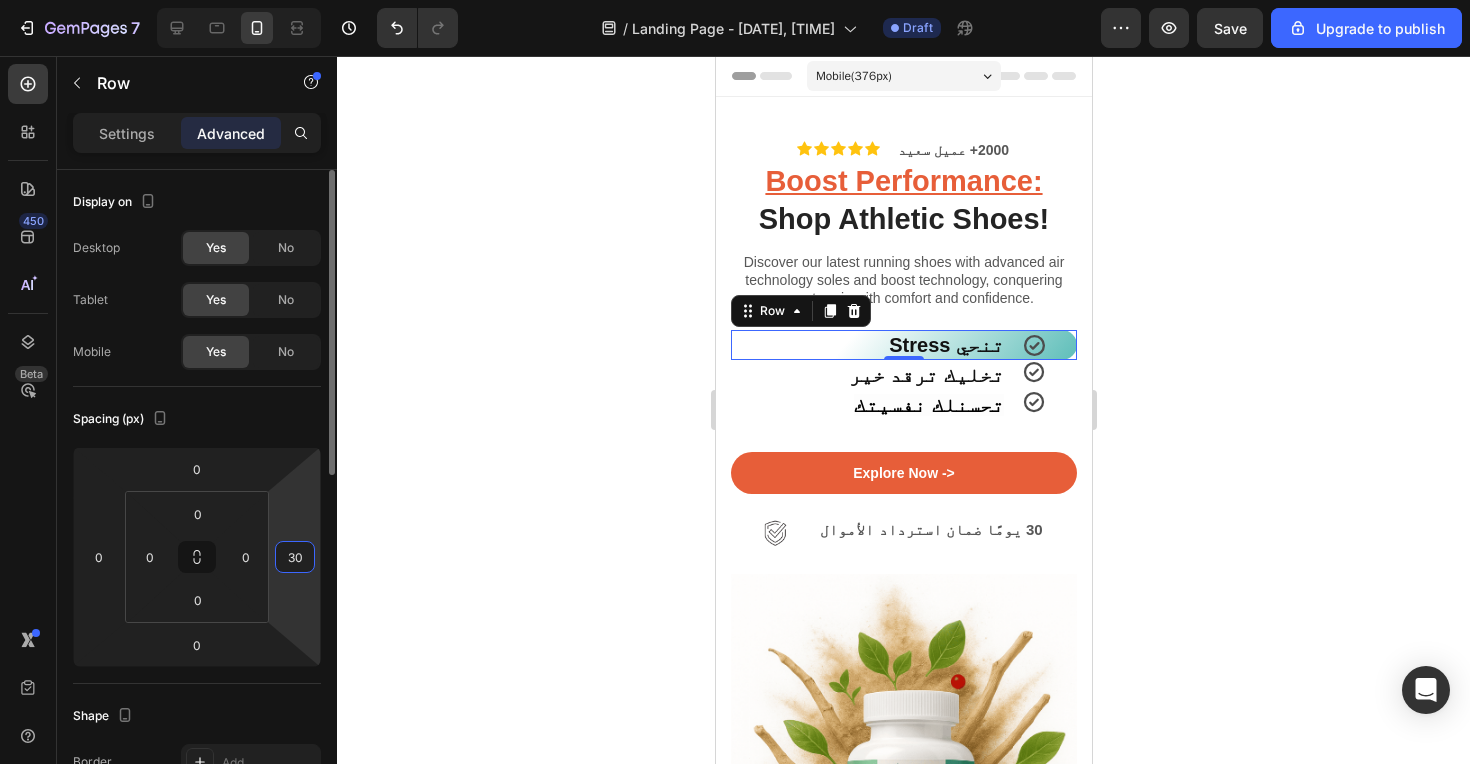 type on "3" 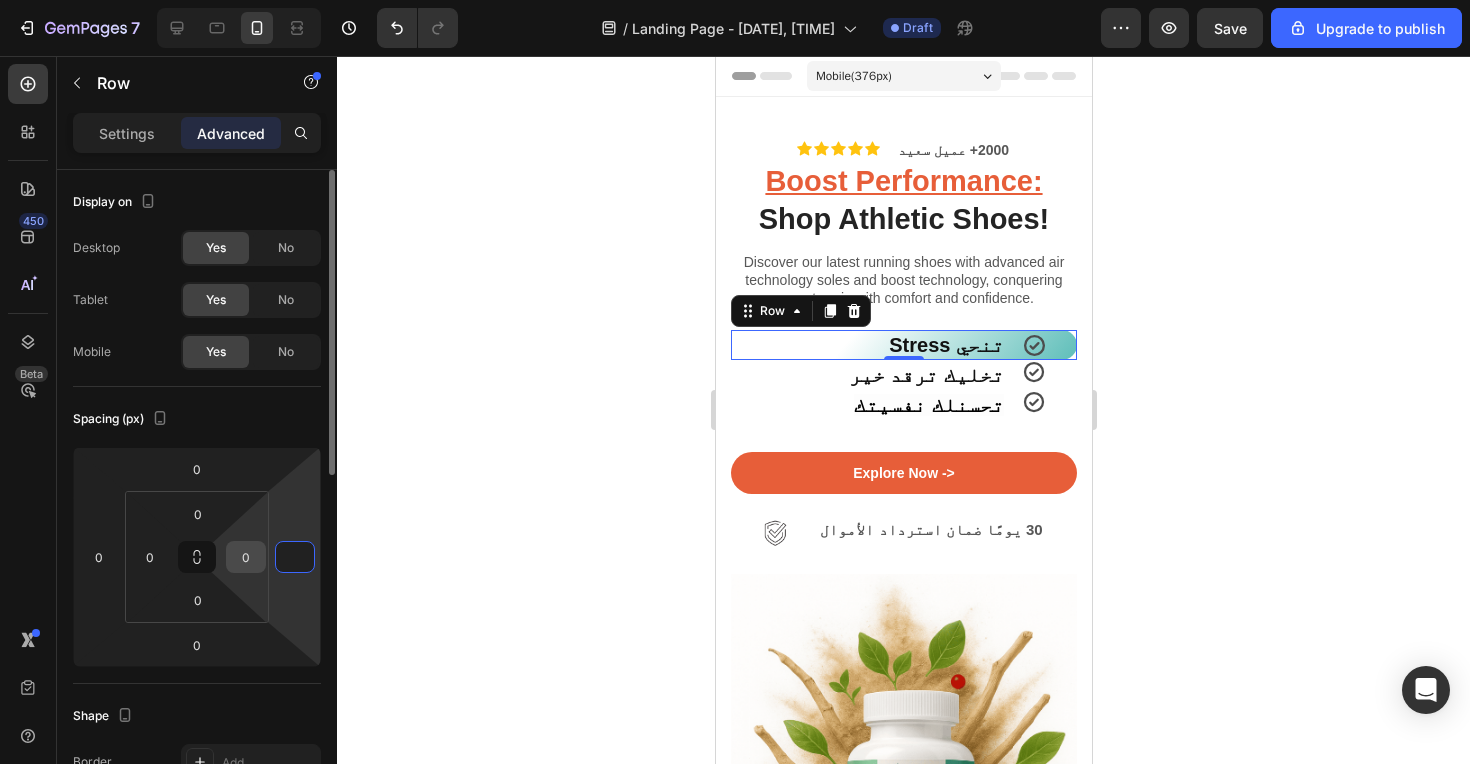 type on "0" 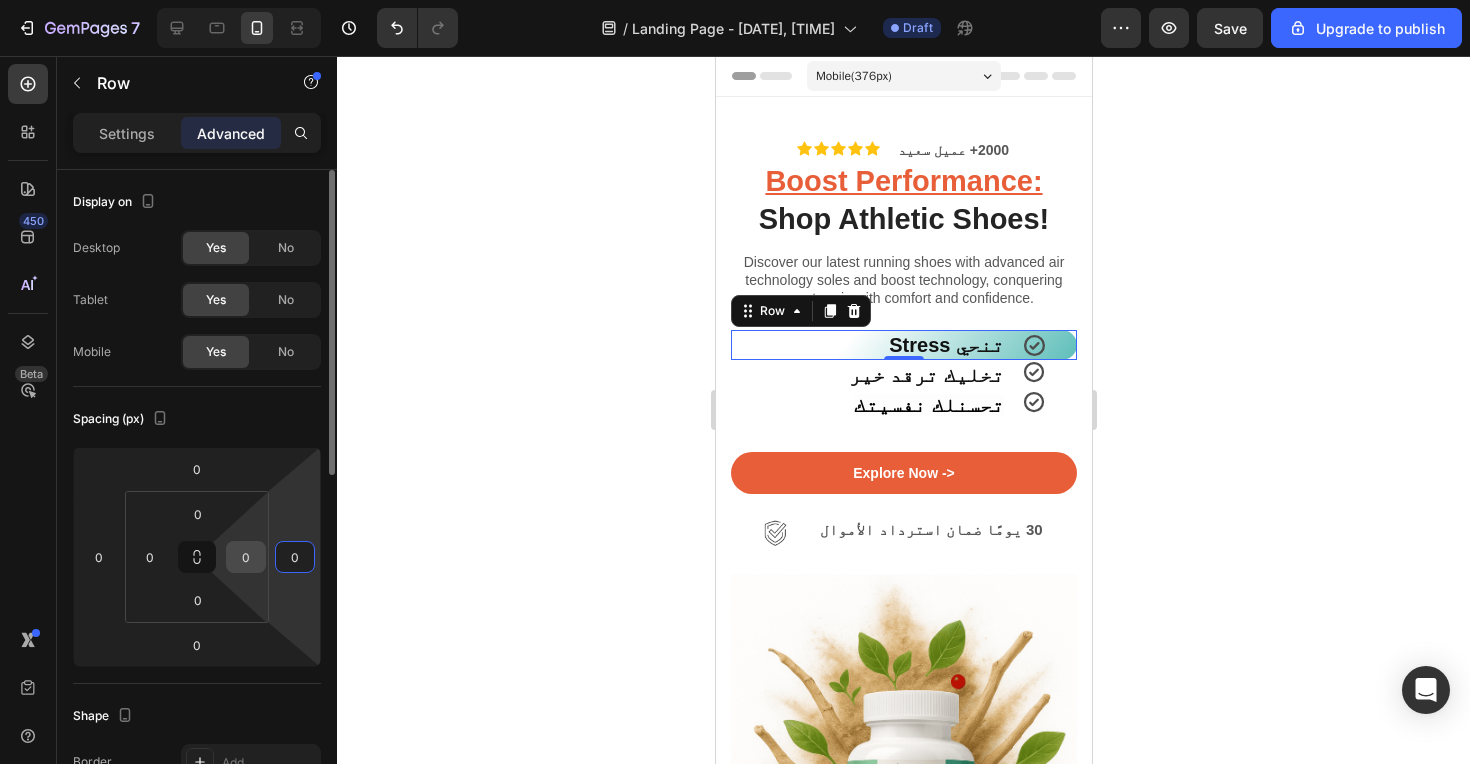 click on "0" at bounding box center [246, 557] 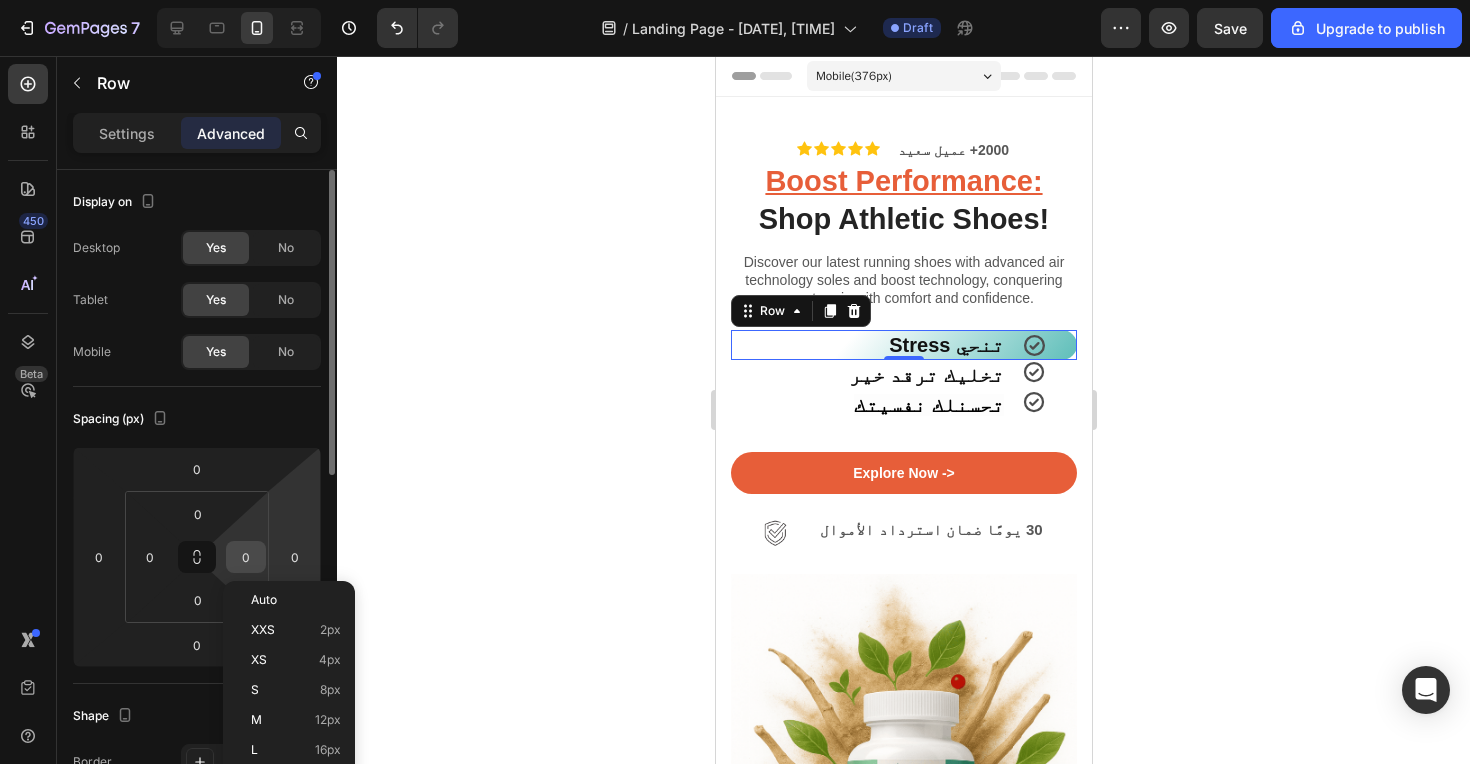 click on "0" at bounding box center (246, 557) 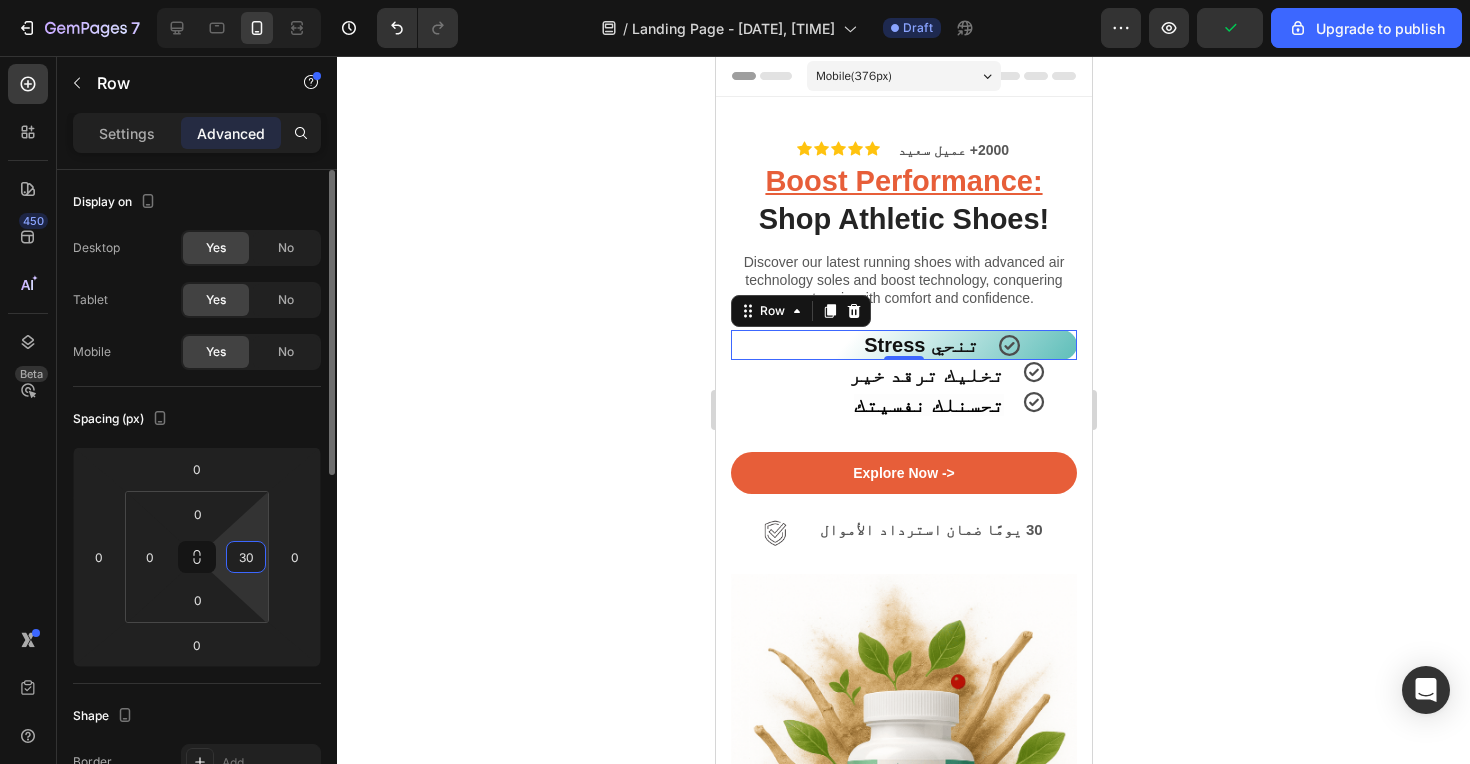 type on "3" 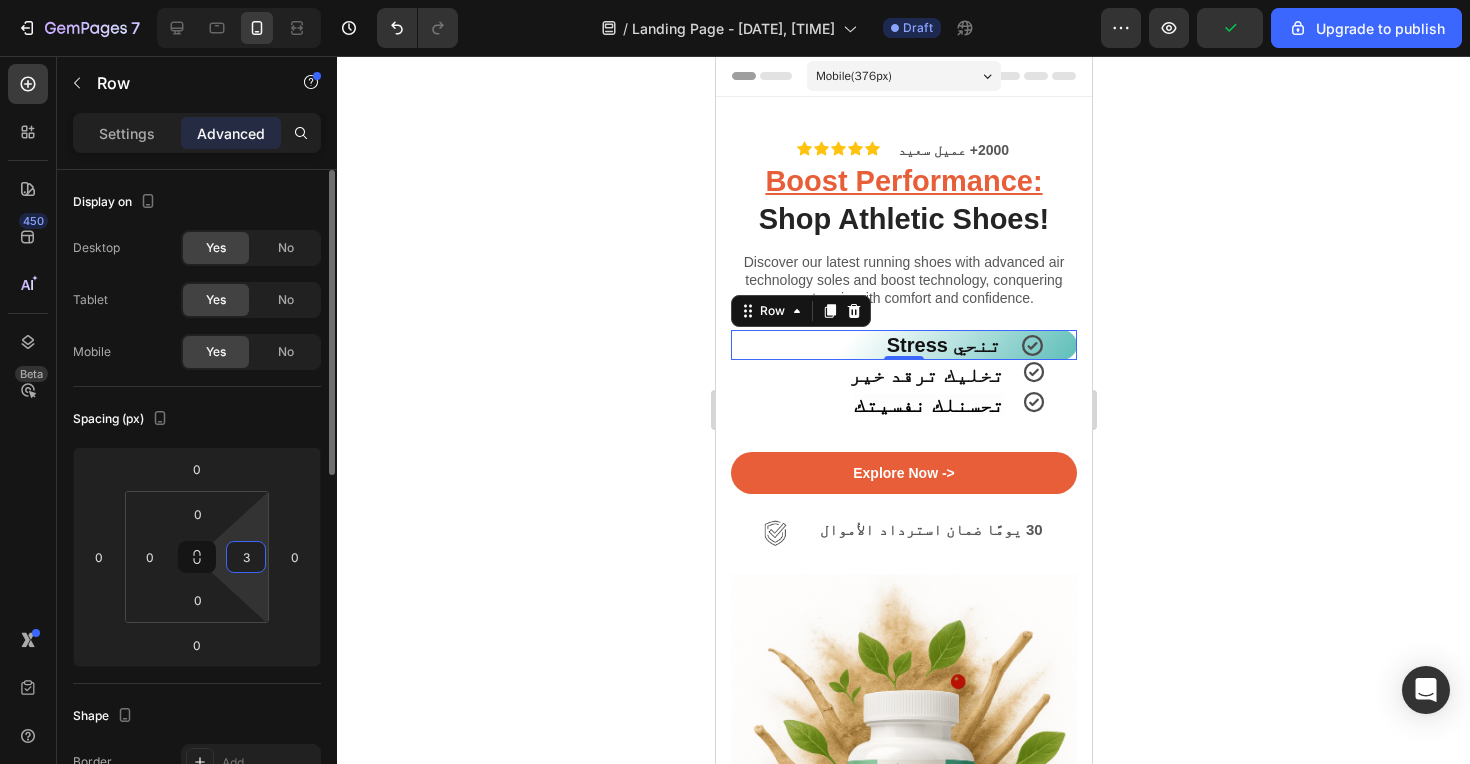 type 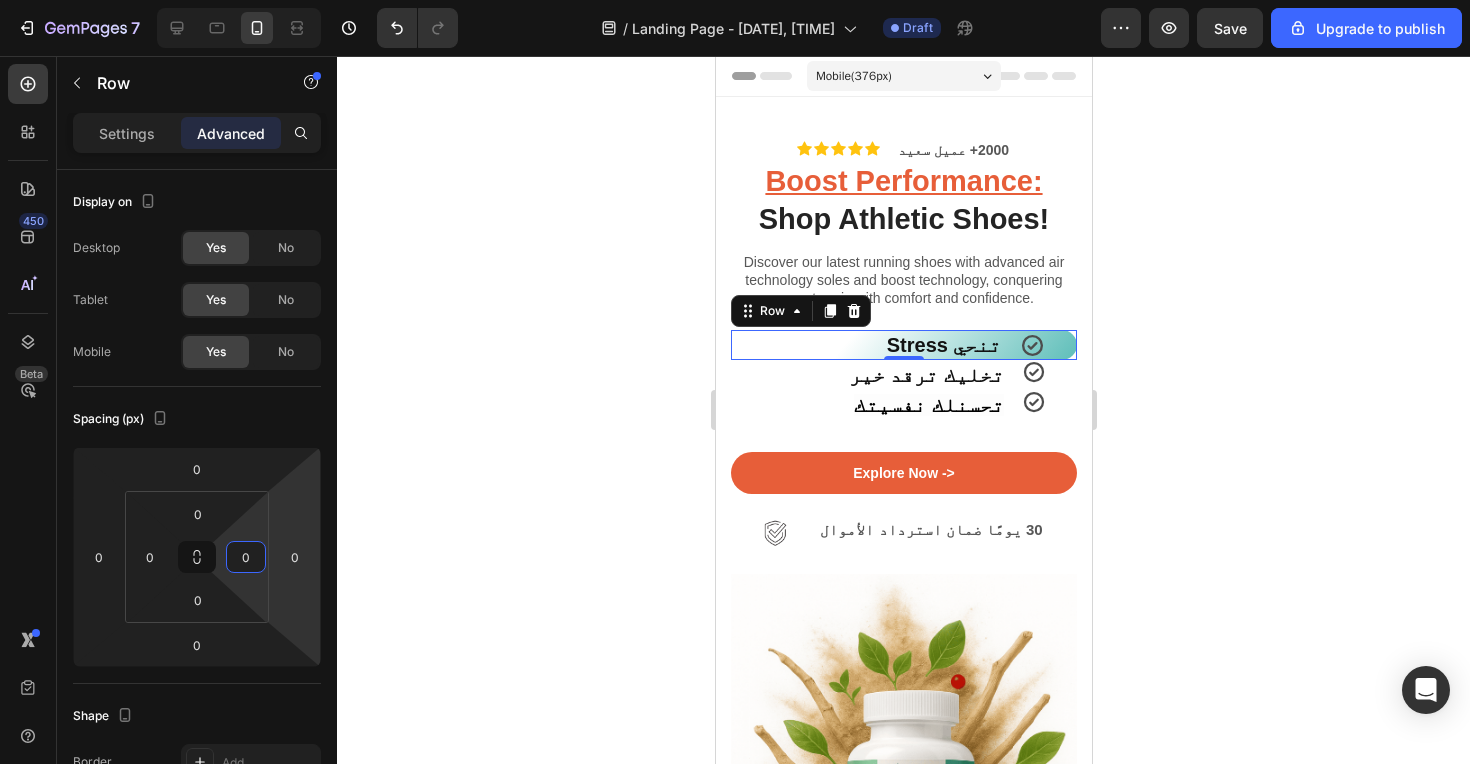 click 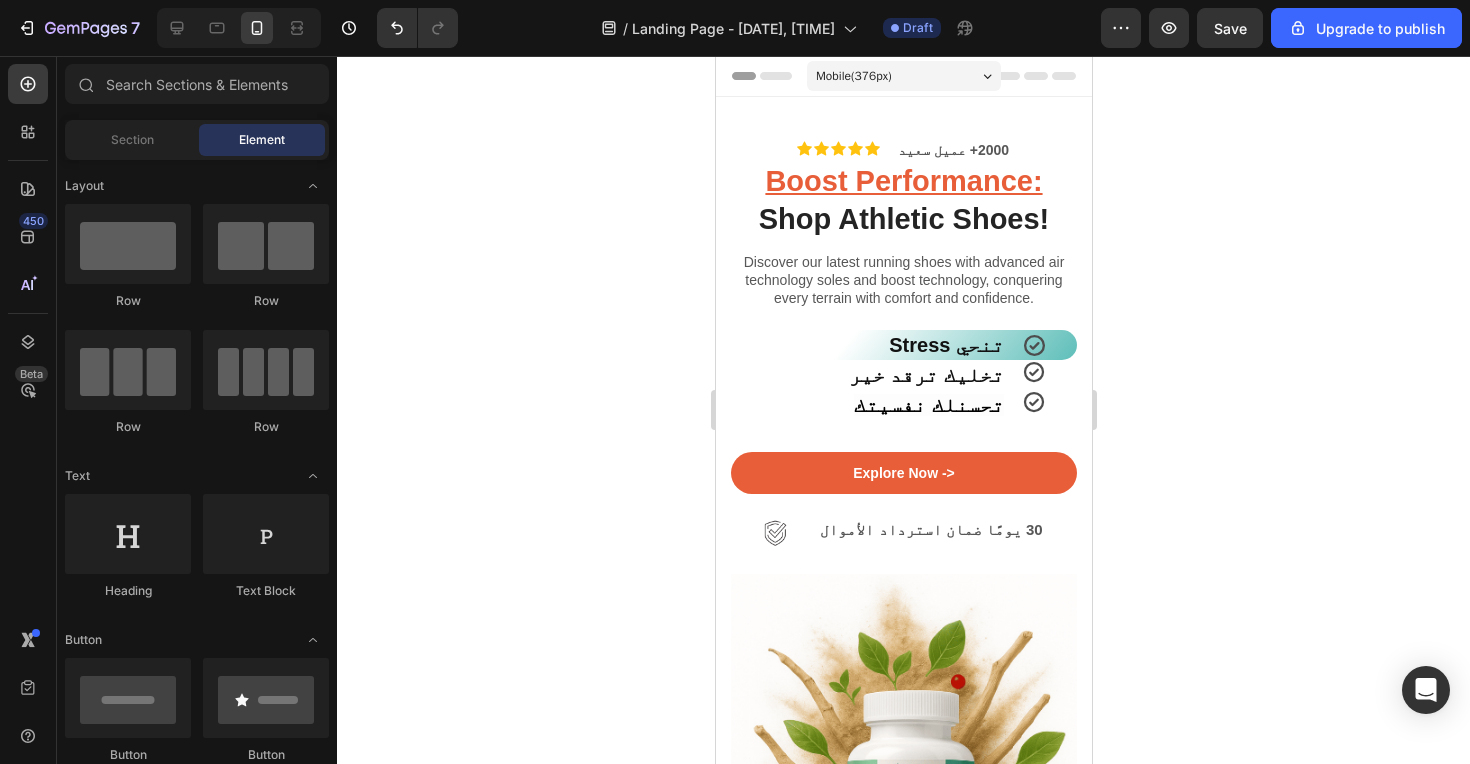 click 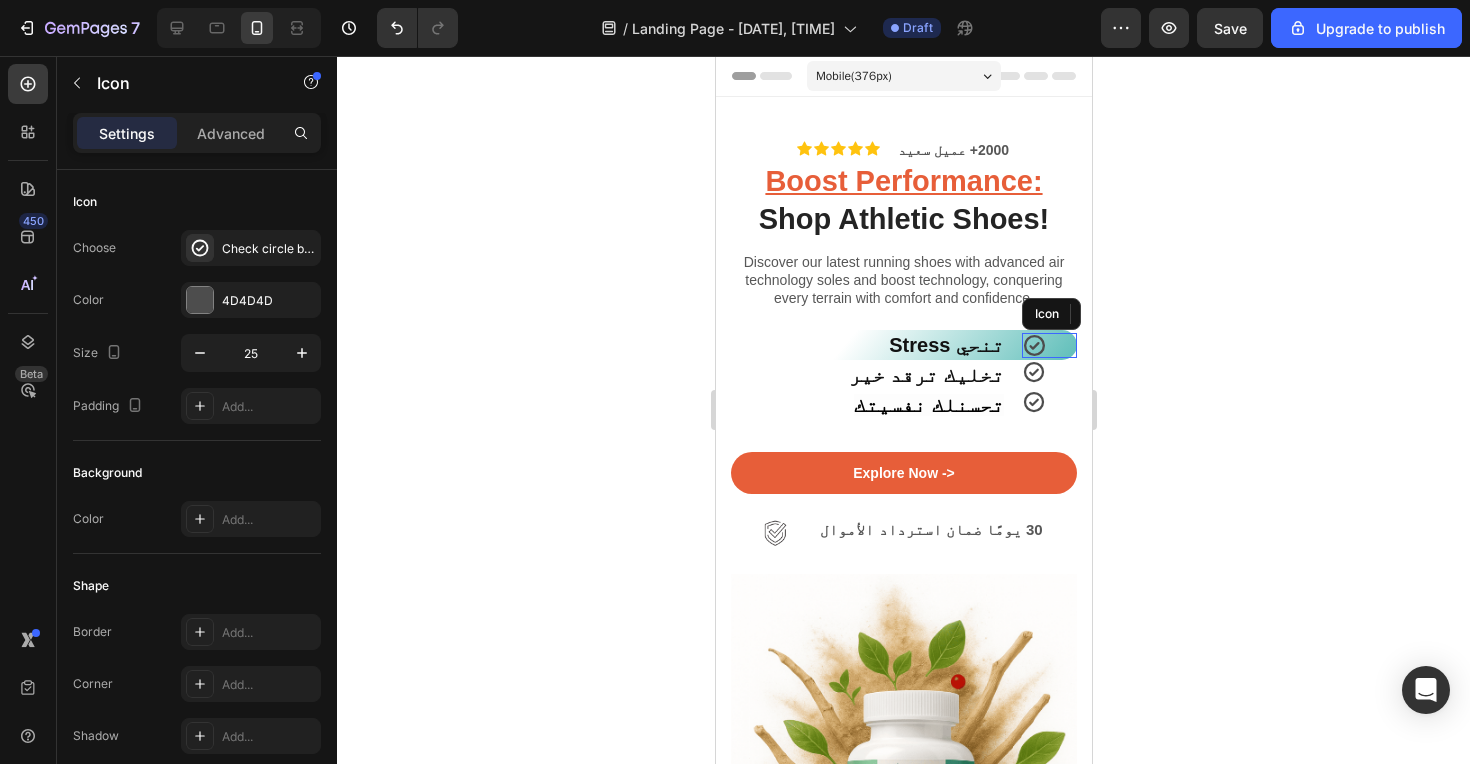 click on "Icon" at bounding box center (1048, 345) 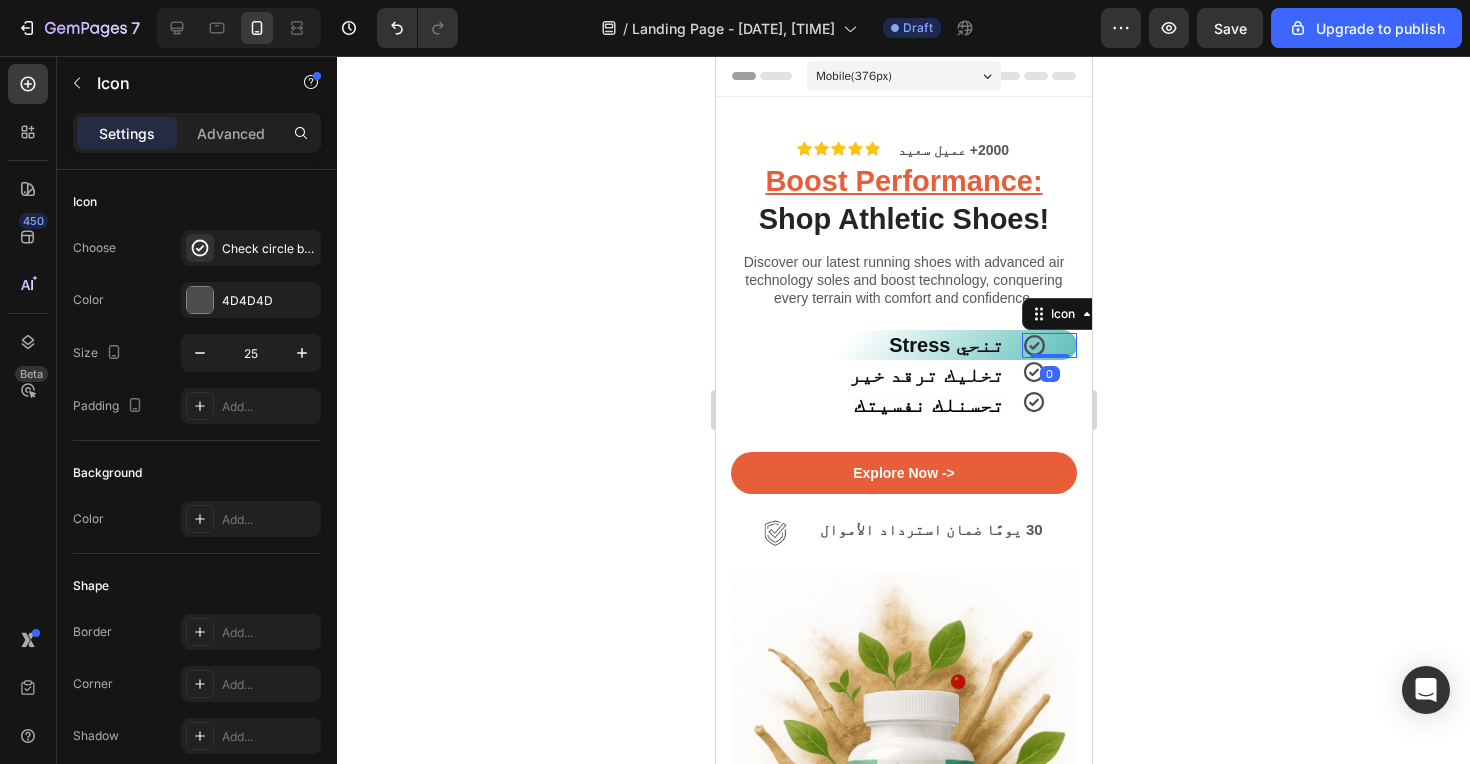 click 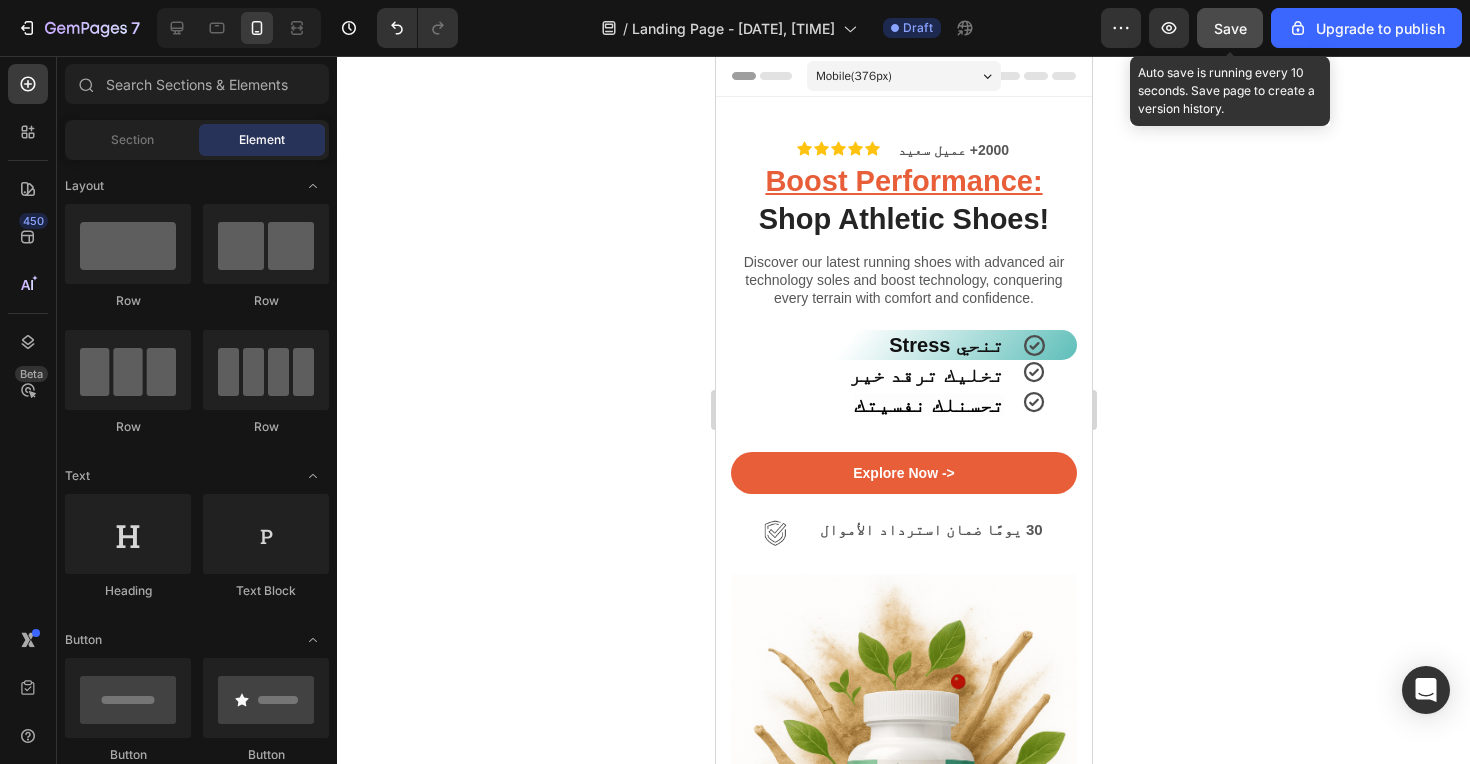 click on "Save" at bounding box center (1230, 28) 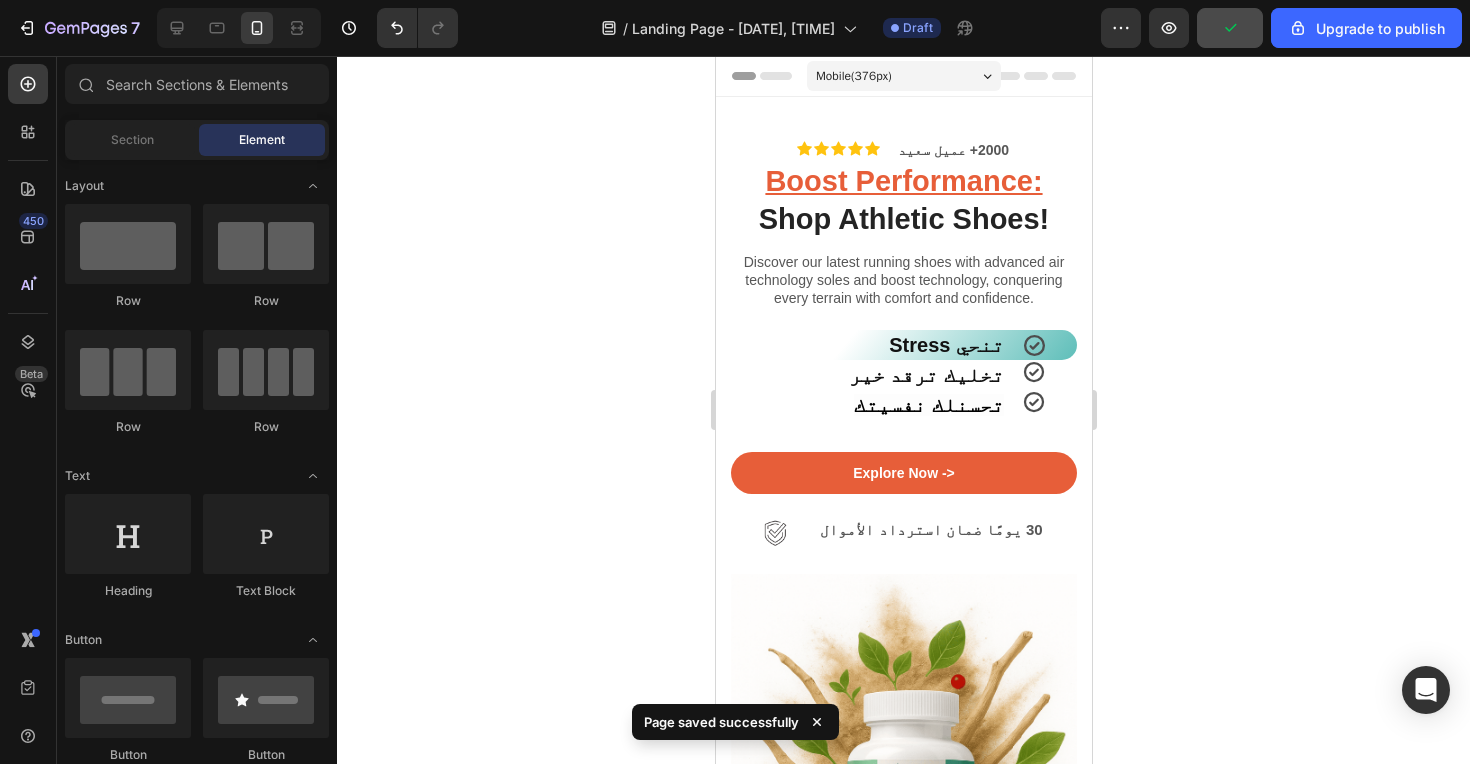click 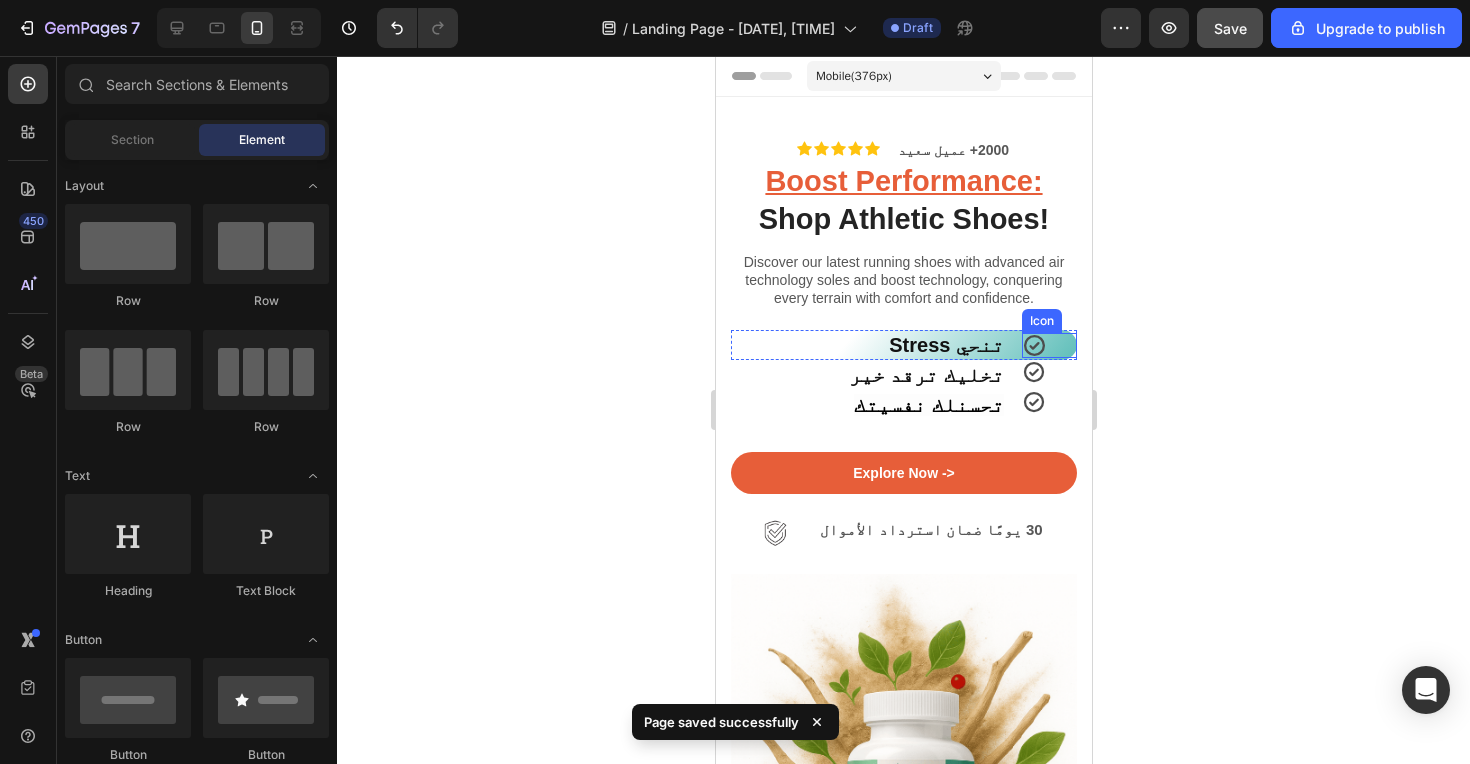 click on "Icon" at bounding box center [1048, 345] 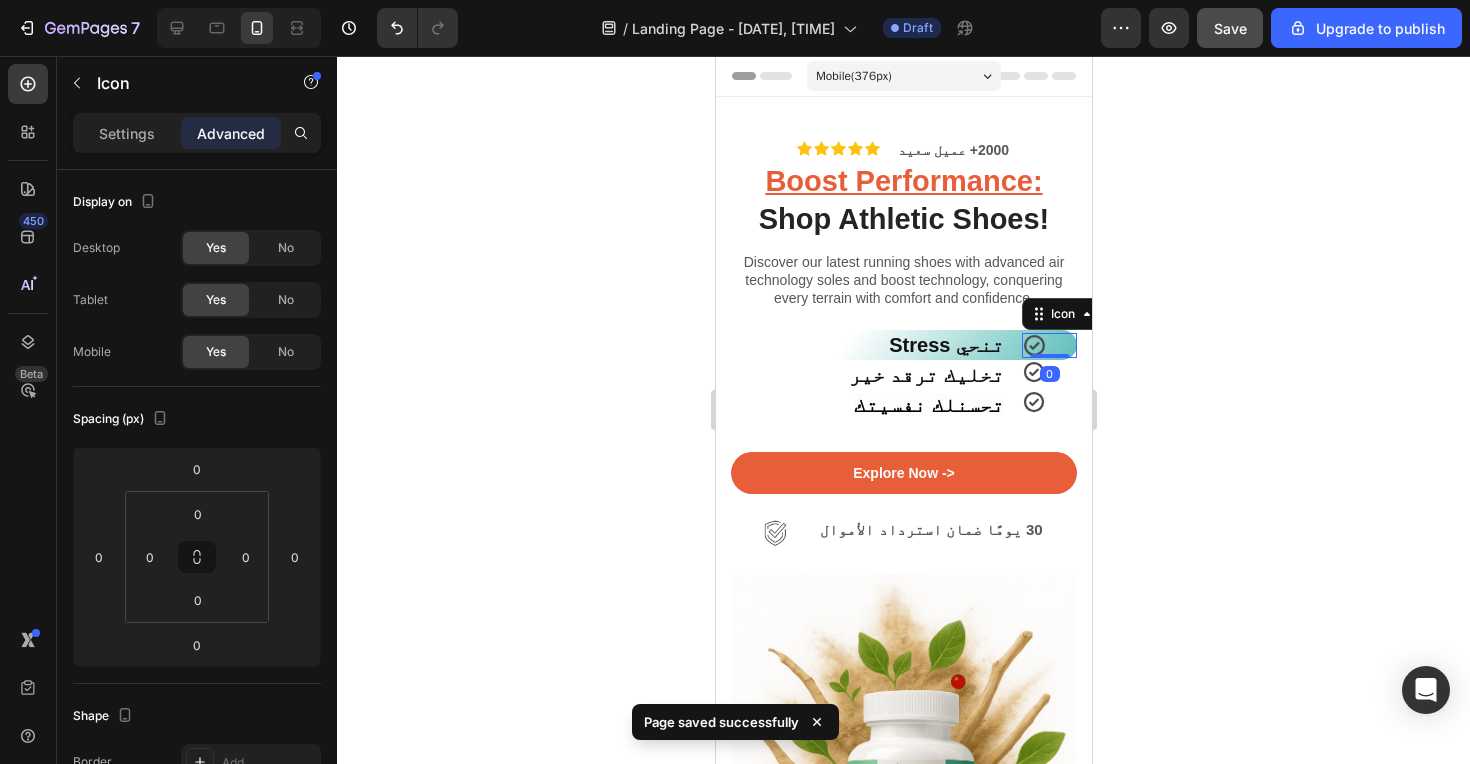 click 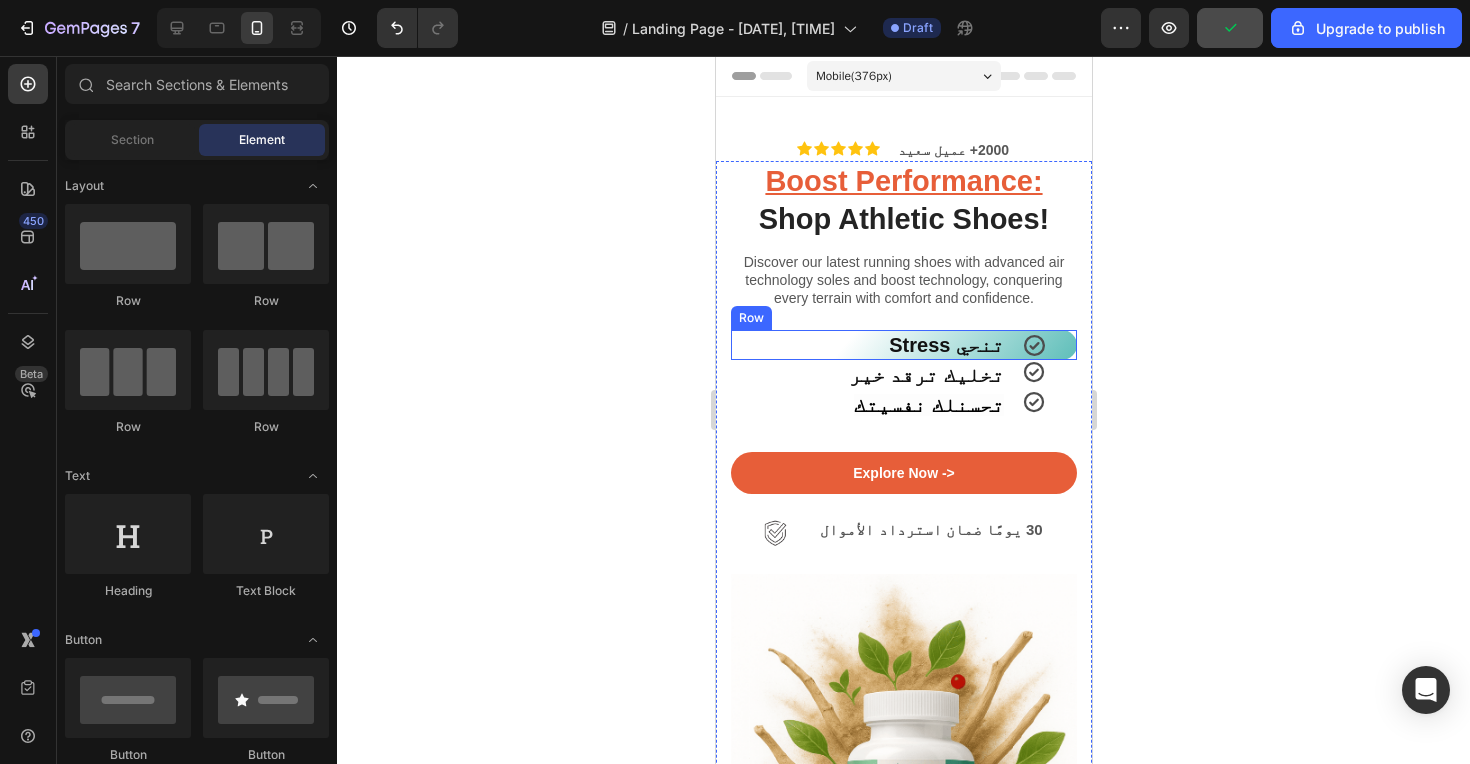 click on "Icon" at bounding box center (1048, 345) 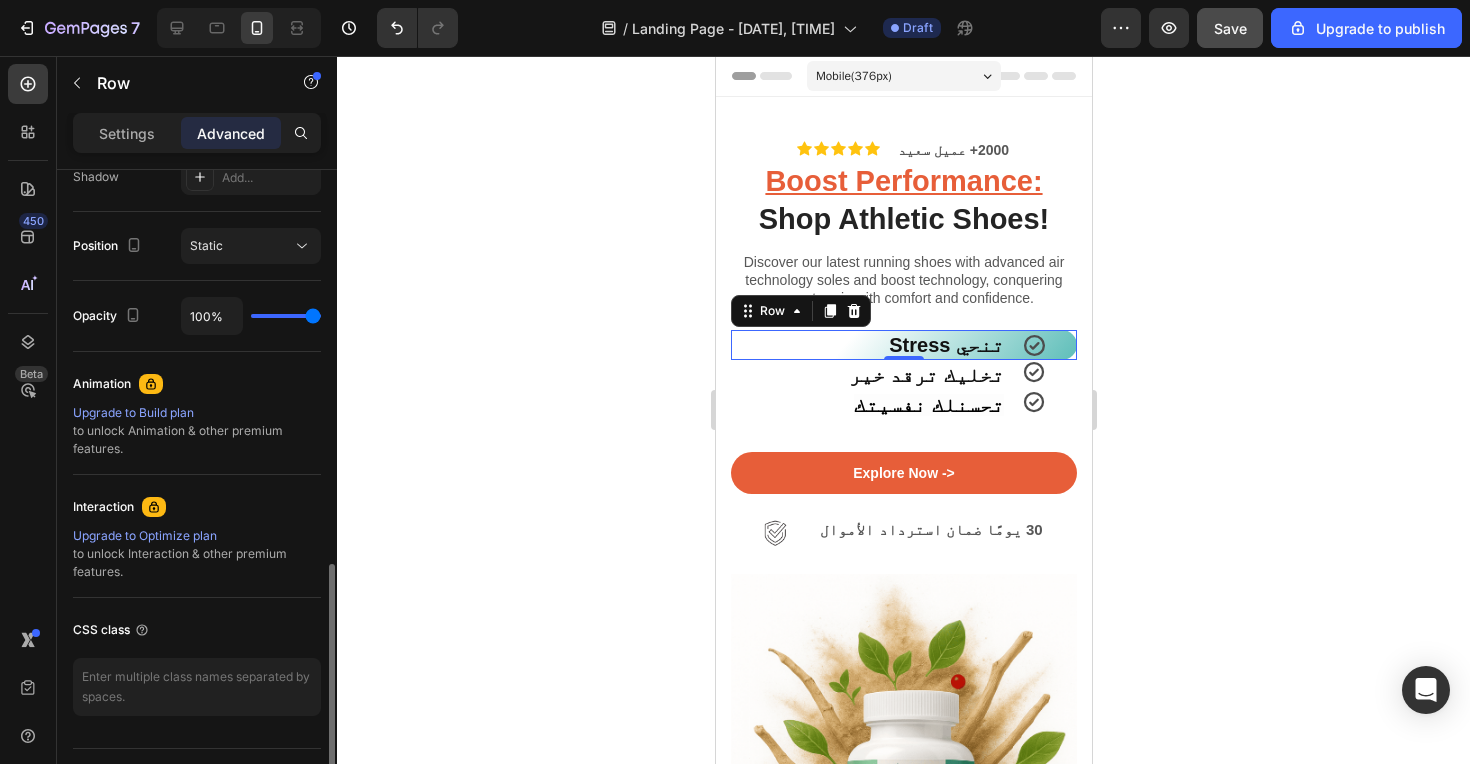 scroll, scrollTop: 737, scrollLeft: 0, axis: vertical 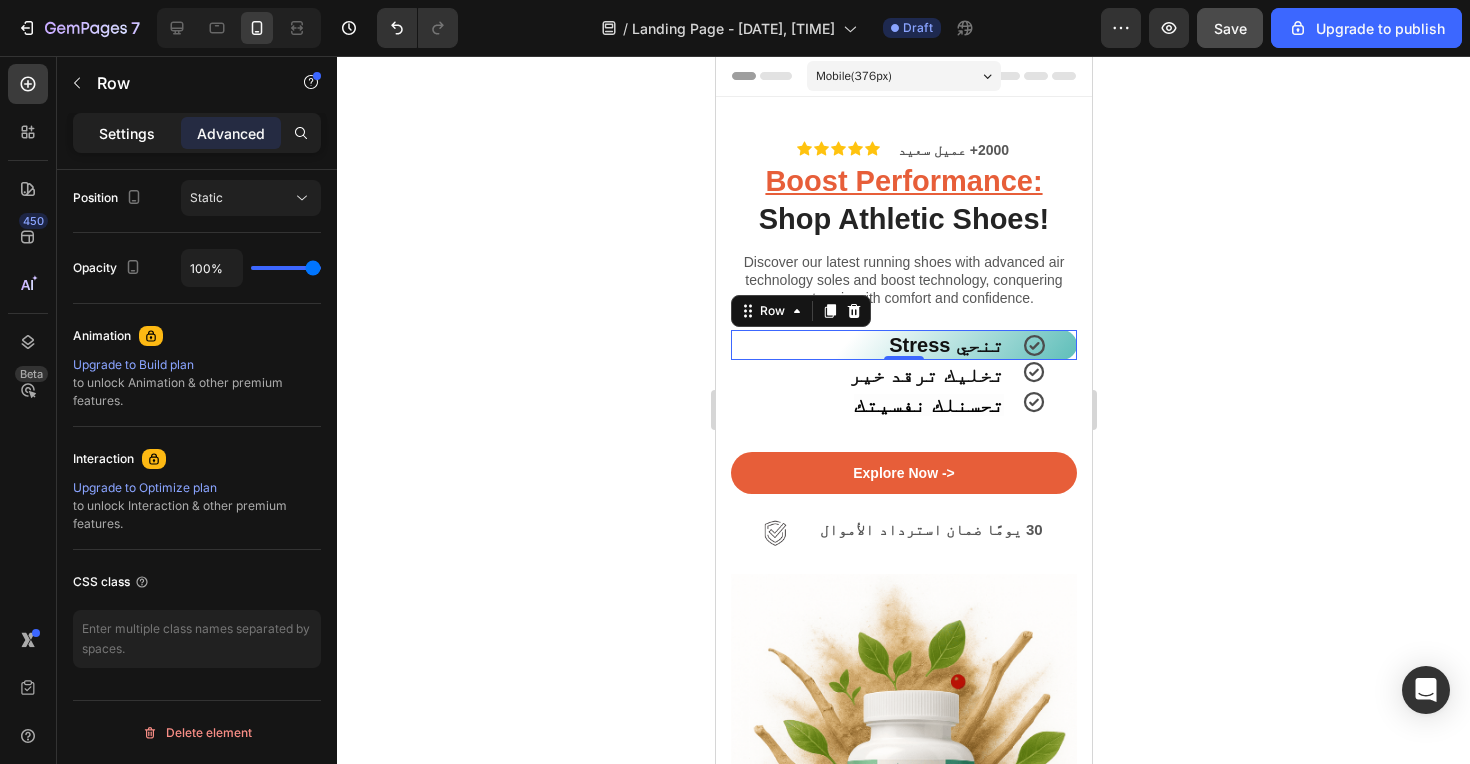 click on "Settings" at bounding box center (127, 133) 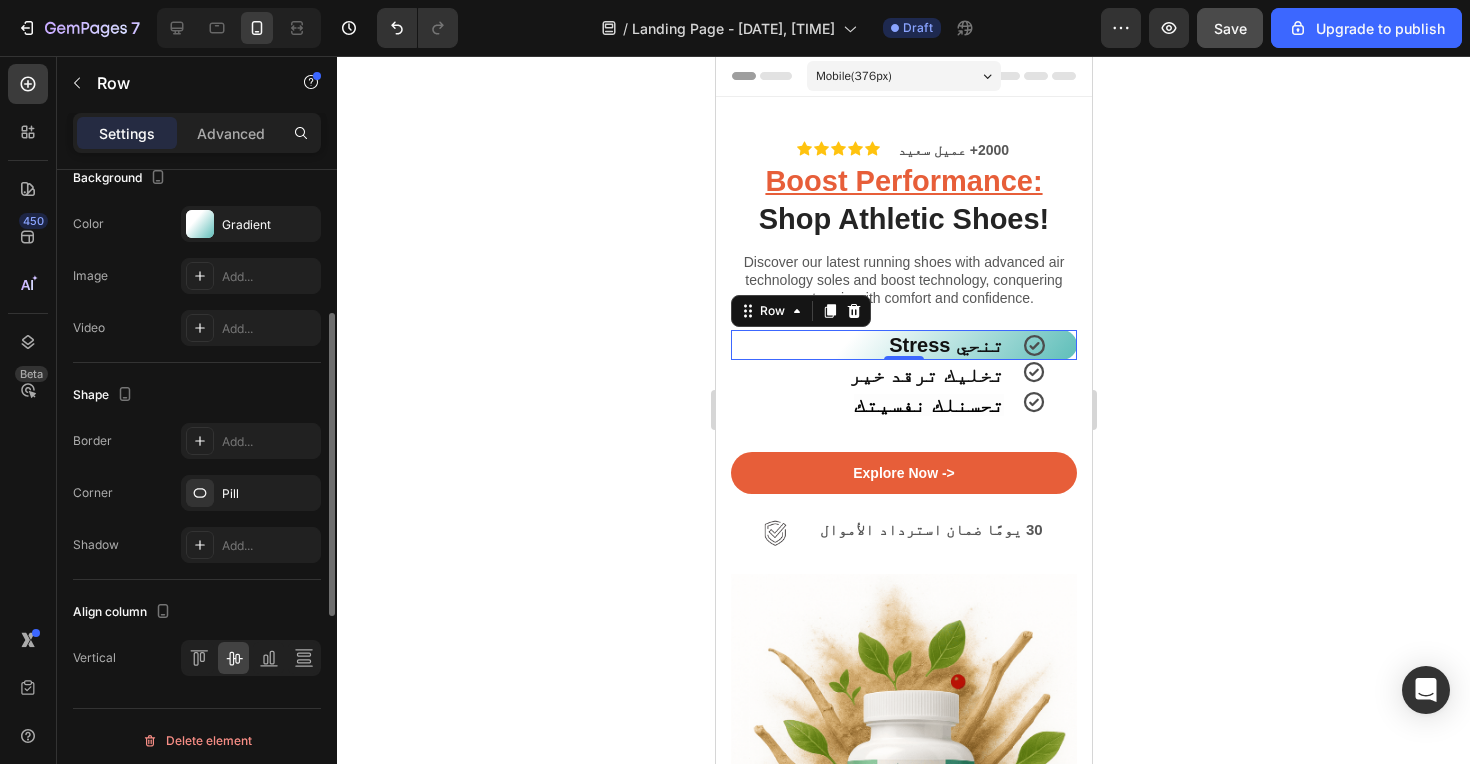 scroll, scrollTop: 0, scrollLeft: 0, axis: both 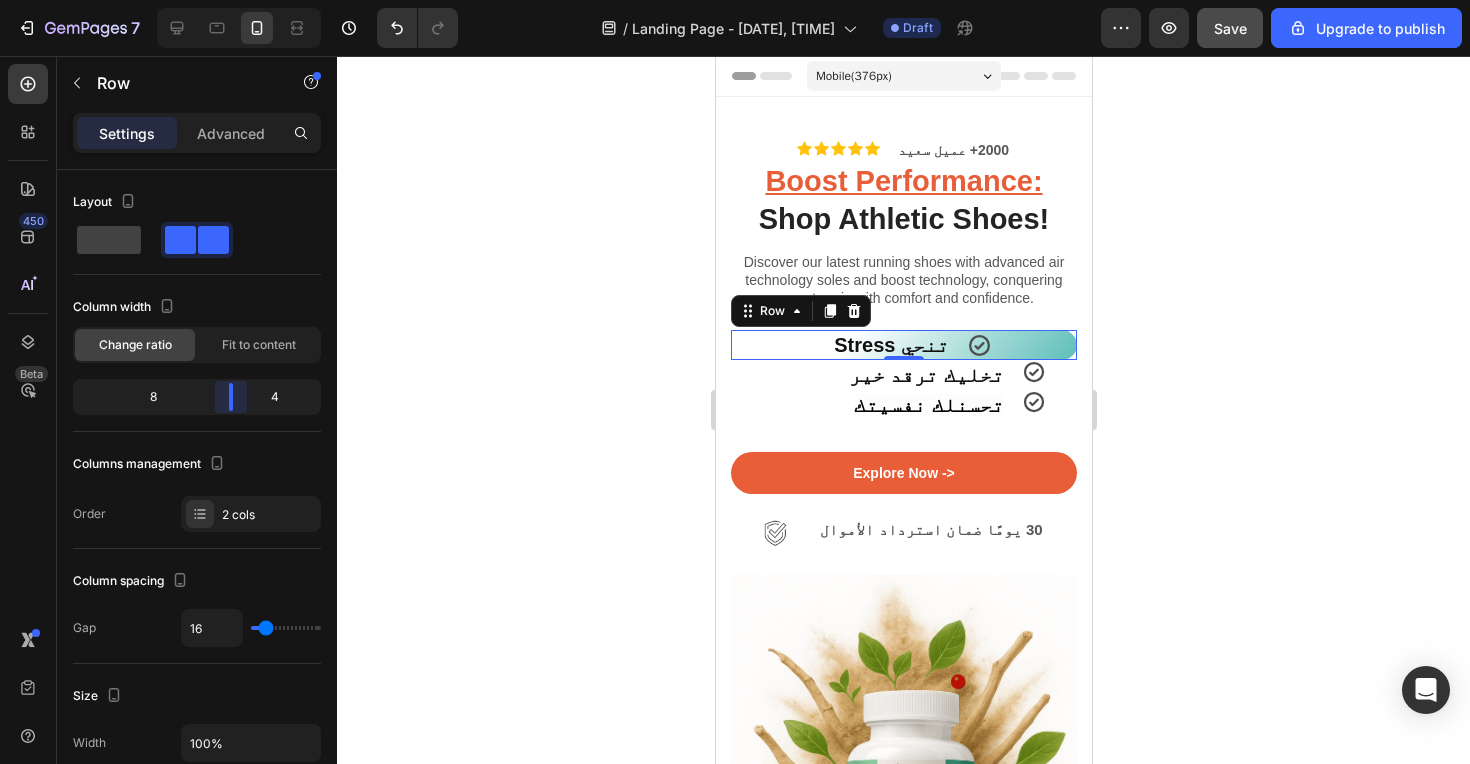 drag, startPoint x: 265, startPoint y: 398, endPoint x: 235, endPoint y: 399, distance: 30.016663 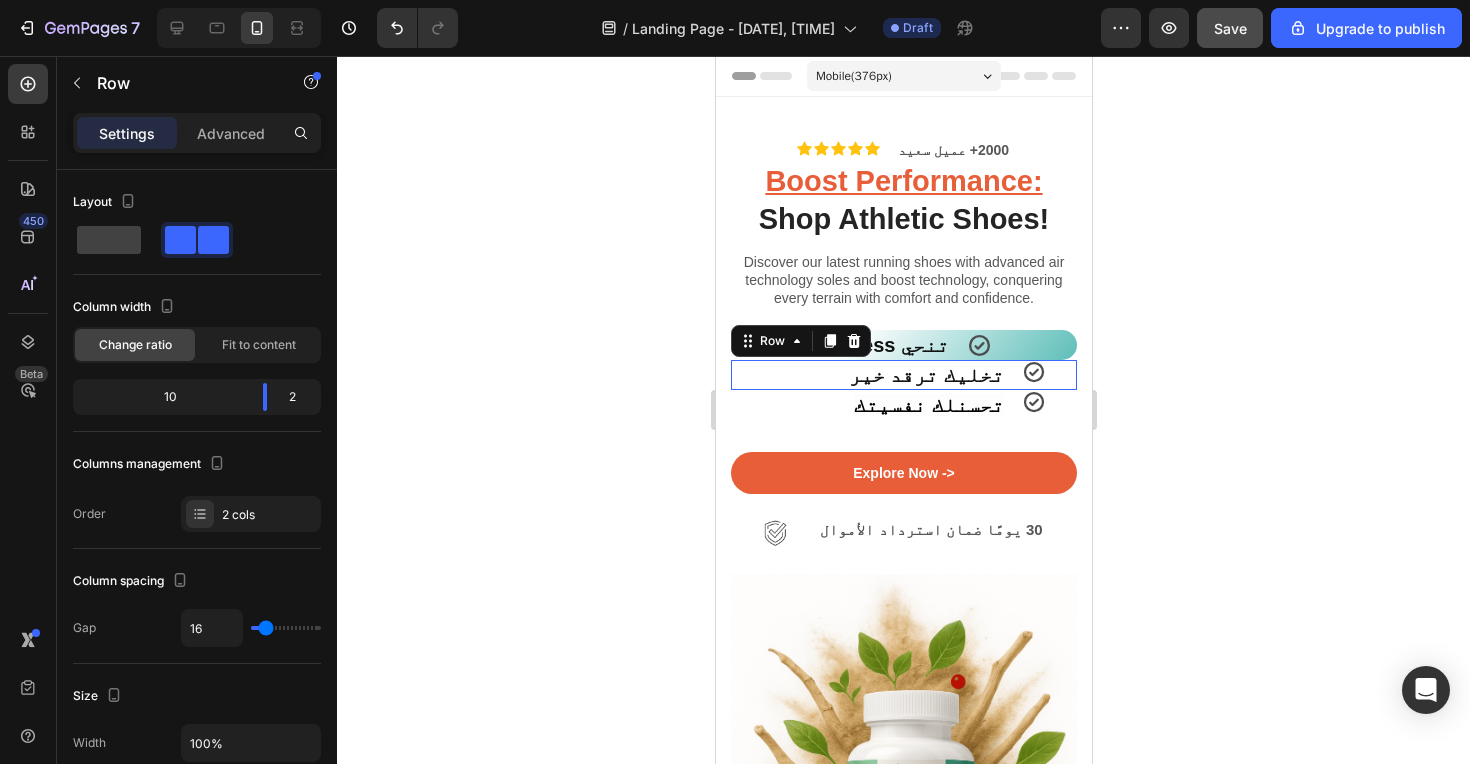 click on "Icon" at bounding box center [1048, 375] 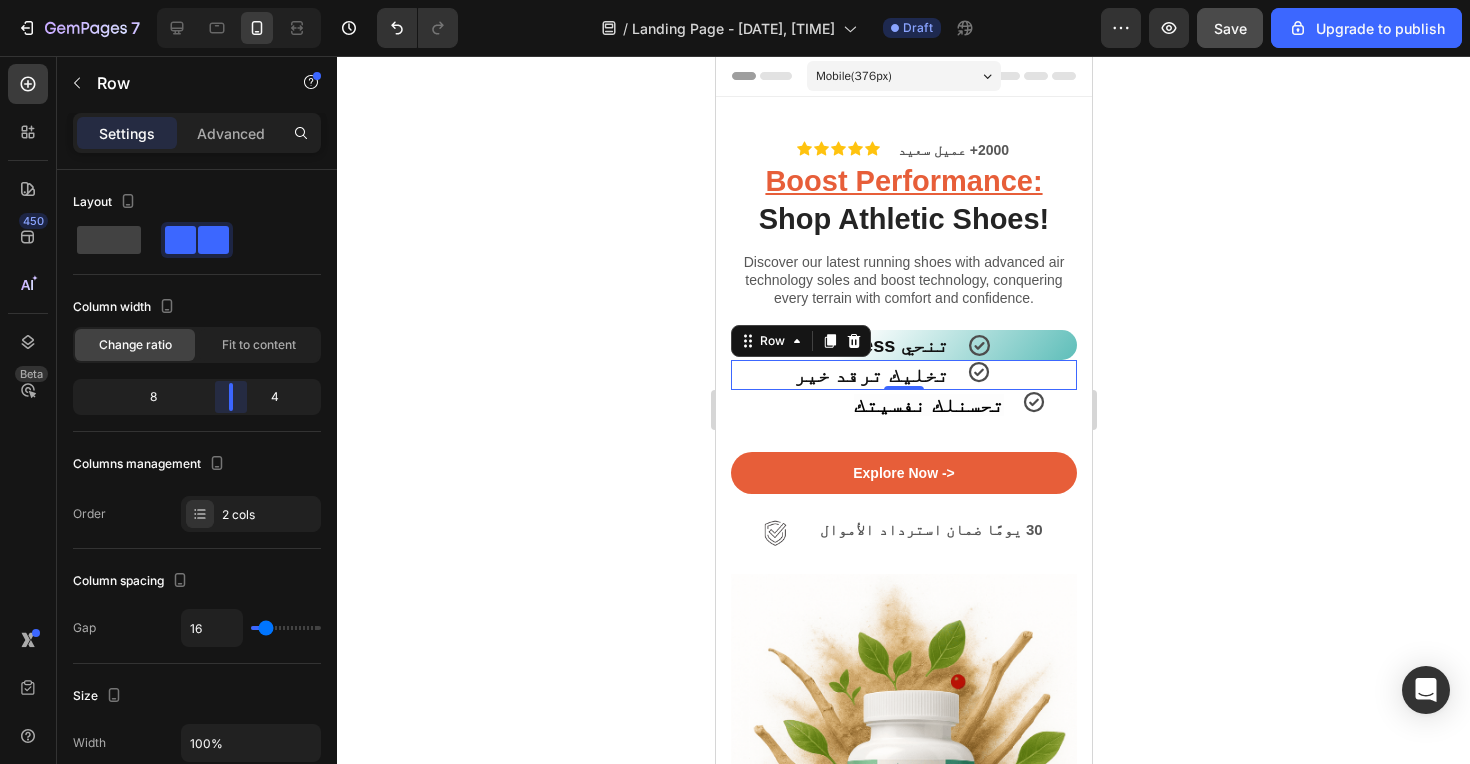 drag, startPoint x: 271, startPoint y: 400, endPoint x: 241, endPoint y: 402, distance: 30.066593 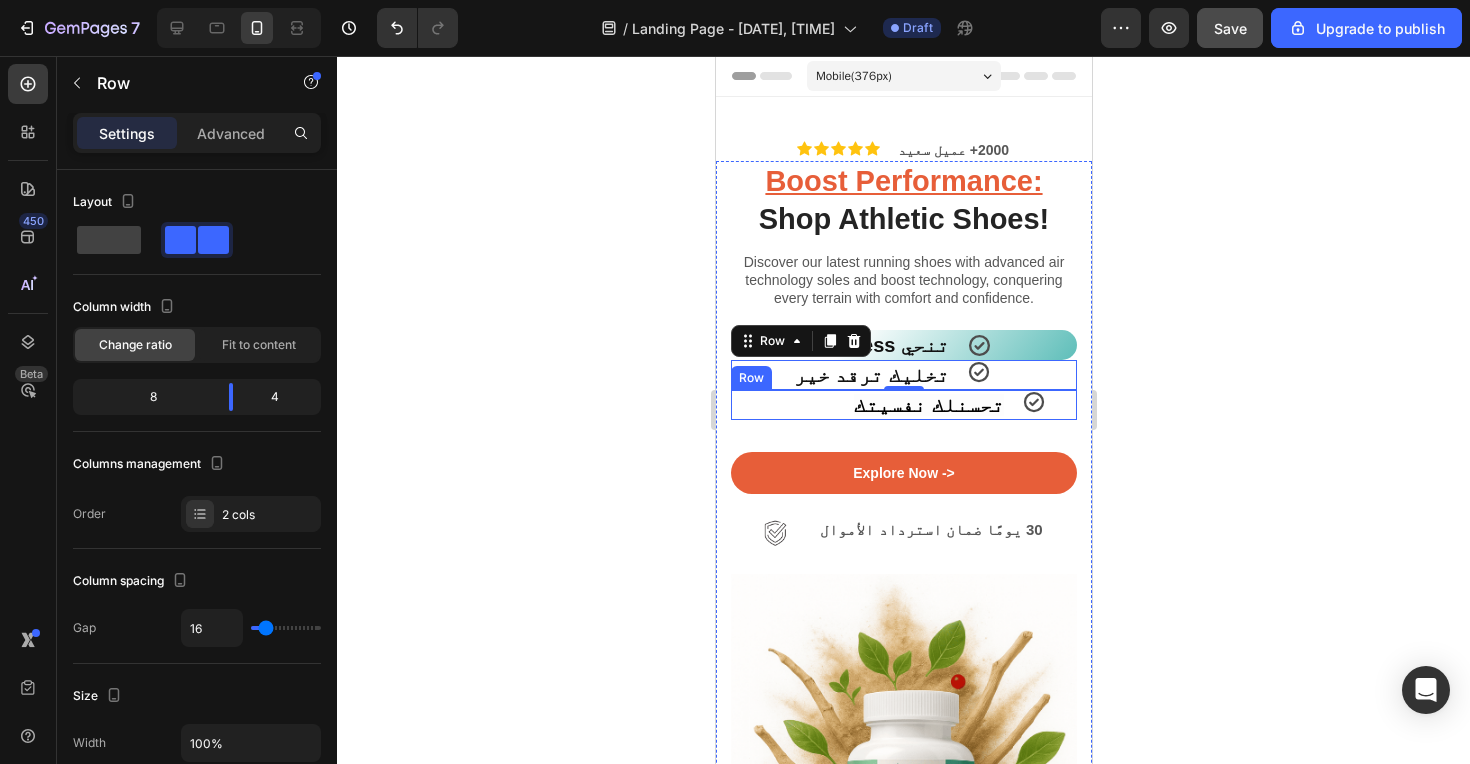 click on "Icon" at bounding box center (1048, 405) 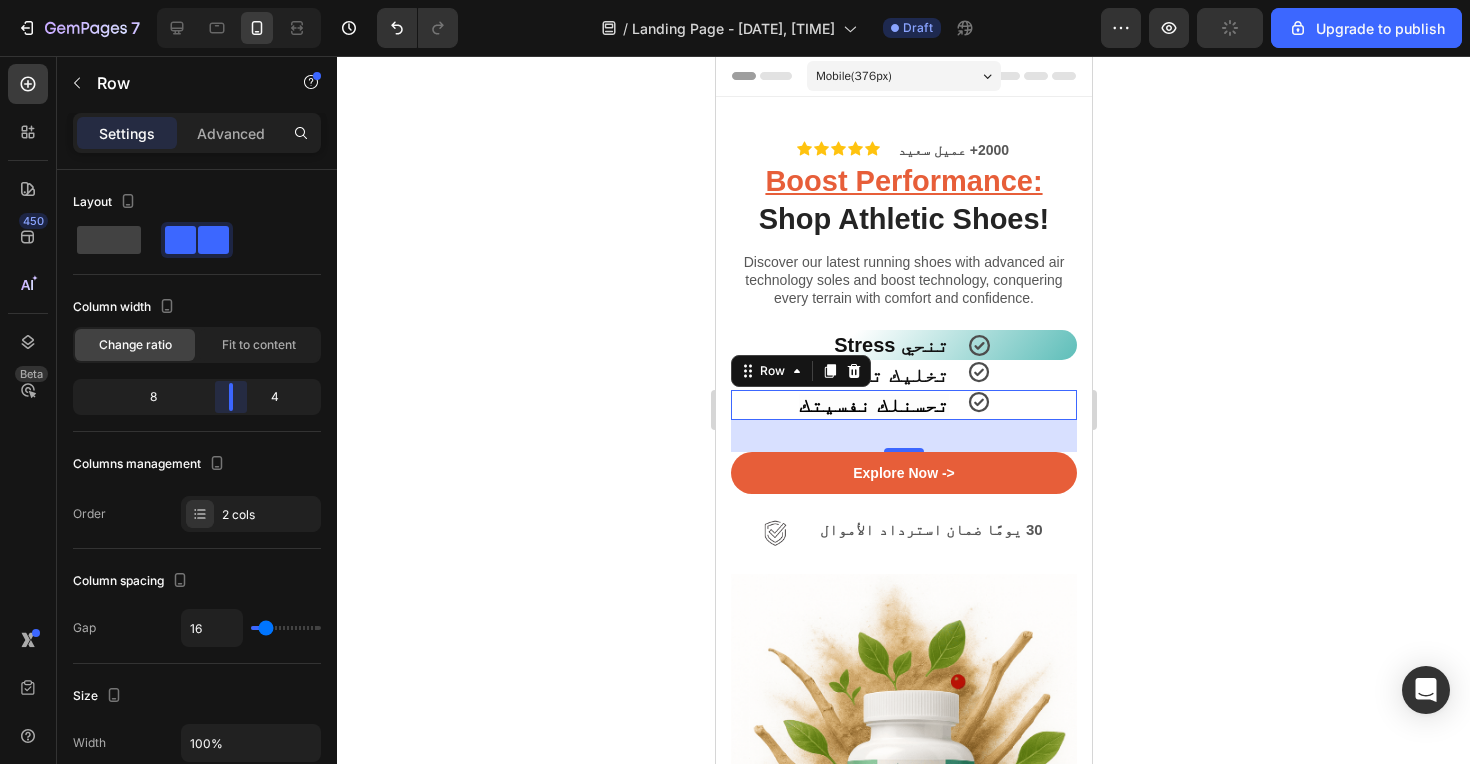drag, startPoint x: 269, startPoint y: 397, endPoint x: 242, endPoint y: 399, distance: 27.073973 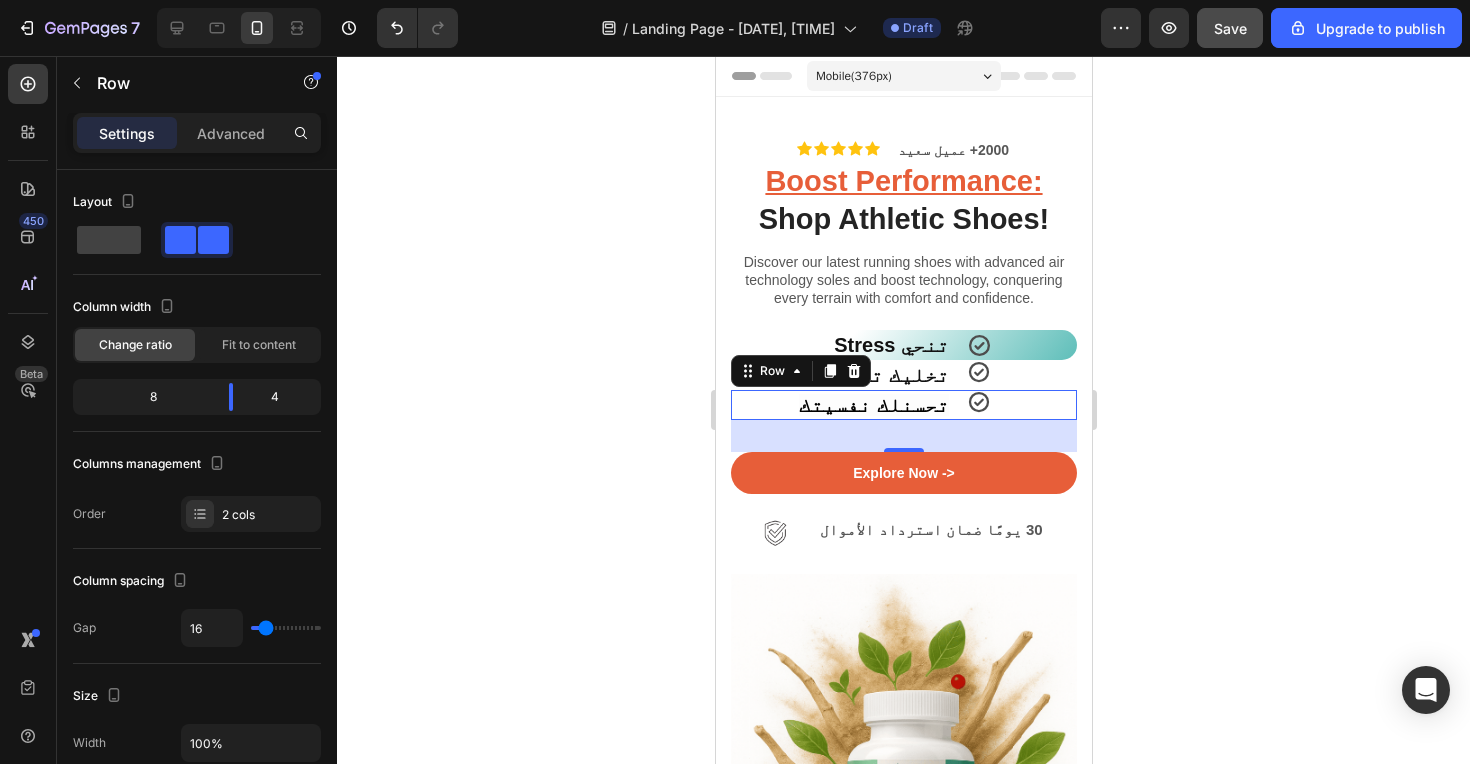 click 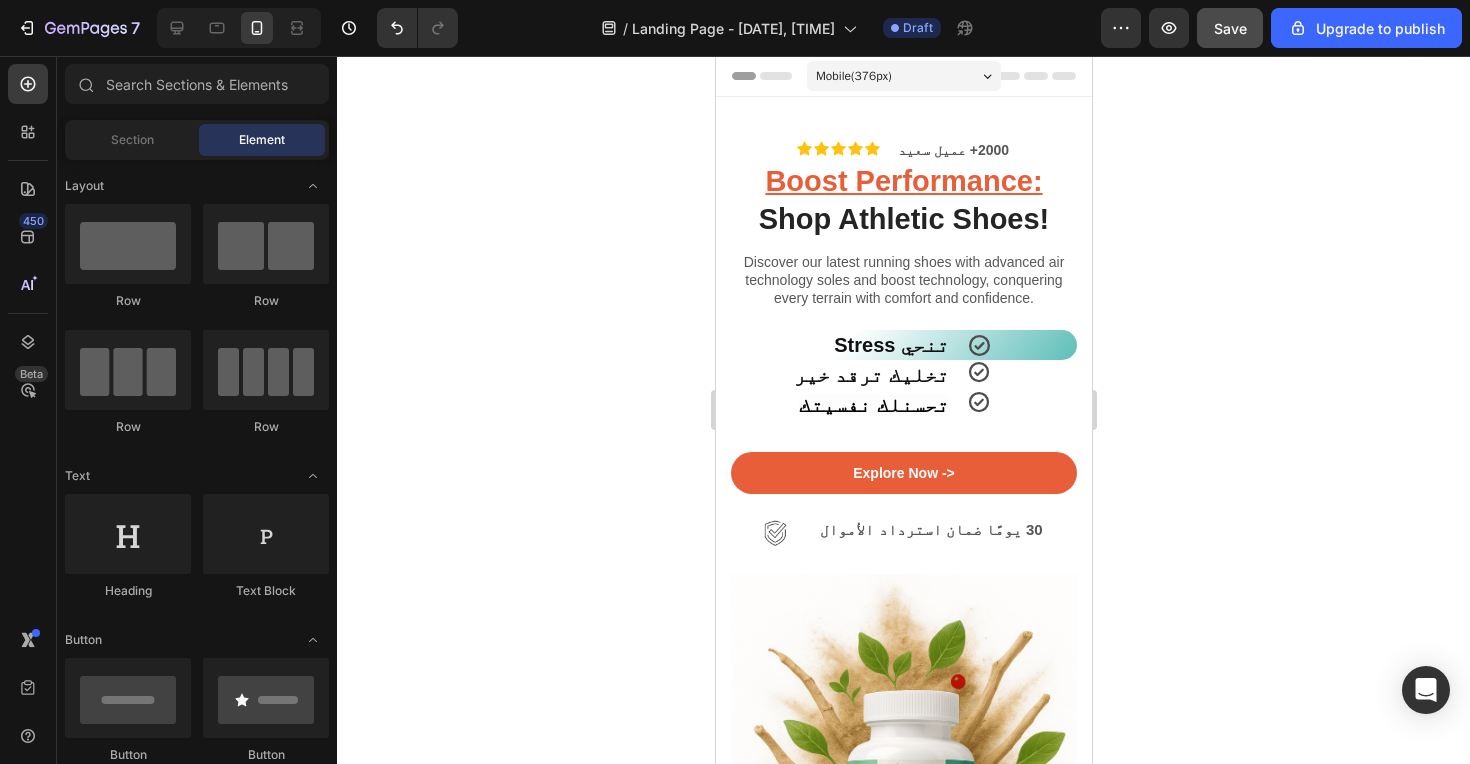 click on "Icon" at bounding box center (1021, 345) 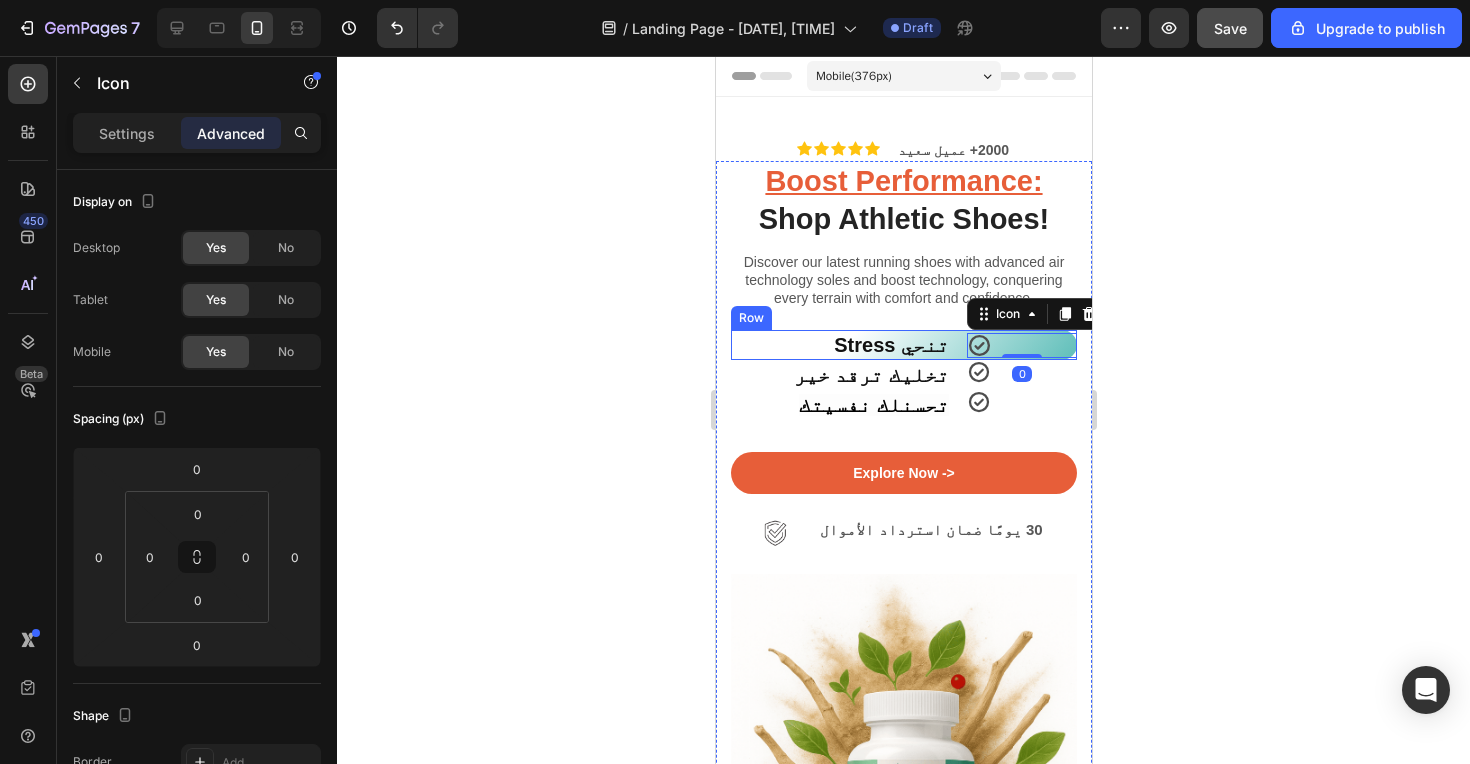 click on "Icon   0" at bounding box center [1021, 345] 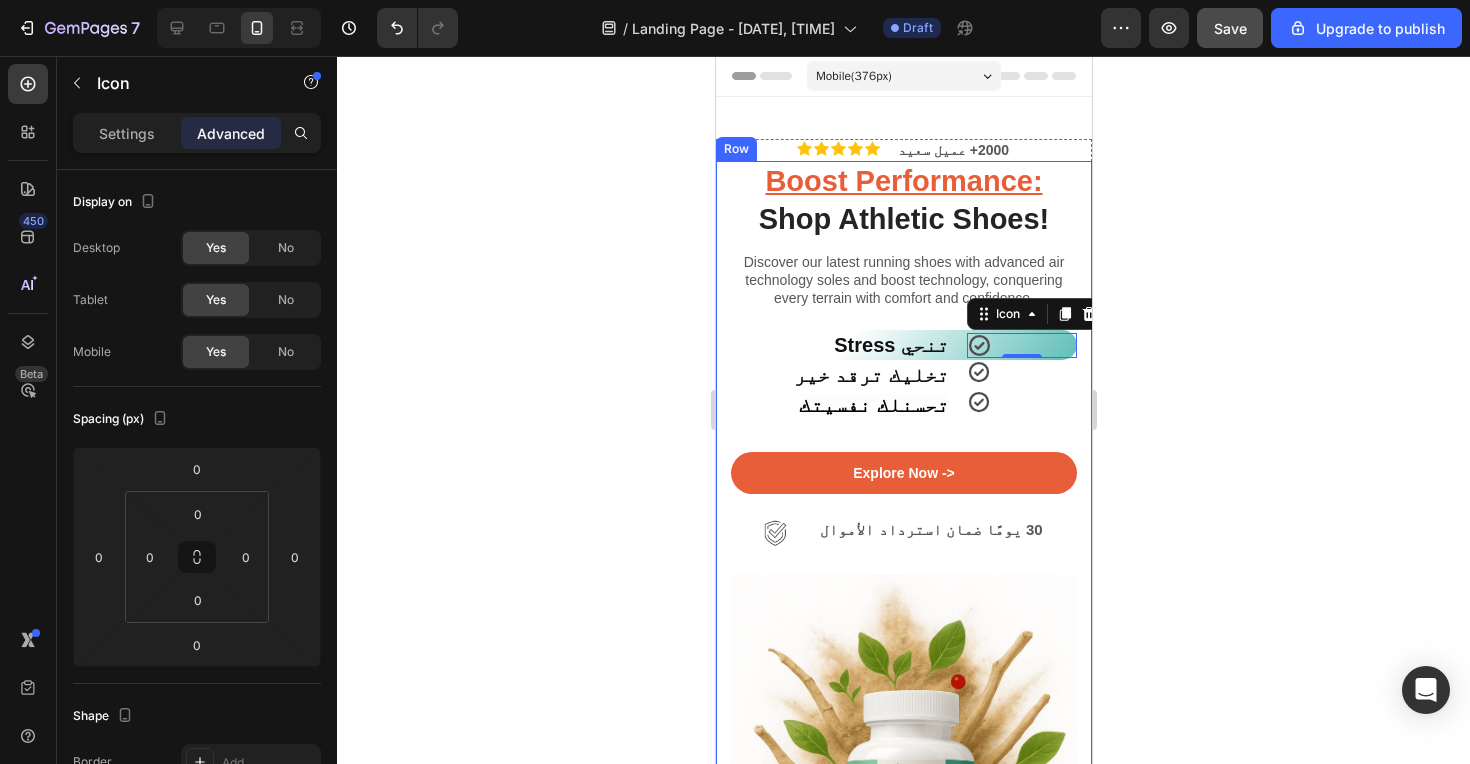 click on "Boost Performance: Shop Athletic Shoes! Heading Discover our latest running shoes with advanced air technology soles and boost technology, conquering every terrain with comfort and confidence. Text Block ‫تنحي Stress‬ Heading
Icon   0 Row تخليك ترقد خير Heading
Icon Row تحسنلك نفسيتك Heading
Icon Row Explore Now -> Button Image ‫30 يومًا ضمان استرداد الأموال‬ Text Block Advanced List Image 2000+ 5-Star Reviews Text Block Row" at bounding box center (903, 591) 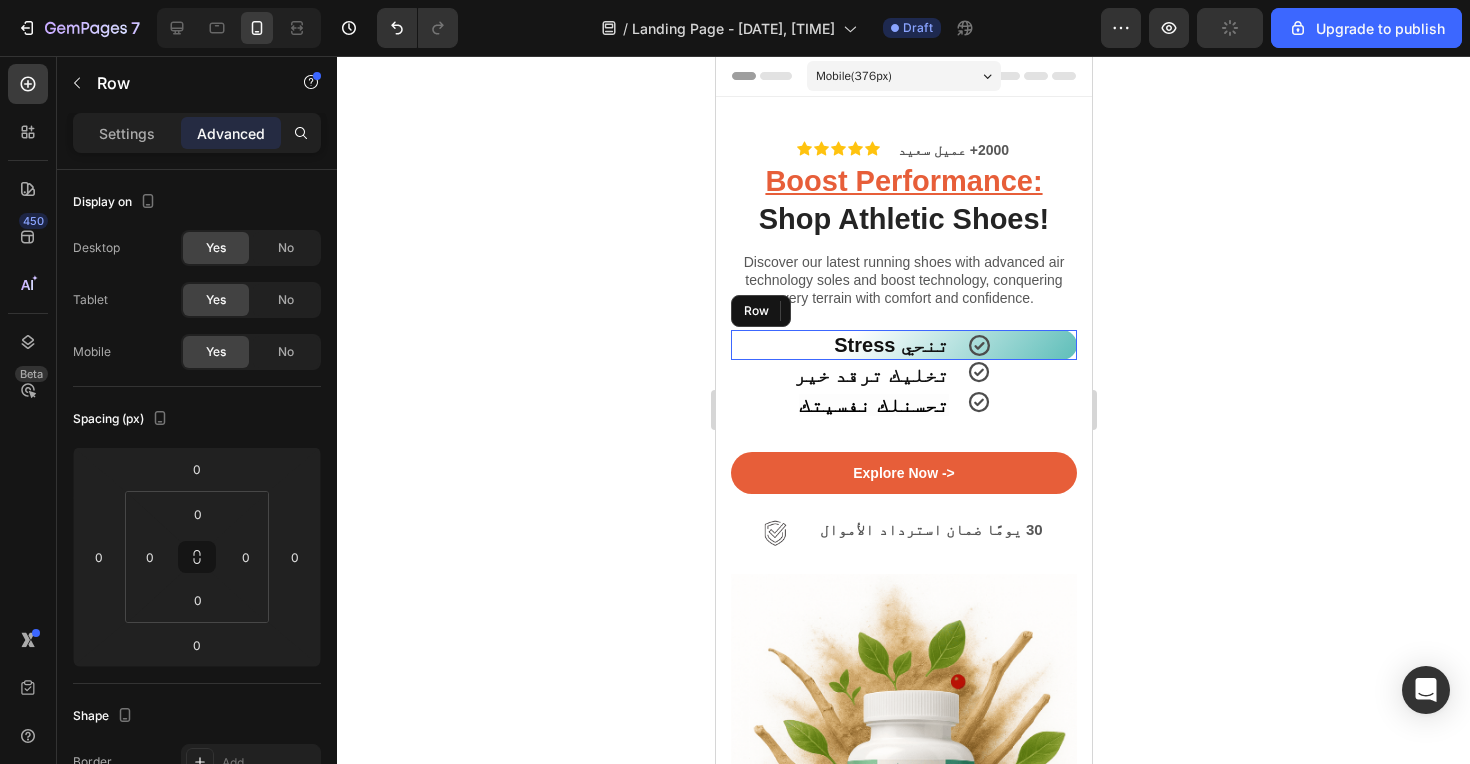 click on "Icon" at bounding box center (1021, 345) 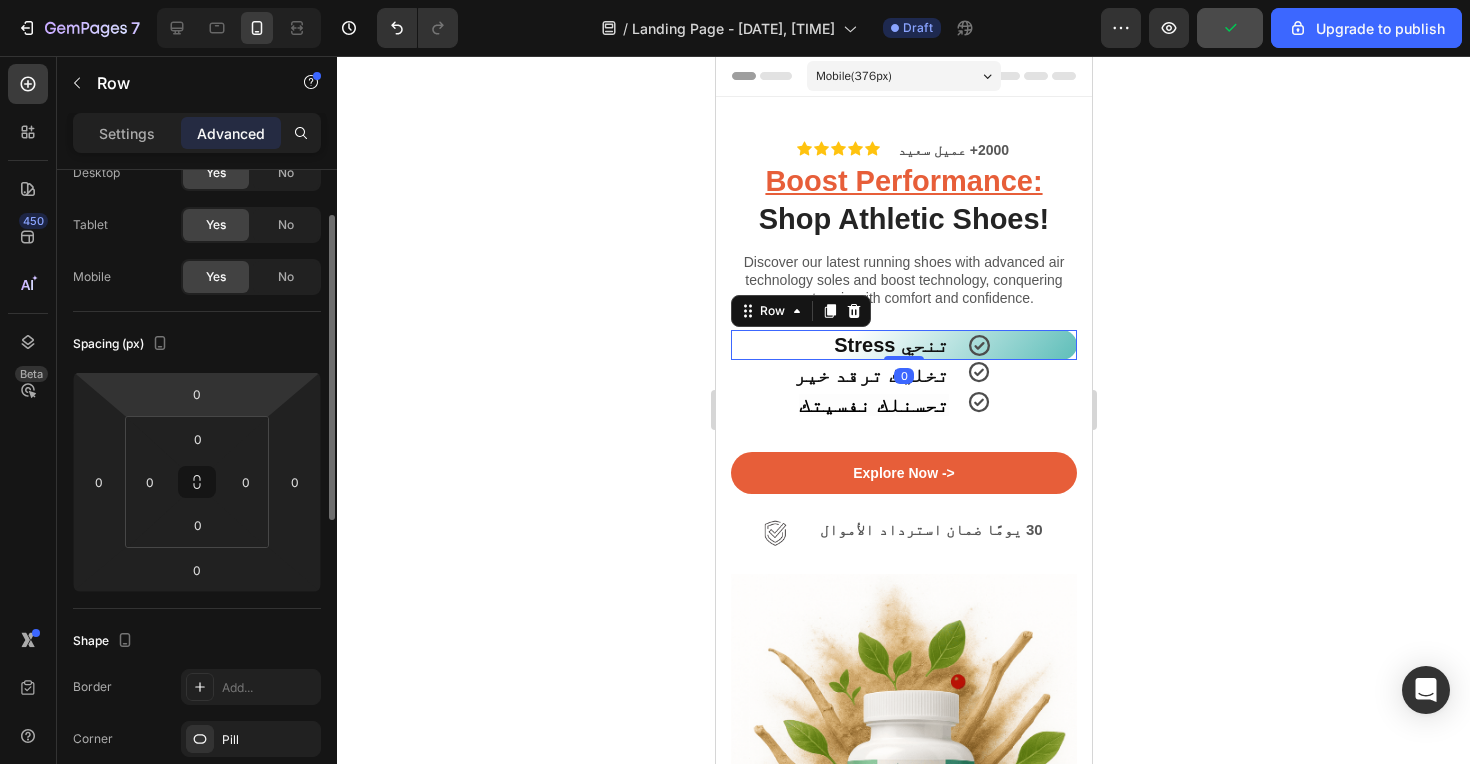 scroll, scrollTop: 91, scrollLeft: 0, axis: vertical 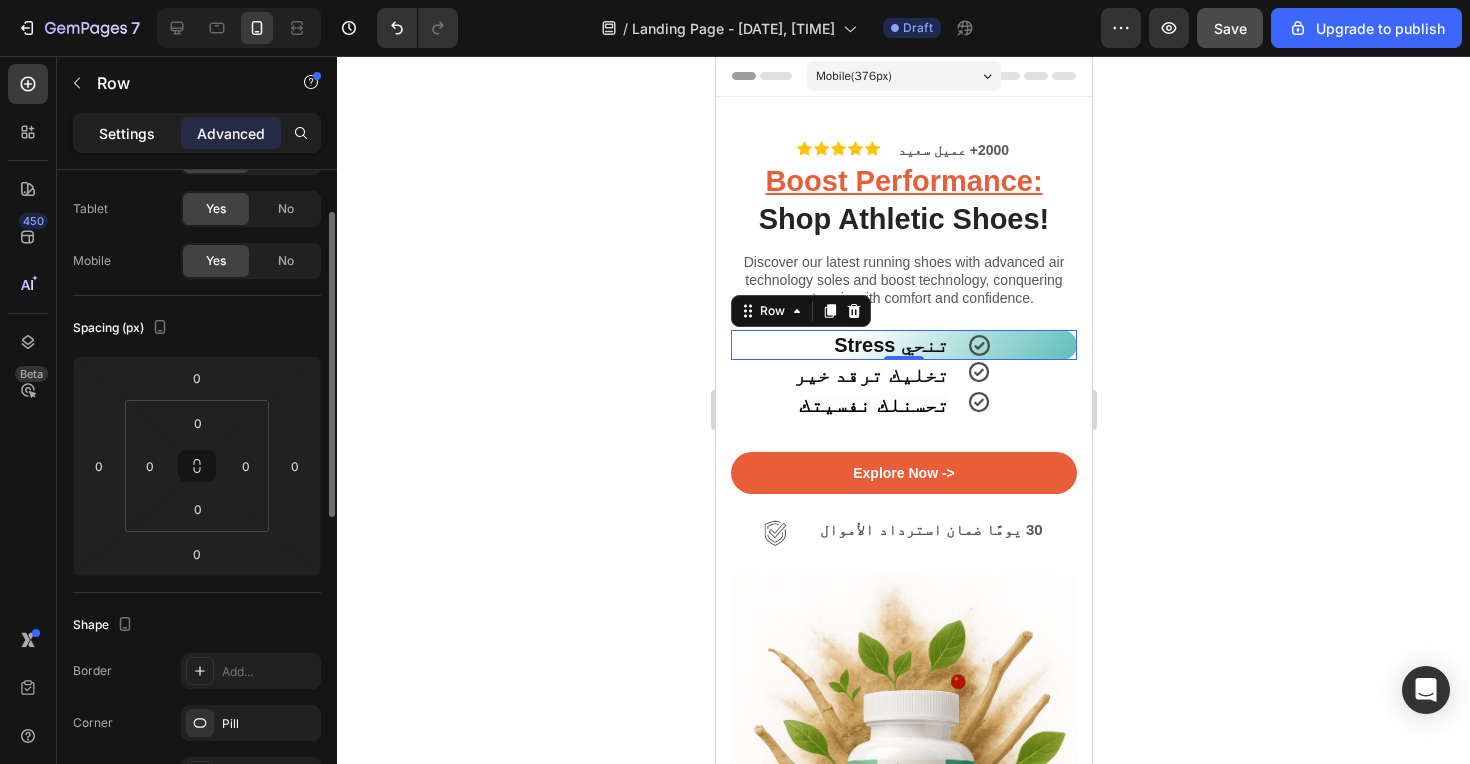 click on "Settings" at bounding box center (127, 133) 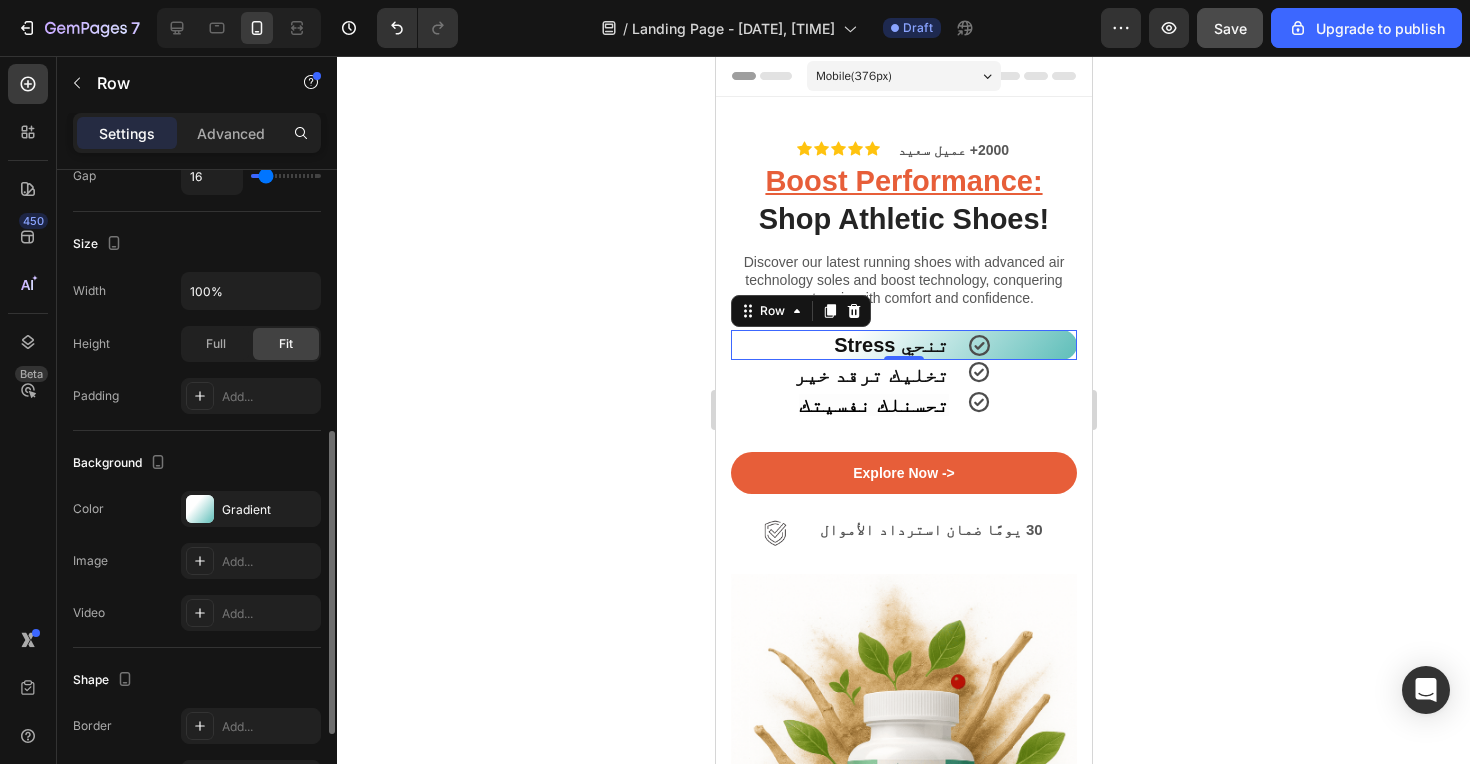 scroll, scrollTop: 629, scrollLeft: 0, axis: vertical 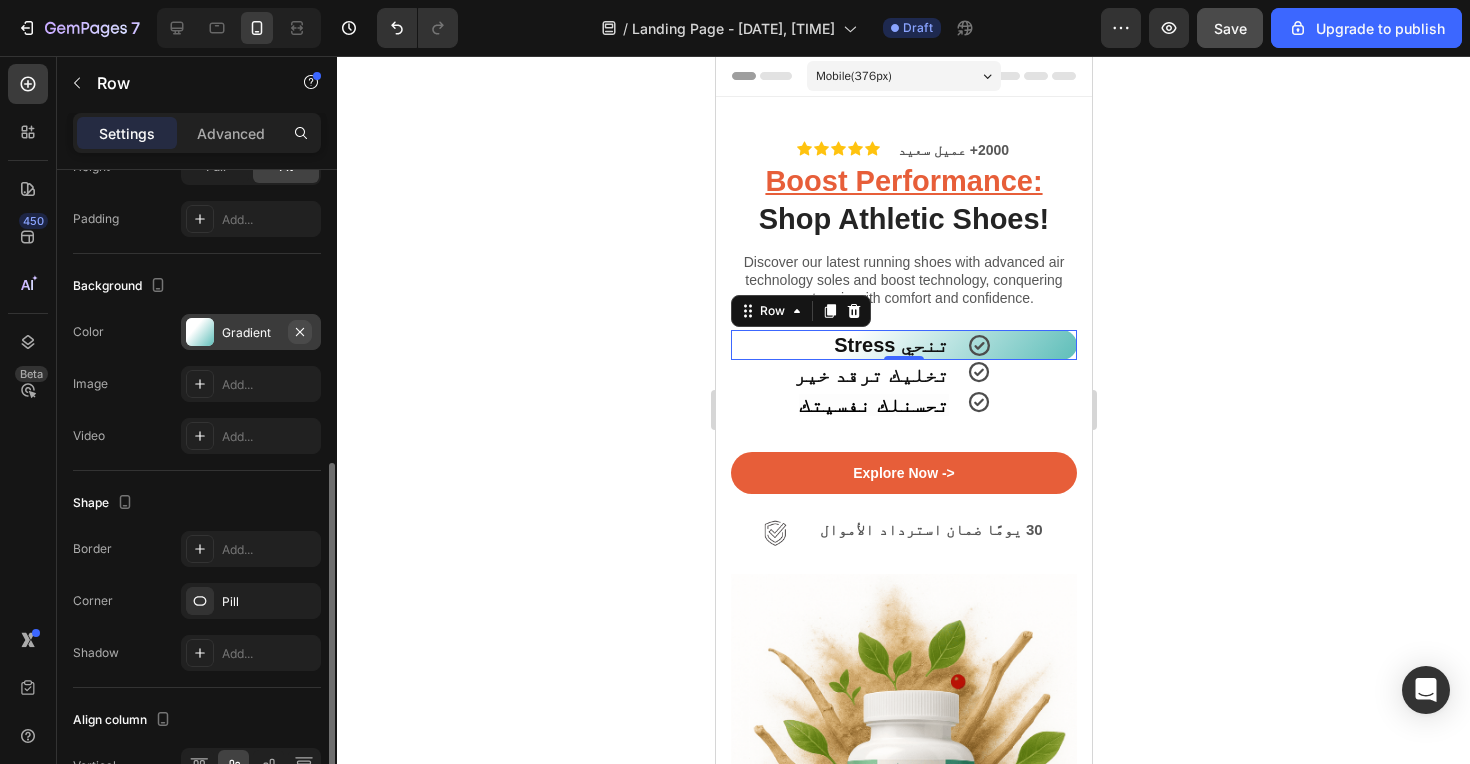 click 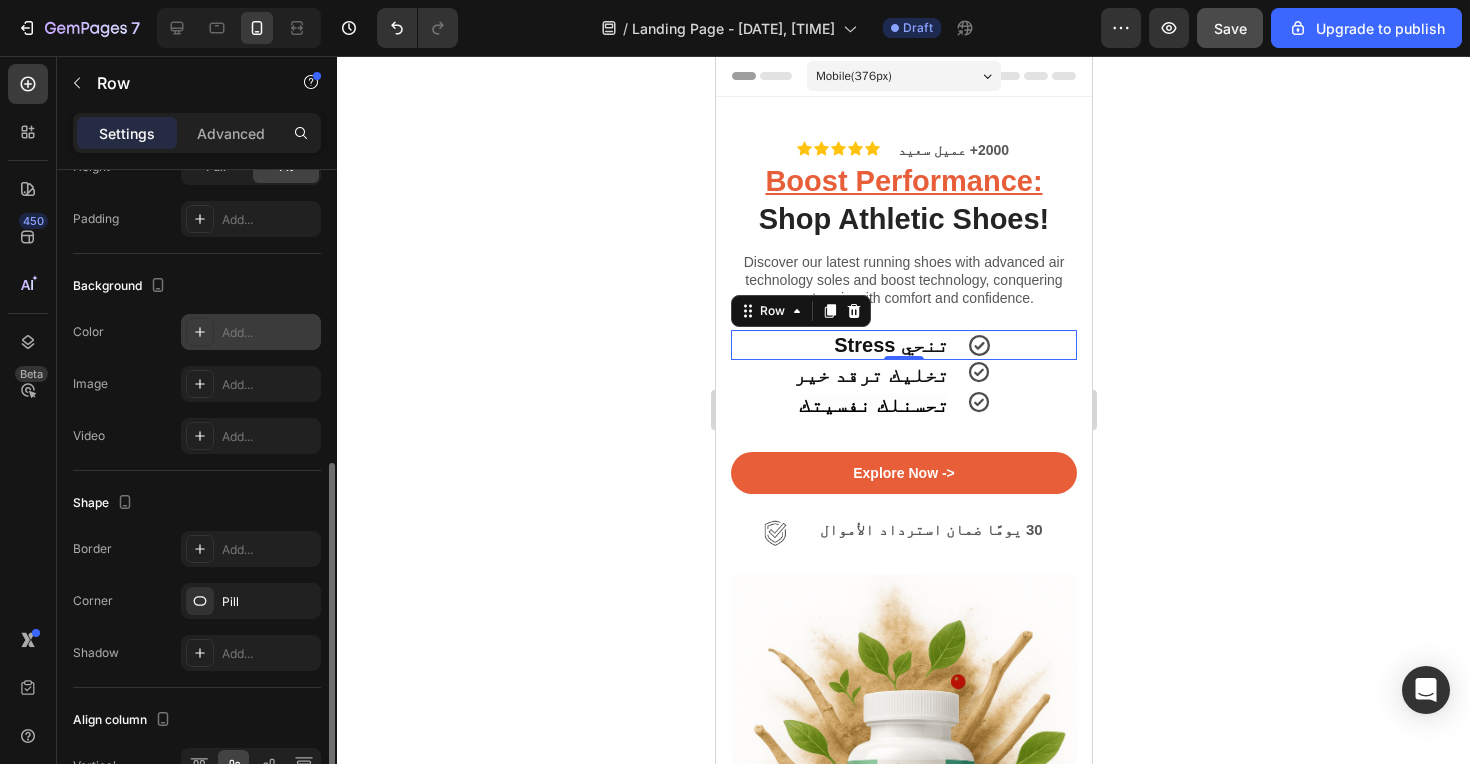 click 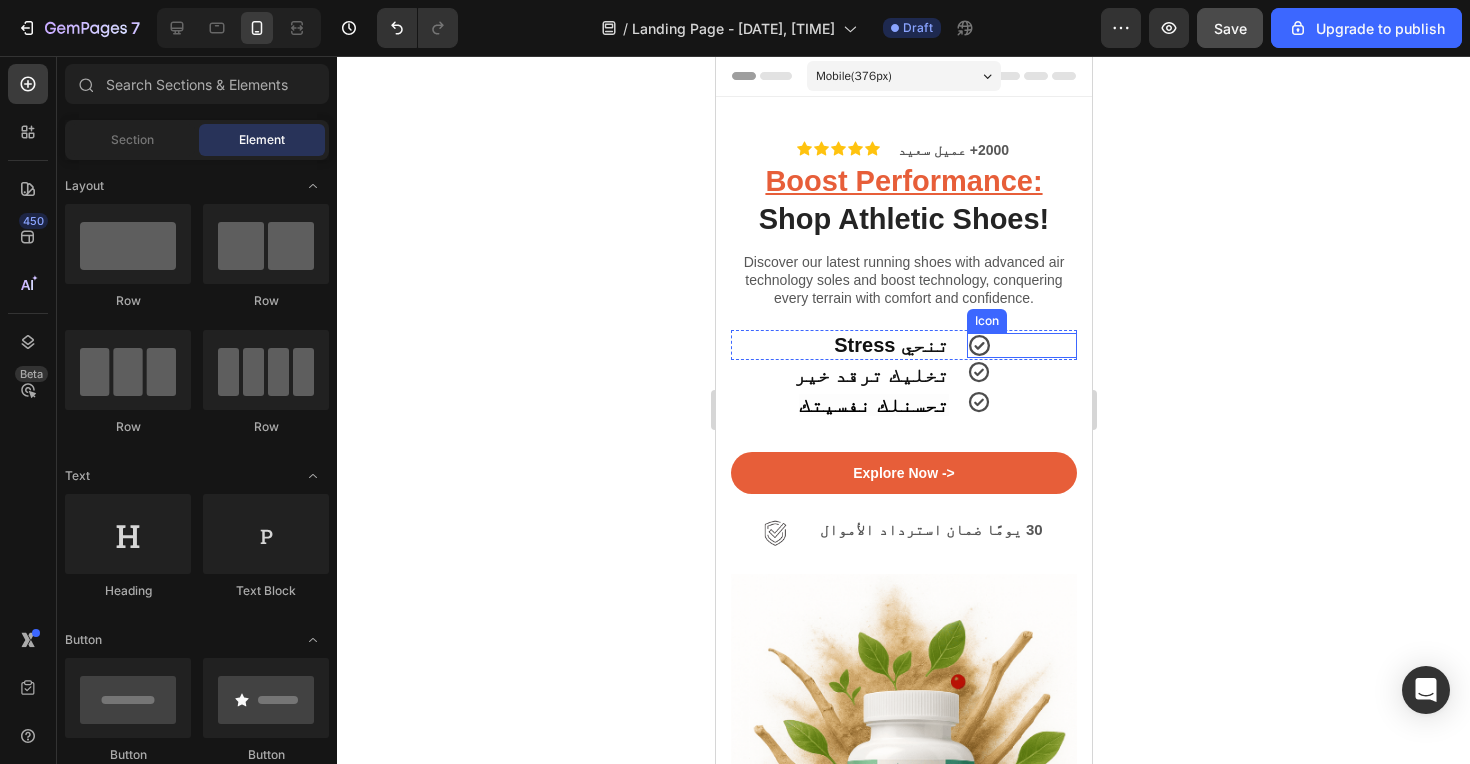 click 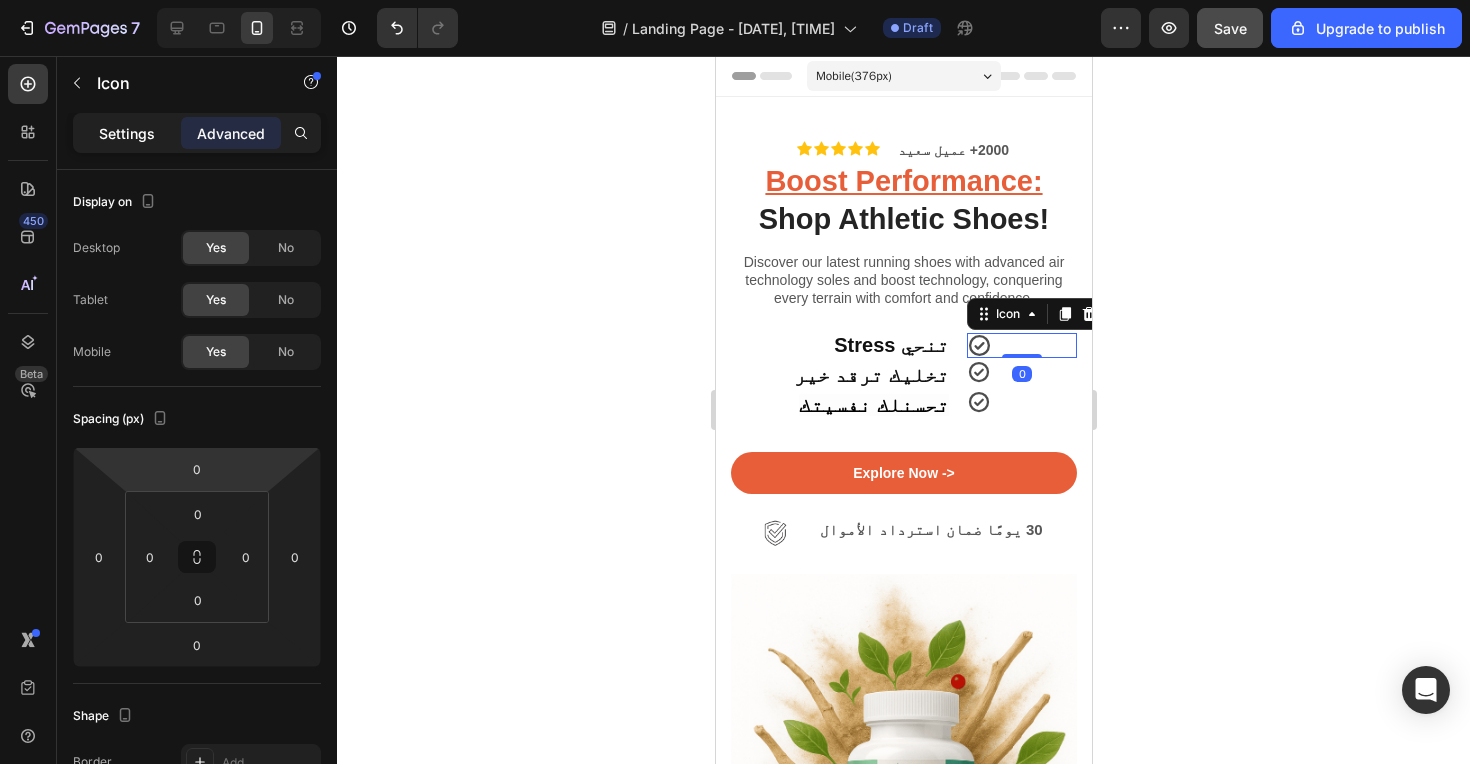 click on "Settings" at bounding box center (127, 133) 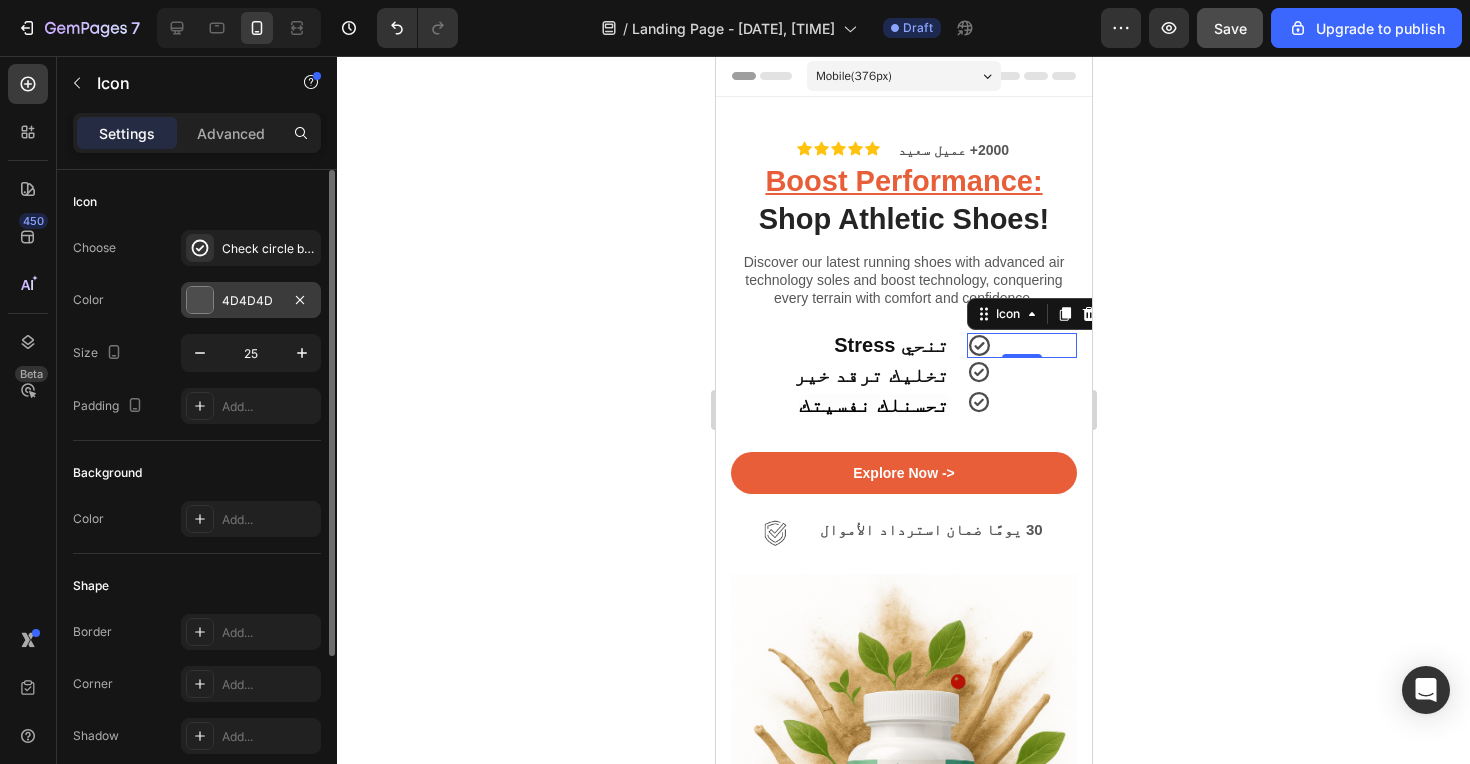 click at bounding box center [200, 300] 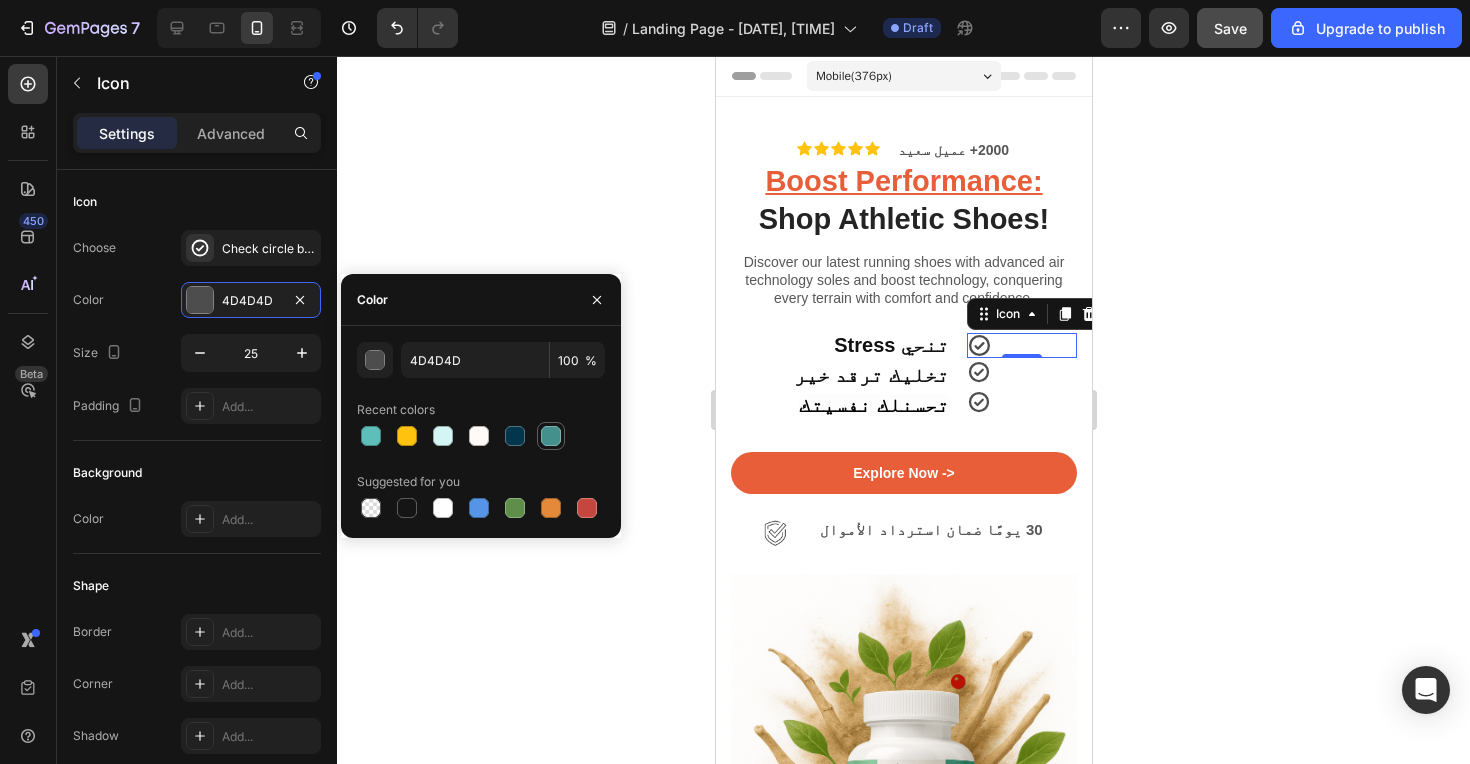 click at bounding box center (551, 436) 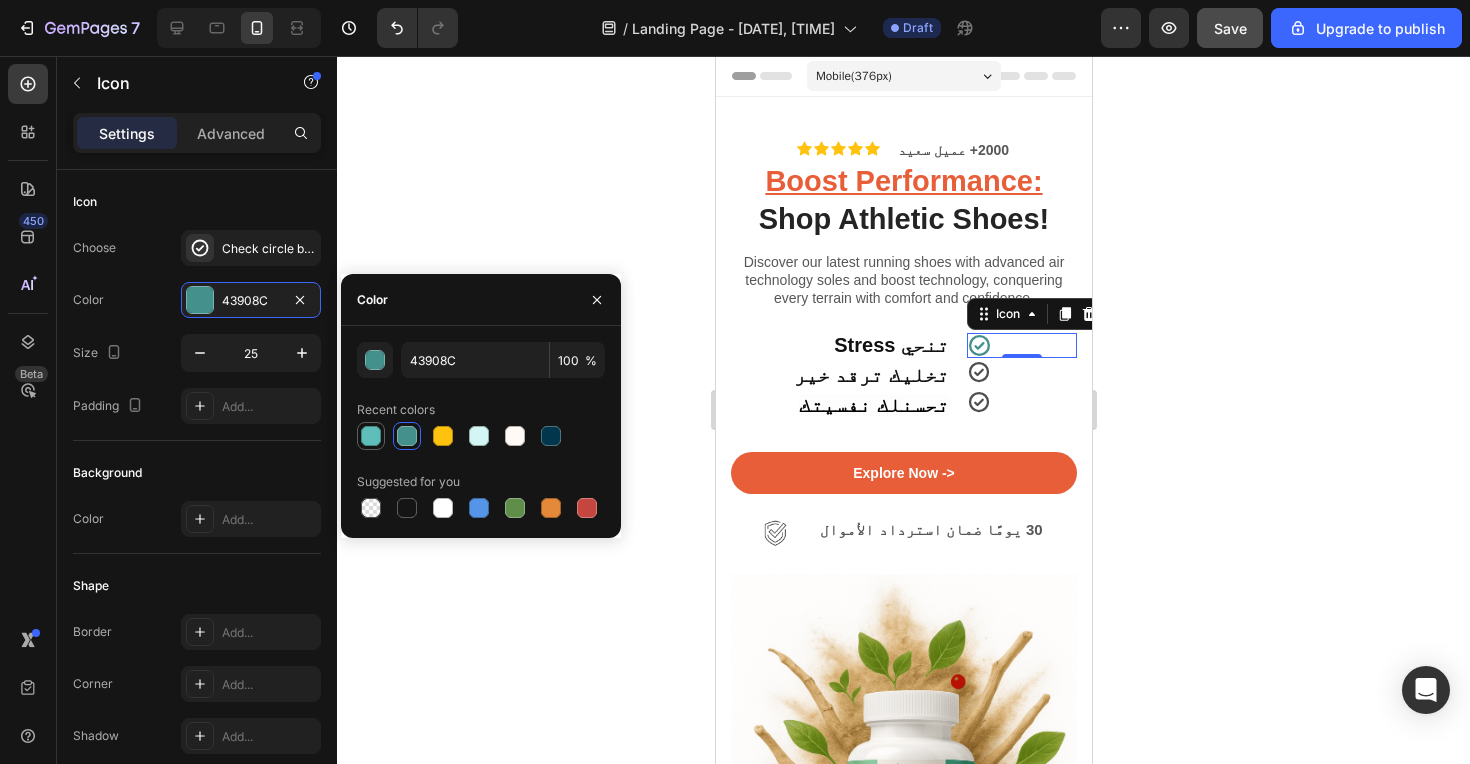 click at bounding box center [371, 436] 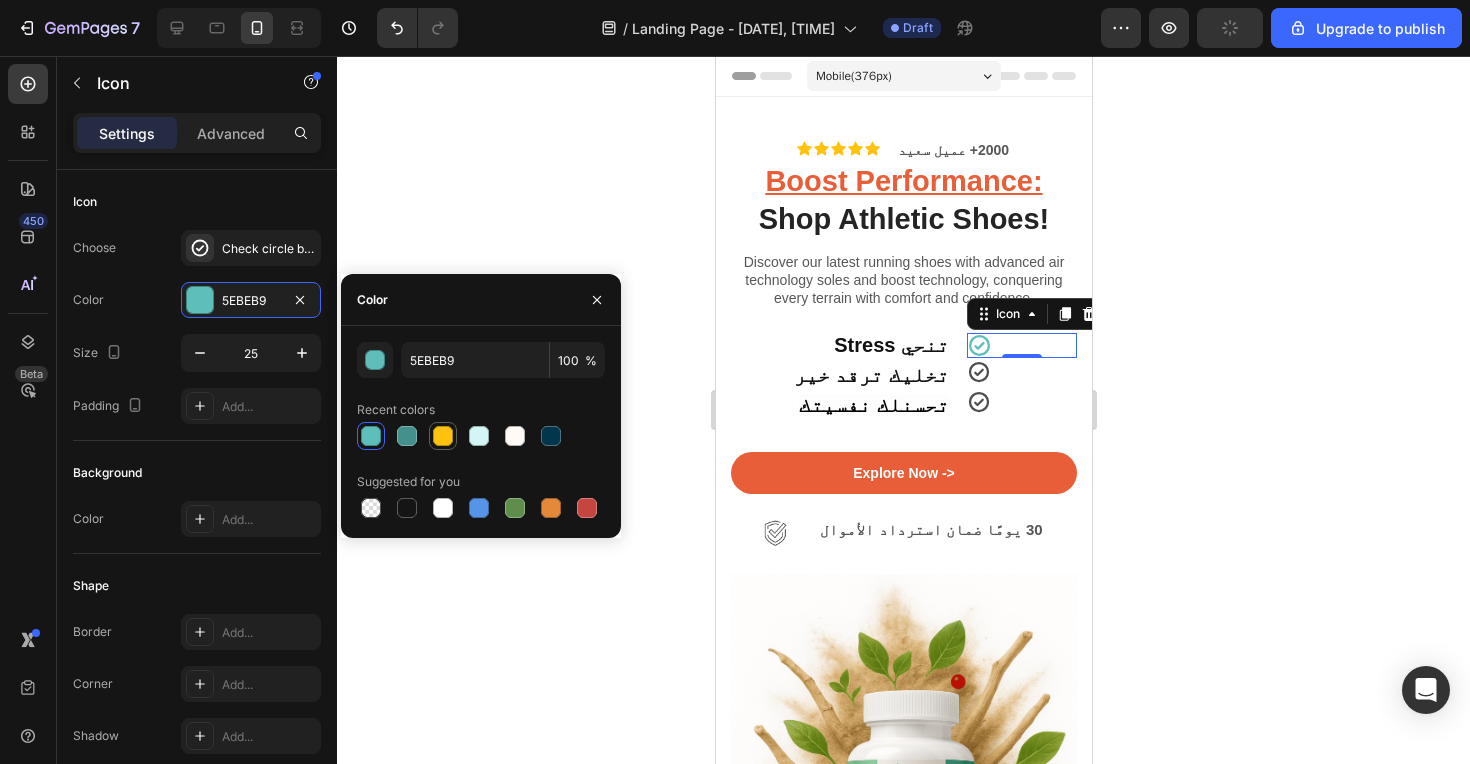 click at bounding box center [443, 436] 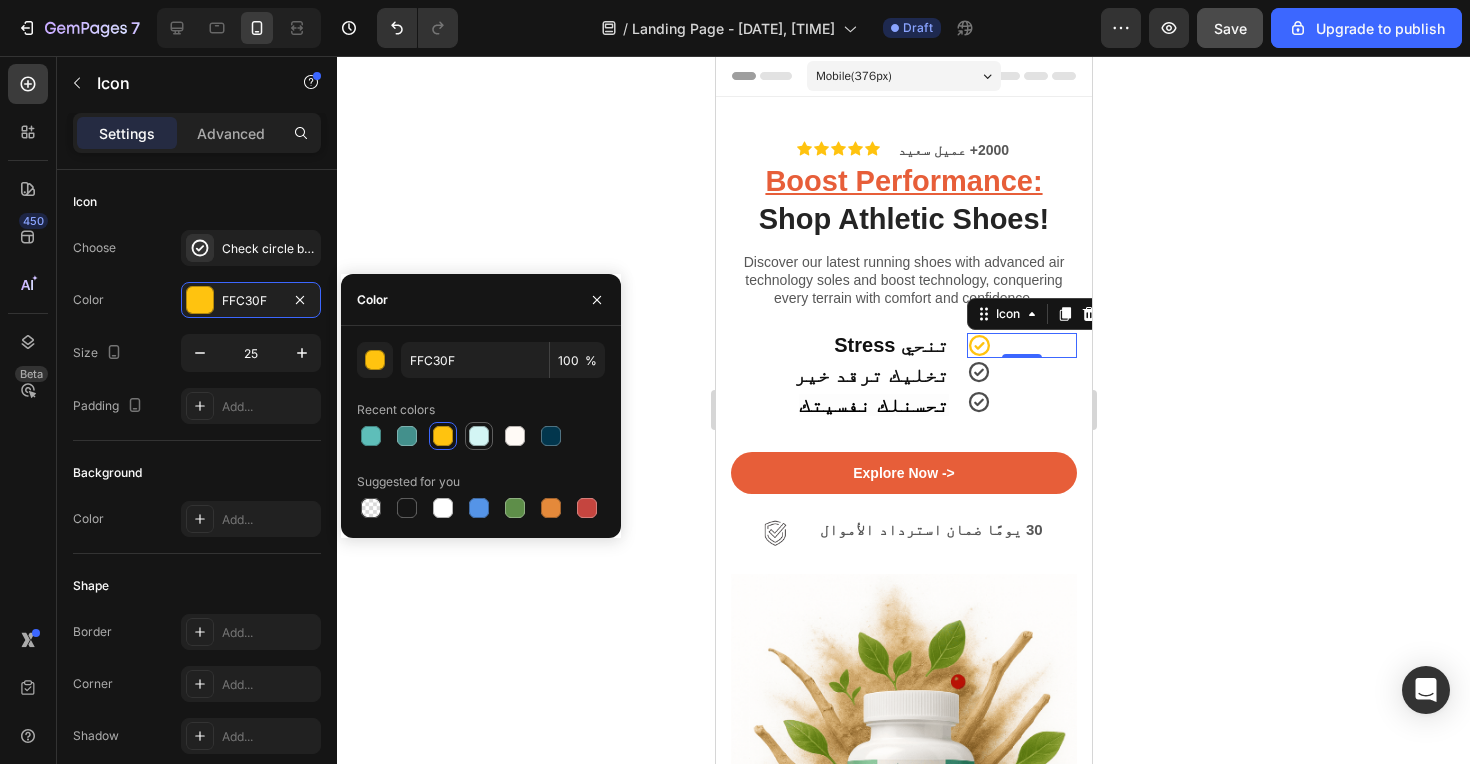 click at bounding box center (479, 436) 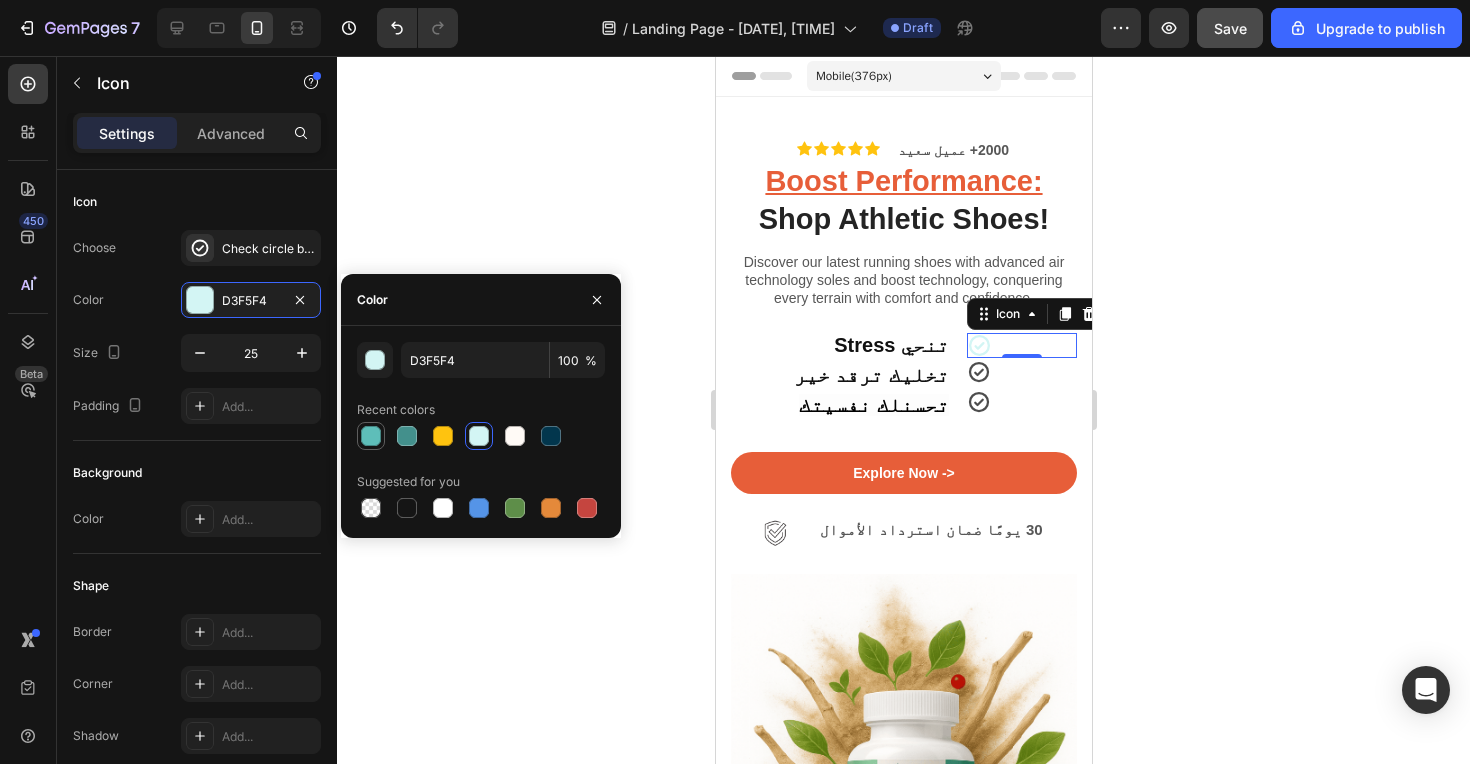 click at bounding box center (371, 436) 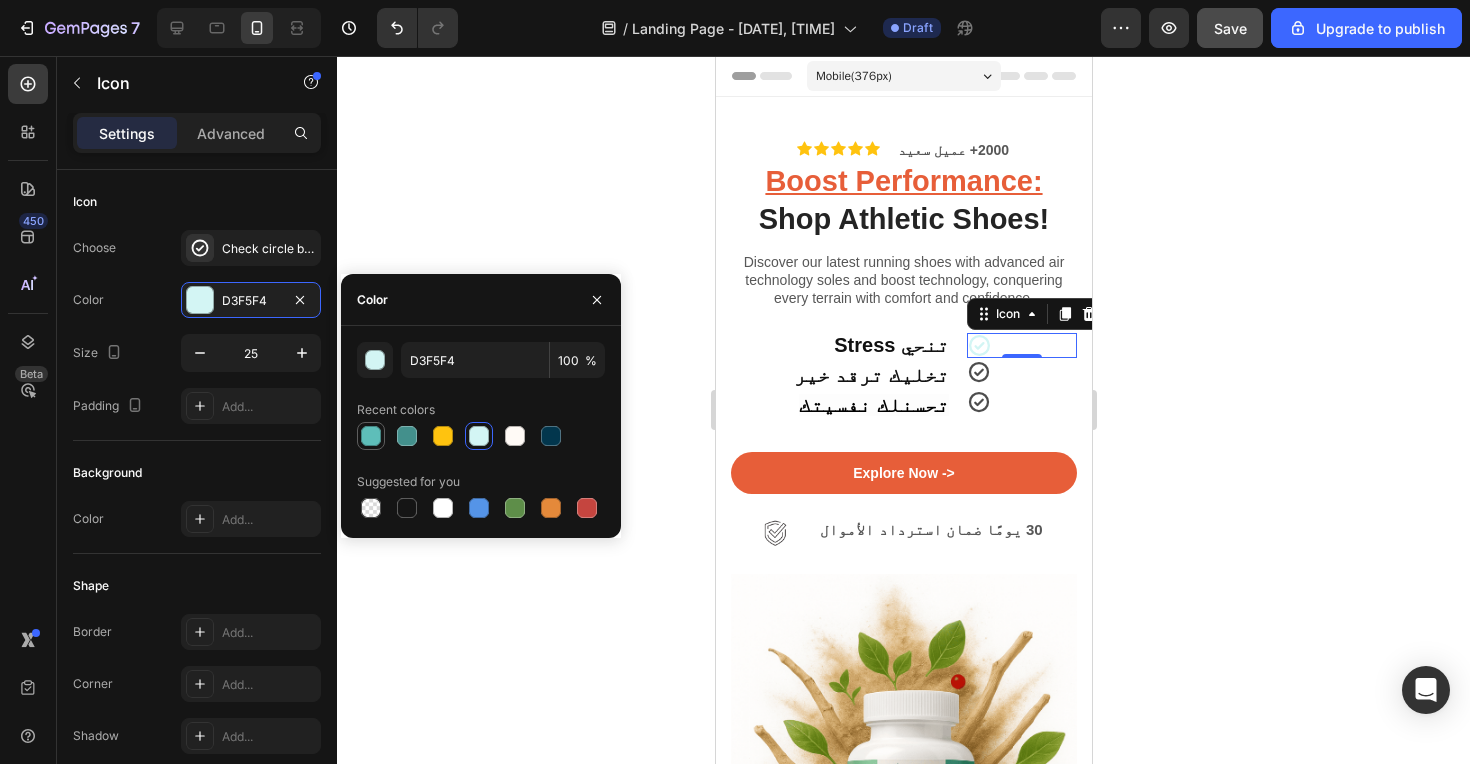 type on "5EBEB9" 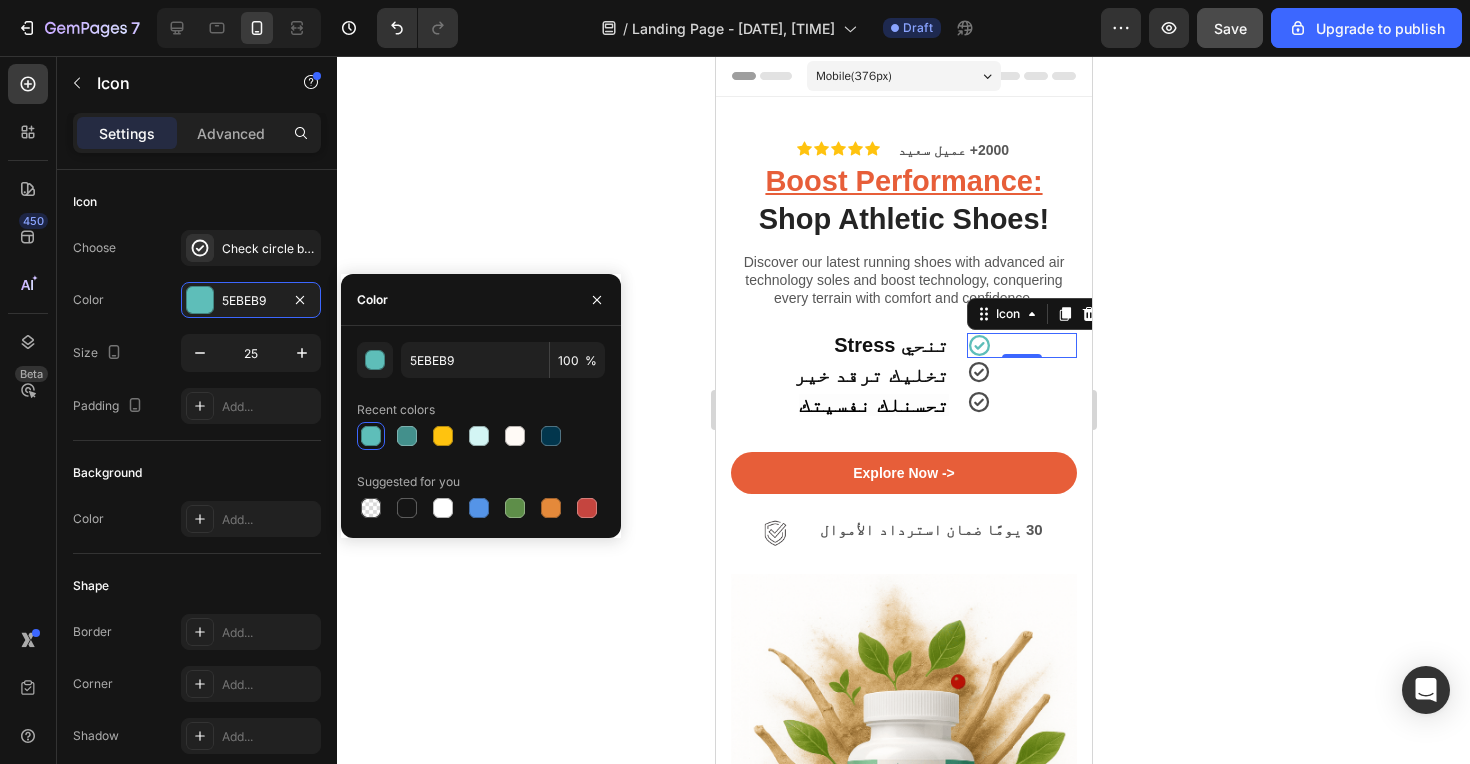 click 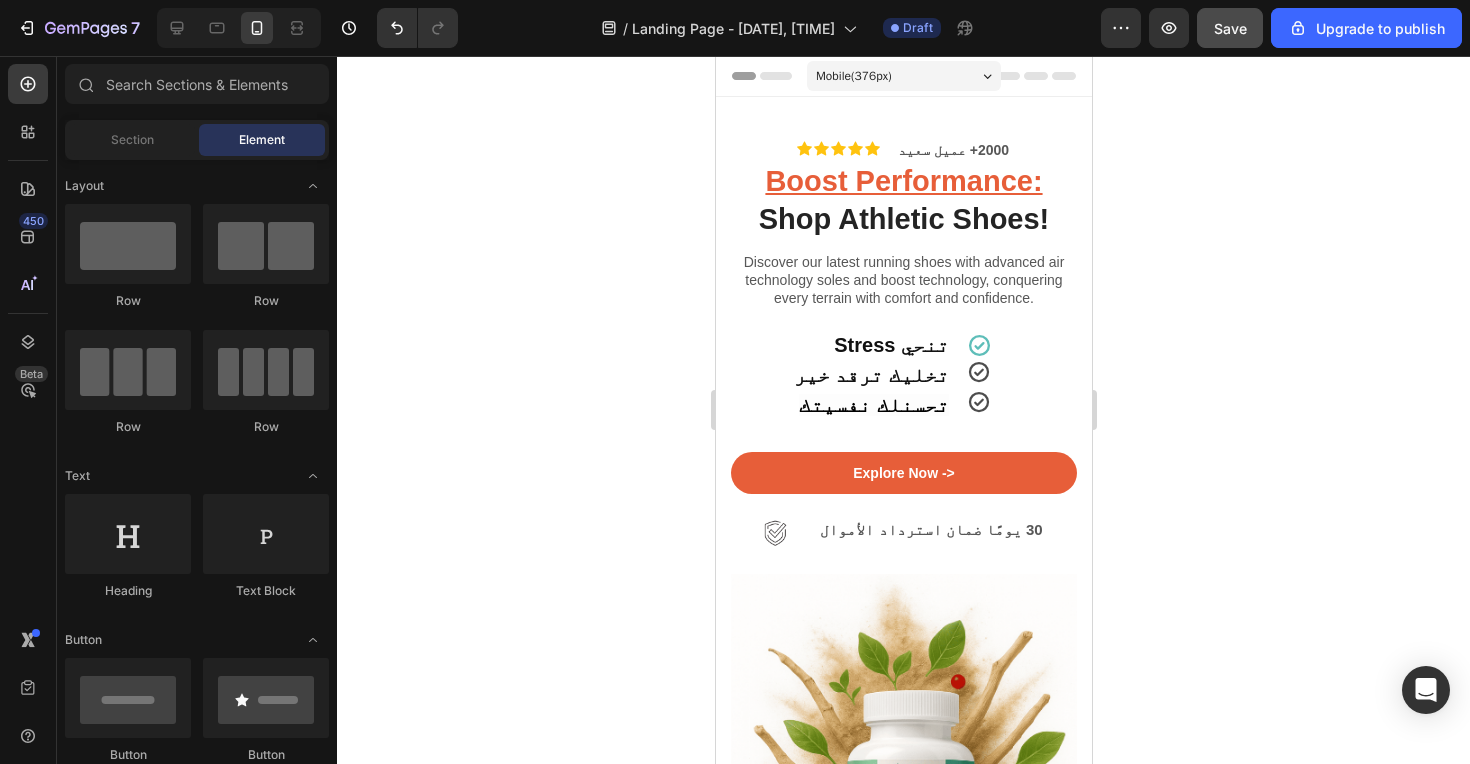 click 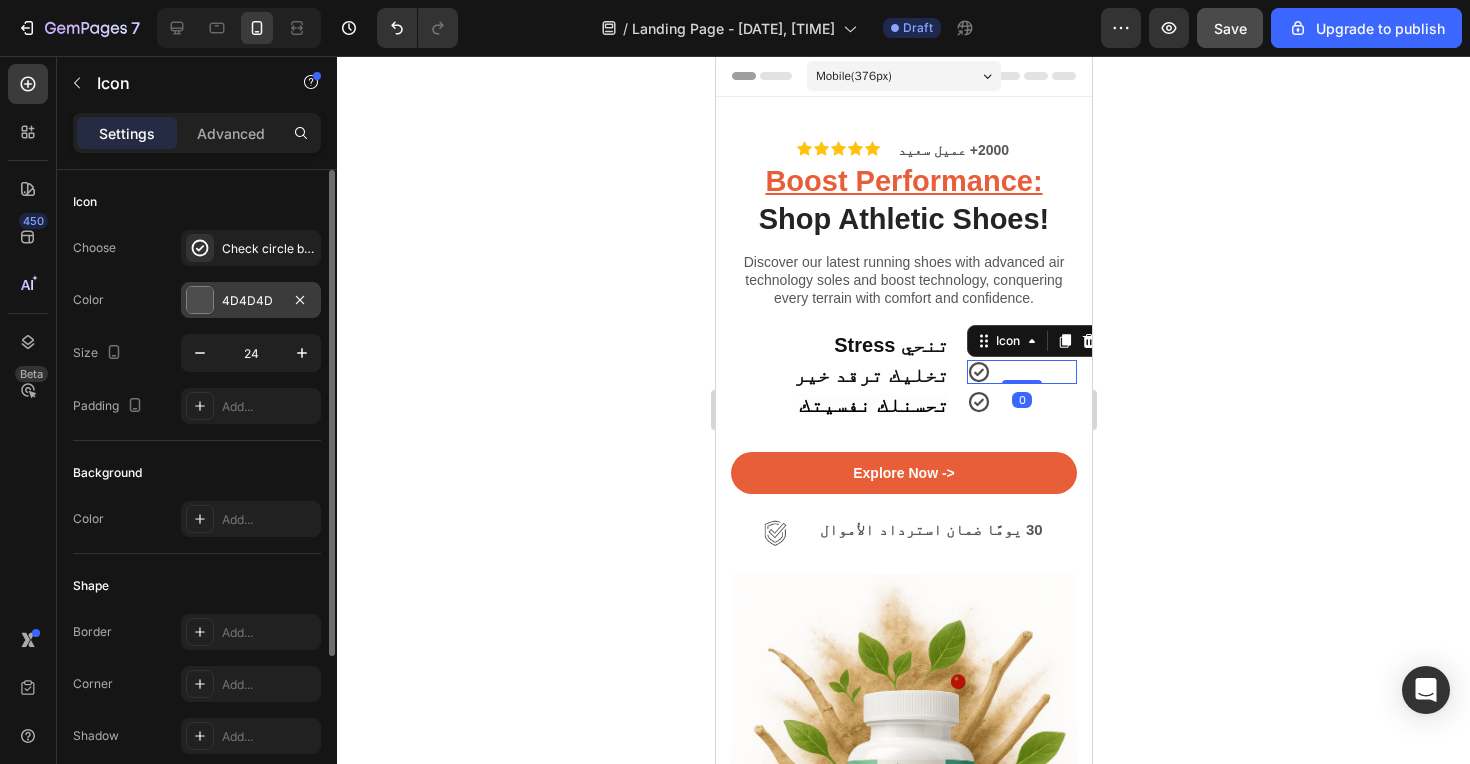 click at bounding box center [200, 300] 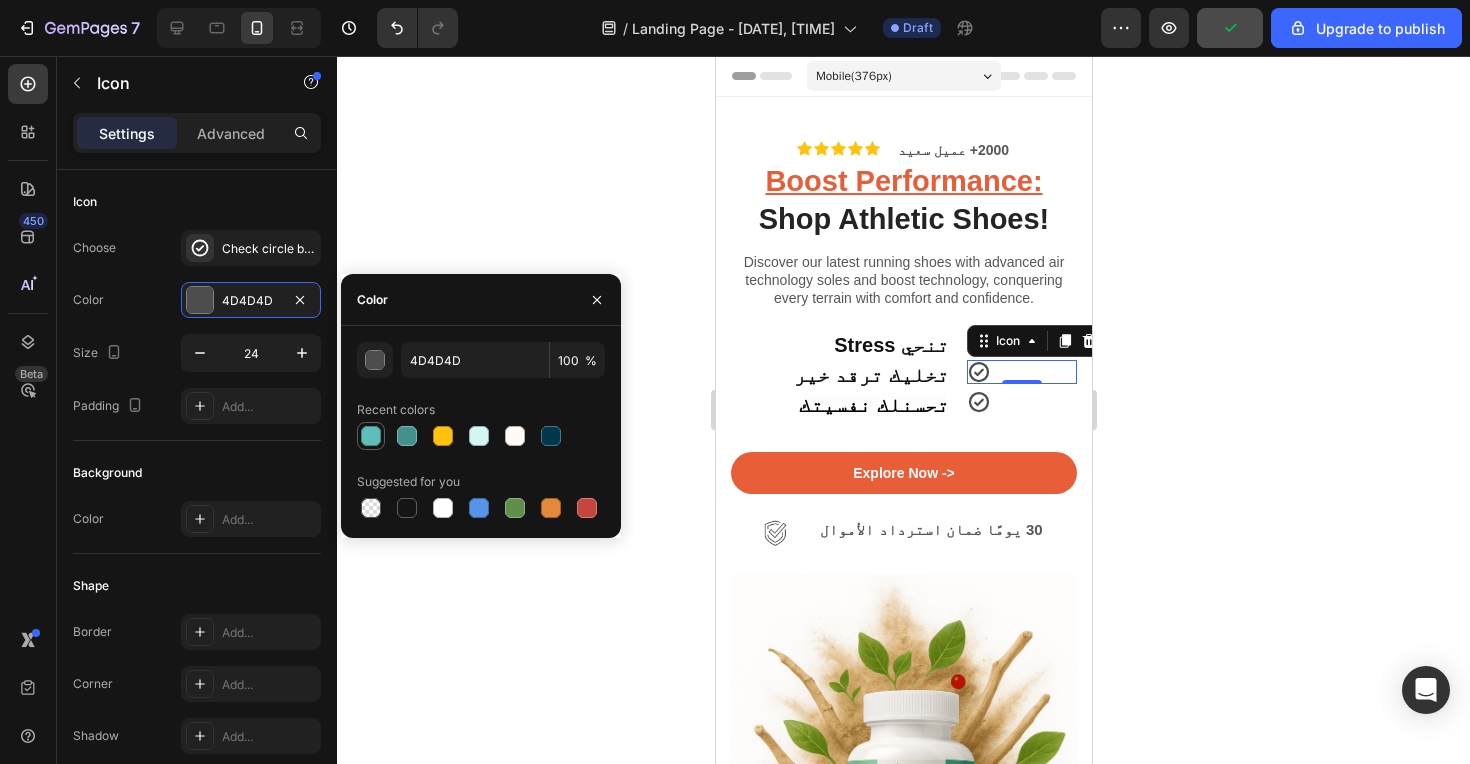 click at bounding box center [371, 436] 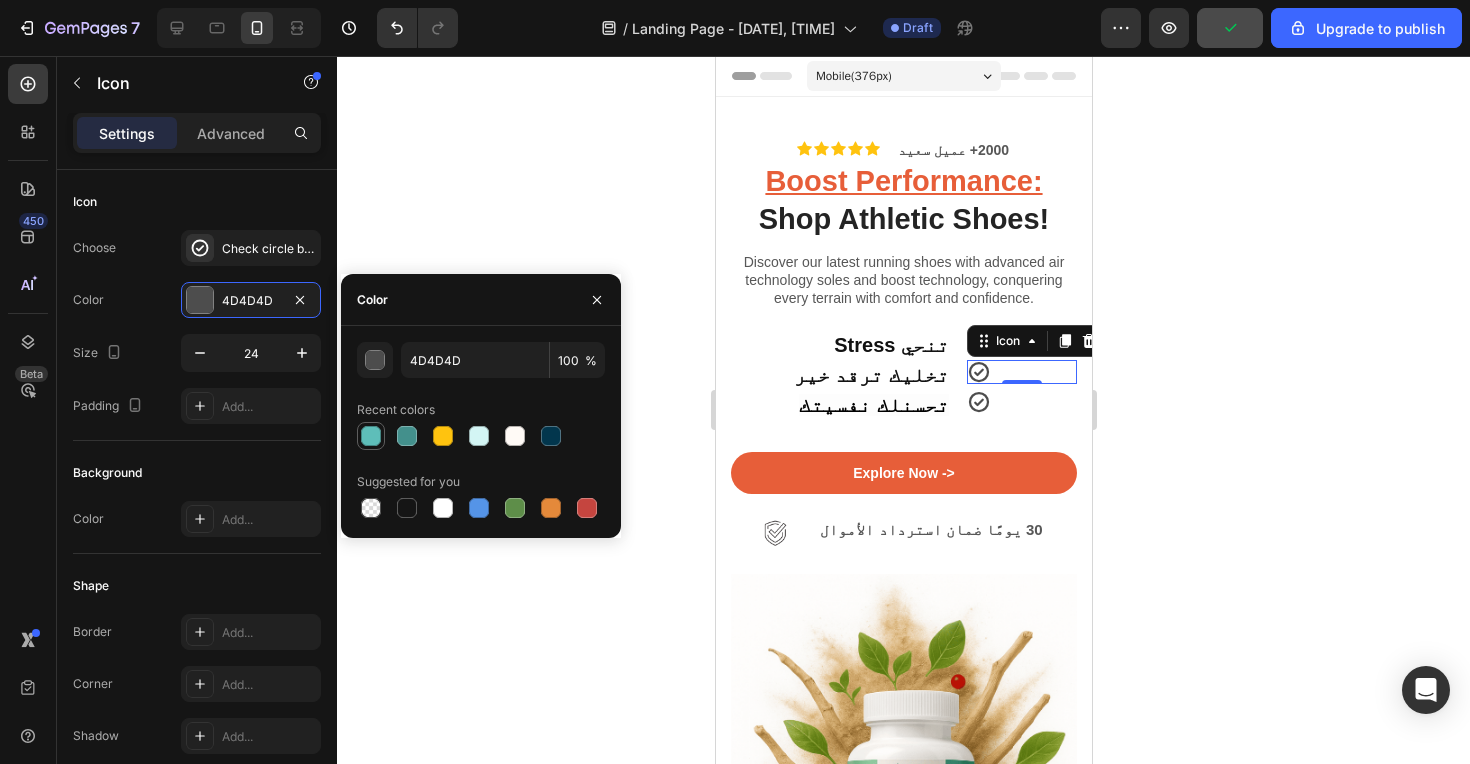 type on "5EBEB9" 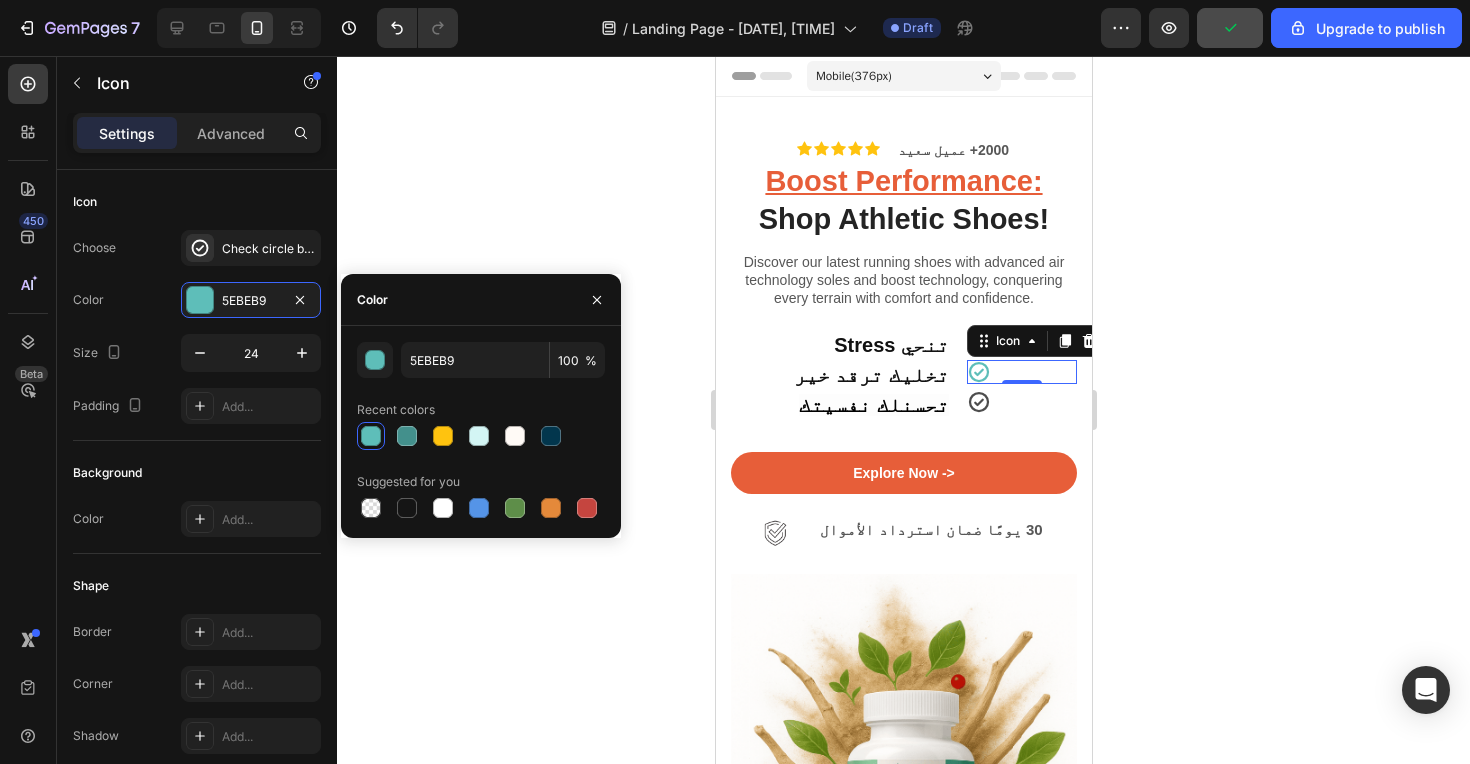 click 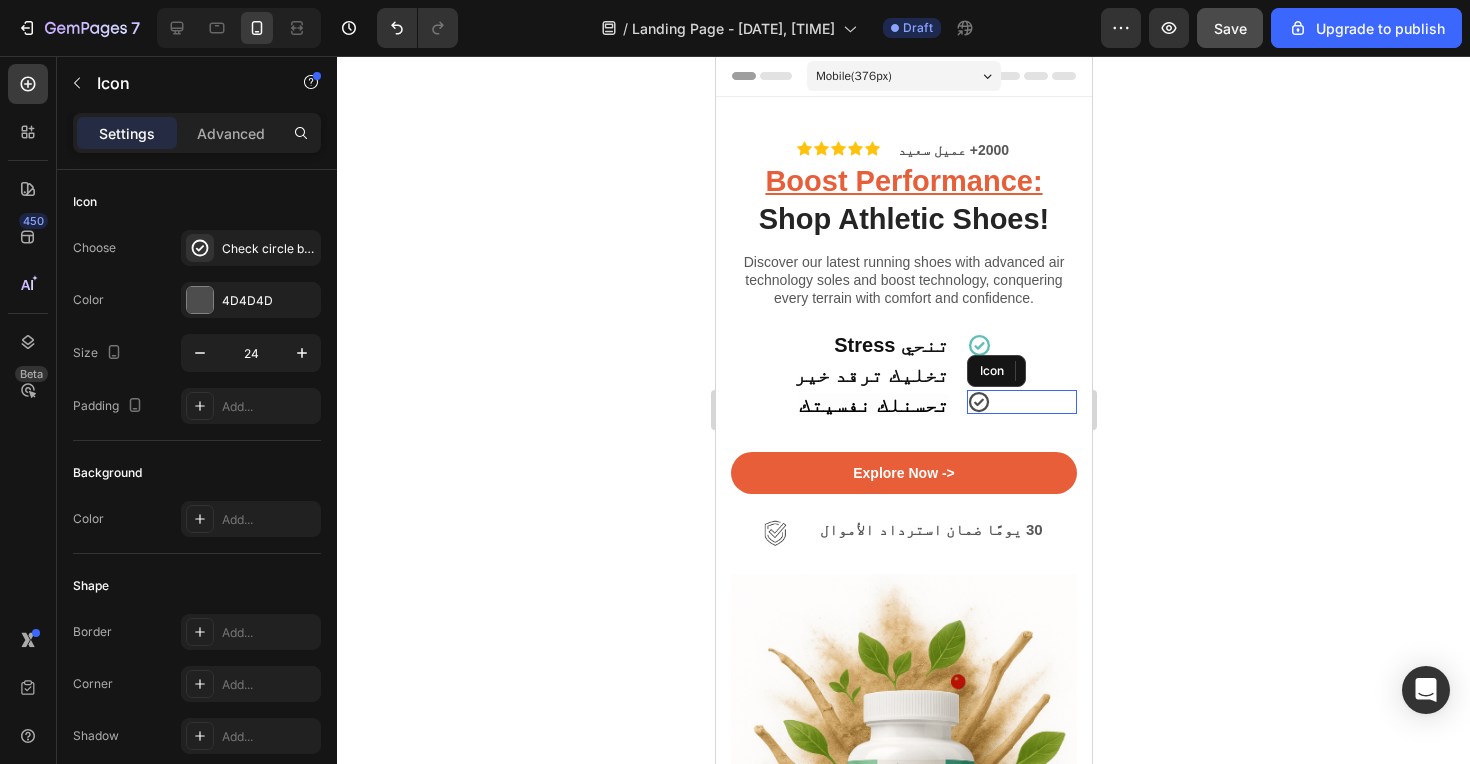 click 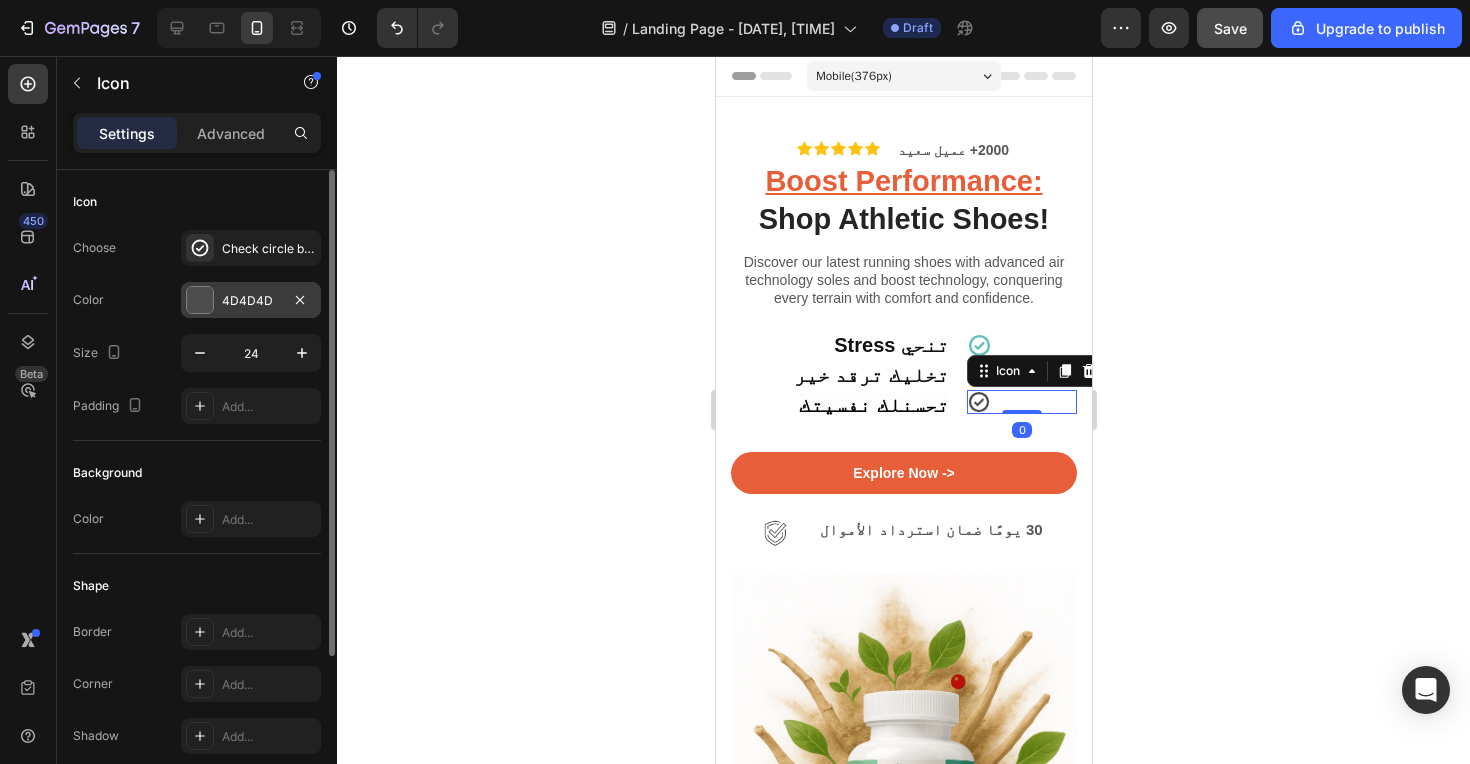 click at bounding box center [200, 300] 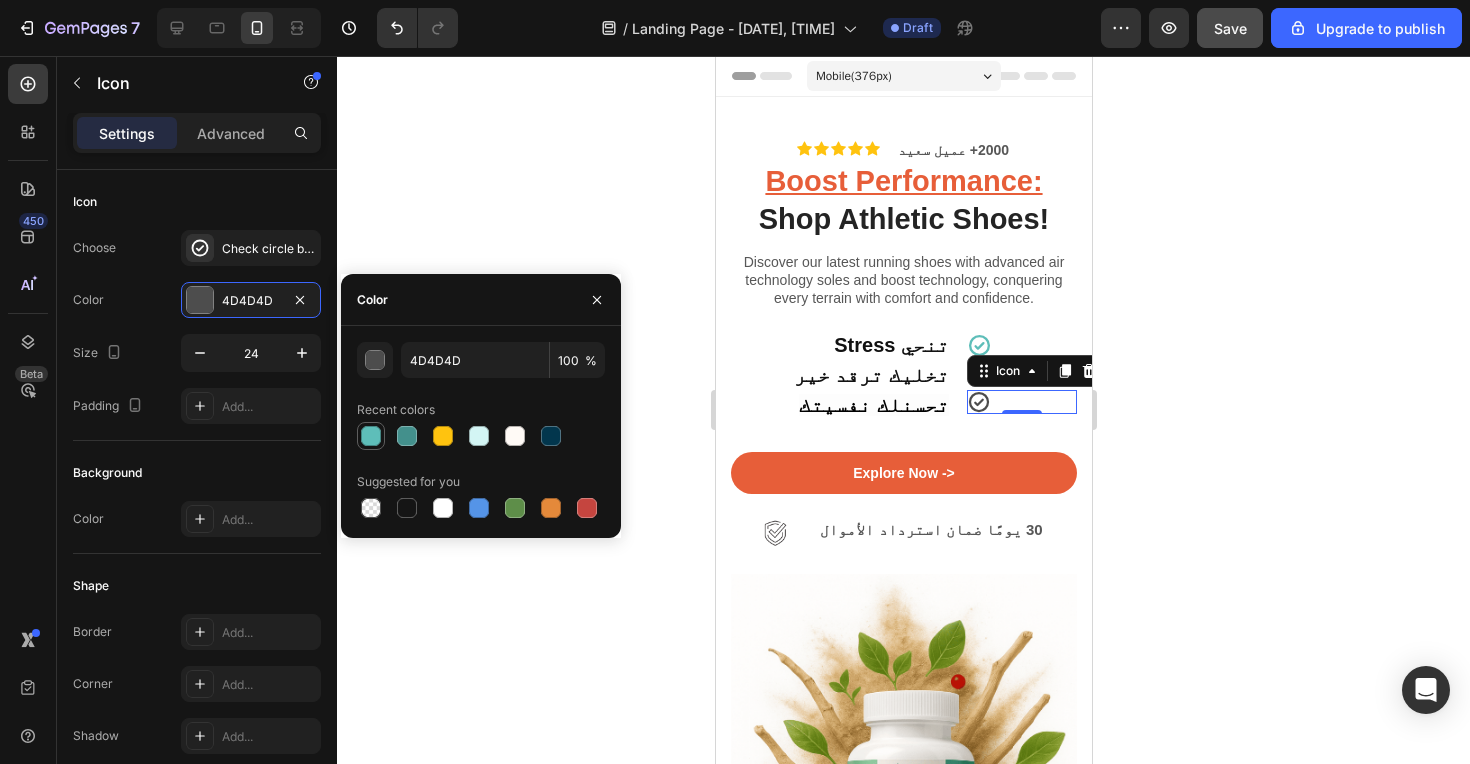 click at bounding box center (371, 436) 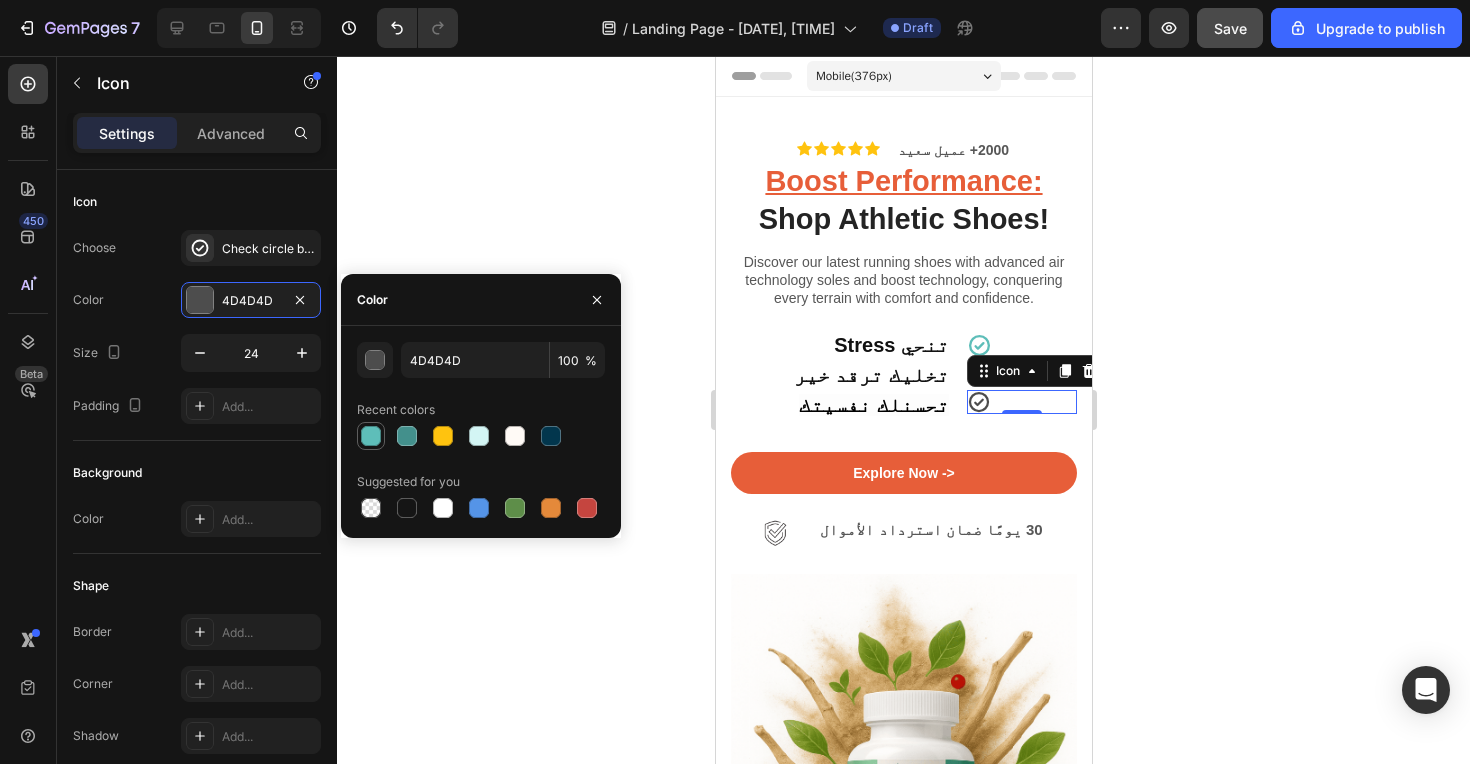 type on "5EBEB9" 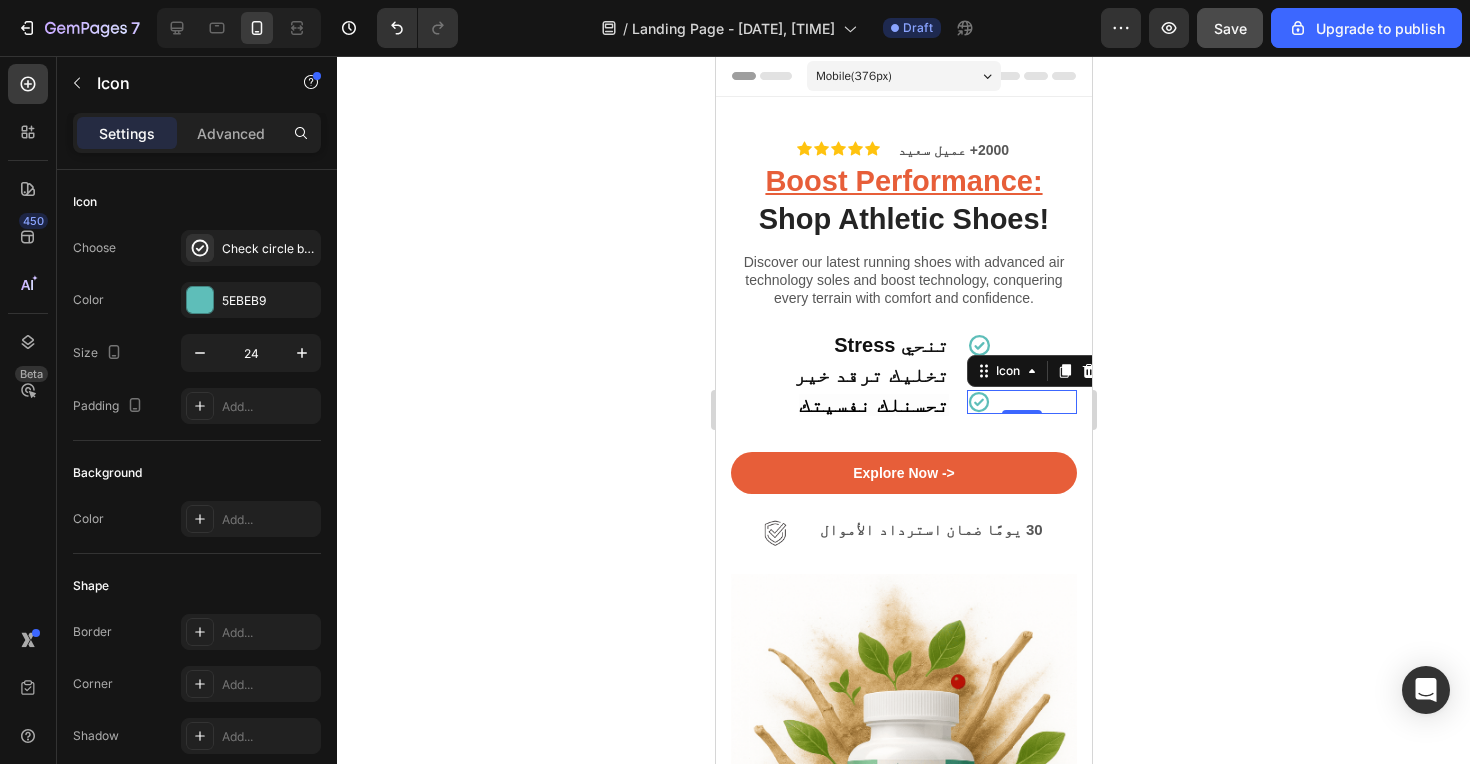 click 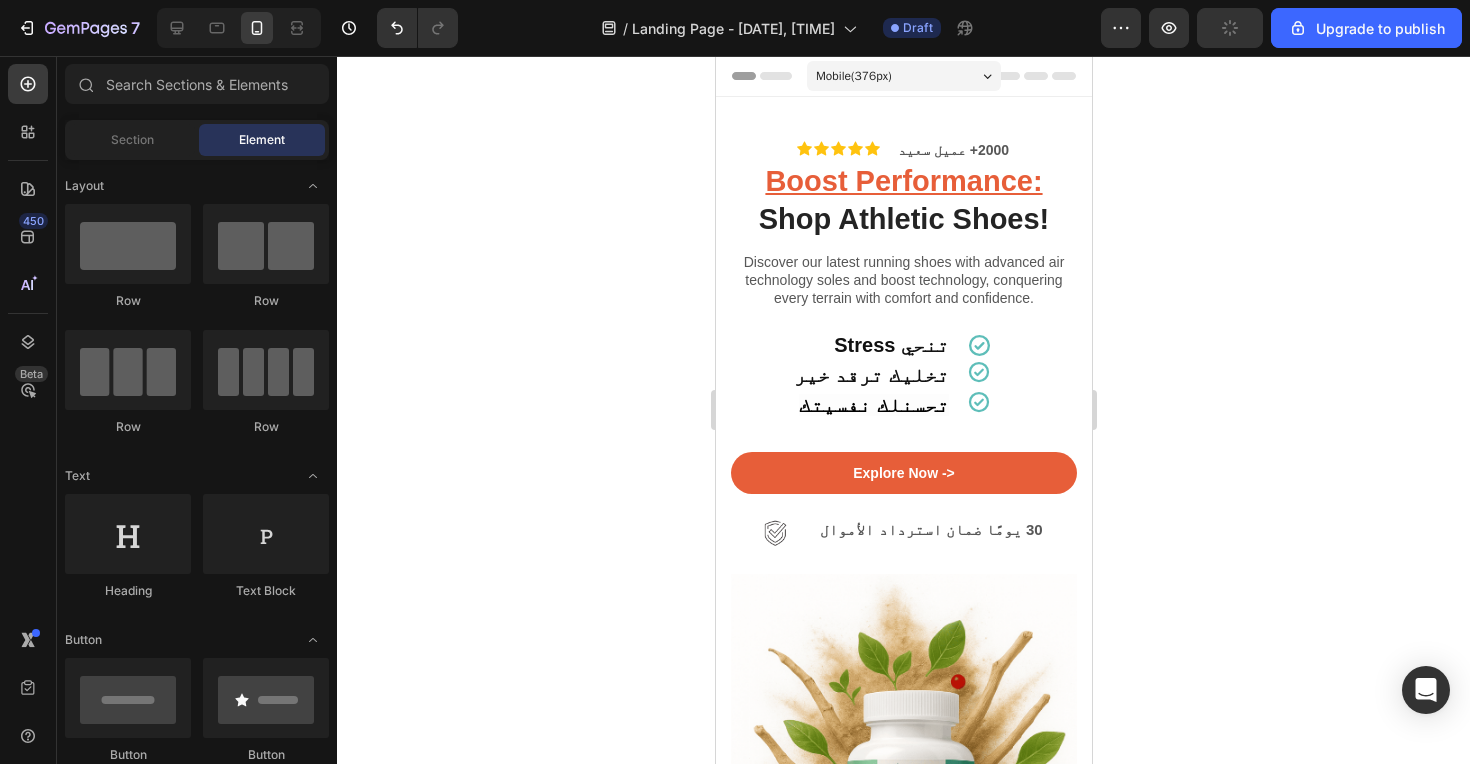 scroll, scrollTop: 0, scrollLeft: 0, axis: both 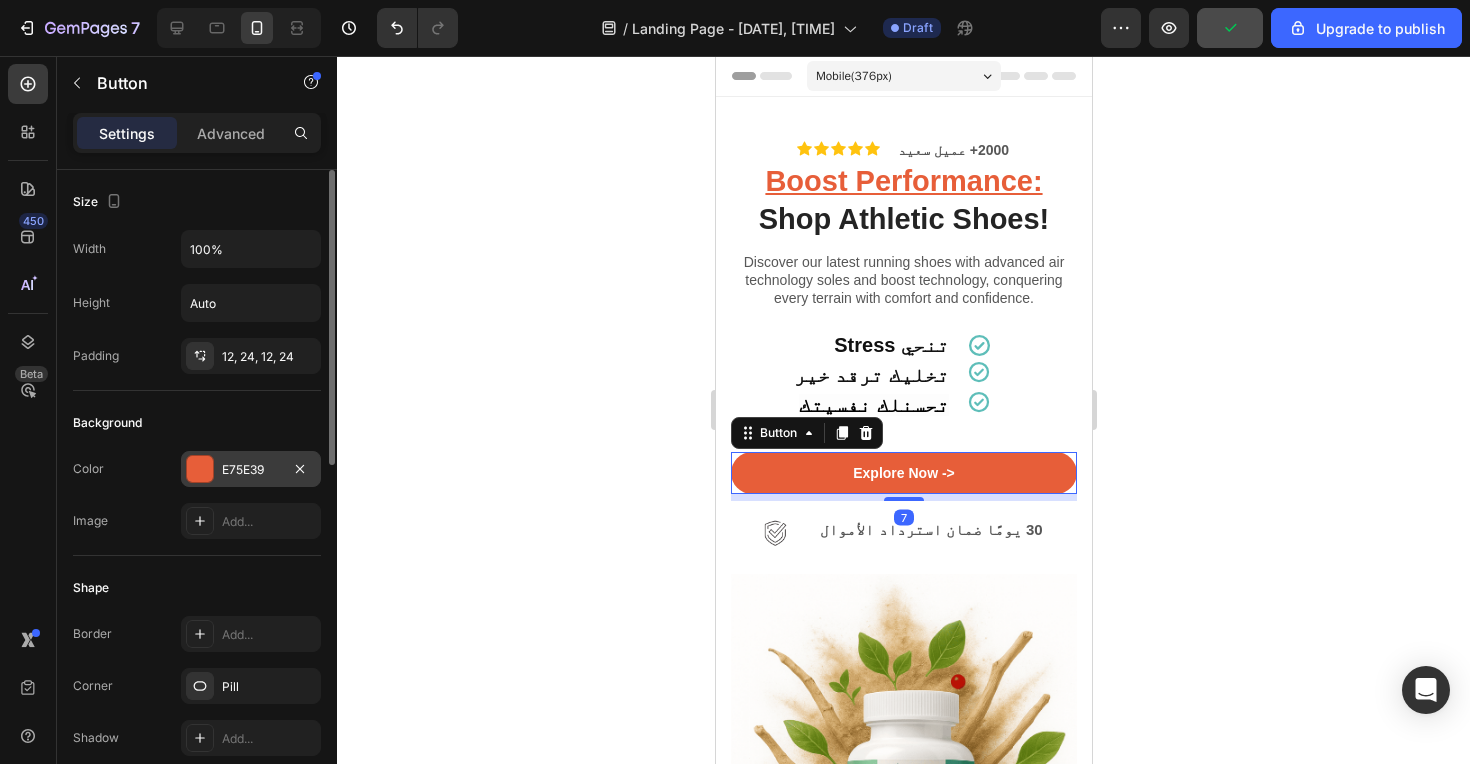 click at bounding box center [200, 469] 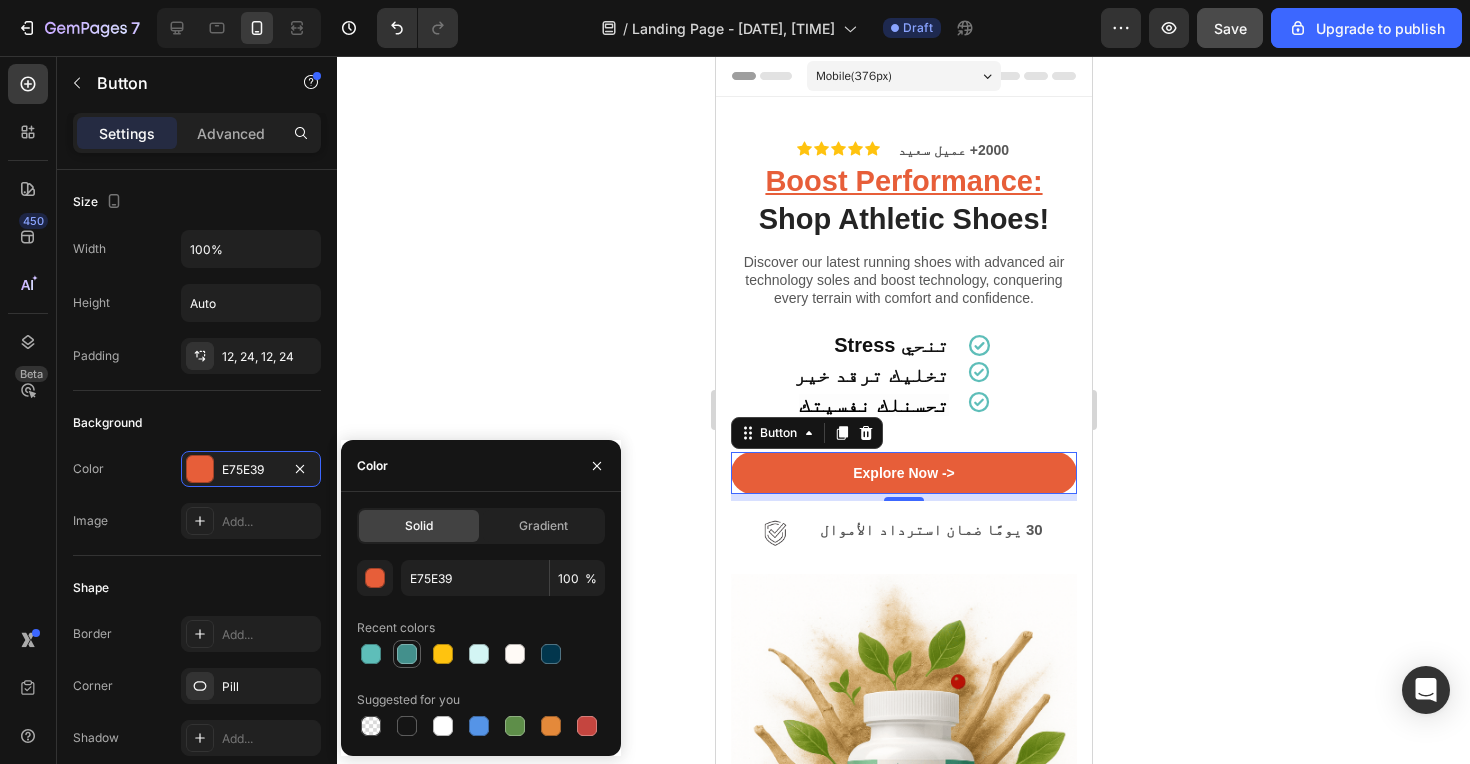 click at bounding box center [407, 654] 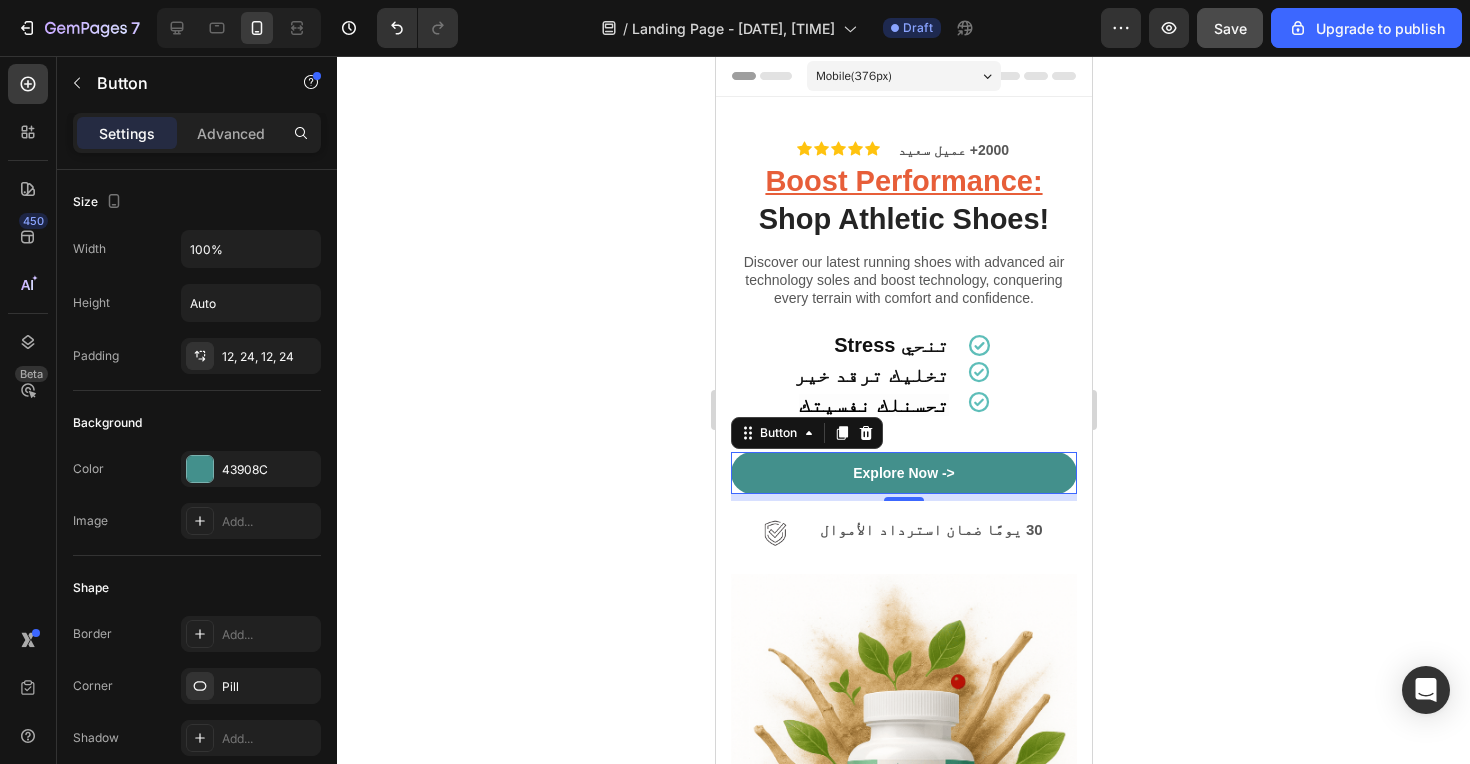 click on "Explore Now ->" at bounding box center (903, 473) 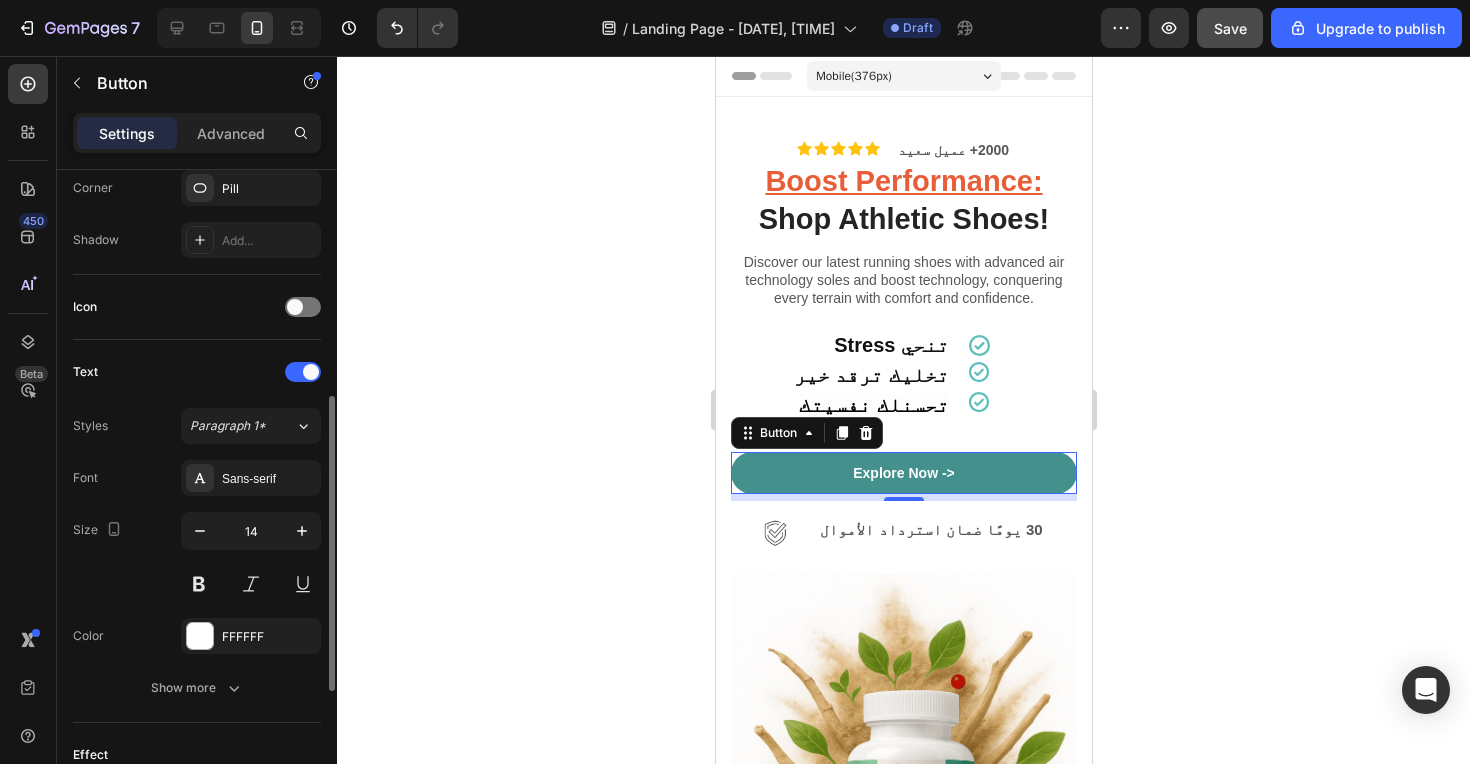 scroll, scrollTop: 500, scrollLeft: 0, axis: vertical 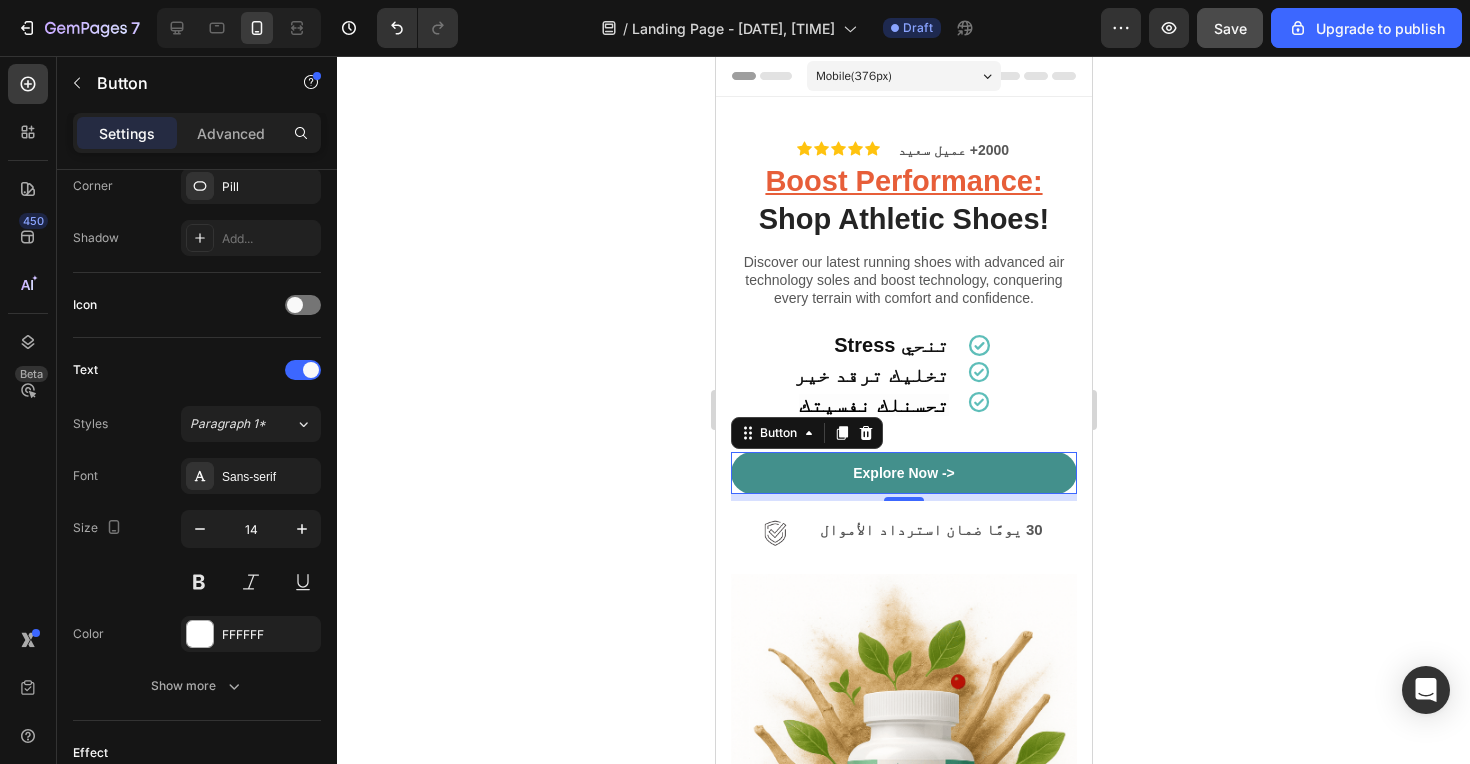 click 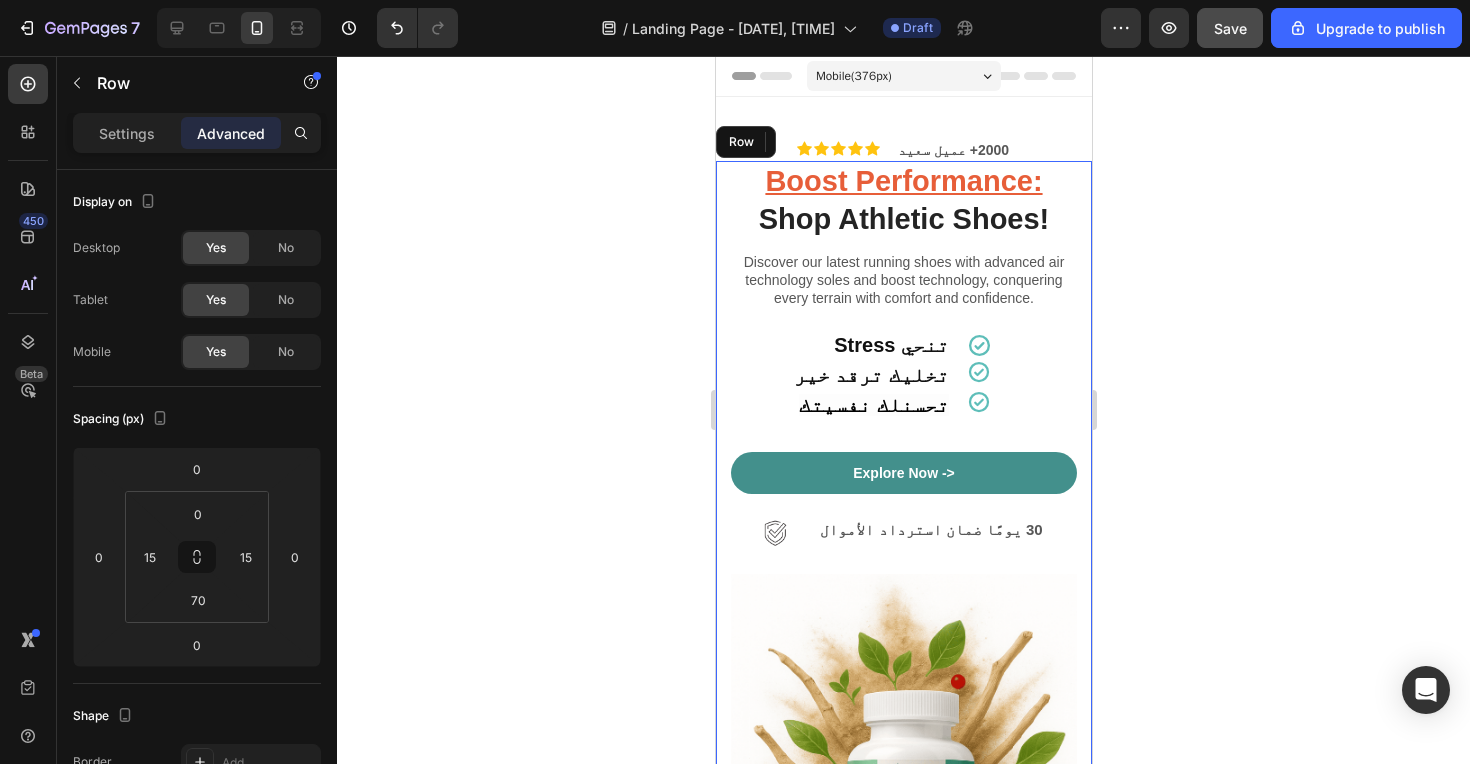 click on "Boost Performance: Shop Athletic Shoes! Heading Discover our latest running shoes with advanced air technology soles and boost technology, conquering every terrain with comfort and confidence. Text Block ‫تنحي Stress‬ Heading
Icon Row تخليك ترقد خير Heading
Icon Row تحسنلك نفسيتك Heading
Icon Row Explore Now -> Button Image ‫30 يومًا ضمان استرداد الأموال‬ Text Block Advanced List Image 2000+ 5-Star Reviews Text Block Row" at bounding box center (903, 591) 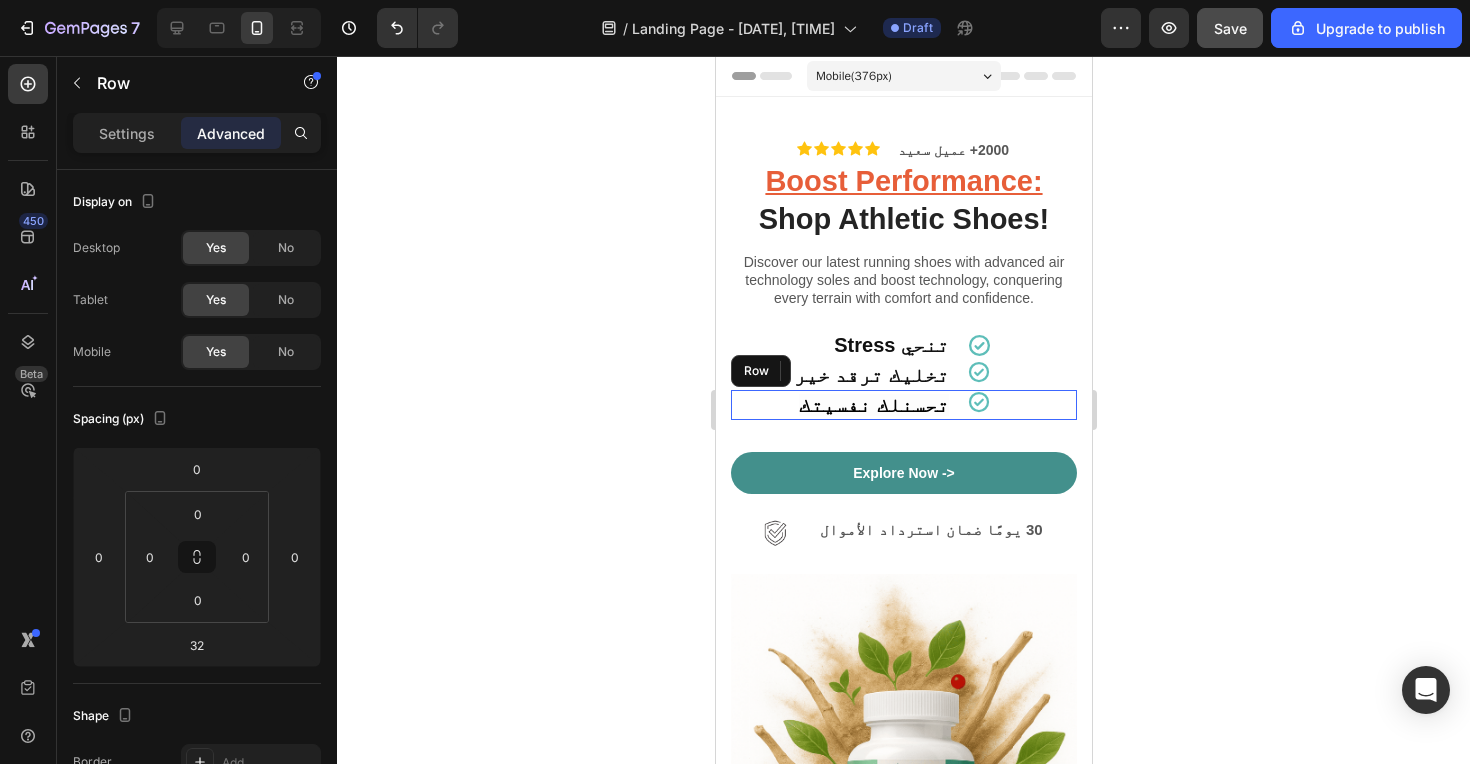 click on "Icon" at bounding box center (1021, 405) 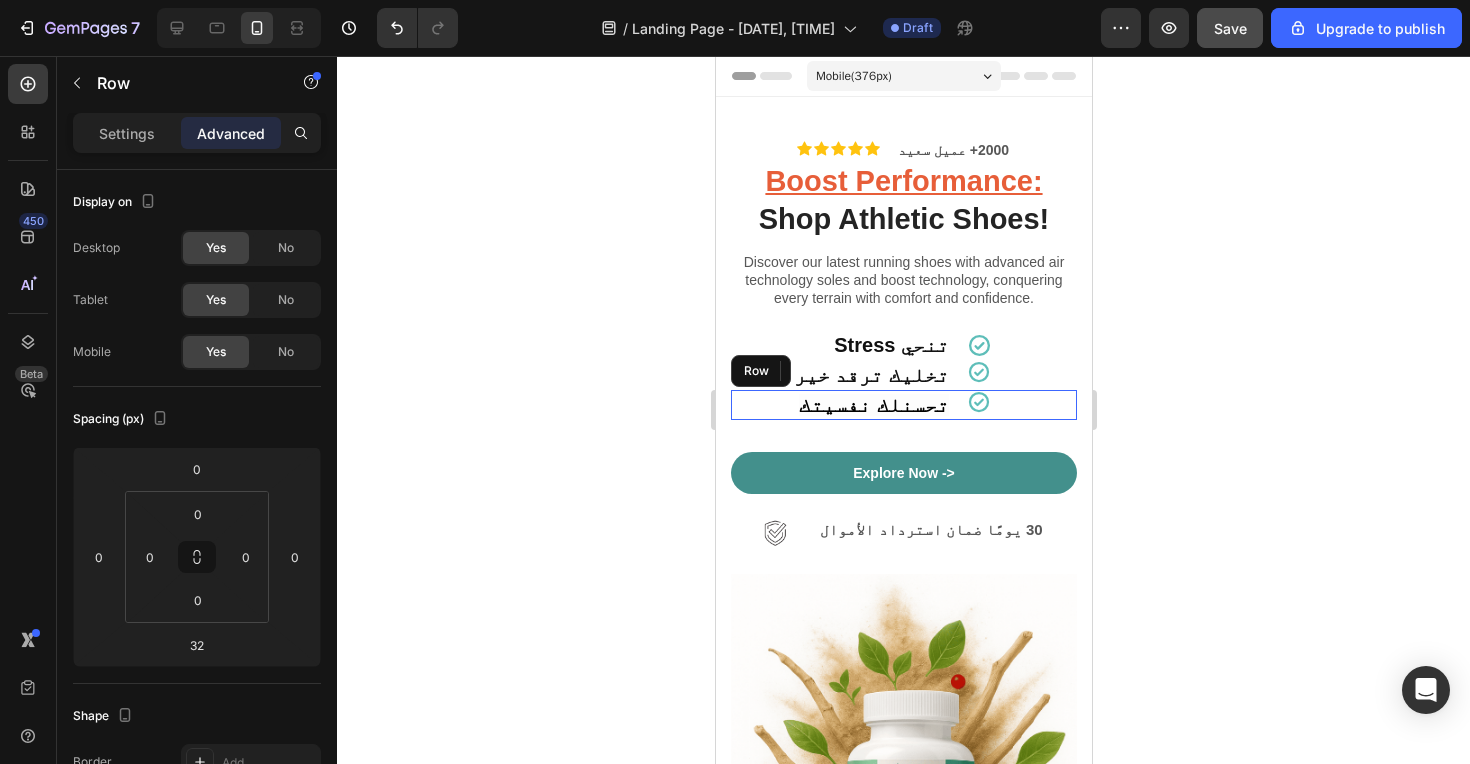 scroll, scrollTop: 500, scrollLeft: 0, axis: vertical 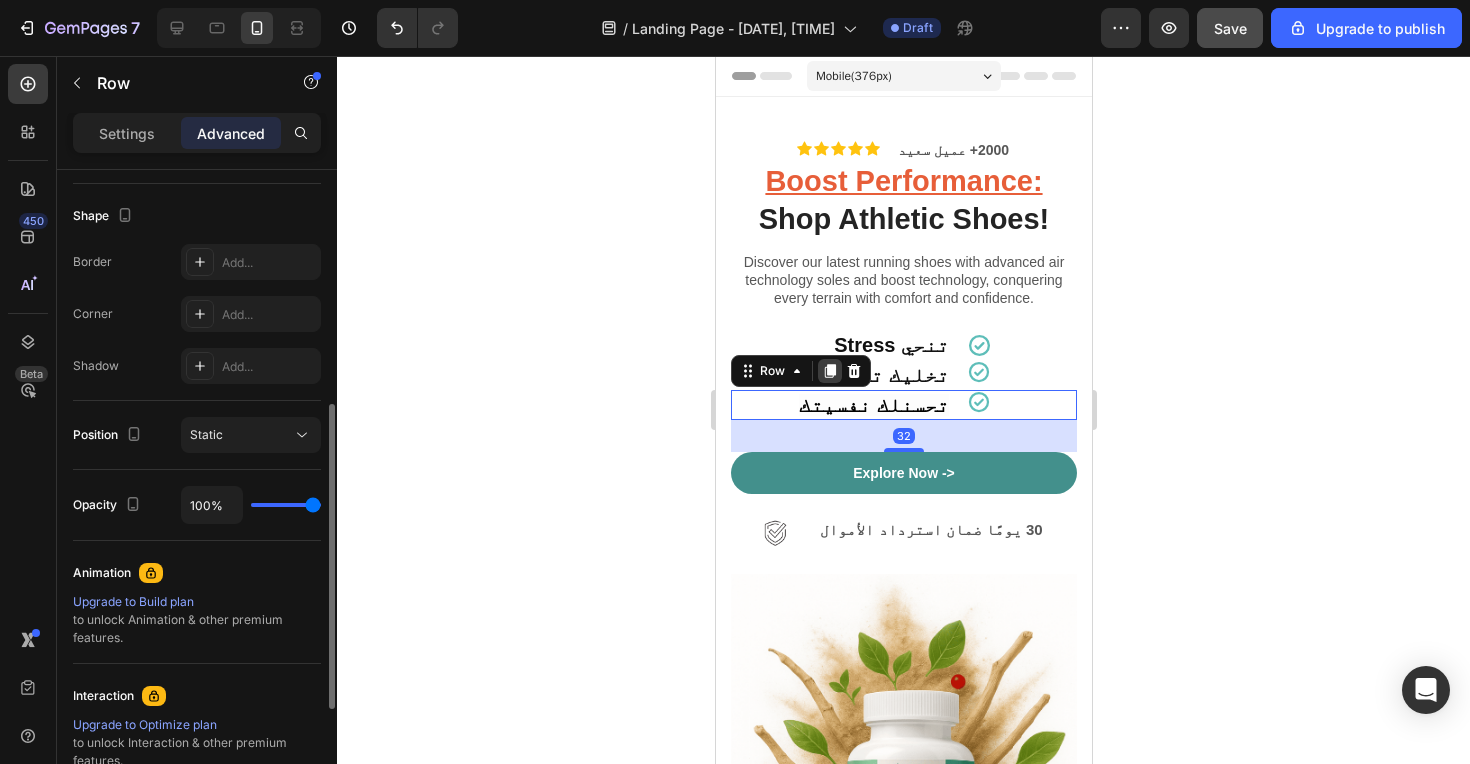click 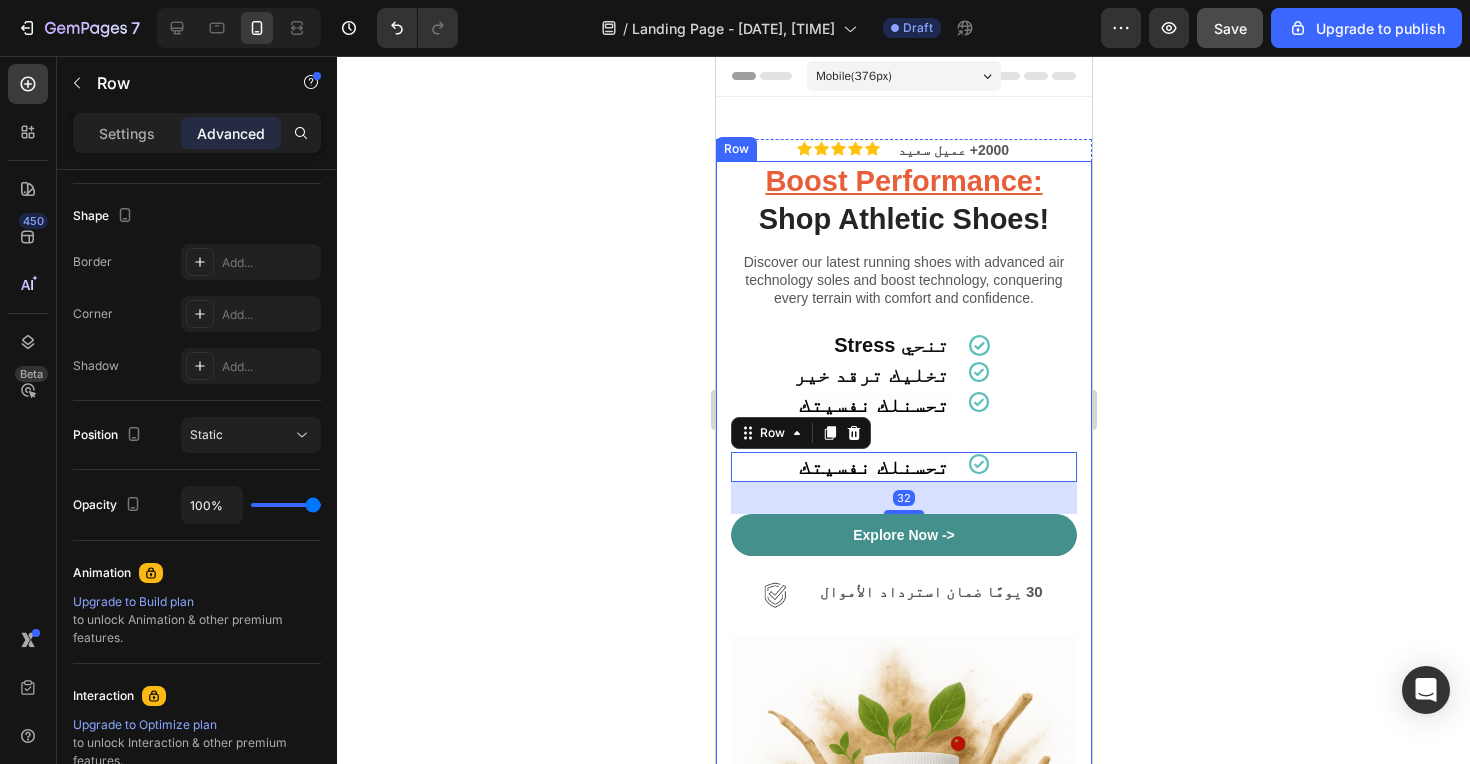 click 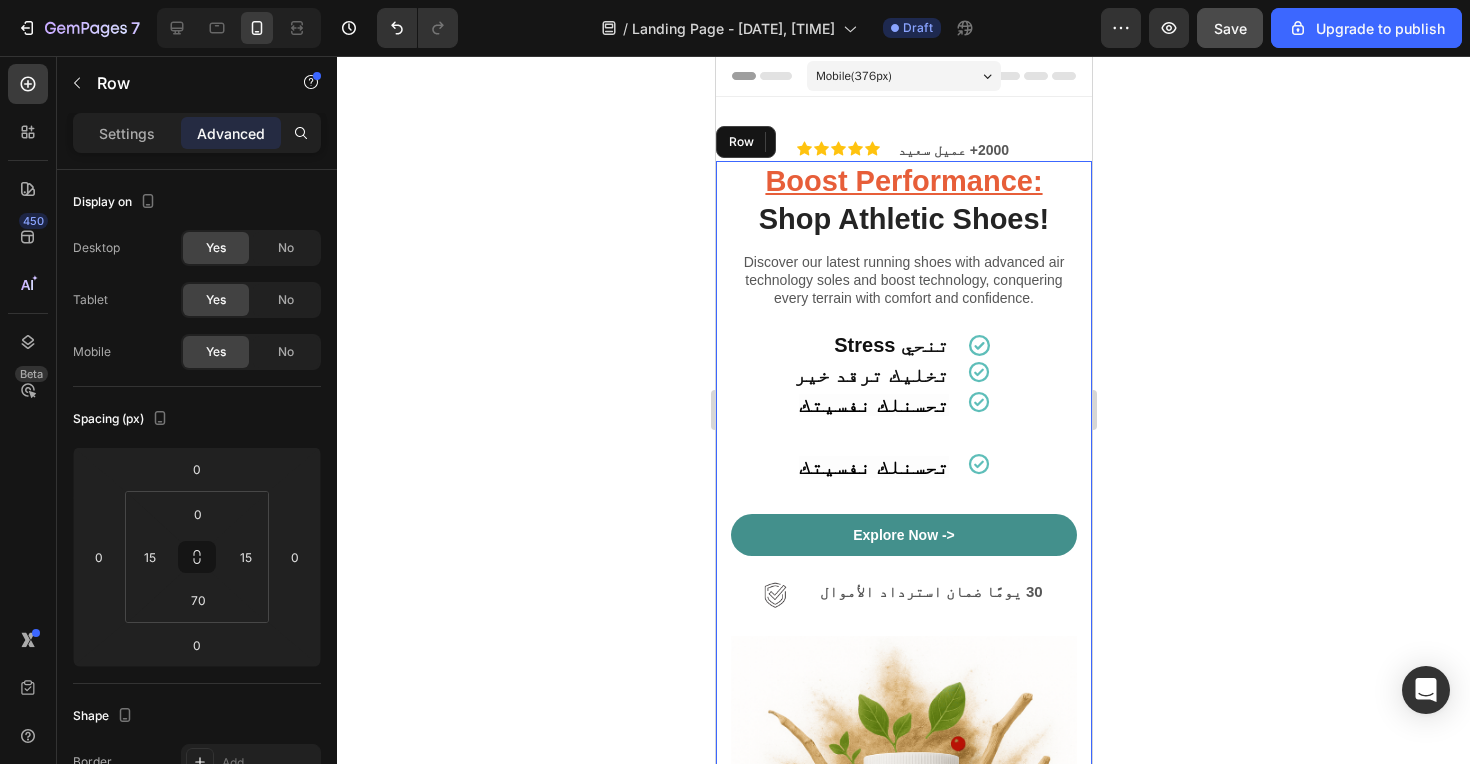 click on "Boost Performance: Shop Athletic Shoes! Heading Discover our latest running shoes with advanced air technology soles and boost technology, conquering every terrain with comfort and confidence. Text Block ‫تنحي Stress‬ Heading
Icon Row تخليك ترقد خير Heading
Icon Row تحسنلك نفسيتك Heading
Icon Row   تحسنلك نفسيتك Heading
Icon Row Explore Now -> Button Image ‫30 يومًا ضمان استرداد الأموال‬ Text Block Advanced List Image 2000+ 5-Star Reviews Text Block Row" at bounding box center (903, 622) 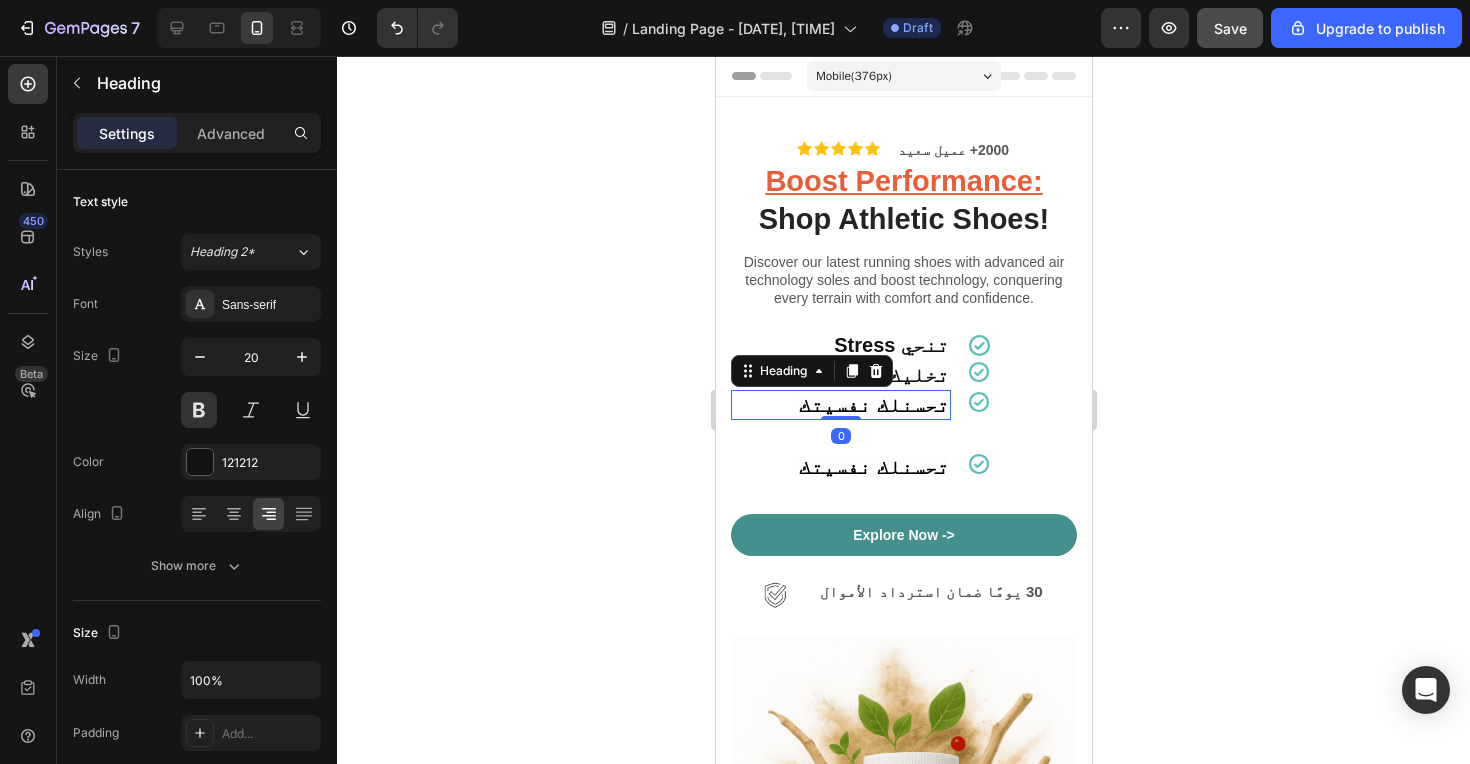 click on "تحسنلك نفسيتك" at bounding box center [873, 405] 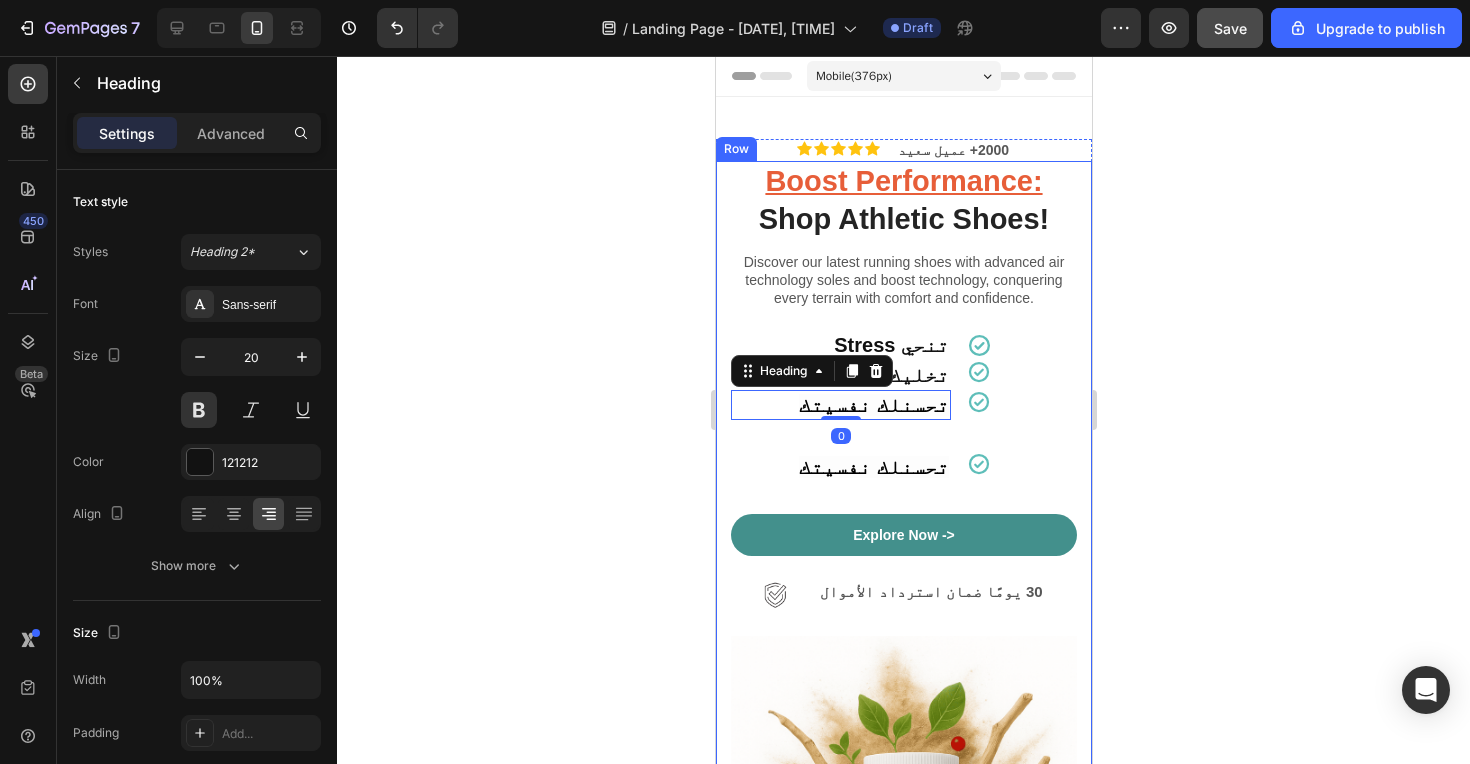 click on "Boost Performance: Shop Athletic Shoes! Heading Discover our latest running shoes with advanced air technology soles and boost technology, conquering every terrain with comfort and confidence. Text Block ‫تنحي Stress‬ Heading
Icon Row تخليك ترقد خير Heading
Icon Row تحسنلك نفسيتك Heading   0
Icon Row   تحسنلك نفسيتك Heading
Icon Row Explore Now -> Button Image ‫30 يومًا ضمان استرداد الأموال‬ Text Block Advanced List Image 2000+ 5-Star Reviews Text Block Row" at bounding box center (903, 622) 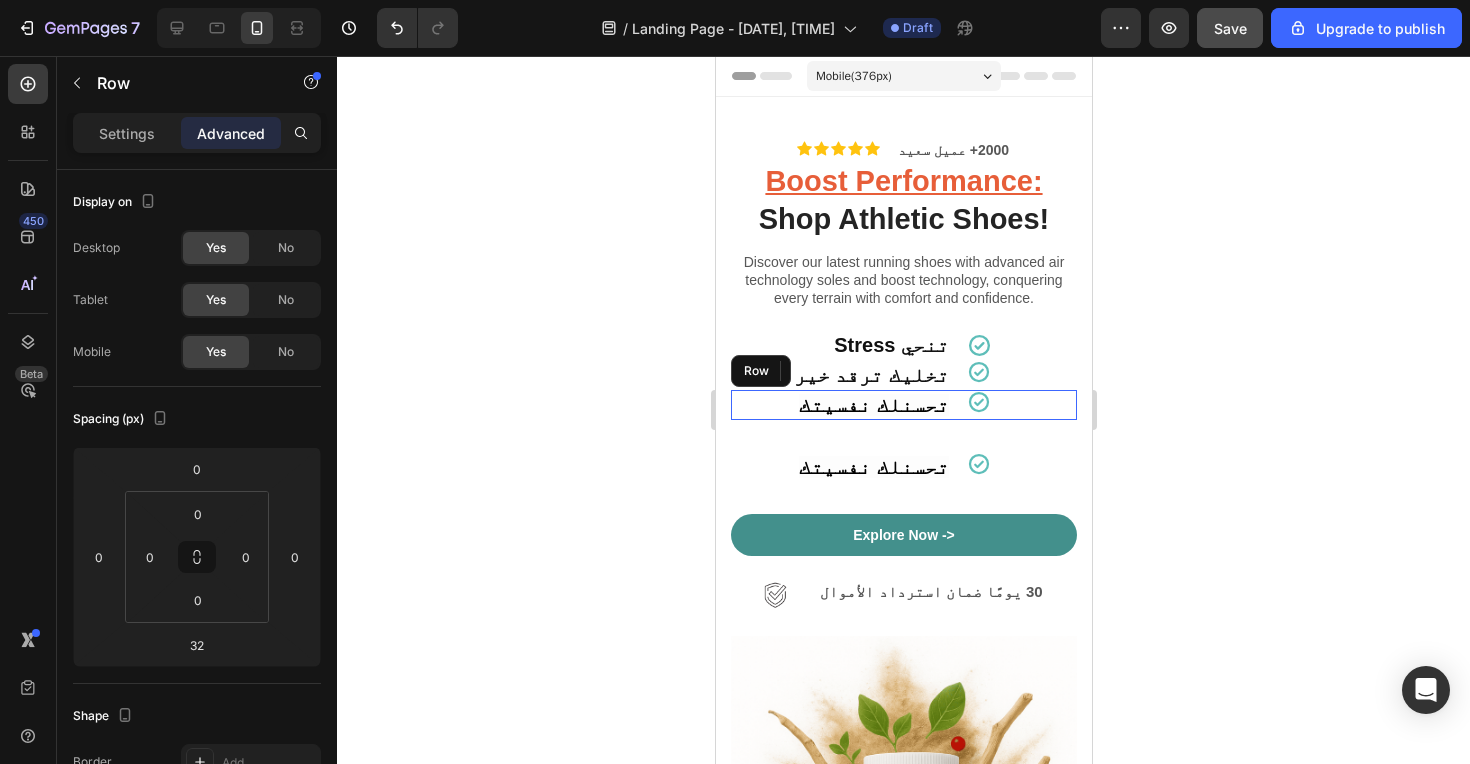 click on "Icon" at bounding box center (1021, 405) 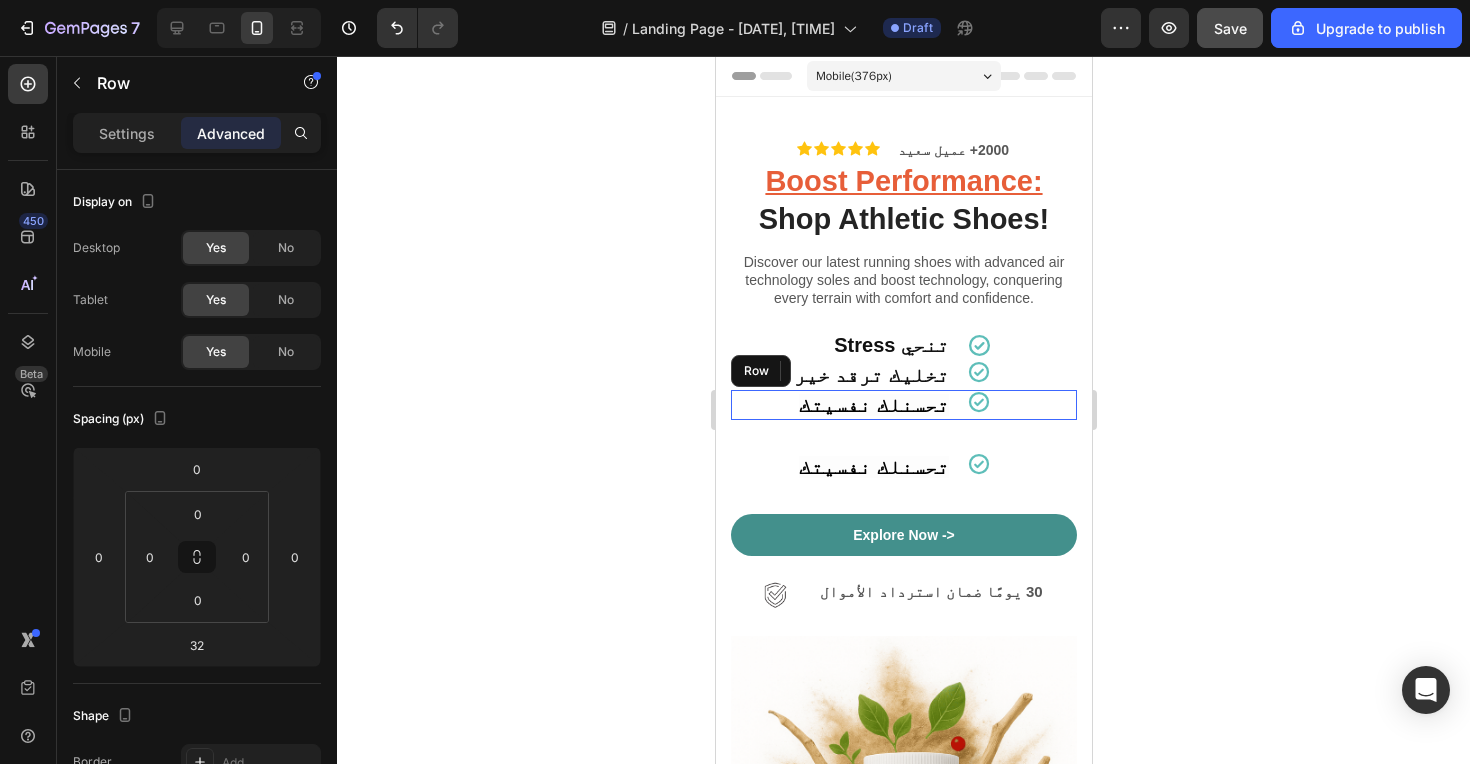 scroll, scrollTop: 500, scrollLeft: 0, axis: vertical 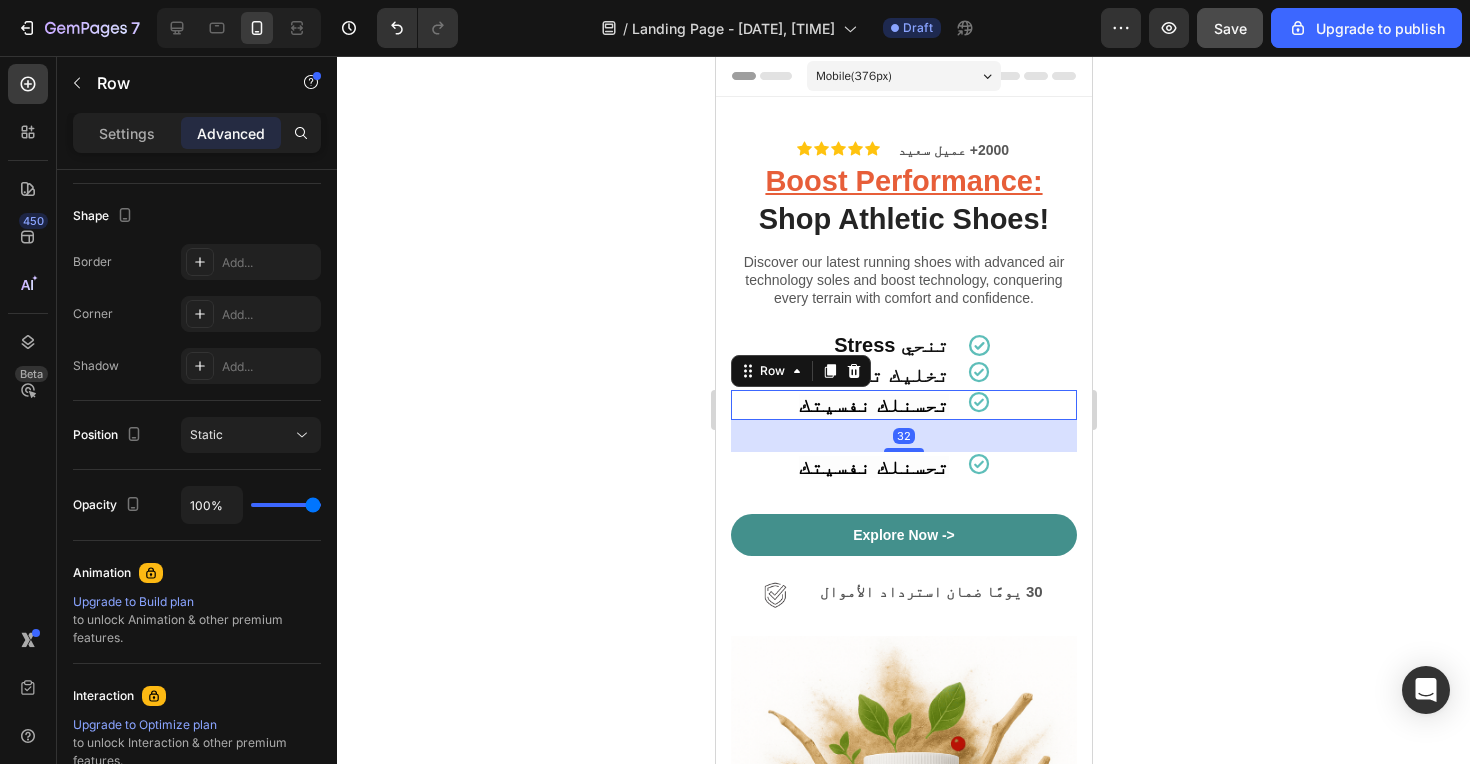 click on "Advanced" 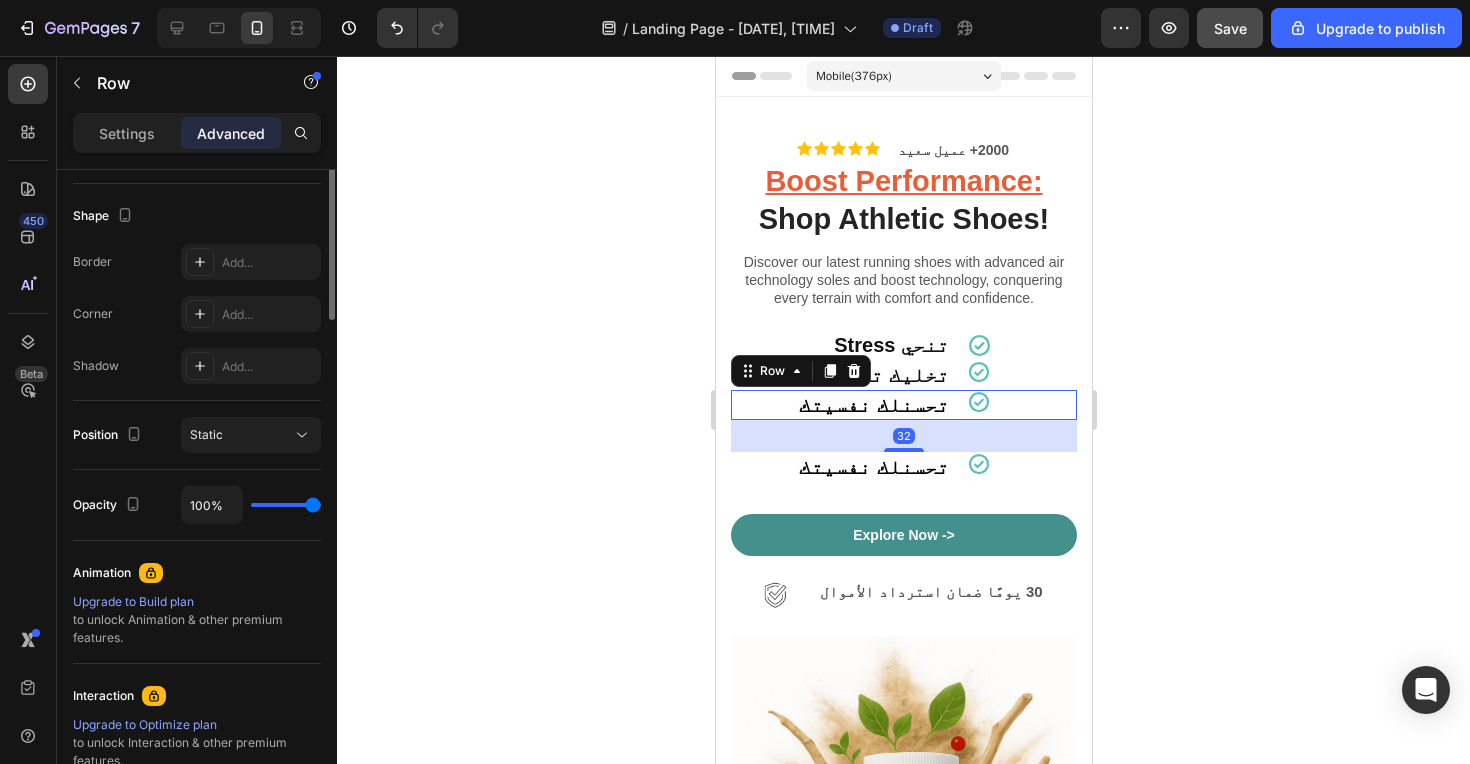 scroll, scrollTop: 0, scrollLeft: 0, axis: both 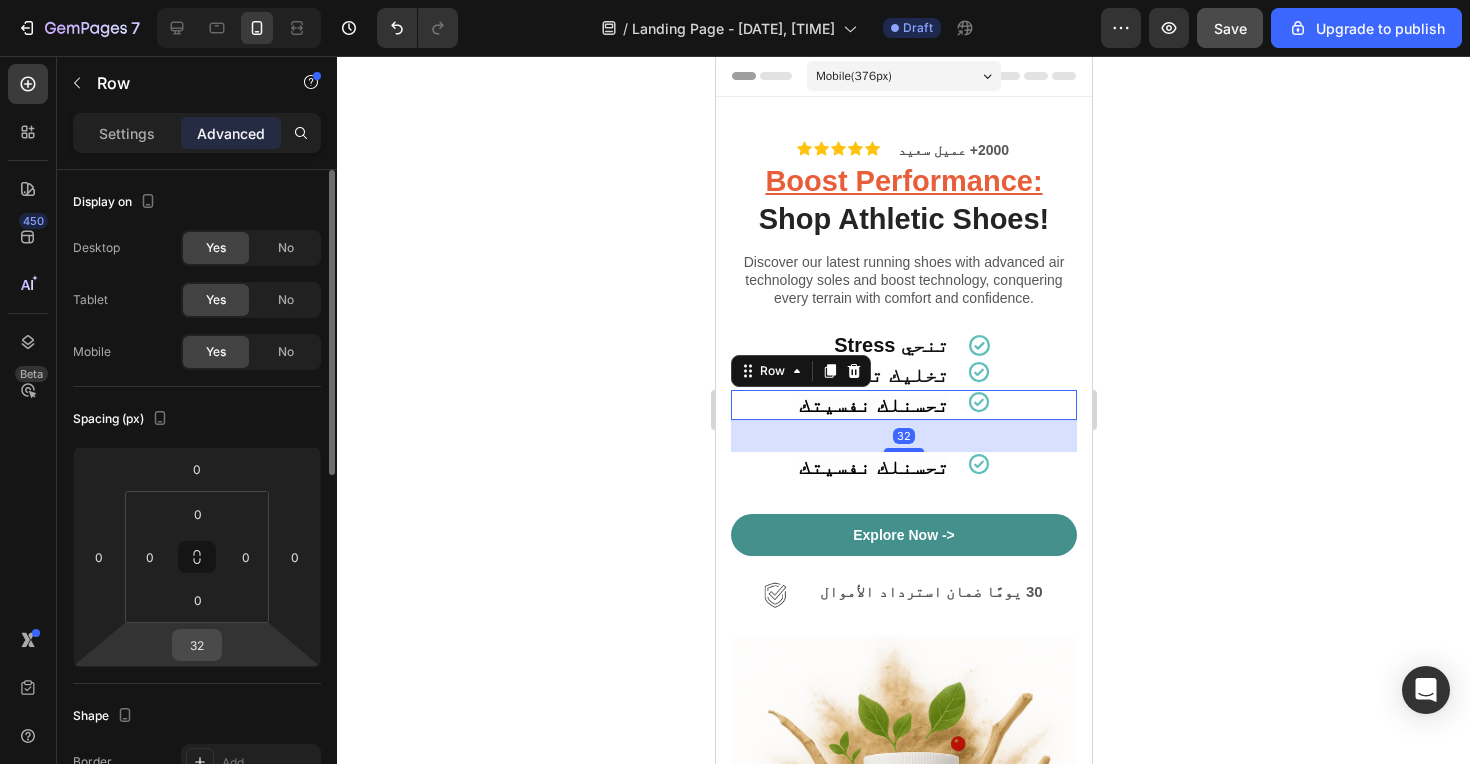 click on "32" at bounding box center (197, 645) 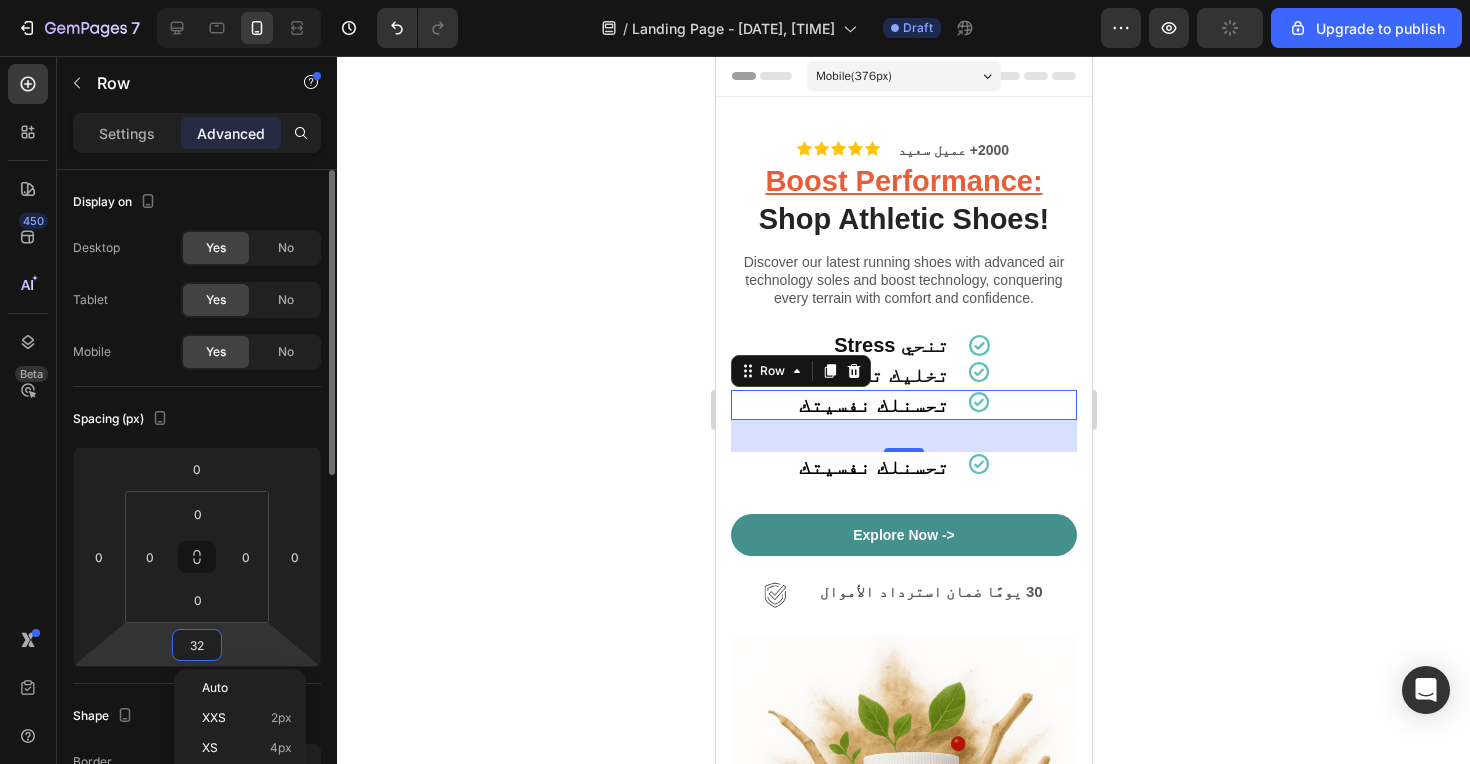 type on "0" 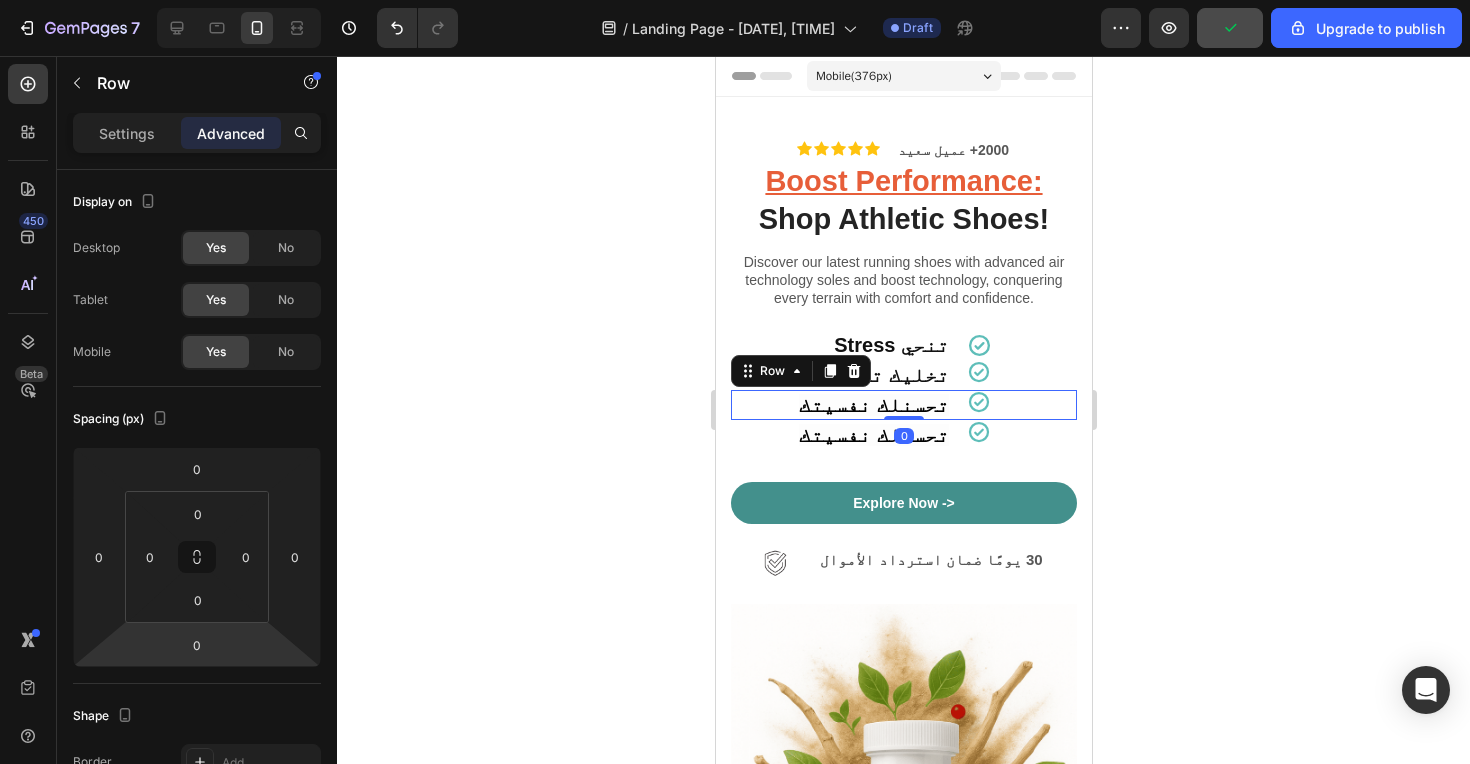 click 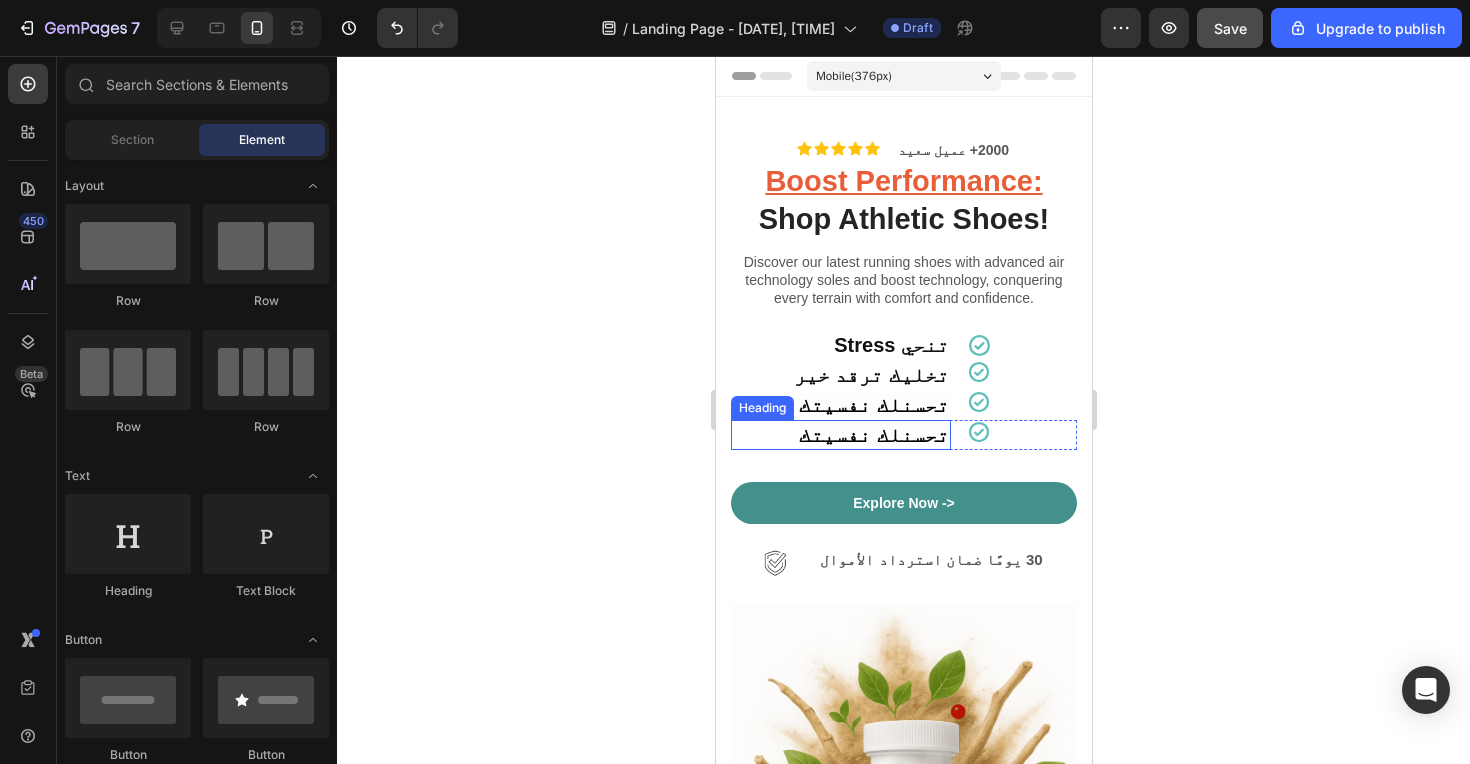 click on "تحسنلك نفسيتك" at bounding box center [873, 435] 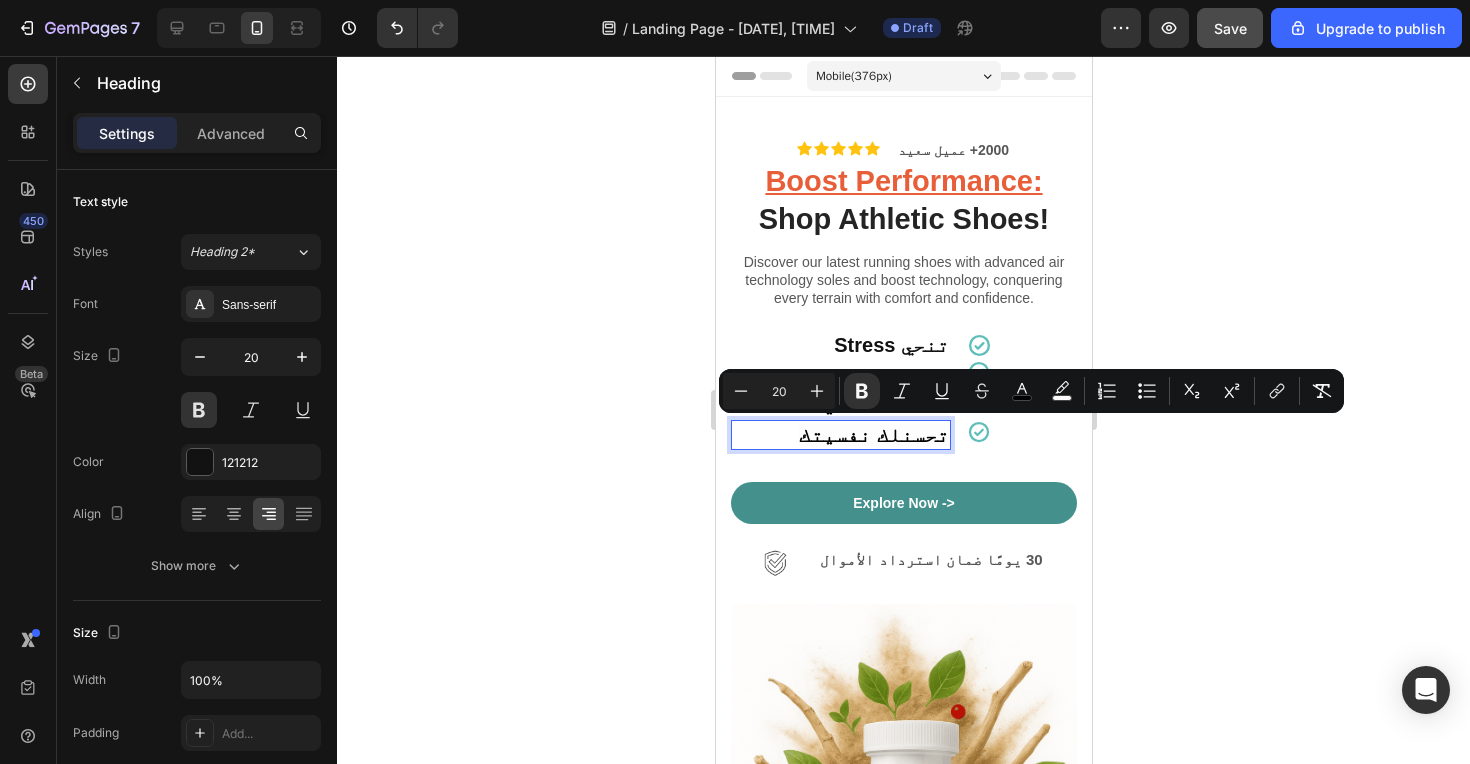 type on "14" 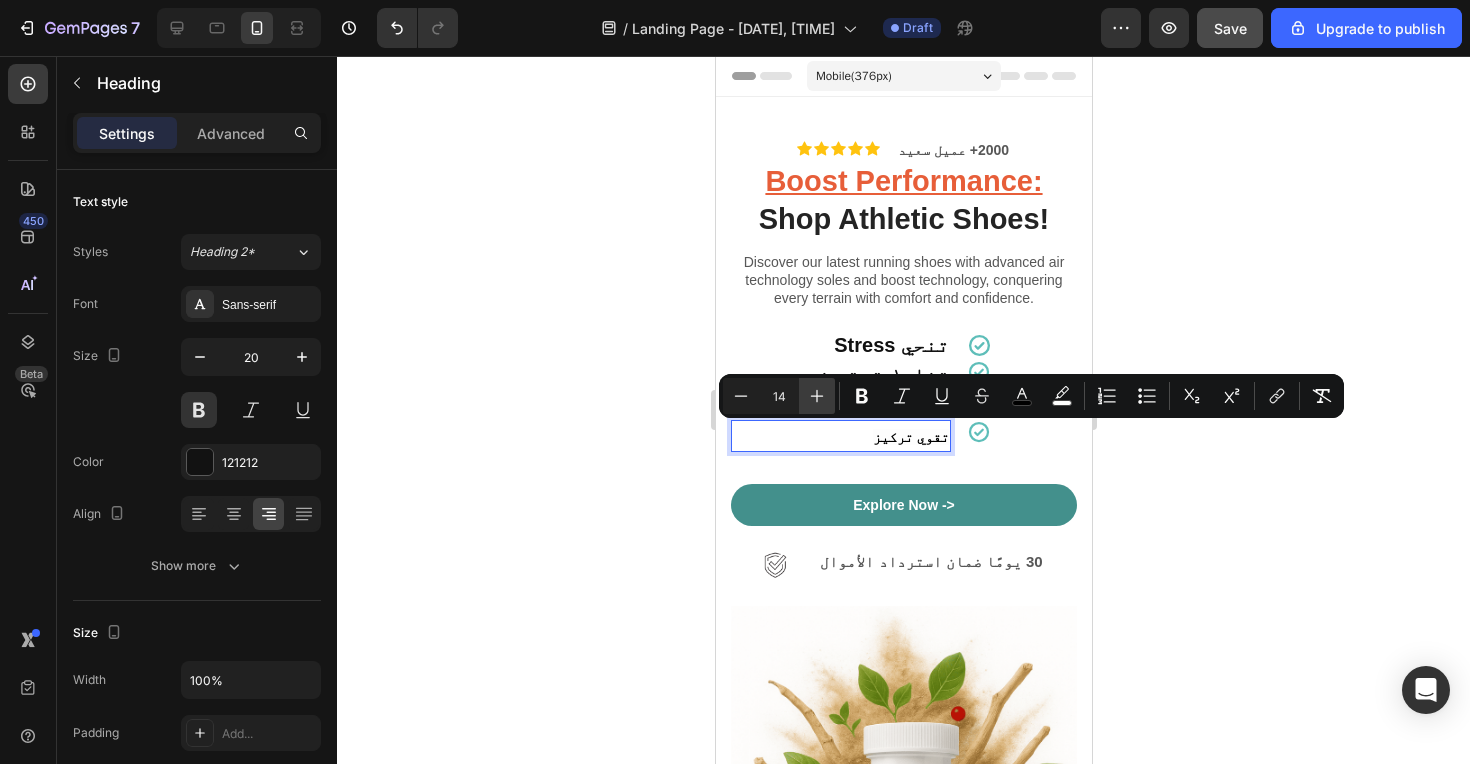 click 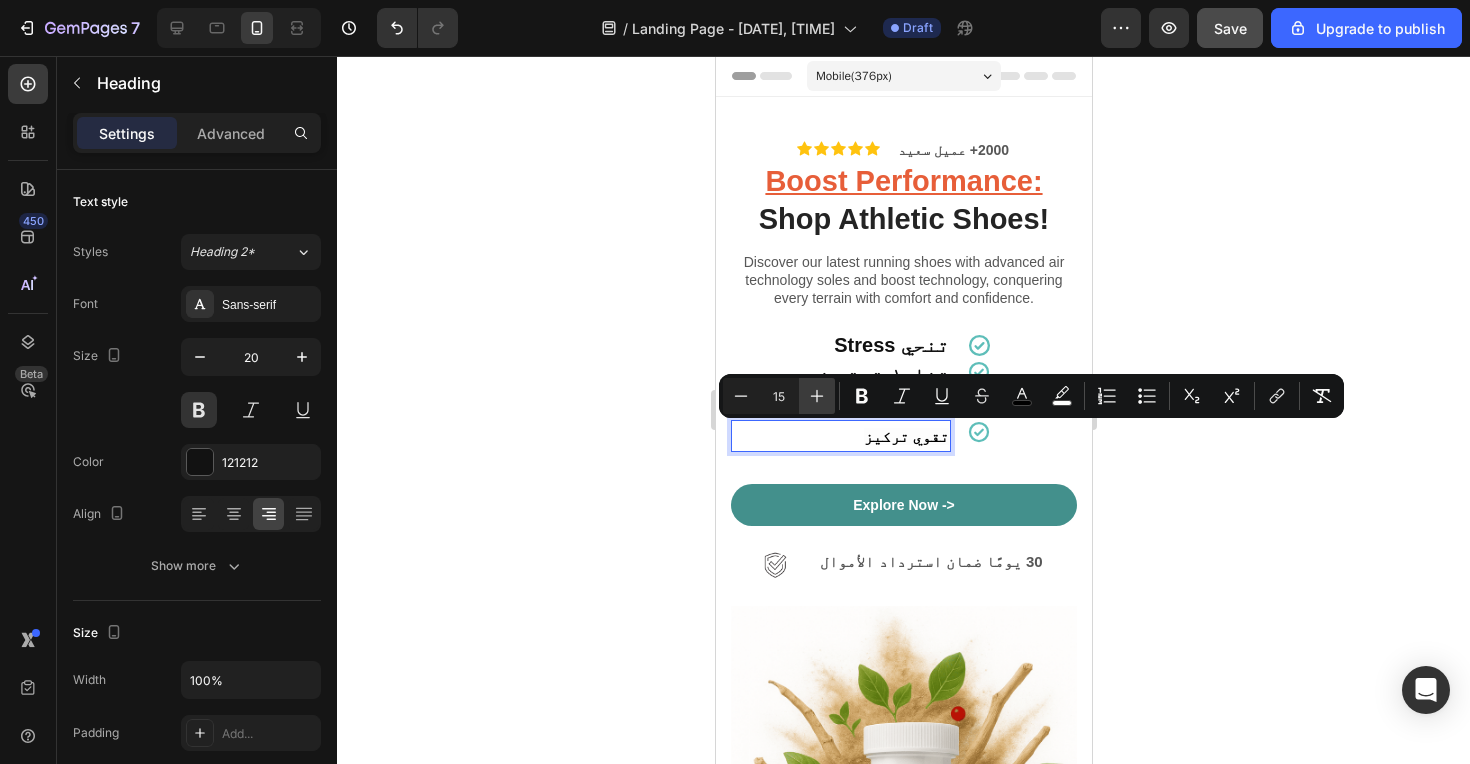 click 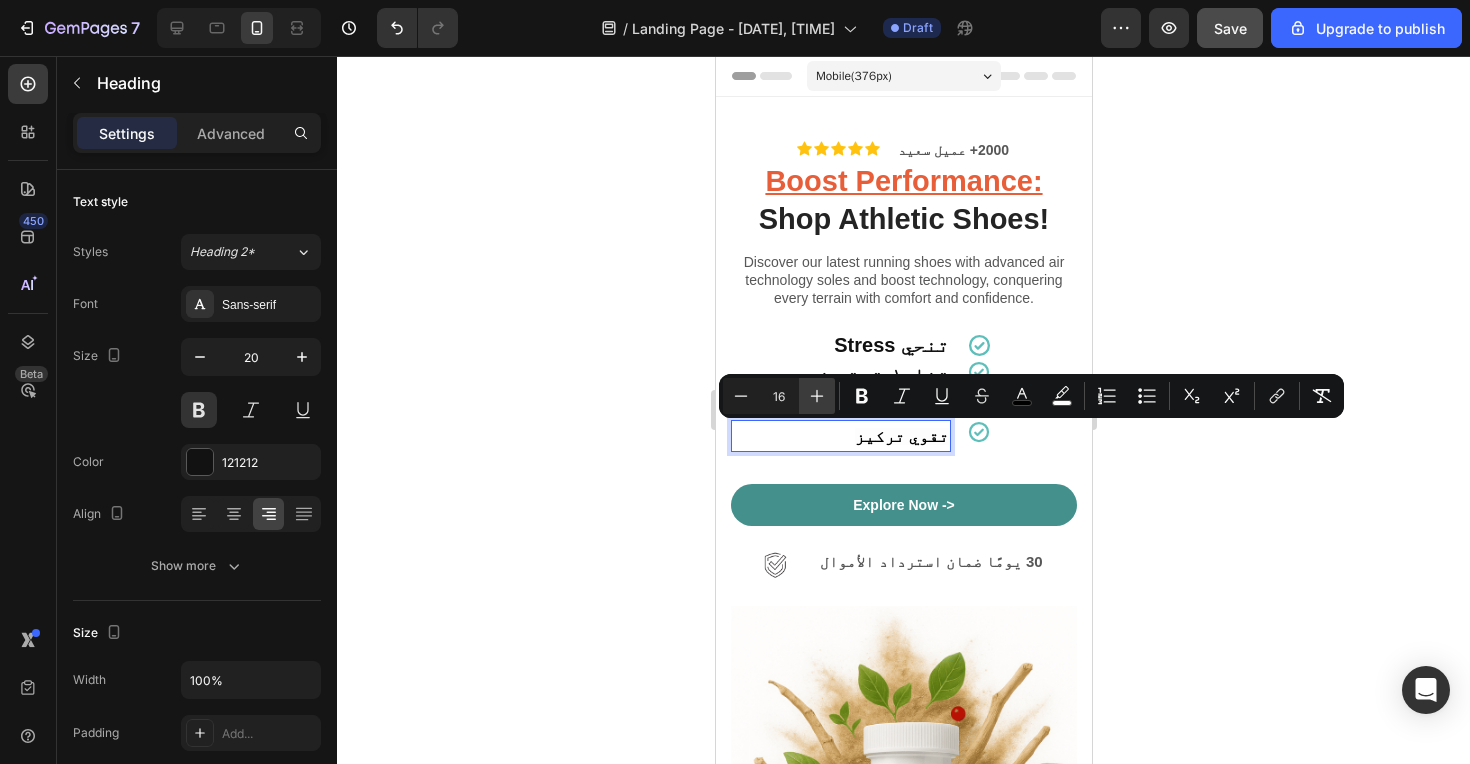 click 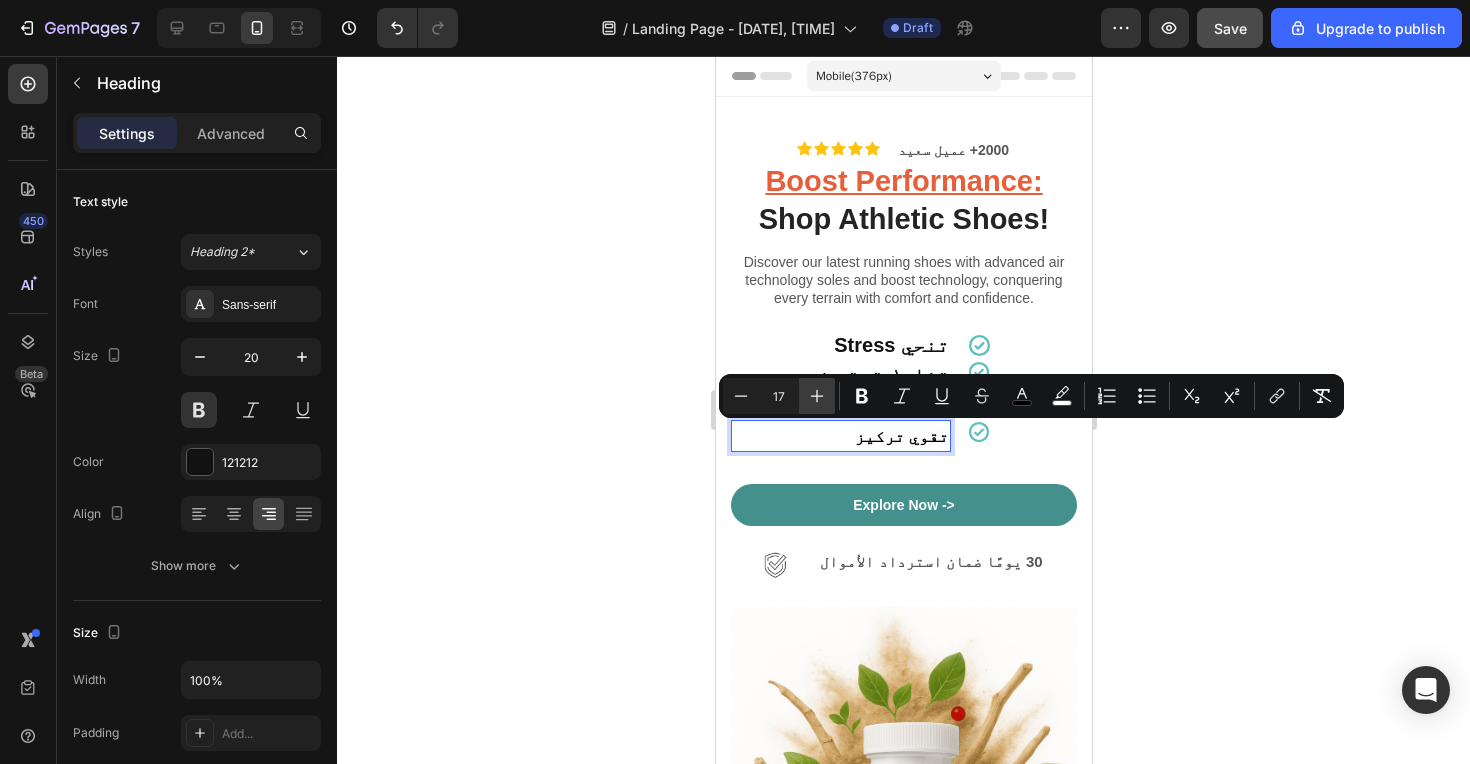 click 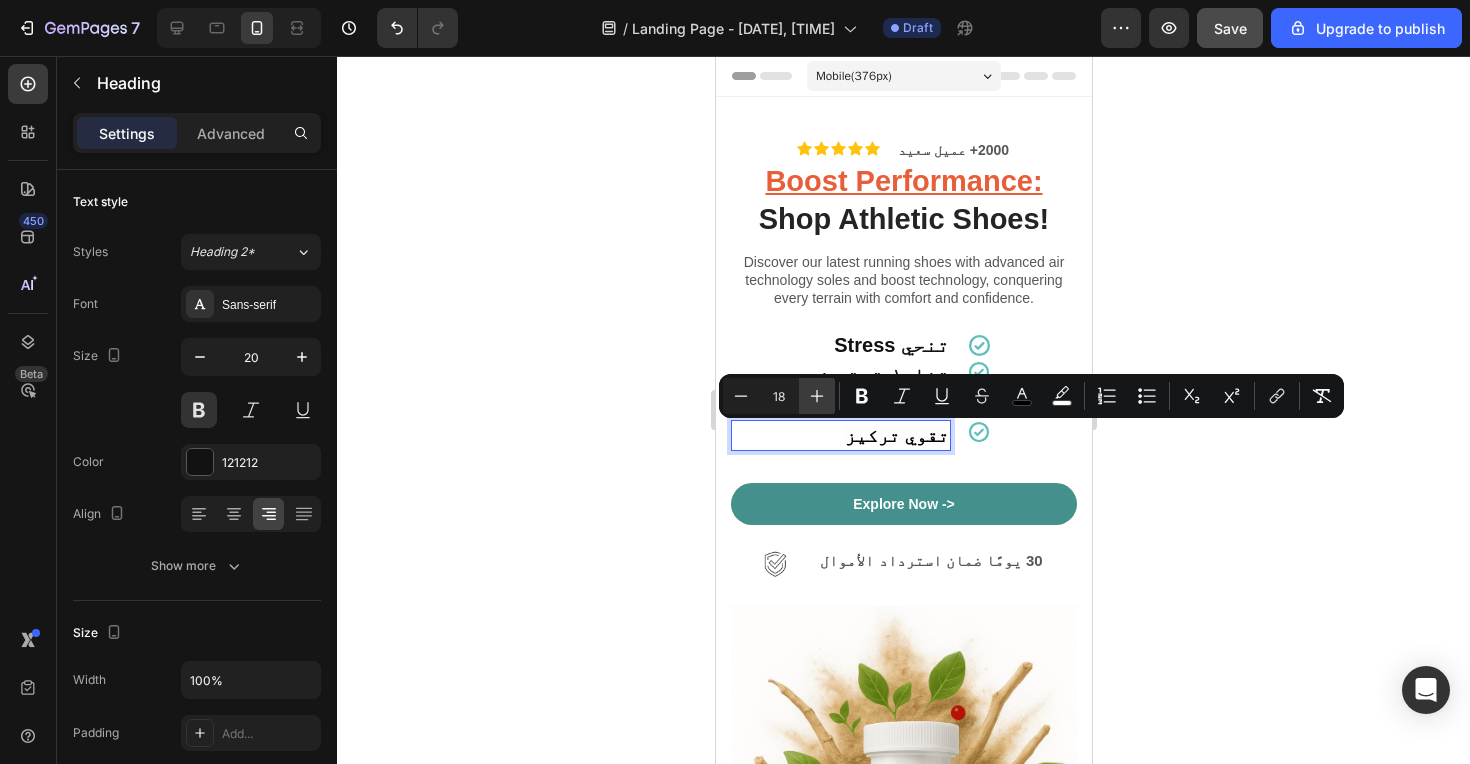 click 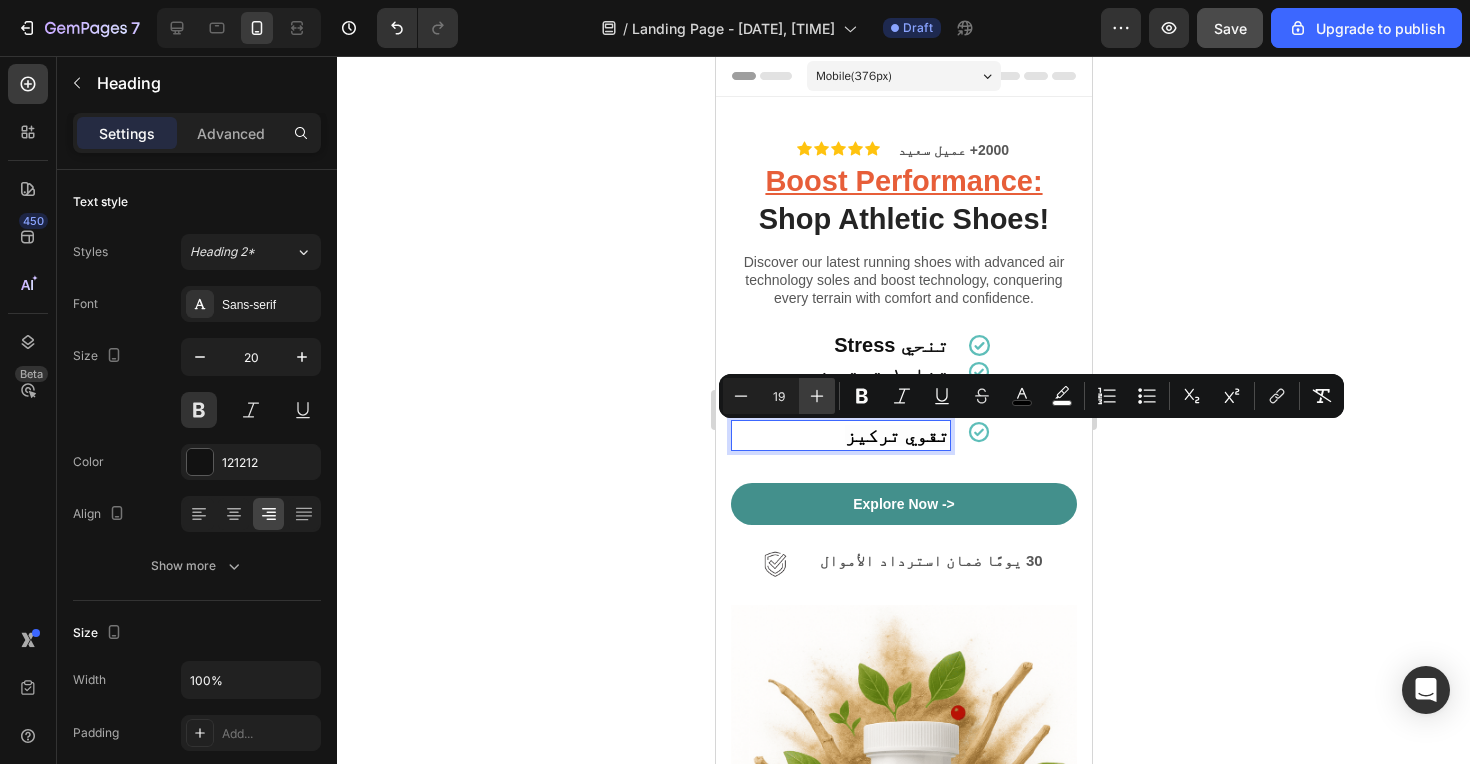 click 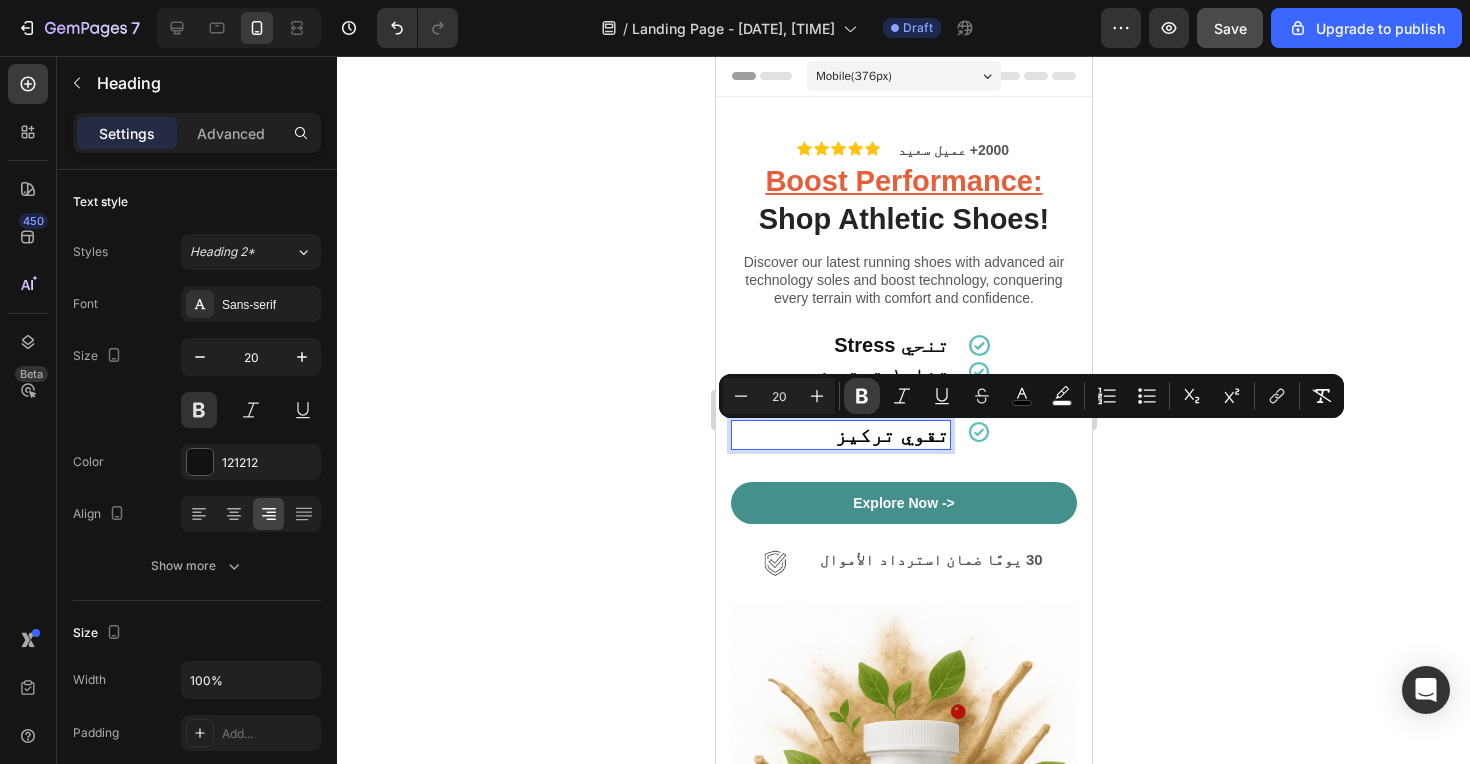 click 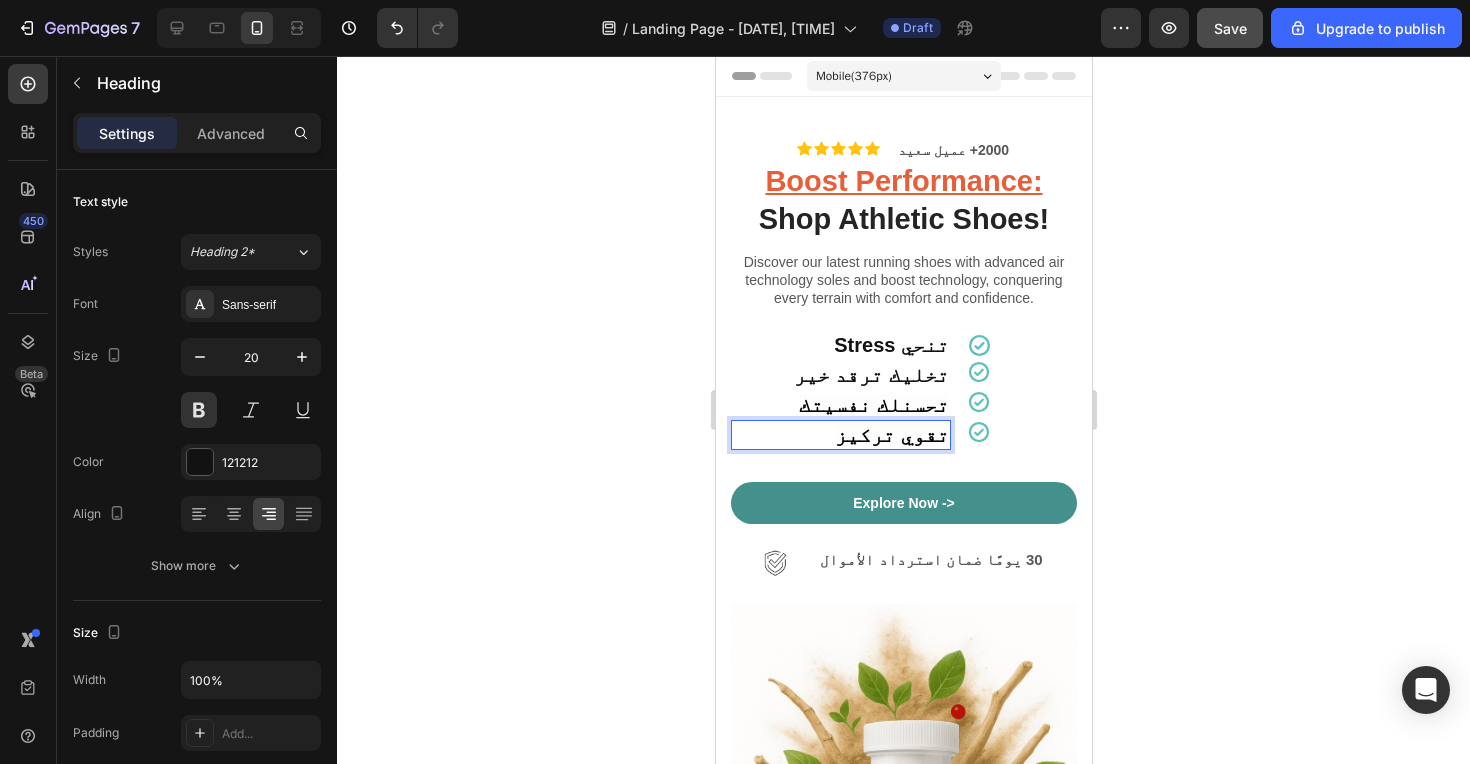 click on "تحسنلك نفسيتك" at bounding box center (873, 405) 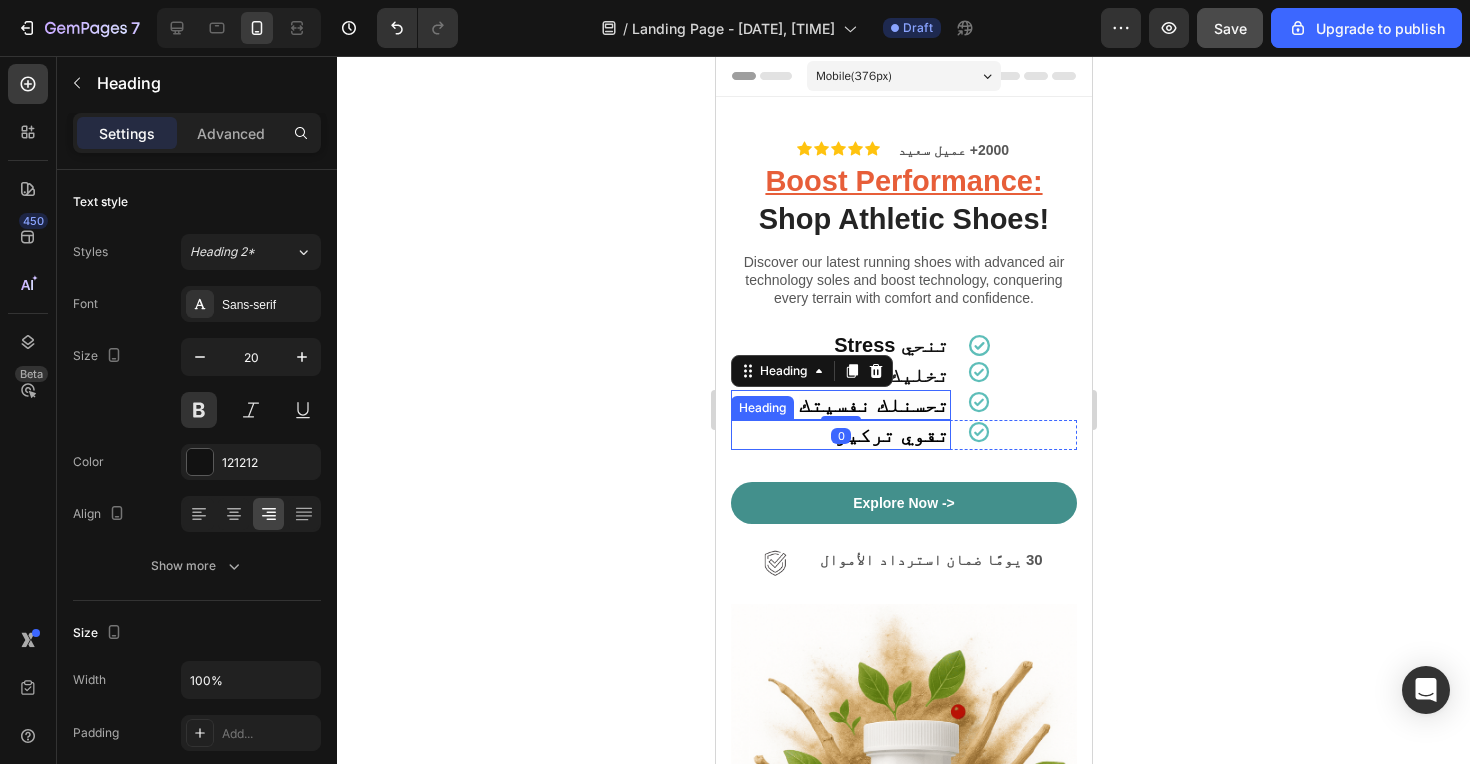 click on "تقوي تركيز" at bounding box center (891, 435) 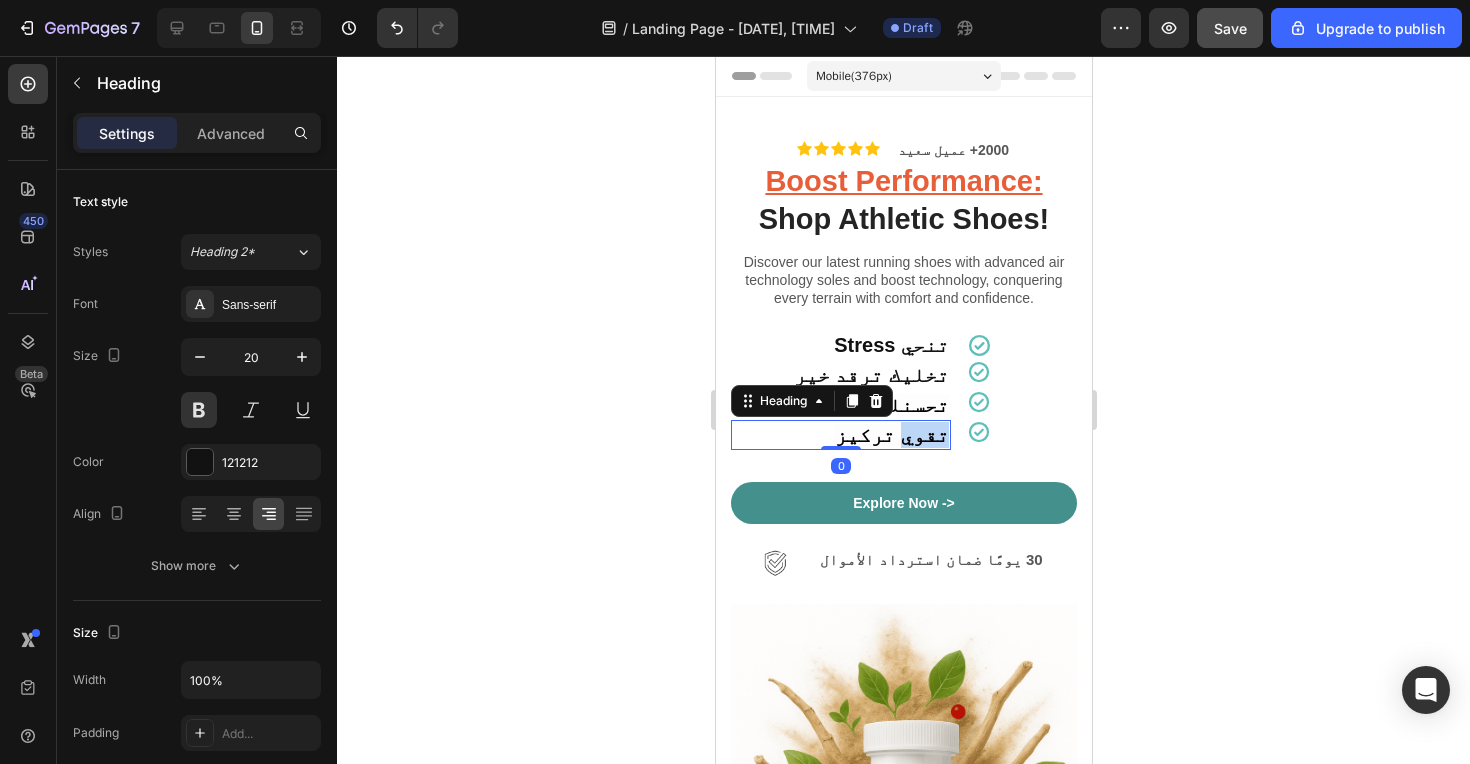 click on "تقوي تركيز" at bounding box center (840, 435) 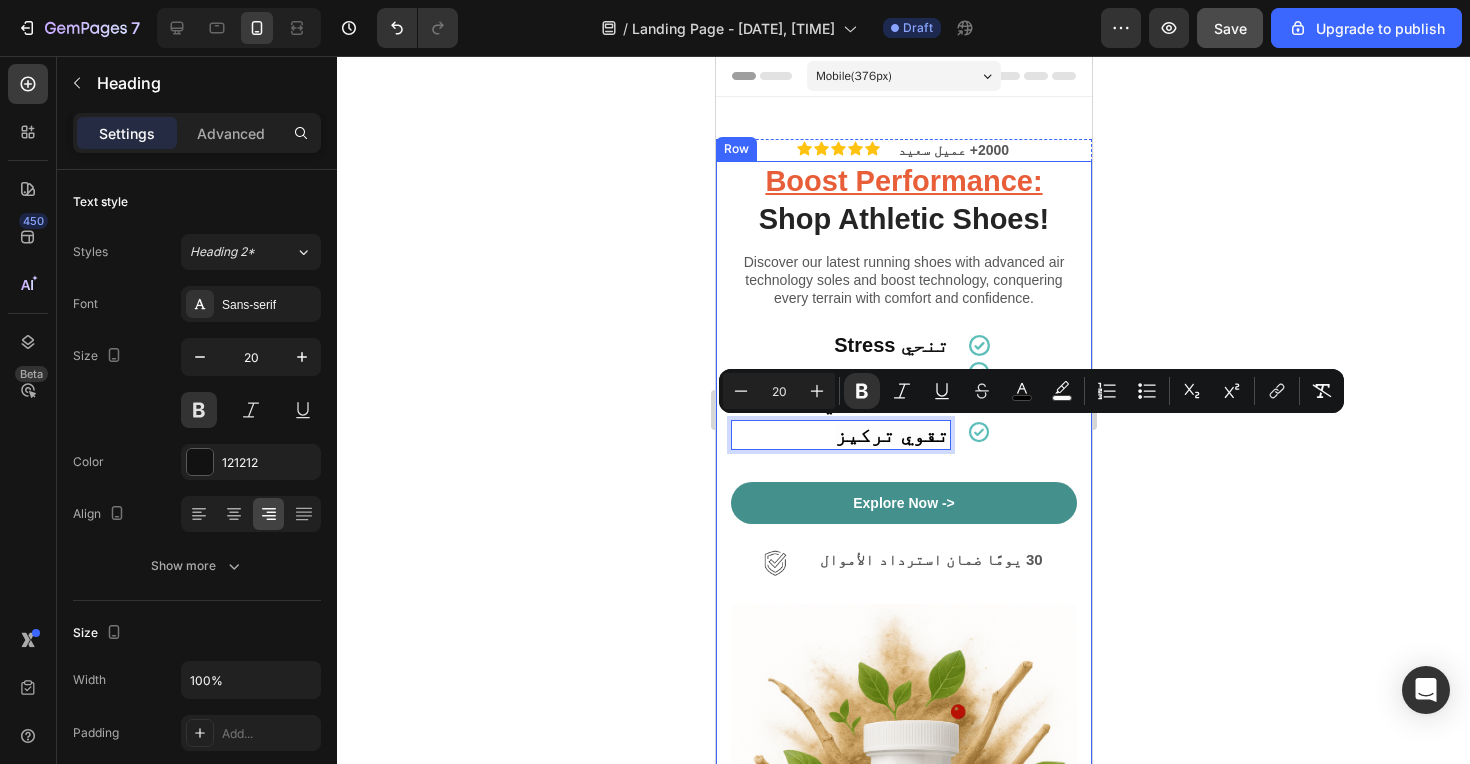 click 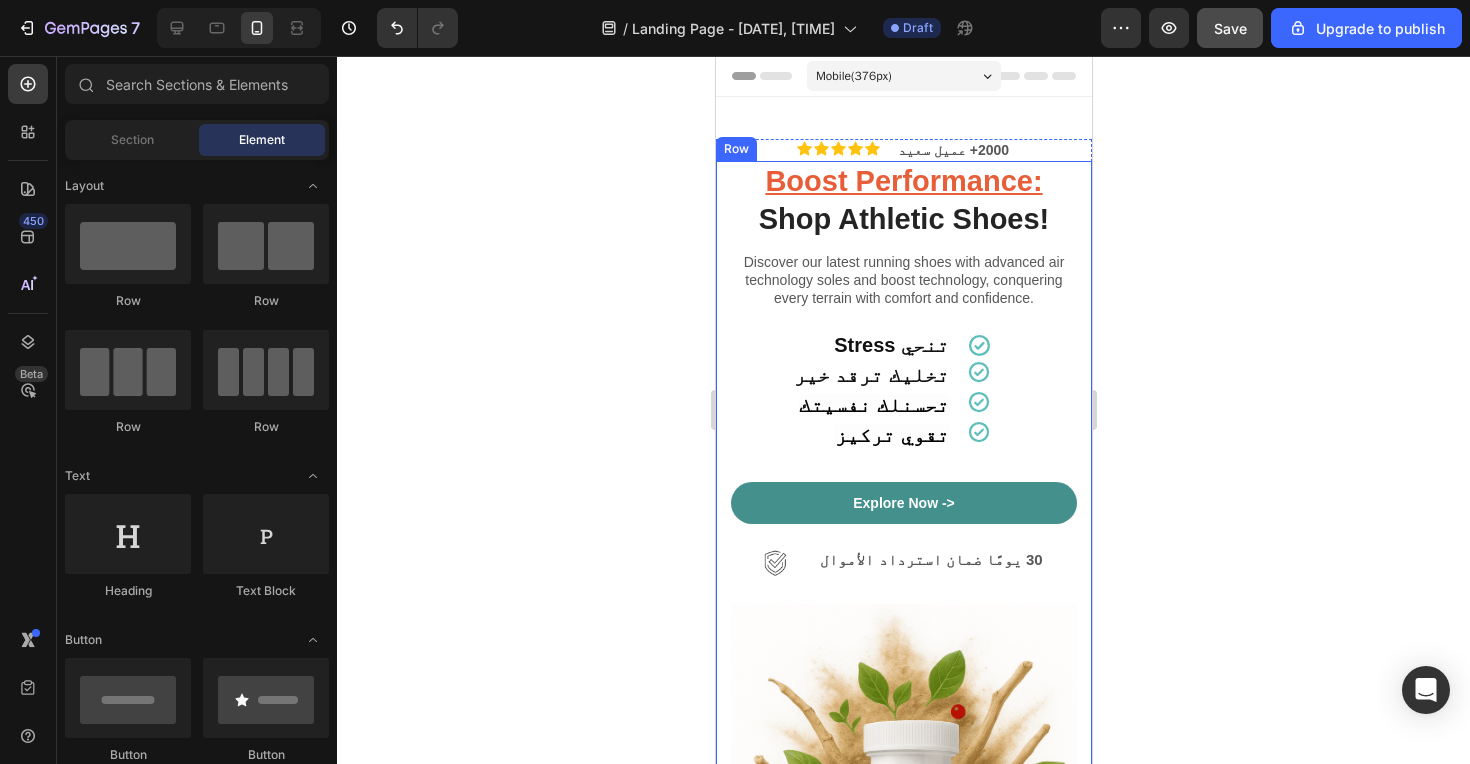 click 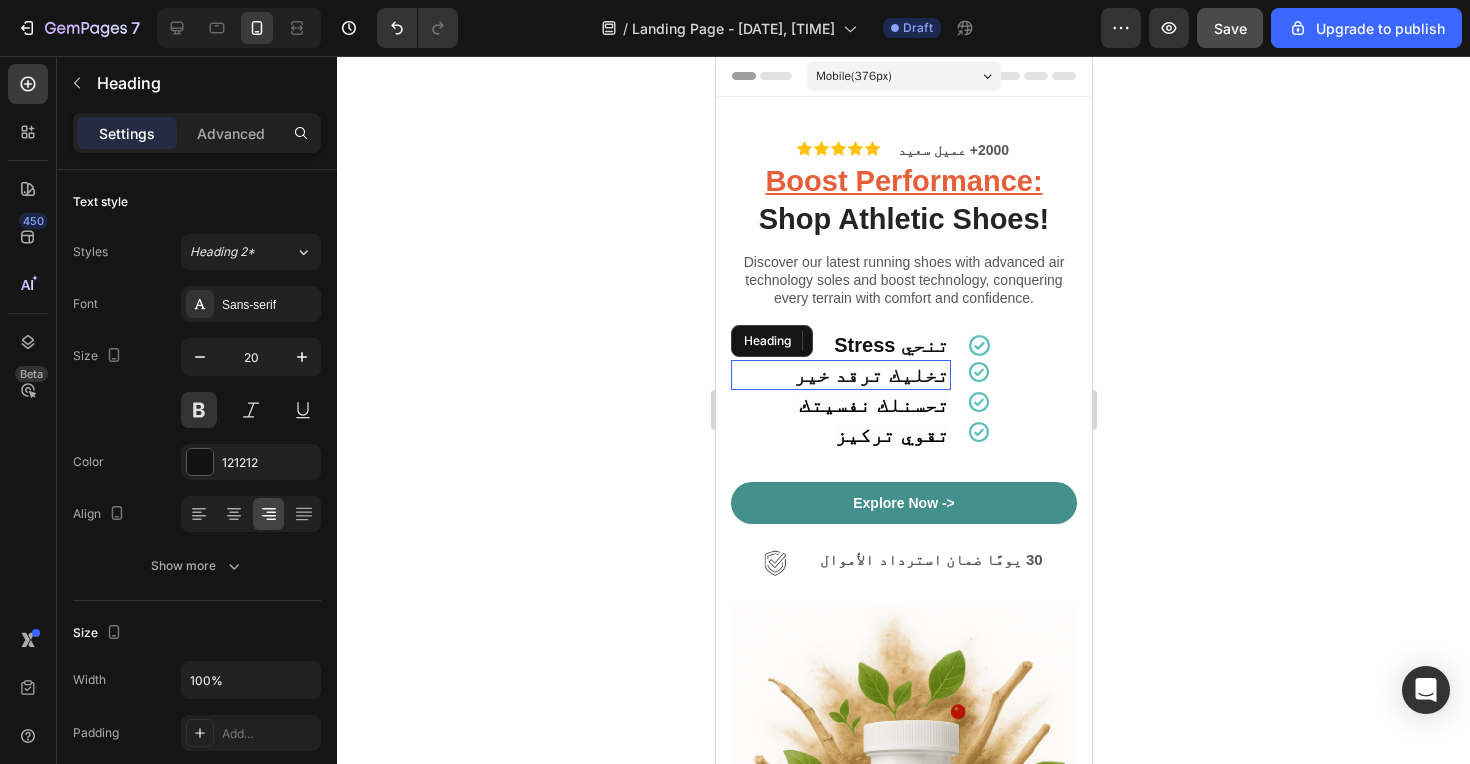 click on "تخليك ترقد خير" at bounding box center [840, 375] 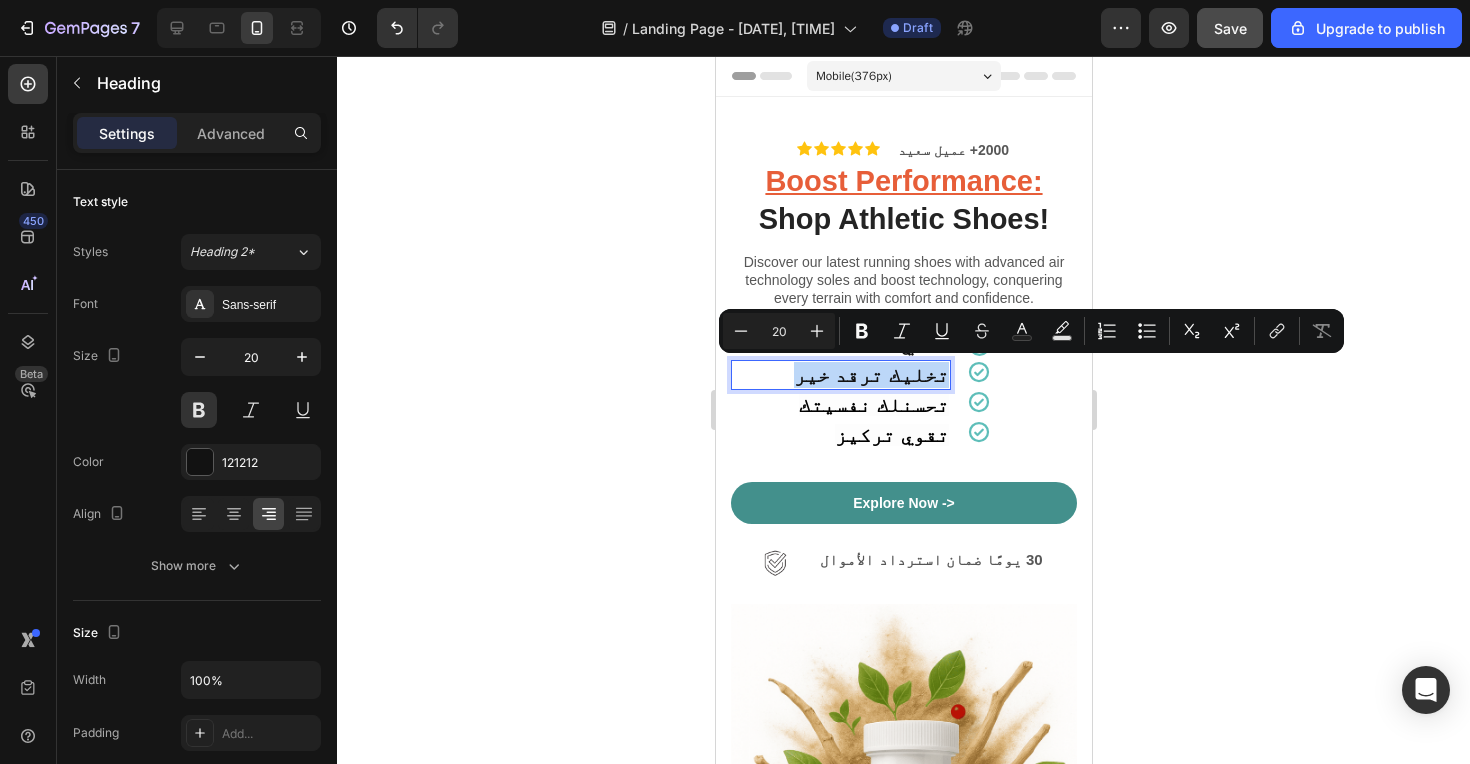 type on "14" 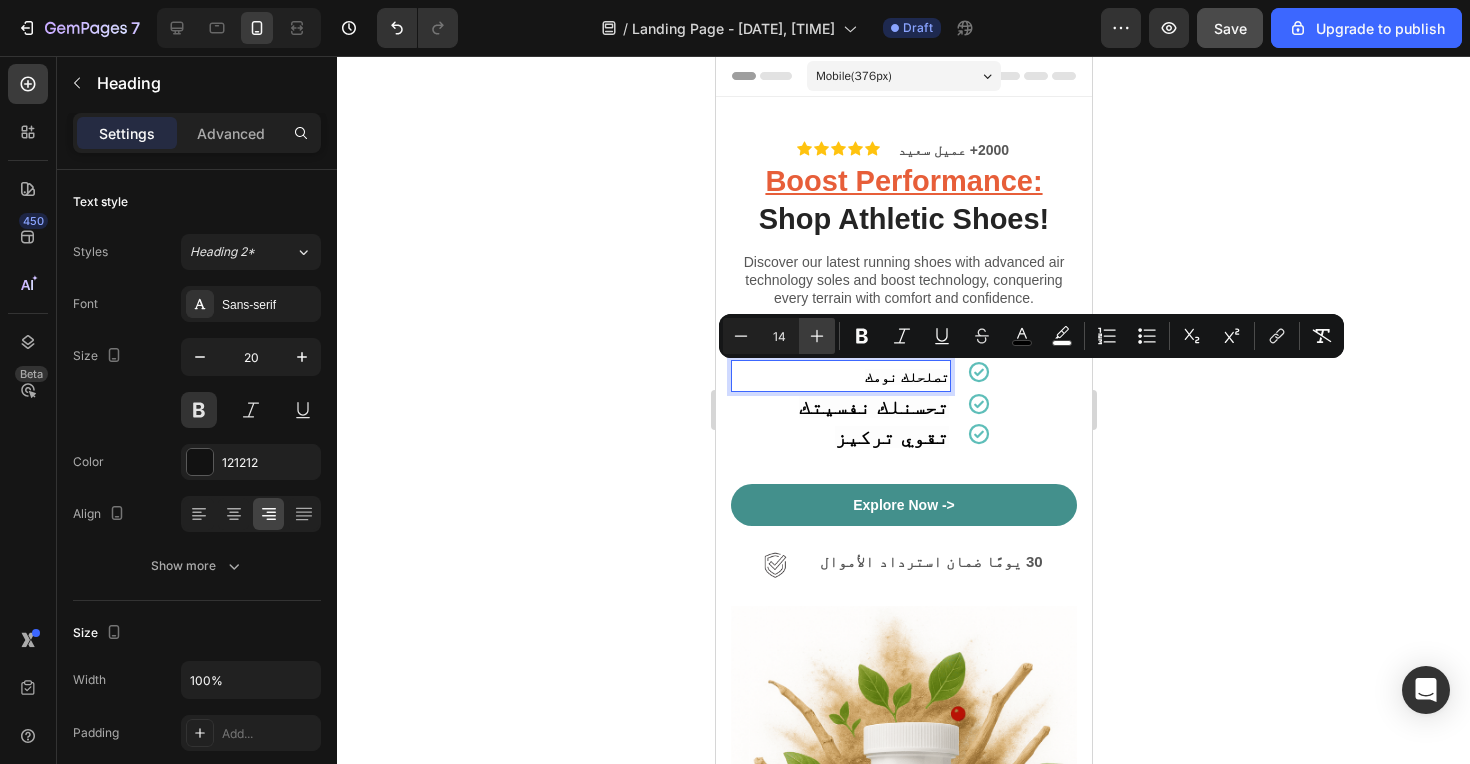 click 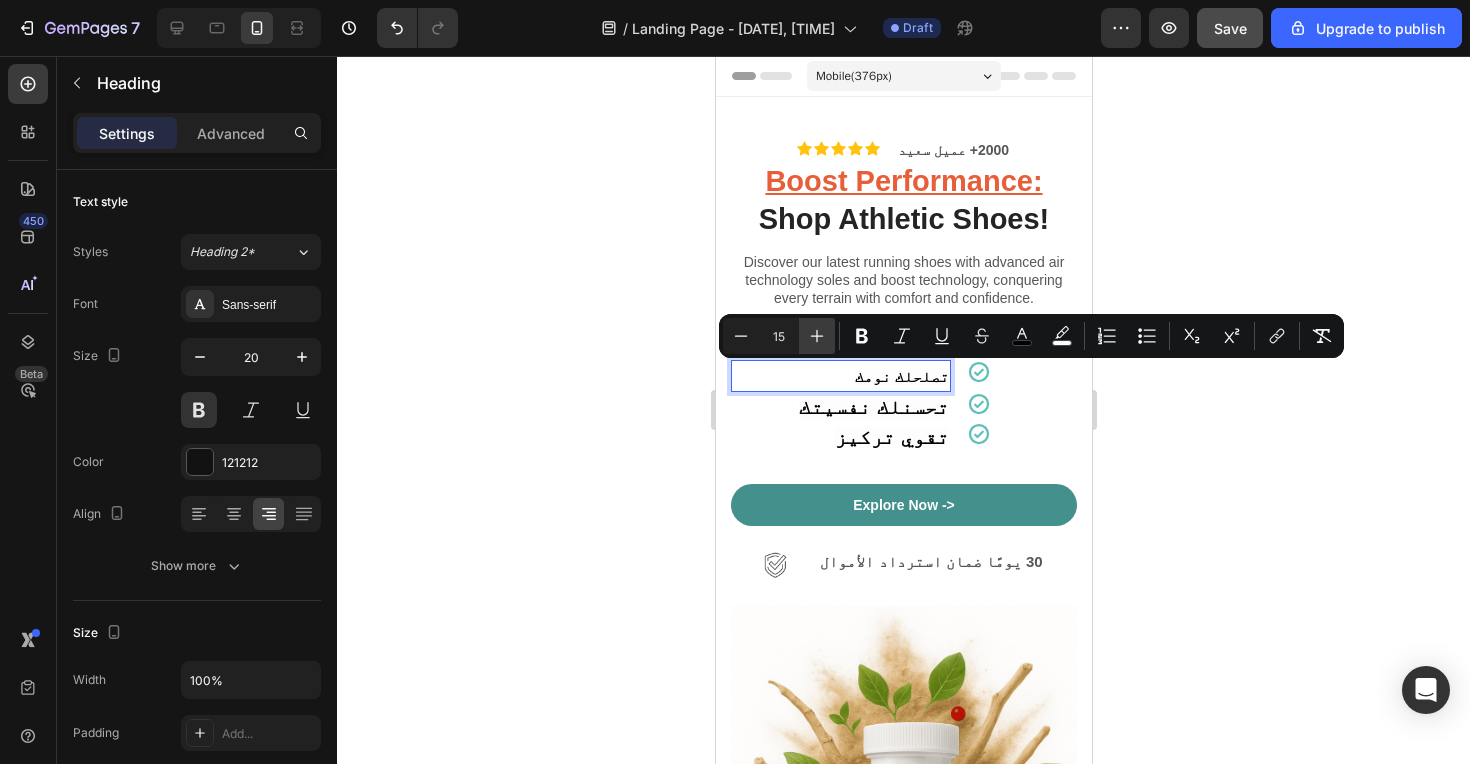 click 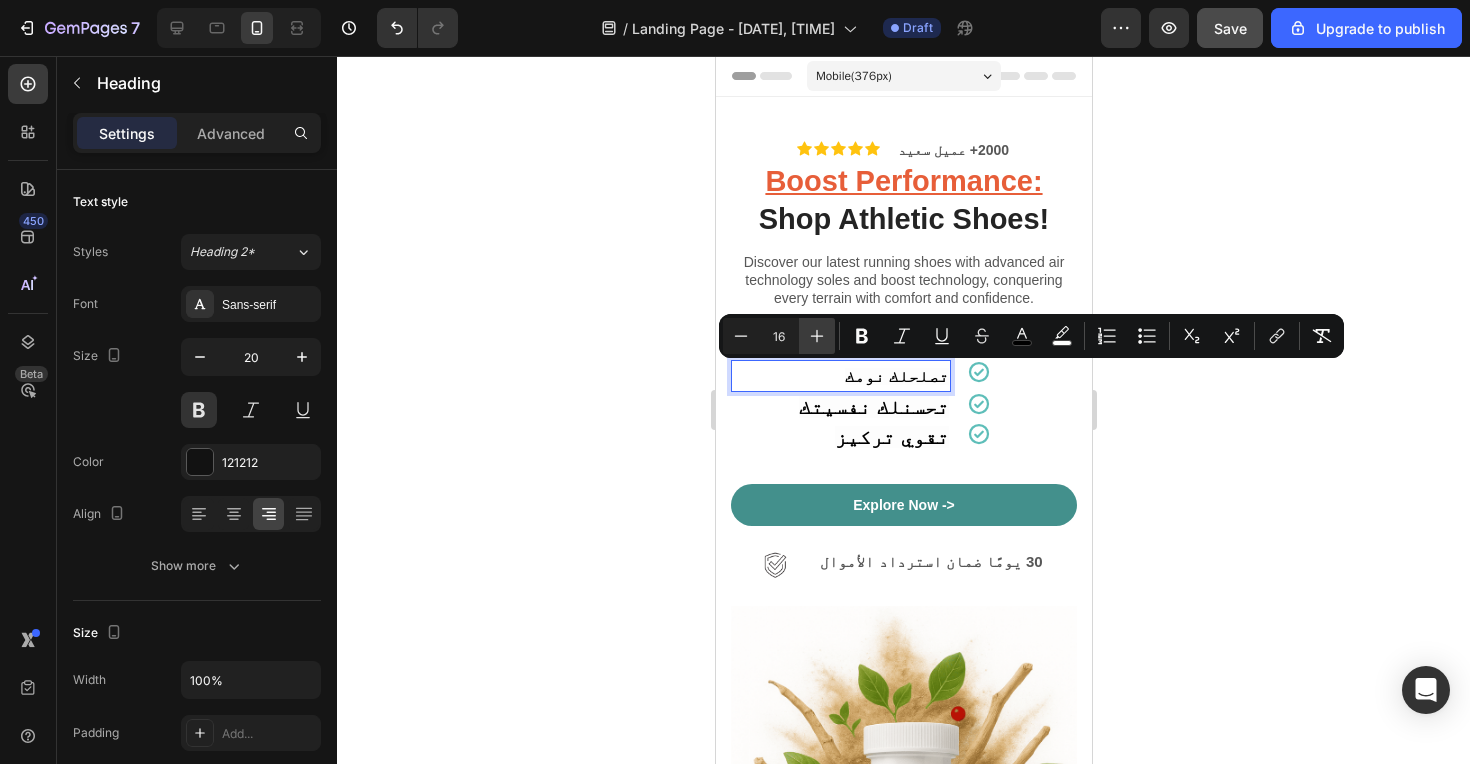 click 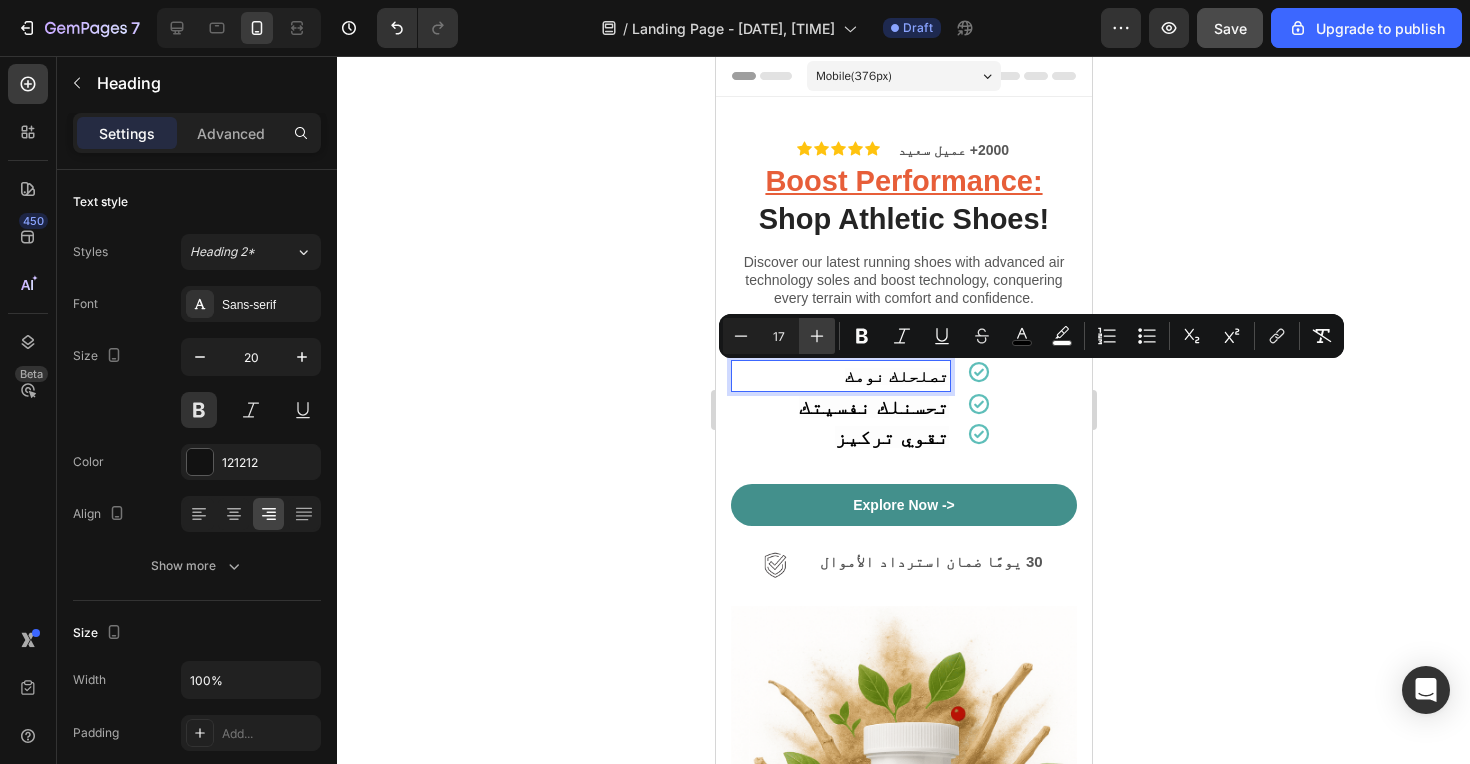 click 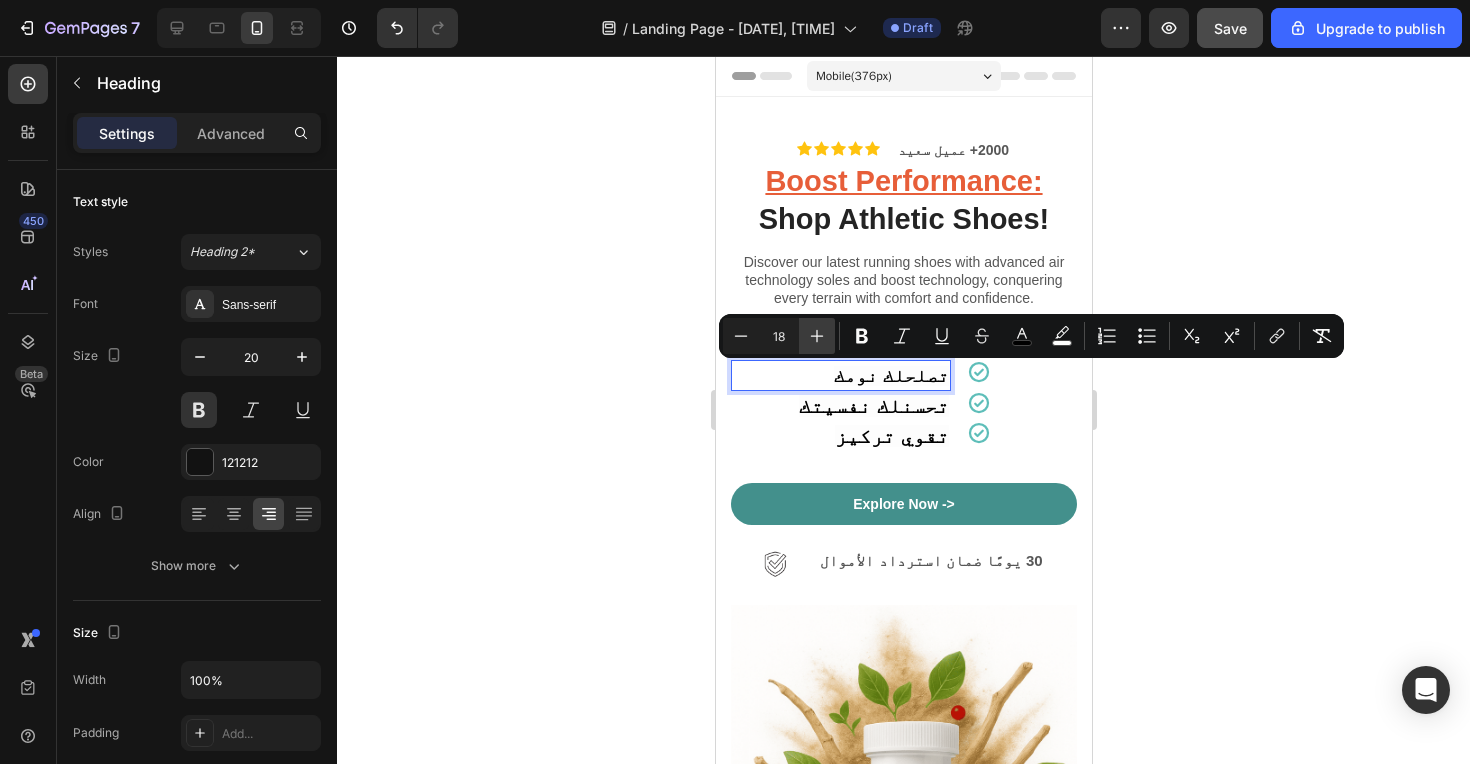 click 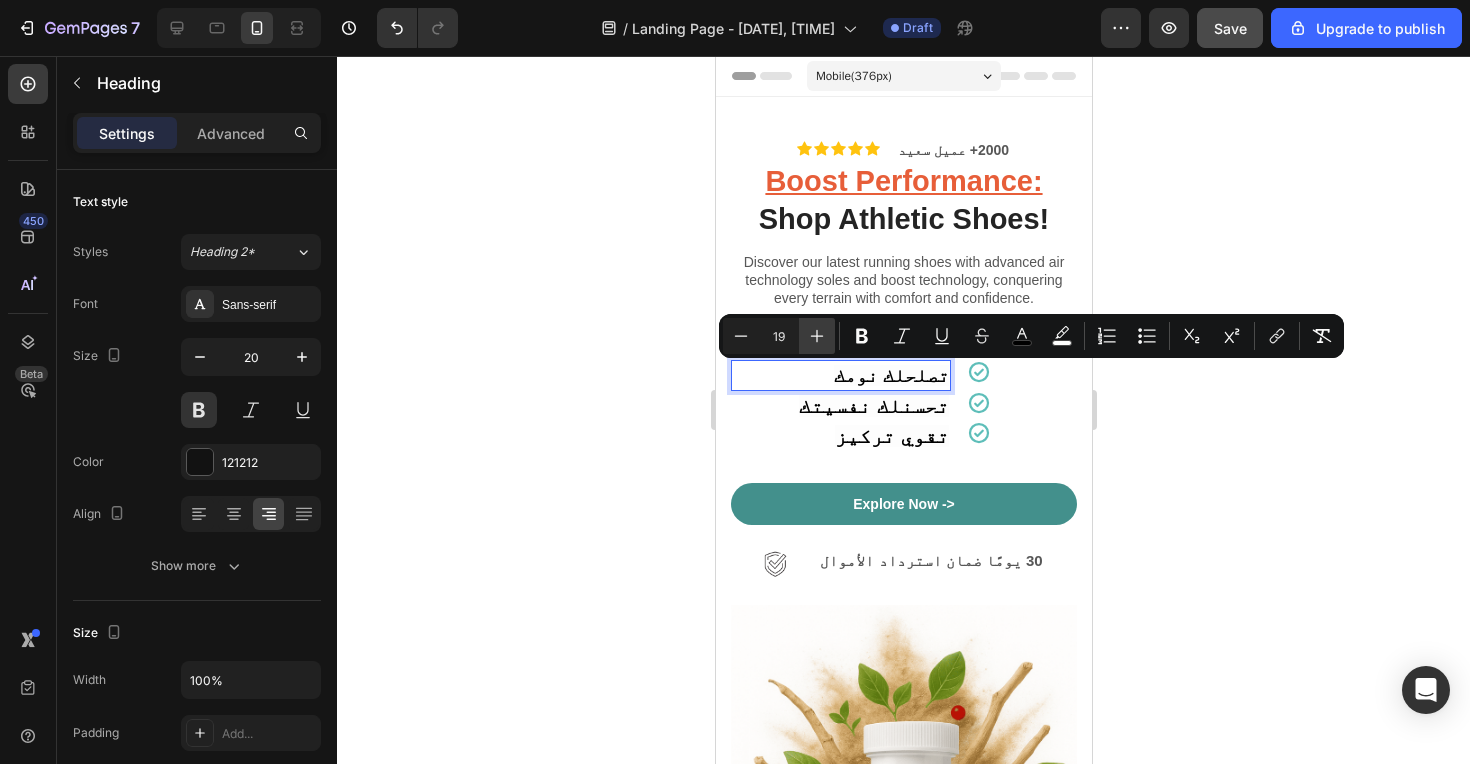 click 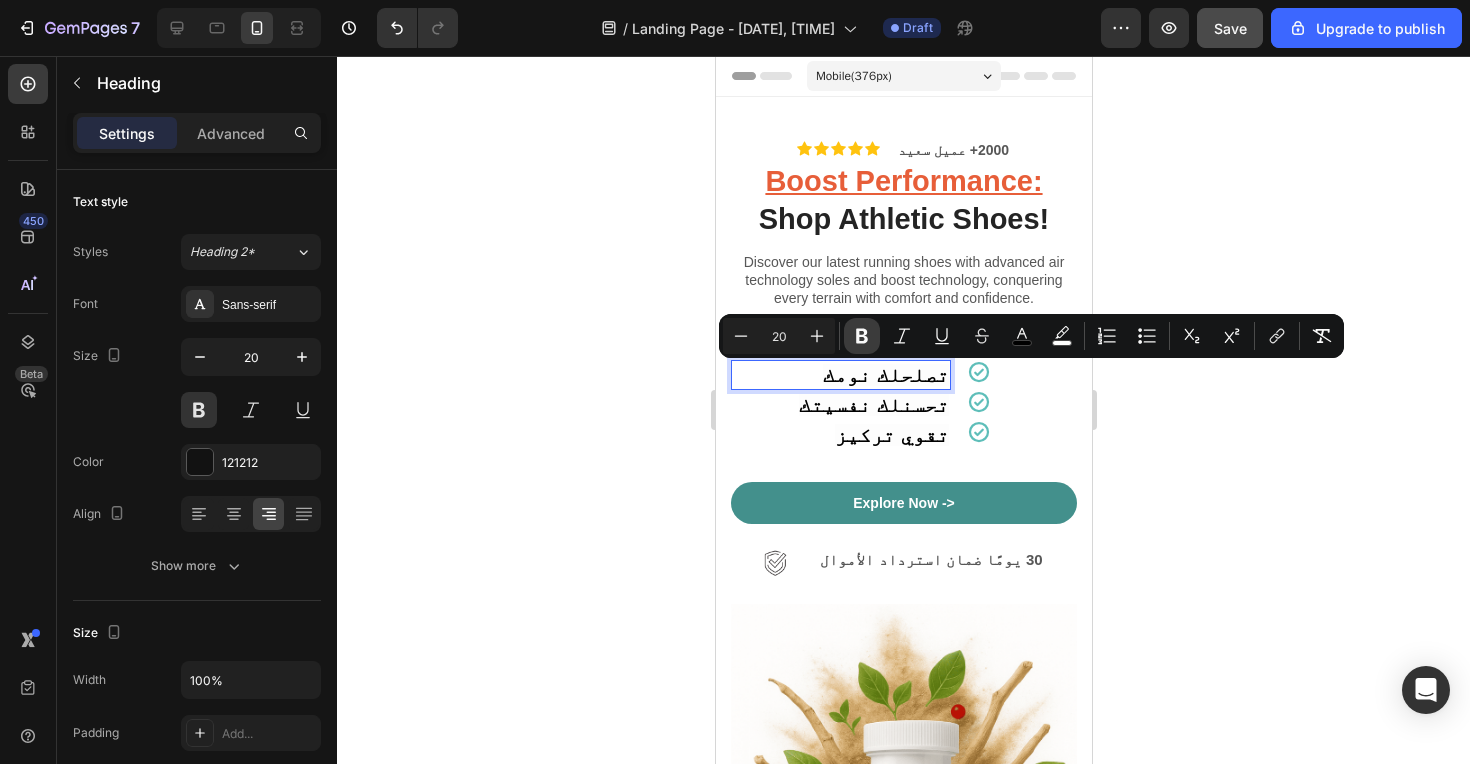 click 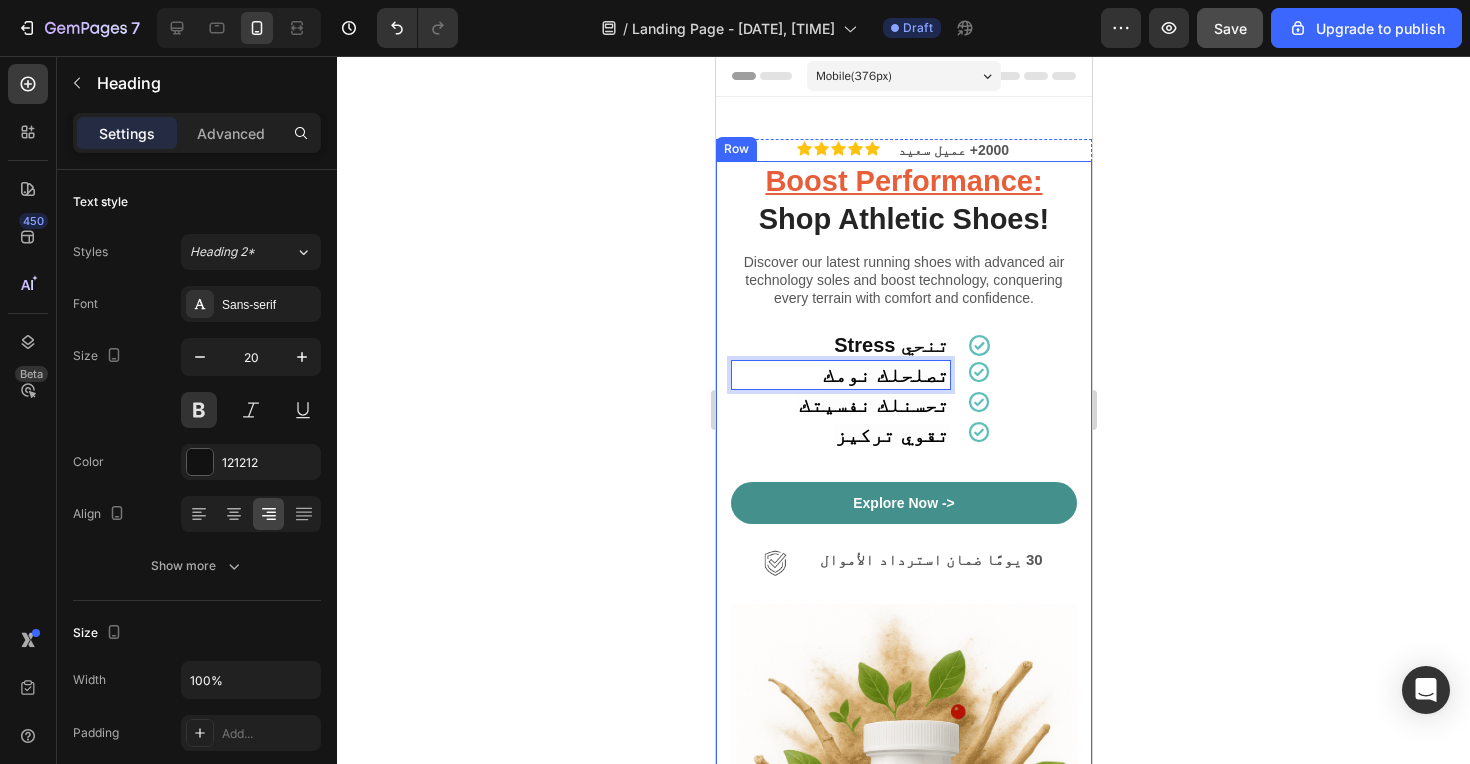click 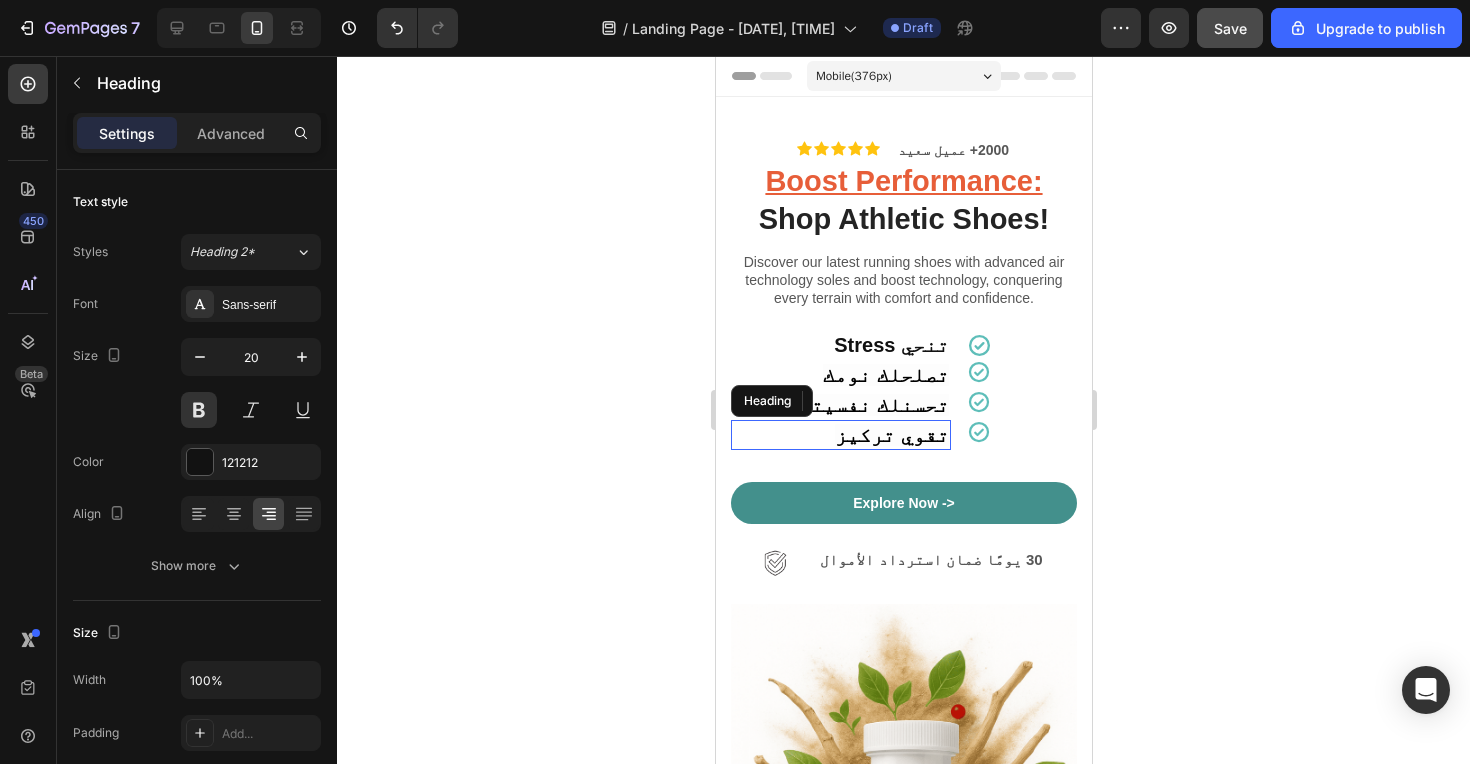 click on "تقوي تركيز" at bounding box center [891, 435] 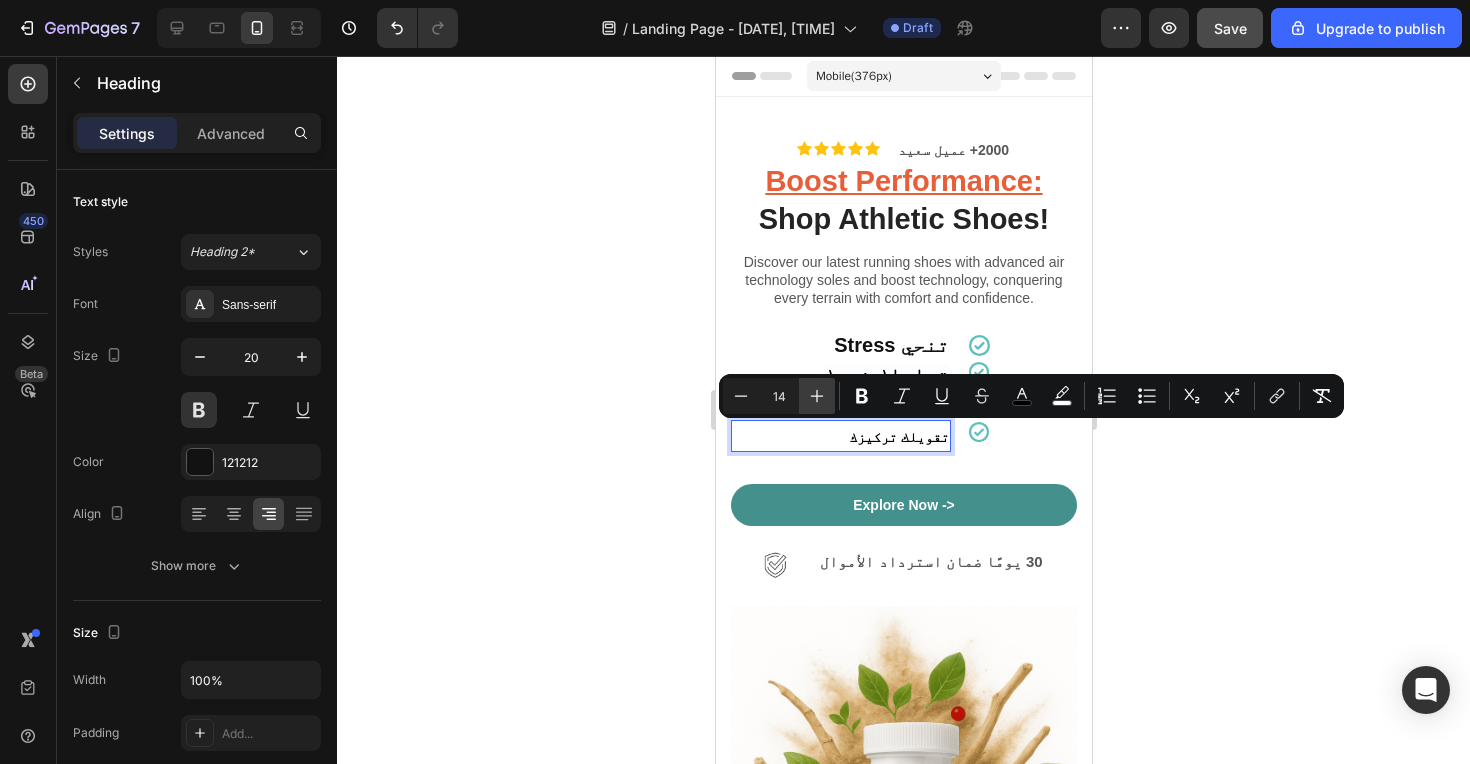 click 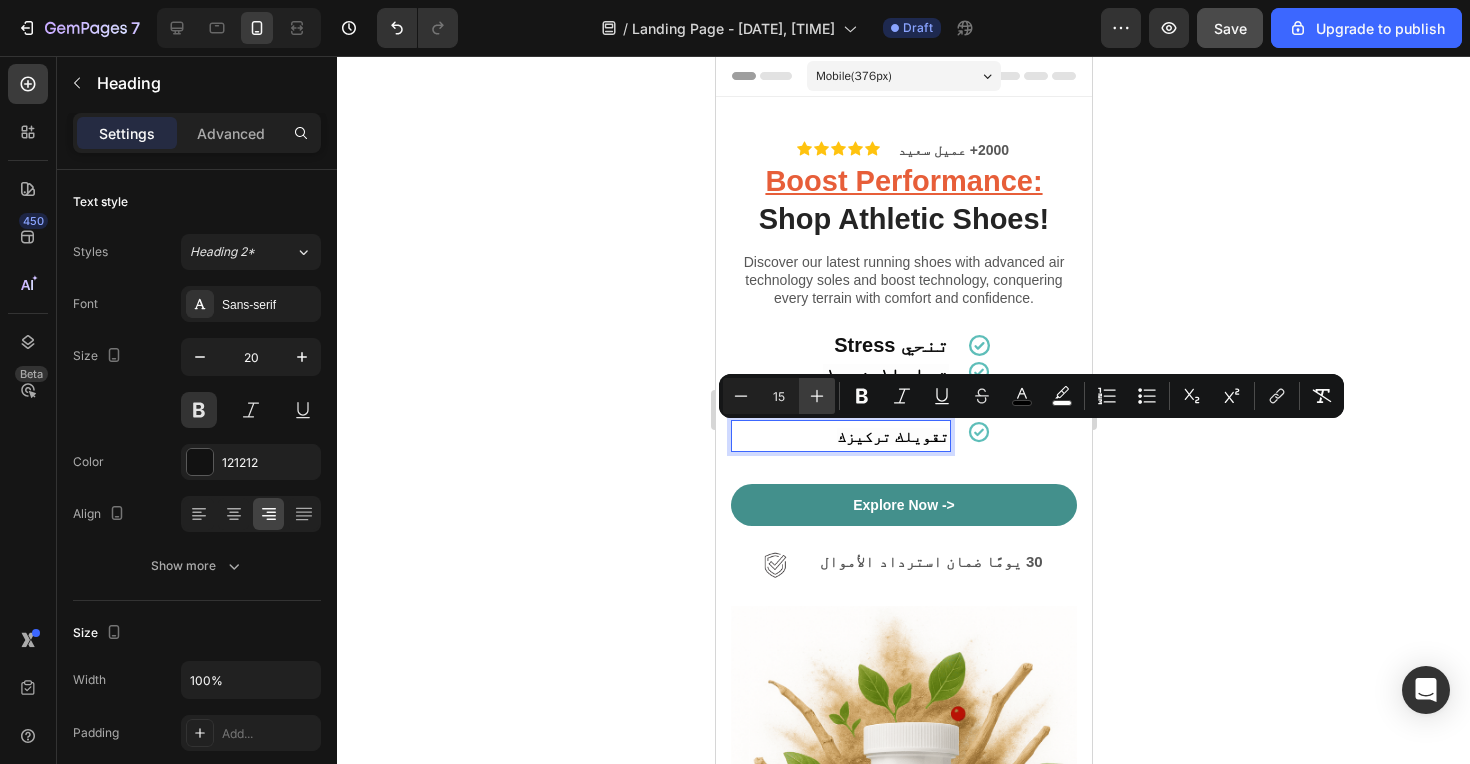 click 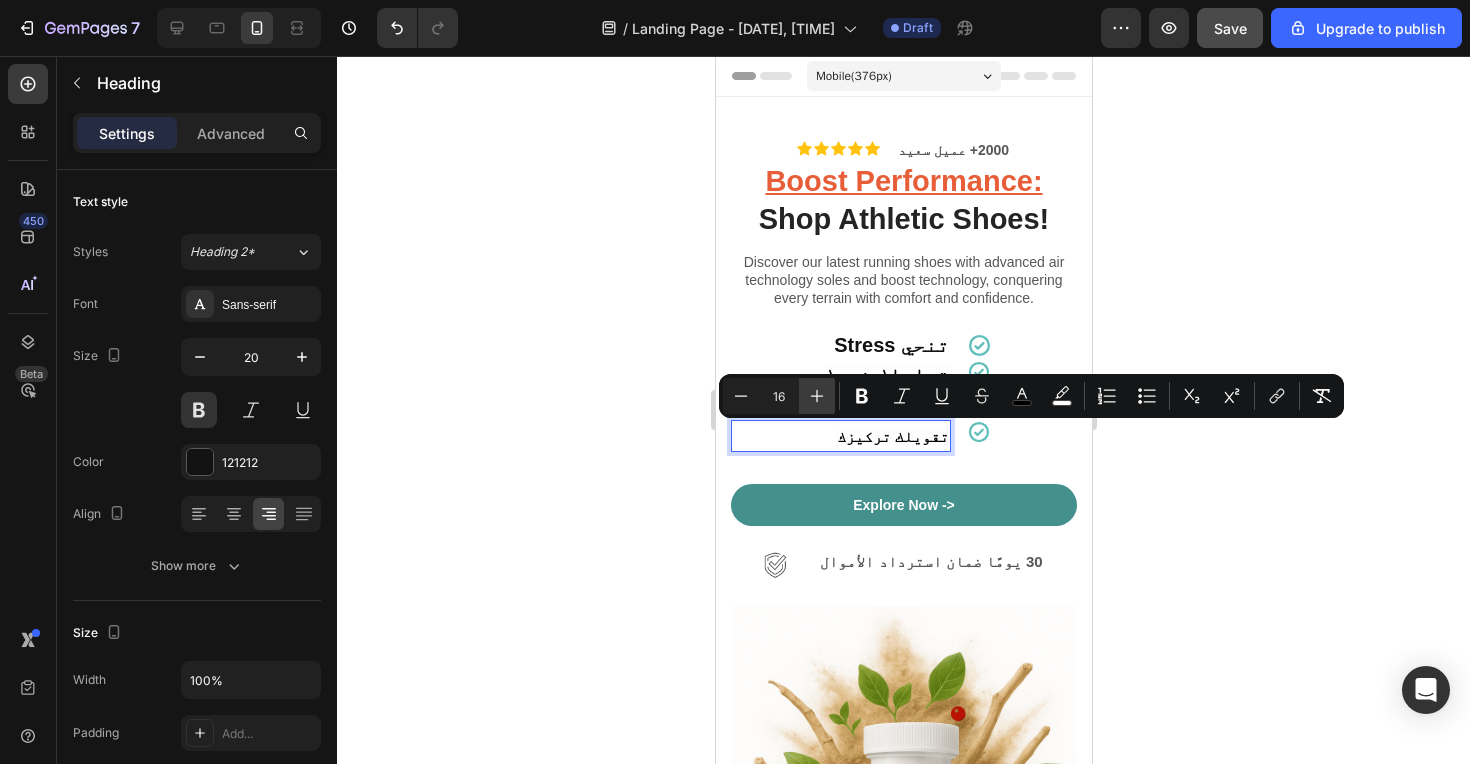 click 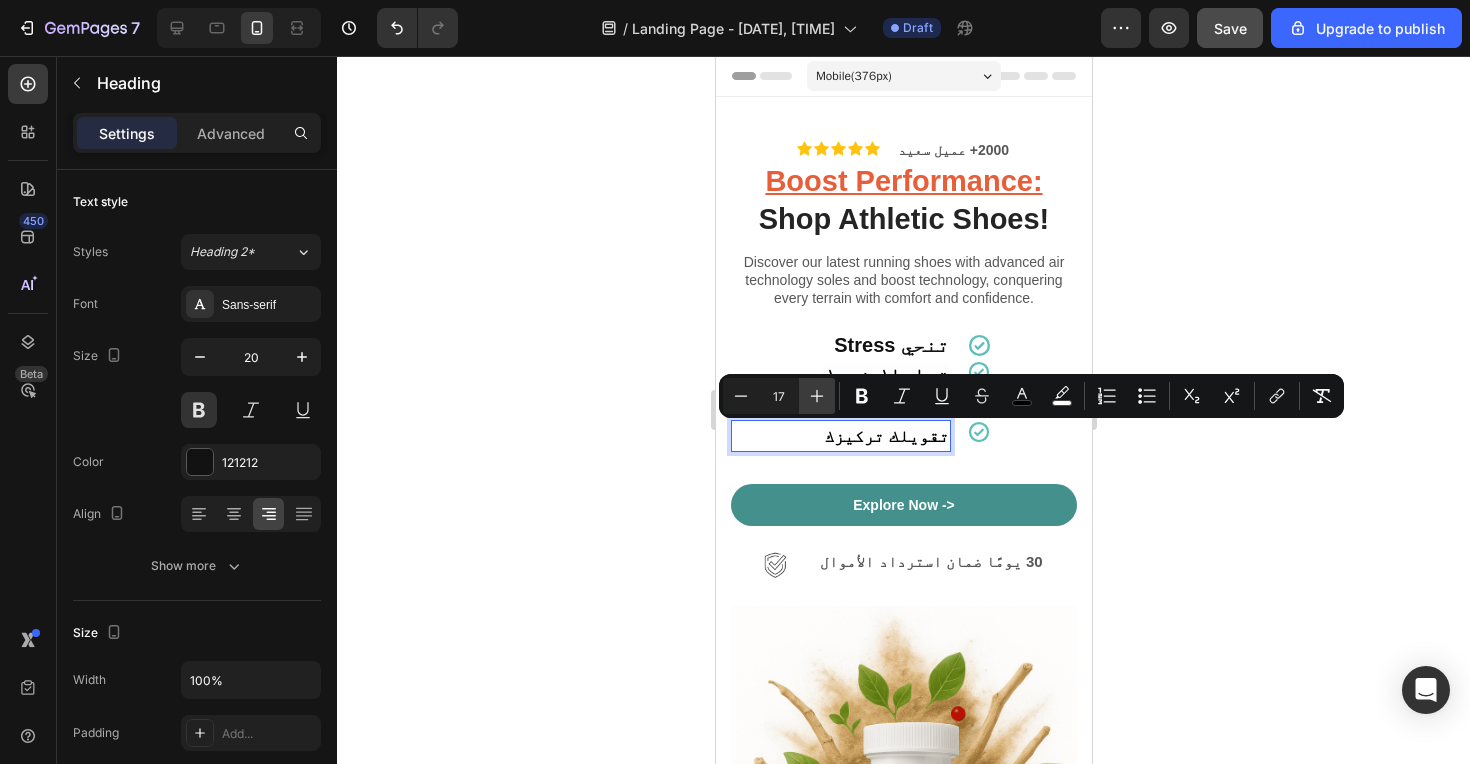 click 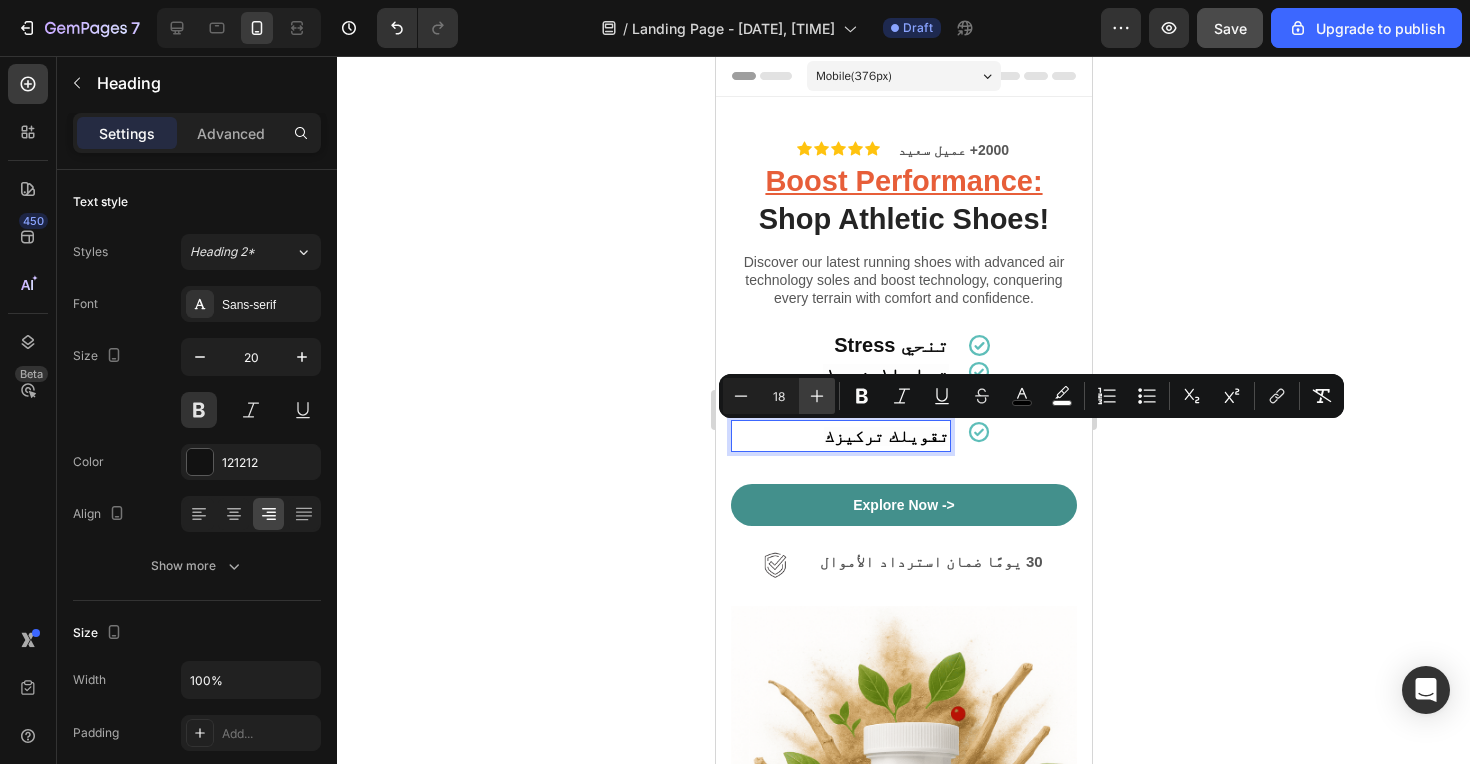 click 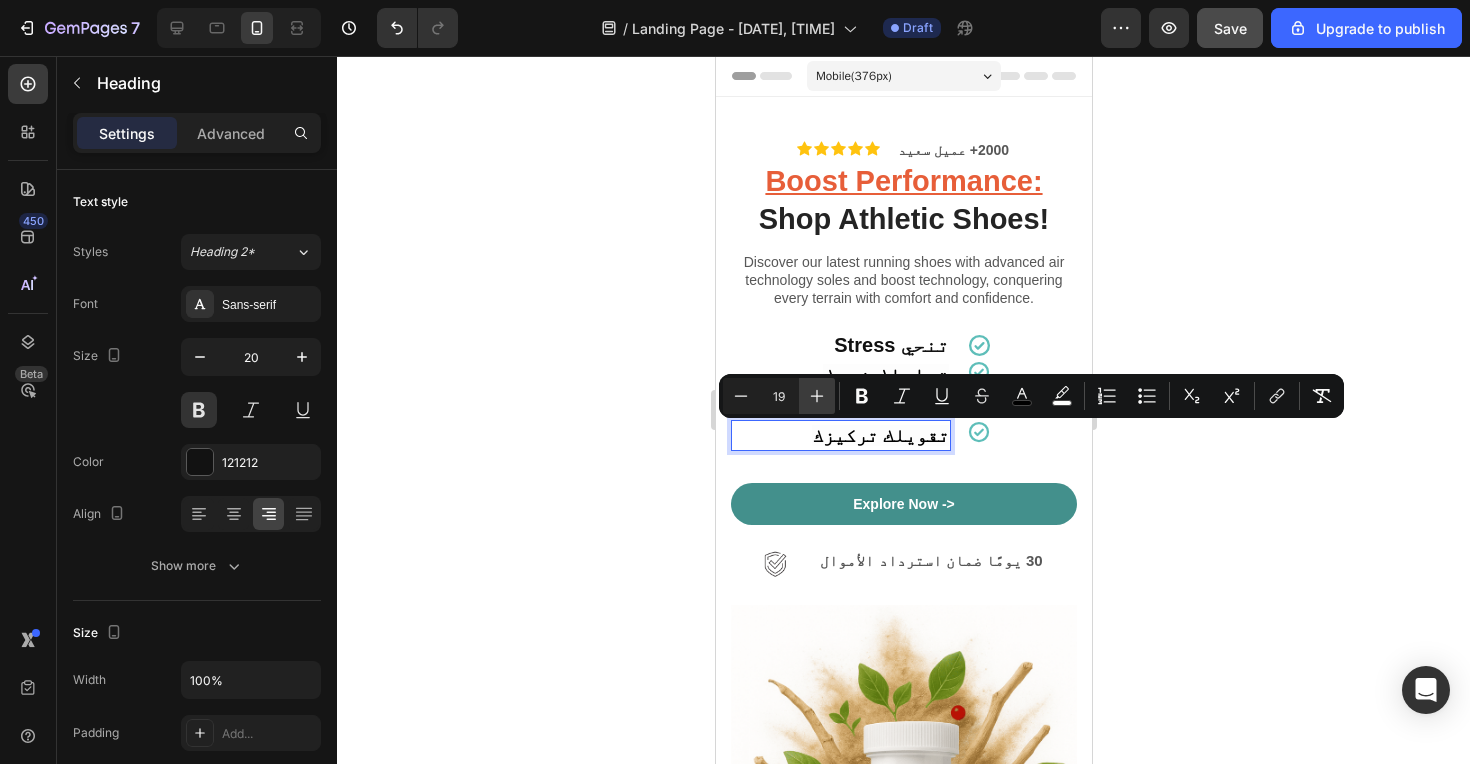 click 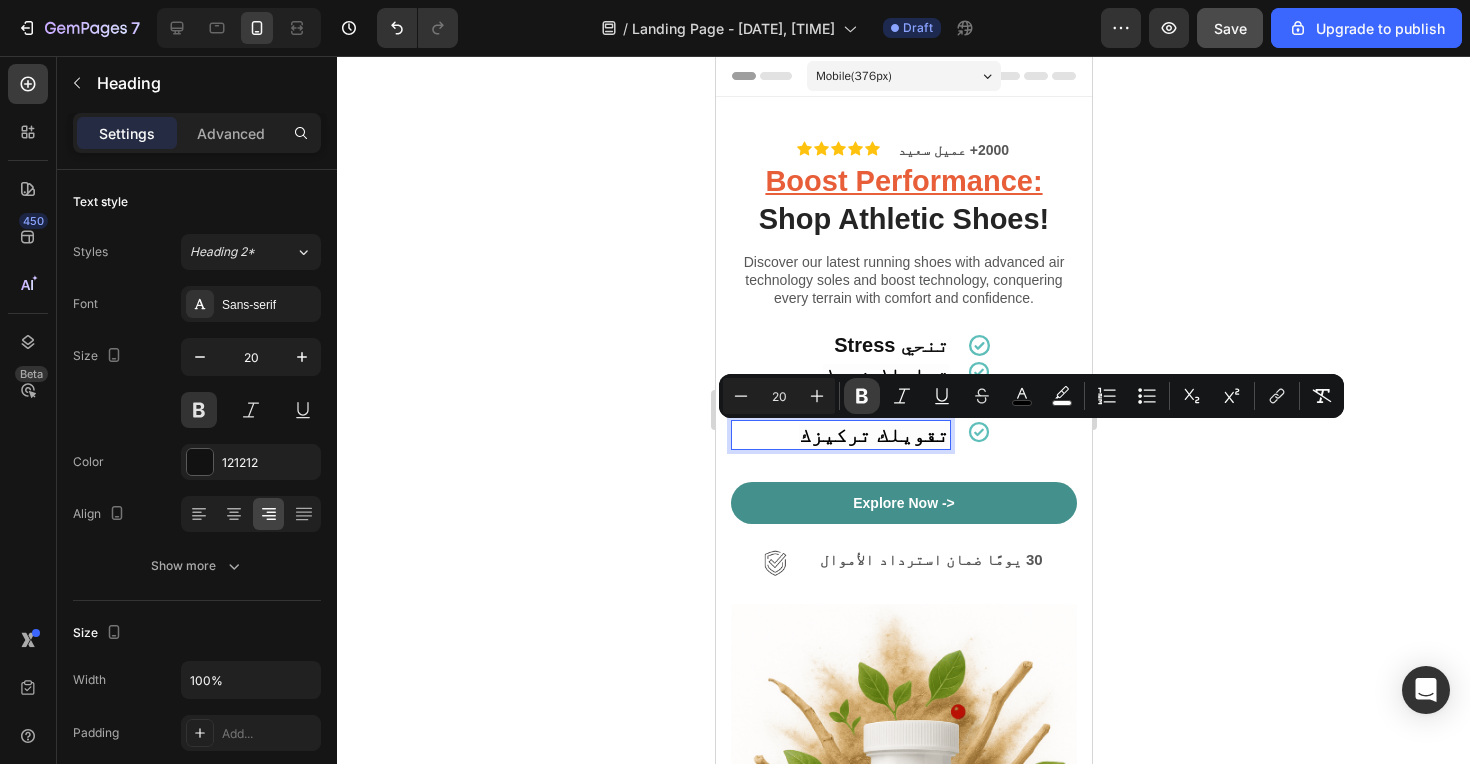 click 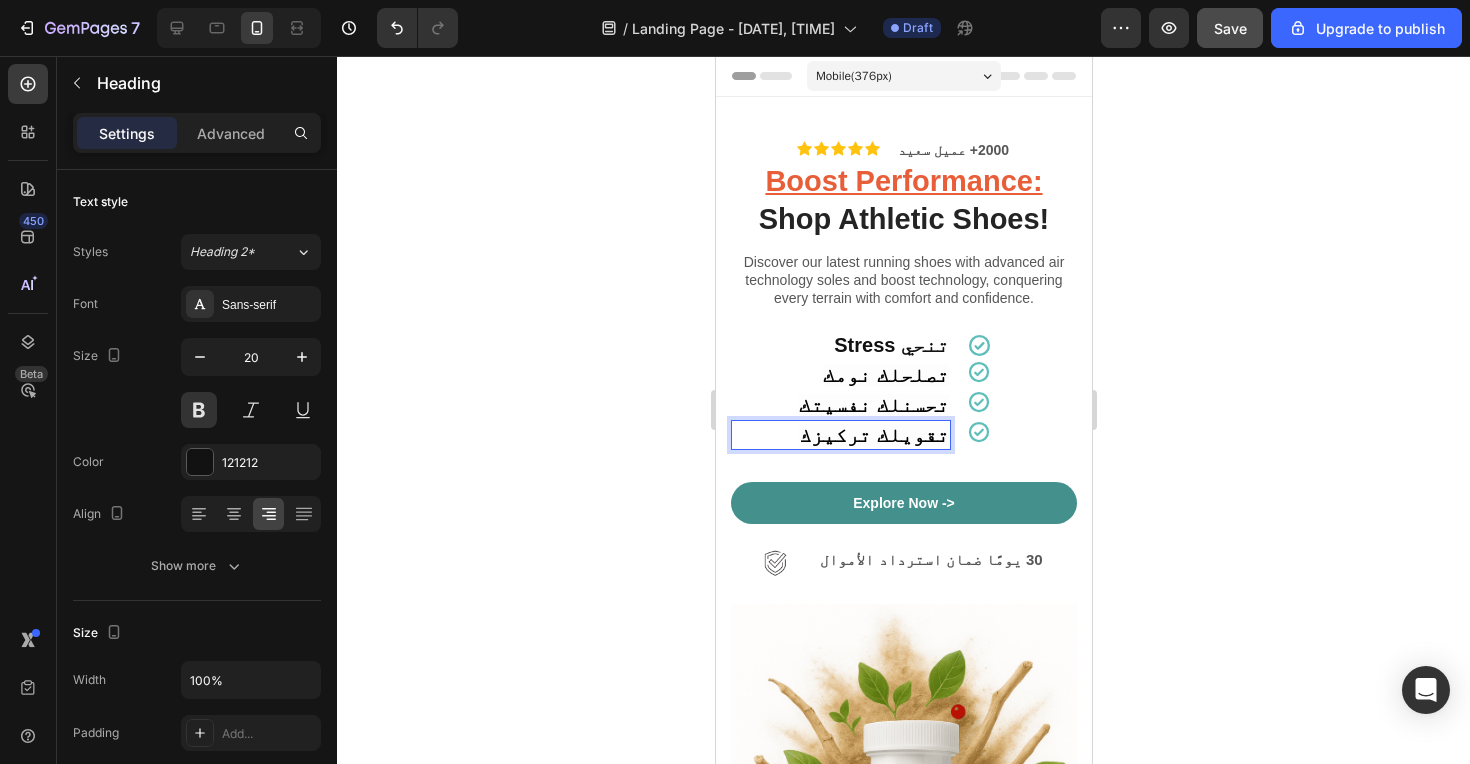 click 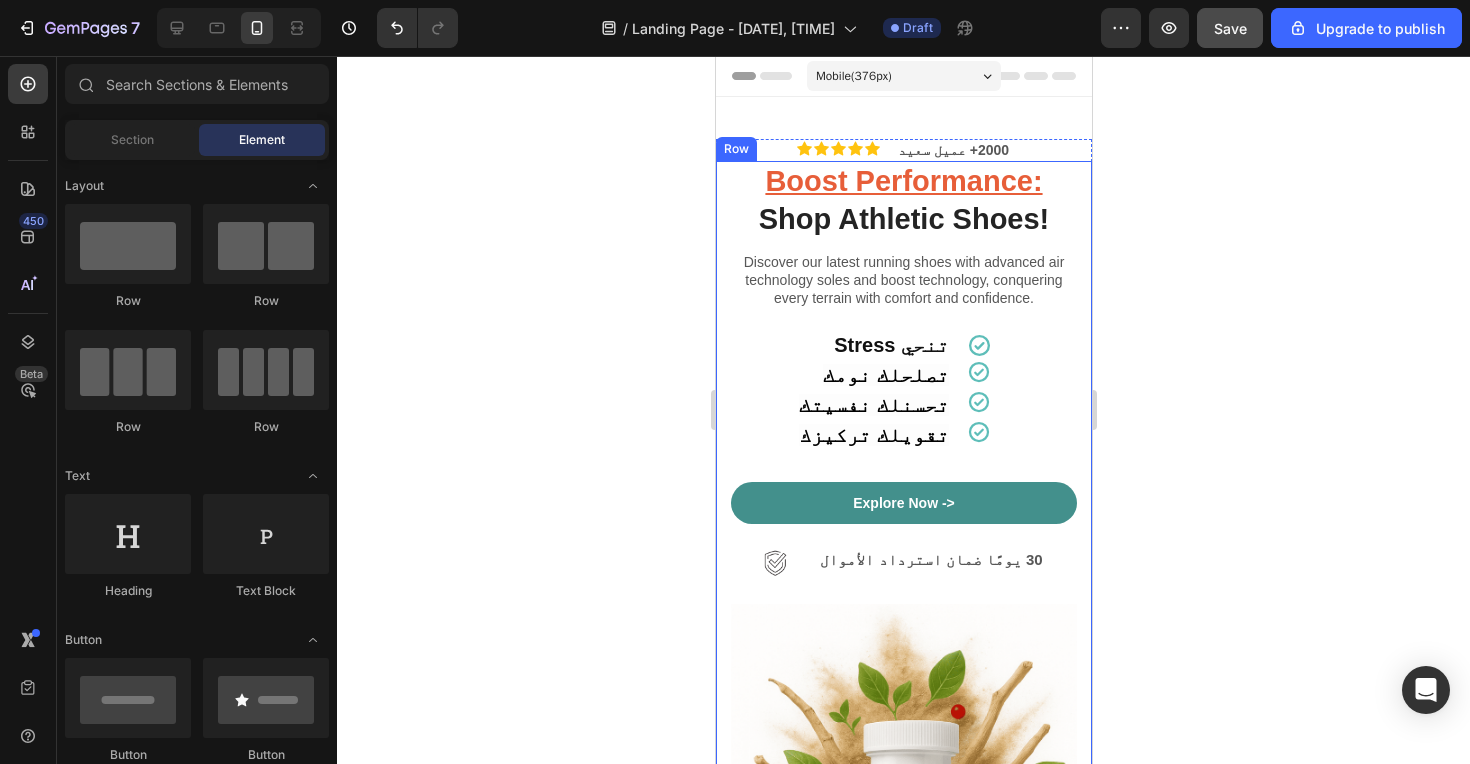 scroll, scrollTop: 0, scrollLeft: 0, axis: both 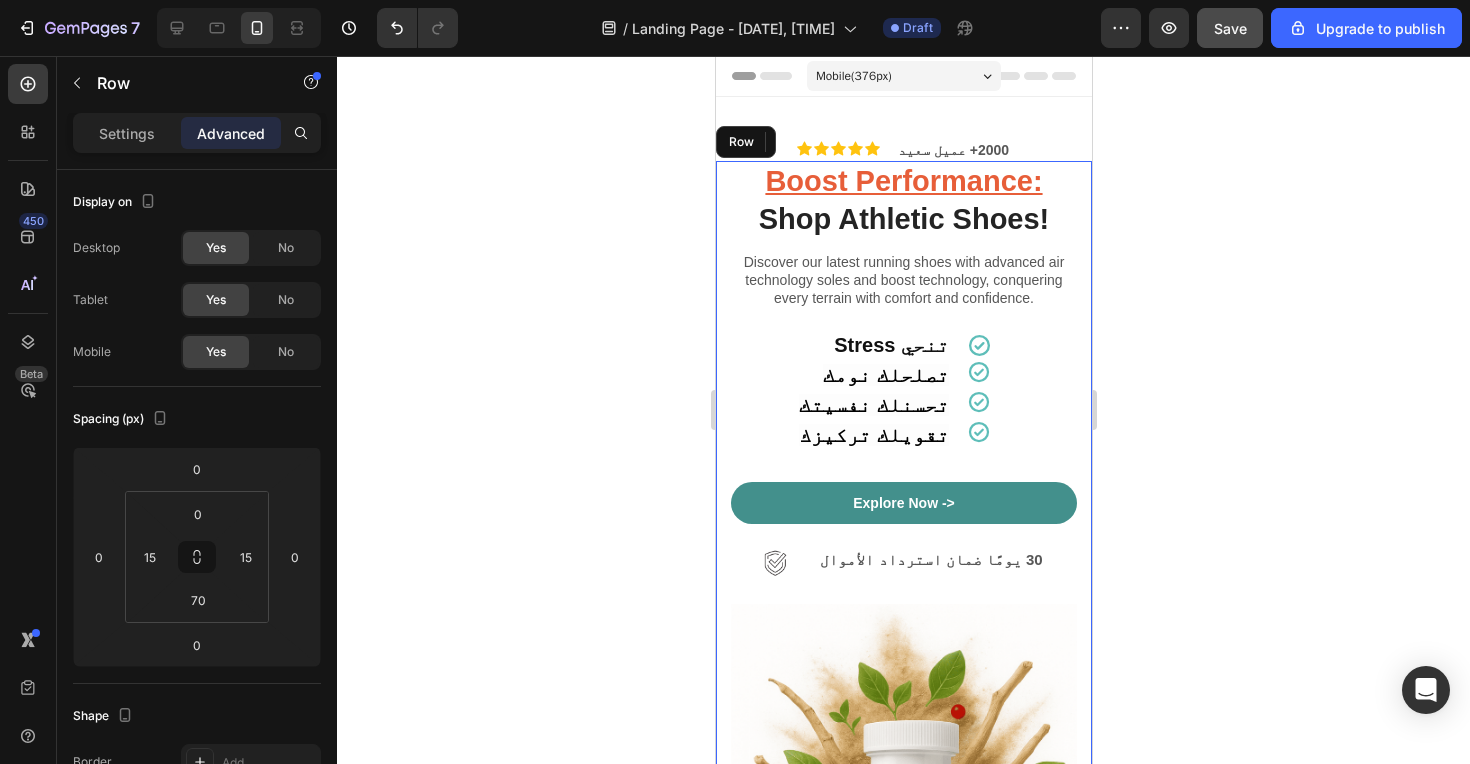click on "Boost Performance: Shop Athletic Shoes! Heading Discover our latest running shoes with advanced air technology soles and boost technology, conquering every terrain with comfort and confidence. Text Block ‫تنحي Stress‬ Heading
Icon Row ⁠⁠⁠⁠⁠⁠⁠ تصلحلك نومك Heading
Icon Row تحسنلك نفسيتك Heading
Icon Row ⁠⁠⁠⁠⁠⁠⁠ تقويلك تركيزك Heading
Icon Row Explore Now -> Button Image ‫30 يومًا ضمان استرداد الأموال‬ Text Block Advanced List Image 2000+ 5-Star Reviews Text Block Row" at bounding box center (903, 606) 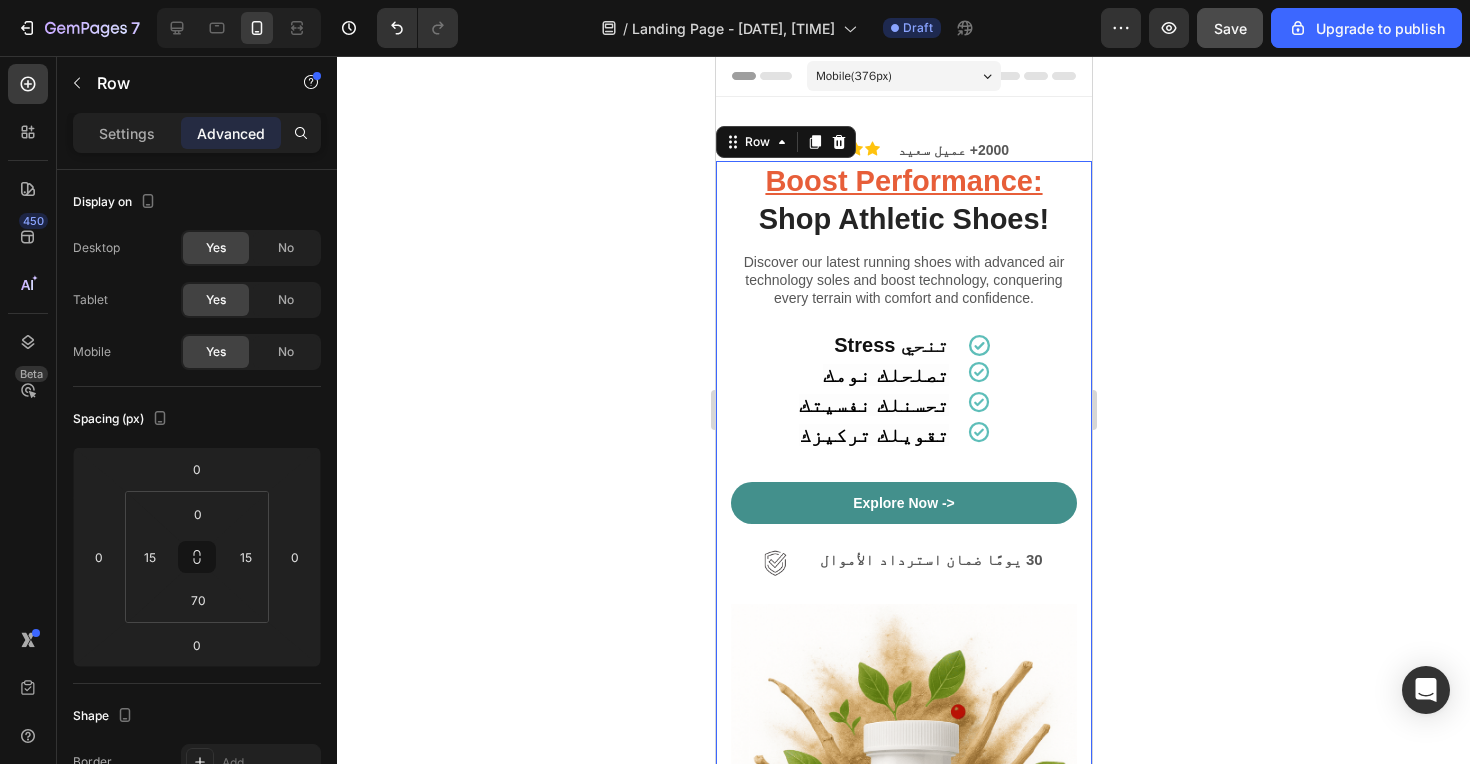 click on "Boost Performance: Shop Athletic Shoes! Heading Discover our latest running shoes with advanced air technology soles and boost technology, conquering every terrain with comfort and confidence. Text Block ‫تنحي Stress‬ Heading
Icon Row ⁠⁠⁠⁠⁠⁠⁠ تصلحلك نومك Heading
Icon Row تحسنلك نفسيتك Heading
Icon Row ⁠⁠⁠⁠⁠⁠⁠ تقويلك تركيزك Heading
Icon Row Explore Now -> Button Image ‫30 يومًا ضمان استرداد الأموال‬ Text Block Advanced List Image 2000+ 5-Star Reviews Text Block Row" at bounding box center [903, 606] 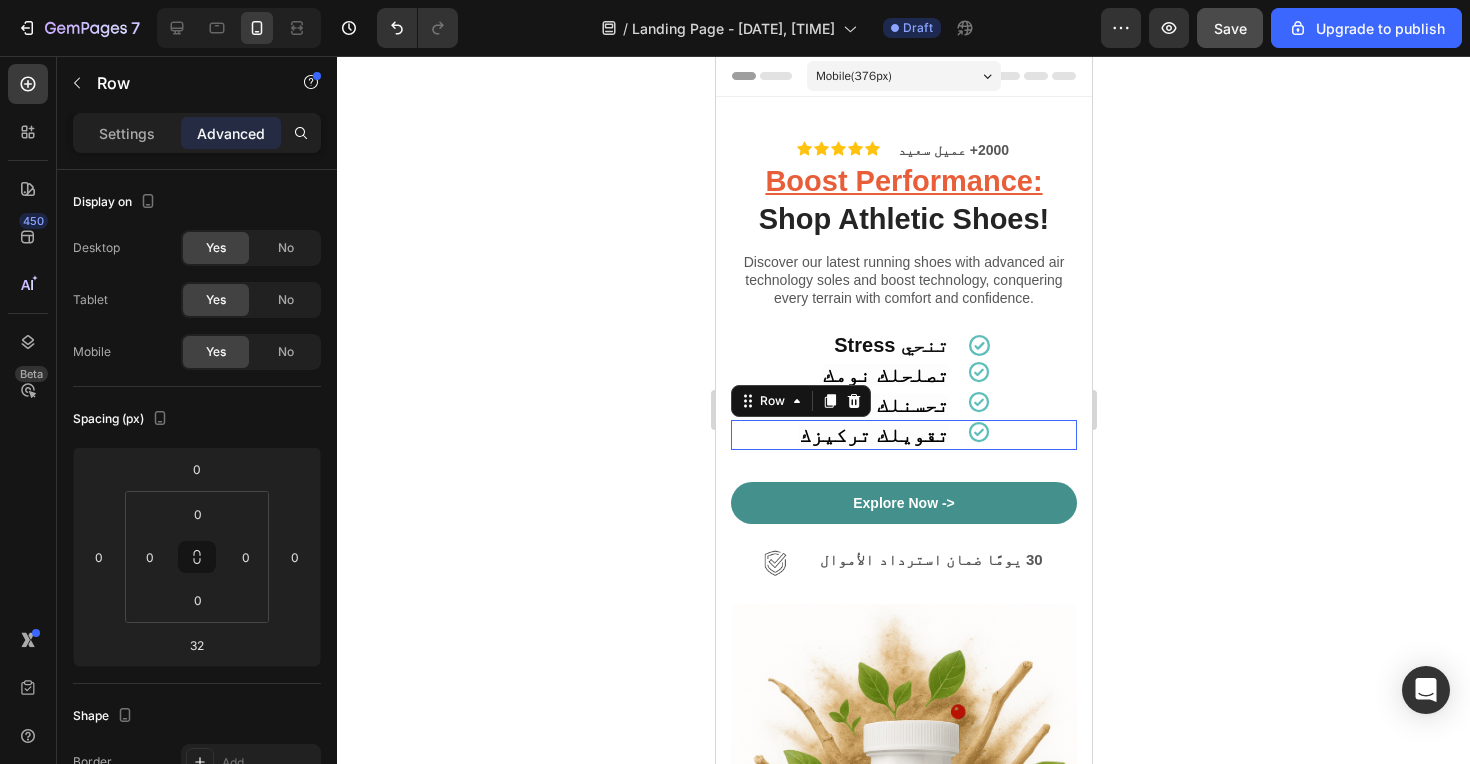 click on "Icon" at bounding box center [1021, 435] 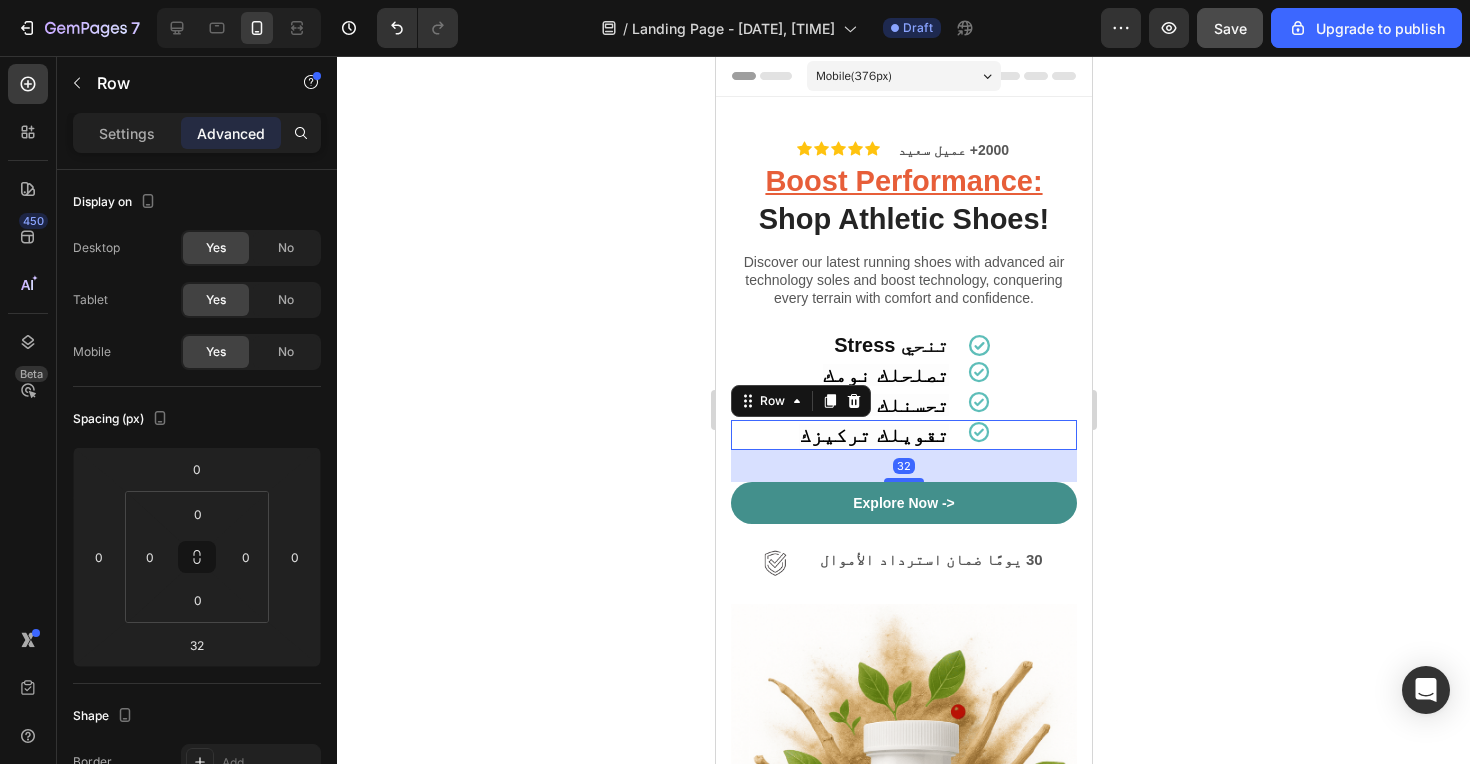 click on "Advanced" at bounding box center (231, 133) 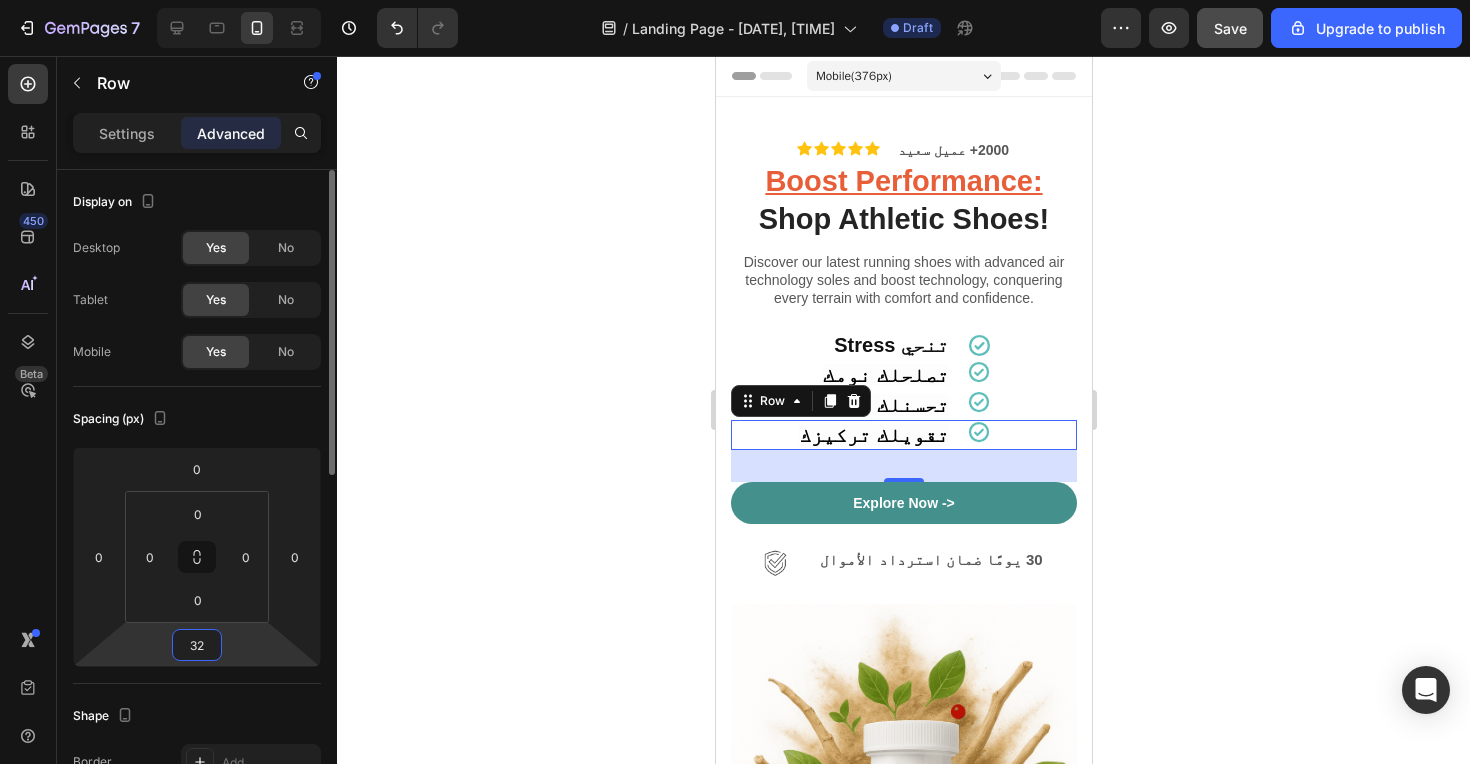 click on "32" at bounding box center [197, 645] 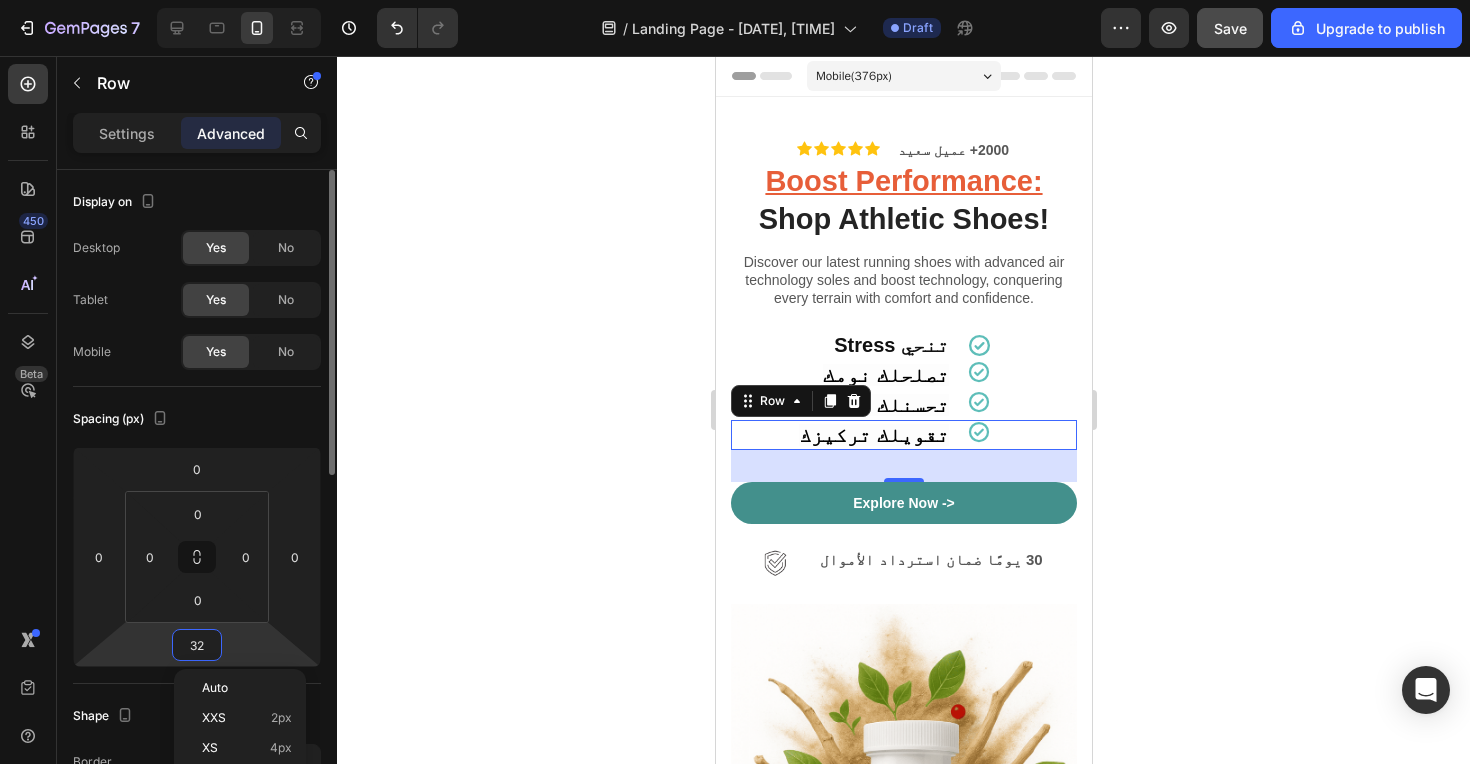 type on "0" 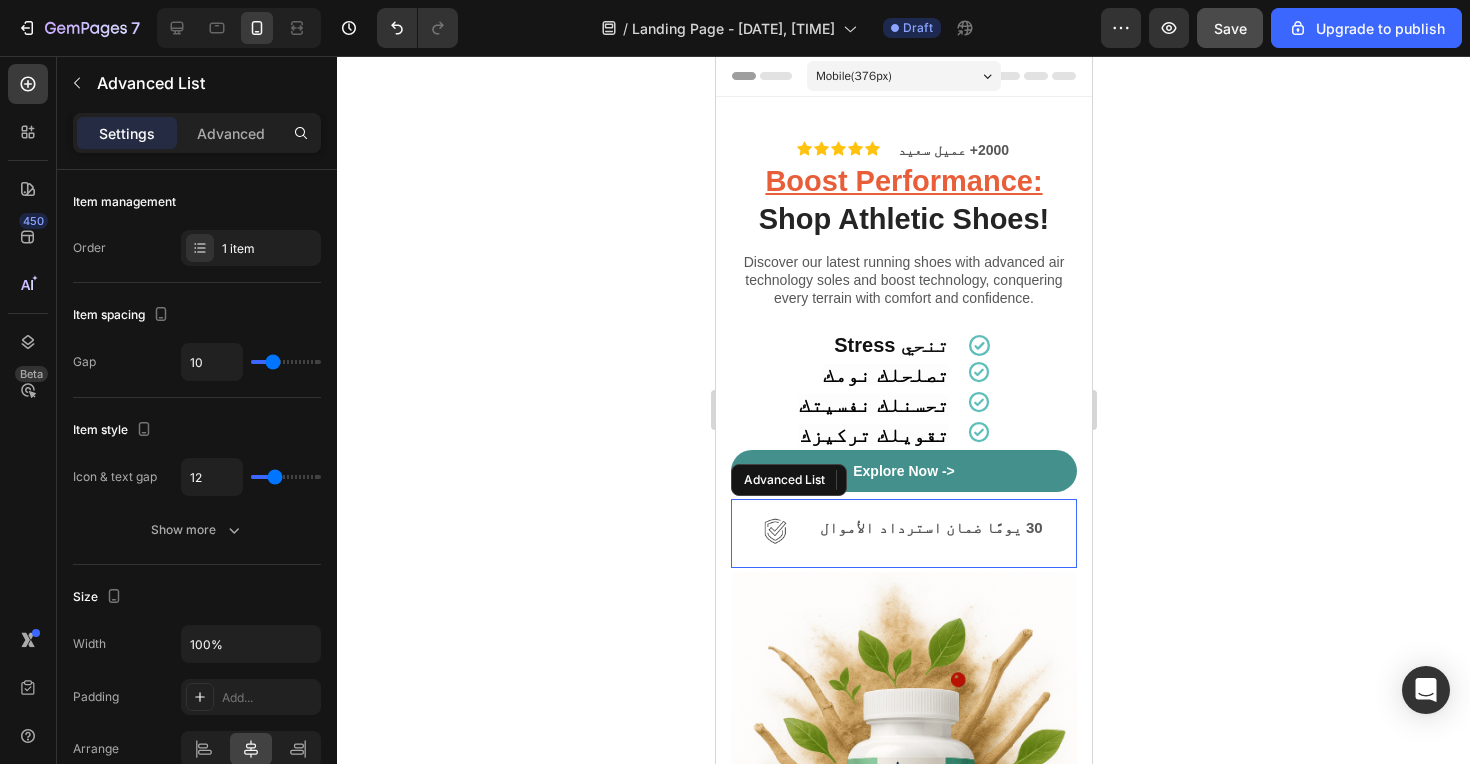 click on "Image ‫[NUMBER] يومًا ضمان استرداد الأموال‬ Text Block" at bounding box center [903, 530] 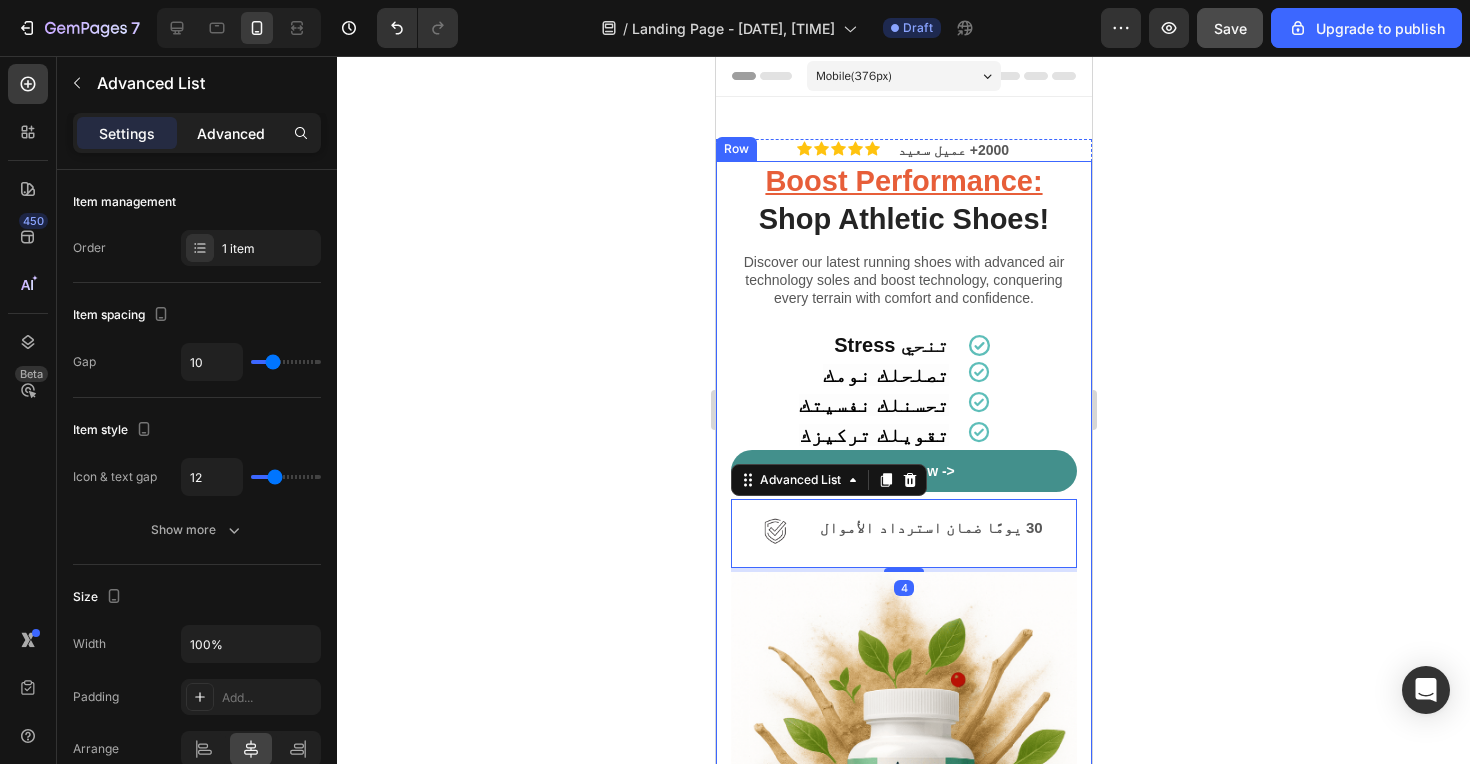 click on "Advanced" at bounding box center (231, 133) 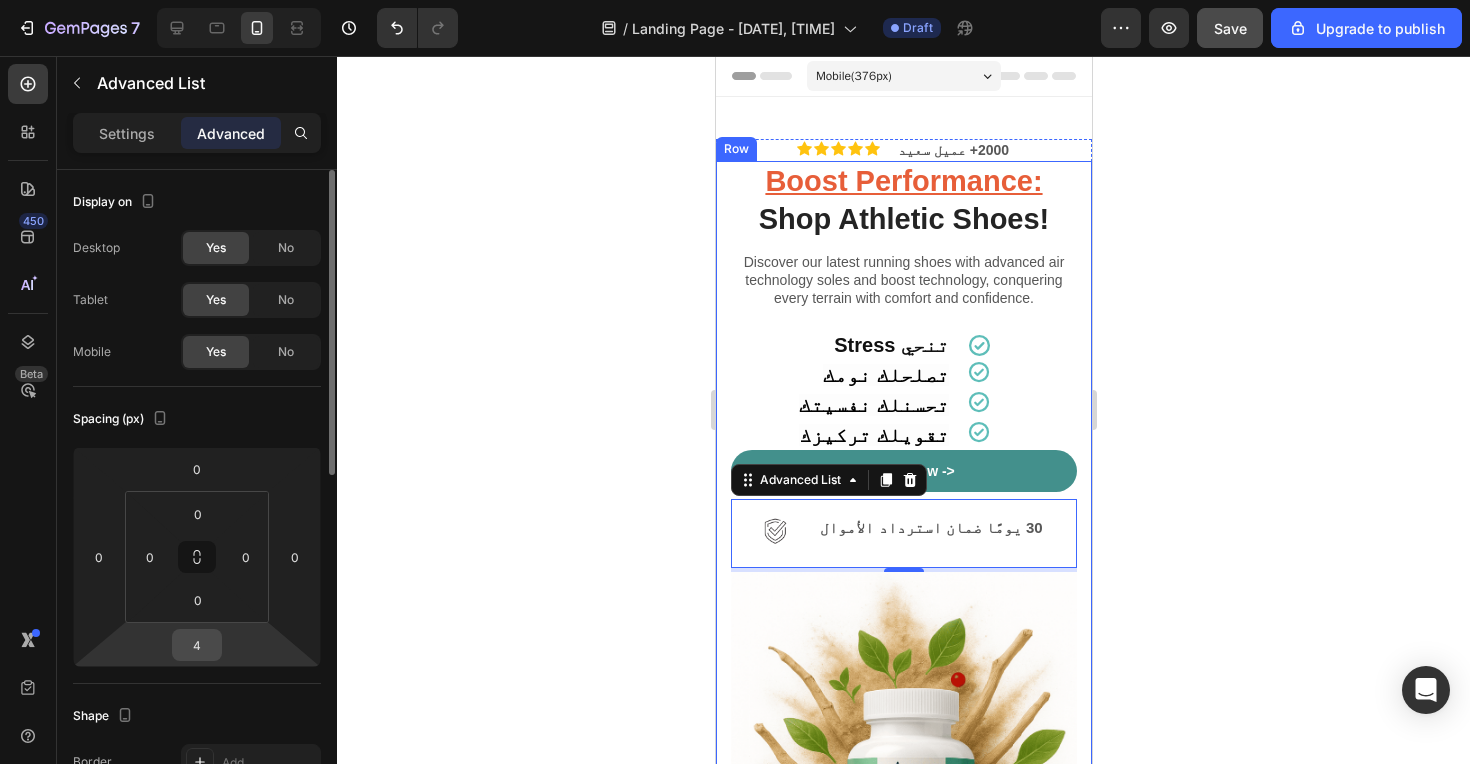 click on "4" at bounding box center [197, 645] 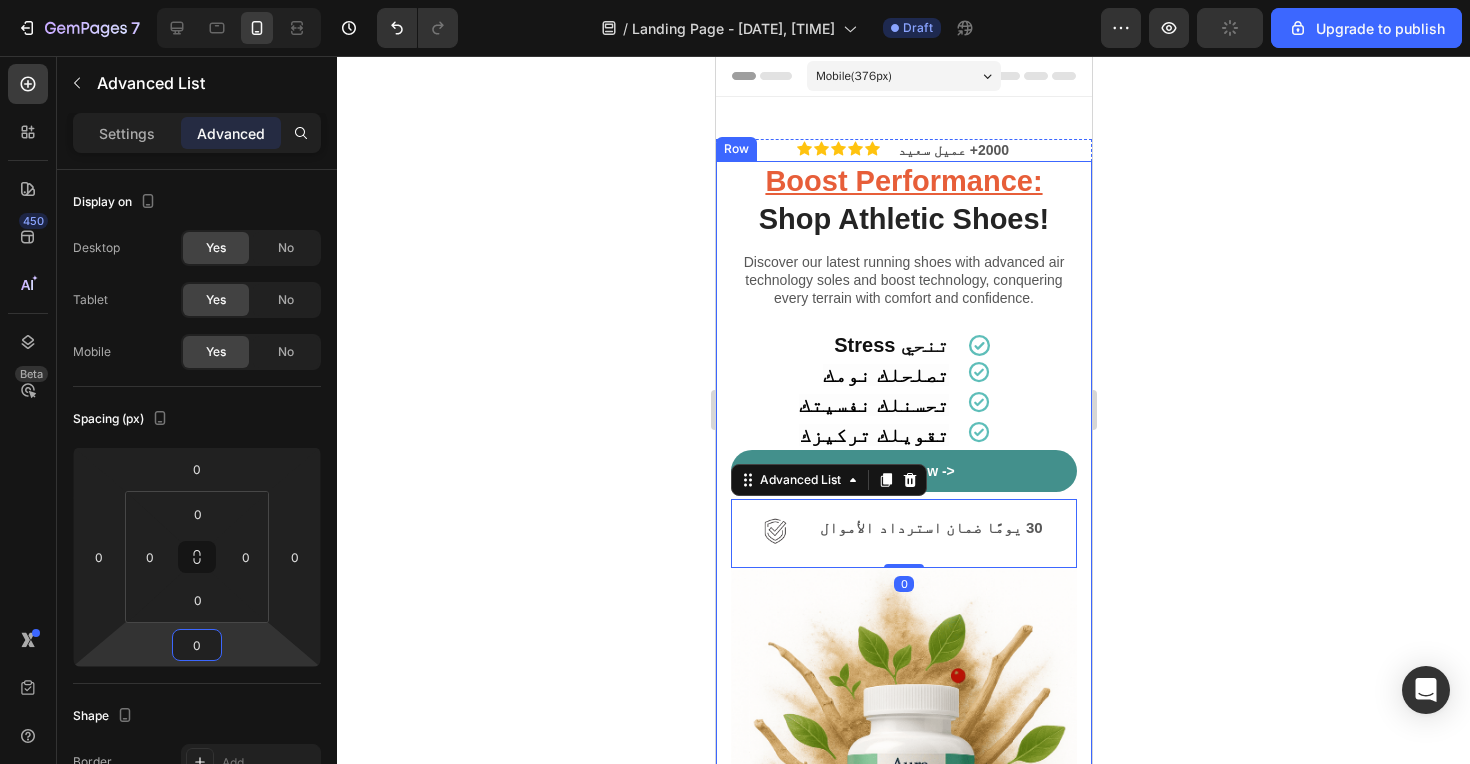 type on "0" 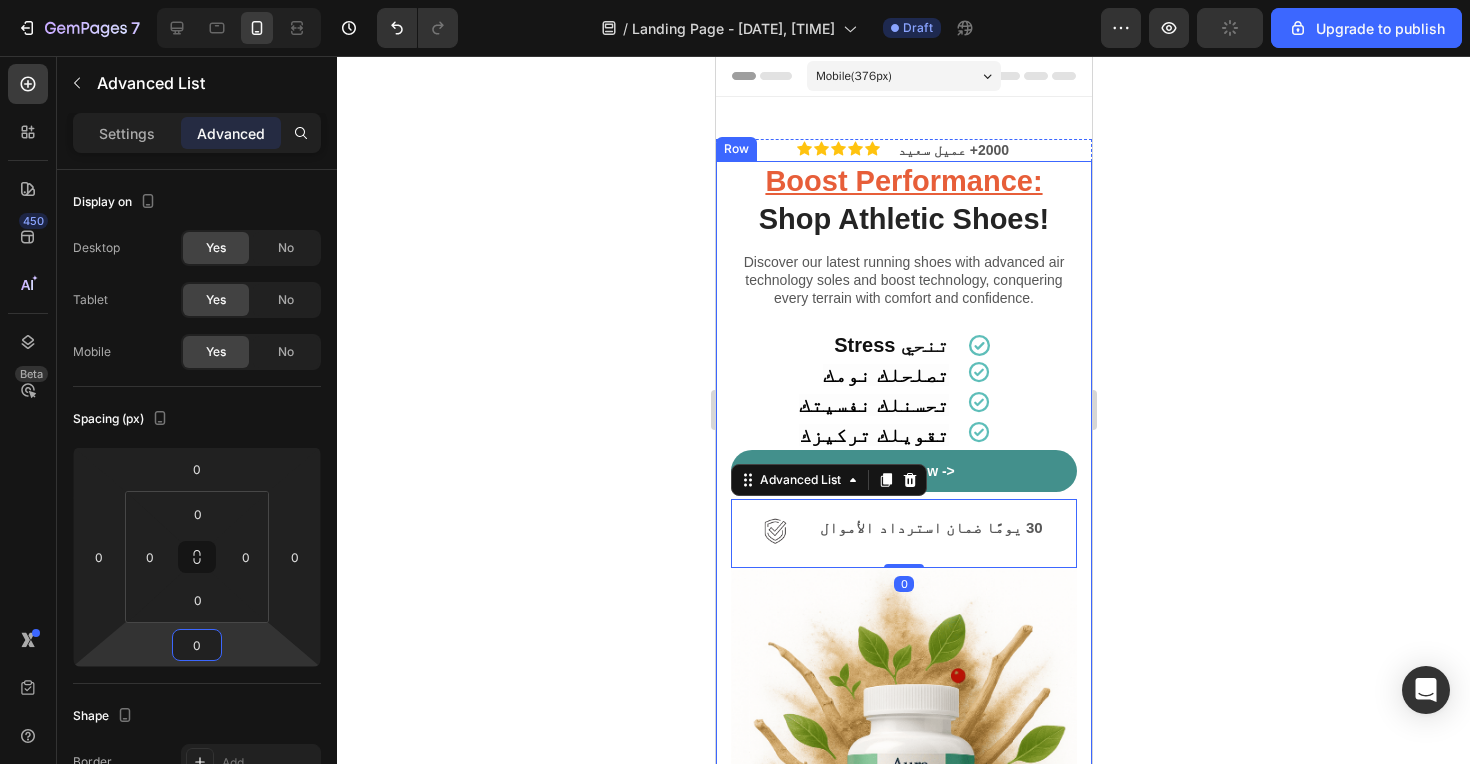 click 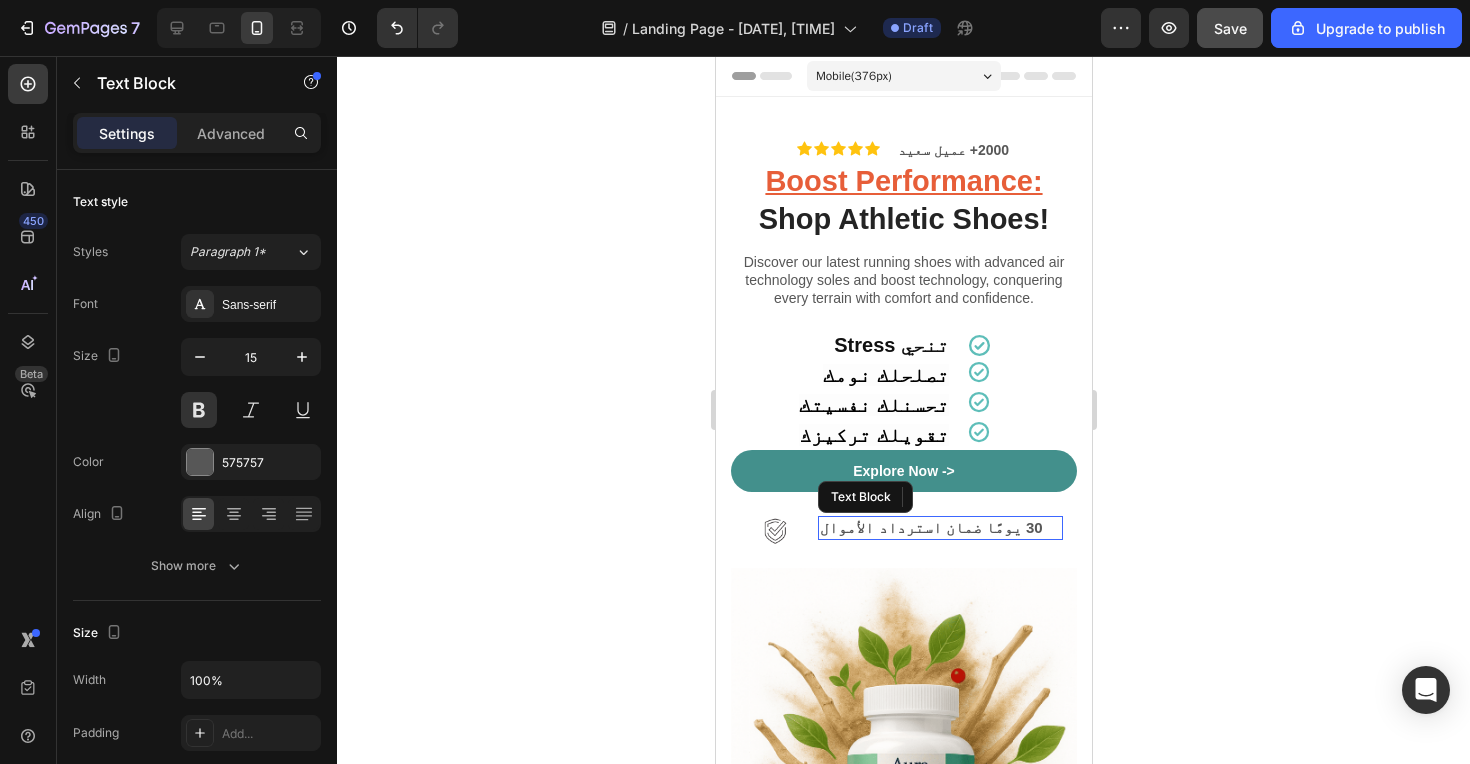 click on "‫[NUMBER] يومًا ضمان استرداد الأموال‬" at bounding box center (939, 528) 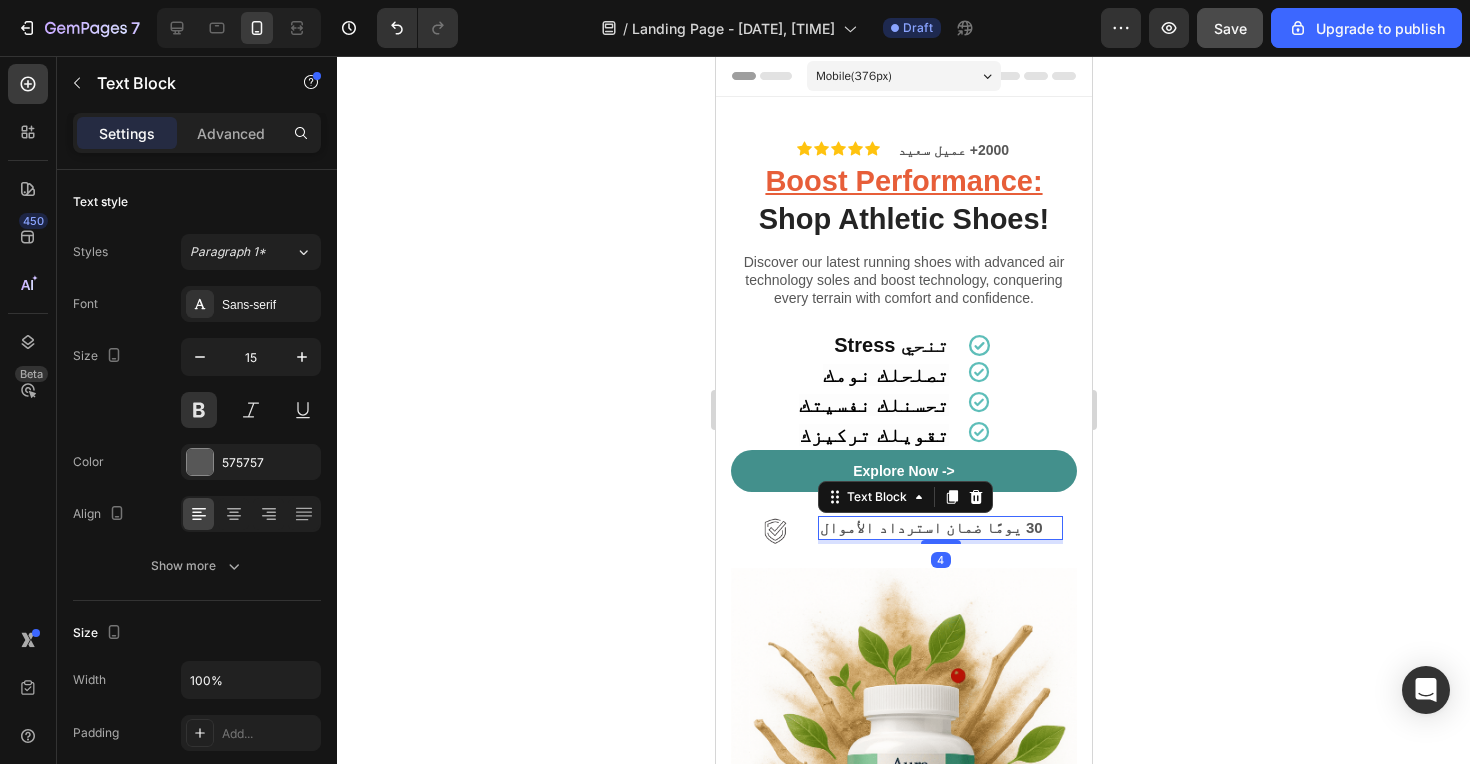 click 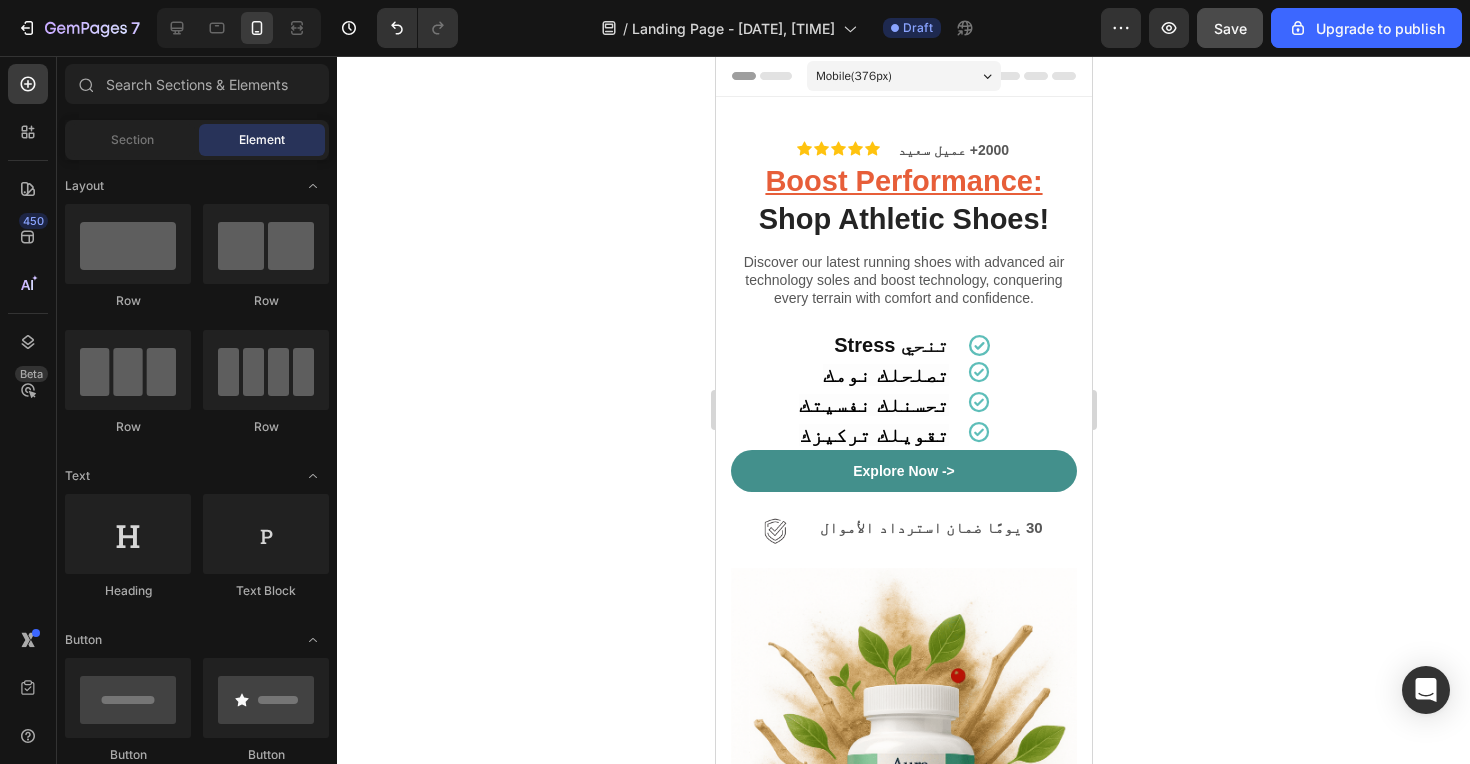 click on "⁠⁠⁠⁠⁠⁠⁠ تقويلك تركيزك" at bounding box center (840, 435) 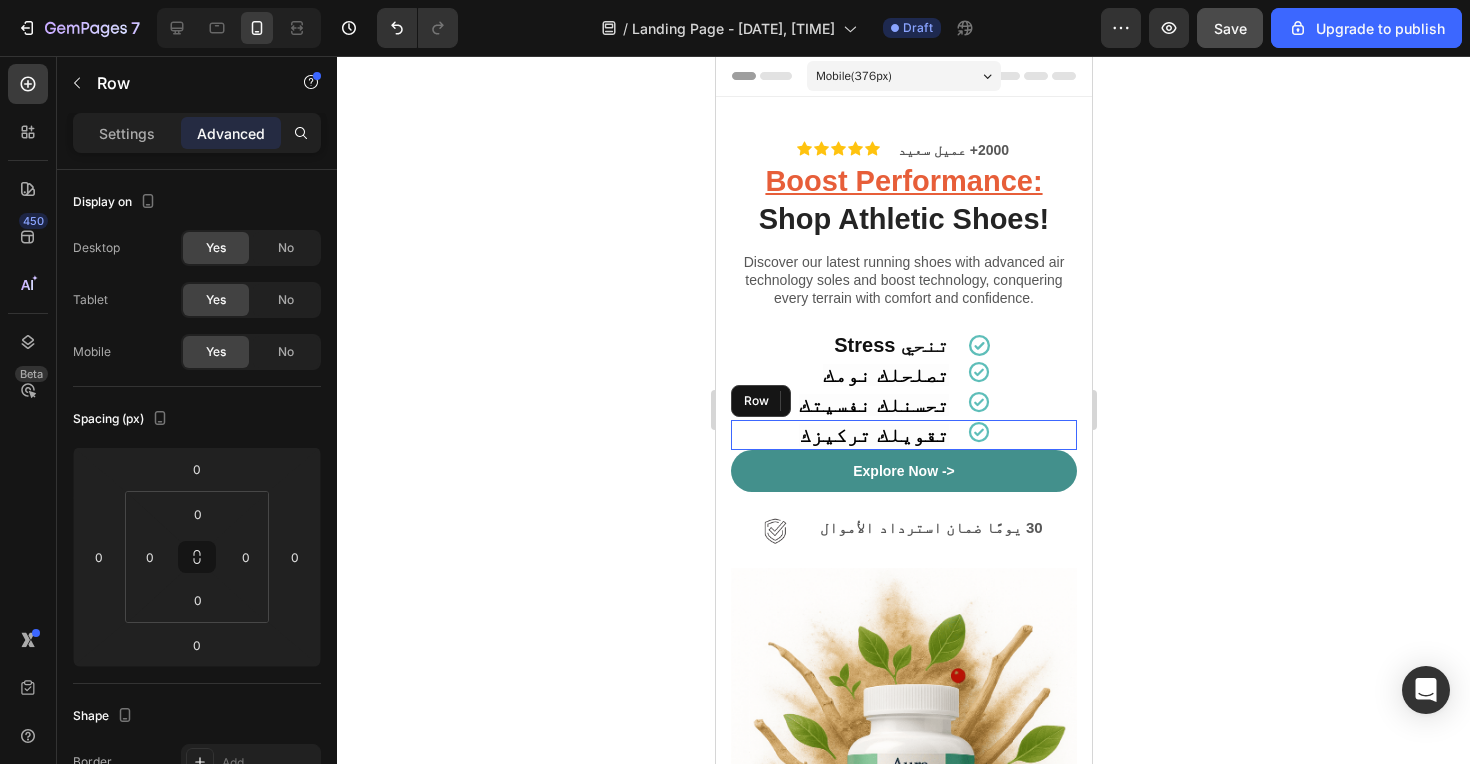 click on "Icon" at bounding box center (1021, 435) 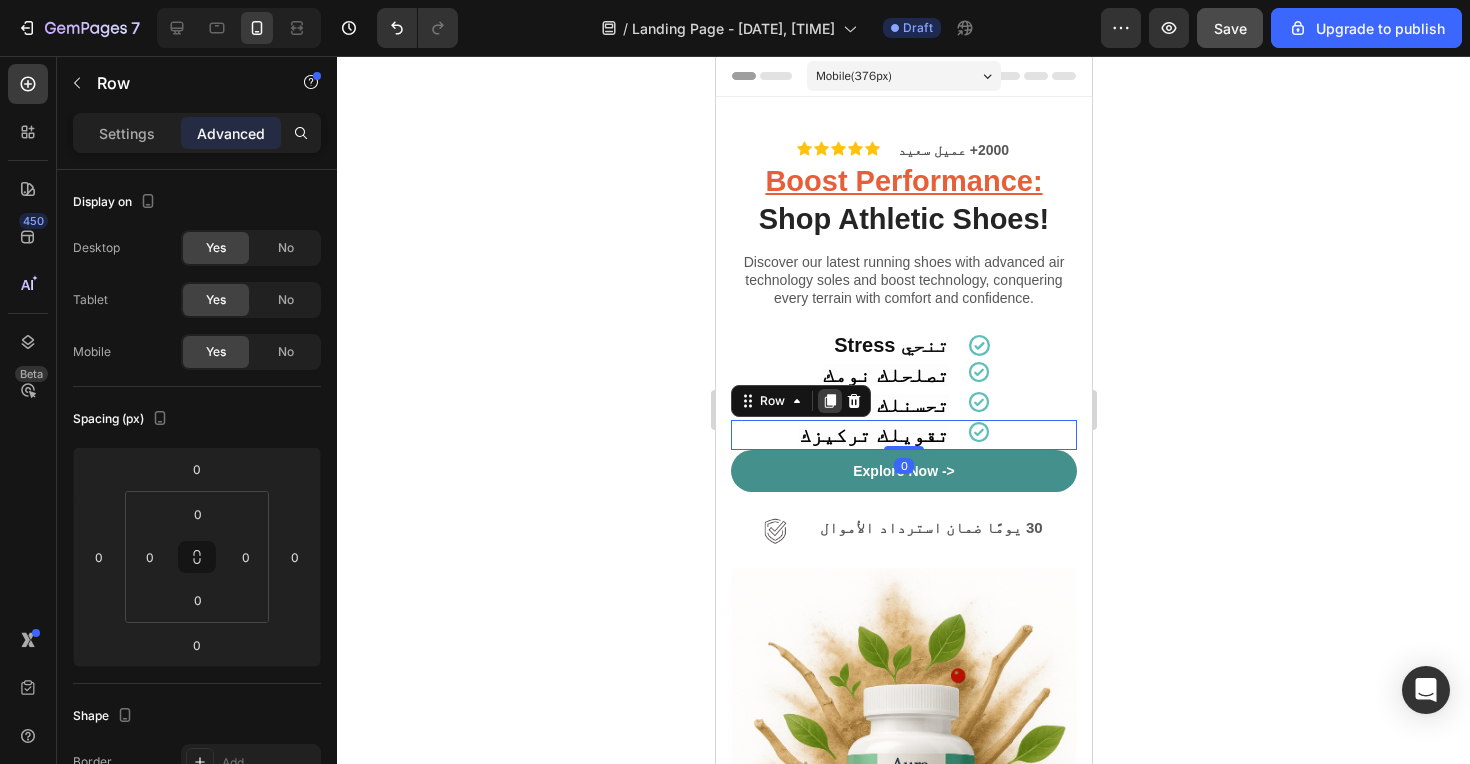 click 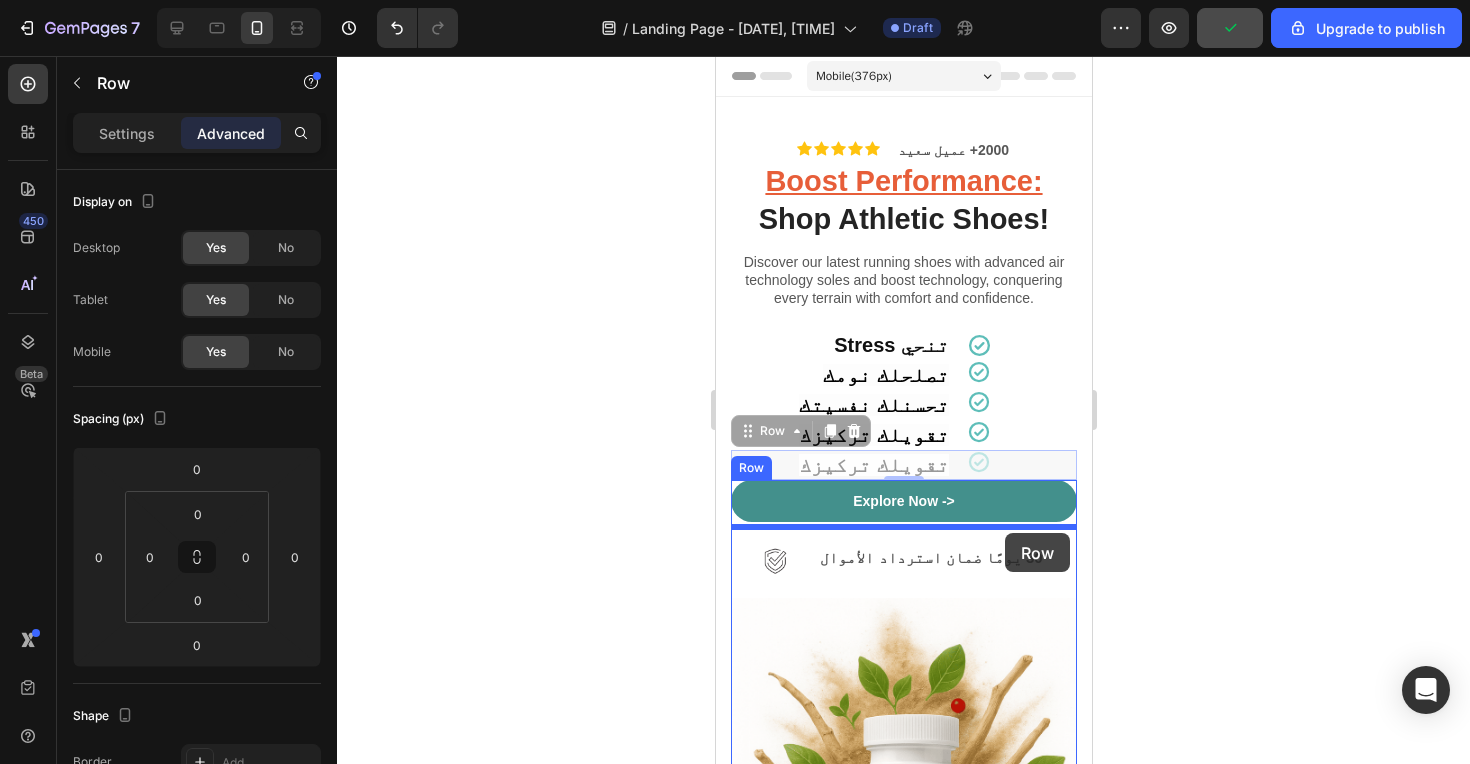 drag, startPoint x: 1051, startPoint y: 476, endPoint x: 1004, endPoint y: 533, distance: 73.87828 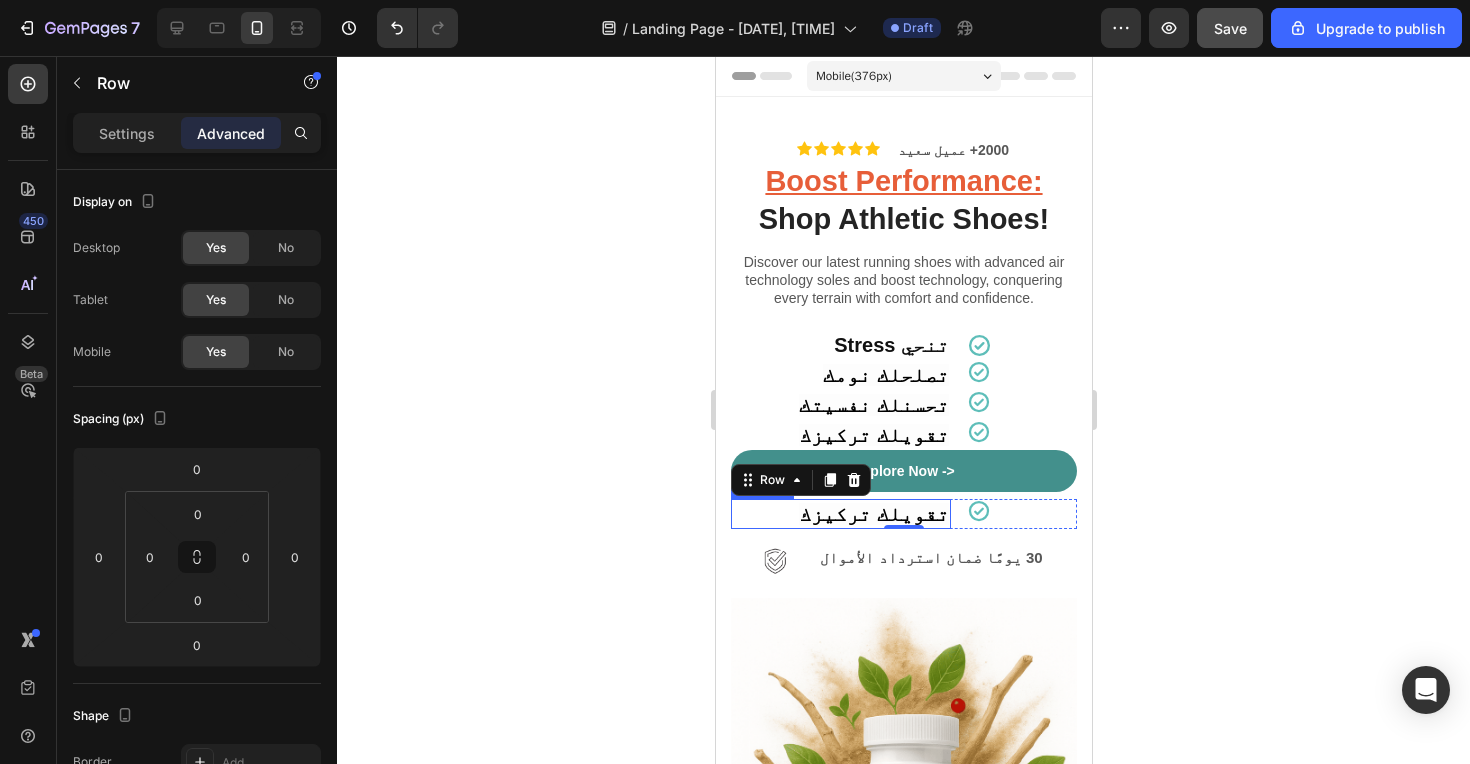 click on "تقويلك تركيزك" at bounding box center (873, 514) 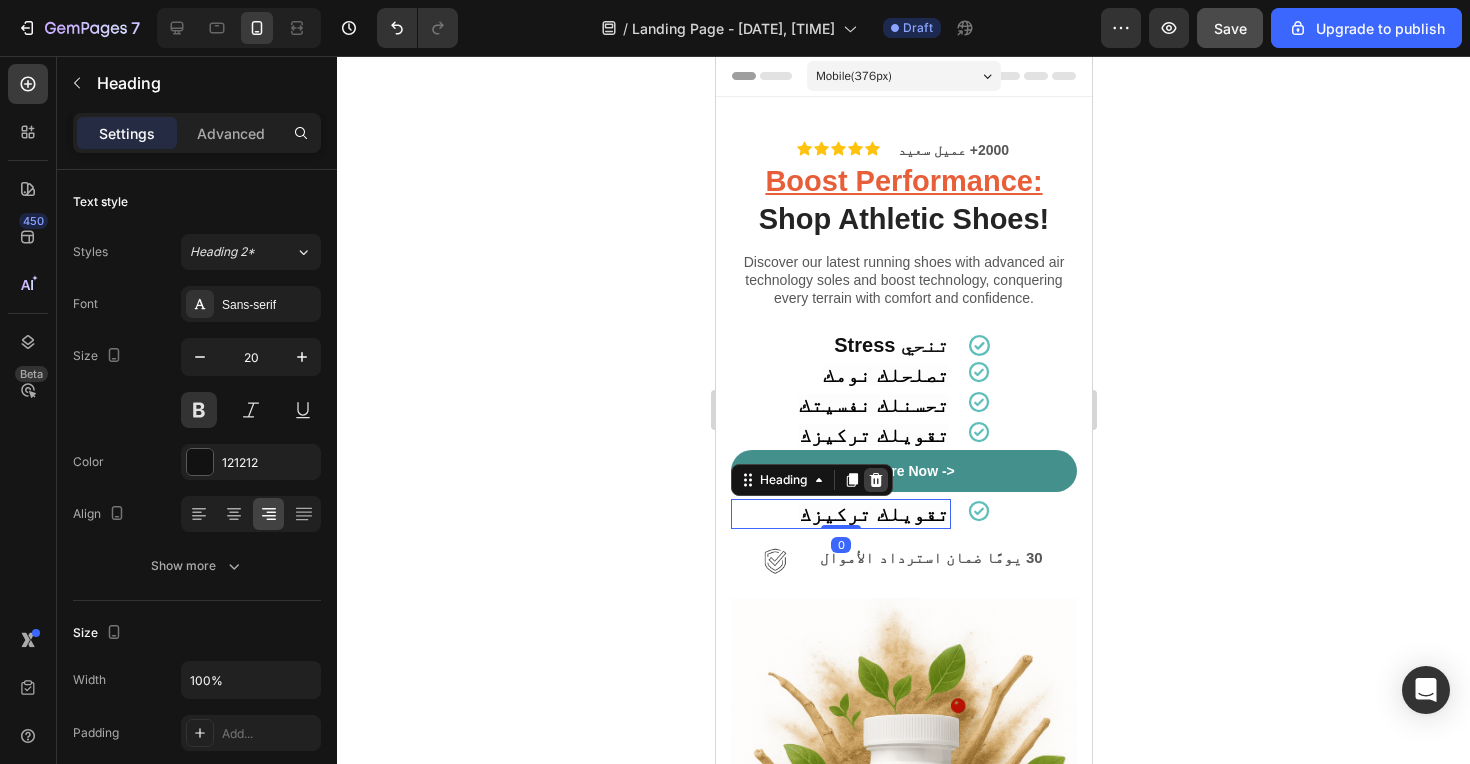 click 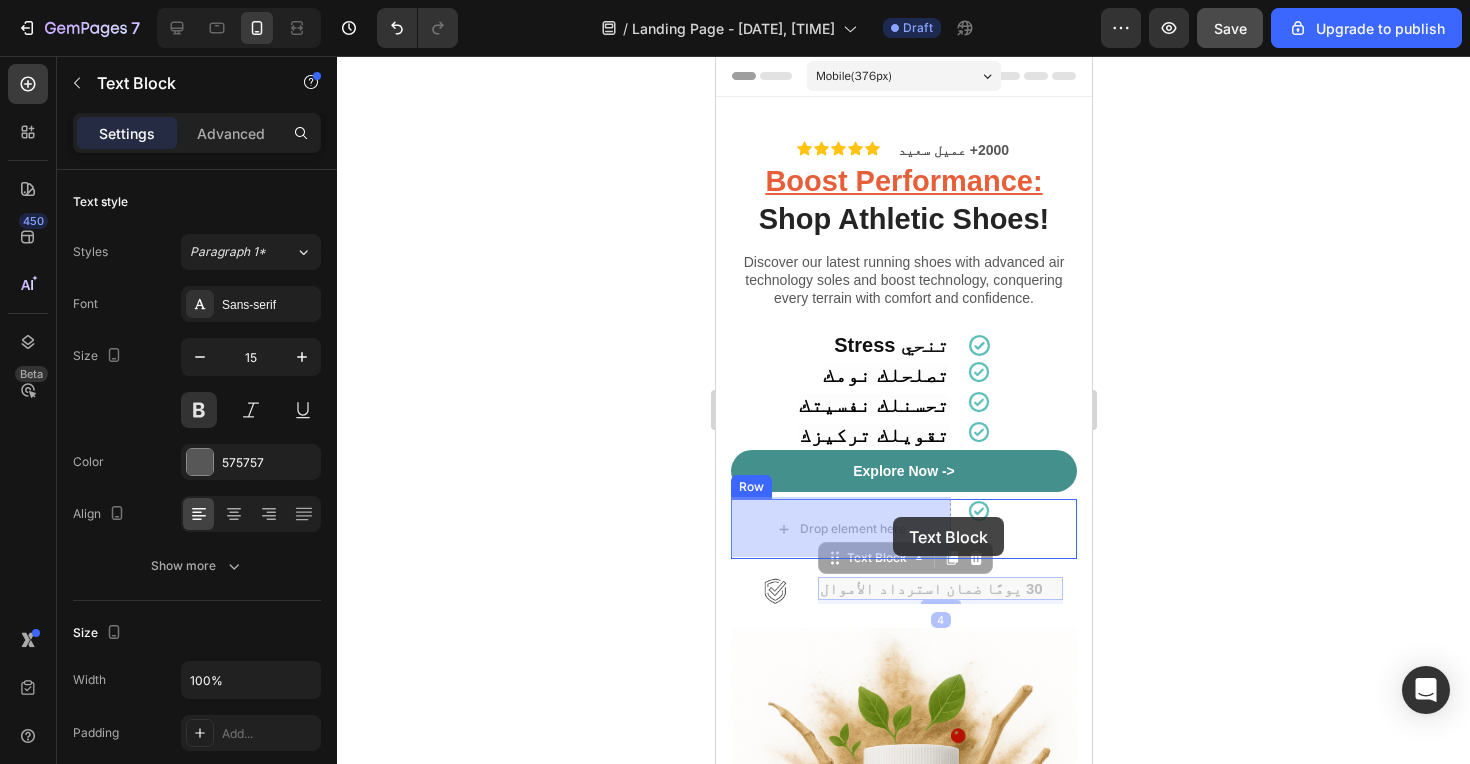 drag, startPoint x: 981, startPoint y: 587, endPoint x: 892, endPoint y: 518, distance: 112.61439 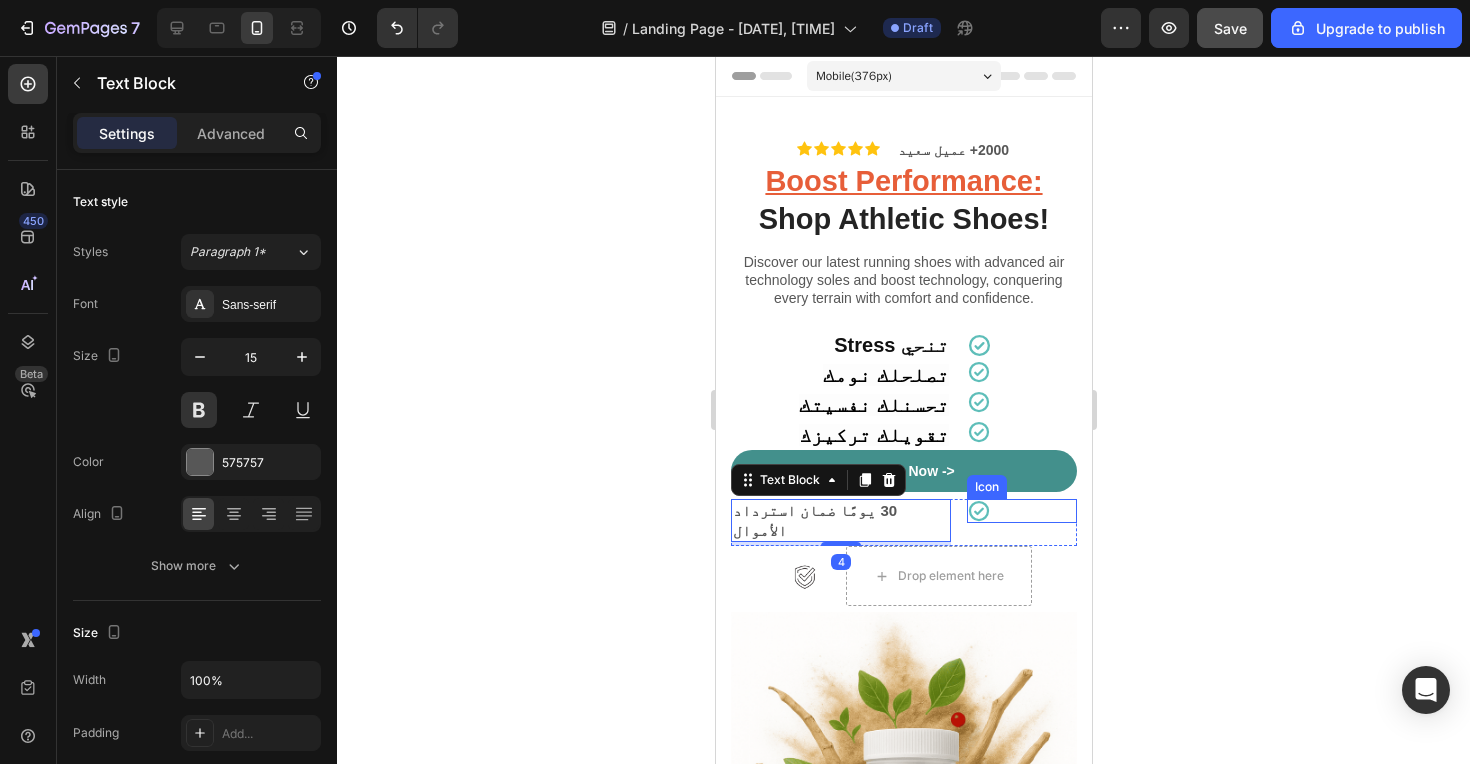 click 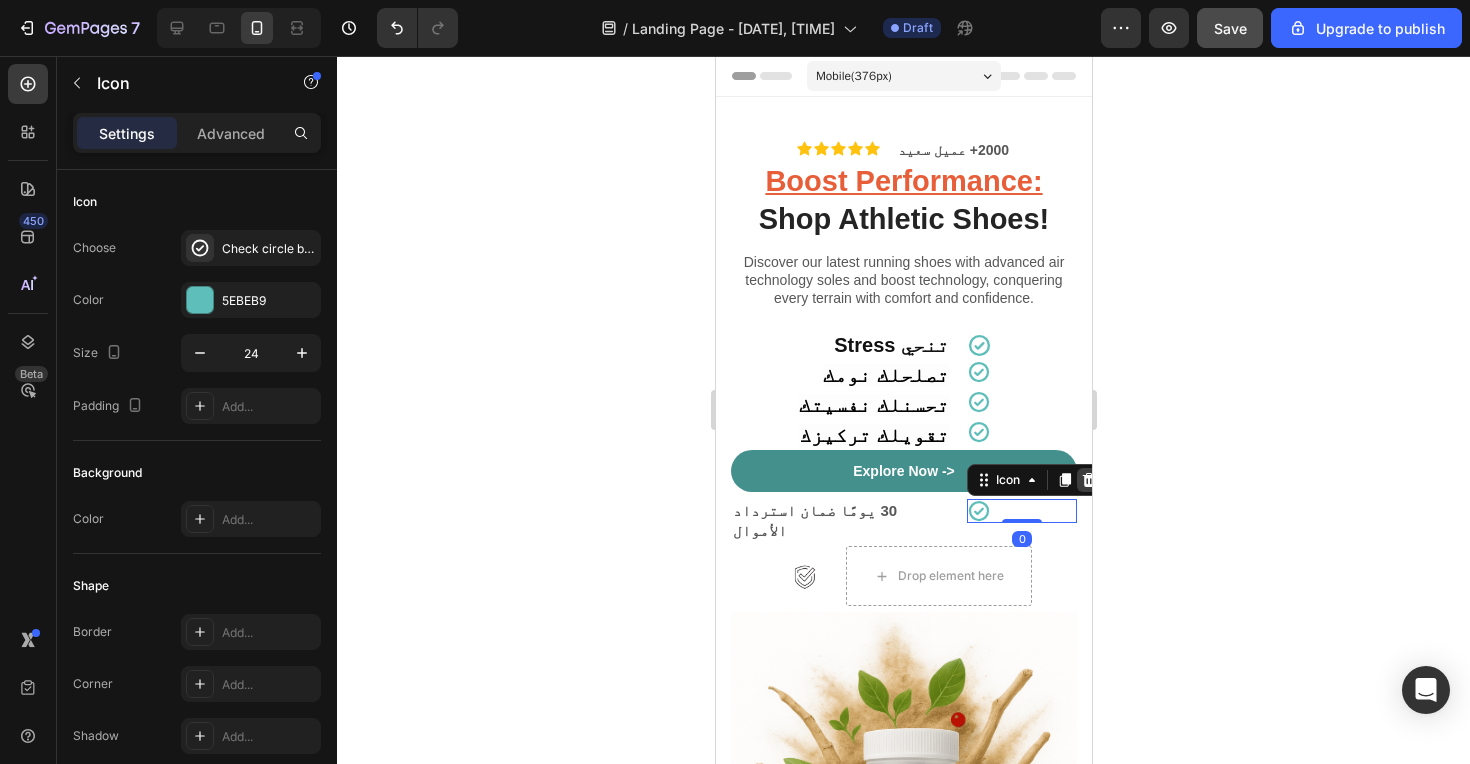 click 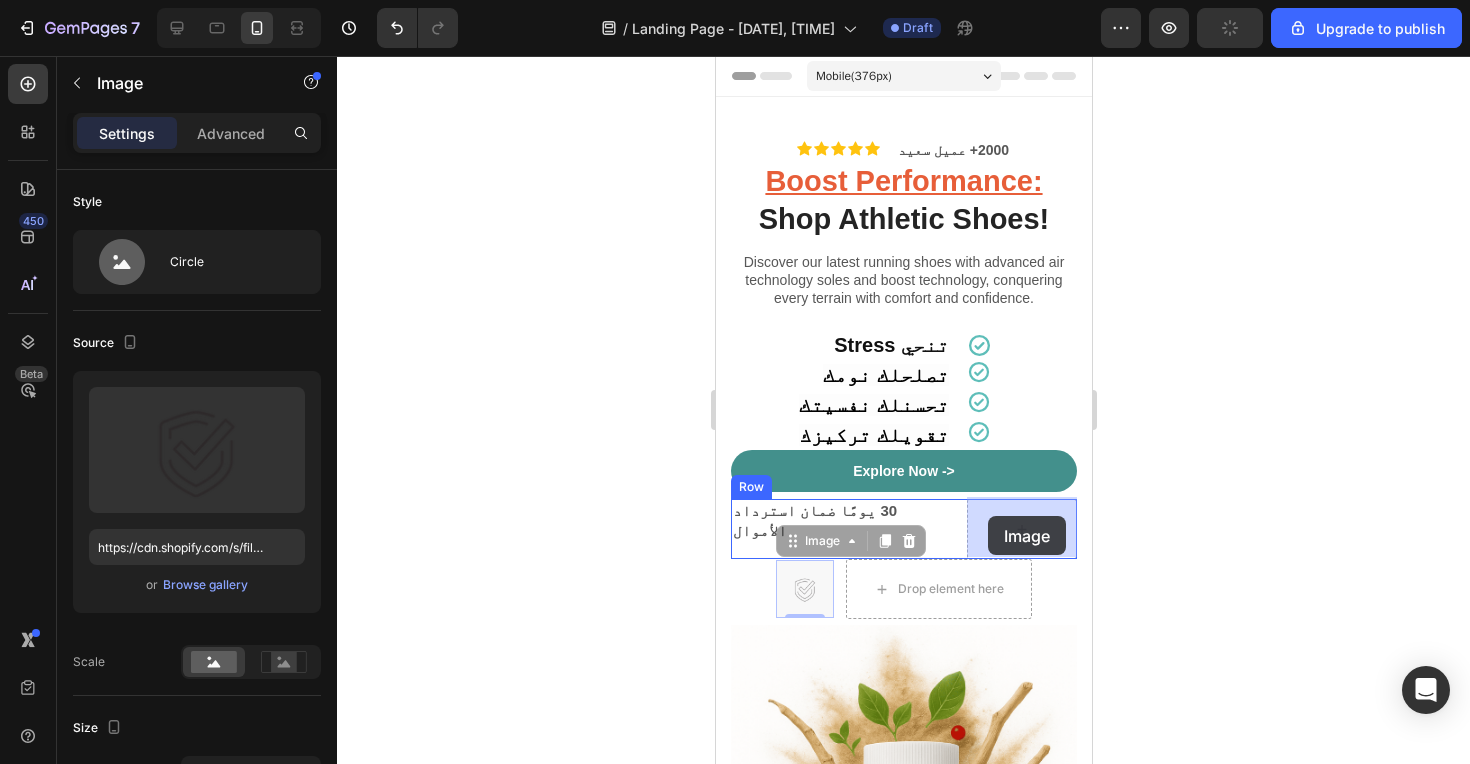 drag, startPoint x: 811, startPoint y: 588, endPoint x: 987, endPoint y: 516, distance: 190.15782 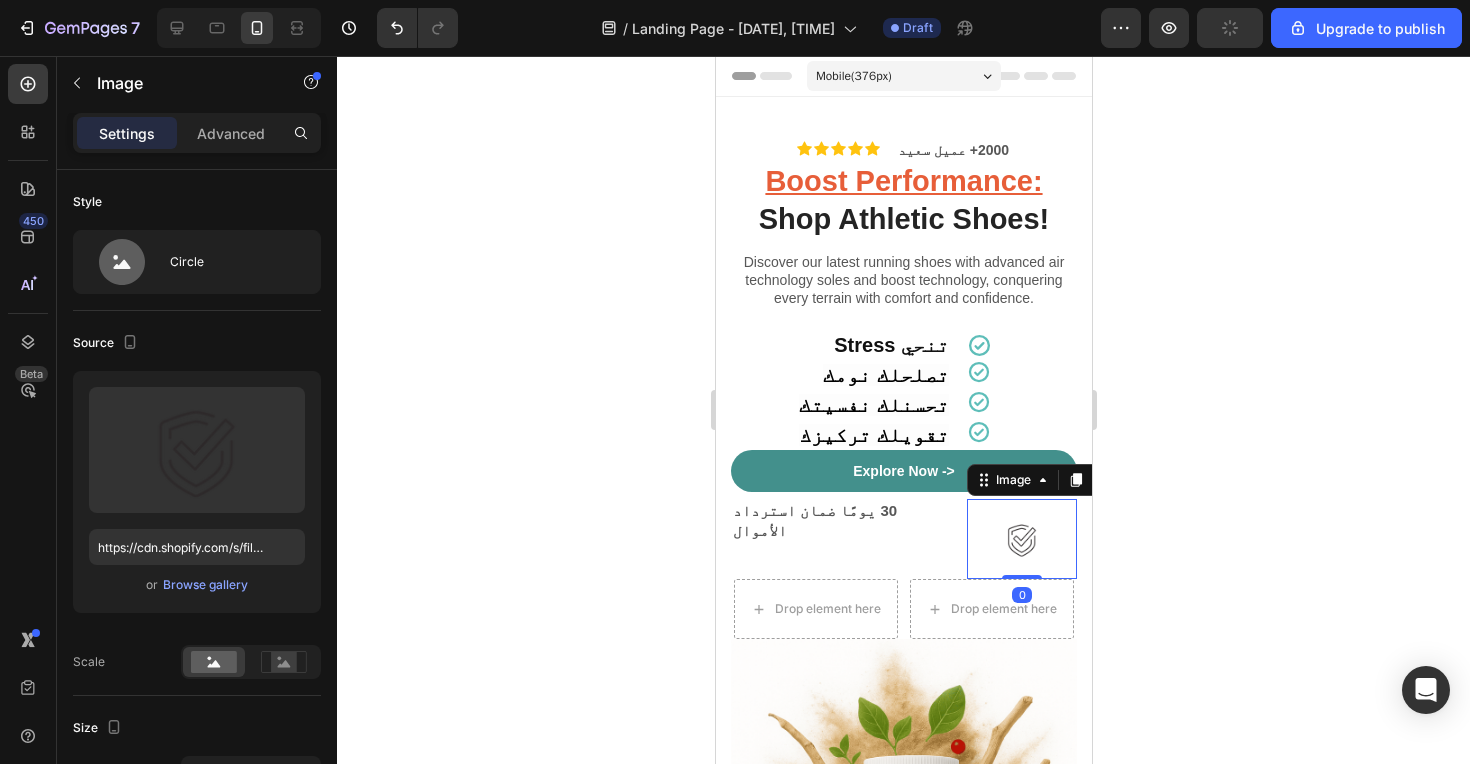 click at bounding box center (1021, 539) 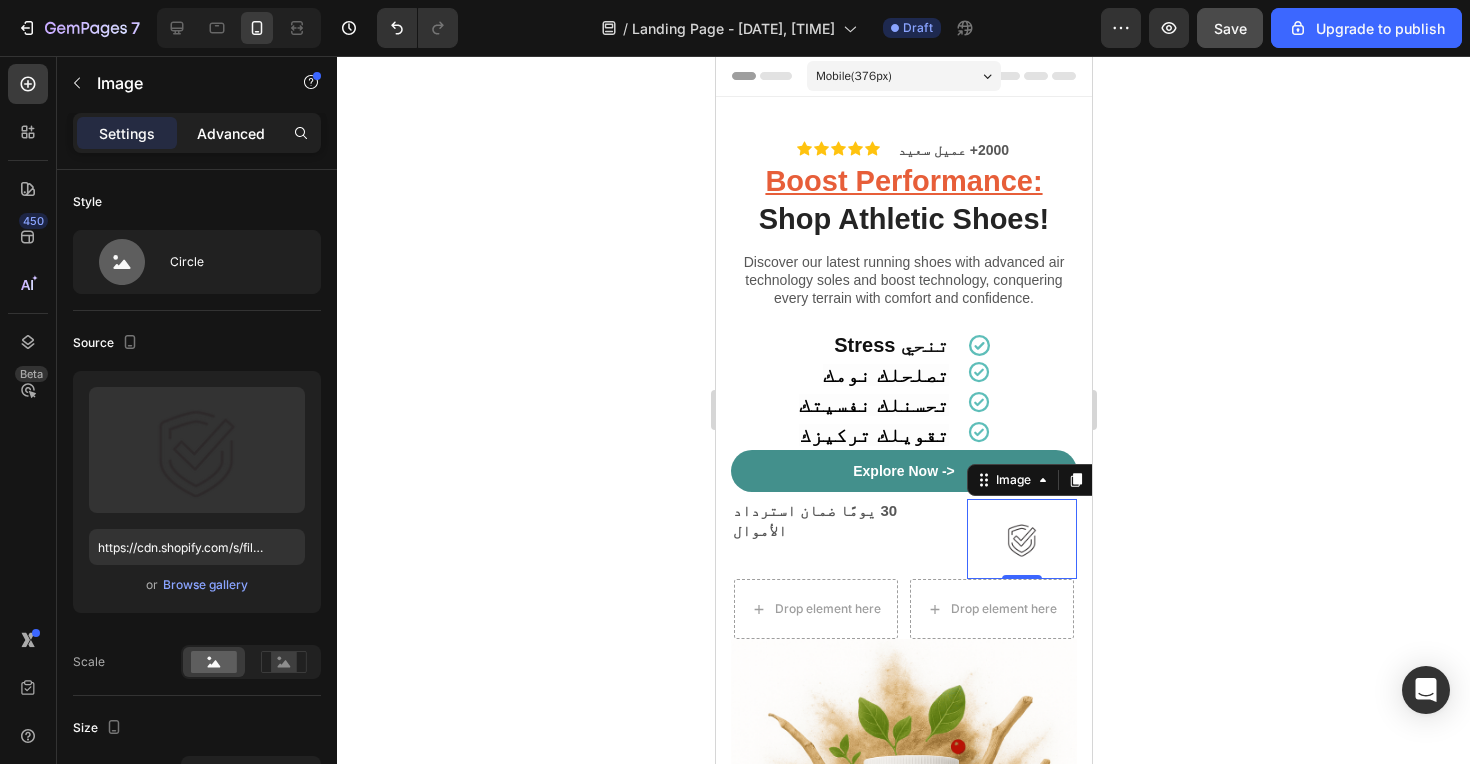 click on "Advanced" at bounding box center [231, 133] 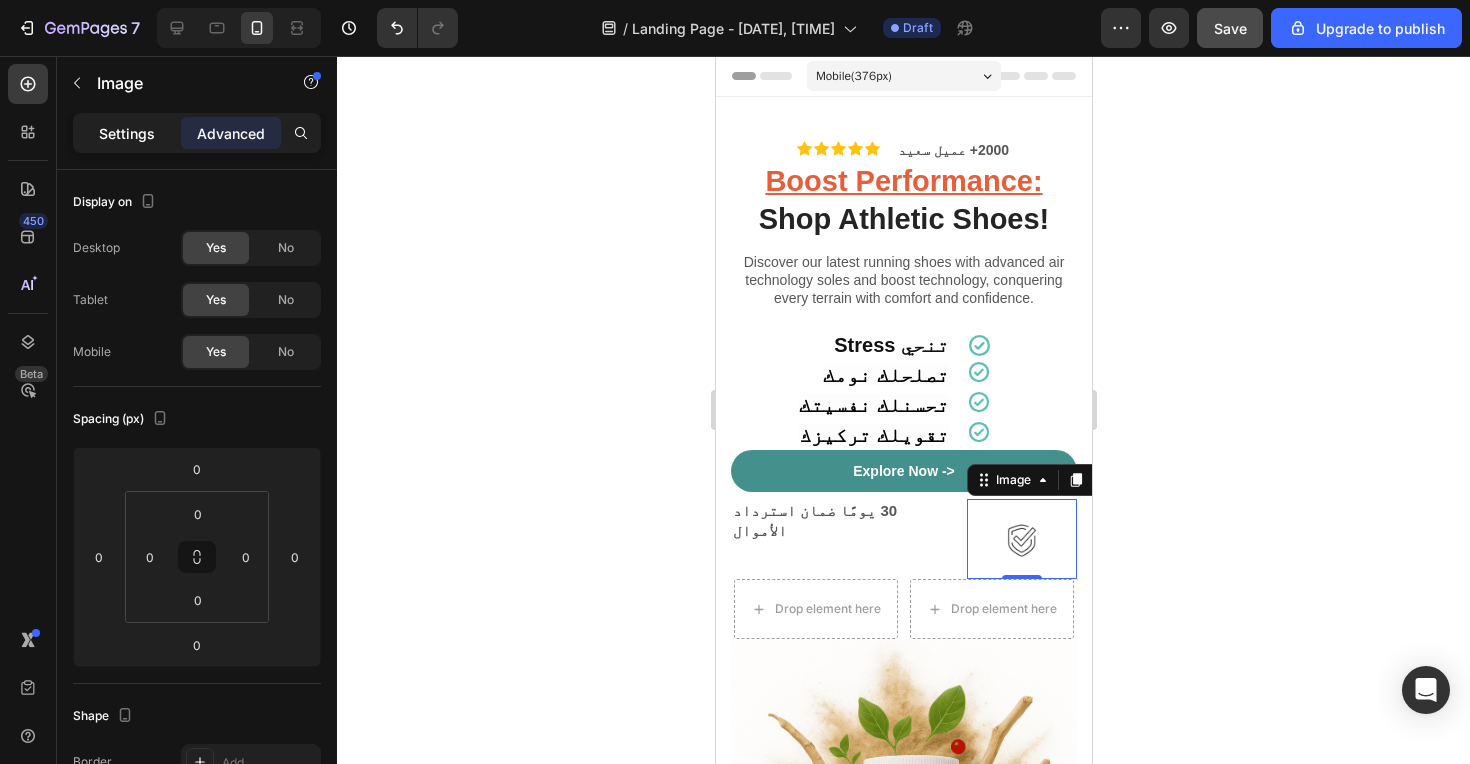 click on "Settings" 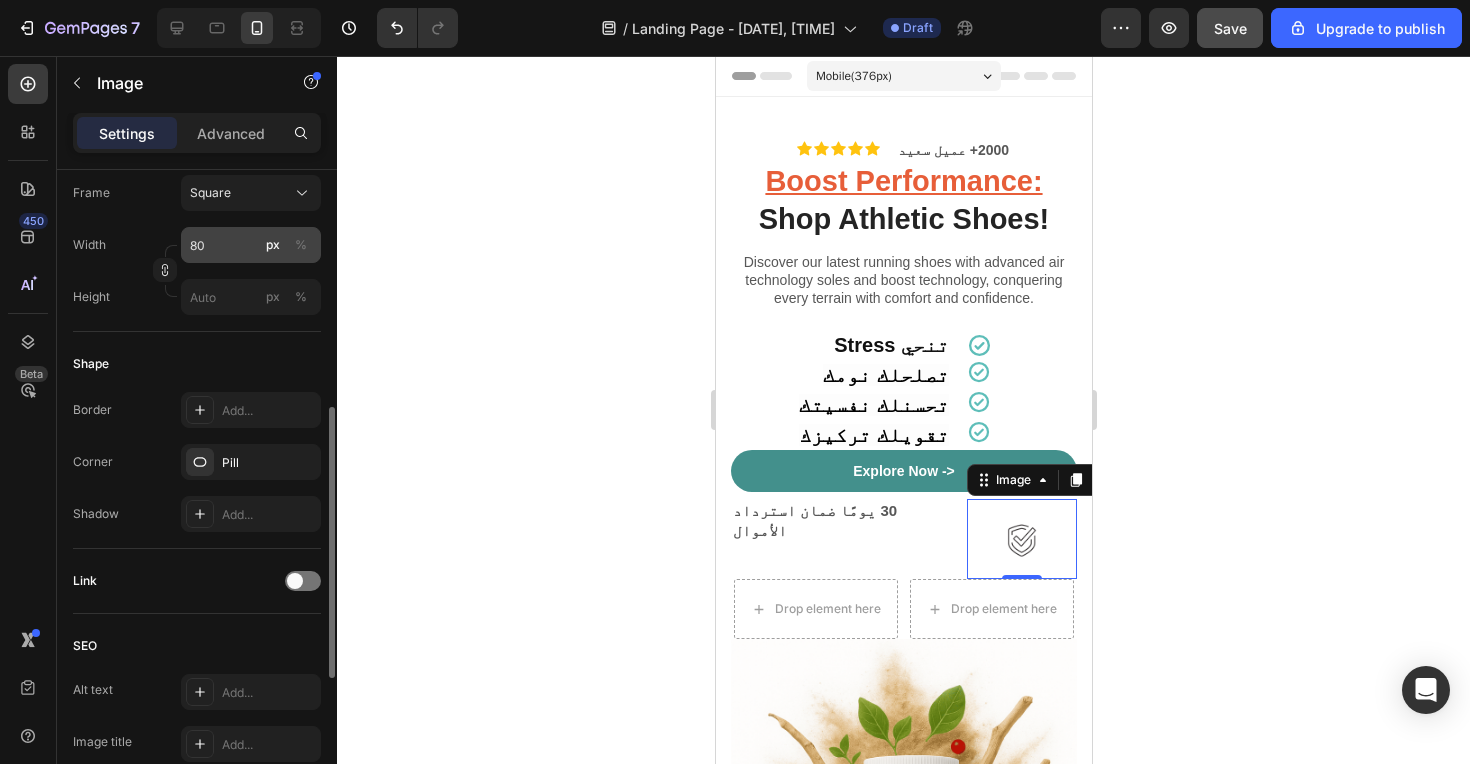 scroll, scrollTop: 580, scrollLeft: 0, axis: vertical 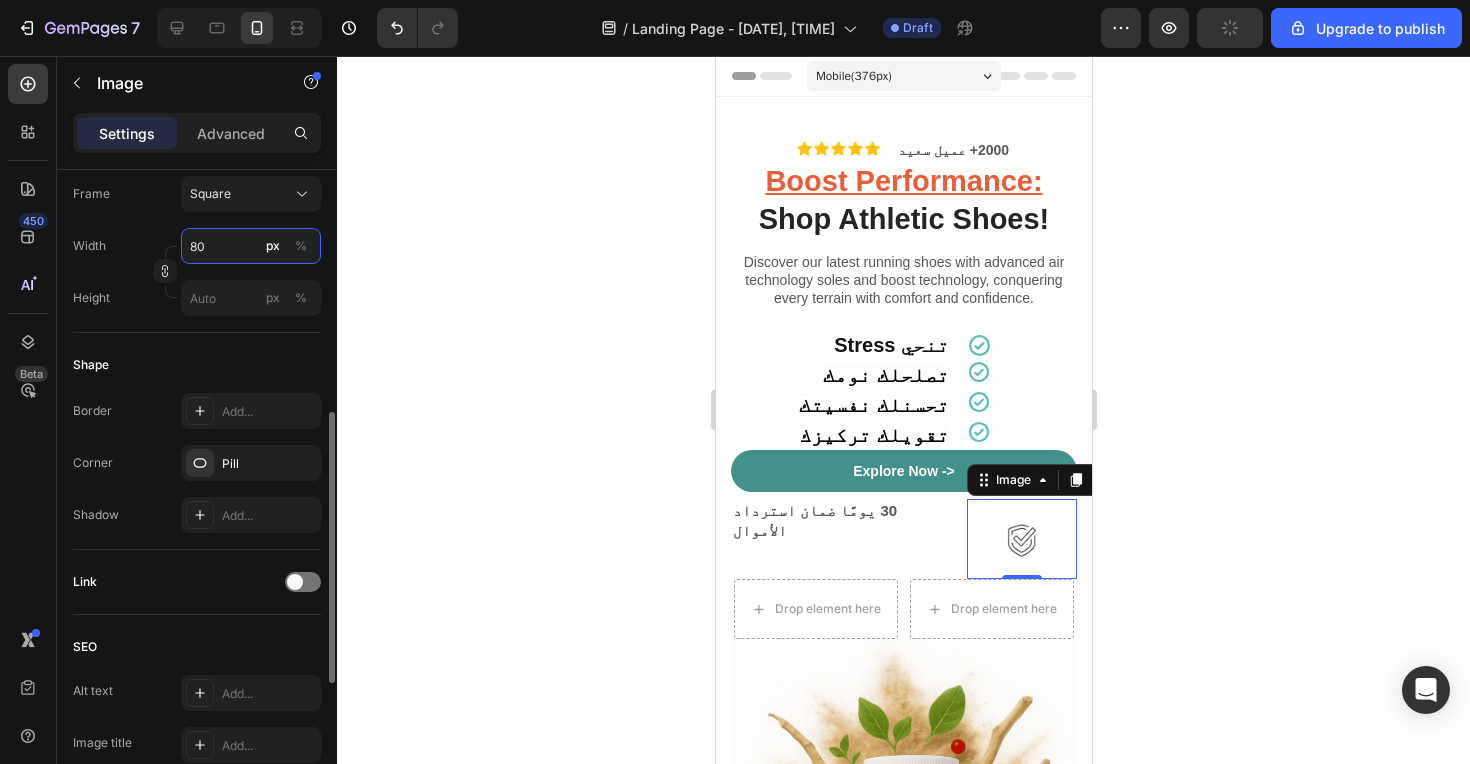 click on "80" at bounding box center (251, 246) 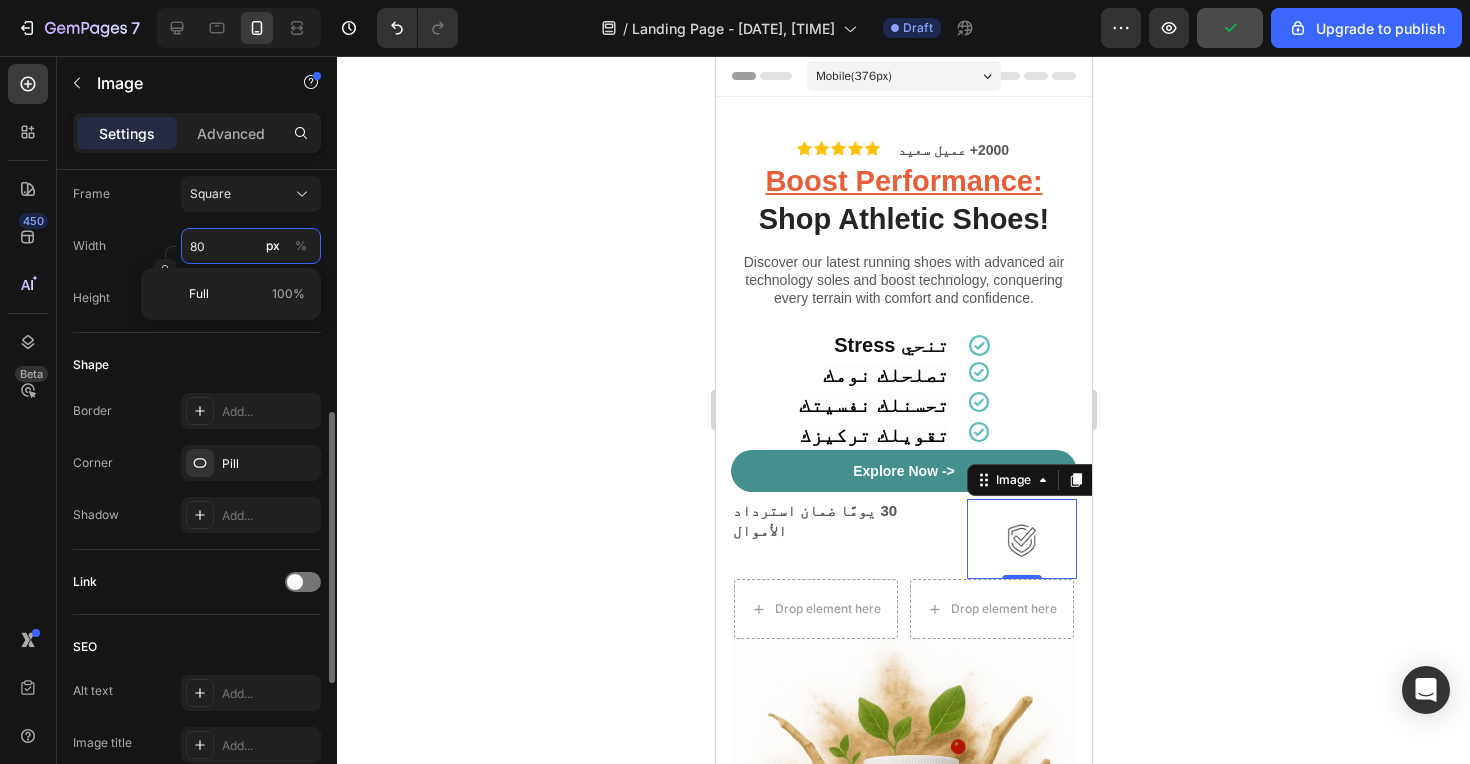type on "5" 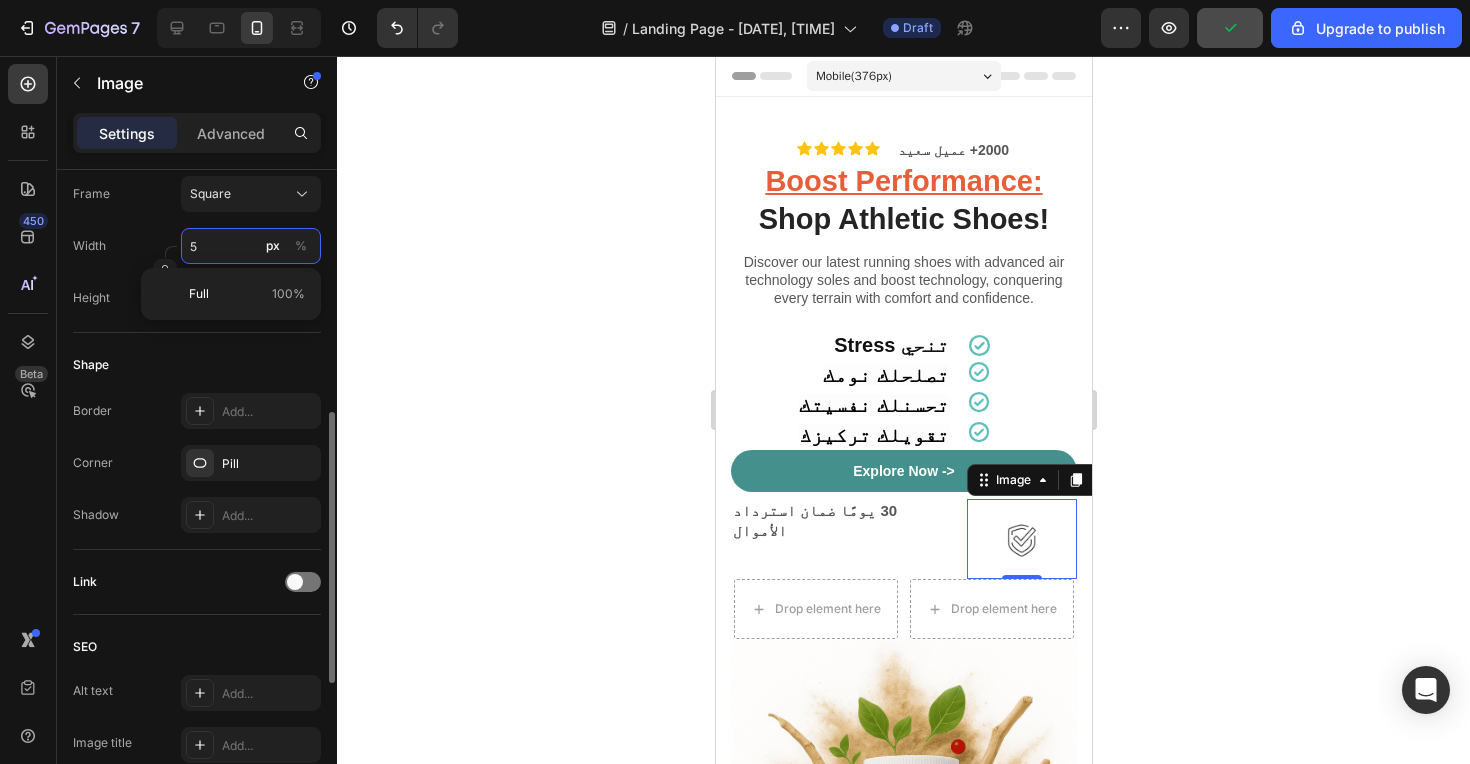 type on "50" 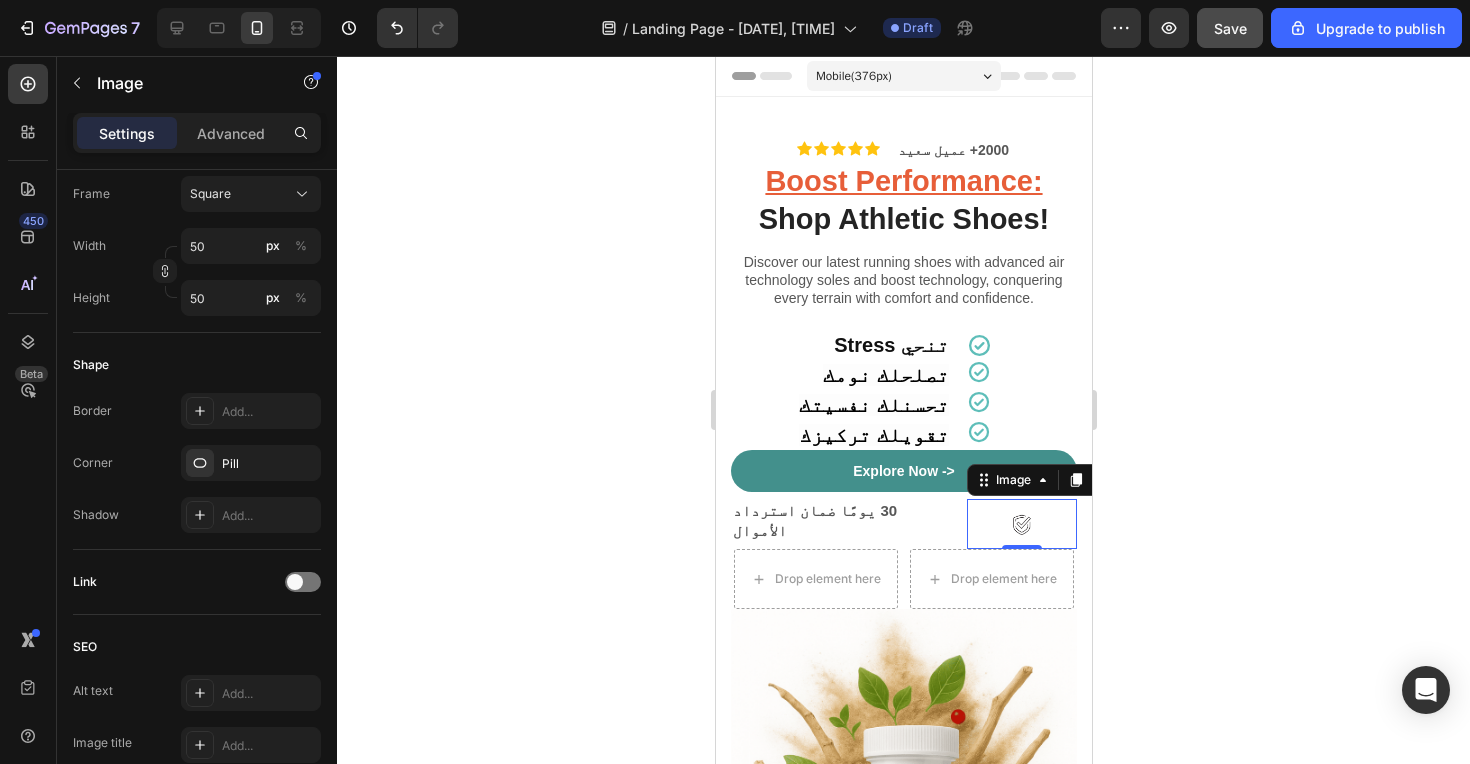 click on "‫30 يومًا ضمان استرداد الأموال‬ Text Block" at bounding box center [840, 524] 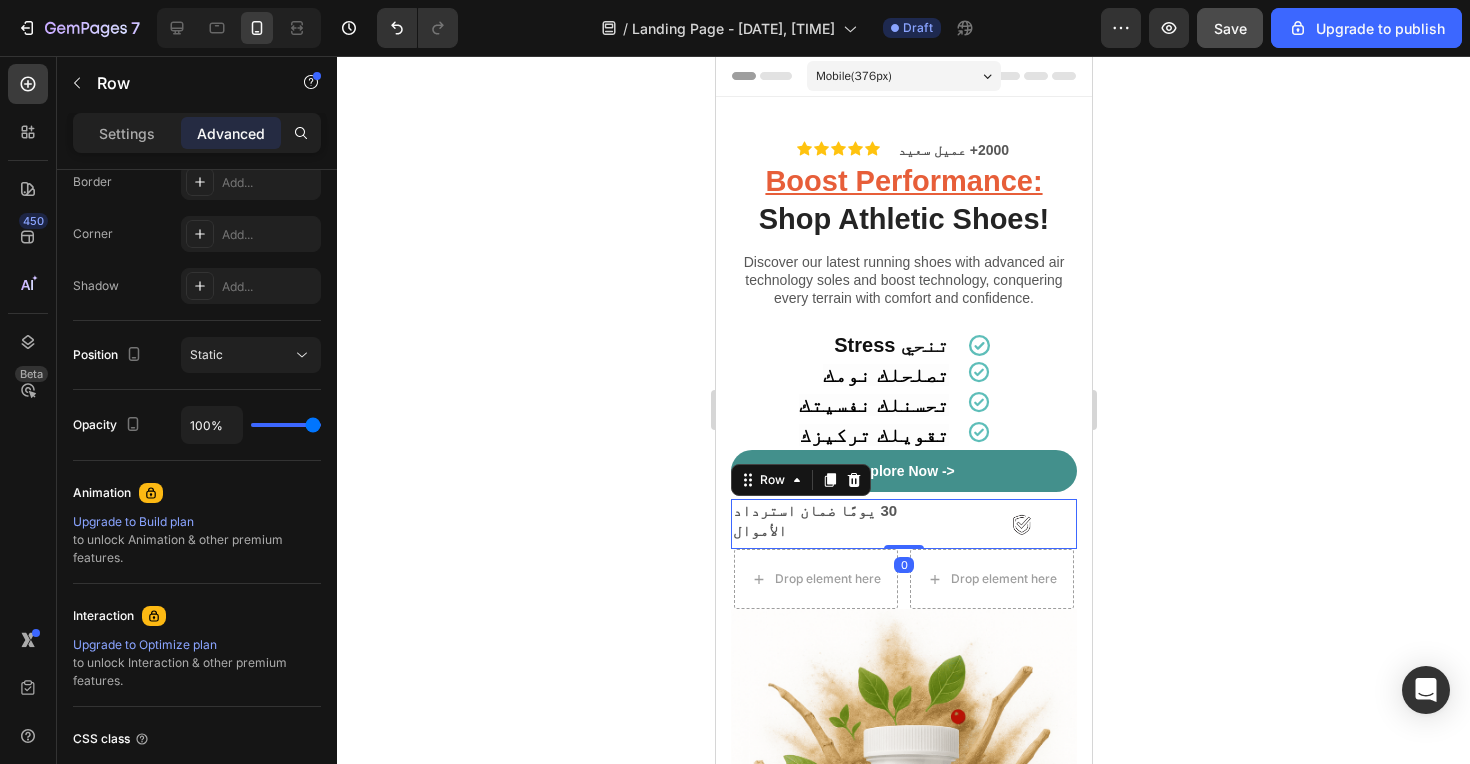 scroll, scrollTop: 0, scrollLeft: 0, axis: both 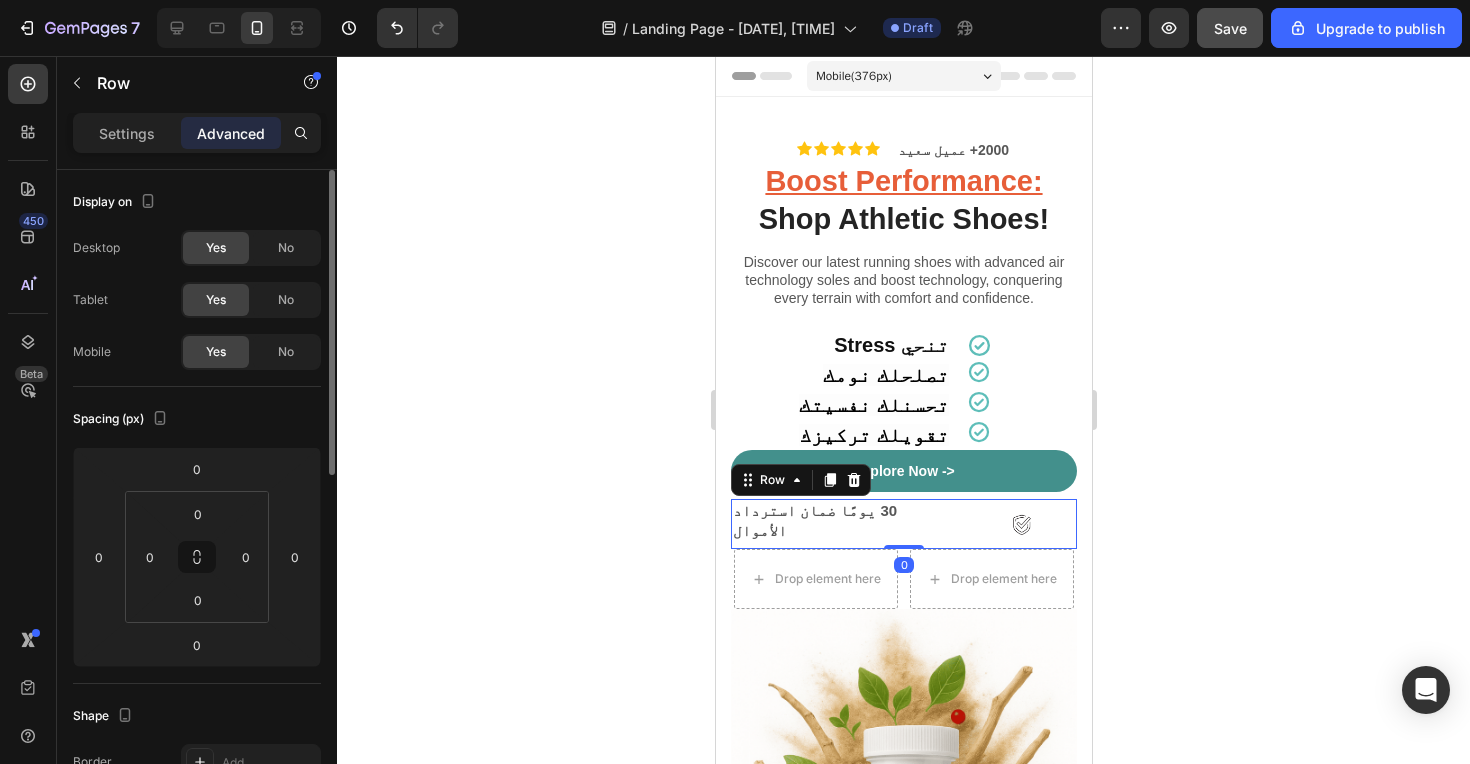 click on "‫30 يومًا ضمان استرداد الأموال‬ Text Block" at bounding box center [840, 524] 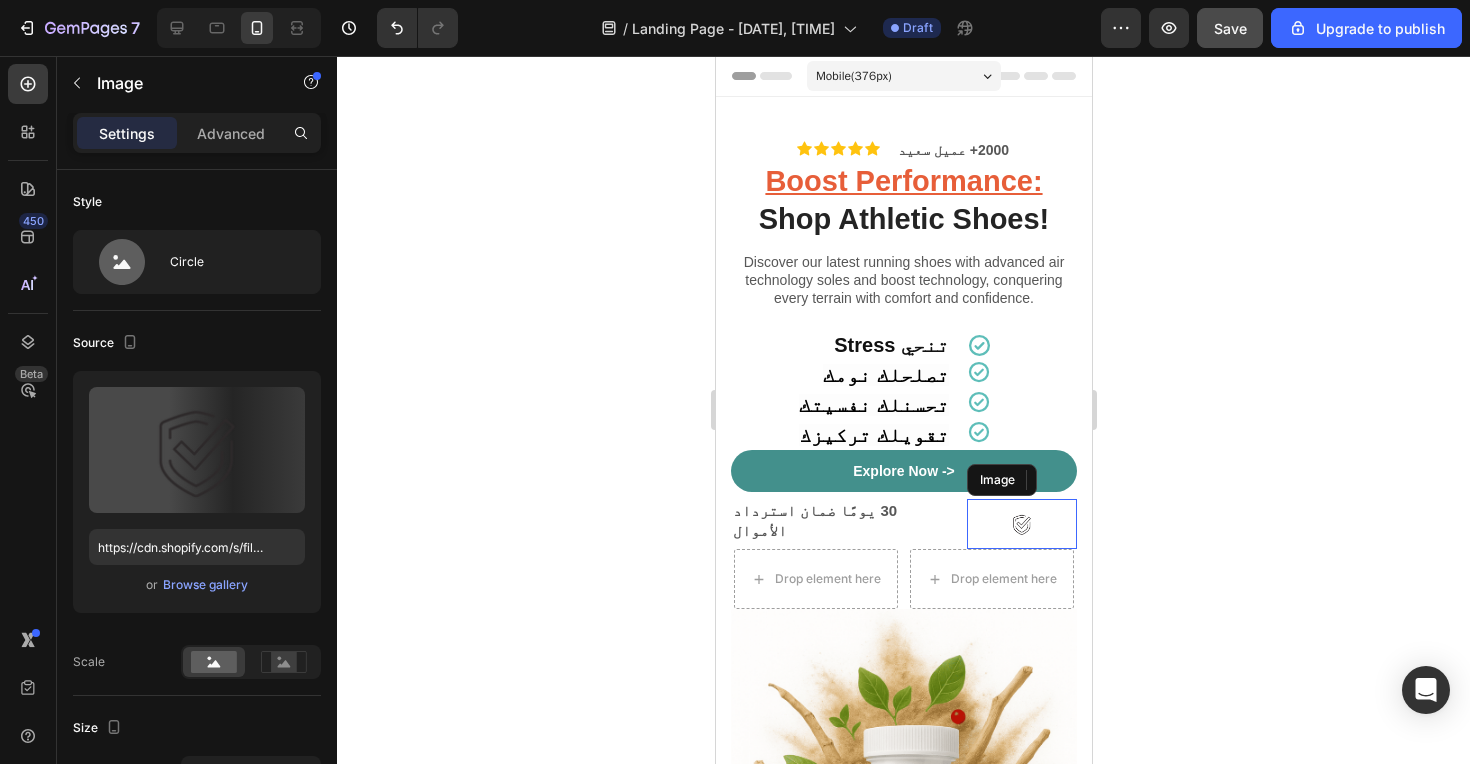 click at bounding box center (1021, 524) 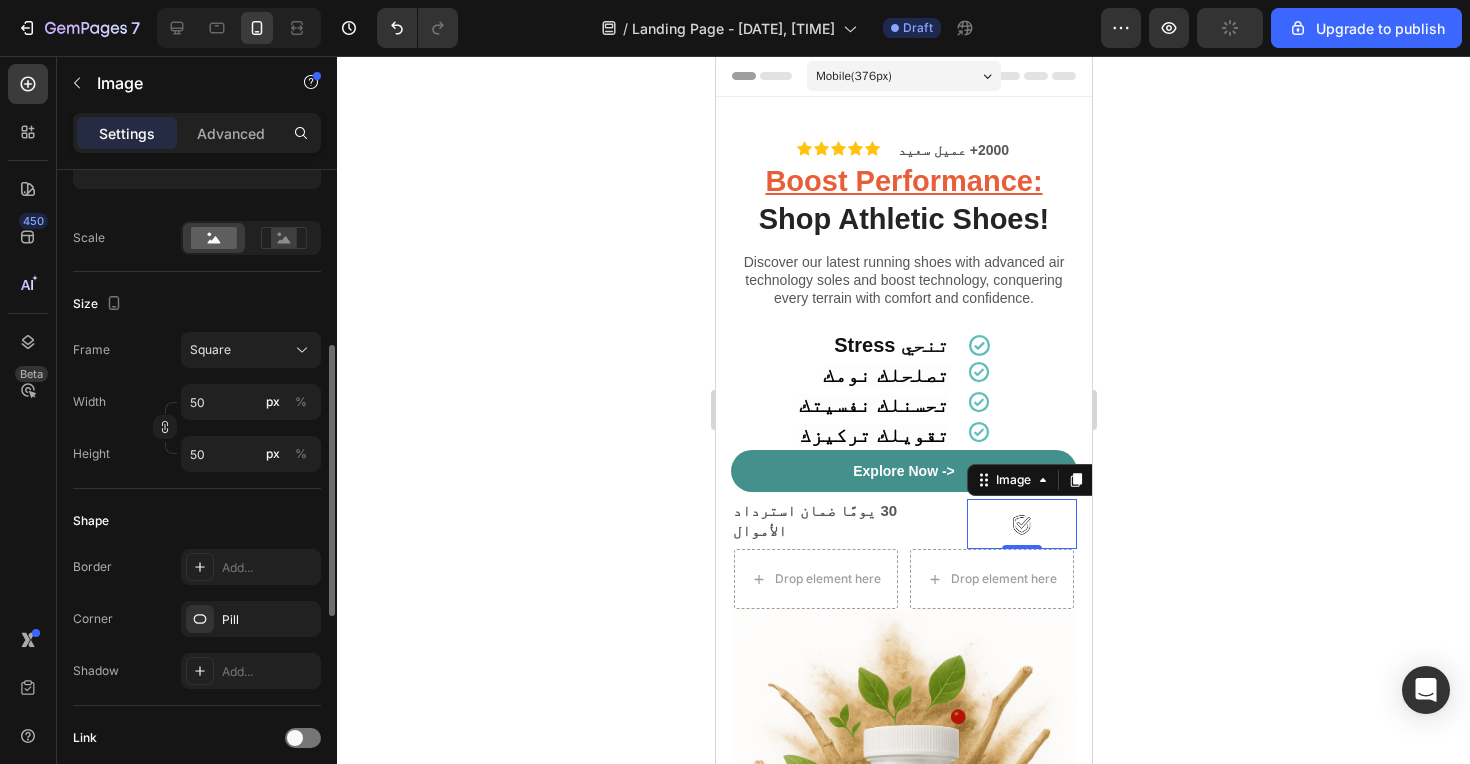scroll, scrollTop: 421, scrollLeft: 0, axis: vertical 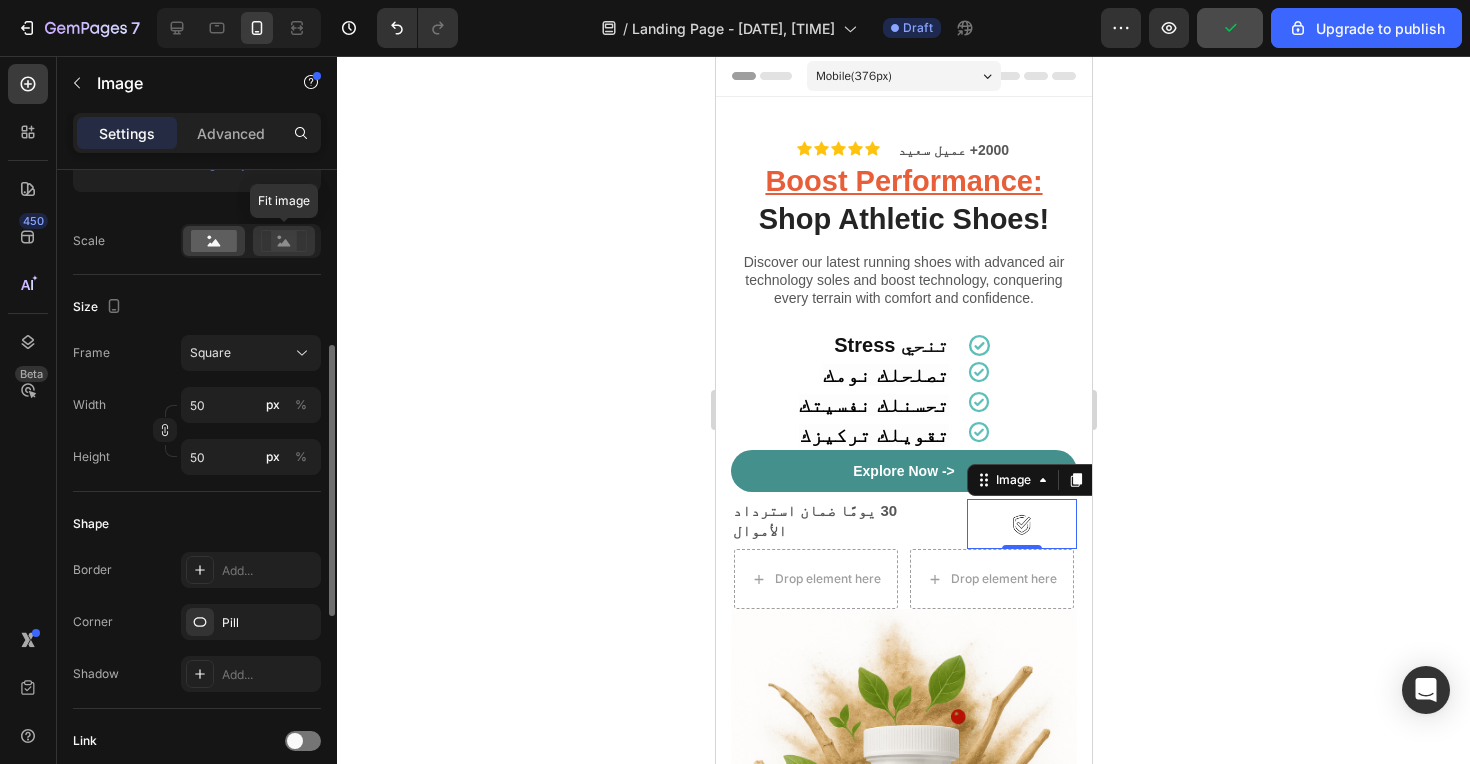 click 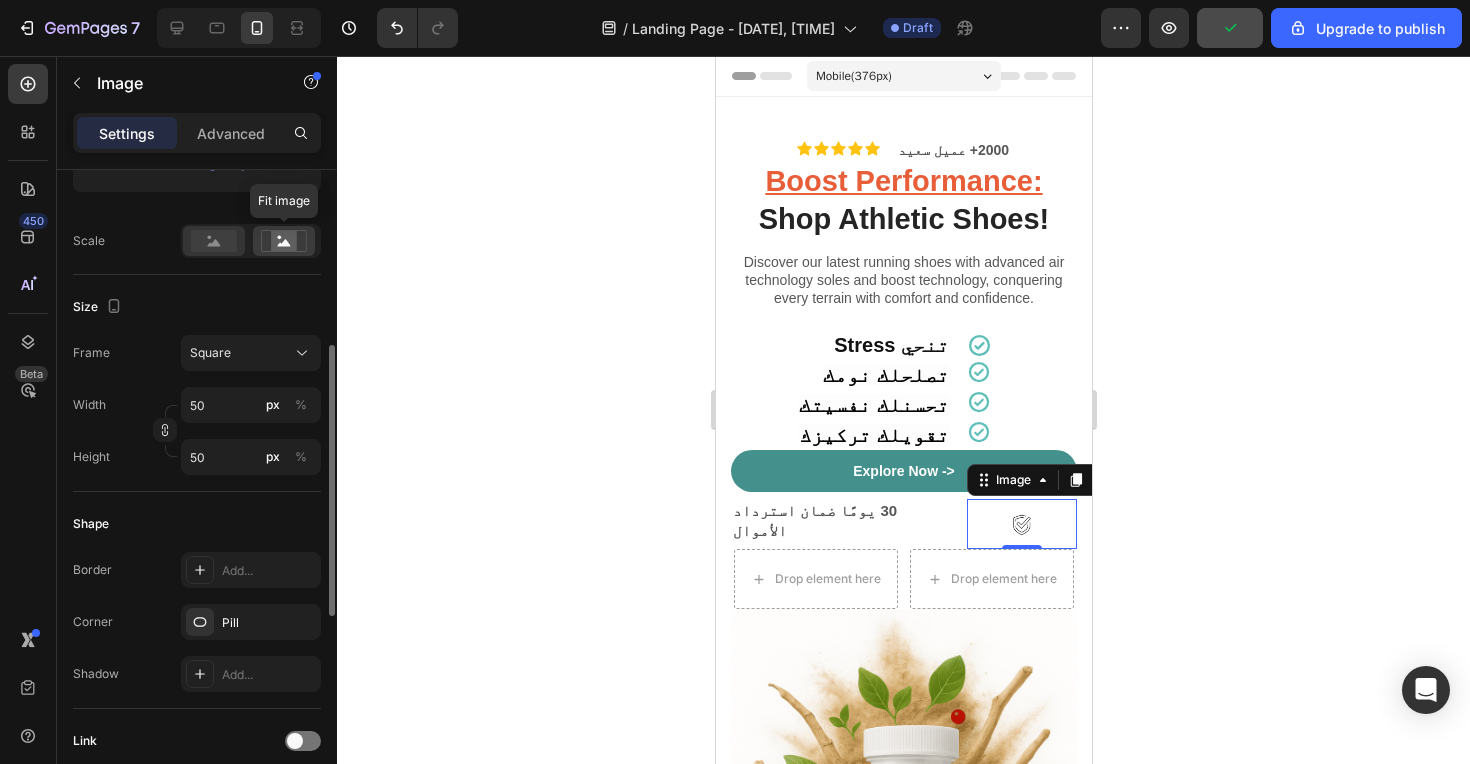 click 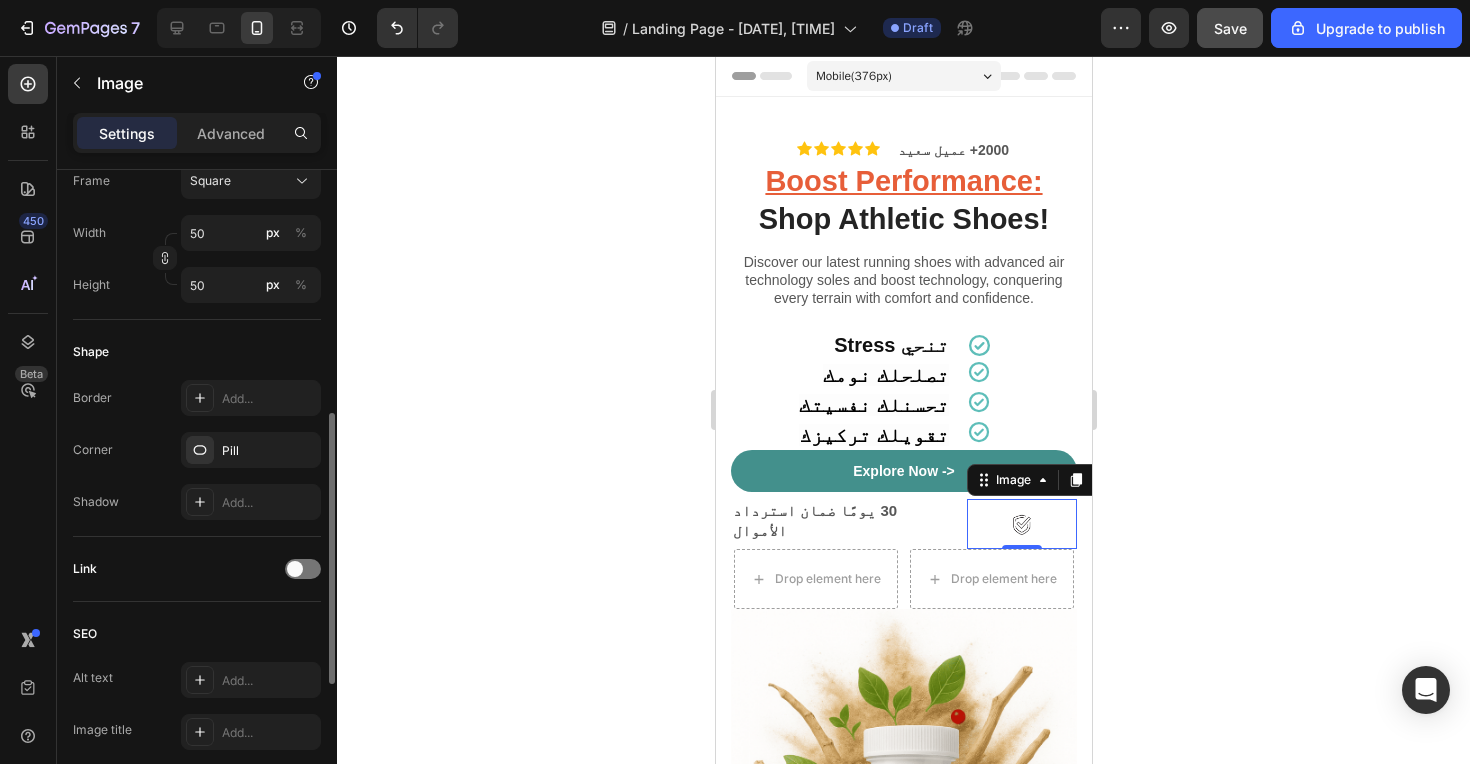 scroll, scrollTop: 596, scrollLeft: 0, axis: vertical 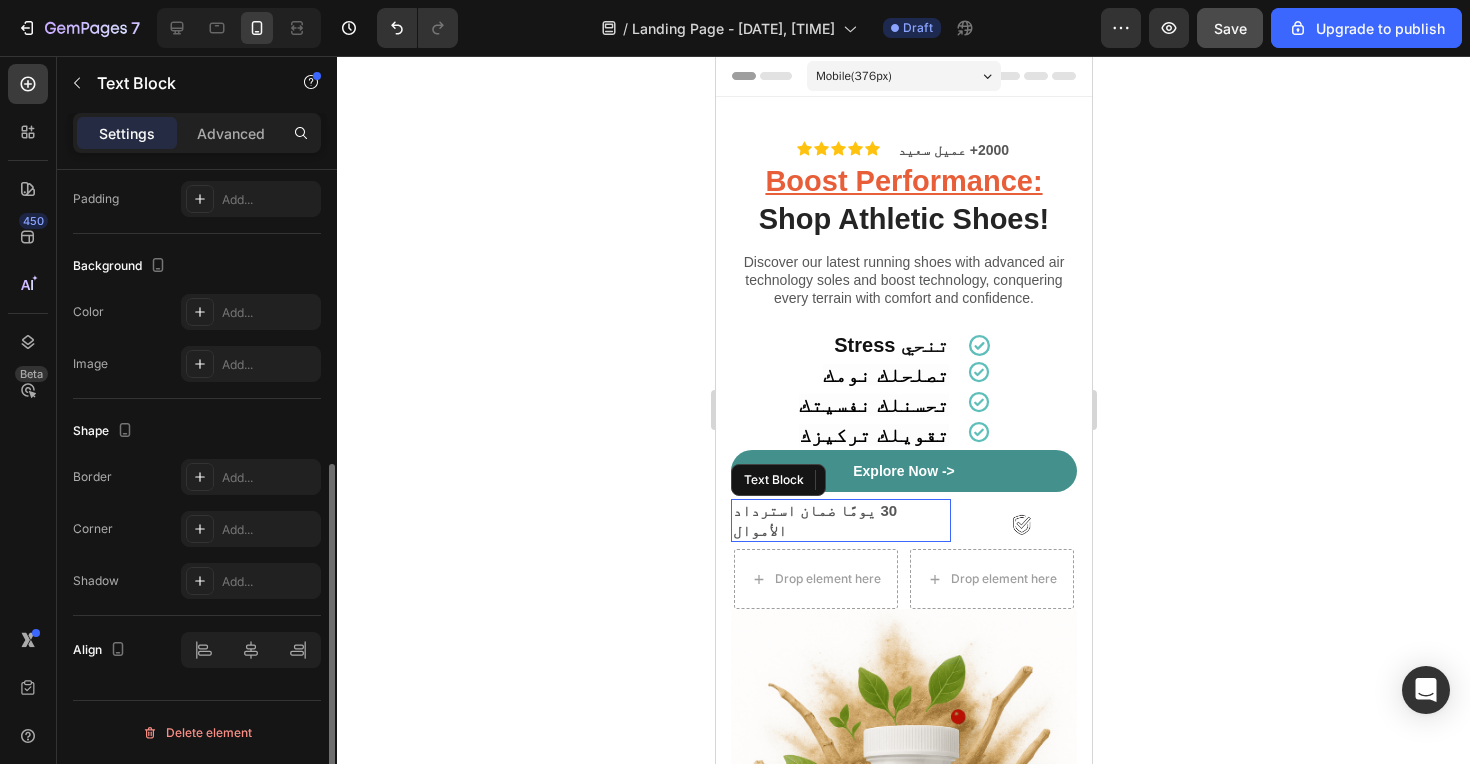 click on "‫[NUMBER] يومًا ضمان استرداد الأموال‬" at bounding box center [840, 520] 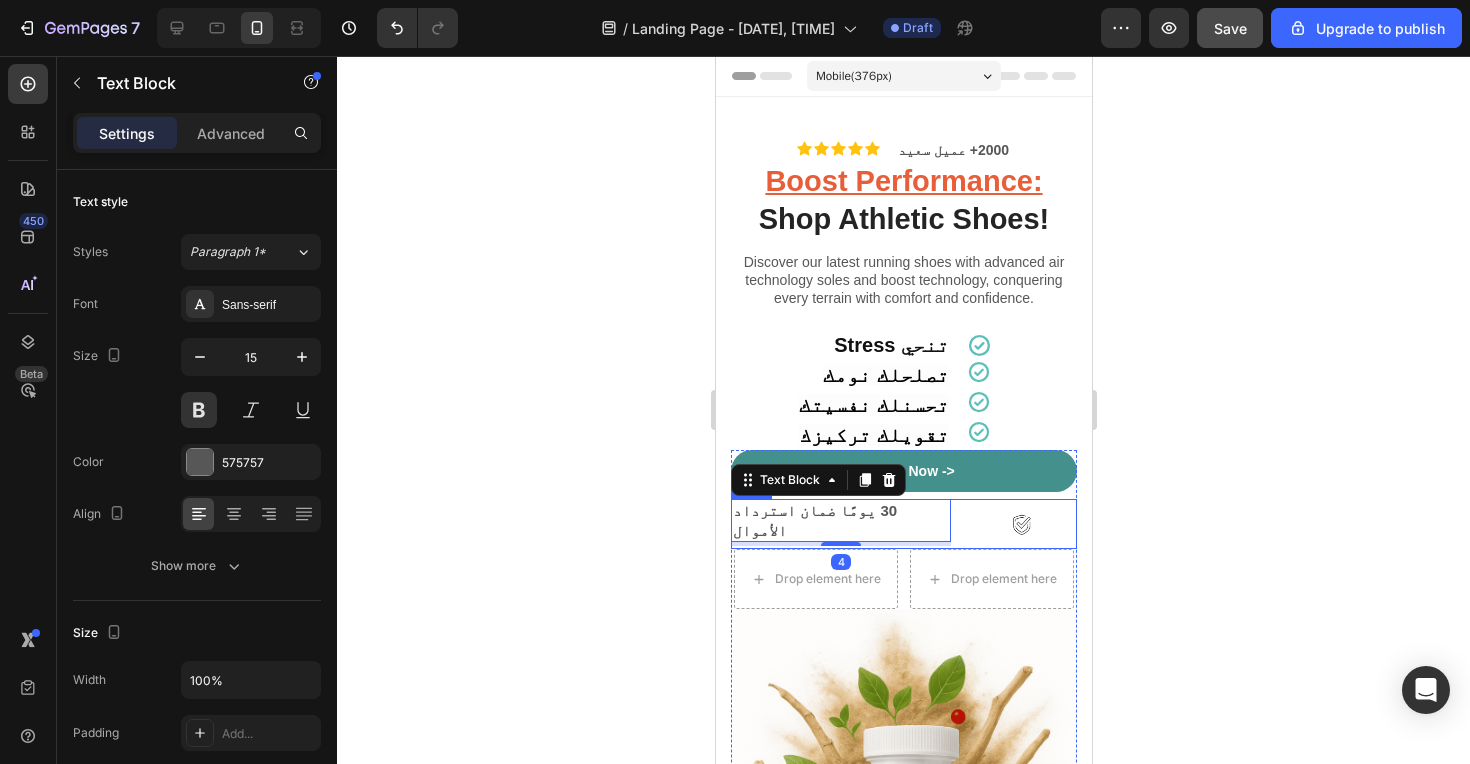 click on "‫30 يومًا ضمان استرداد الأموال‬ Text Block   4" at bounding box center [840, 524] 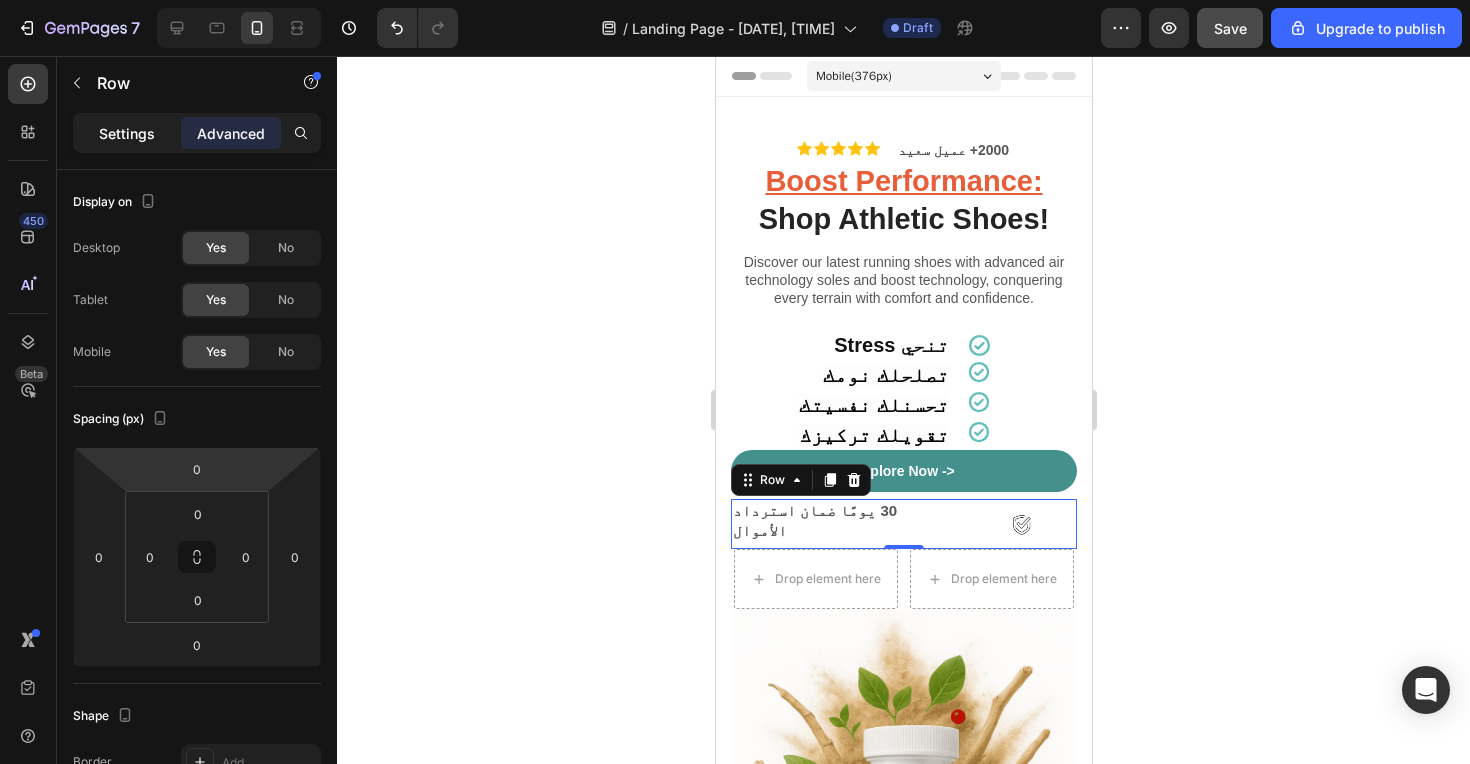 click on "Settings" at bounding box center [127, 133] 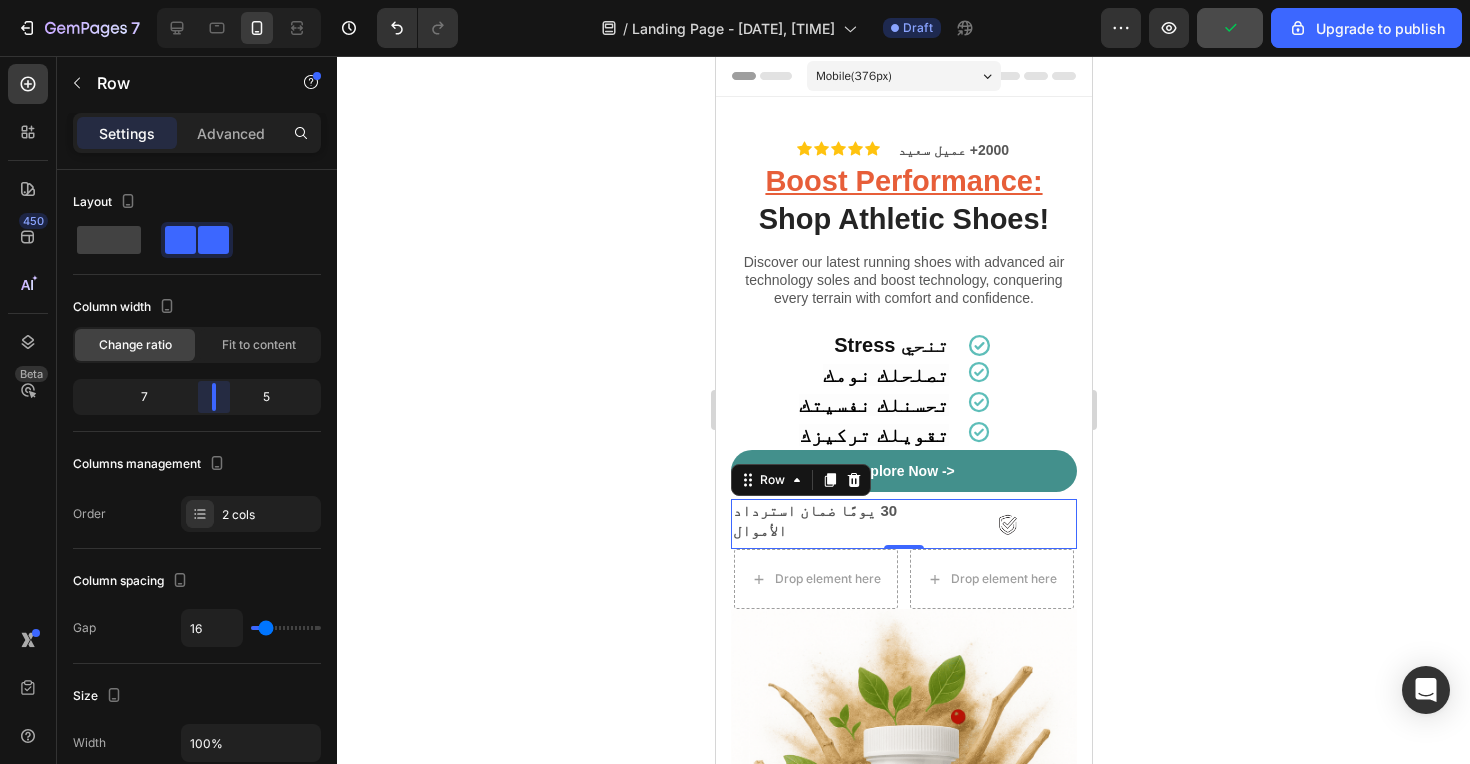 click on "[NUMBER]   /  Landing Page - Aug [NUMBER], [NUMBER]:[NUMBER]:[NUMBER] Draft Preview Upgrade to publish [NUMBER] Beta Sections([NUMBER]) Elements([NUMBER]) Section Element Hero Section Product Detail Brands Trusted Badges Guarantee Product Breakdown How to use Testimonials Compare Bundle FAQs Social Proof Brand Story Product List Collection Blog List Contact Sticky Add to Cart Custom Footer Browse Library [NUMBER] Layout
Row
Row
Row
Row Text
Heading
Text Block Button
Button
Button Media
Image
Image" at bounding box center [735, 0] 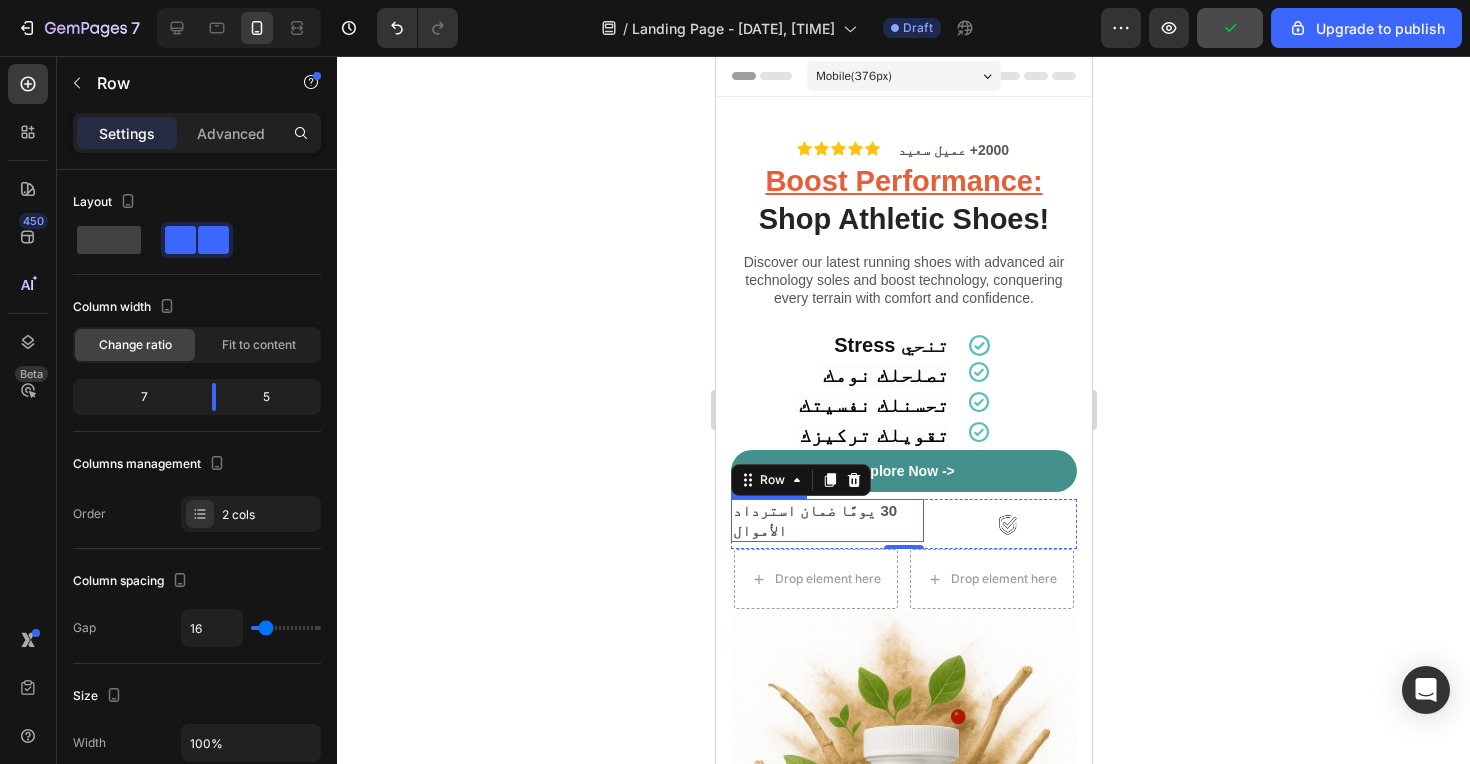 click on "‫[NUMBER] يومًا ضمان استرداد الأموال‬" at bounding box center [826, 520] 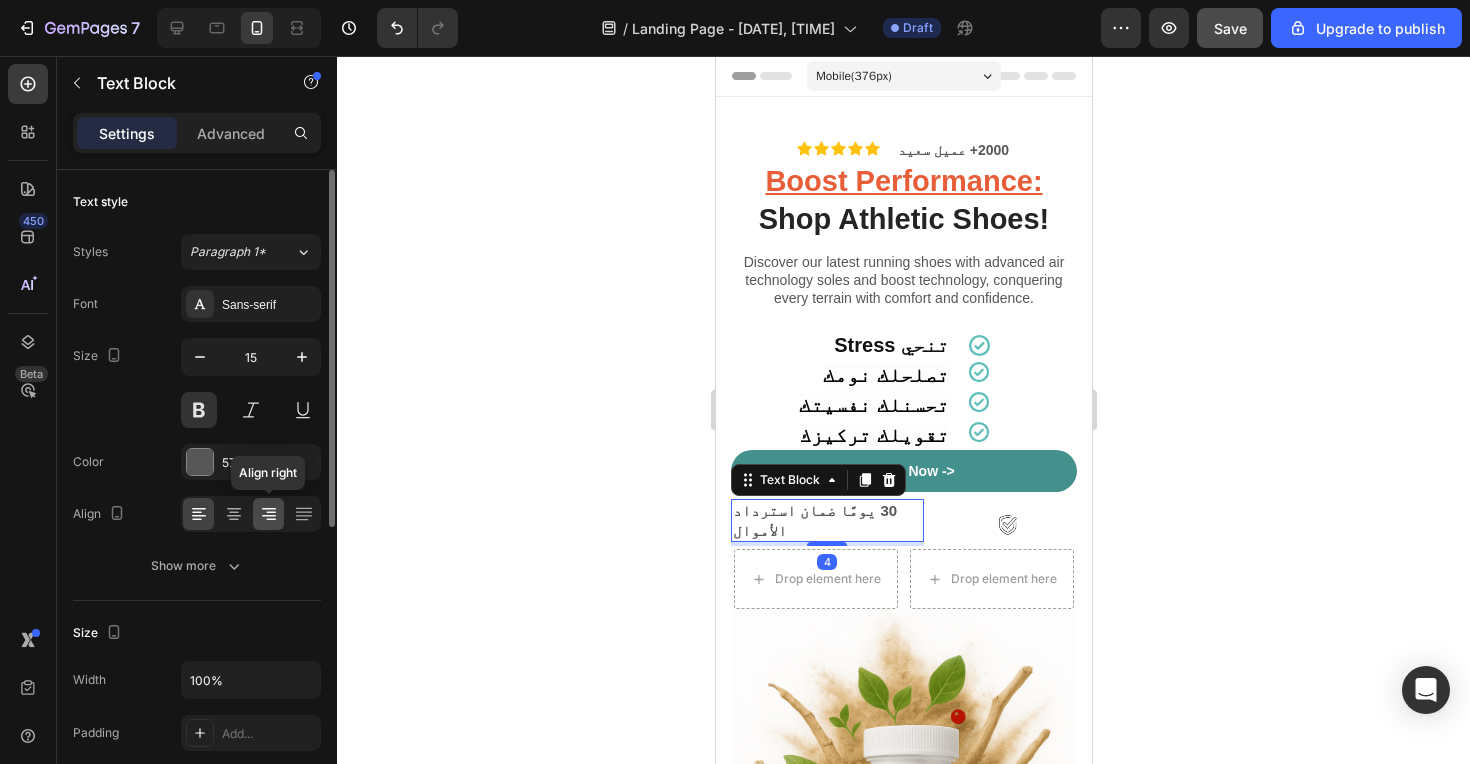 click 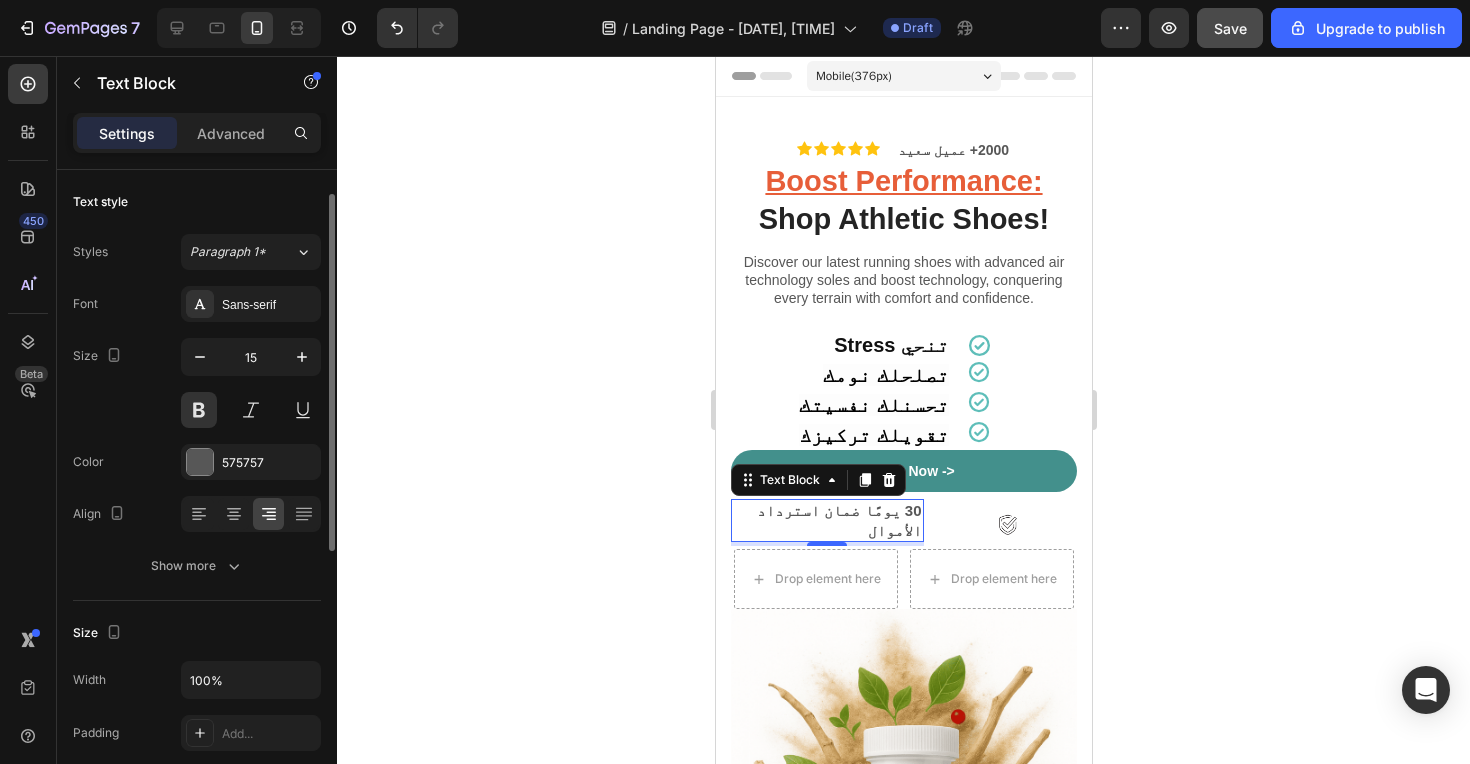 scroll, scrollTop: 30, scrollLeft: 0, axis: vertical 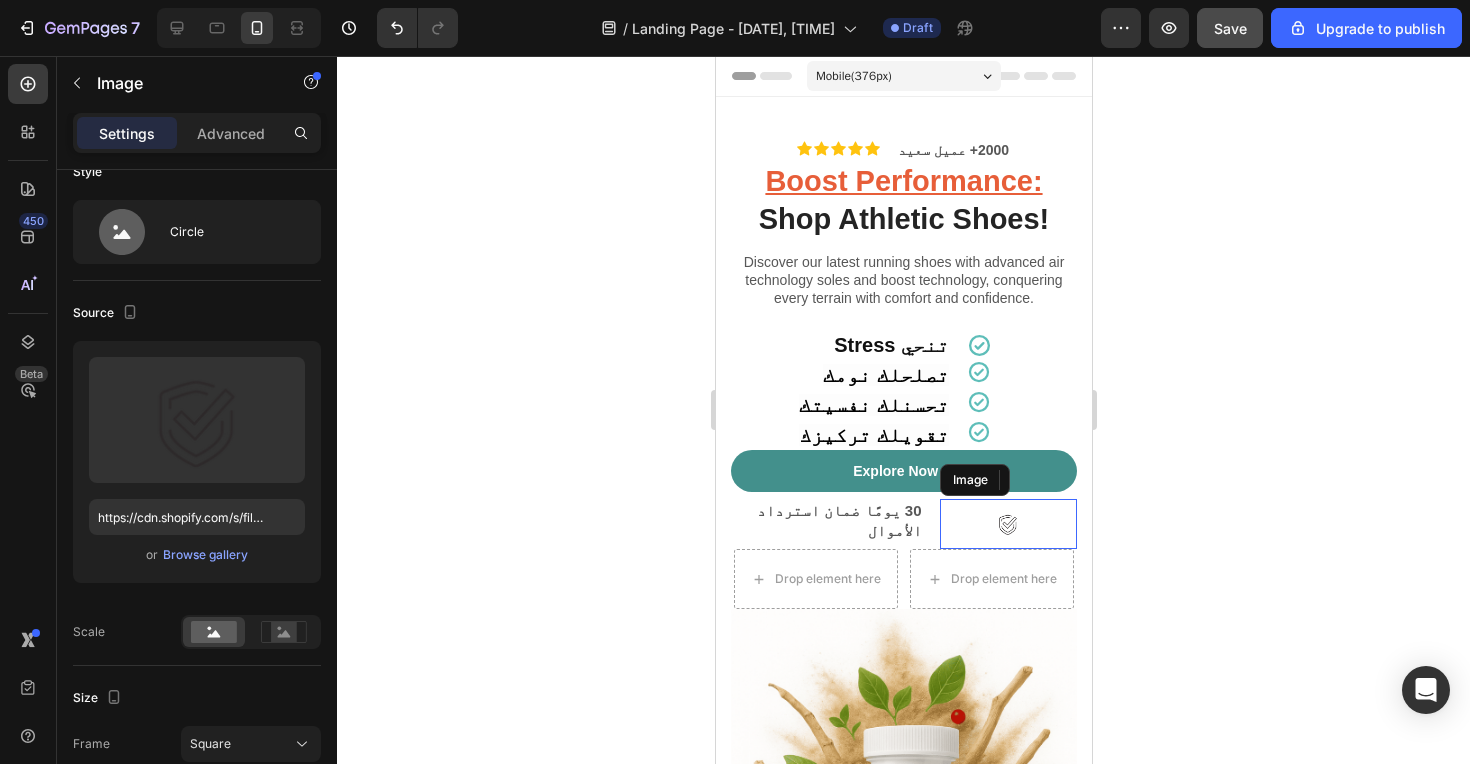click at bounding box center (1008, 524) 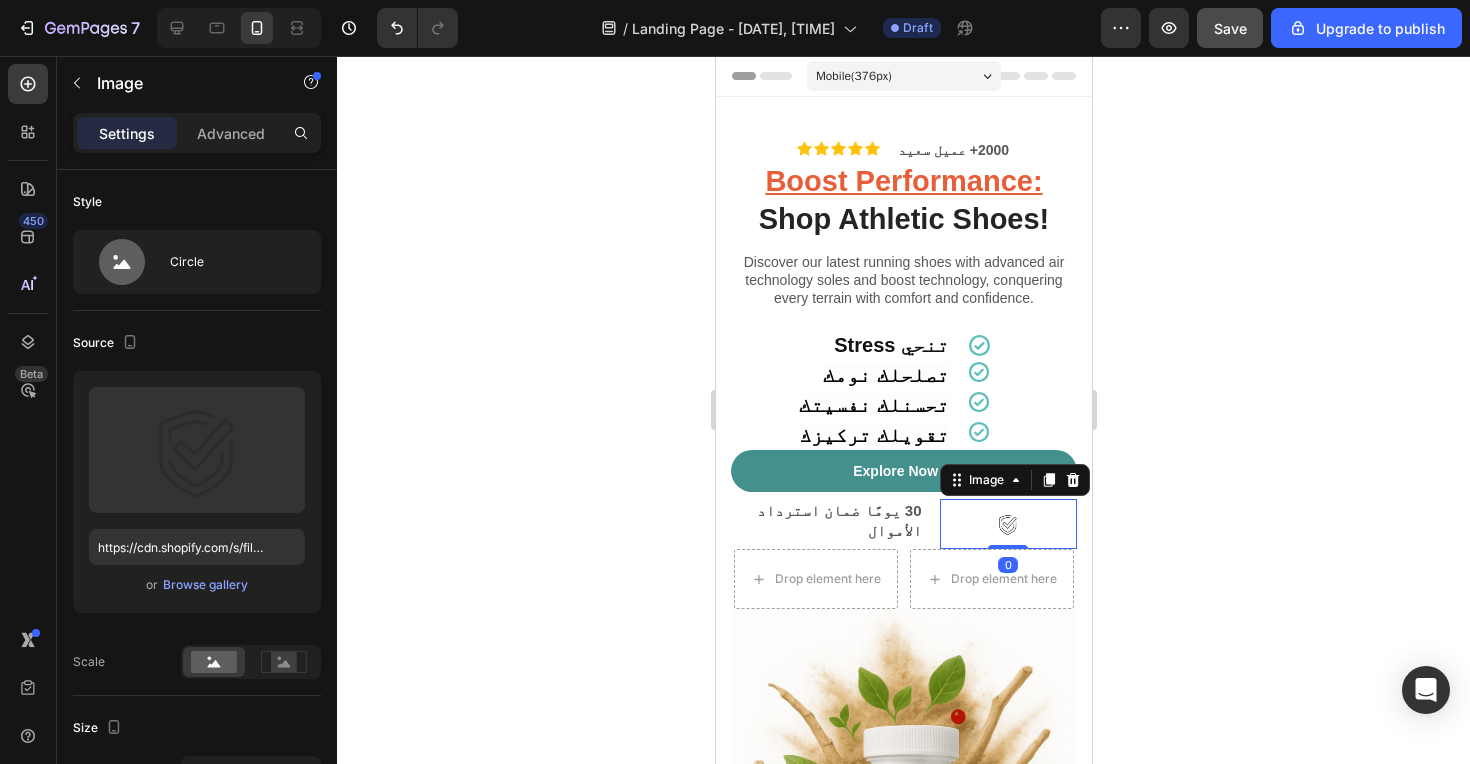 click at bounding box center (1007, 524) 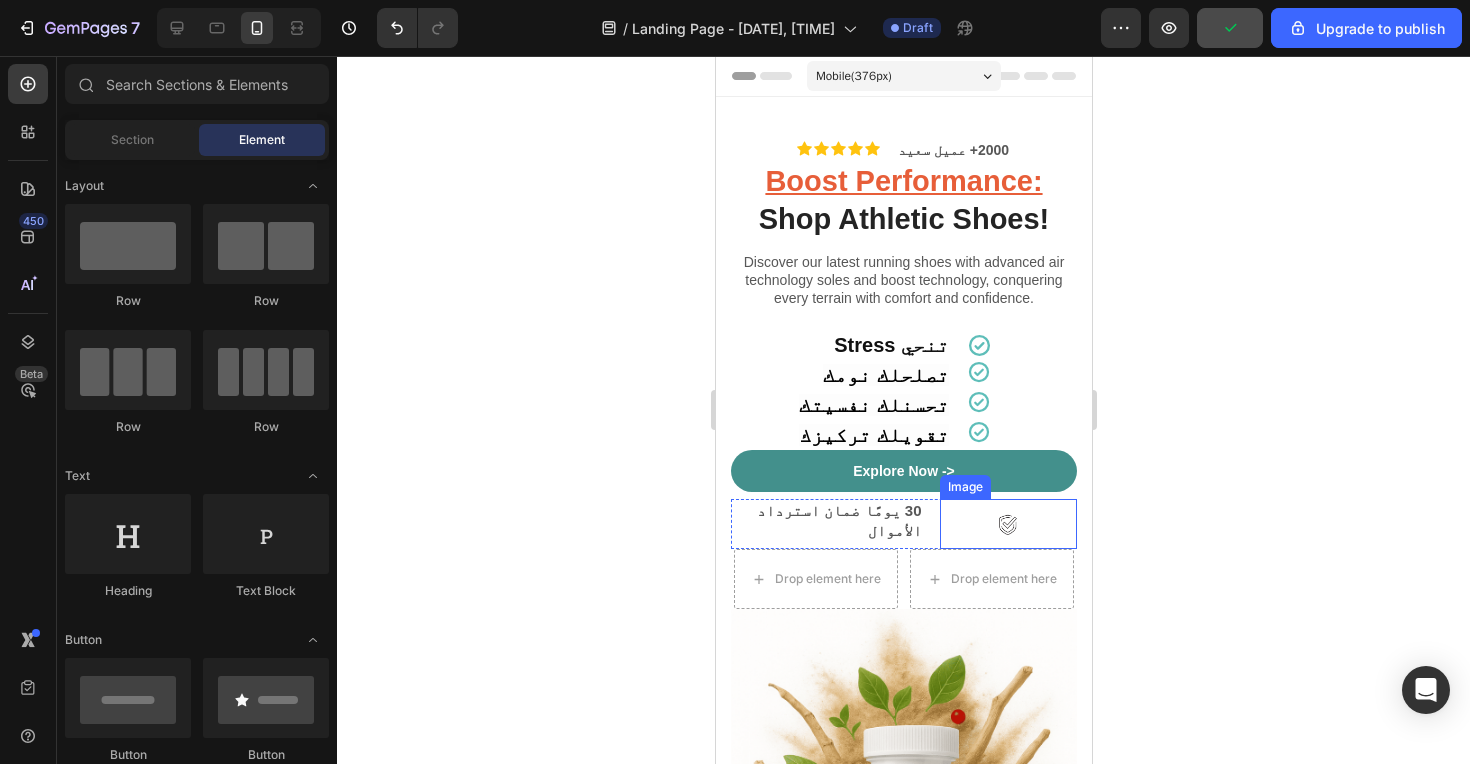 click at bounding box center (1007, 524) 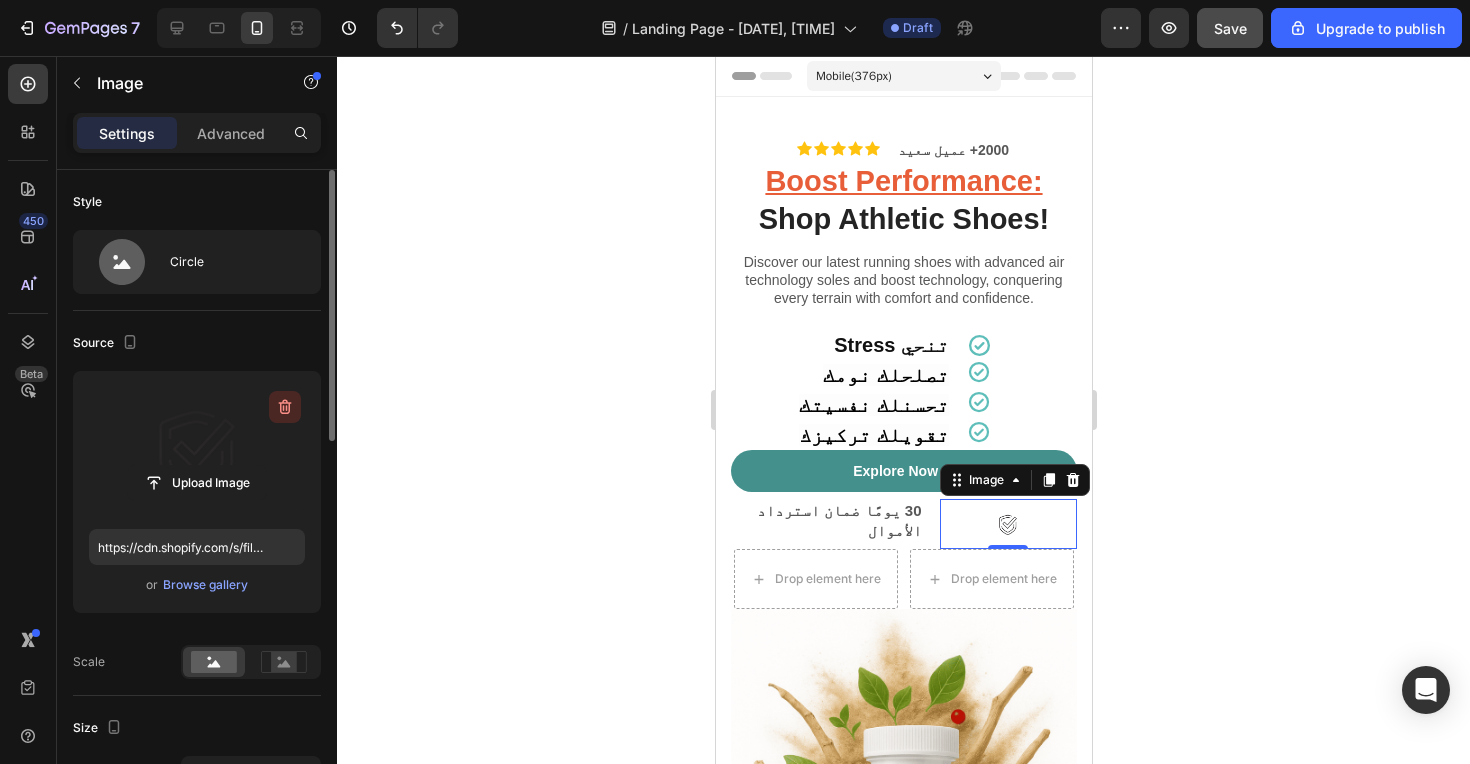 click 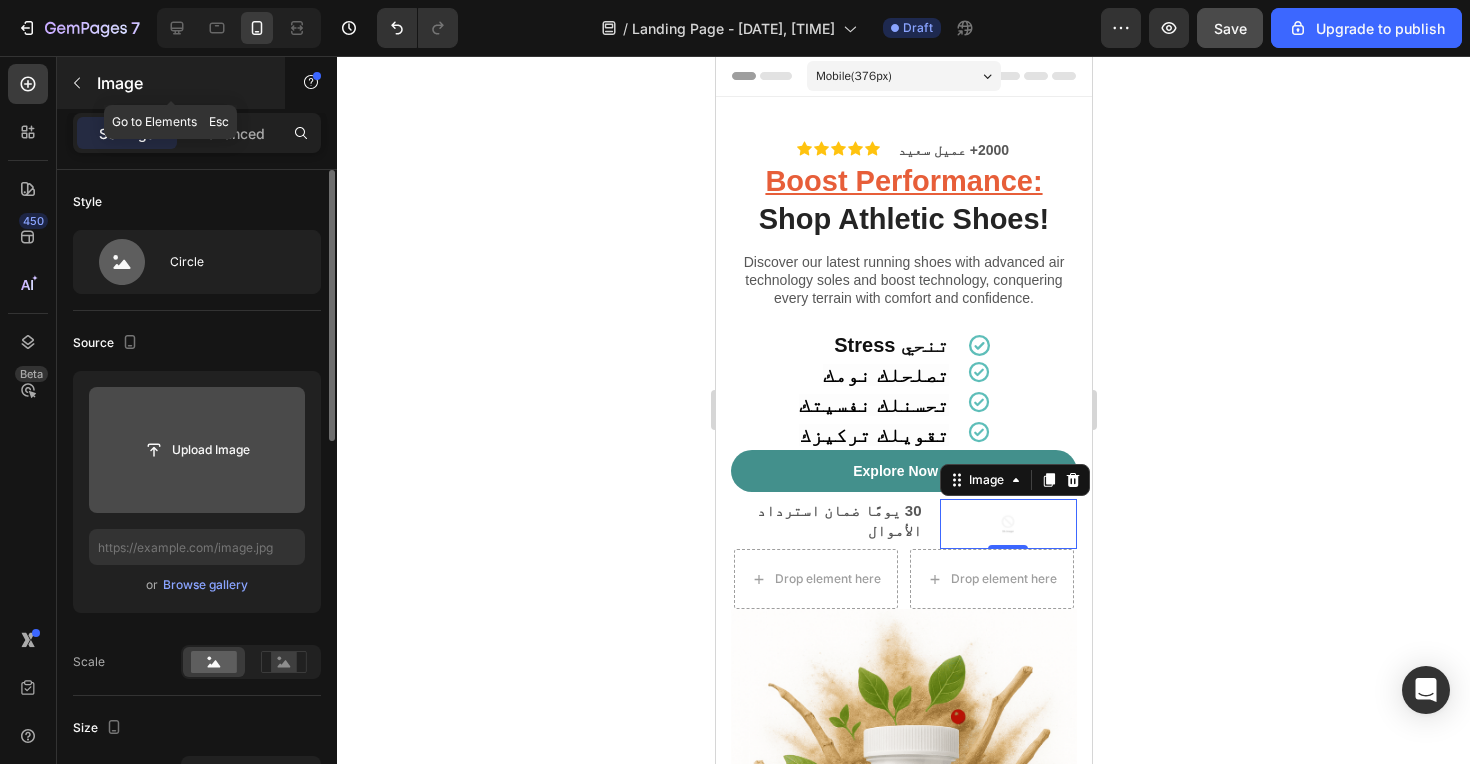 click 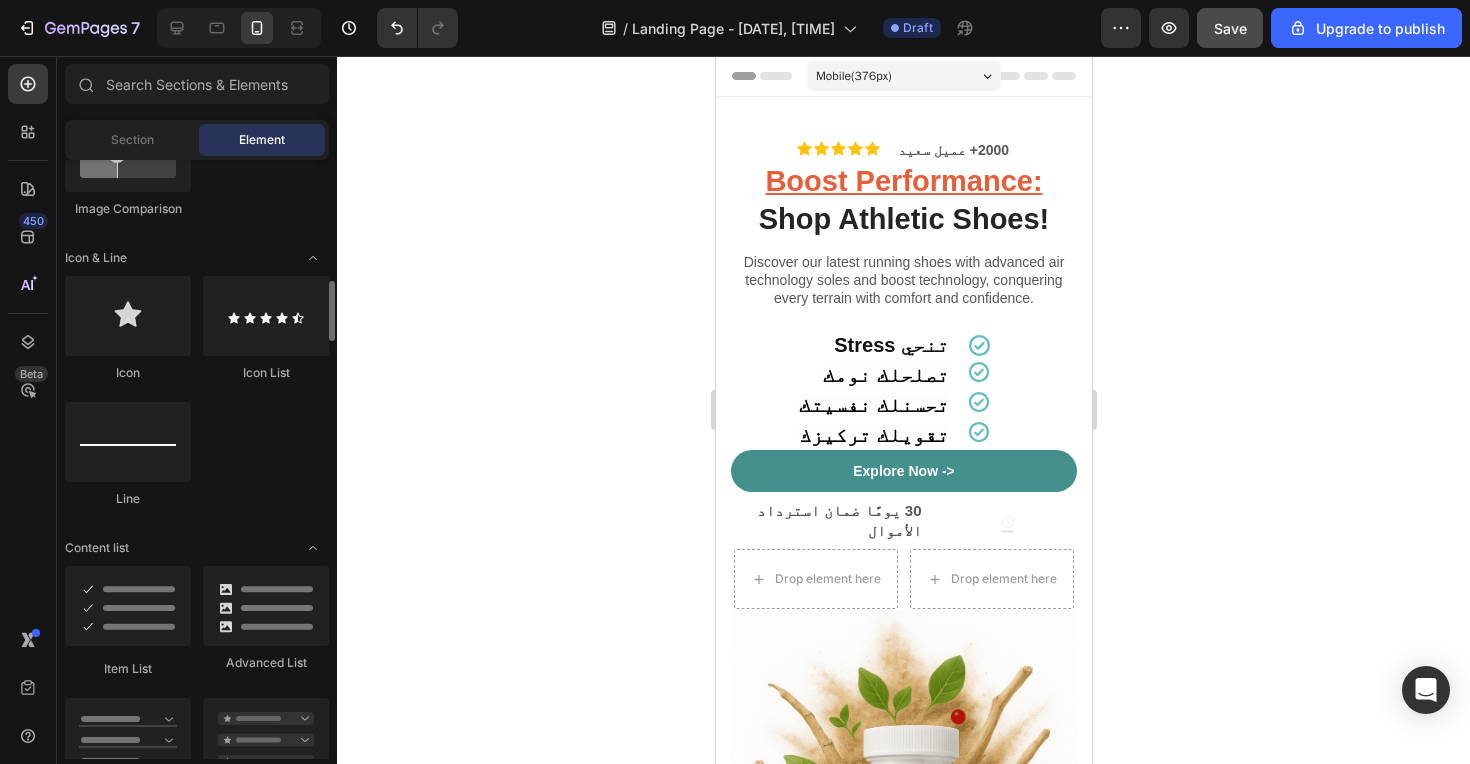 scroll, scrollTop: 1209, scrollLeft: 0, axis: vertical 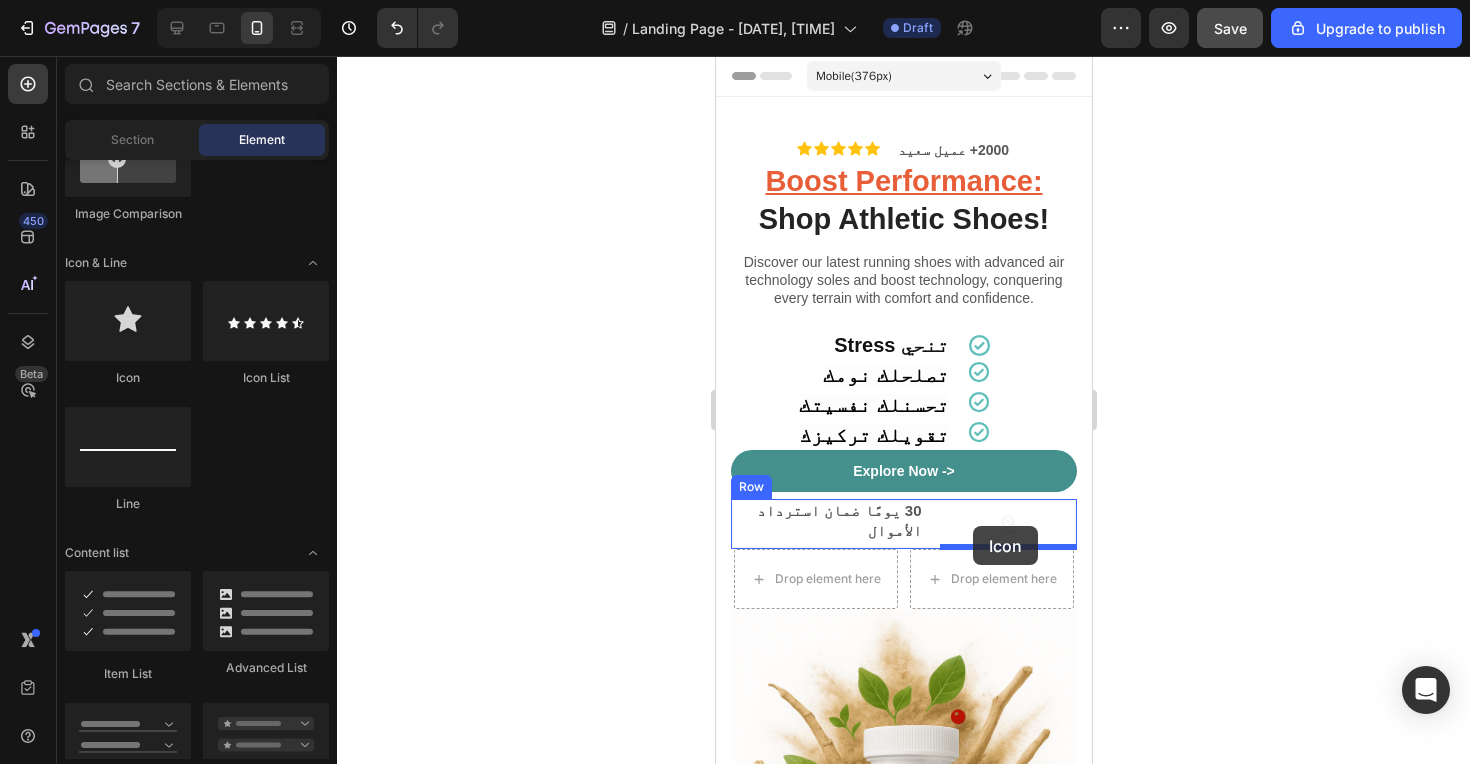 drag, startPoint x: 140, startPoint y: 315, endPoint x: 956, endPoint y: 533, distance: 844.6183 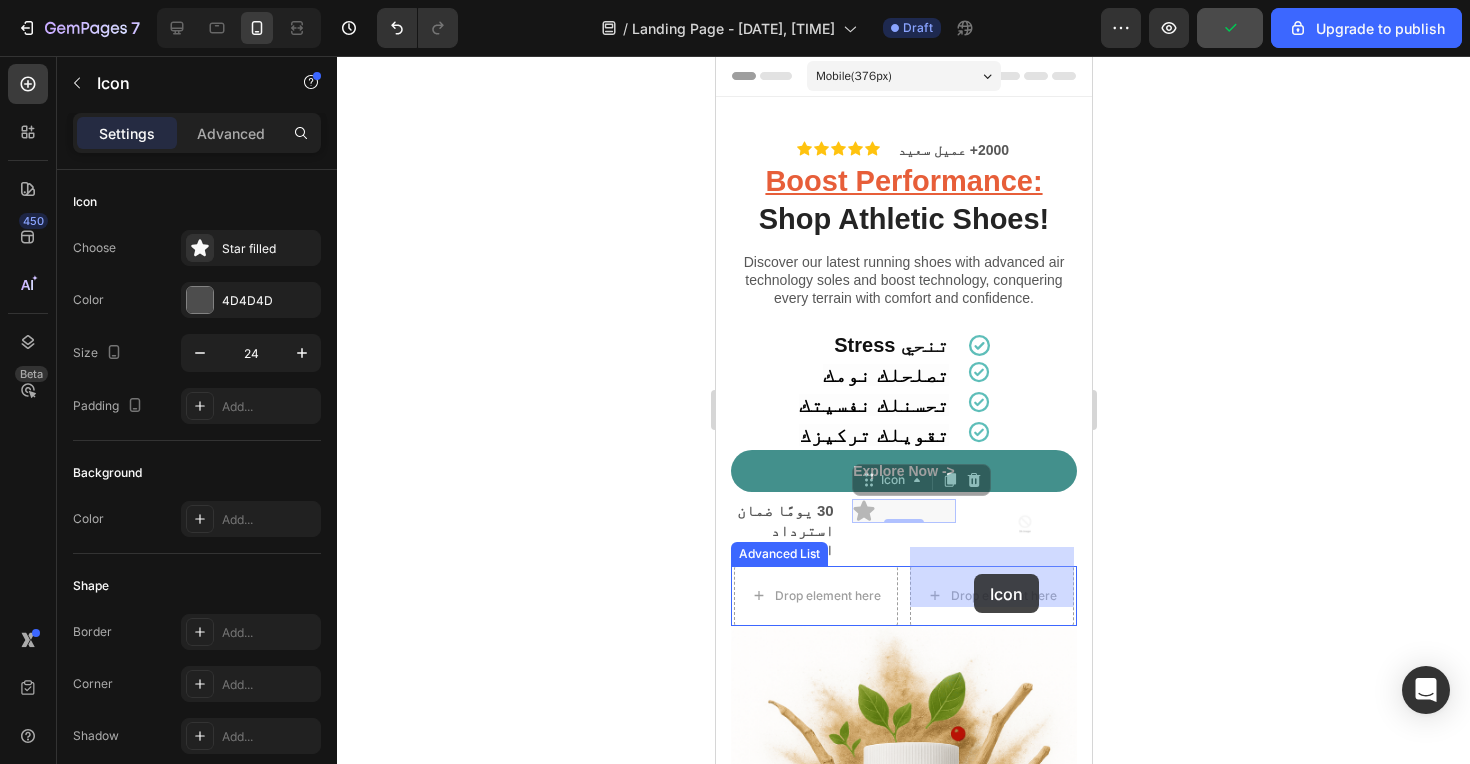 drag, startPoint x: 867, startPoint y: 511, endPoint x: 973, endPoint y: 574, distance: 123.308556 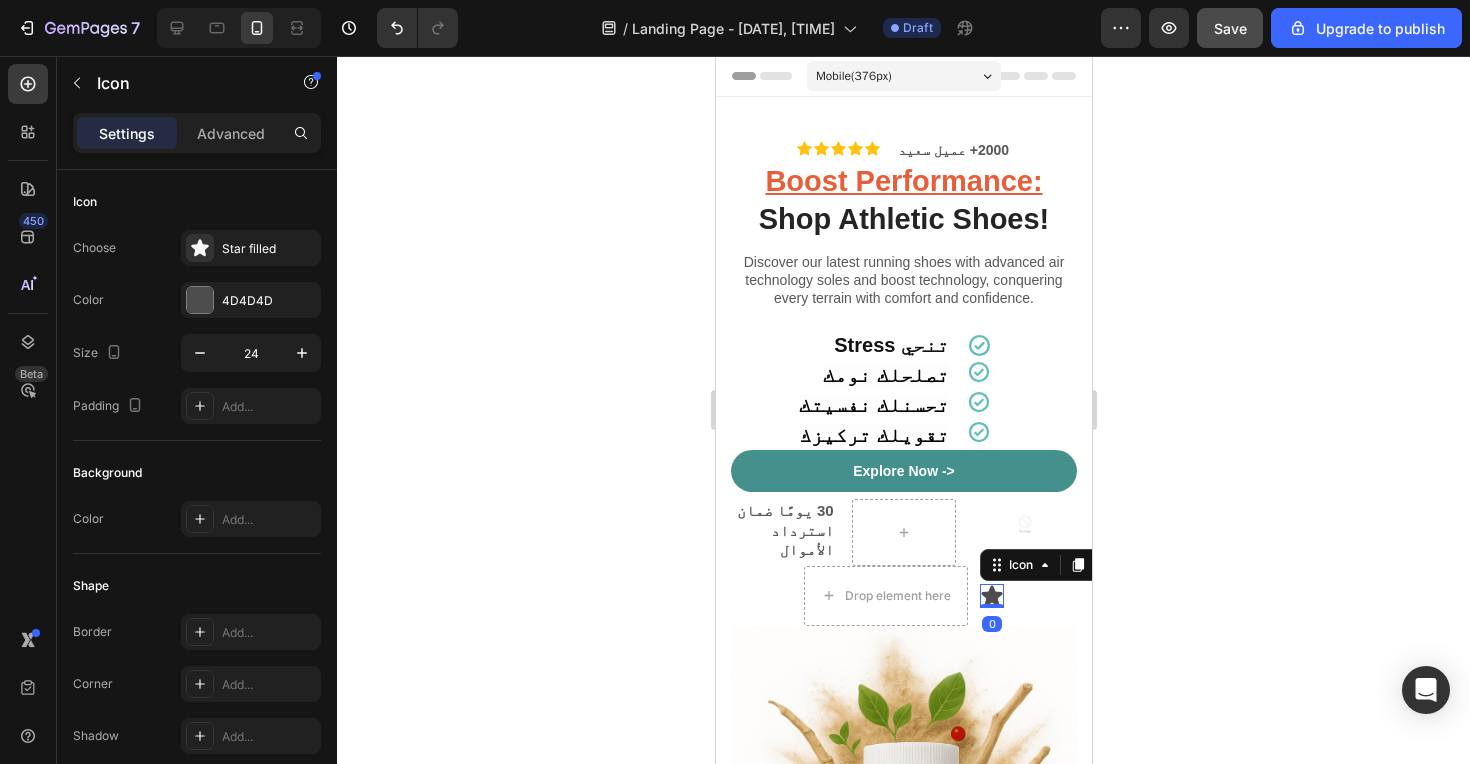 click 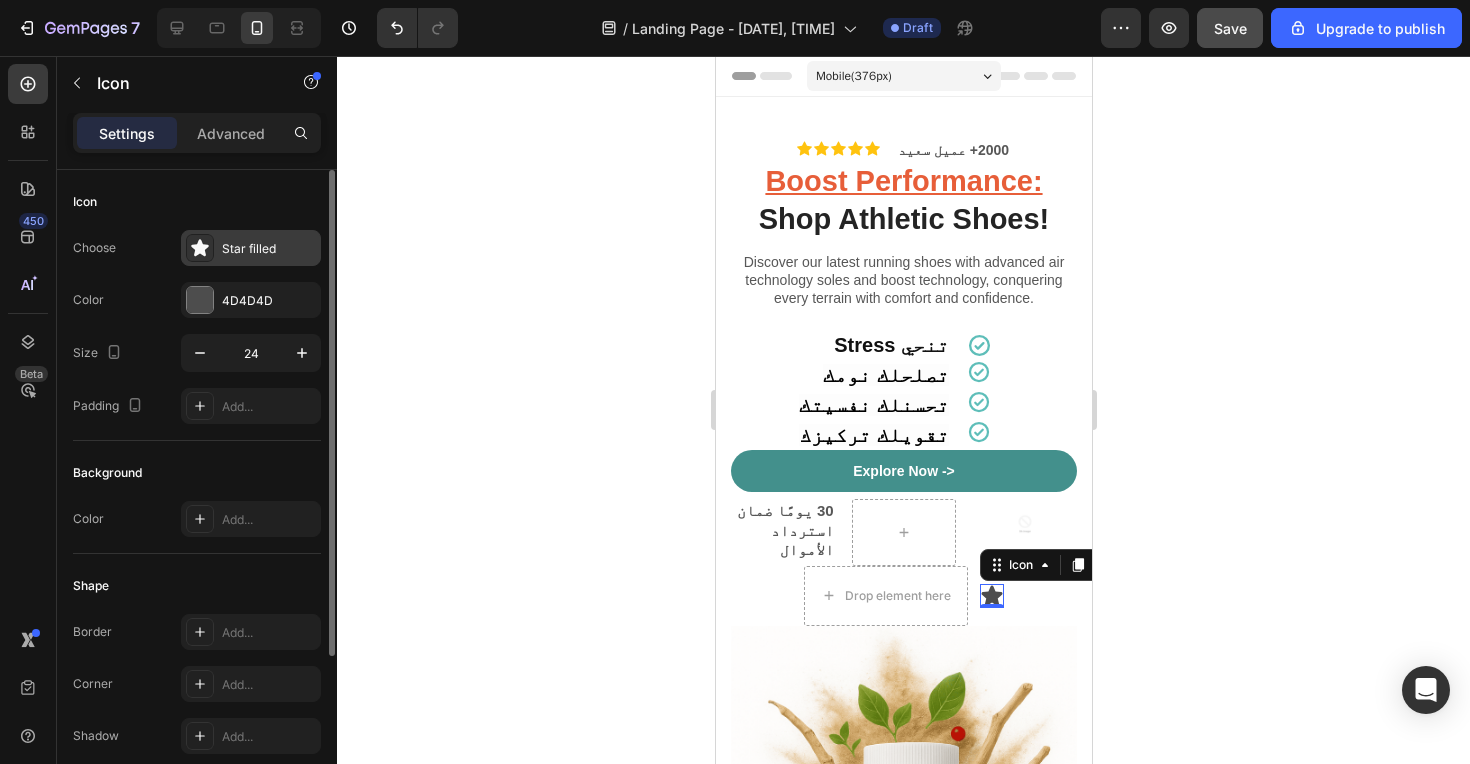 click on "Star filled" at bounding box center [269, 249] 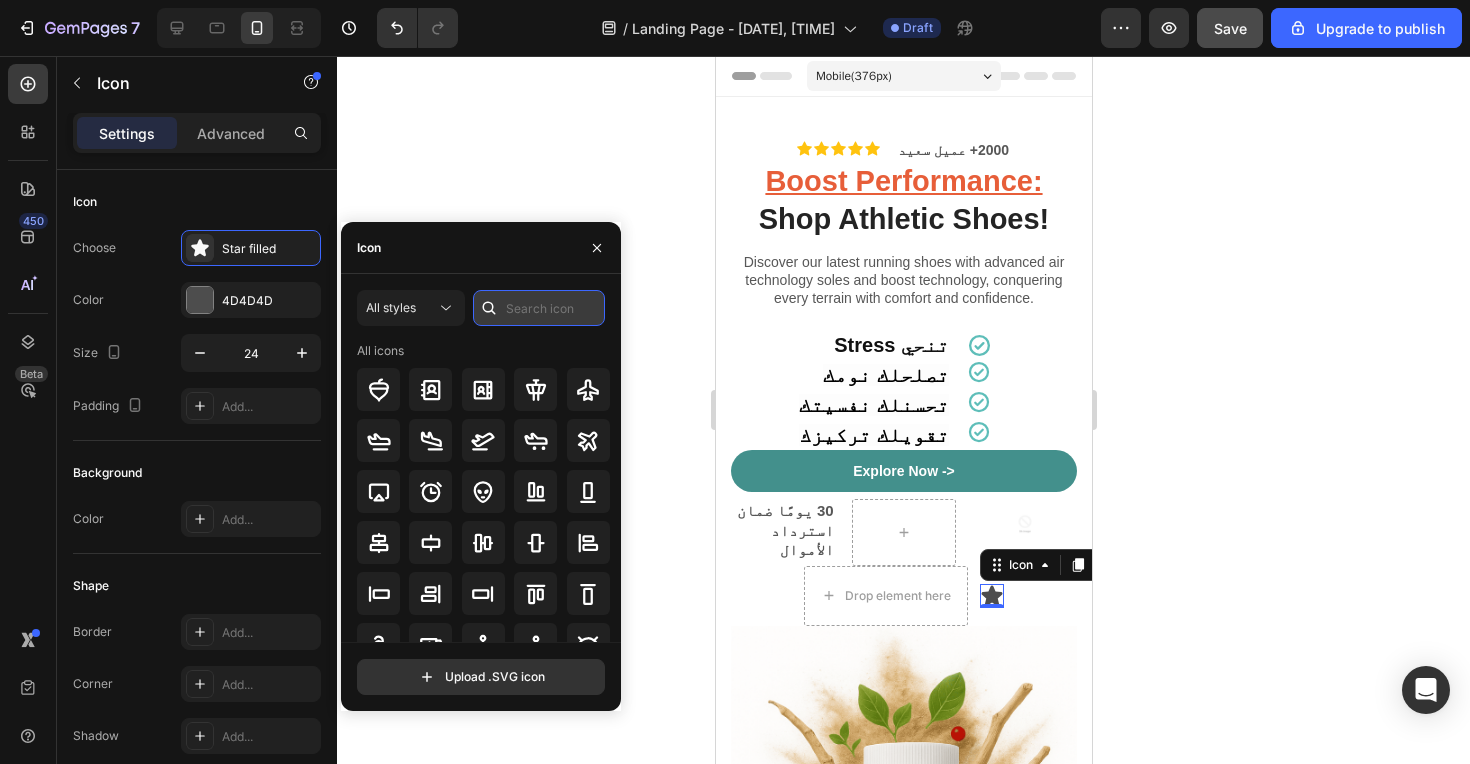 click at bounding box center [539, 308] 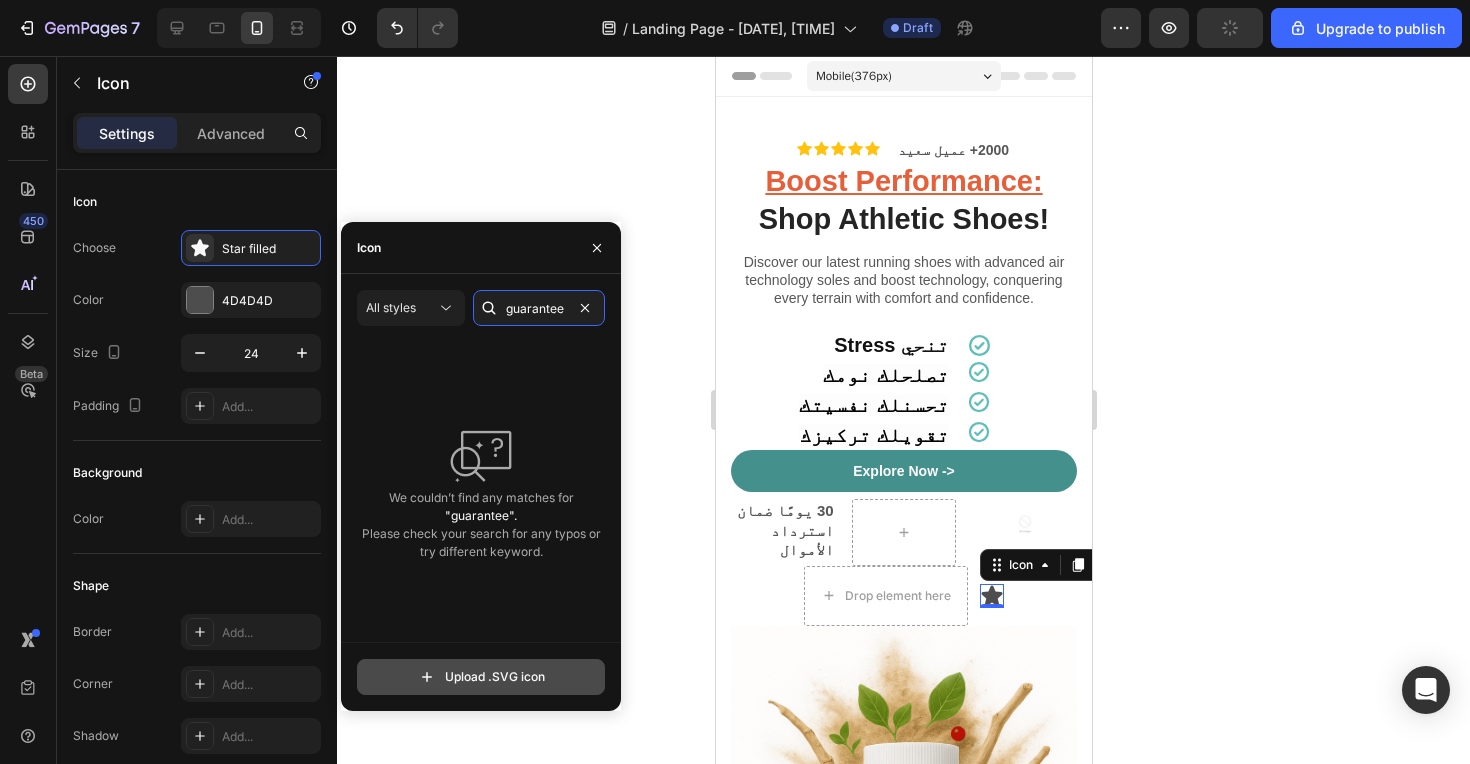 type on "guarantee" 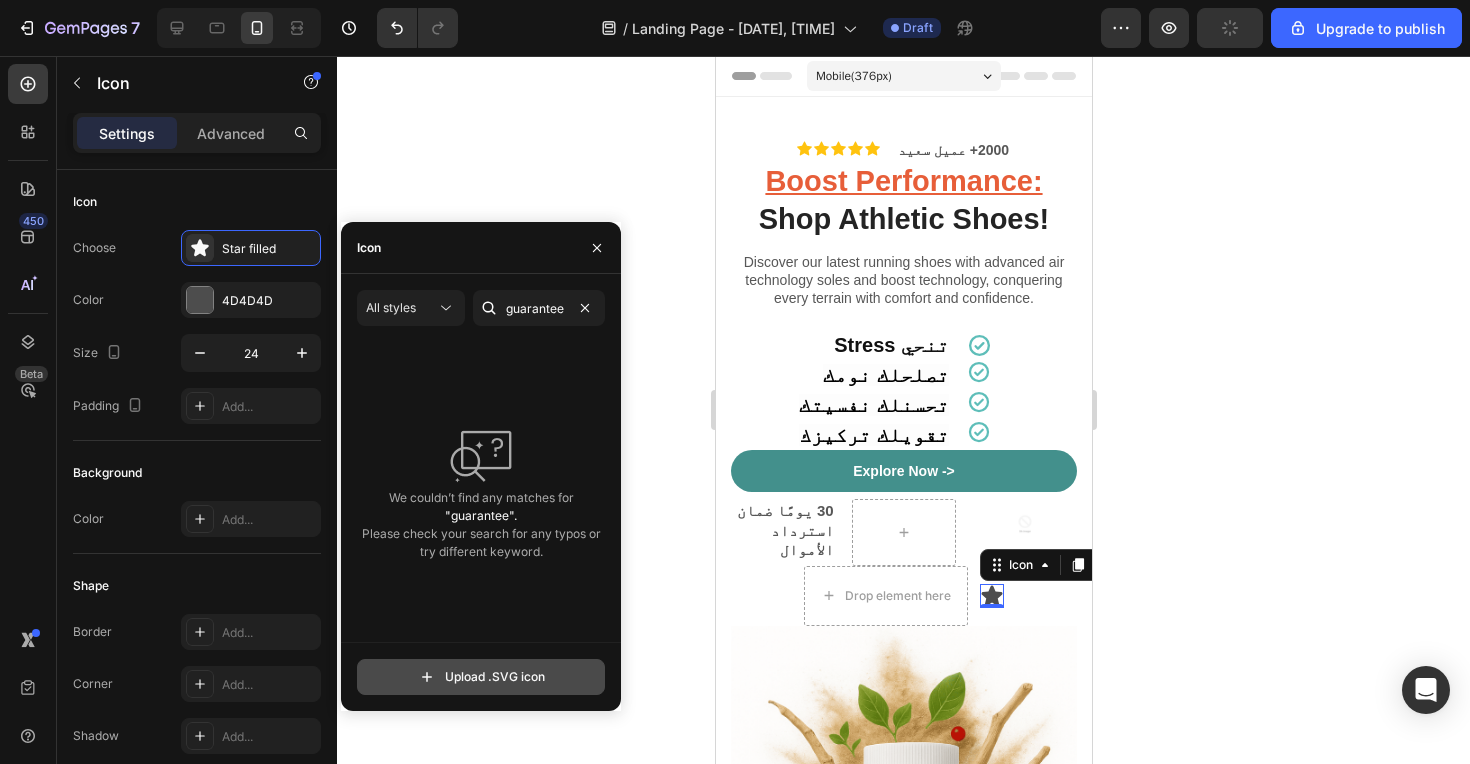click 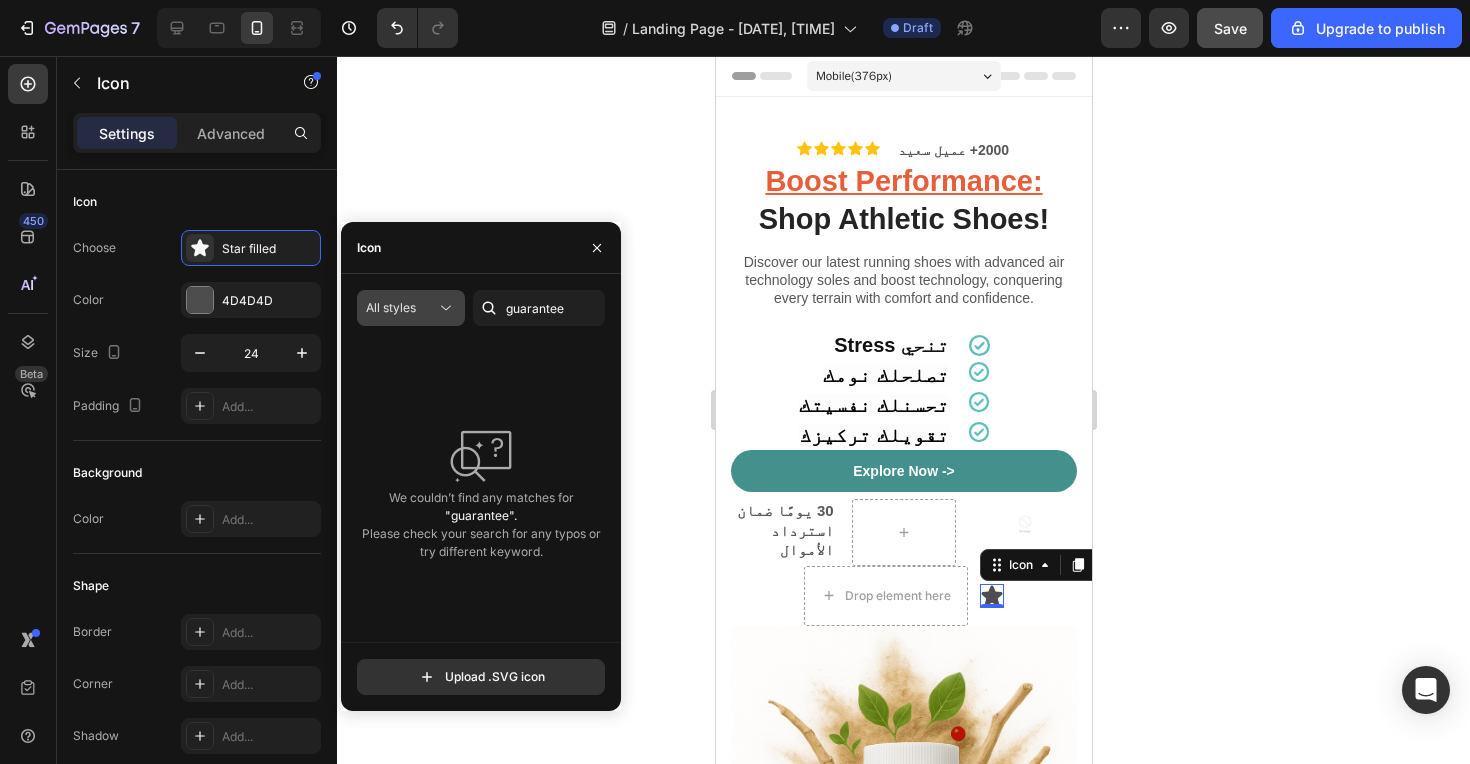 click on "All styles" 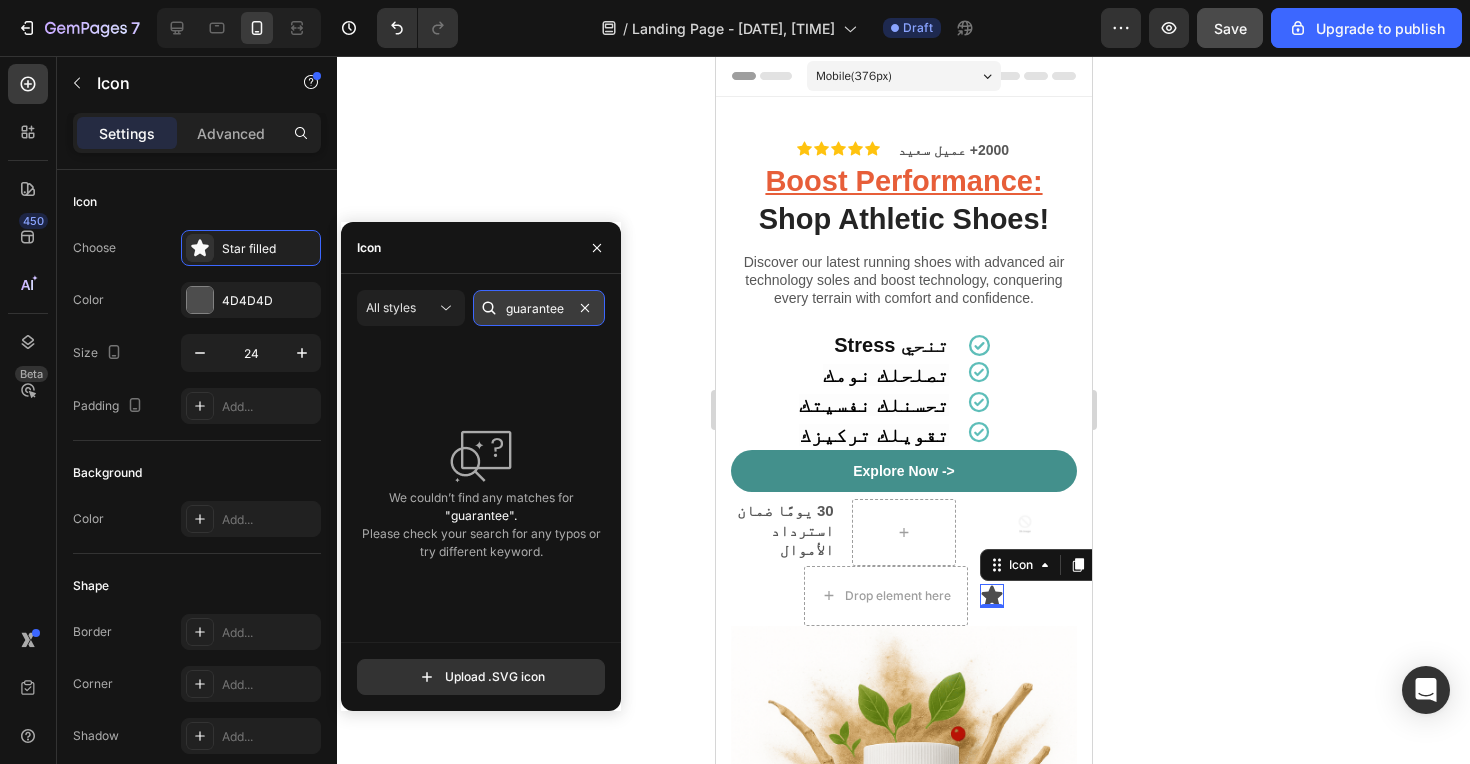 click on "guarantee" at bounding box center (539, 308) 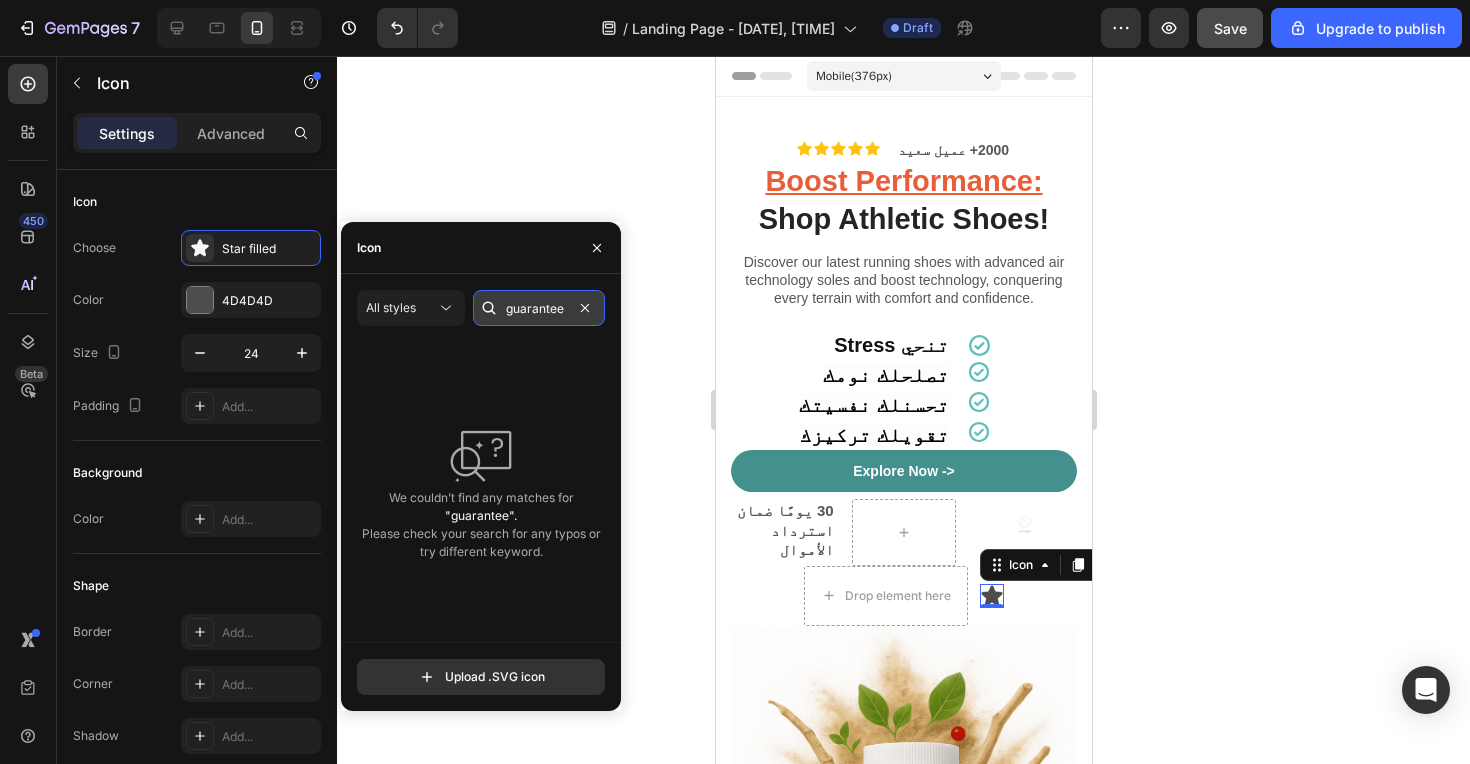 click on "guarantee" at bounding box center (539, 308) 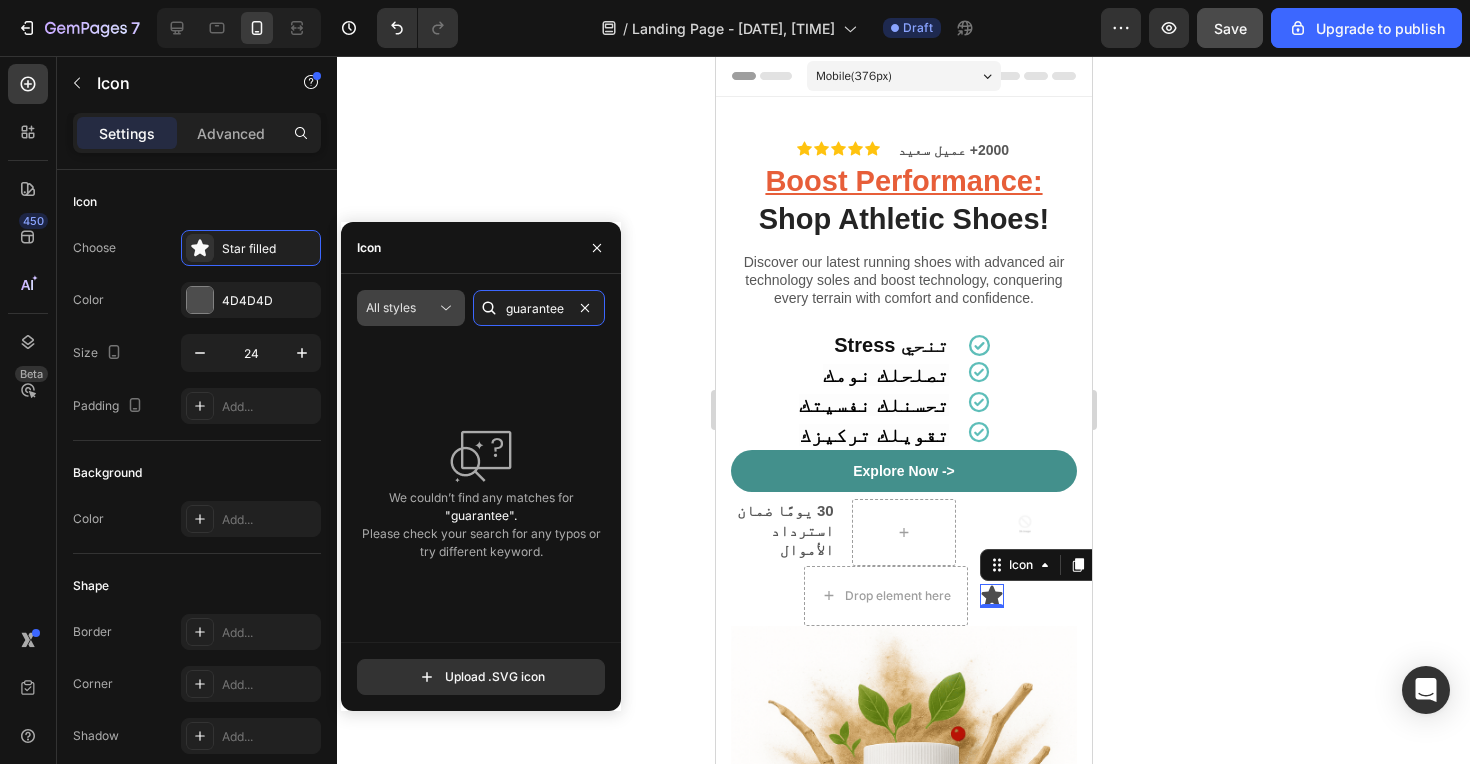 drag, startPoint x: 565, startPoint y: 307, endPoint x: 450, endPoint y: 308, distance: 115.00435 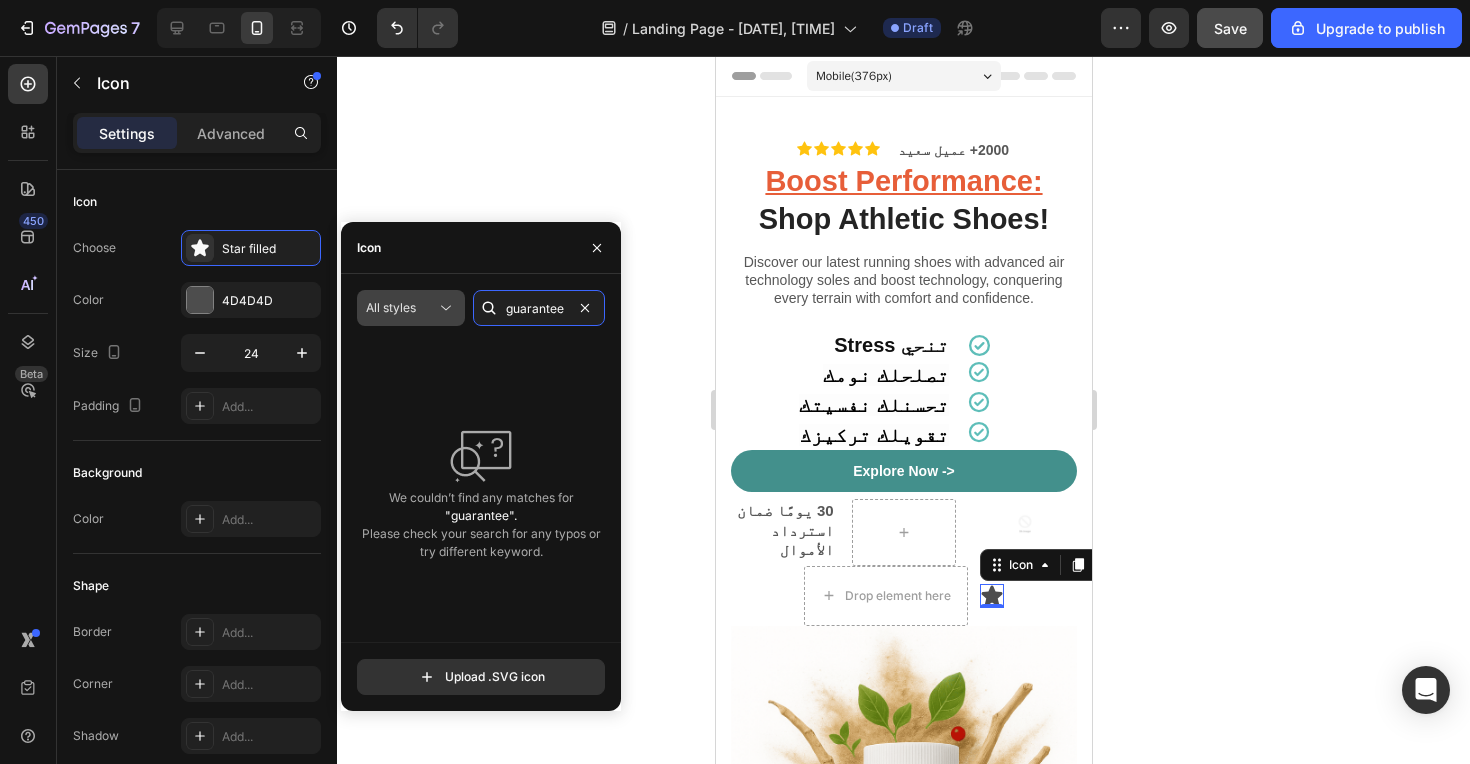 click on "All styles guarantee" at bounding box center (481, 308) 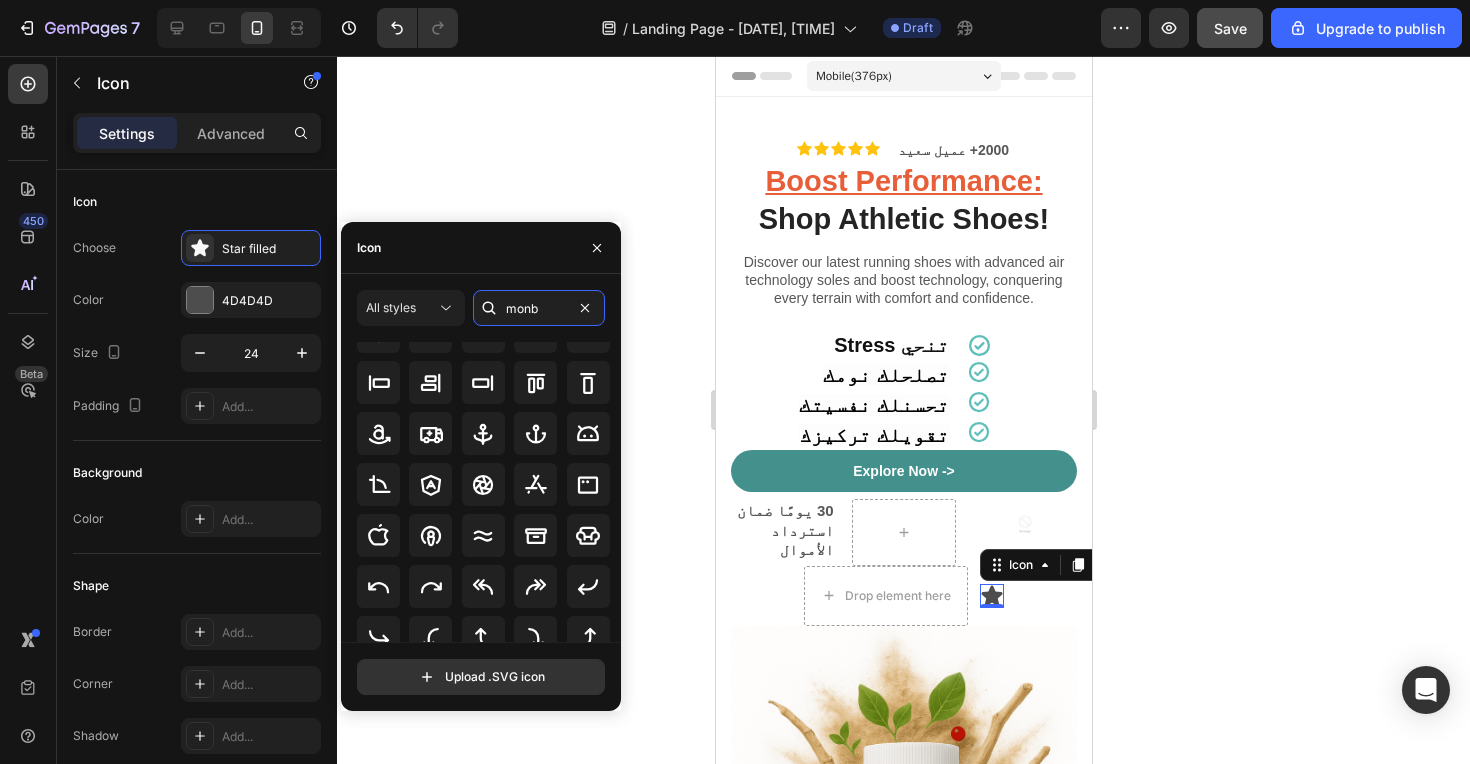 scroll, scrollTop: 0, scrollLeft: 0, axis: both 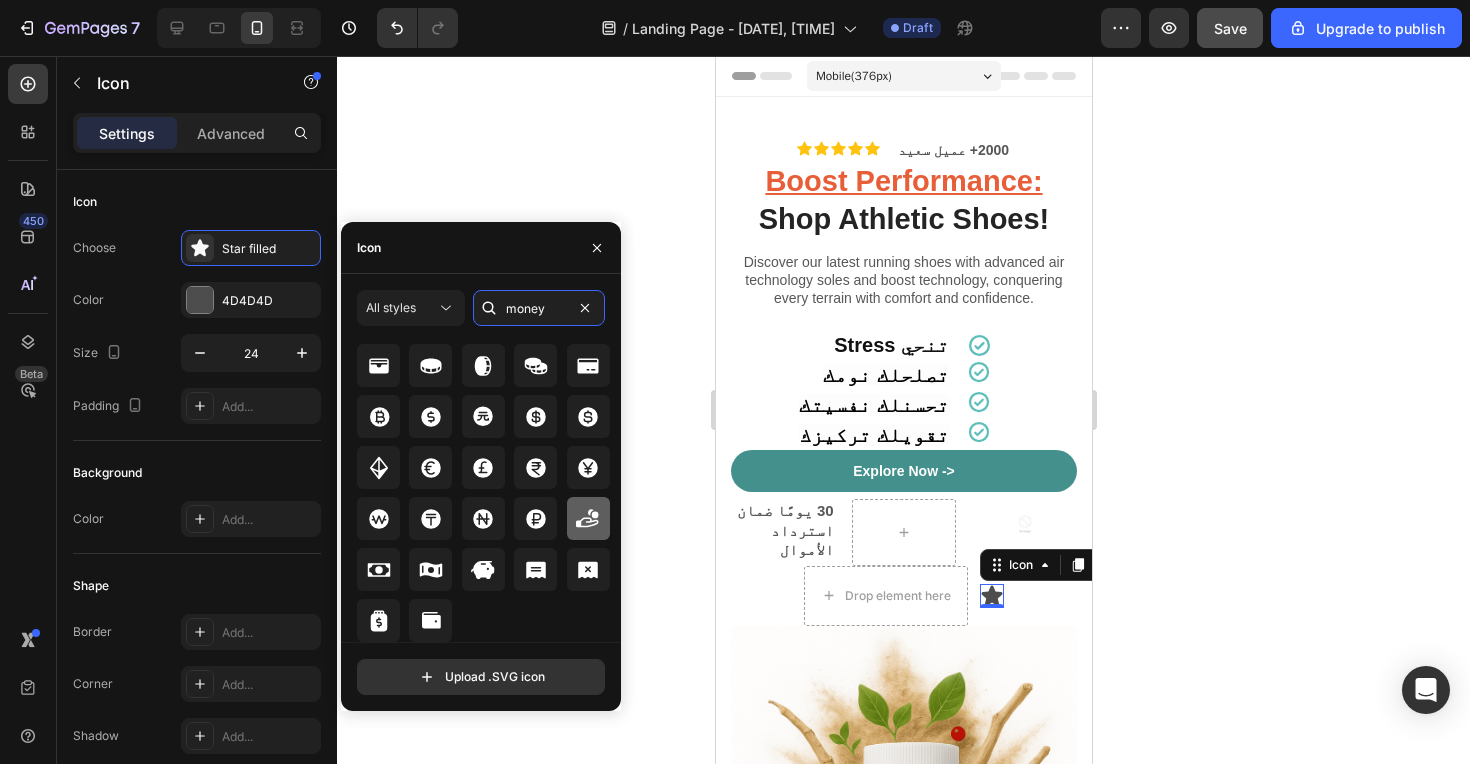 type on "money" 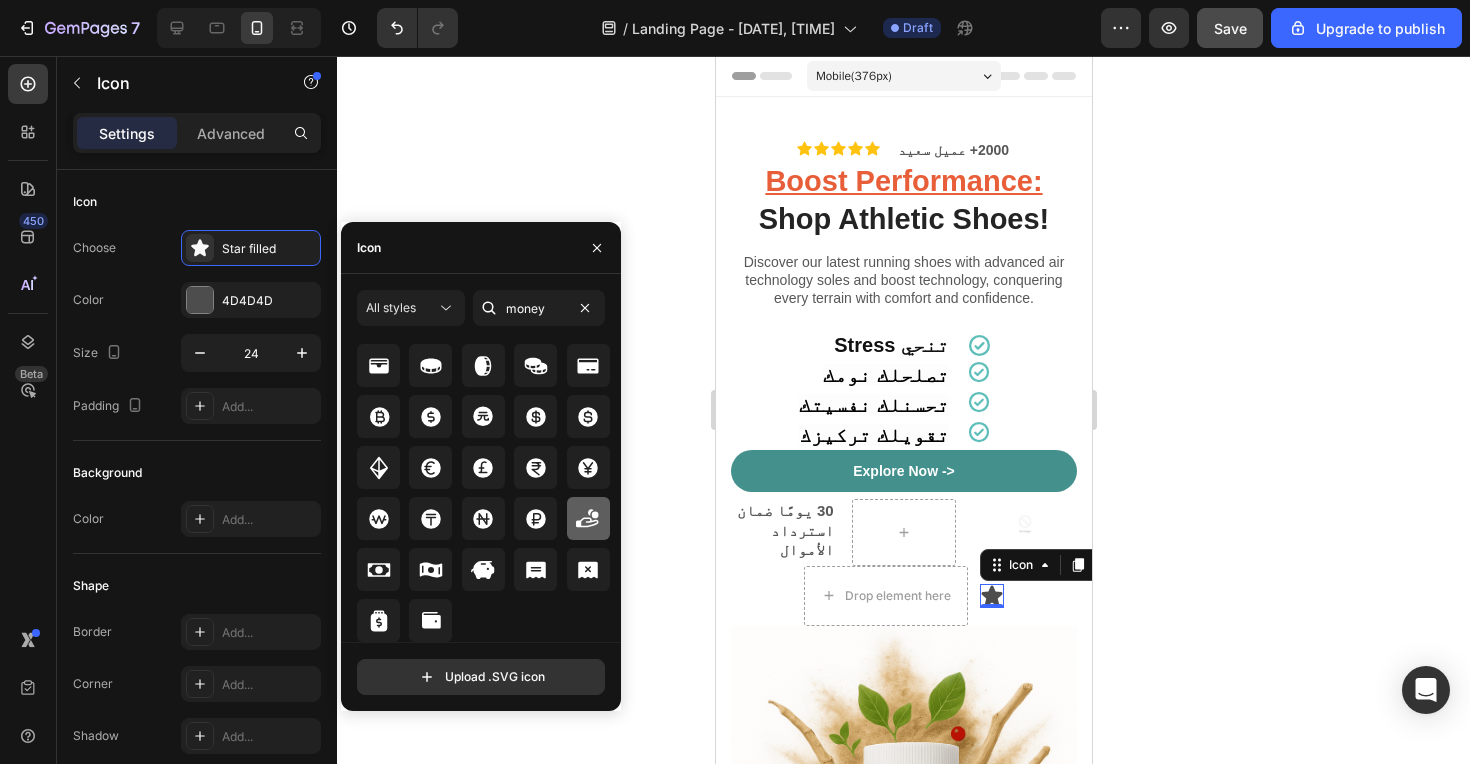 click 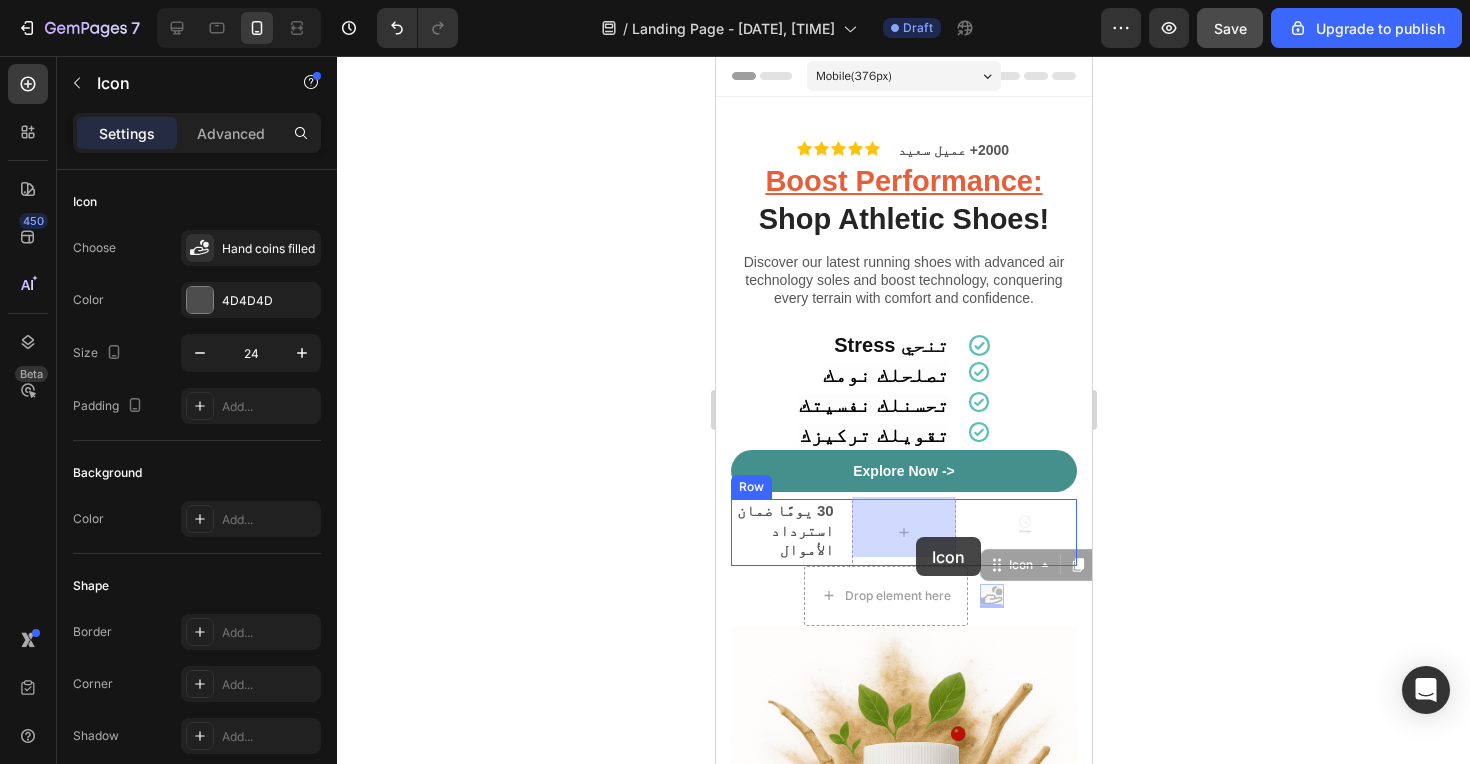 drag, startPoint x: 1711, startPoint y: 647, endPoint x: 915, endPoint y: 537, distance: 803.5646 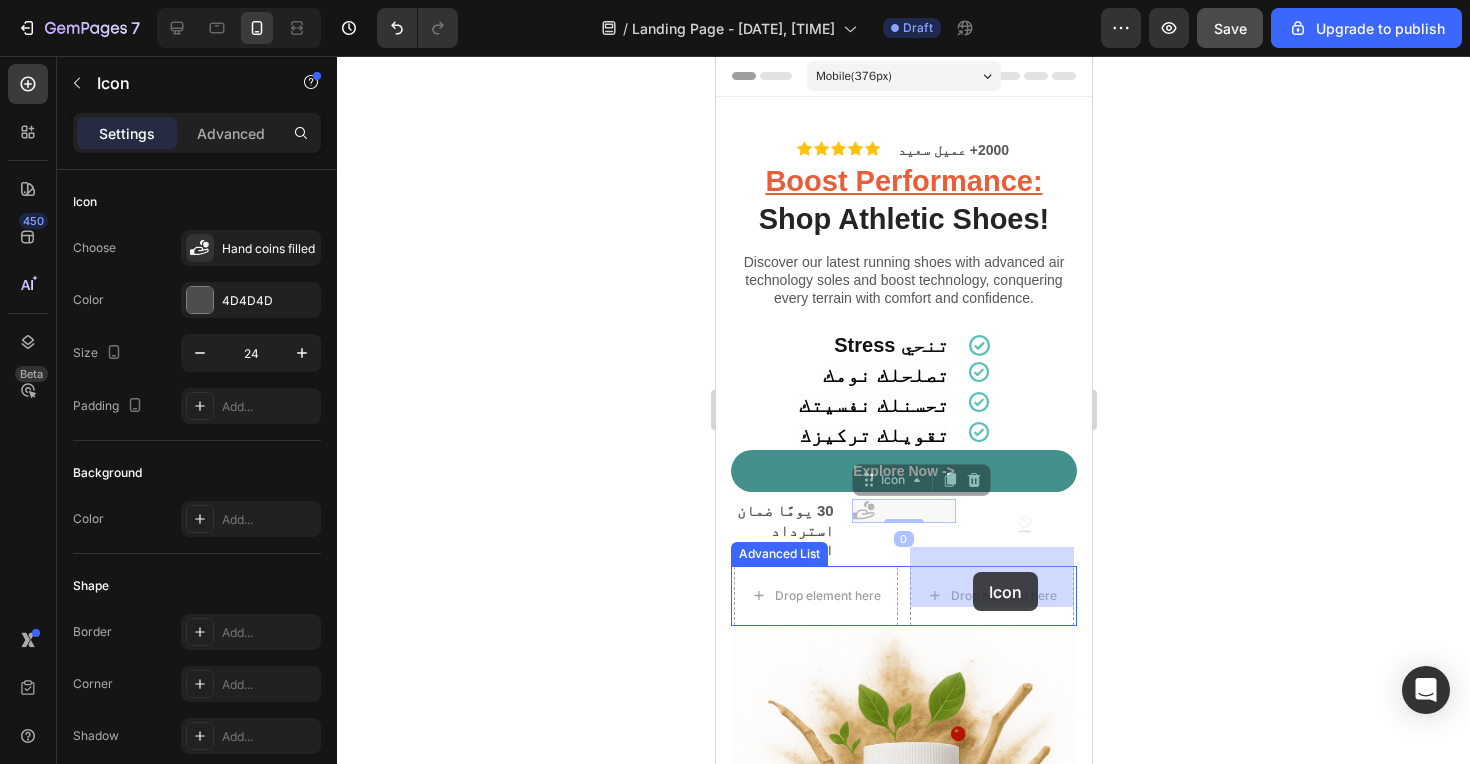 drag, startPoint x: 867, startPoint y: 508, endPoint x: 972, endPoint y: 572, distance: 122.967476 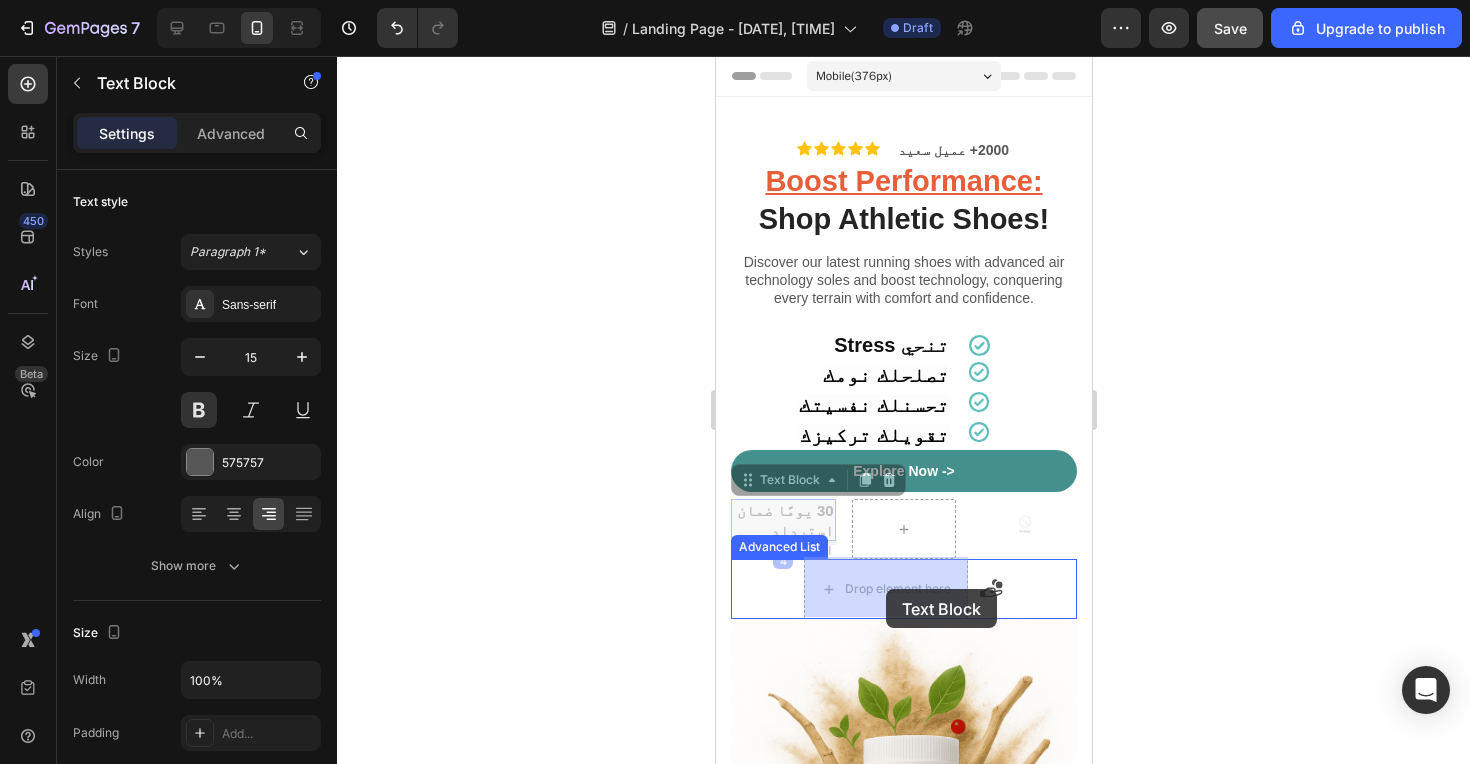 drag, startPoint x: 815, startPoint y: 517, endPoint x: 885, endPoint y: 588, distance: 99.70457 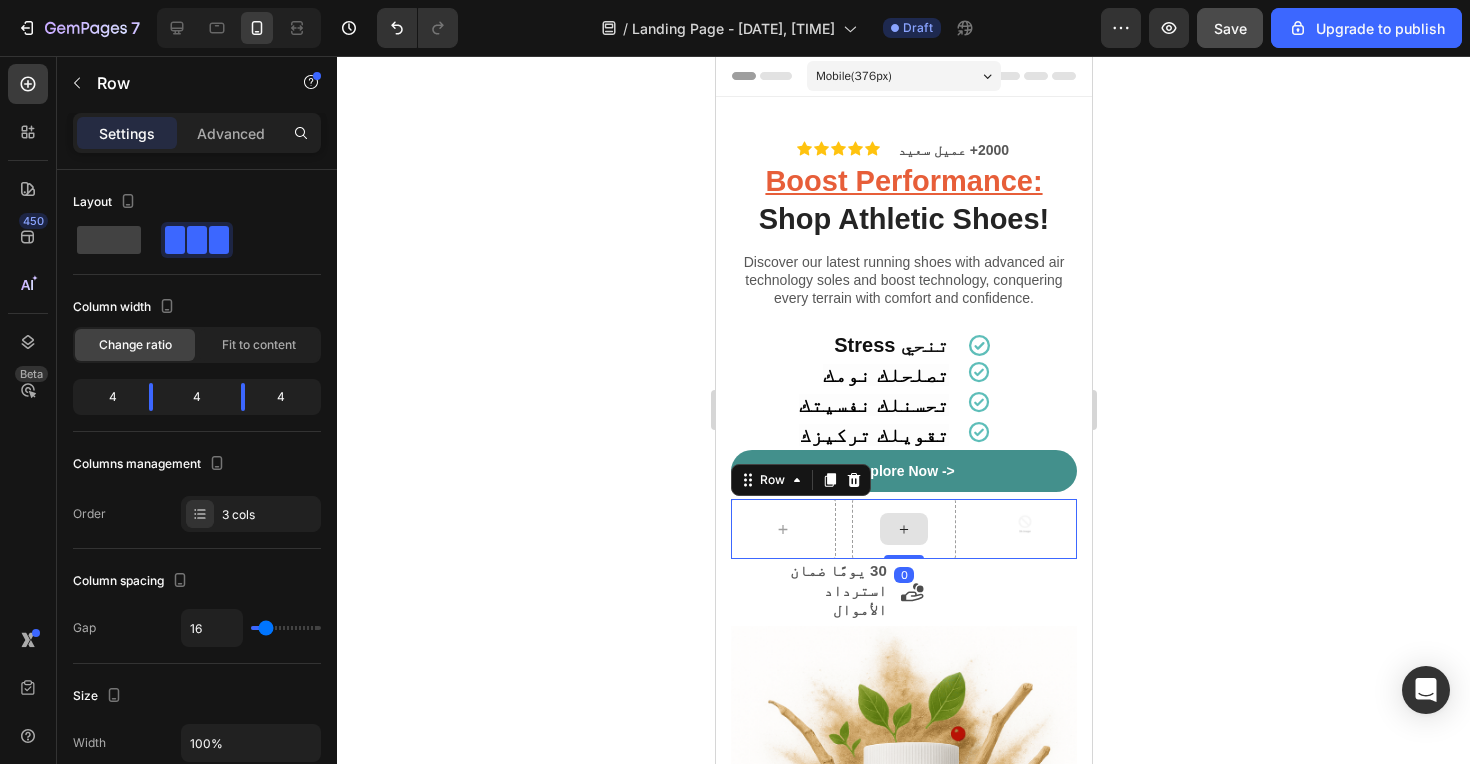 click at bounding box center [903, 529] 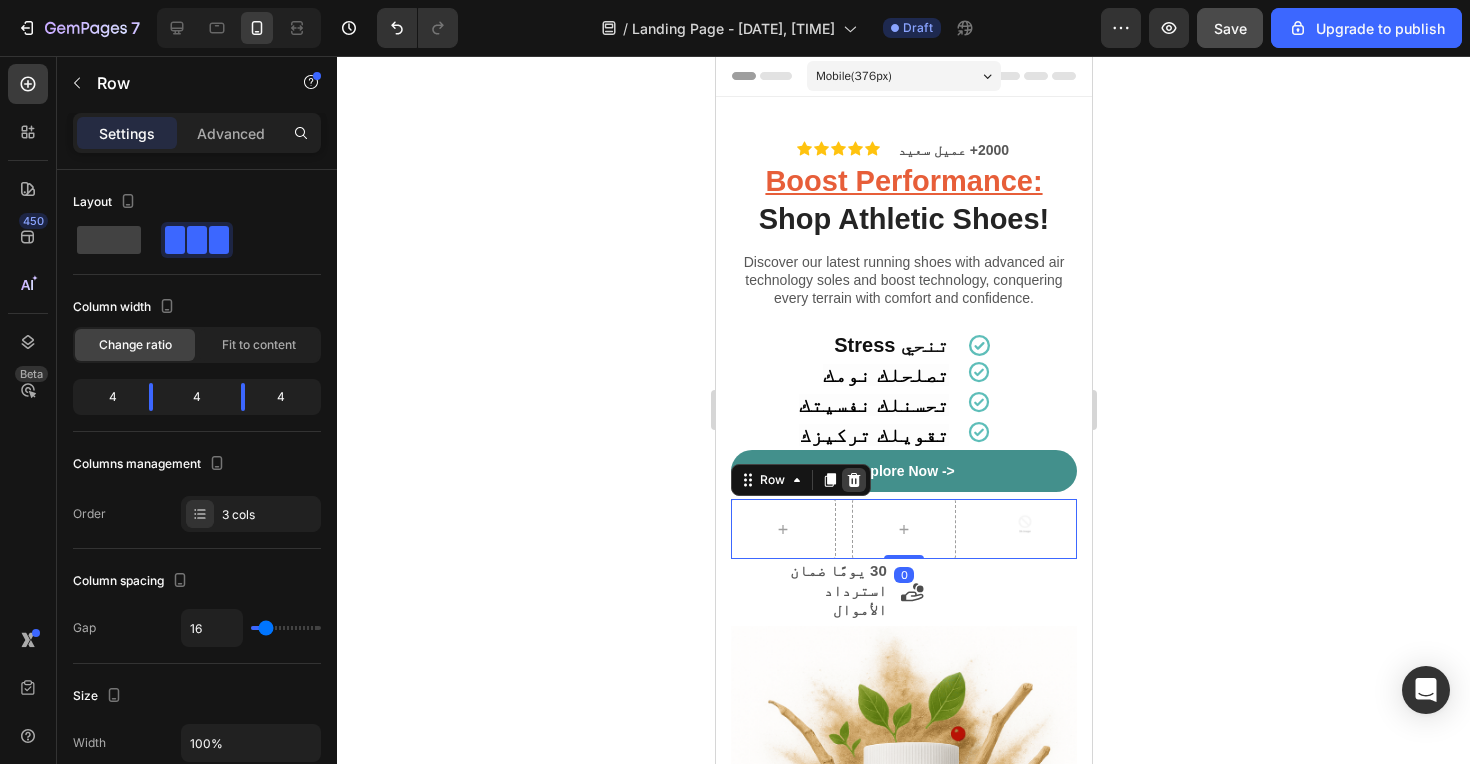 click 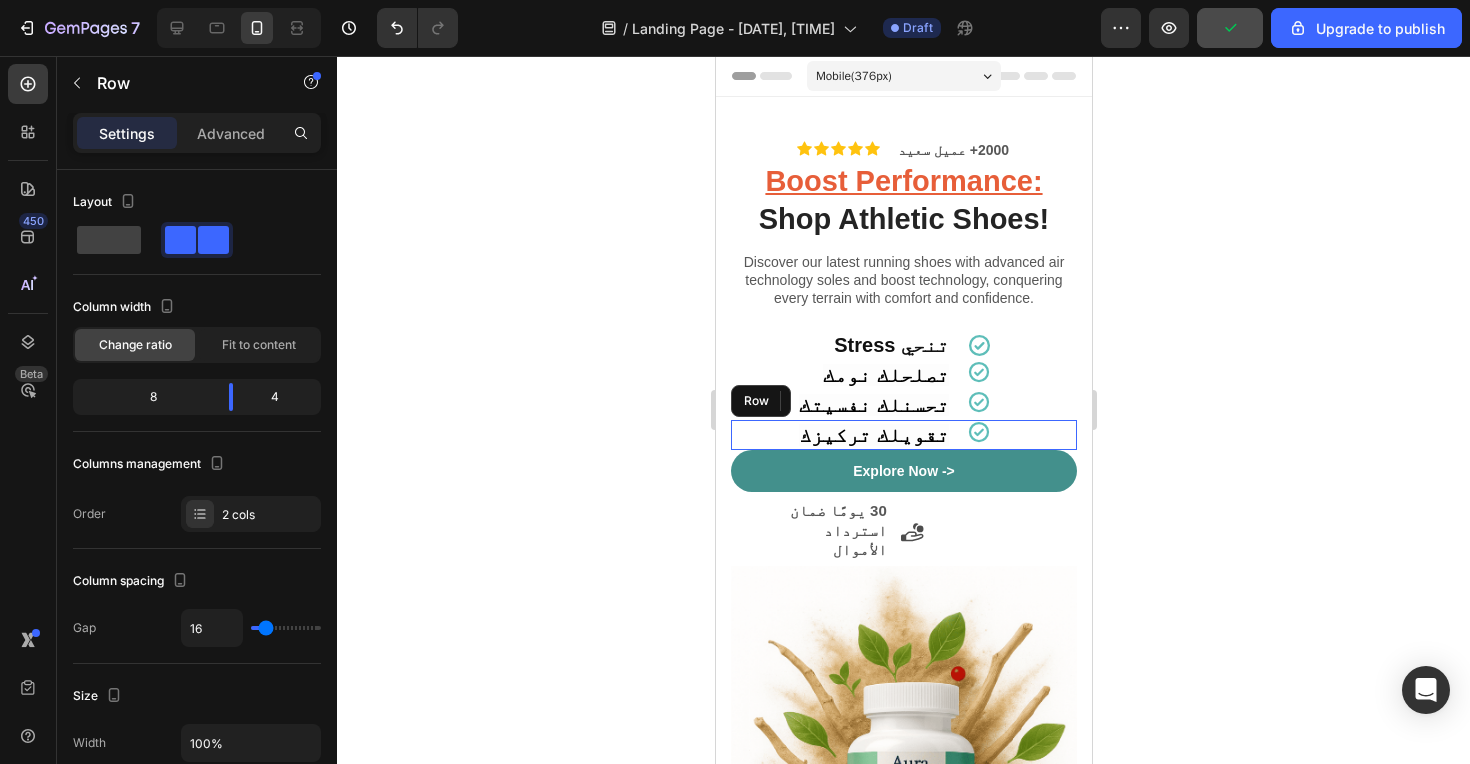 click on "Icon" at bounding box center (1021, 435) 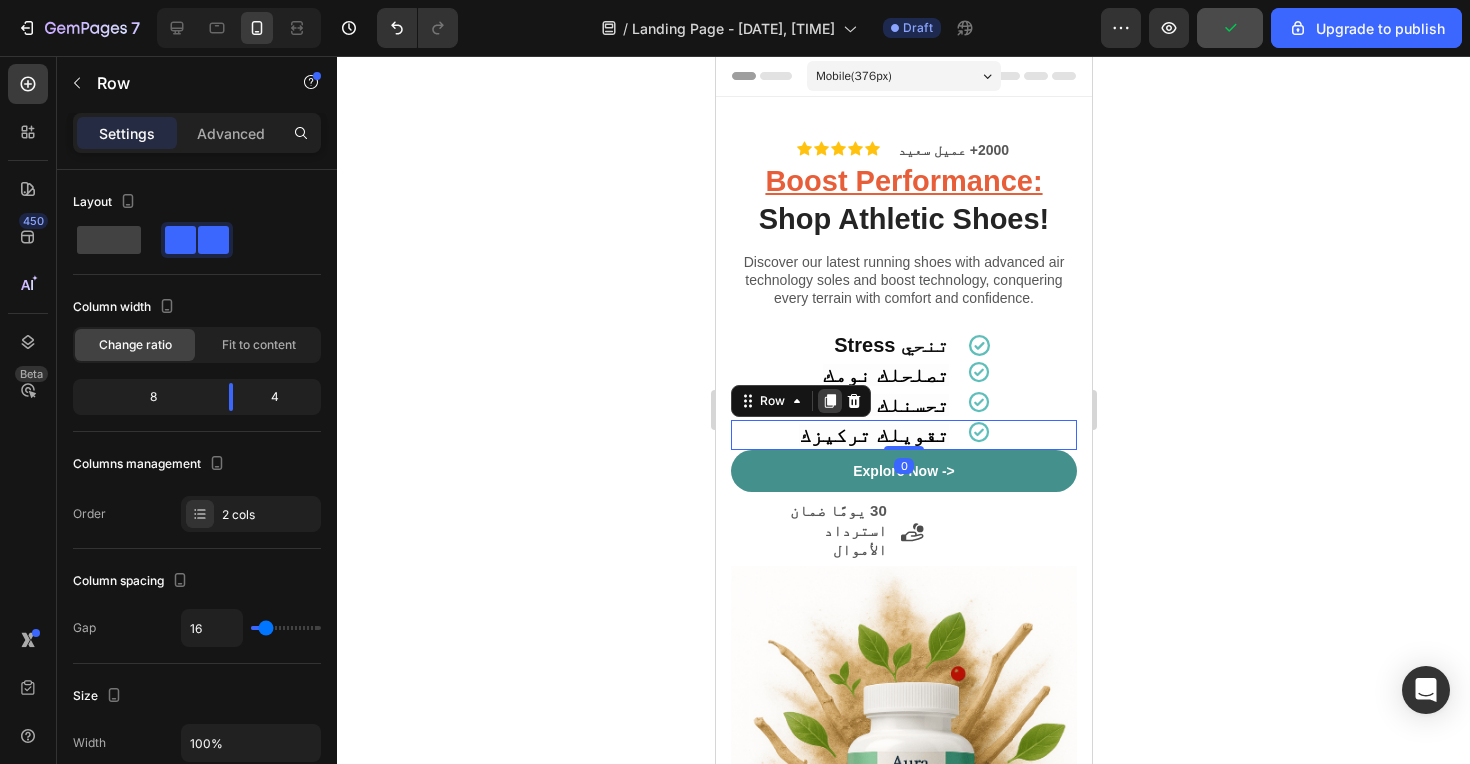 click 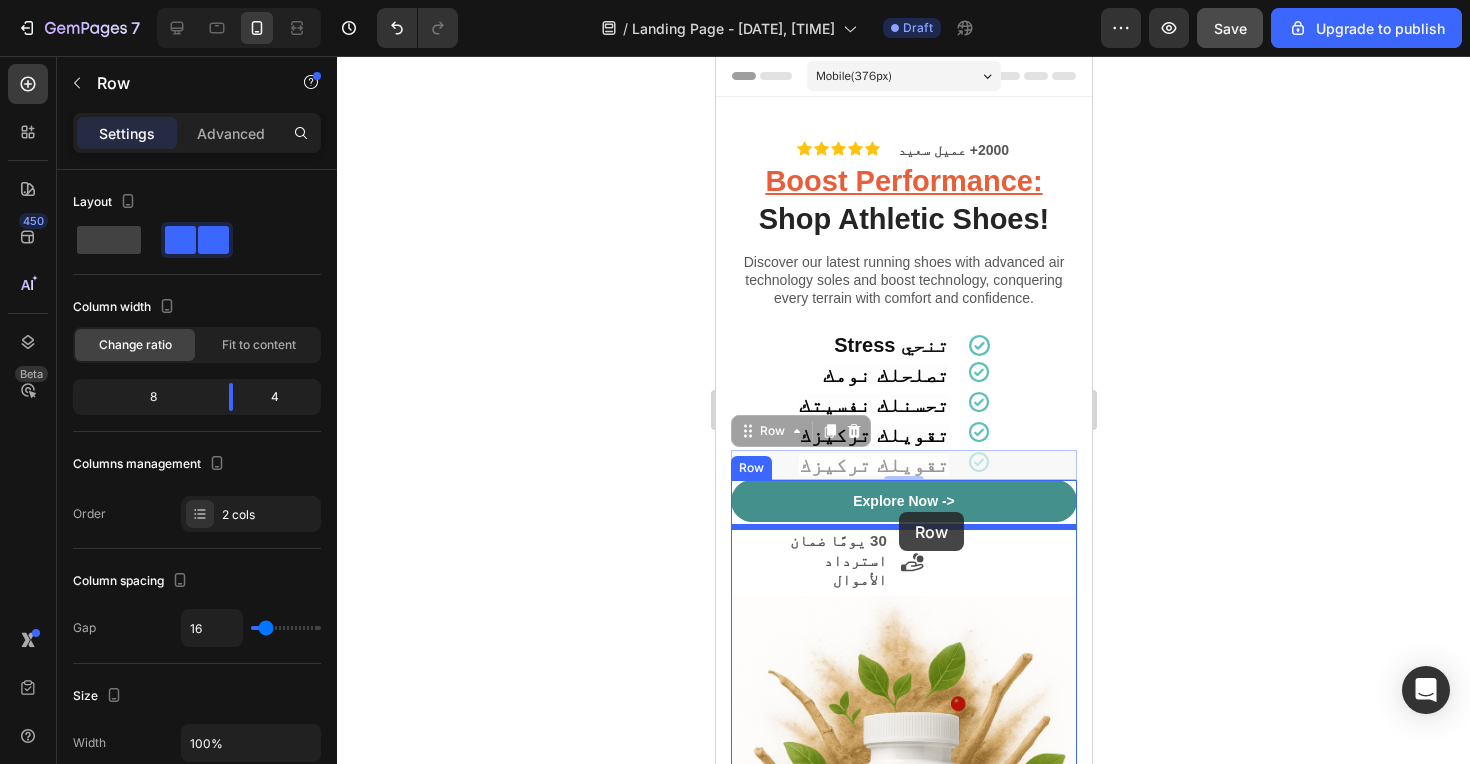 drag, startPoint x: 856, startPoint y: 533, endPoint x: 898, endPoint y: 512, distance: 46.957428 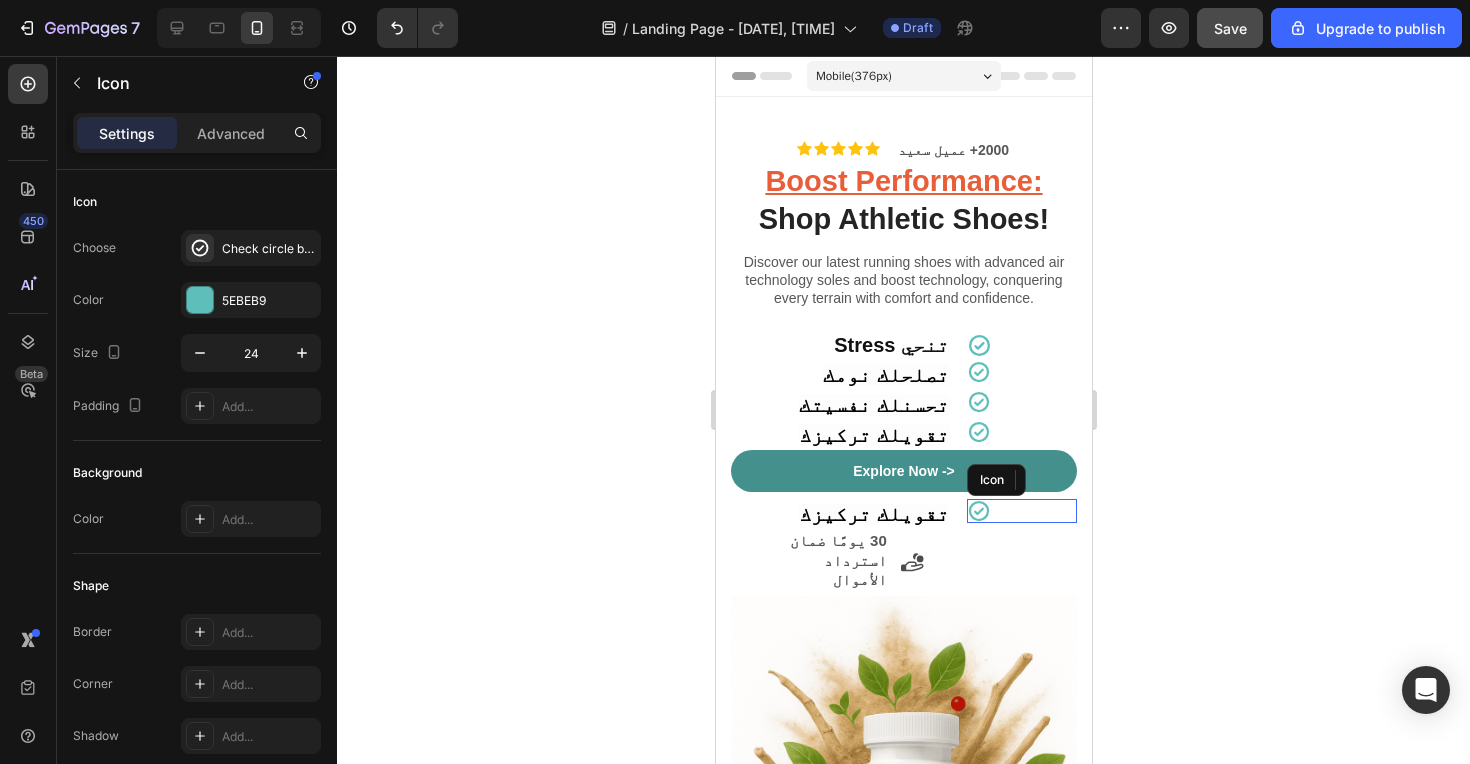 click 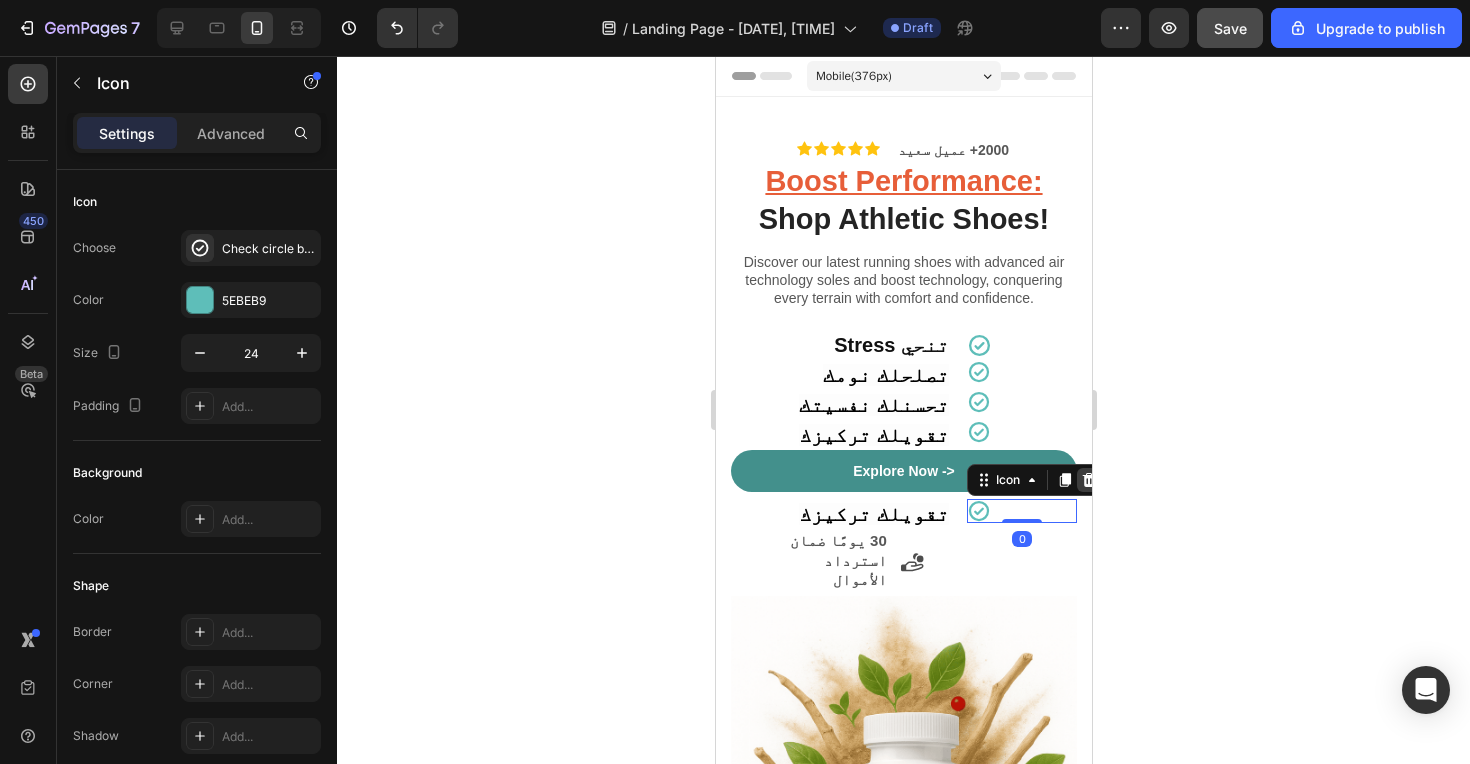 click 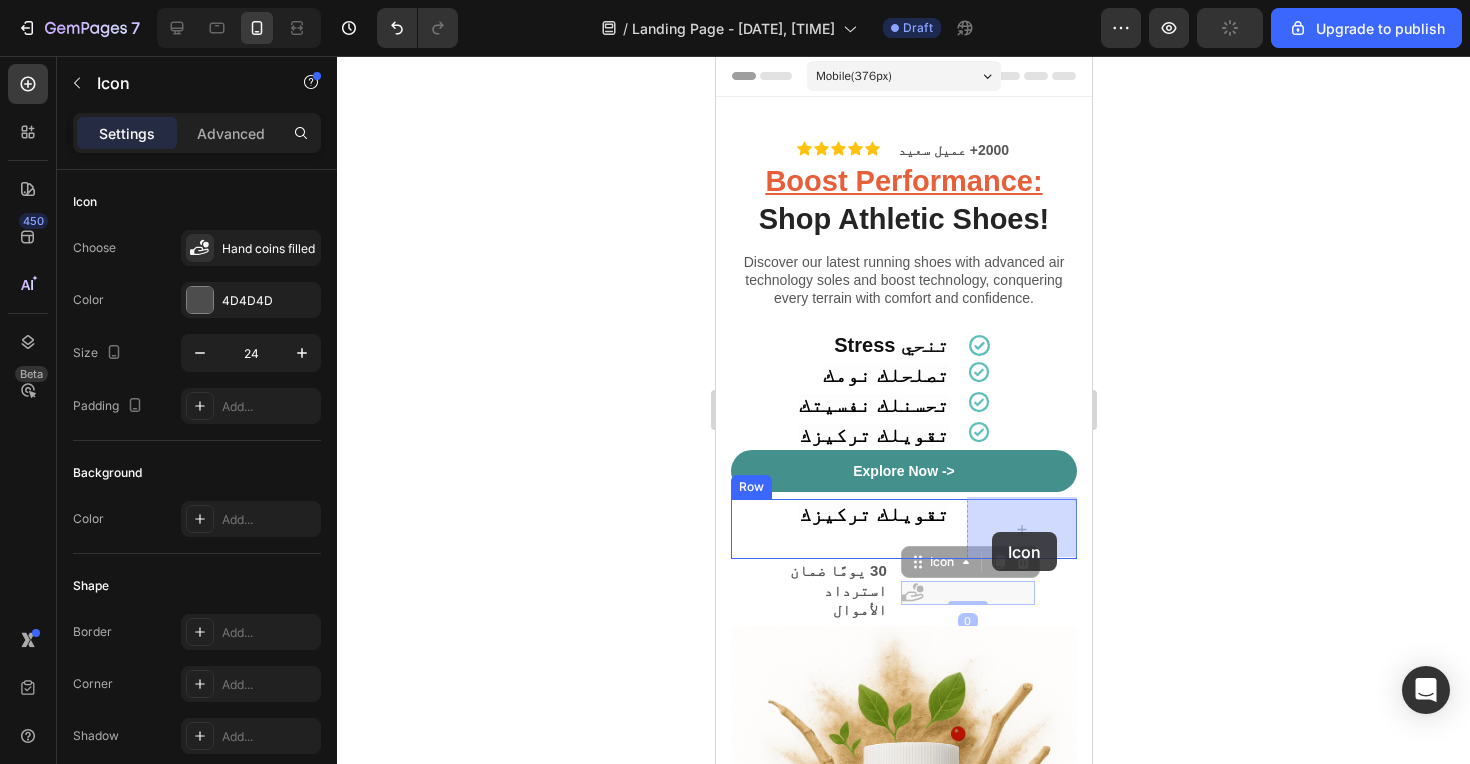 drag, startPoint x: 916, startPoint y: 585, endPoint x: 993, endPoint y: 530, distance: 94.62558 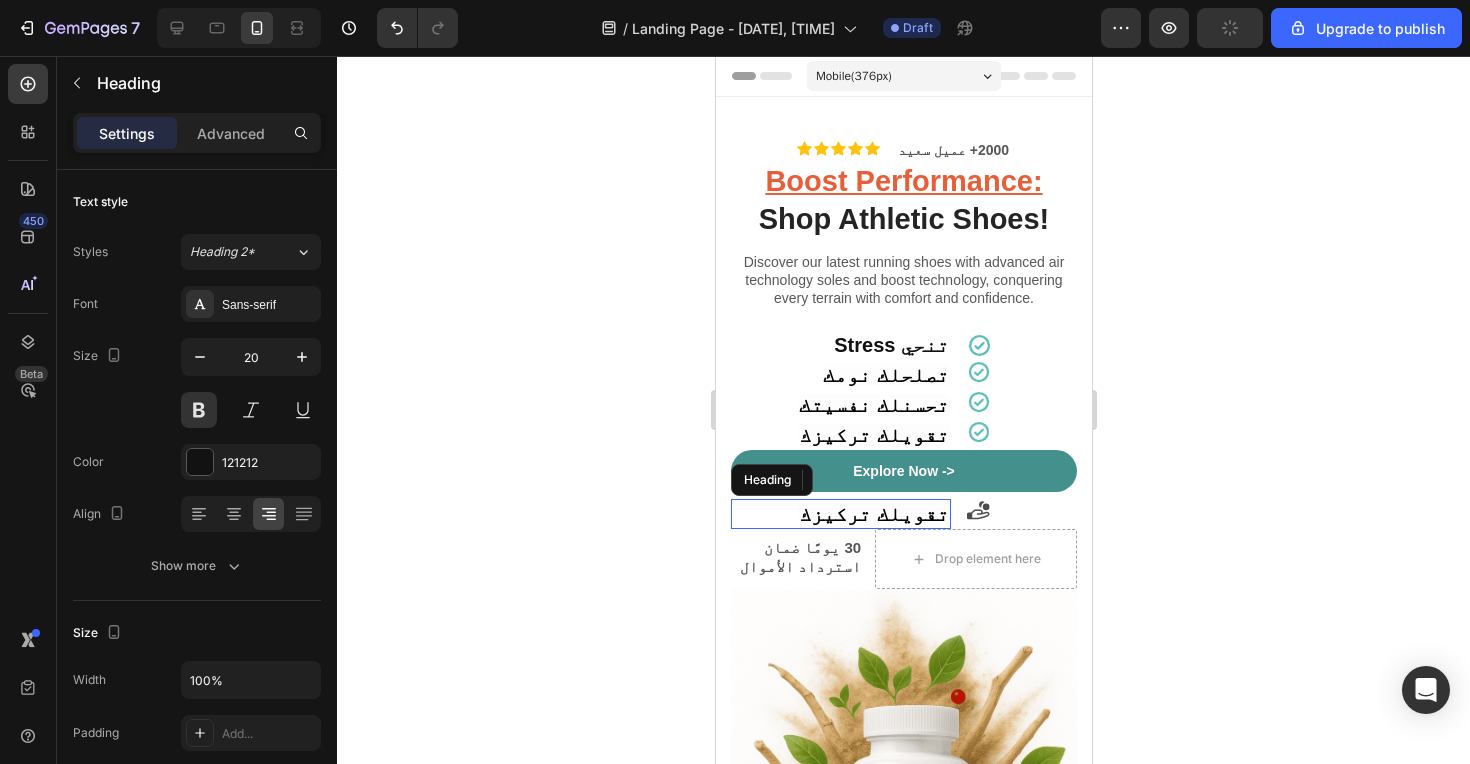 click on "تقويلك تركيزك" at bounding box center [873, 514] 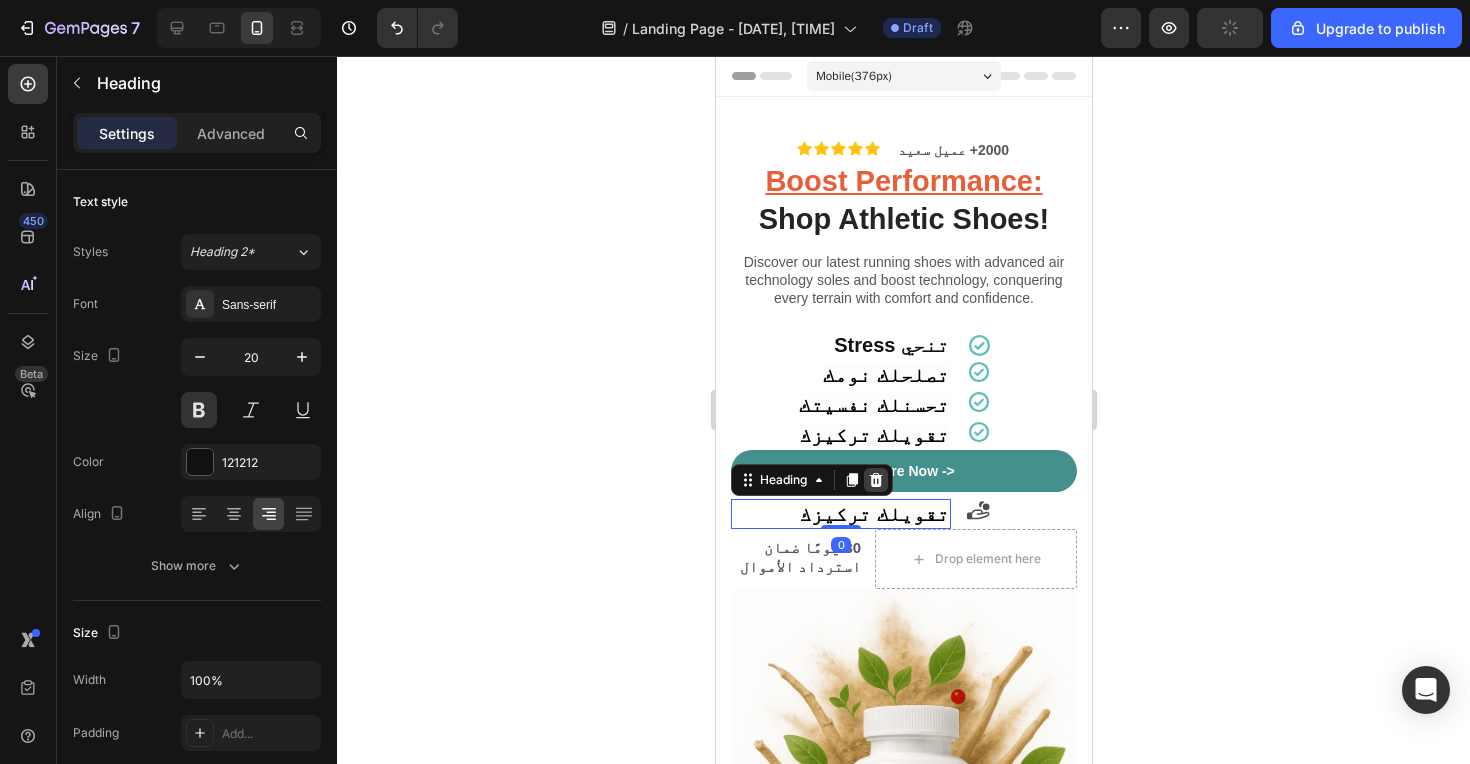 click 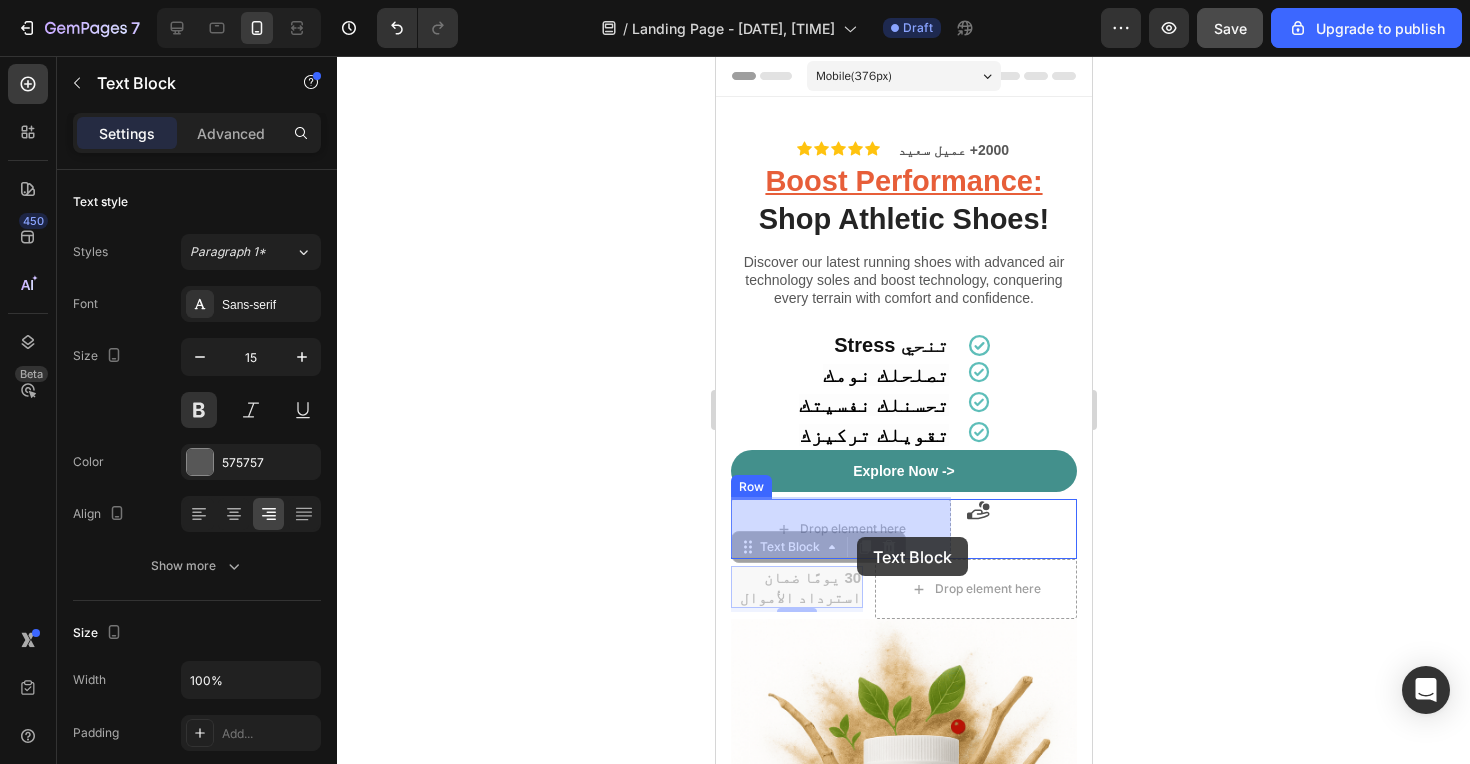 drag, startPoint x: 824, startPoint y: 582, endPoint x: 856, endPoint y: 537, distance: 55.21775 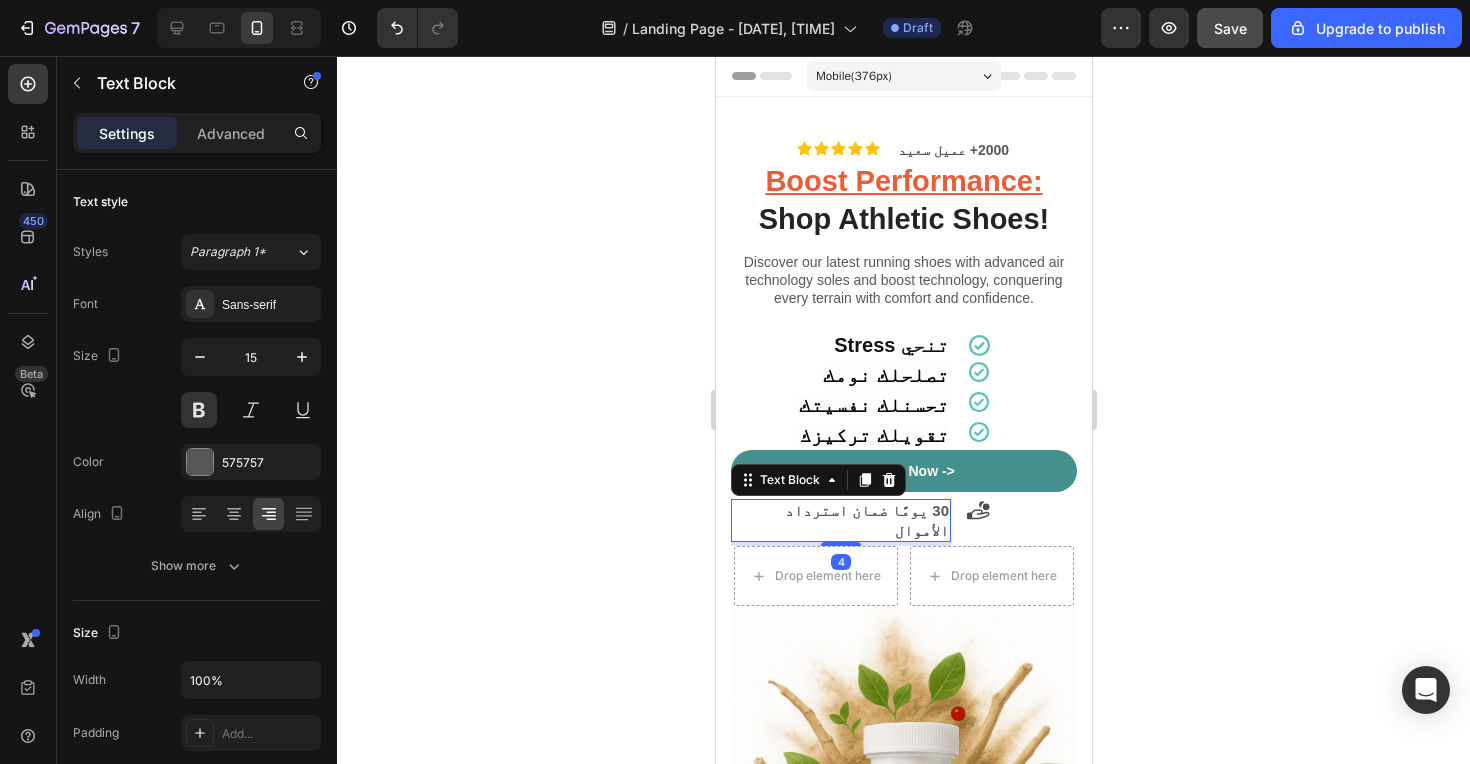 click 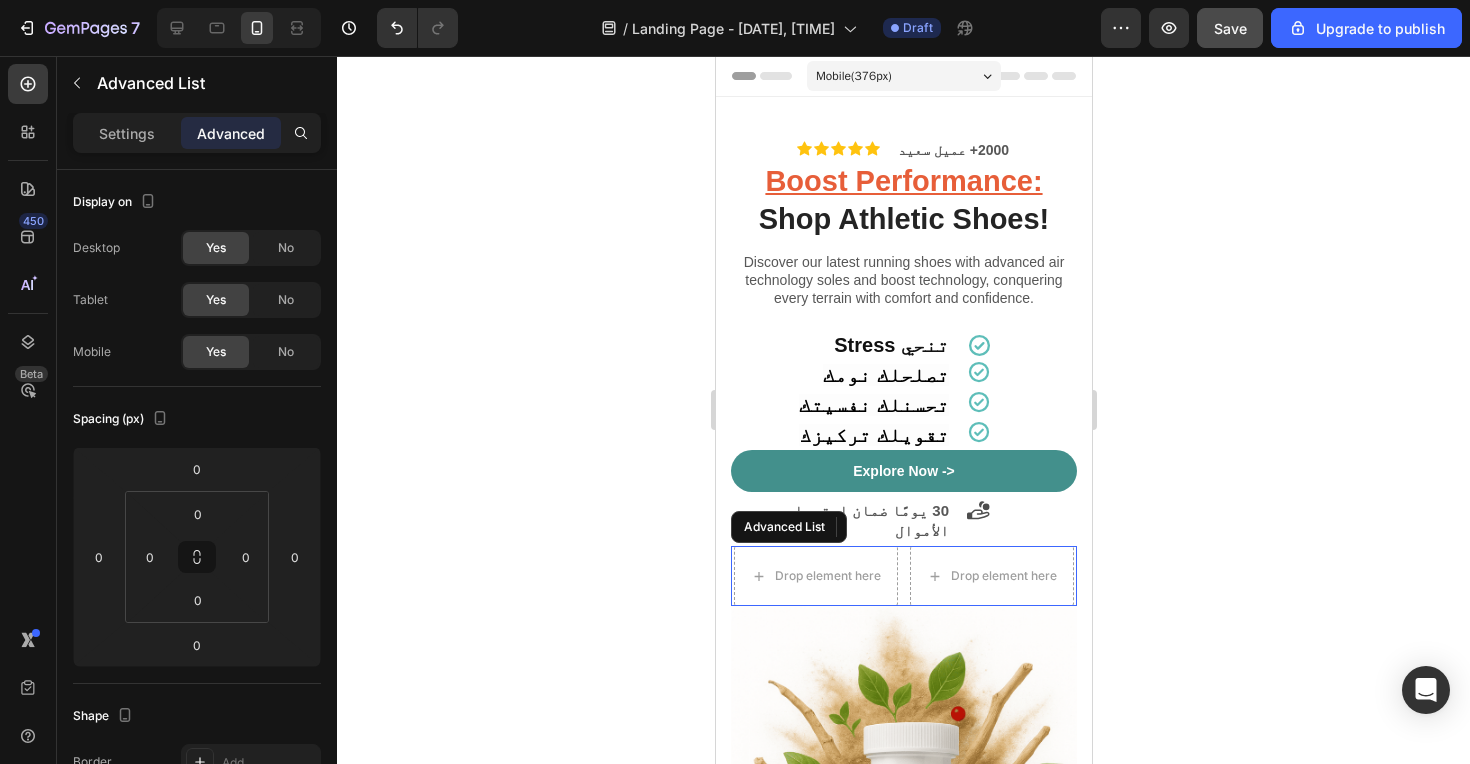 drag, startPoint x: 1570, startPoint y: 633, endPoint x: 855, endPoint y: 578, distance: 717.11224 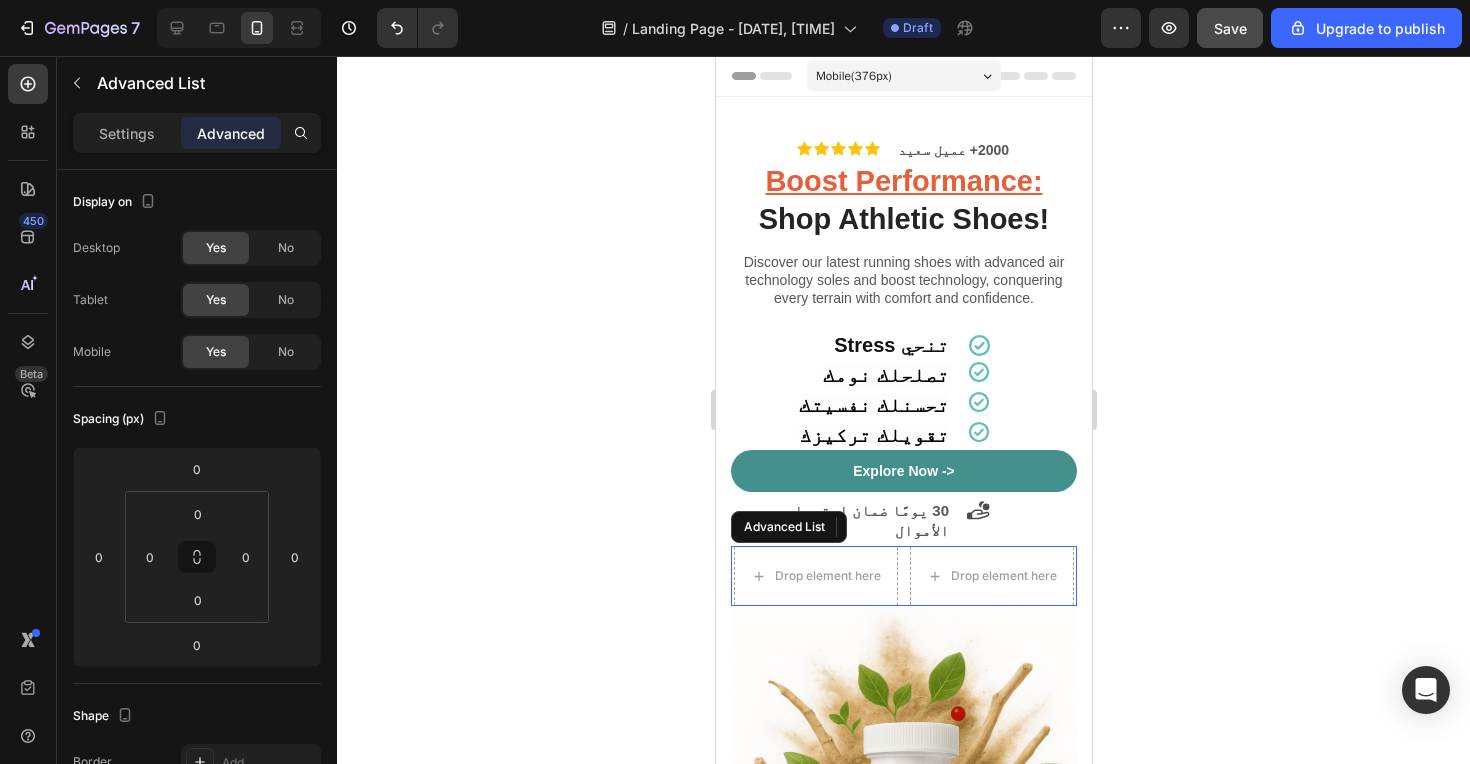 click on "Drop element here" at bounding box center (815, 576) 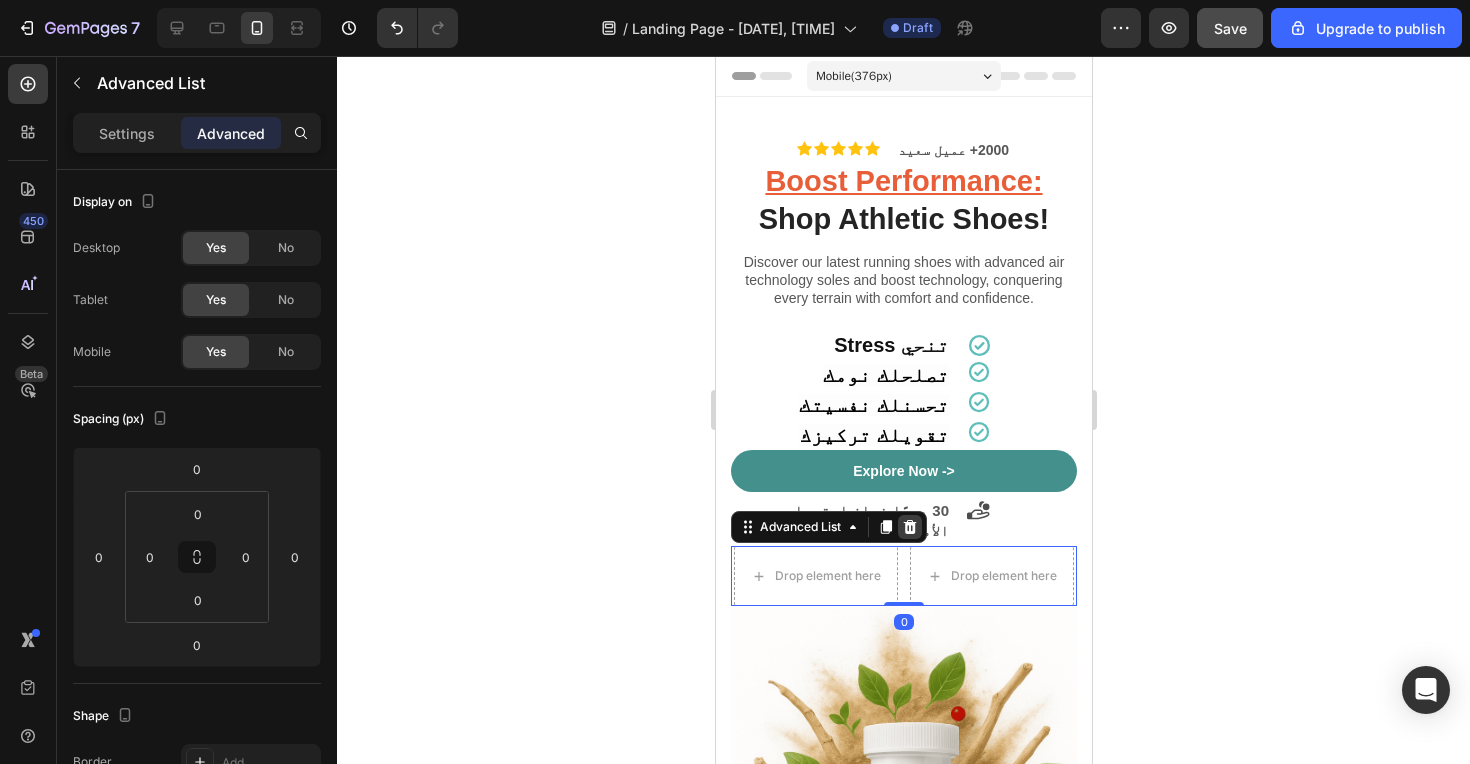 click 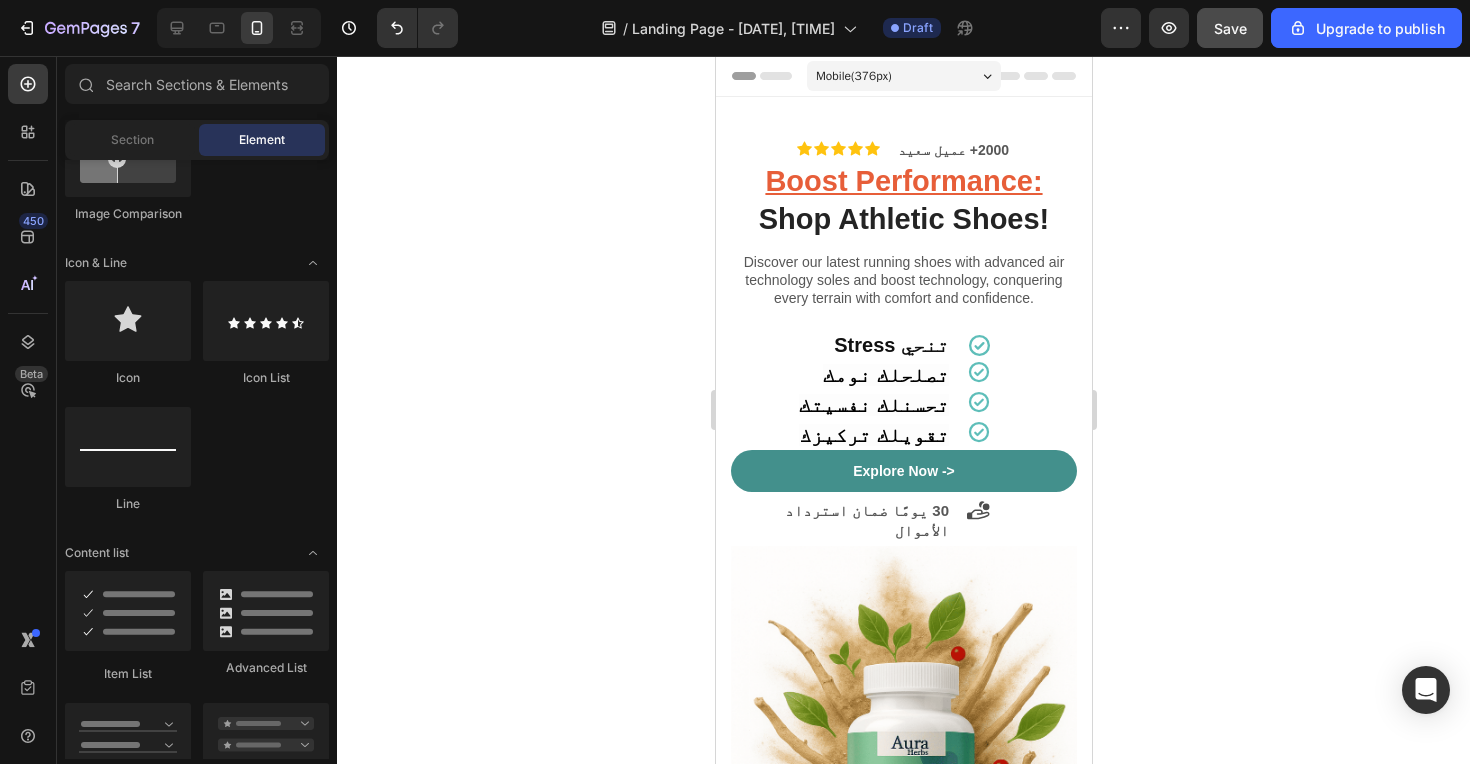 click 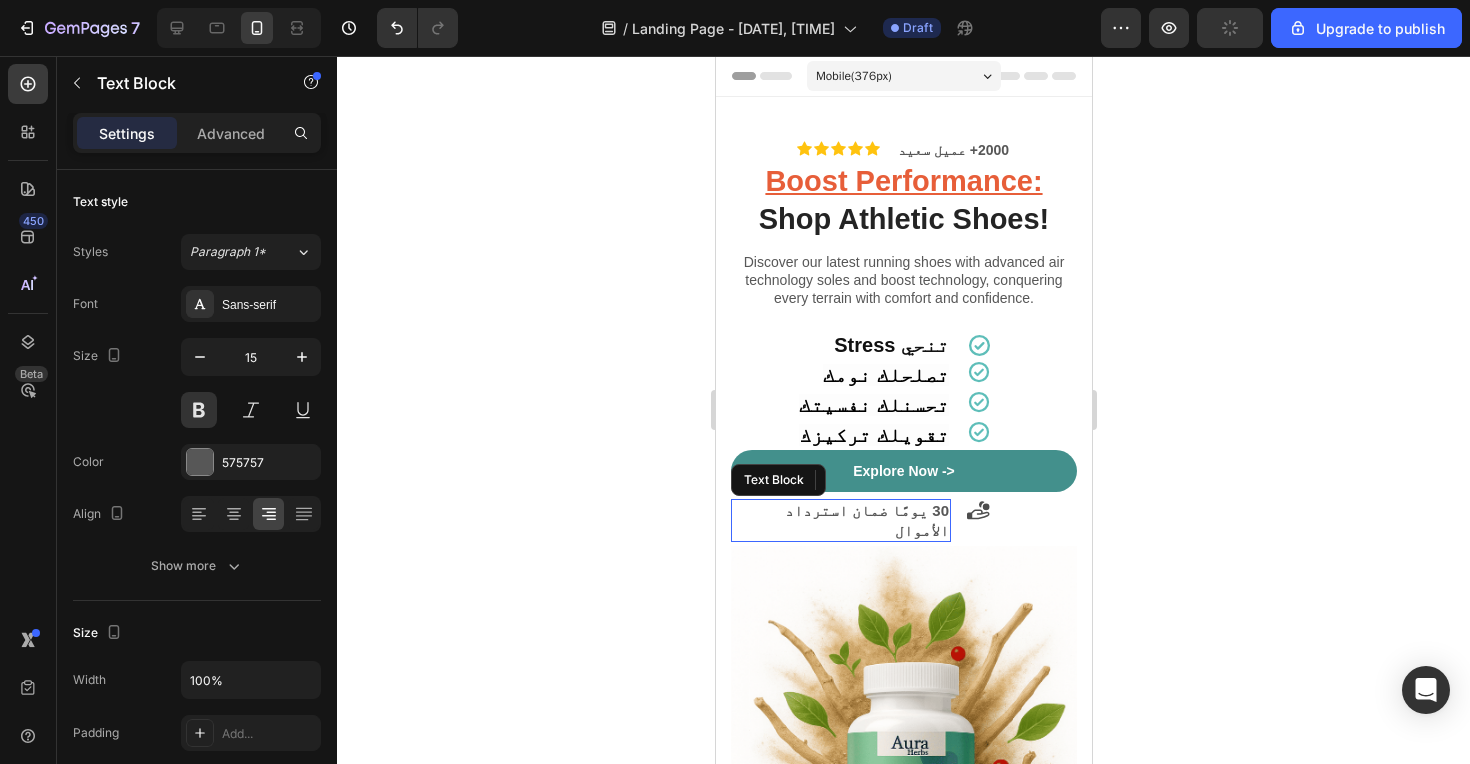 click on "‫[NUMBER] يومًا ضمان استرداد الأموال‬" at bounding box center (840, 520) 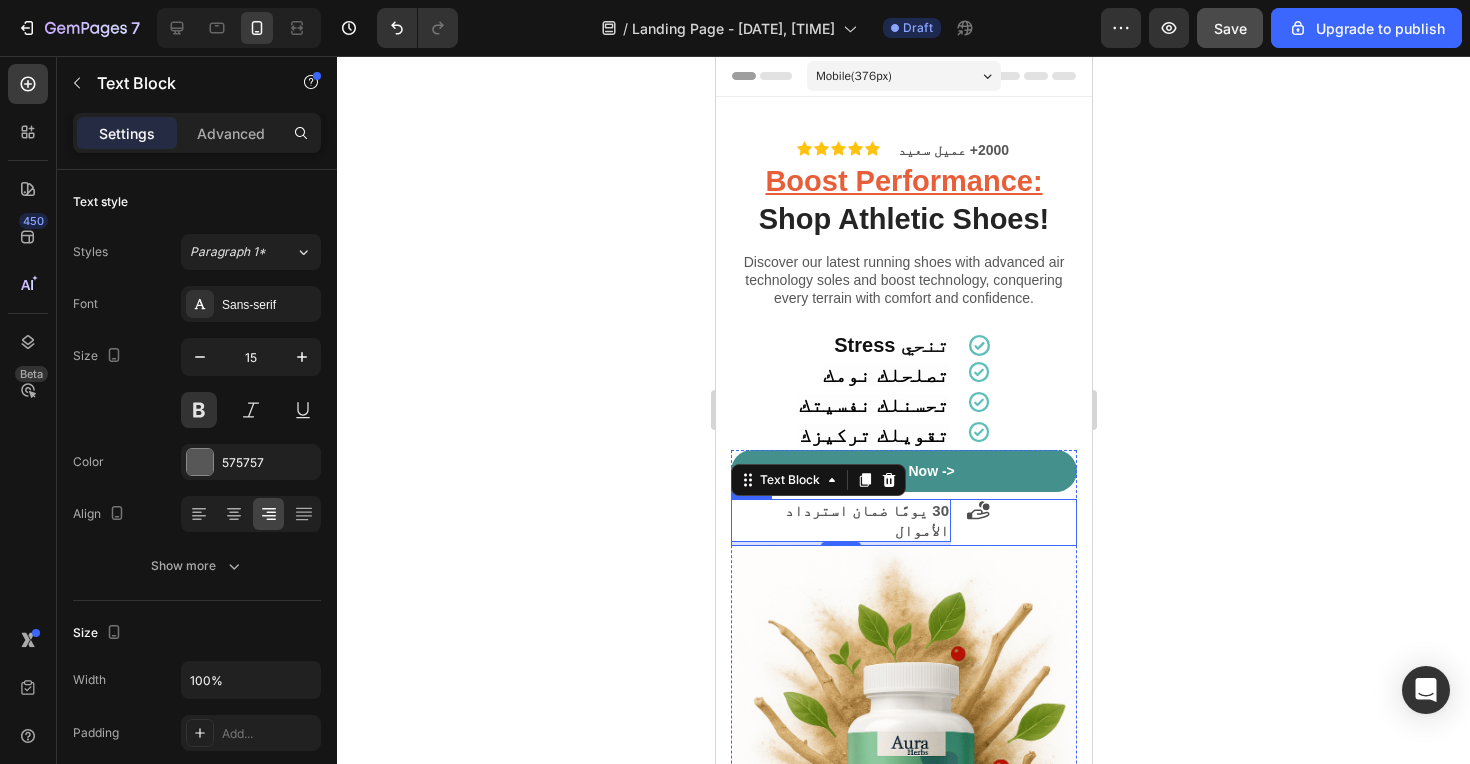click on "Icon" at bounding box center [1021, 522] 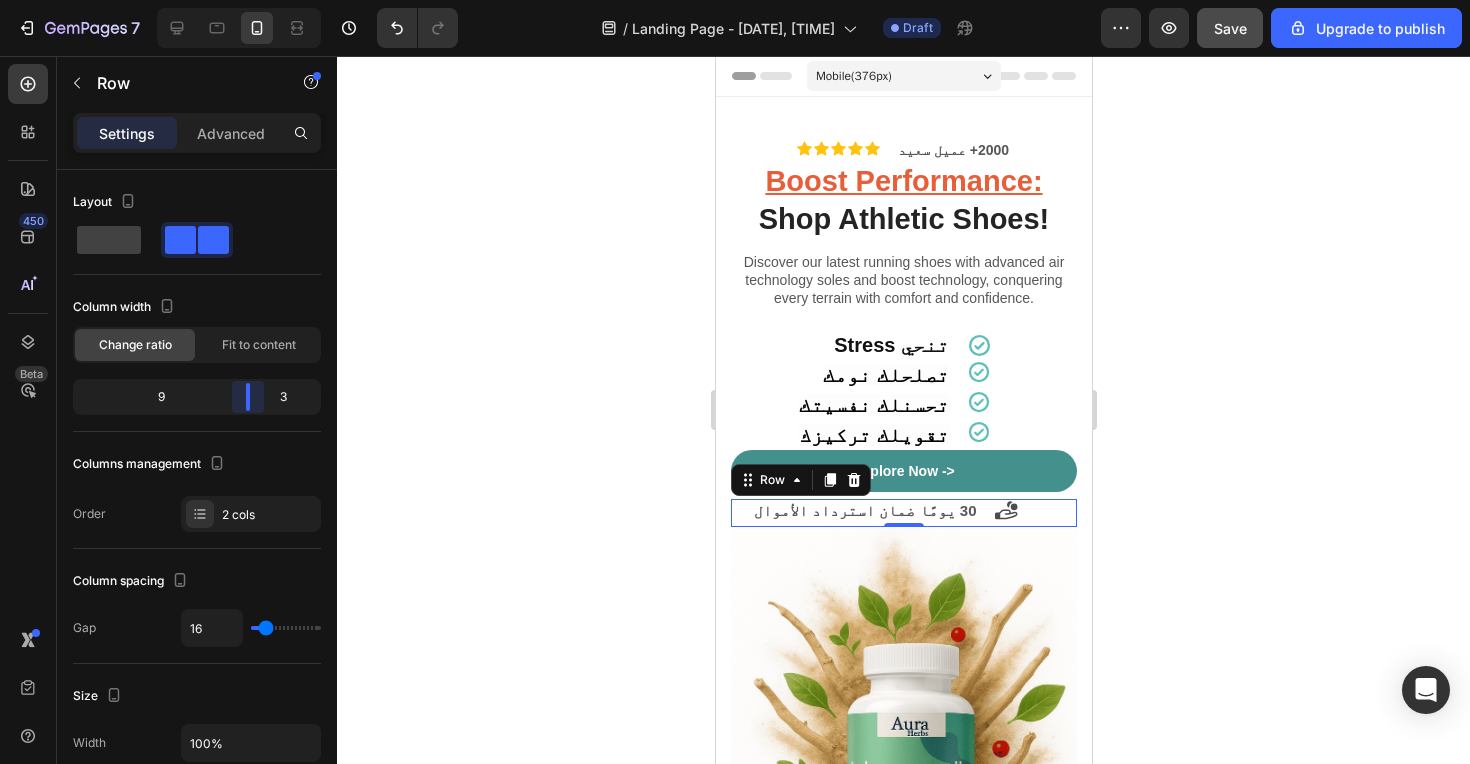 drag, startPoint x: 232, startPoint y: 405, endPoint x: 259, endPoint y: 405, distance: 27 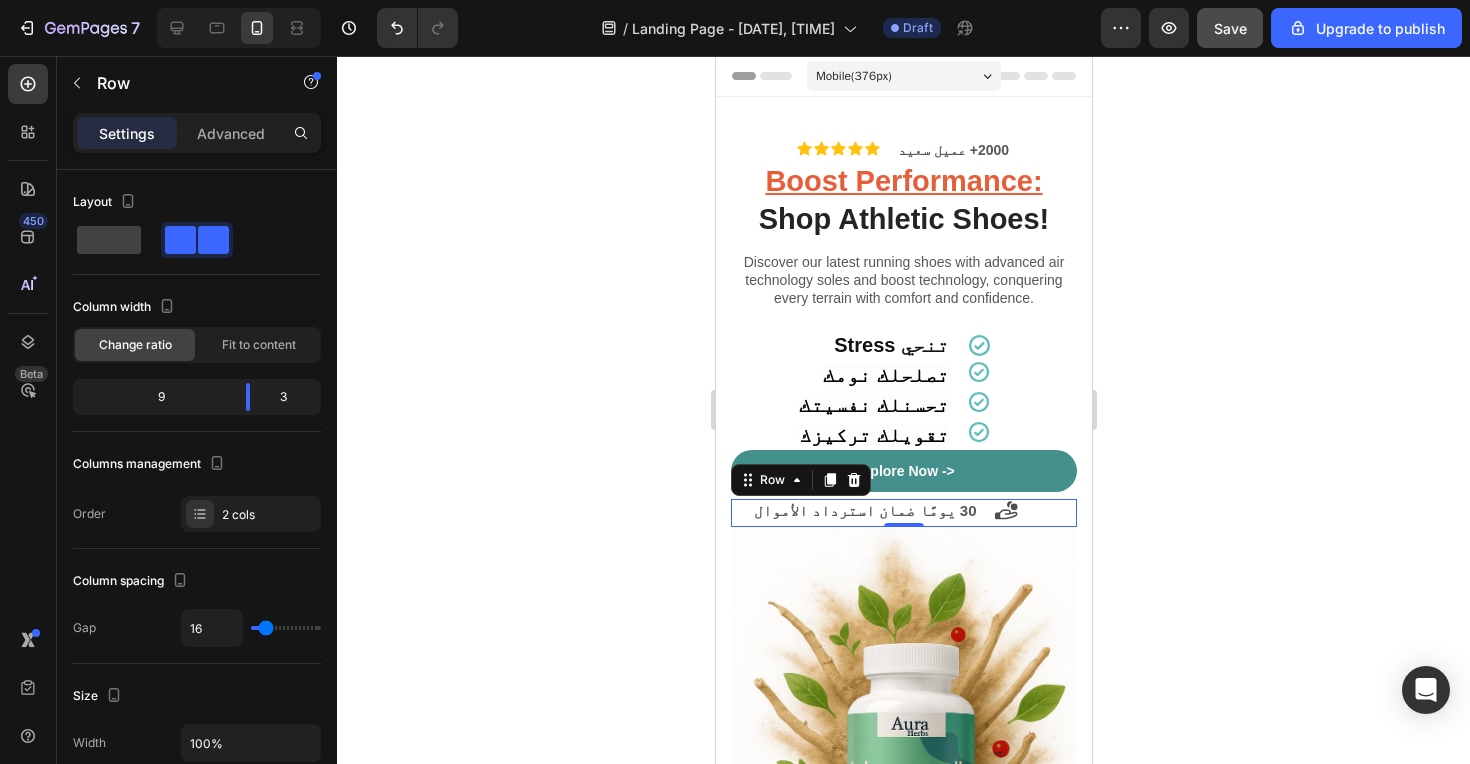click 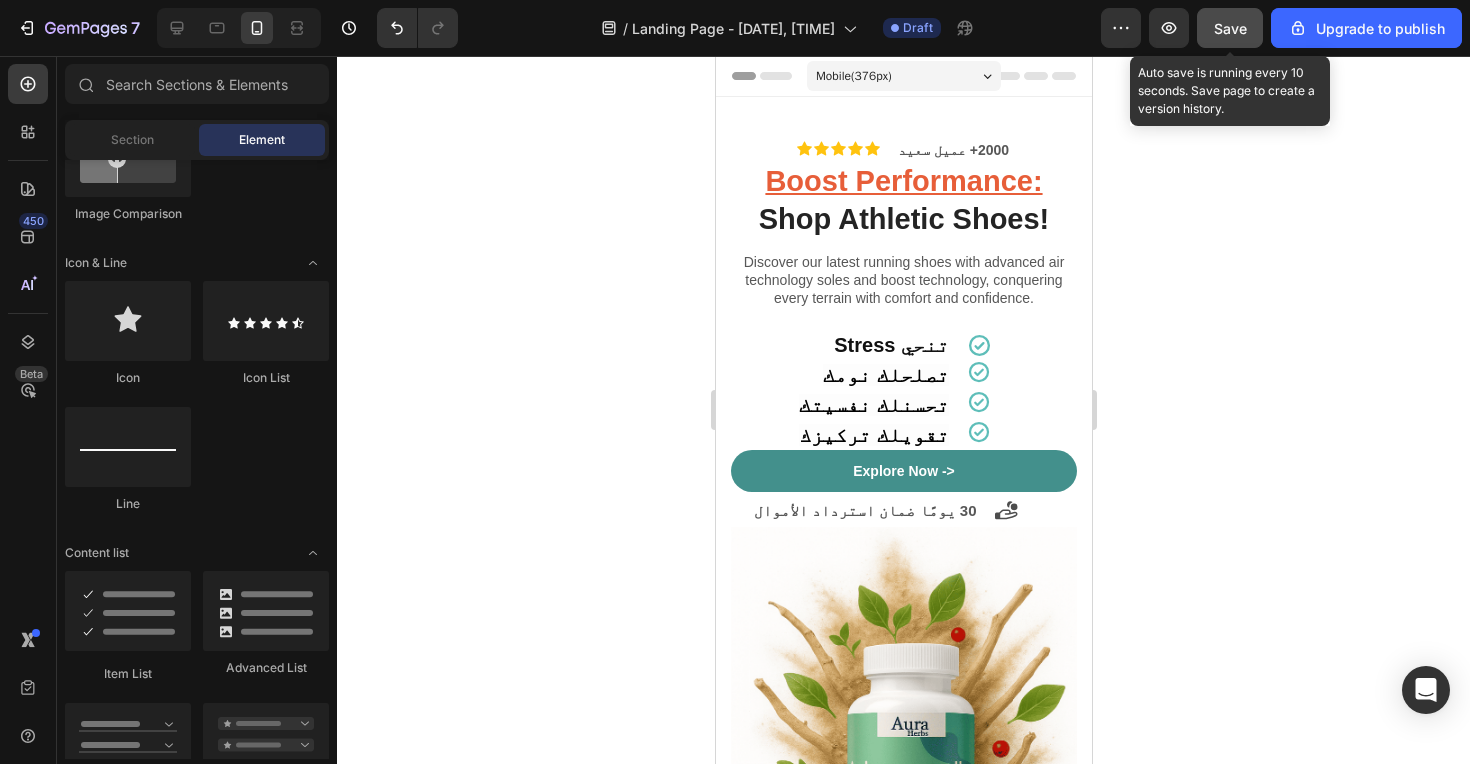 click on "Save" at bounding box center (1230, 28) 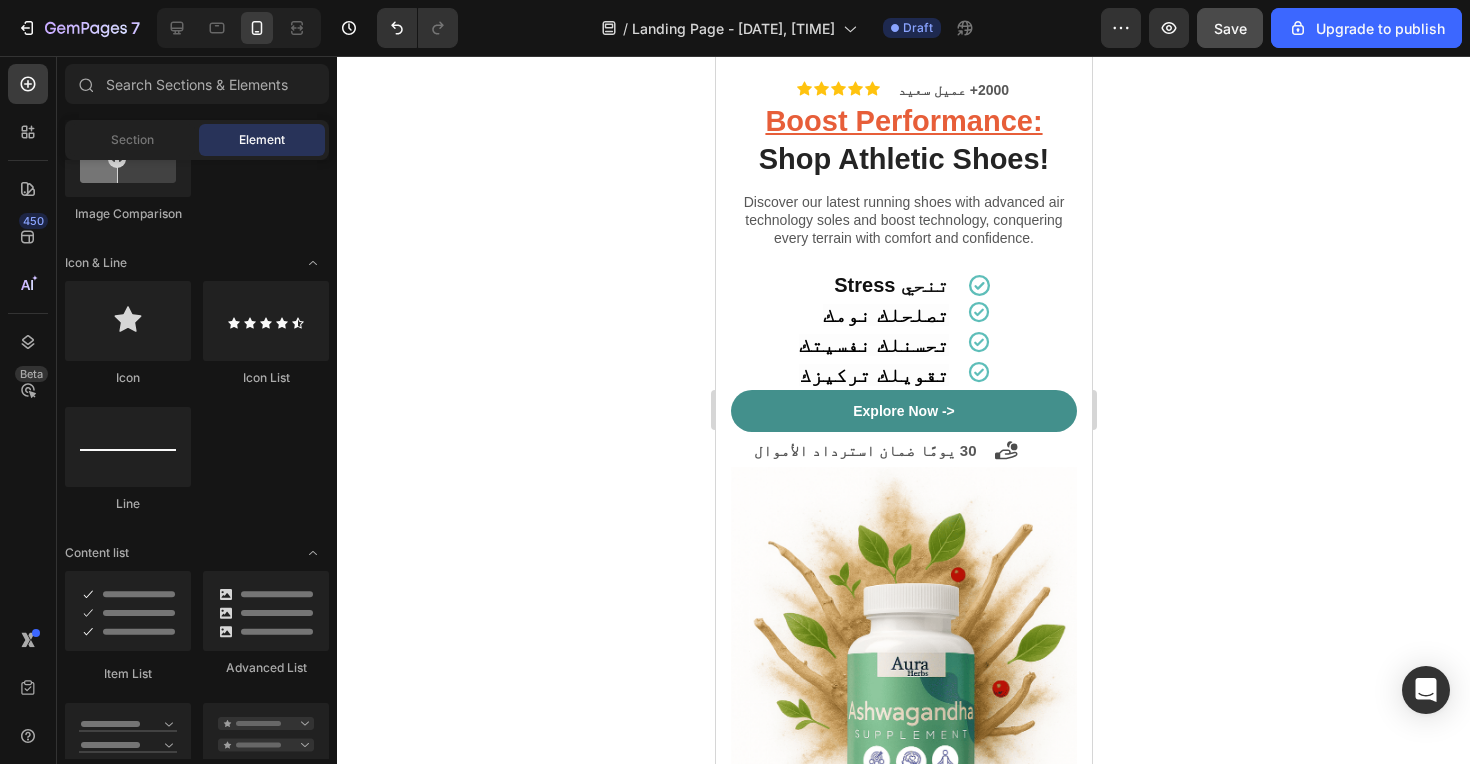 scroll, scrollTop: 39, scrollLeft: 0, axis: vertical 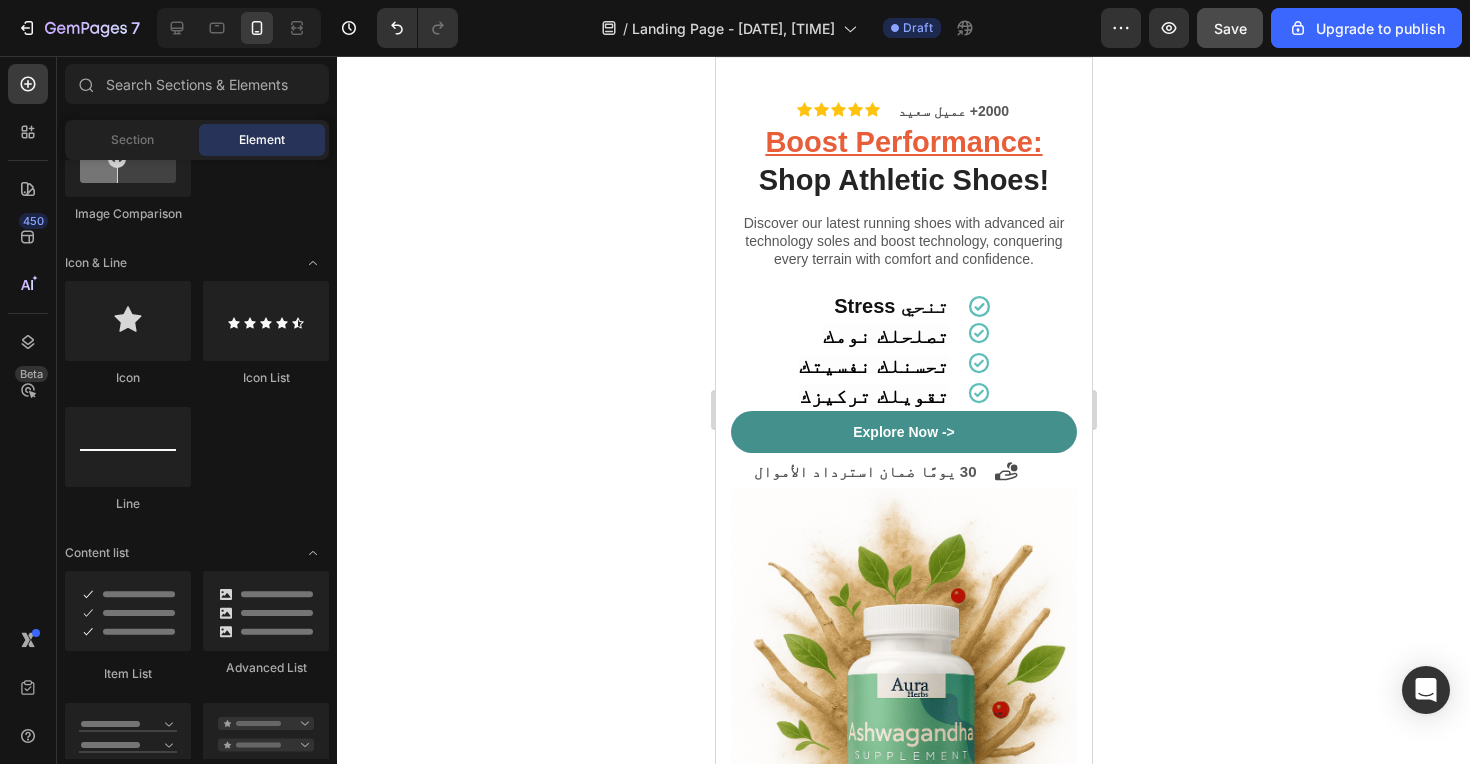 click 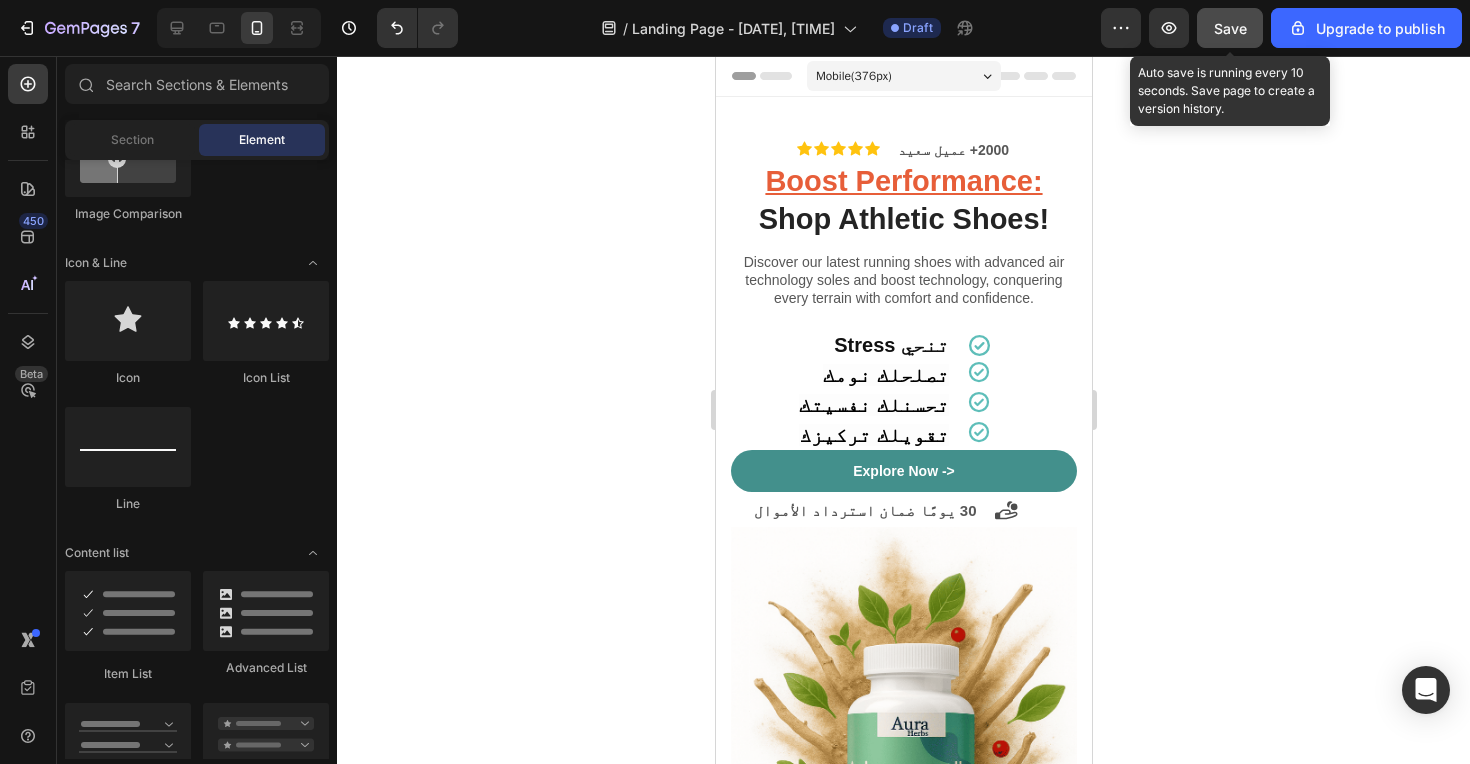 scroll, scrollTop: 0, scrollLeft: 0, axis: both 